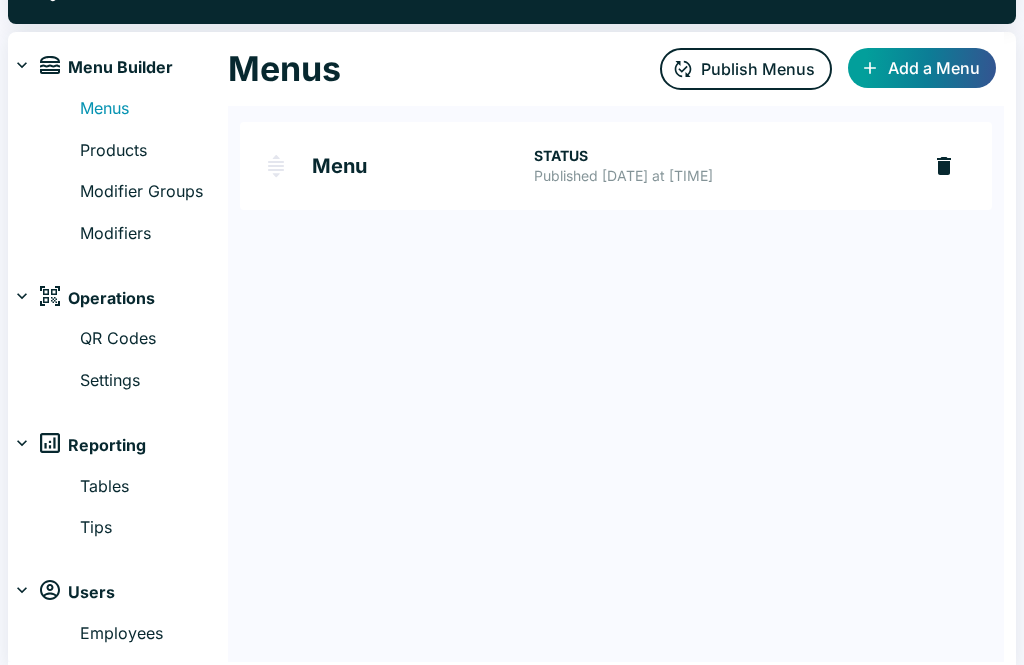 scroll, scrollTop: 44, scrollLeft: 0, axis: vertical 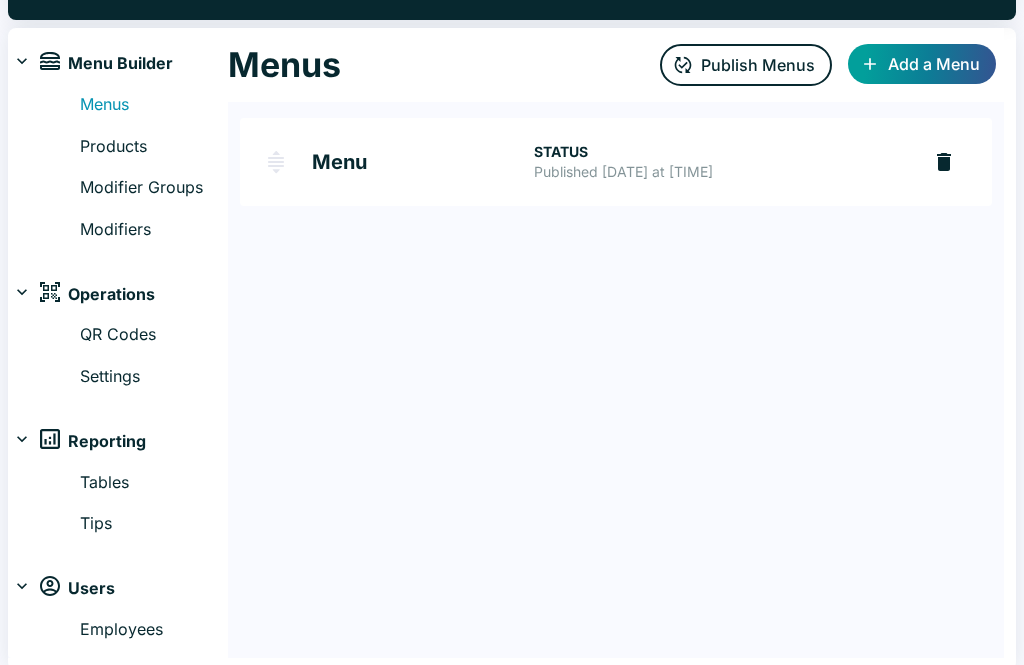 click on "Modifier Groups" at bounding box center [154, 188] 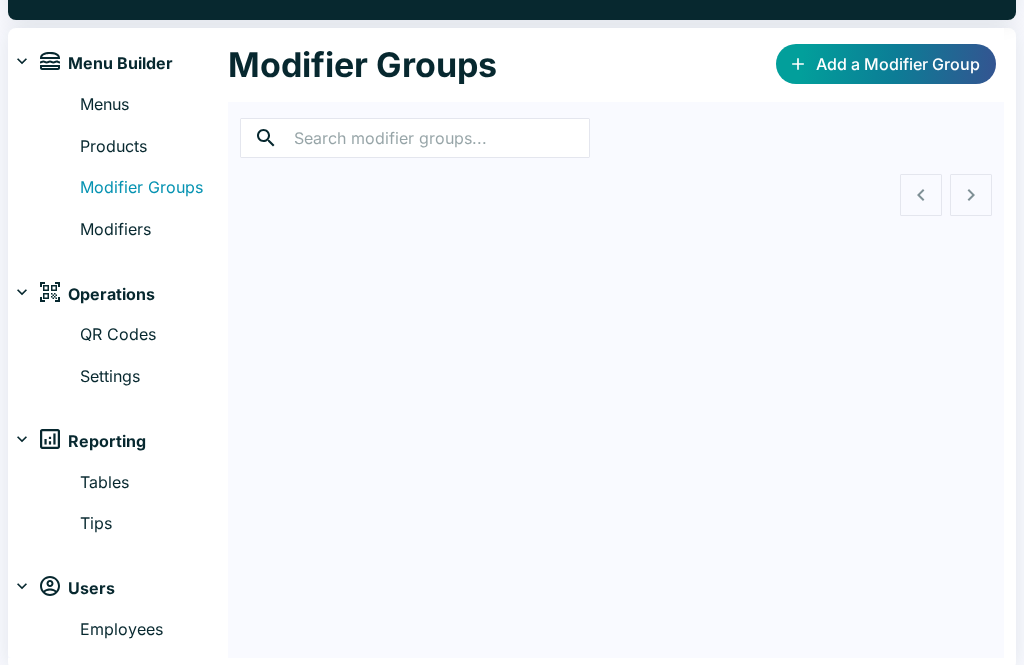 scroll, scrollTop: 0, scrollLeft: 0, axis: both 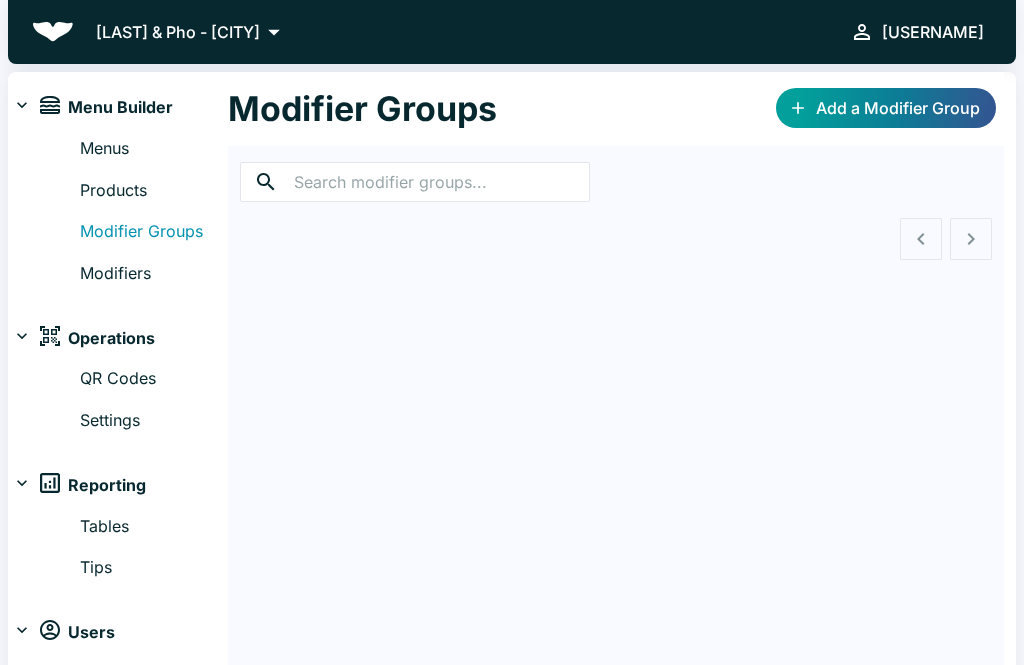 click on "Modifier Groups" at bounding box center [154, 232] 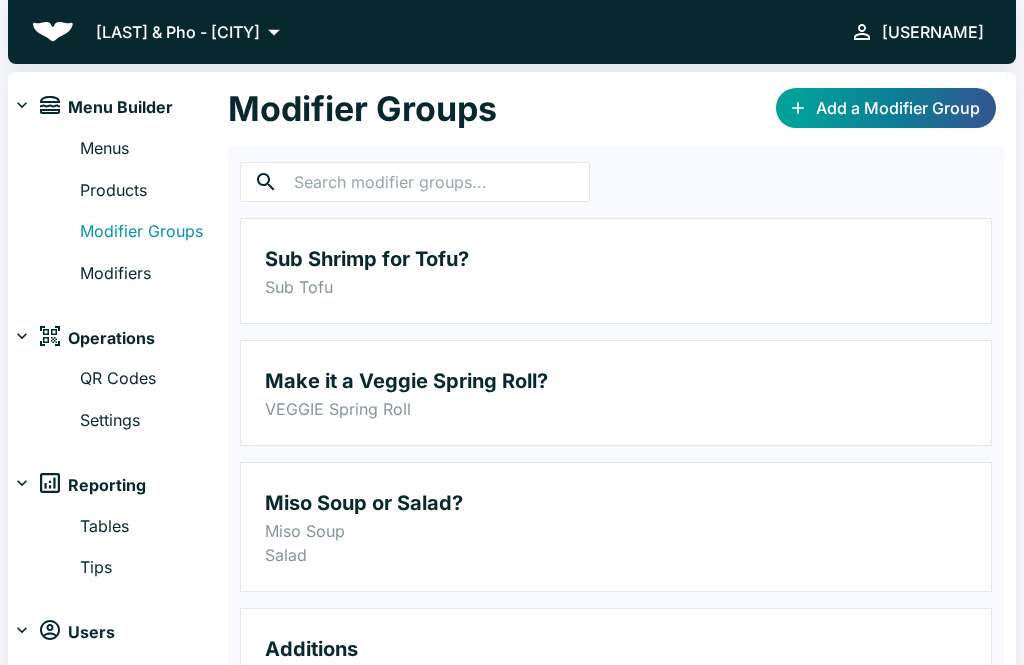 click on "Products" at bounding box center [154, 191] 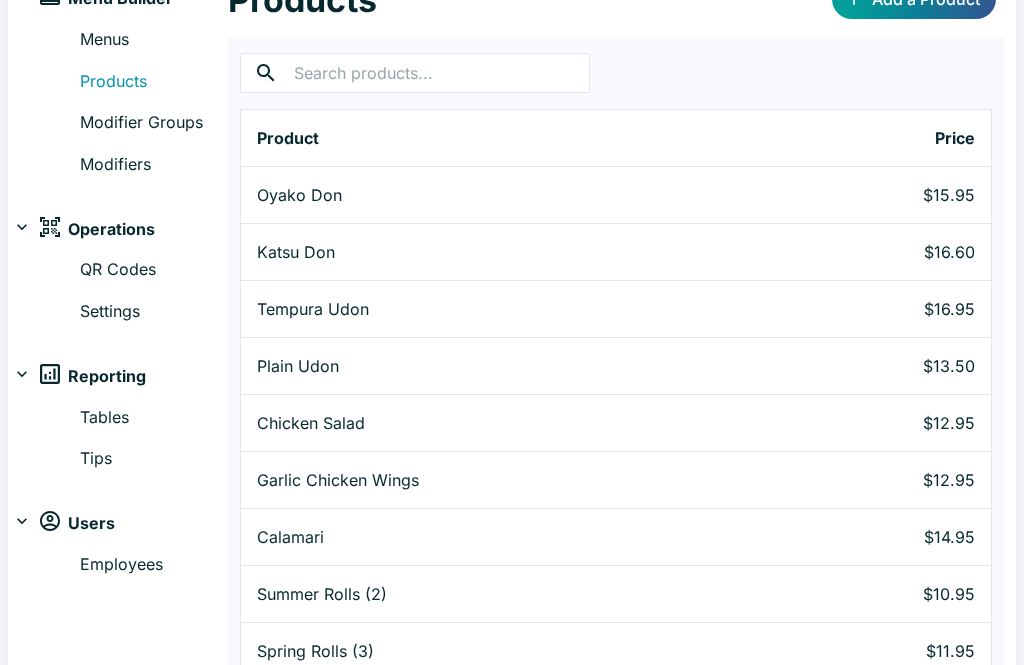scroll, scrollTop: 0, scrollLeft: 0, axis: both 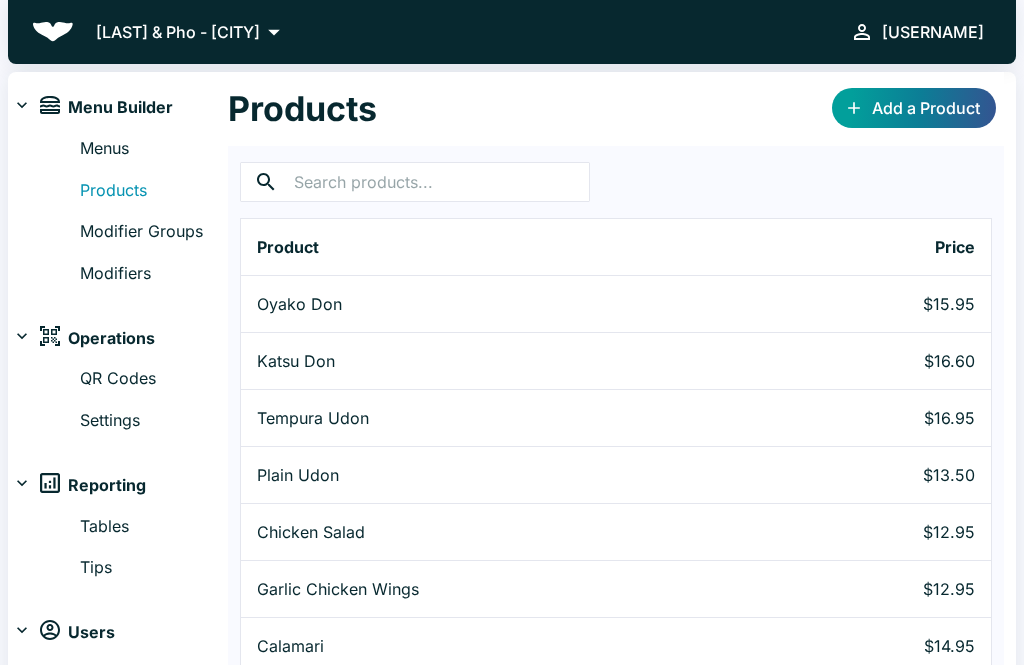 click on "Modifier Groups" at bounding box center [154, 232] 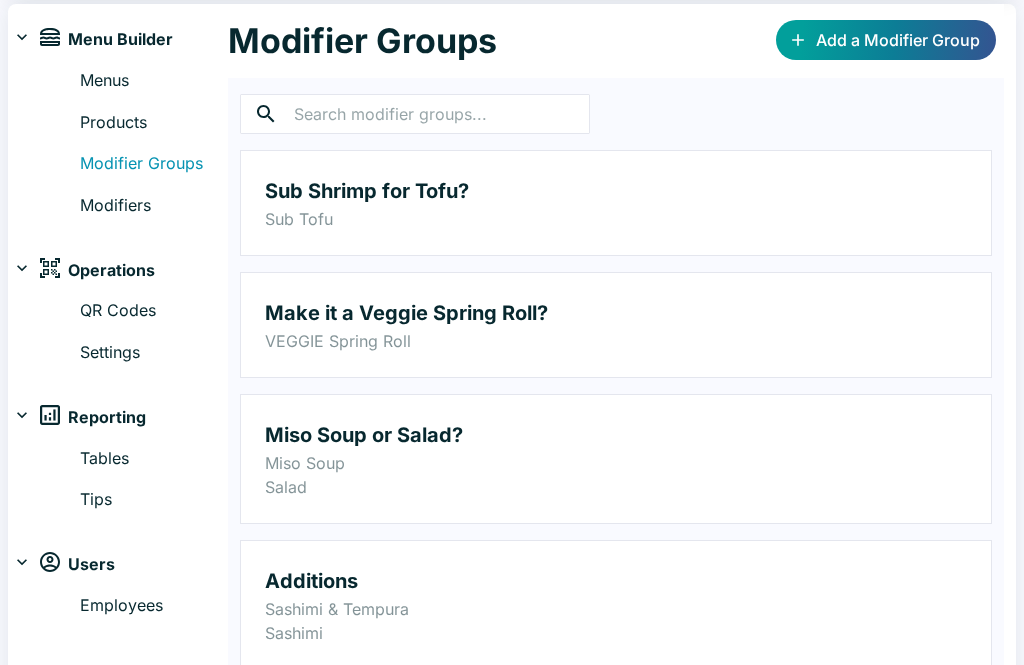 scroll, scrollTop: 88, scrollLeft: 0, axis: vertical 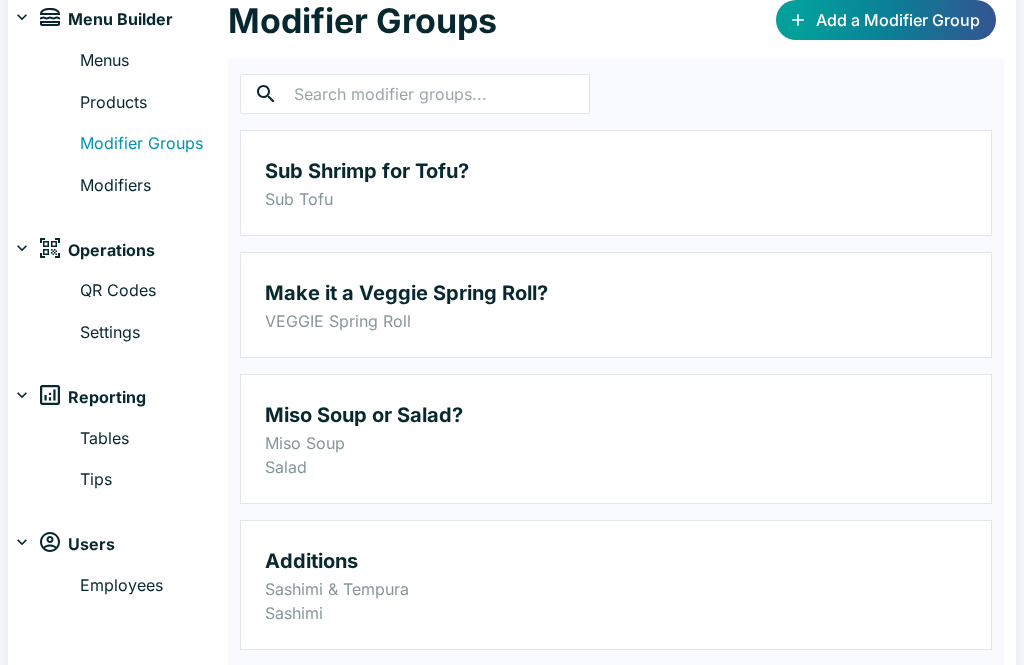 click on "VEGGIE Spring Roll" at bounding box center [616, 321] 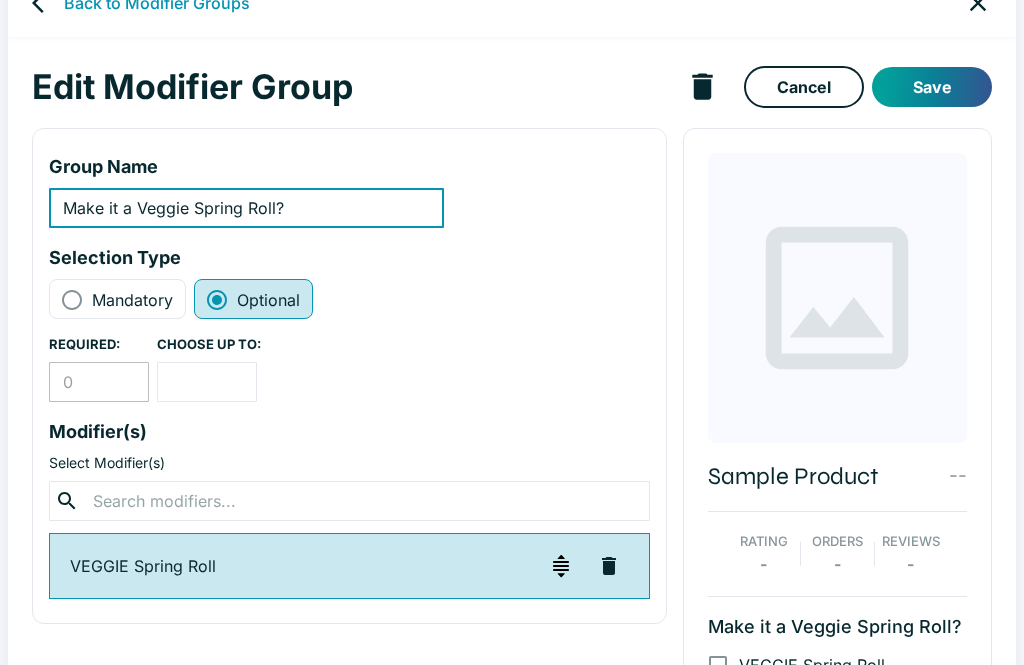 scroll, scrollTop: 44, scrollLeft: 0, axis: vertical 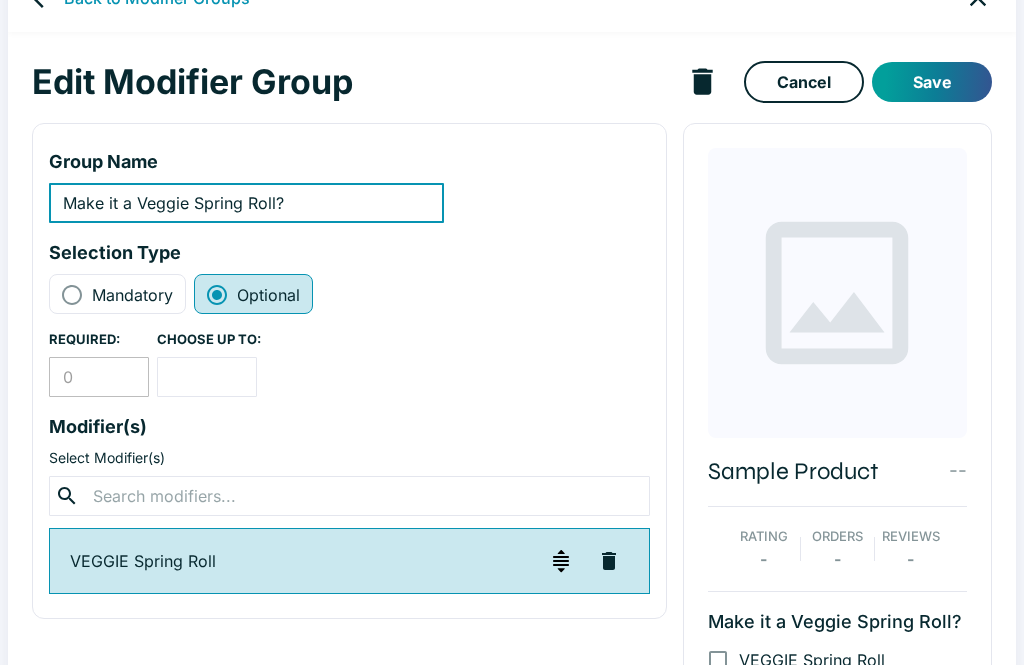 click at bounding box center (609, 561) 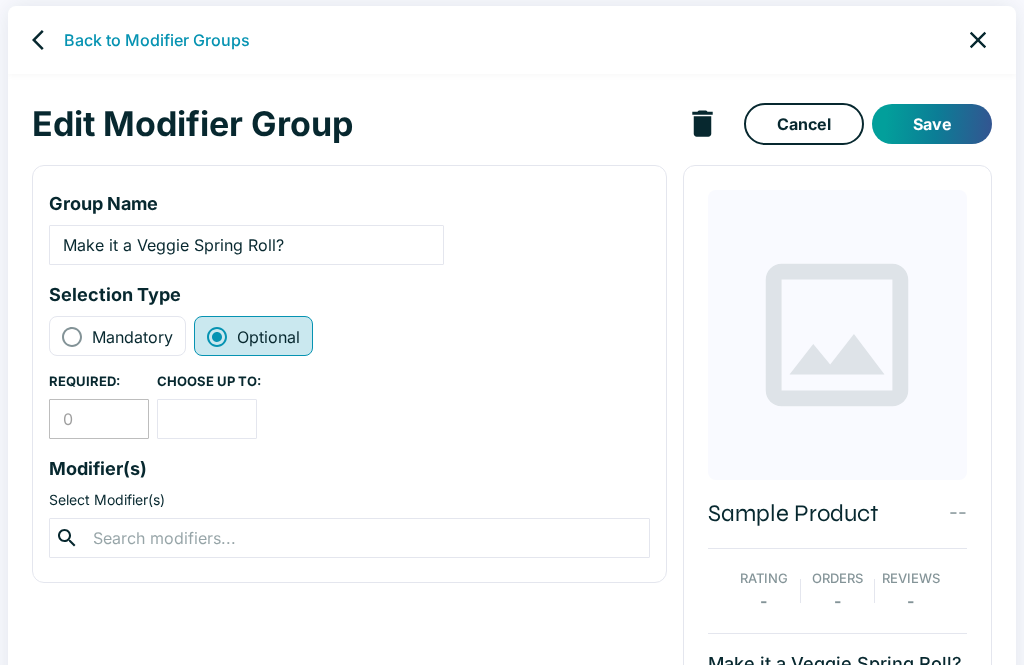click on "Make it a Veggie Spring Roll?" at bounding box center [246, 245] 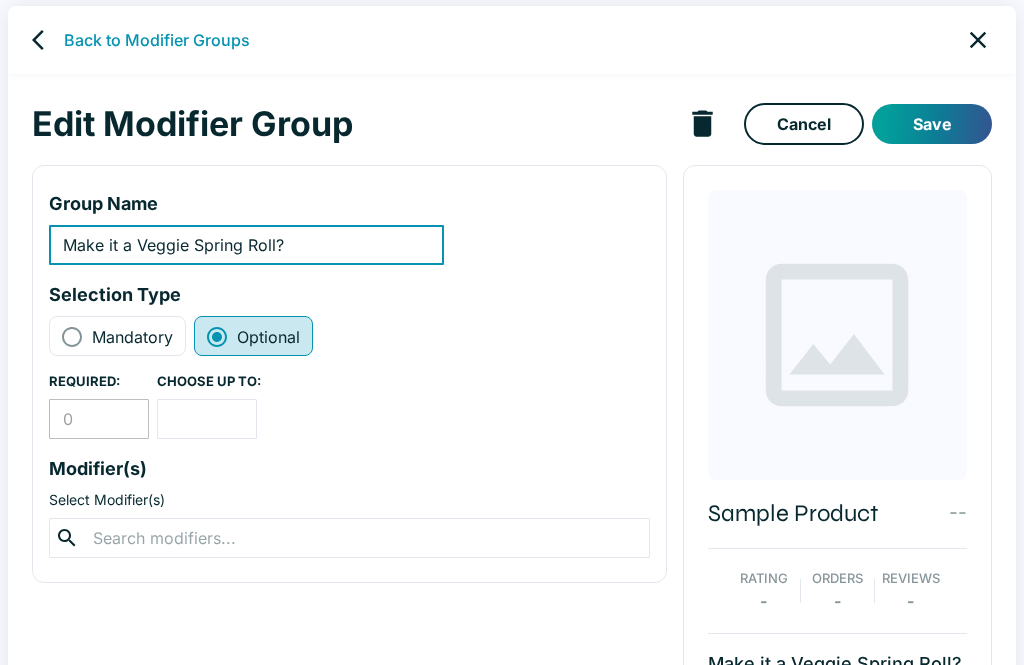 click on "Make it a Veggie Spring Roll?" at bounding box center (246, 245) 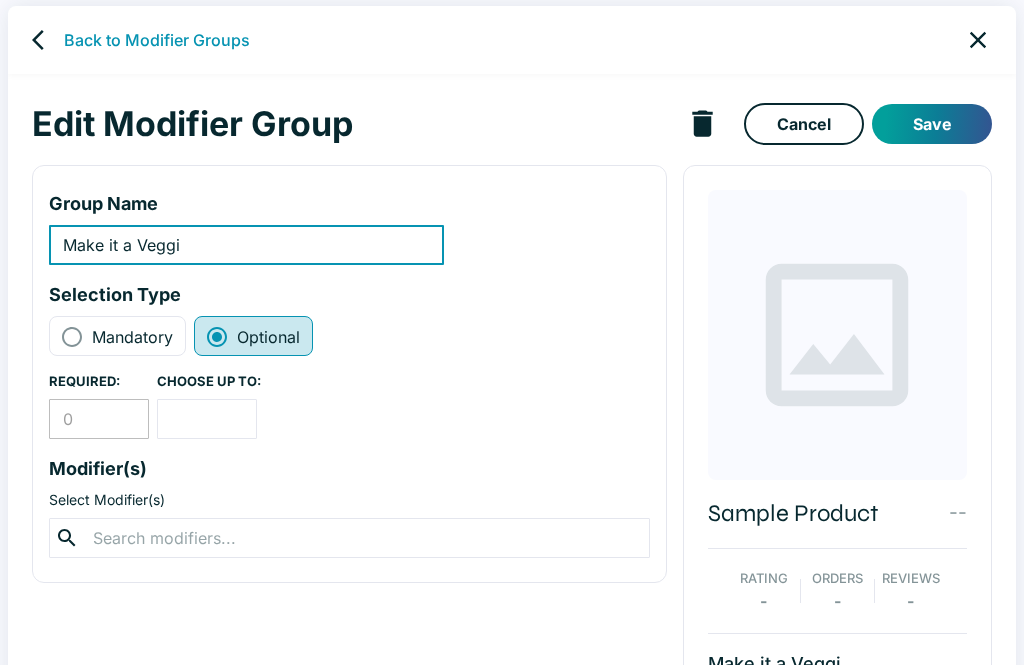 type on "Make it a Veggi" 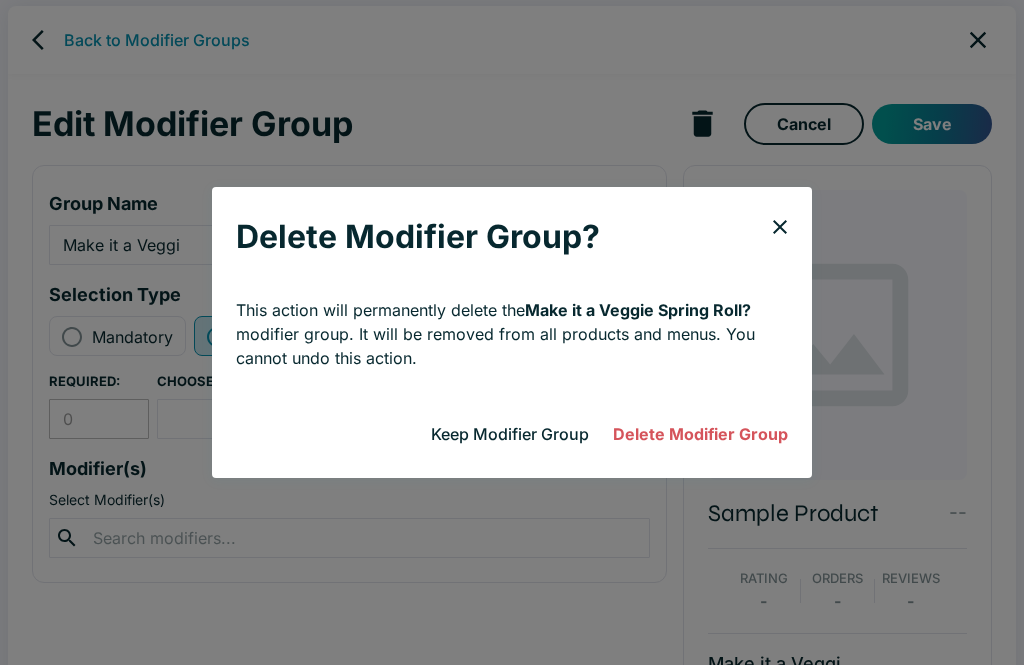 click on "Delete Modifier Group" at bounding box center (700, 434) 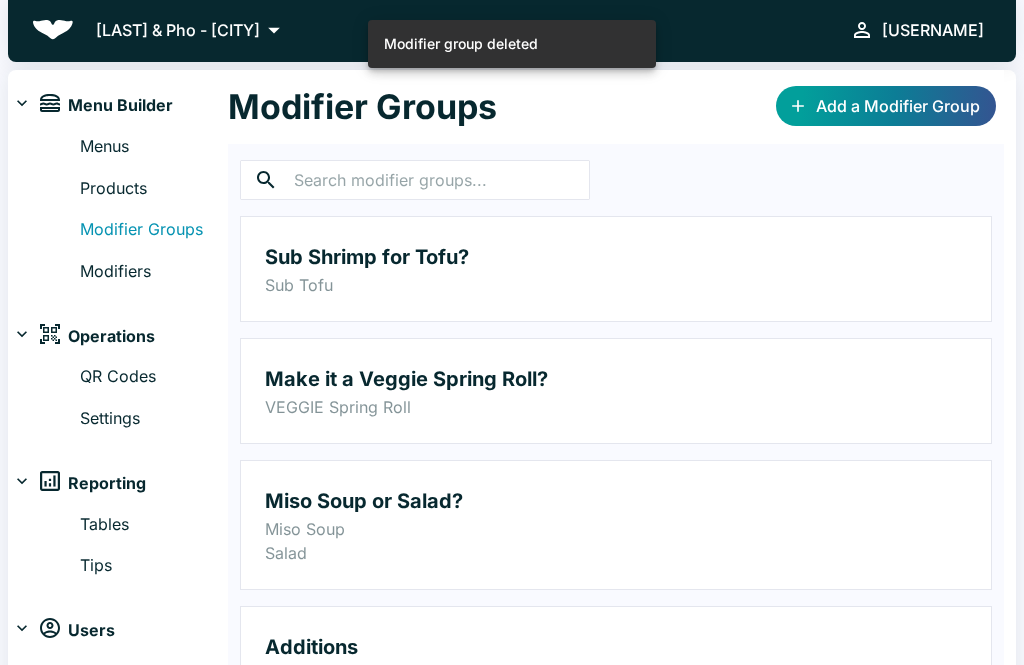 scroll, scrollTop: 0, scrollLeft: 0, axis: both 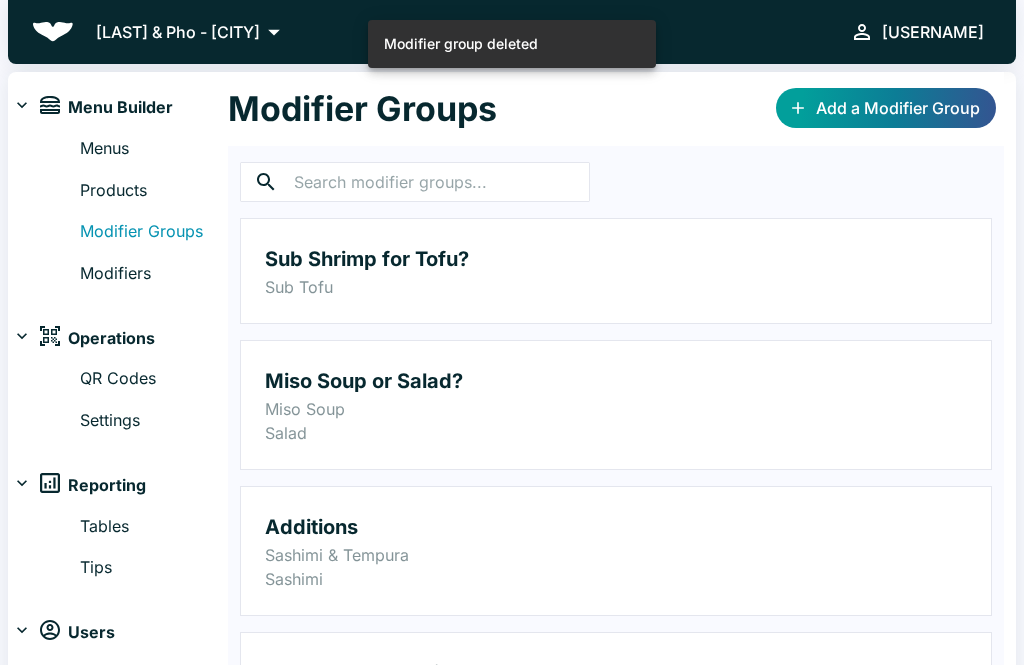 click on "Miso Soup" at bounding box center (616, 409) 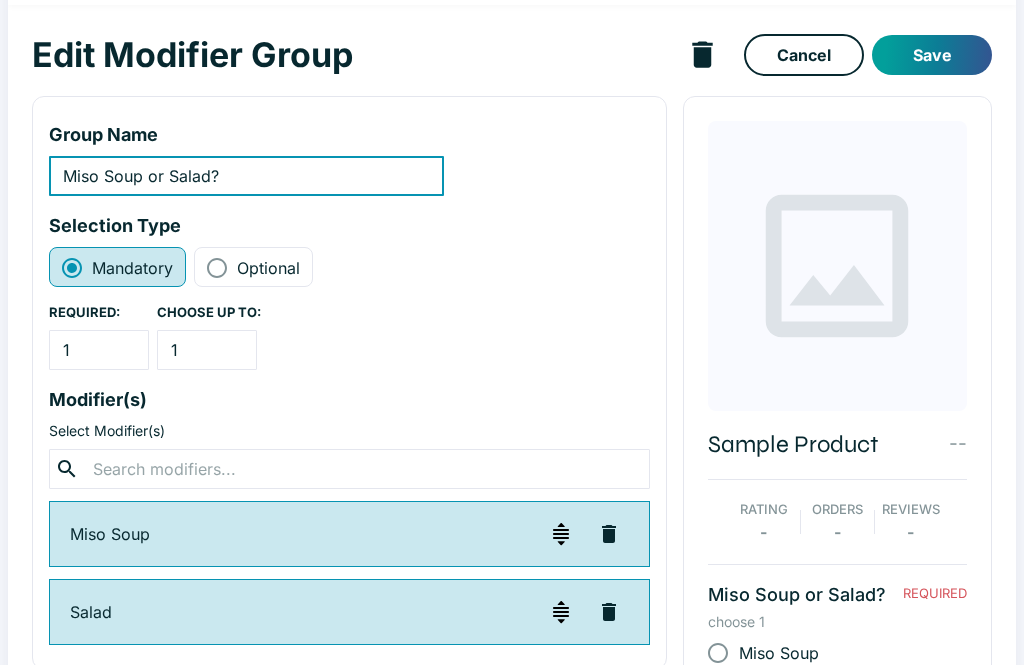 scroll, scrollTop: 0, scrollLeft: 0, axis: both 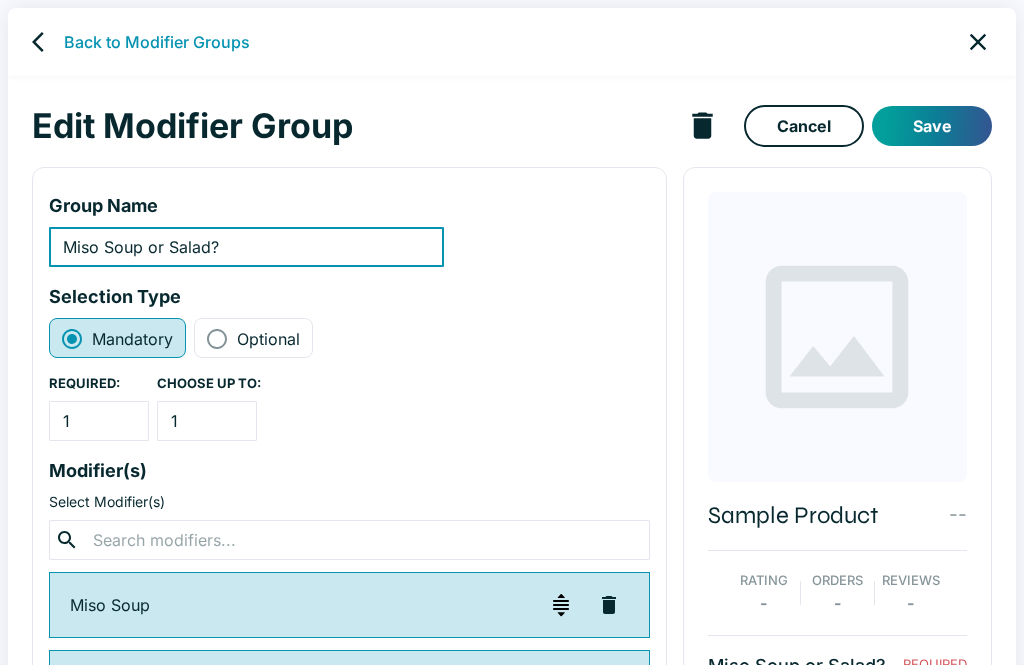 click on "Save" at bounding box center (932, 126) 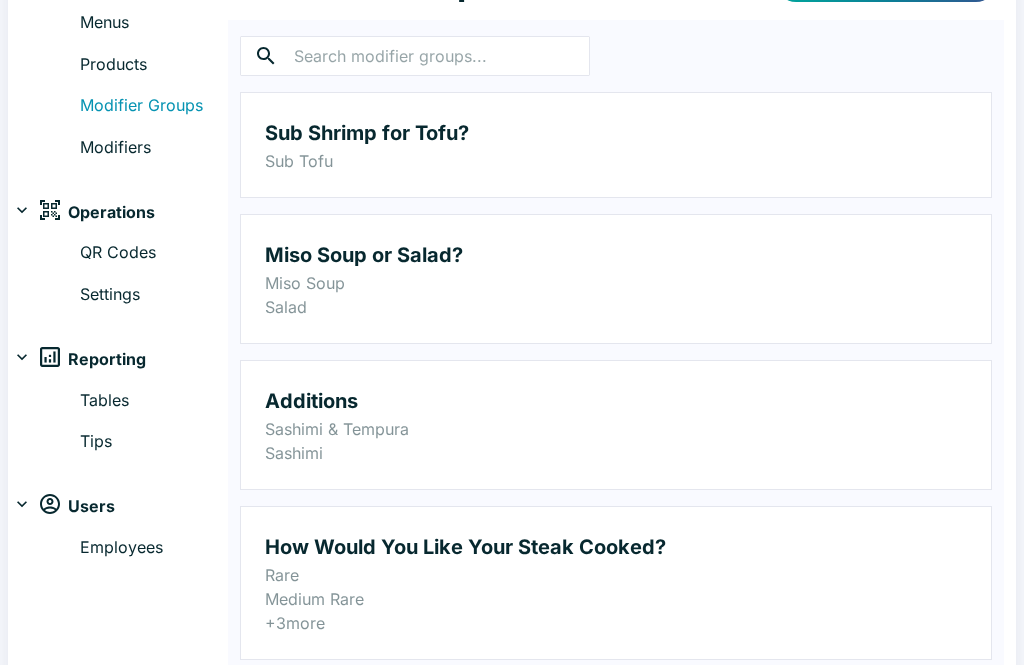 scroll, scrollTop: 134, scrollLeft: 0, axis: vertical 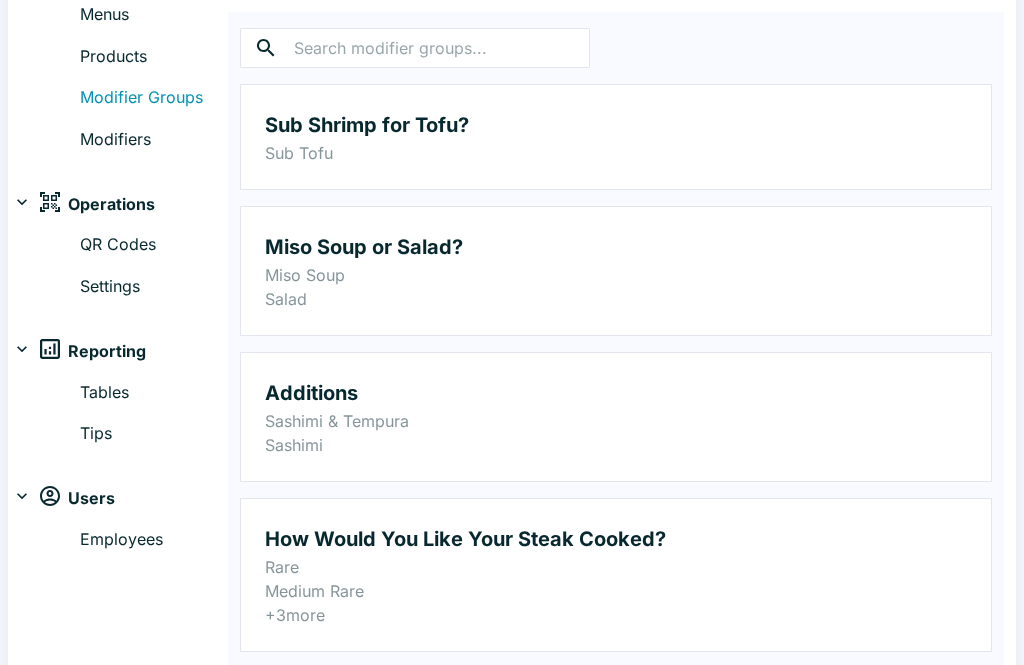 click on "Miso Soup" at bounding box center (616, 275) 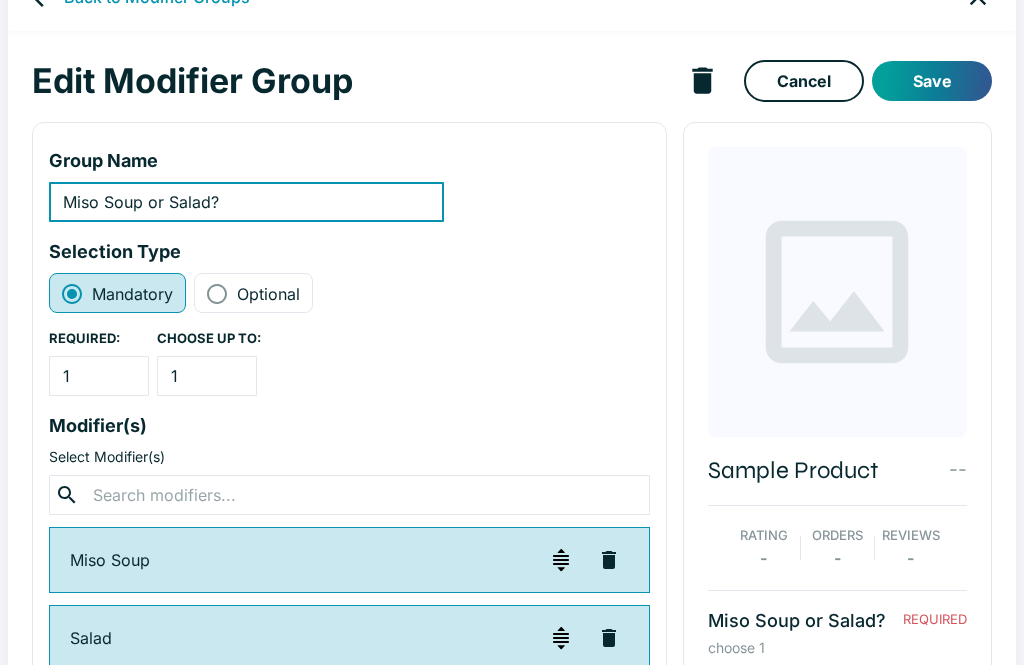 click on "--" at bounding box center (958, 470) 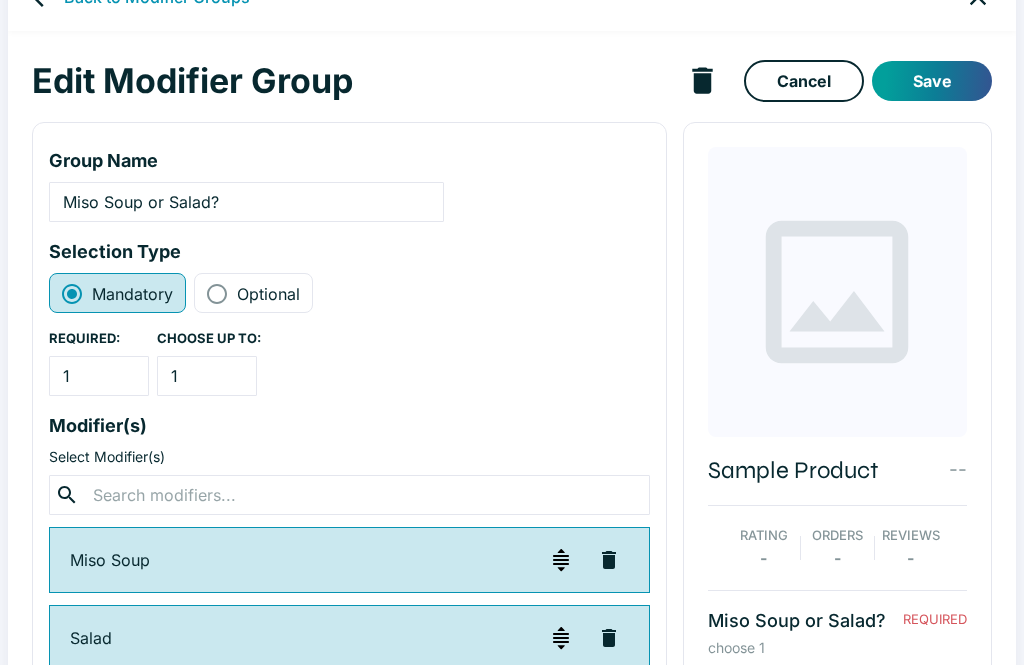 scroll, scrollTop: 45, scrollLeft: 0, axis: vertical 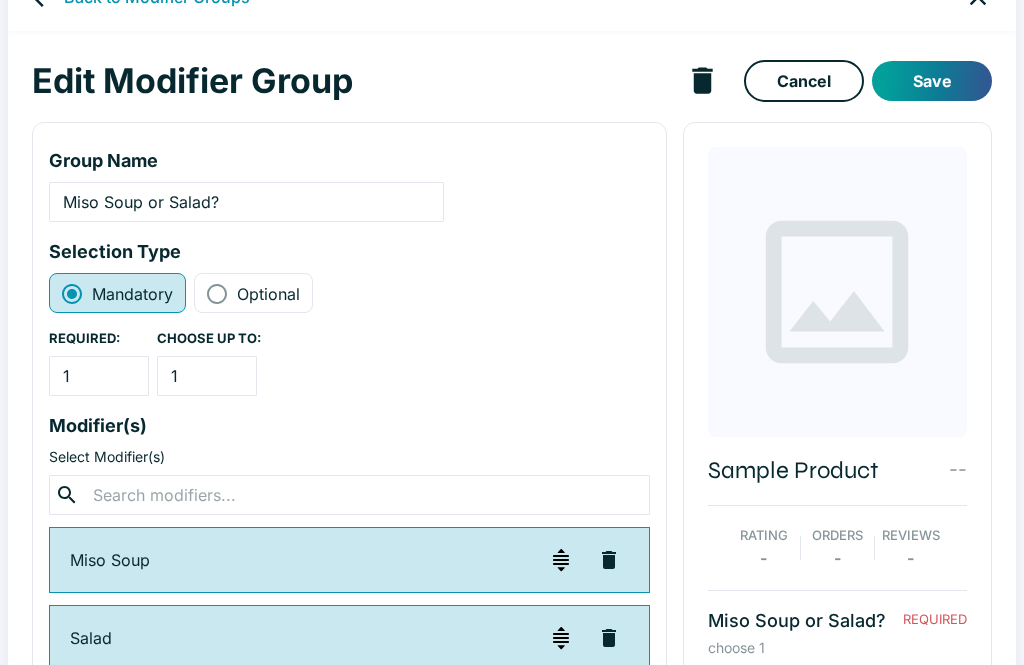 click on "--" at bounding box center [958, 469] 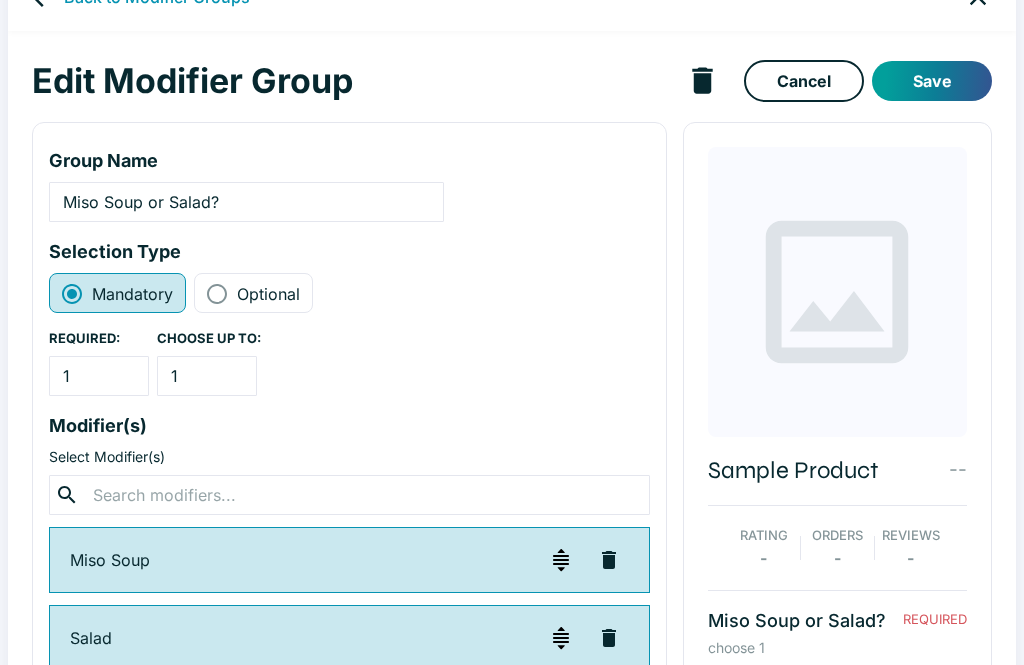 click at bounding box center [349, 495] 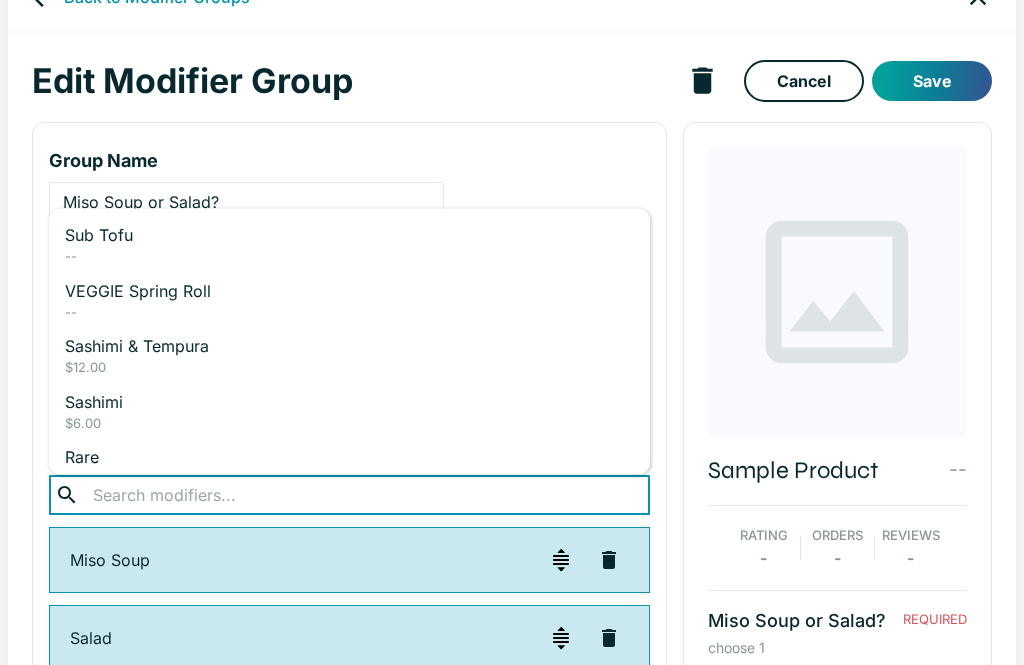 scroll, scrollTop: 44, scrollLeft: 0, axis: vertical 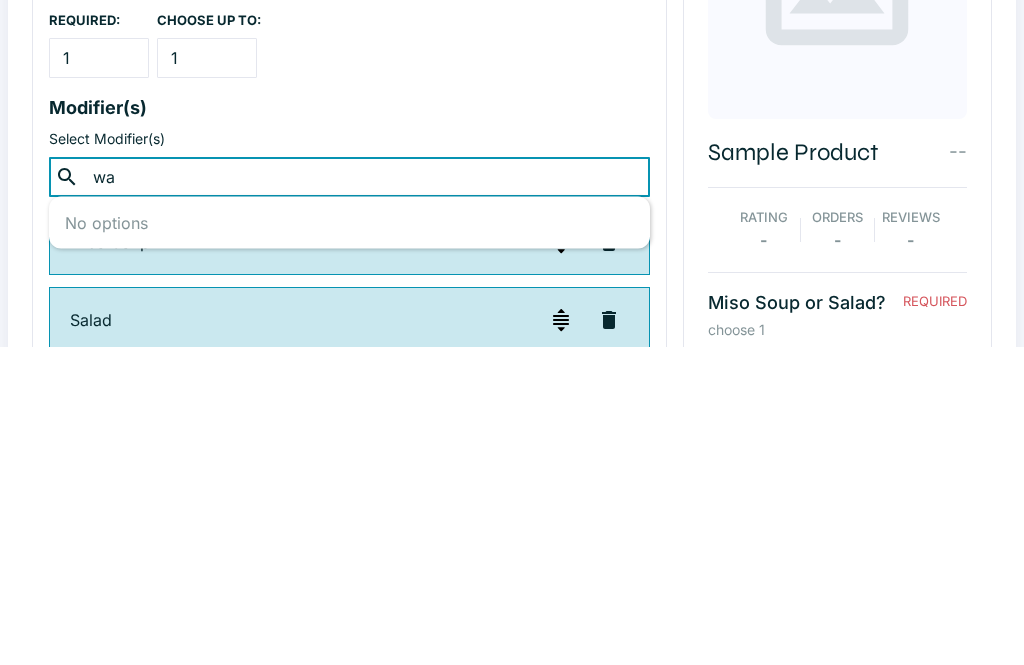 type on "w" 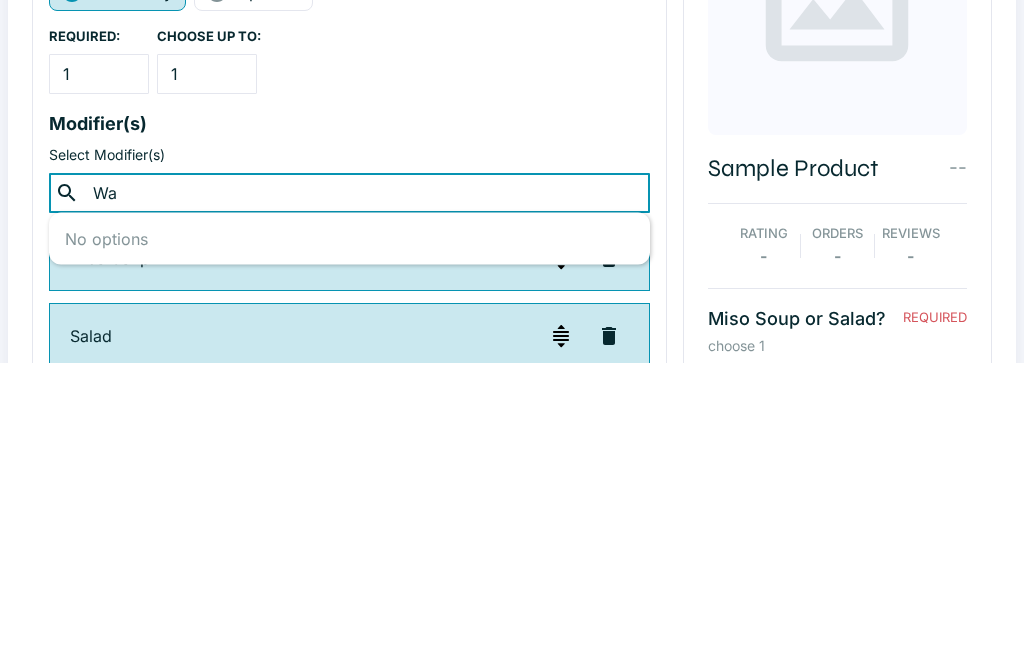 type on "W" 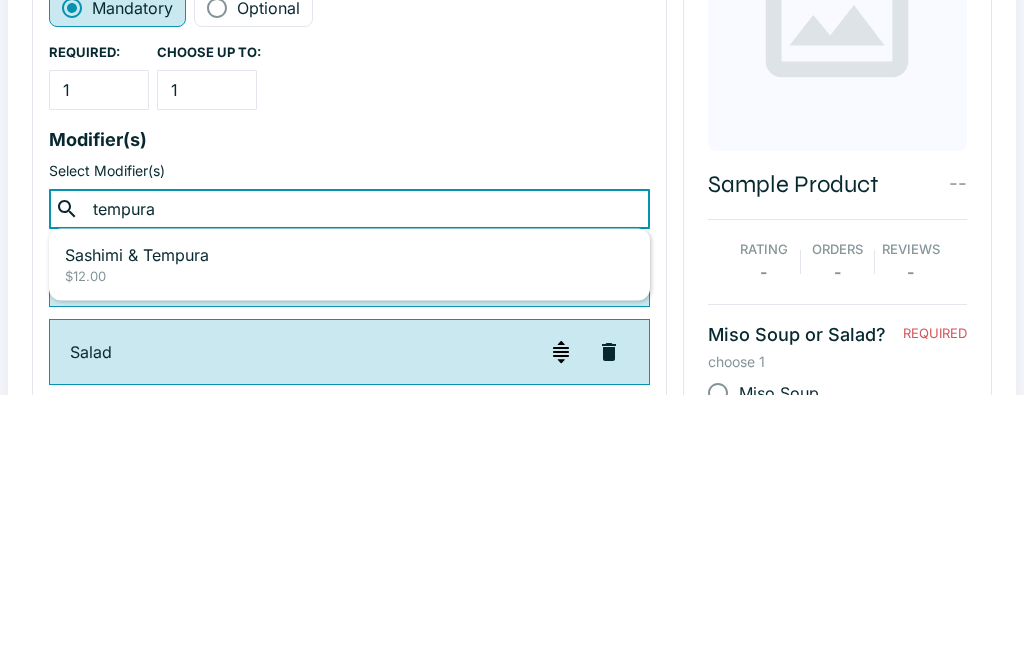 scroll, scrollTop: 70, scrollLeft: 0, axis: vertical 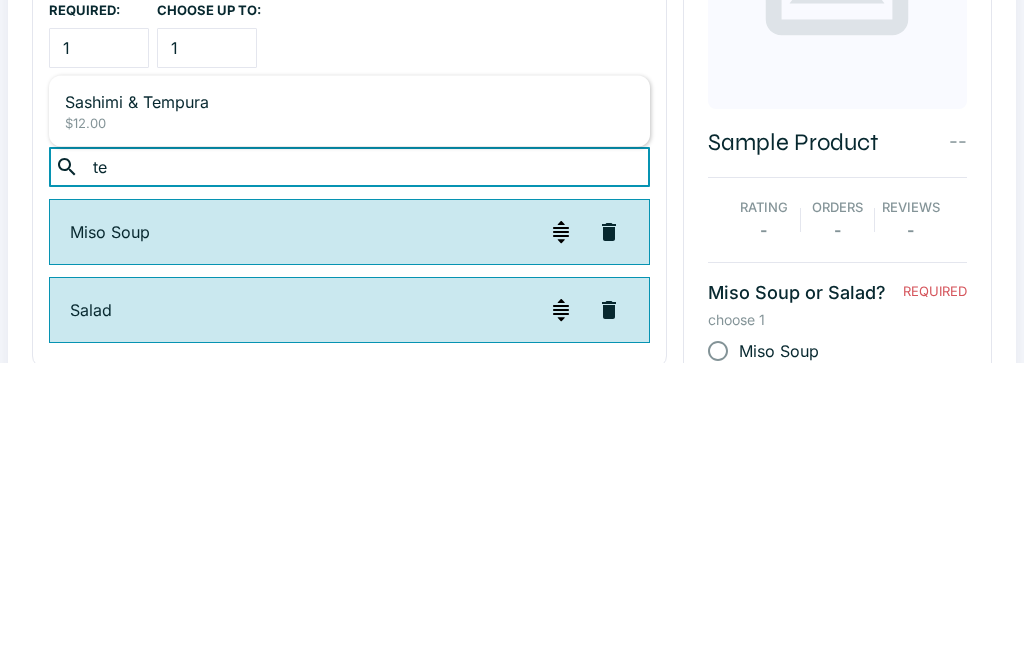 type on "t" 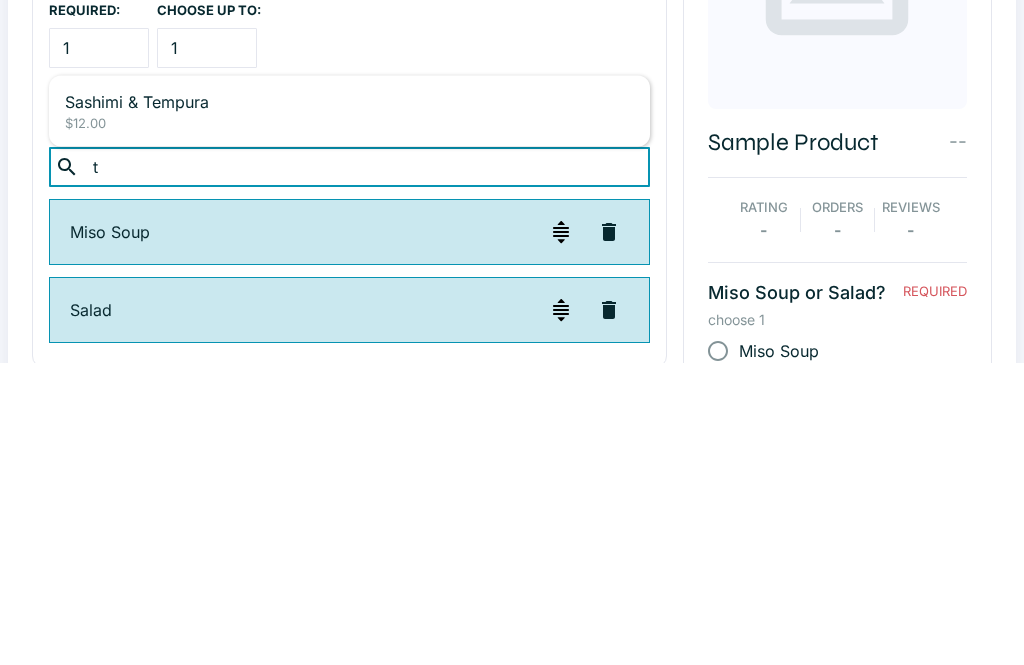 type 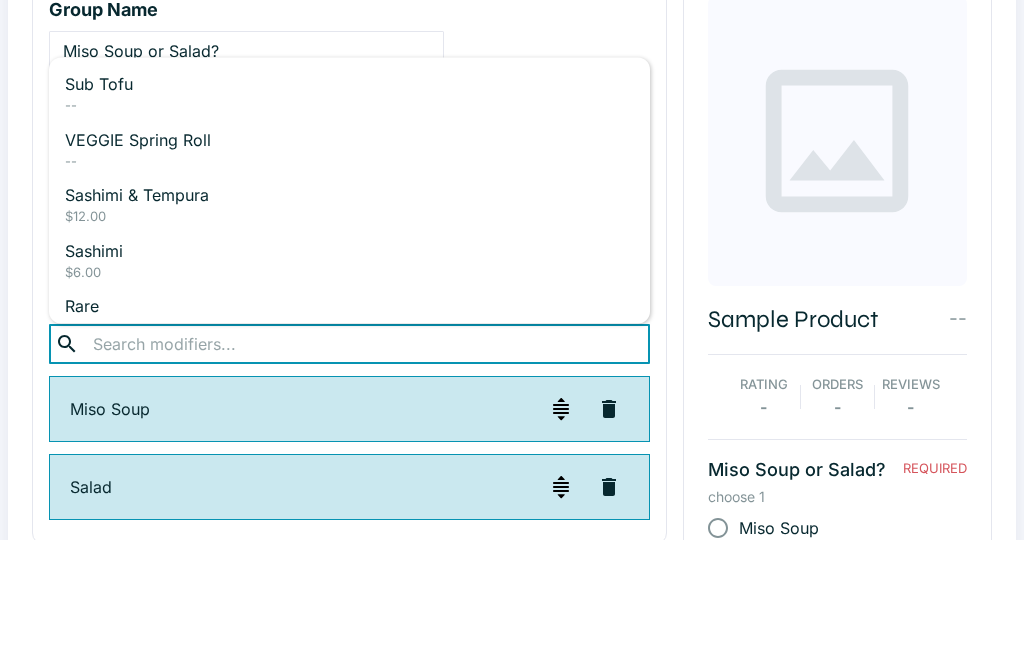 scroll, scrollTop: 0, scrollLeft: 0, axis: both 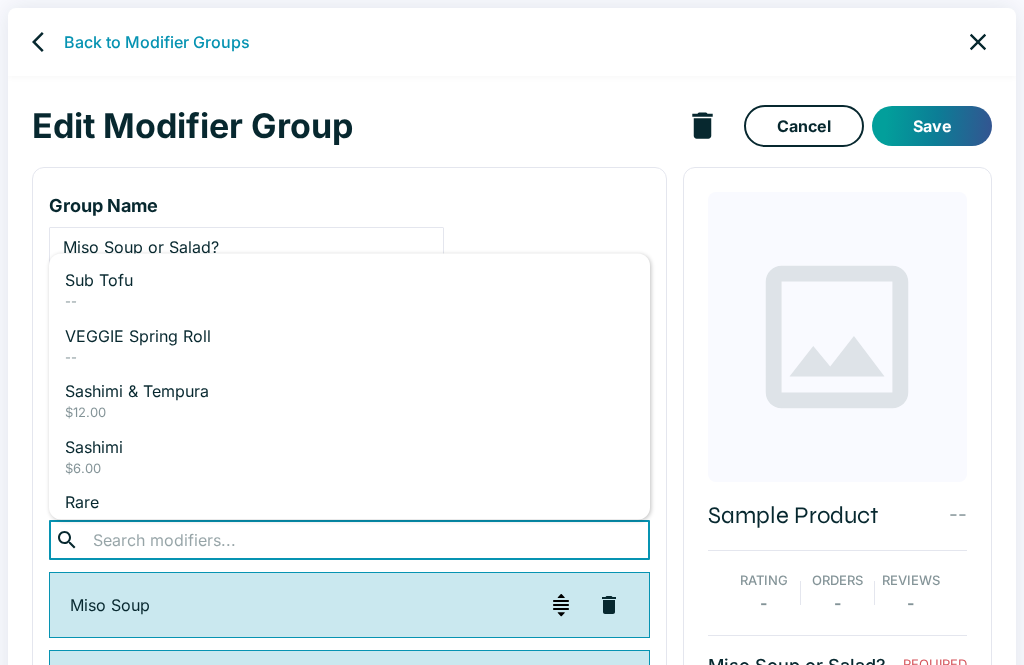 click on "Back to Modifier Groups" at bounding box center (157, 42) 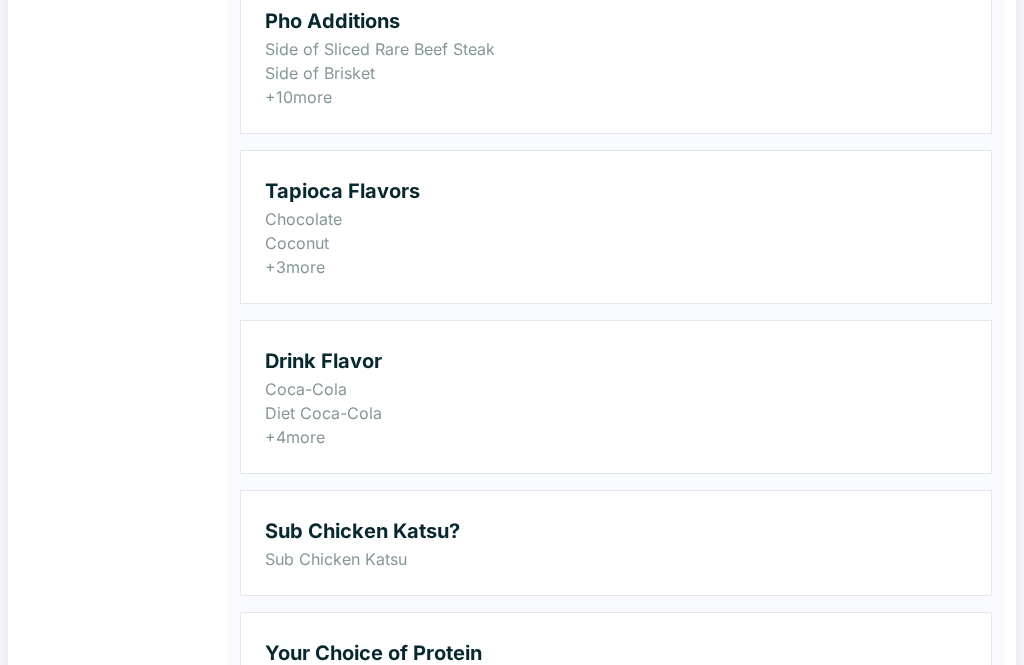 scroll, scrollTop: 862, scrollLeft: 0, axis: vertical 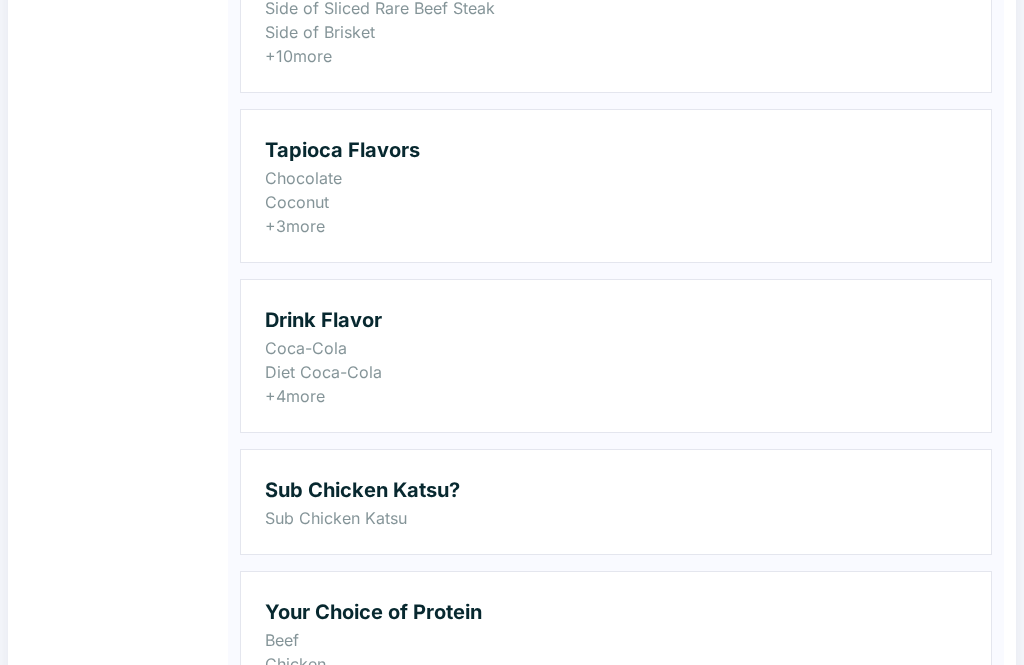 click on "Coconut" at bounding box center [616, 203] 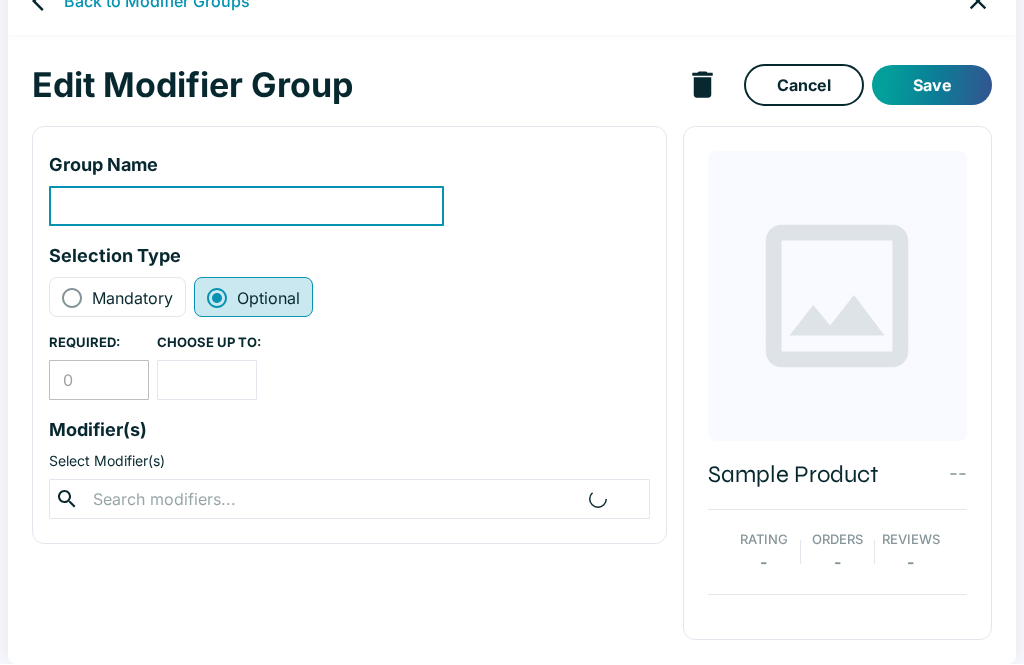 scroll, scrollTop: 0, scrollLeft: 0, axis: both 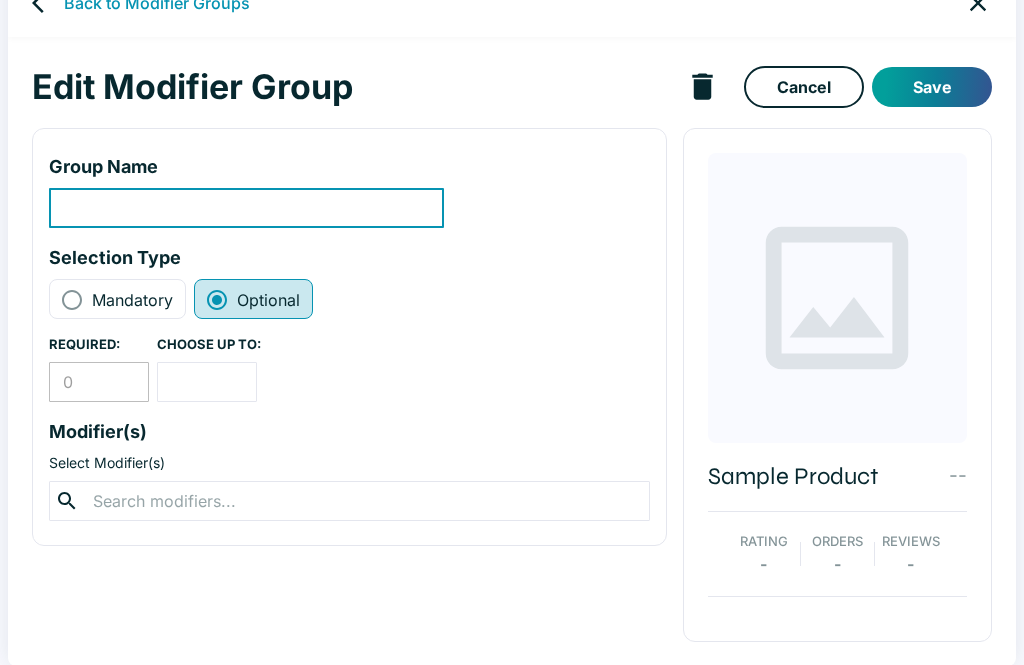 type on "Tapioca Flavors" 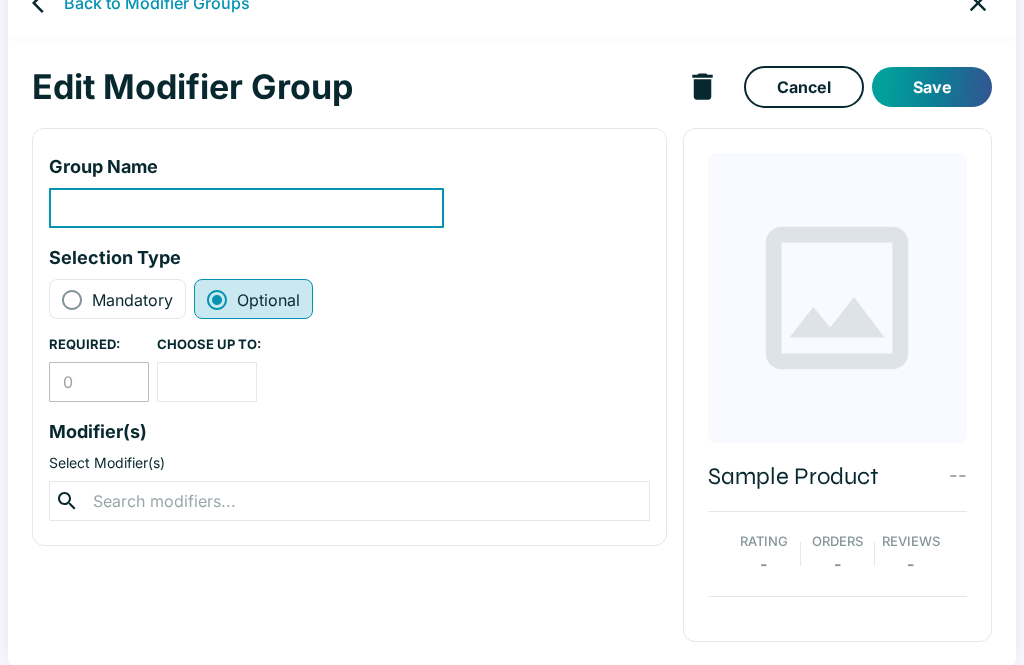 radio on "true" 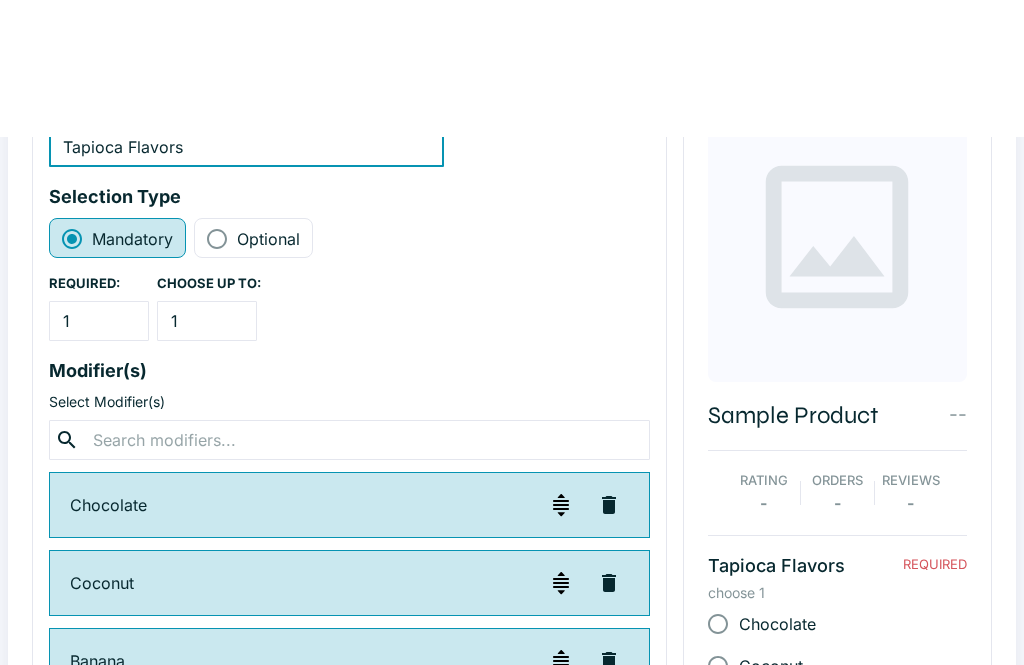 scroll, scrollTop: 0, scrollLeft: 0, axis: both 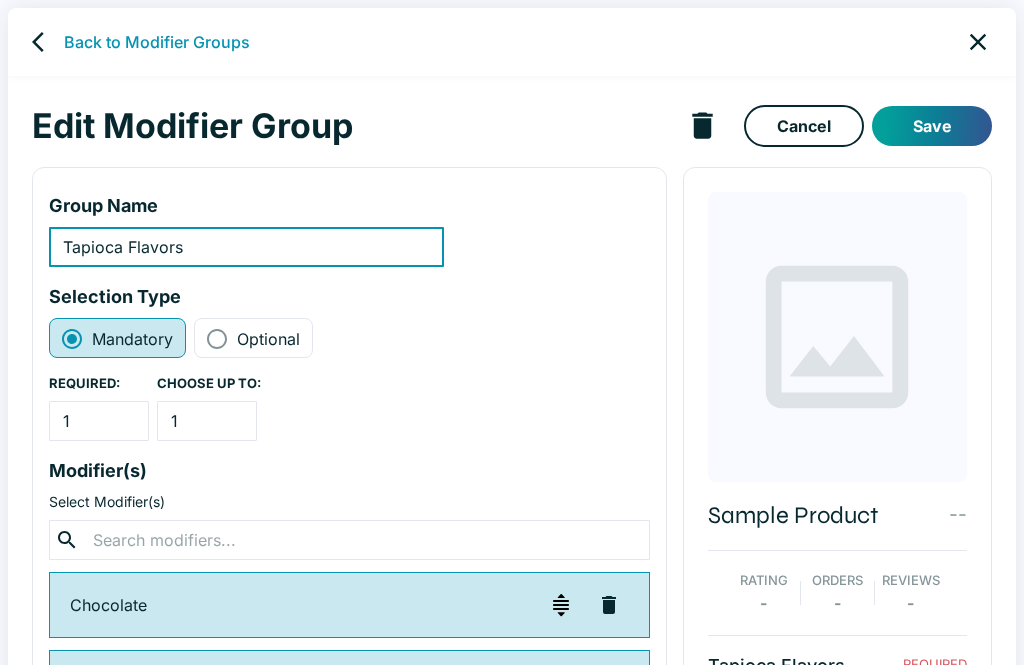 click 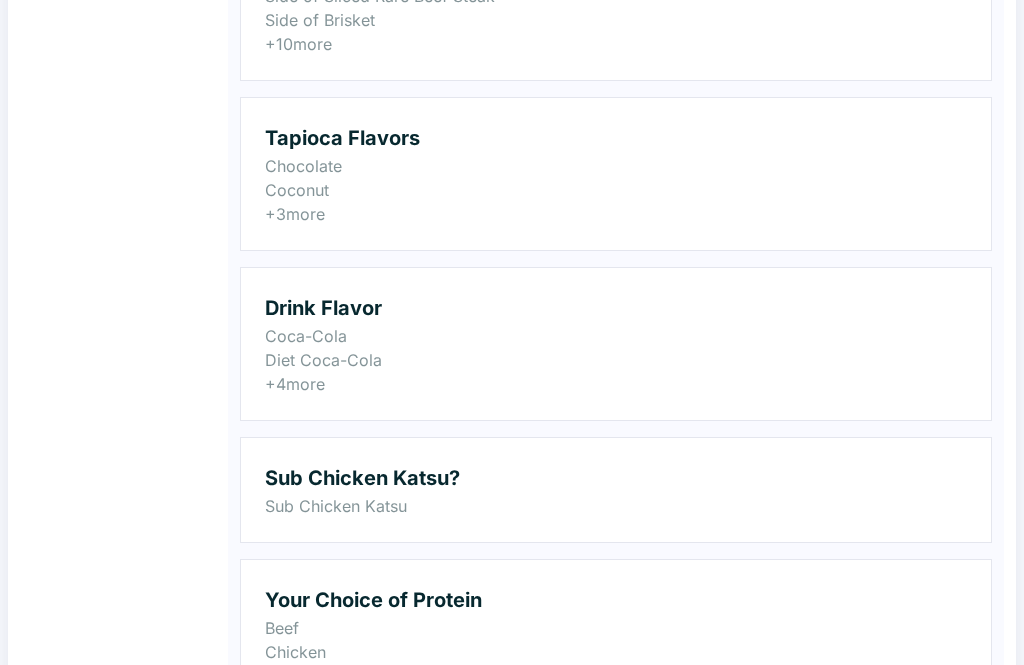 scroll, scrollTop: 881, scrollLeft: 0, axis: vertical 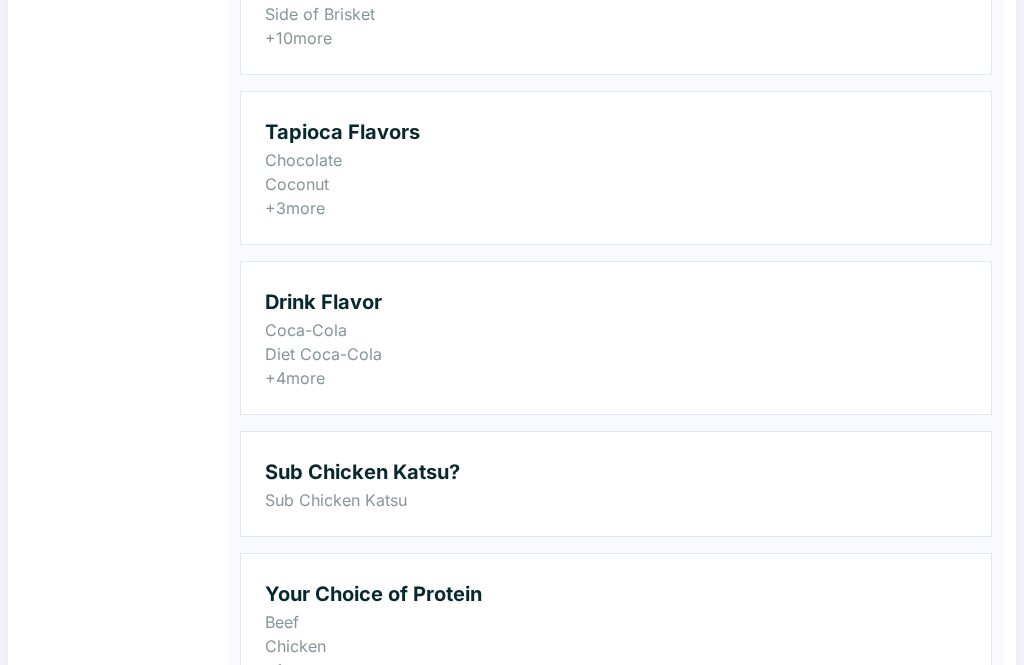 click on "Diet Coca-Cola" at bounding box center (616, 354) 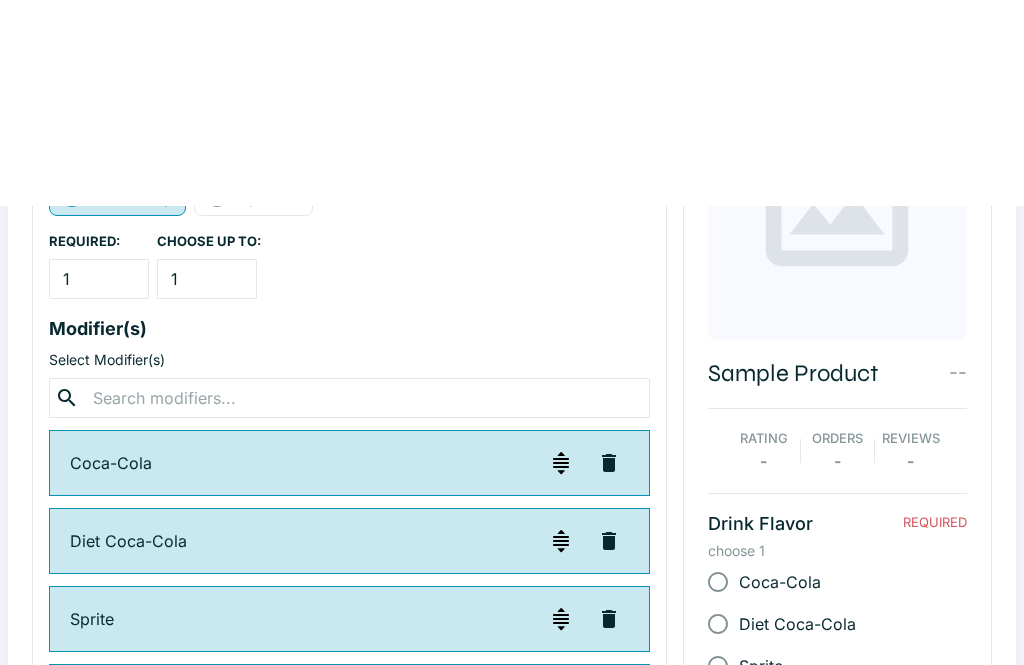 scroll, scrollTop: 0, scrollLeft: 0, axis: both 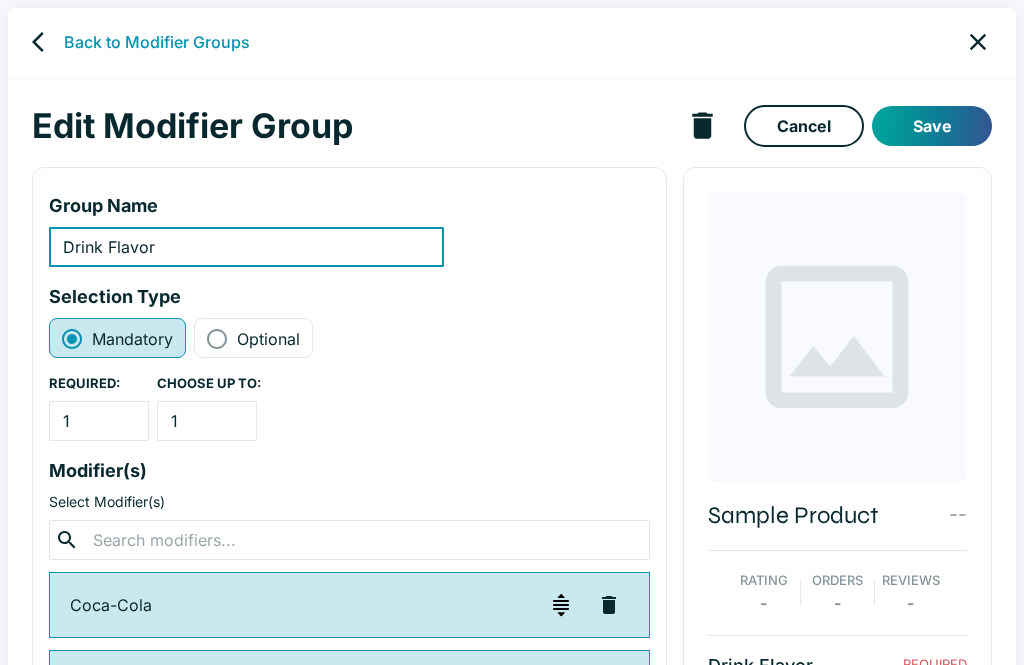 click on "Back to Modifier Groups" at bounding box center (157, 42) 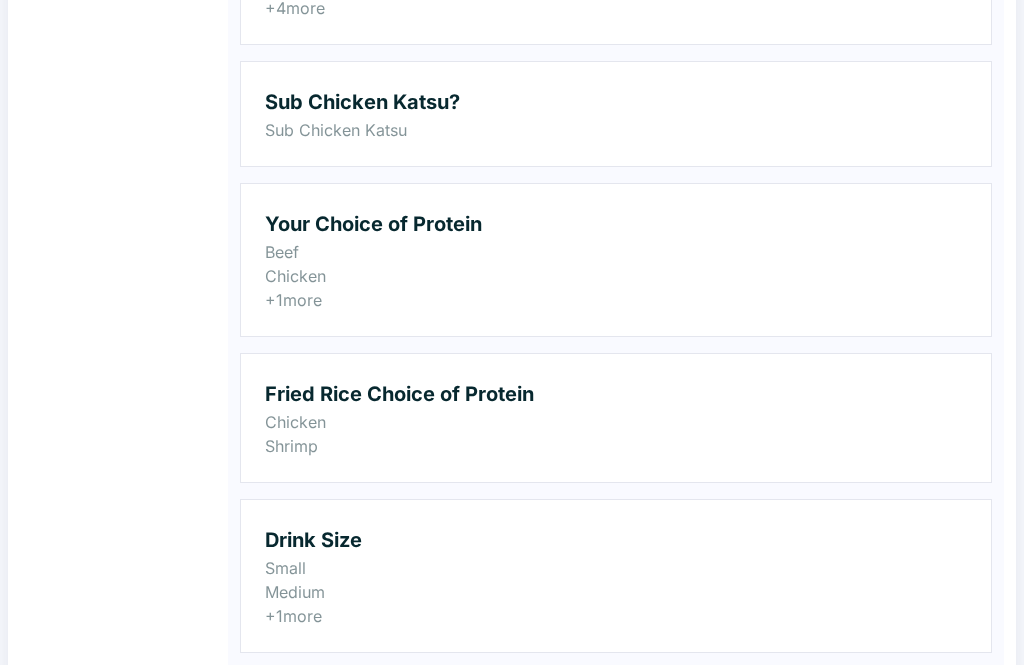 scroll, scrollTop: 1261, scrollLeft: 0, axis: vertical 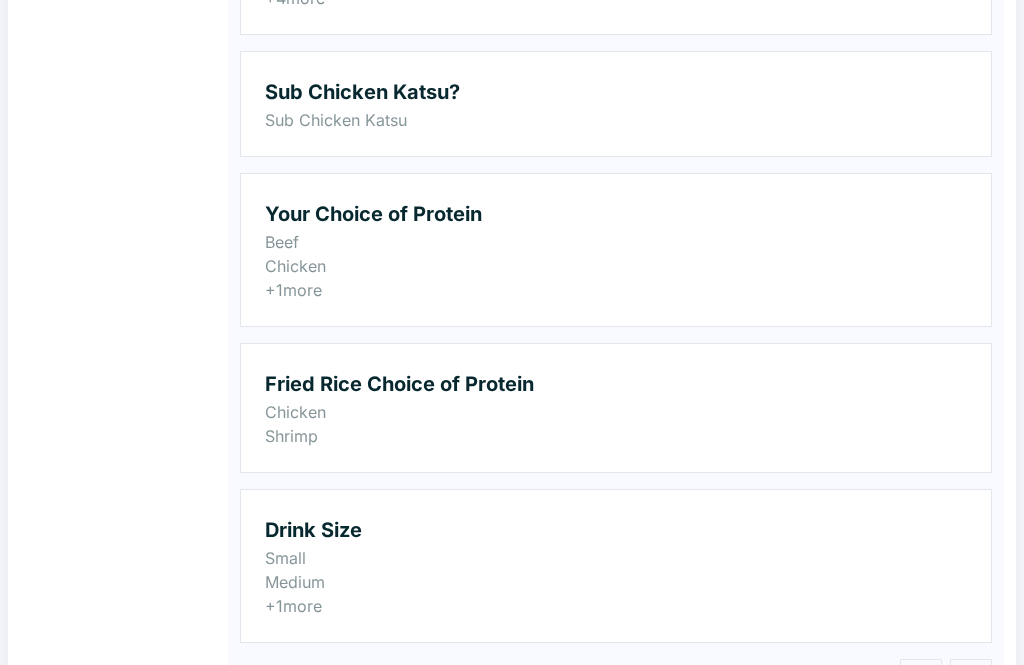 click on "+ 1  more" at bounding box center (616, 290) 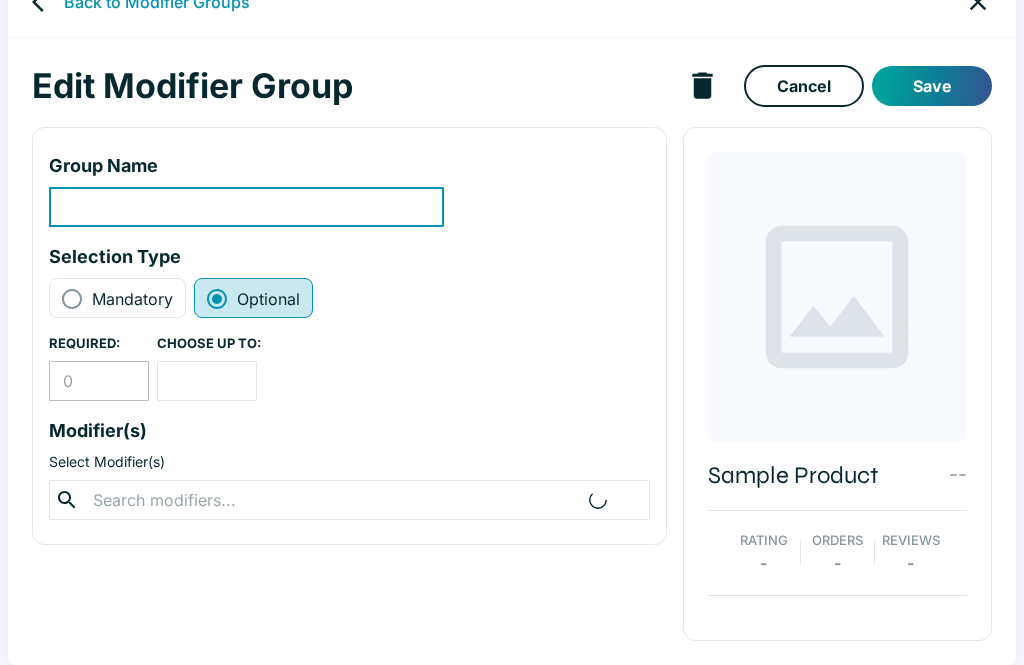 scroll, scrollTop: 0, scrollLeft: 0, axis: both 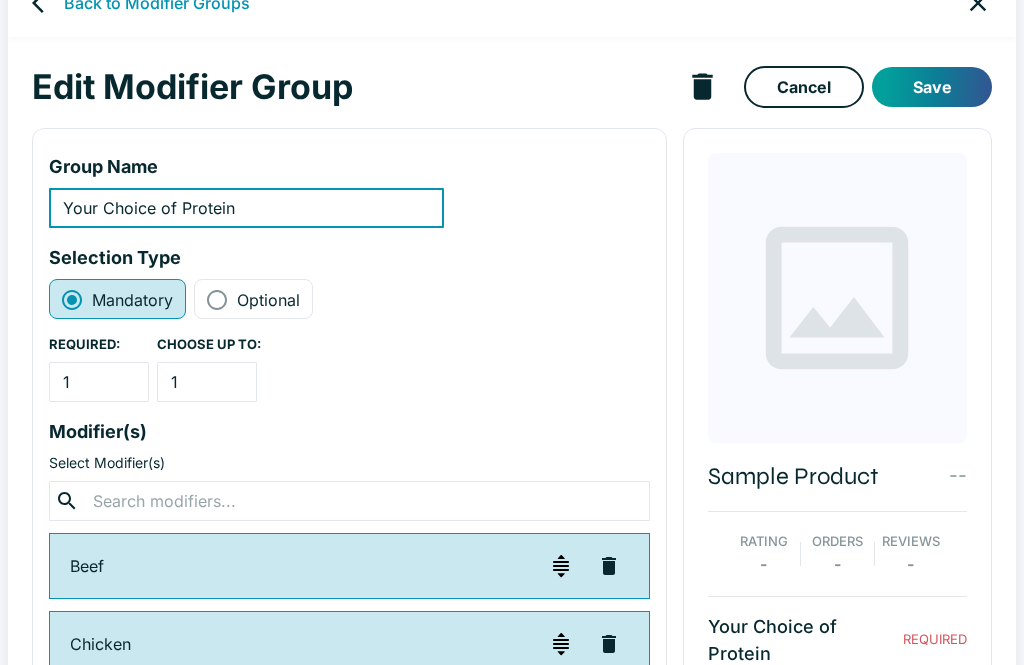type on "Your Choice of Protein" 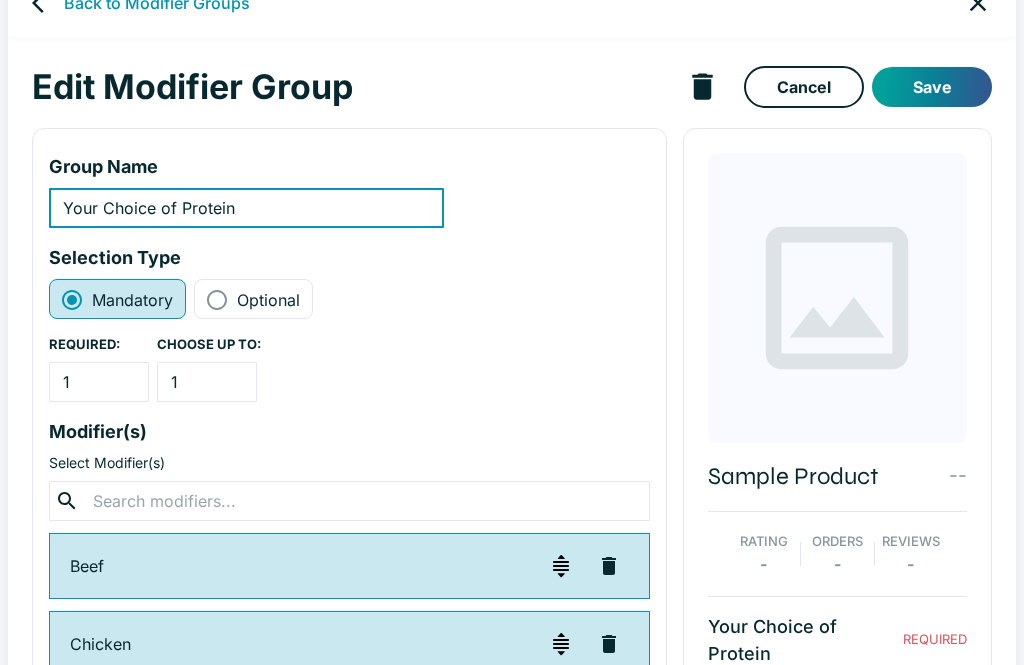 radio on "true" 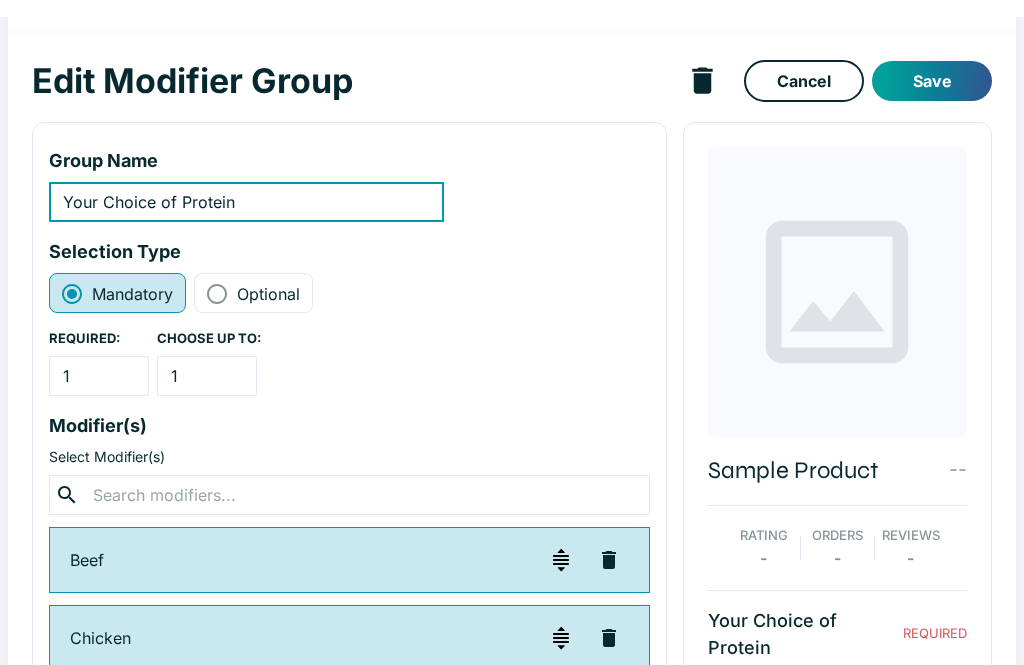 scroll, scrollTop: 0, scrollLeft: 0, axis: both 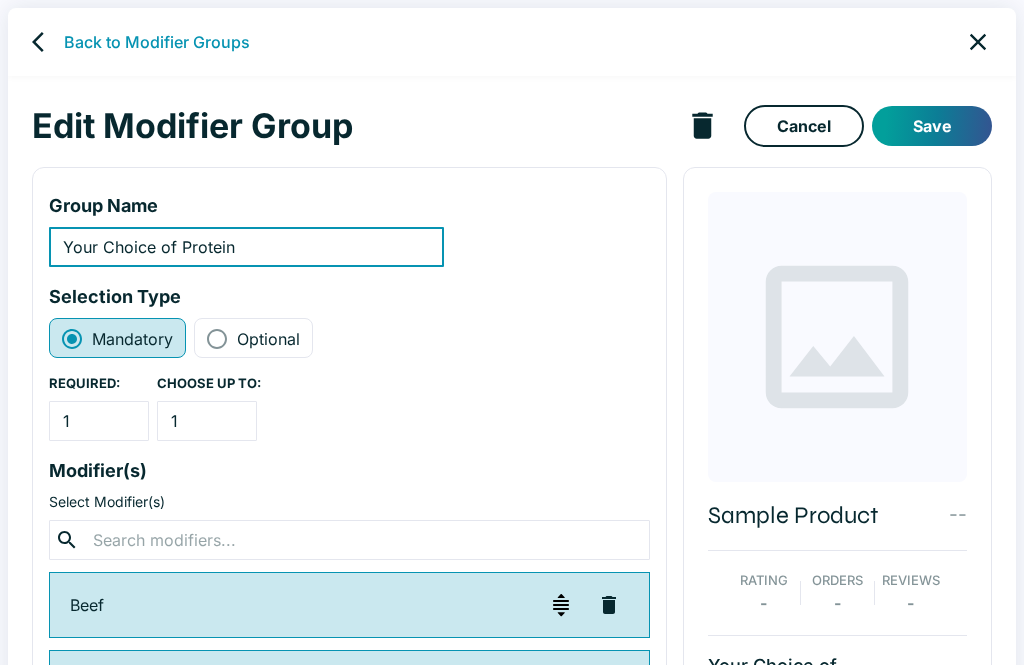 click on "Back to Modifier Groups" at bounding box center [512, 42] 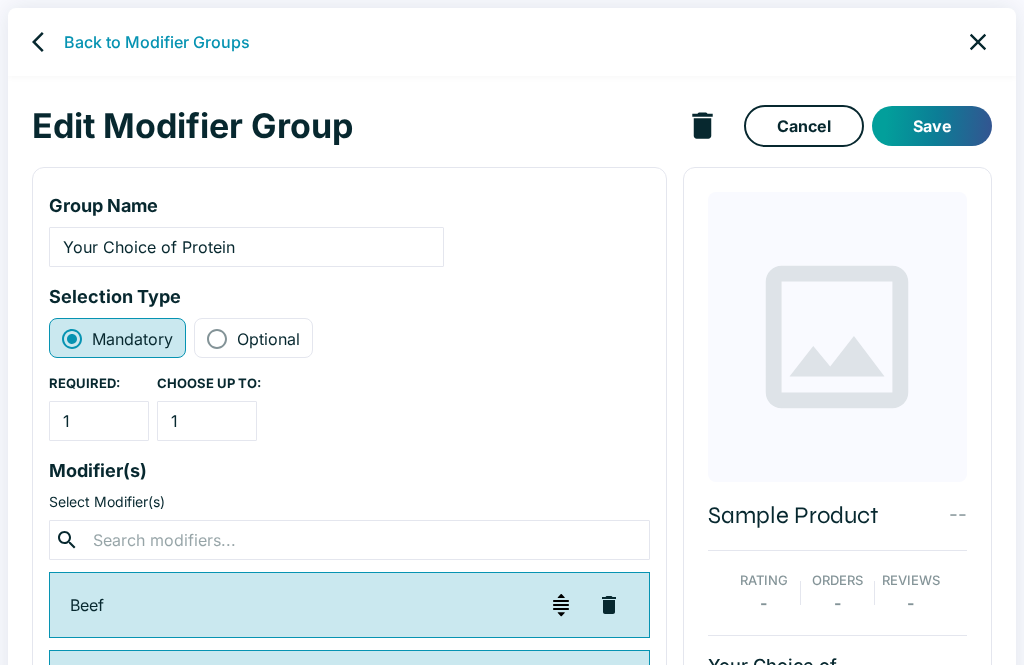 click on "Back to Modifier Groups" at bounding box center (157, 42) 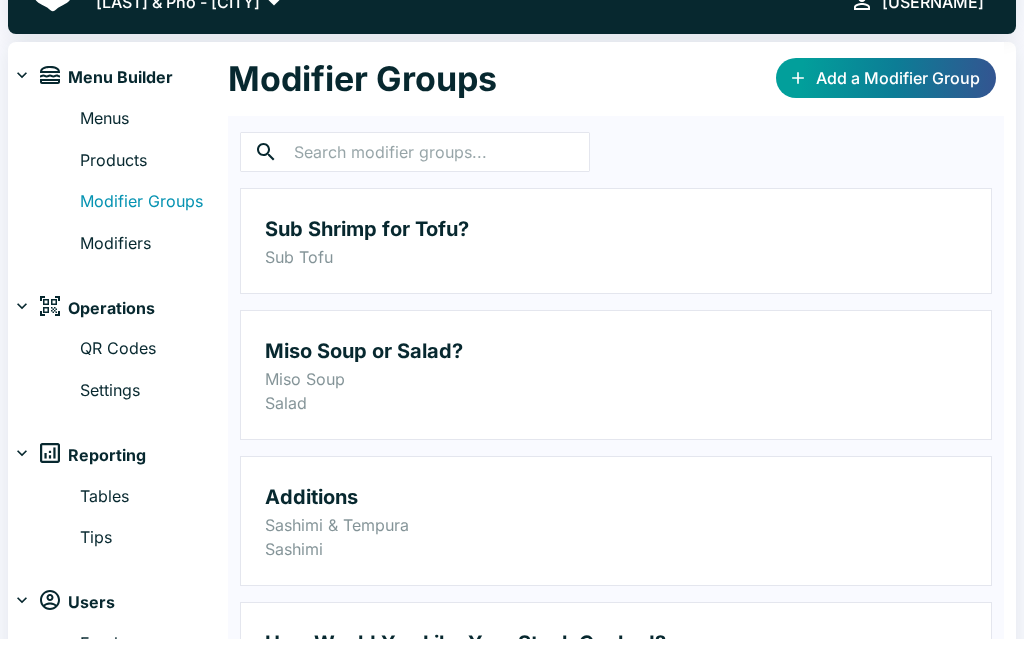 scroll, scrollTop: 32, scrollLeft: 0, axis: vertical 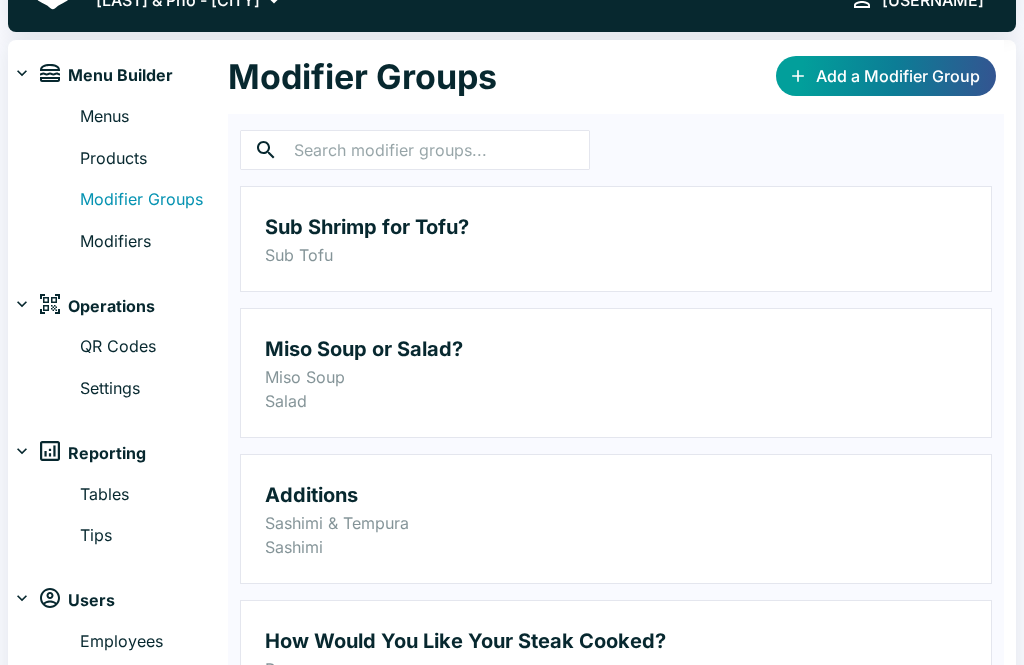 click on "Products" at bounding box center (154, 159) 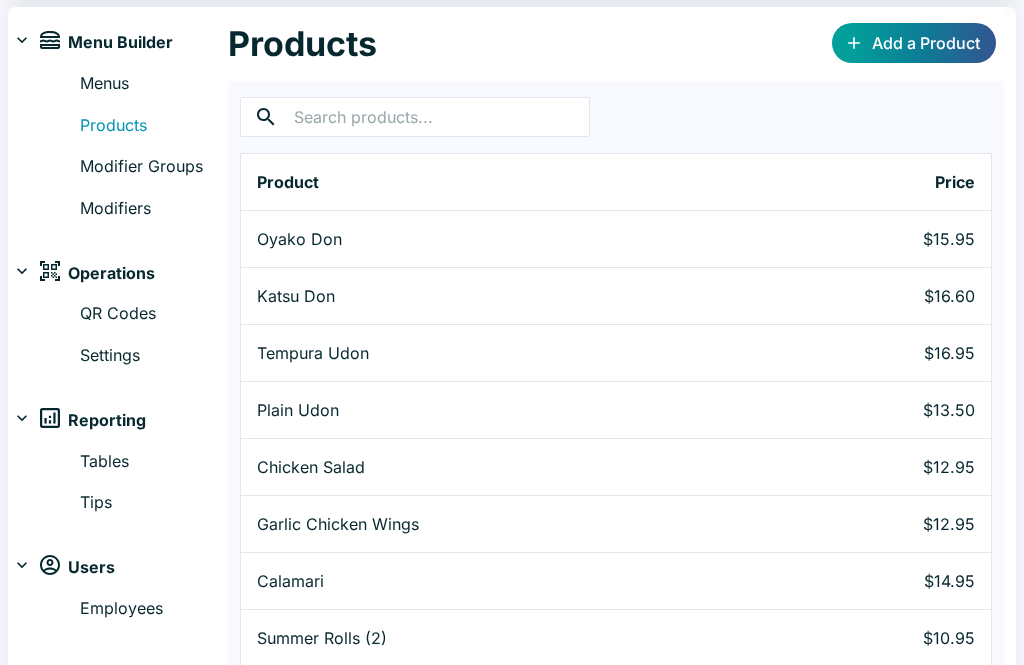 scroll, scrollTop: 0, scrollLeft: 0, axis: both 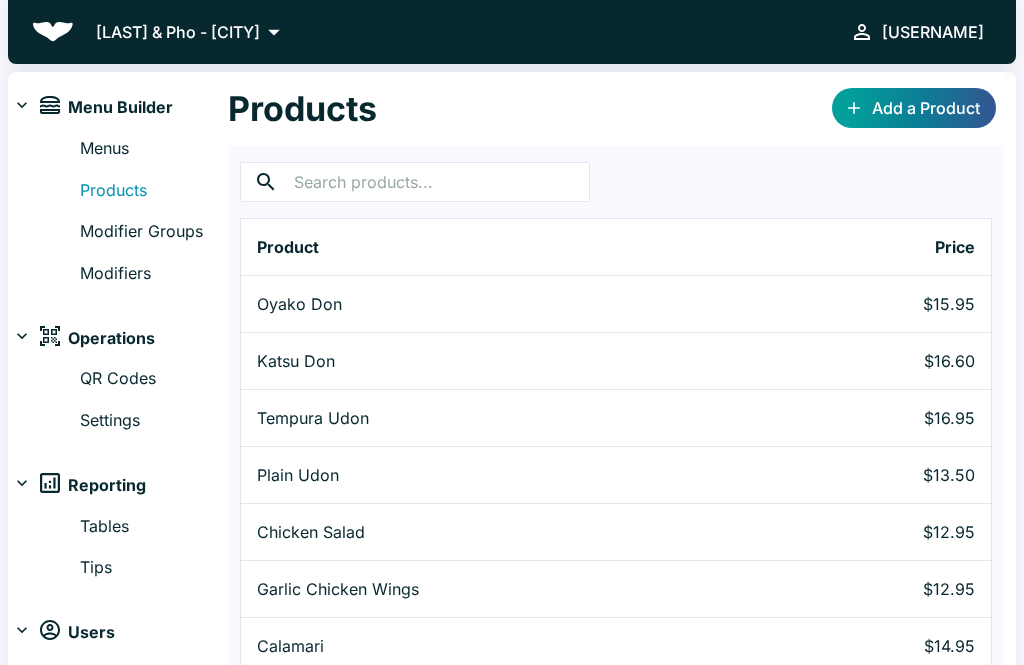 click on "Menus" at bounding box center (154, 149) 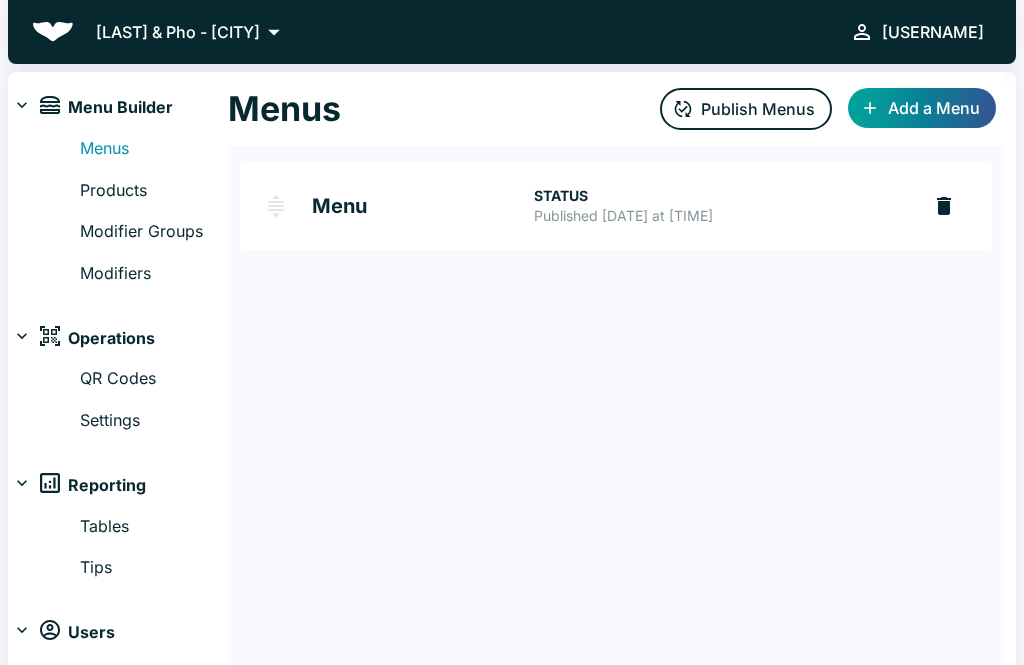 click on "Published [DATE] at [TIME]" at bounding box center [719, 216] 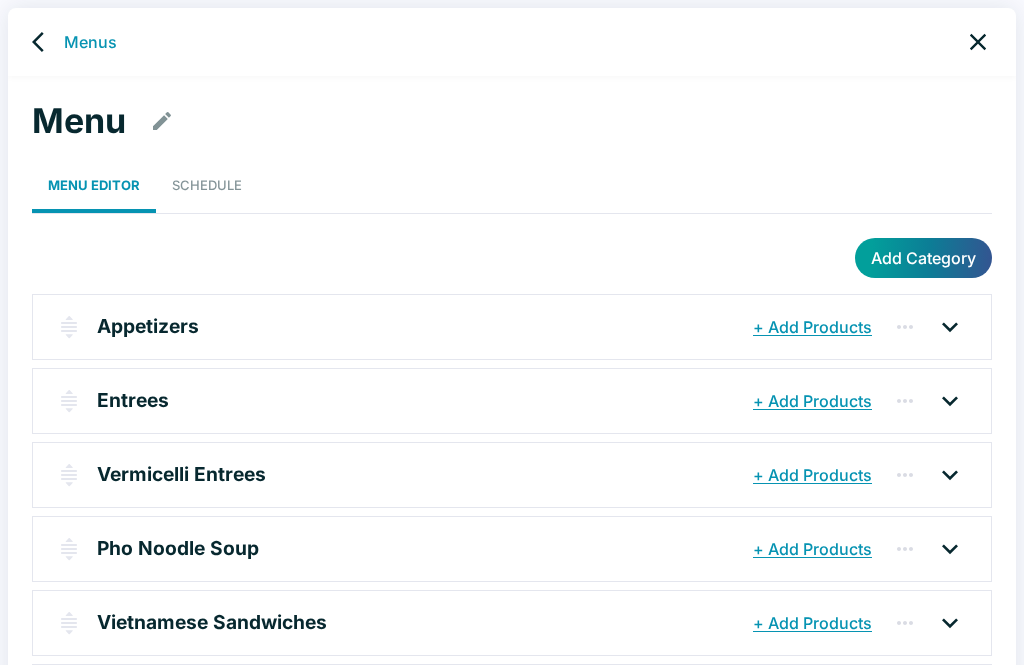 click 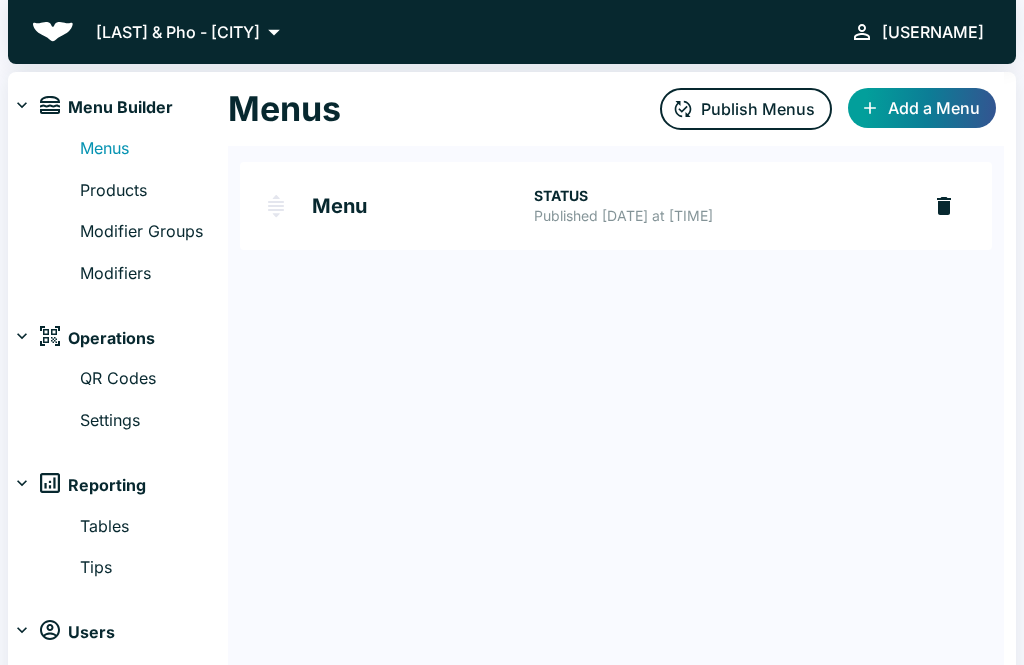 click on "Menu STATUS Published [DATE] at [TIME]" at bounding box center [580, 206] 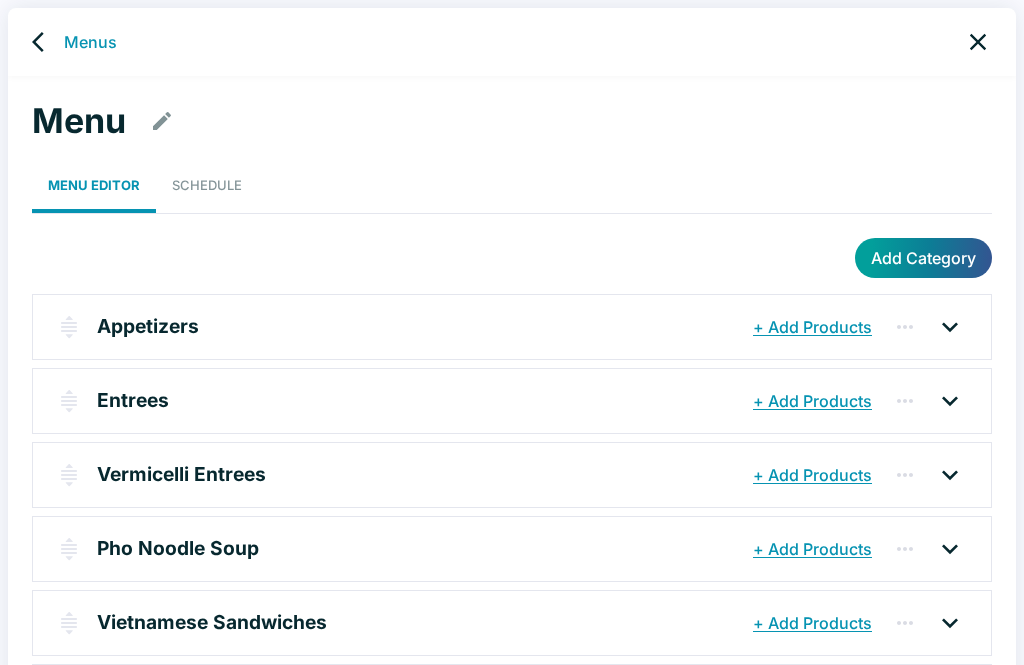 click on "Appetizers + Add Products" at bounding box center [512, 327] 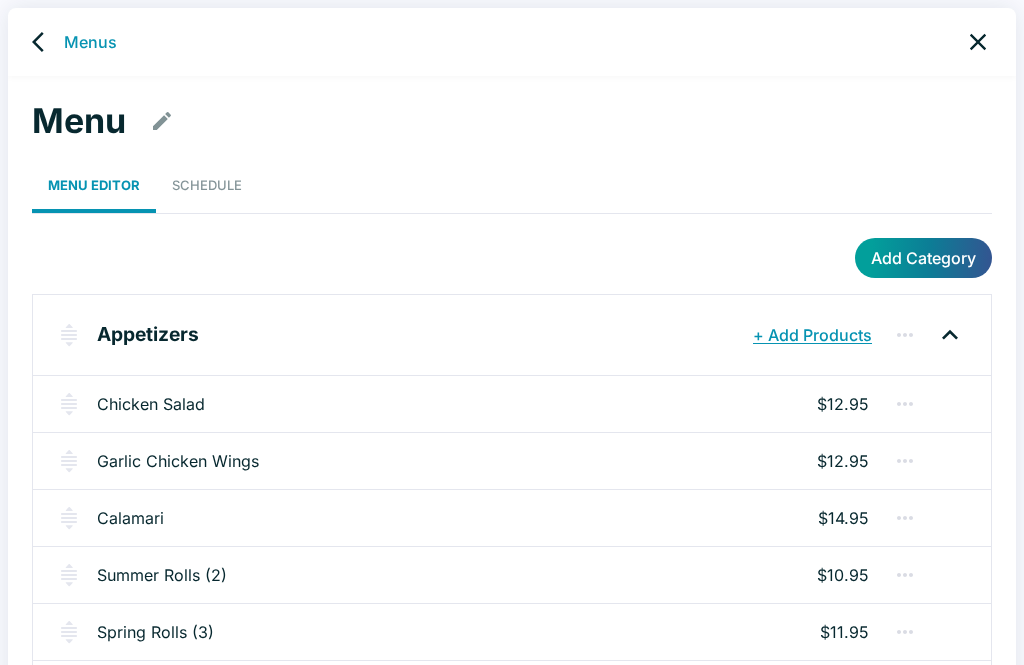 click 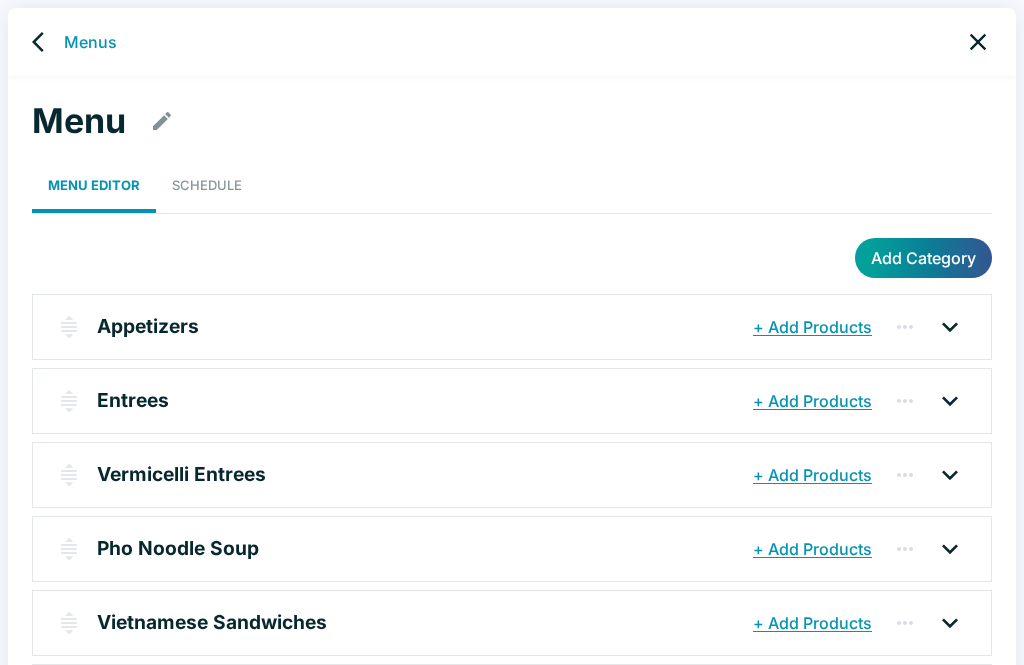 click 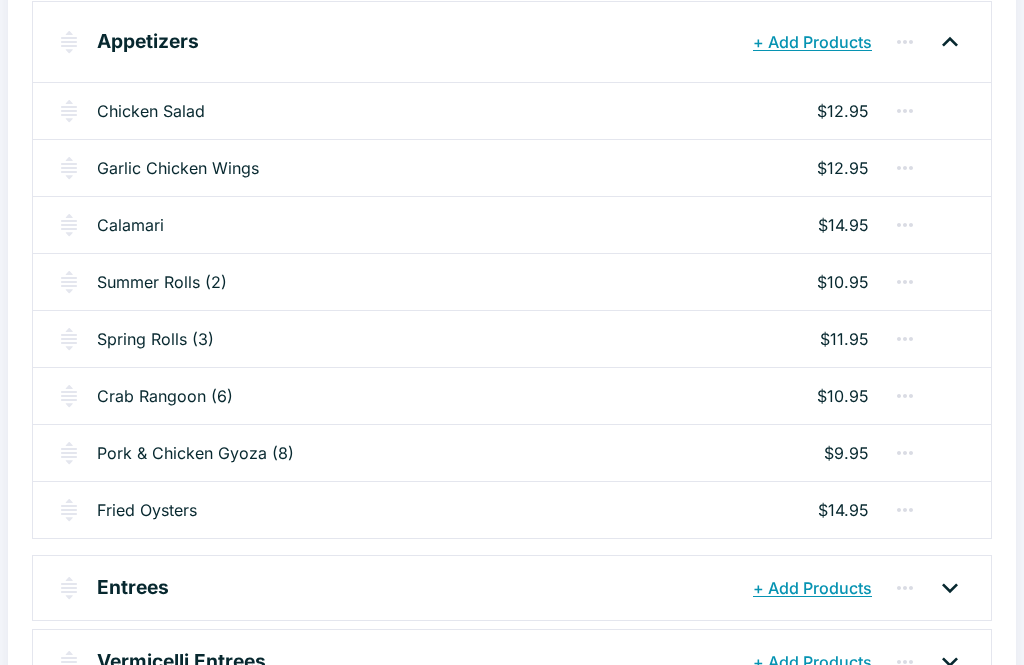 scroll, scrollTop: 298, scrollLeft: 0, axis: vertical 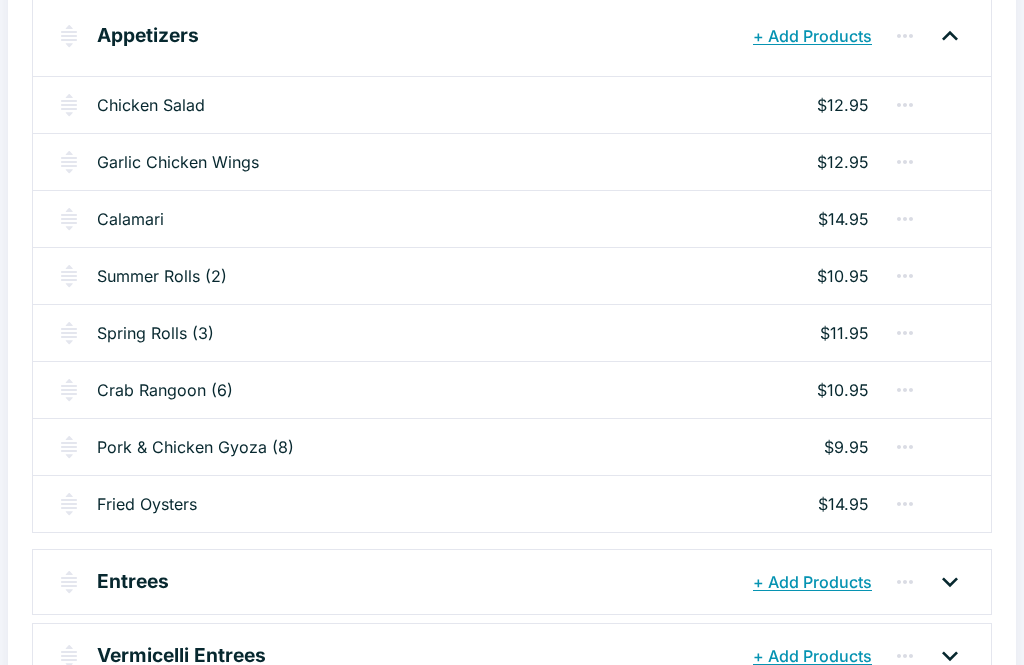 click on "Spring Rolls (3) $11.95" at bounding box center [512, 333] 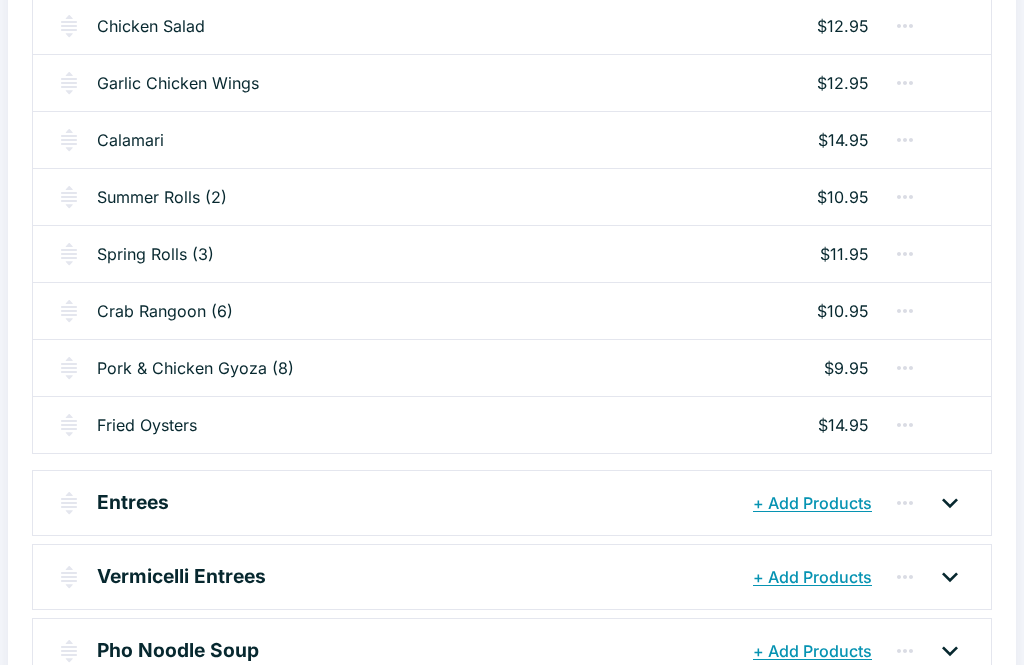 scroll, scrollTop: 585, scrollLeft: 0, axis: vertical 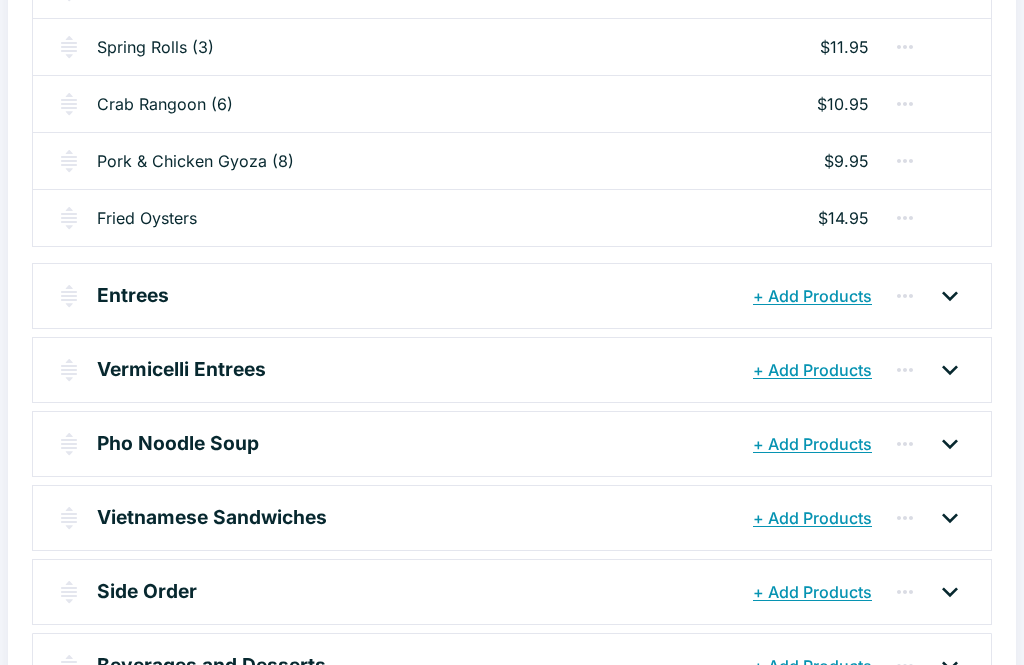 click 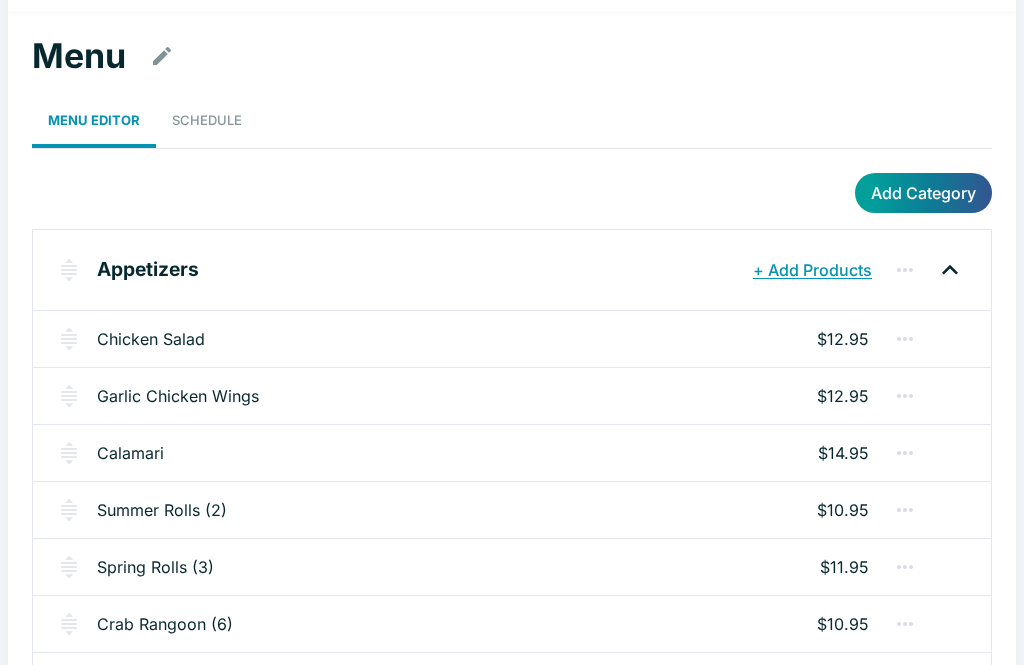 scroll, scrollTop: 0, scrollLeft: 0, axis: both 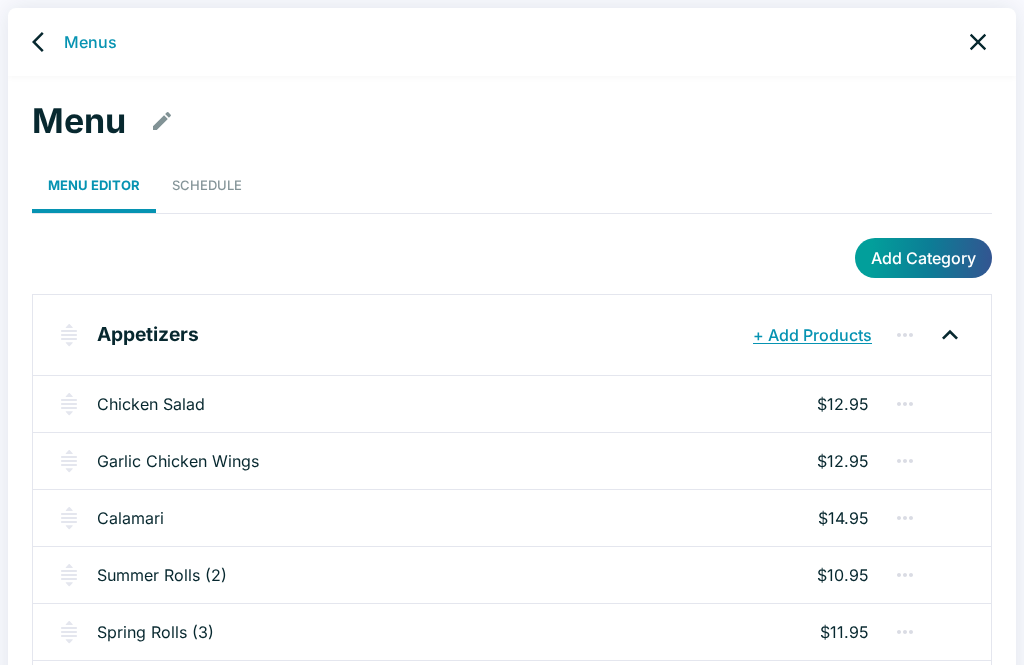 click 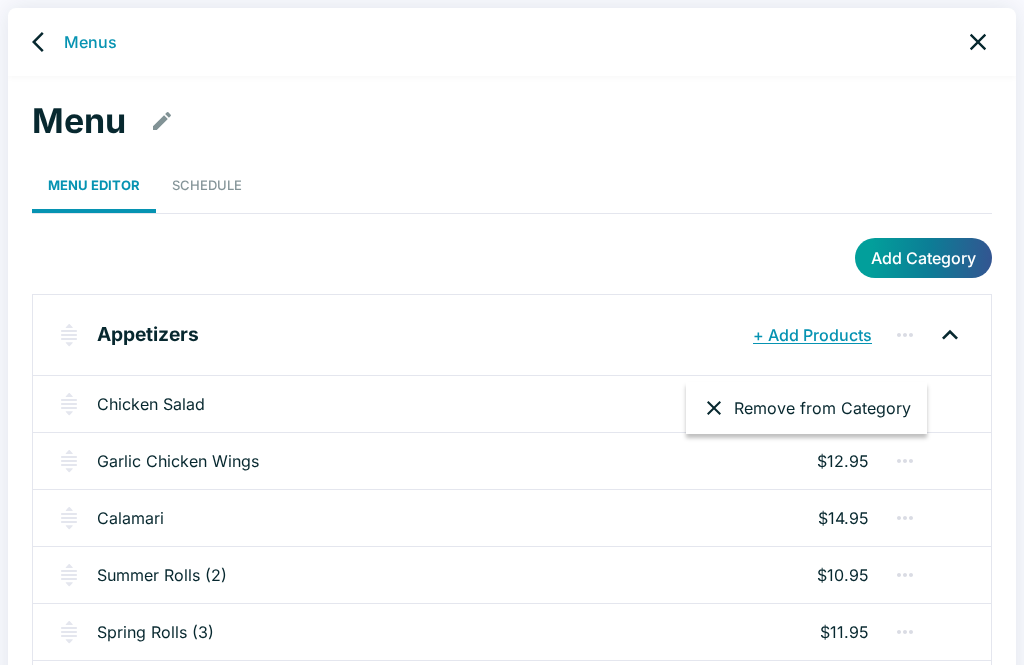 click at bounding box center (512, 332) 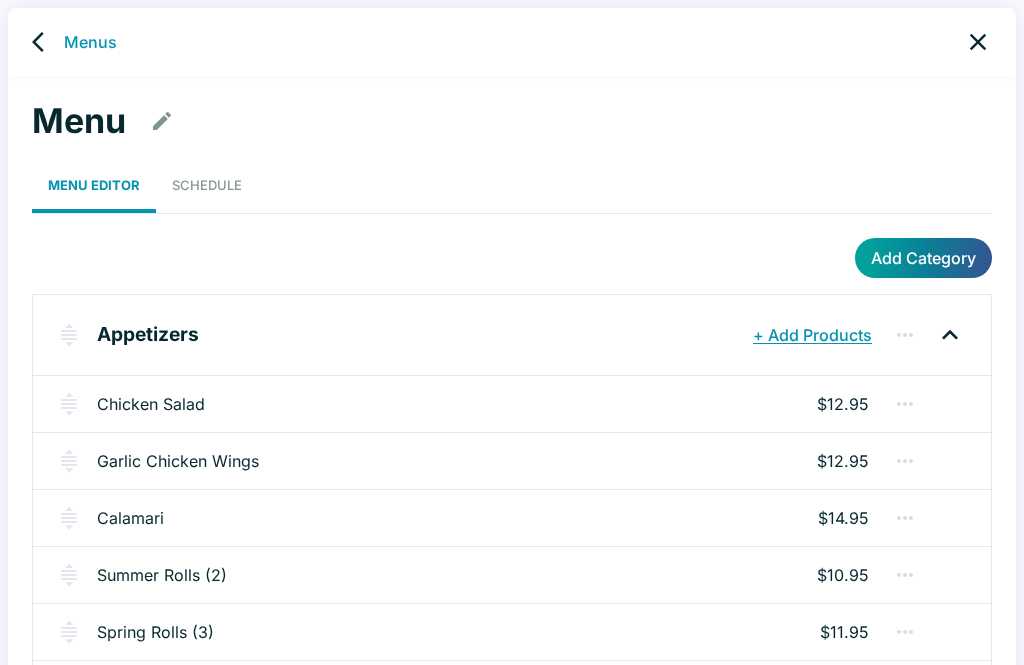 click 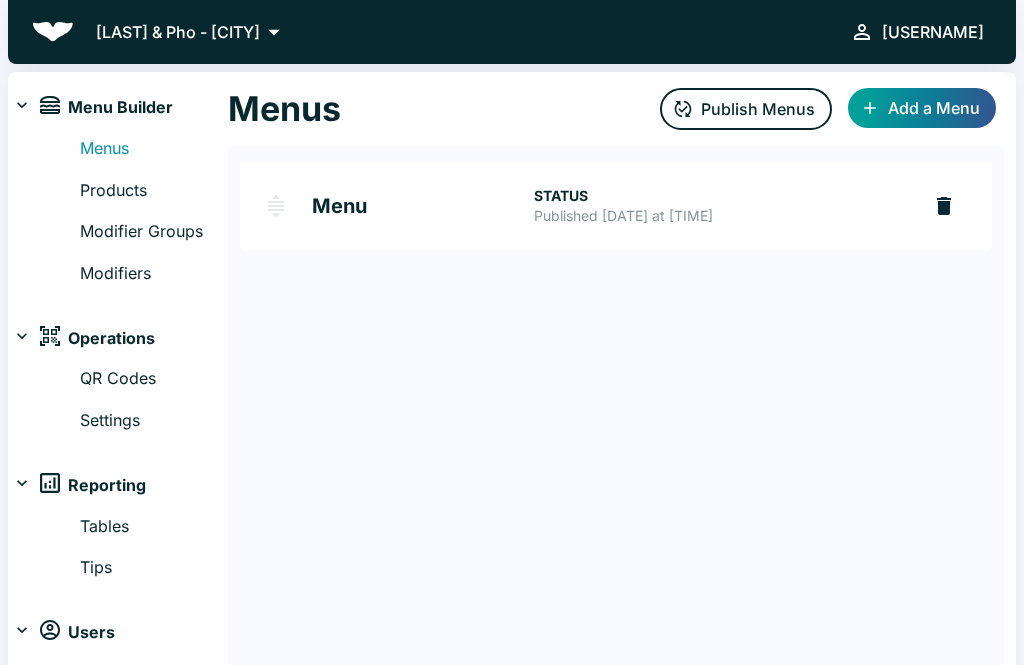 click on "Products" at bounding box center (154, 191) 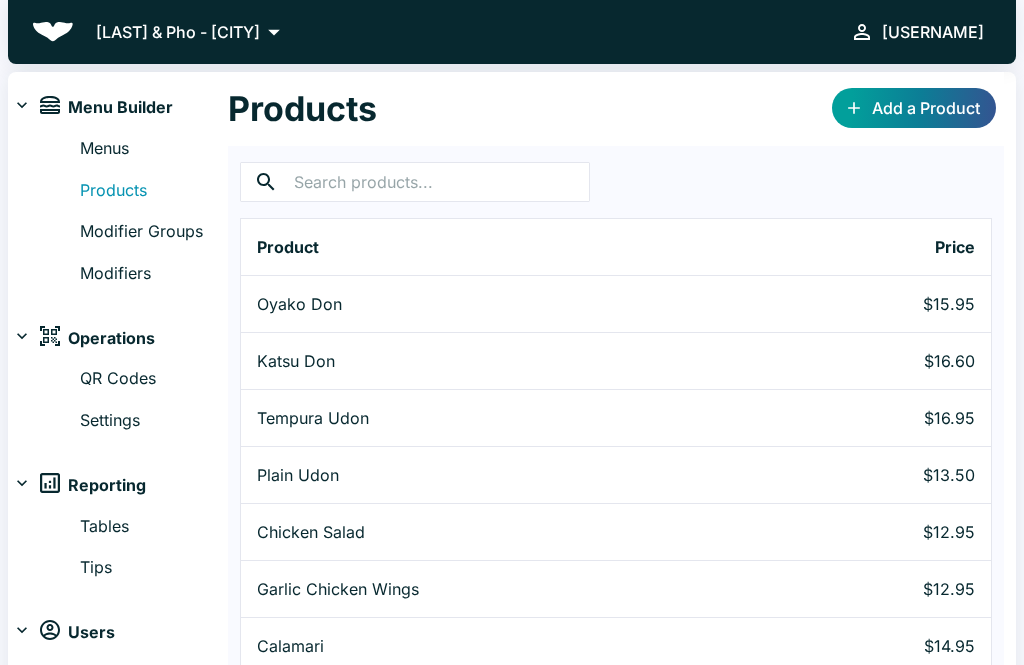 click on "Add a Product" at bounding box center [914, 108] 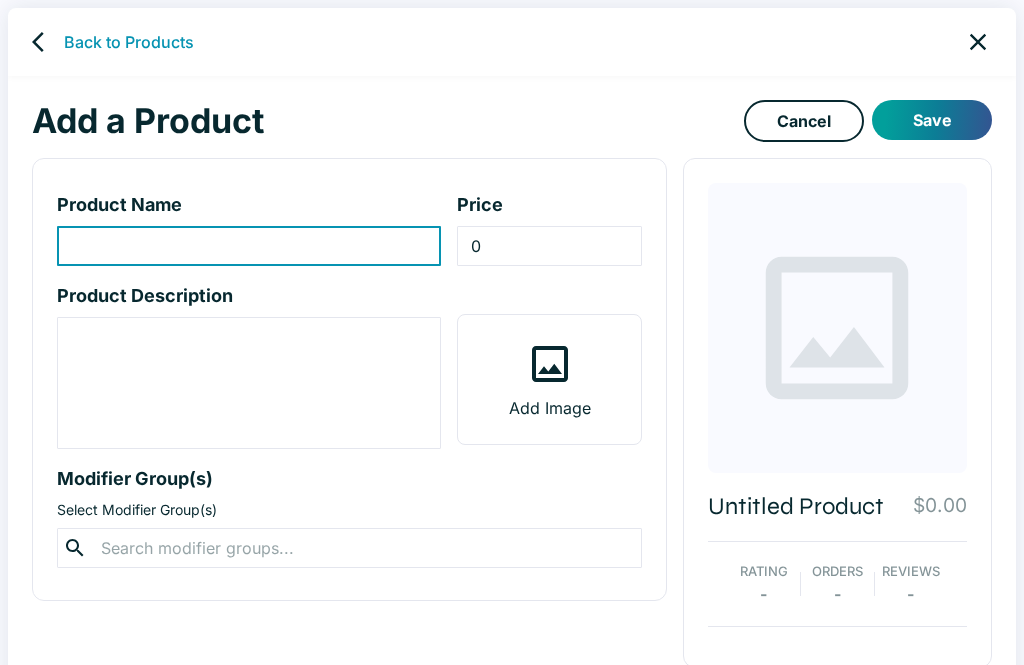 click at bounding box center (249, 246) 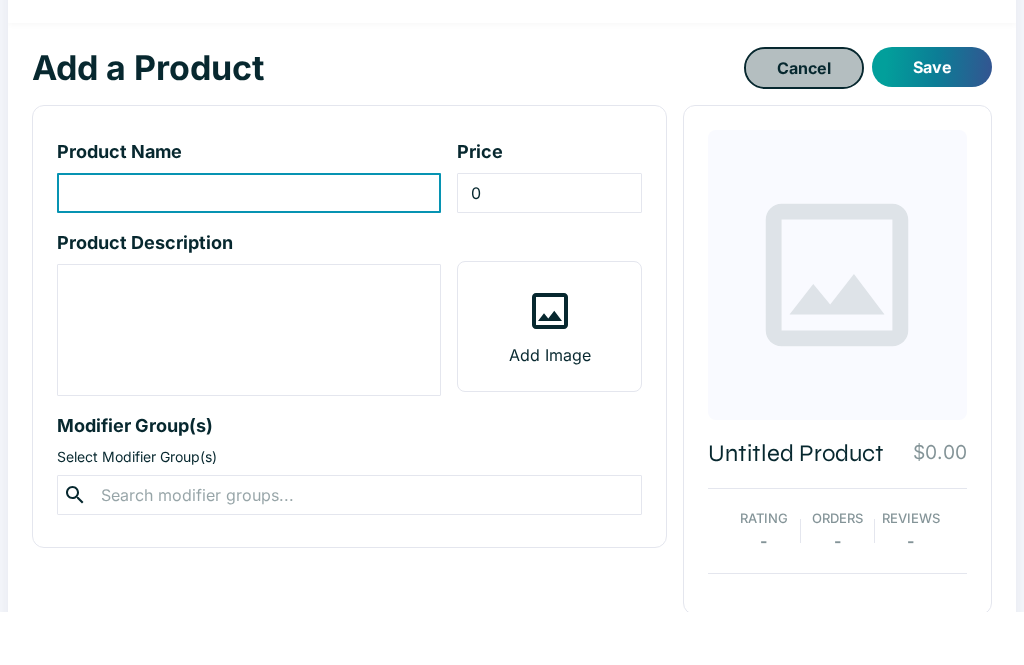 click on "Cancel" at bounding box center [804, 121] 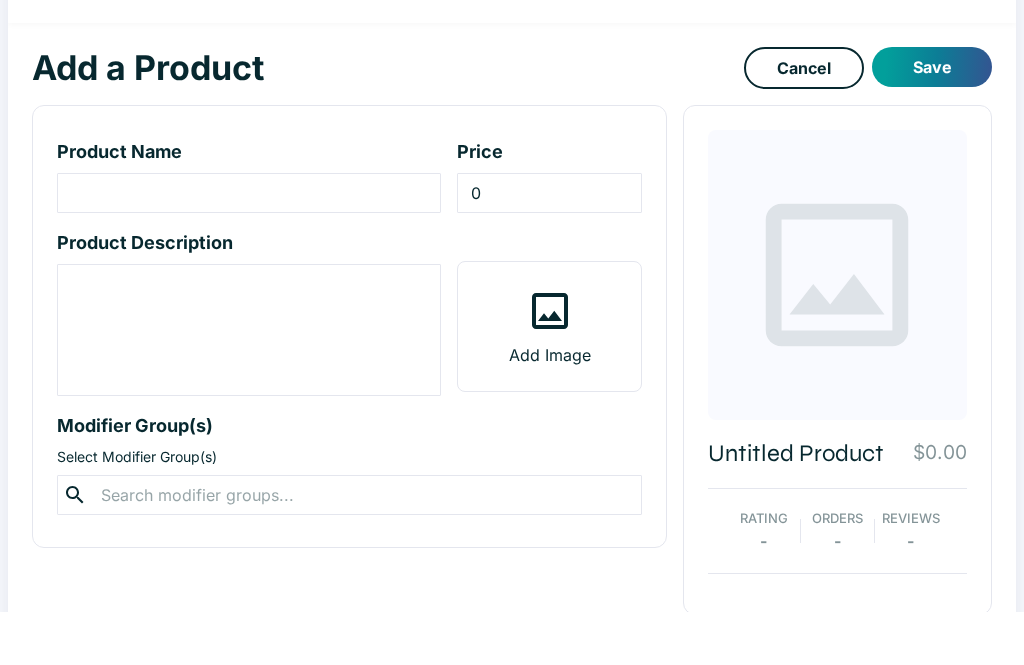 scroll, scrollTop: 0, scrollLeft: 0, axis: both 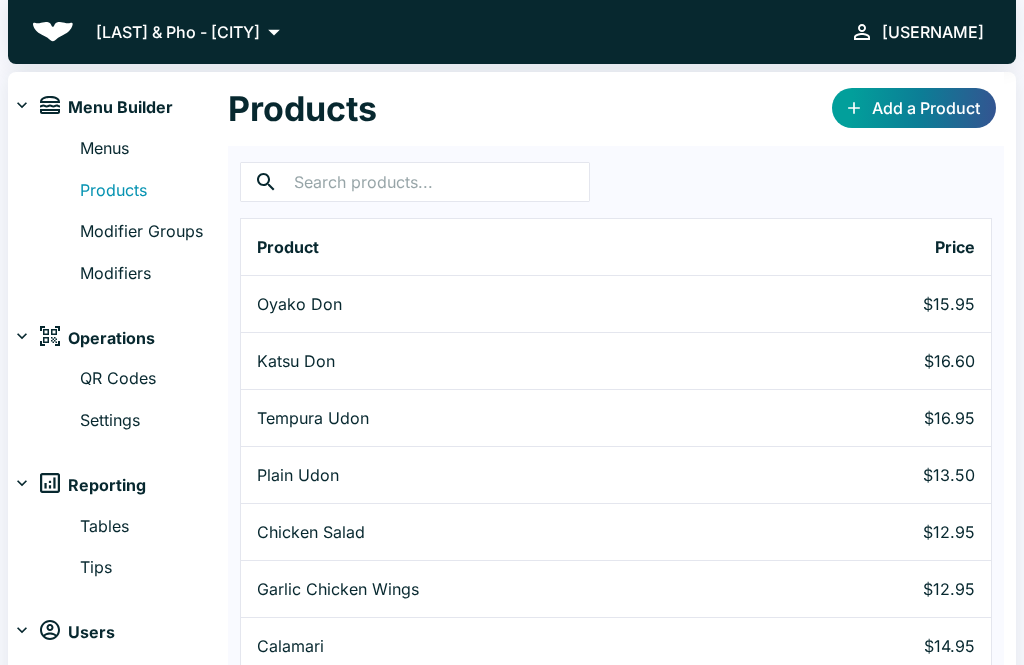 click on "Menus" at bounding box center (154, 149) 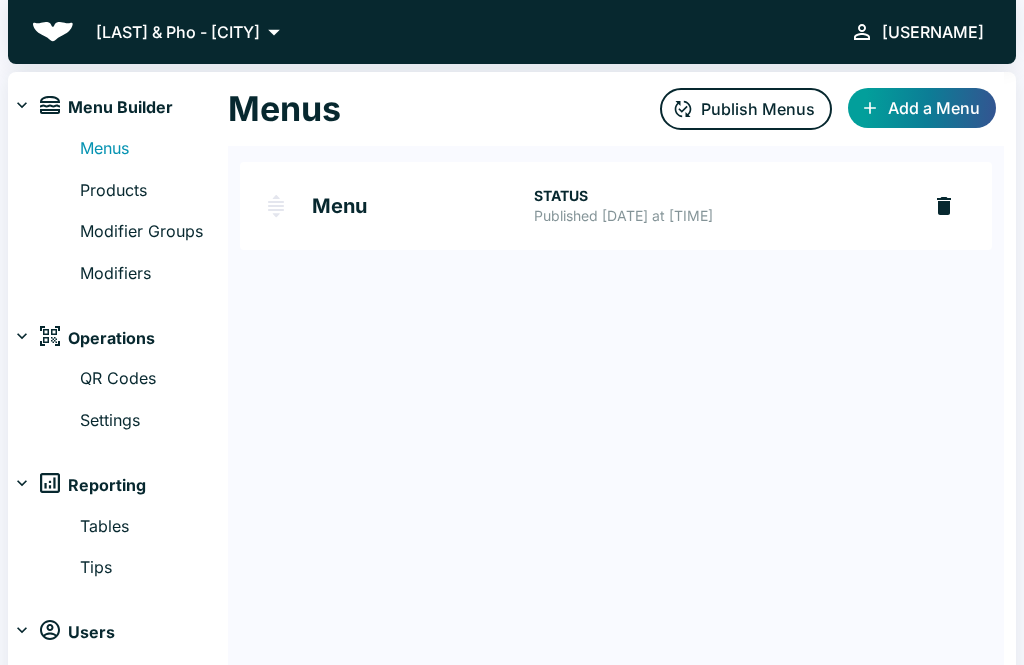 click on "Menu" at bounding box center (423, 206) 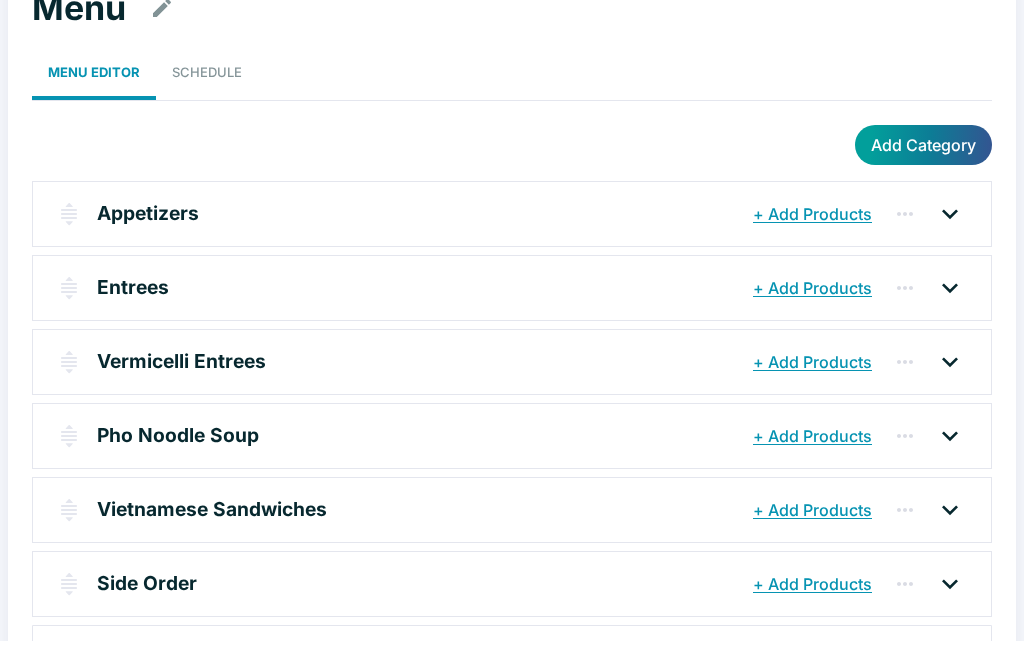 scroll, scrollTop: 105, scrollLeft: 0, axis: vertical 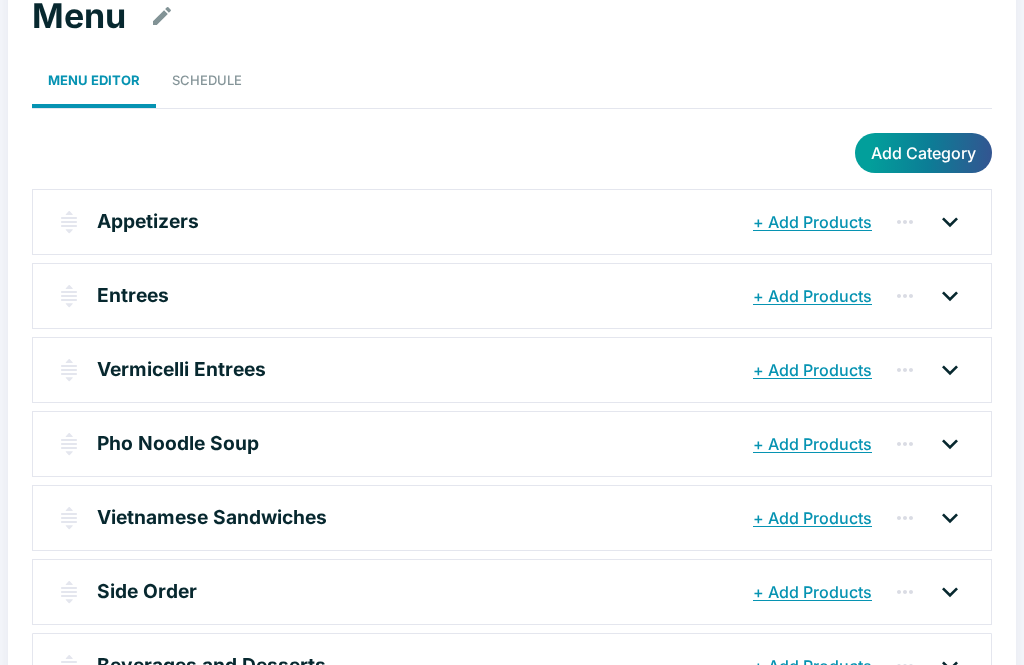 click on "Pho Noodle Soup" at bounding box center (422, 444) 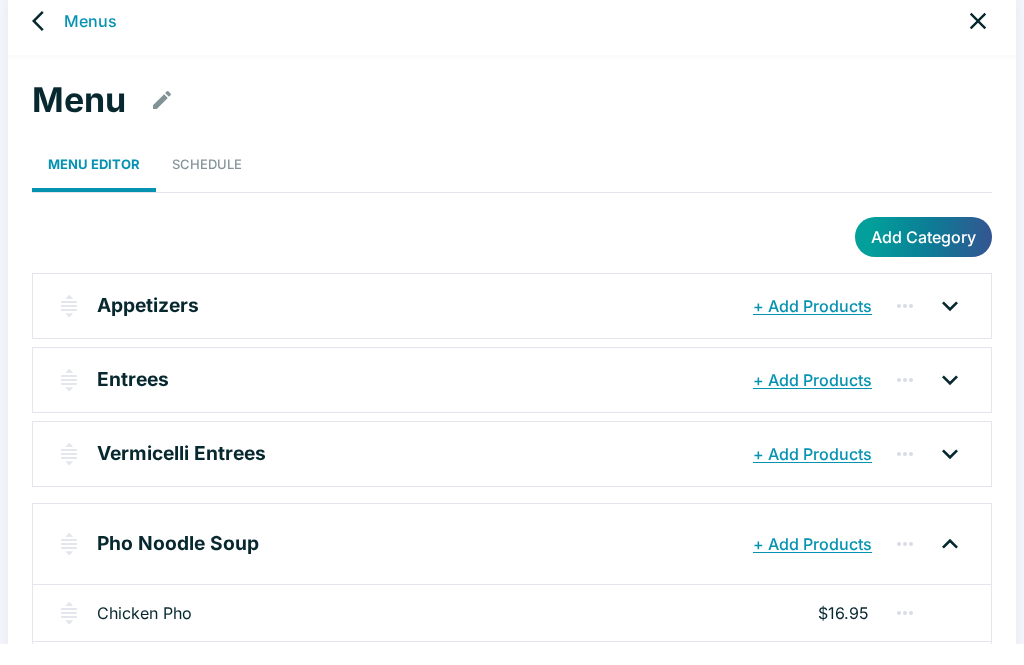 scroll, scrollTop: 21, scrollLeft: 0, axis: vertical 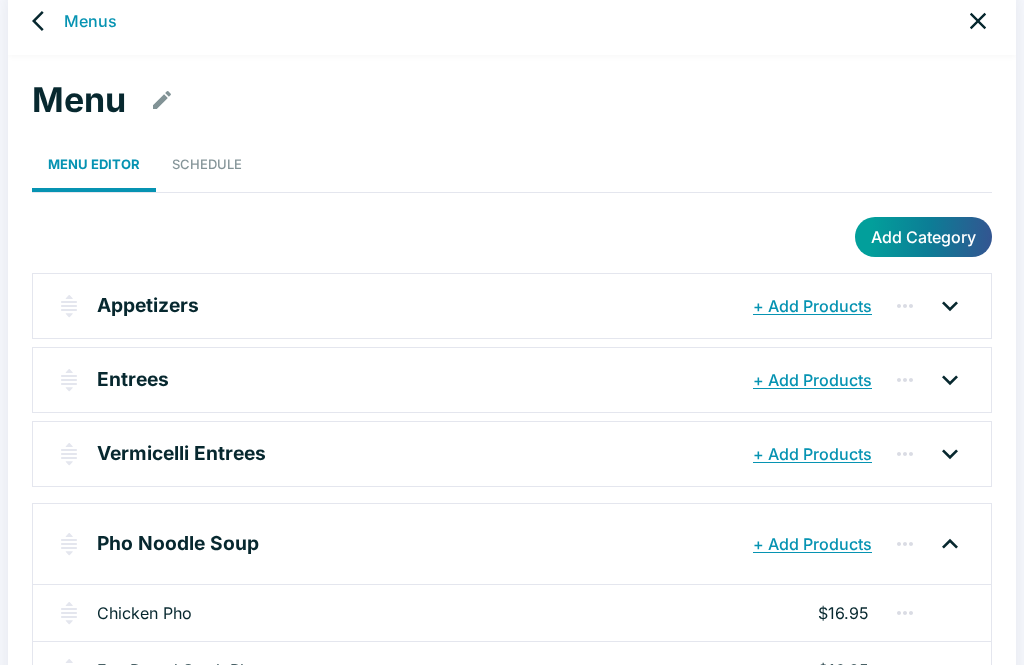 click on "Entrees" at bounding box center (422, 380) 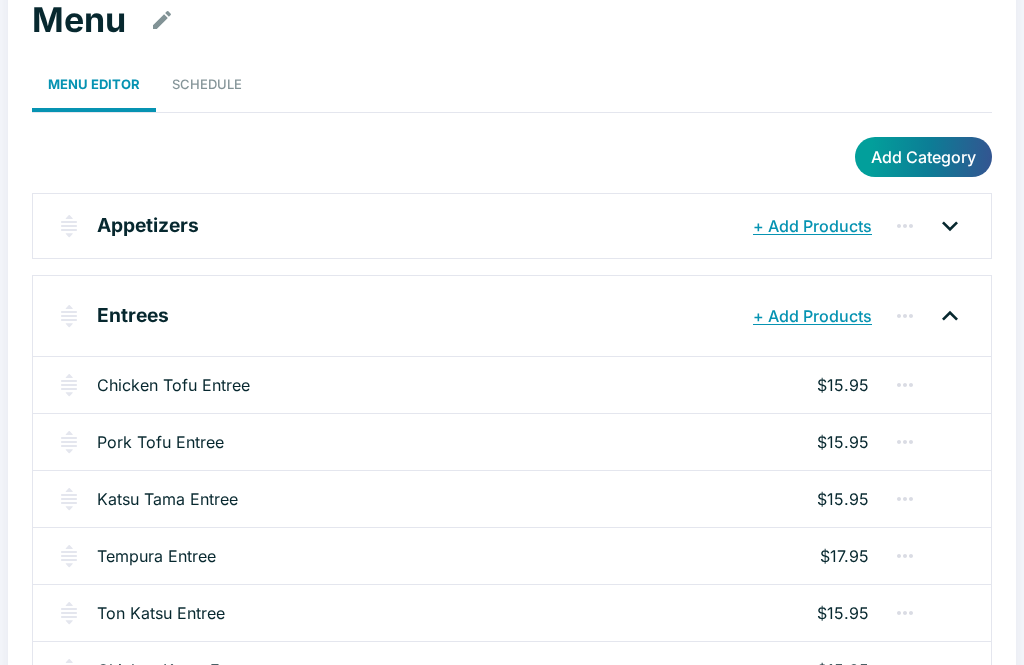 scroll, scrollTop: 0, scrollLeft: 0, axis: both 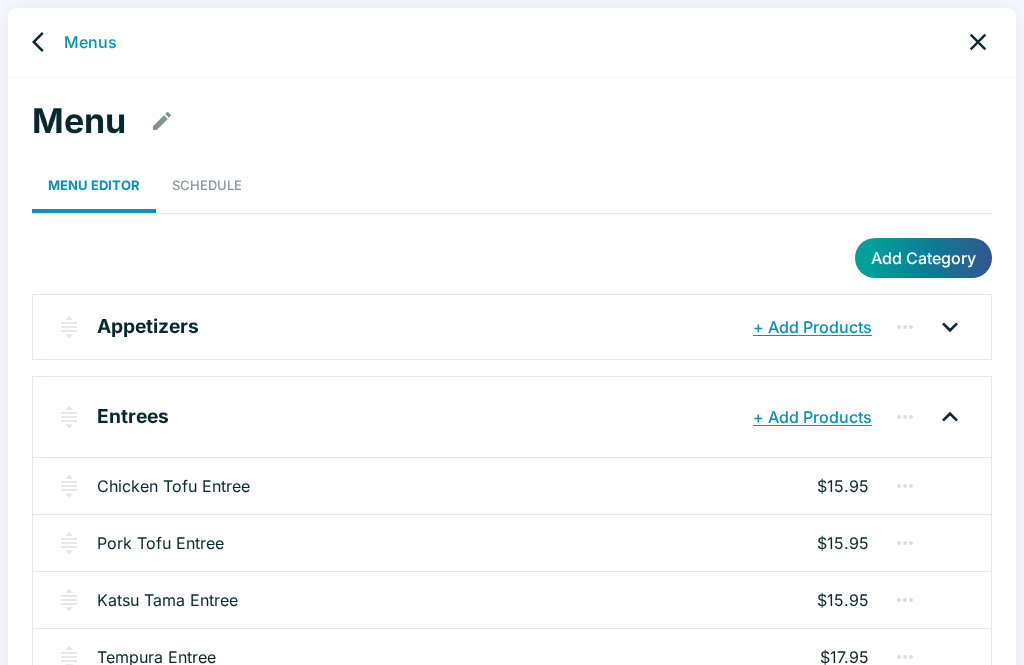 click at bounding box center [44, 42] 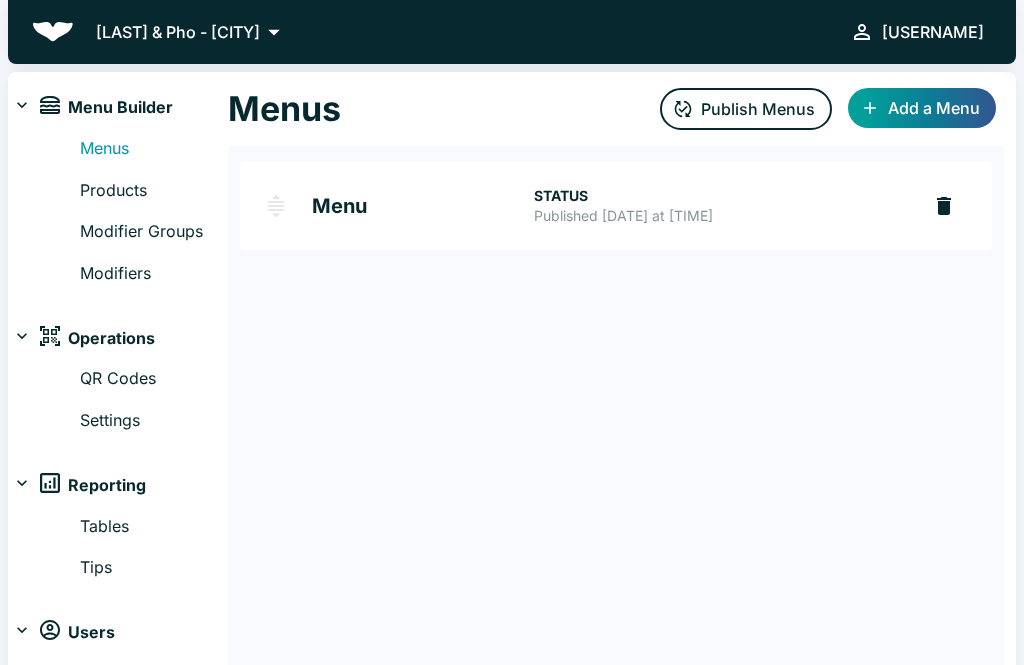 click on "Products" at bounding box center (154, 191) 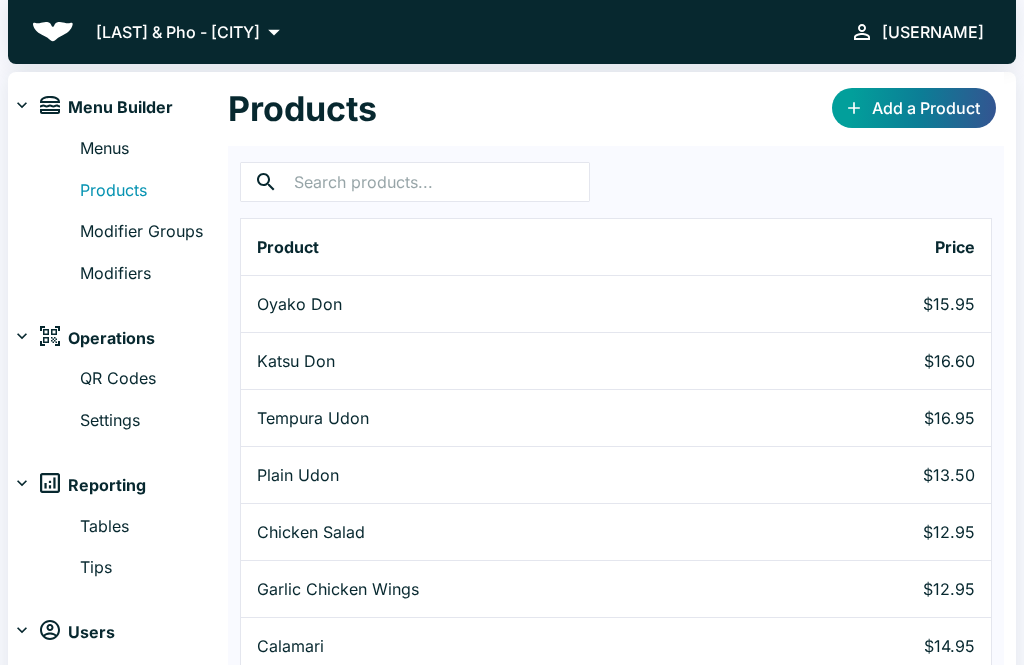 click on "Modifiers" at bounding box center [154, 274] 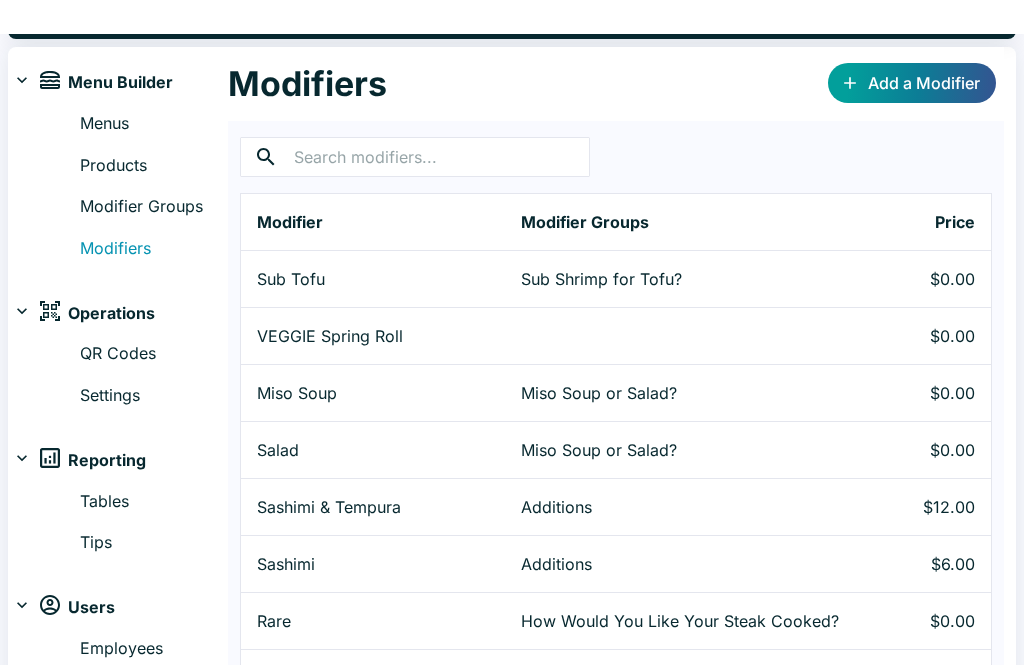 scroll, scrollTop: 22, scrollLeft: 0, axis: vertical 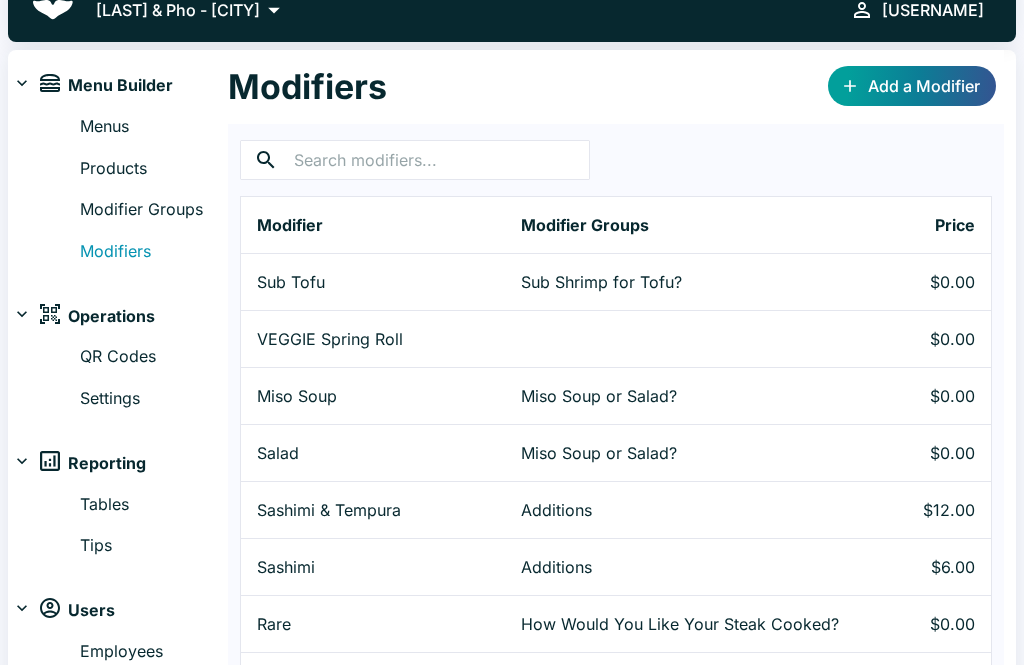 click on "Modifier Groups" at bounding box center [154, 210] 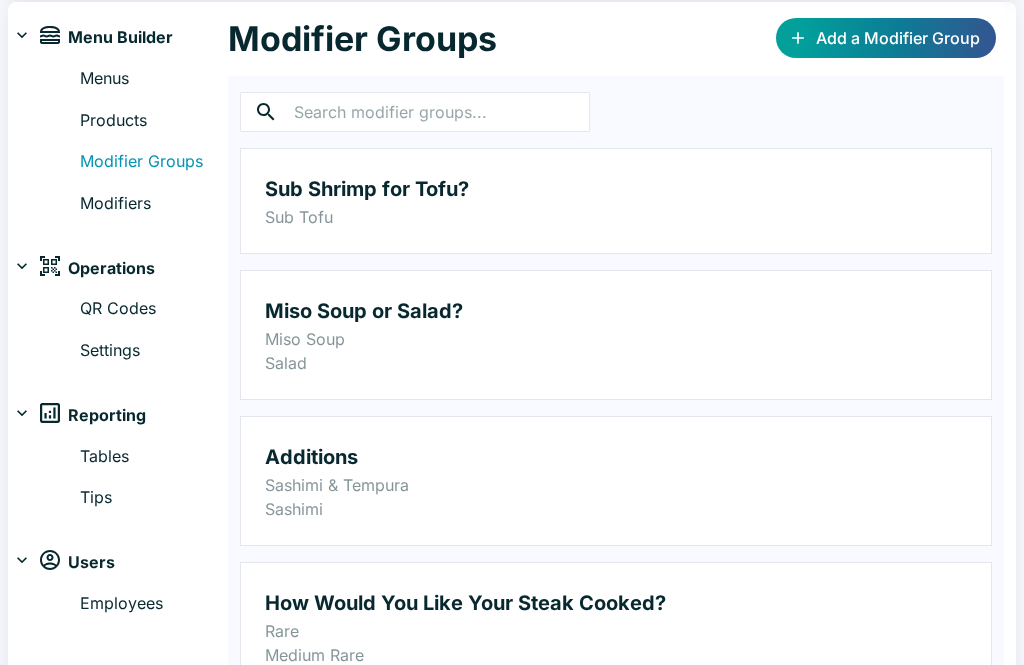 scroll, scrollTop: 0, scrollLeft: 0, axis: both 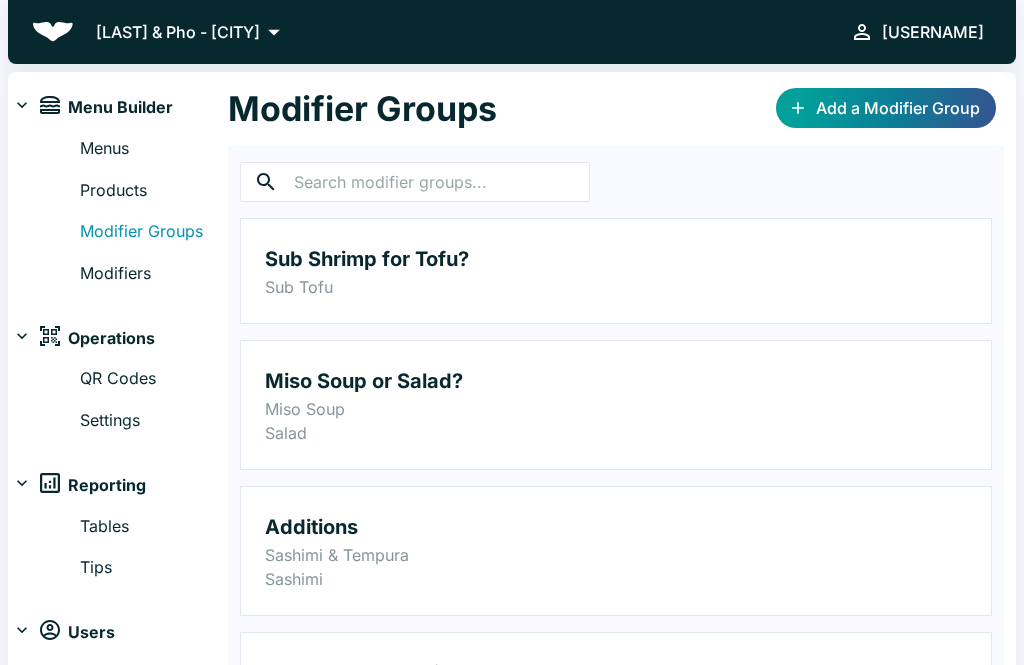 click on "Modifiers" at bounding box center [154, 274] 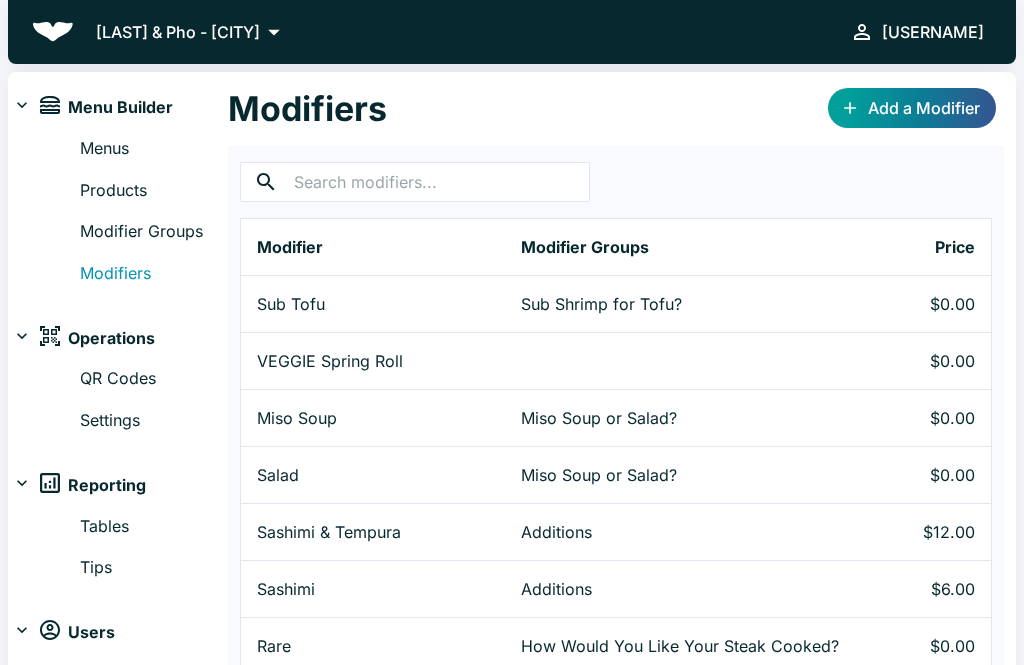 click at bounding box center [706, 361] 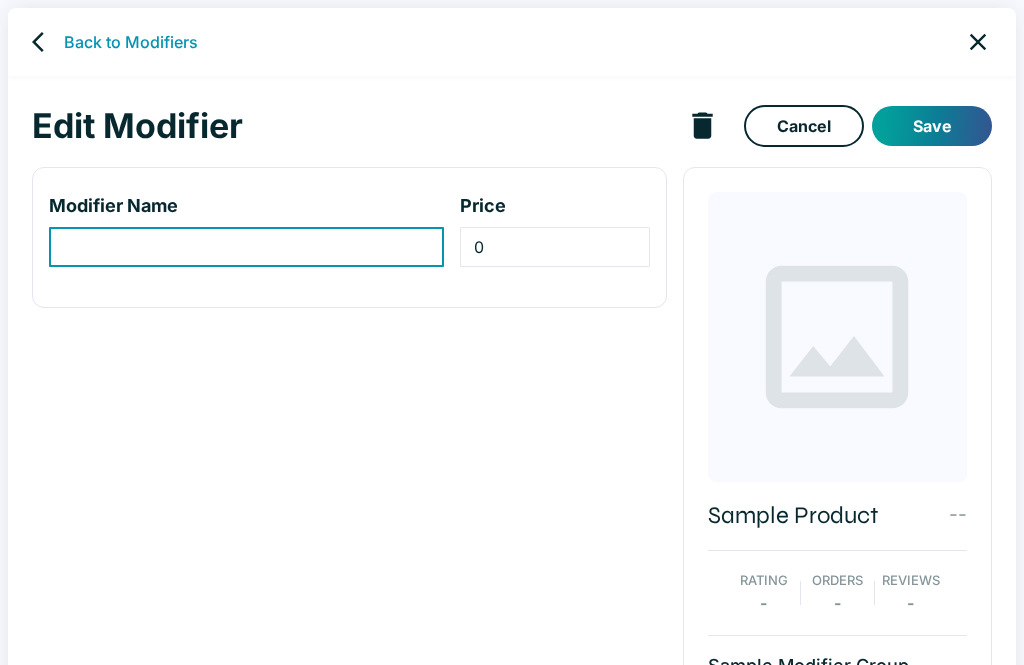 type on "VEGGIE Spring Roll" 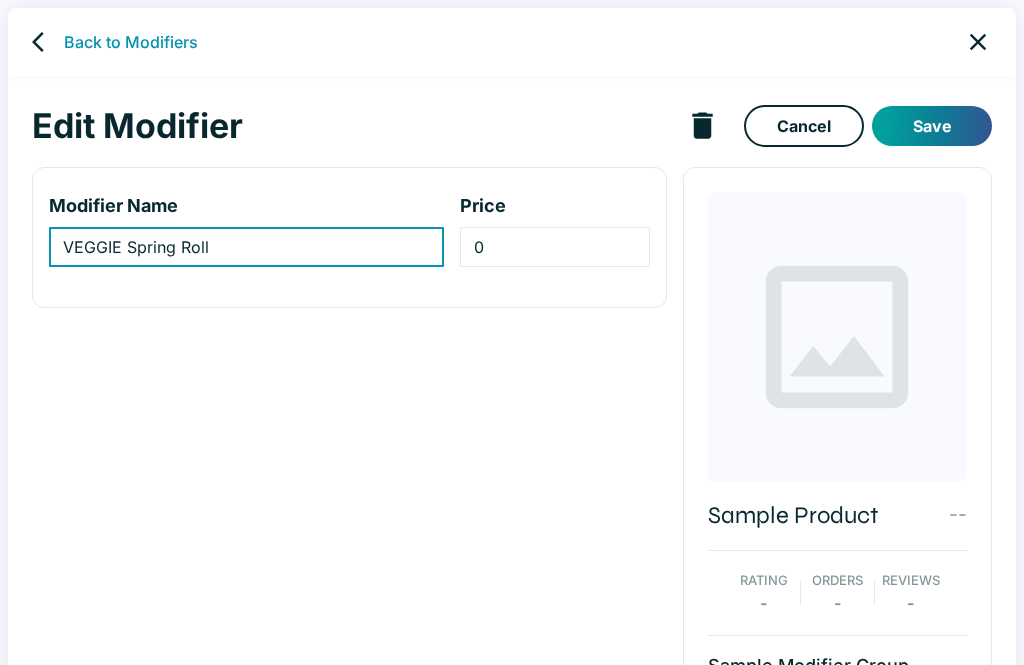 click 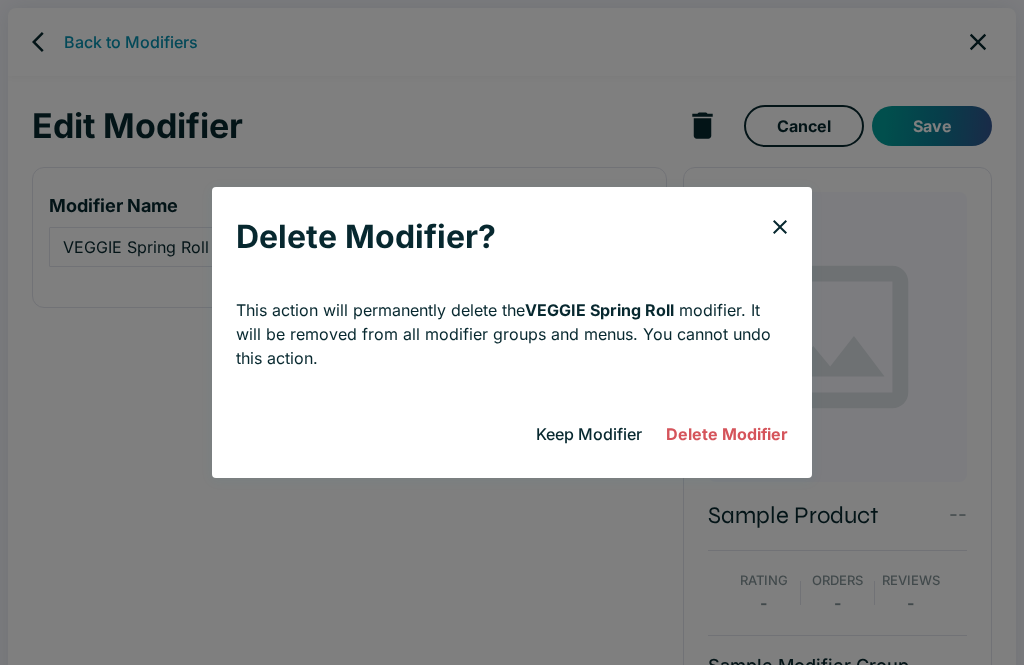 click on "Delete Modifier" at bounding box center (727, 434) 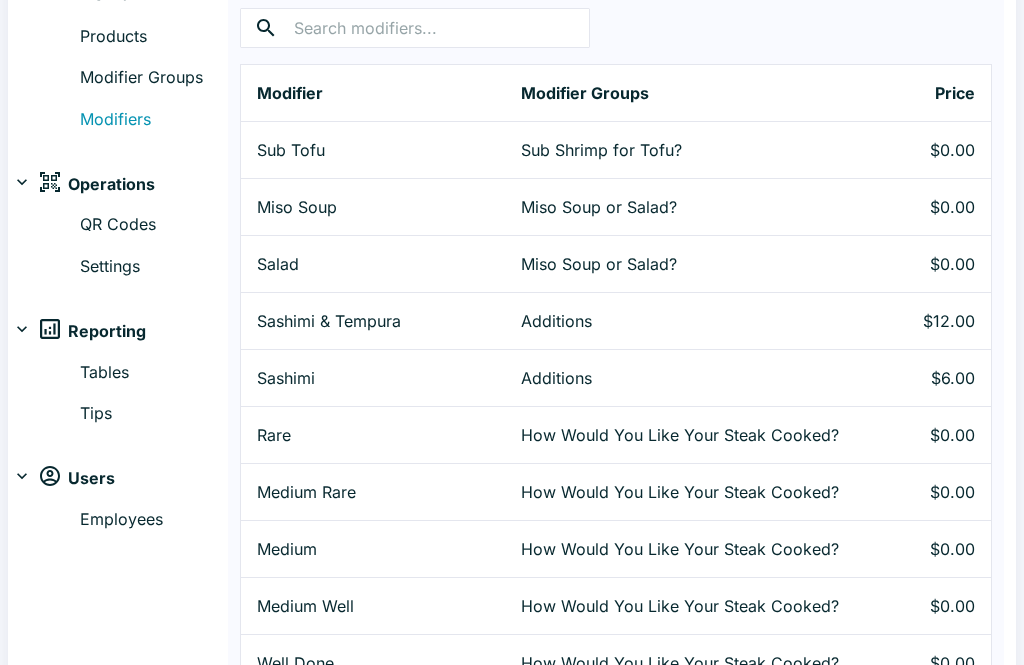 scroll, scrollTop: 137, scrollLeft: 0, axis: vertical 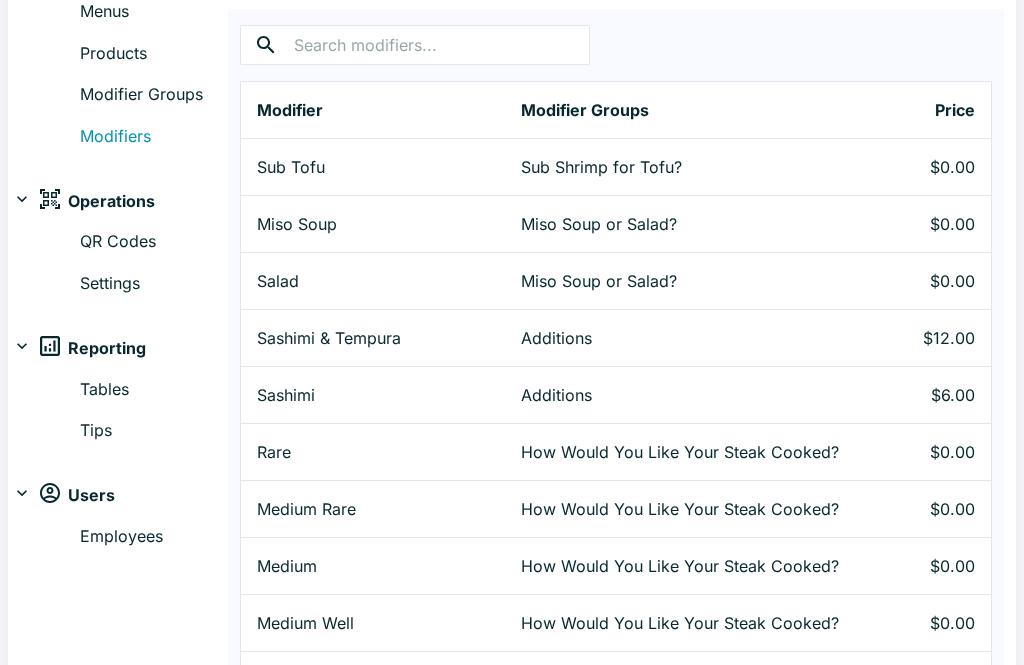 click on "Miso Soup or Salad?" at bounding box center (706, 224) 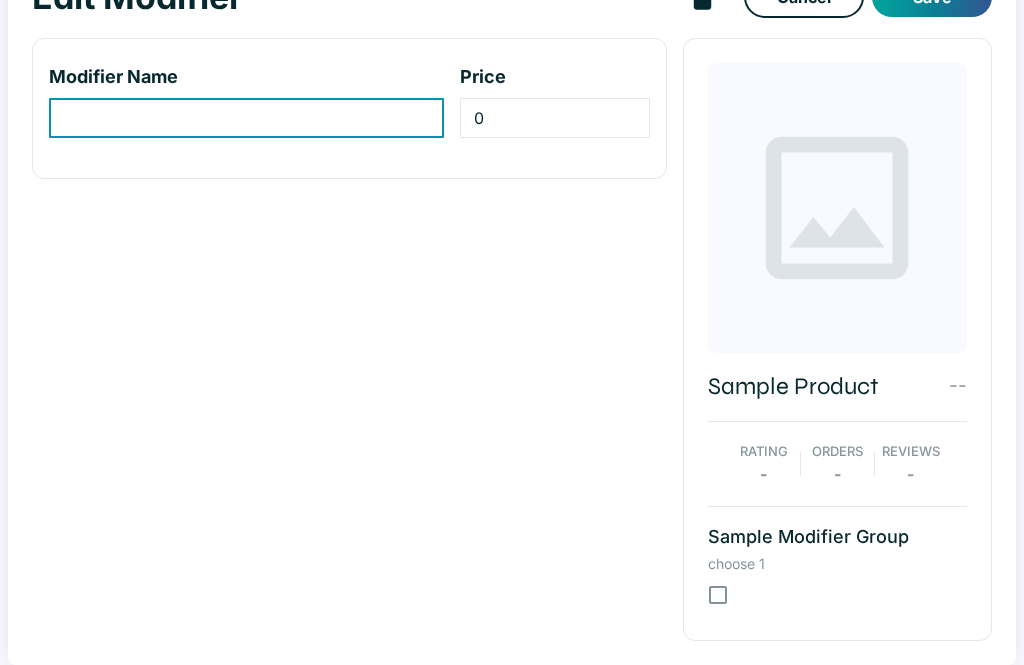 scroll, scrollTop: 0, scrollLeft: 0, axis: both 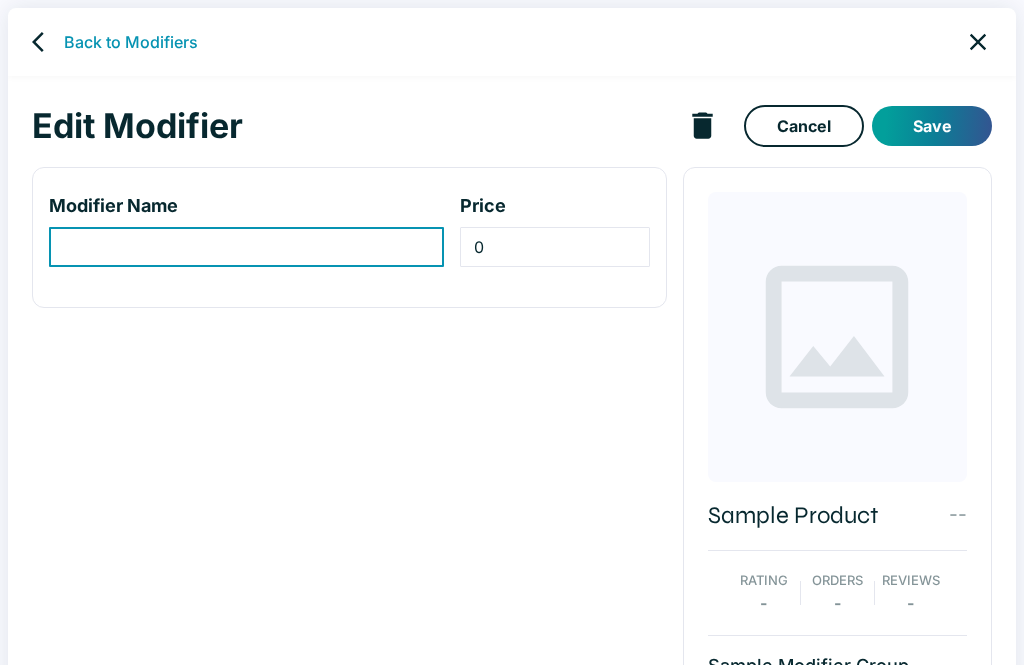type on "Miso Soup" 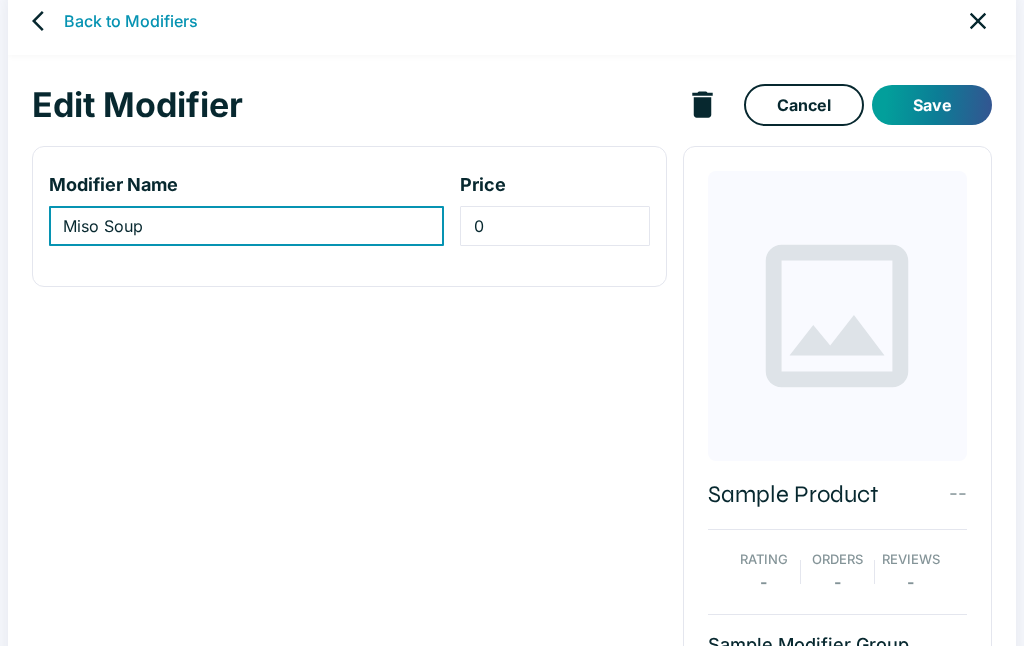 scroll, scrollTop: 0, scrollLeft: 0, axis: both 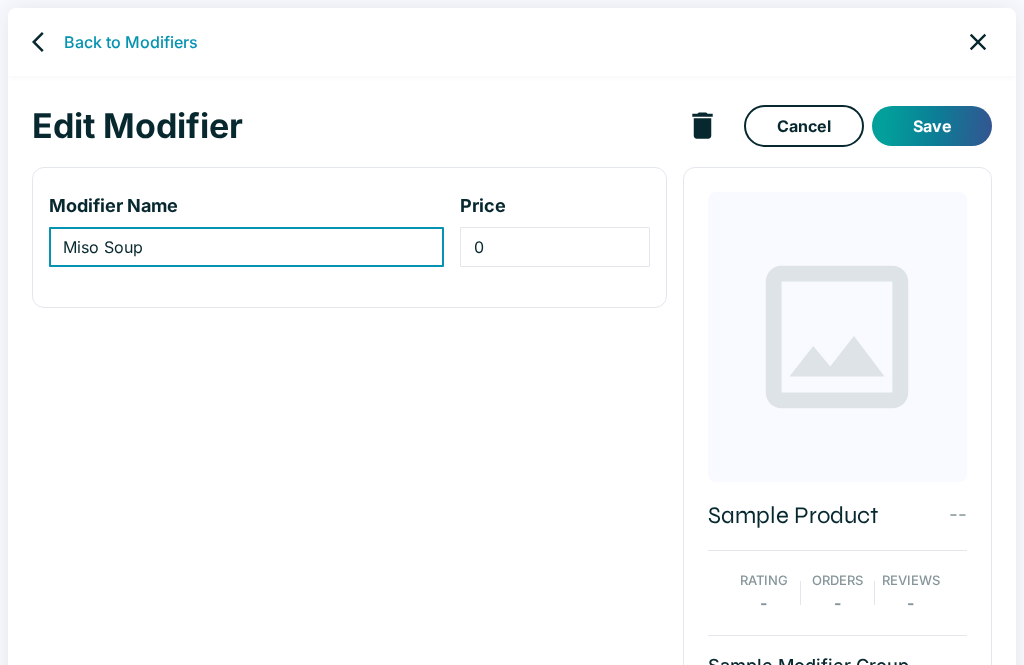 click on "Back to Modifiers" at bounding box center (131, 42) 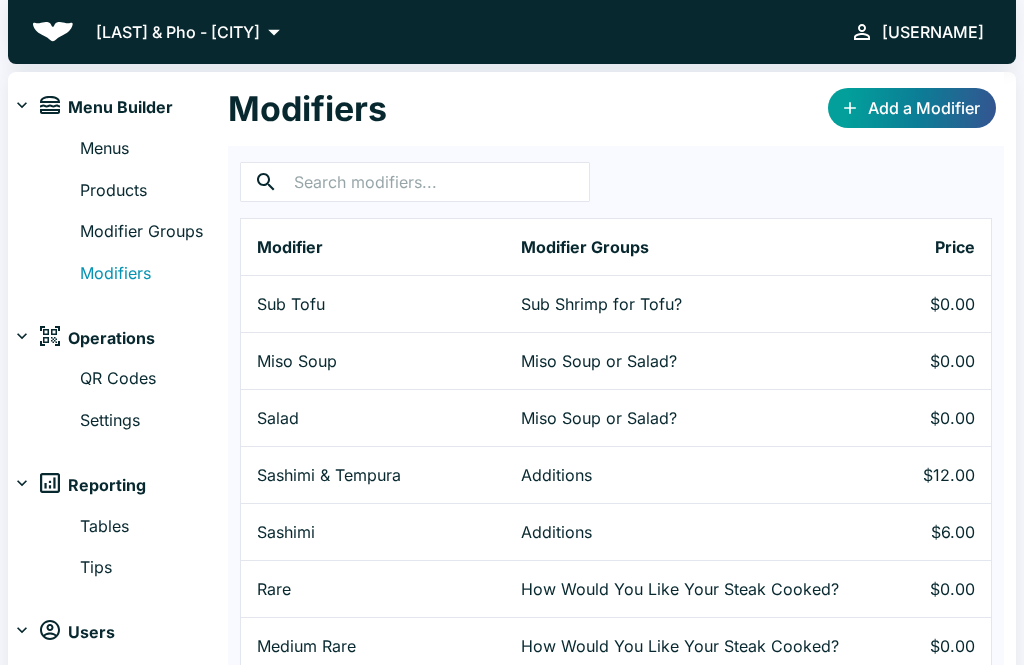 click on "Sub Tofu" at bounding box center (373, 304) 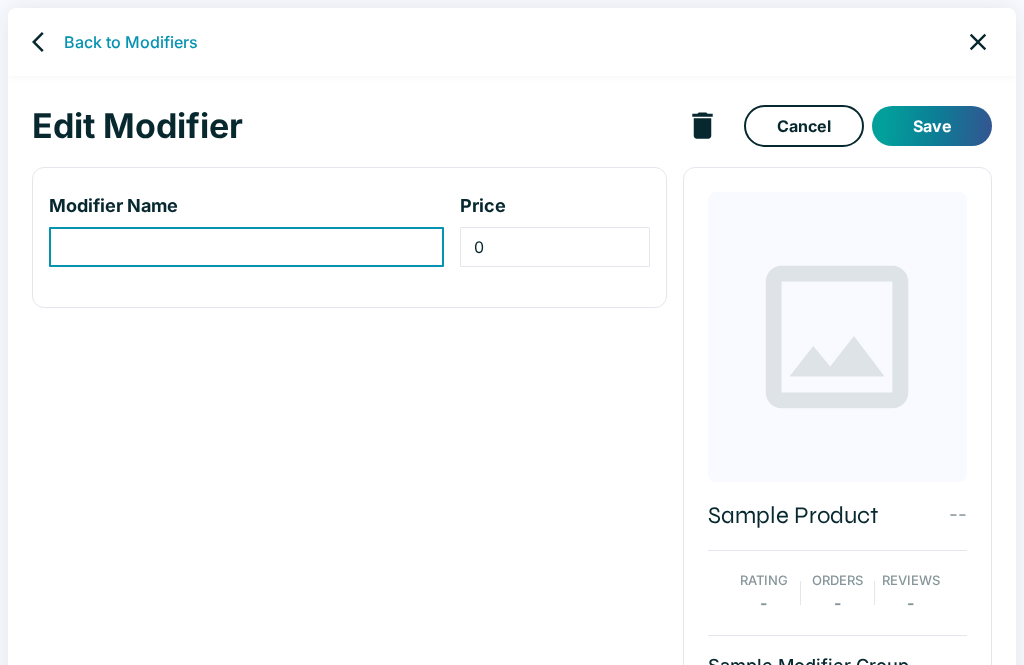 type on "Sub Tofu" 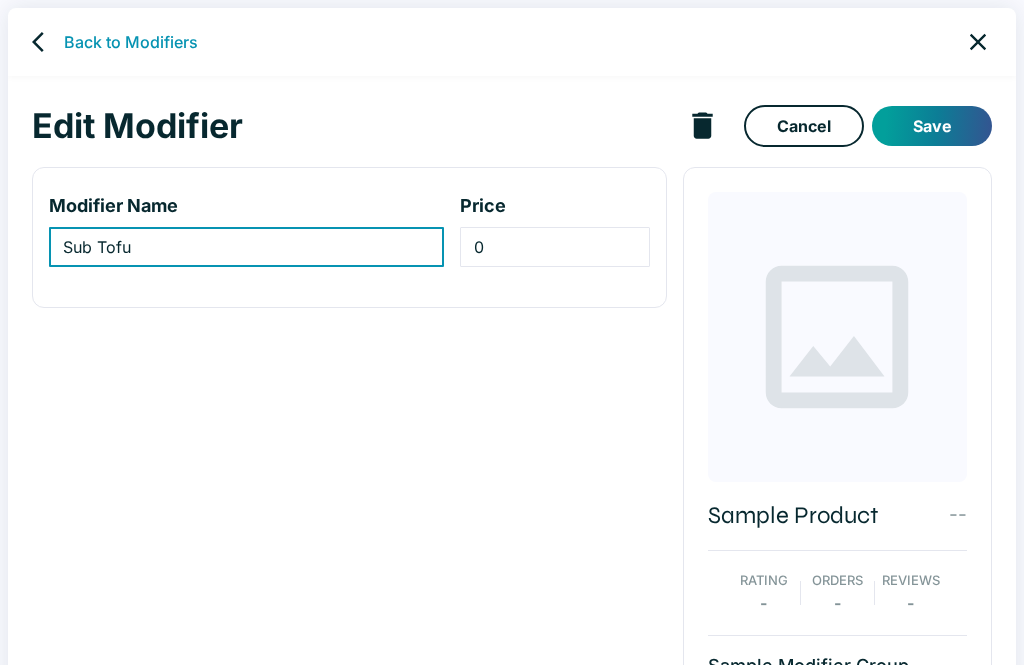 click on "Back to Modifiers" at bounding box center [131, 42] 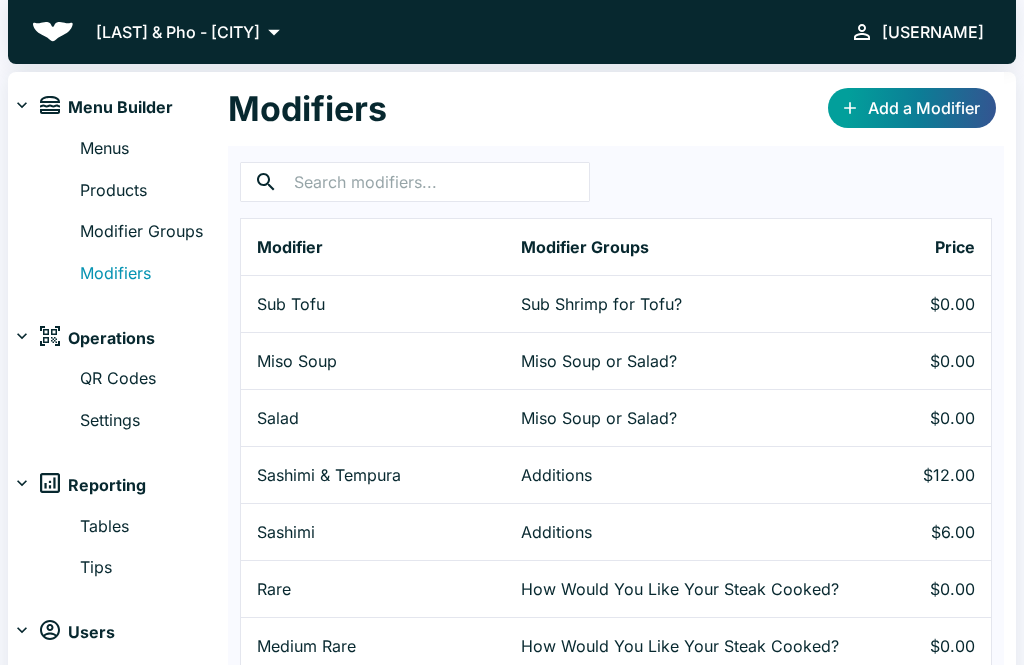 click on "Miso Soup" at bounding box center (373, 361) 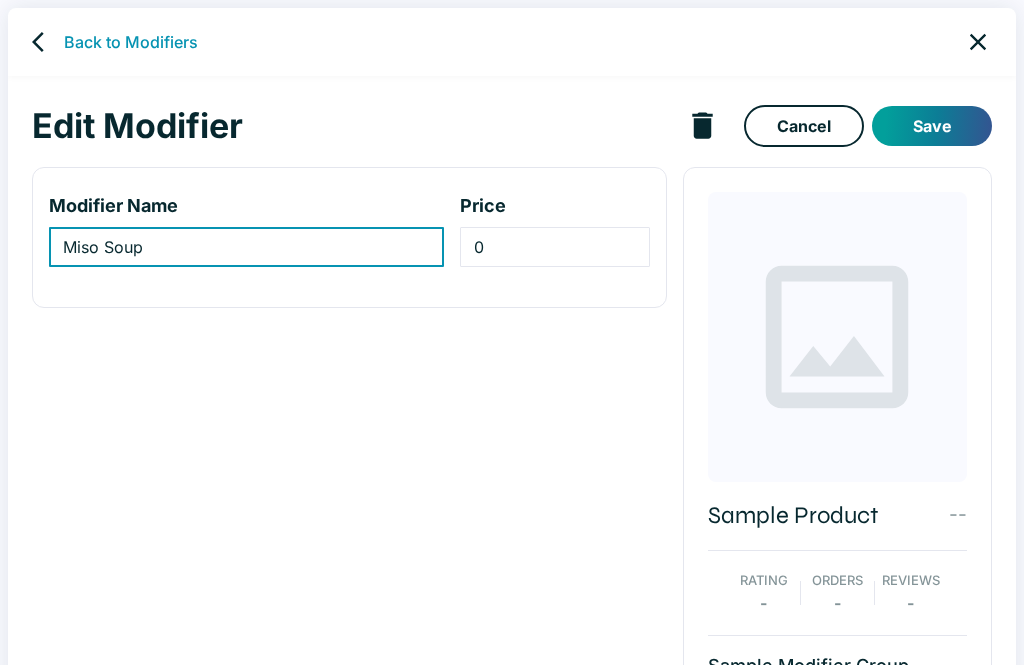 click on "Miso Soup" at bounding box center [246, 247] 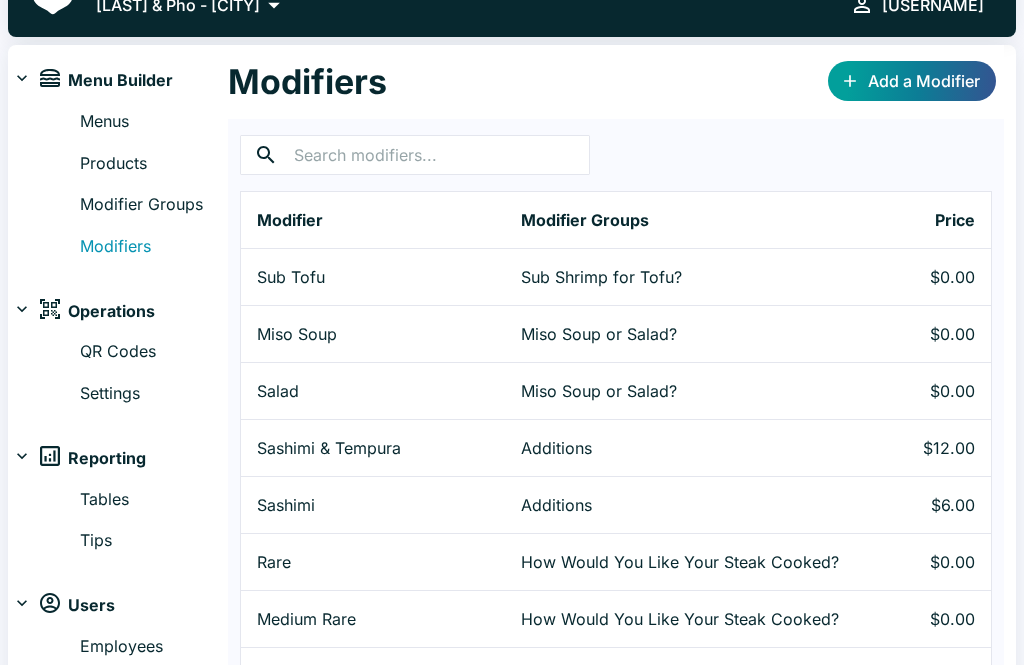 scroll, scrollTop: 0, scrollLeft: 0, axis: both 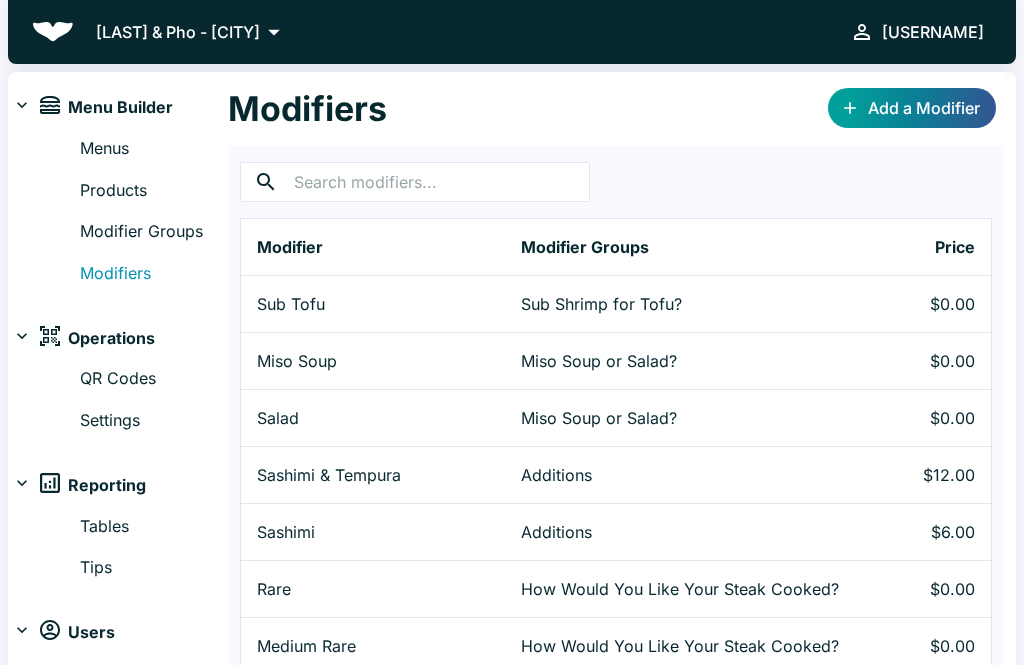 click on "Menus" at bounding box center [154, 149] 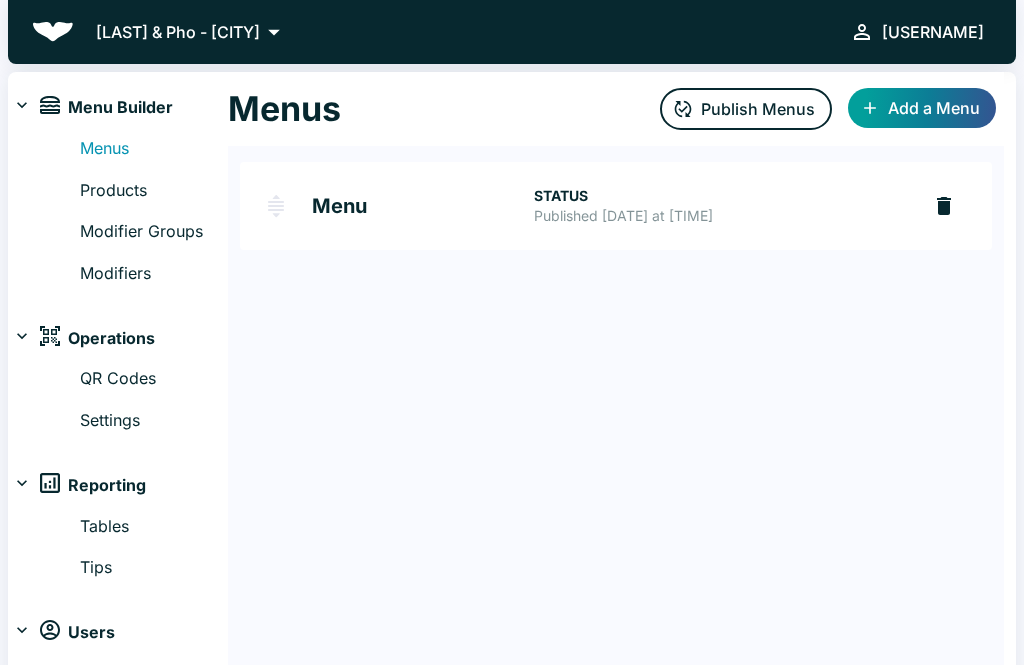 click on "Products" at bounding box center [154, 191] 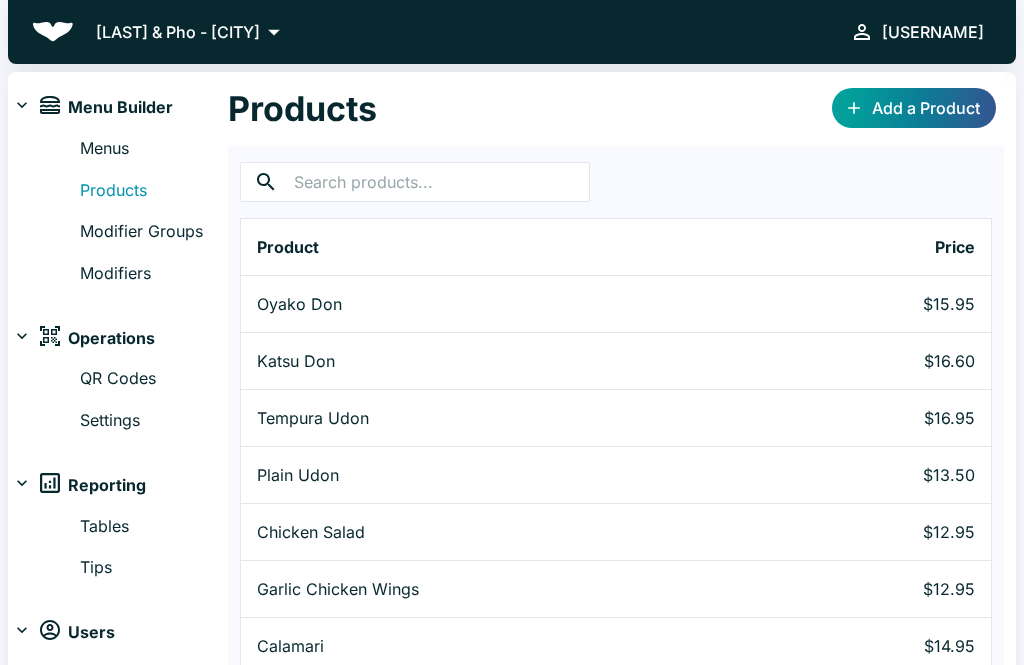 click at bounding box center (442, 182) 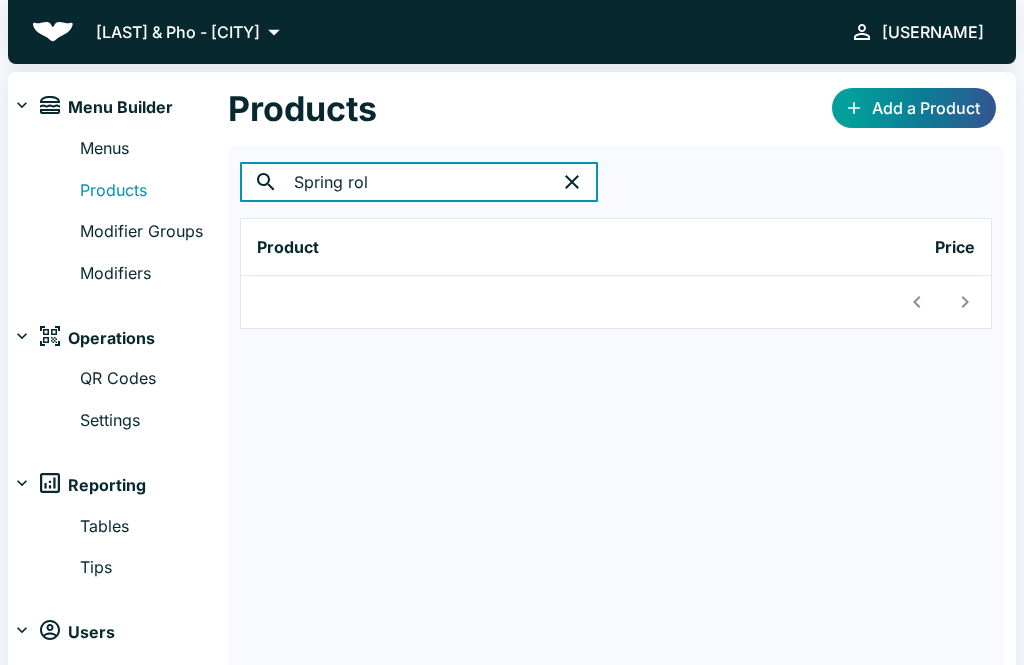 type on "Spring roll" 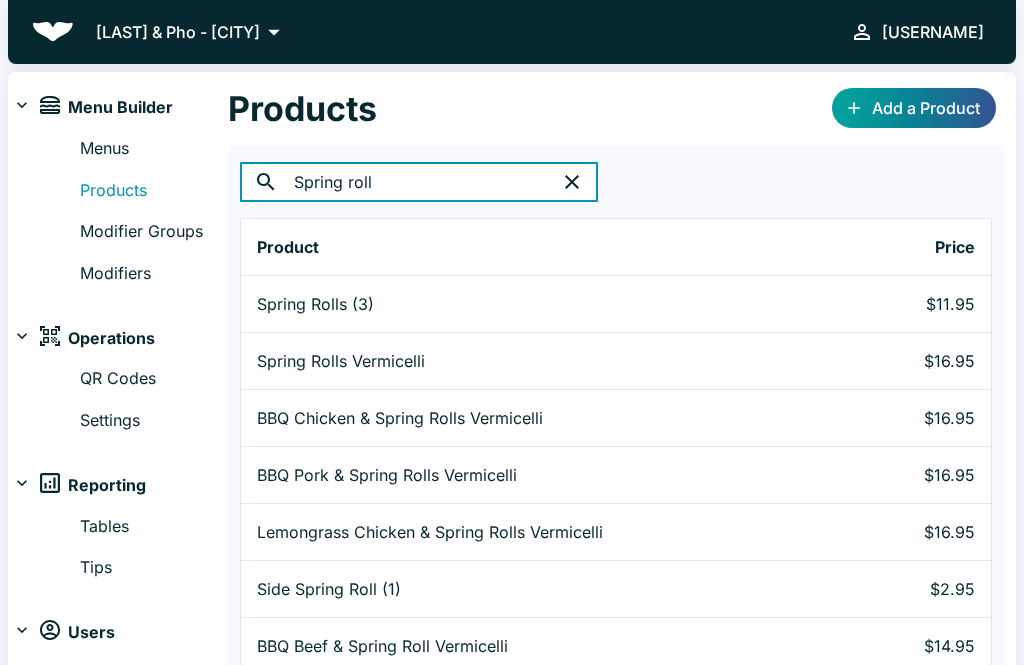 click on "Spring Rolls (3)" at bounding box center [548, 304] 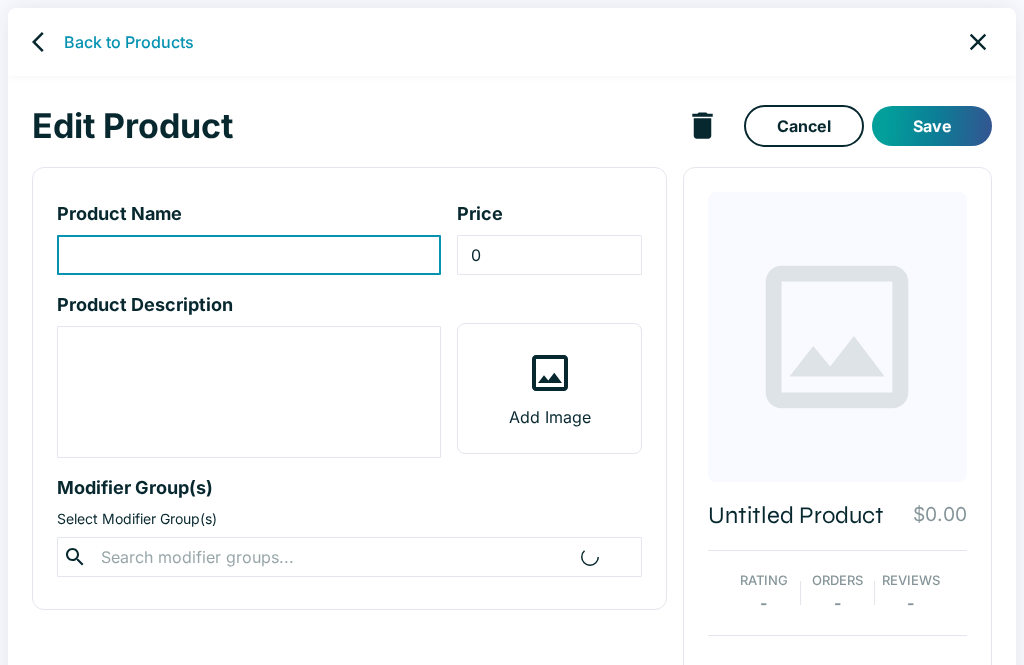 type on "Spring Rolls (3)" 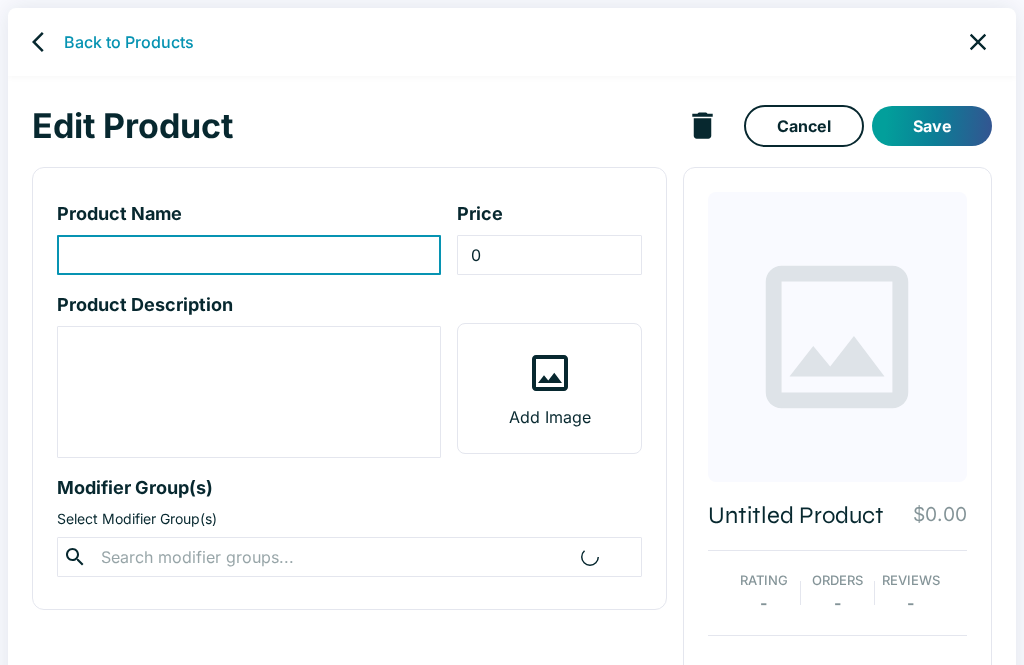 type on "11.95" 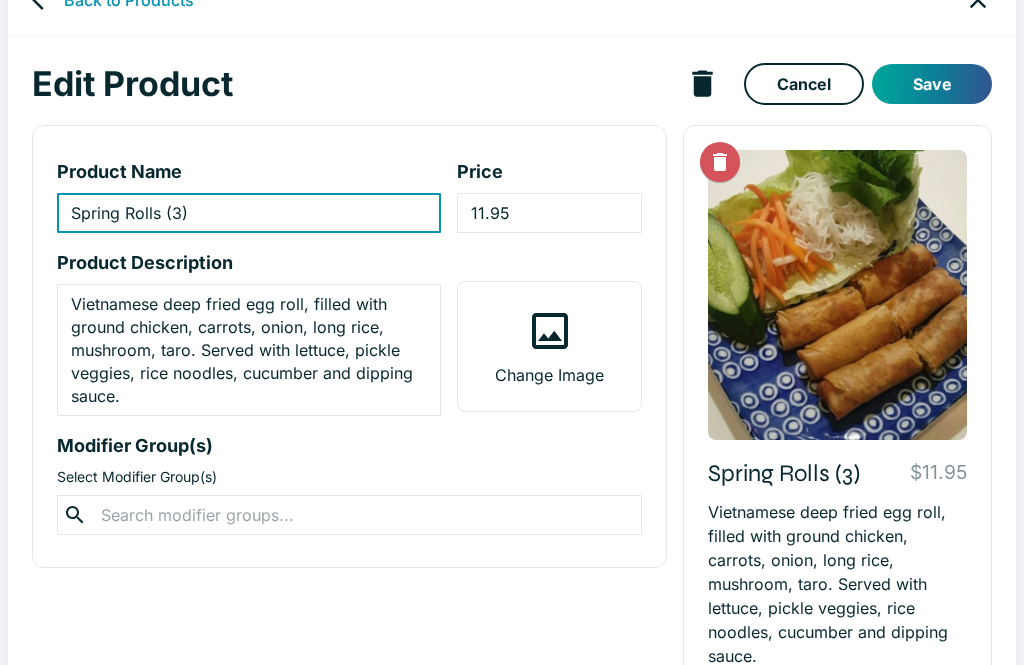 scroll, scrollTop: 0, scrollLeft: 0, axis: both 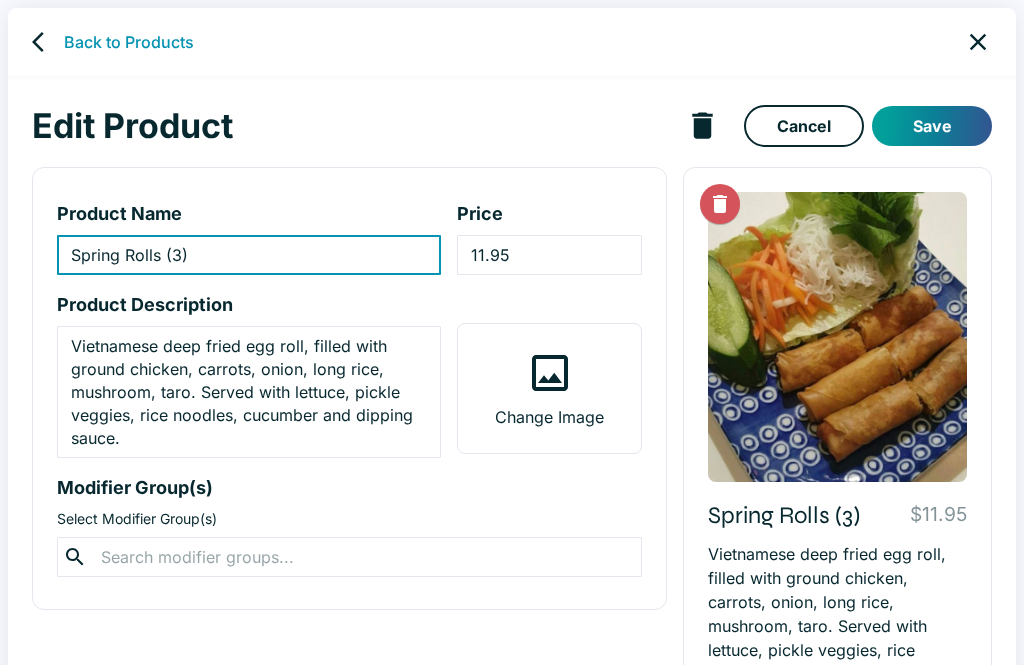 click 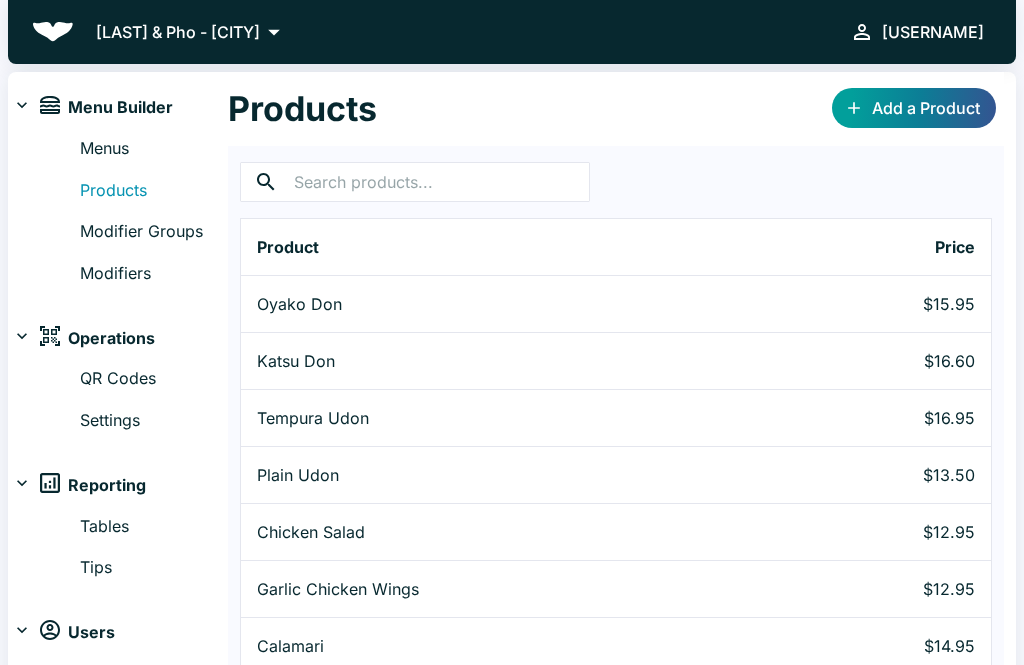 click on "Menus" at bounding box center [154, 149] 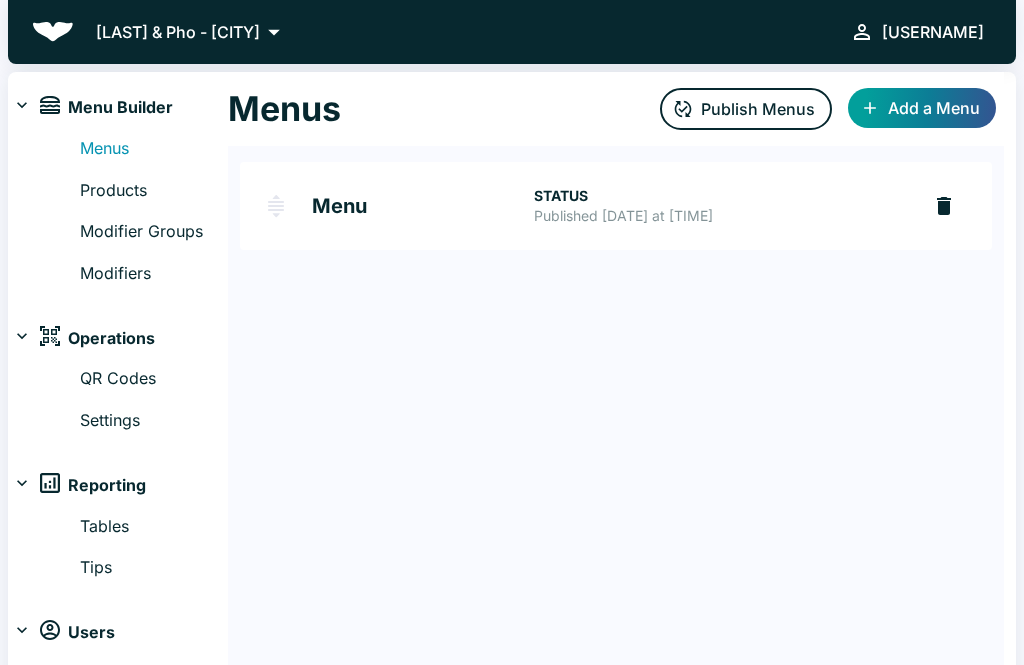 click on "Products" at bounding box center (154, 191) 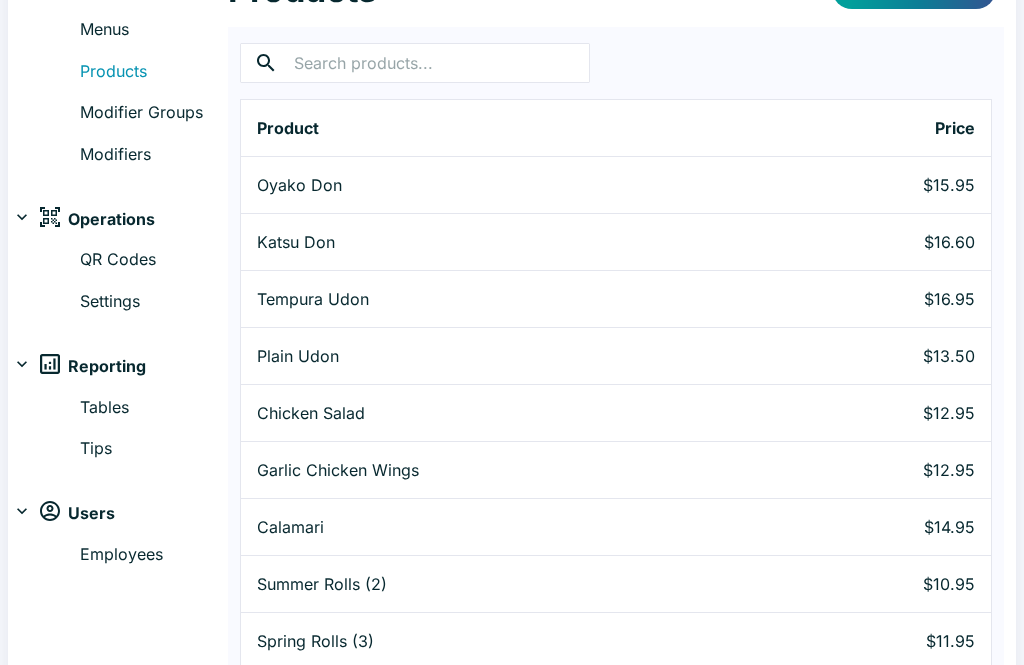scroll, scrollTop: 116, scrollLeft: 0, axis: vertical 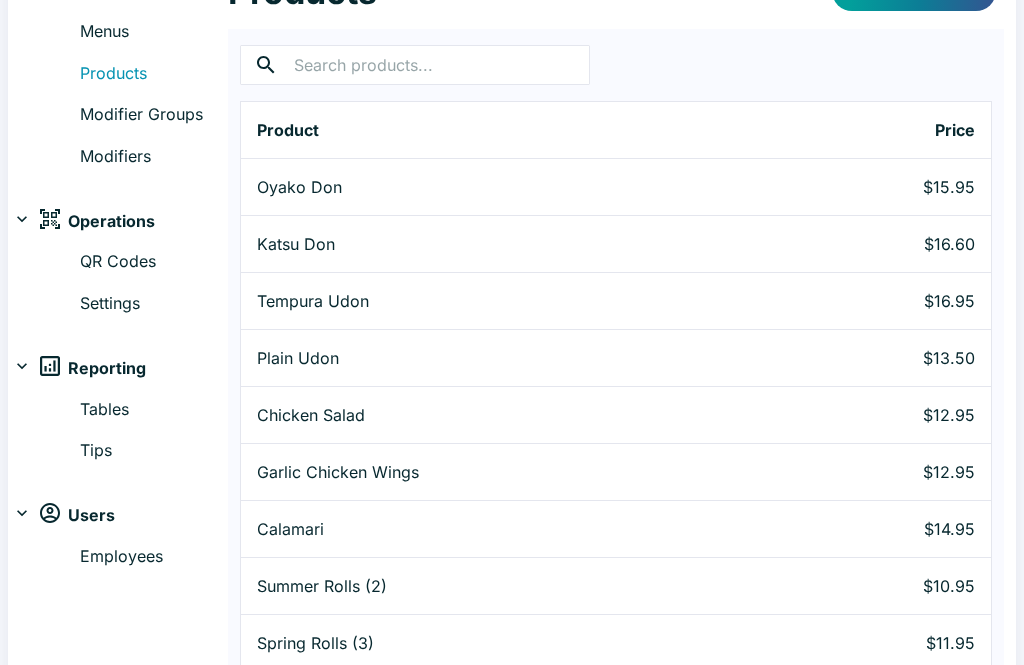 click on "Modifier Groups" at bounding box center [154, 116] 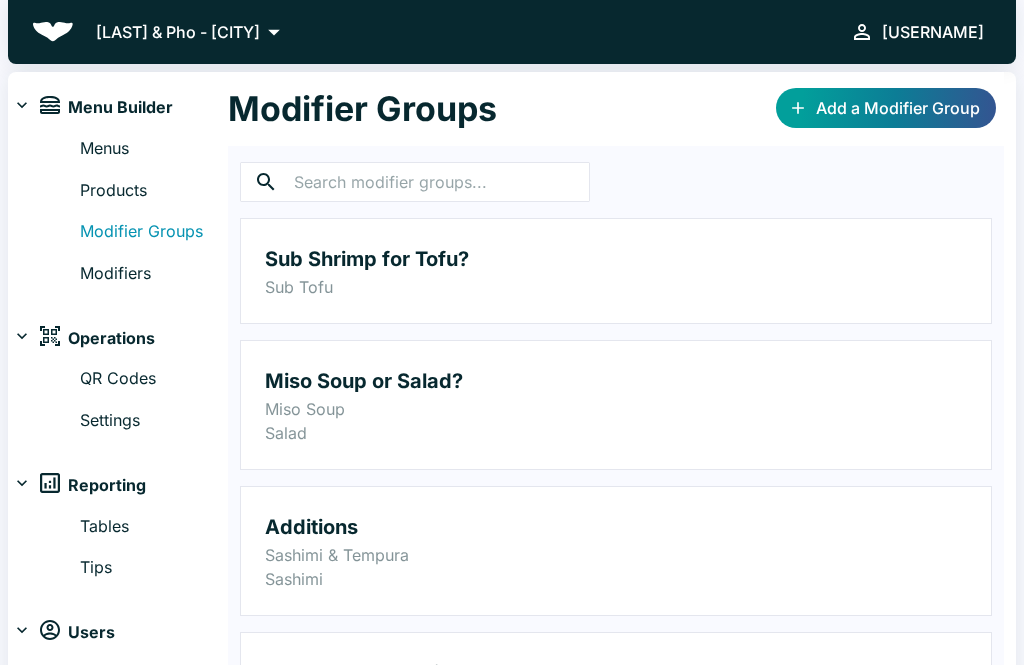 click on "Menus" at bounding box center (154, 149) 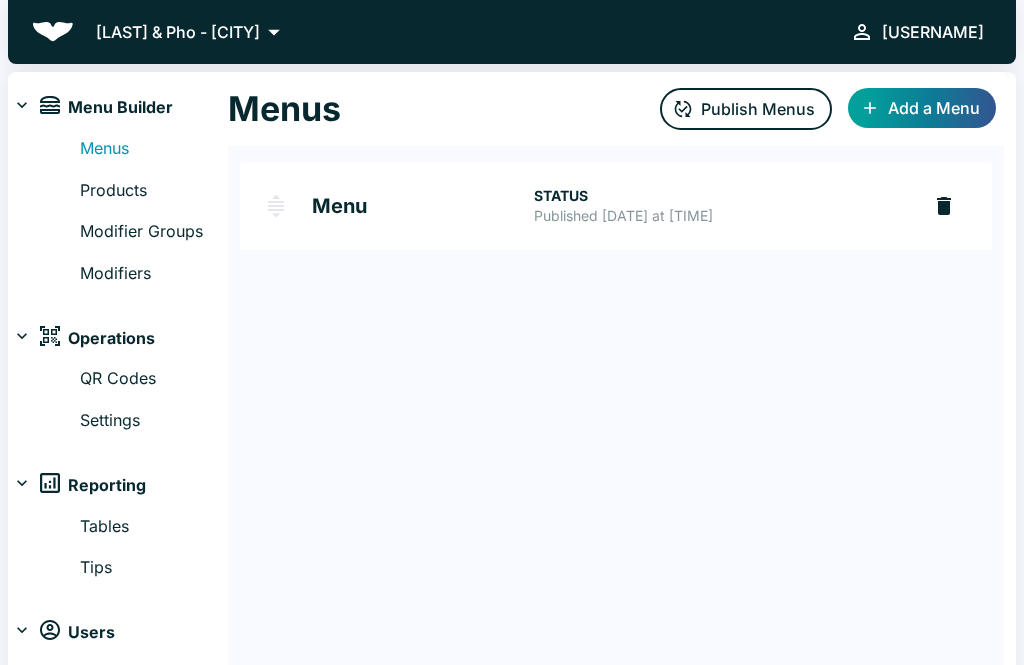 click on "STATUS" at bounding box center [719, 196] 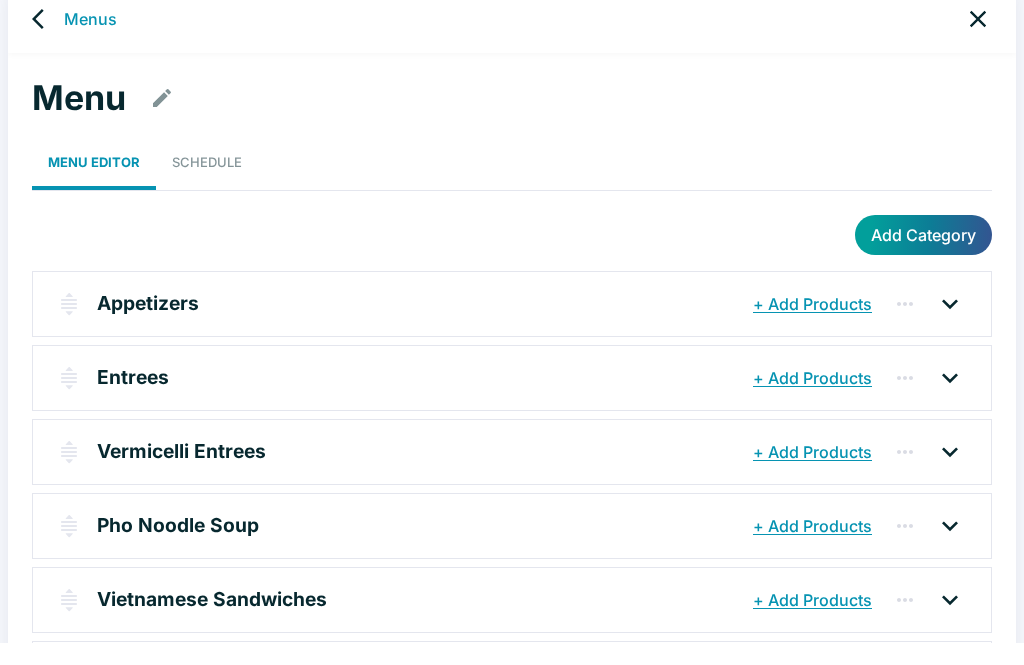 scroll, scrollTop: 105, scrollLeft: 0, axis: vertical 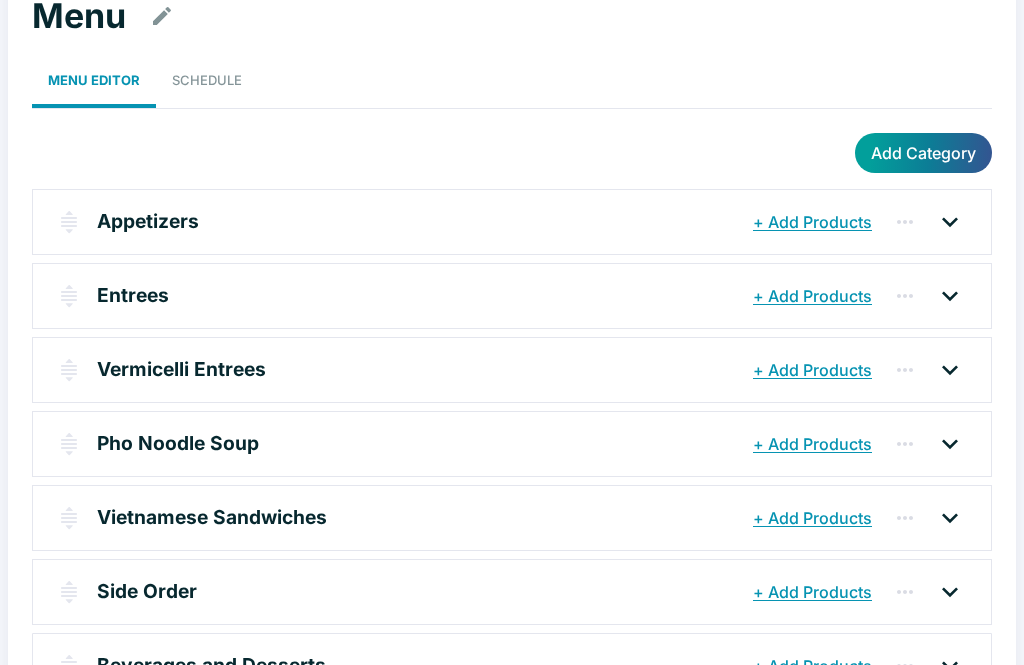 click on "Entrees" at bounding box center (422, 296) 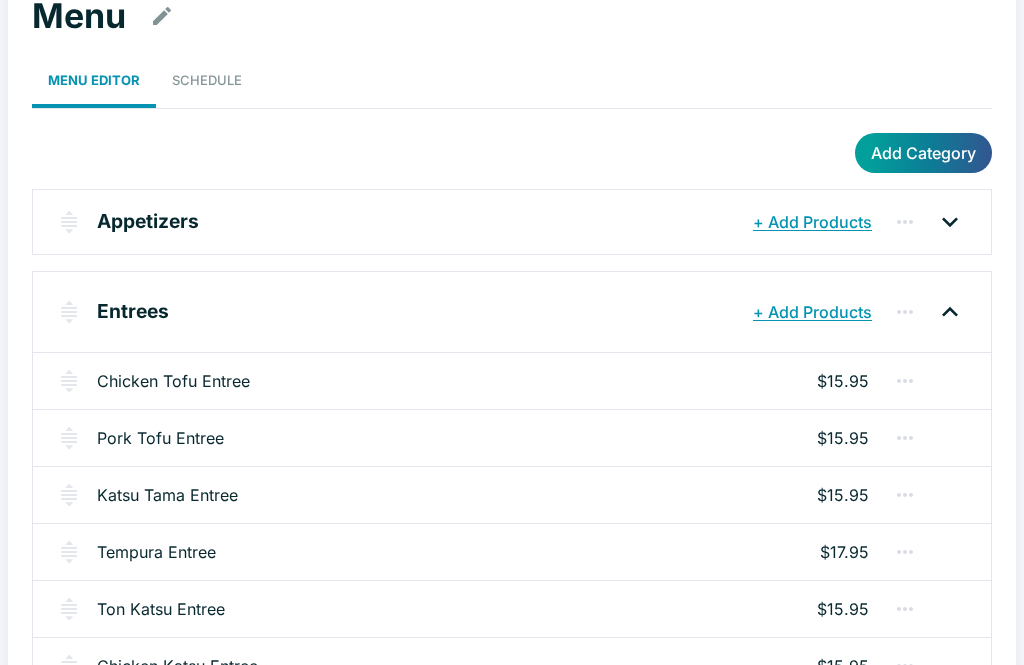 click on "Chicken Tofu Entree" at bounding box center (173, 381) 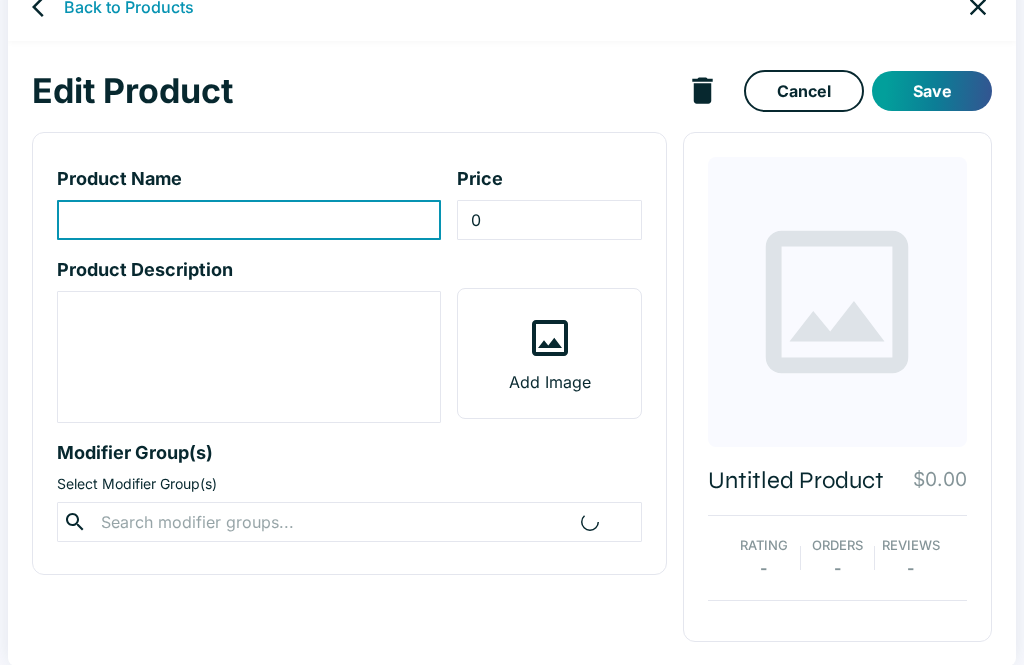 type on "Chicken Tofu Entree" 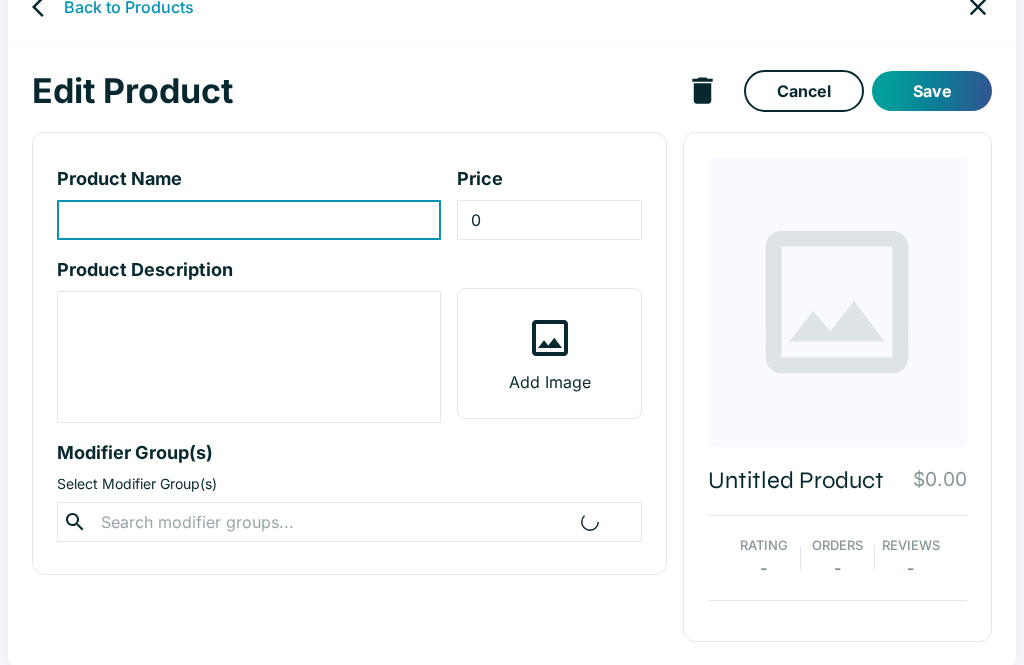 type on "15.95" 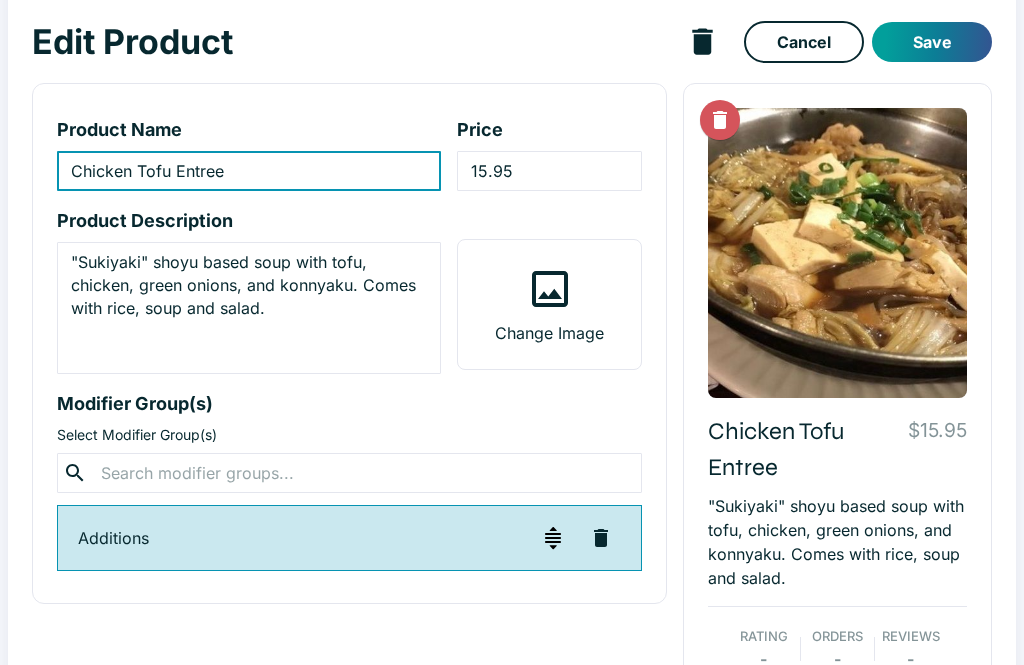 scroll, scrollTop: 91, scrollLeft: 0, axis: vertical 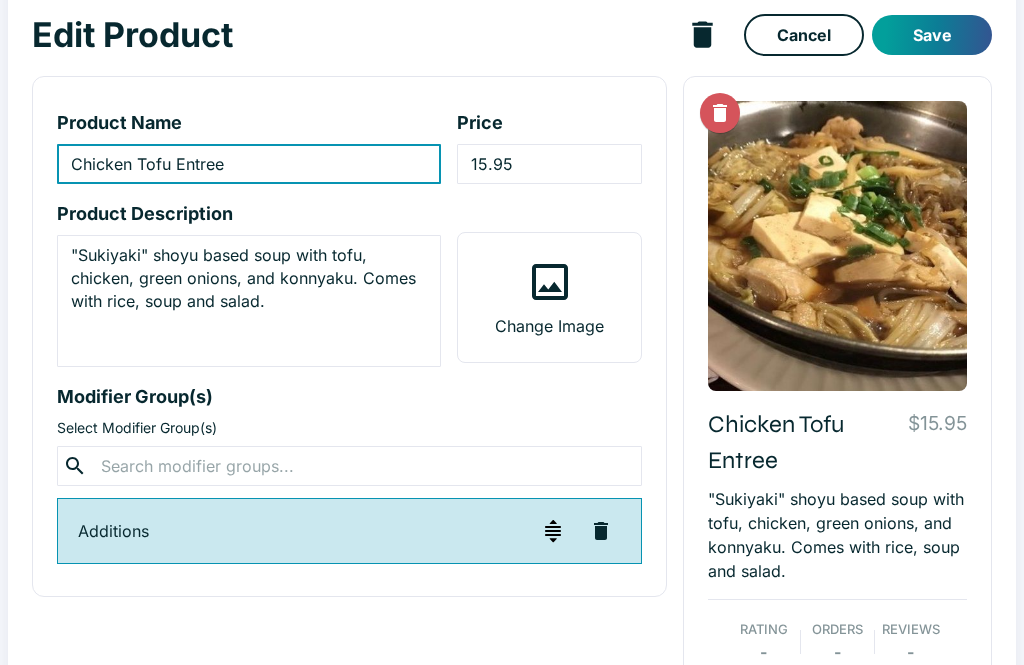 click at bounding box center (553, 531) 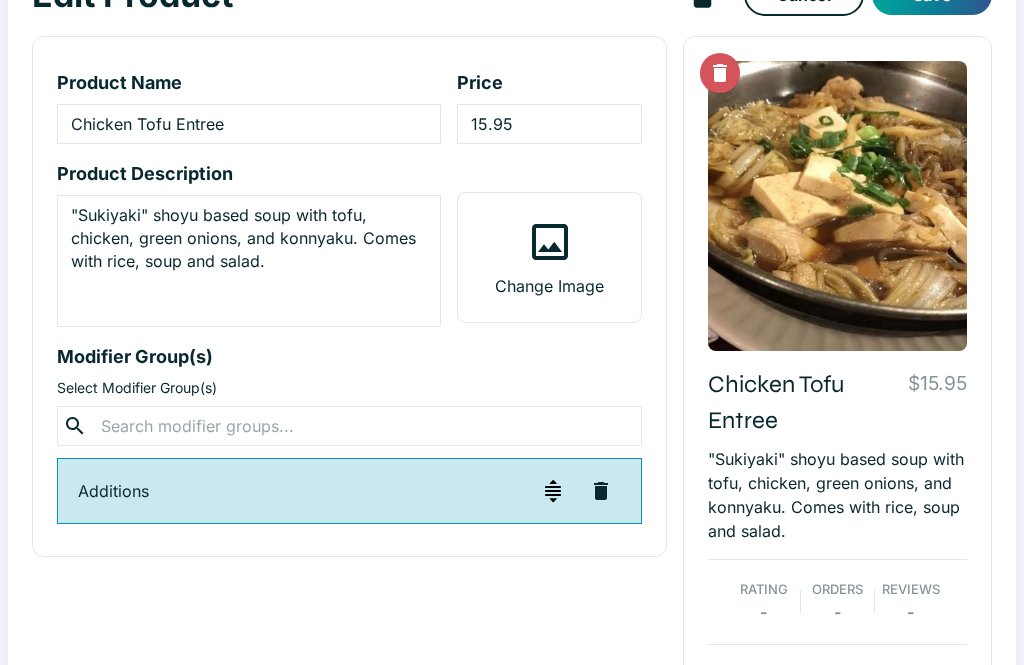 scroll, scrollTop: 138, scrollLeft: 0, axis: vertical 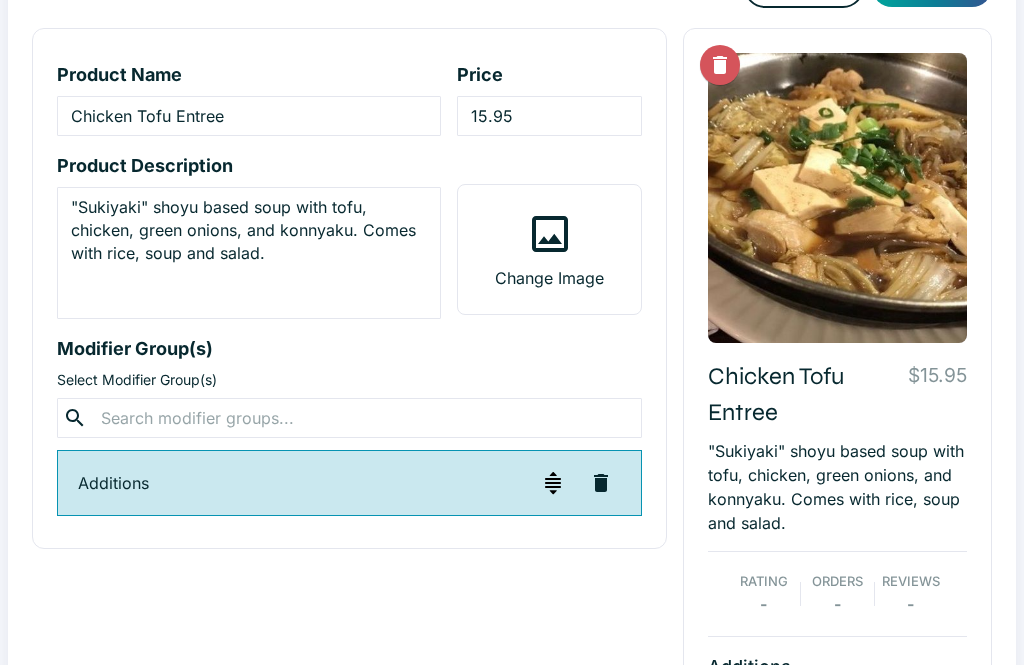 click at bounding box center (349, 419) 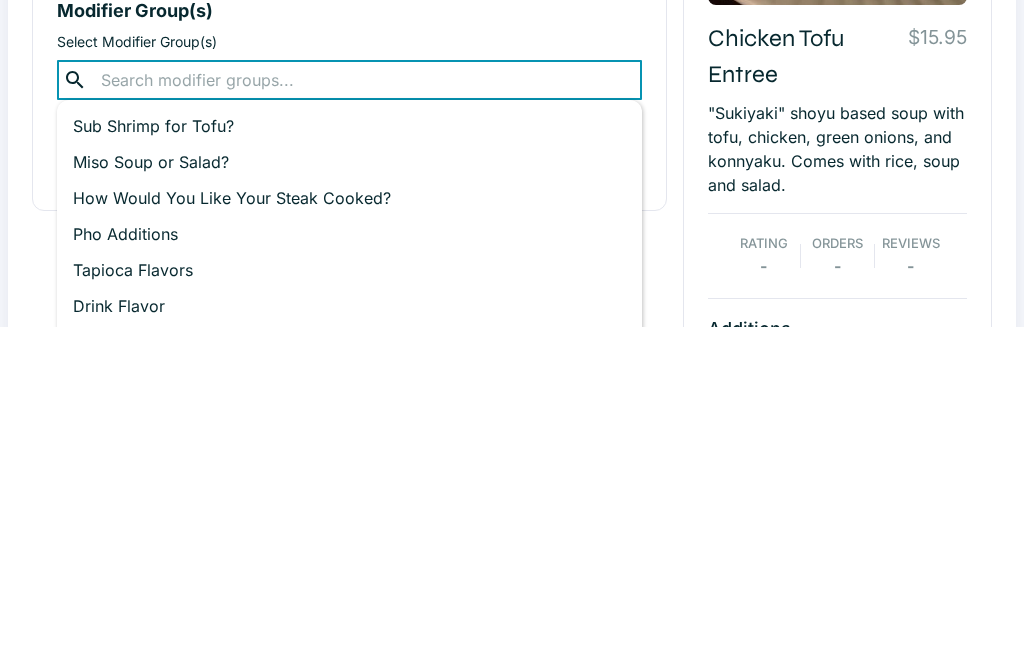 click on "Miso Soup or Salad?" at bounding box center [349, 501] 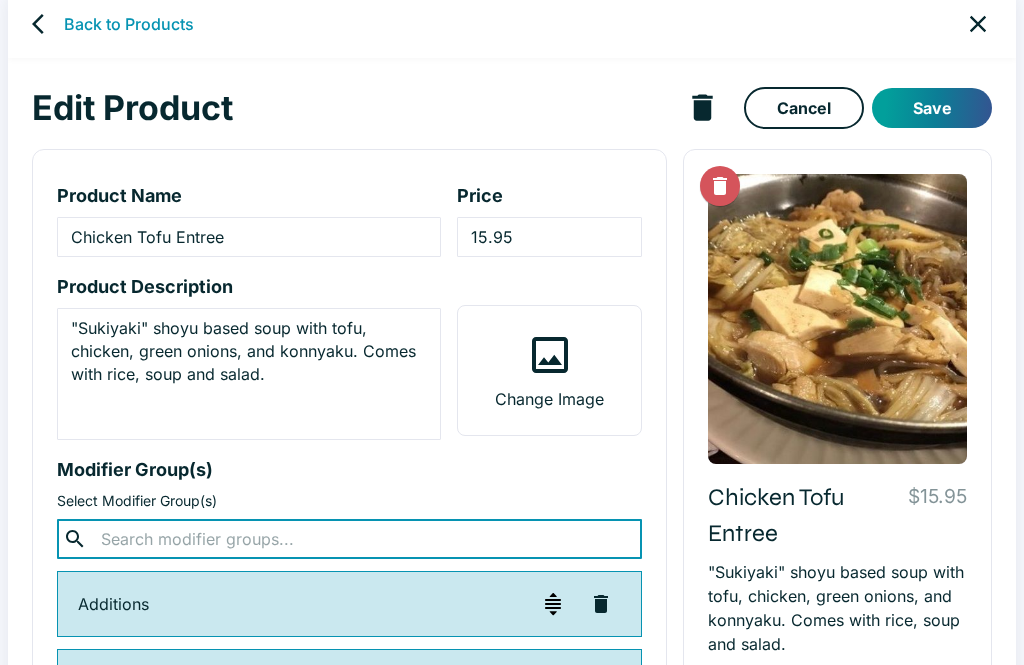 scroll, scrollTop: 0, scrollLeft: 0, axis: both 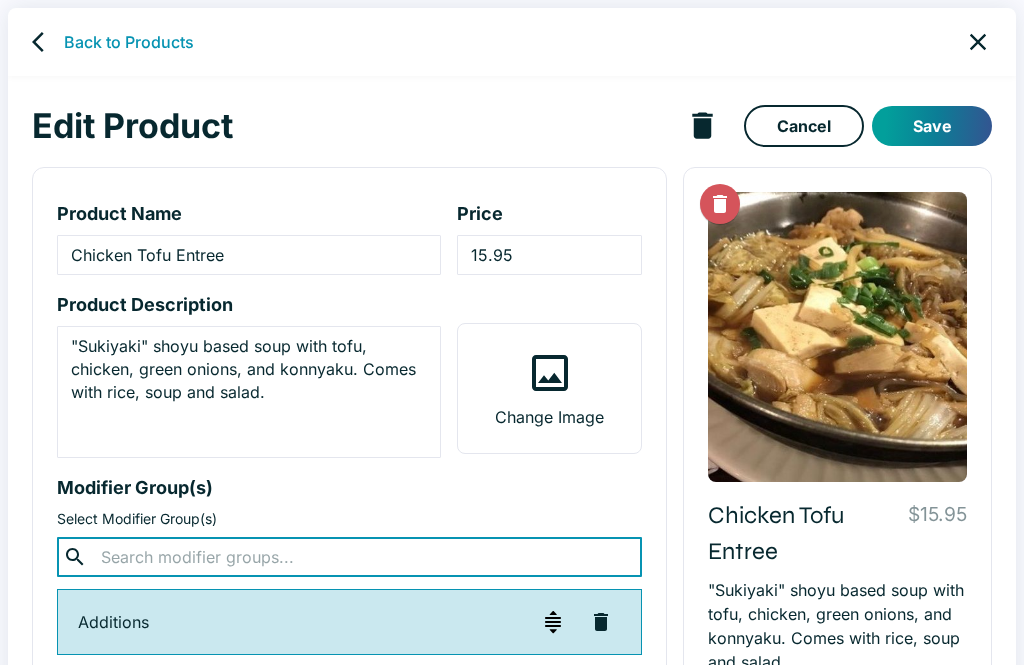 click on "Save" at bounding box center [932, 126] 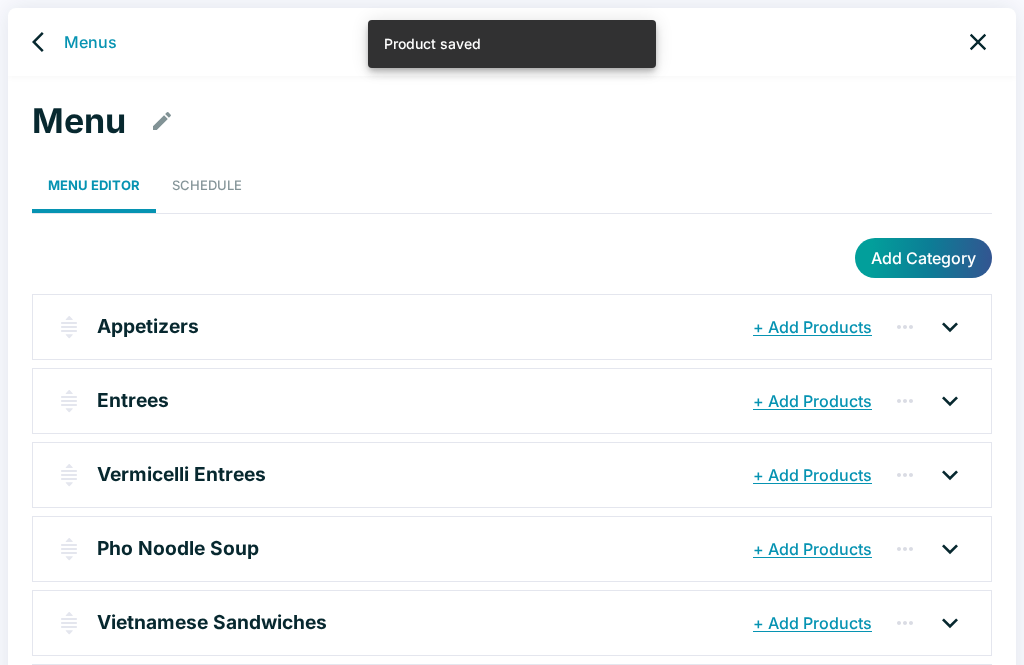 click on "Entrees" at bounding box center (133, 400) 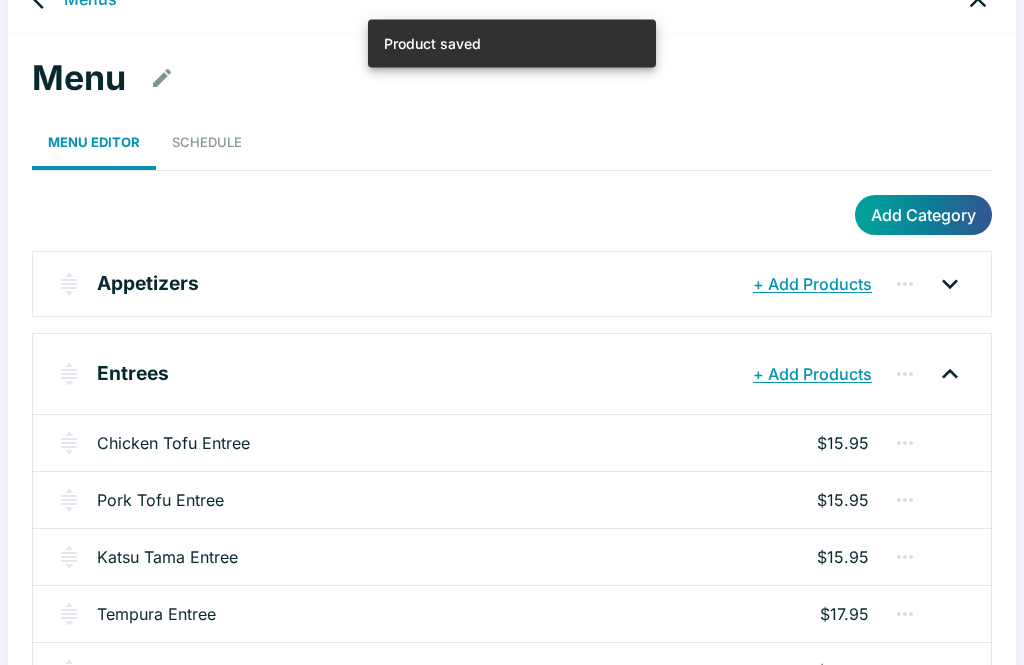 scroll, scrollTop: 59, scrollLeft: 0, axis: vertical 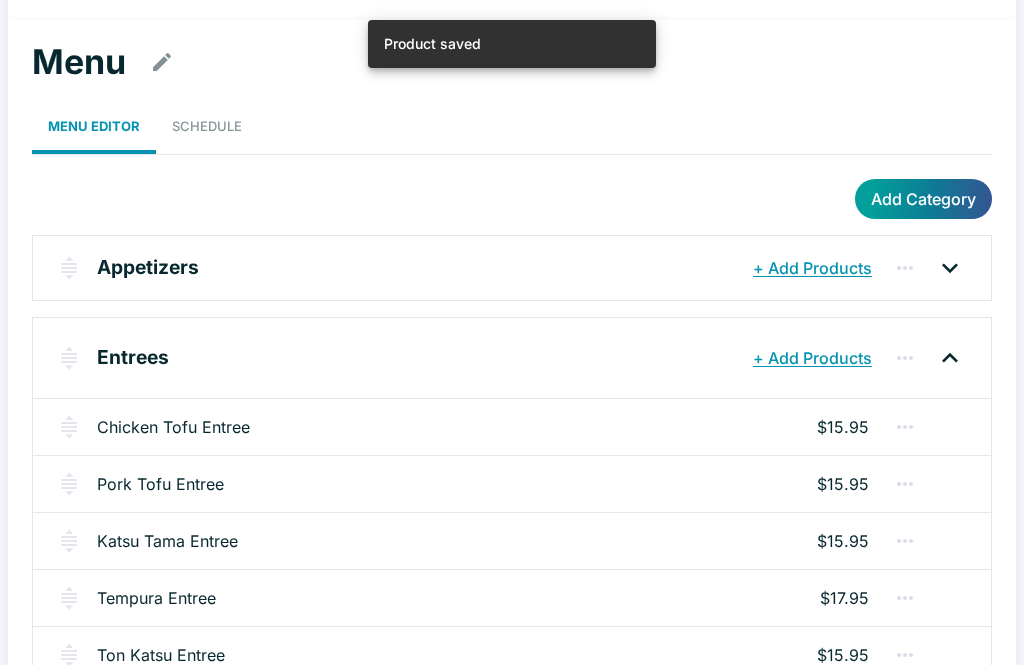 click on "Pork Tofu Entree" at bounding box center [160, 484] 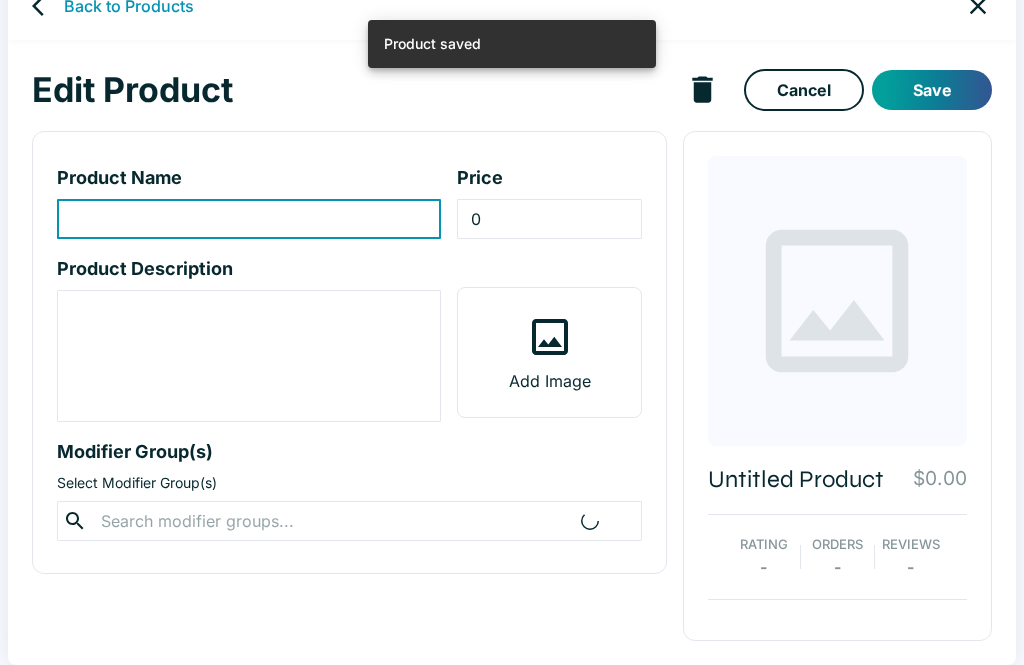 scroll, scrollTop: 0, scrollLeft: 0, axis: both 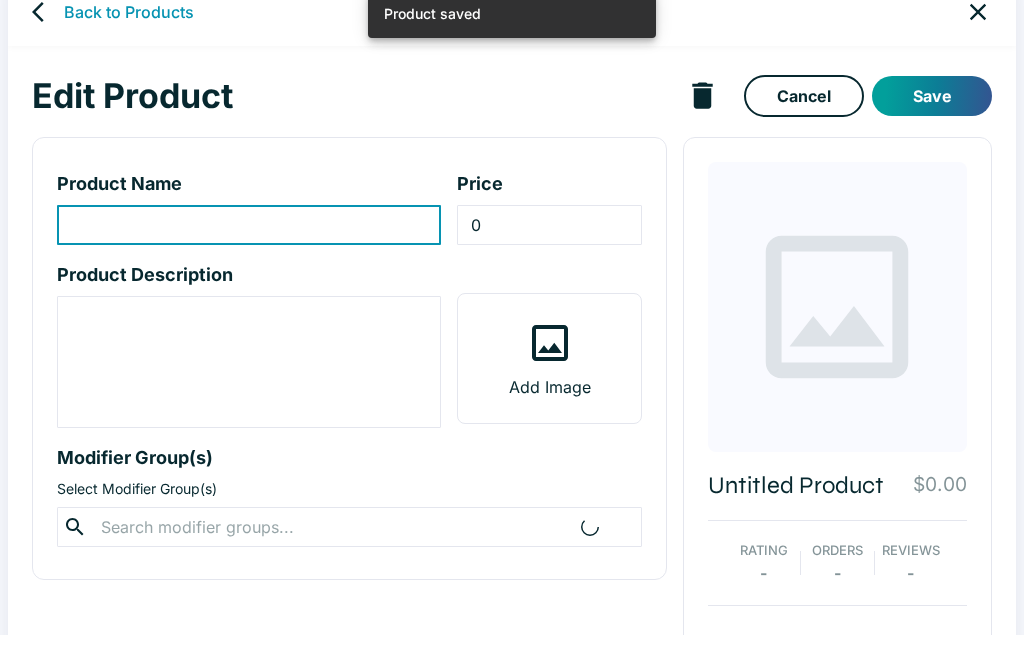 type on "Pork Tofu Entree" 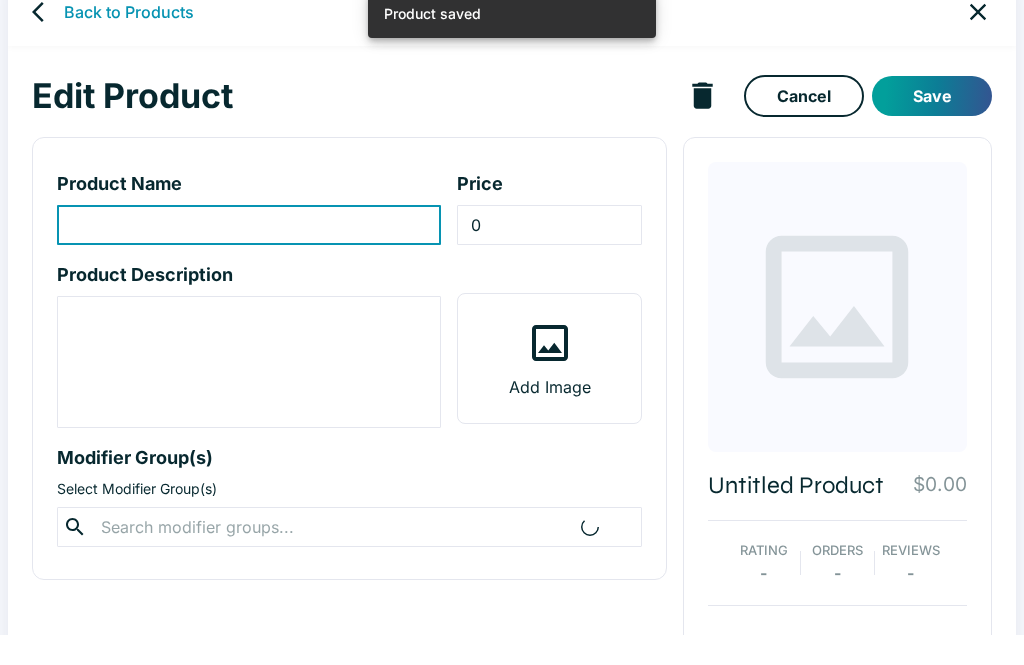 type on "15.95" 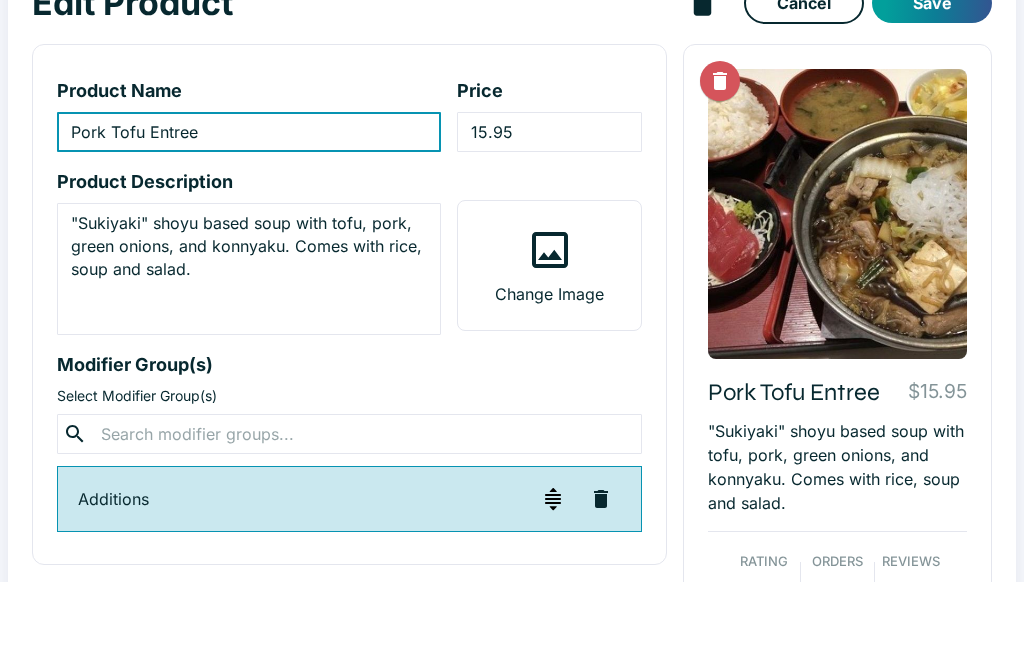 scroll, scrollTop: 210, scrollLeft: 0, axis: vertical 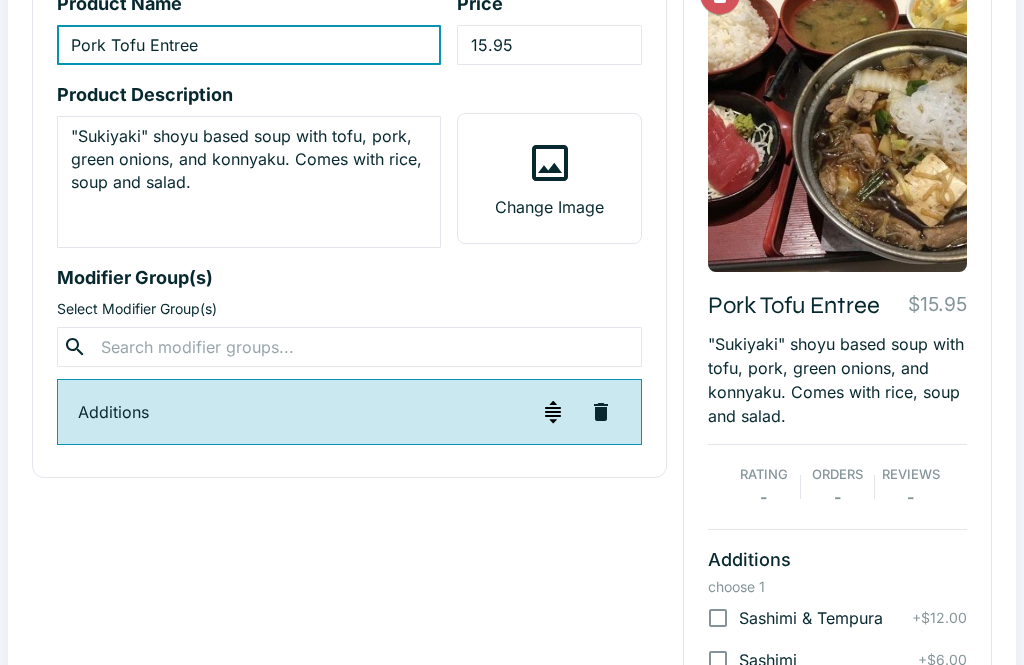 click at bounding box center [349, 347] 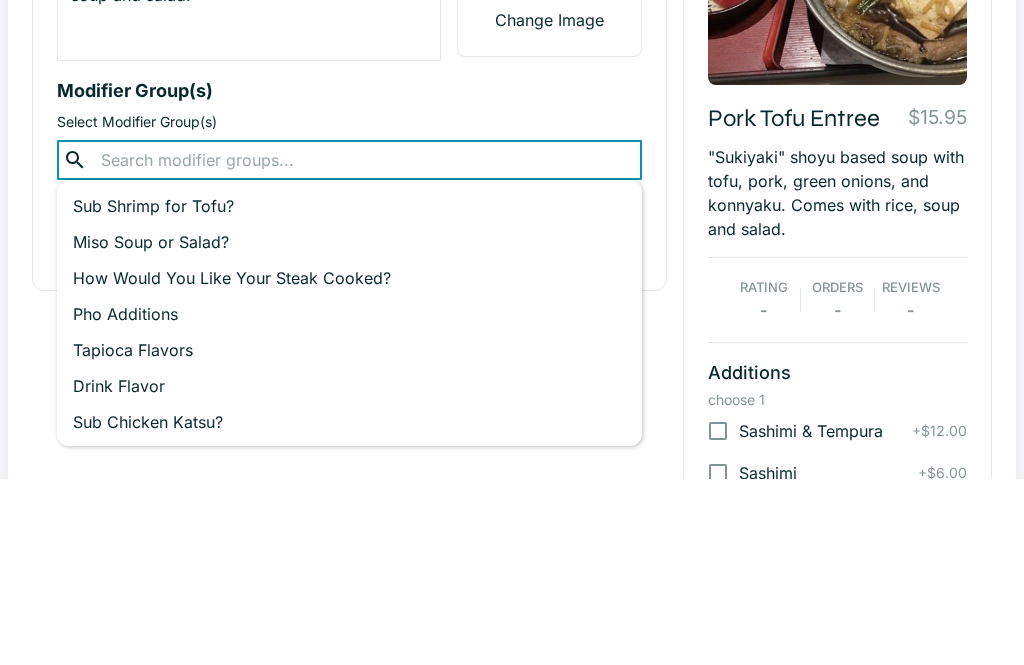 click on "Miso Soup or Salad? +Add" at bounding box center (349, 429) 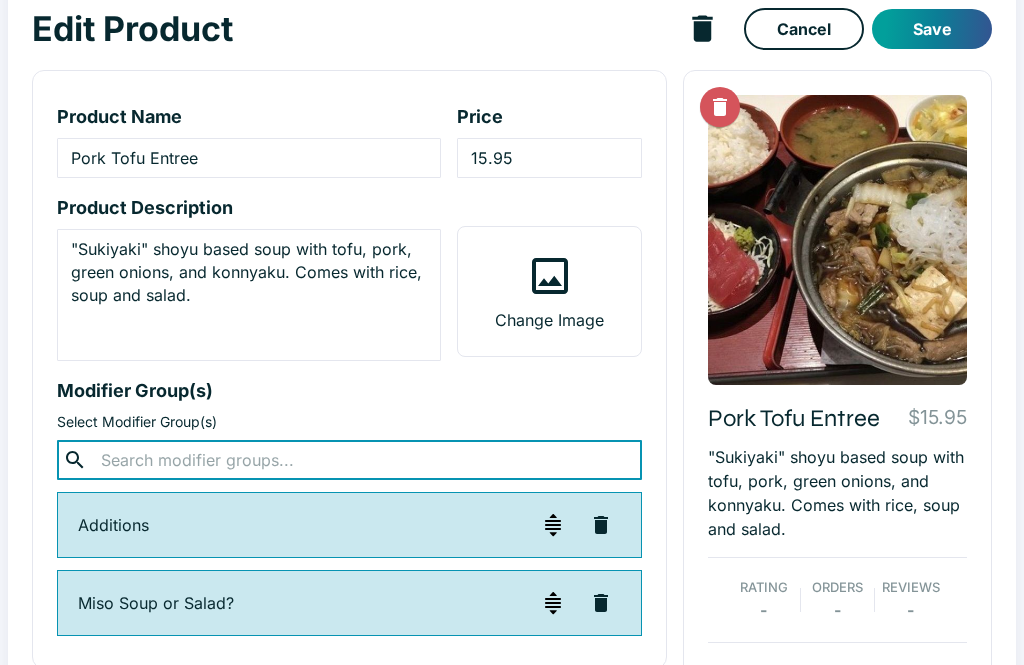 scroll, scrollTop: 51, scrollLeft: 0, axis: vertical 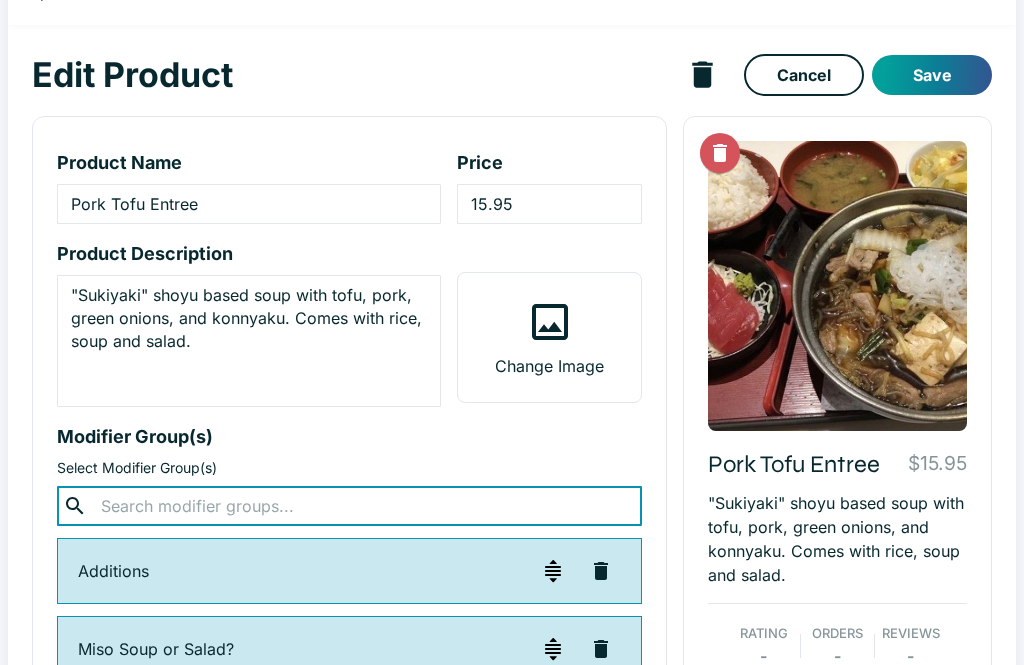 click on "Save" at bounding box center (932, 75) 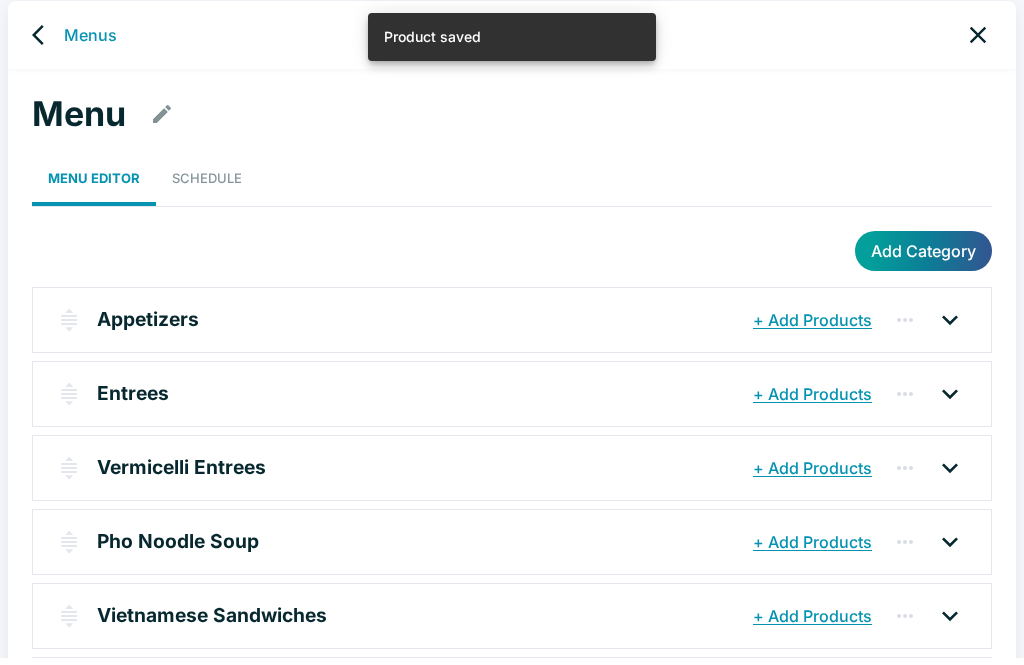 scroll, scrollTop: 8, scrollLeft: 0, axis: vertical 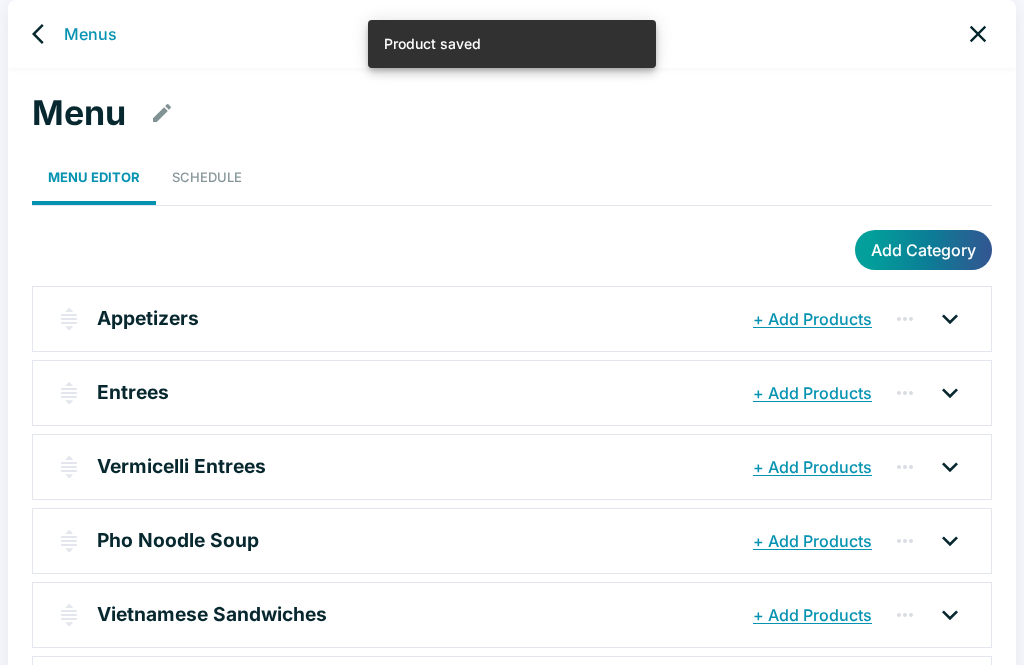 click on "Entrees" at bounding box center (133, 392) 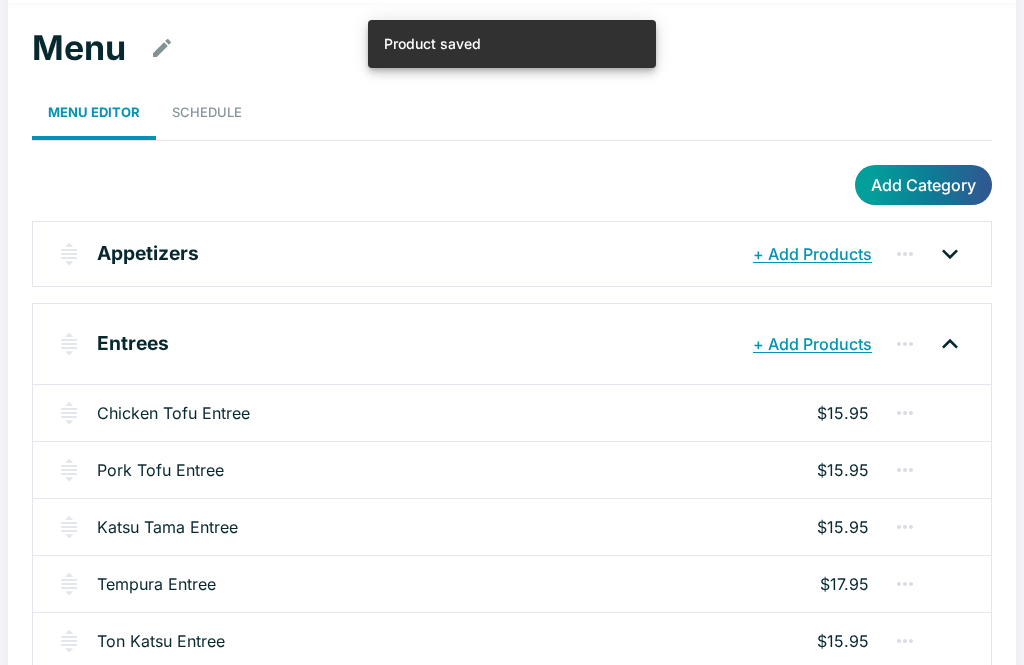scroll, scrollTop: 75, scrollLeft: 0, axis: vertical 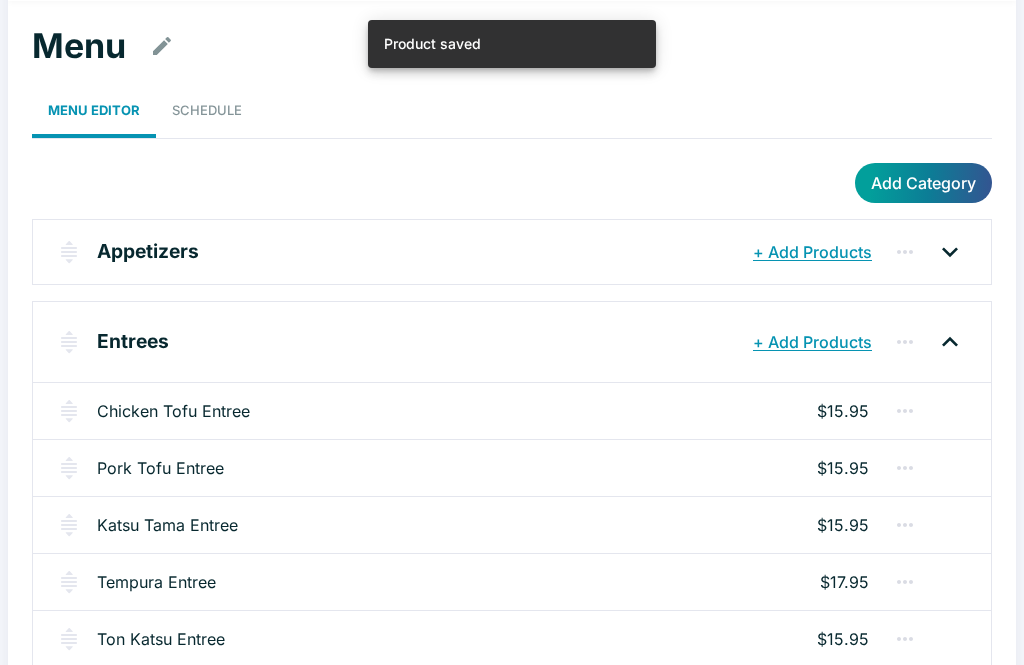 click on "Katsu Tama Entree" at bounding box center [167, 525] 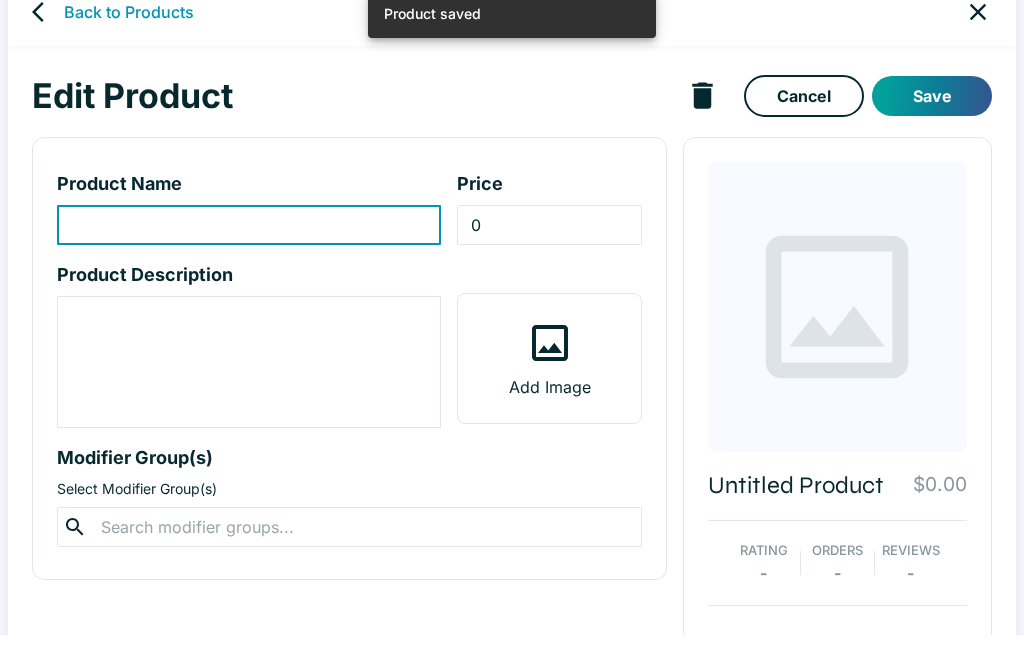 type on "Katsu Tama Entree" 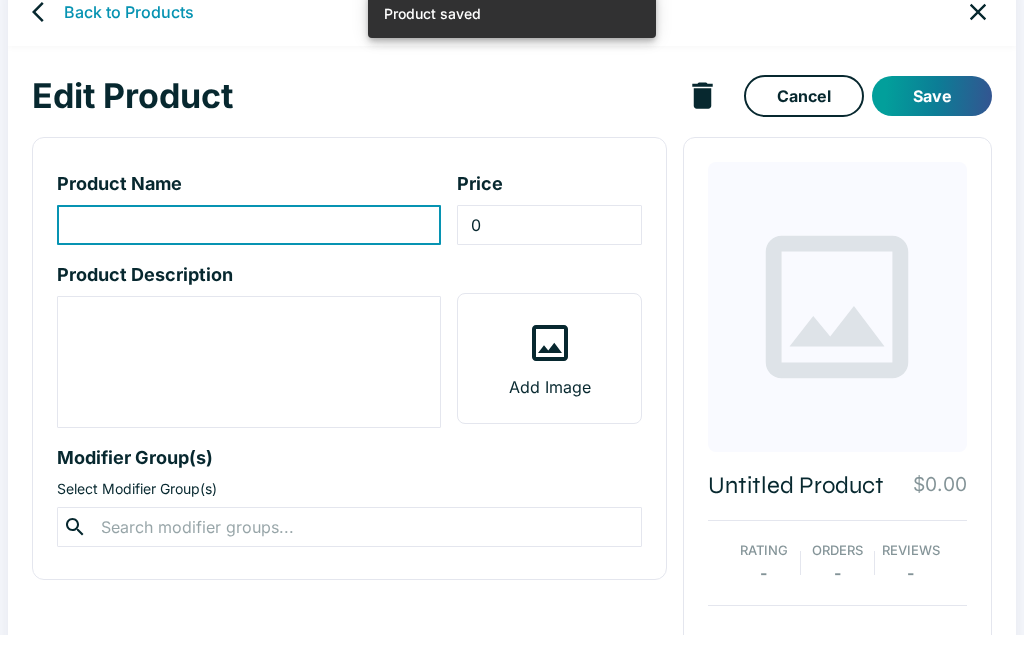 type on "15.95" 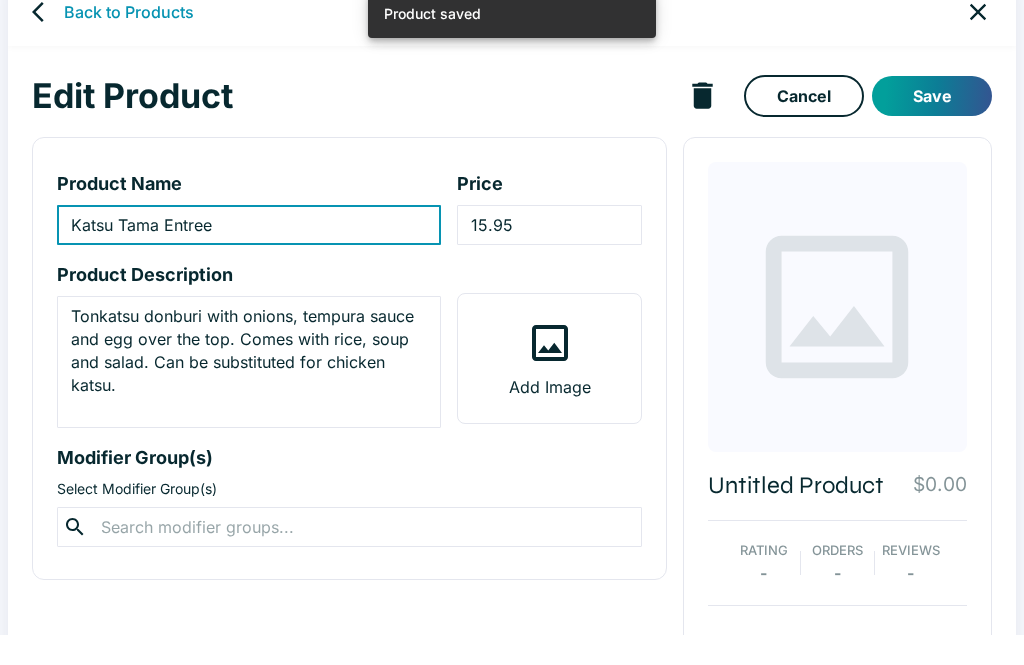 scroll, scrollTop: 35, scrollLeft: 0, axis: vertical 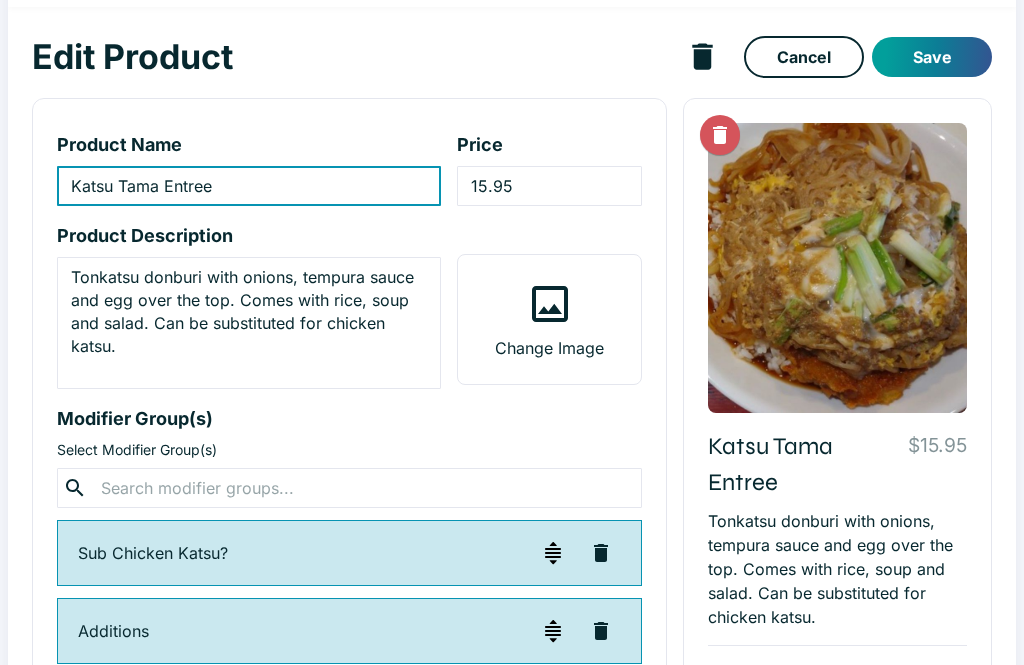 click at bounding box center (349, 488) 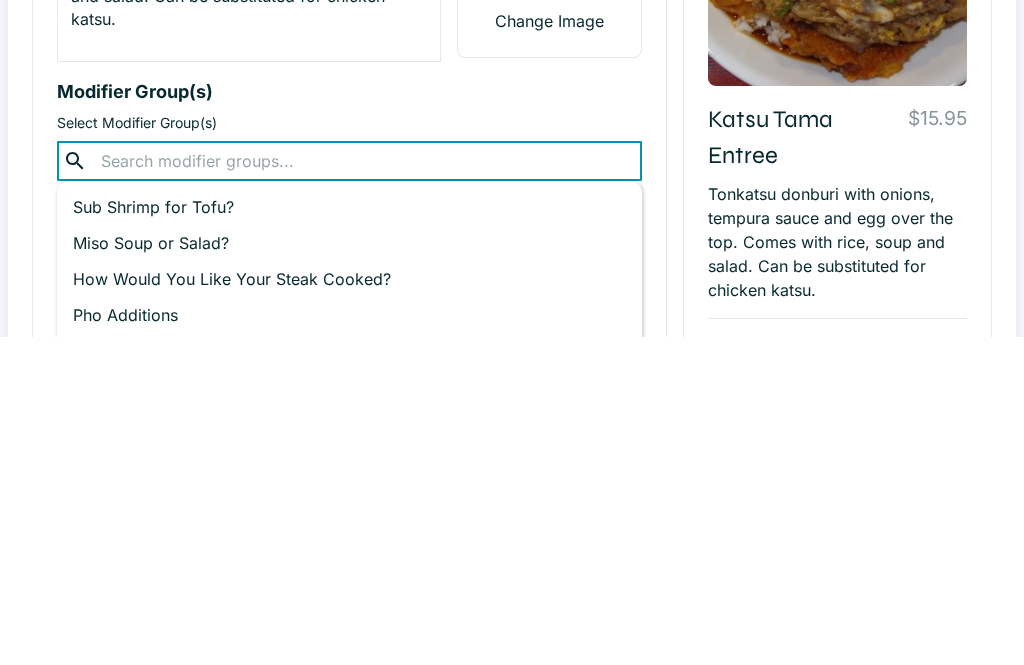 click on "Miso Soup or Salad?" at bounding box center (349, 571) 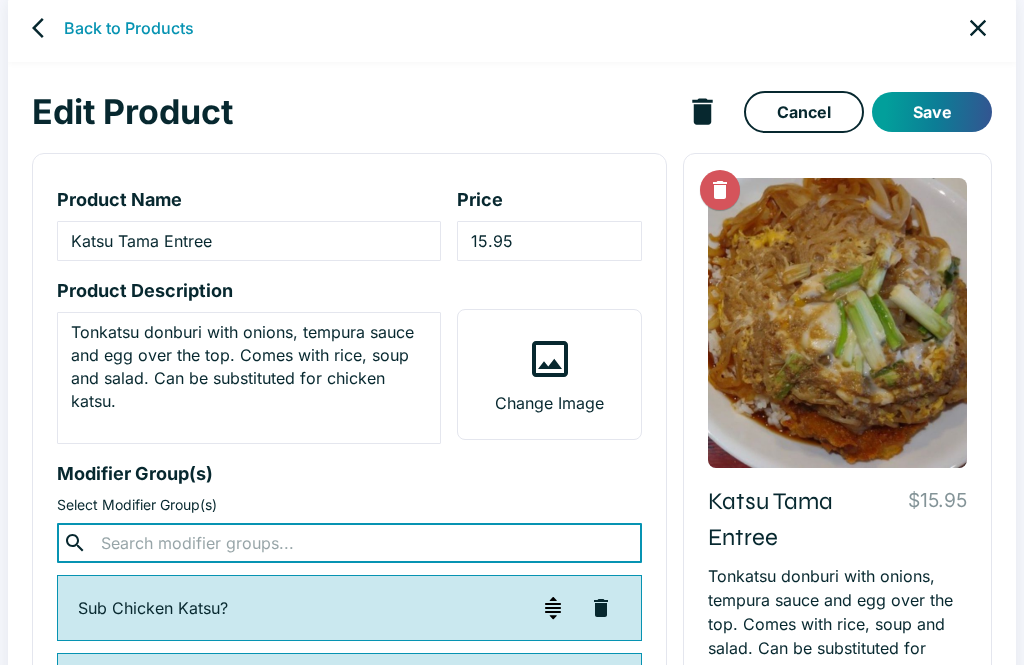 scroll, scrollTop: 0, scrollLeft: 0, axis: both 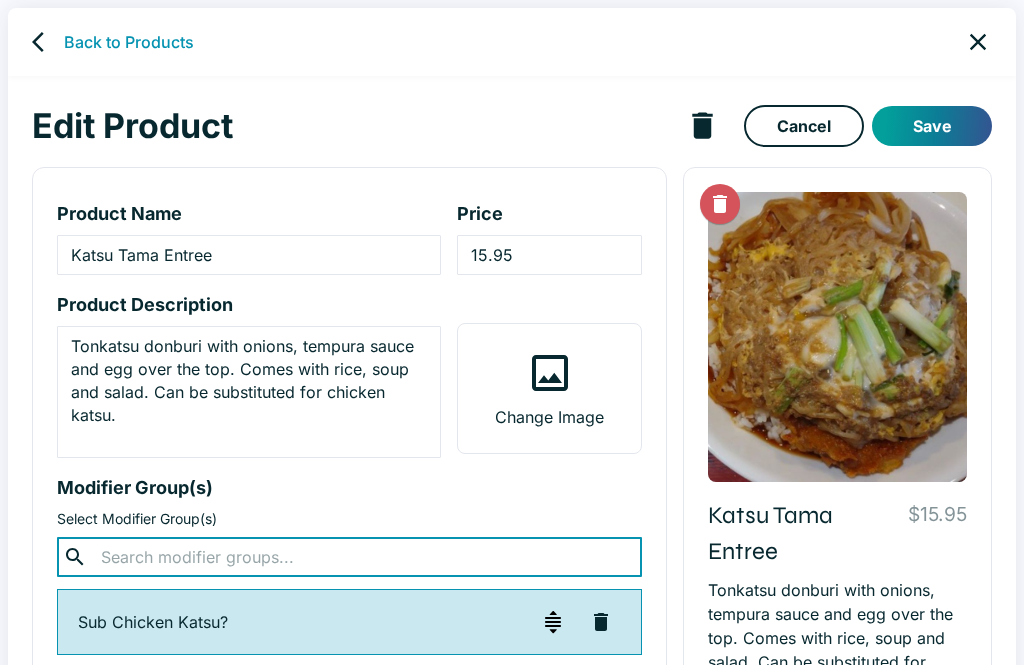 click on "Save" at bounding box center (932, 126) 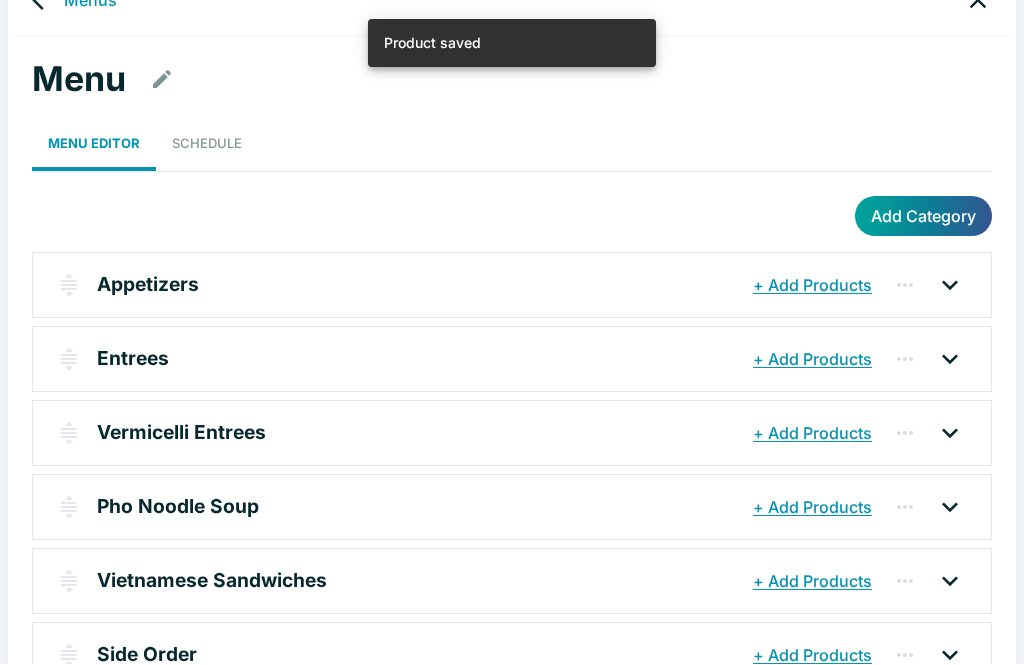 scroll, scrollTop: 43, scrollLeft: 0, axis: vertical 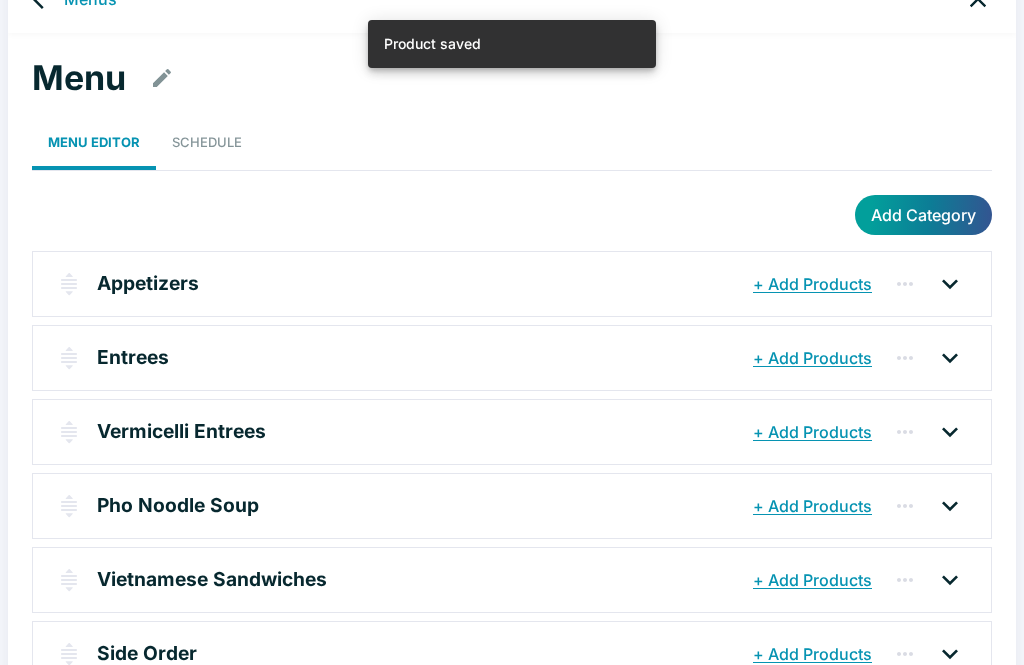 click on "Entrees" at bounding box center [133, 357] 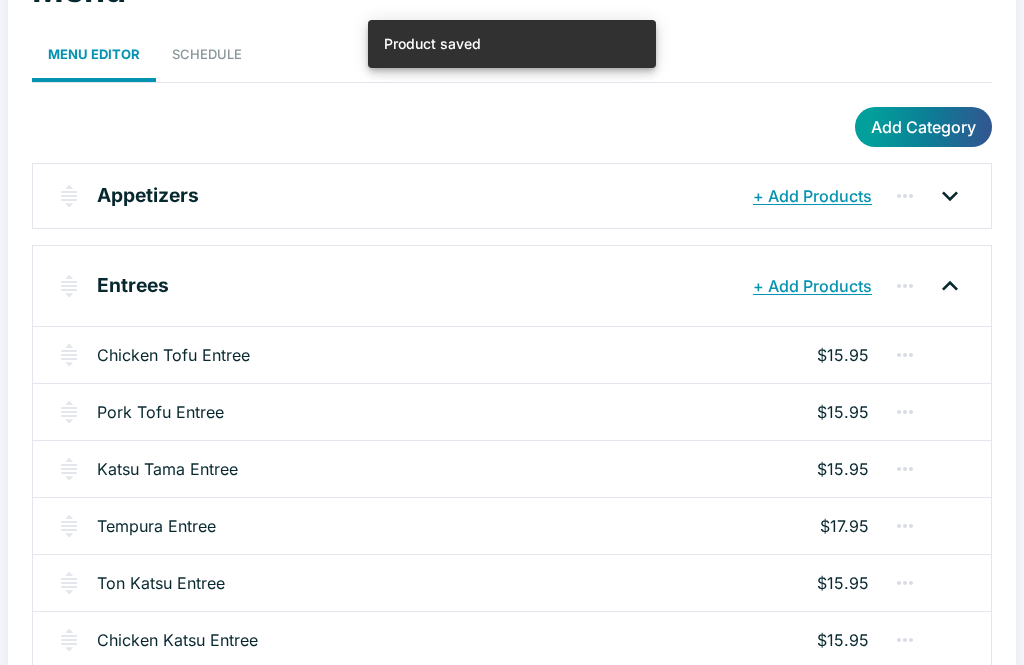 scroll, scrollTop: 151, scrollLeft: 0, axis: vertical 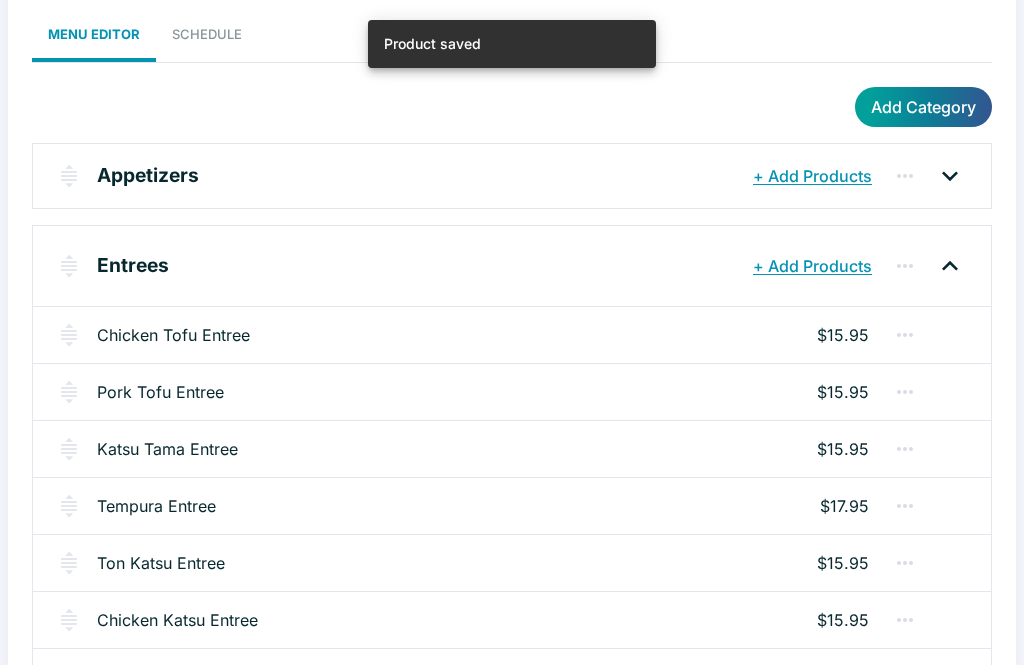 click on "Tempura Entree" at bounding box center [156, 506] 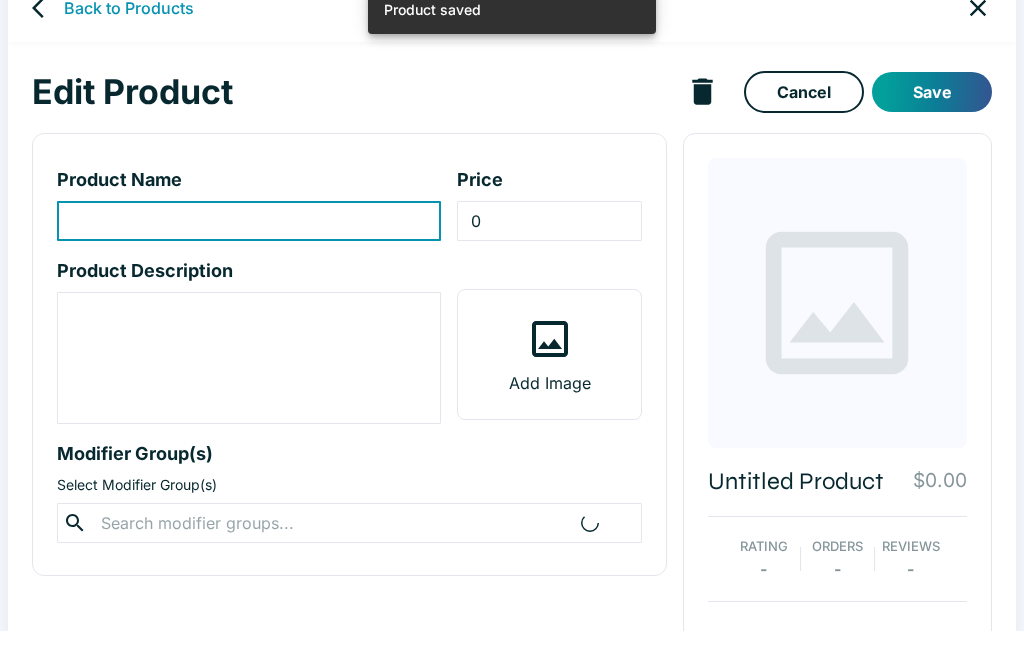 type on "Tempura Entree" 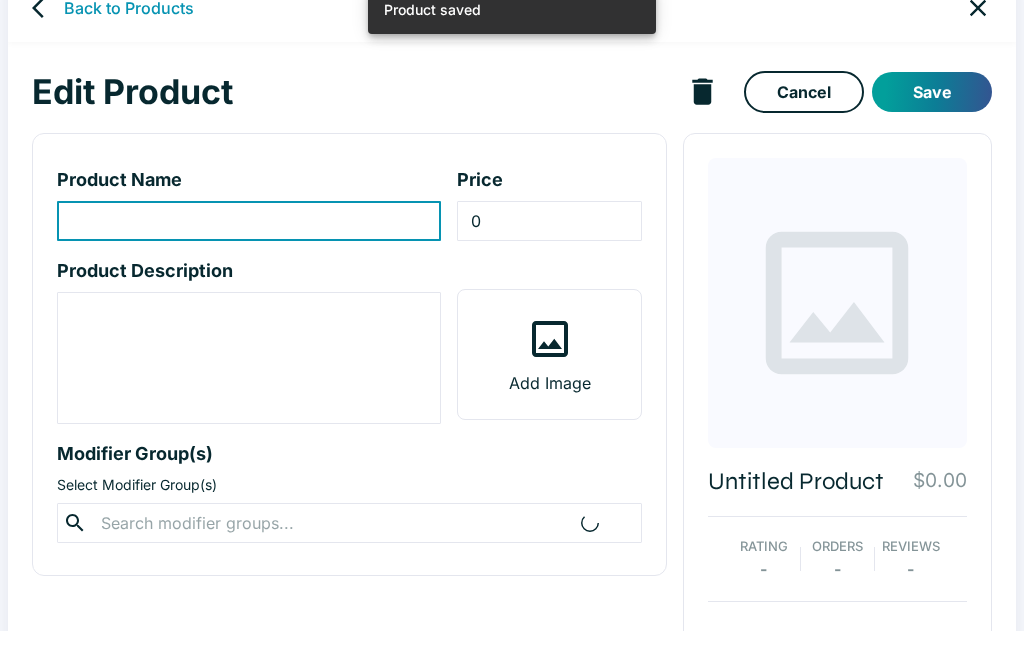 type on "17.95" 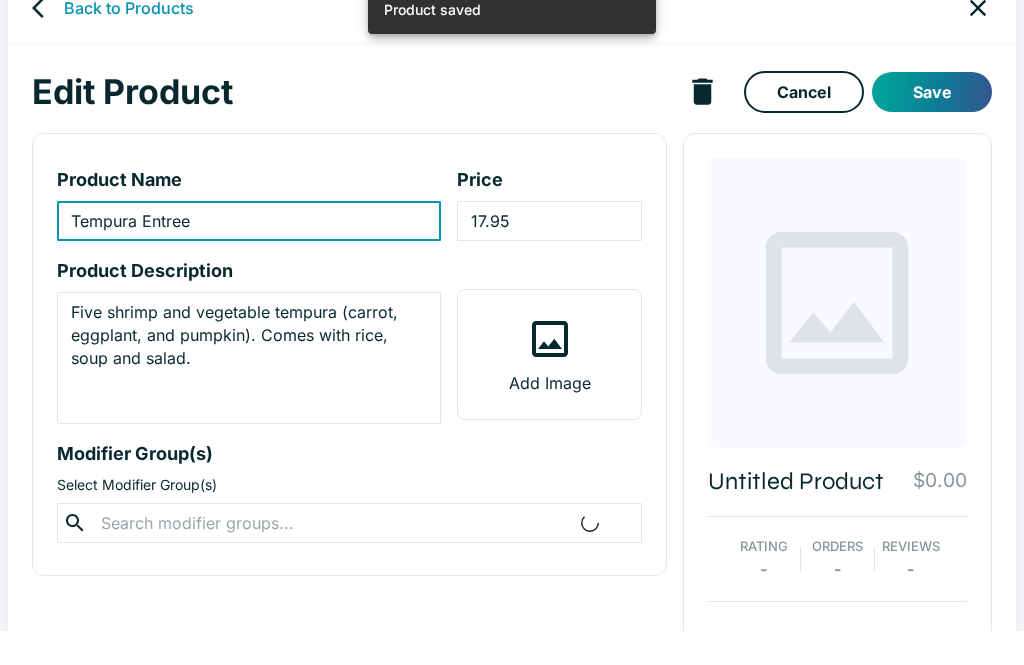 scroll, scrollTop: 35, scrollLeft: 0, axis: vertical 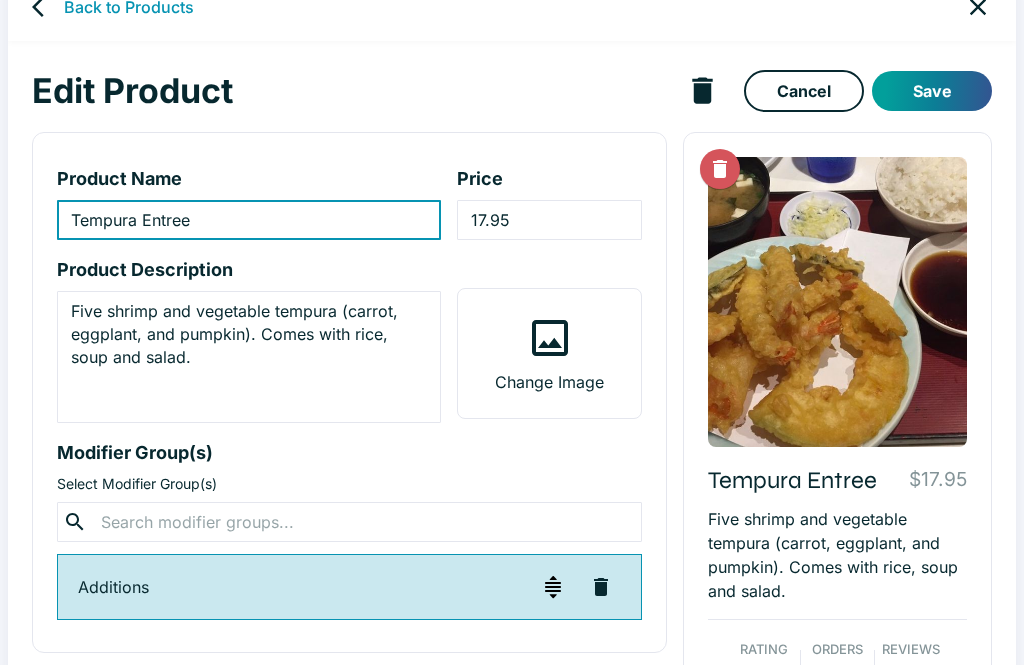 click at bounding box center (349, 522) 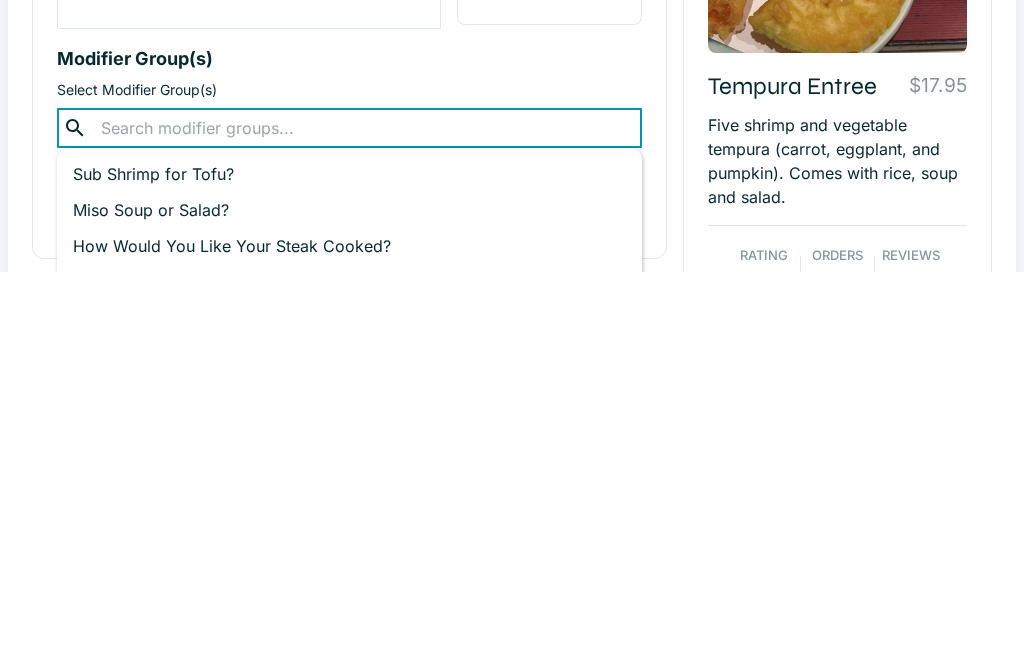 click on "Miso Soup or Salad?" at bounding box center (349, 604) 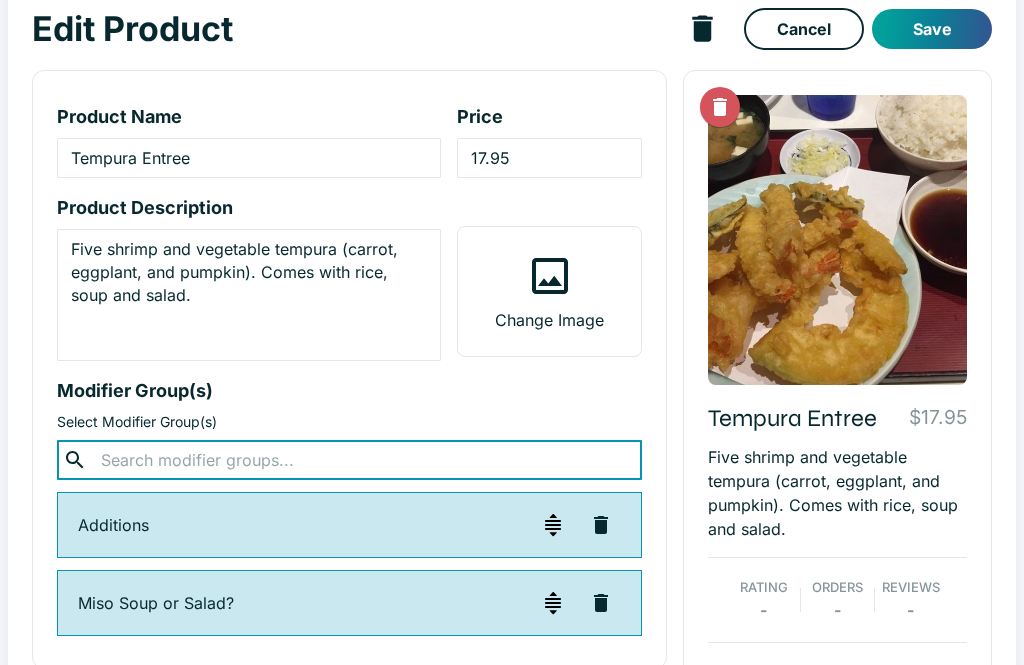 click on "Save" at bounding box center [932, 30] 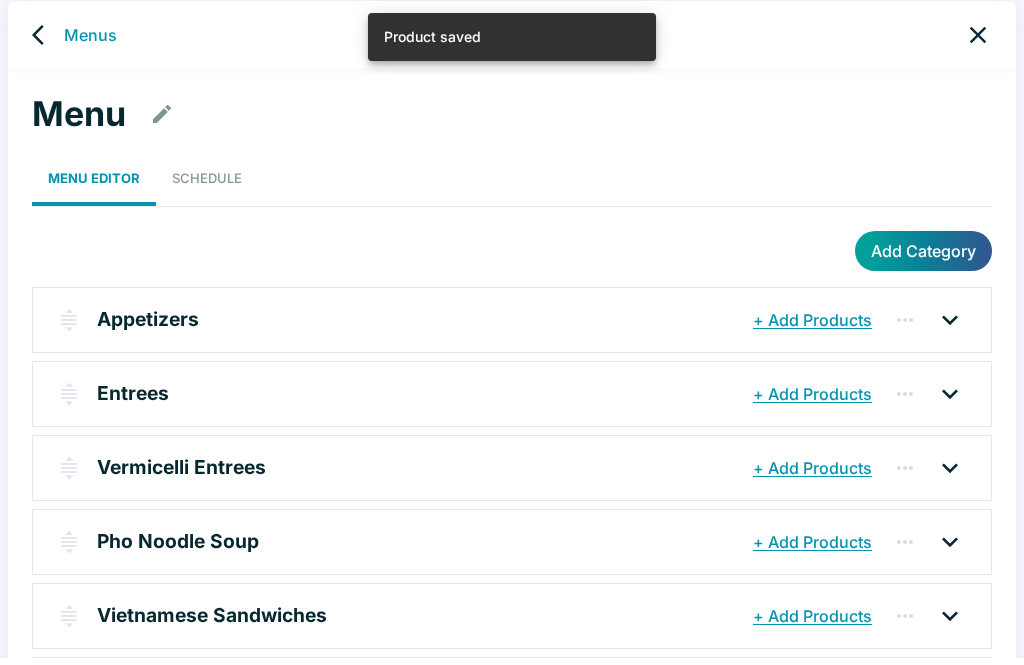 scroll, scrollTop: 8, scrollLeft: 0, axis: vertical 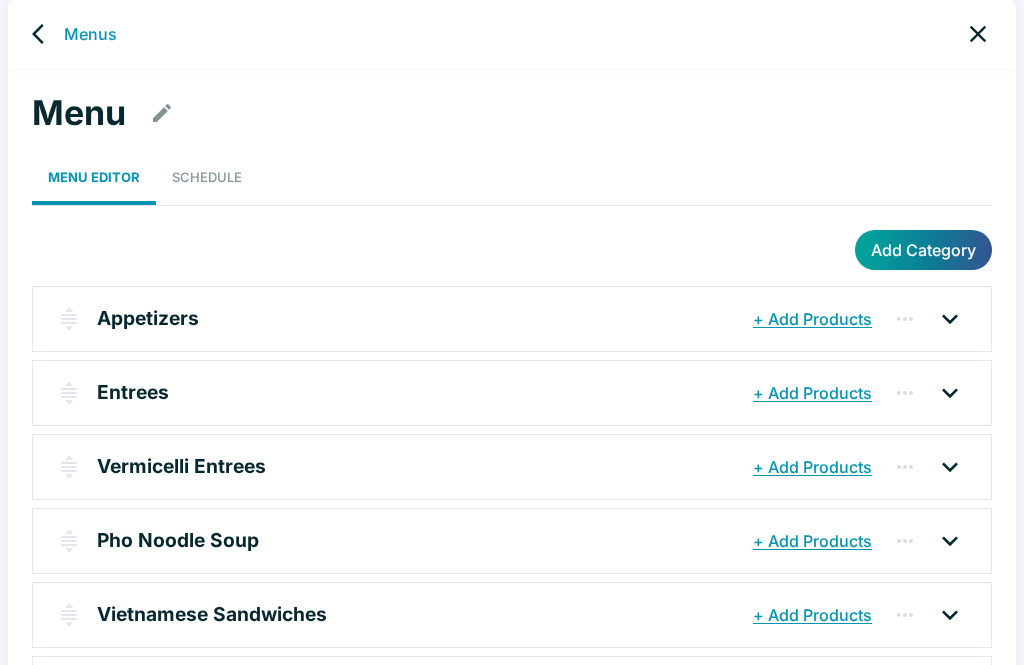 click 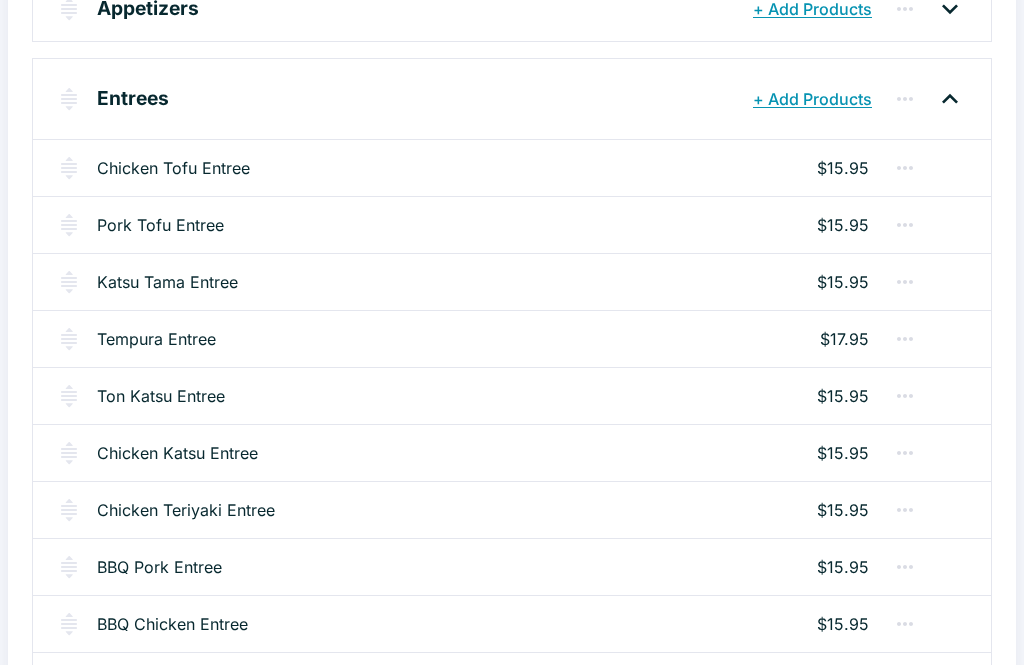 scroll, scrollTop: 317, scrollLeft: 0, axis: vertical 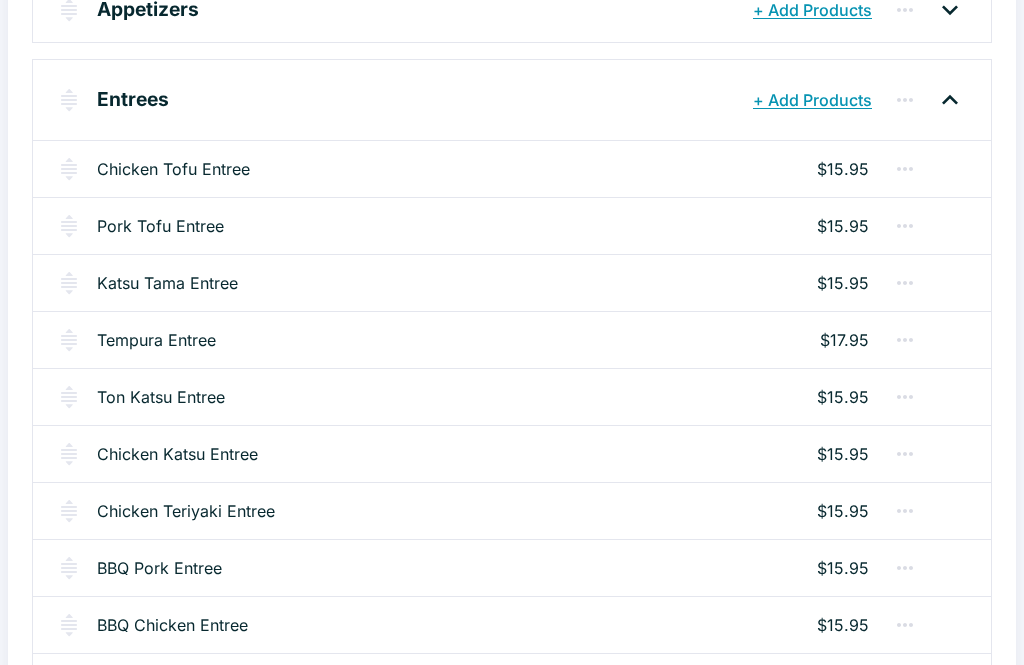 click on "Tempura Entree" at bounding box center [156, 340] 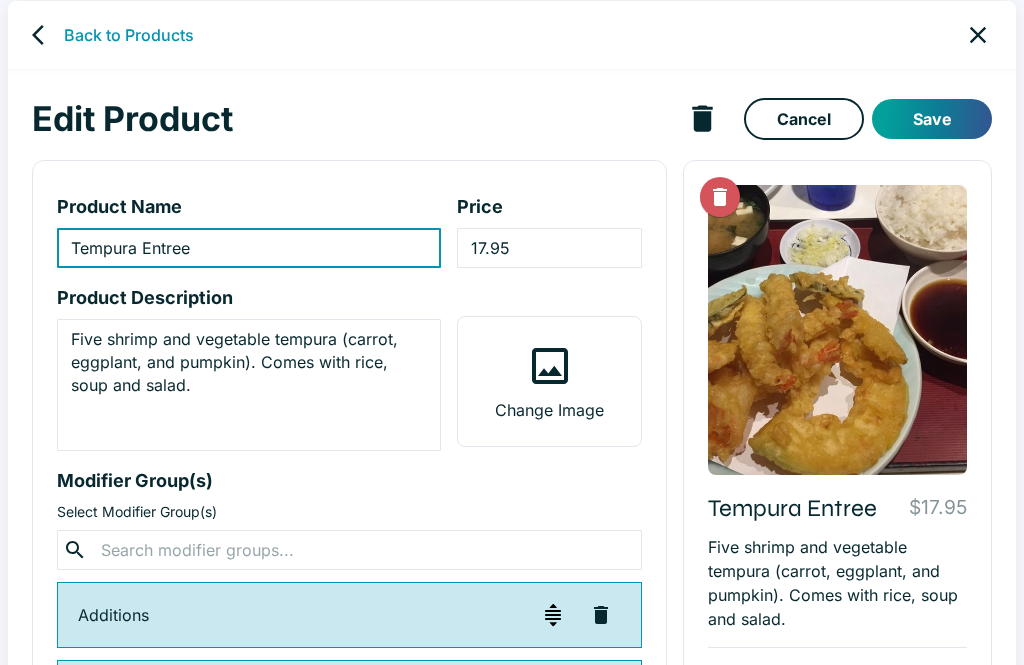 scroll, scrollTop: 0, scrollLeft: 0, axis: both 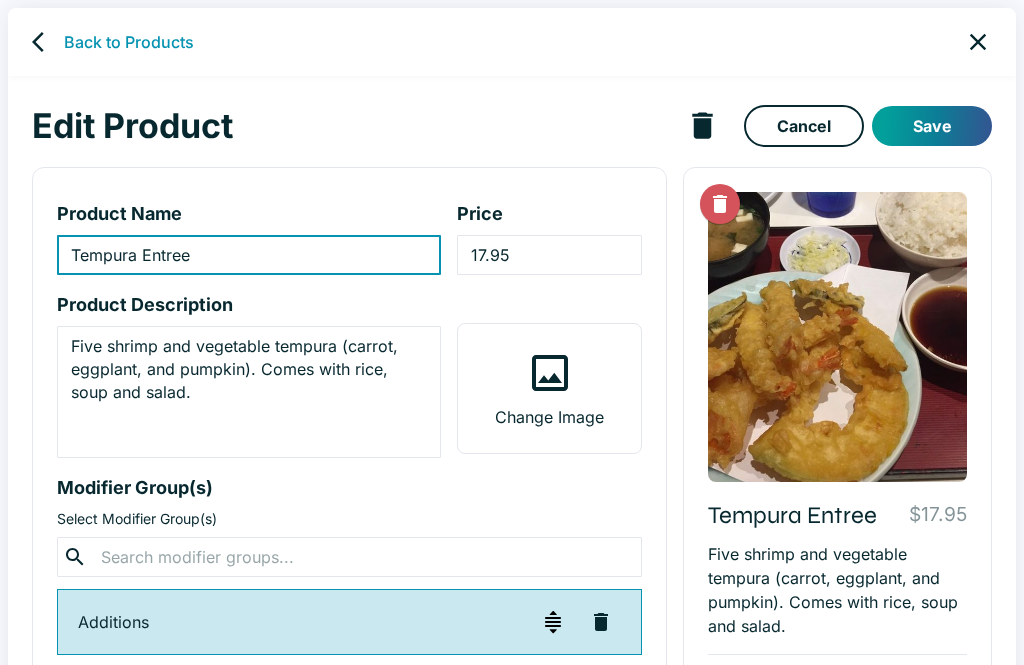 click at bounding box center (44, 42) 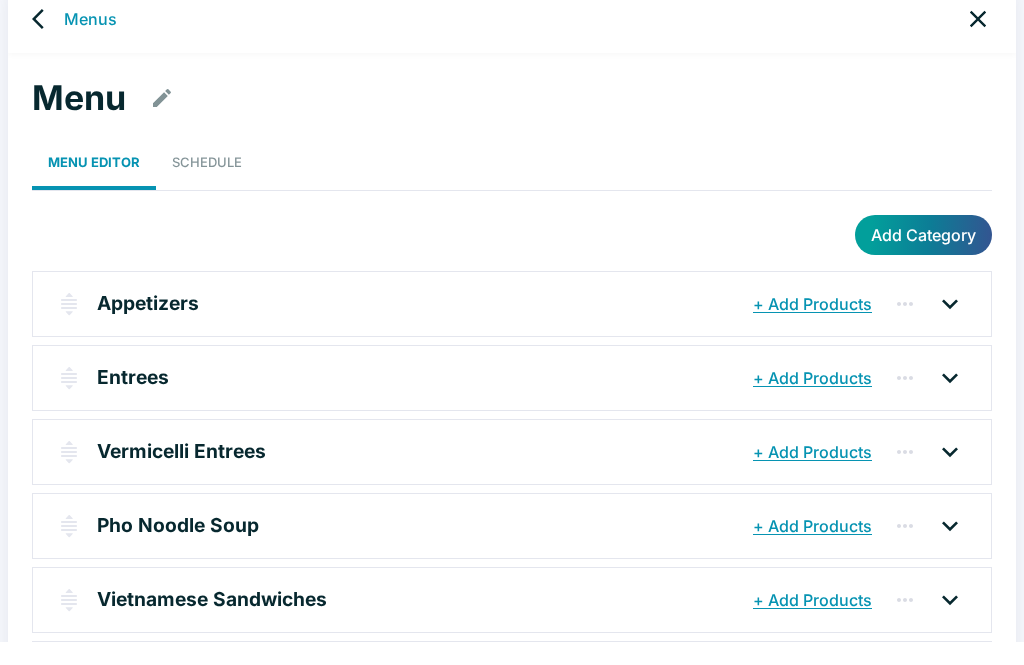 scroll, scrollTop: 17, scrollLeft: 0, axis: vertical 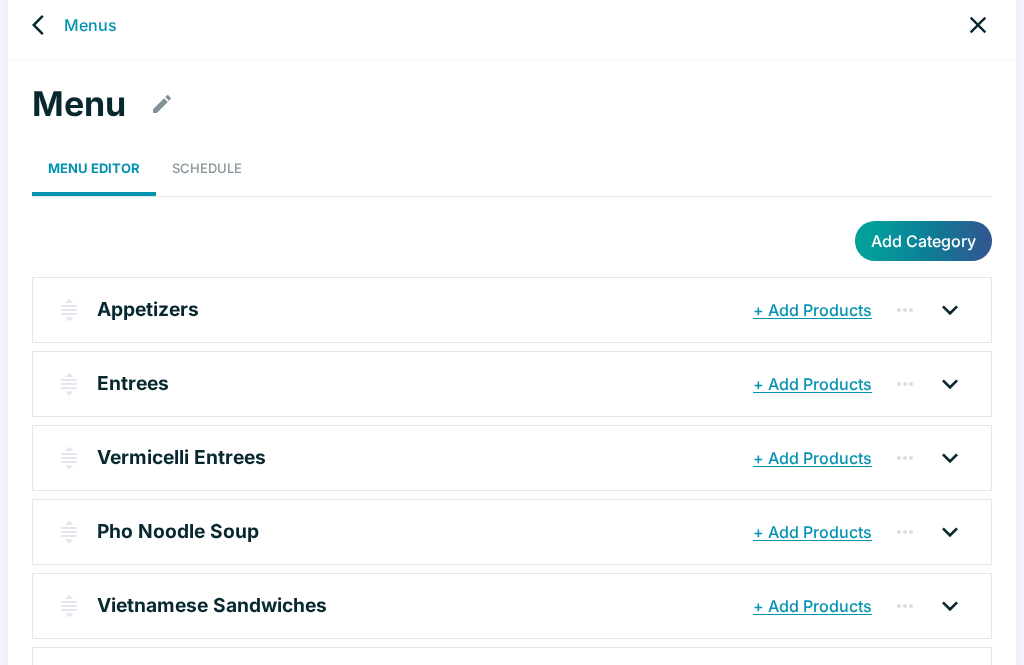 click at bounding box center [950, 384] 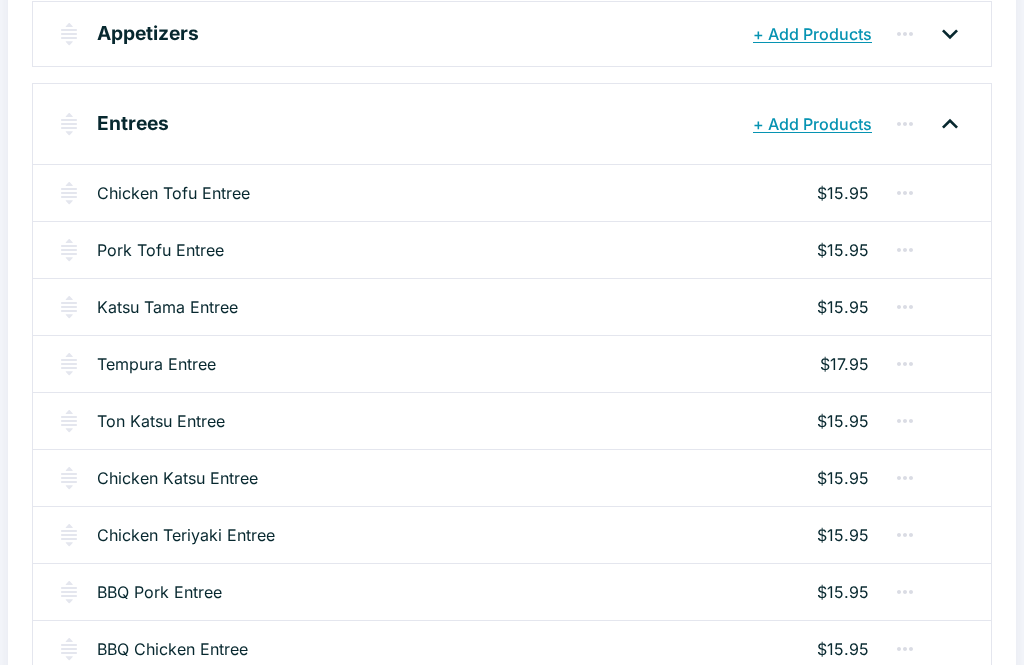 scroll, scrollTop: 321, scrollLeft: 0, axis: vertical 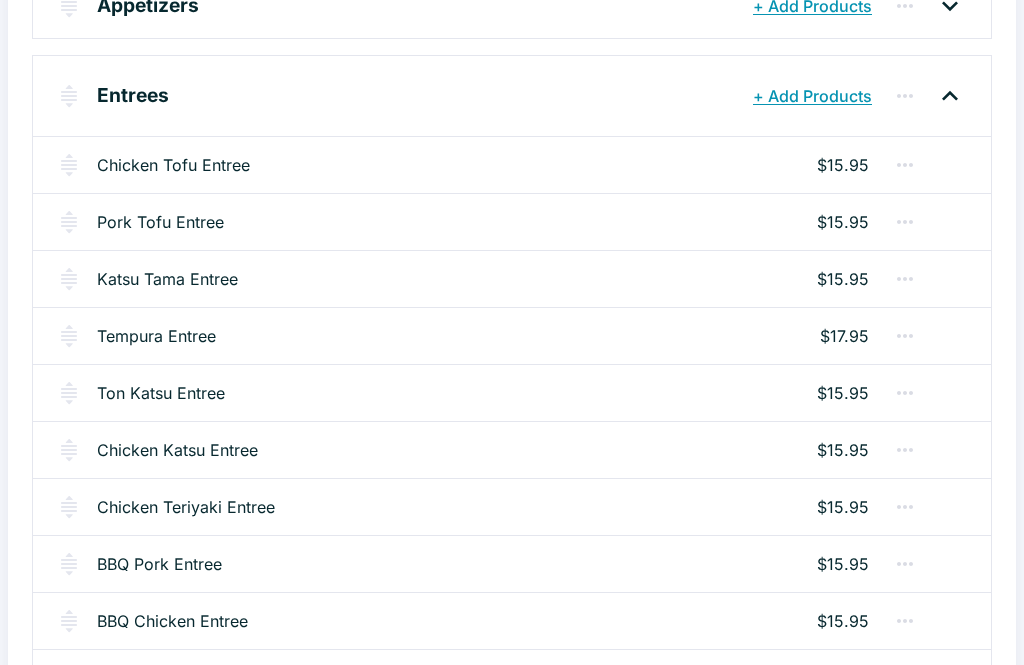 click on "Ton Katsu Entree" at bounding box center (161, 393) 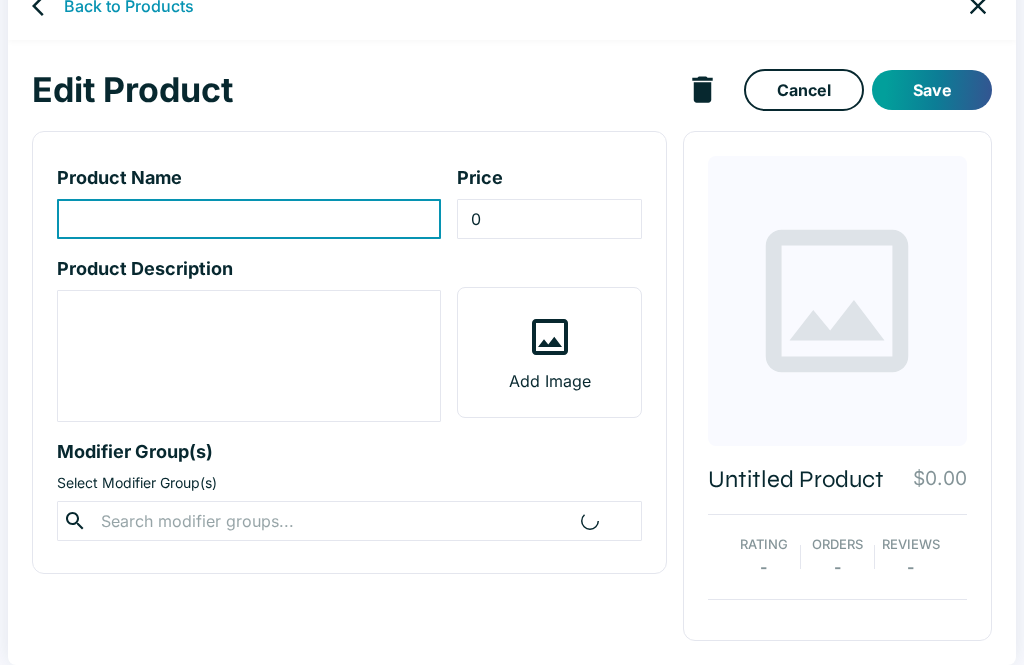 scroll, scrollTop: 0, scrollLeft: 0, axis: both 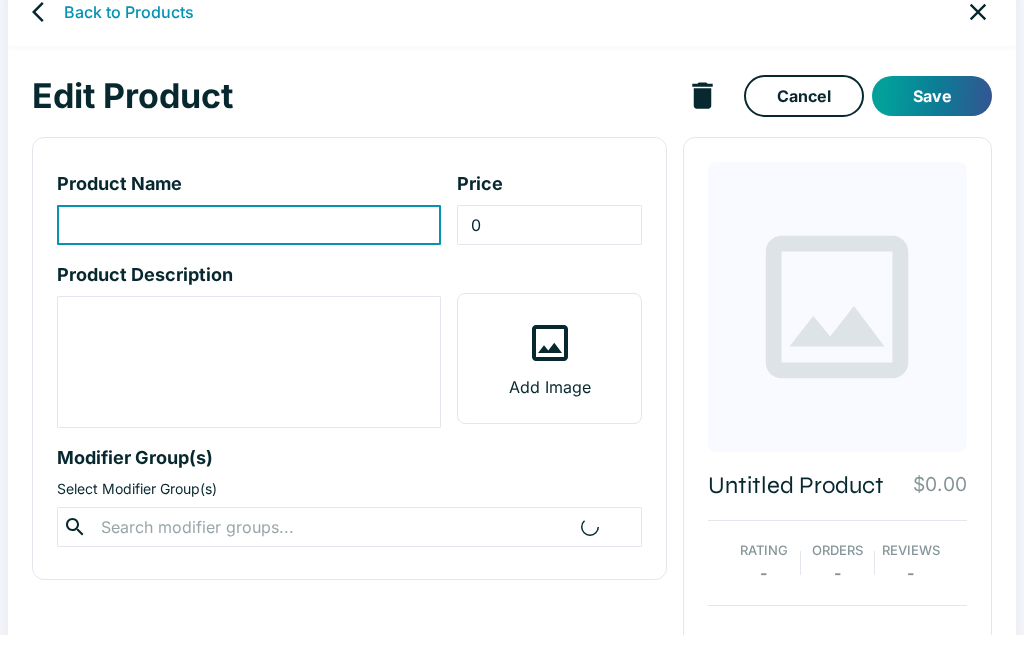 type on "Ton Katsu Entree" 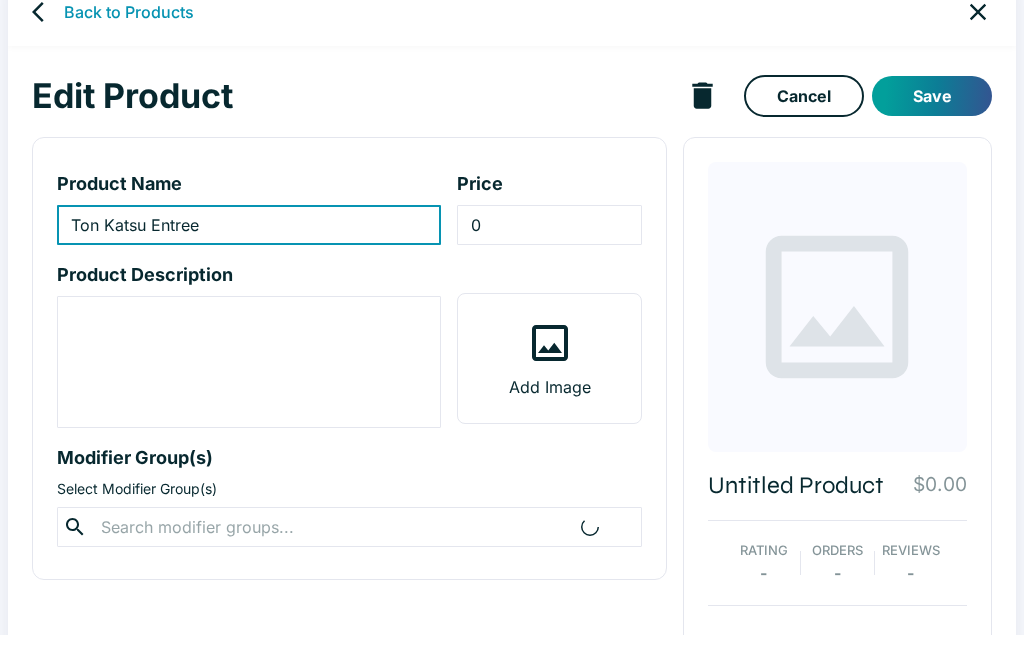 type on "15.95" 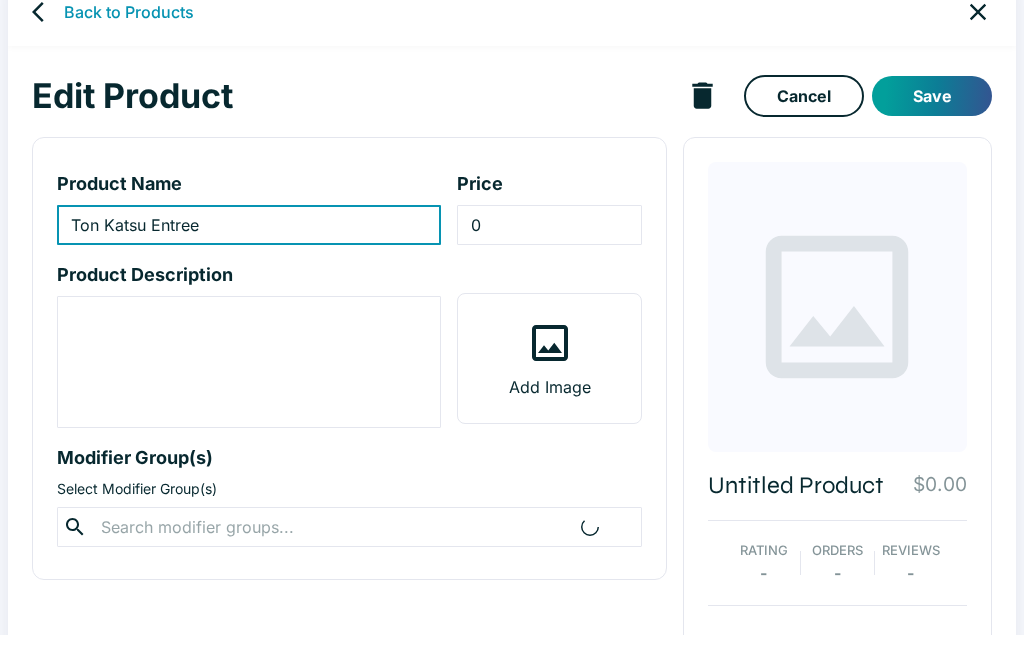 type on "Two deep fried pork cutlets. Comes with rice, soup and salad." 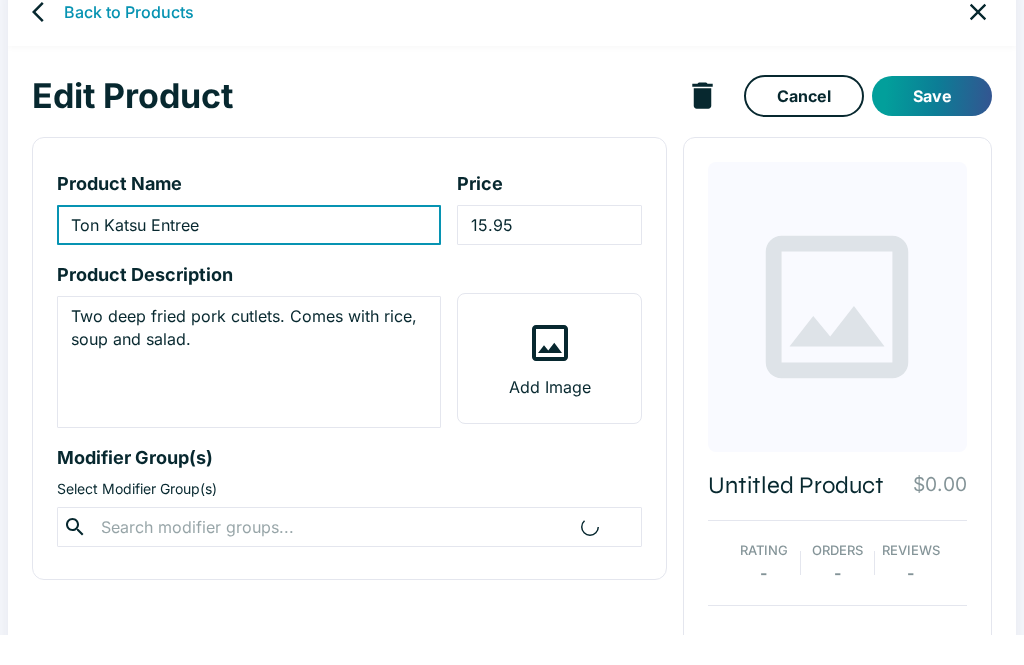 scroll, scrollTop: 35, scrollLeft: 0, axis: vertical 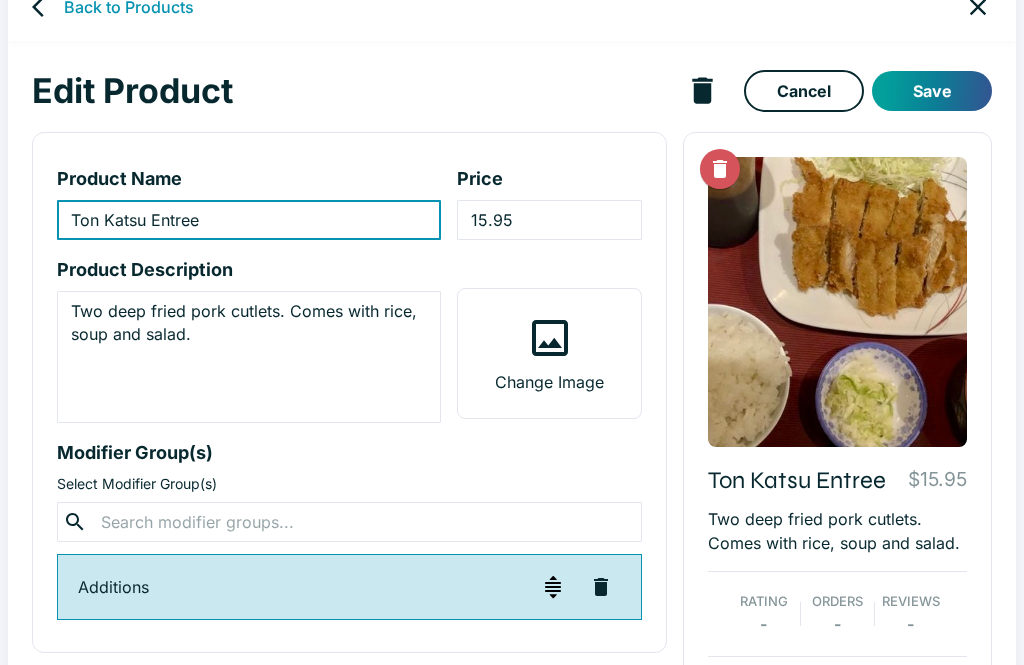 click at bounding box center [349, 522] 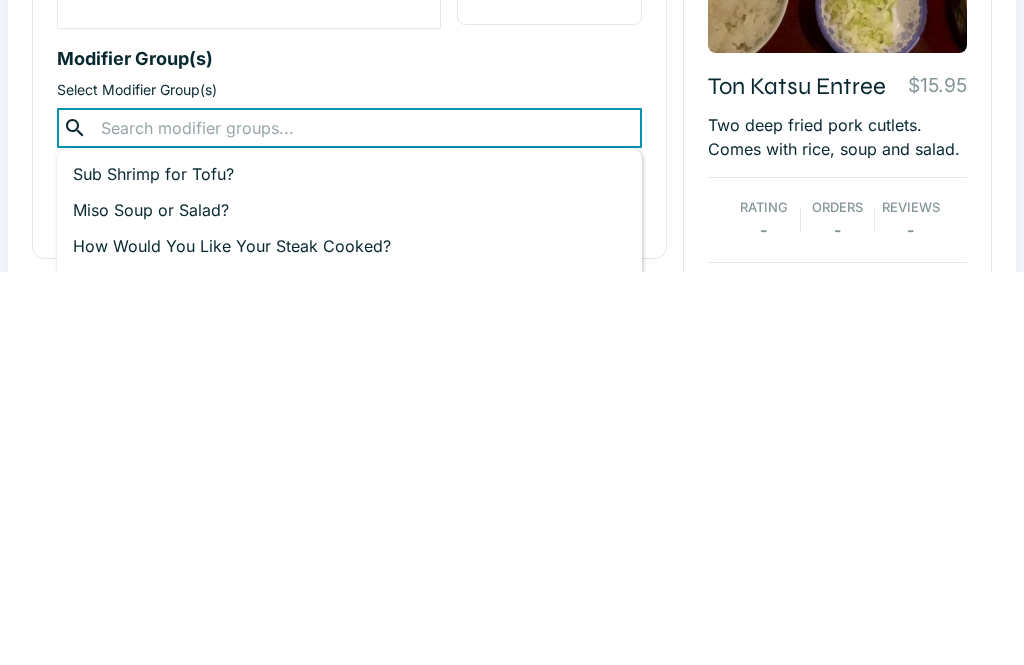 click on "Miso Soup or Salad?" at bounding box center [349, 604] 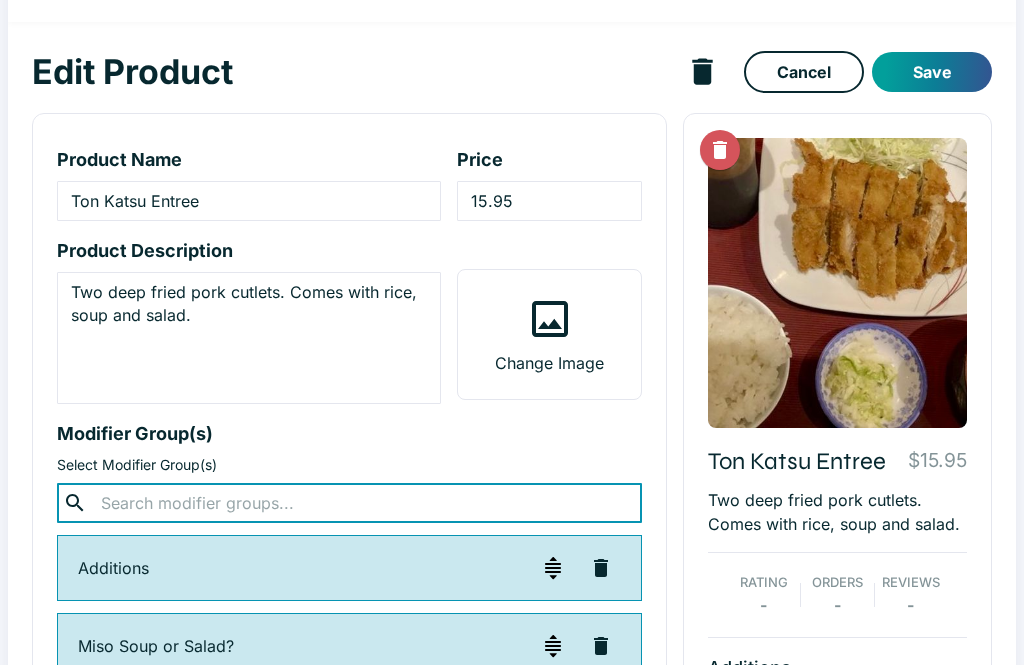 click on "Save" at bounding box center [932, 73] 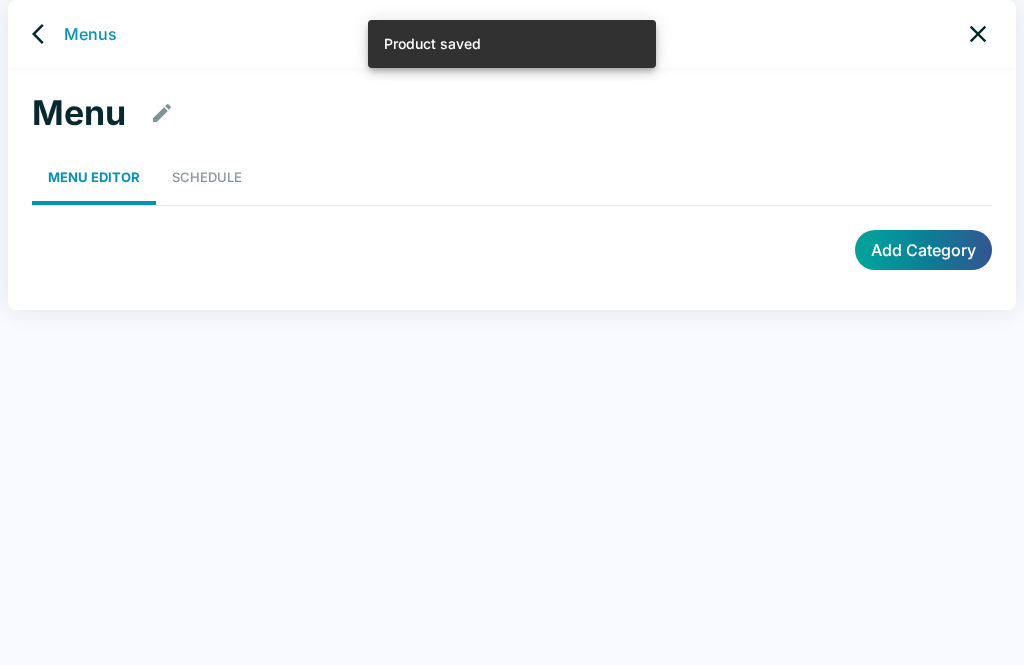 scroll, scrollTop: 8, scrollLeft: 0, axis: vertical 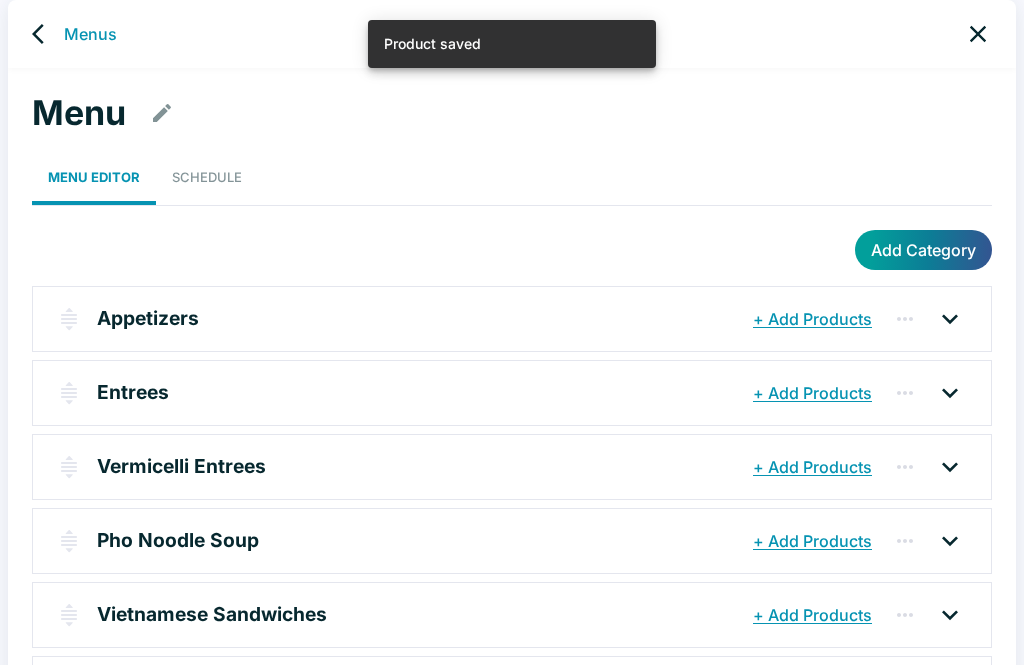 click at bounding box center [69, 393] 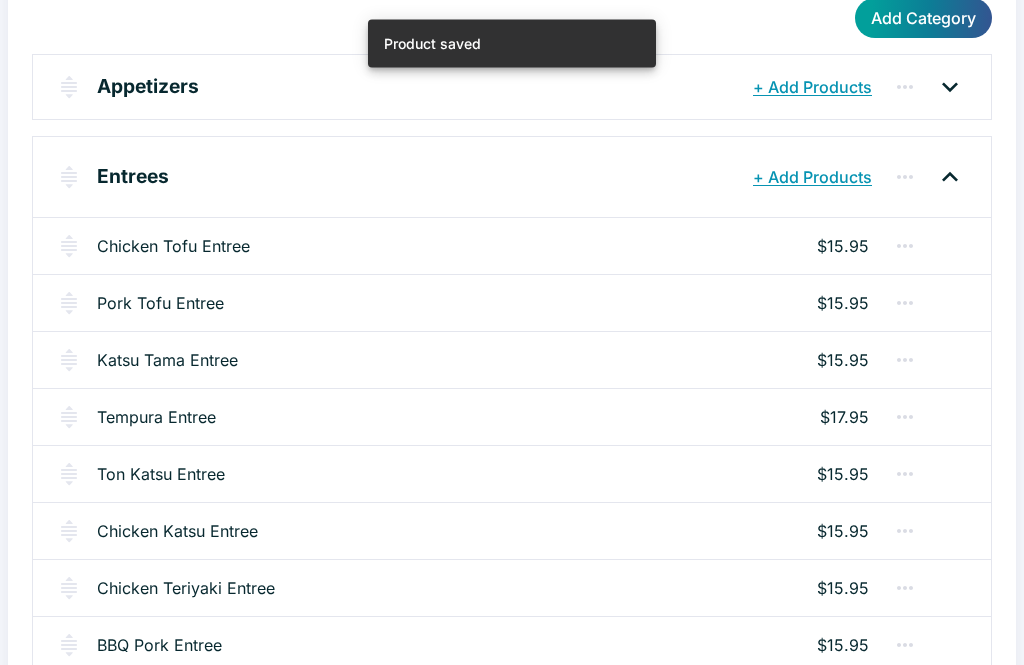 scroll, scrollTop: 292, scrollLeft: 0, axis: vertical 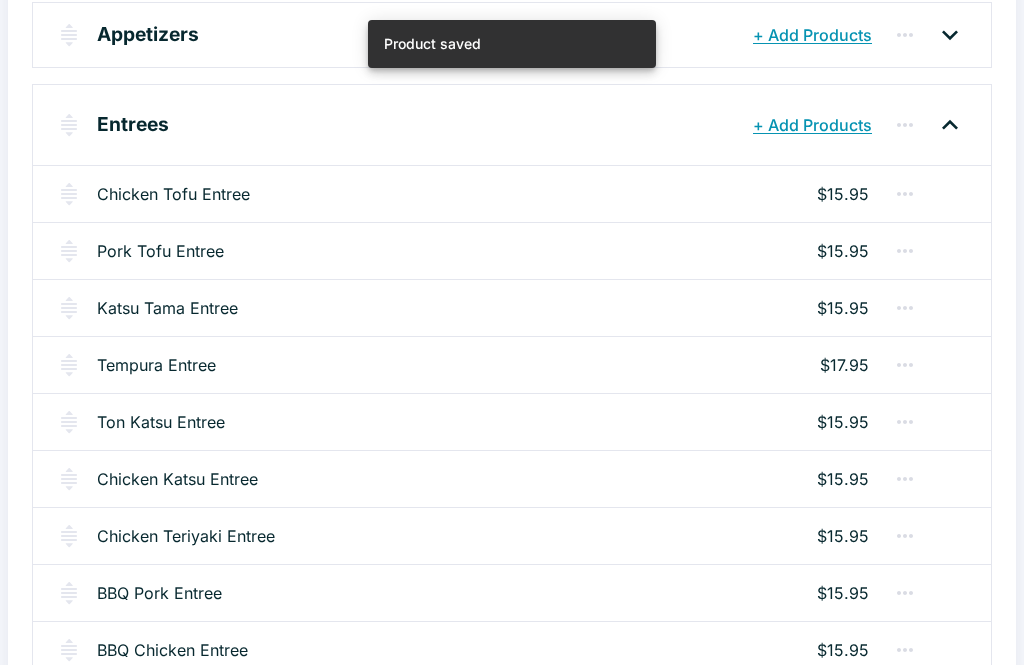 click on "Chicken Katsu Entree" at bounding box center (177, 479) 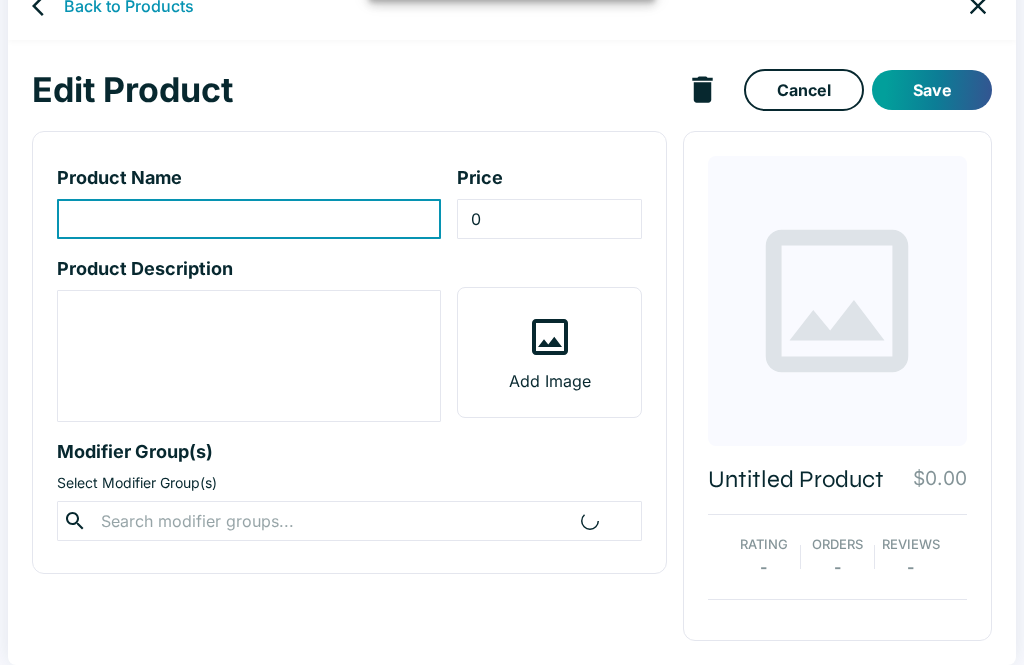 scroll, scrollTop: 0, scrollLeft: 0, axis: both 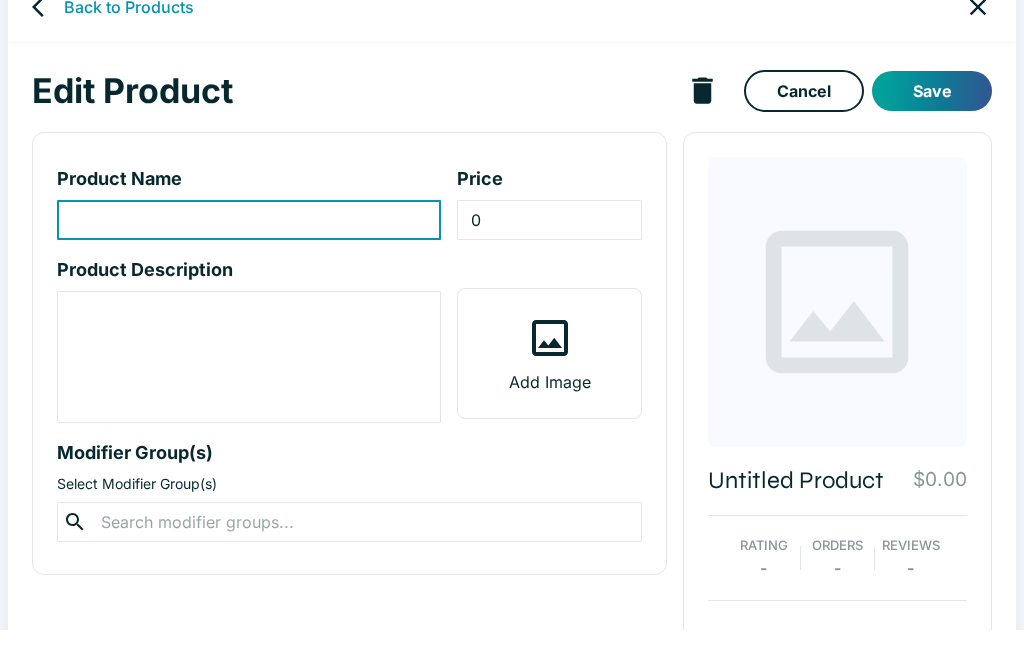 type on "Chicken Katsu Entree" 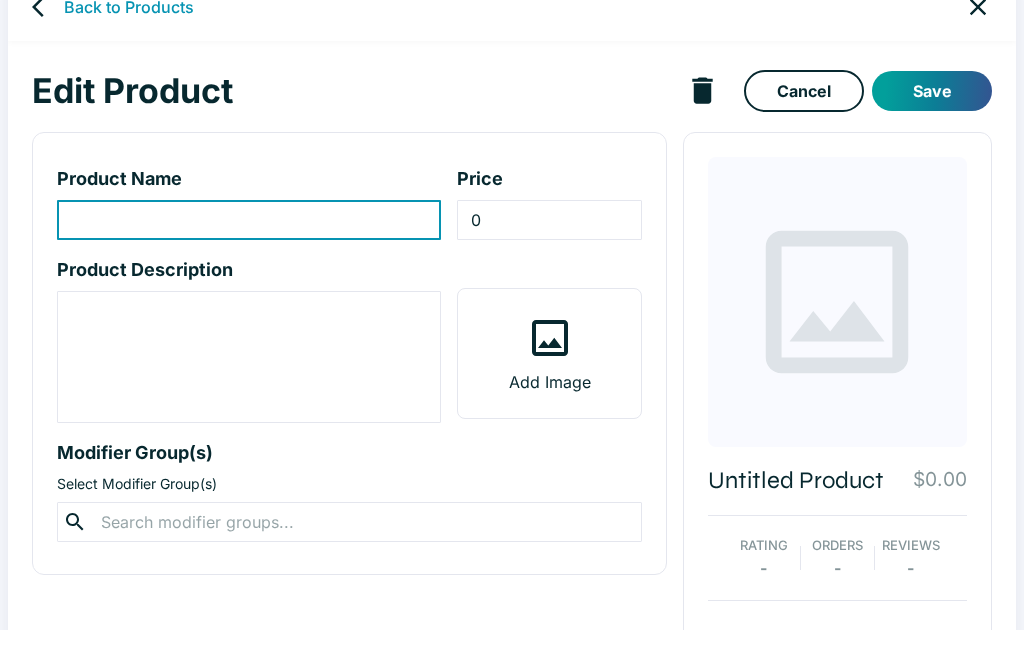 type on "15.95" 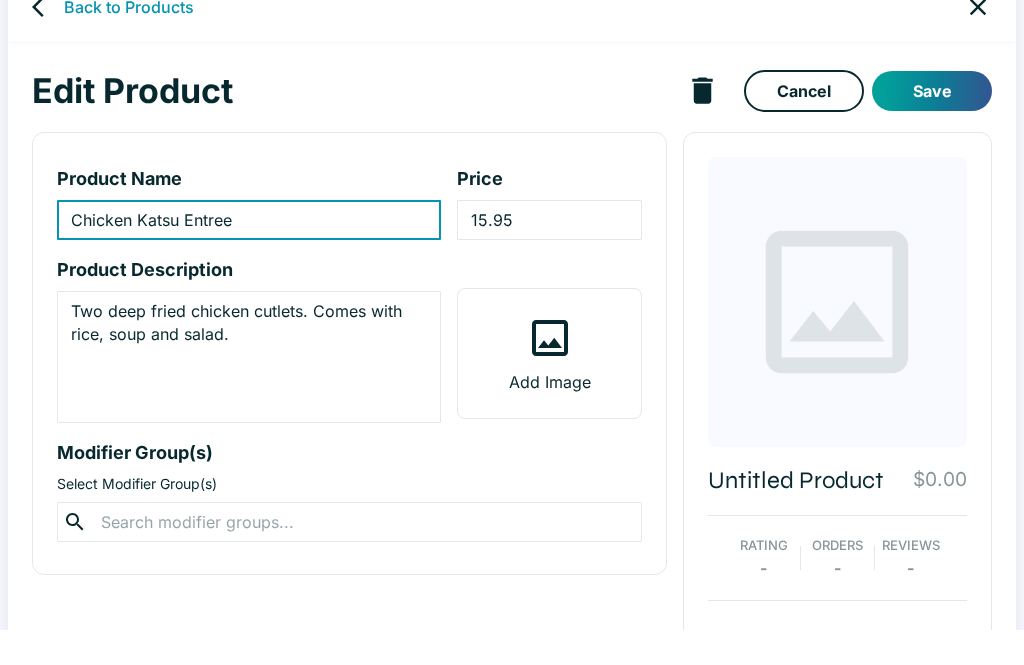 scroll, scrollTop: 35, scrollLeft: 0, axis: vertical 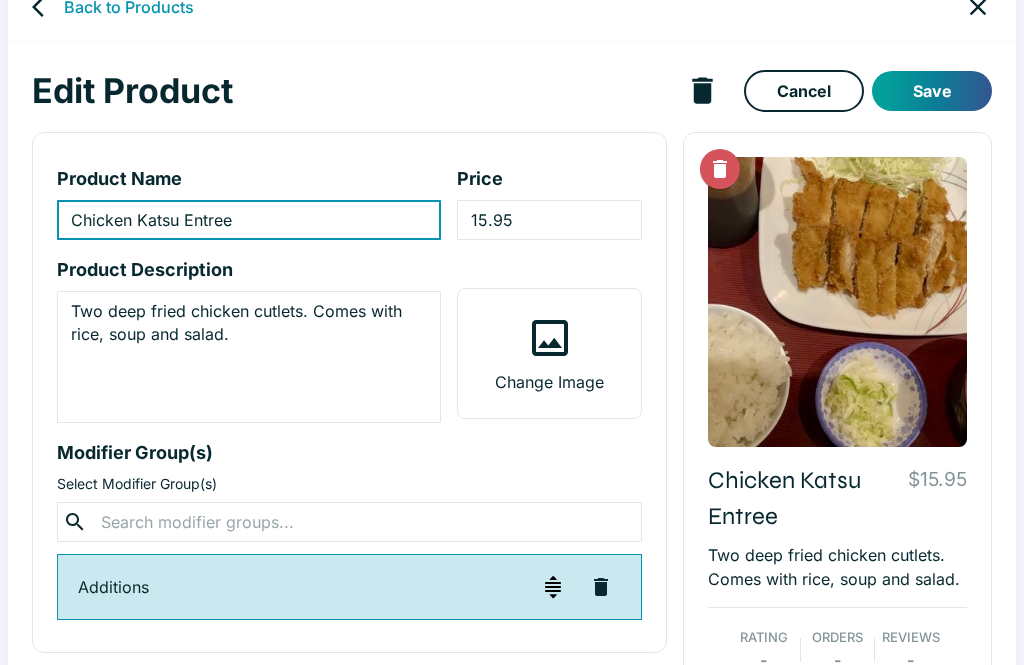 click on "Select Modifier Group(s)" at bounding box center (349, 484) 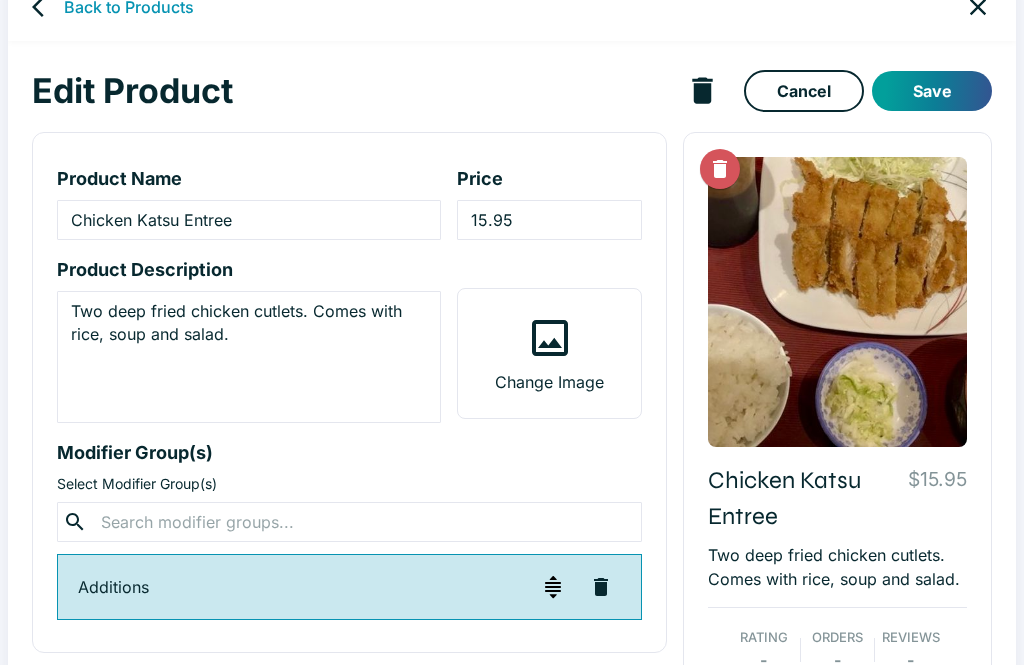 click at bounding box center [349, 522] 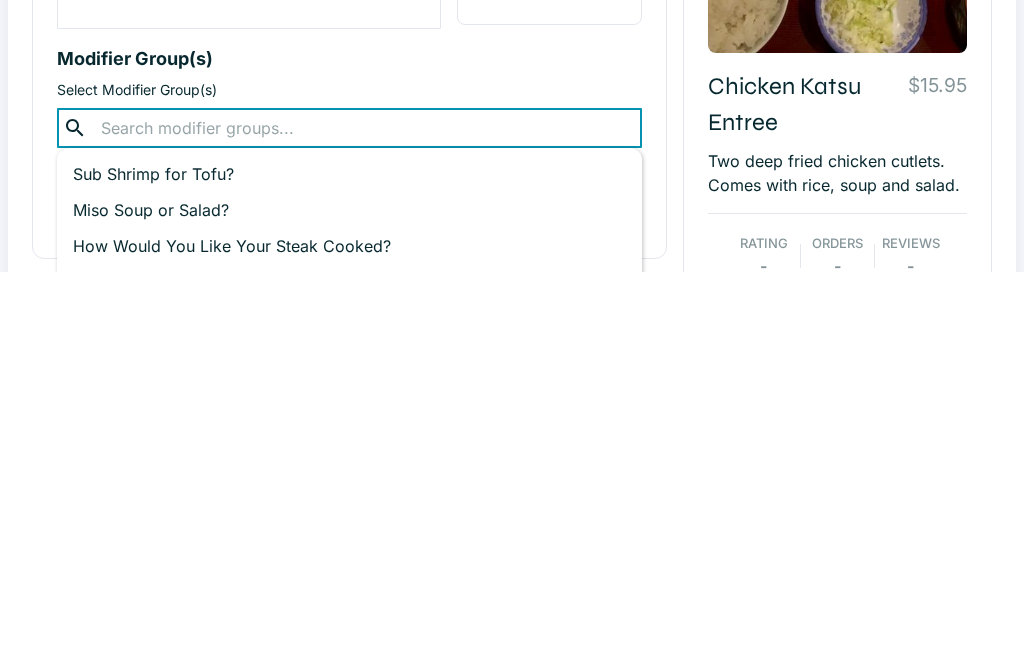 click on "Miso Soup or Salad?" at bounding box center [349, 604] 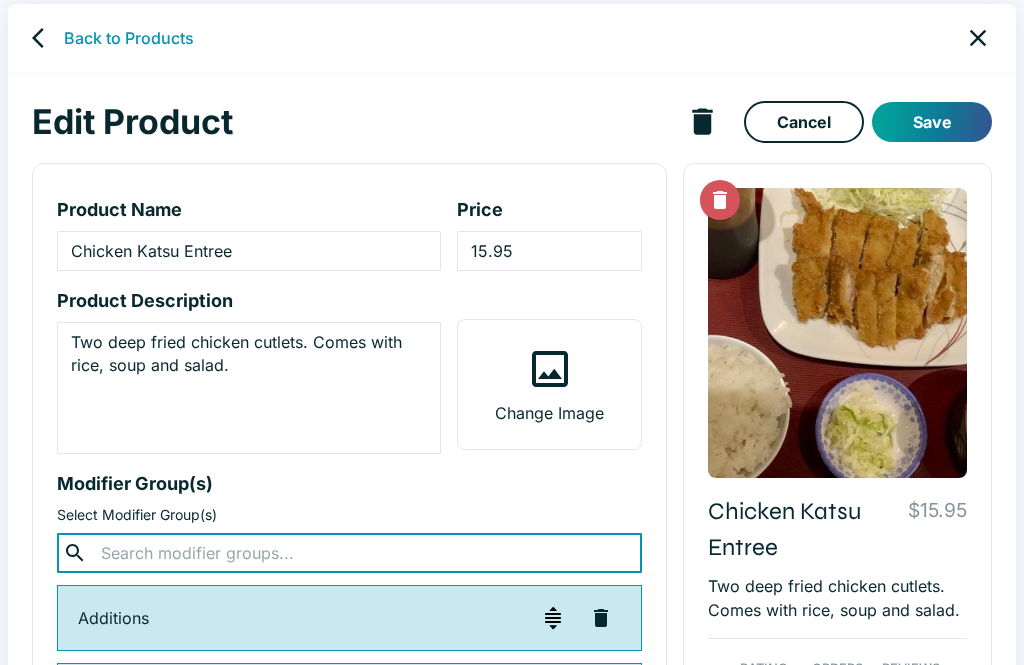 scroll, scrollTop: 0, scrollLeft: 0, axis: both 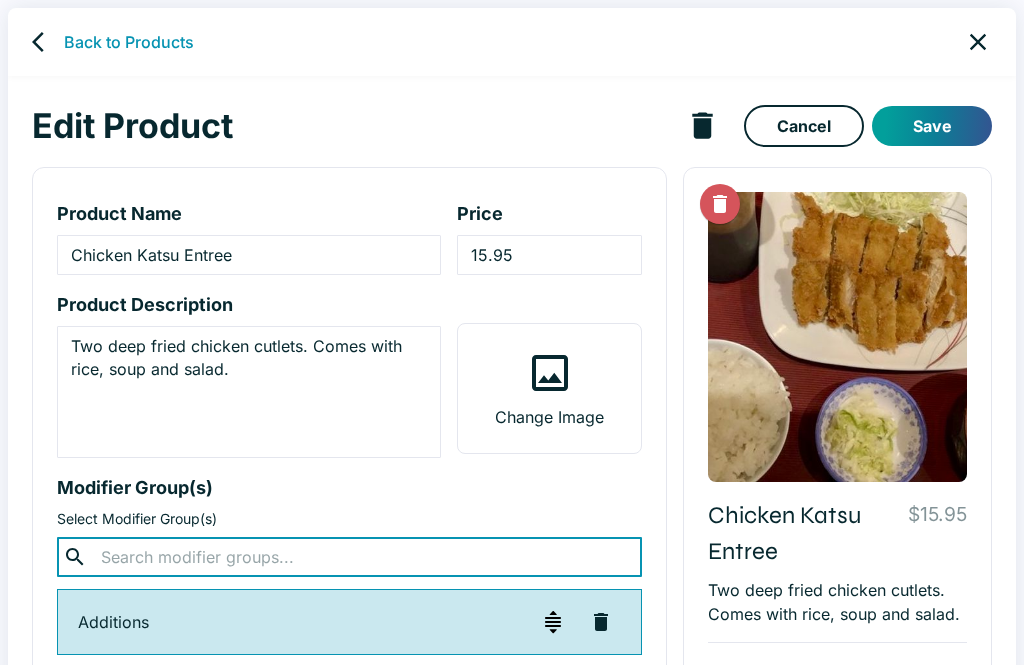 click on "Save" at bounding box center (932, 126) 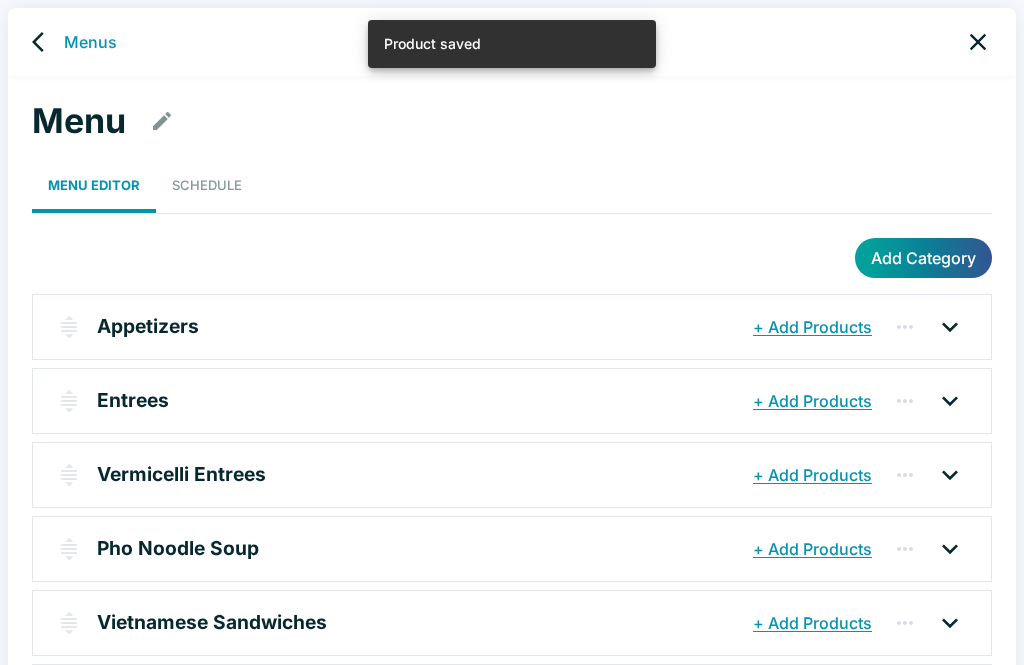 click at bounding box center (950, 401) 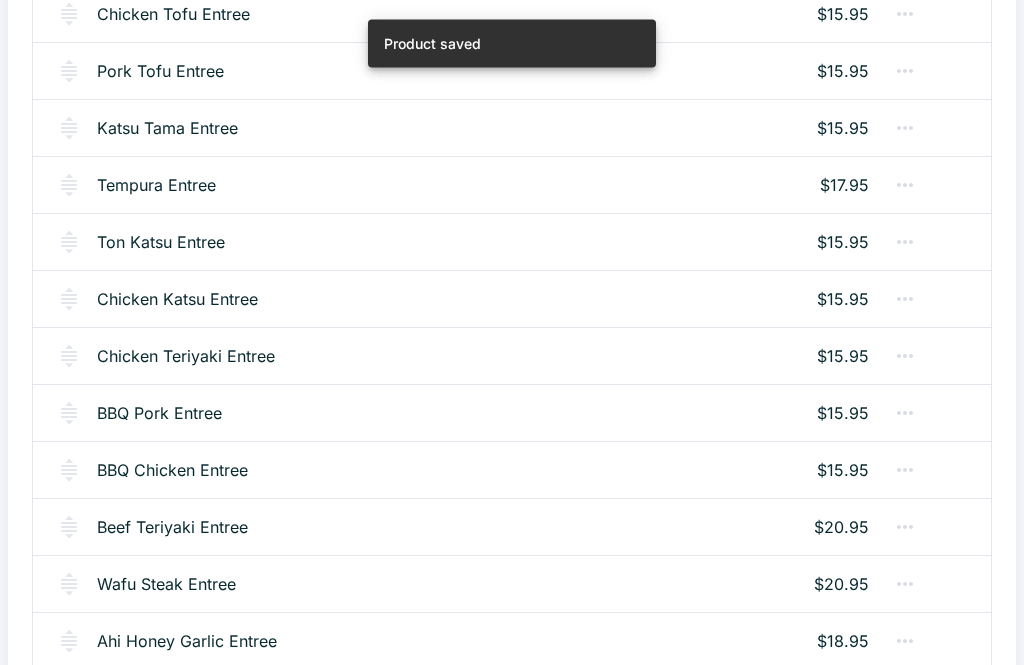 scroll, scrollTop: 472, scrollLeft: 0, axis: vertical 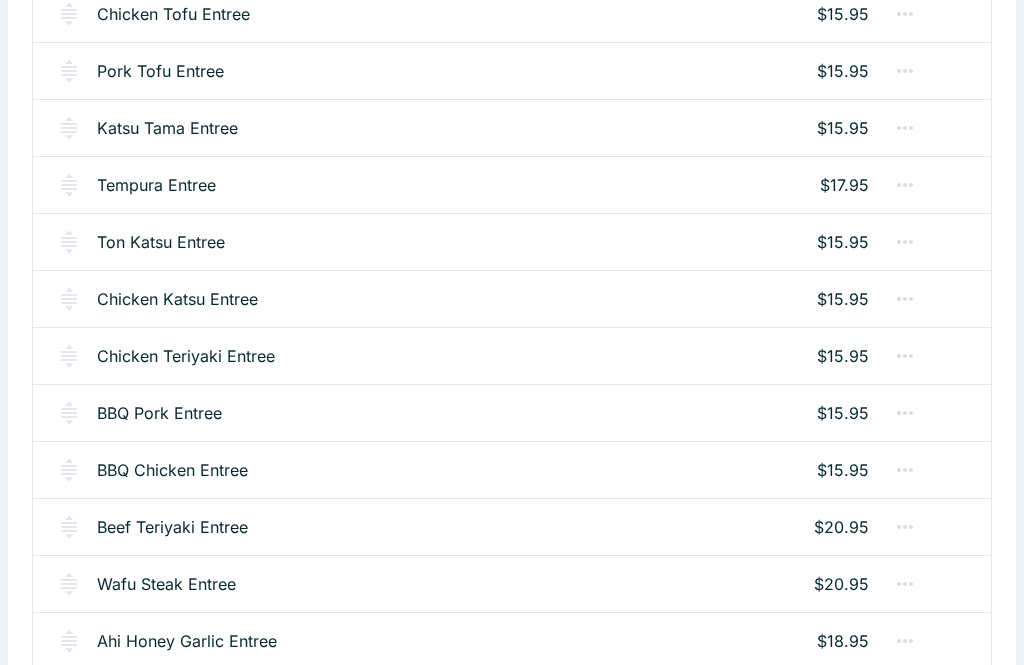 click on "Chicken Teriyaki Entree" at bounding box center (186, 356) 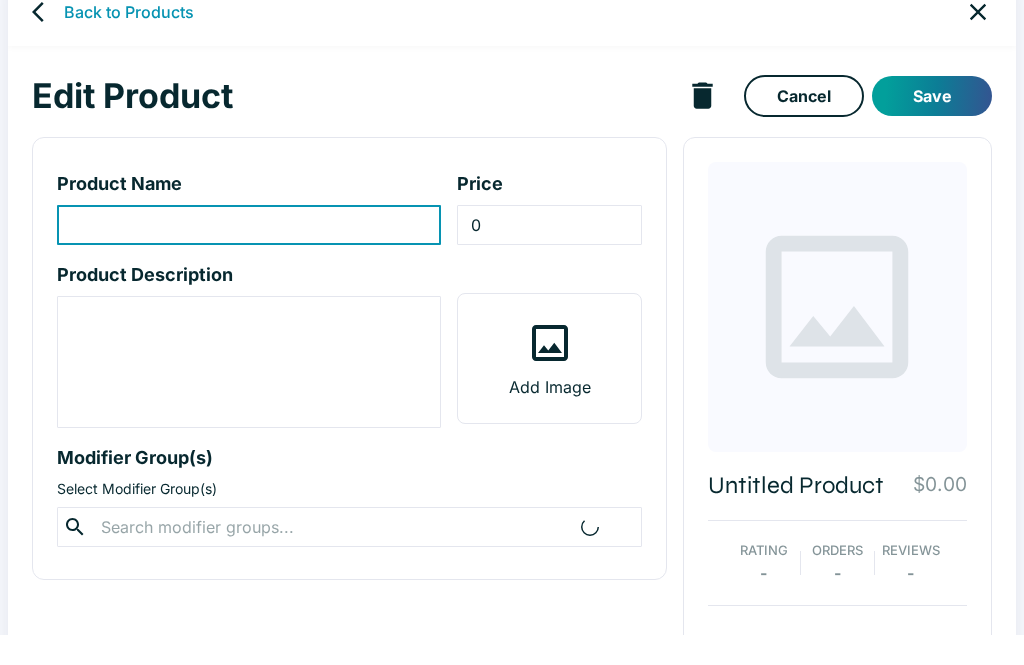 scroll, scrollTop: 35, scrollLeft: 0, axis: vertical 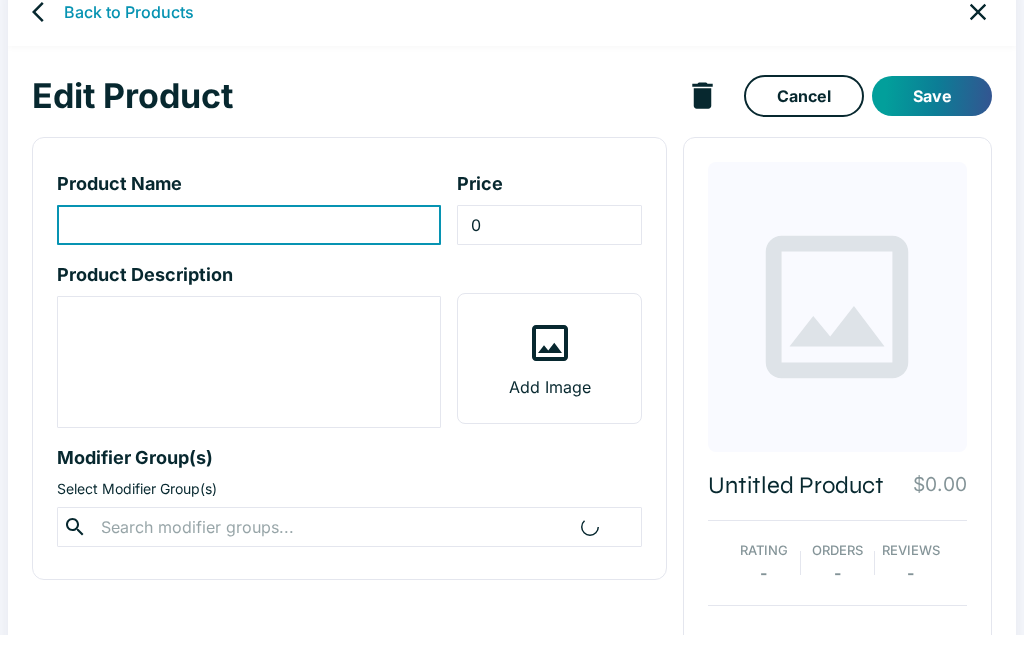 type on "Chicken Teriyaki Entree" 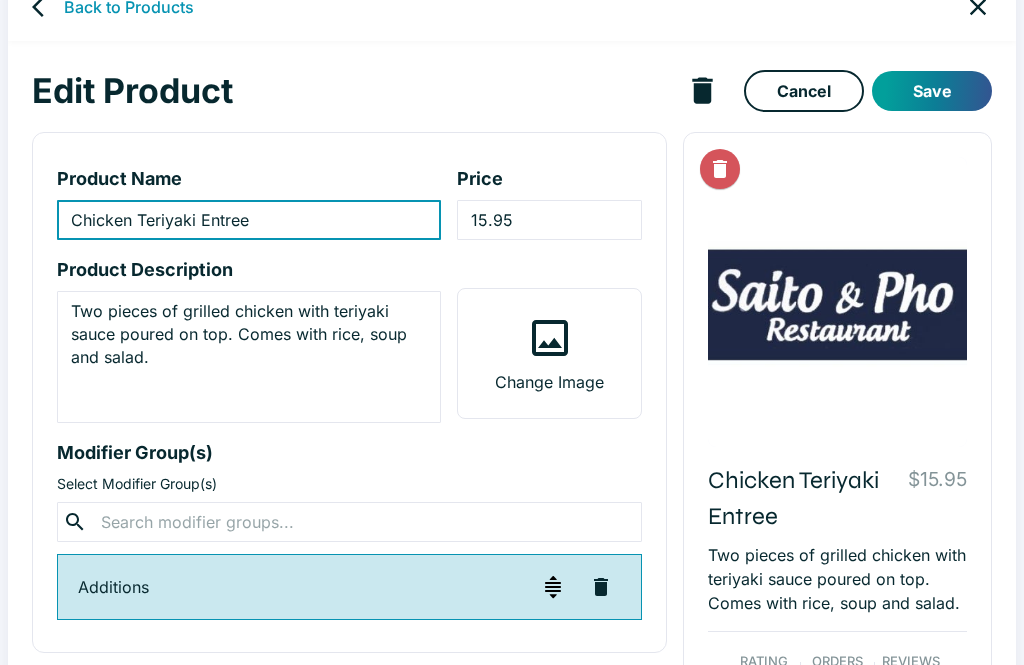 click at bounding box center [349, 522] 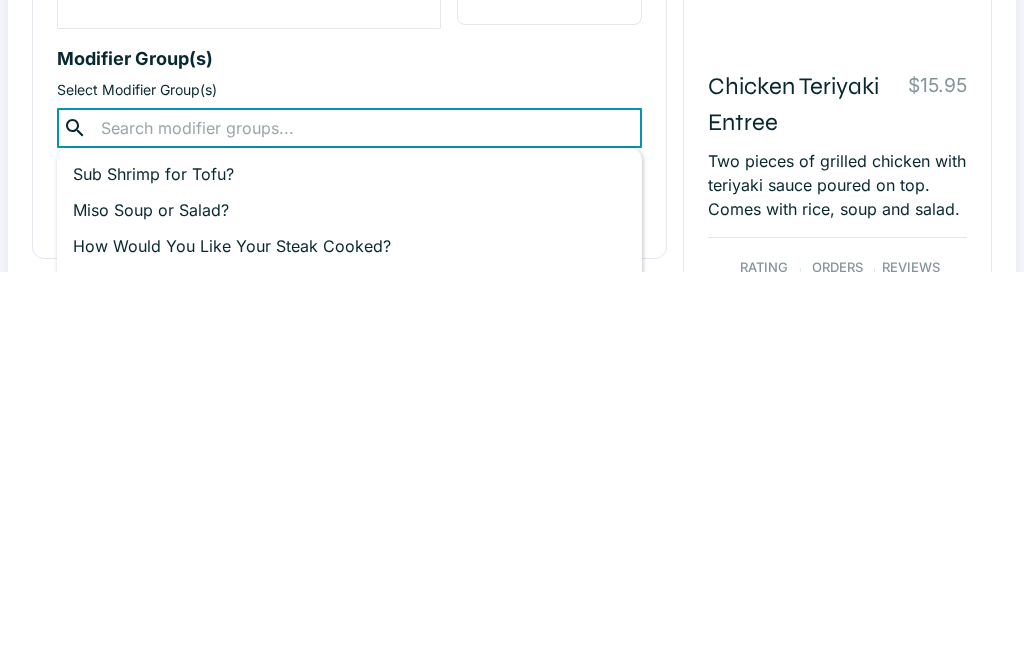 click on "Miso Soup or Salad?" at bounding box center (349, 604) 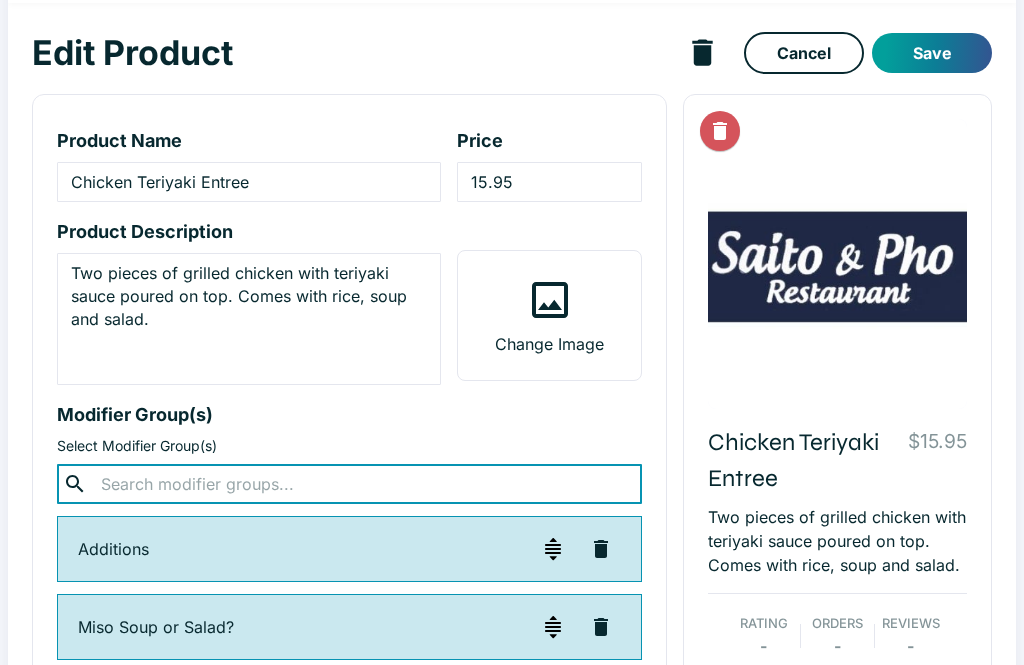 click on "Save" at bounding box center [932, 54] 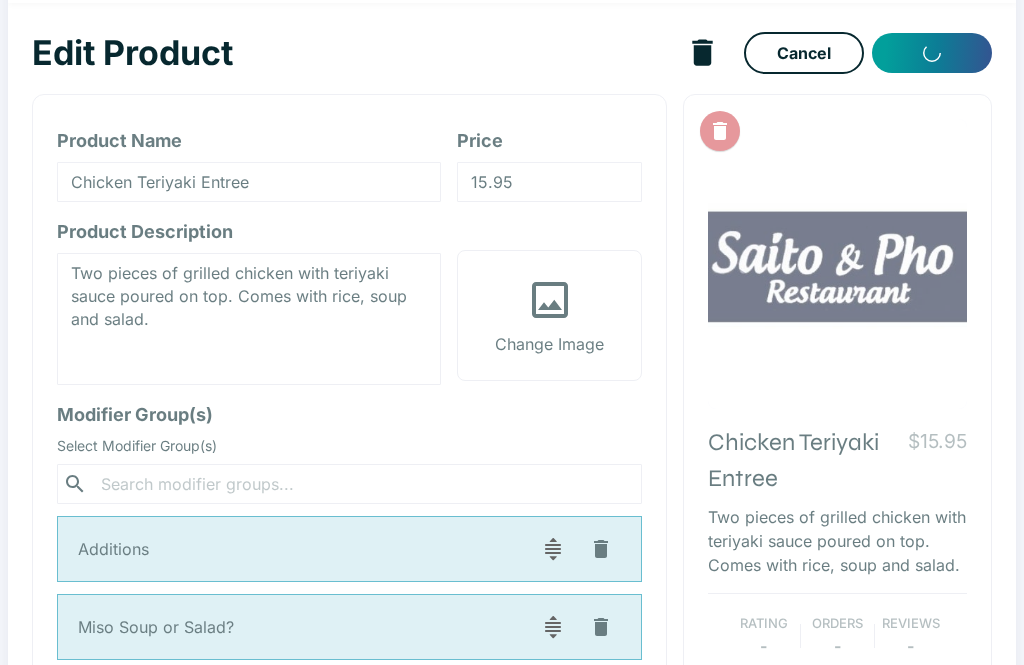 scroll, scrollTop: 8, scrollLeft: 0, axis: vertical 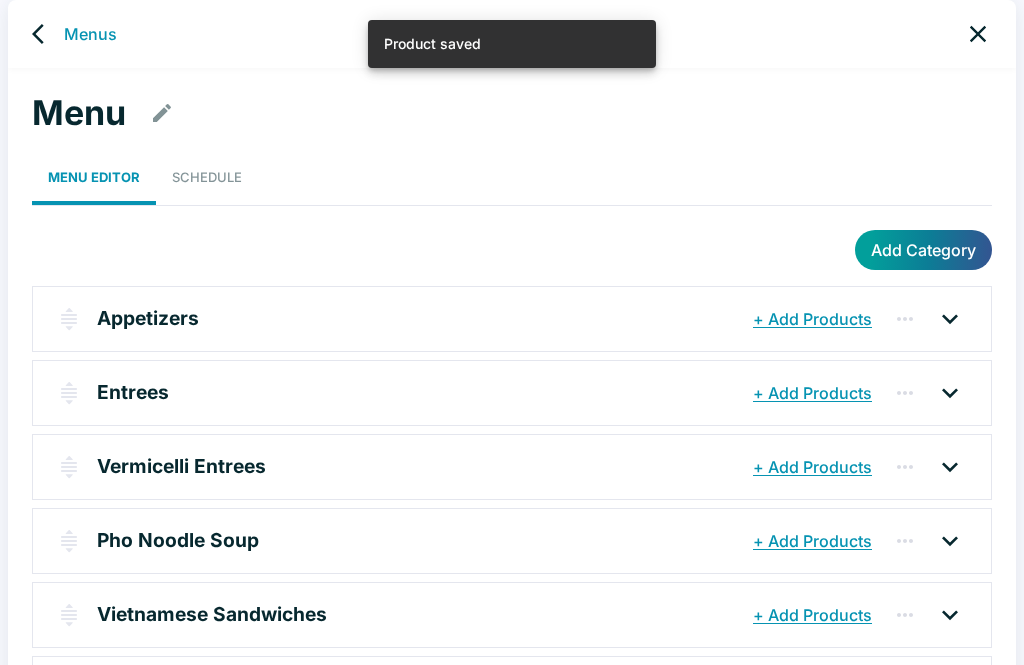 click 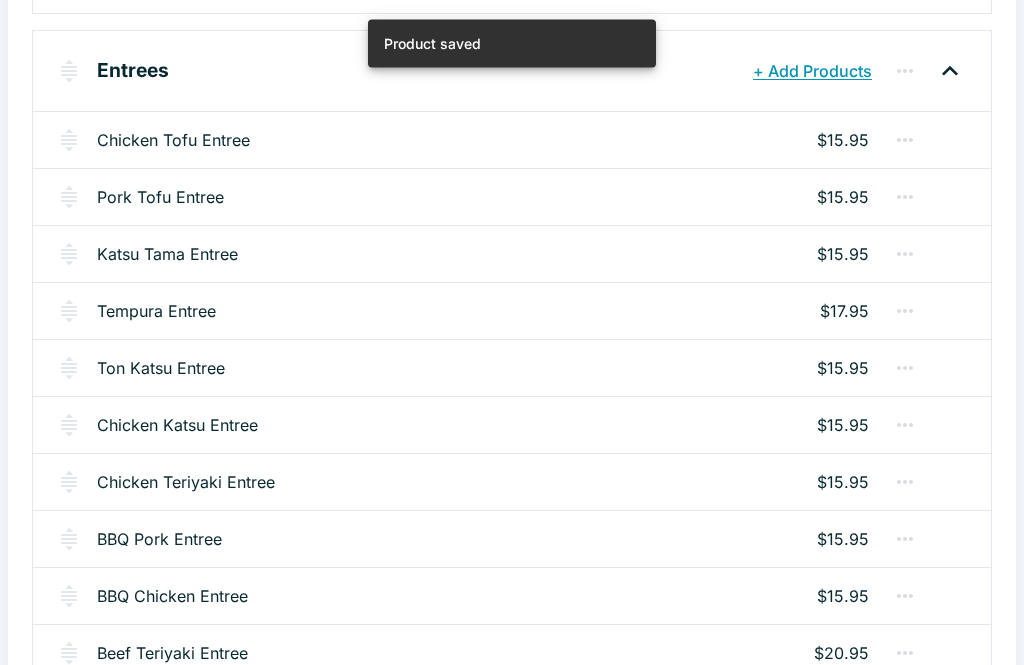 scroll, scrollTop: 349, scrollLeft: 0, axis: vertical 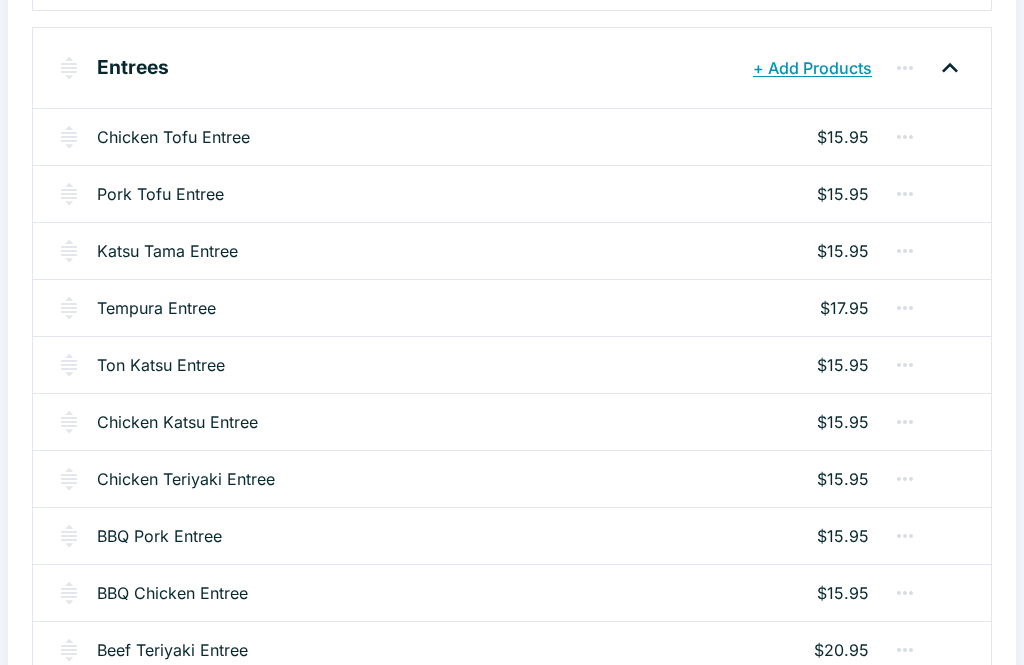 click on "BBQ Pork Entree" at bounding box center [159, 536] 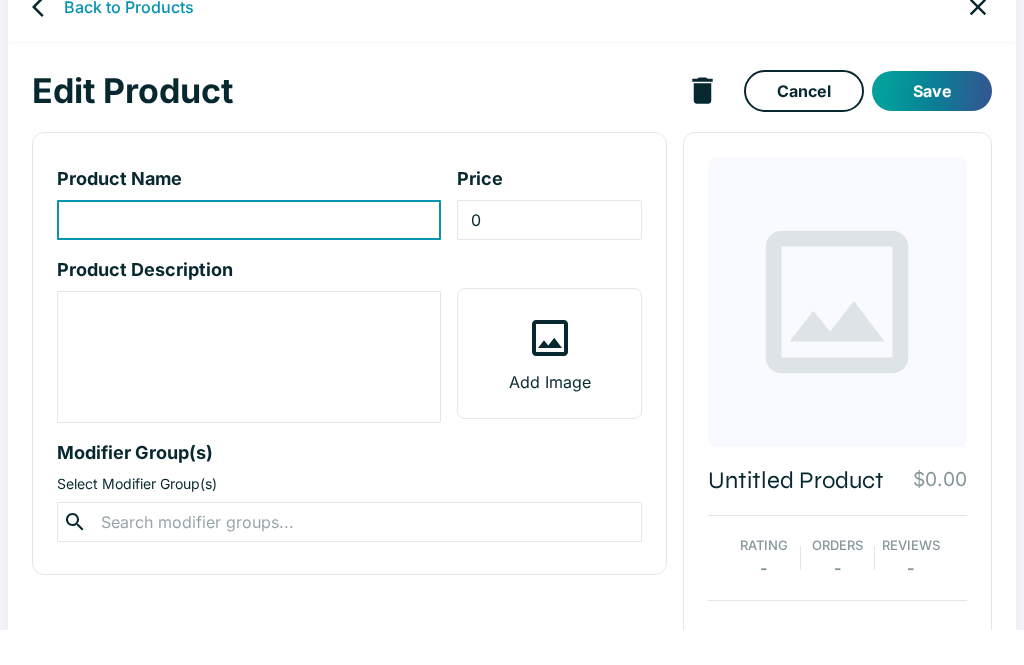 scroll, scrollTop: 35, scrollLeft: 0, axis: vertical 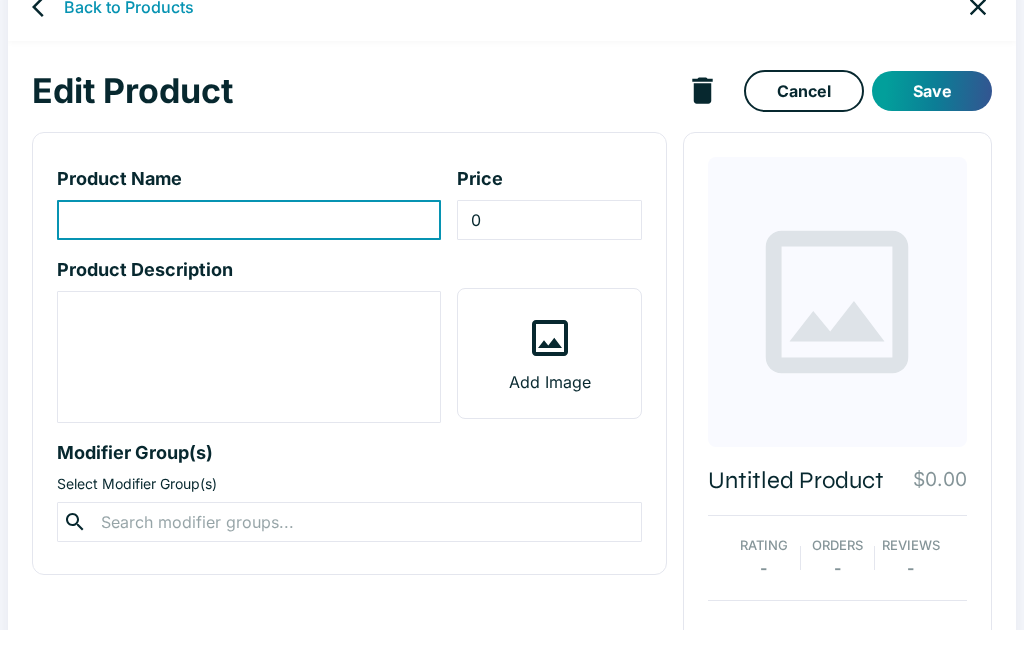 type on "BBQ Pork Entree" 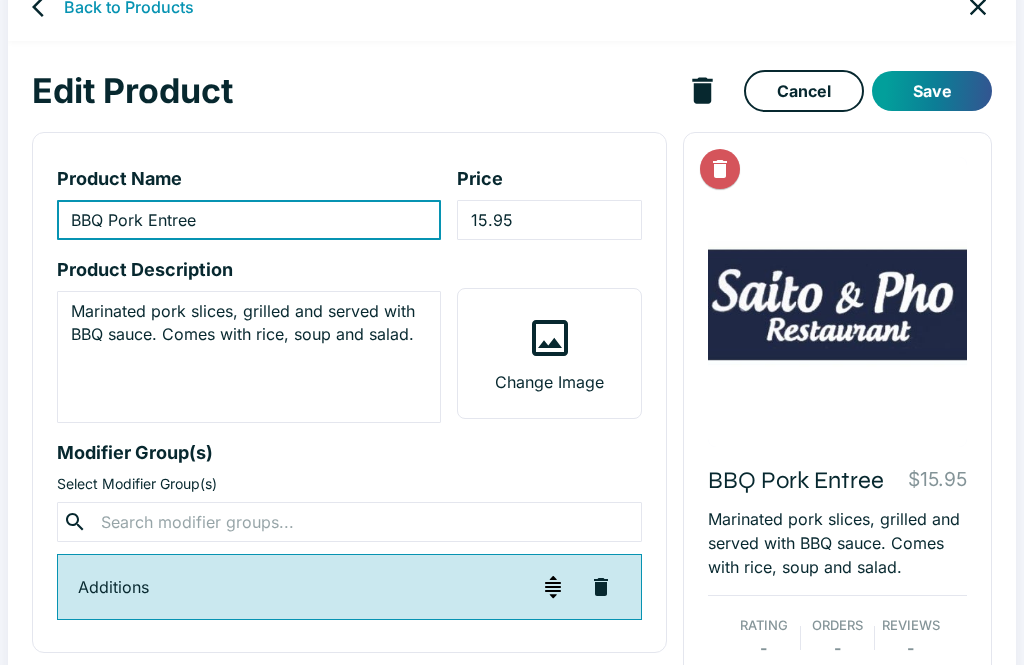 click at bounding box center (349, 522) 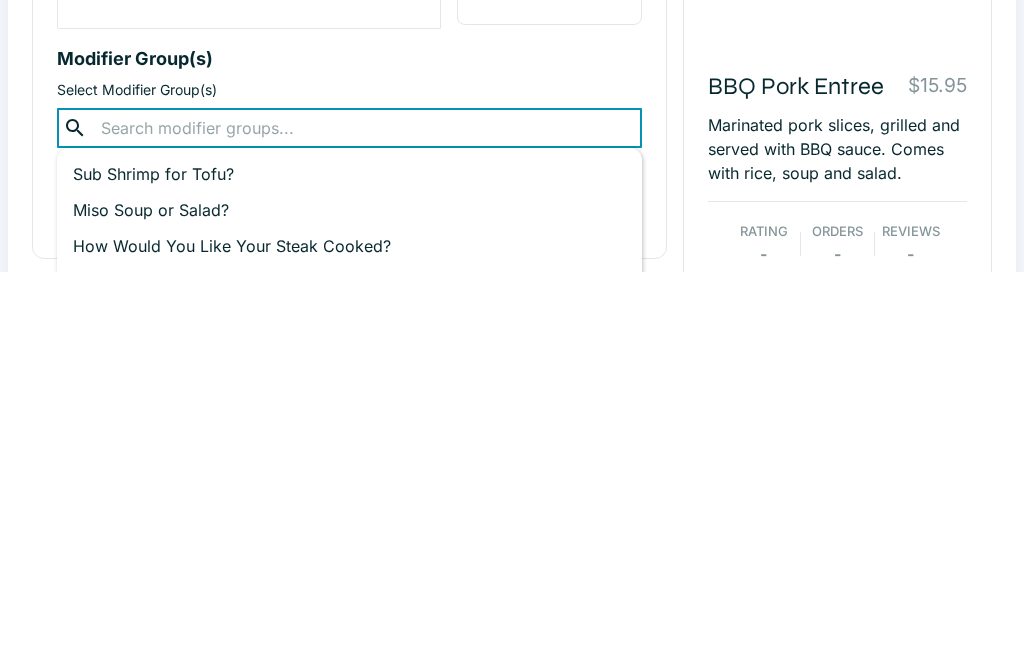 click on "Miso Soup or Salad?" at bounding box center (349, 604) 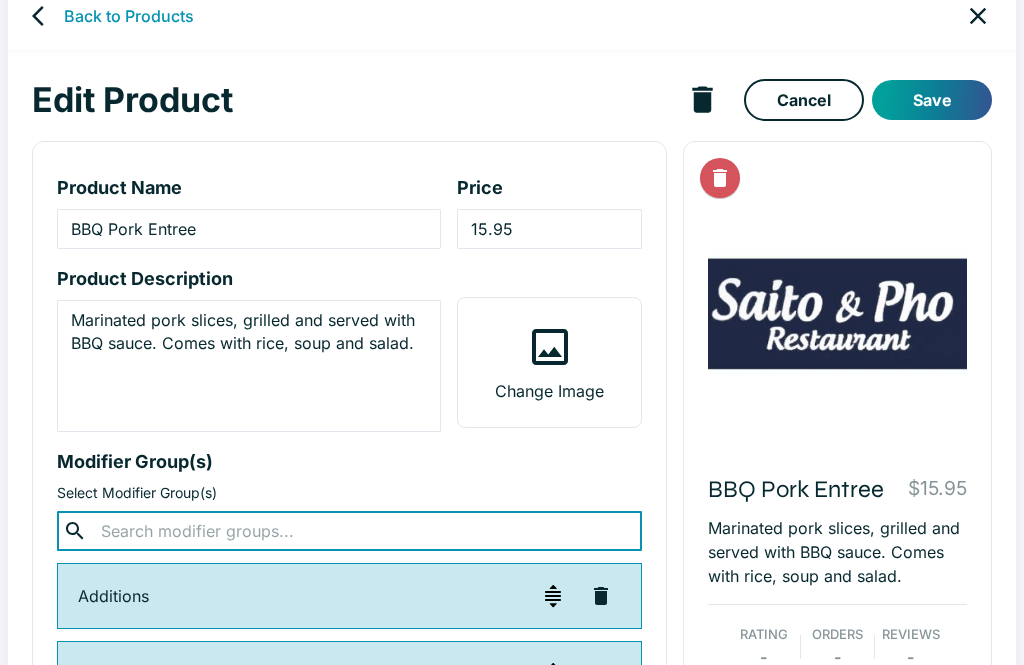 scroll, scrollTop: 0, scrollLeft: 0, axis: both 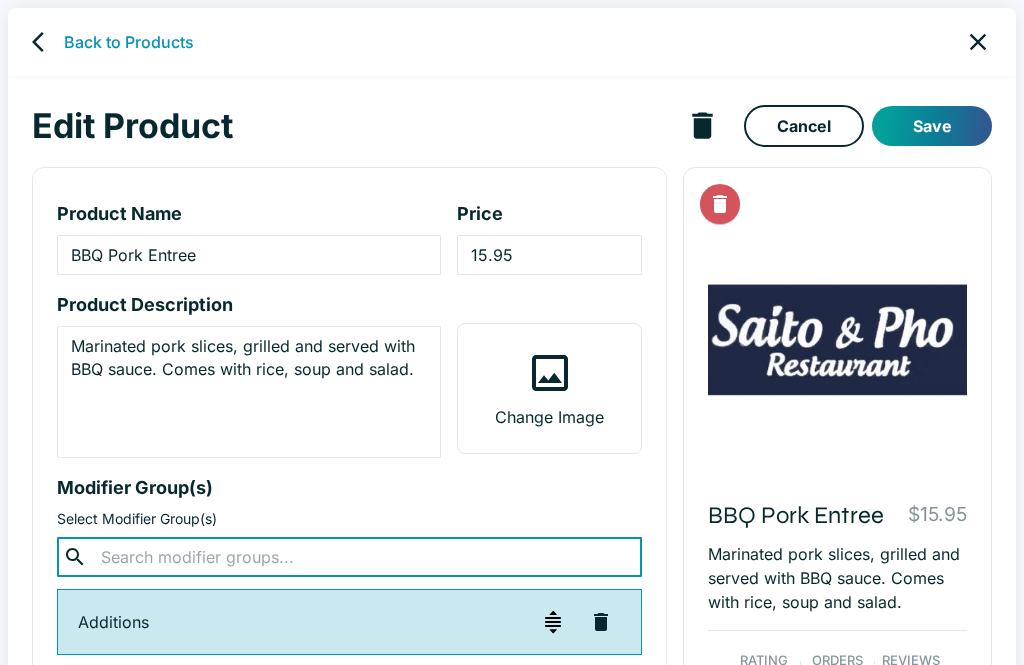 click on "Save" at bounding box center (932, 126) 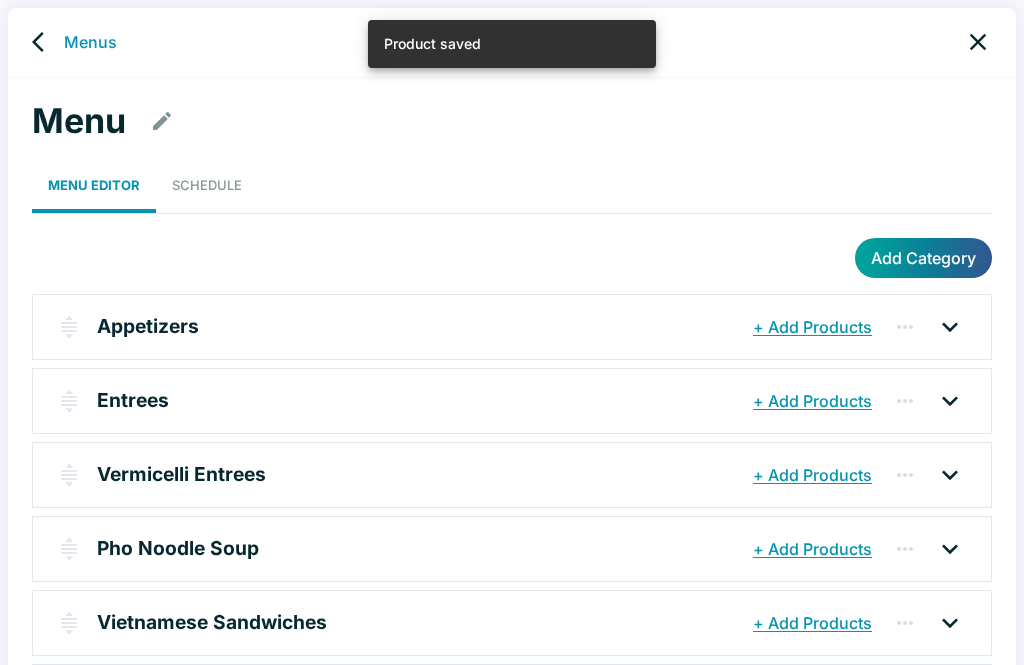 click 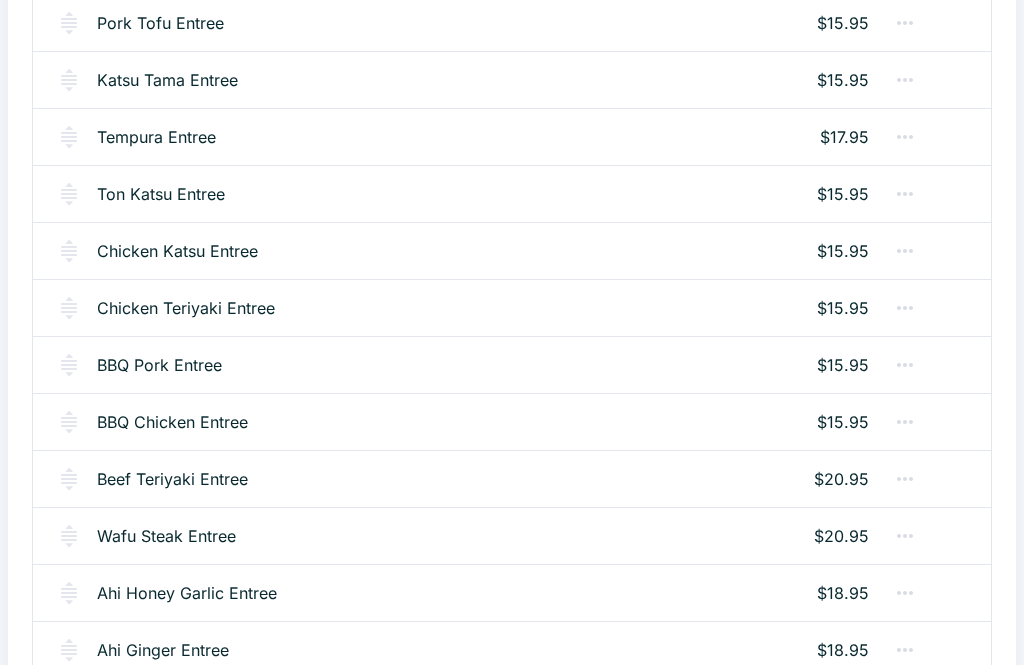 scroll, scrollTop: 530, scrollLeft: 0, axis: vertical 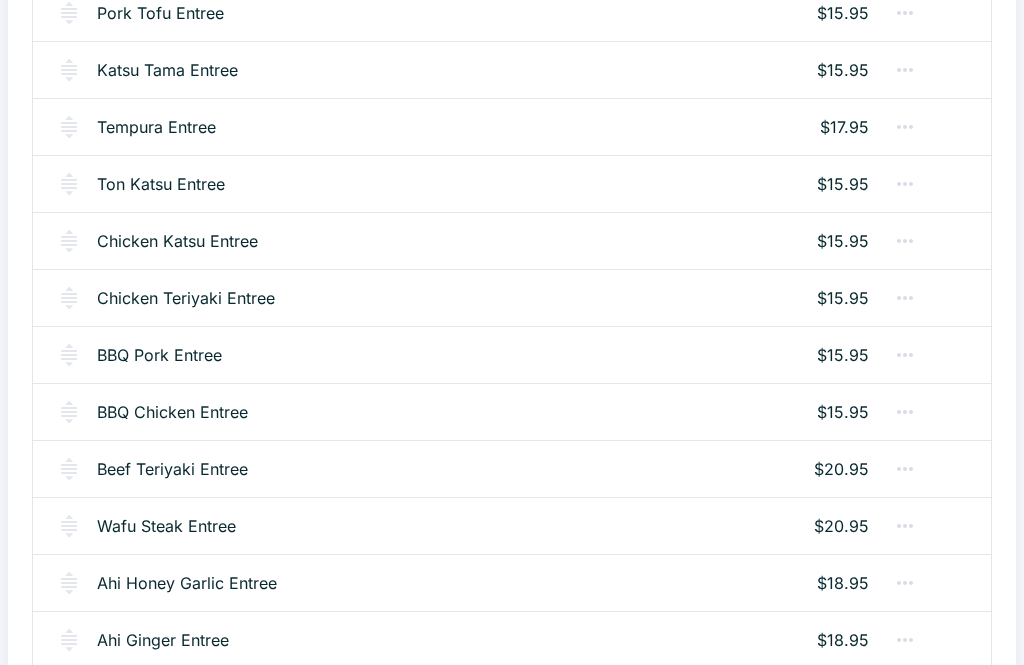 click on "BBQ Chicken Entree" at bounding box center (172, 412) 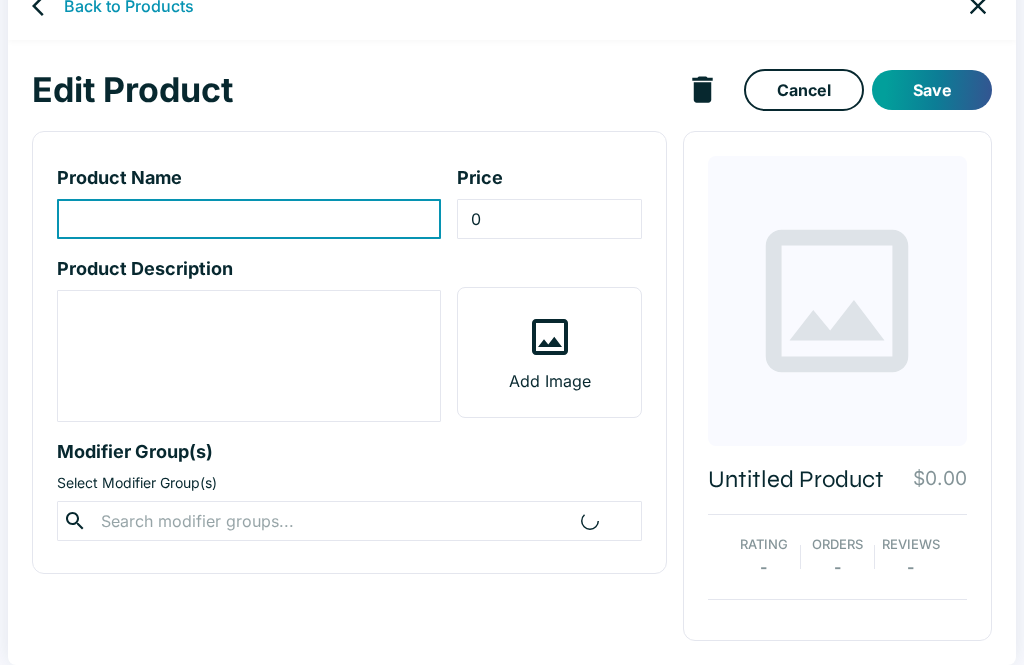 scroll, scrollTop: 0, scrollLeft: 0, axis: both 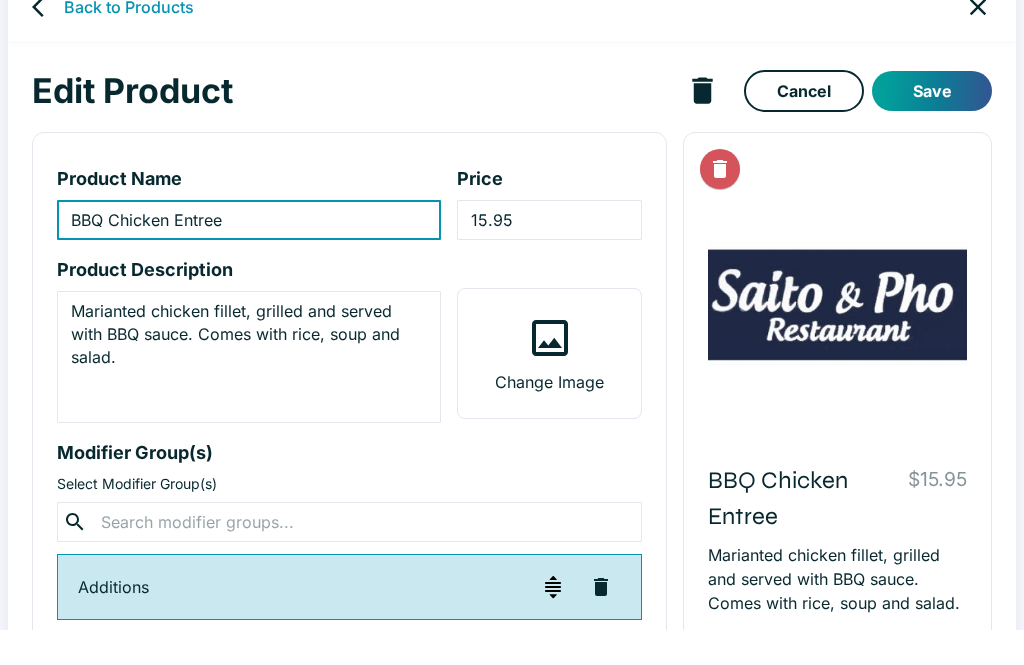type on "BBQ Chicken Entree" 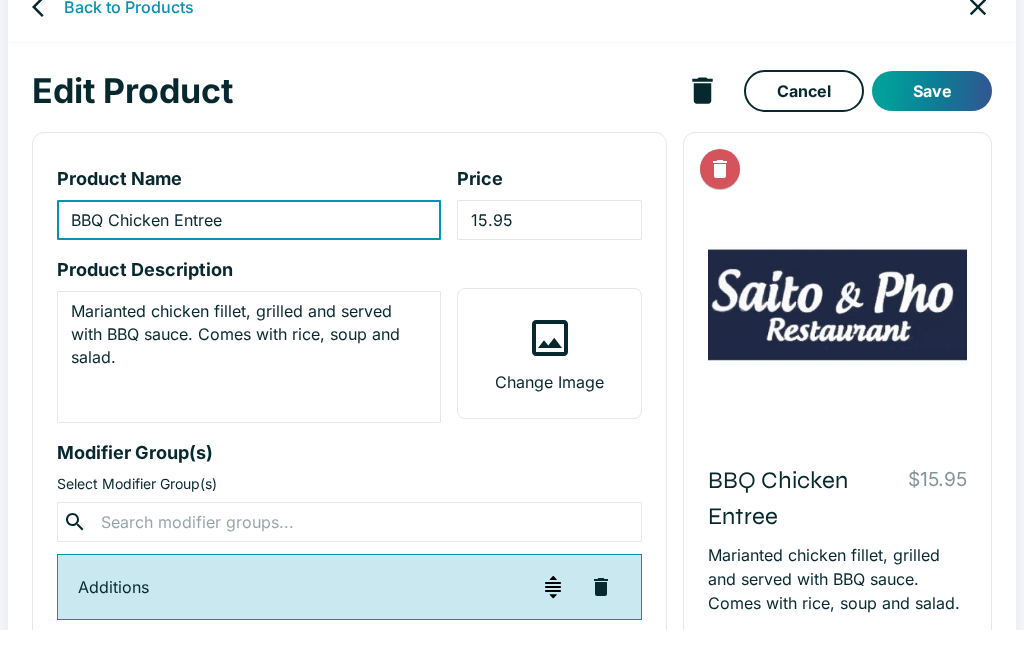 type on "15.95" 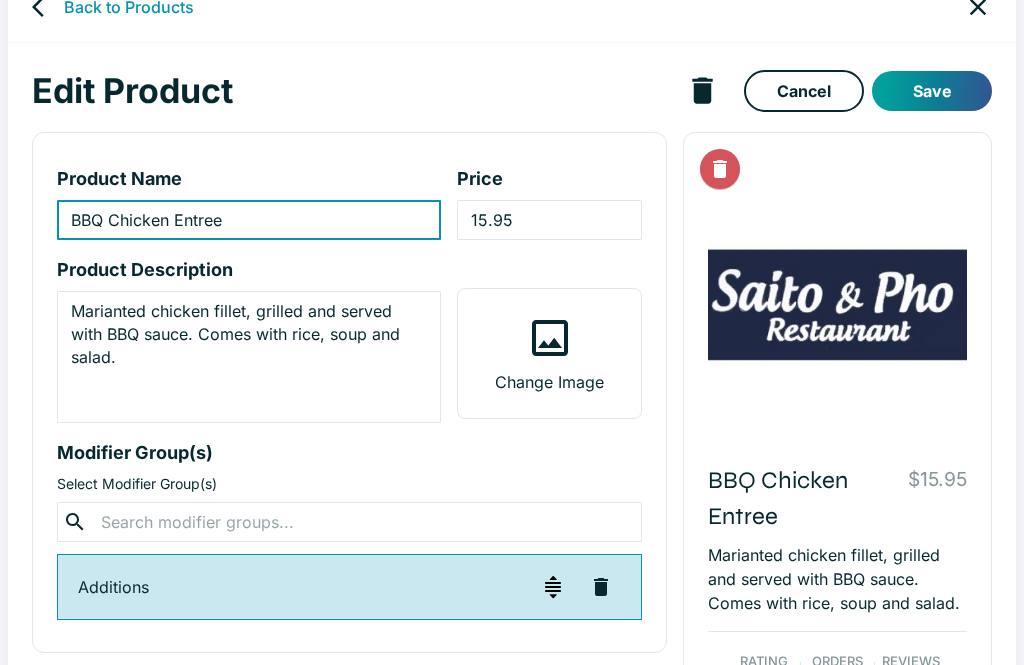 click on "BBQ Chicken Entree" at bounding box center (249, 220) 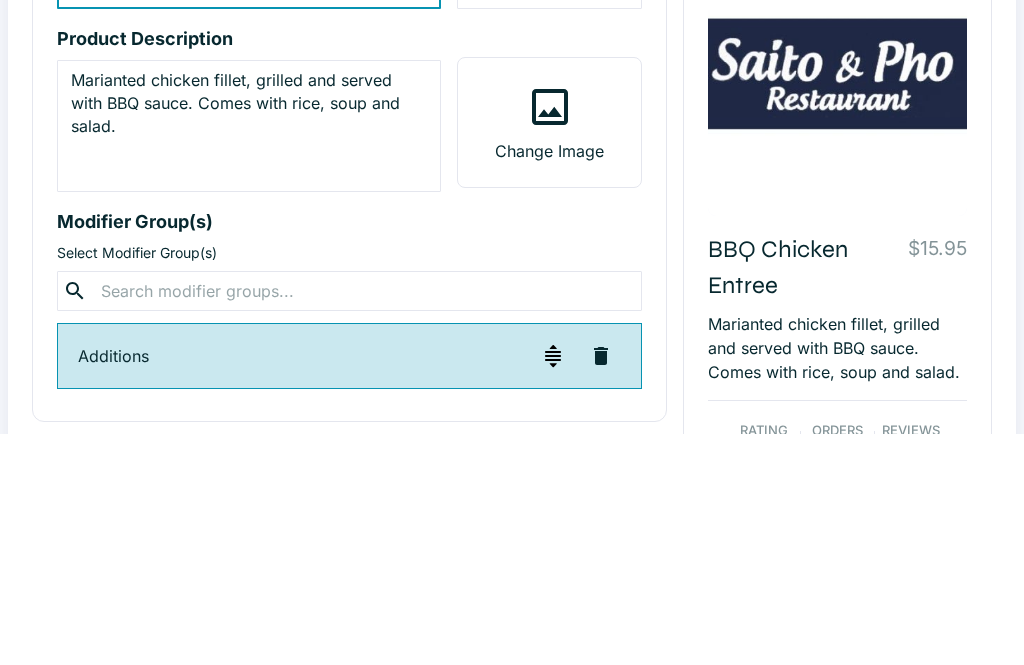 click at bounding box center [349, 522] 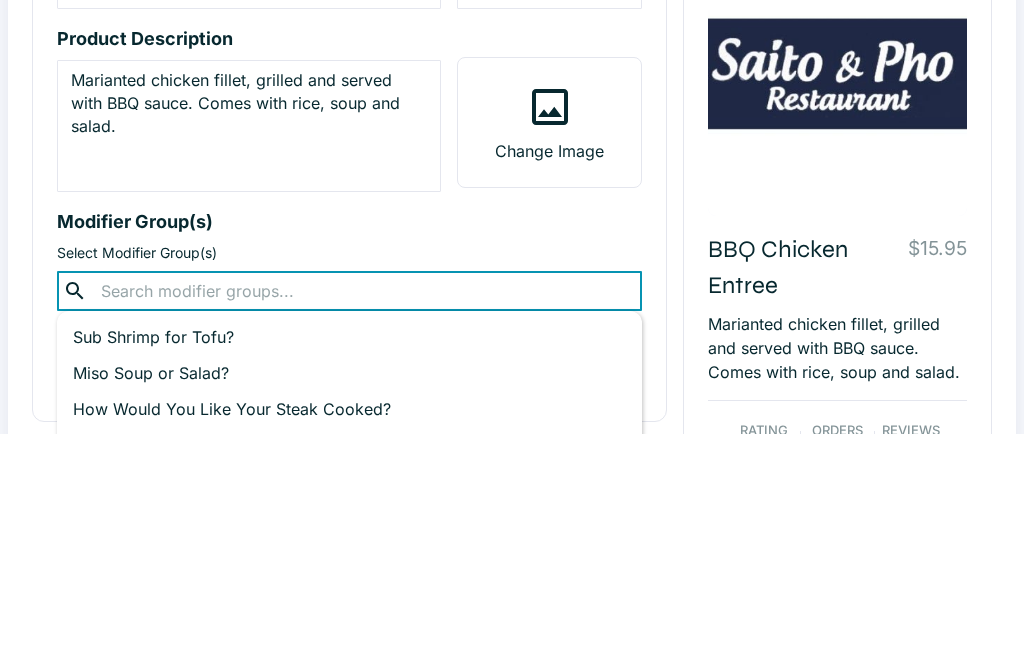 scroll, scrollTop: 52, scrollLeft: 0, axis: vertical 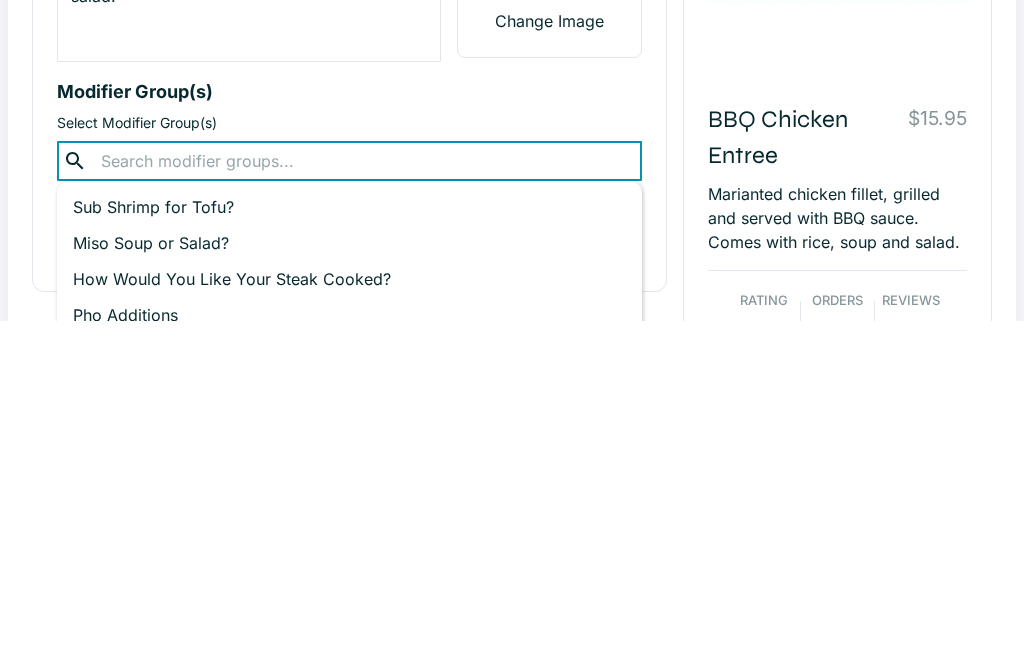 click on "Miso Soup or Salad?" at bounding box center (349, 587) 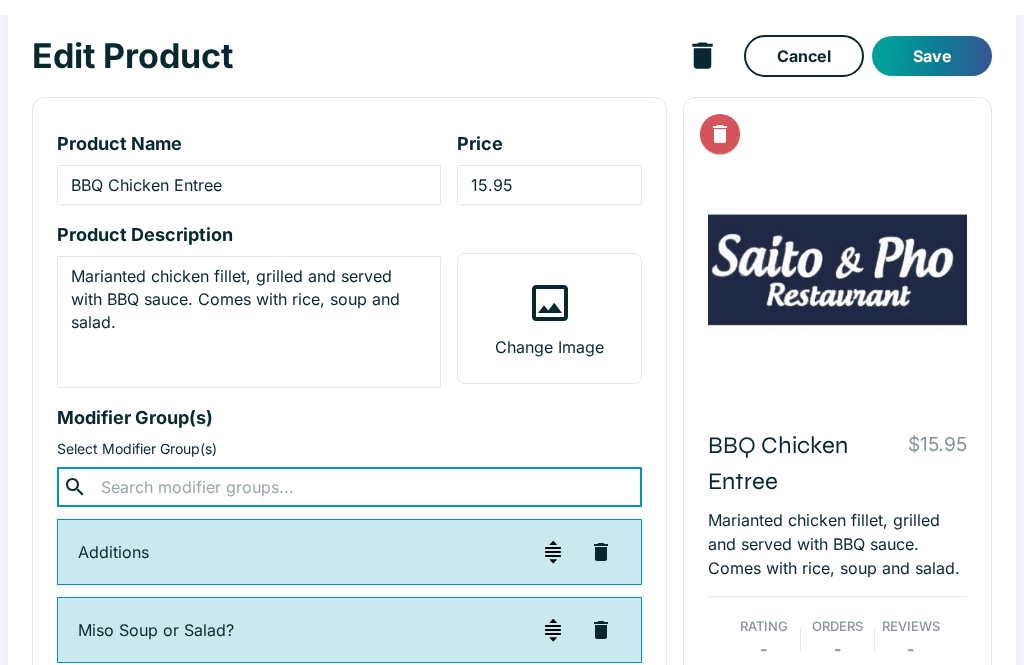 scroll, scrollTop: 0, scrollLeft: 0, axis: both 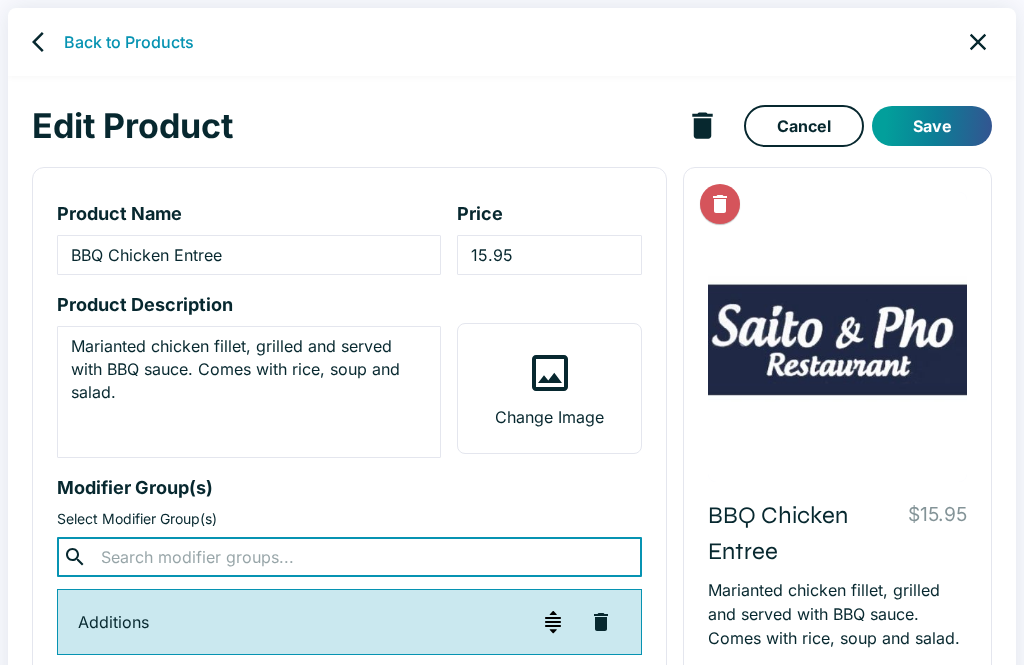 click on "Save" at bounding box center [932, 126] 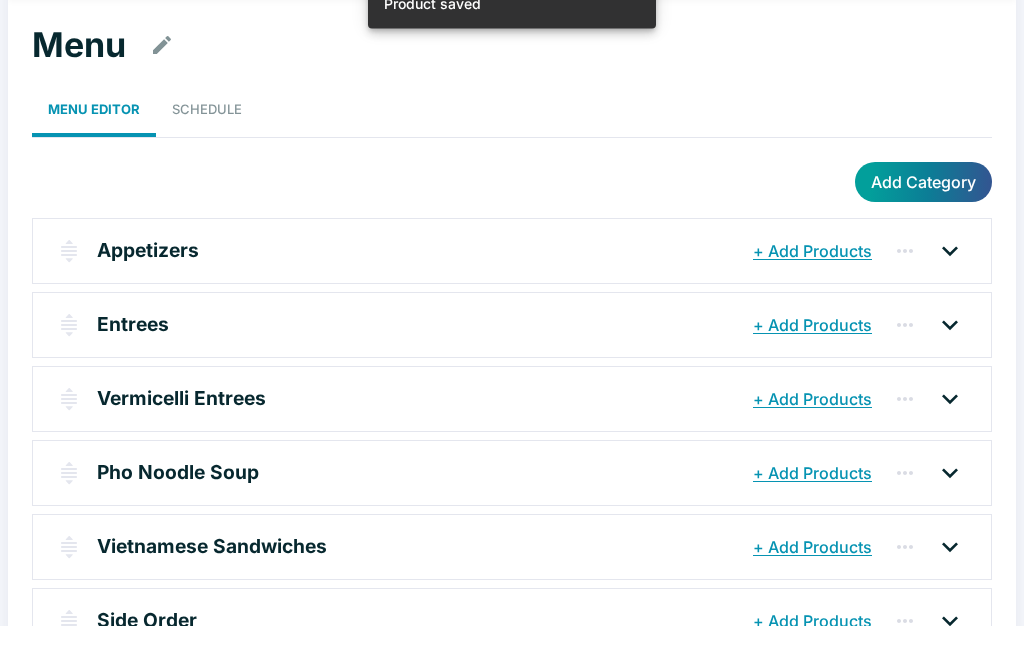 scroll, scrollTop: 105, scrollLeft: 0, axis: vertical 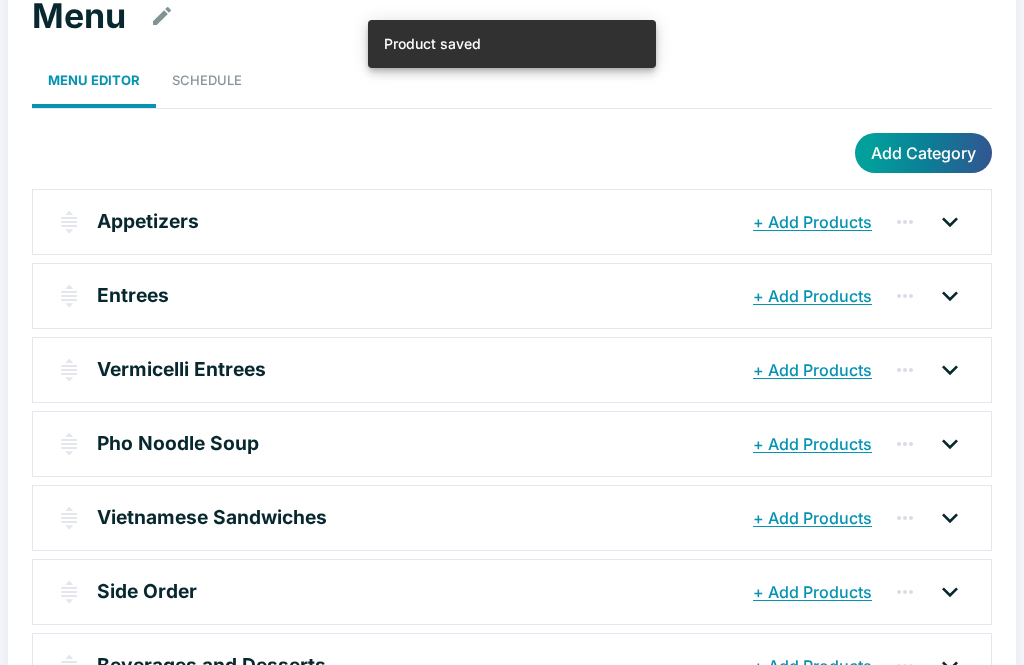 click at bounding box center (950, 296) 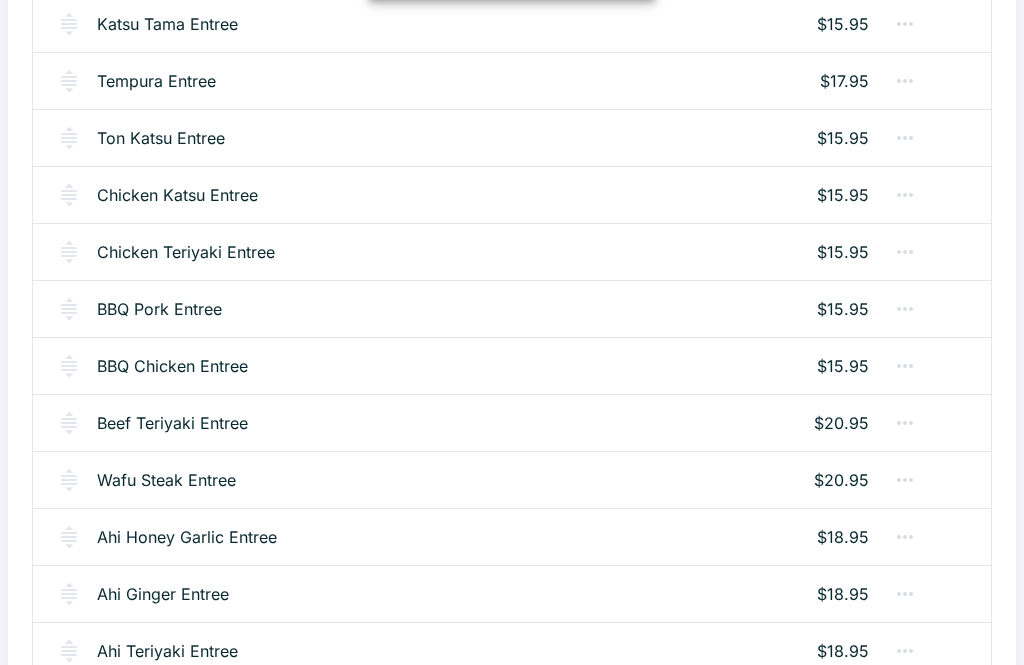scroll, scrollTop: 579, scrollLeft: 0, axis: vertical 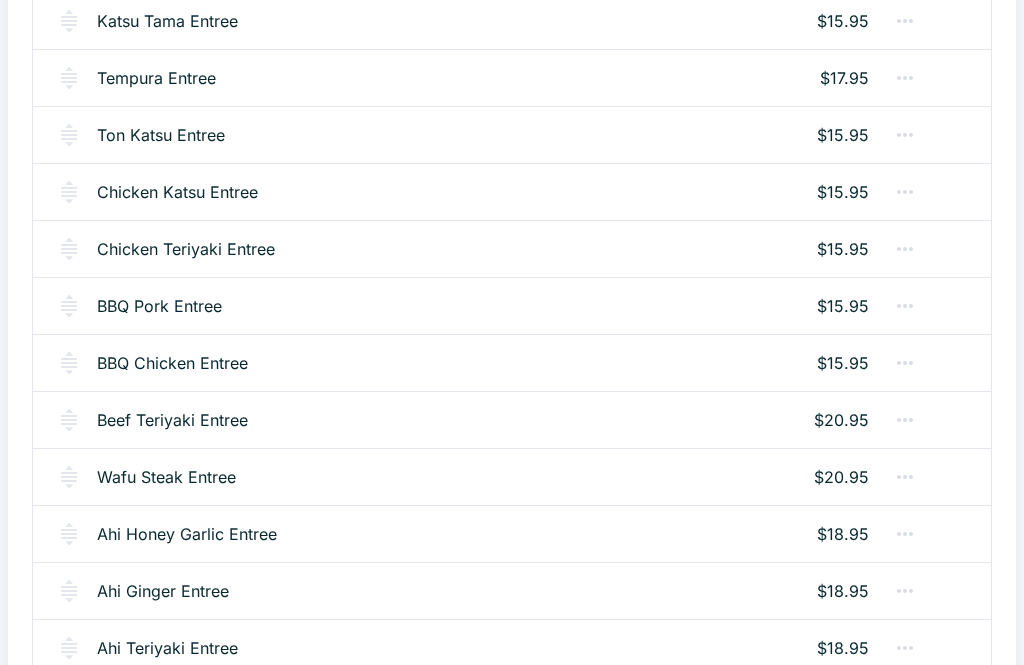 click on "Beef Teriyaki Entree" at bounding box center (172, 420) 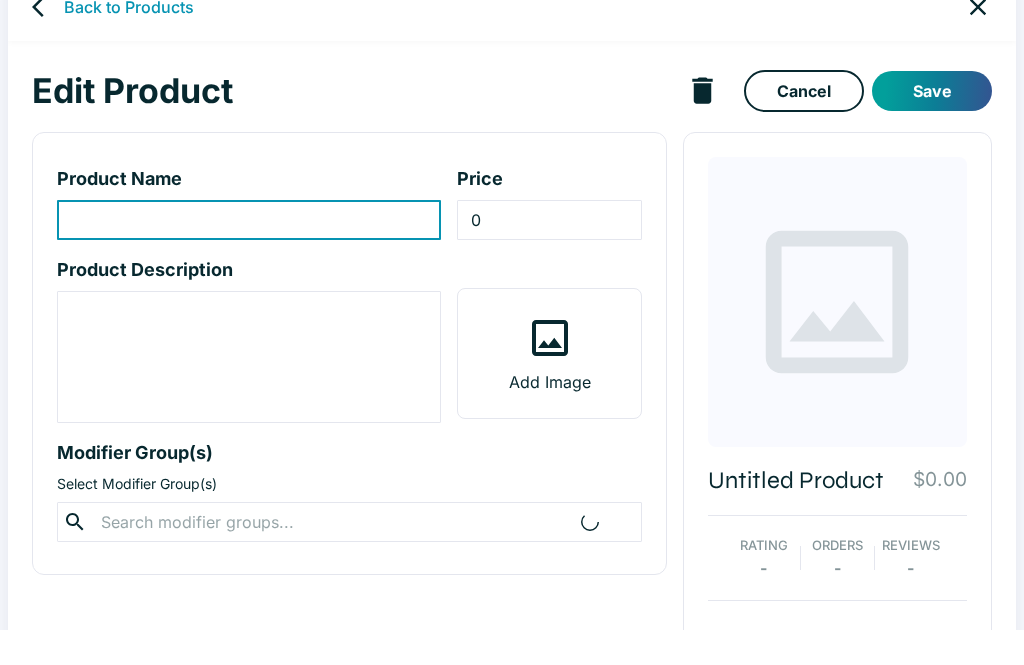 type on "Beef Teriyaki Entree" 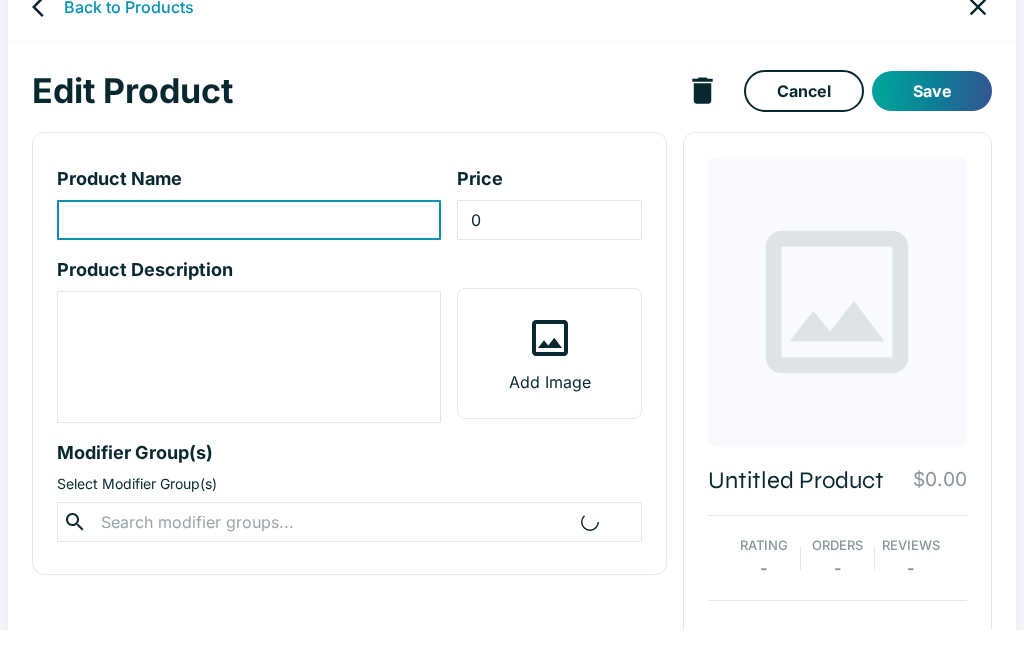 type on "20.95" 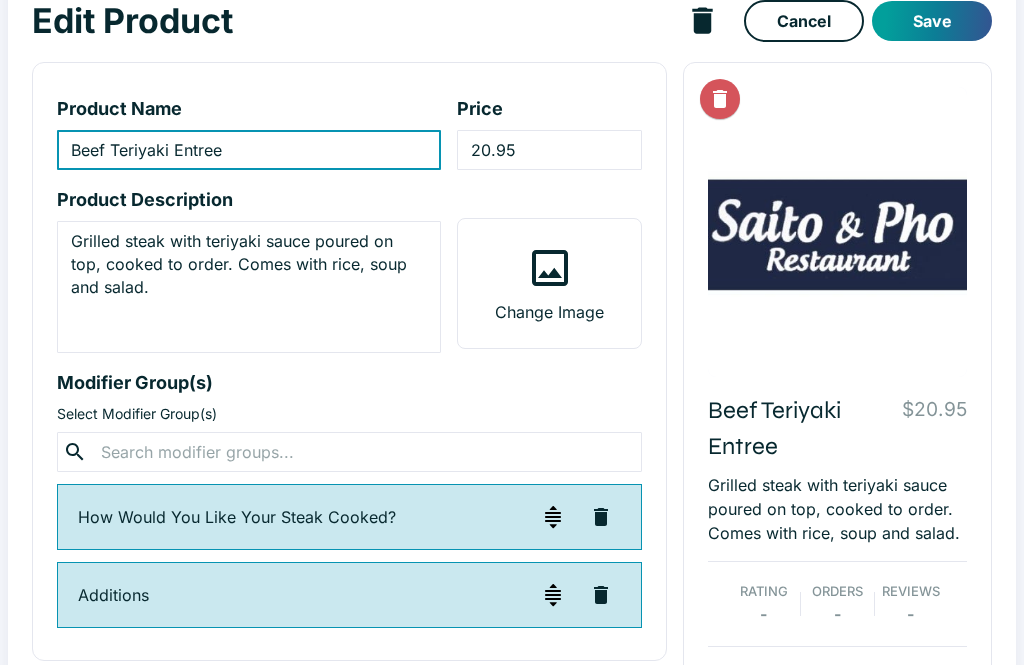 scroll, scrollTop: 124, scrollLeft: 0, axis: vertical 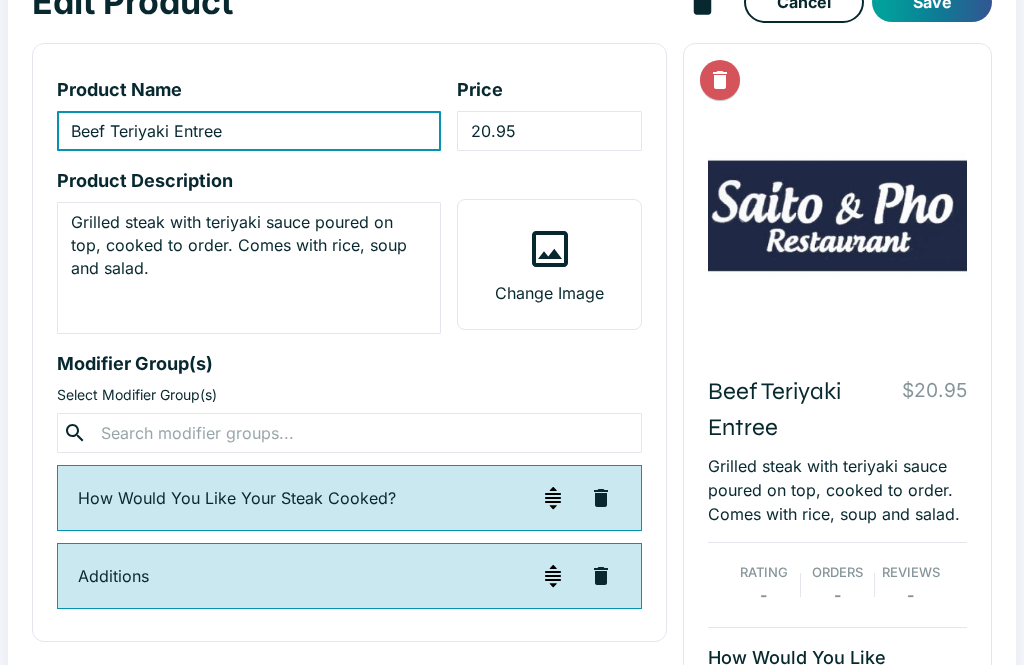 click at bounding box center [349, 433] 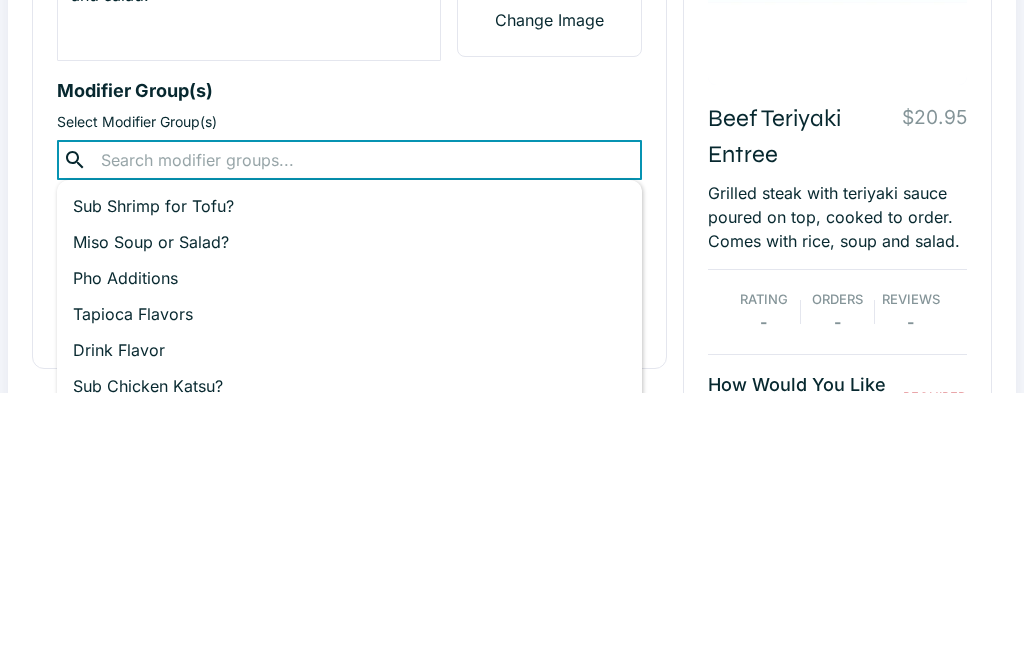 click on "Miso Soup or Salad?" at bounding box center (349, 515) 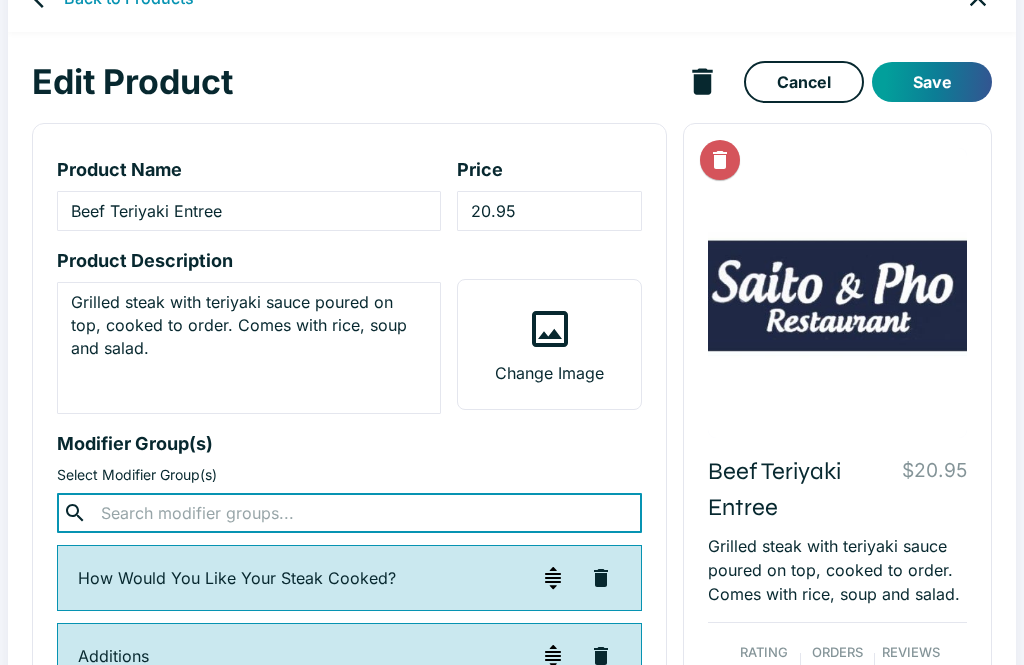 scroll, scrollTop: 0, scrollLeft: 0, axis: both 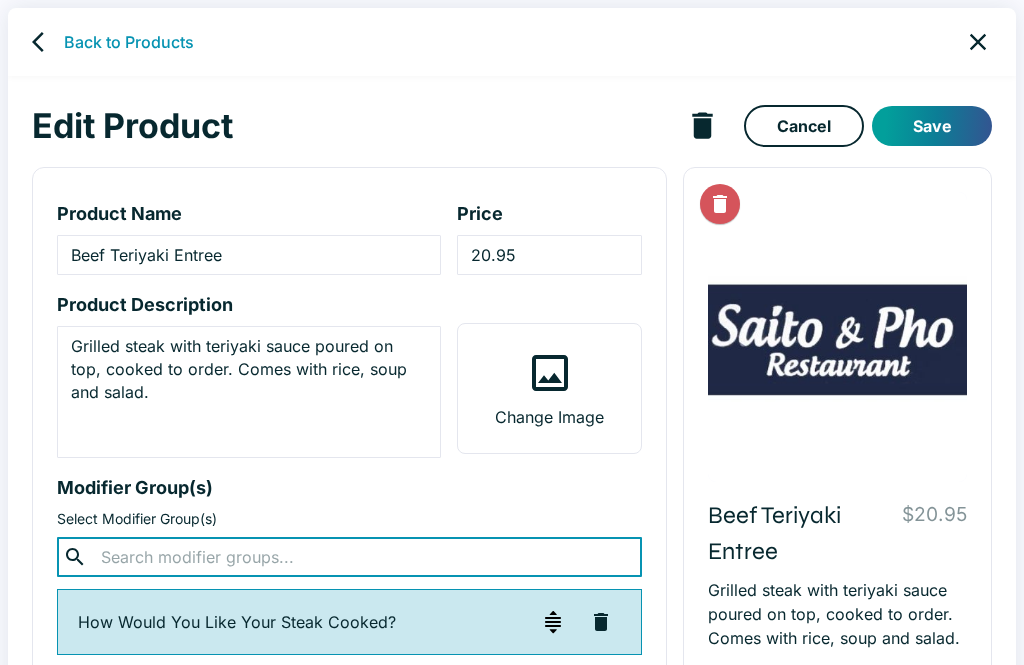 click on "Save" at bounding box center [932, 126] 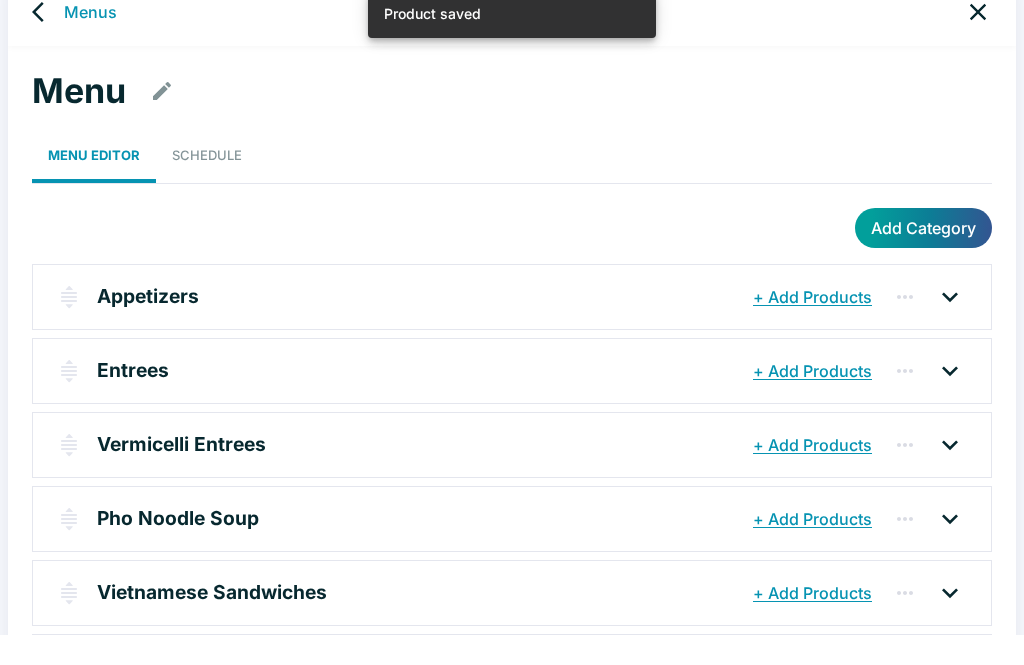 scroll, scrollTop: 105, scrollLeft: 0, axis: vertical 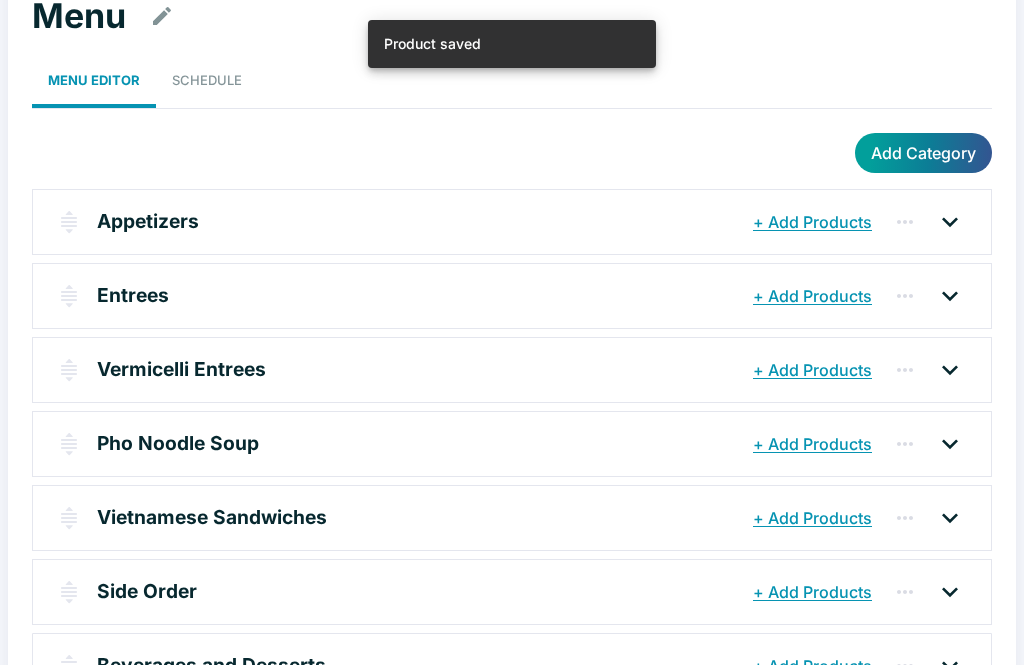 click at bounding box center [950, 296] 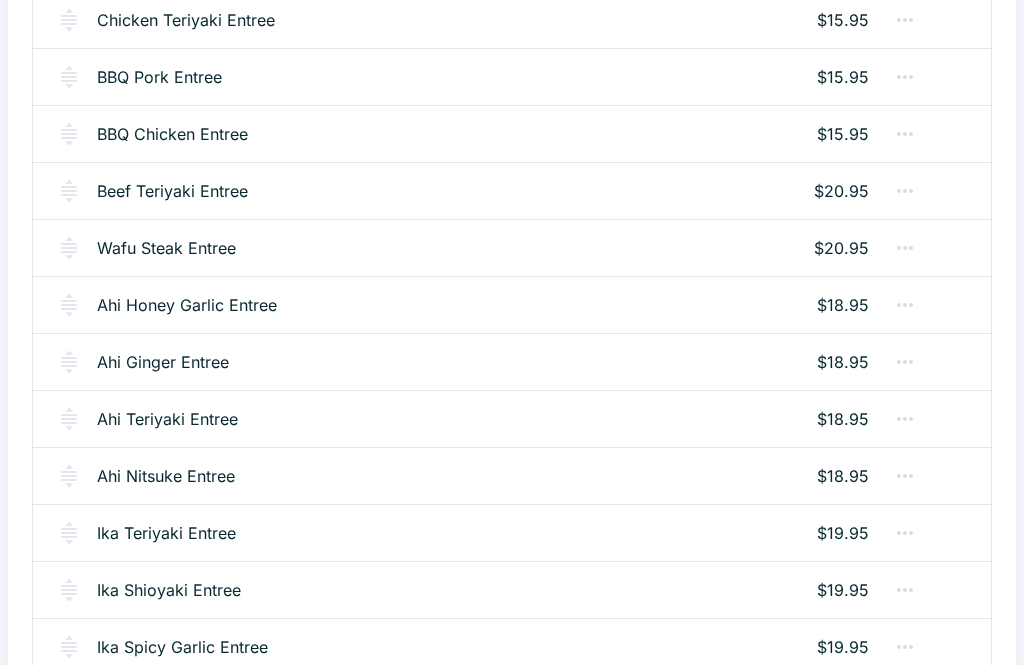 scroll, scrollTop: 808, scrollLeft: 0, axis: vertical 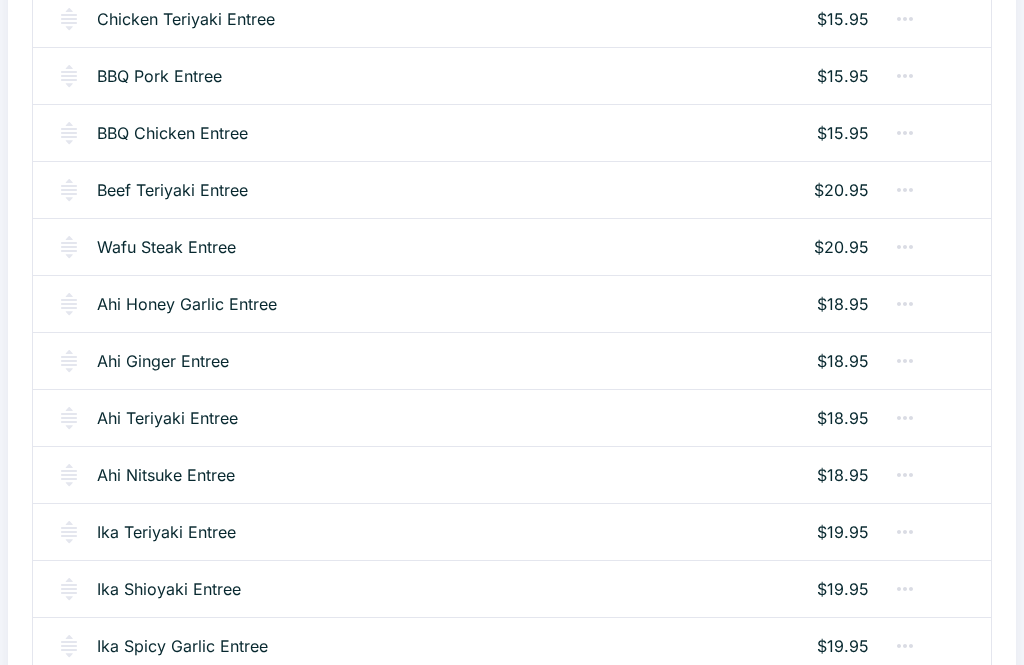 click on "Wafu Steak Entree" at bounding box center [166, 248] 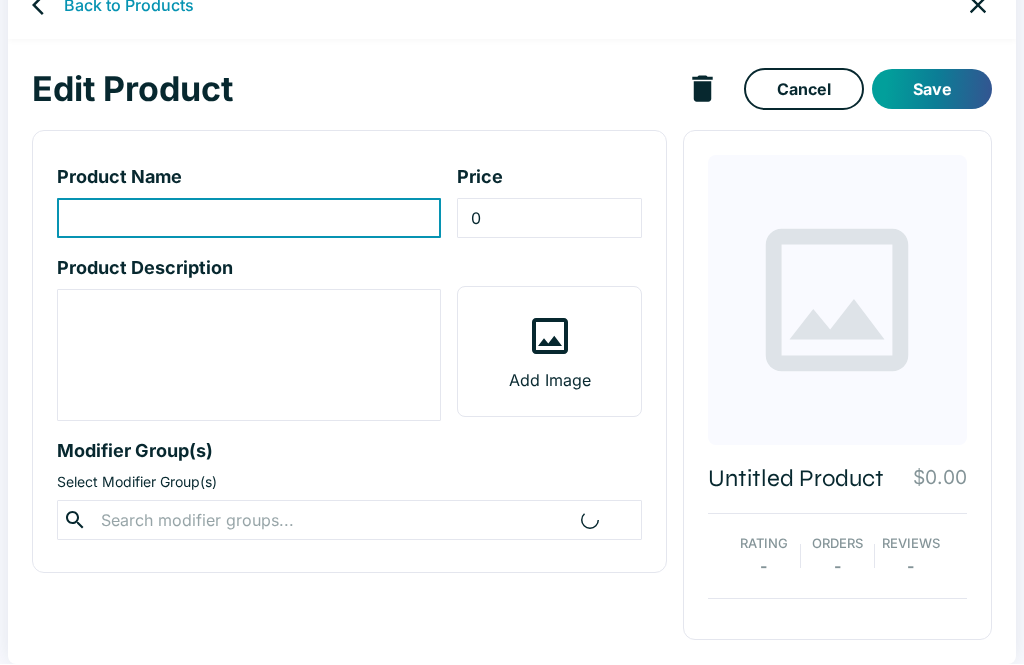 scroll, scrollTop: 0, scrollLeft: 0, axis: both 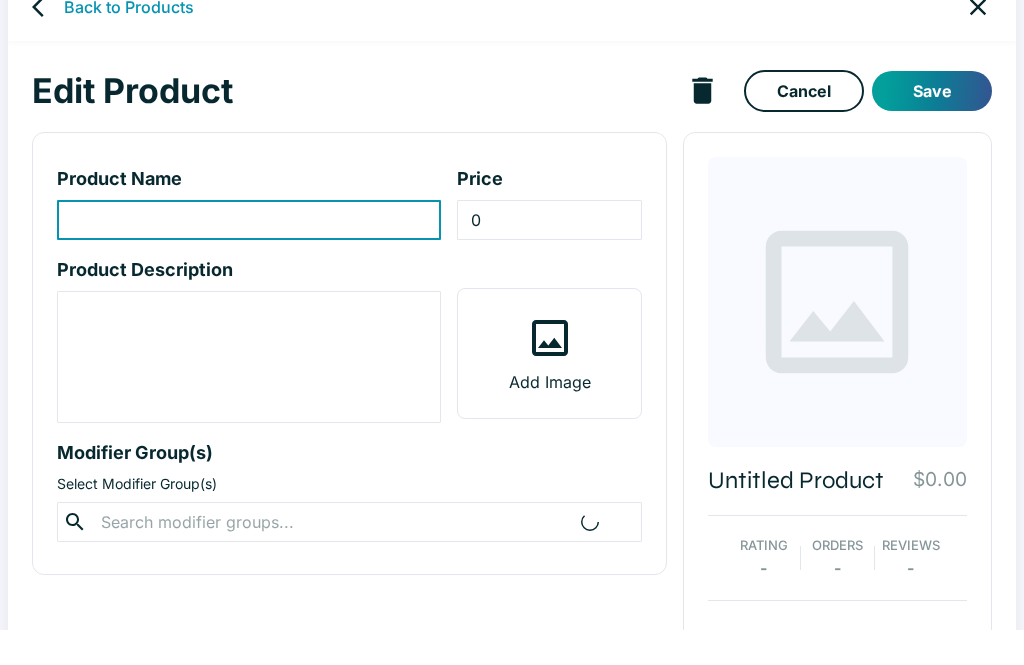 type on "Wafu Steak Entree" 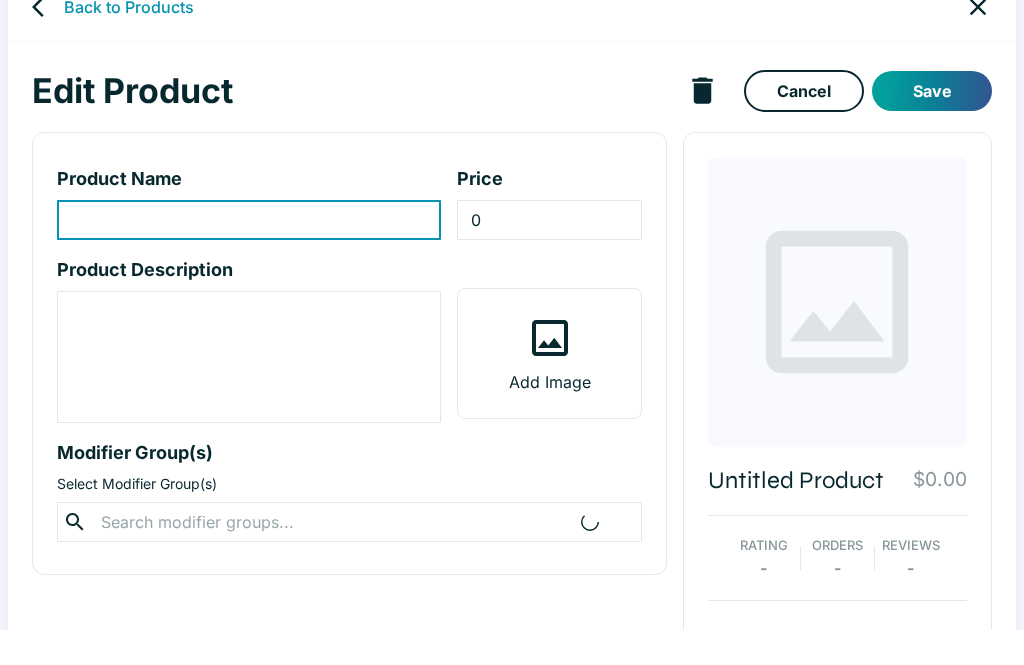 type on "20.95" 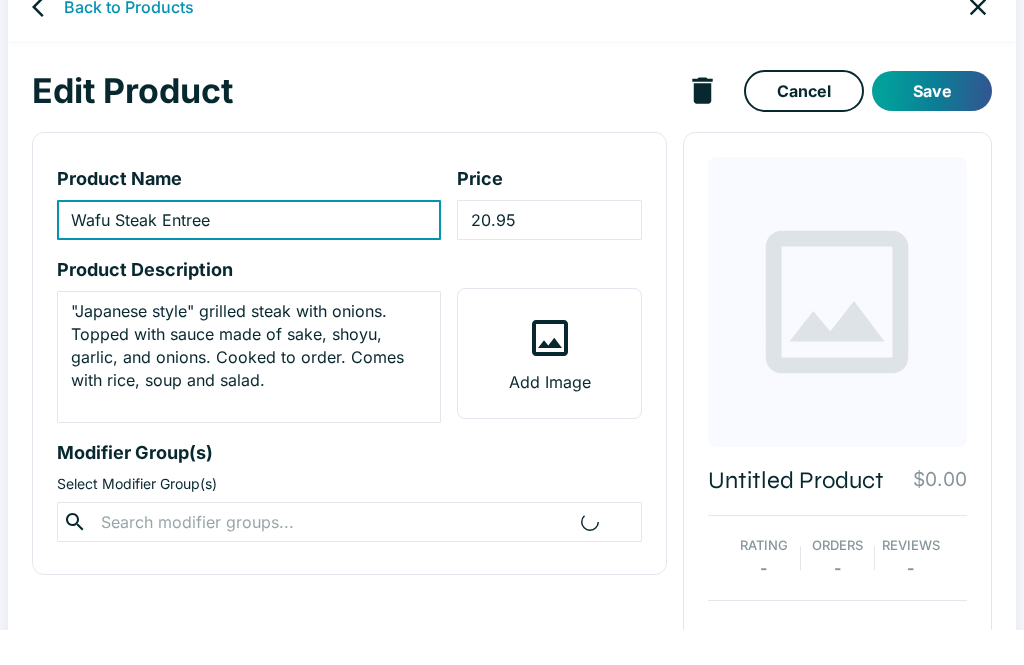 scroll, scrollTop: 35, scrollLeft: 0, axis: vertical 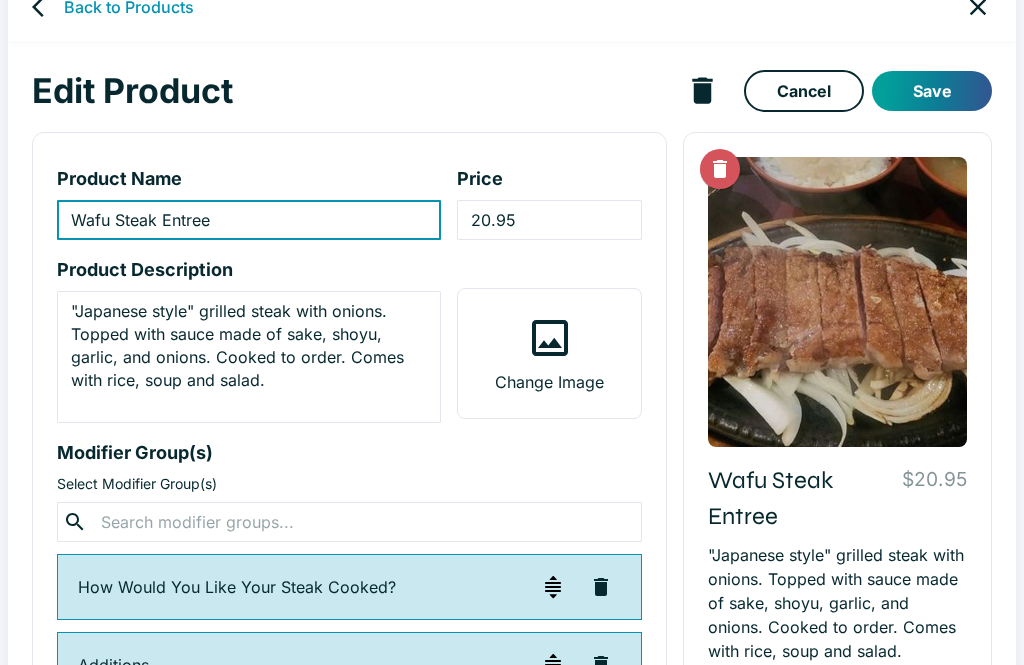 click at bounding box center [349, 522] 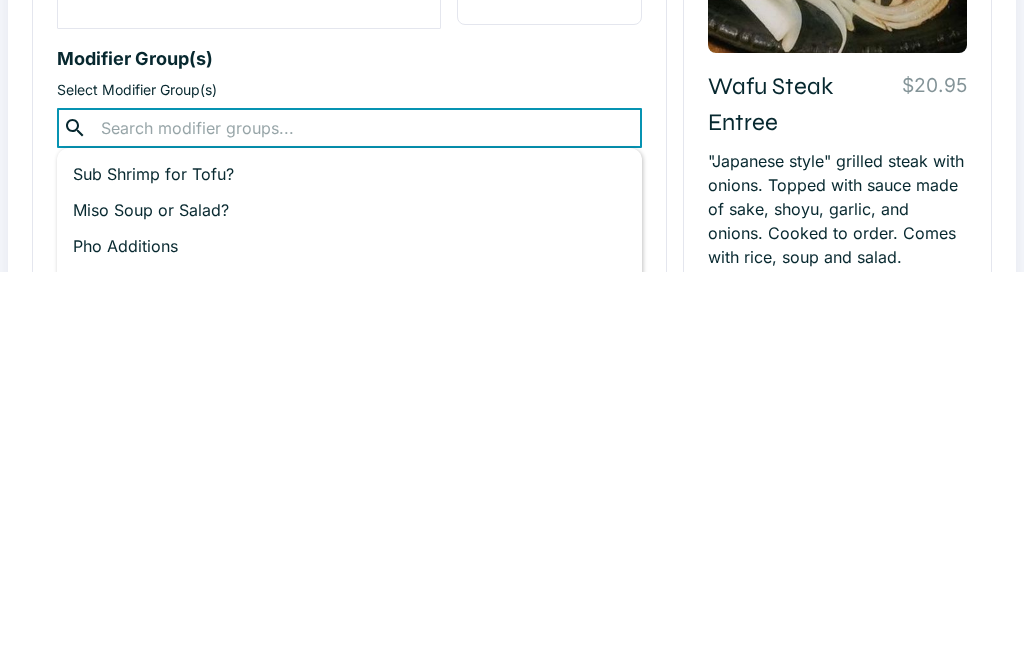 click on "Miso Soup or Salad?" at bounding box center (349, 604) 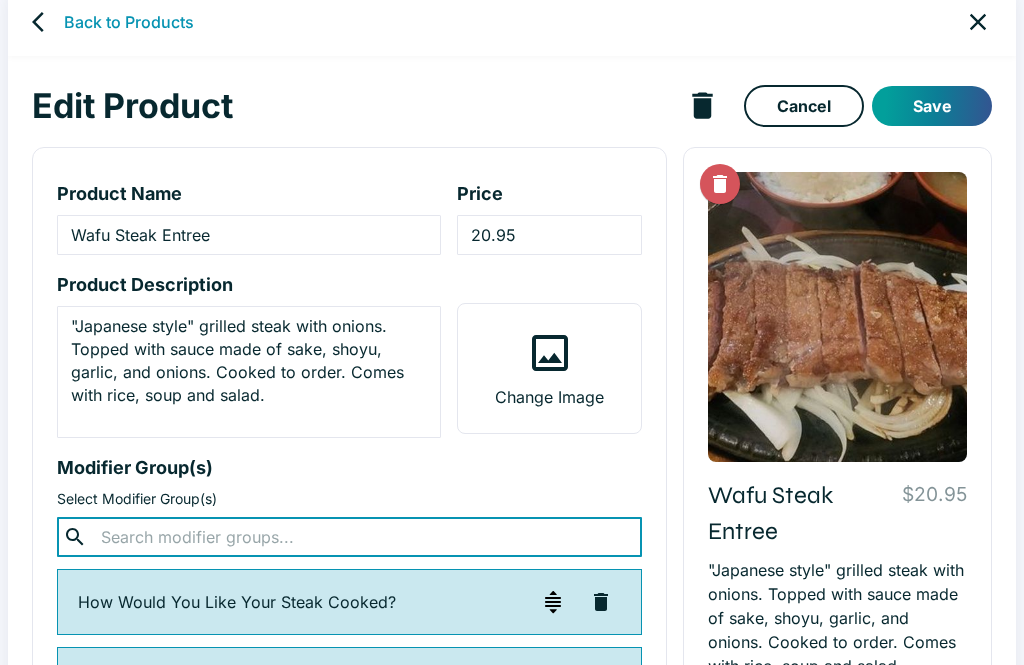 click on "Save" at bounding box center [932, 107] 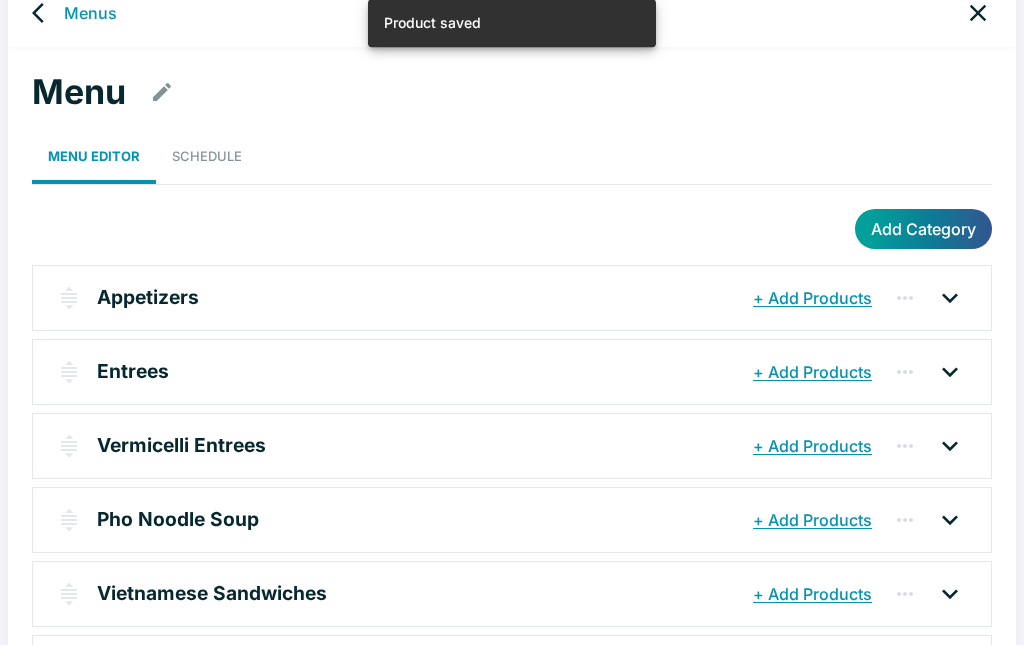 scroll, scrollTop: 105, scrollLeft: 0, axis: vertical 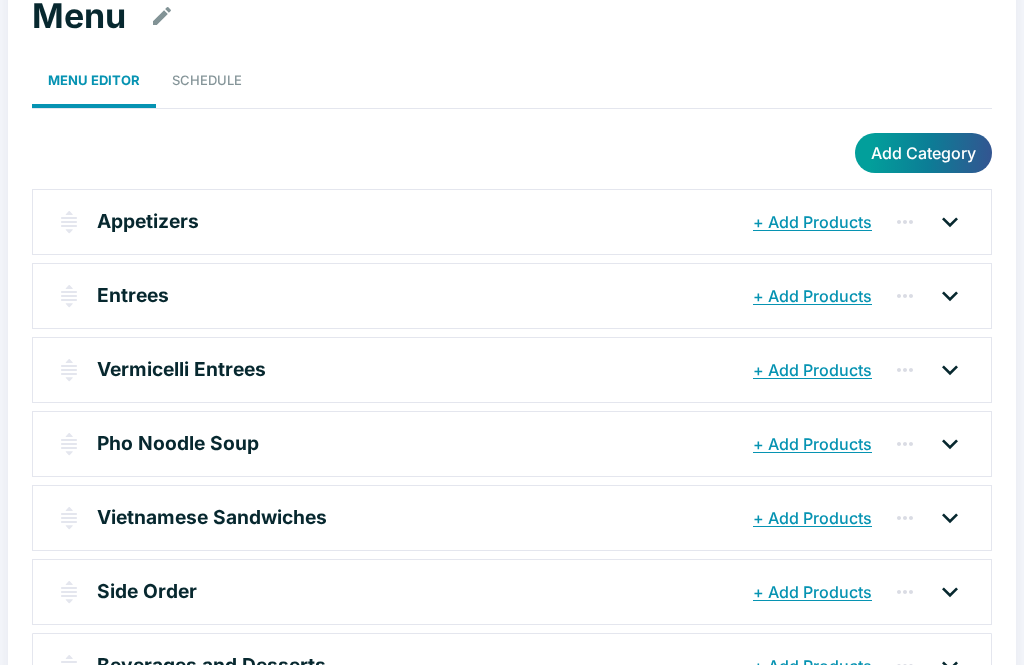 click at bounding box center [950, 296] 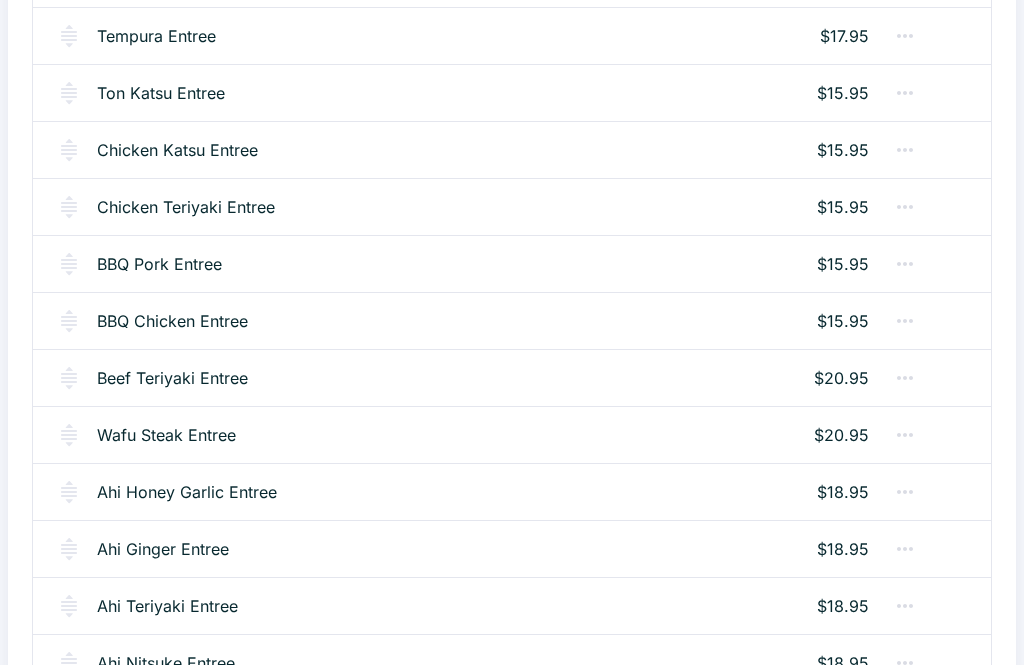 scroll, scrollTop: 656, scrollLeft: 0, axis: vertical 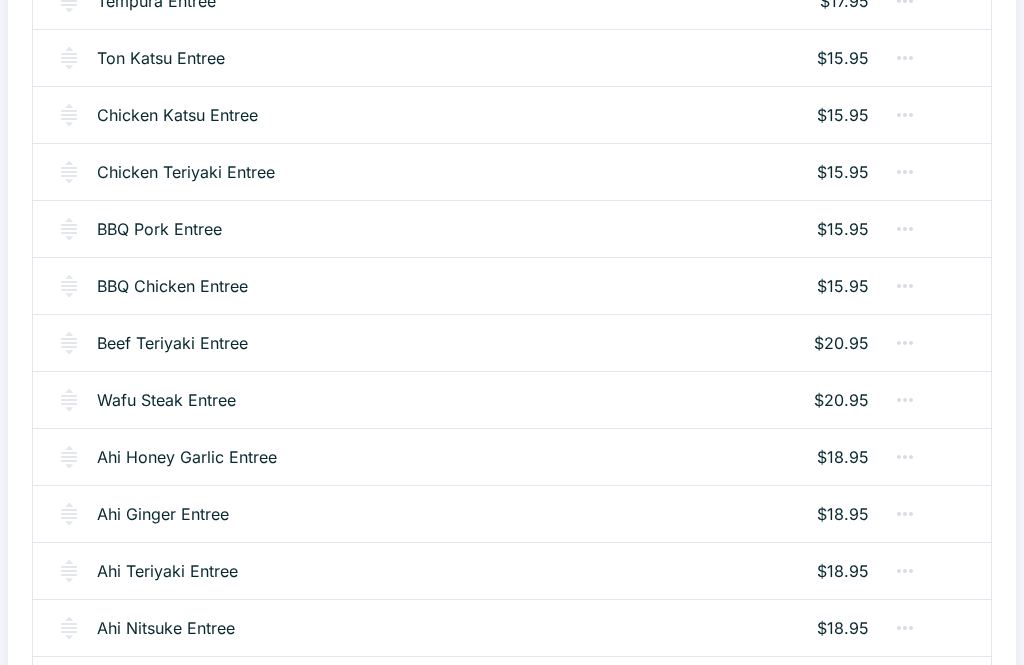 click on "Ahi Honey Garlic Entree" at bounding box center [187, 457] 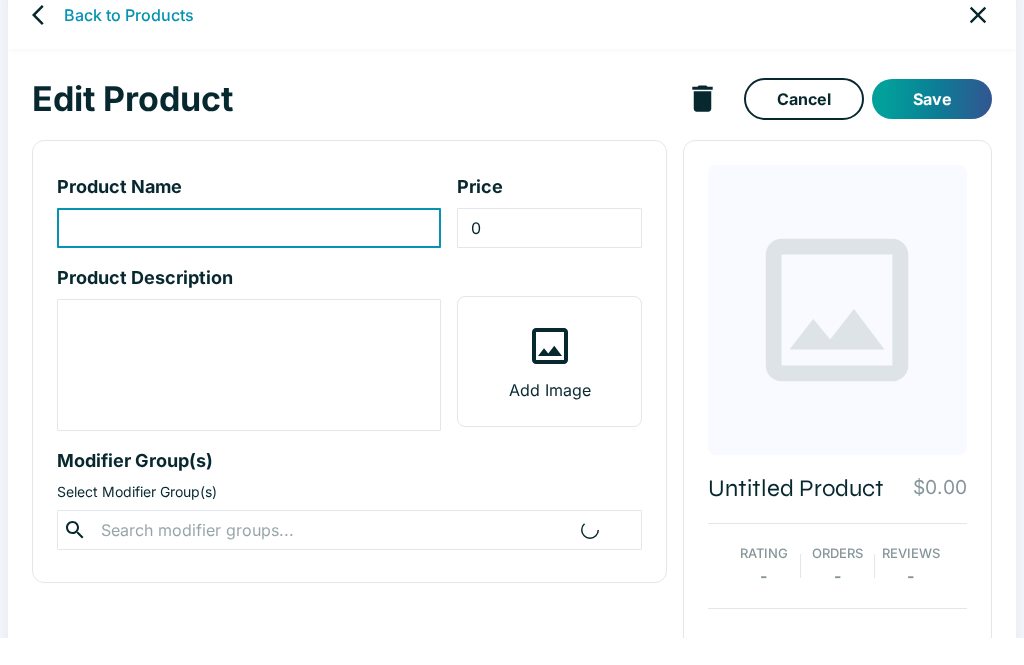 scroll, scrollTop: 35, scrollLeft: 0, axis: vertical 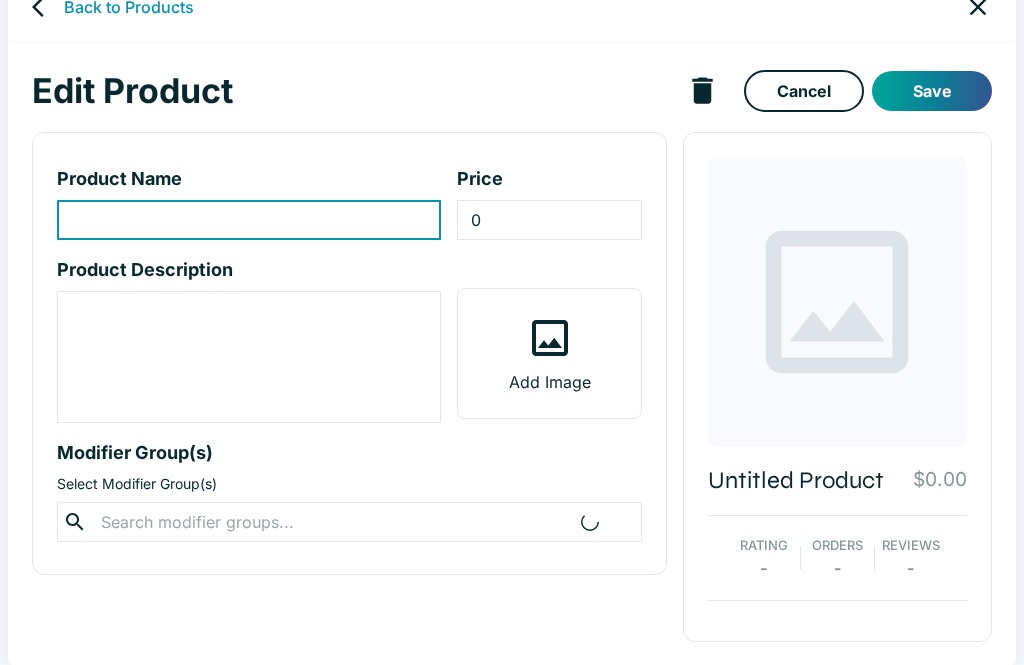 type on "Ahi Honey Garlic Entree" 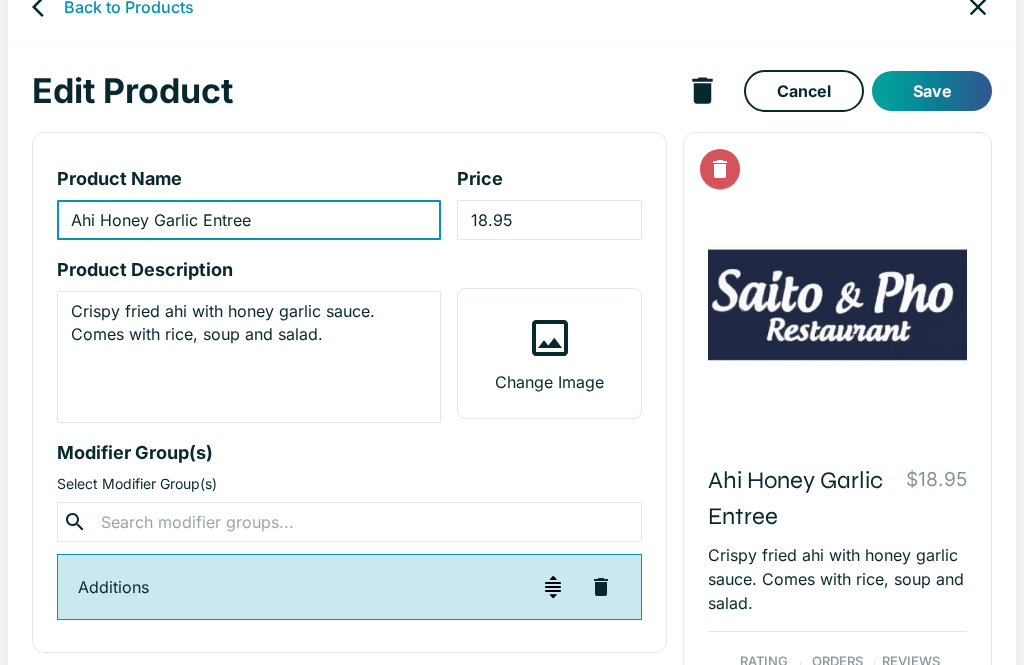 click at bounding box center [349, 522] 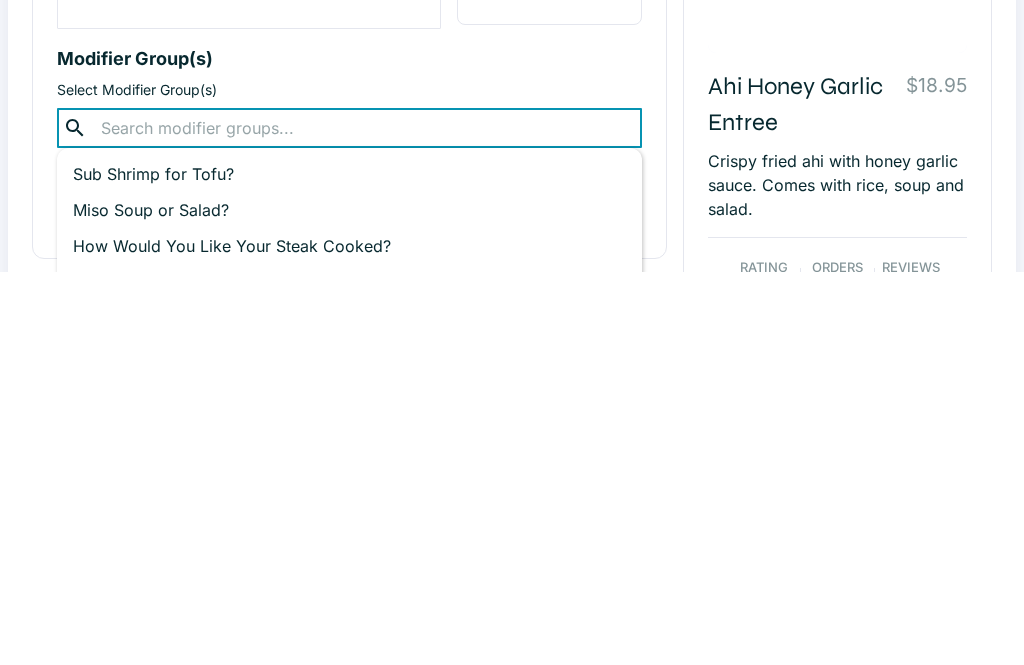 click on "Miso Soup or Salad? +Add" at bounding box center [349, 604] 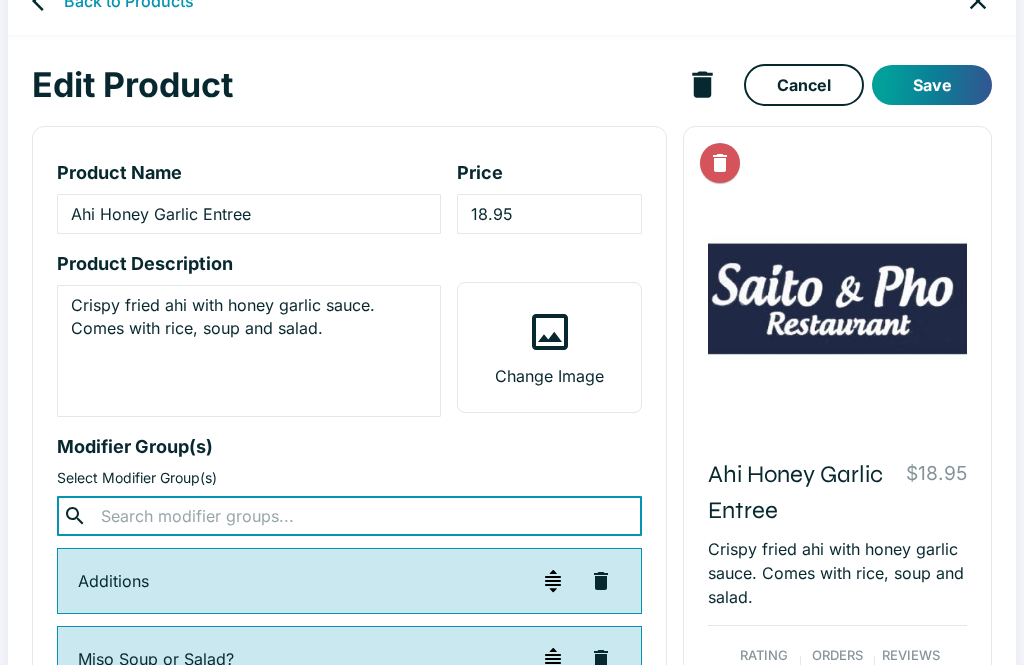 scroll, scrollTop: 0, scrollLeft: 0, axis: both 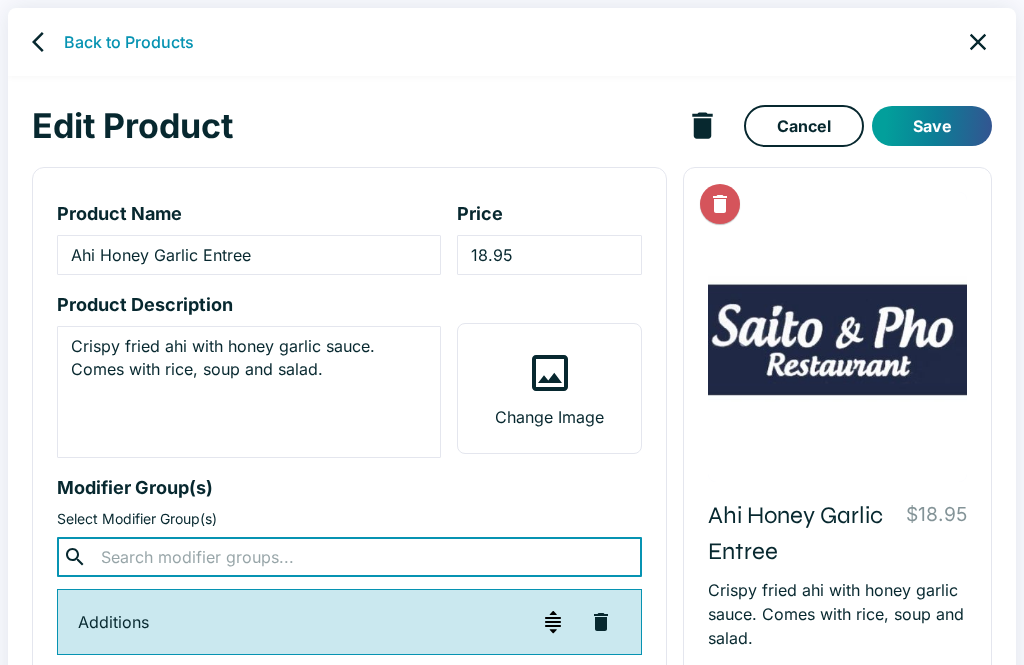 click on "Save" at bounding box center (932, 126) 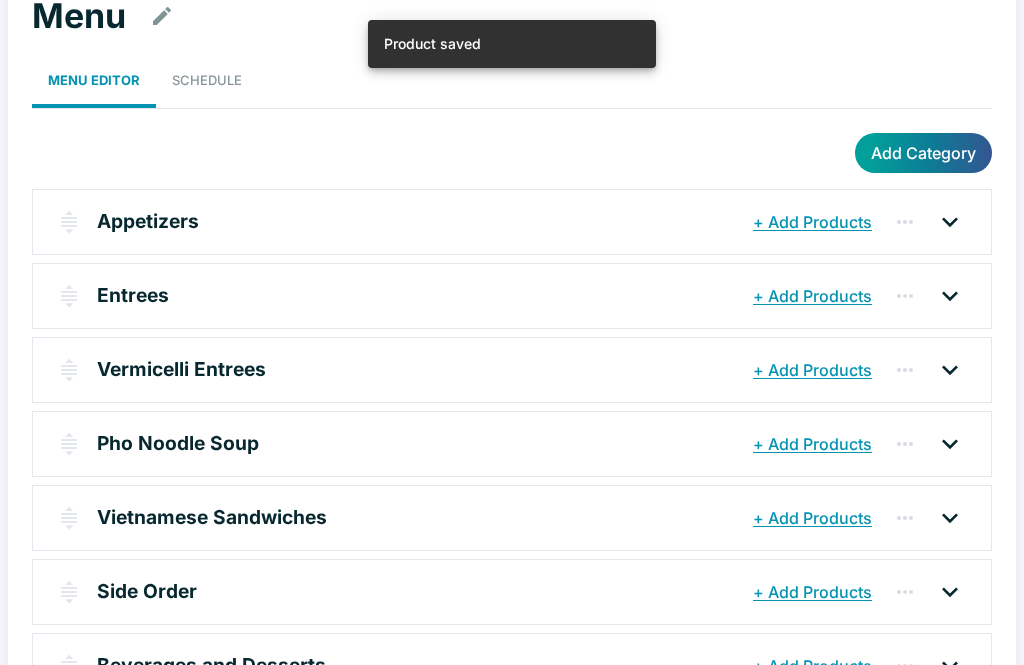 scroll, scrollTop: 104, scrollLeft: 0, axis: vertical 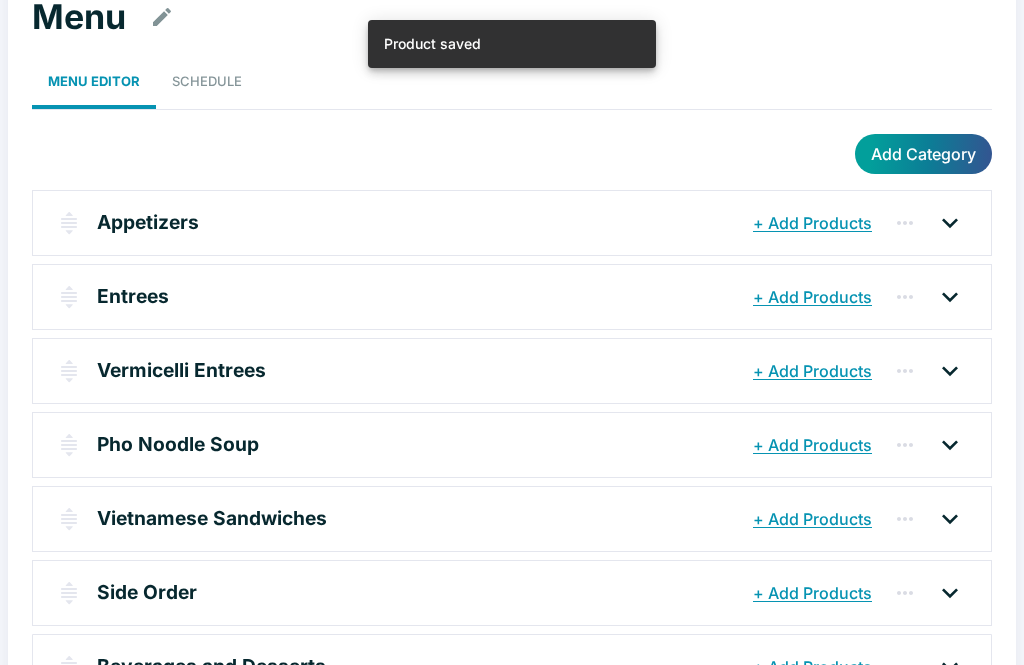 click 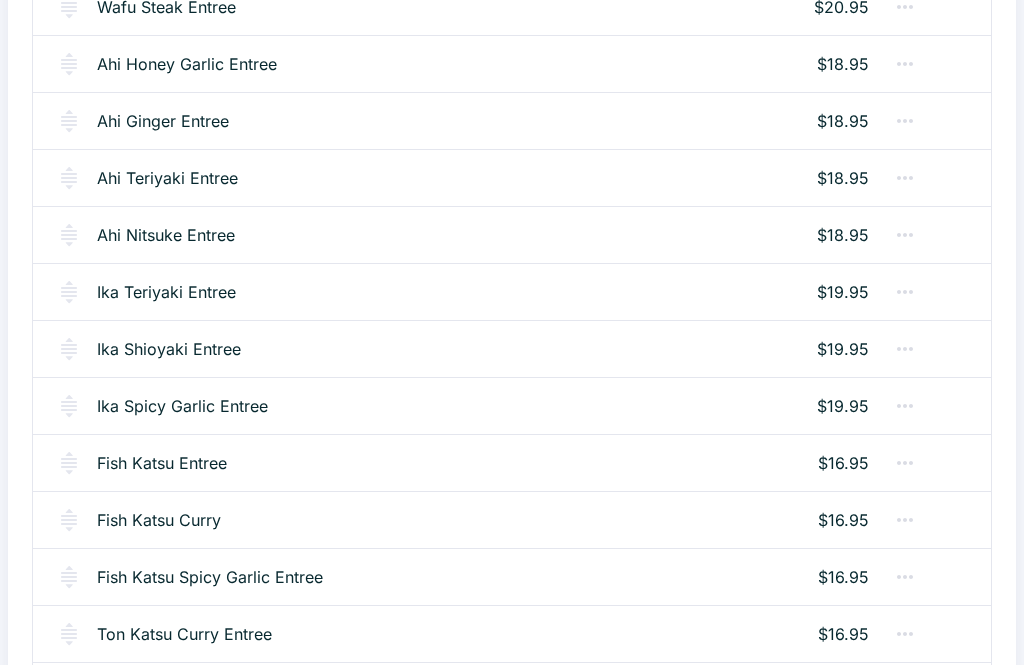 scroll, scrollTop: 1051, scrollLeft: 0, axis: vertical 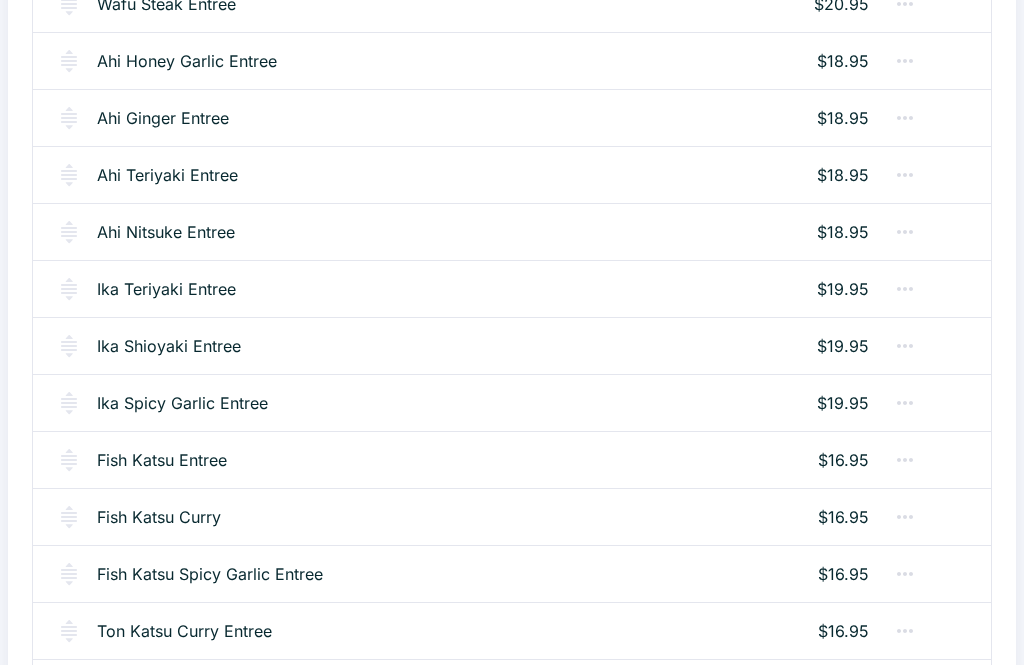 click on "Ahi Ginger Entree" at bounding box center [163, 119] 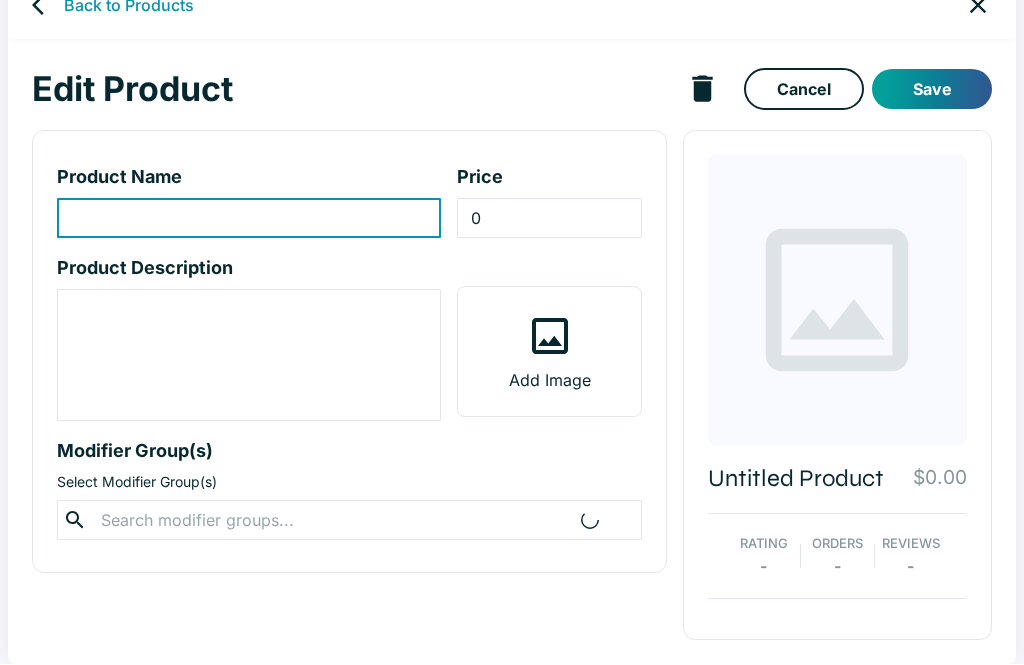 scroll, scrollTop: 0, scrollLeft: 0, axis: both 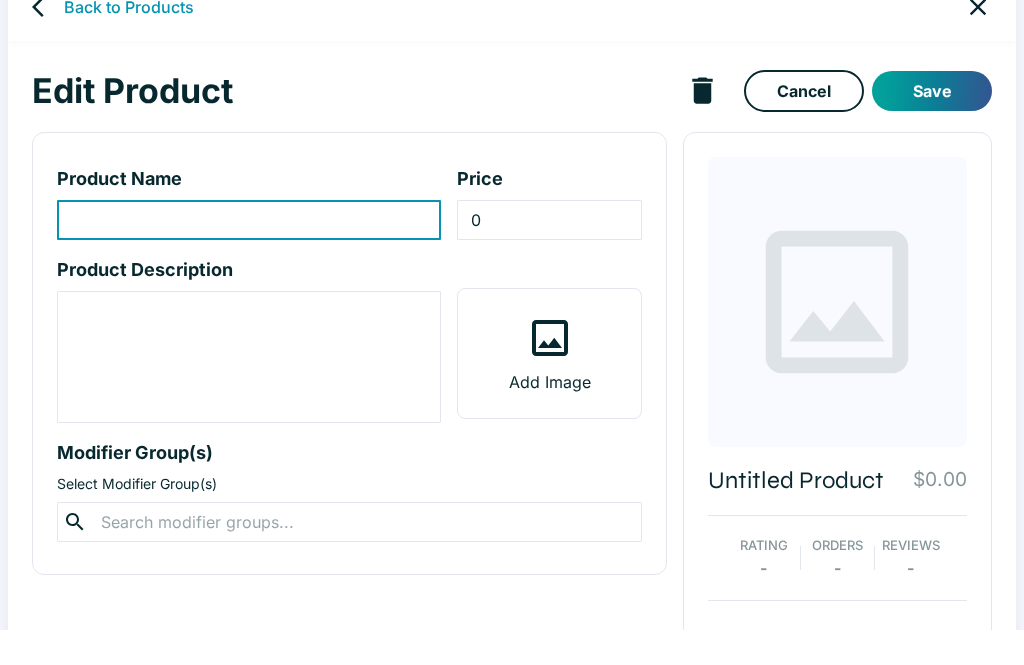type on "Ahi Ginger Entree" 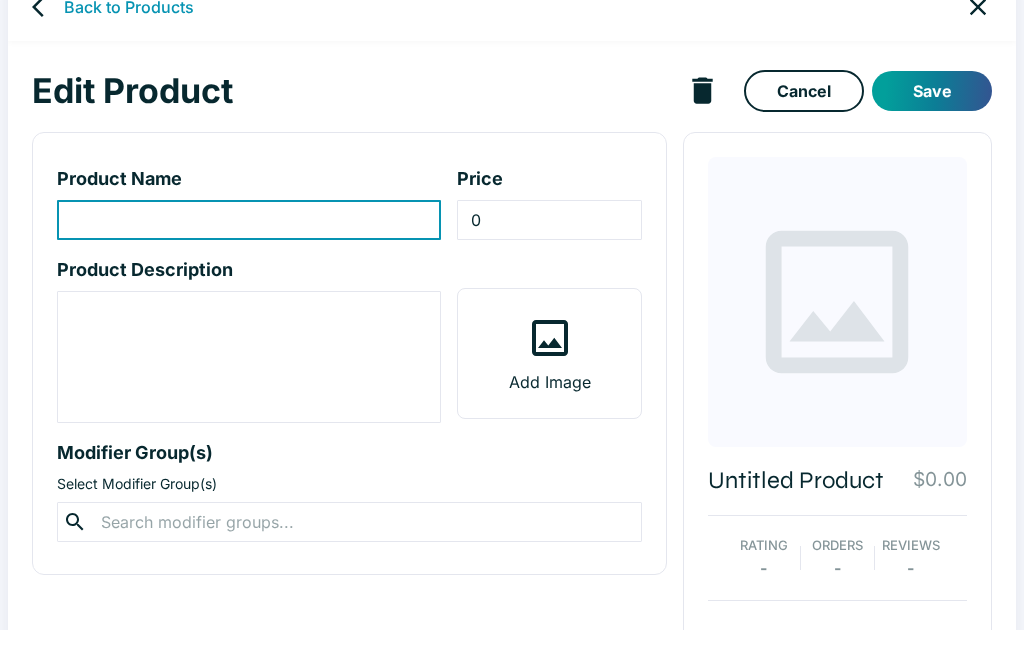 type on "18.95" 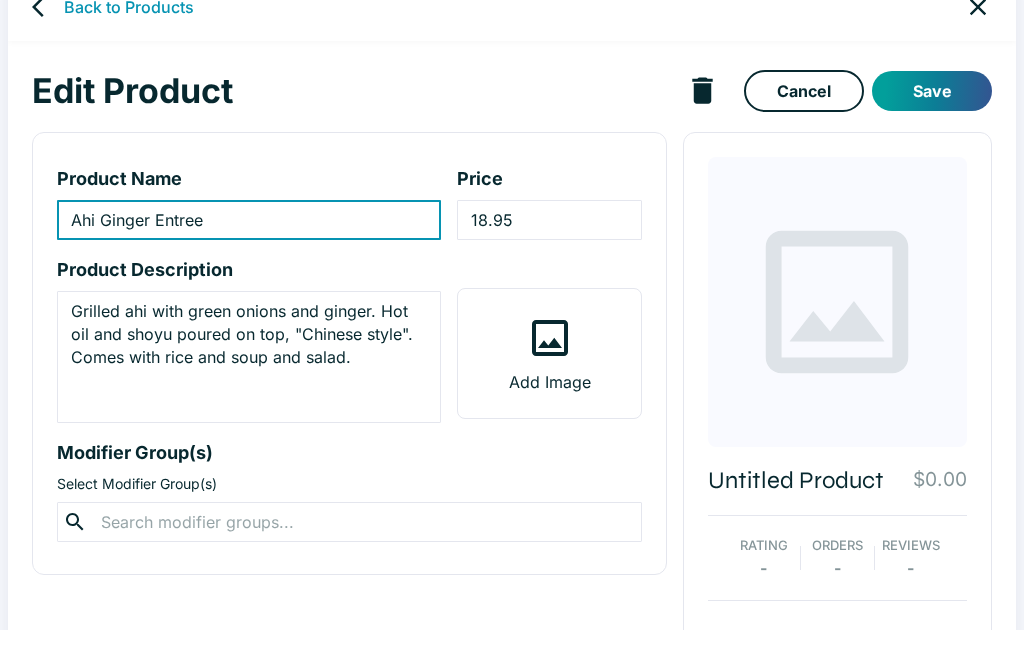 scroll, scrollTop: 35, scrollLeft: 0, axis: vertical 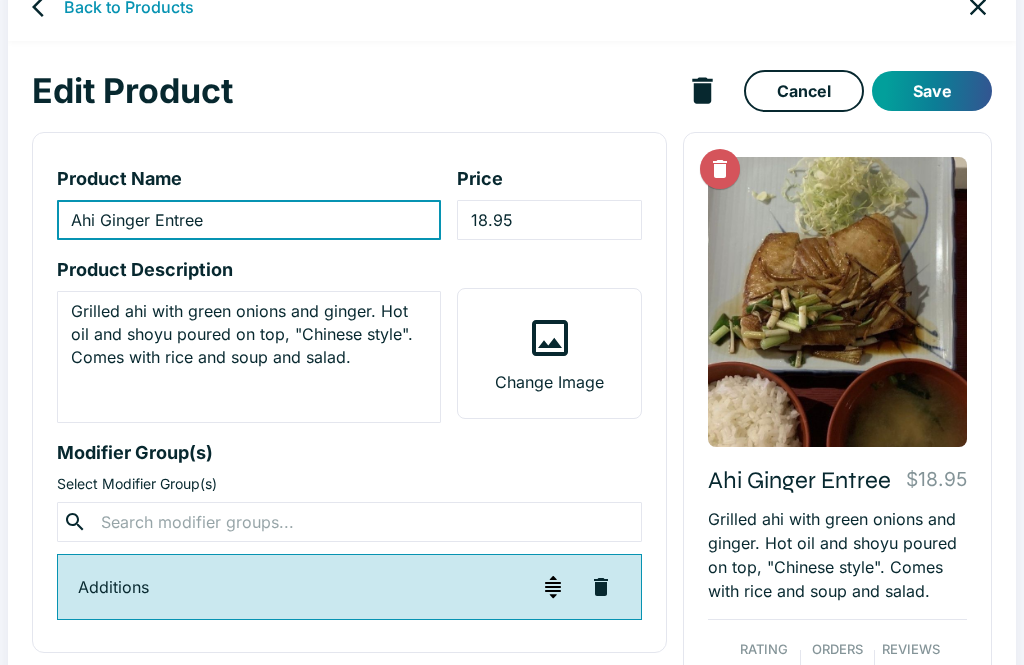 click at bounding box center [349, 522] 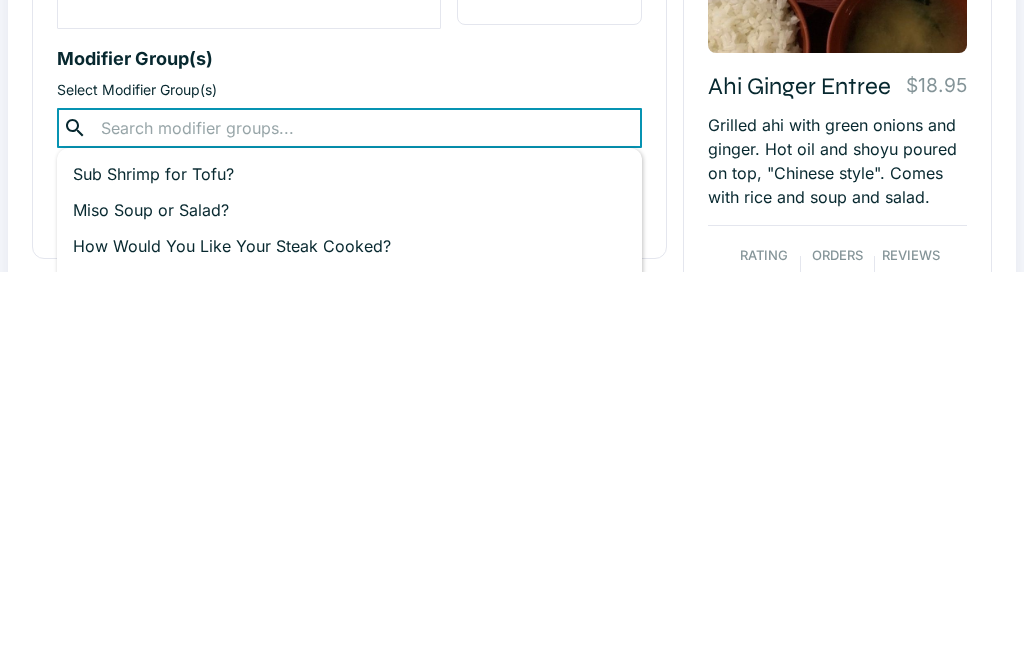 click on "Miso Soup or Salad?" at bounding box center (349, 604) 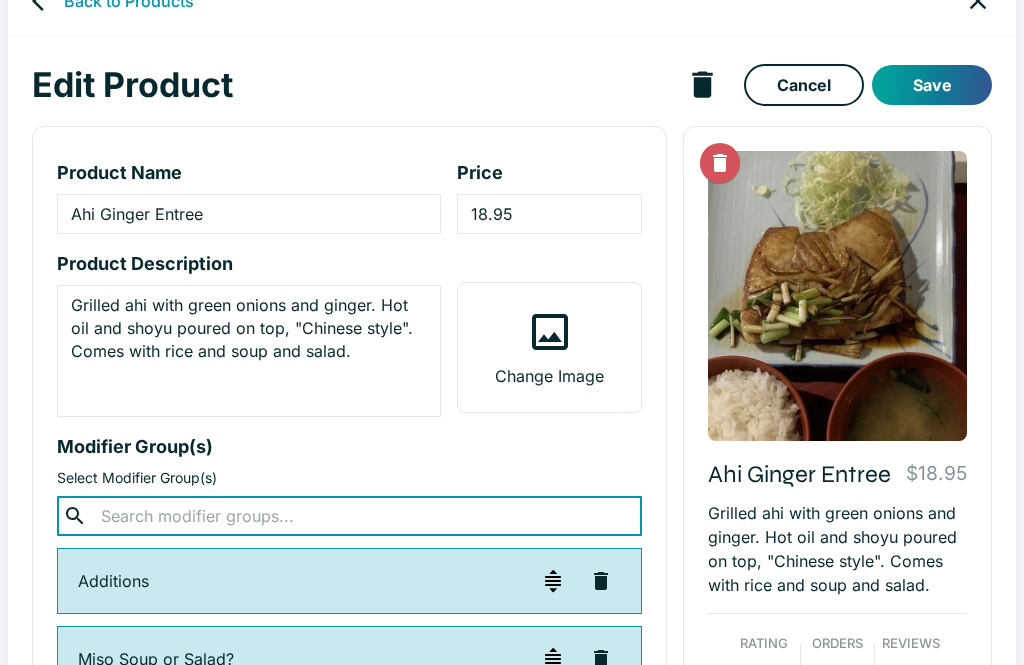 scroll, scrollTop: 46, scrollLeft: 0, axis: vertical 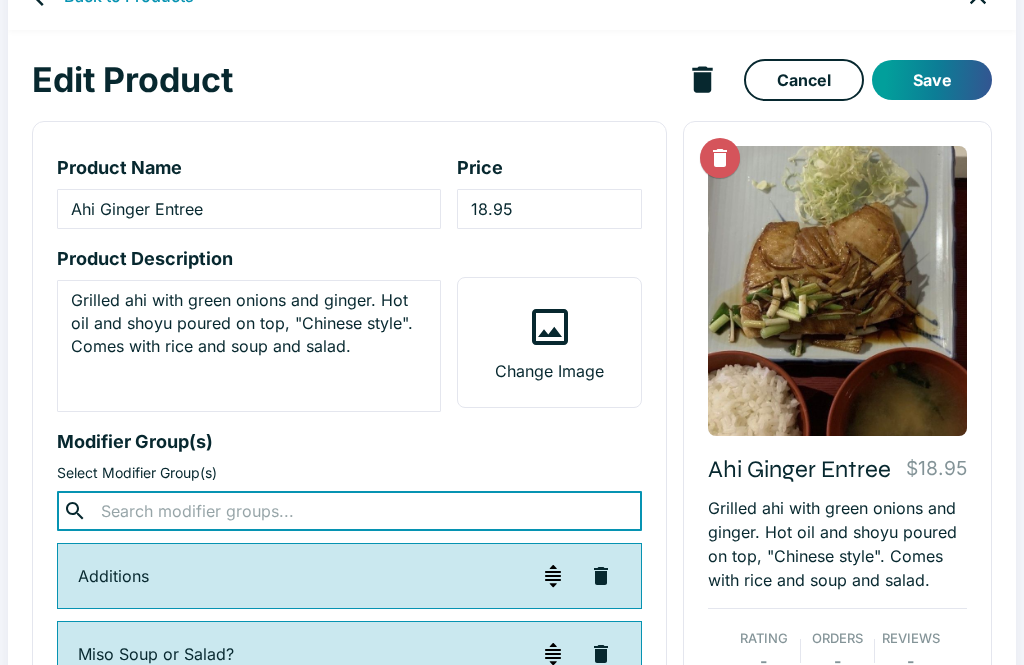 click on "Save" at bounding box center [932, 80] 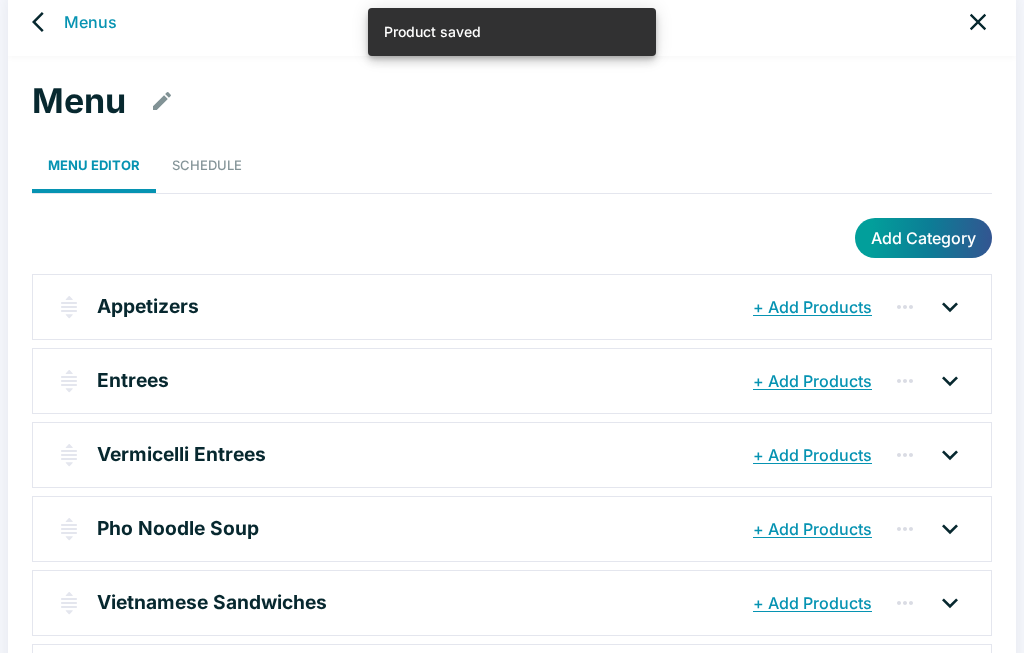 scroll, scrollTop: 35, scrollLeft: 0, axis: vertical 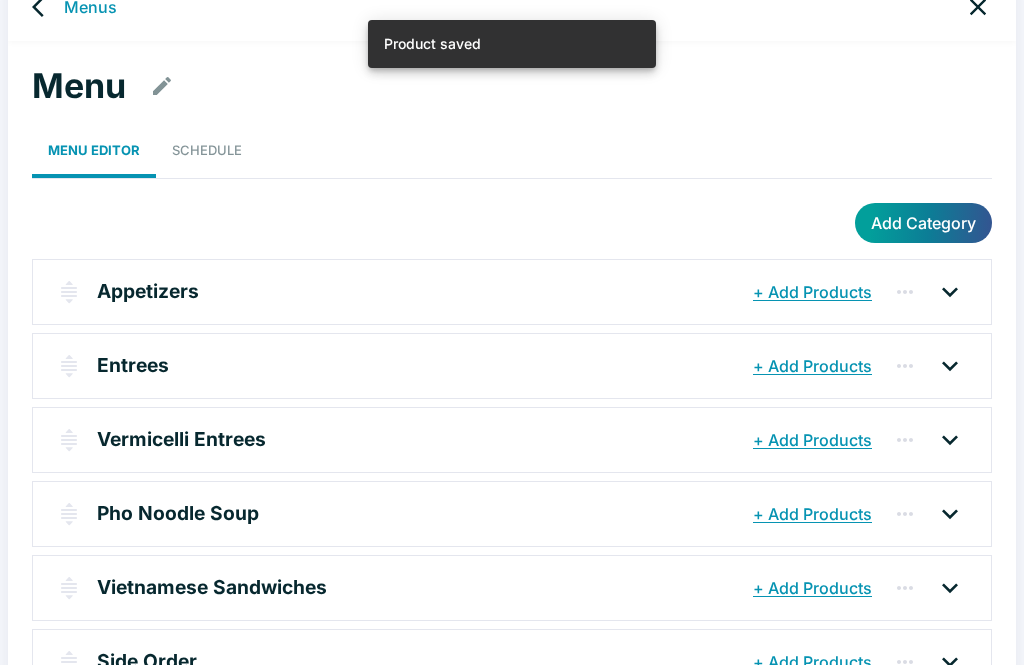 click 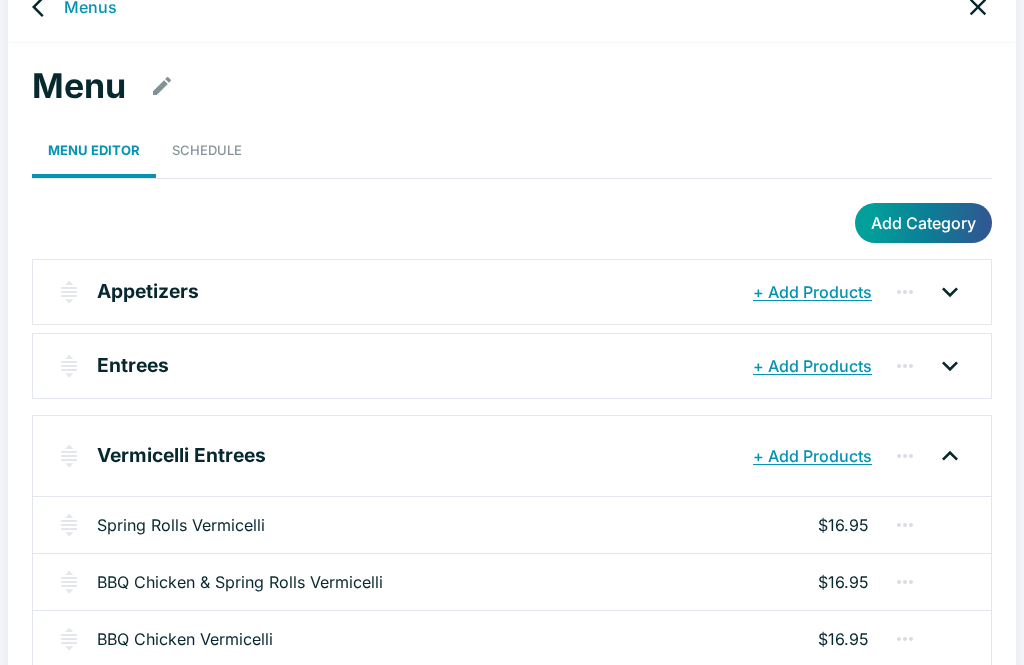 click at bounding box center [905, 366] 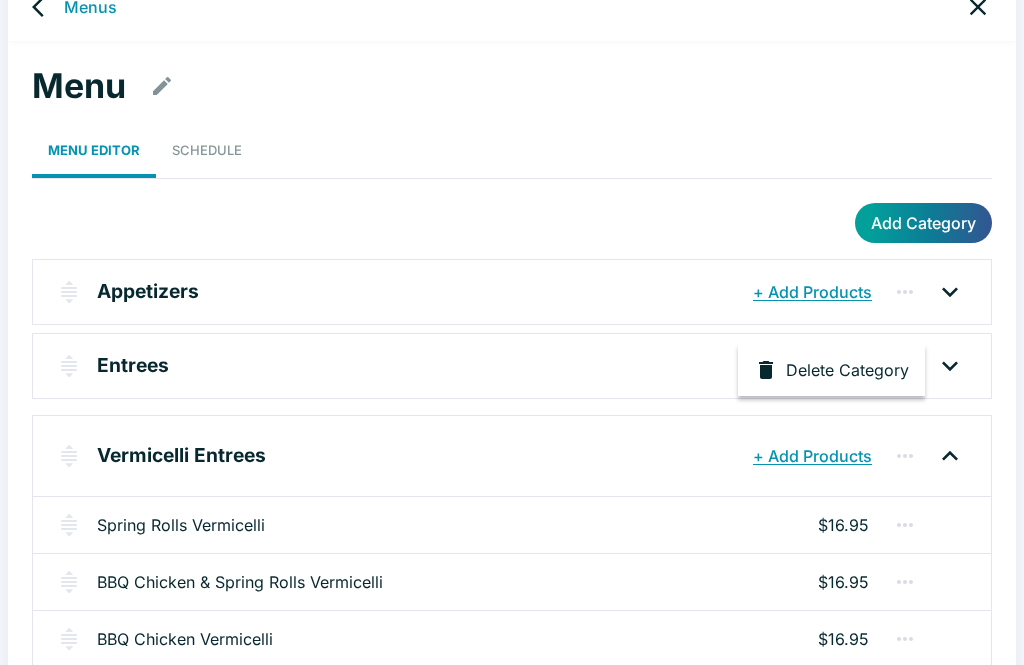 click at bounding box center (512, 332) 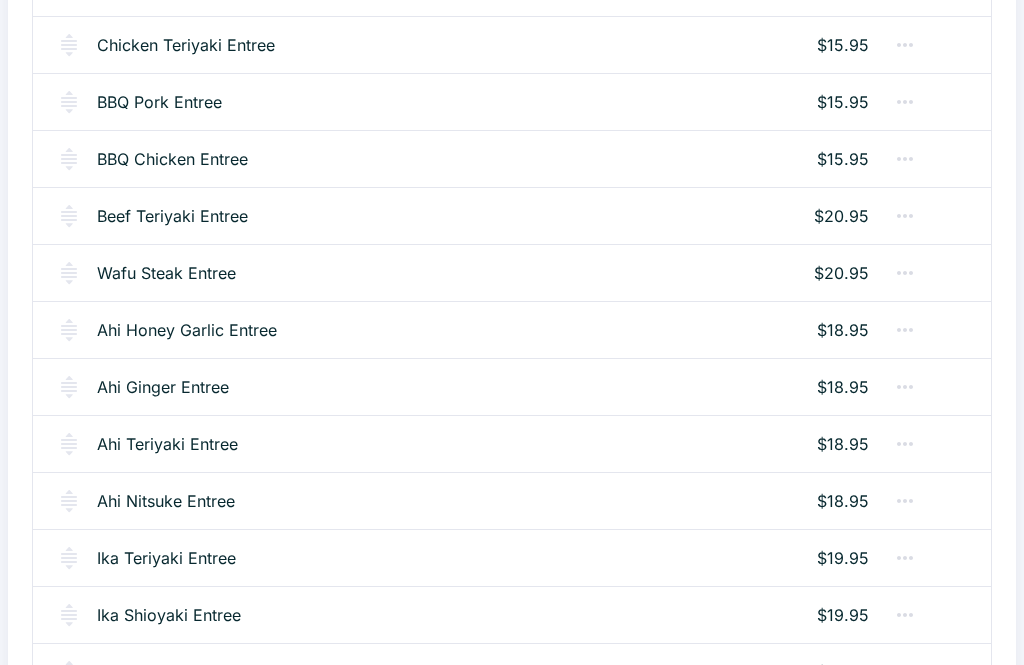 scroll, scrollTop: 818, scrollLeft: 0, axis: vertical 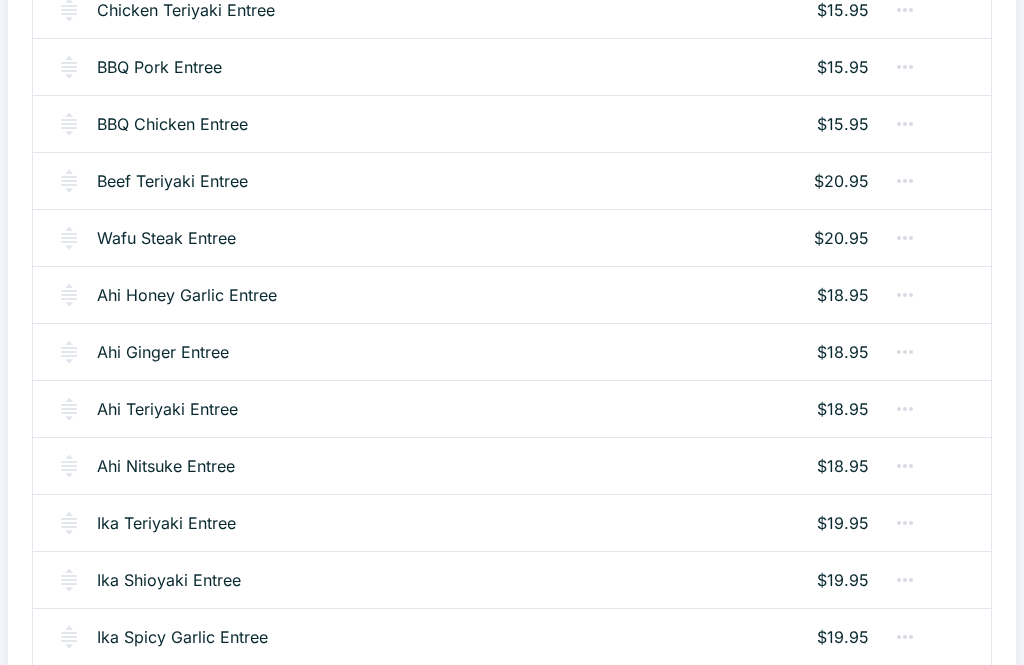 click on "Ahi Ginger Entree" at bounding box center [163, 352] 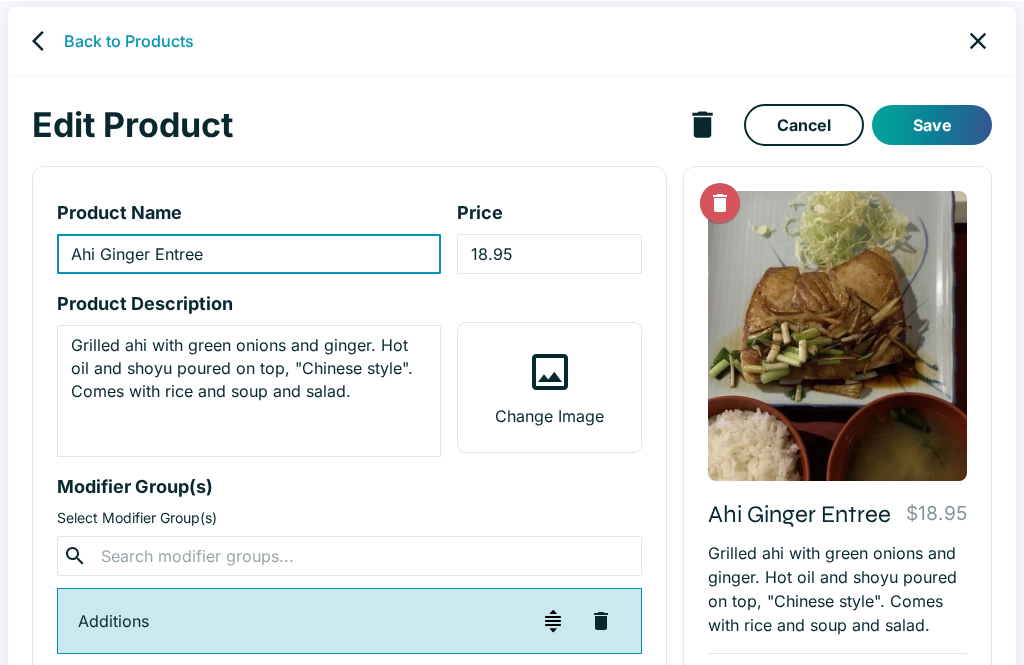 scroll, scrollTop: 0, scrollLeft: 0, axis: both 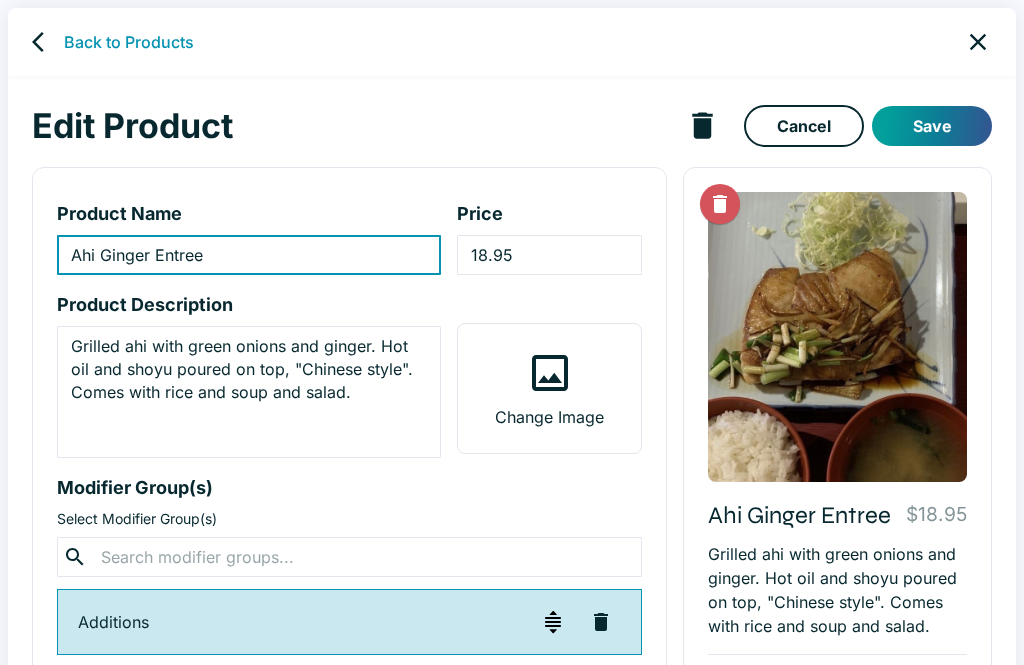 click on "Back to Products" at bounding box center [512, 42] 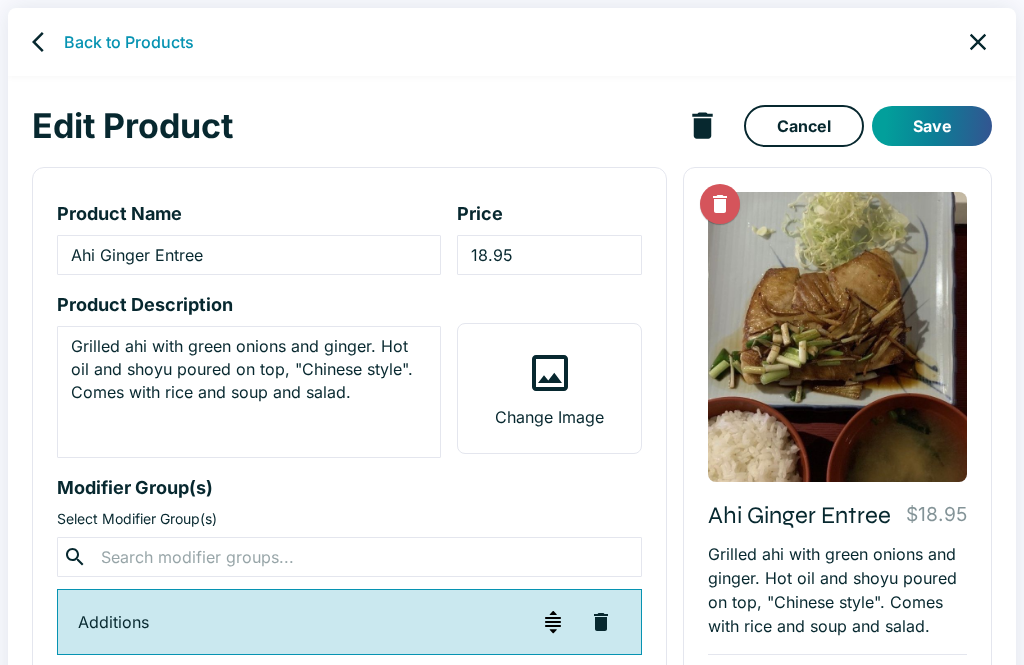 click on "Back to Products" at bounding box center (129, 42) 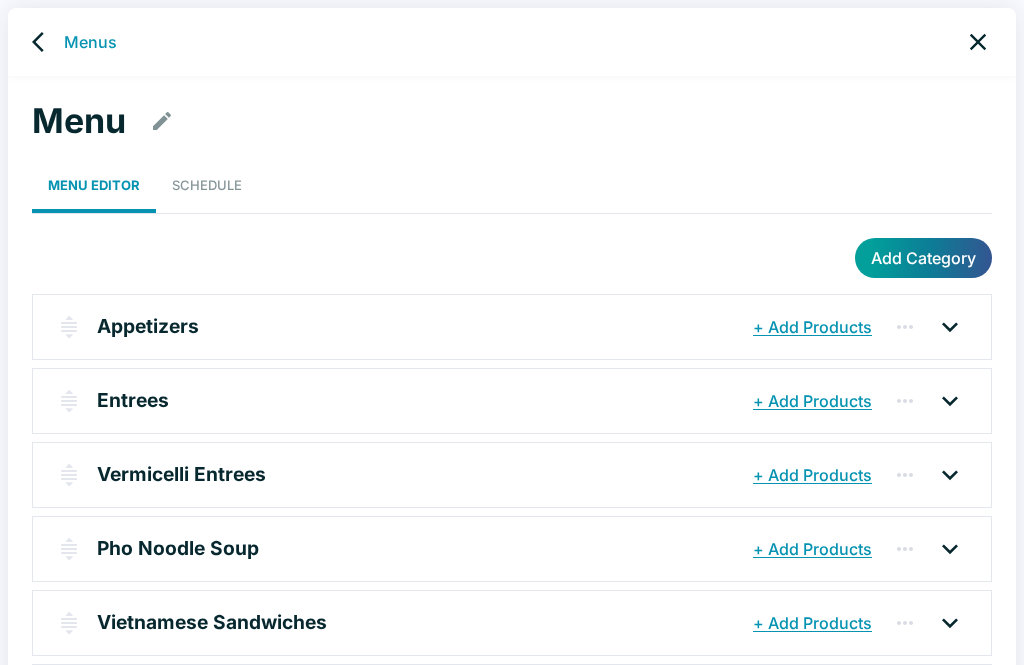 click 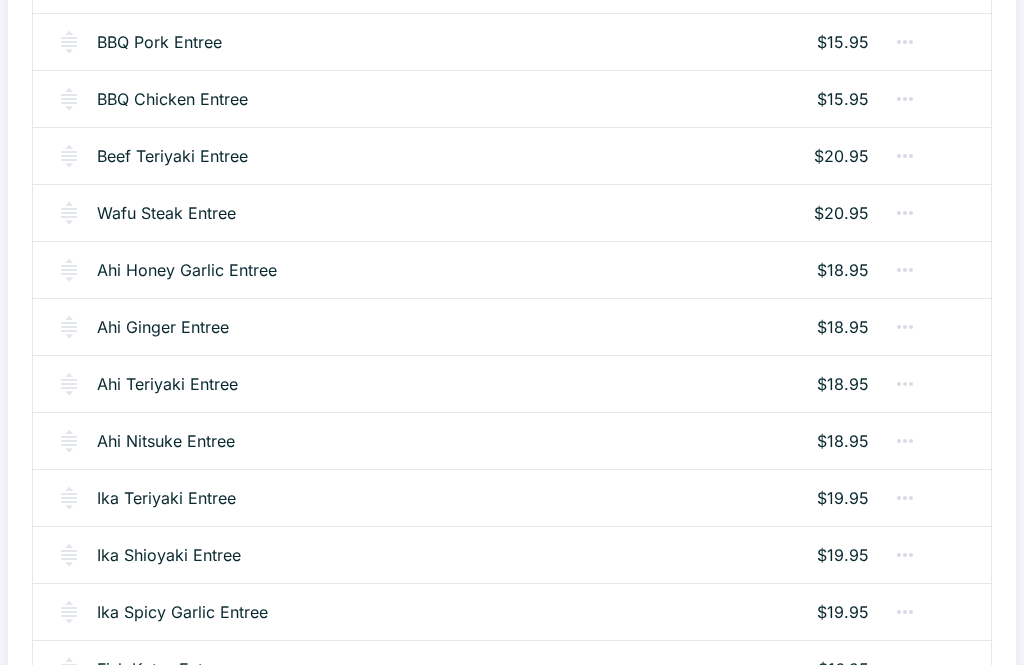 scroll, scrollTop: 843, scrollLeft: 0, axis: vertical 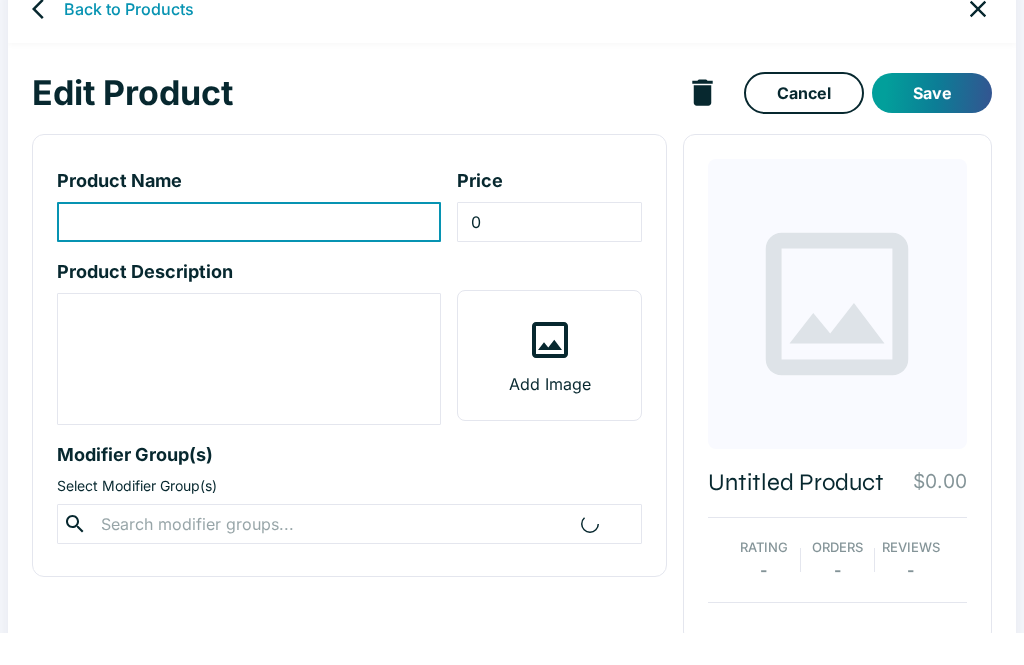 type on "Ahi Teriyaki Entree" 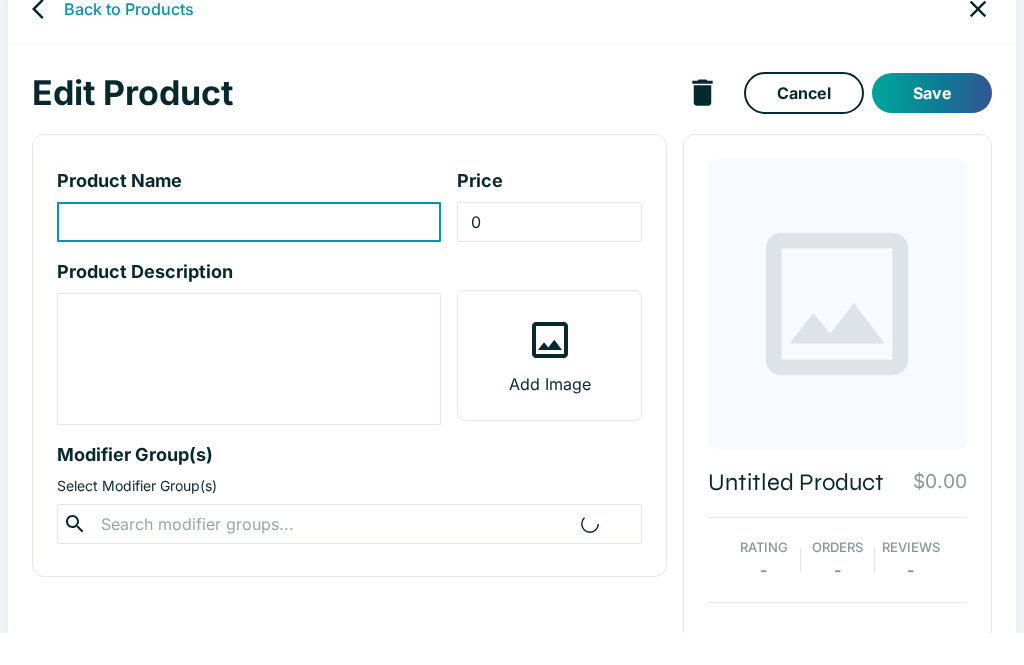 type on "18.95" 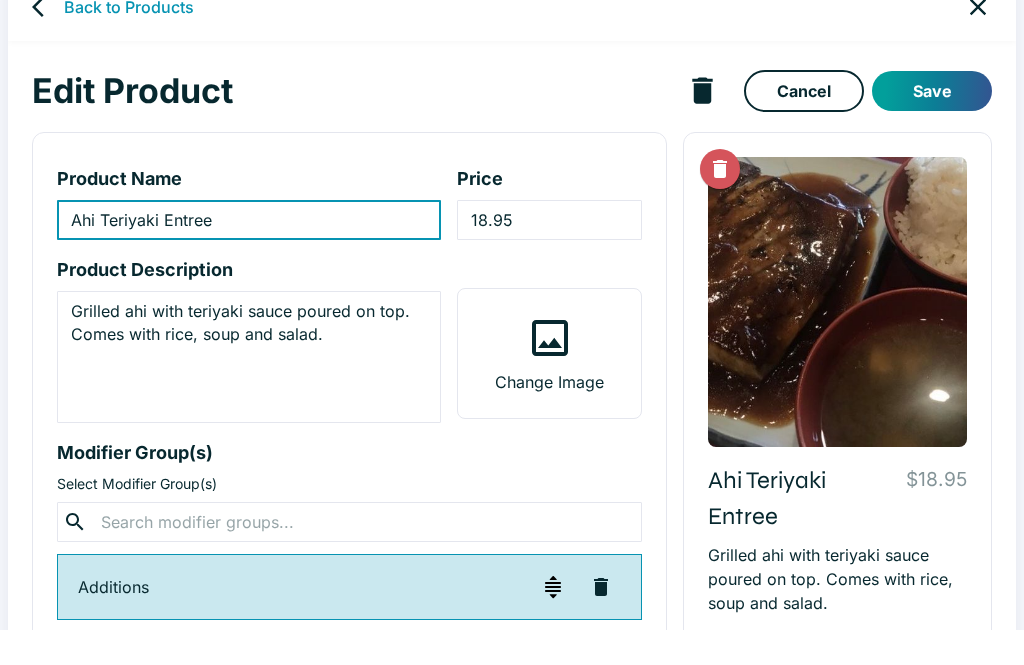 scroll, scrollTop: 35, scrollLeft: 0, axis: vertical 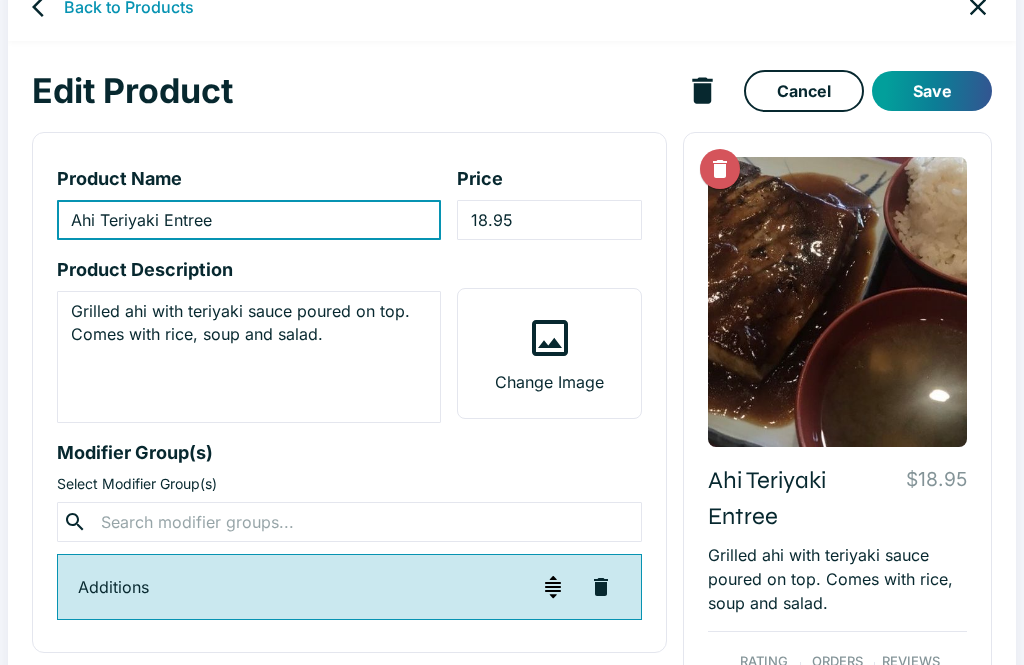 click at bounding box center (349, 522) 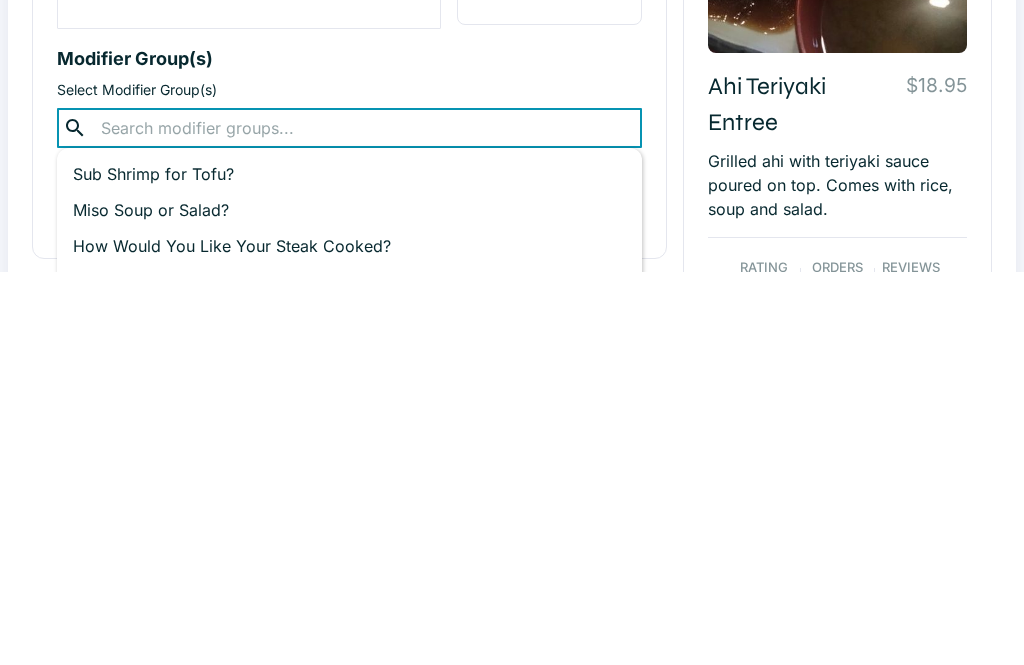 click on "Miso Soup or Salad?" at bounding box center [349, 604] 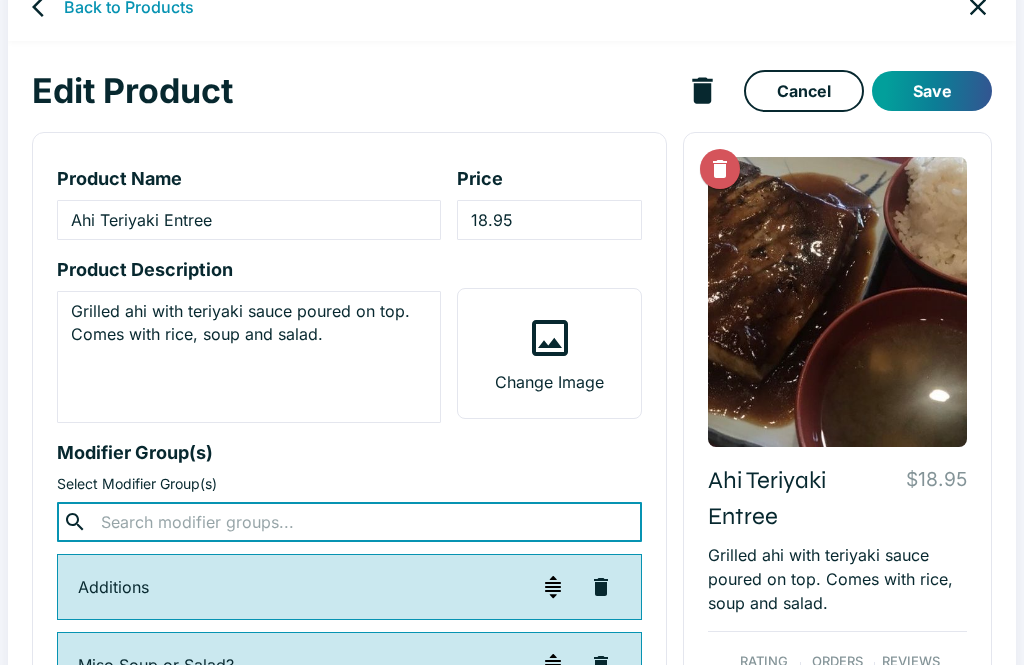 click on "Save" at bounding box center (932, 91) 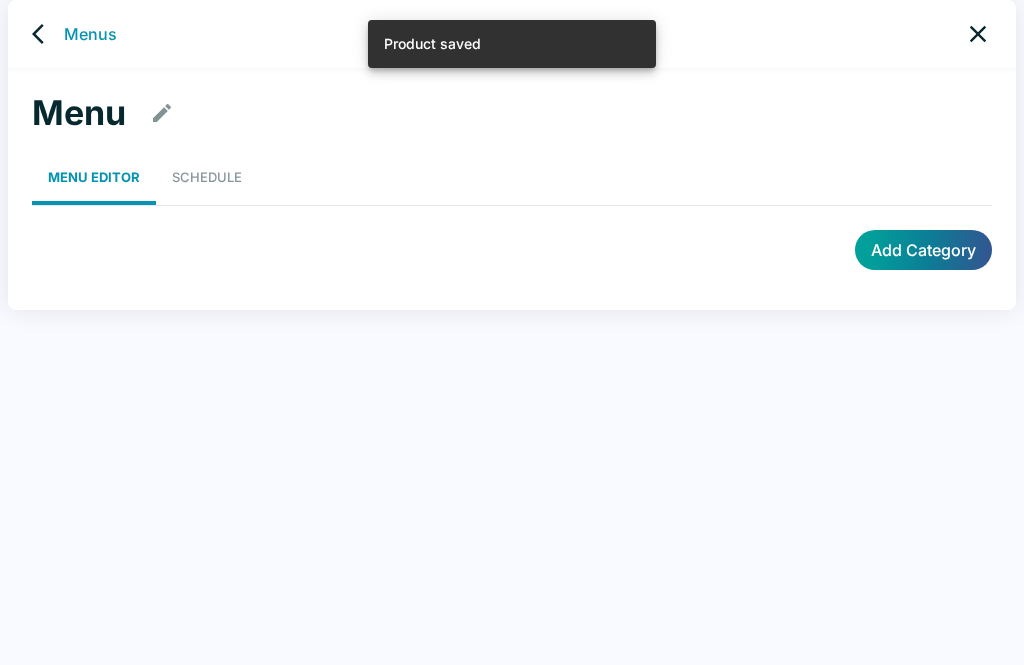 scroll, scrollTop: 8, scrollLeft: 0, axis: vertical 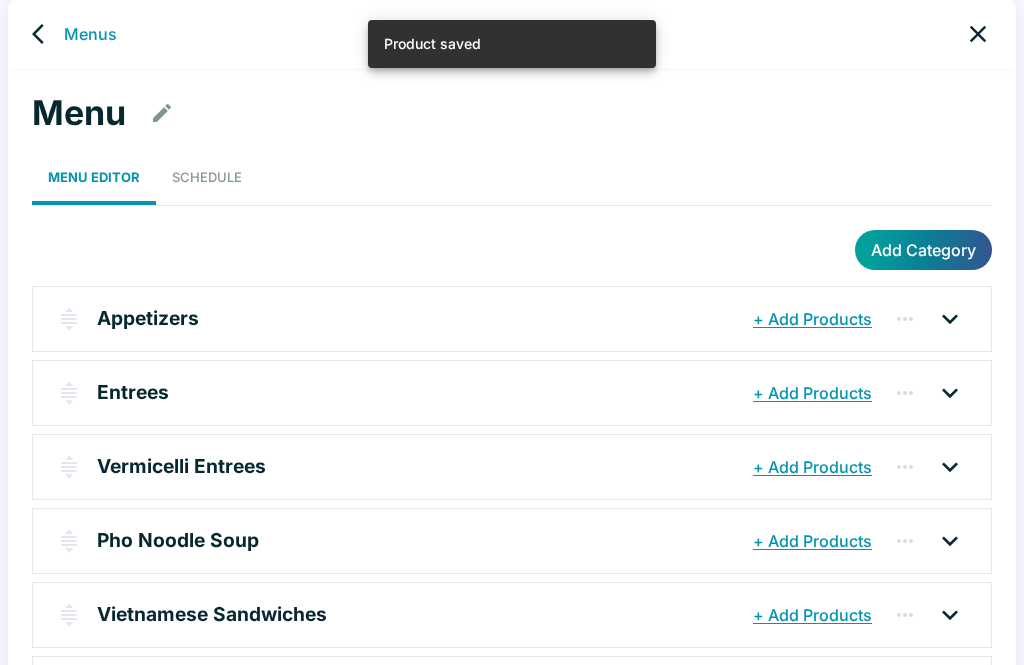 click 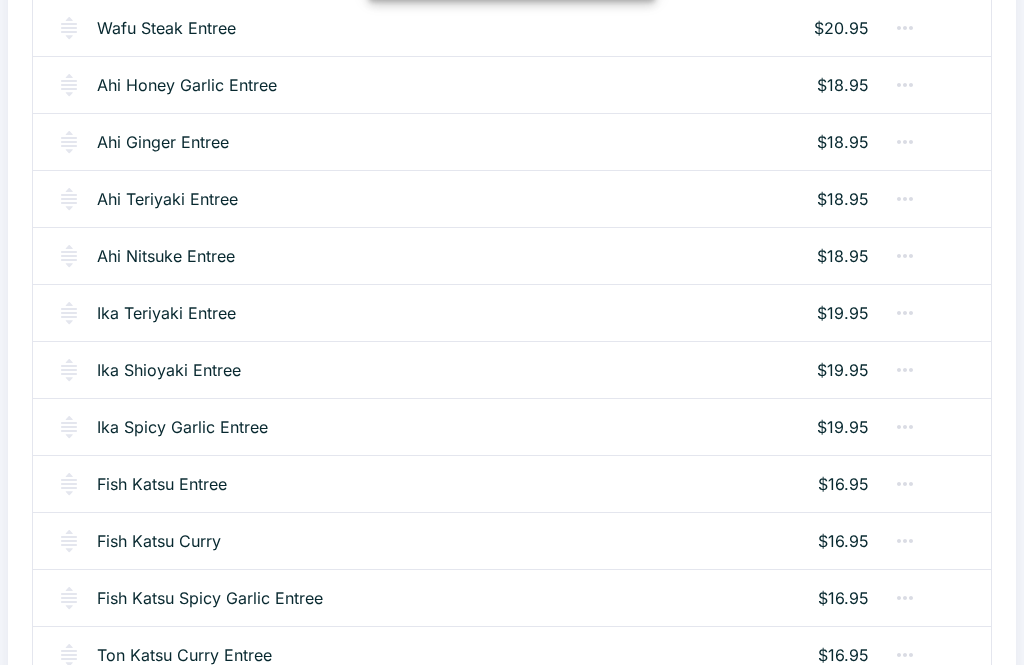 scroll, scrollTop: 1028, scrollLeft: 0, axis: vertical 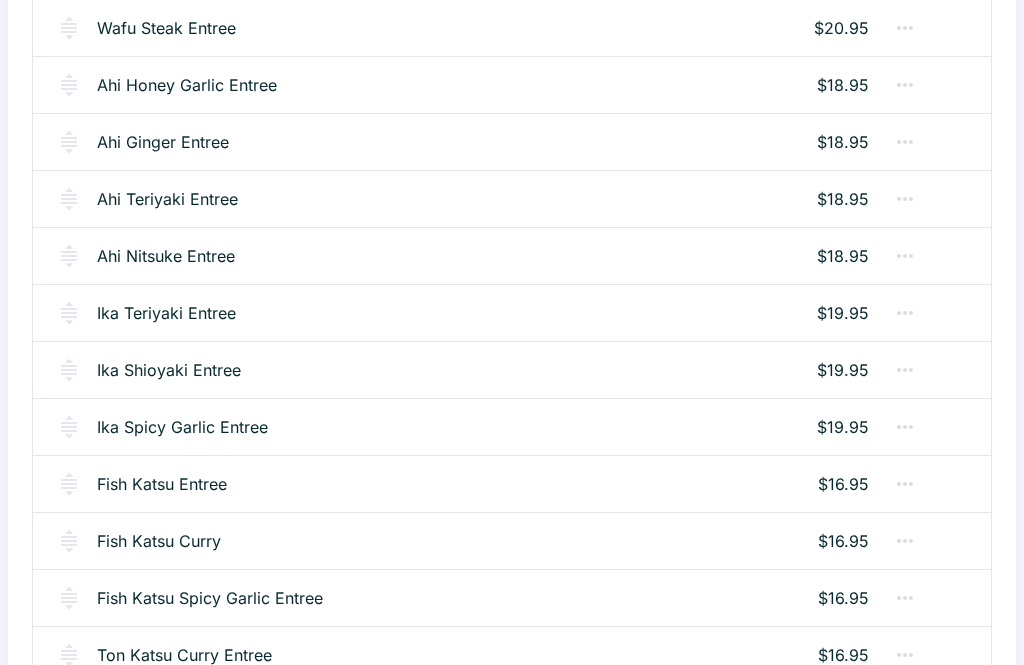 click on "Ahi Nitsuke Entree" at bounding box center (166, 256) 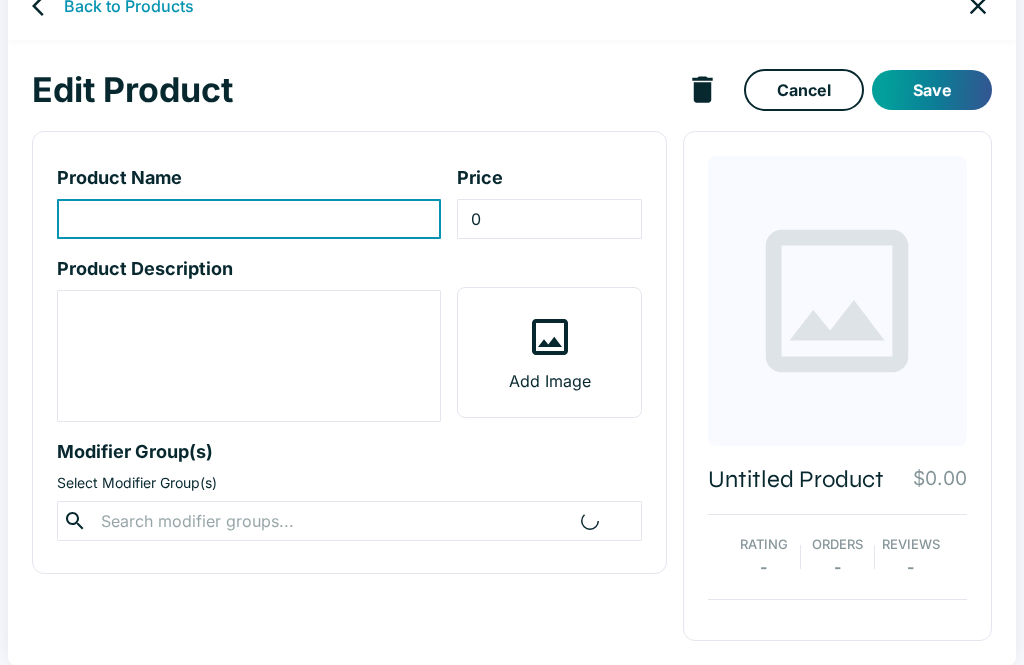scroll, scrollTop: 0, scrollLeft: 0, axis: both 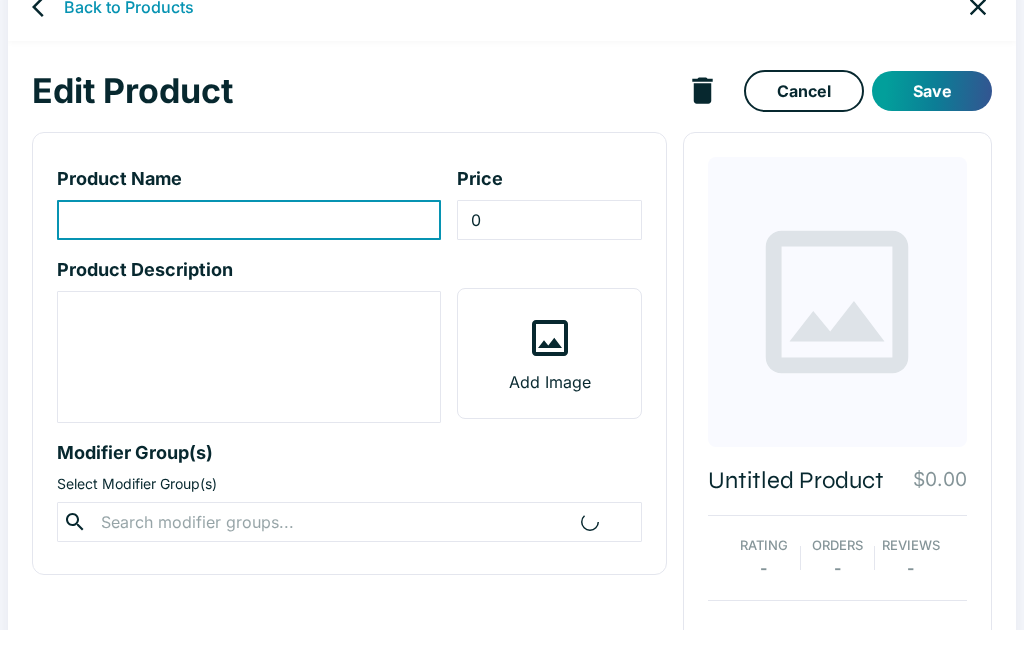 type on "Ahi Nitsuke Entree" 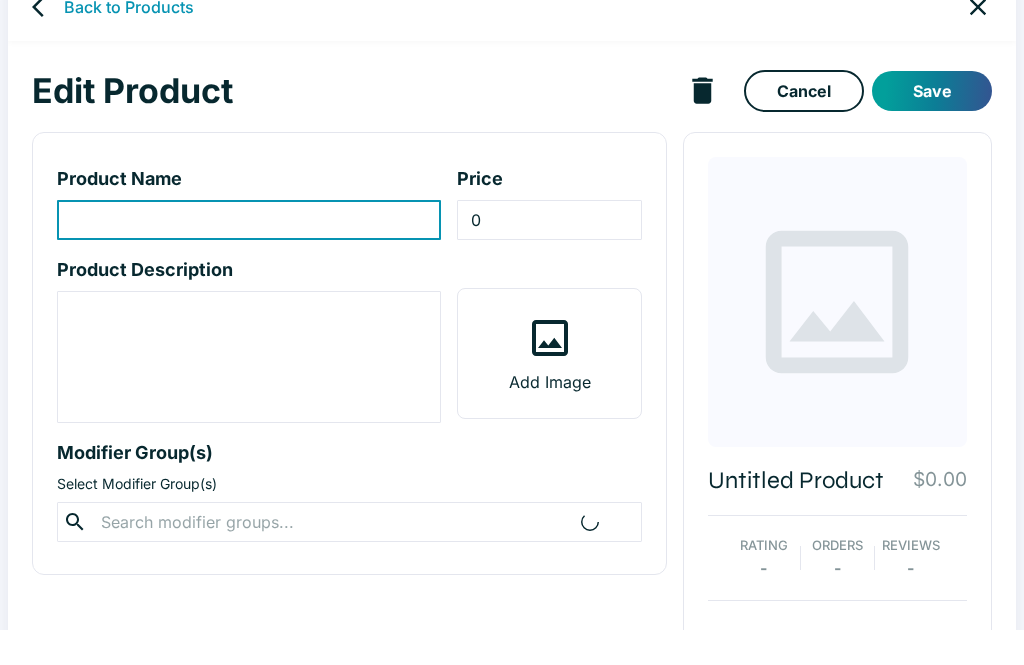 type on "18.95" 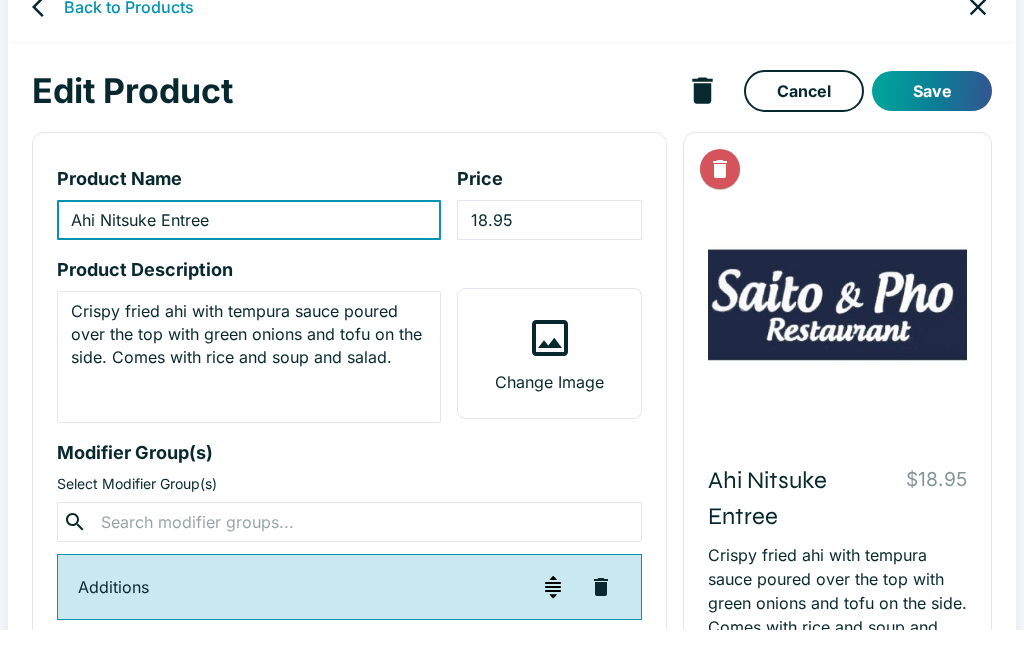 scroll, scrollTop: 35, scrollLeft: 0, axis: vertical 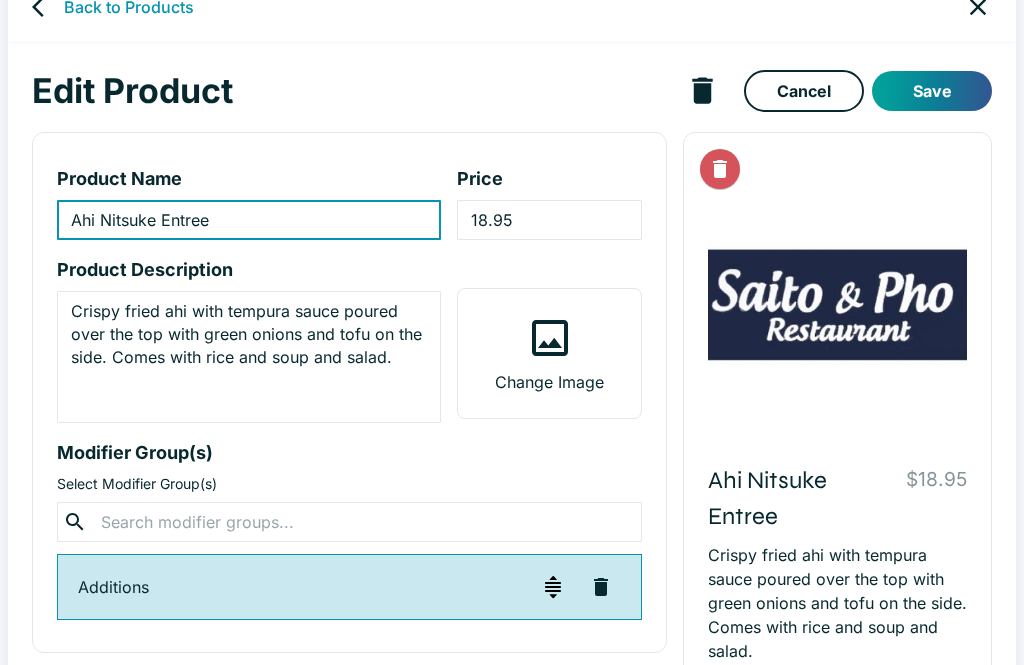 click at bounding box center [349, 522] 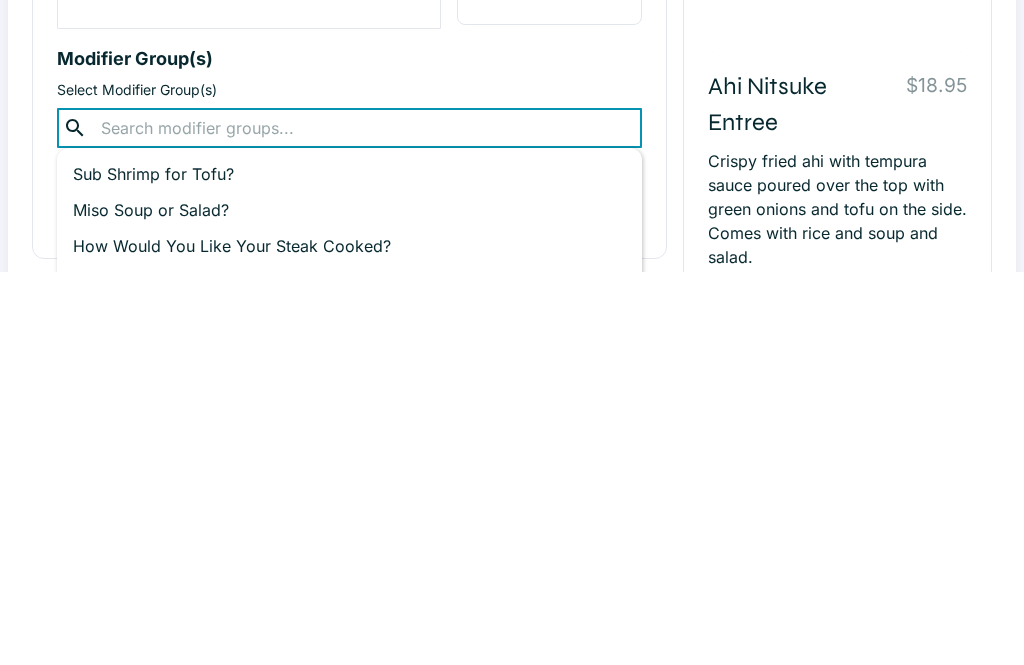 click on "Miso Soup or Salad?" at bounding box center [349, 604] 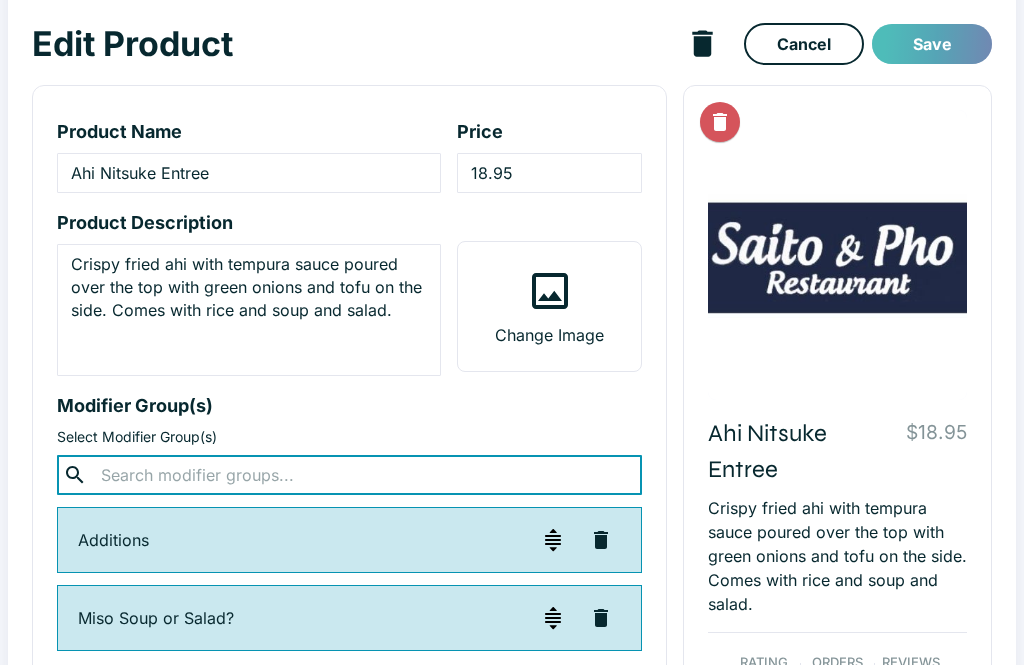 click on "Save" at bounding box center [932, 45] 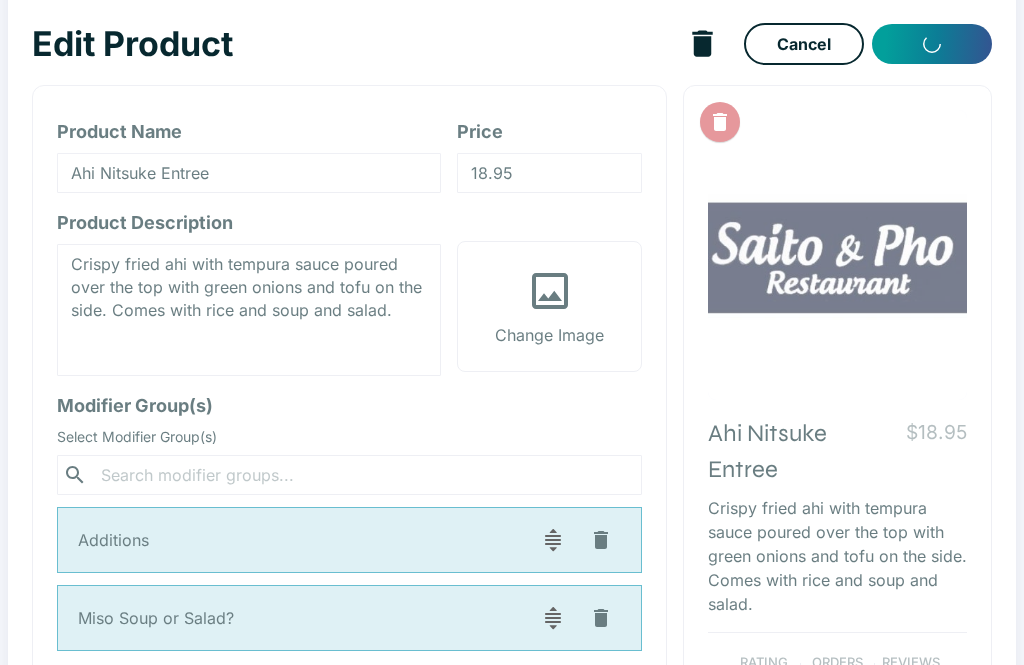 scroll, scrollTop: 8, scrollLeft: 0, axis: vertical 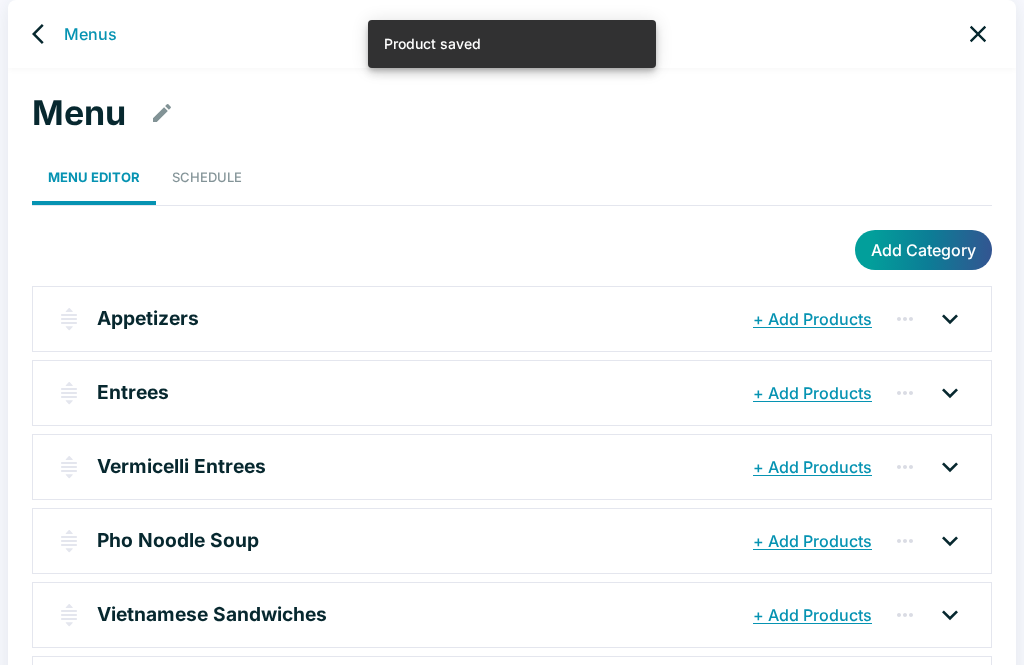 click 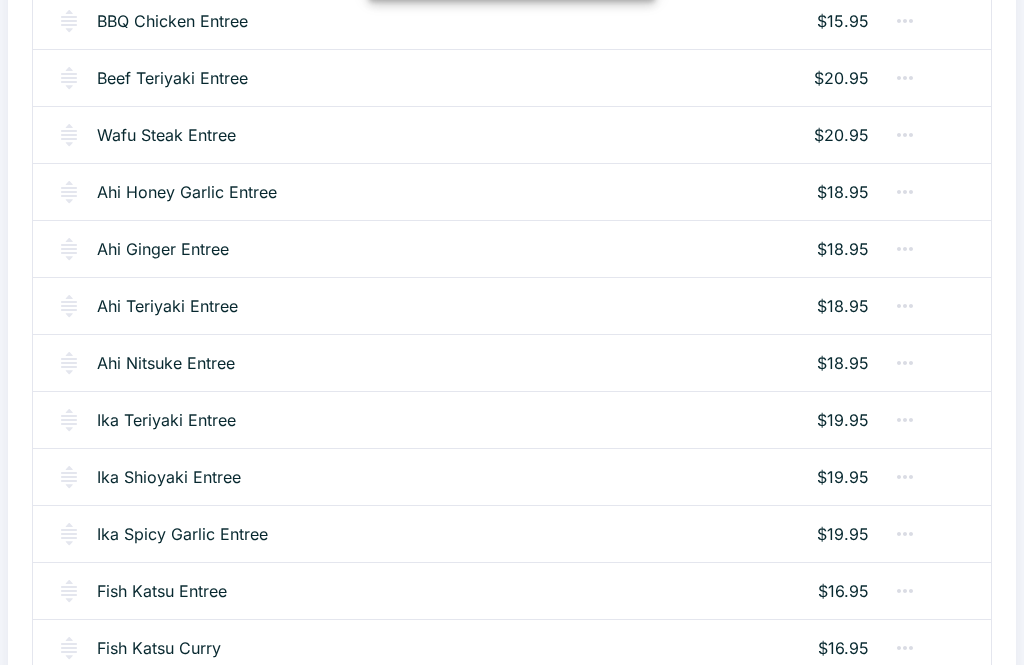 scroll, scrollTop: 933, scrollLeft: 0, axis: vertical 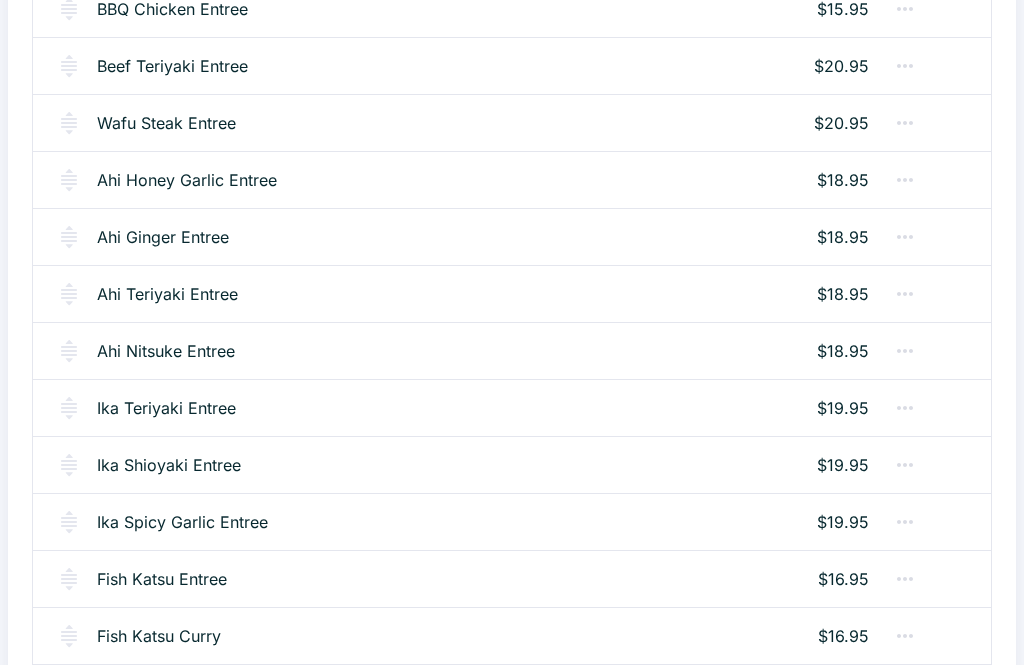 click on "Ika Teriyaki Entree" at bounding box center [166, 408] 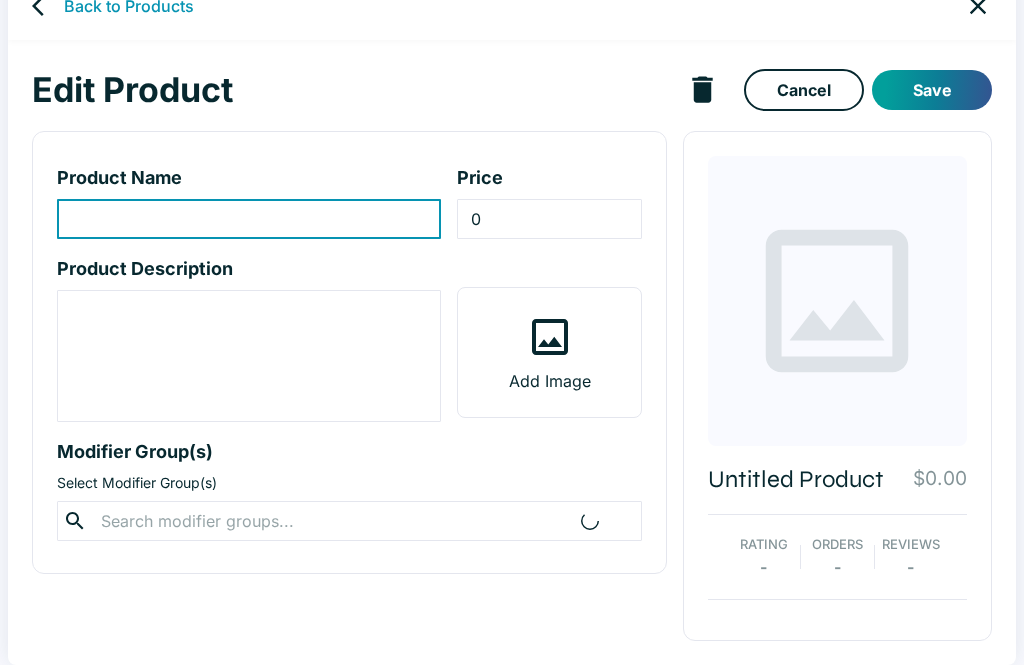 scroll, scrollTop: 0, scrollLeft: 0, axis: both 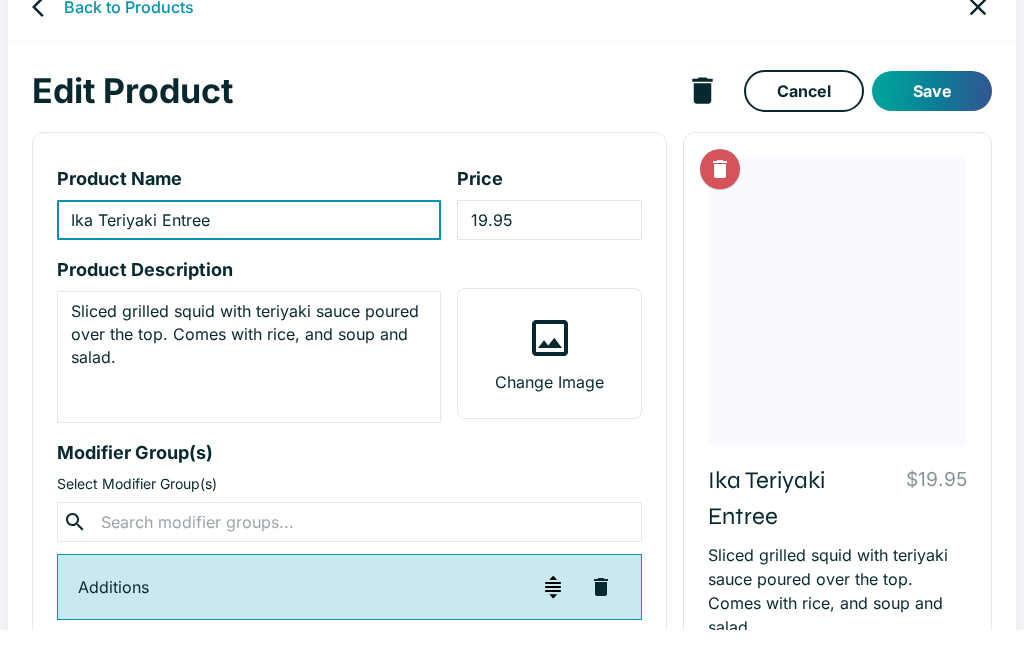 type on "Ika Teriyaki Entree" 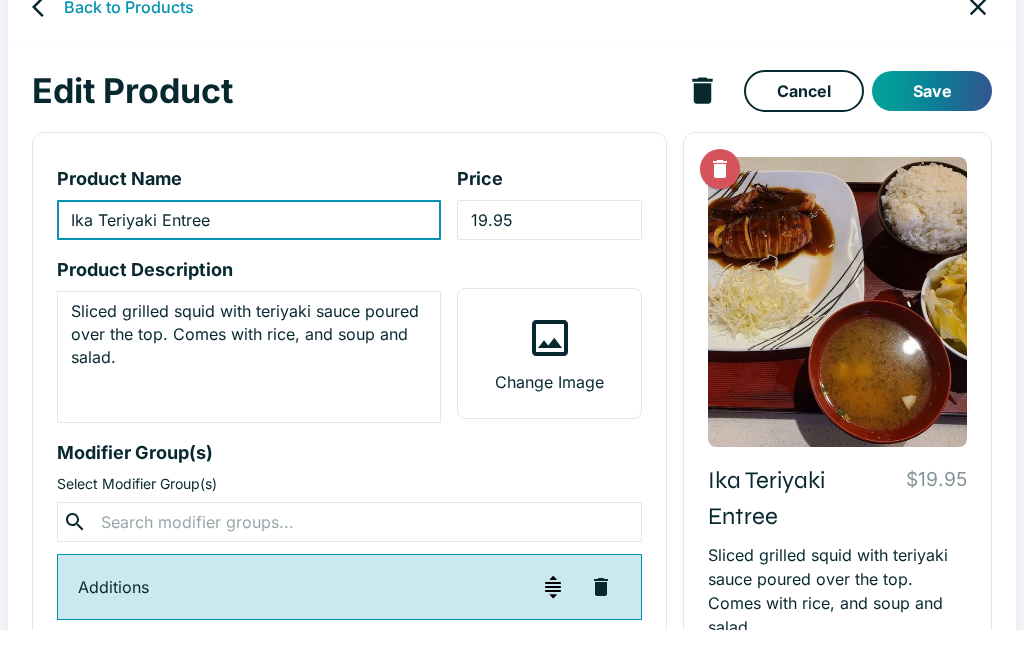type on "19.95" 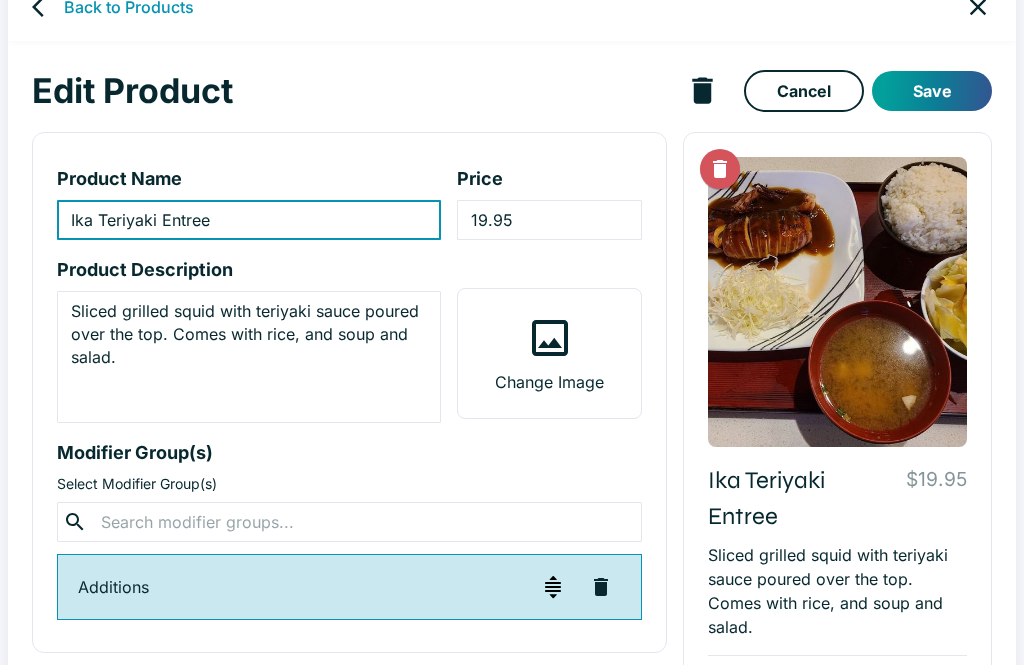click at bounding box center (349, 522) 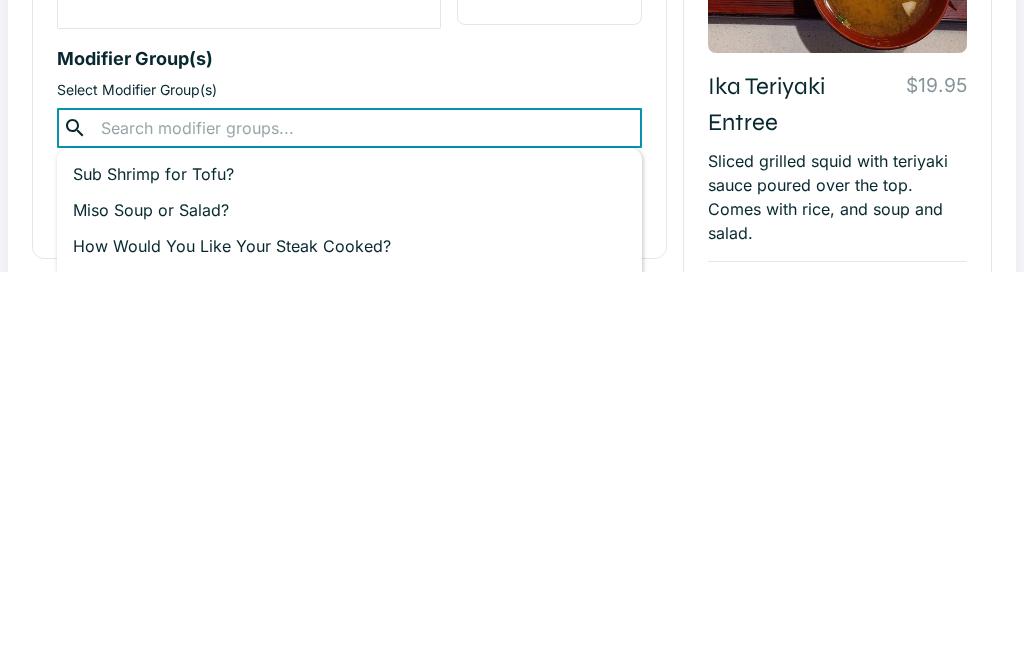 click on "Miso Soup or Salad? +Add" at bounding box center (349, 604) 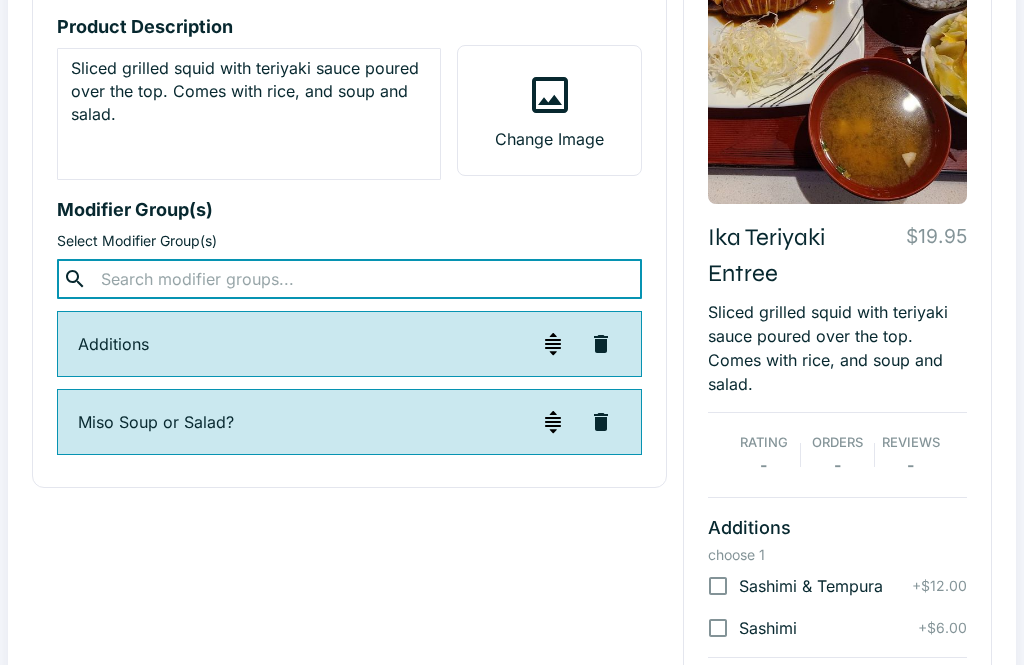 scroll, scrollTop: 0, scrollLeft: 0, axis: both 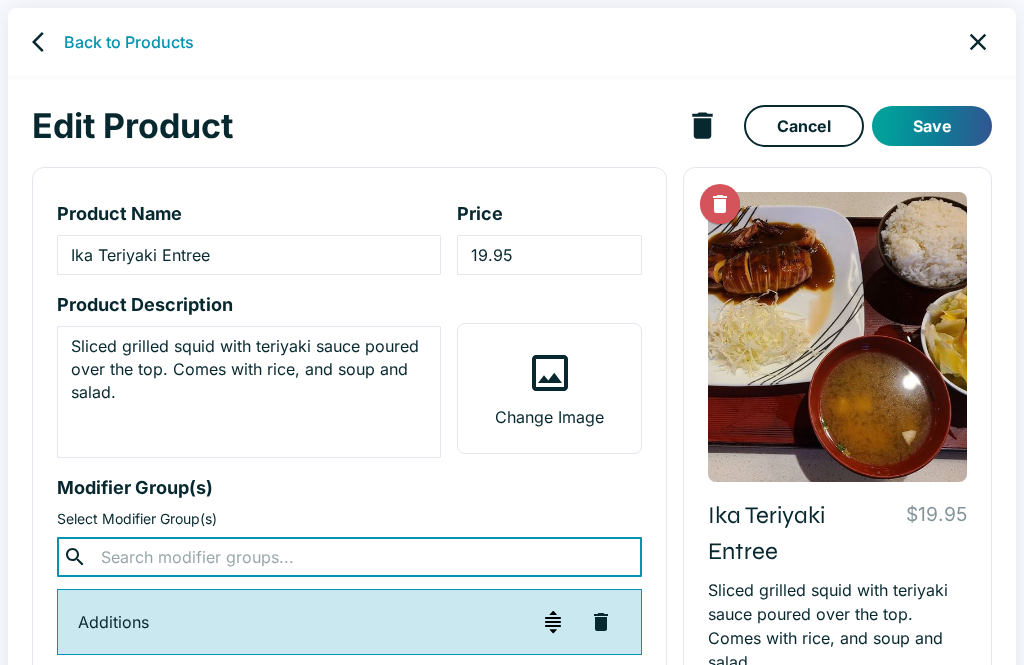 click on "Save" at bounding box center [932, 126] 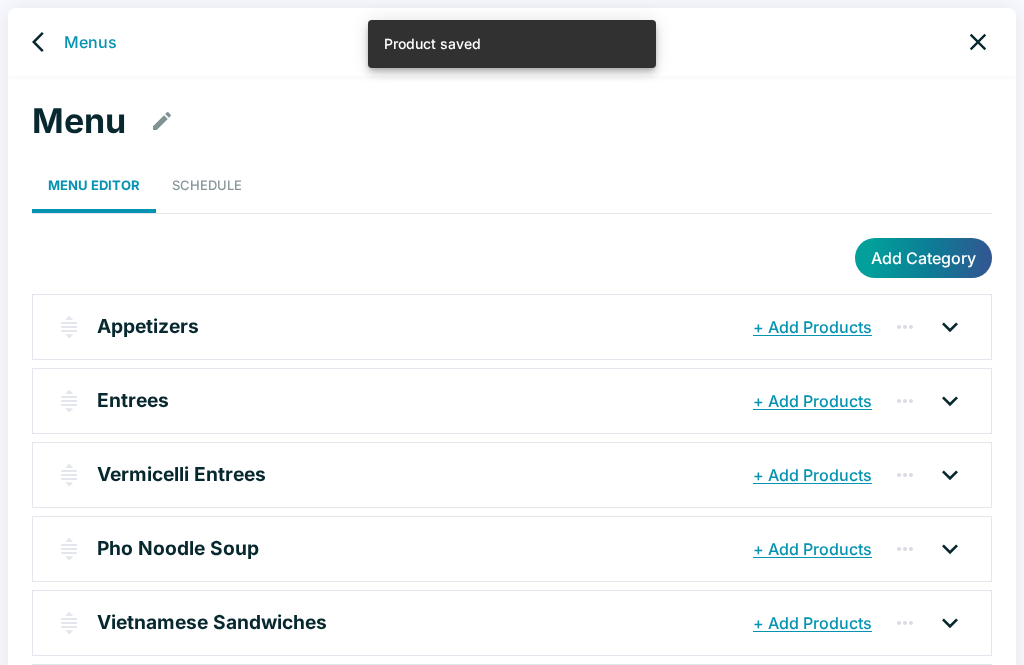click 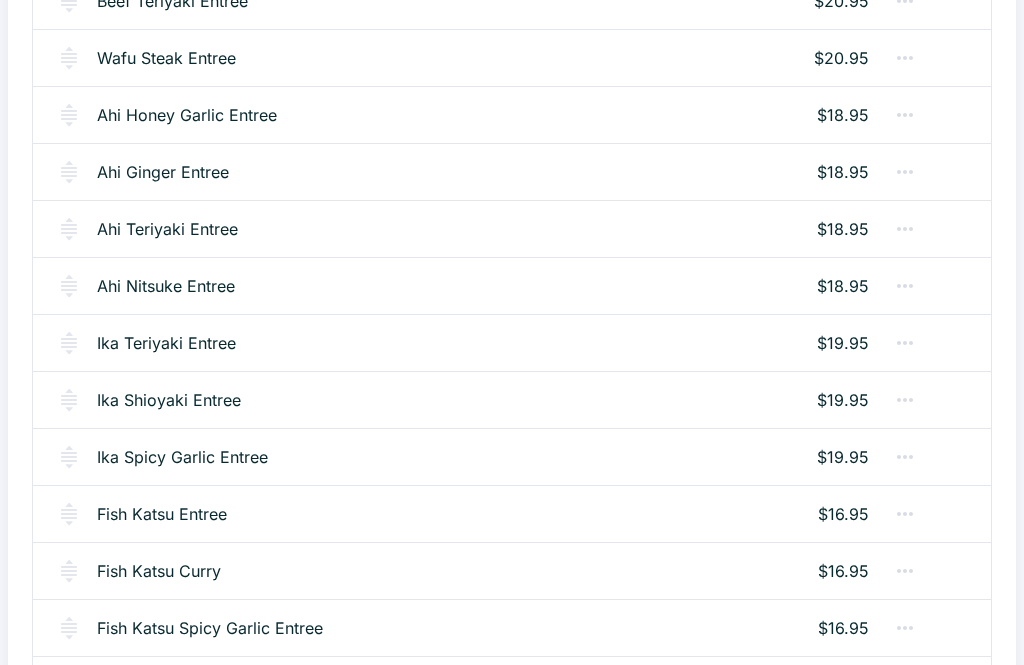 scroll, scrollTop: 1019, scrollLeft: 0, axis: vertical 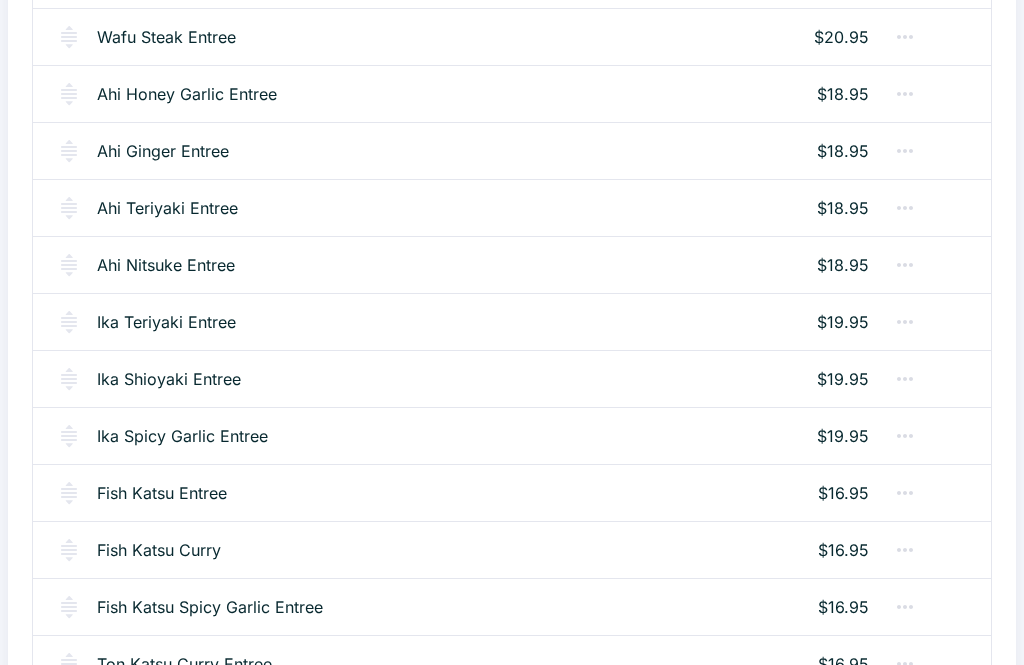 click on "Ika Shioyaki Entree" at bounding box center [169, 379] 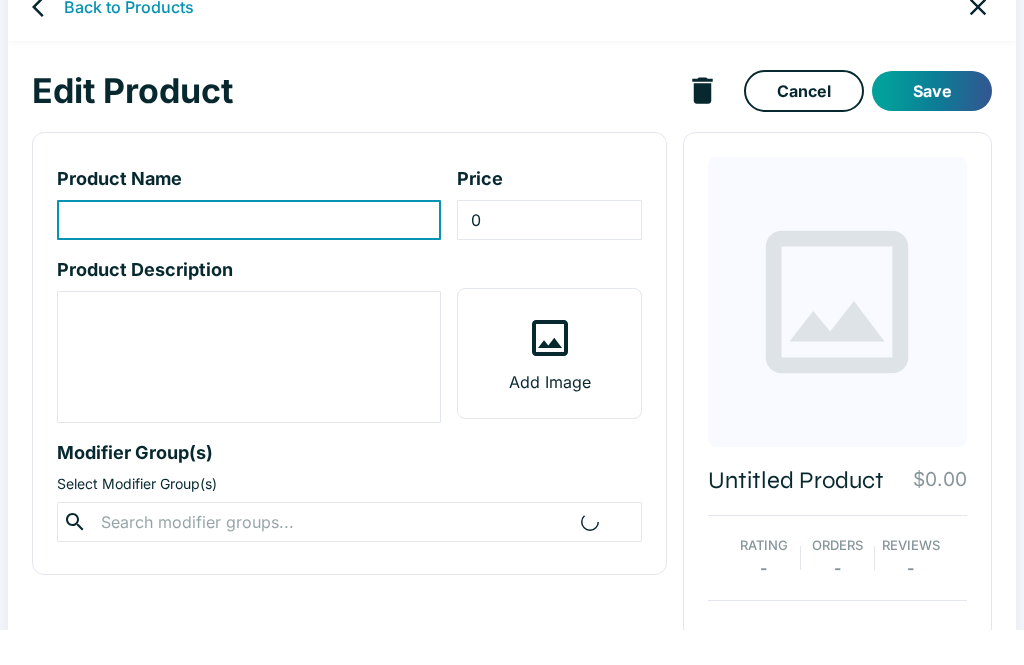type on "Ika Shioyaki Entree" 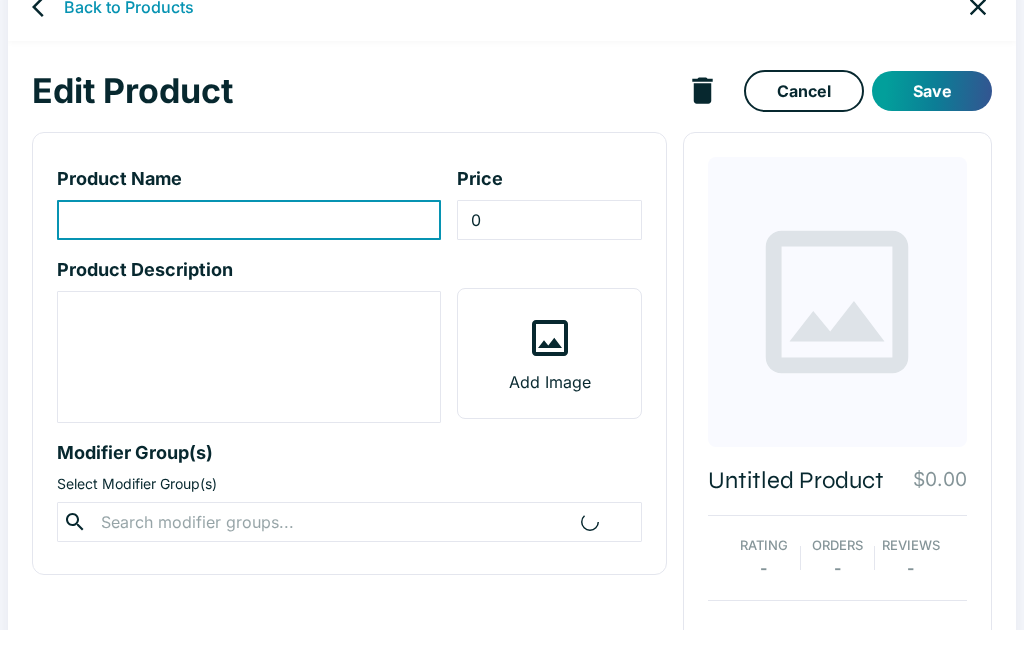 type on "19.95" 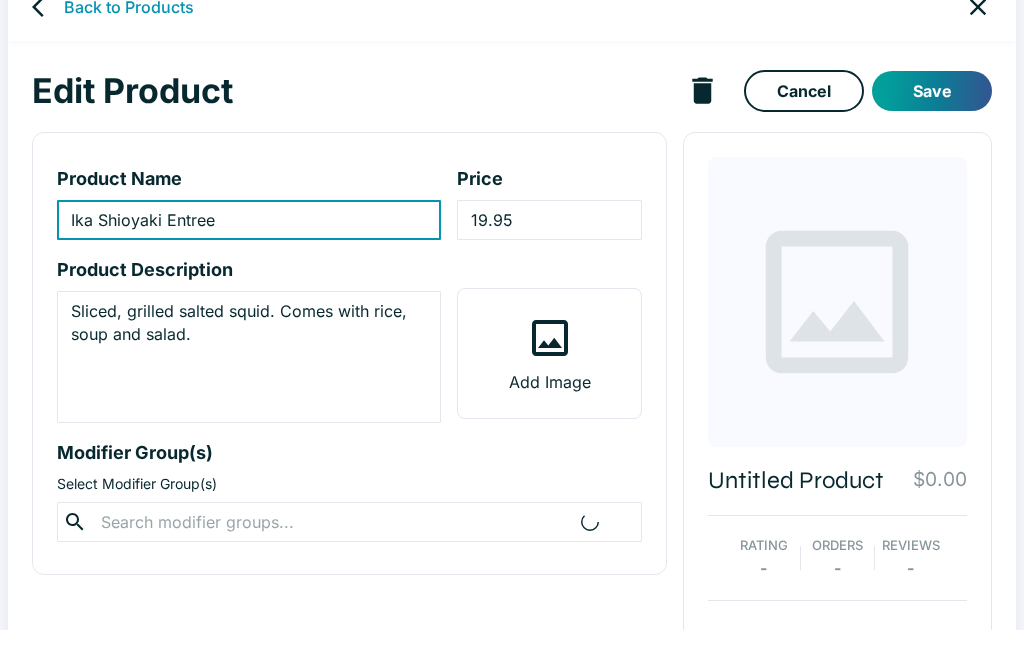 scroll, scrollTop: 35, scrollLeft: 0, axis: vertical 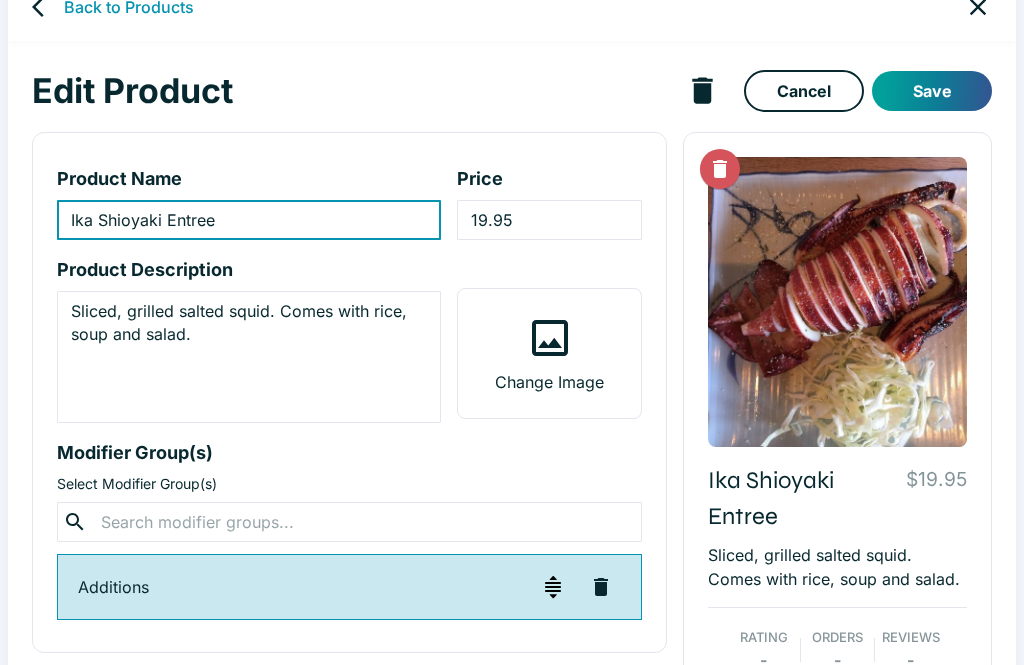 click on "Ika Shioyaki Entree" at bounding box center [249, 220] 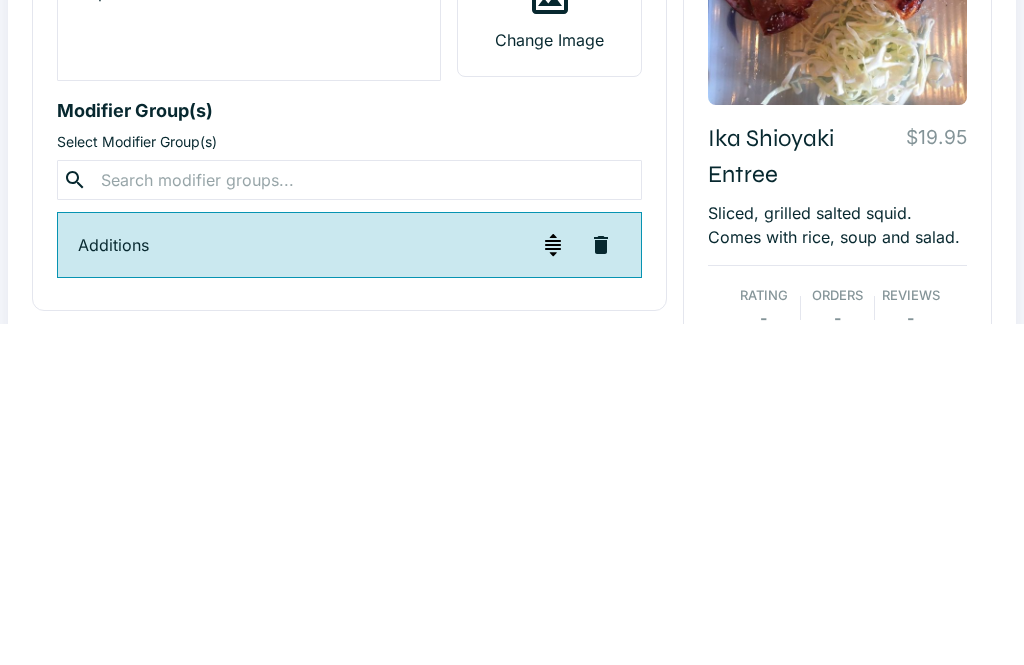 click at bounding box center (349, 522) 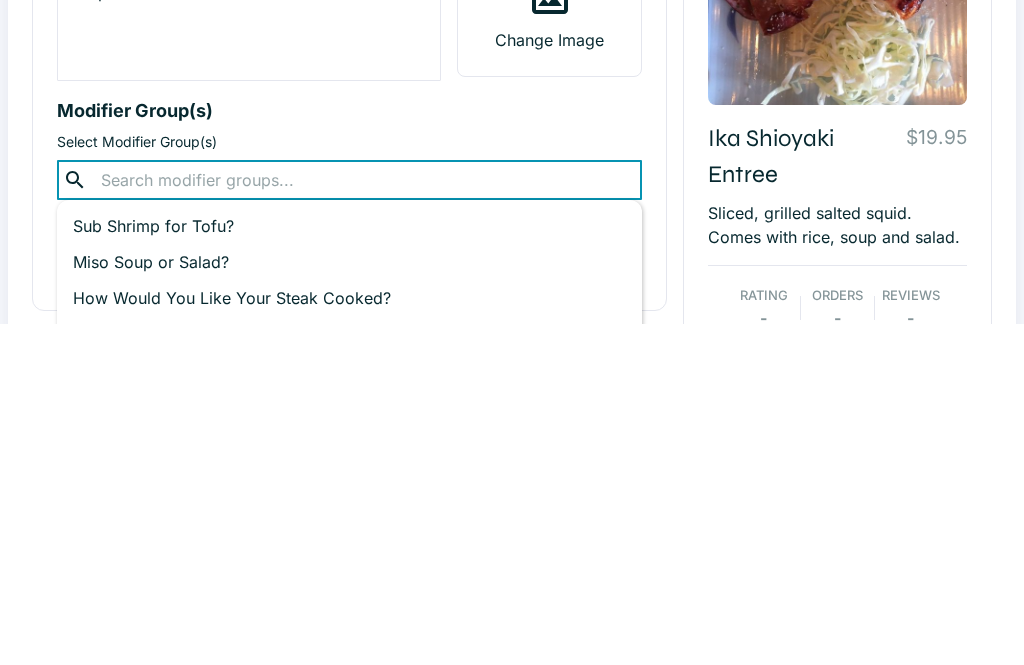 click on "Miso Soup or Salad?" at bounding box center [349, 604] 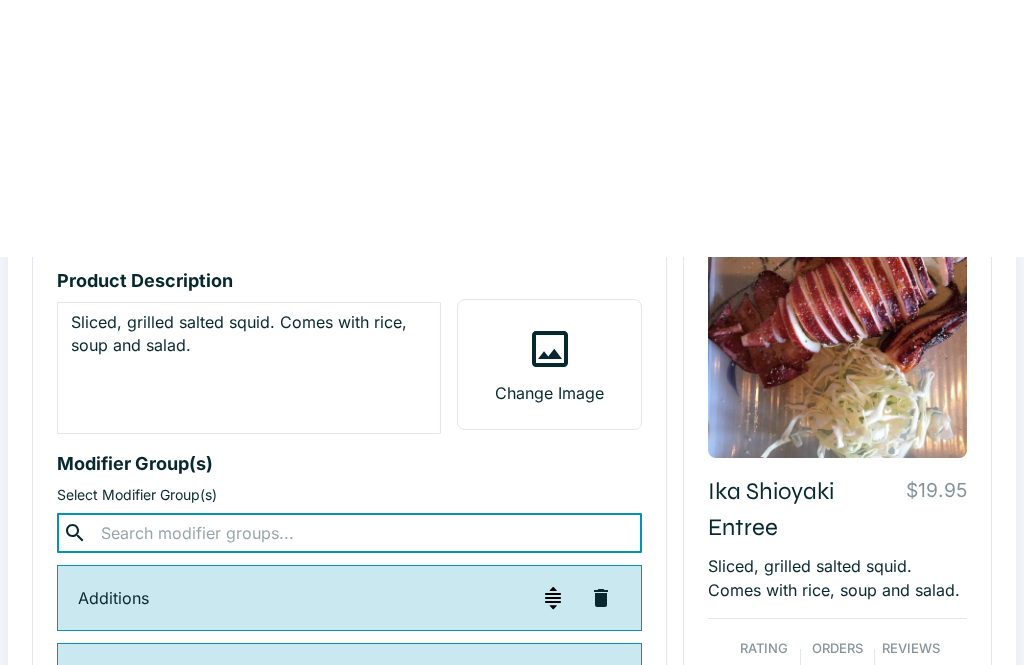 scroll, scrollTop: 0, scrollLeft: 0, axis: both 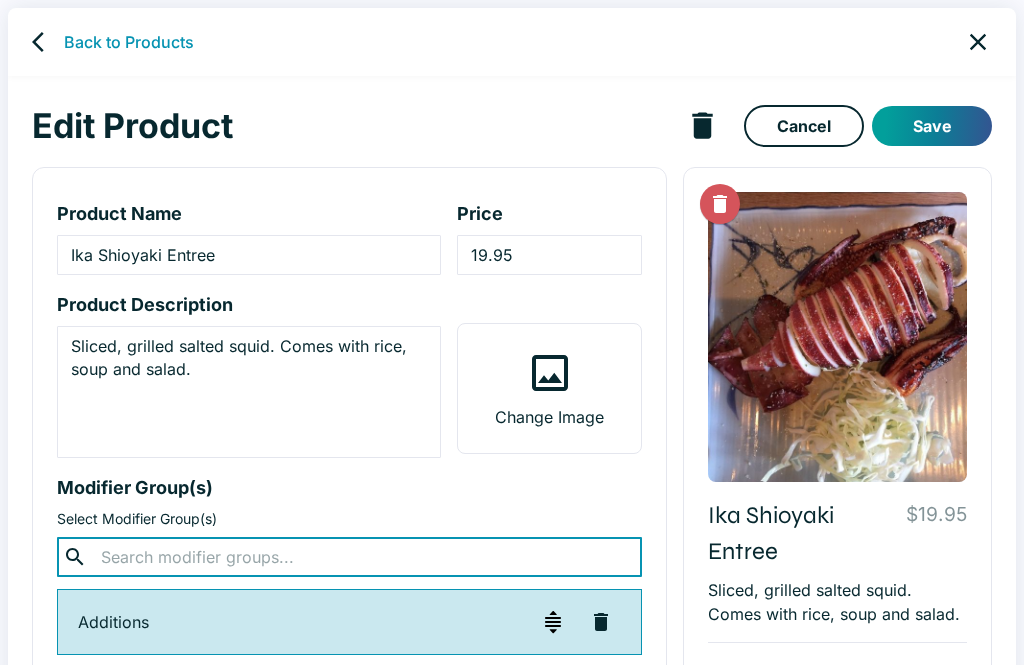 click on "Save" at bounding box center (932, 126) 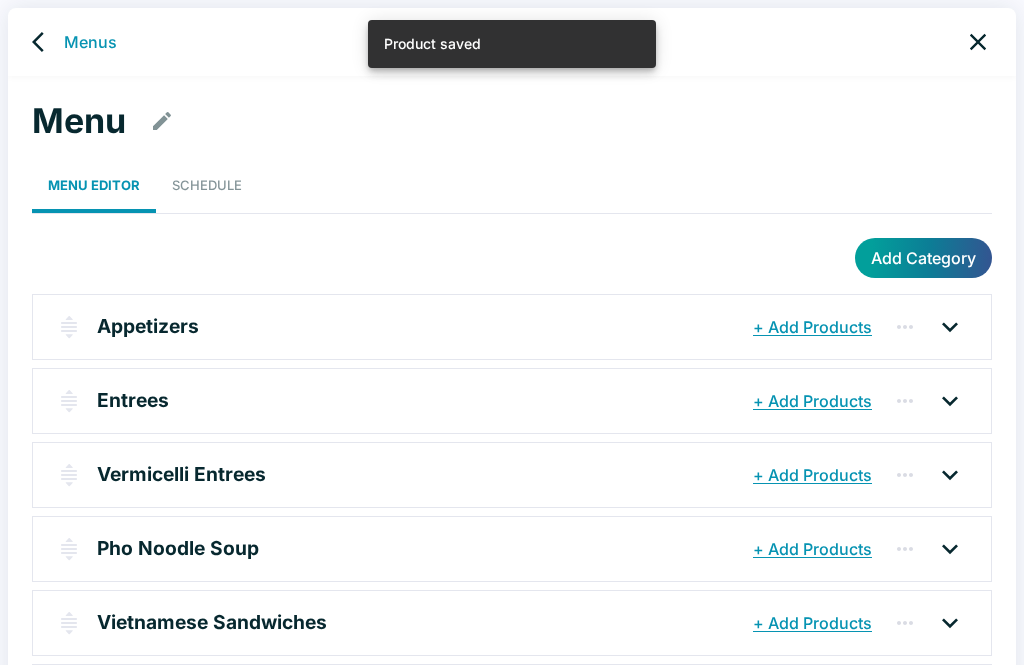 click 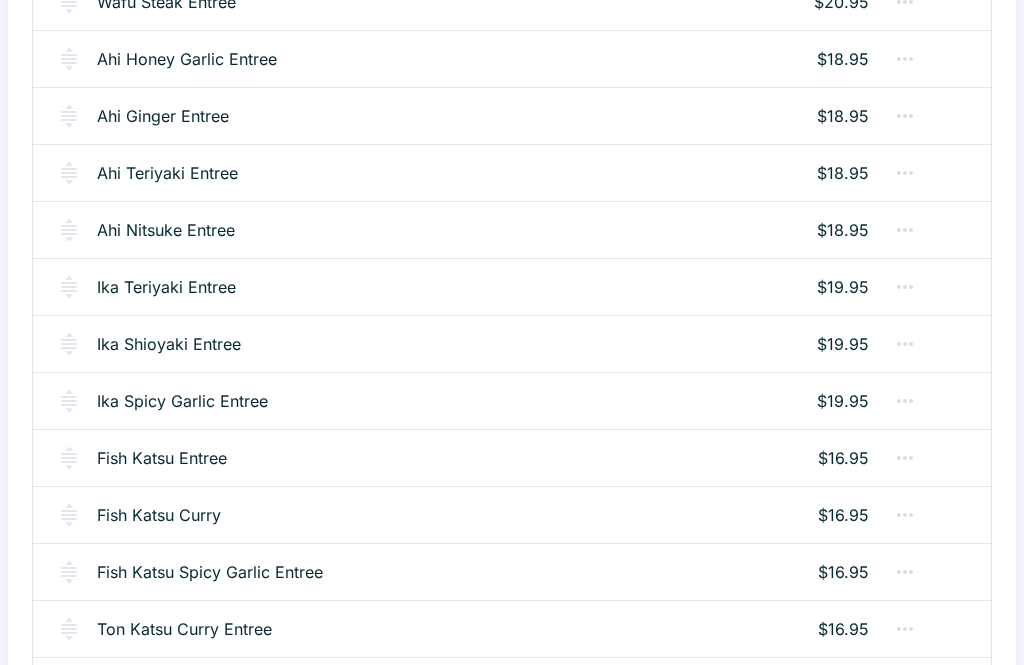 scroll, scrollTop: 0, scrollLeft: 0, axis: both 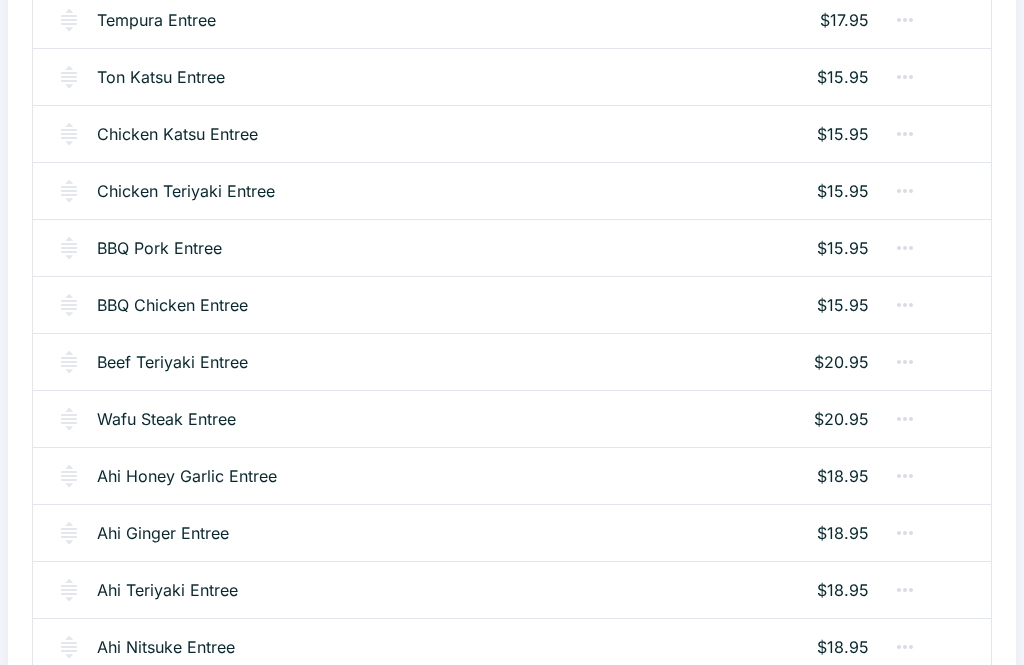 click on "Ika Spicy Garlic Entree" at bounding box center (182, 818) 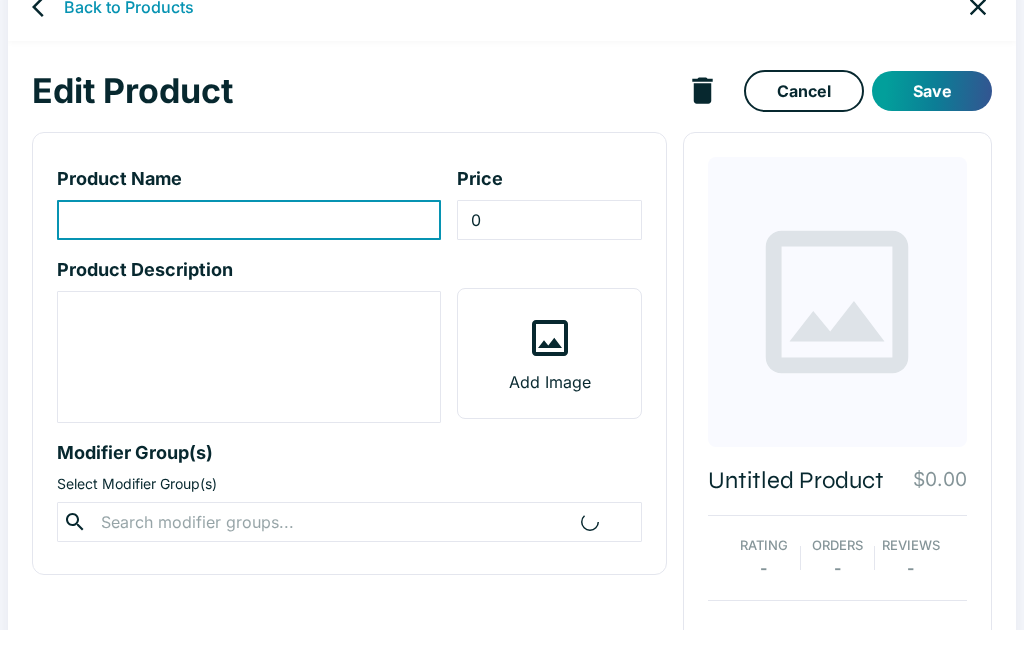 scroll, scrollTop: 35, scrollLeft: 0, axis: vertical 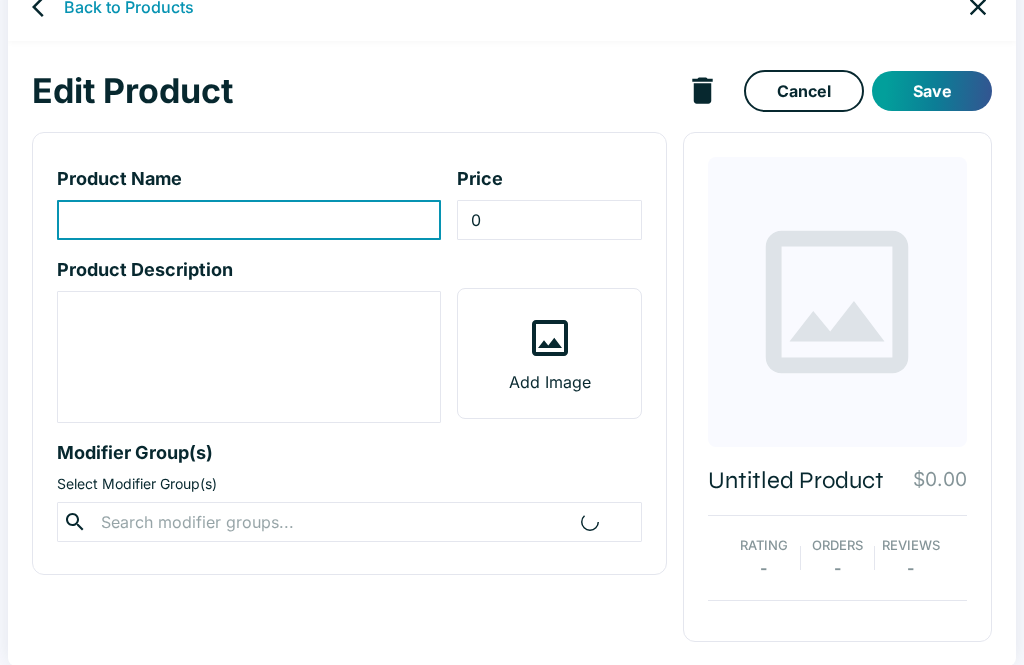 type on "Ika Spicy Garlic Entree" 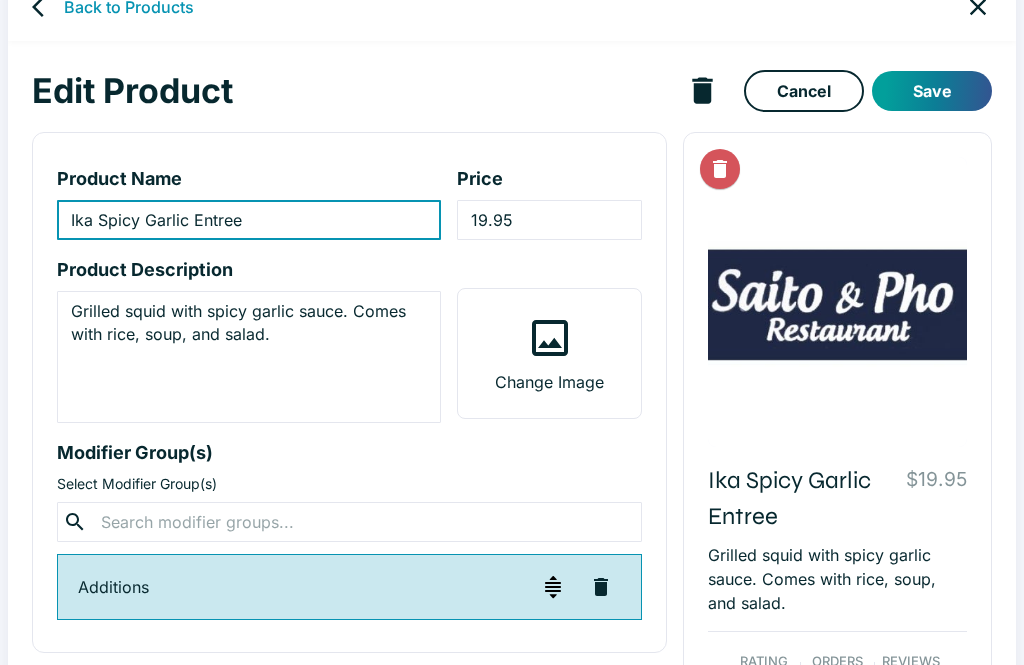 click at bounding box center [349, 522] 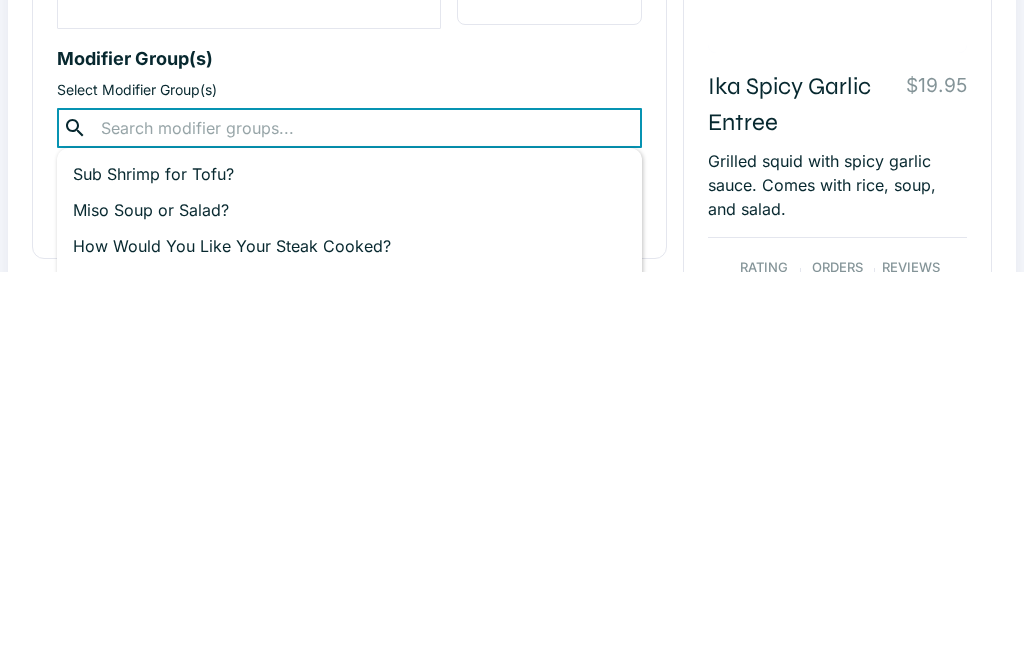 click on "Miso Soup or Salad?" at bounding box center (349, 604) 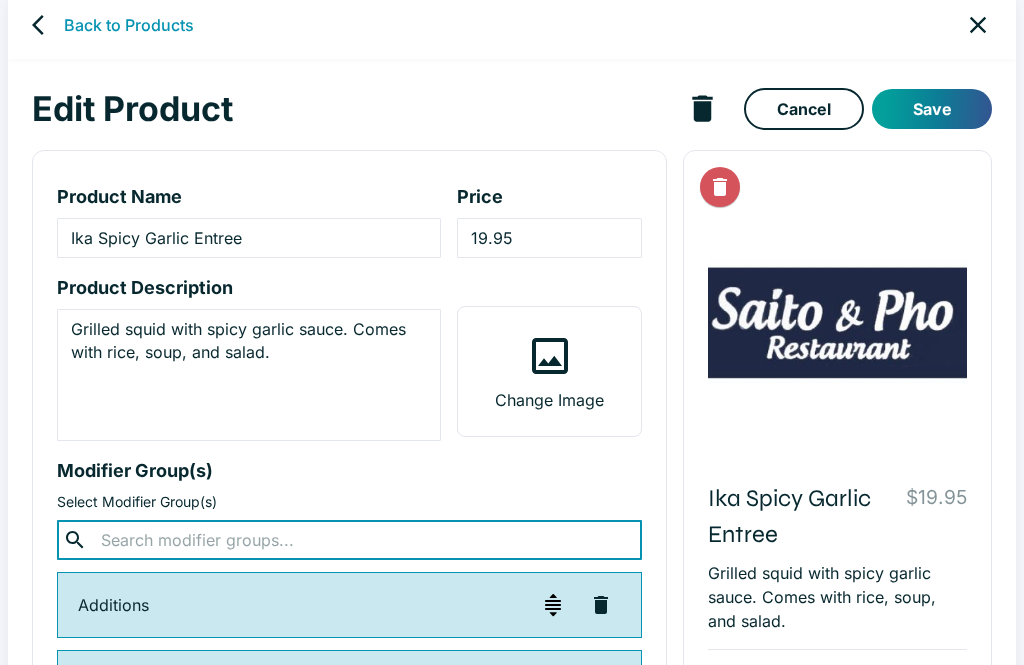 scroll, scrollTop: 0, scrollLeft: 0, axis: both 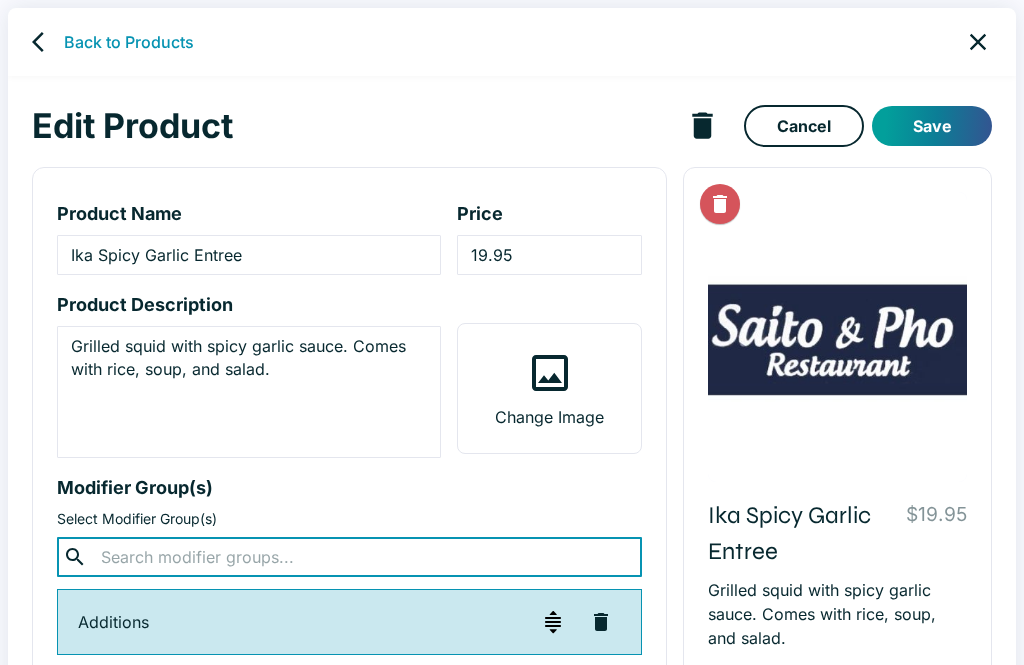 click on "Save" at bounding box center [932, 126] 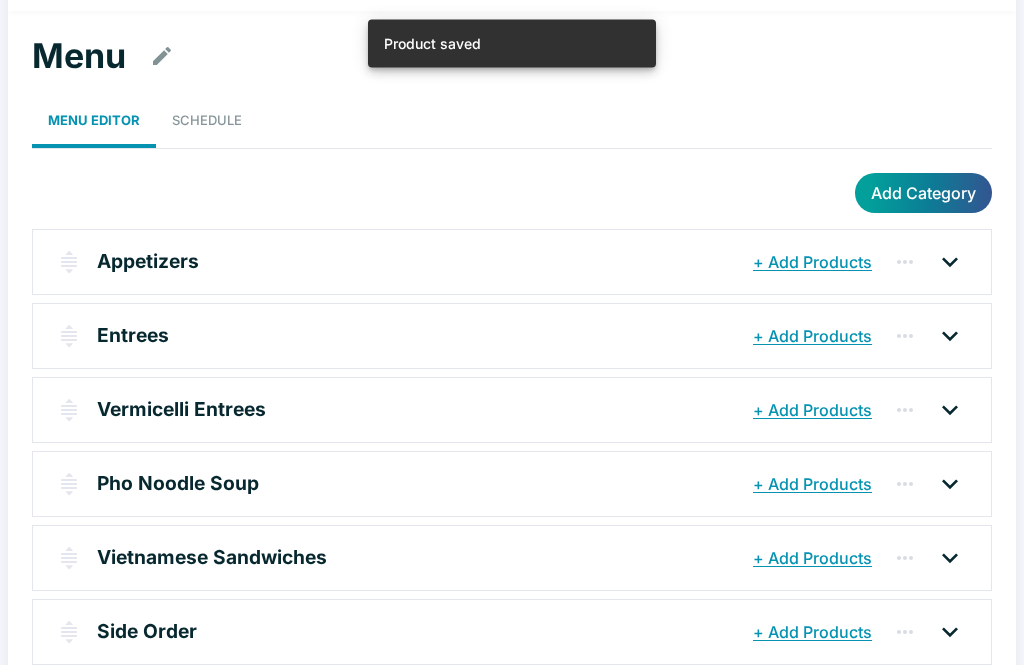 scroll, scrollTop: 67, scrollLeft: 0, axis: vertical 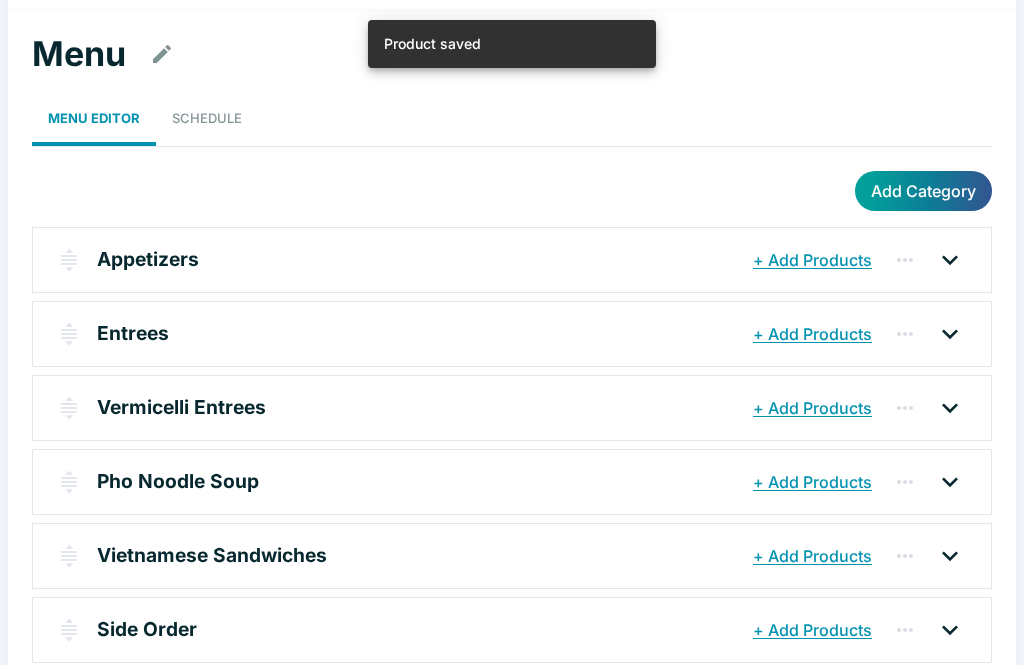 click 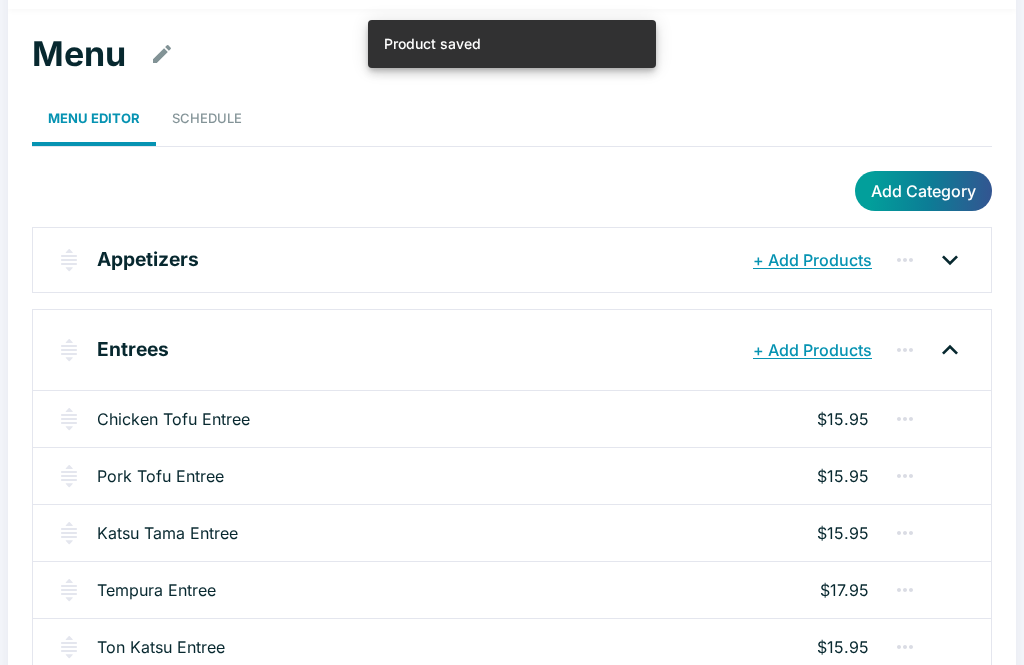 click on "Entrees + Add Products" at bounding box center [512, 350] 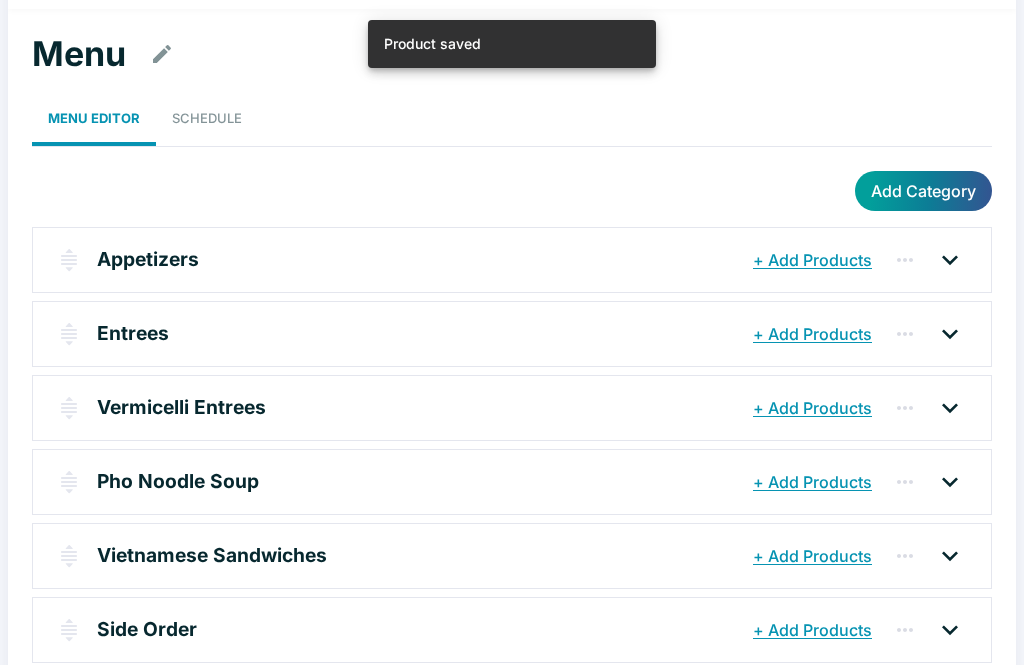 click 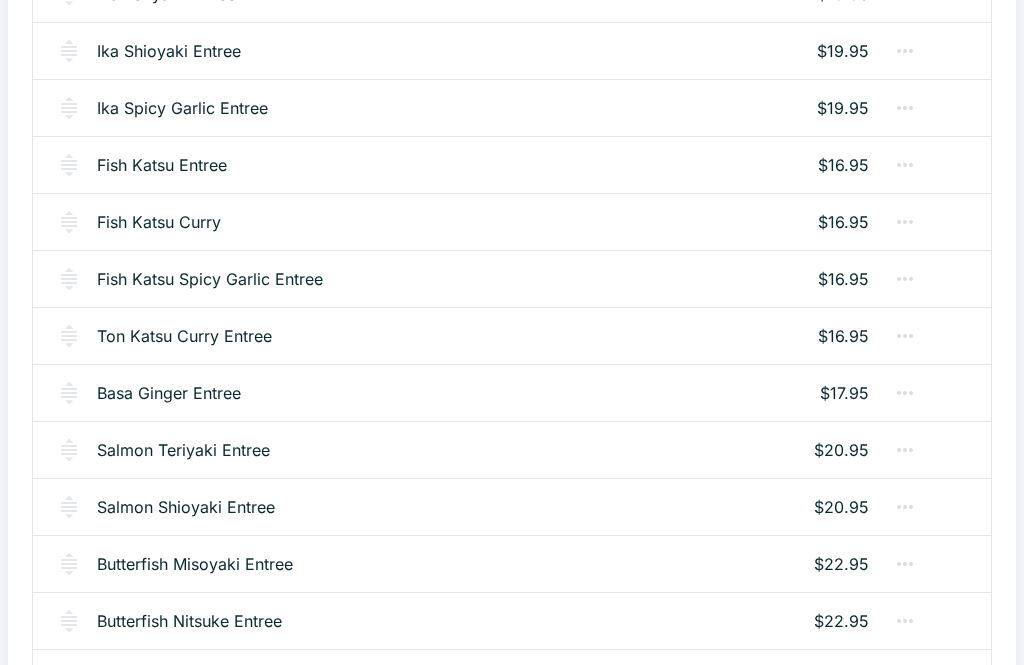 scroll, scrollTop: 1342, scrollLeft: 0, axis: vertical 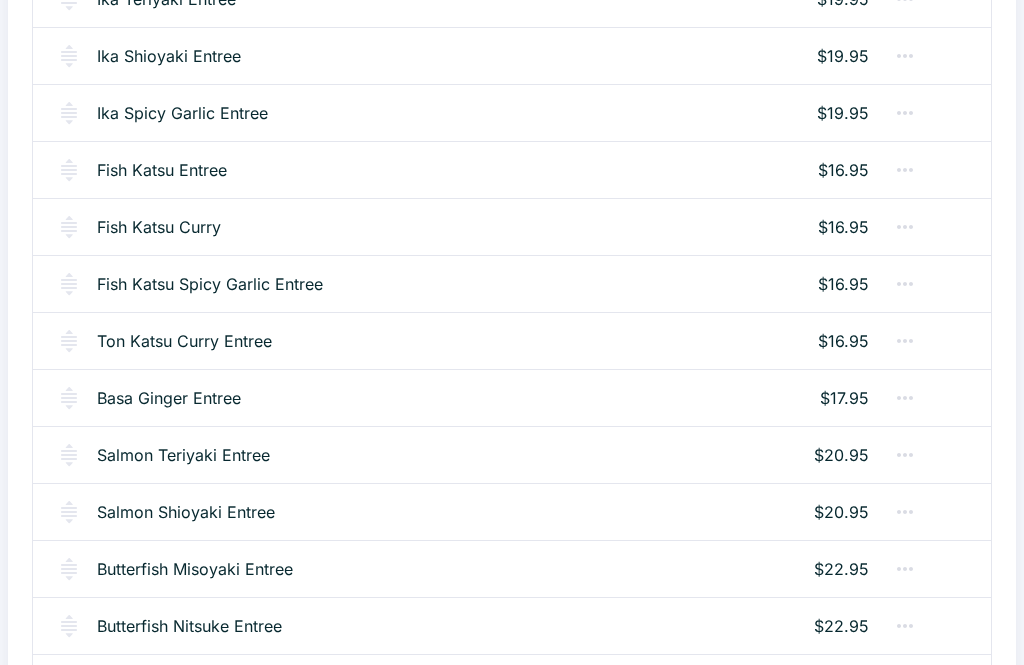 click on "Fish Katsu Entree" at bounding box center (162, 170) 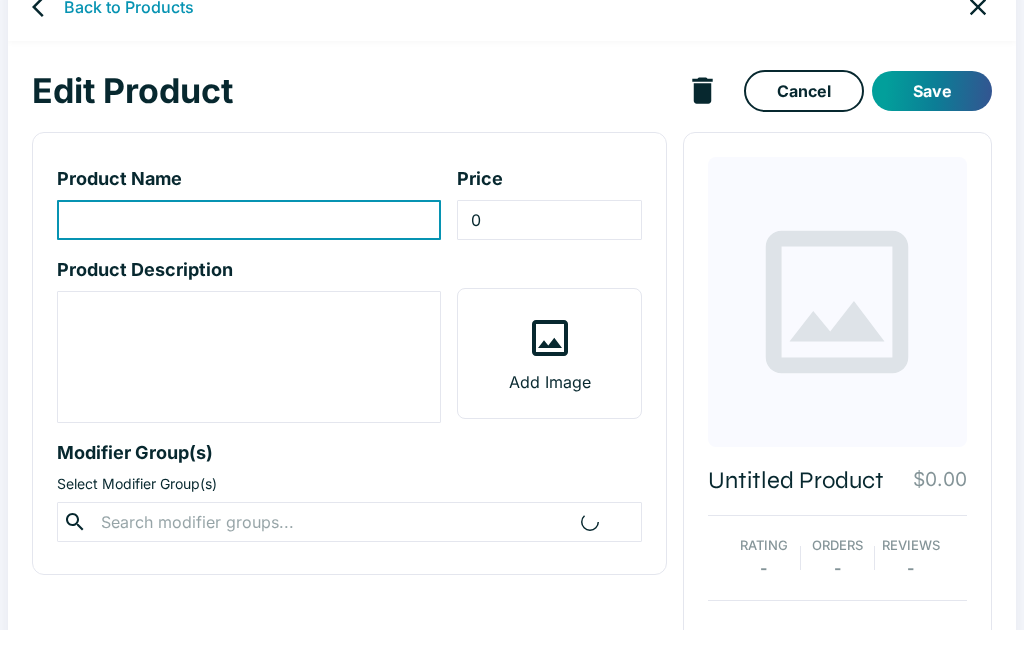 type on "Fish Katsu Entree" 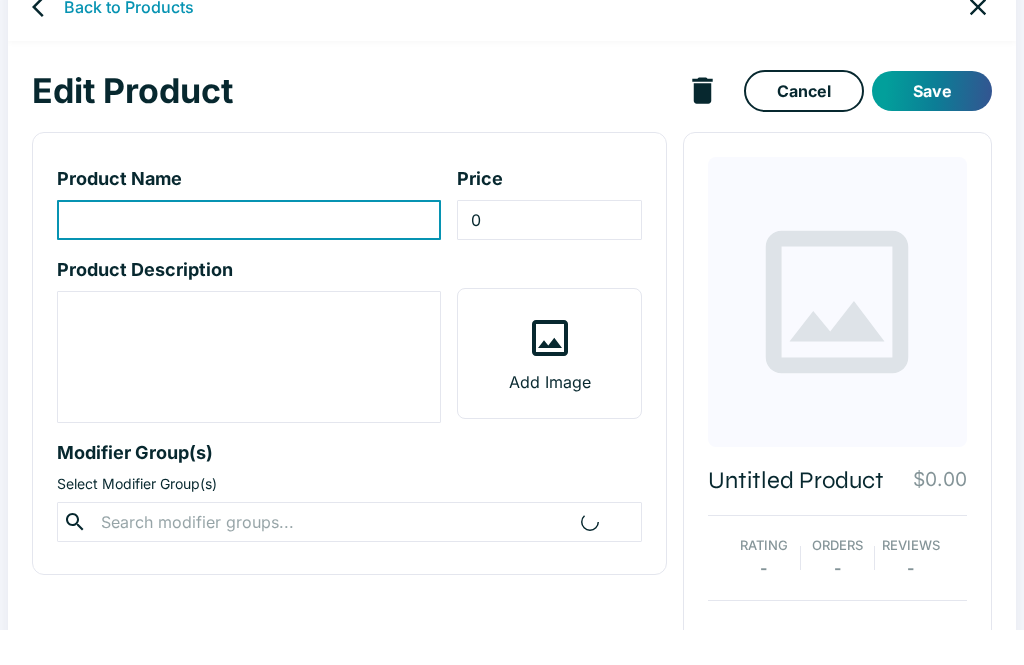 type on "16.95" 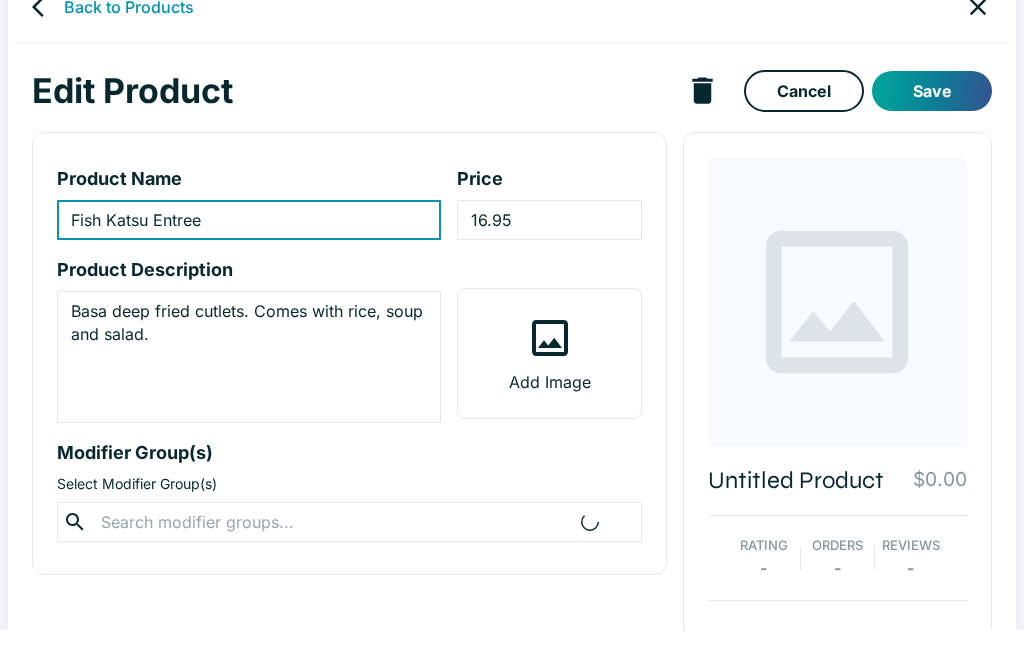 scroll, scrollTop: 35, scrollLeft: 0, axis: vertical 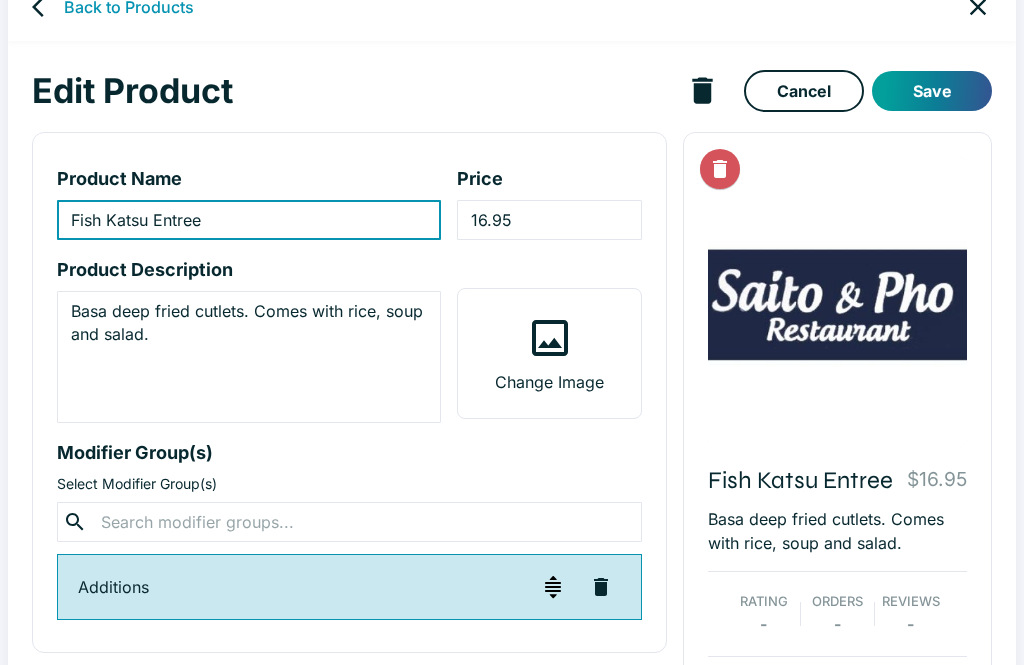 click at bounding box center (349, 522) 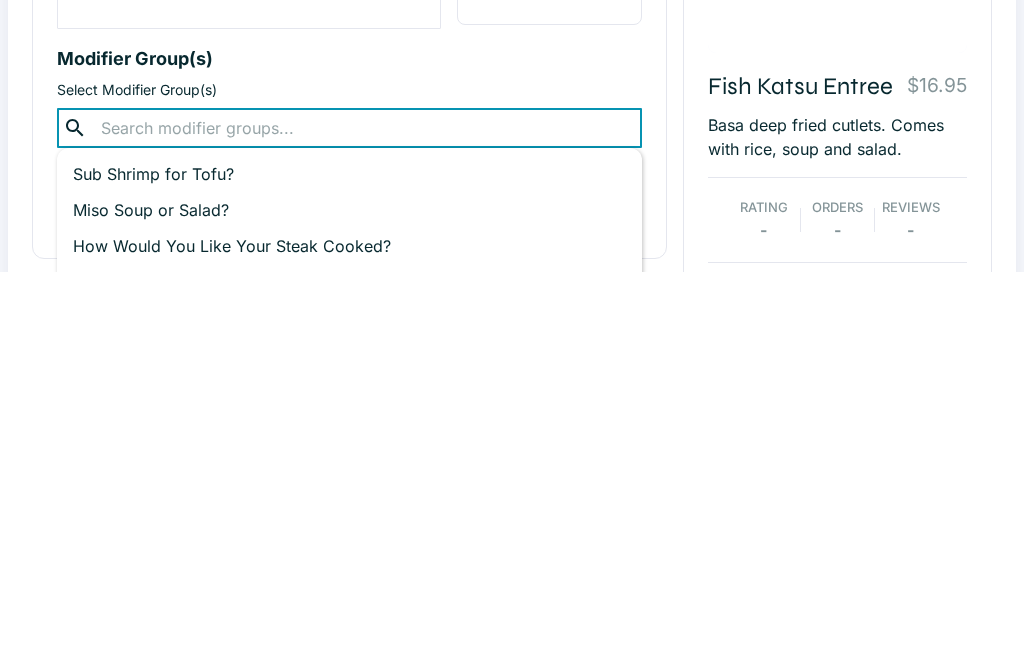 click on "Miso Soup or Salad?" at bounding box center [349, 604] 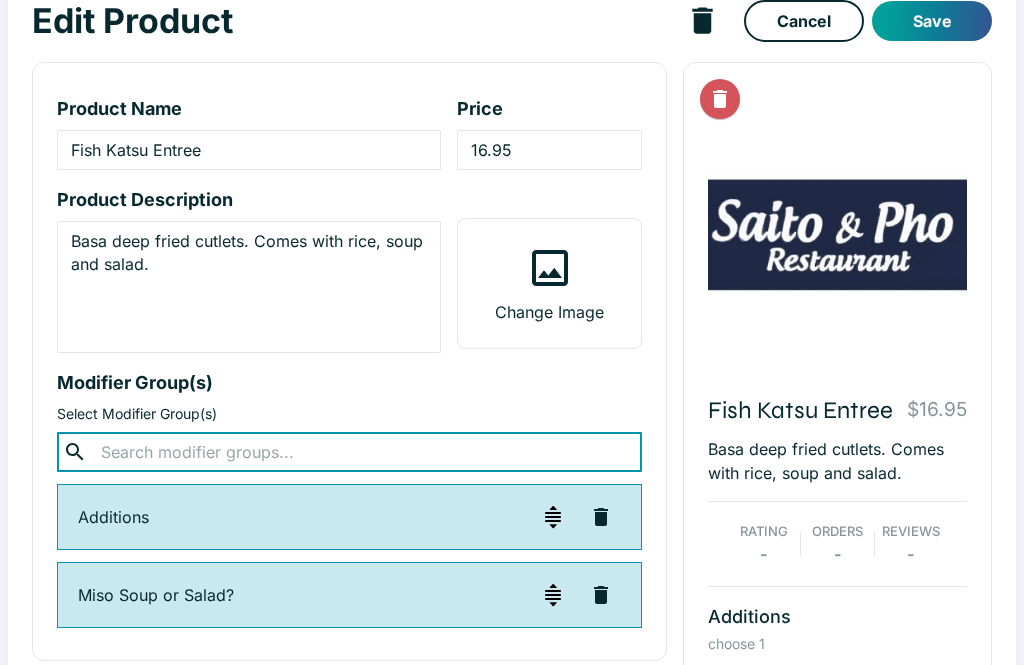 click on "Save" at bounding box center [932, 22] 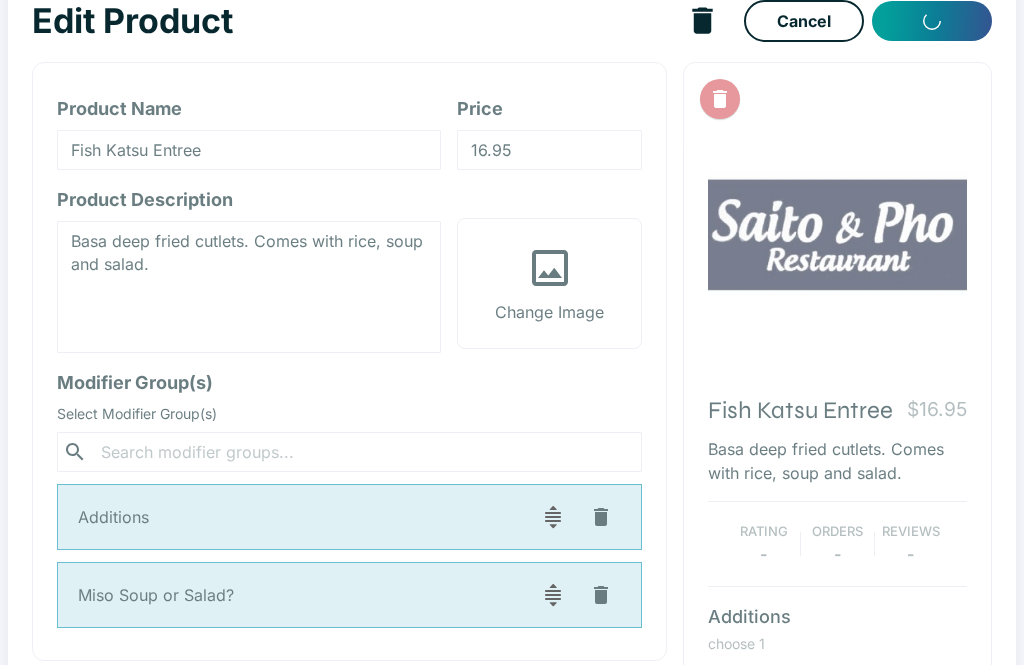 scroll, scrollTop: 8, scrollLeft: 0, axis: vertical 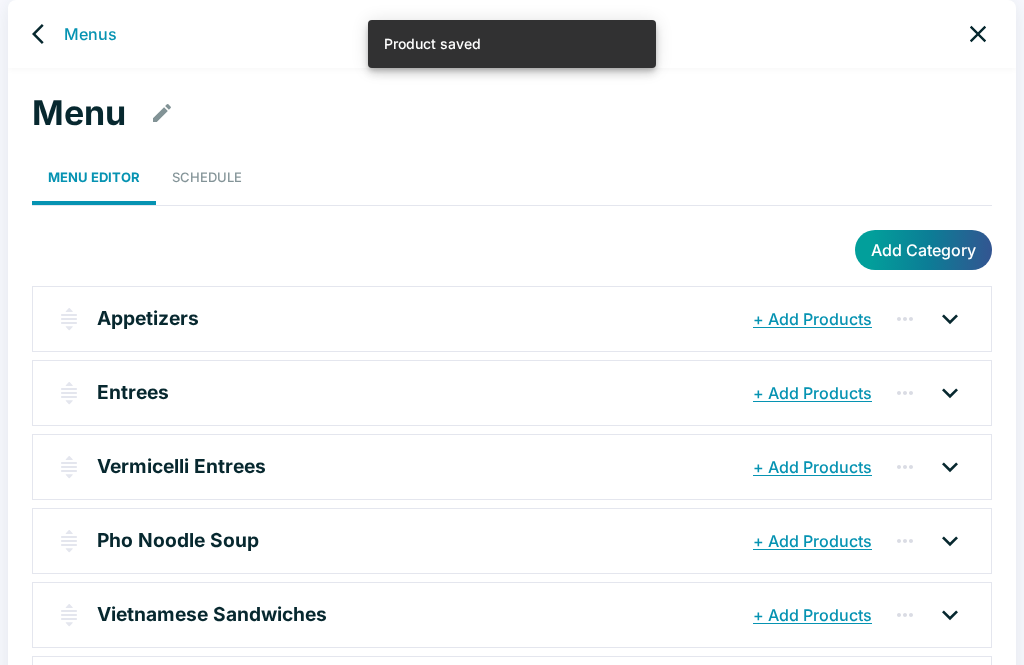 click at bounding box center (950, 393) 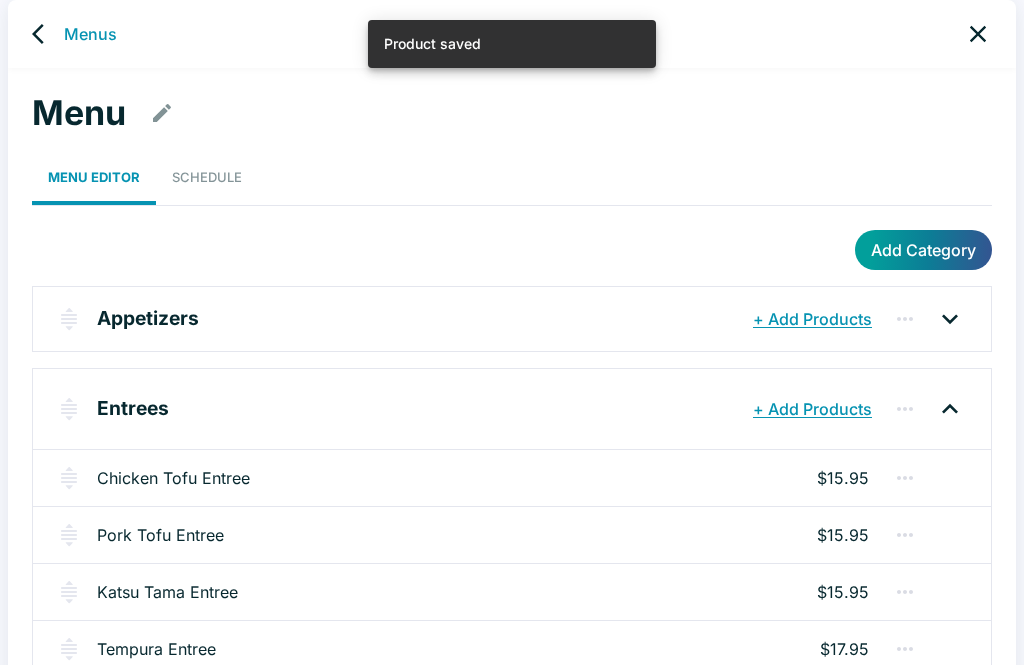 click on "Entrees + Add Products" at bounding box center [512, 409] 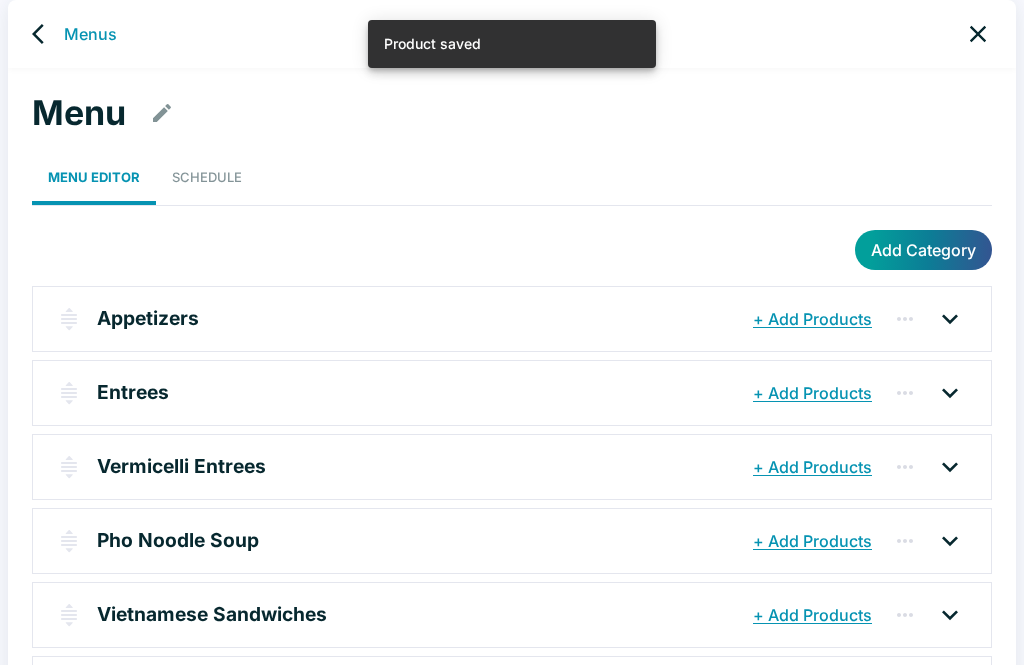 click 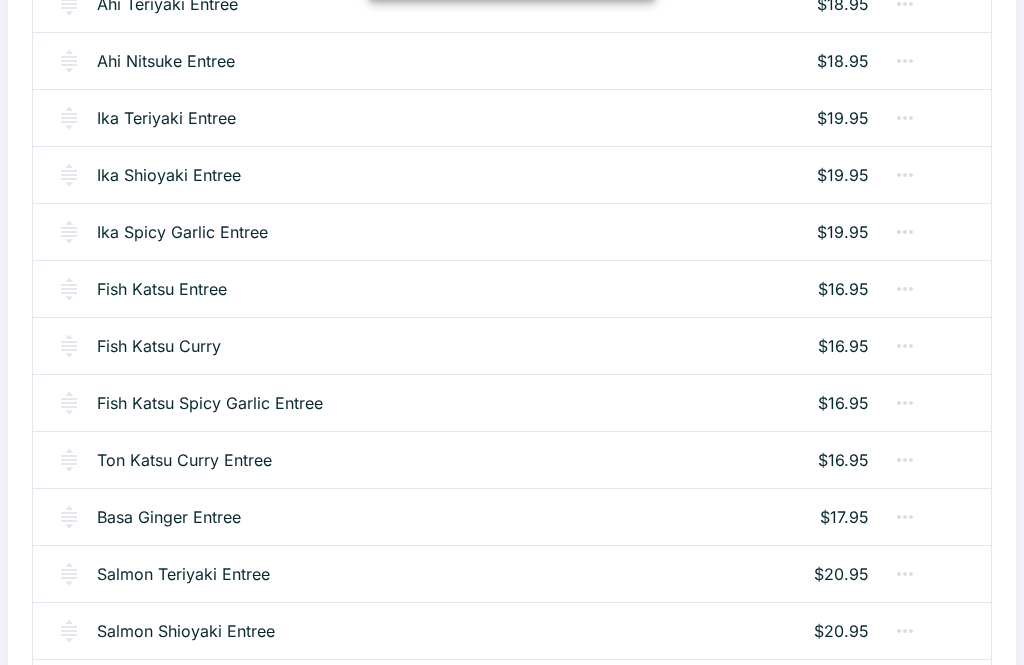 scroll, scrollTop: 1223, scrollLeft: 0, axis: vertical 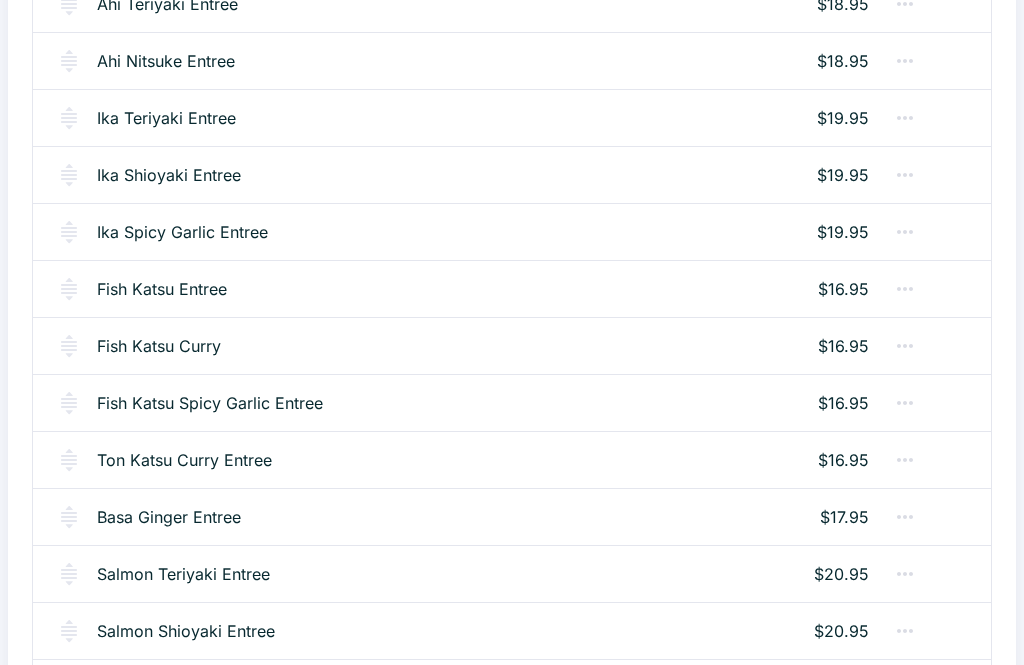 click on "Fish Katsu Curry" at bounding box center [159, 346] 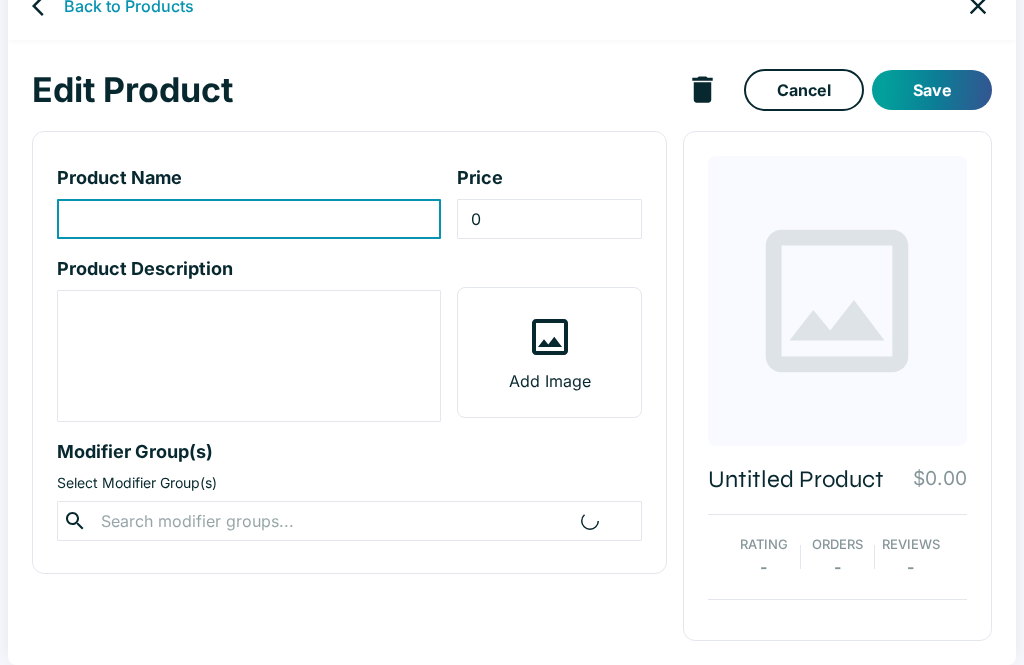 scroll, scrollTop: 0, scrollLeft: 0, axis: both 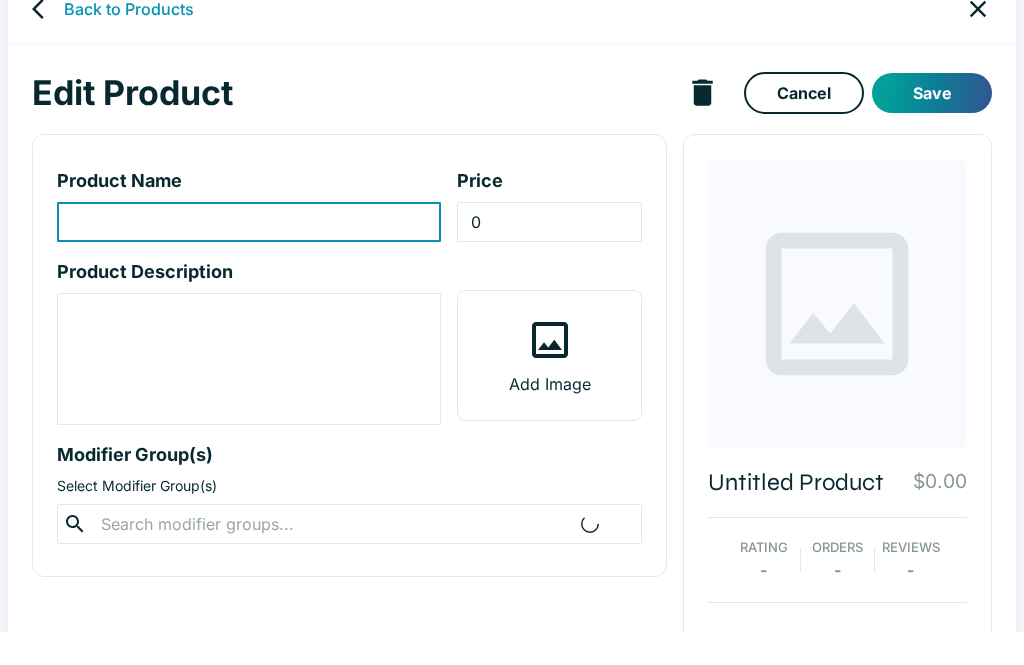type on "Fish Katsu Curry" 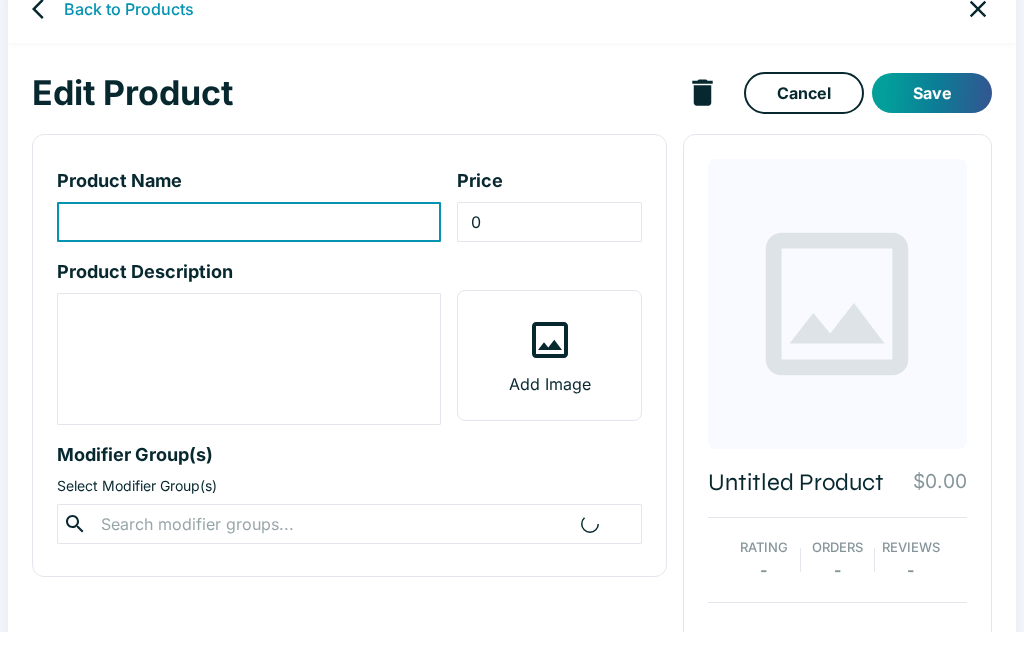 type on "16.95" 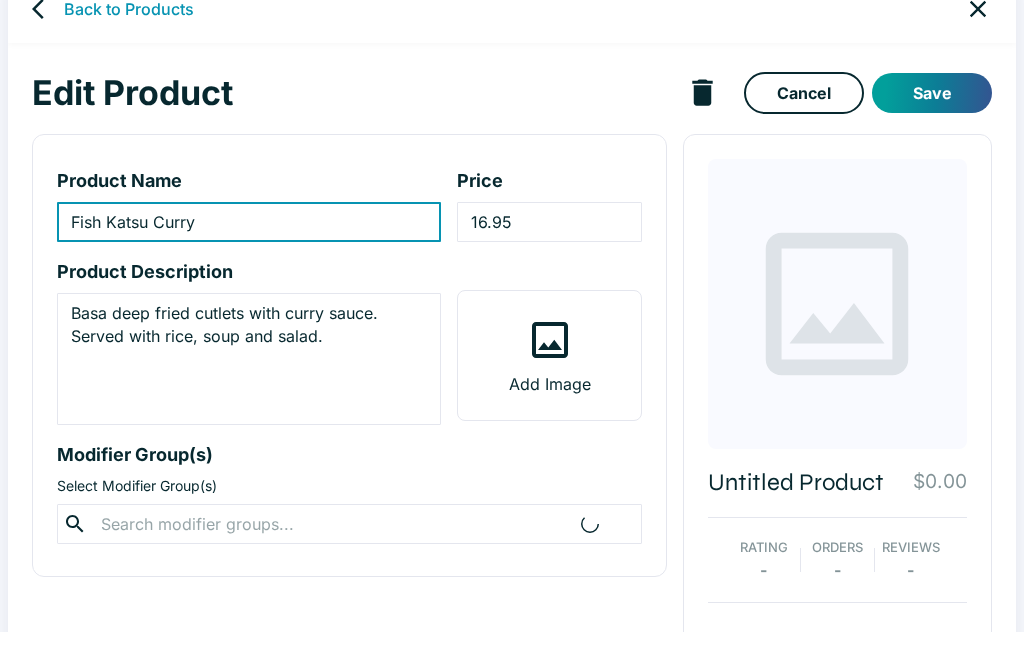scroll, scrollTop: 35, scrollLeft: 0, axis: vertical 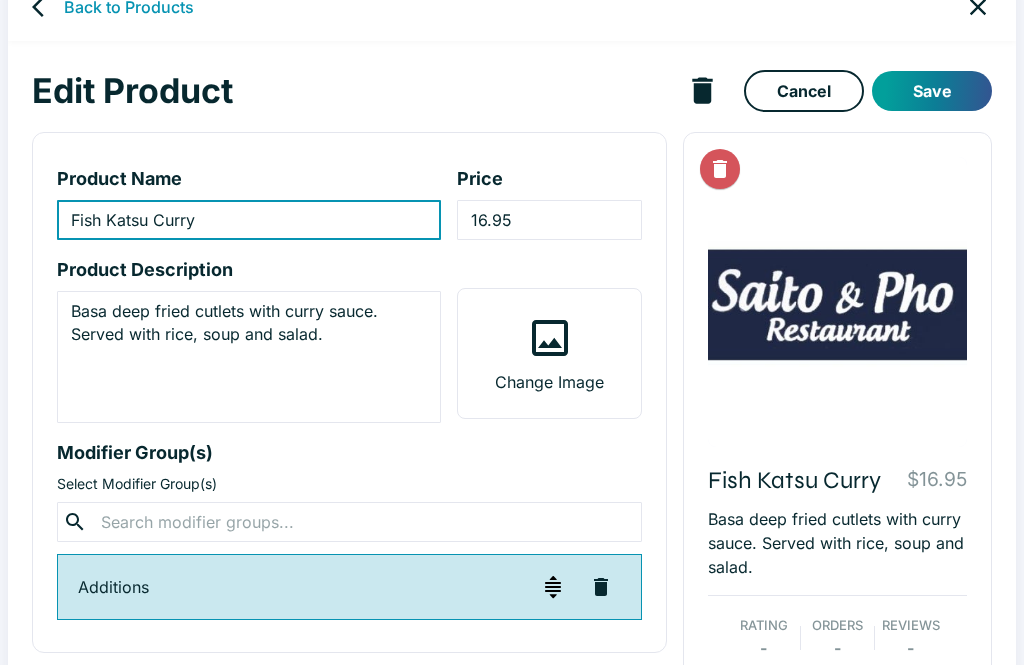 click at bounding box center [349, 522] 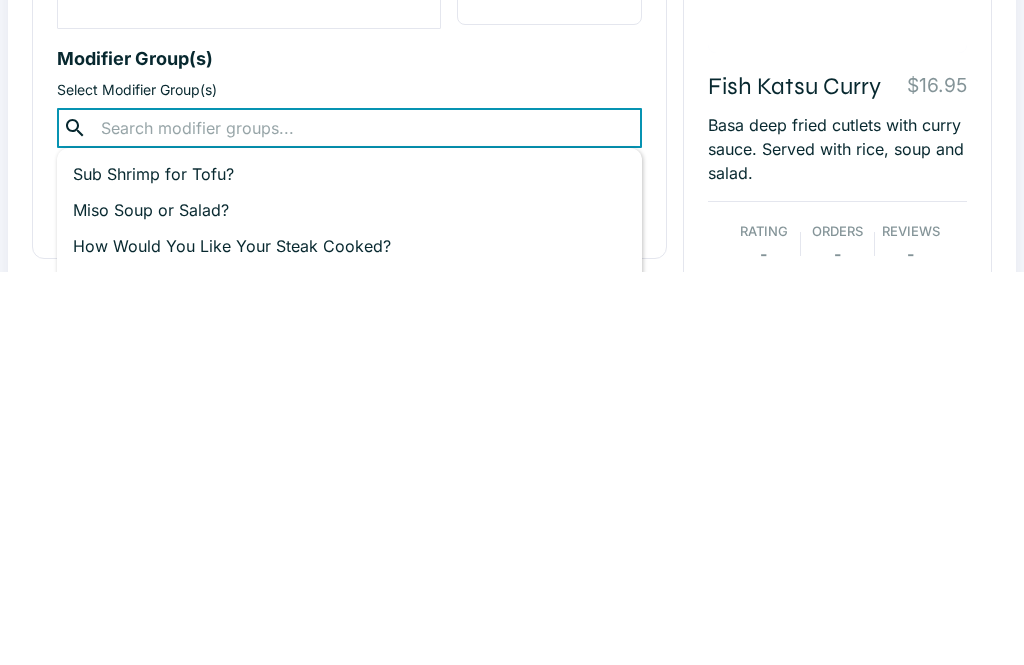 click on "Miso Soup or Salad? +Add" at bounding box center [349, 604] 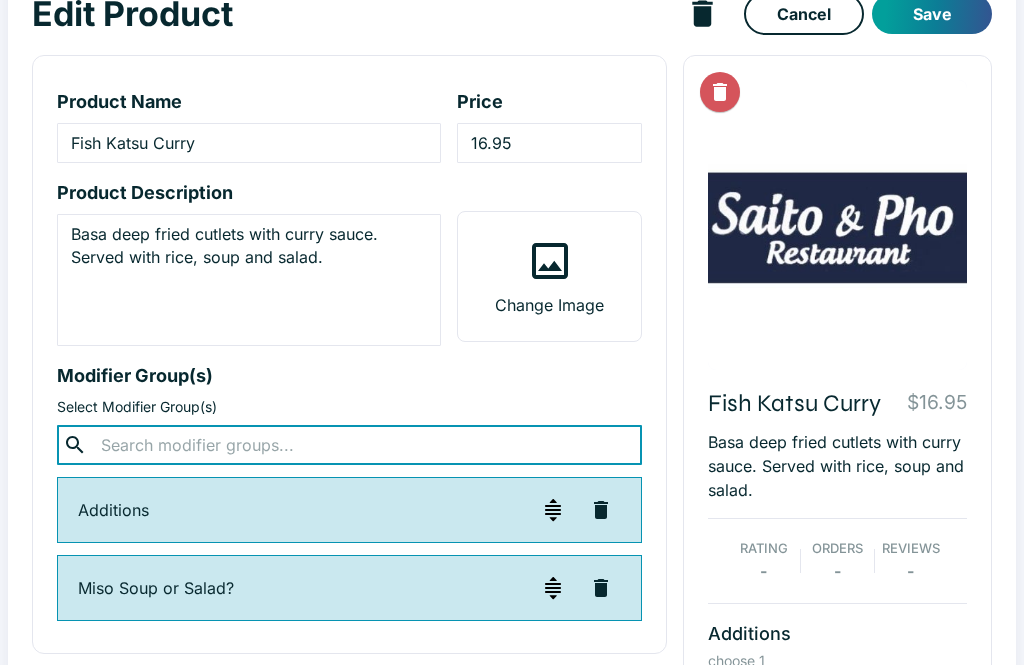 click on "Save" at bounding box center (932, 15) 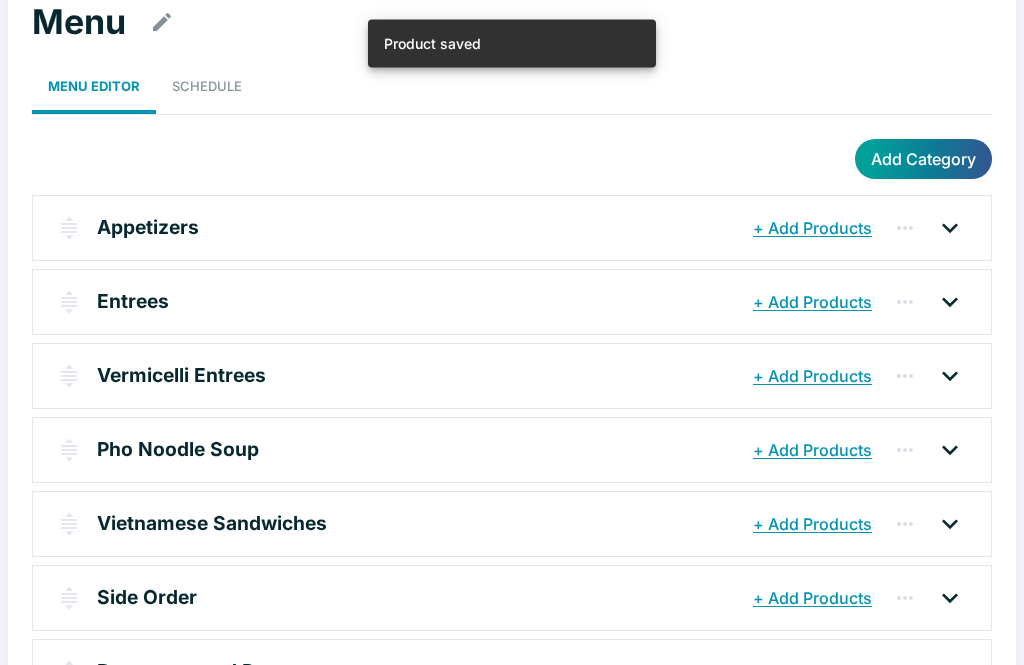 scroll, scrollTop: 105, scrollLeft: 0, axis: vertical 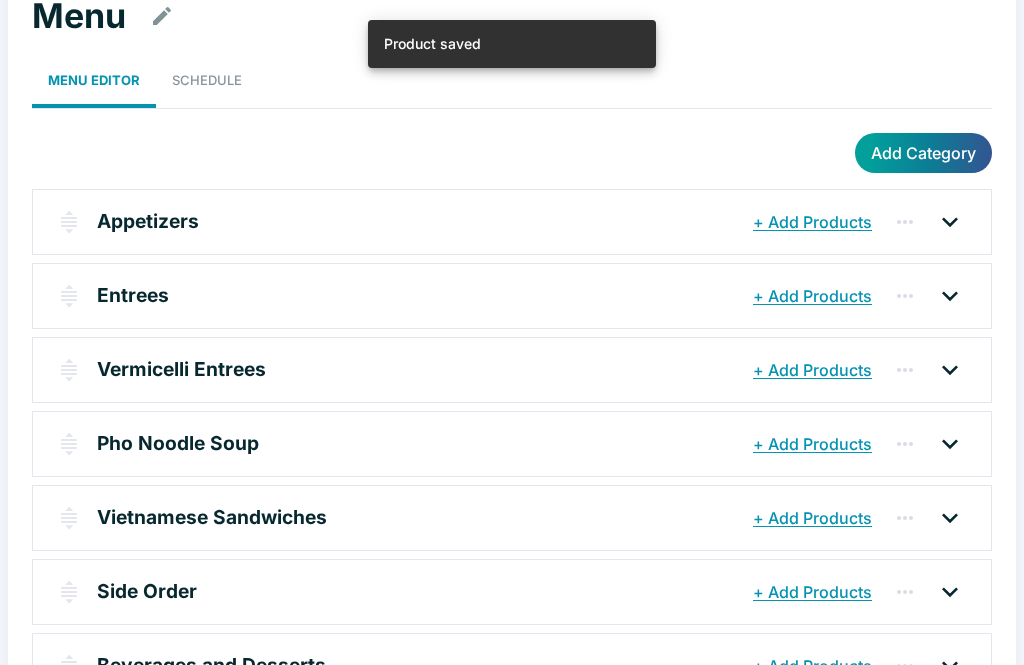 click 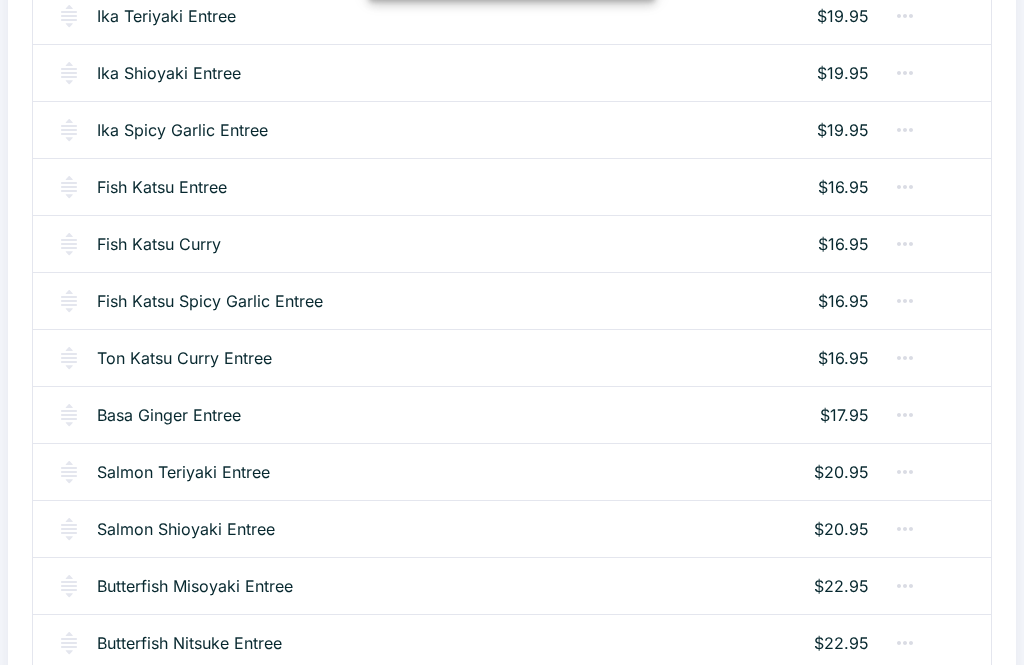 scroll, scrollTop: 1332, scrollLeft: 0, axis: vertical 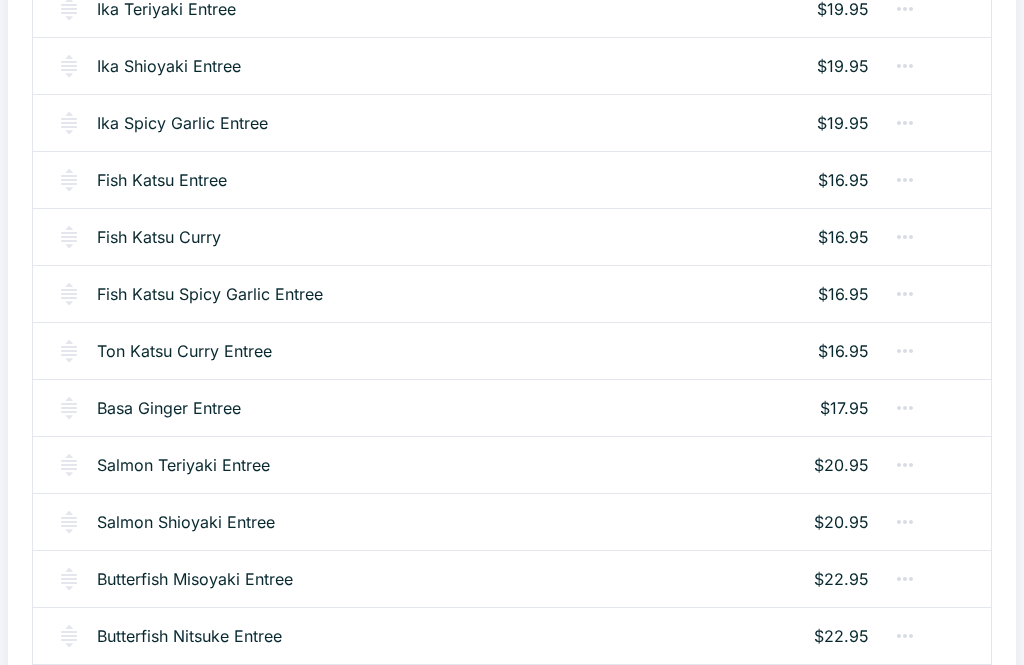 click on "Fish Katsu Spicy Garlic Entree" at bounding box center [210, 294] 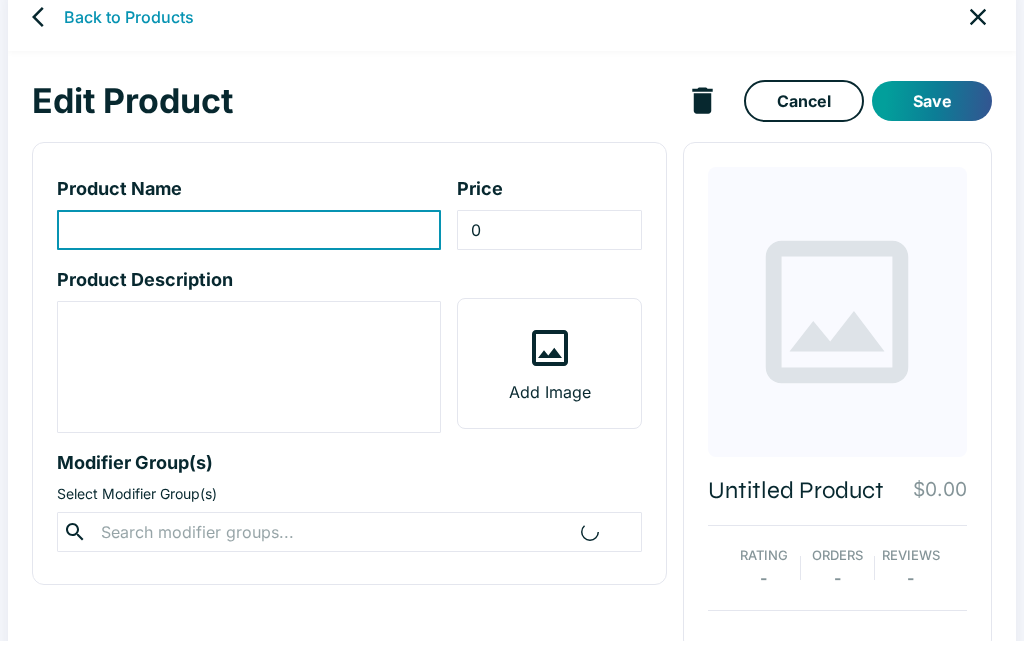 type on "Fish Katsu Spicy Garlic Entree" 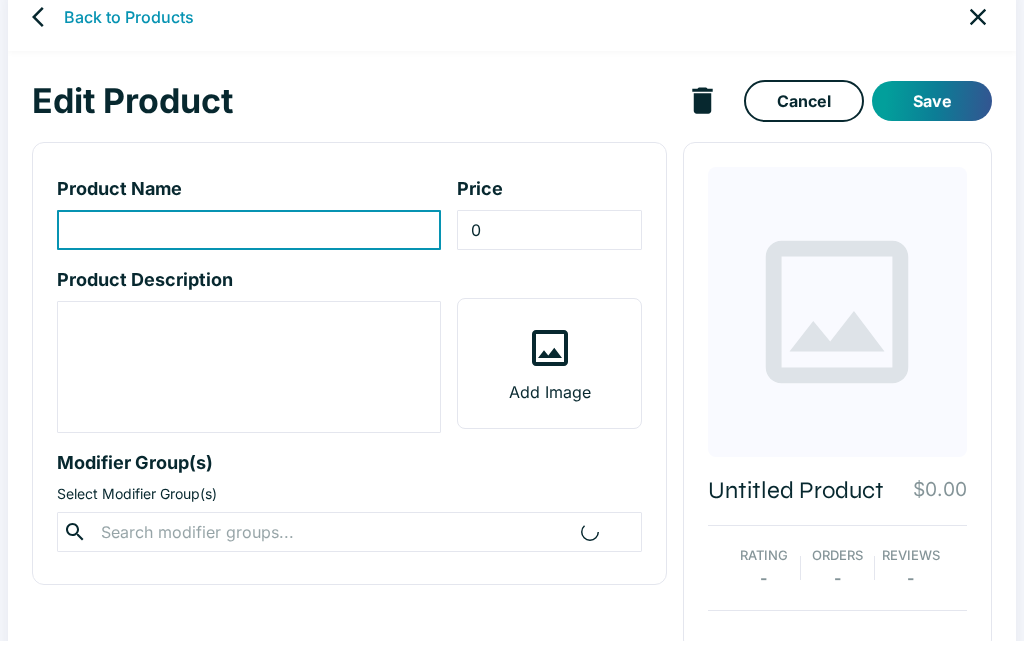 type on "16.95" 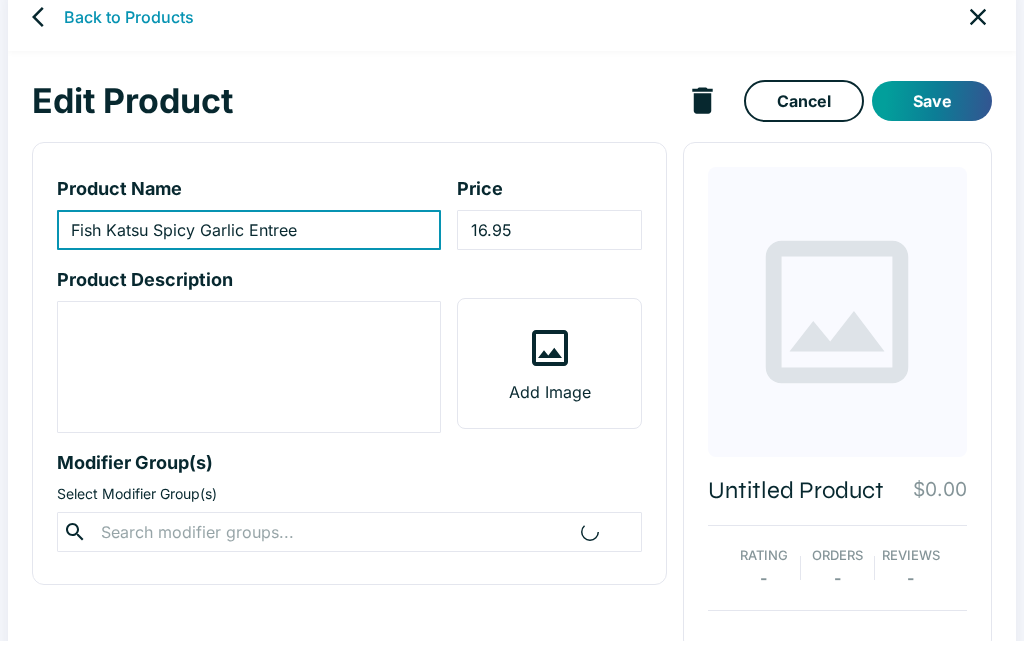 type on "Deep fried basa with spicy garlic sauce. Comes with rice, soup and salad." 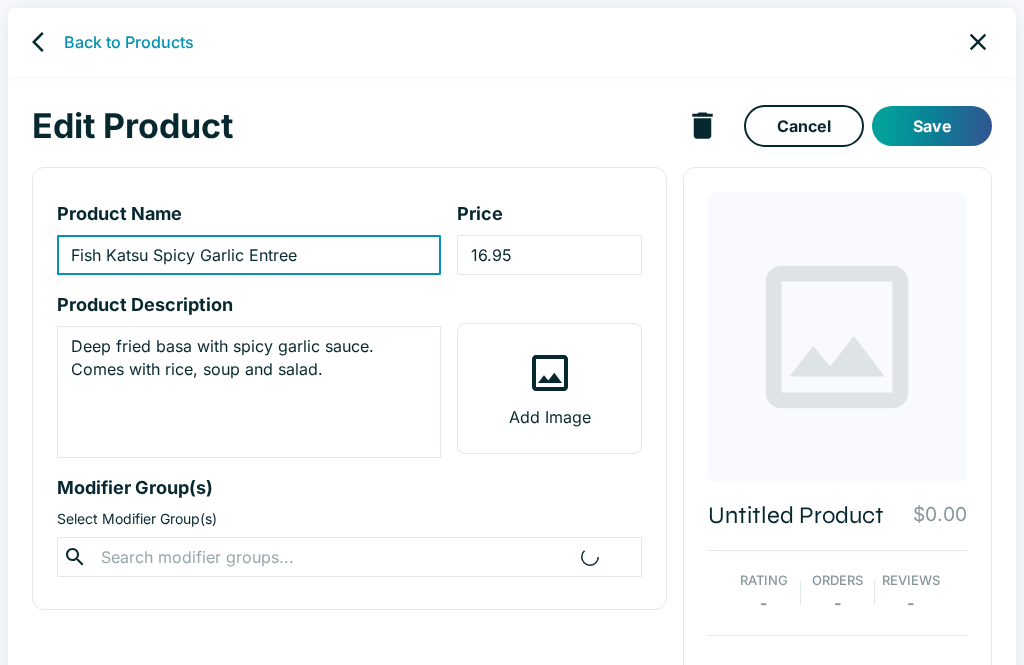 scroll, scrollTop: 35, scrollLeft: 0, axis: vertical 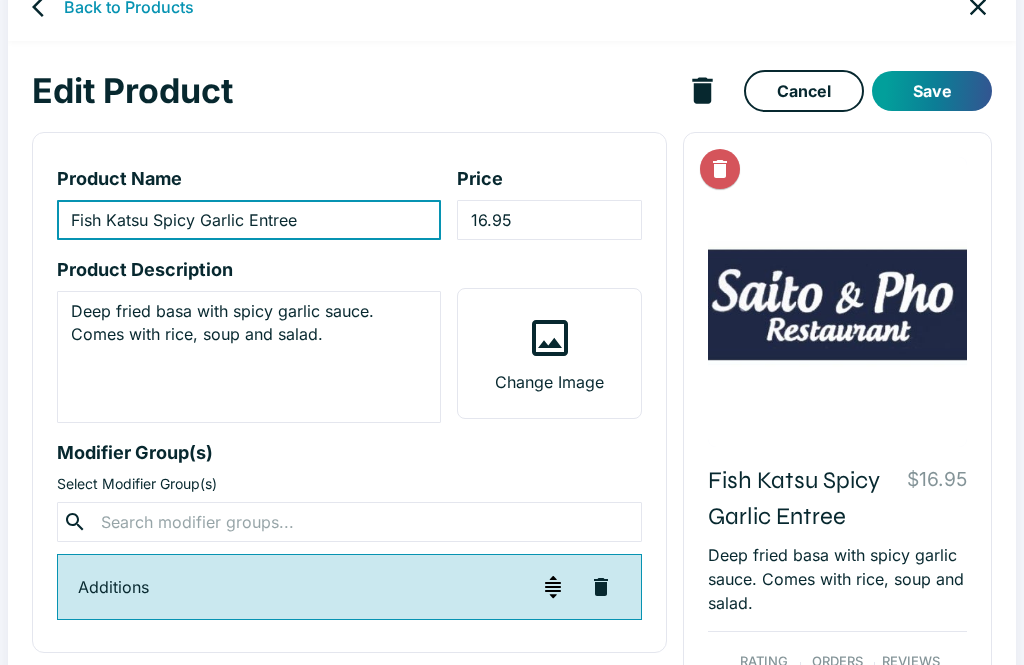 click at bounding box center [349, 522] 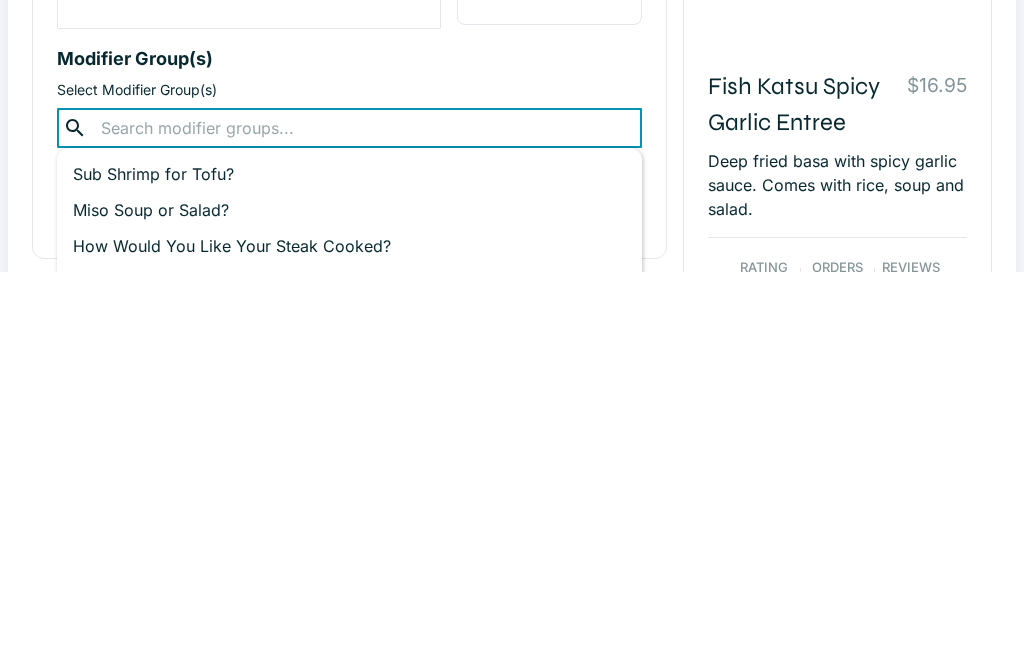 click on "Miso Soup or Salad?" at bounding box center (349, 604) 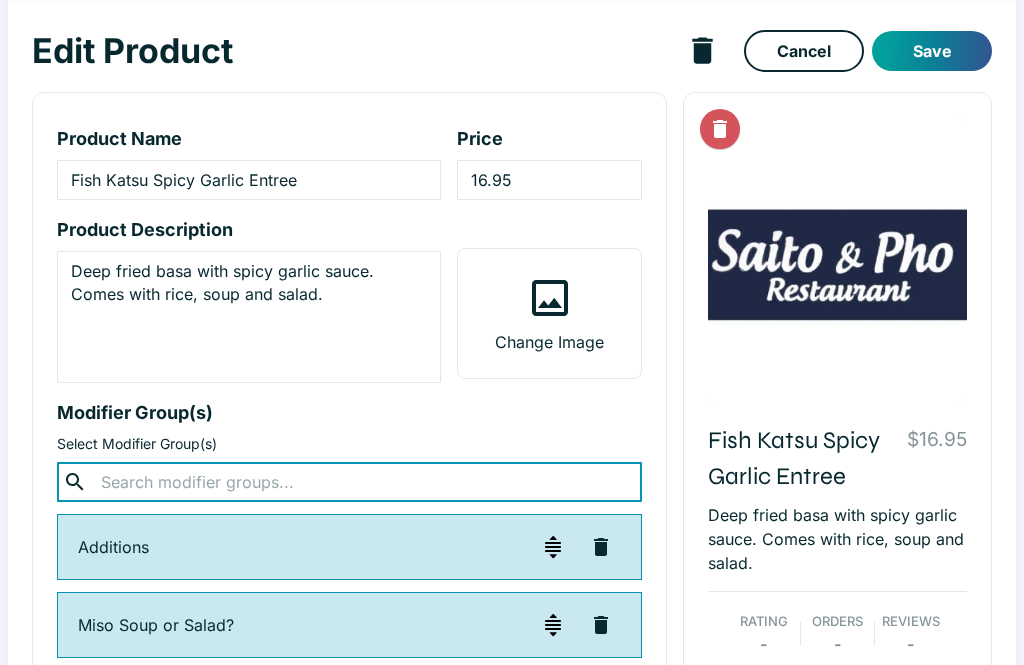 click on "Save" at bounding box center [932, 52] 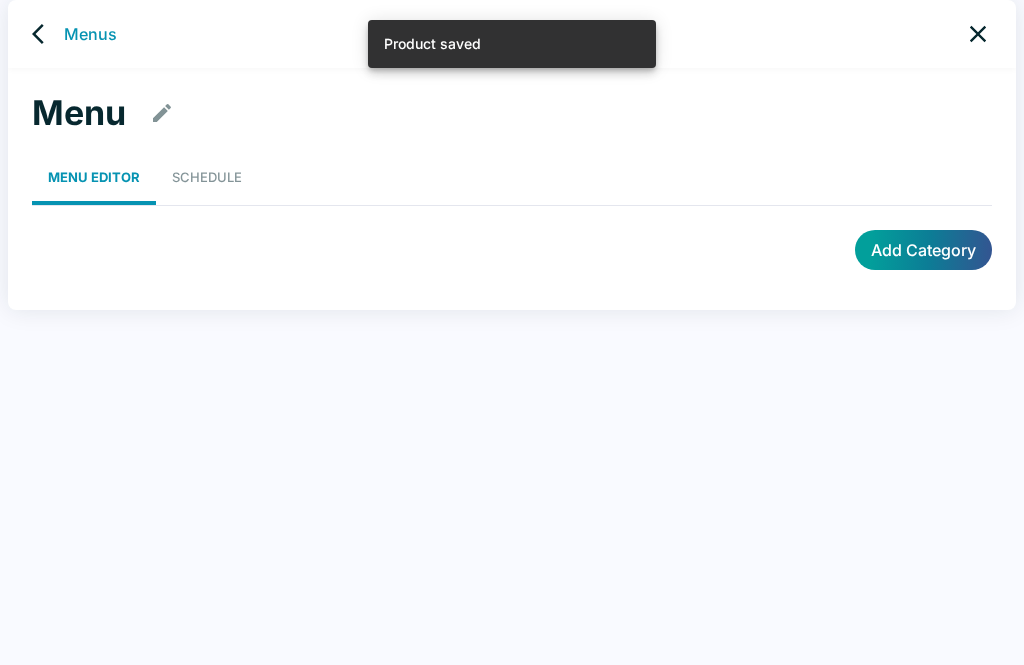 scroll, scrollTop: 8, scrollLeft: 0, axis: vertical 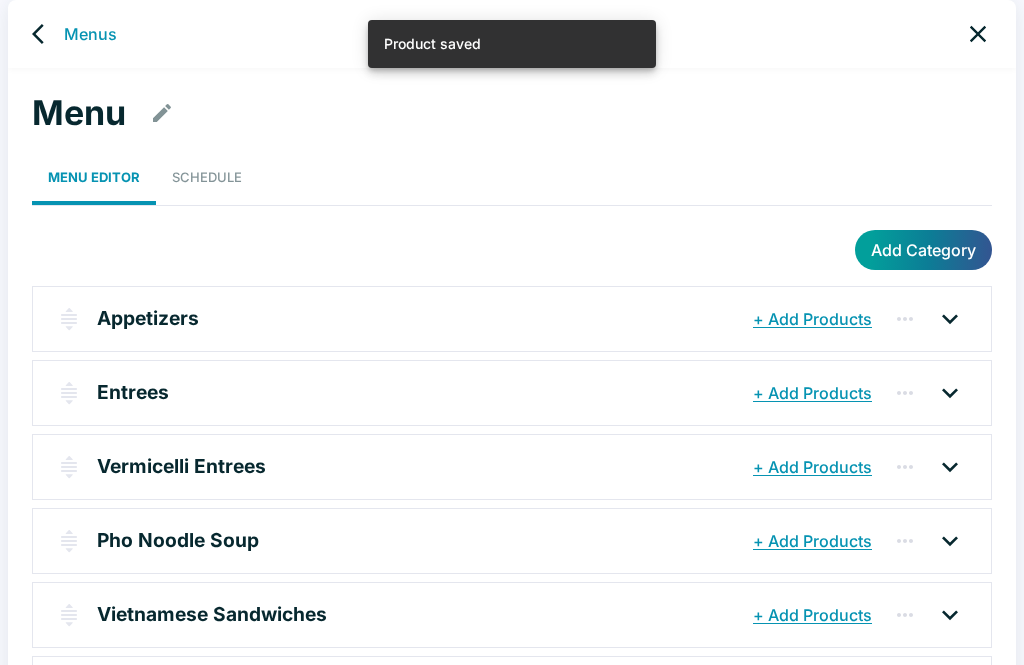 click 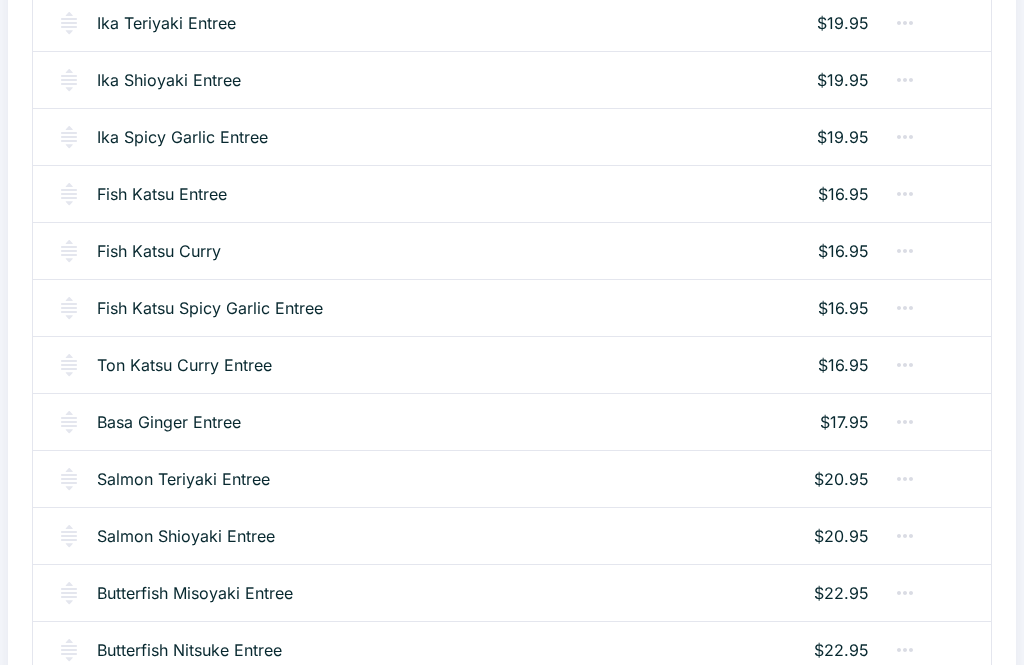 scroll, scrollTop: 1318, scrollLeft: 0, axis: vertical 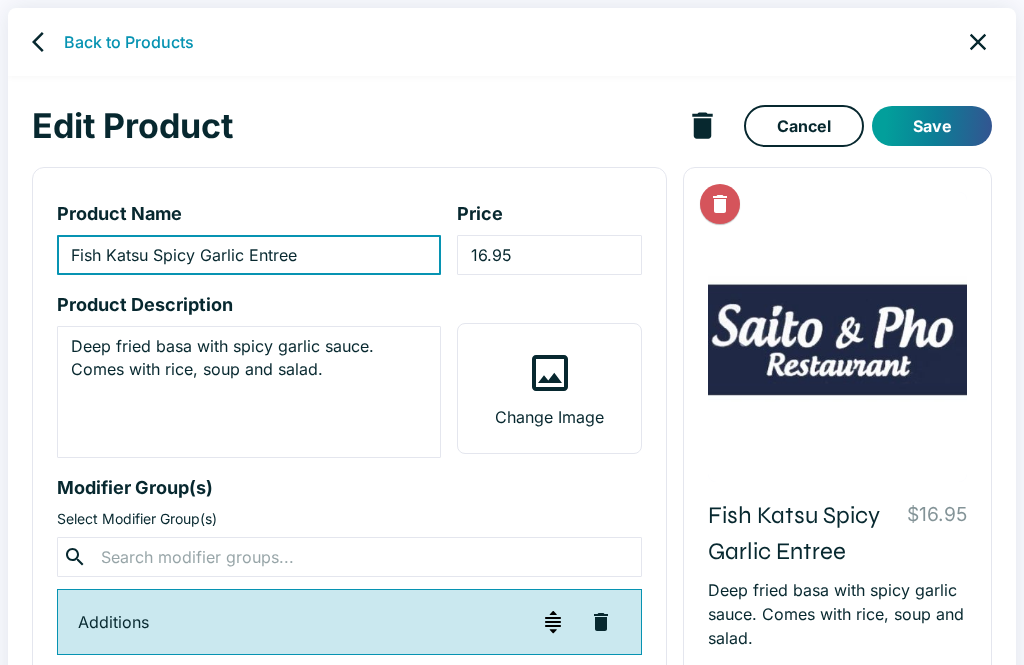 click on "Back to Products" at bounding box center [129, 42] 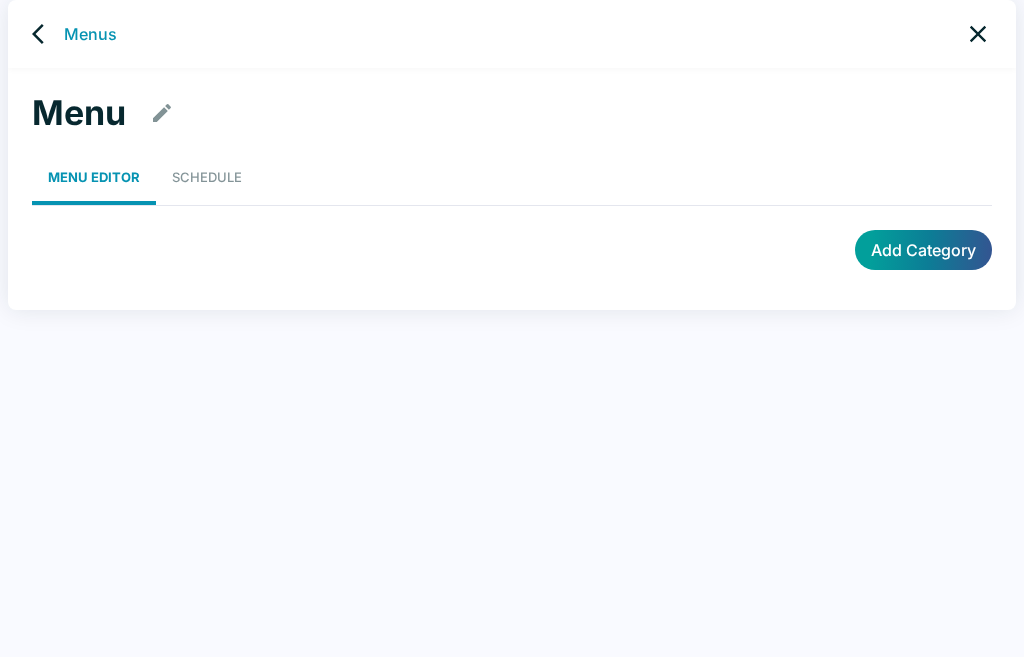 scroll, scrollTop: 8, scrollLeft: 0, axis: vertical 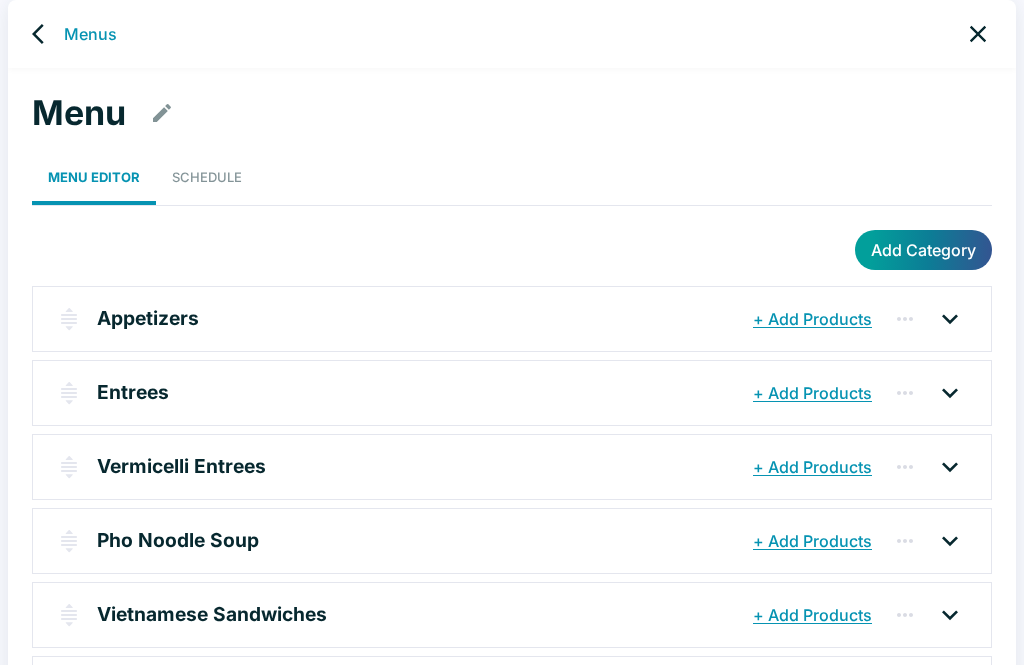 click 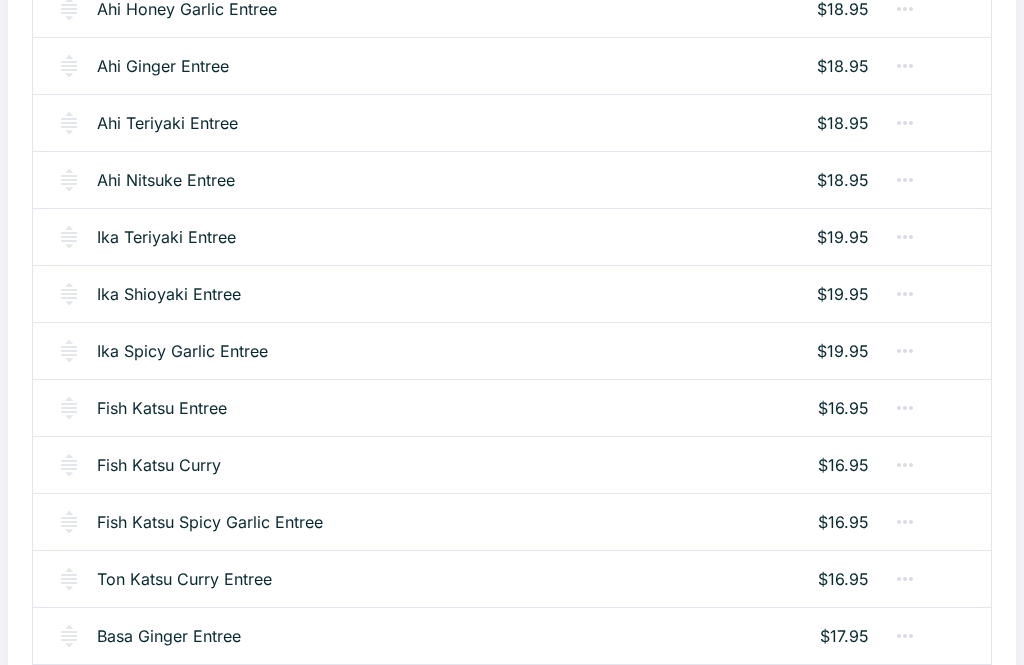 scroll, scrollTop: 1221, scrollLeft: 0, axis: vertical 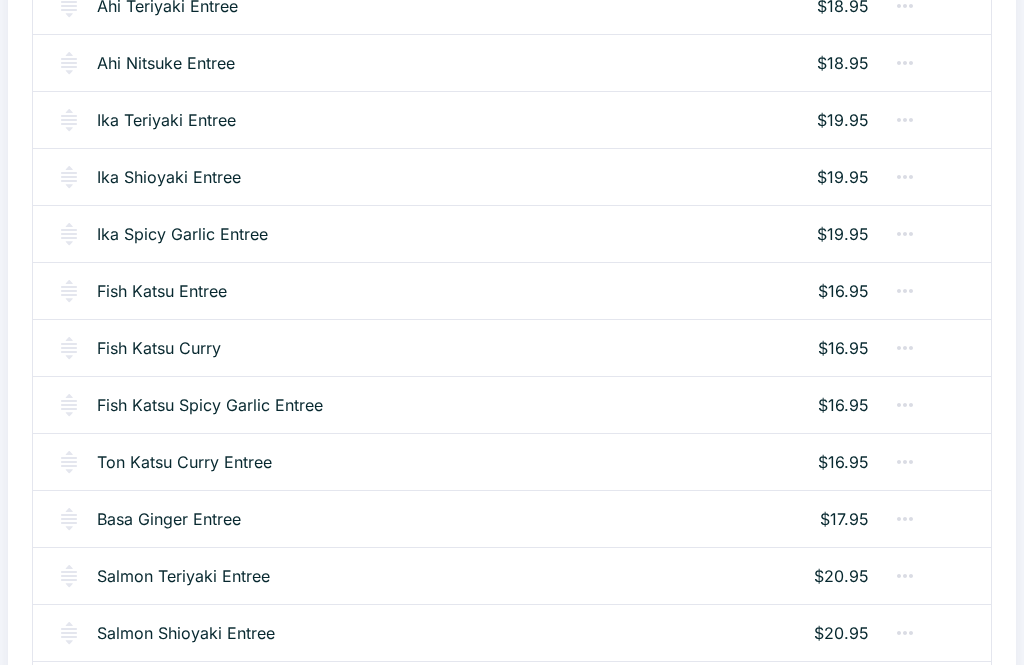 click on "Ton Katsu Curry Entree" at bounding box center (184, 462) 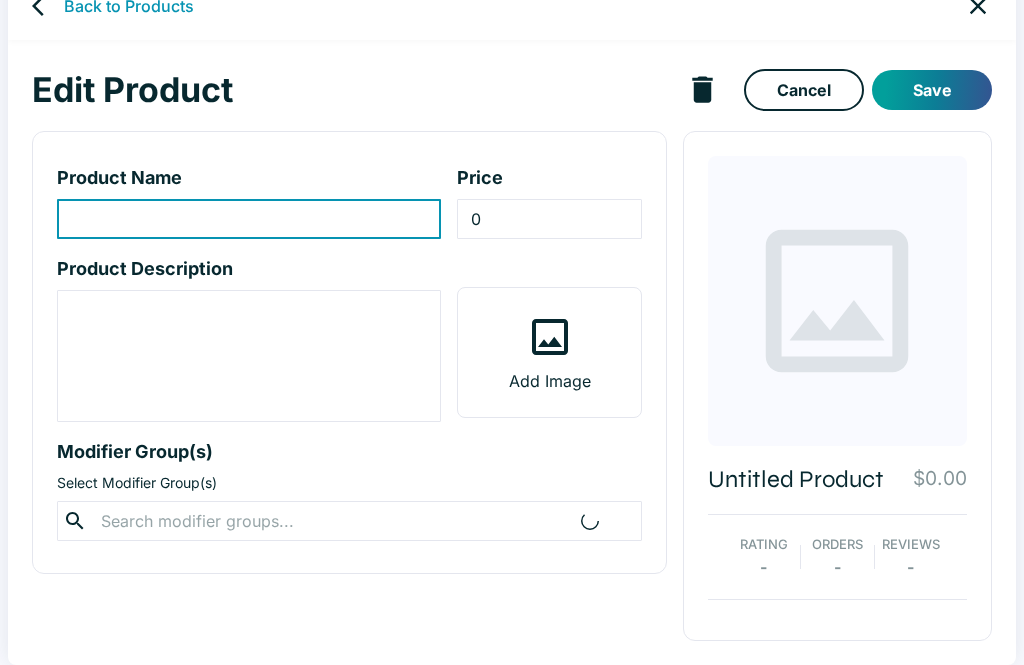 scroll, scrollTop: 0, scrollLeft: 0, axis: both 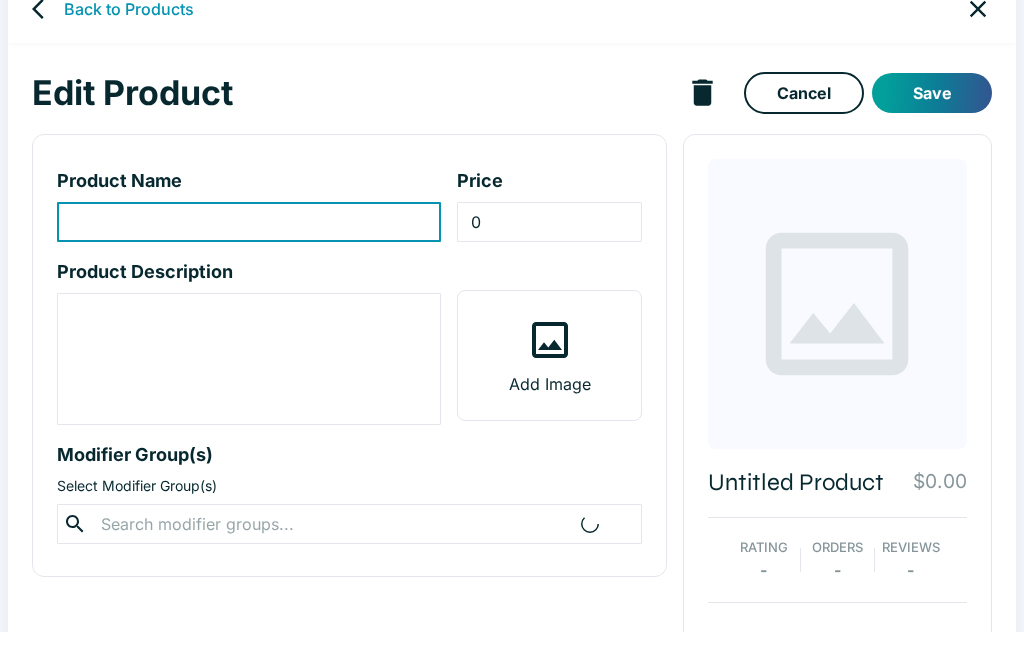 type on "Ton Katsu Curry Entree" 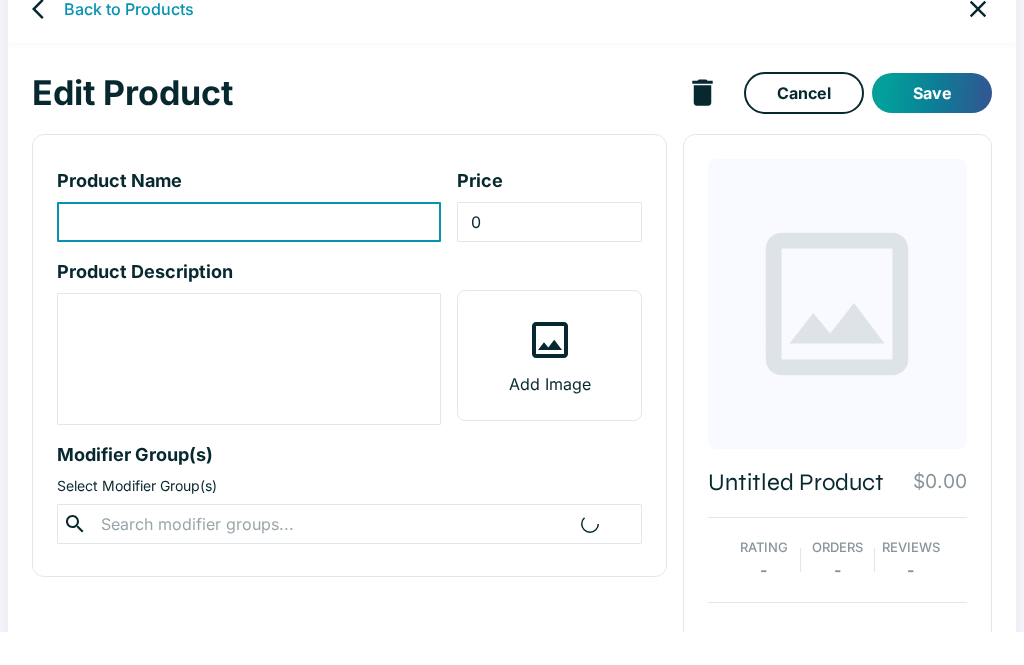 type on "16.95" 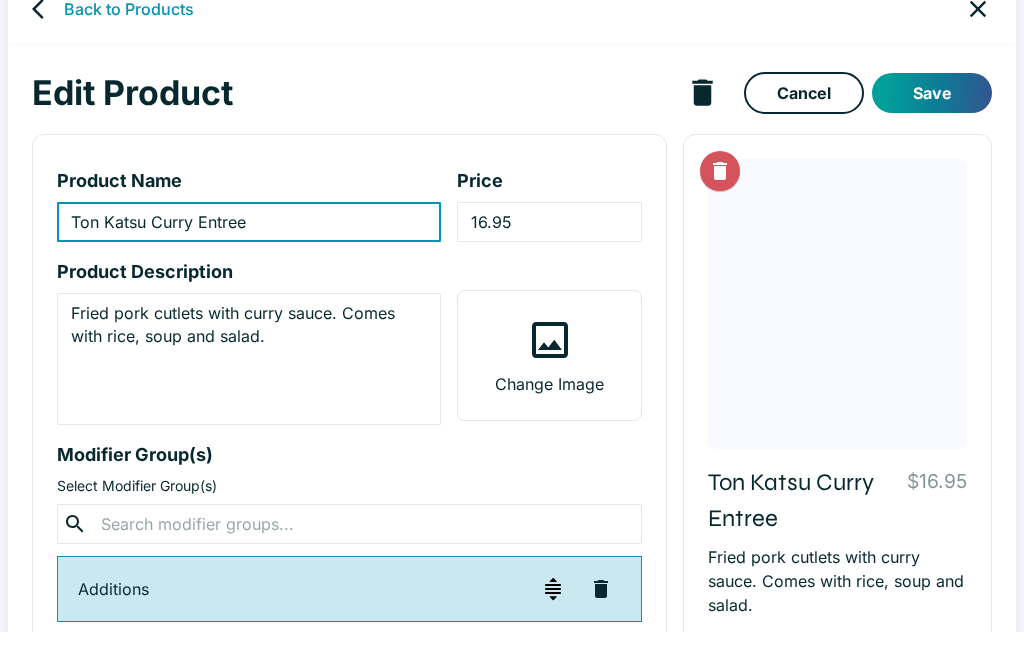 scroll, scrollTop: 35, scrollLeft: 0, axis: vertical 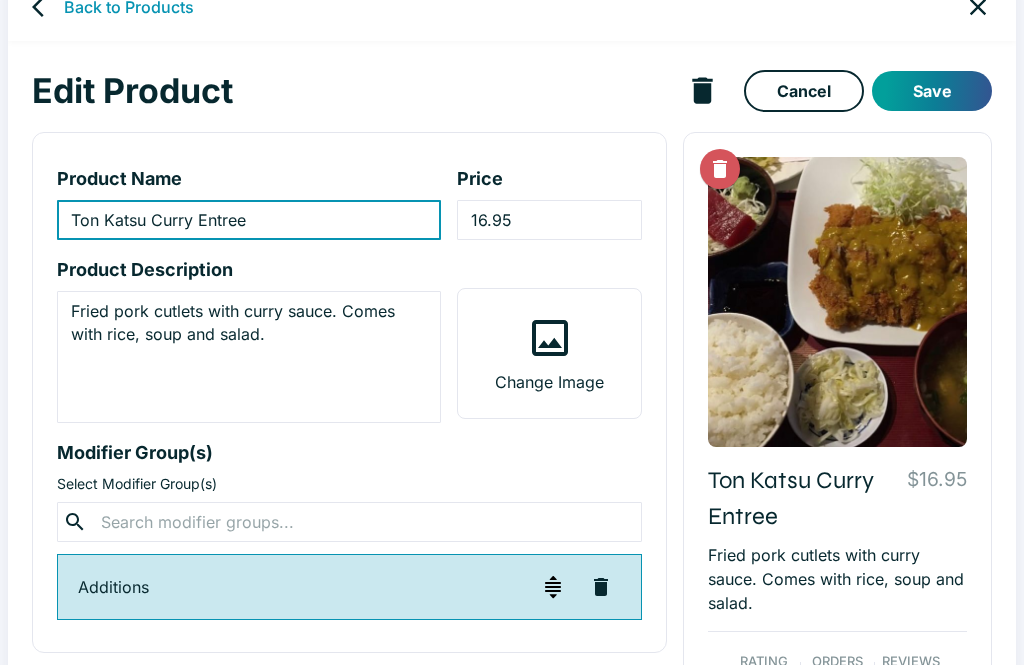 click at bounding box center [349, 522] 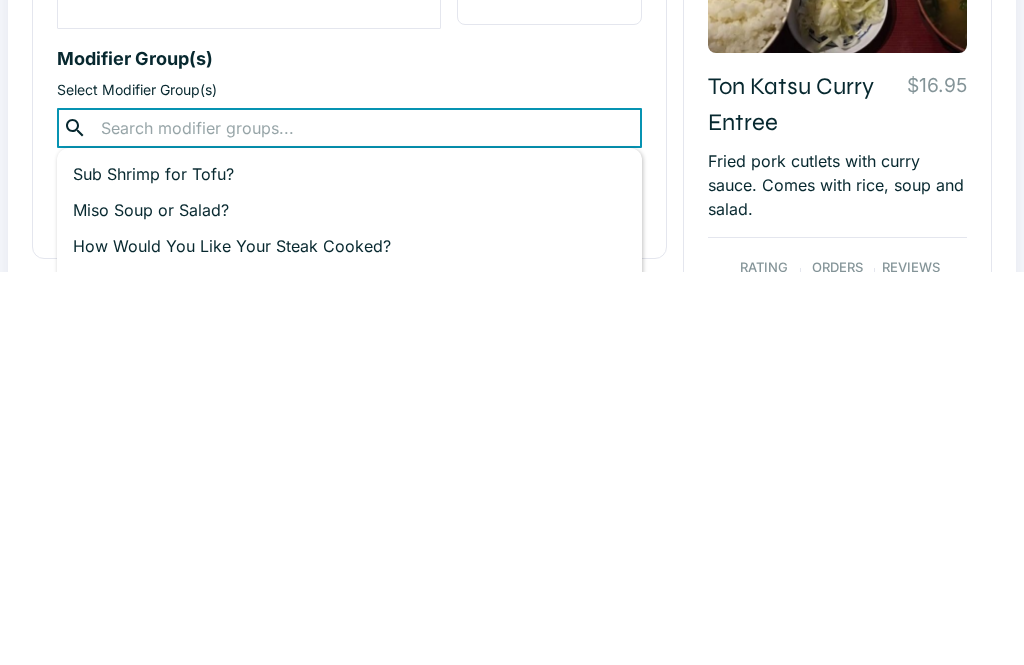 click on "Miso Soup or Salad?" at bounding box center (349, 604) 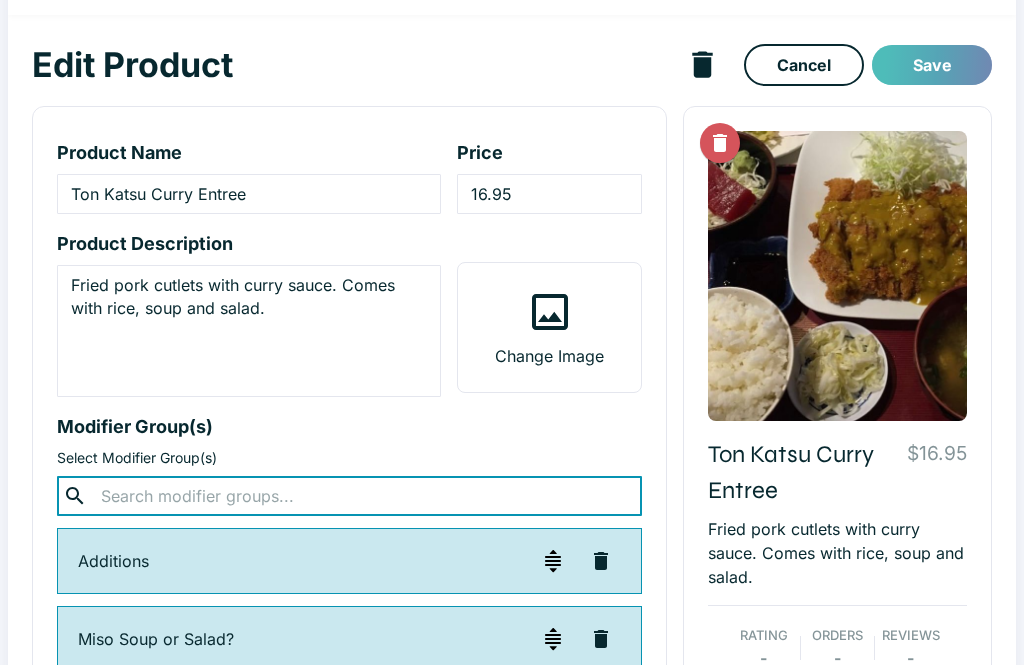 click on "Save" at bounding box center (932, 65) 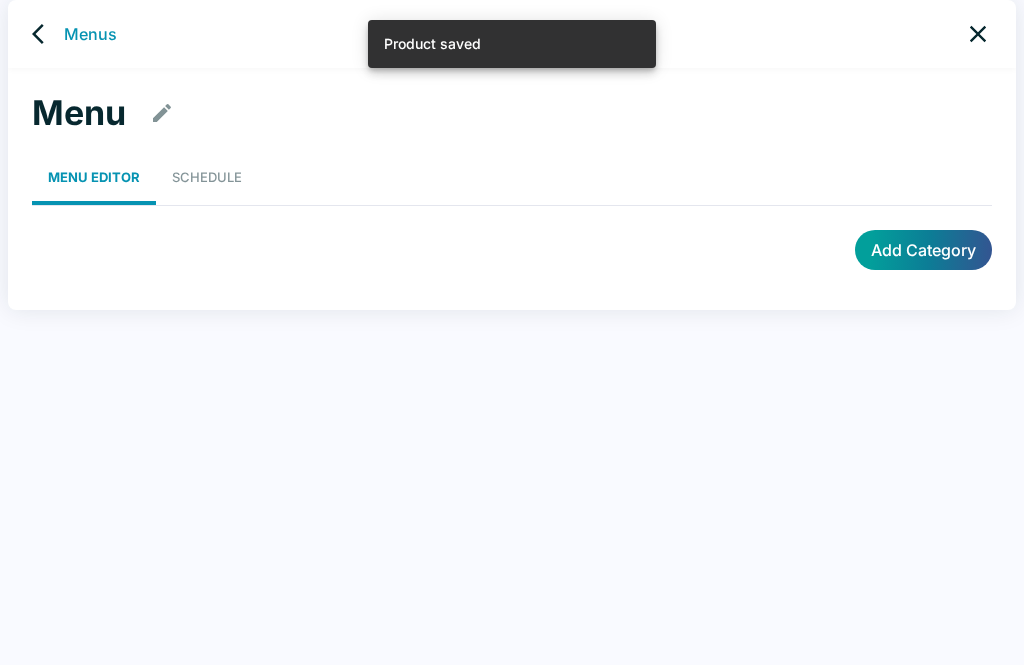 scroll, scrollTop: 8, scrollLeft: 0, axis: vertical 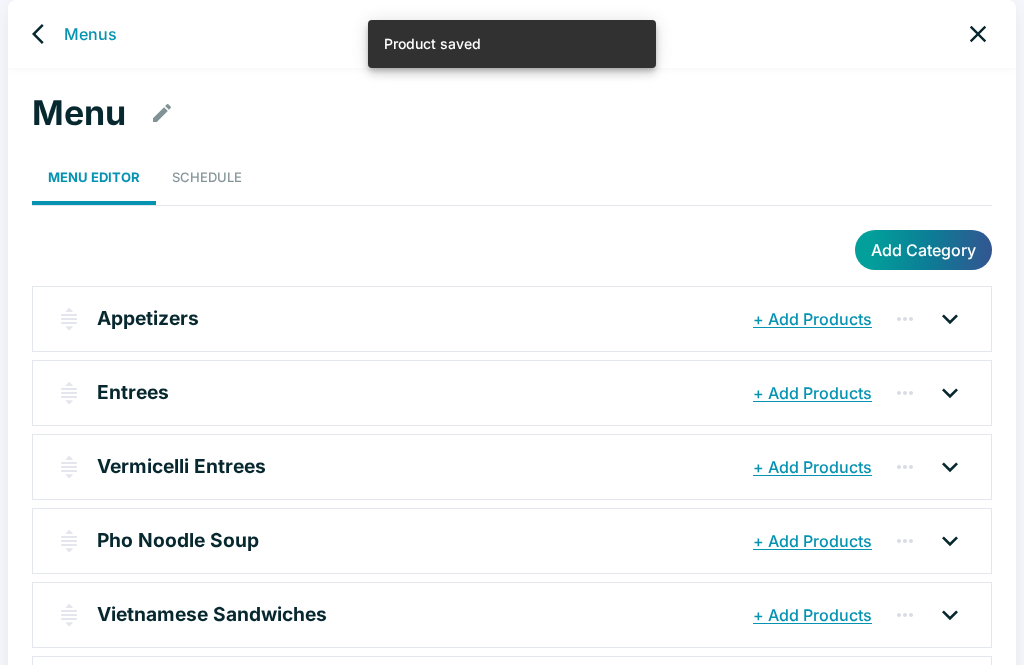 click 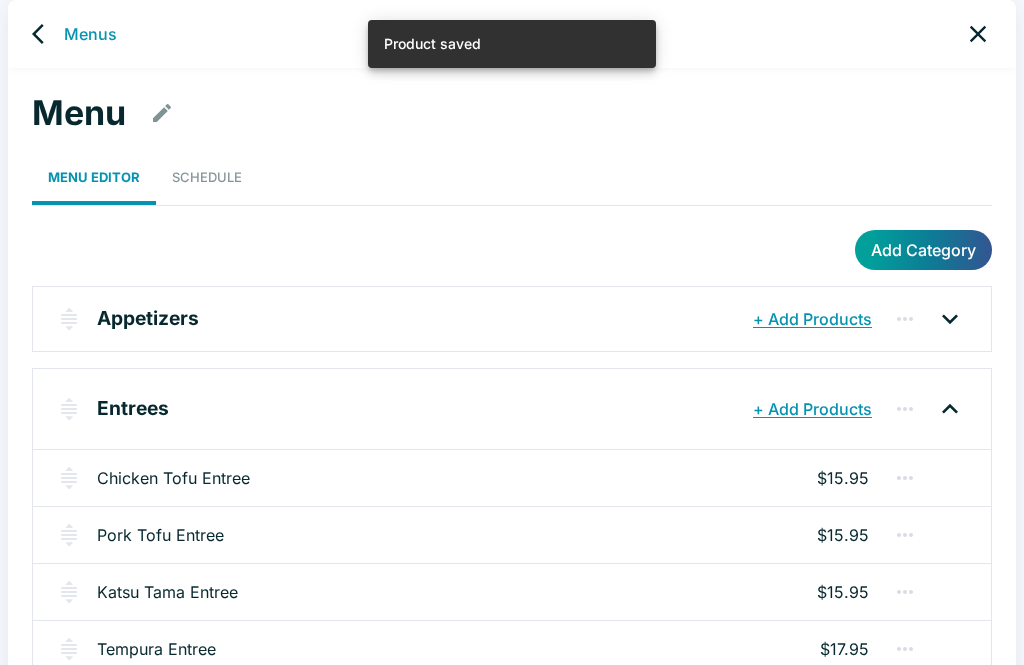 click 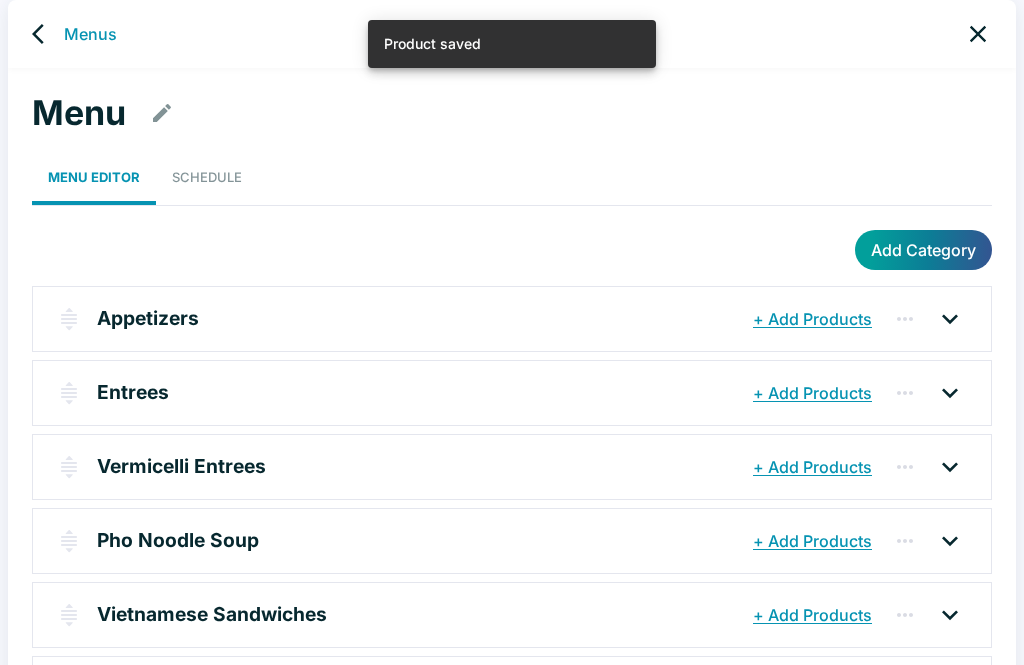click 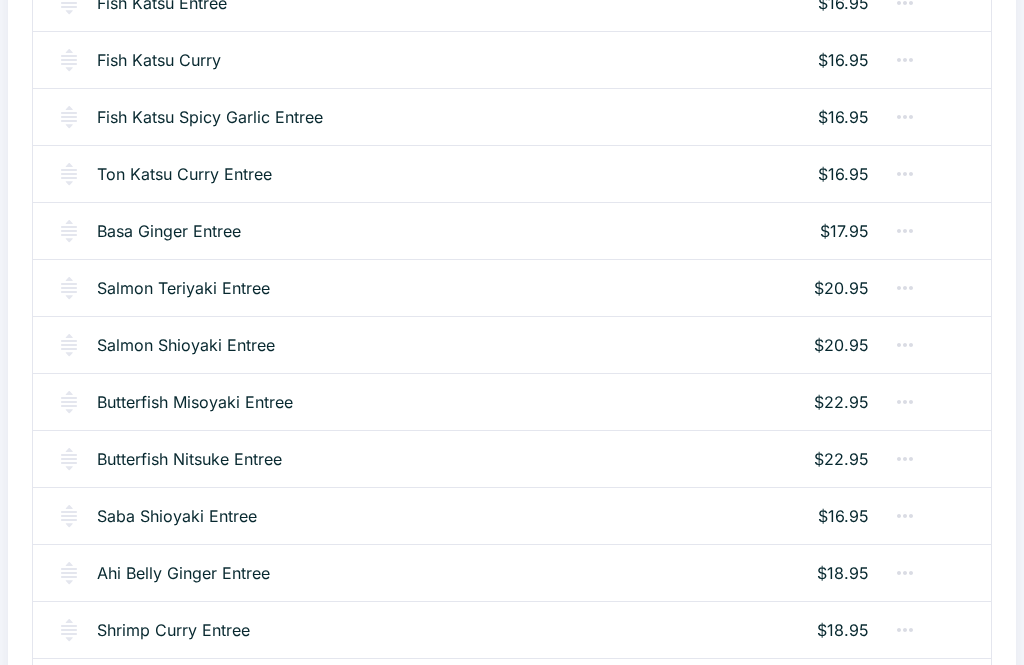 scroll, scrollTop: 1516, scrollLeft: 0, axis: vertical 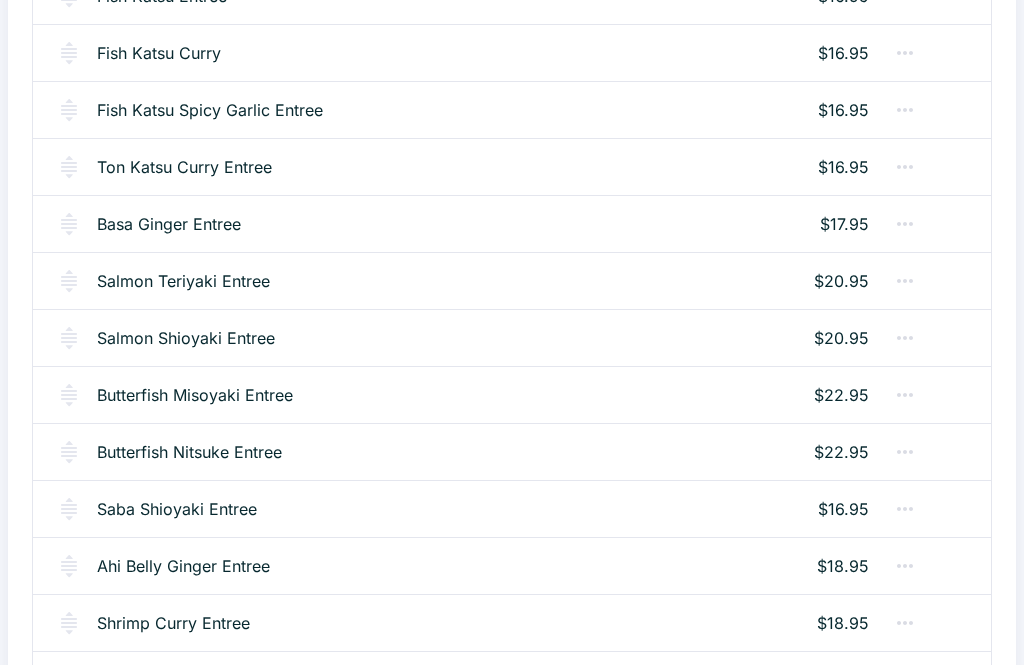 click on "Basa Ginger Entree" at bounding box center (169, 224) 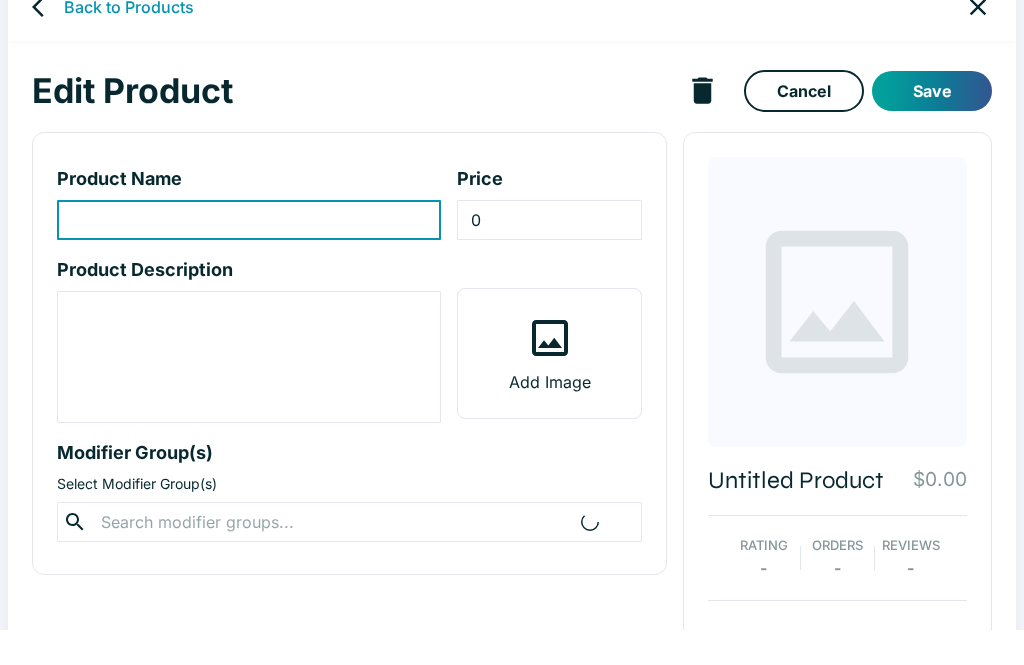 scroll, scrollTop: 35, scrollLeft: 0, axis: vertical 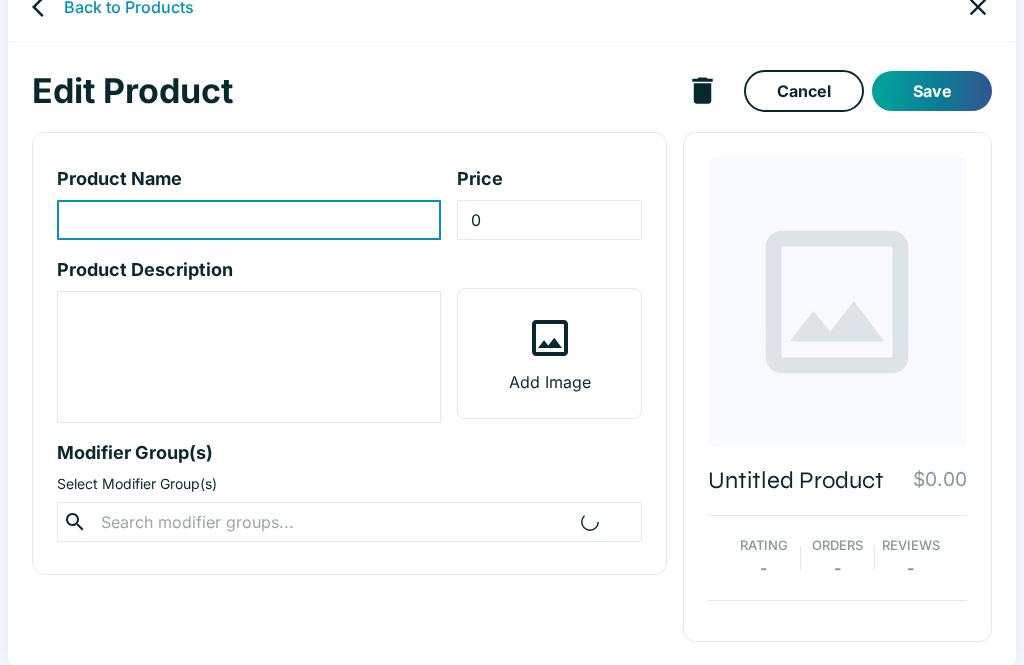 type on "Basa Ginger Entree" 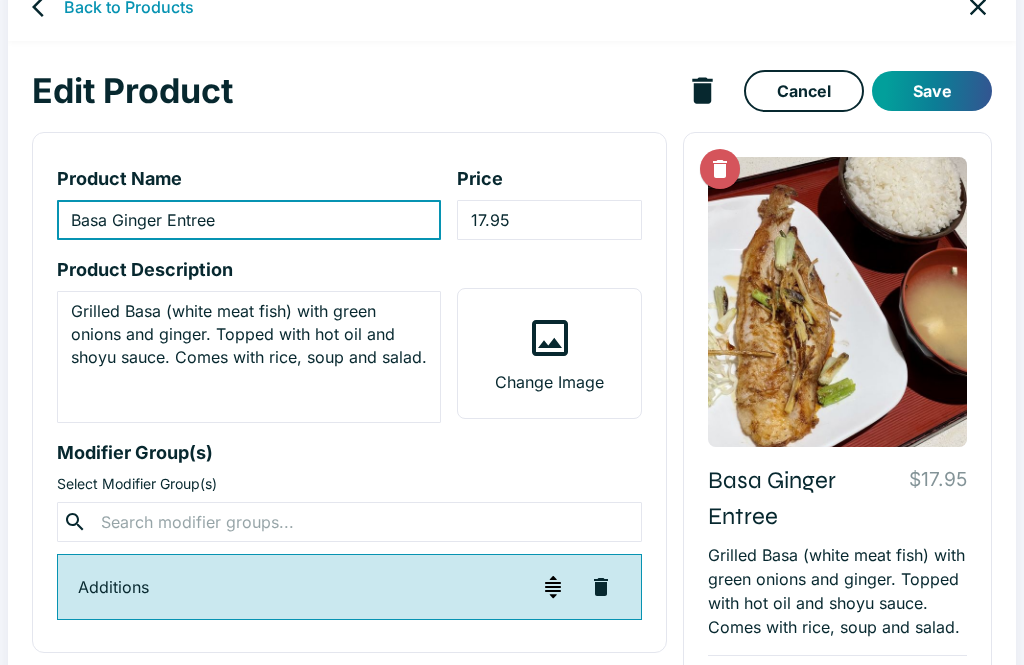 click at bounding box center (349, 522) 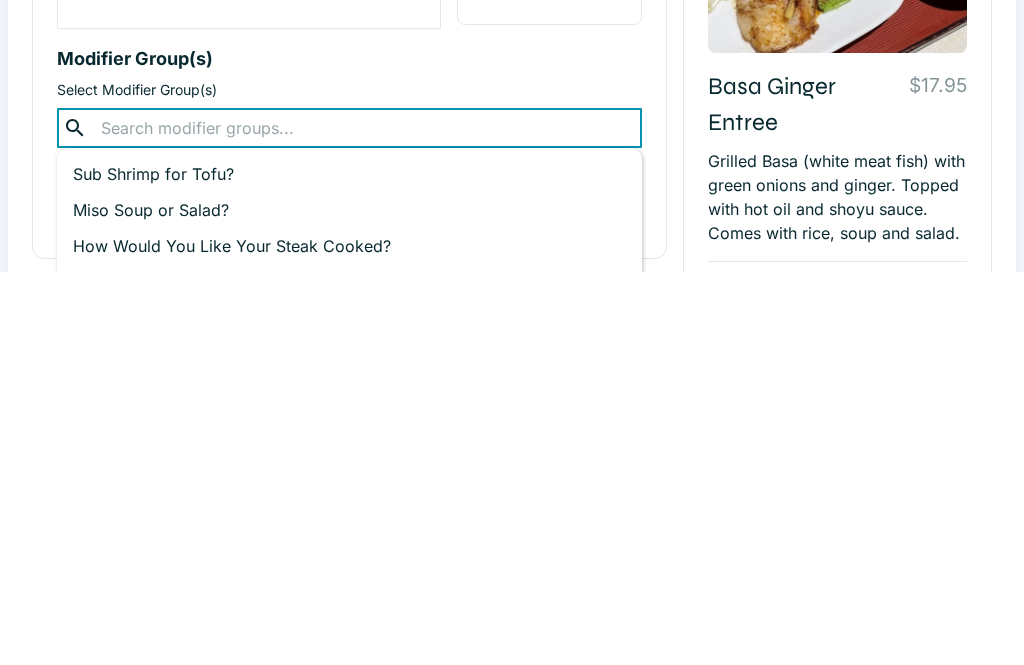 click on "Miso Soup or Salad?" at bounding box center [349, 604] 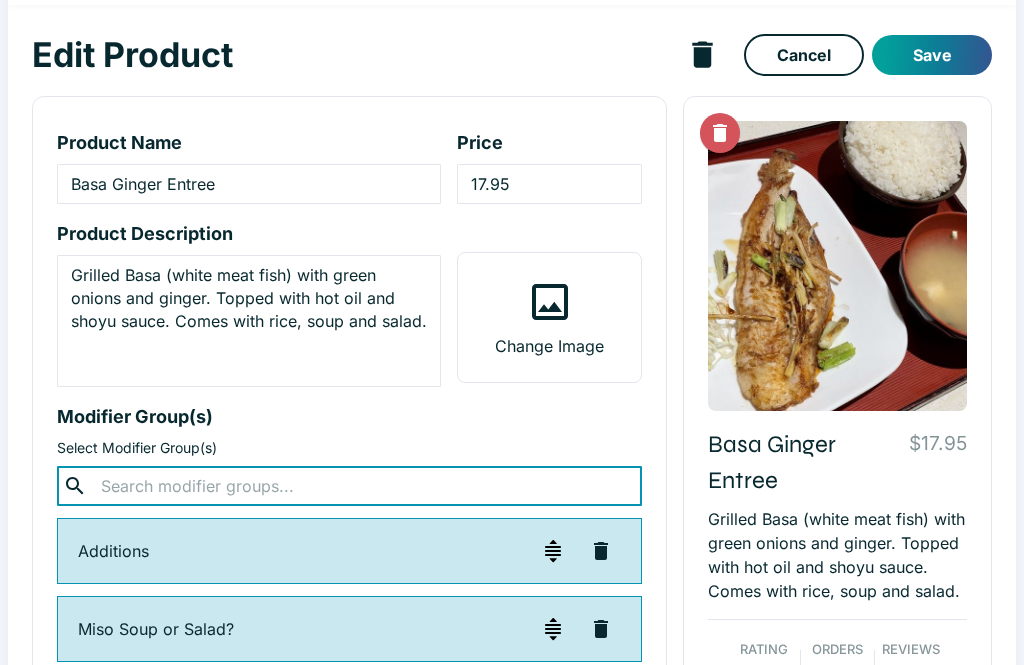 click on "Save" at bounding box center [932, 55] 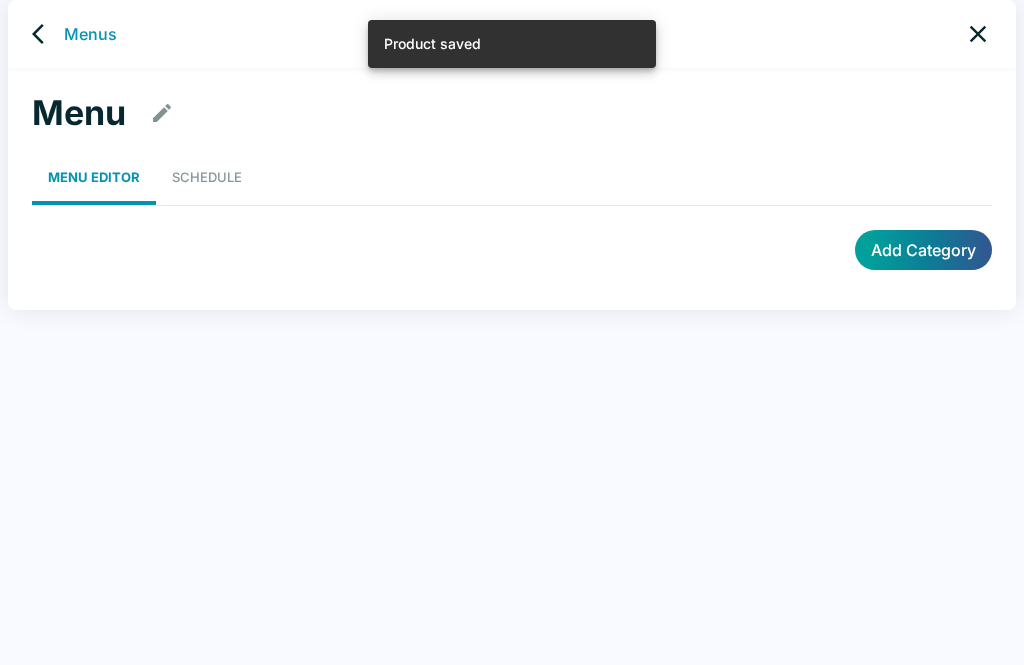 scroll, scrollTop: 8, scrollLeft: 0, axis: vertical 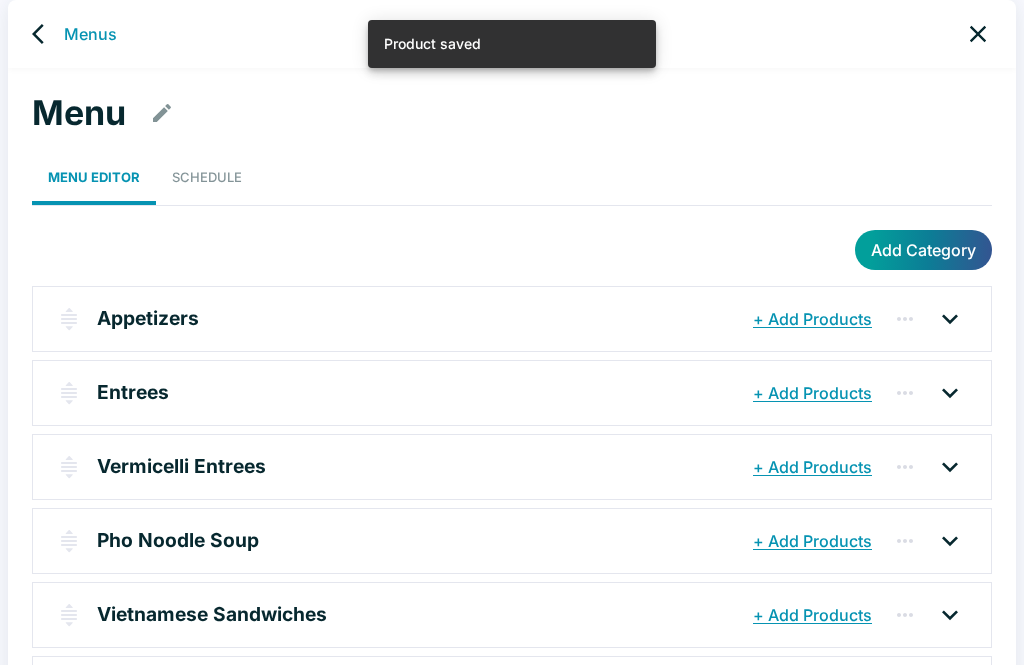 click 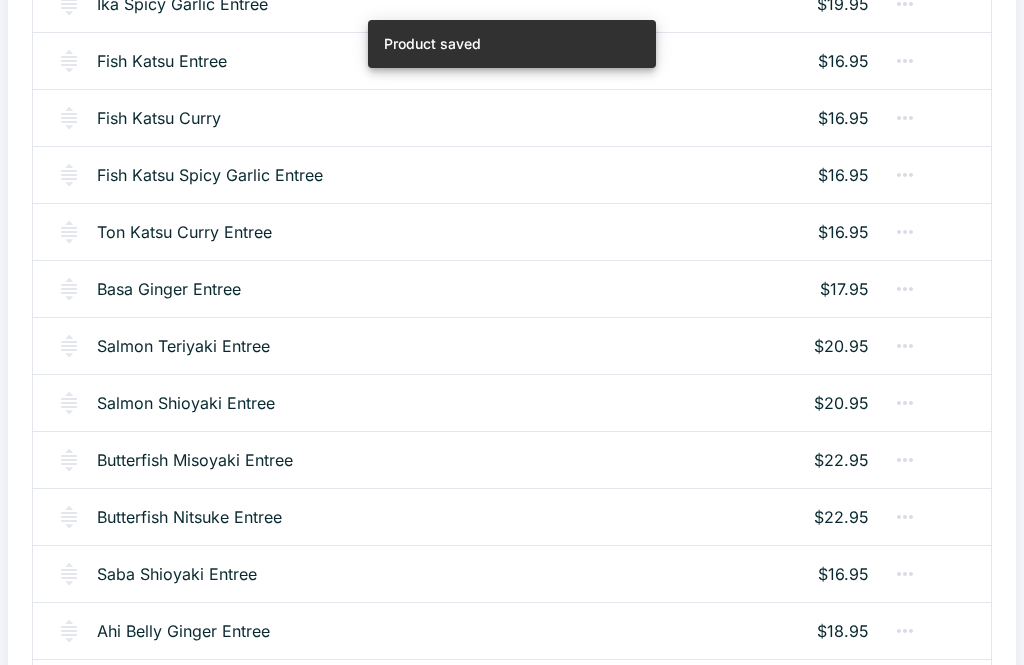 scroll, scrollTop: 1477, scrollLeft: 0, axis: vertical 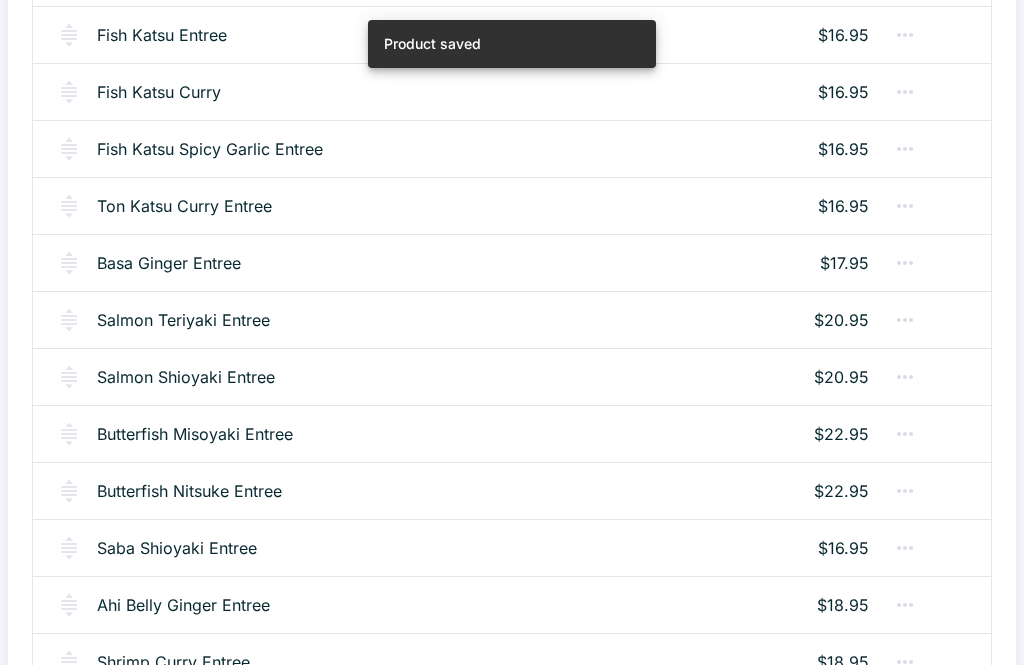 click on "Salmon Teriyaki Entree" at bounding box center (183, 320) 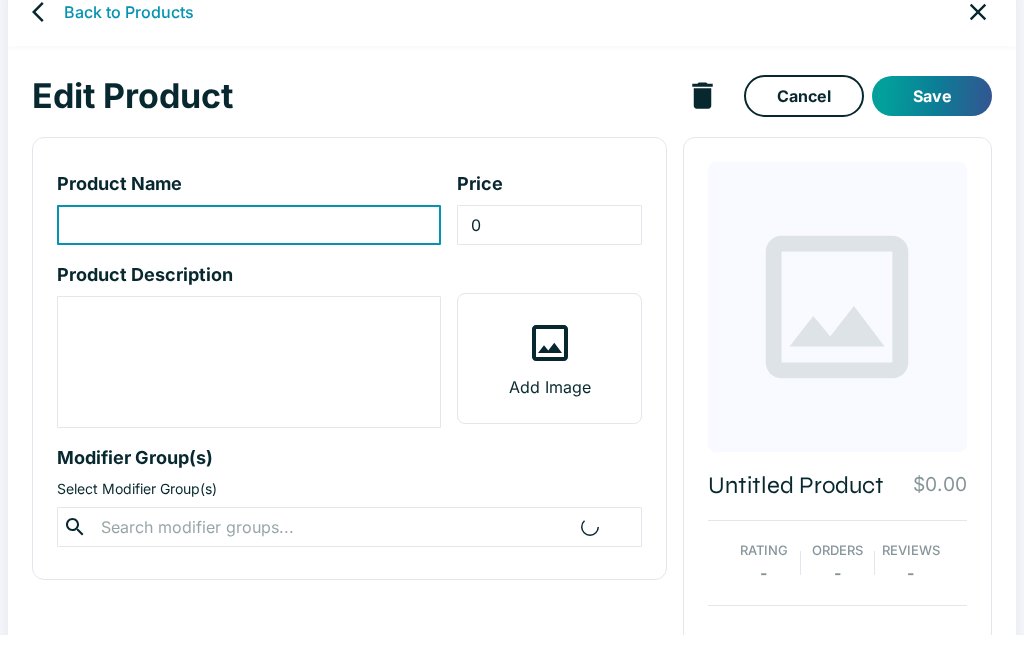 scroll, scrollTop: 35, scrollLeft: 0, axis: vertical 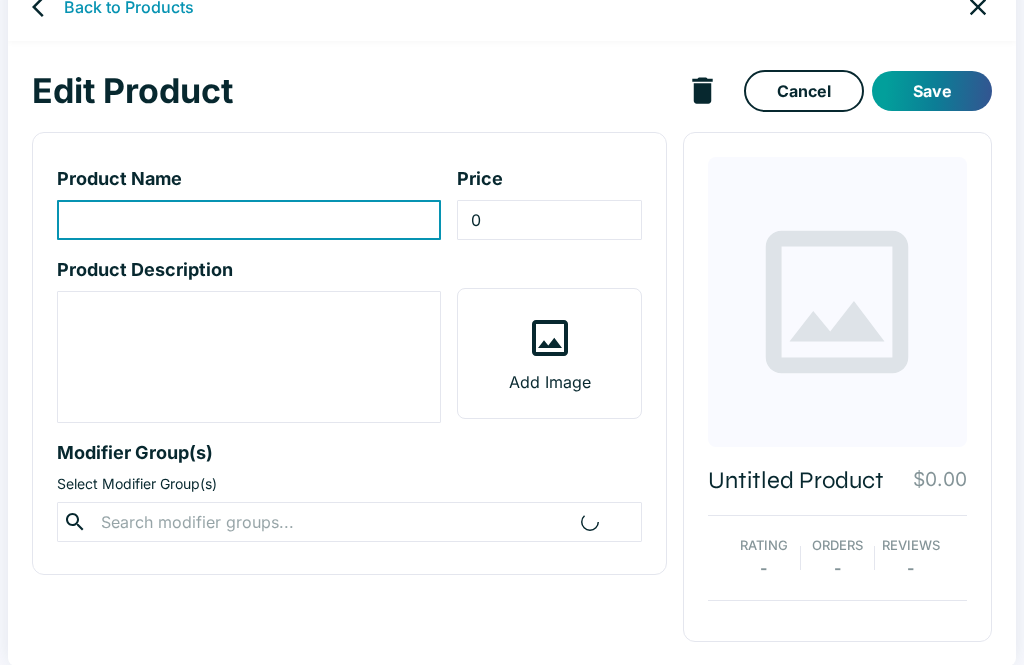 type on "Salmon Teriyaki Entree" 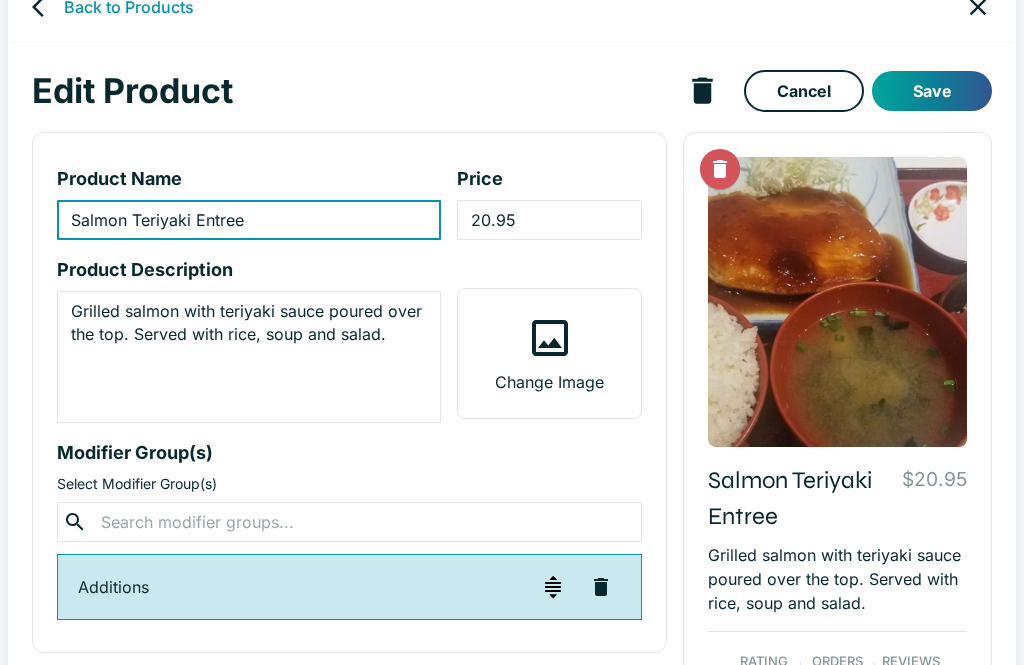 click at bounding box center (349, 522) 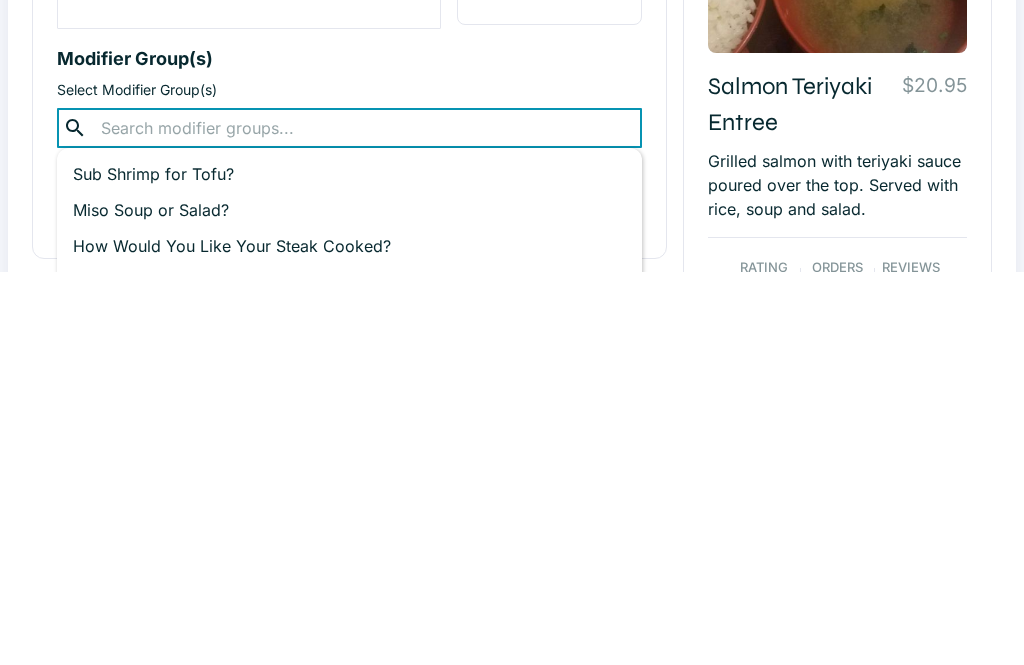 click on "Miso Soup or Salad?" at bounding box center [349, 604] 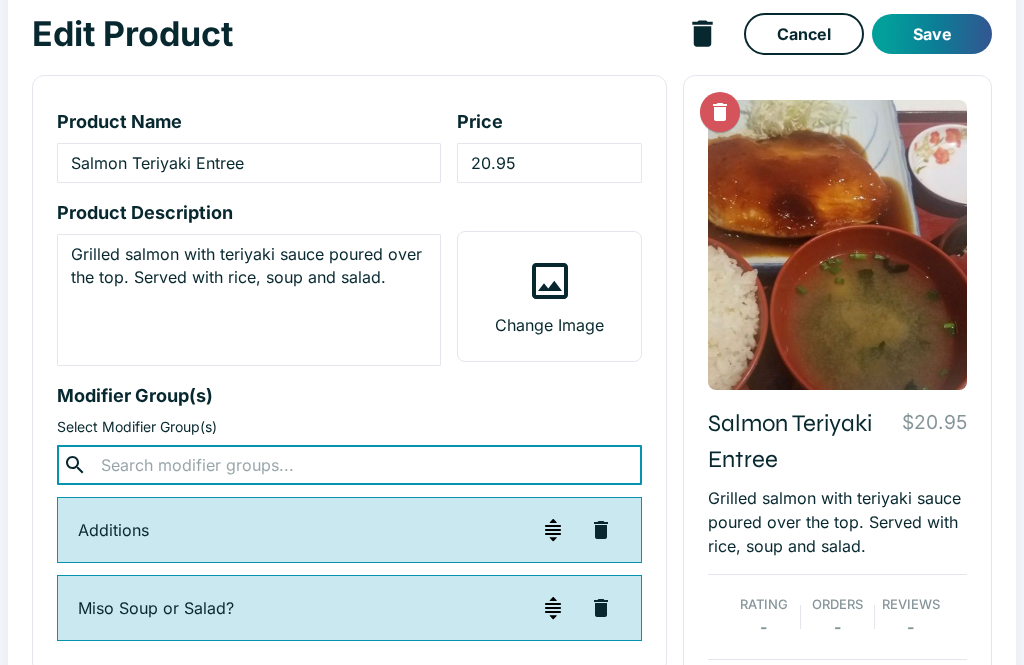 click on "Save" at bounding box center [932, 34] 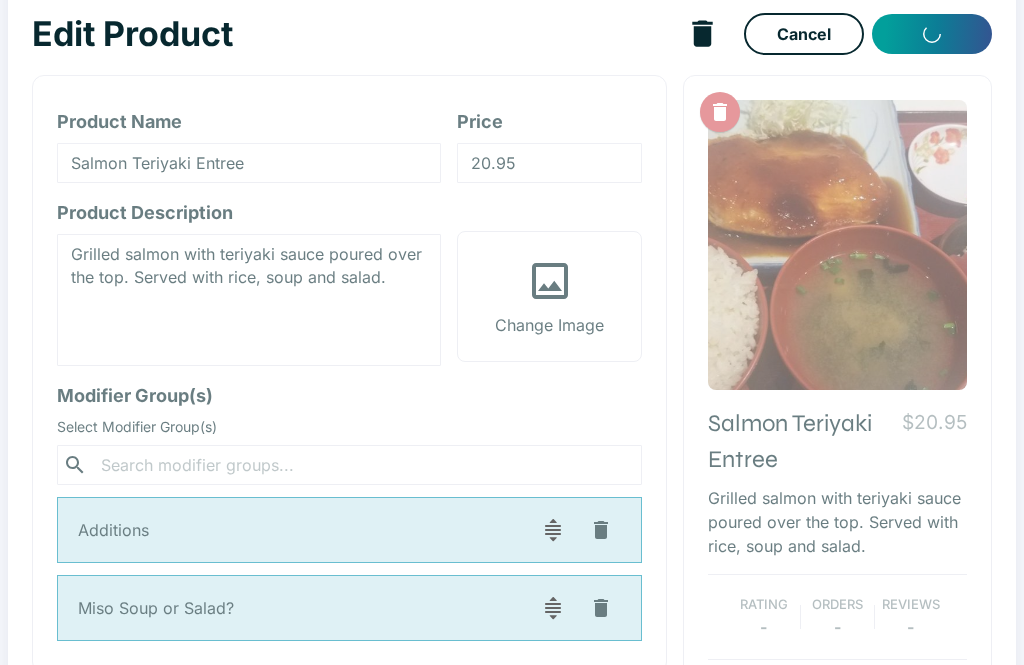 scroll, scrollTop: 8, scrollLeft: 0, axis: vertical 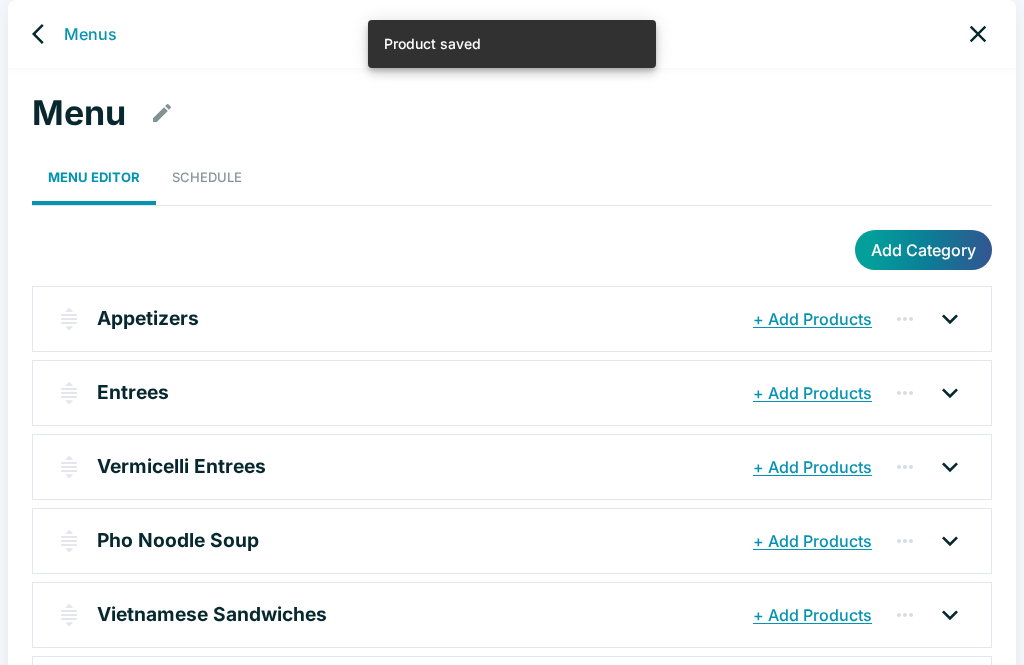 click 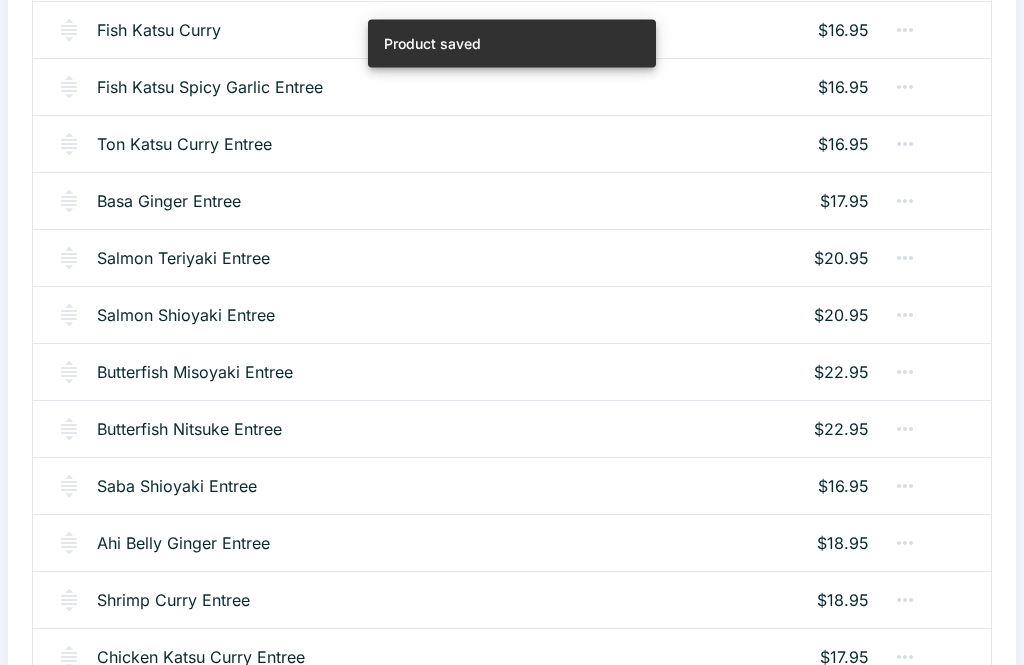 scroll, scrollTop: 1558, scrollLeft: 0, axis: vertical 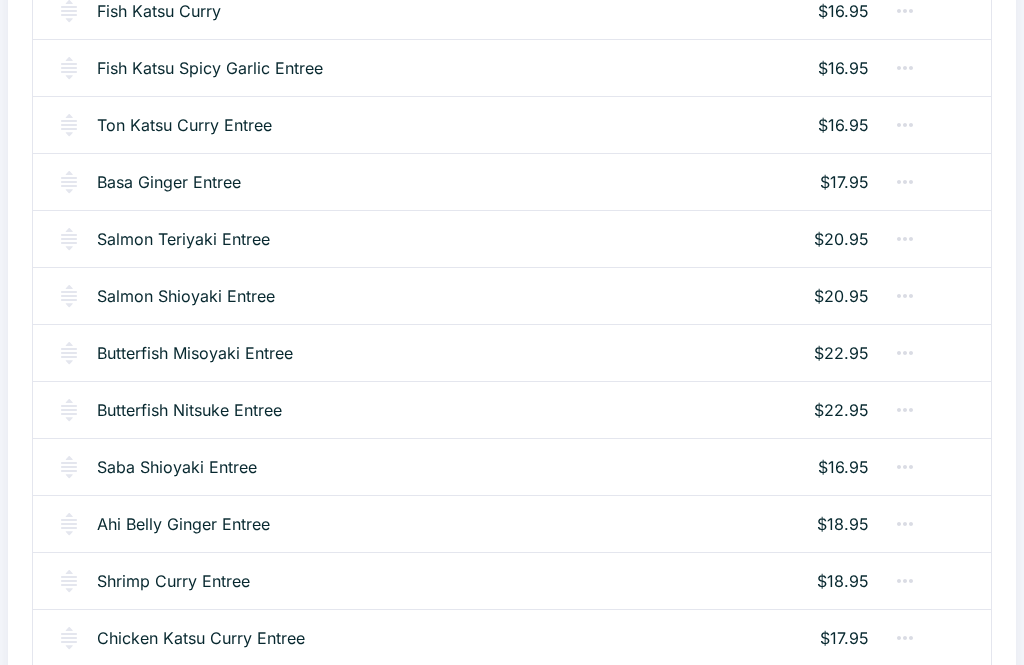click on "Salmon Shioyaki Entree" at bounding box center [186, 296] 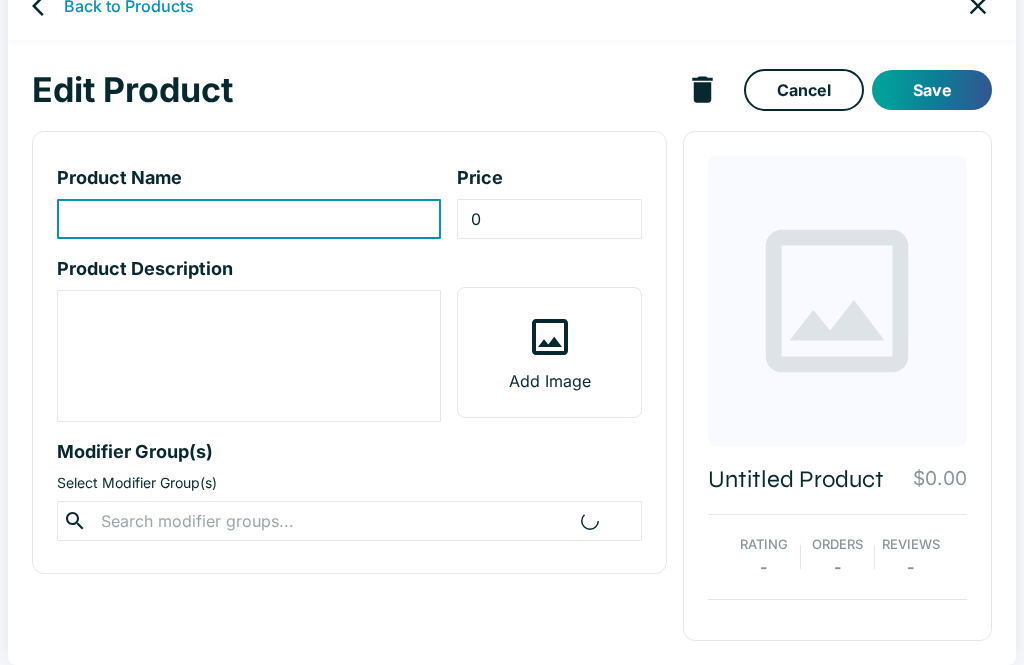 scroll, scrollTop: 0, scrollLeft: 0, axis: both 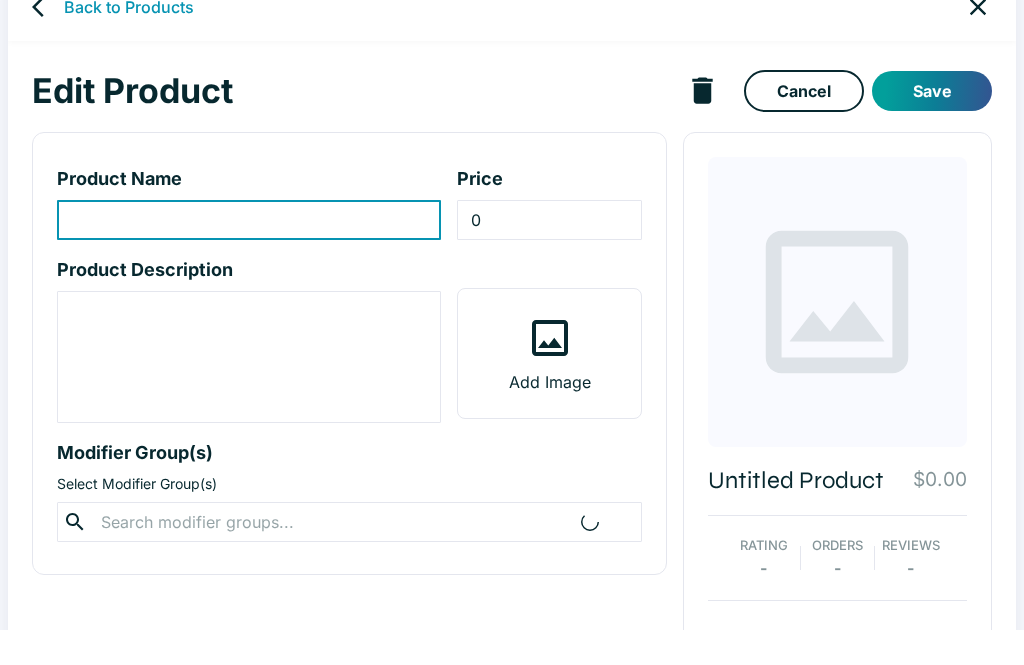 type on "Salmon Shioyaki Entree" 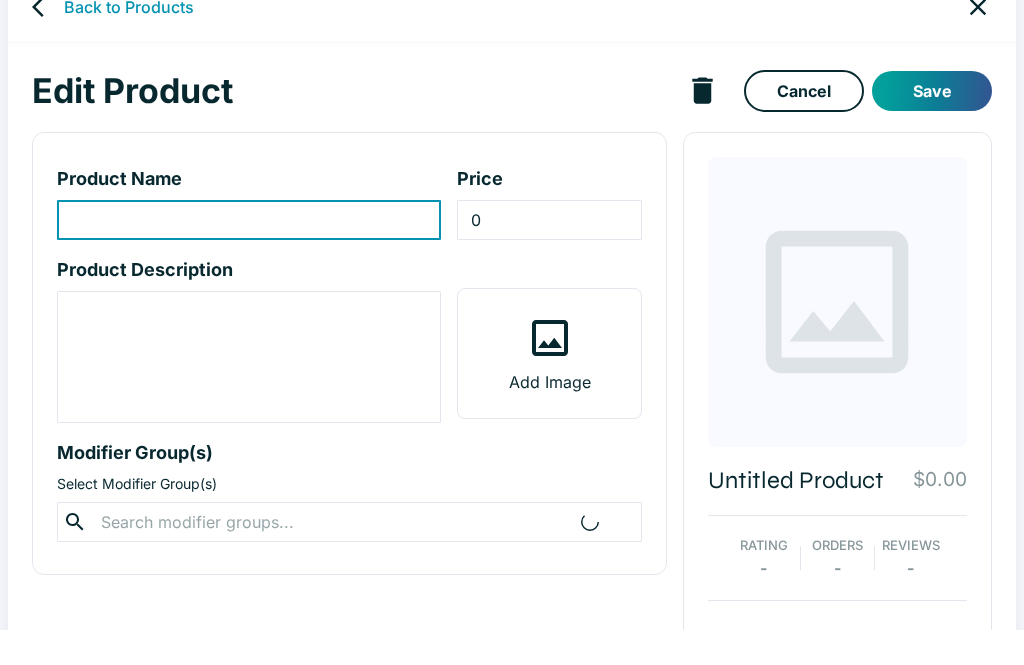 type on "20.95" 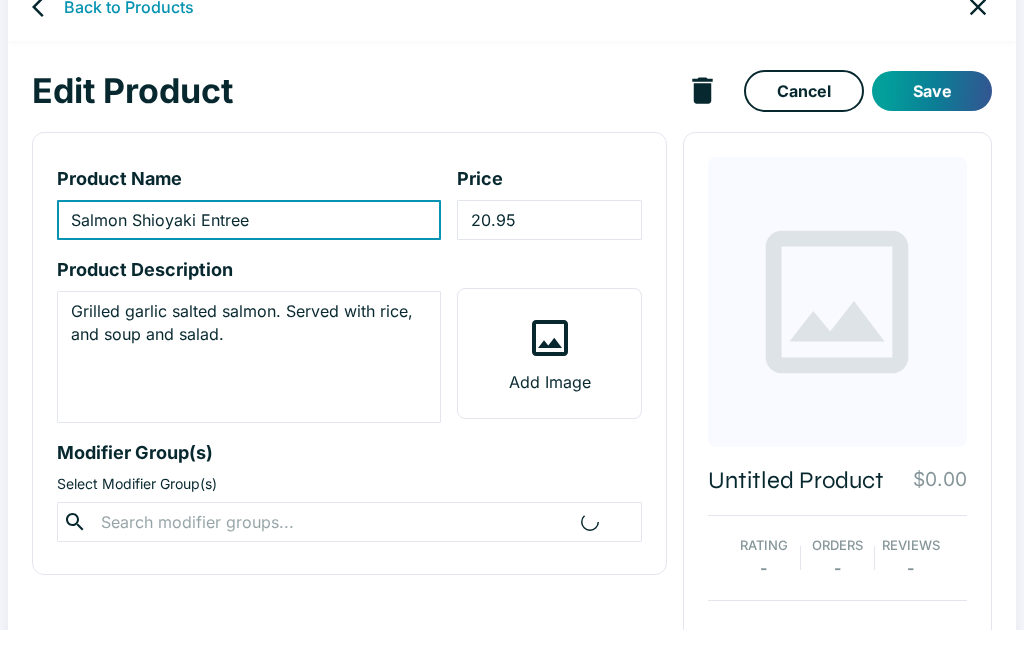 scroll, scrollTop: 35, scrollLeft: 0, axis: vertical 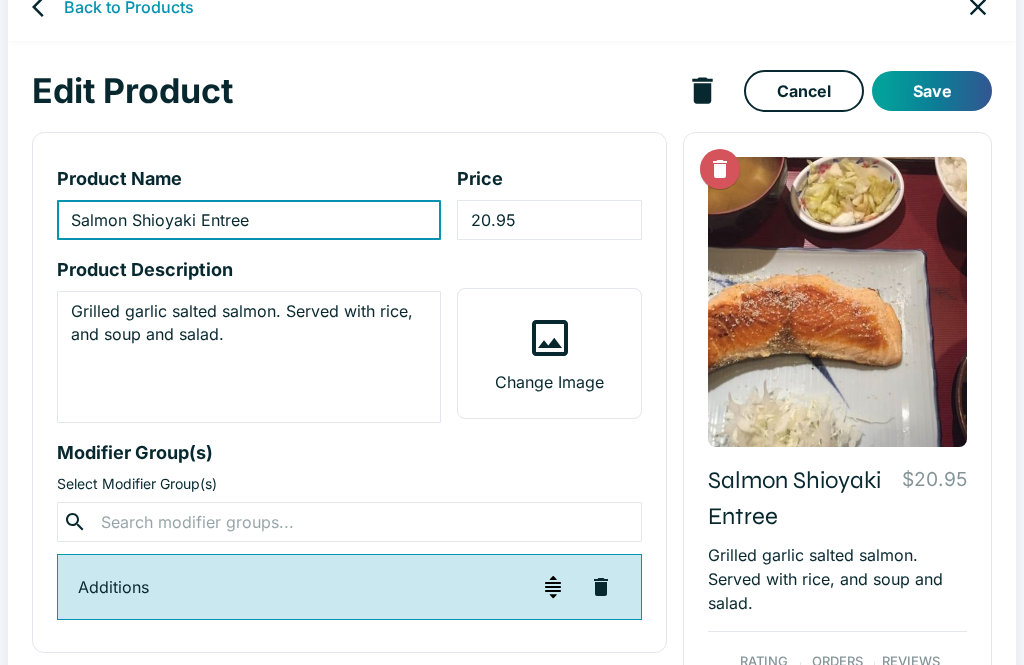click at bounding box center (349, 522) 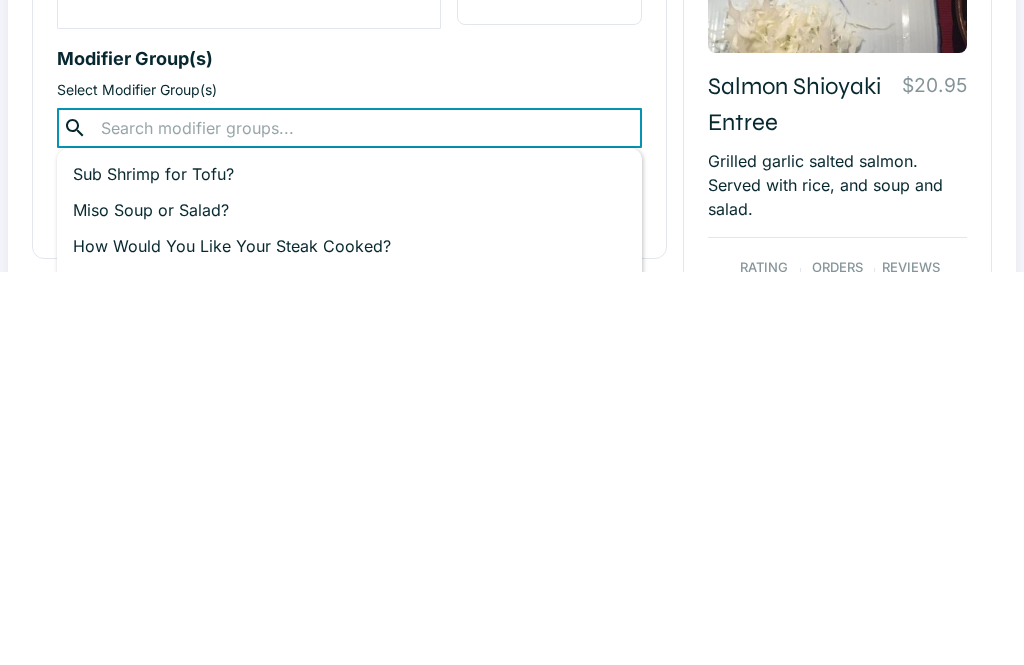 click on "Miso Soup or Salad?" at bounding box center [349, 604] 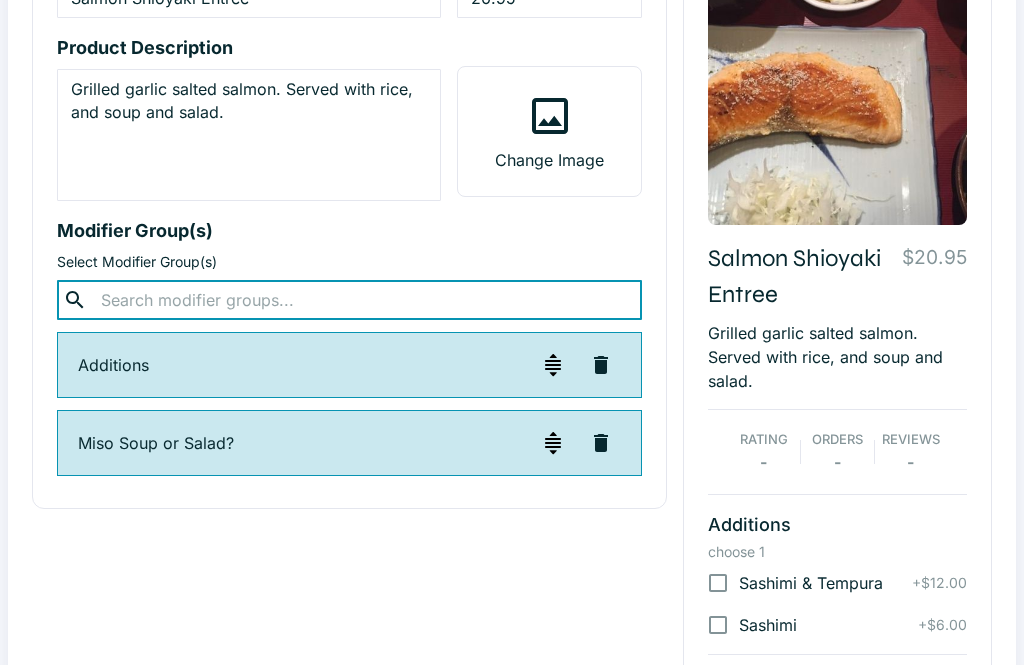 scroll, scrollTop: 0, scrollLeft: 0, axis: both 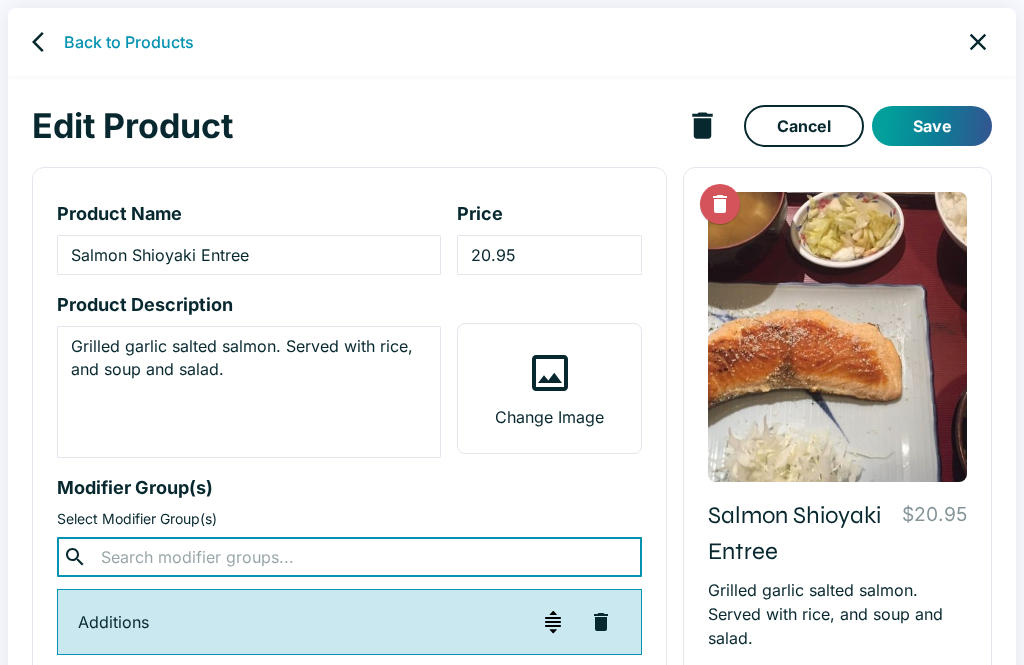 click on "Save" at bounding box center [932, 126] 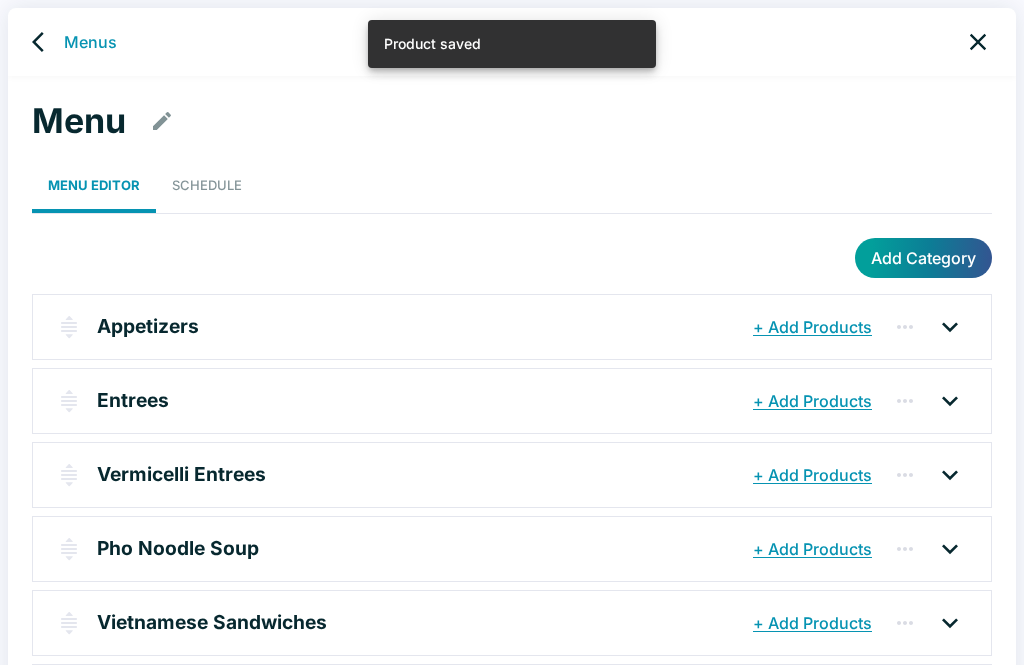 click 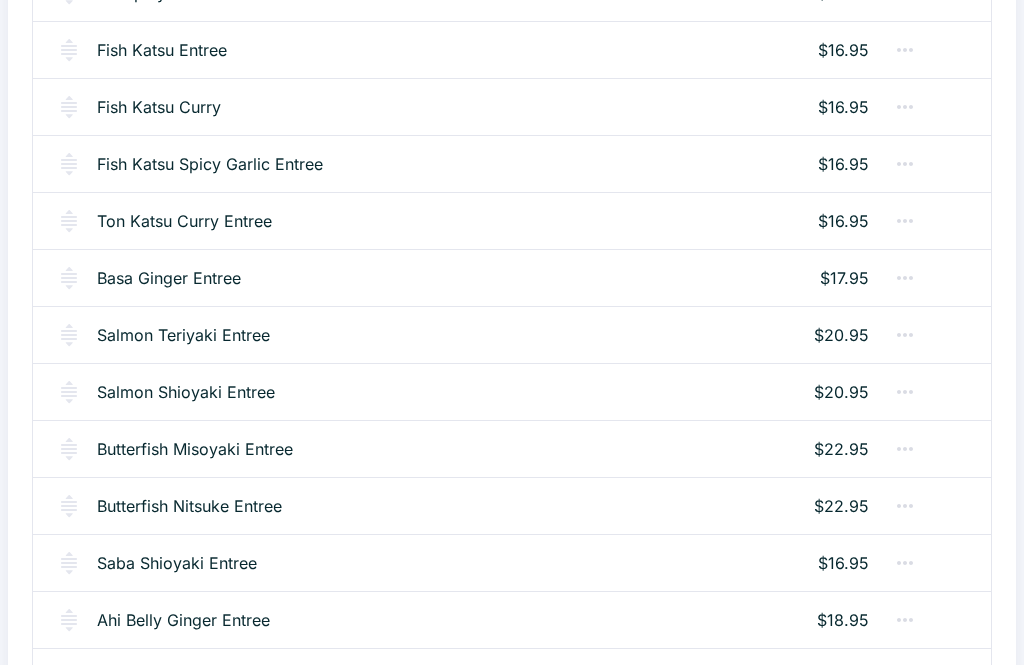 scroll, scrollTop: 1468, scrollLeft: 0, axis: vertical 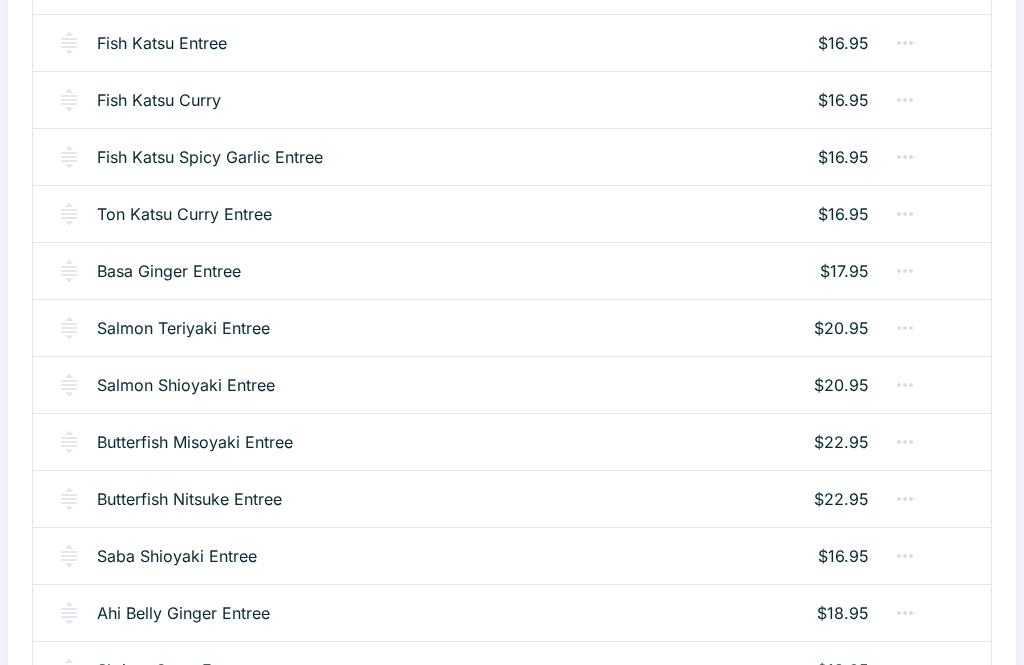 click on "Butterfish Misoyaki Entree" at bounding box center [195, 443] 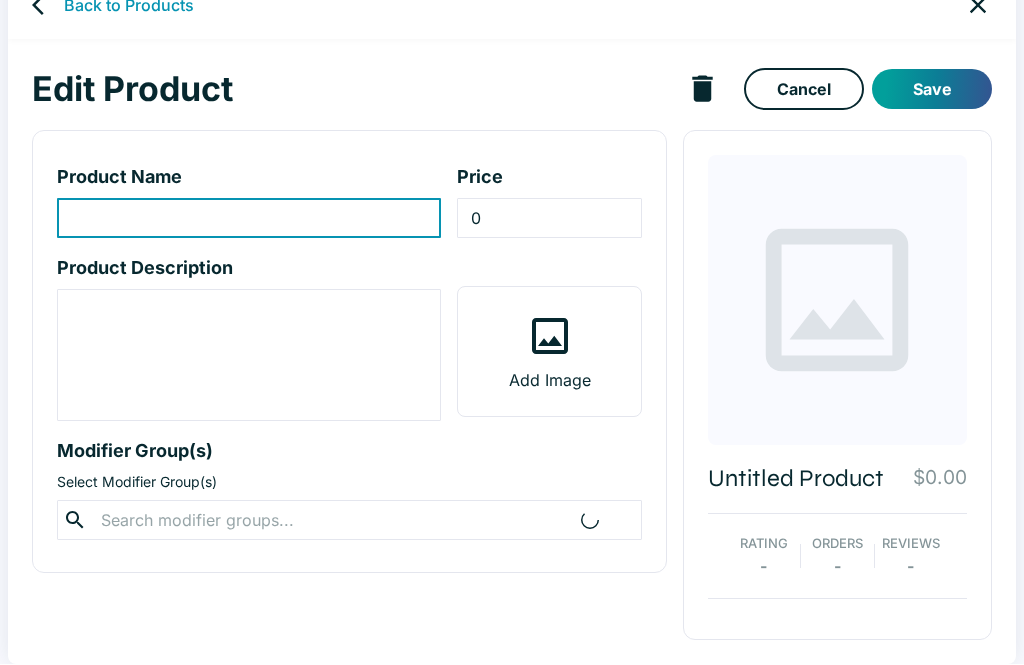 scroll, scrollTop: 0, scrollLeft: 0, axis: both 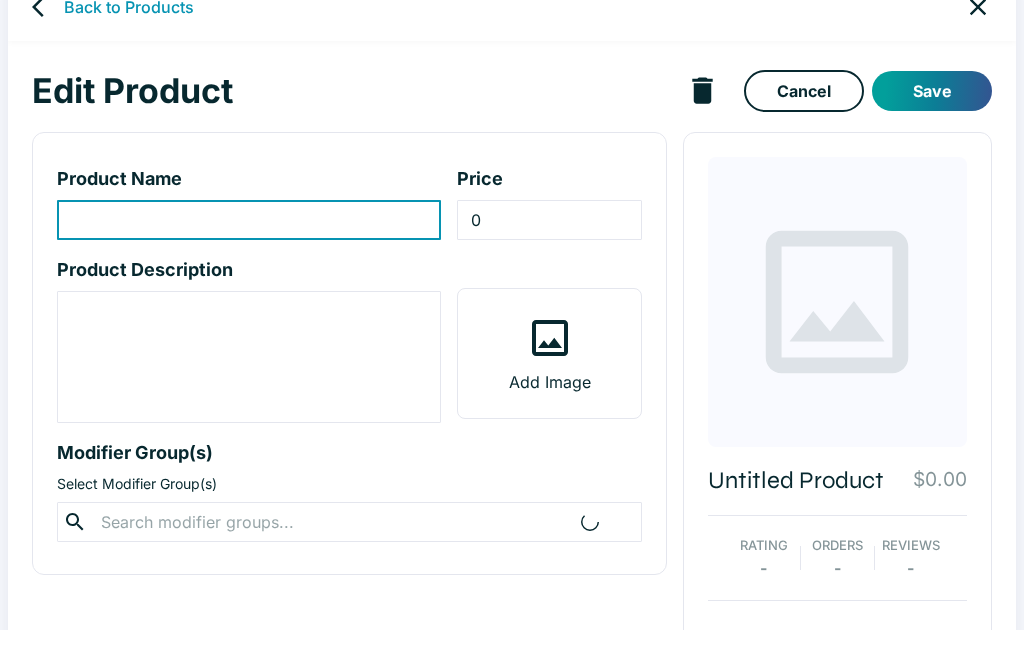 type on "Butterfish Misoyaki Entree" 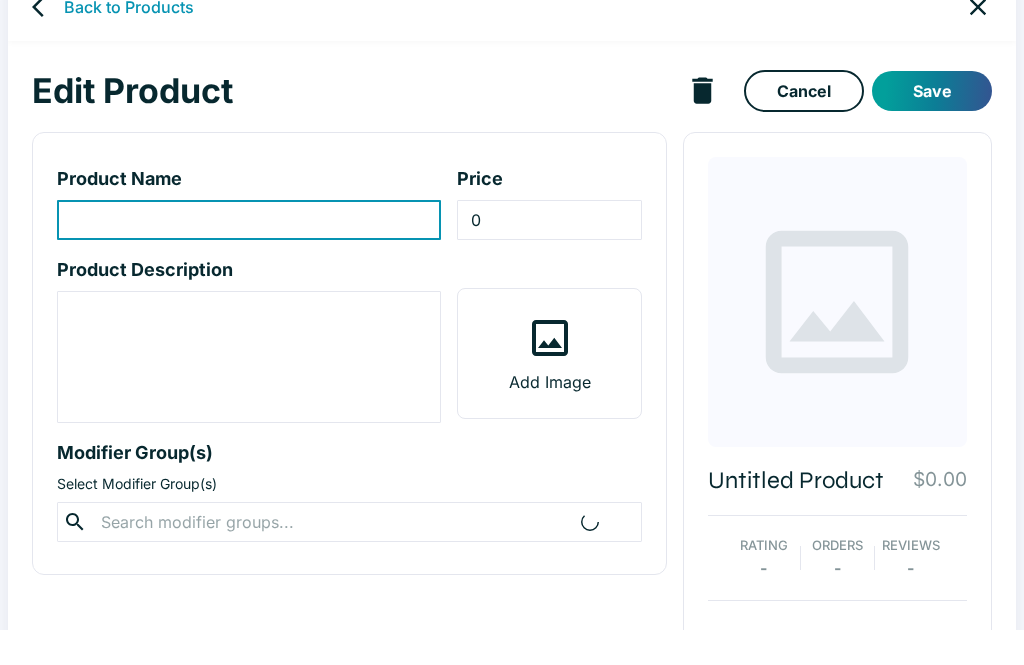 type on "22.95" 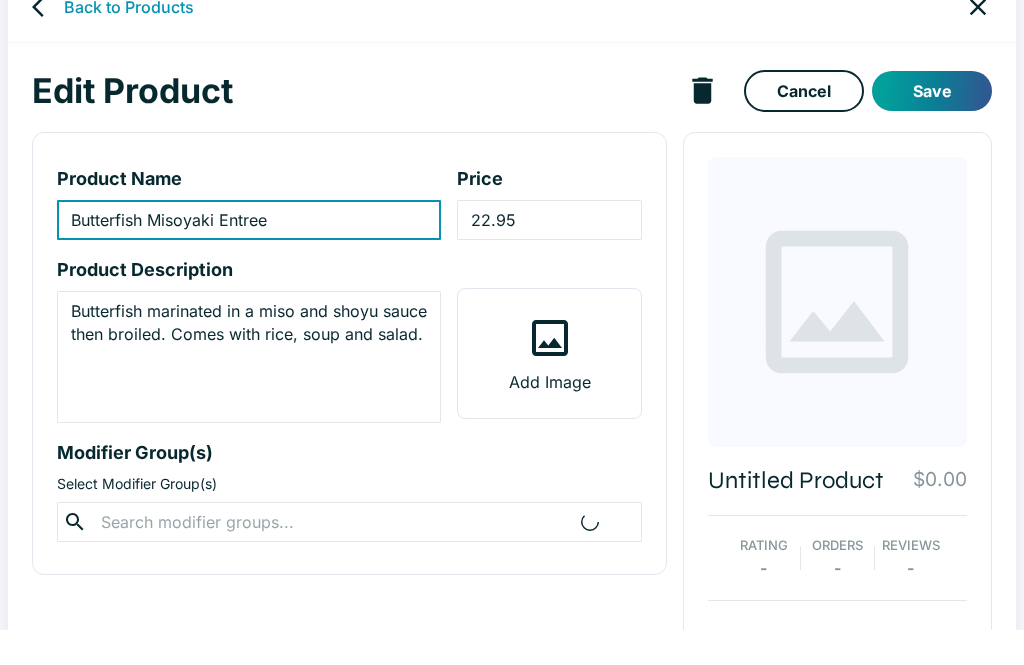 scroll, scrollTop: 35, scrollLeft: 0, axis: vertical 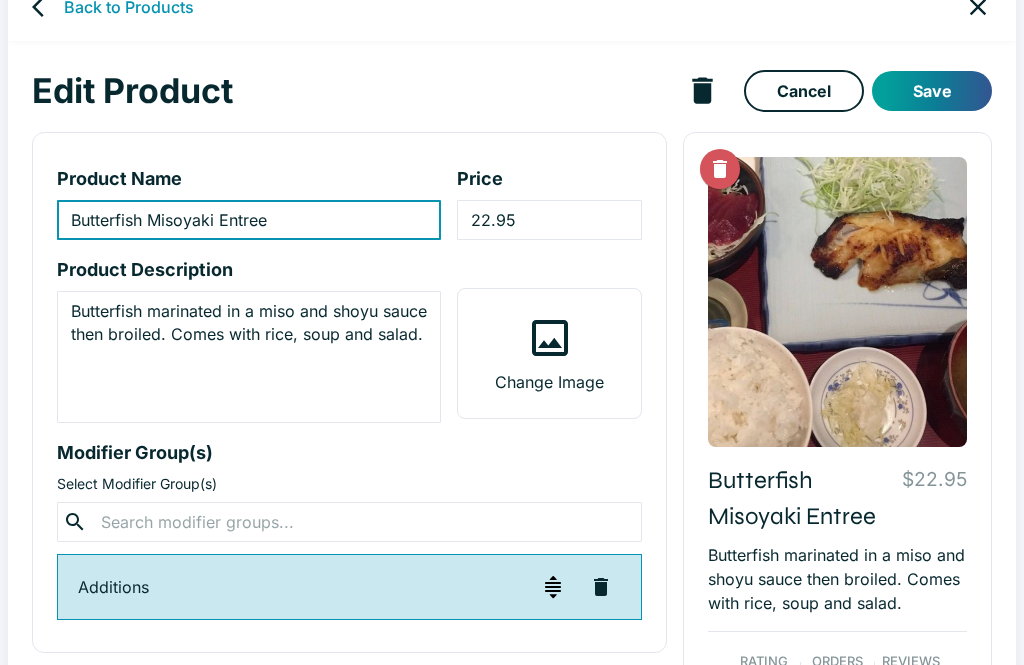 click at bounding box center (349, 522) 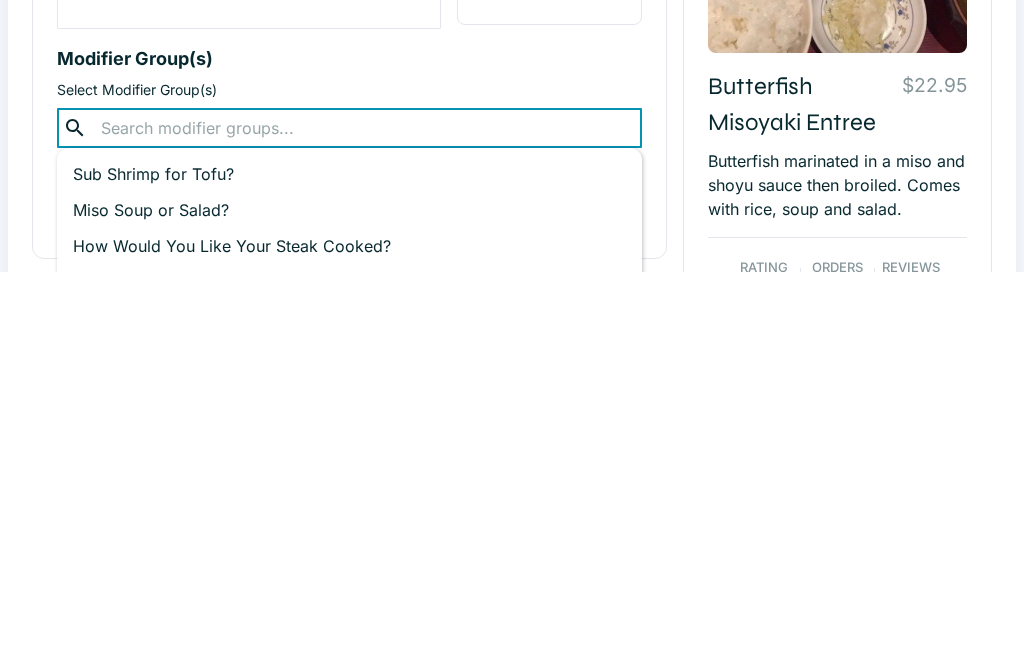 click on "Miso Soup or Salad?" at bounding box center [349, 604] 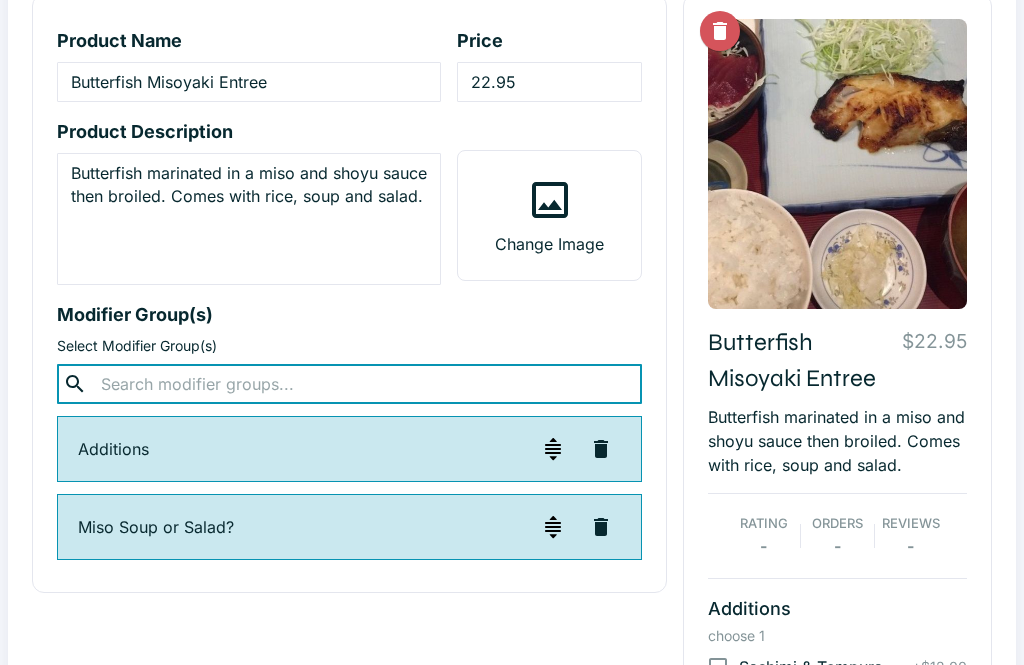 scroll, scrollTop: 92, scrollLeft: 0, axis: vertical 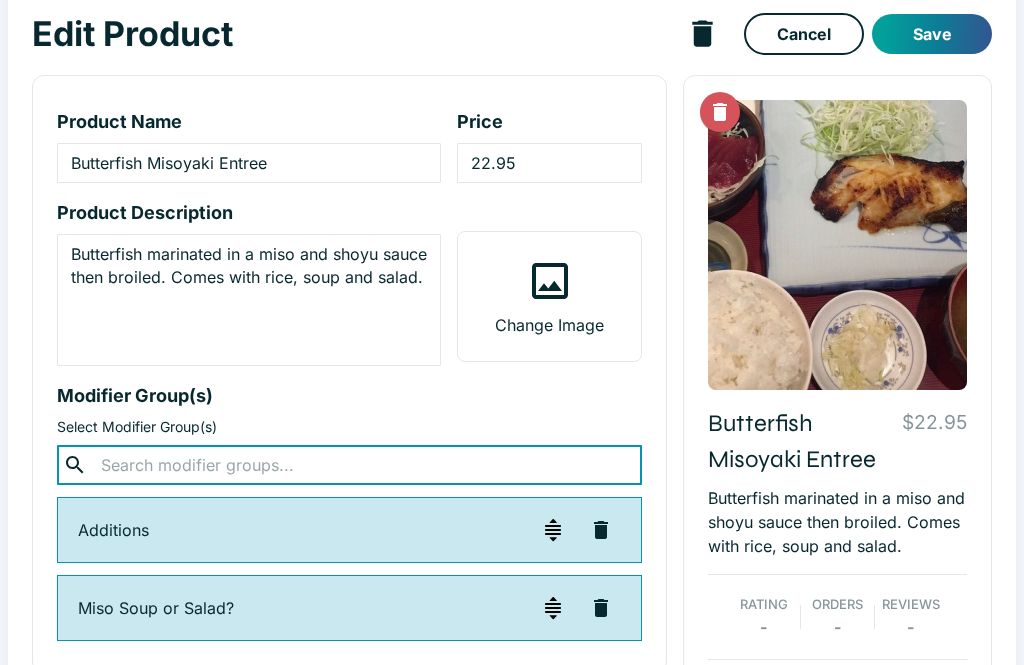 click on "Save" at bounding box center (932, 34) 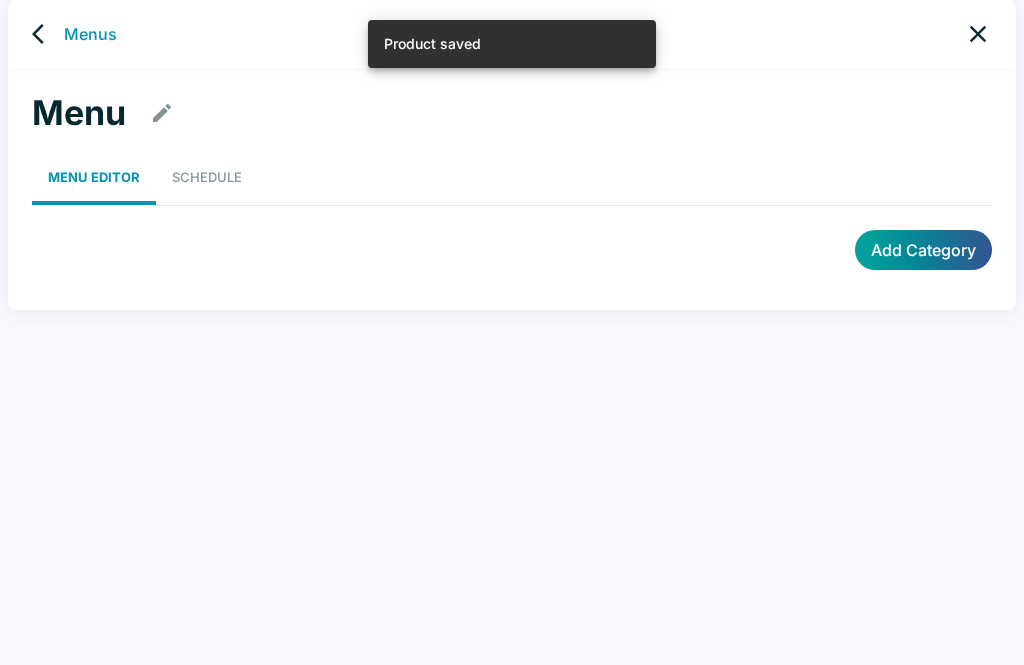 scroll, scrollTop: 8, scrollLeft: 0, axis: vertical 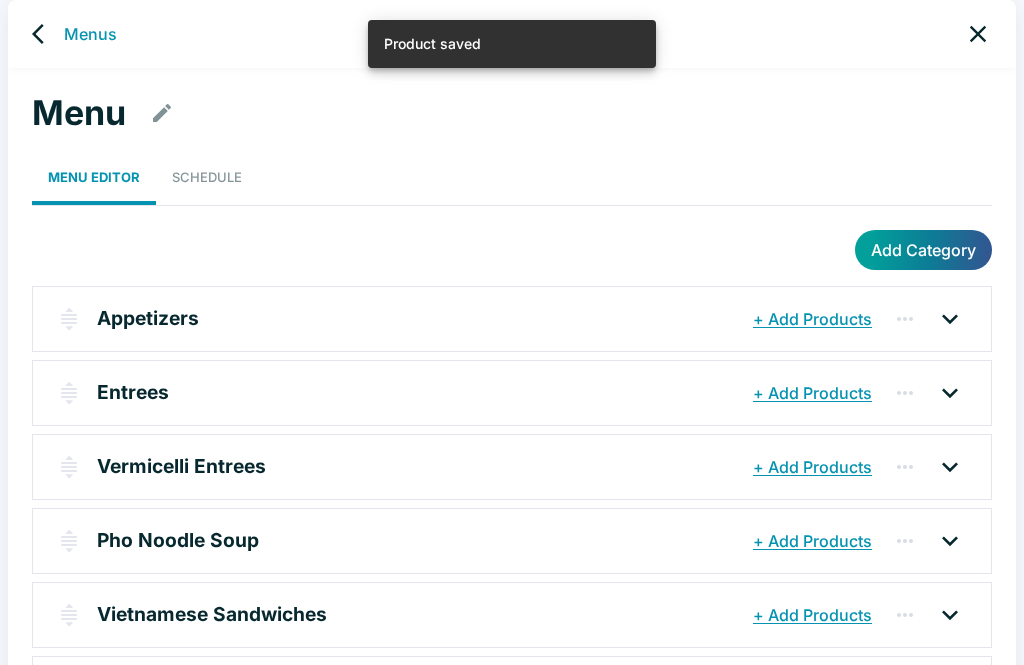 click 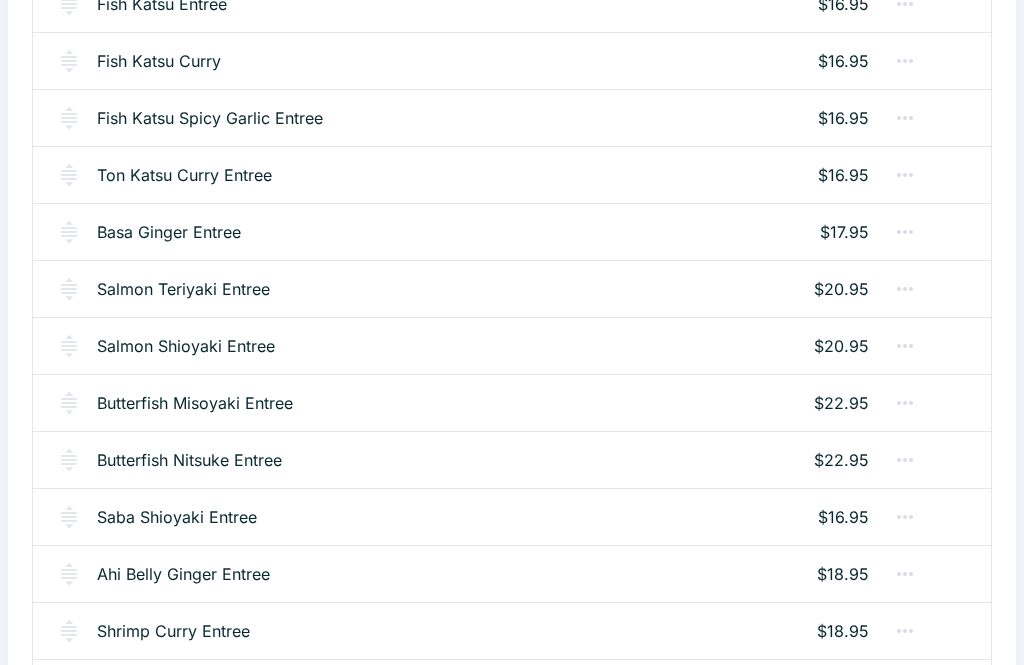 scroll, scrollTop: 1520, scrollLeft: 0, axis: vertical 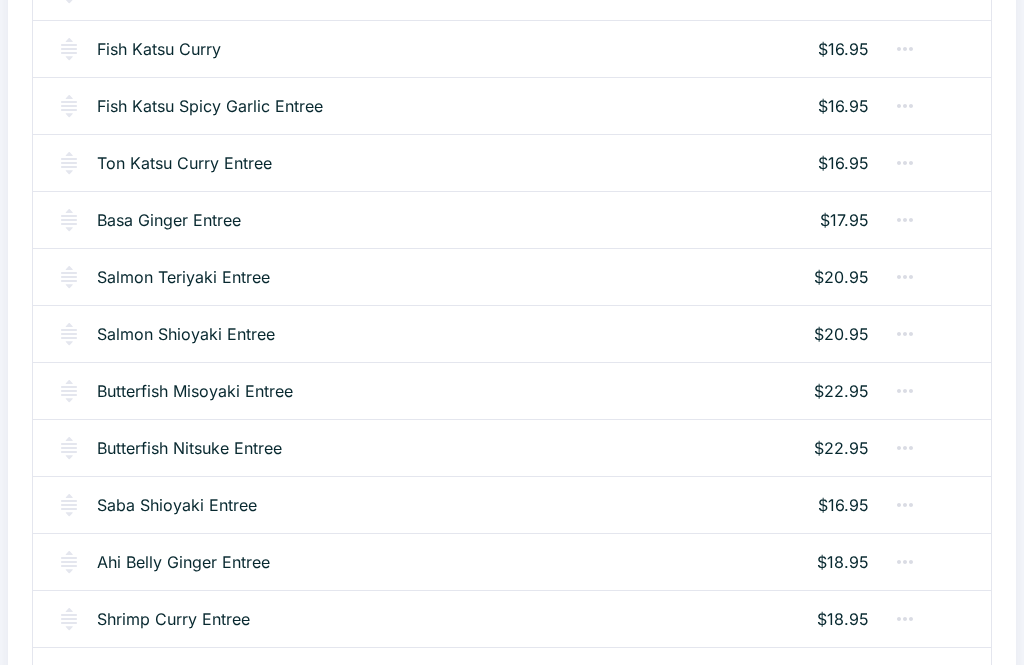 click on "Butterfish Misoyaki Entree" at bounding box center [195, 391] 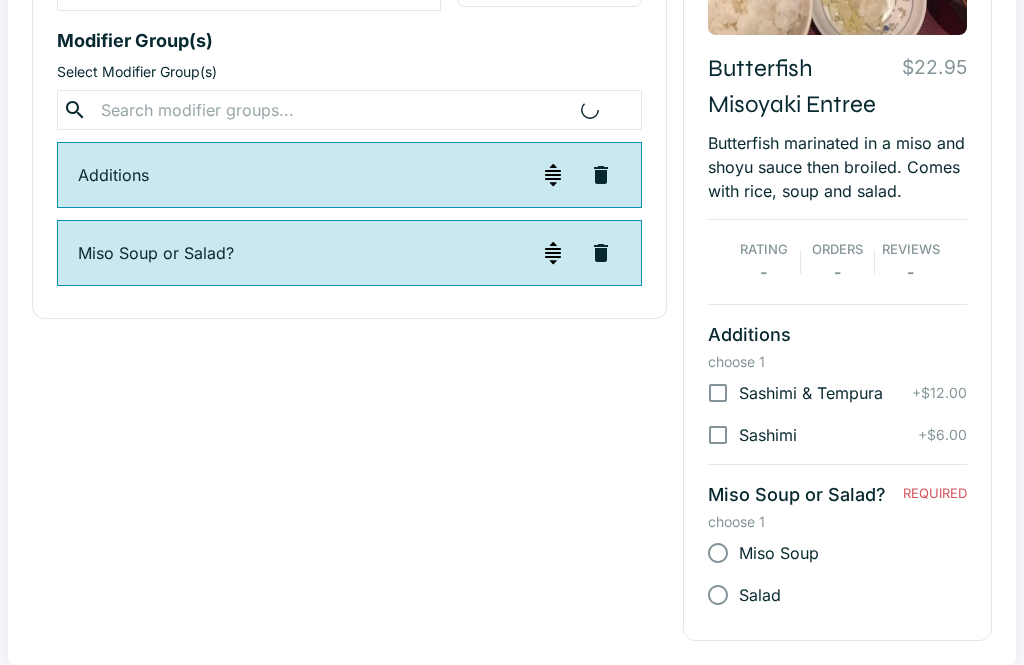 scroll, scrollTop: 0, scrollLeft: 0, axis: both 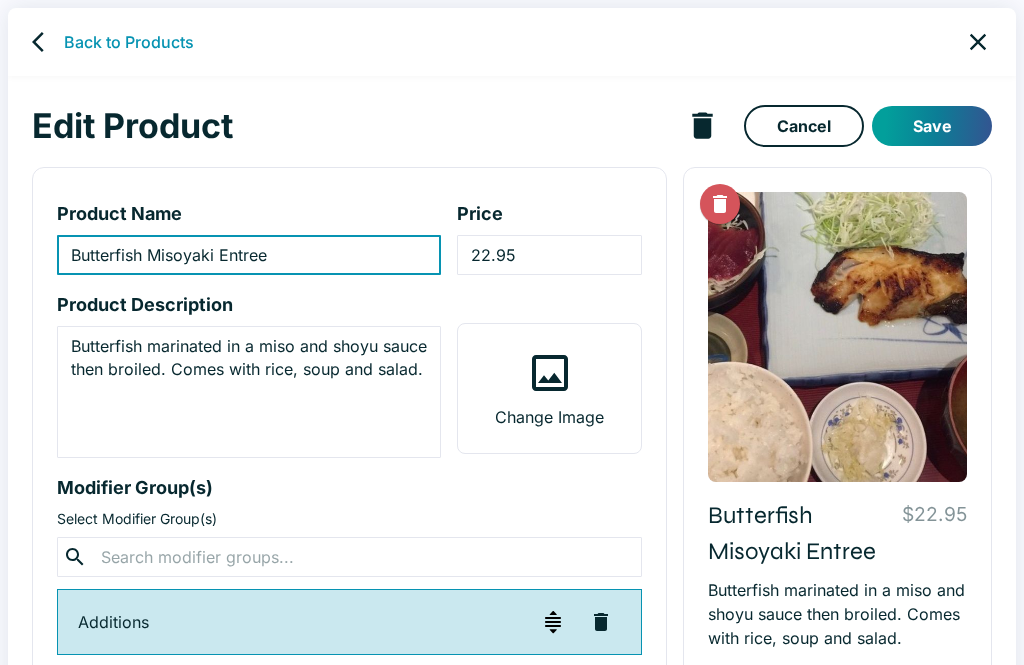 click on "Back to Products" at bounding box center (129, 42) 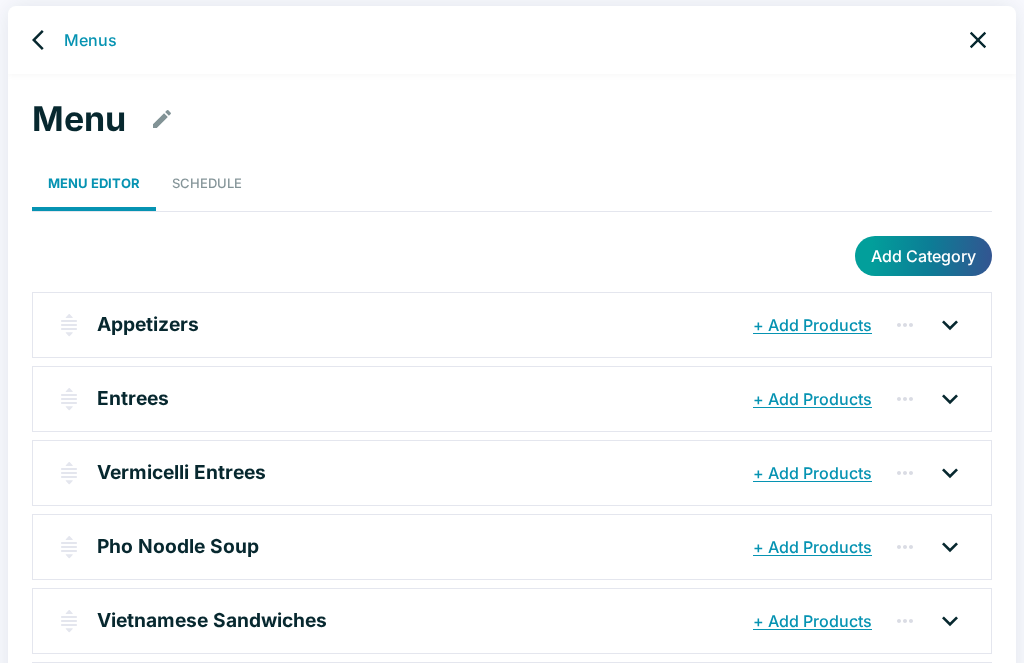 scroll, scrollTop: 8, scrollLeft: 0, axis: vertical 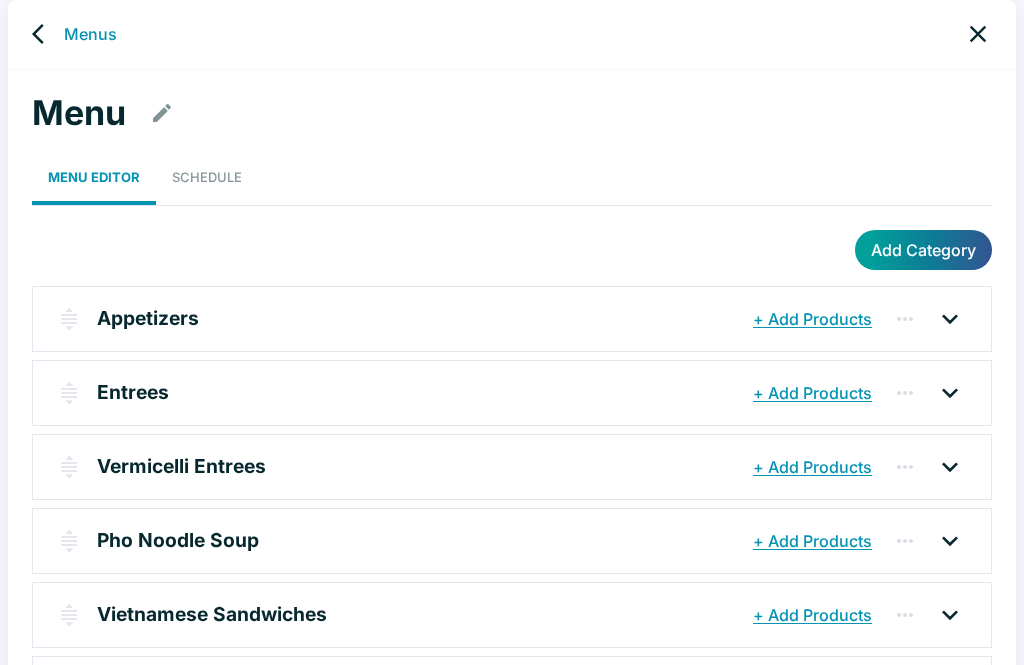 click 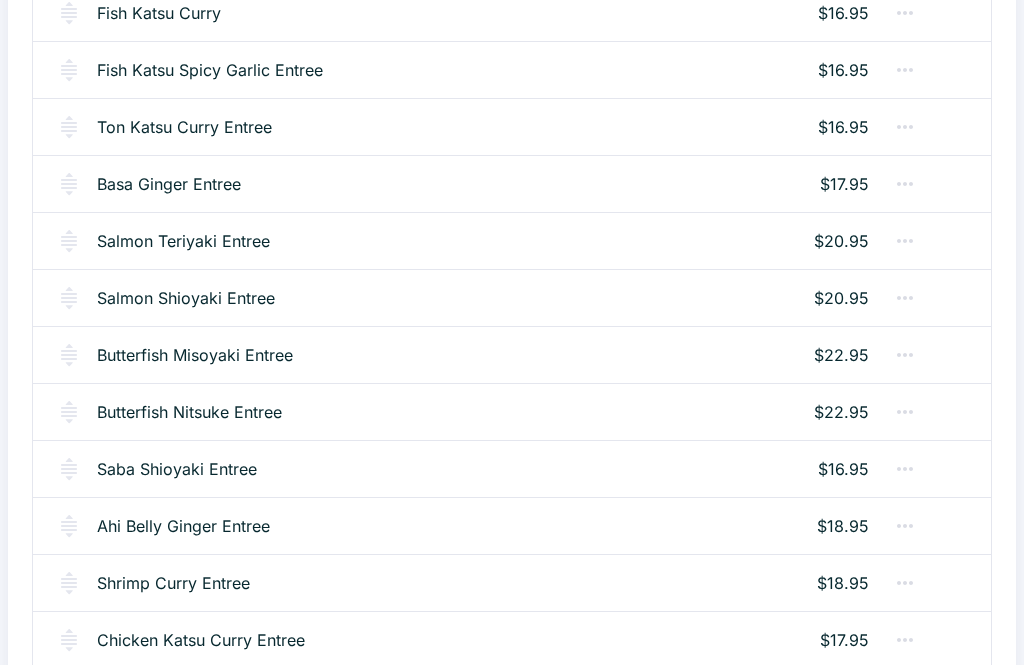 scroll, scrollTop: 1539, scrollLeft: 0, axis: vertical 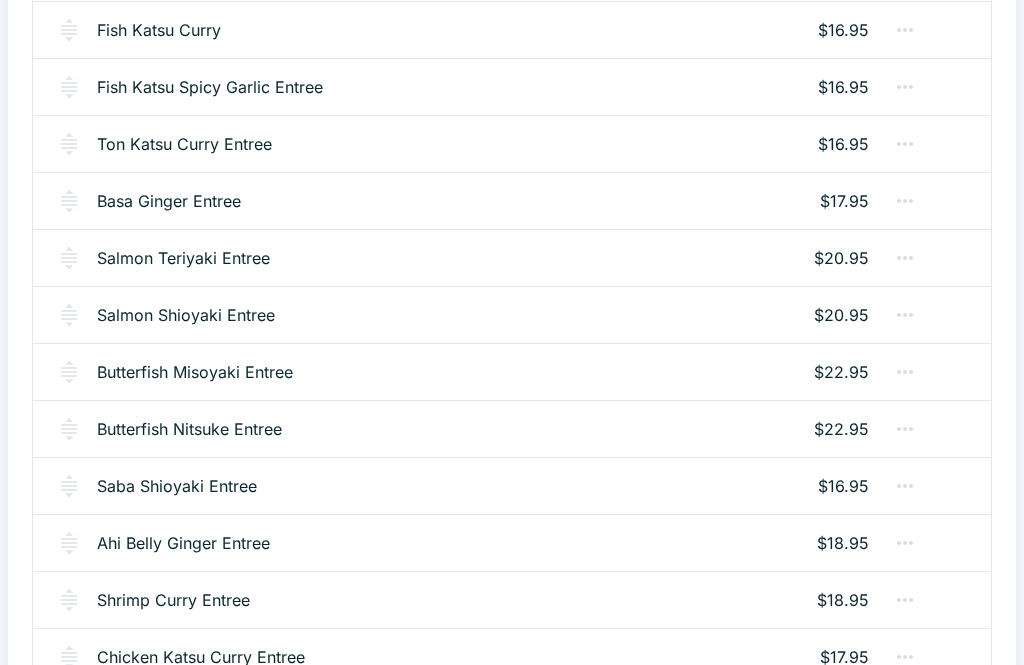click on "Butterfish Nitsuke Entree" at bounding box center (189, 429) 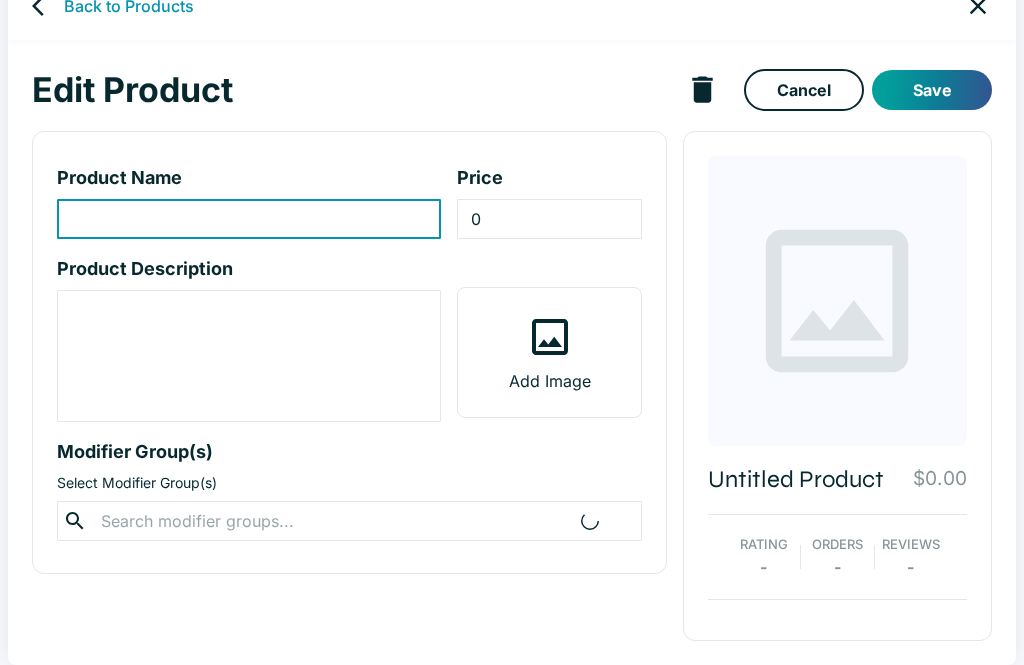scroll, scrollTop: 35, scrollLeft: 0, axis: vertical 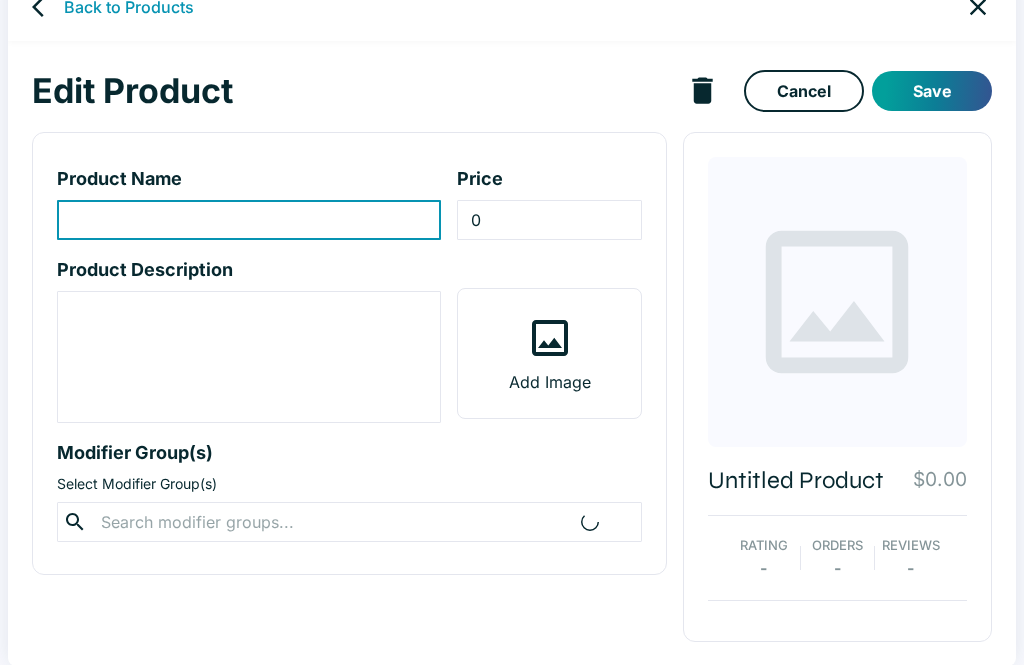 type on "Butterfish Nitsuke Entree" 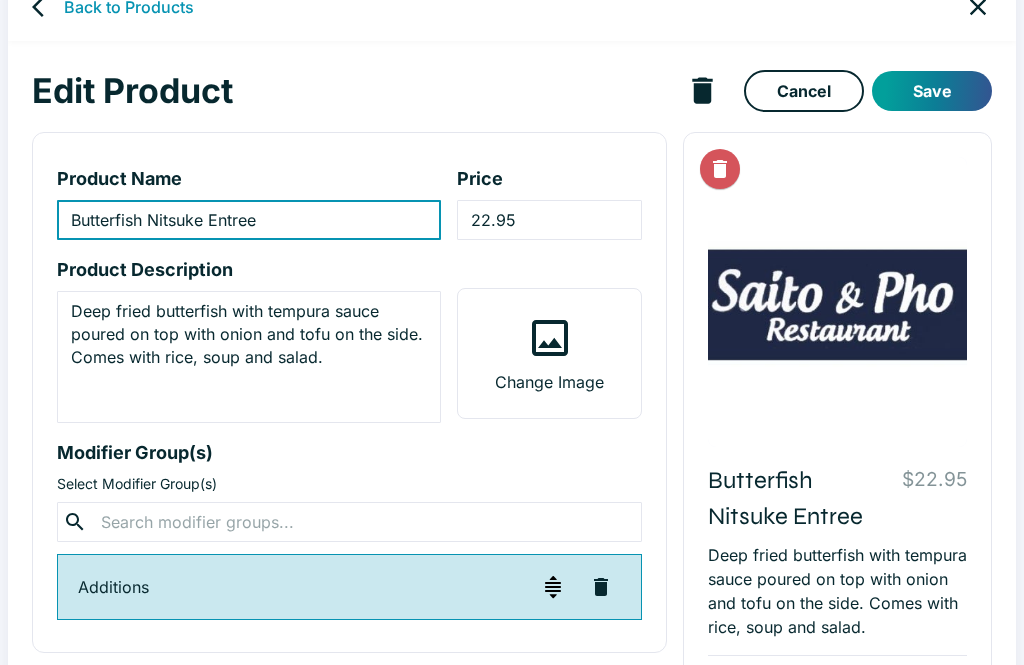 click at bounding box center (349, 522) 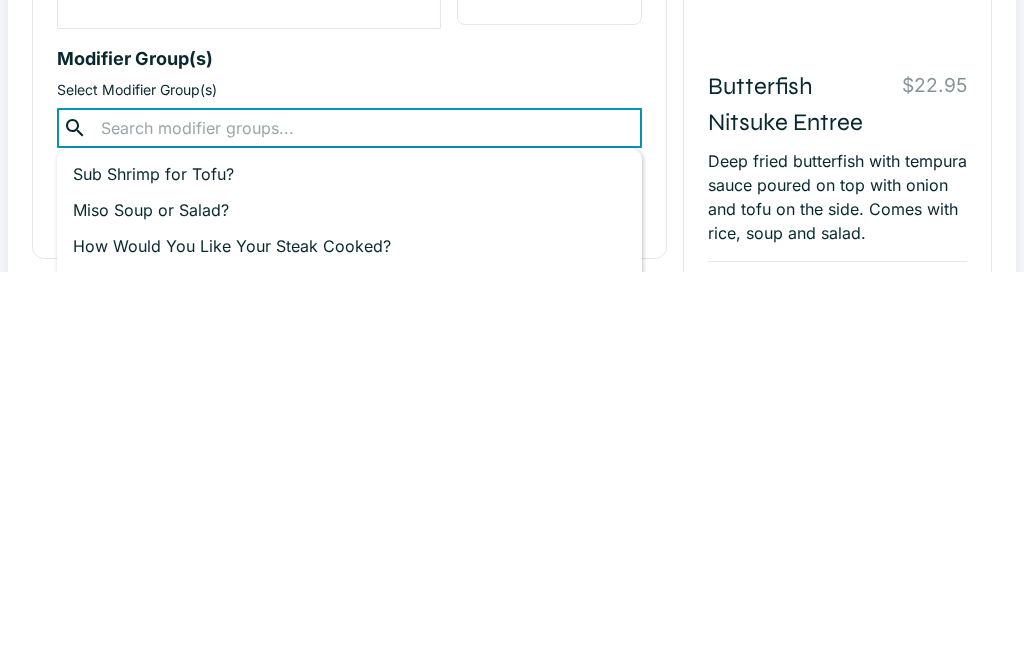 click on "Miso Soup or Salad?" at bounding box center (349, 604) 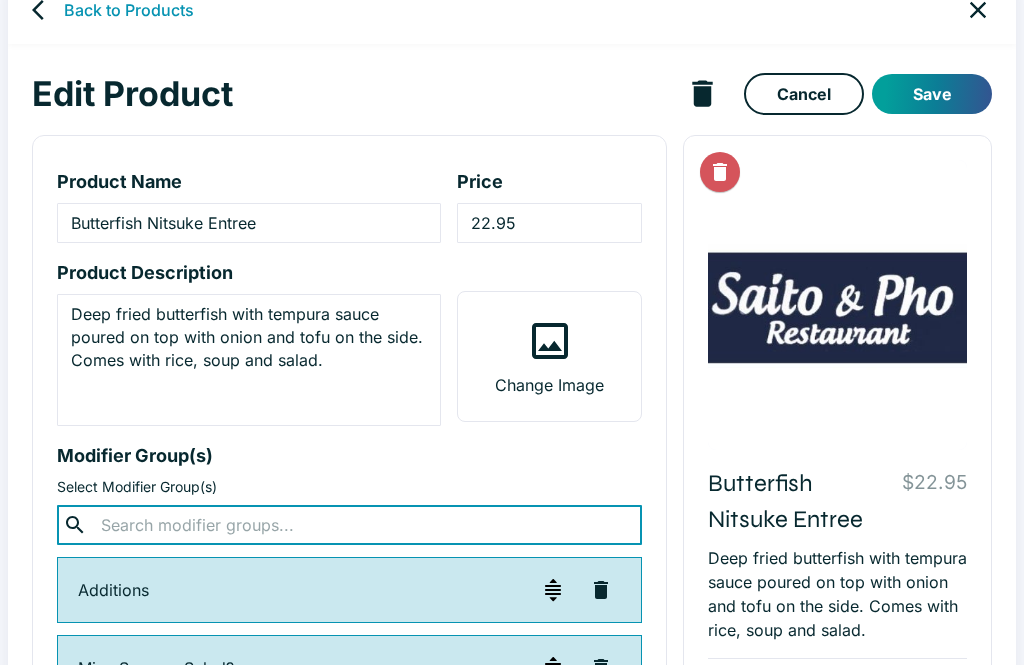 scroll, scrollTop: 3, scrollLeft: 0, axis: vertical 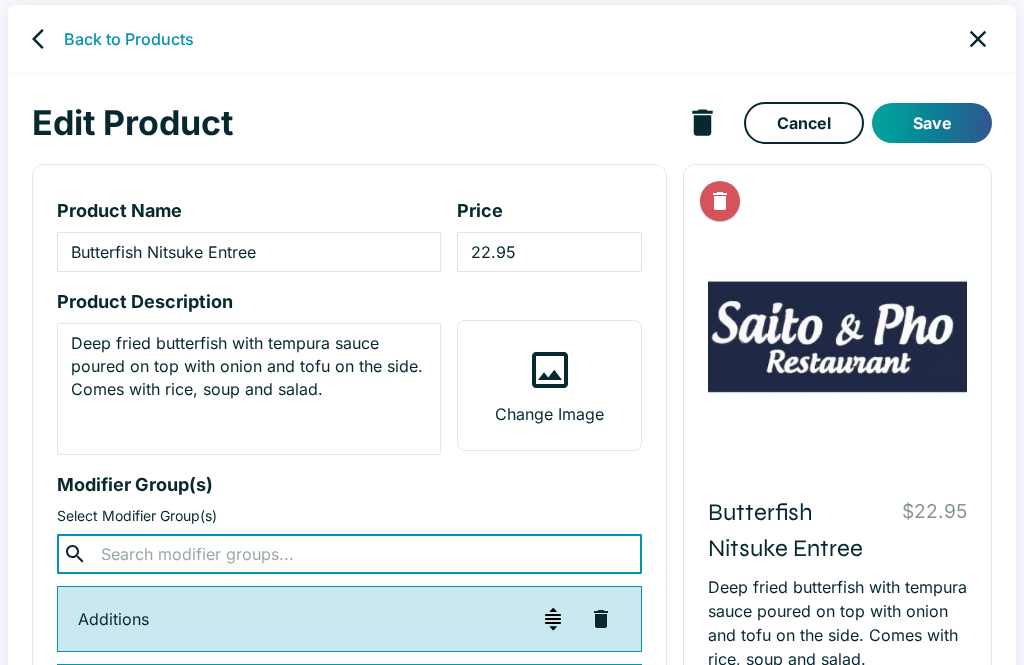 click on "Save" at bounding box center [932, 123] 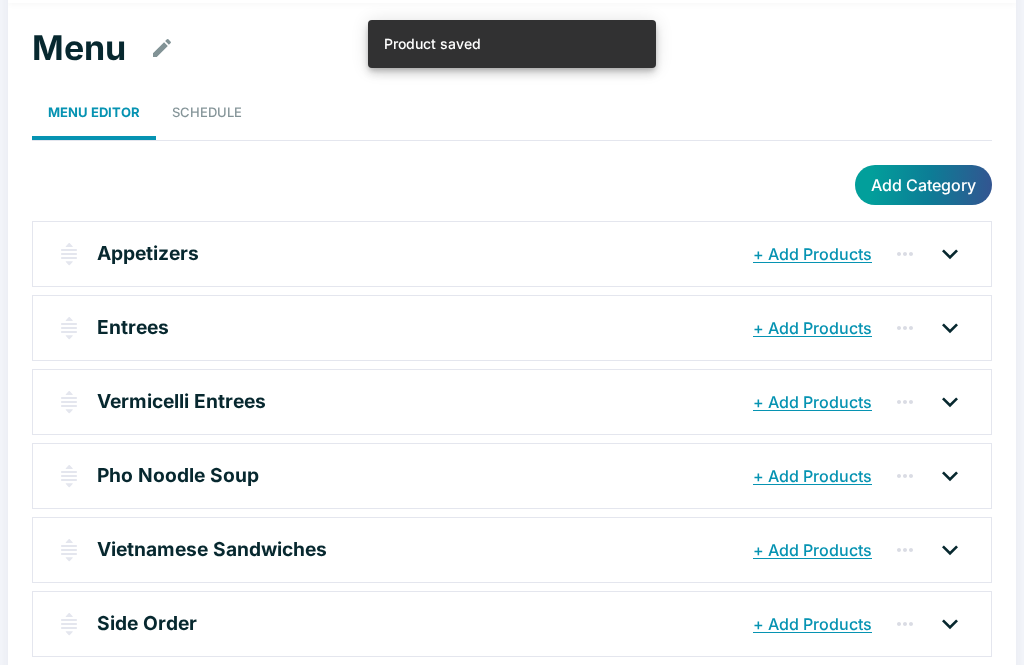 scroll, scrollTop: 105, scrollLeft: 0, axis: vertical 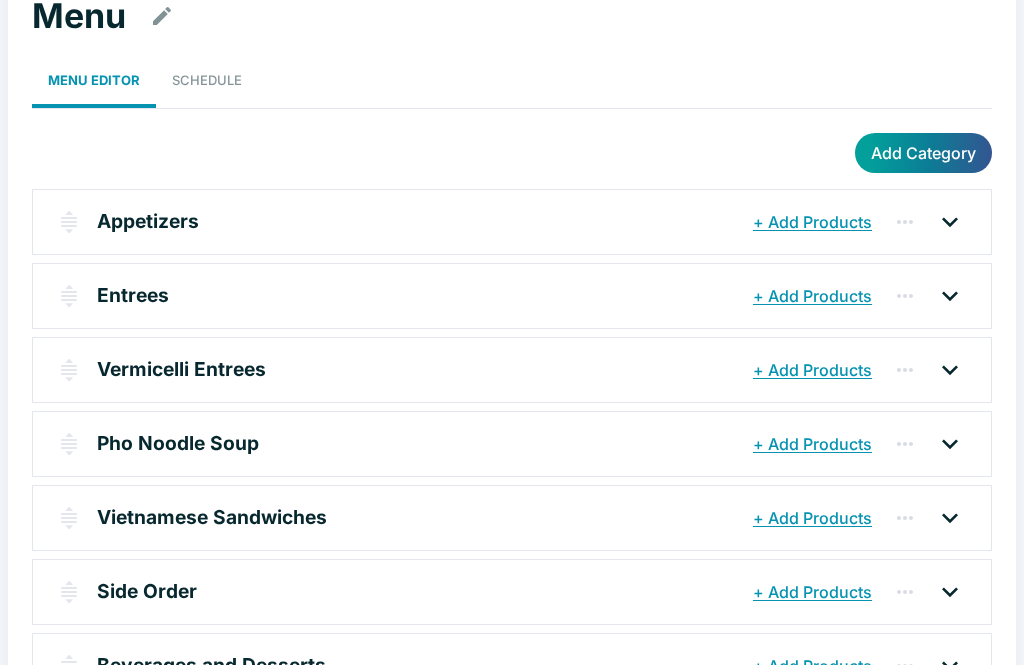 click 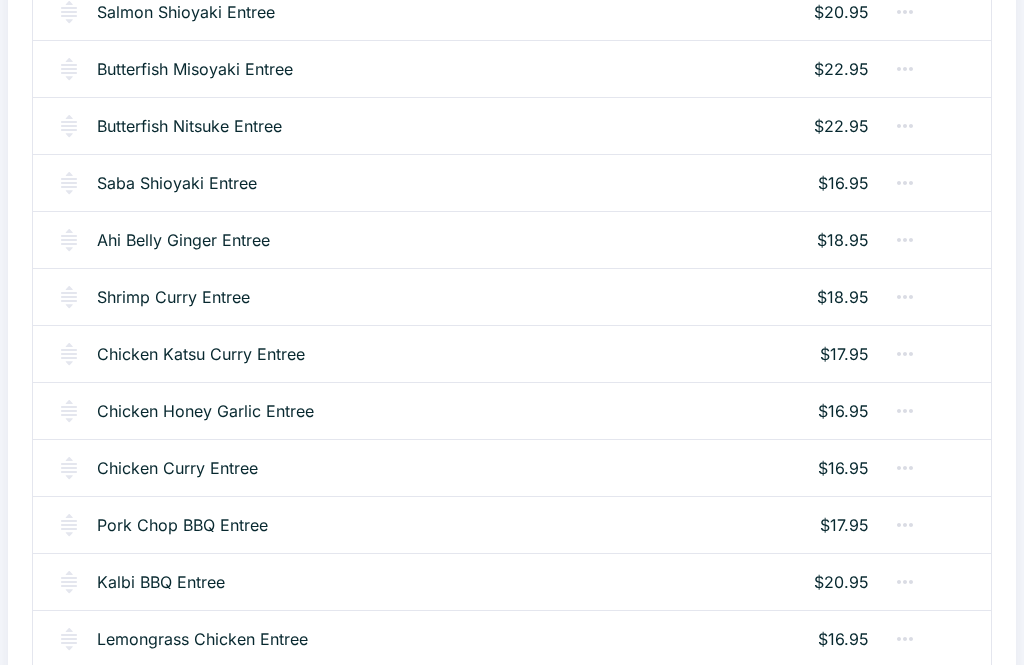 click on "Saba Shioyaki Entree" at bounding box center [177, 183] 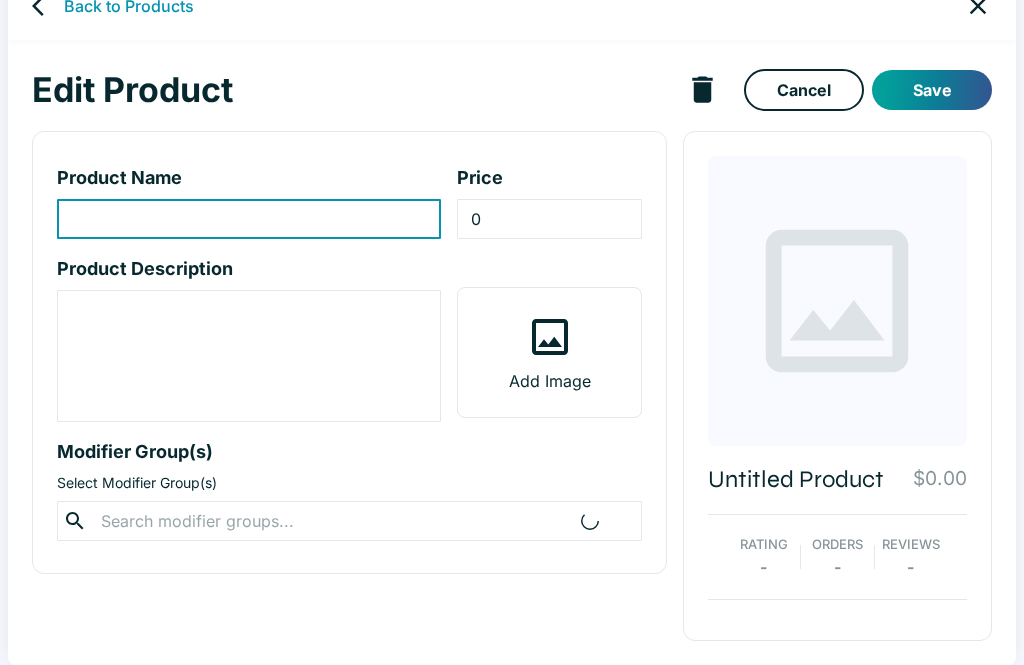 scroll, scrollTop: 35, scrollLeft: 0, axis: vertical 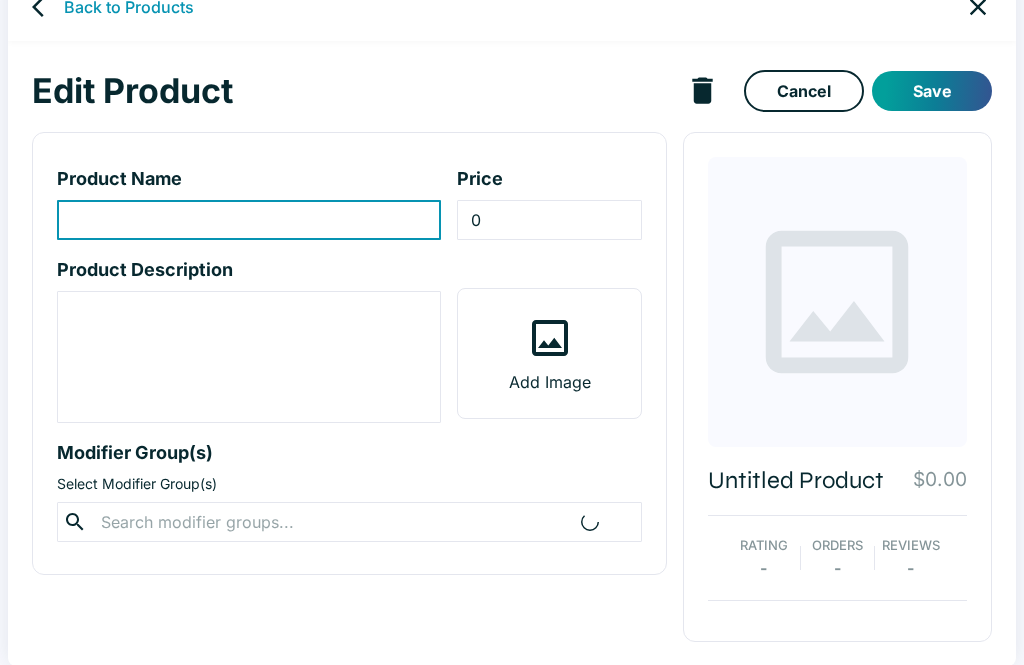 type on "Saba Shioyaki Entree" 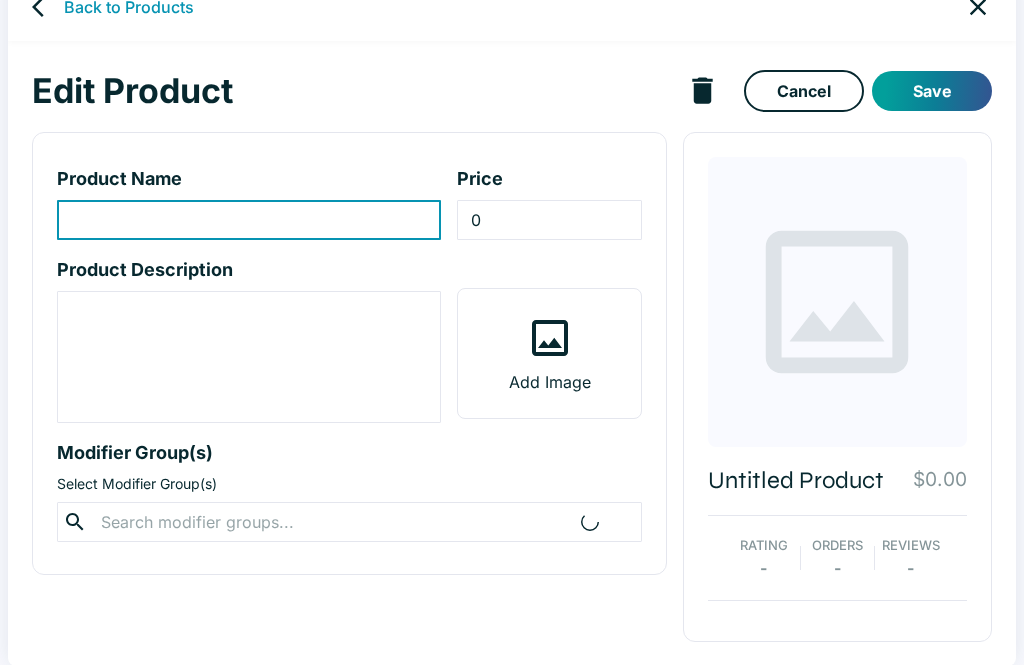 type on "16.95" 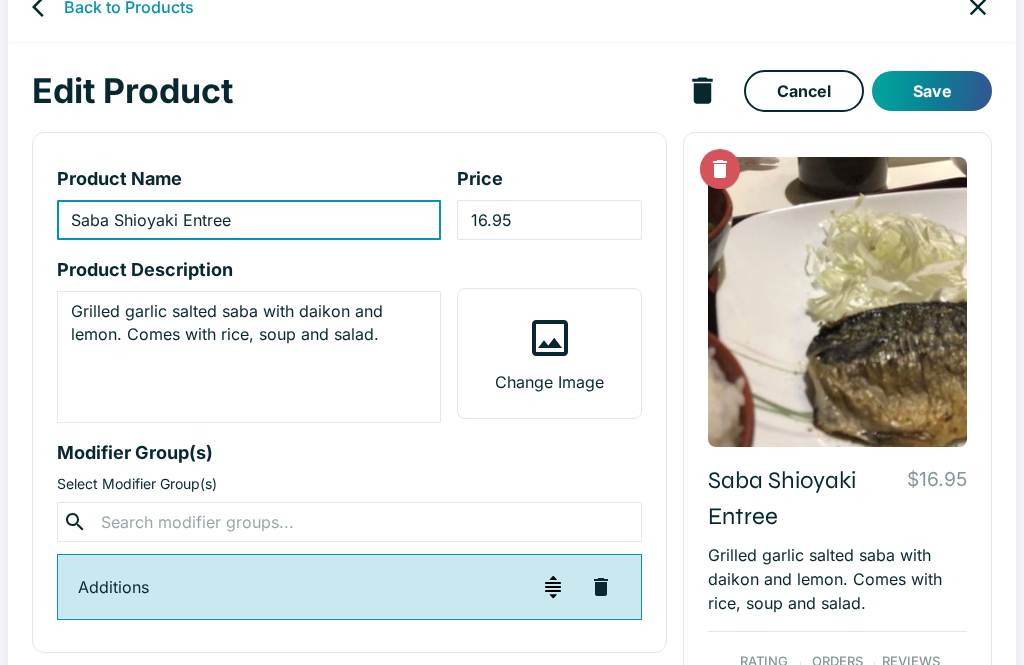 click at bounding box center [349, 522] 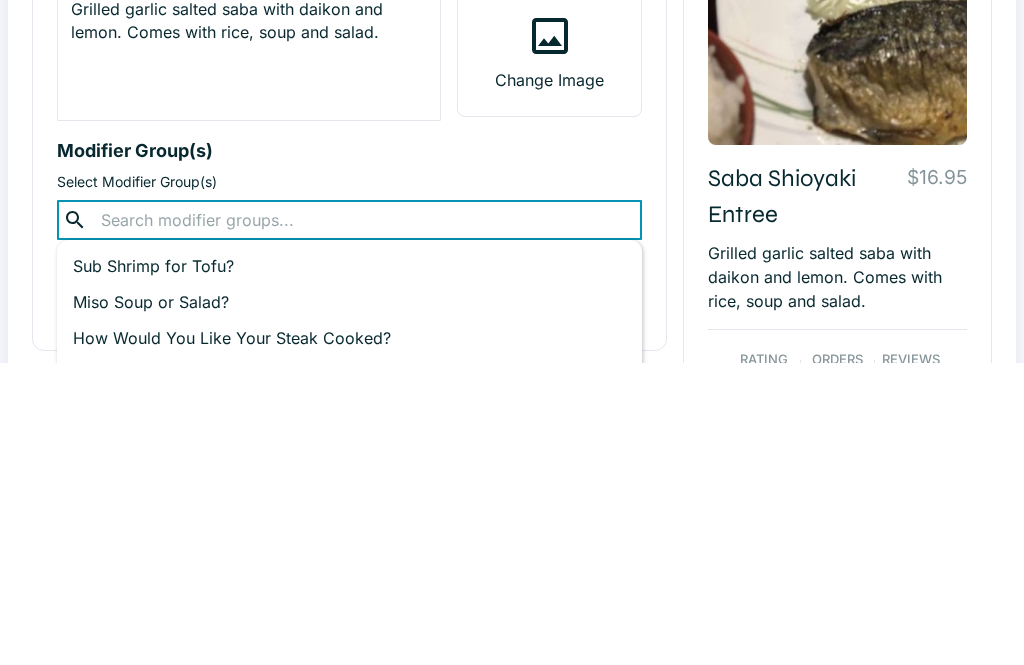 click at bounding box center (349, 522) 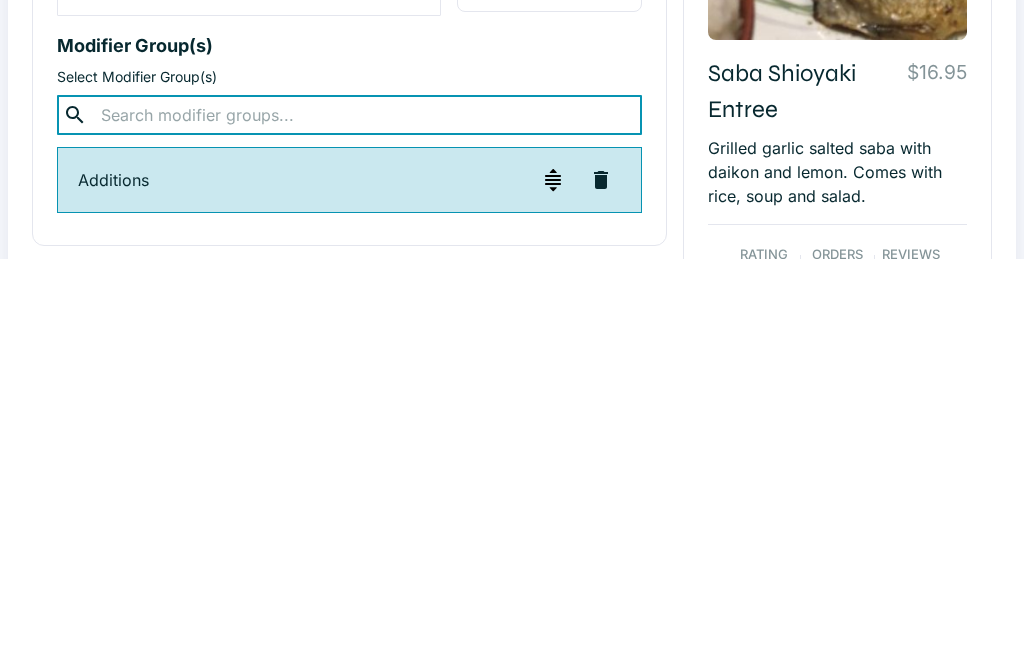 type on "s" 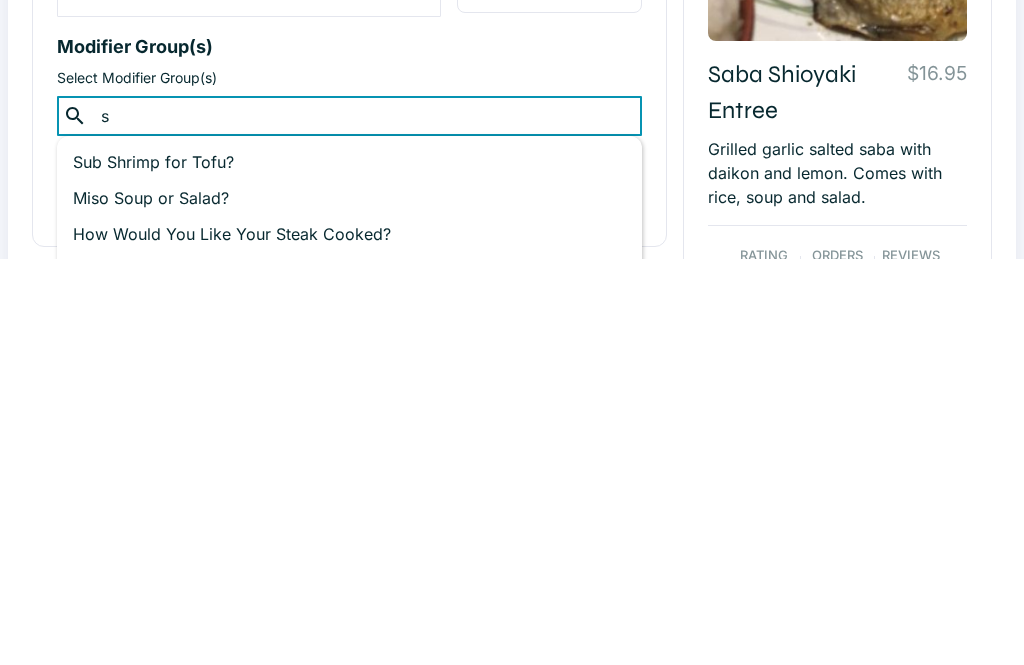 click on "Miso Soup or Salad?" at bounding box center (349, 604) 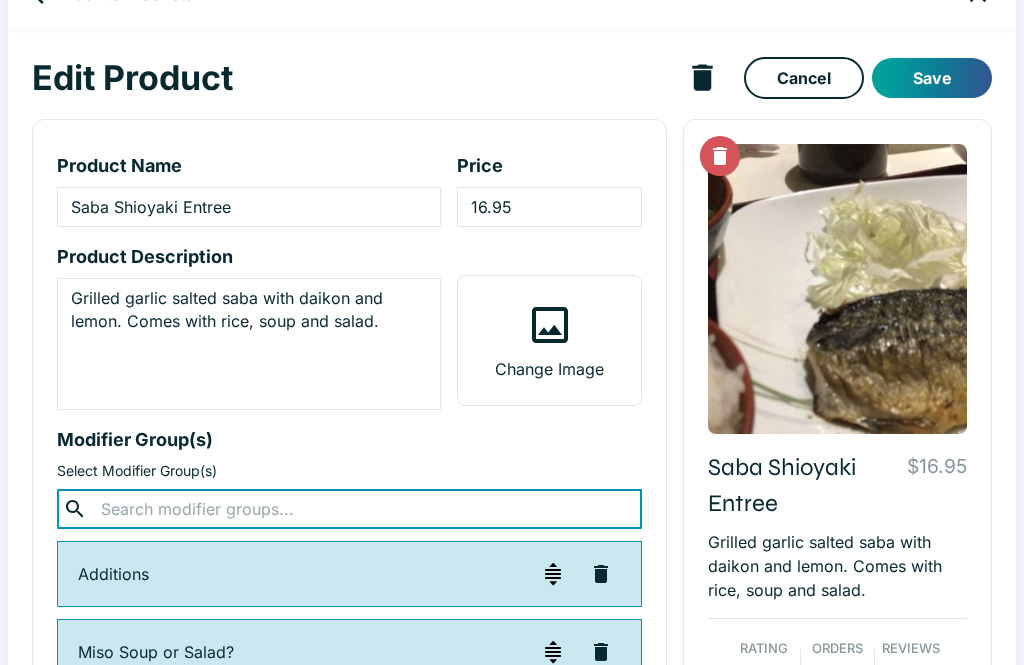 scroll, scrollTop: 35, scrollLeft: 0, axis: vertical 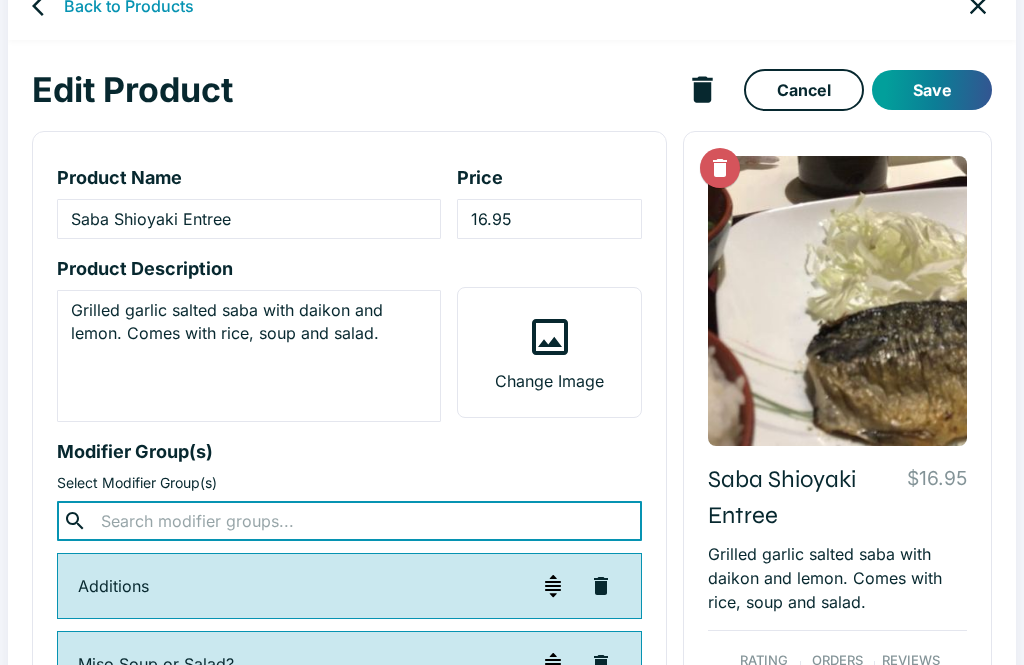 click on "Grilled garlic salted saba with daikon and lemon. Comes with rice, soup and salad." at bounding box center (249, 357) 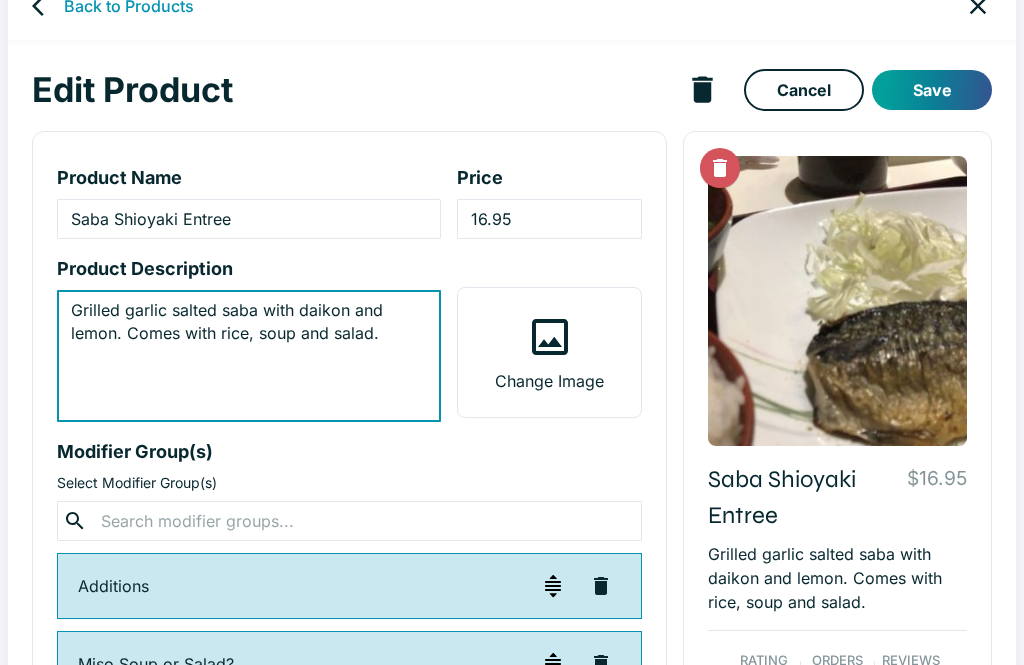 scroll, scrollTop: 35, scrollLeft: 0, axis: vertical 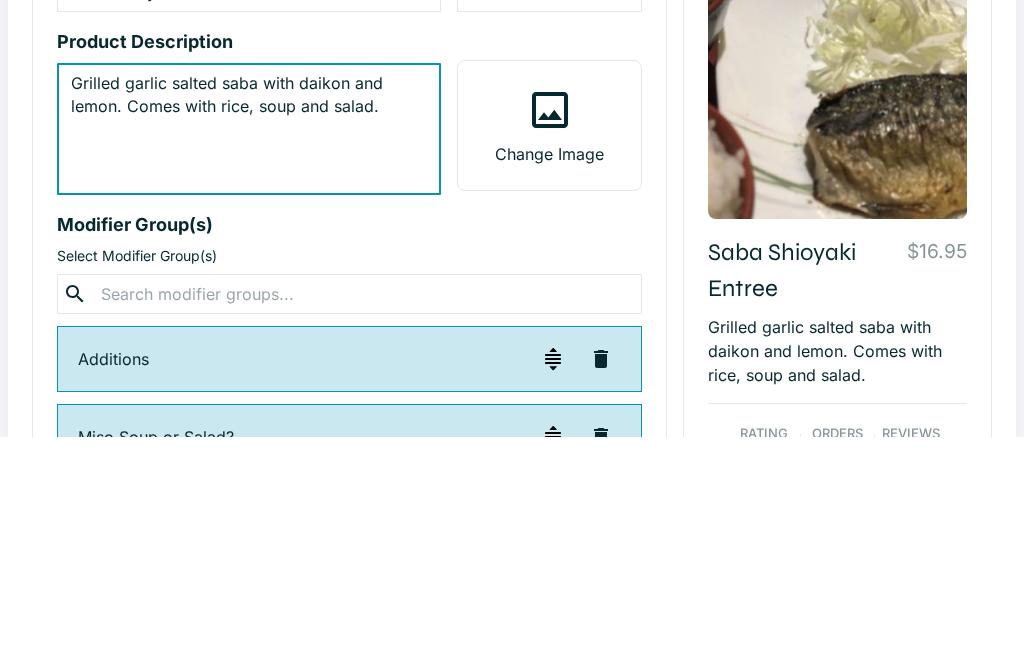 click on "Grilled garlic salted saba with daikon and lemon. Comes with rice, soup and salad." at bounding box center [249, 357] 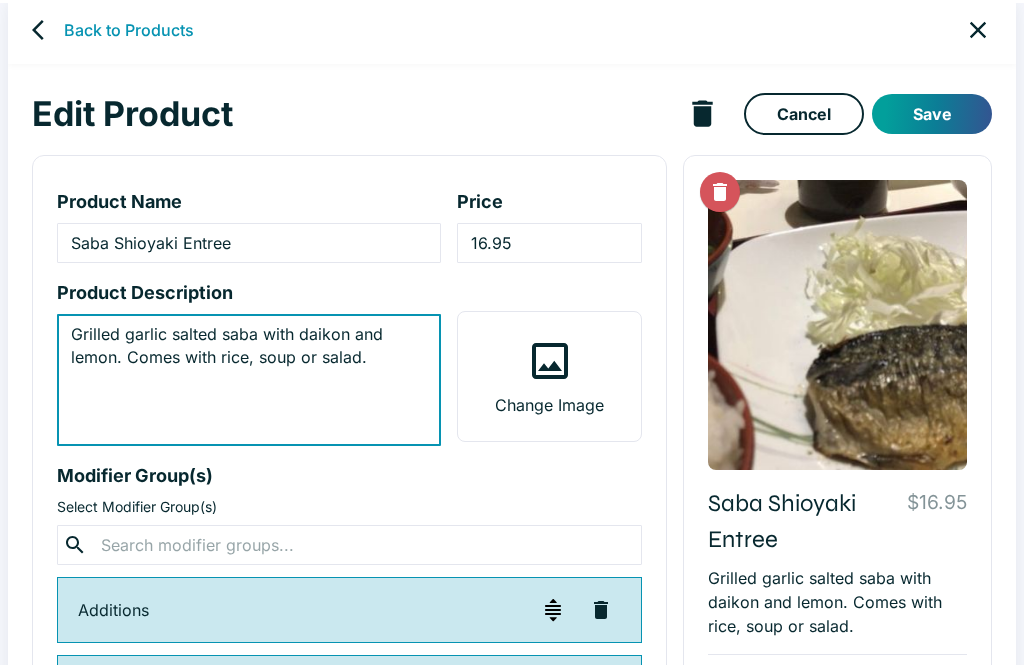 scroll, scrollTop: 0, scrollLeft: 0, axis: both 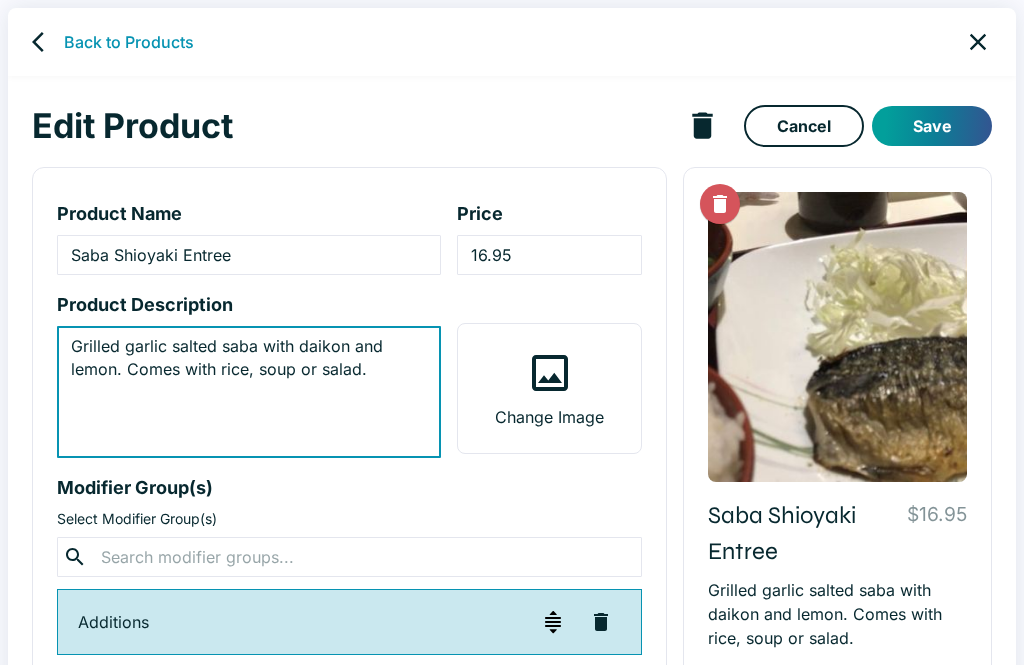 type on "Grilled garlic salted saba with daikon and lemon. Comes with rice, soup or salad." 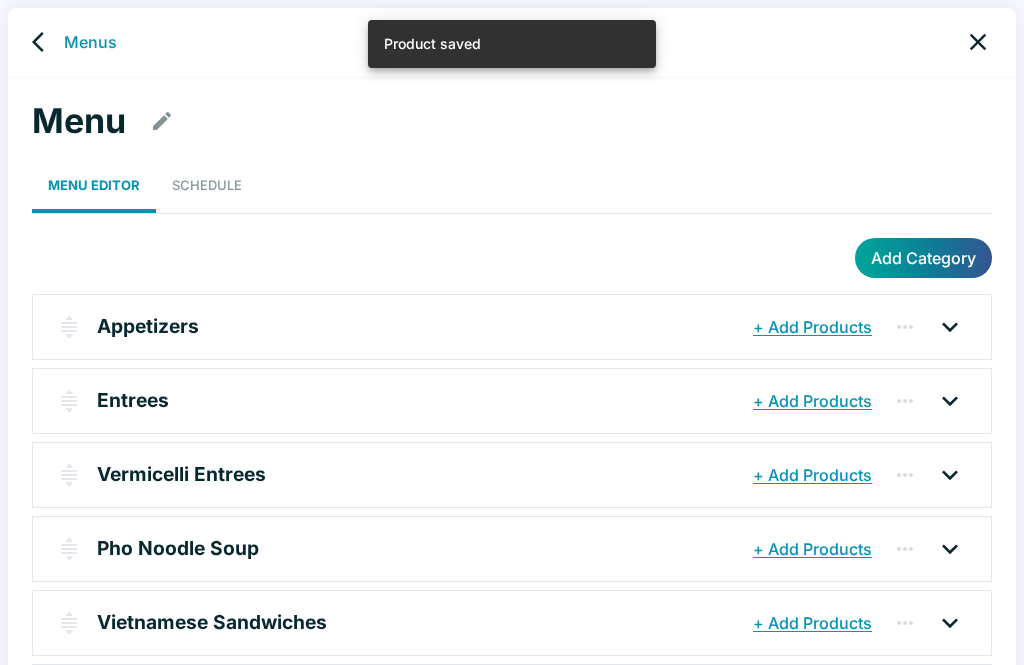 click 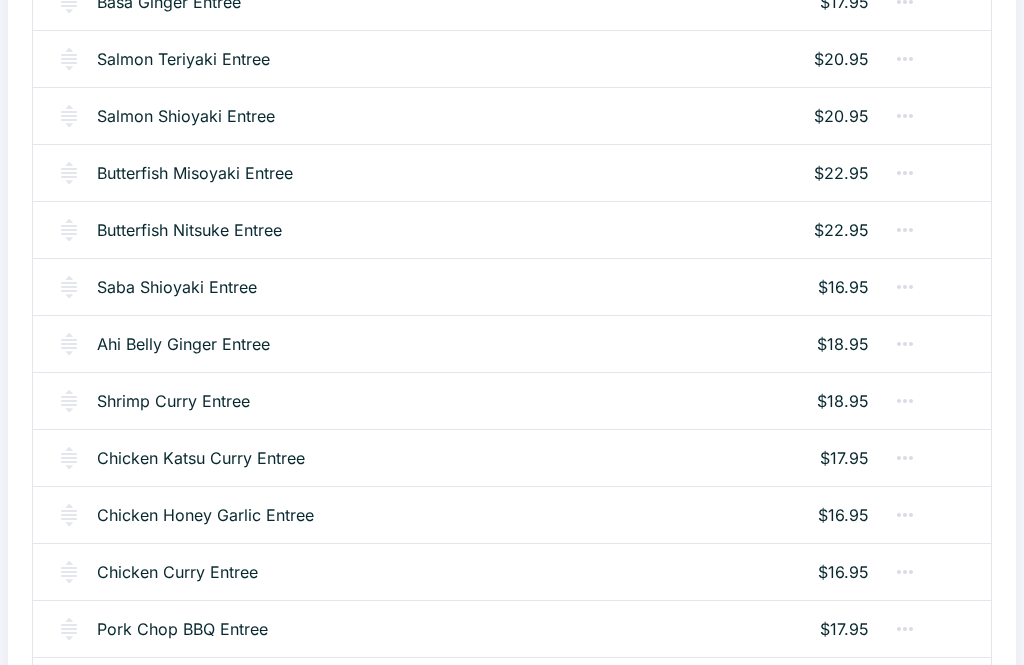 scroll, scrollTop: 1738, scrollLeft: 0, axis: vertical 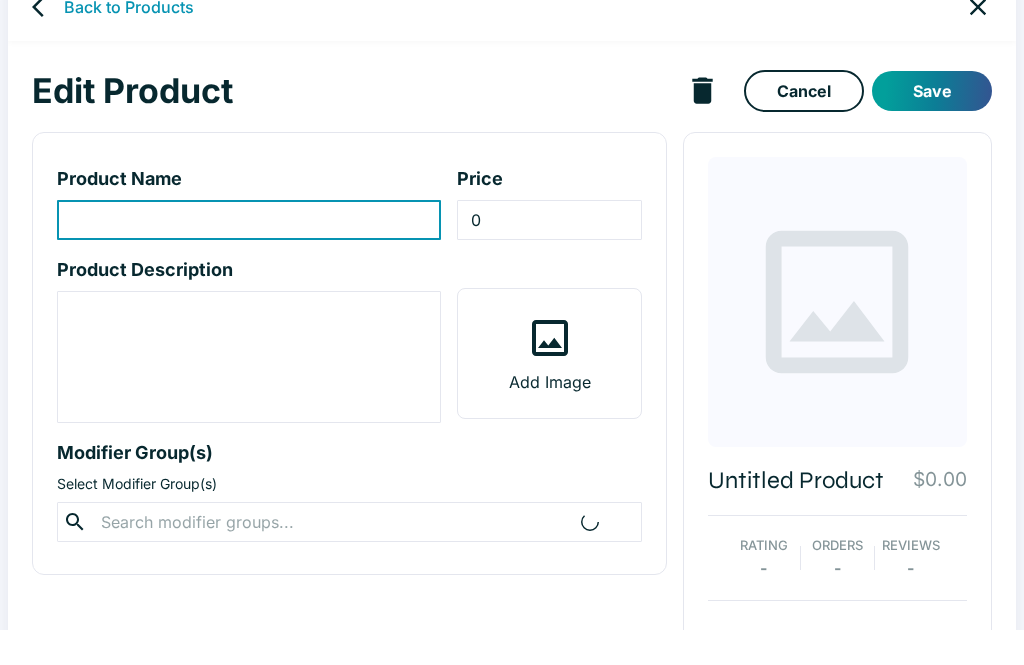 type on "Ahi Belly Ginger Entree" 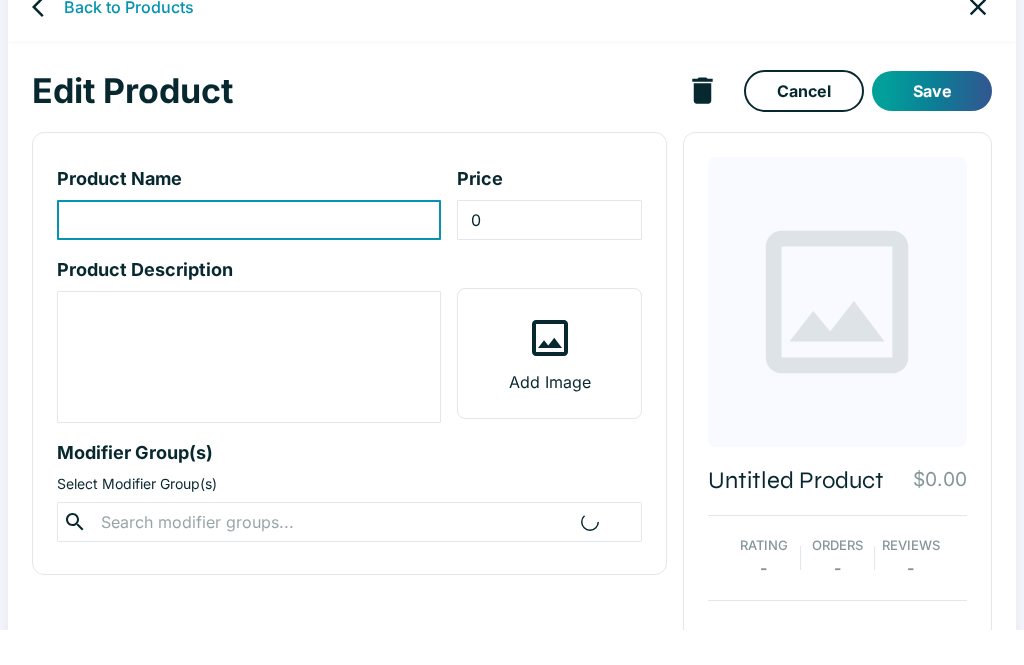 type on "18.95" 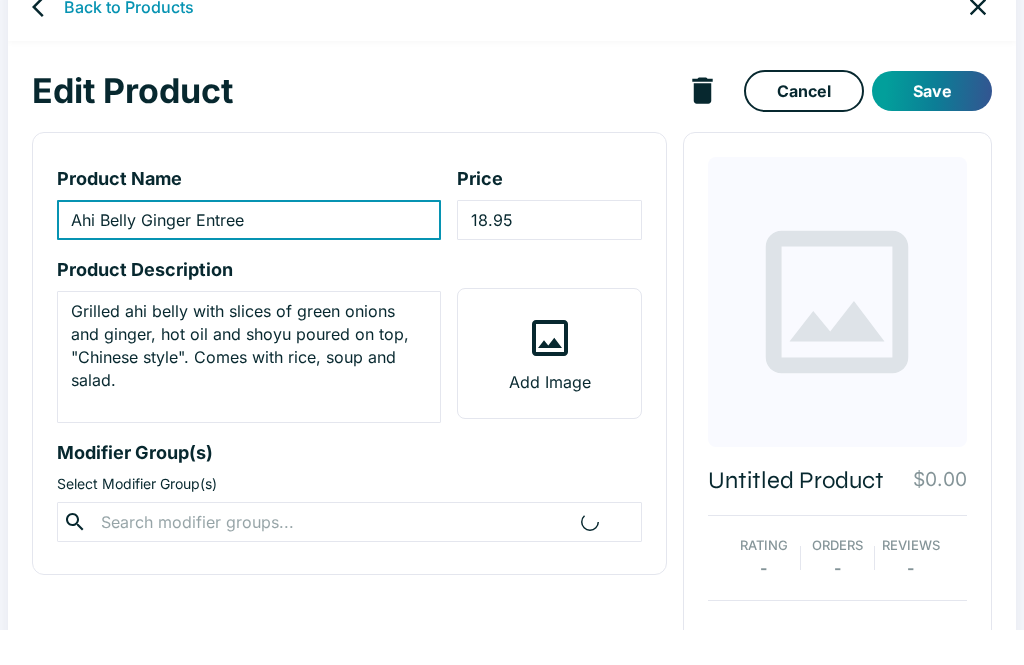 scroll, scrollTop: 35, scrollLeft: 0, axis: vertical 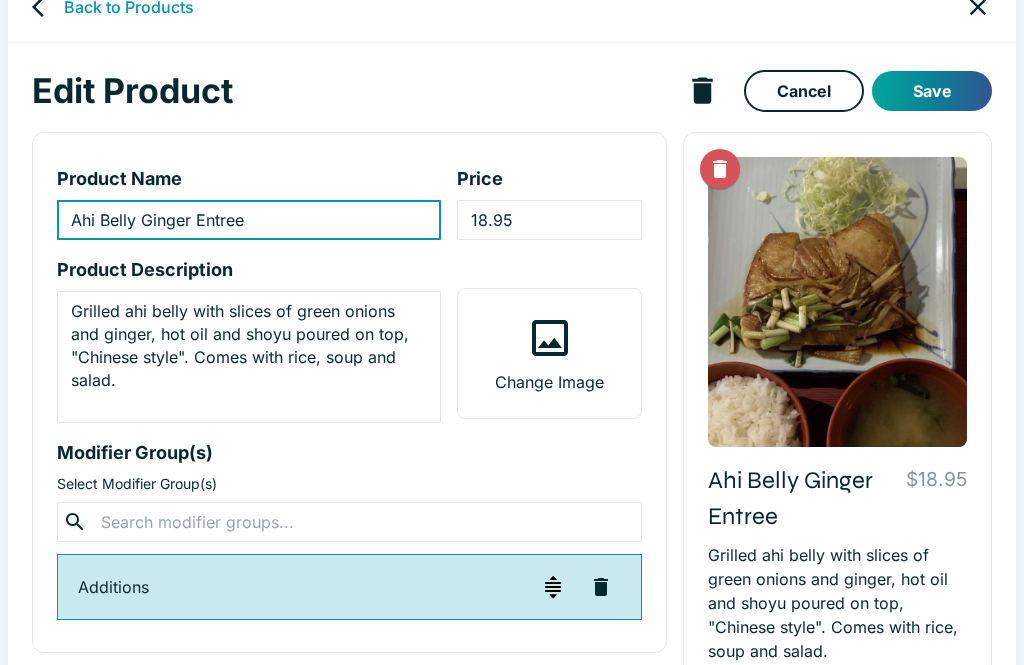 click at bounding box center [349, 522] 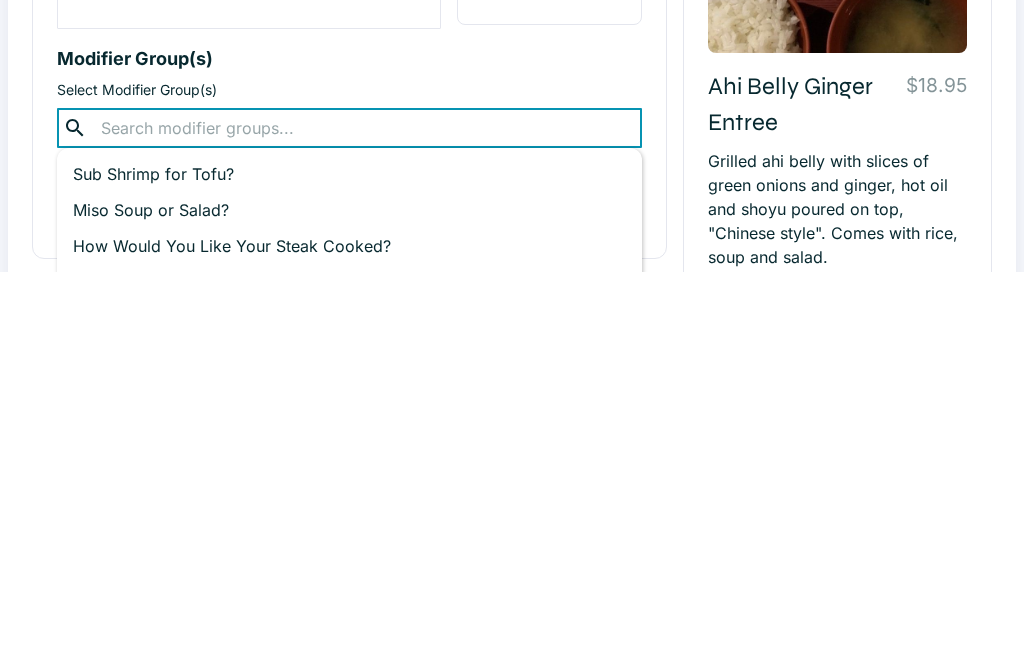 click on "Miso Soup or Salad?" at bounding box center [349, 604] 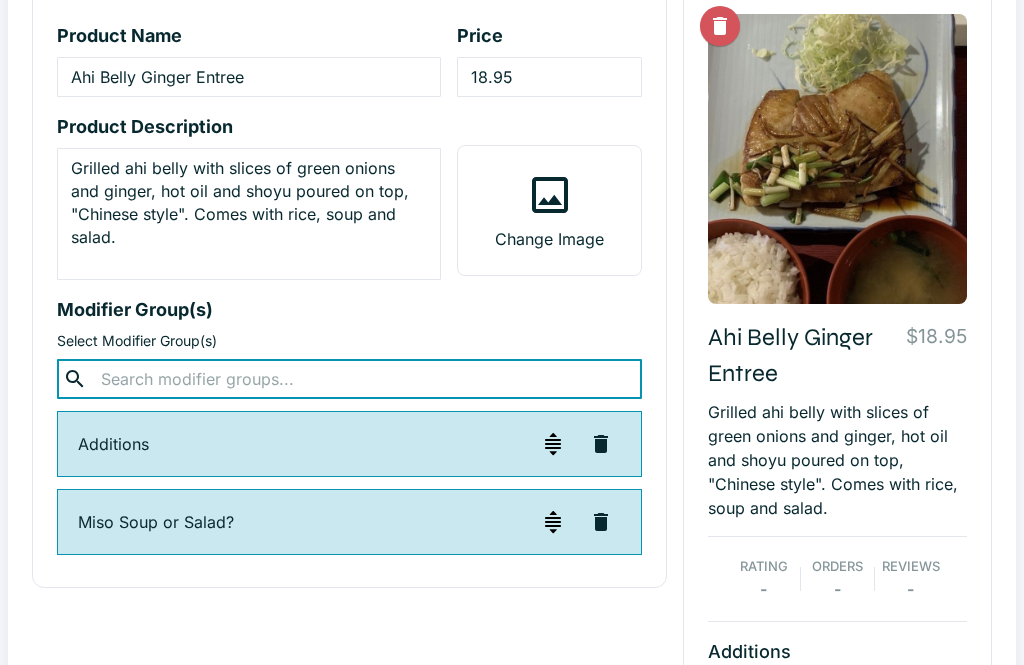 scroll, scrollTop: 170, scrollLeft: 0, axis: vertical 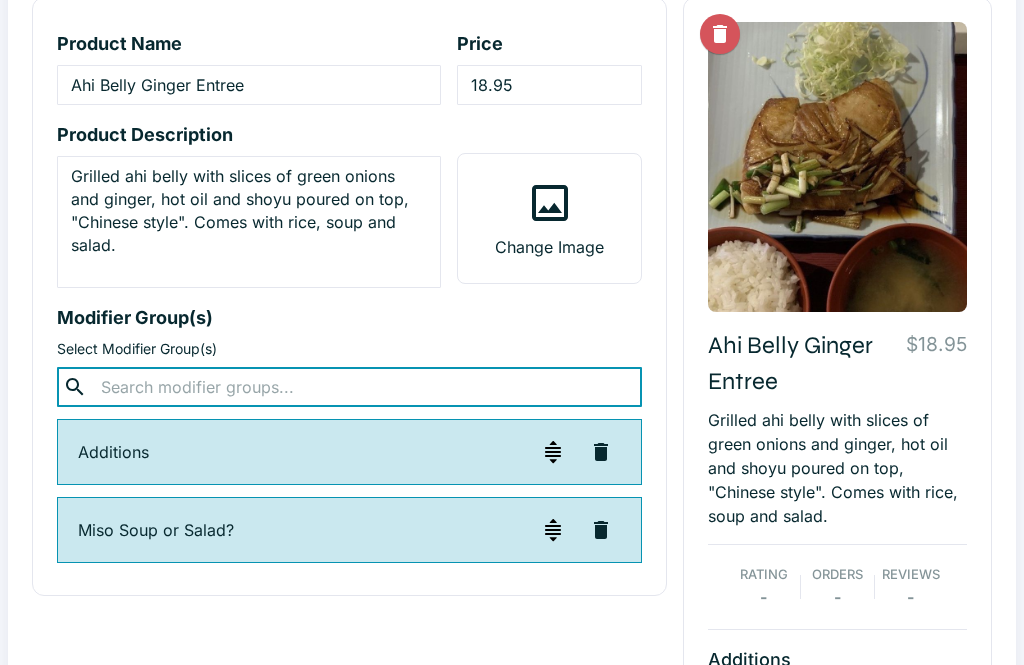 click on "Grilled ahi belly with slices of green onions and ginger, hot oil and shoyu poured on top, "Chinese style". Comes with rice, soup and salad." at bounding box center (249, 222) 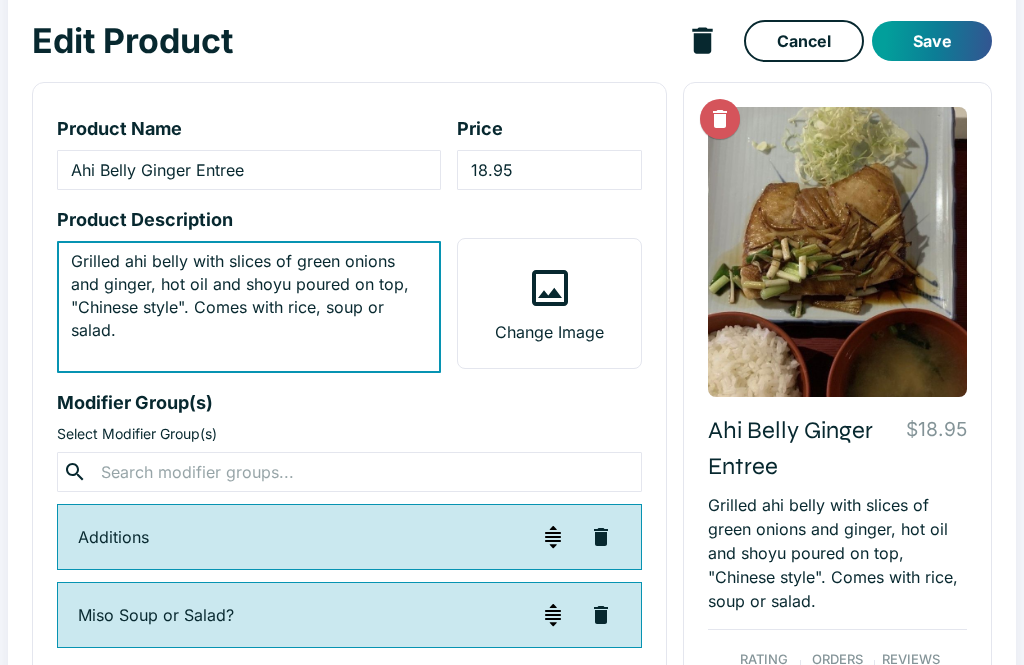 scroll, scrollTop: 106, scrollLeft: 0, axis: vertical 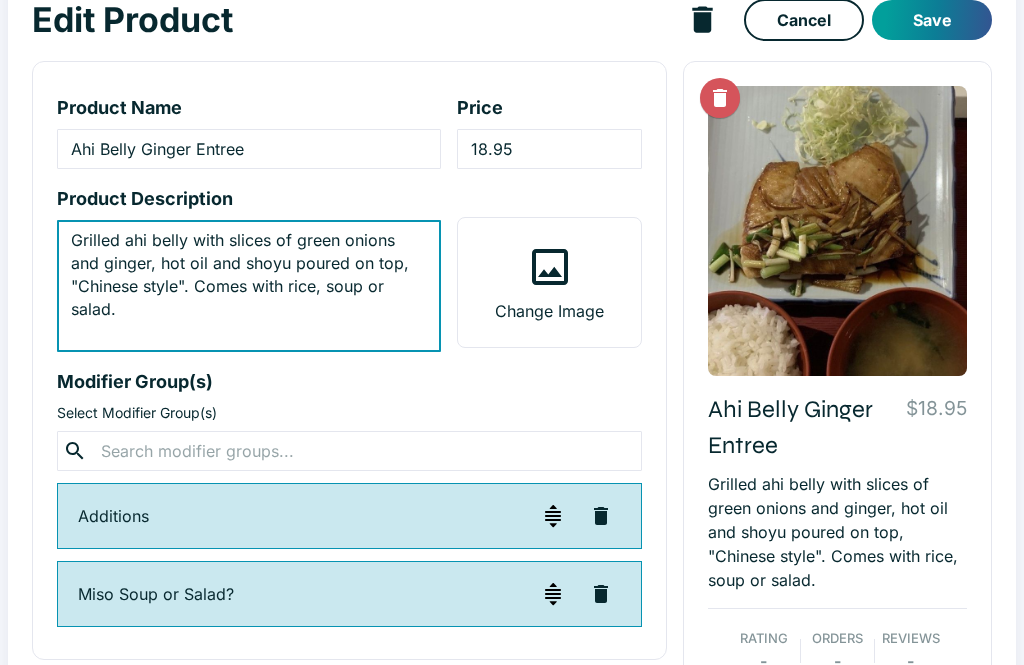 type on "Grilled ahi belly with slices of green onions and ginger, hot oil and shoyu poured on top, "Chinese style". Comes with rice, soup or salad." 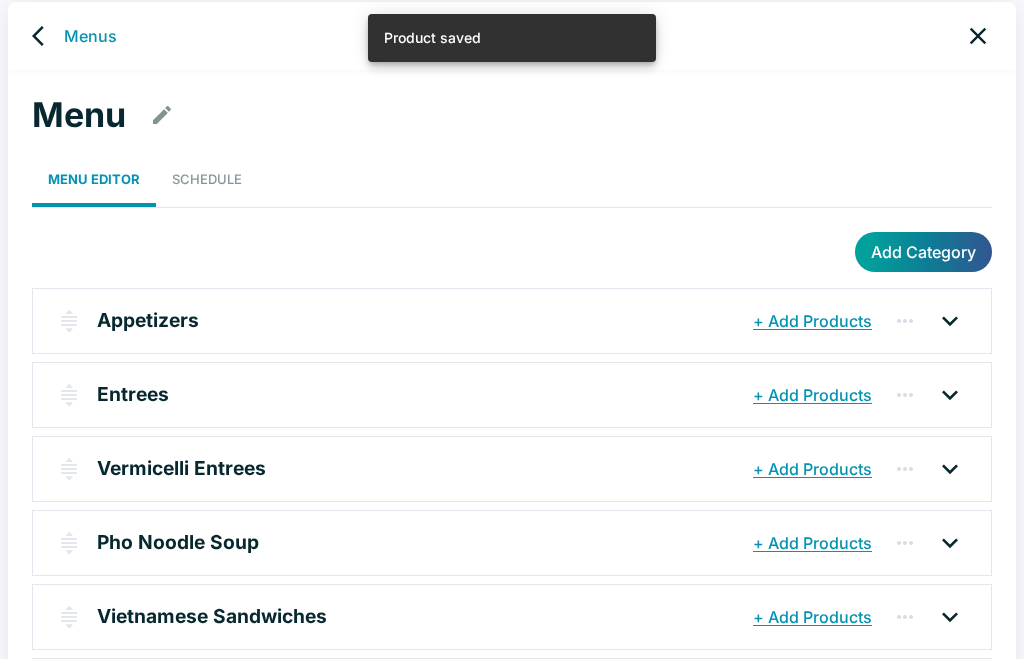 scroll, scrollTop: 8, scrollLeft: 0, axis: vertical 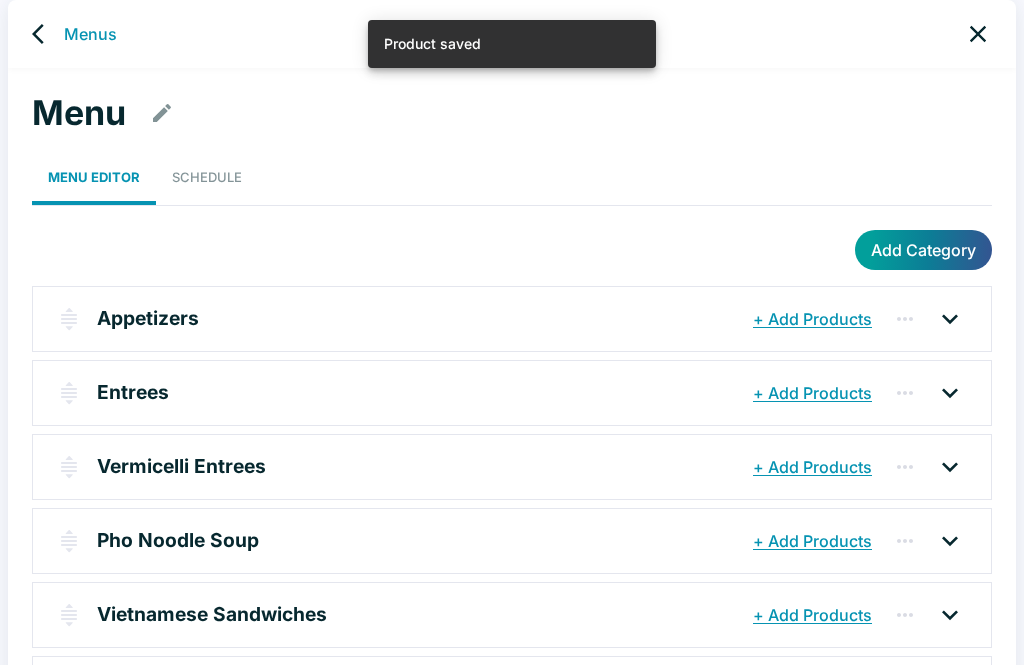 click 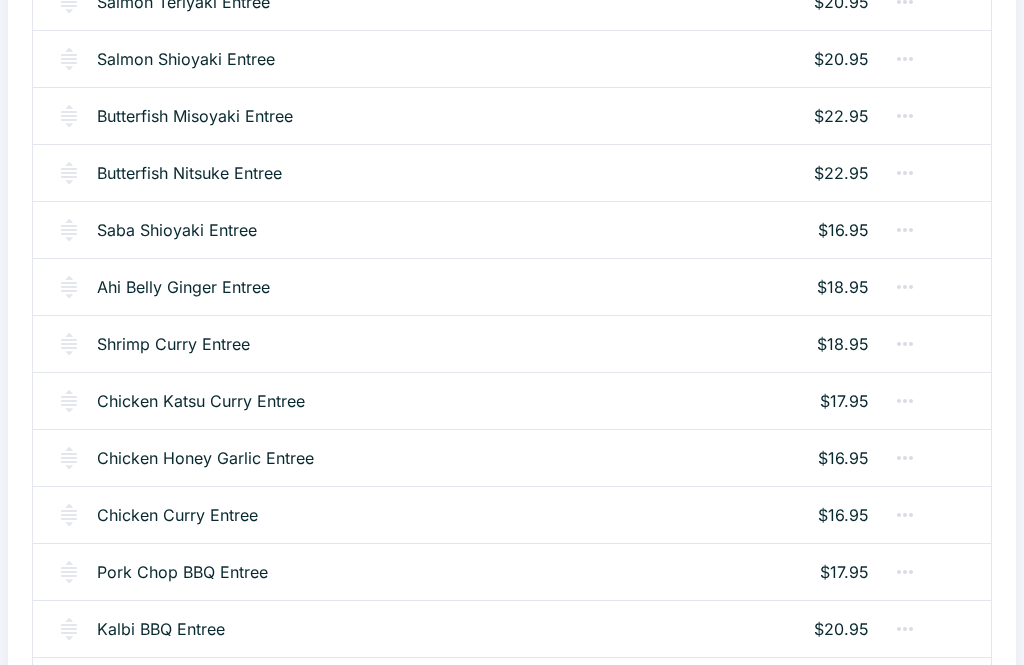 scroll, scrollTop: 1794, scrollLeft: 0, axis: vertical 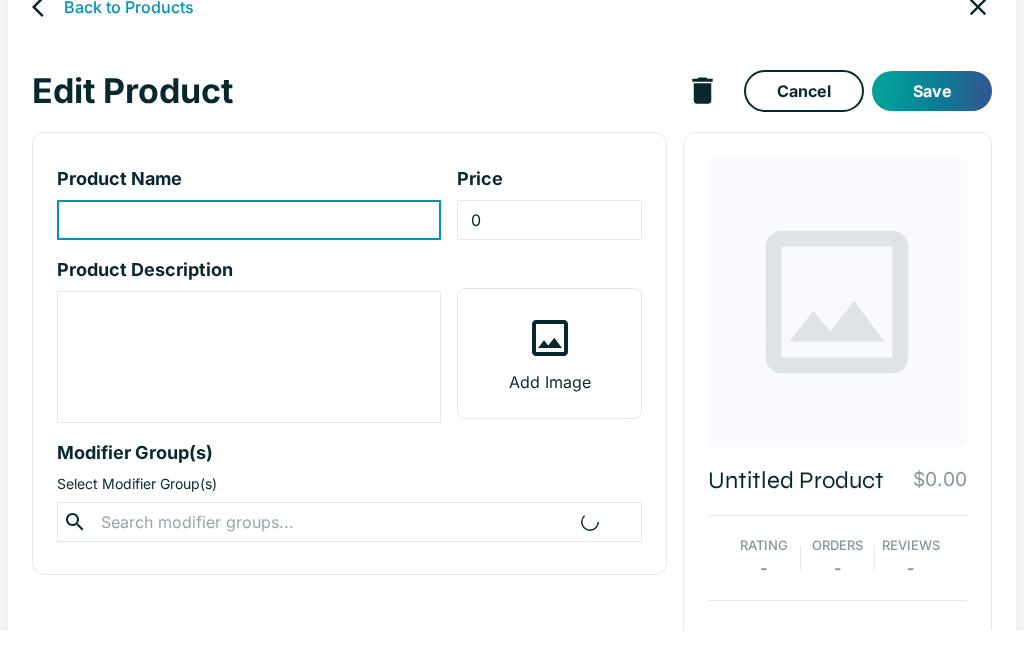 type on "Shrimp Curry Entree" 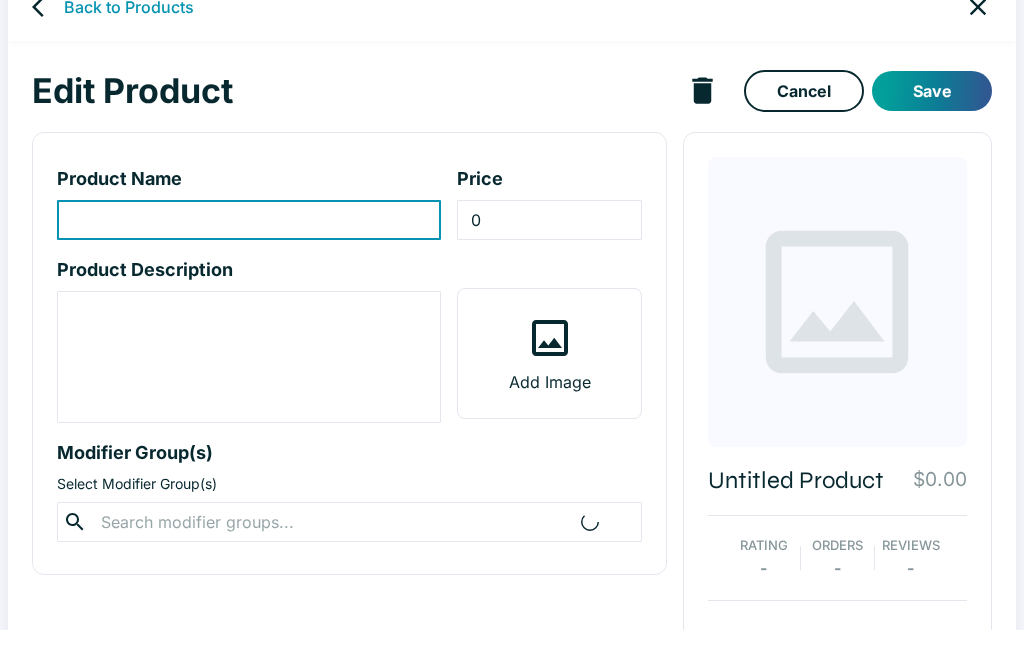 type on "18.95" 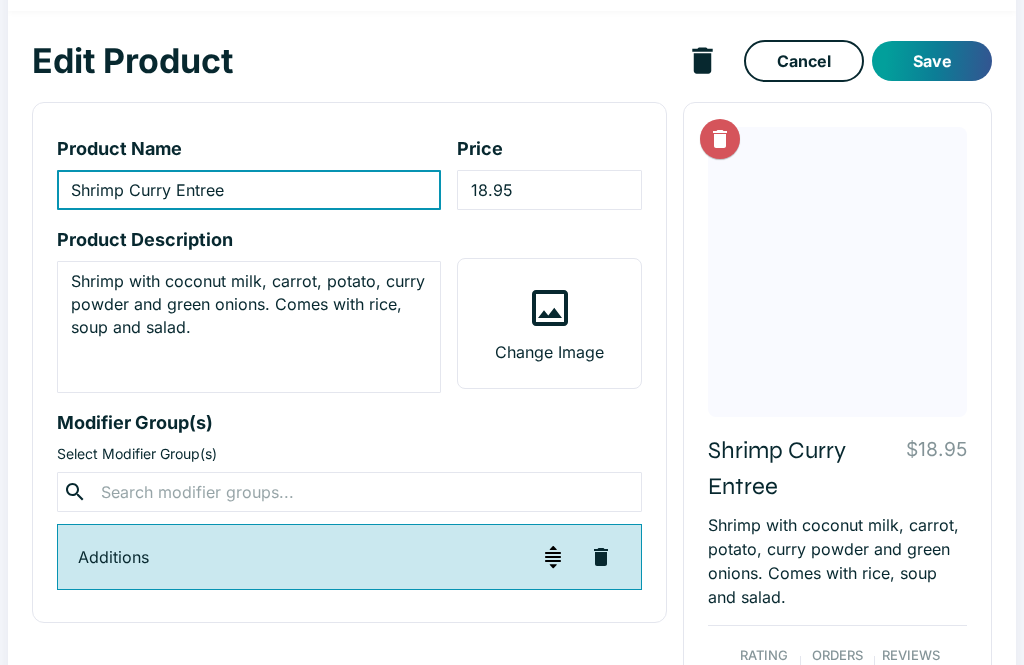 scroll, scrollTop: 64, scrollLeft: 0, axis: vertical 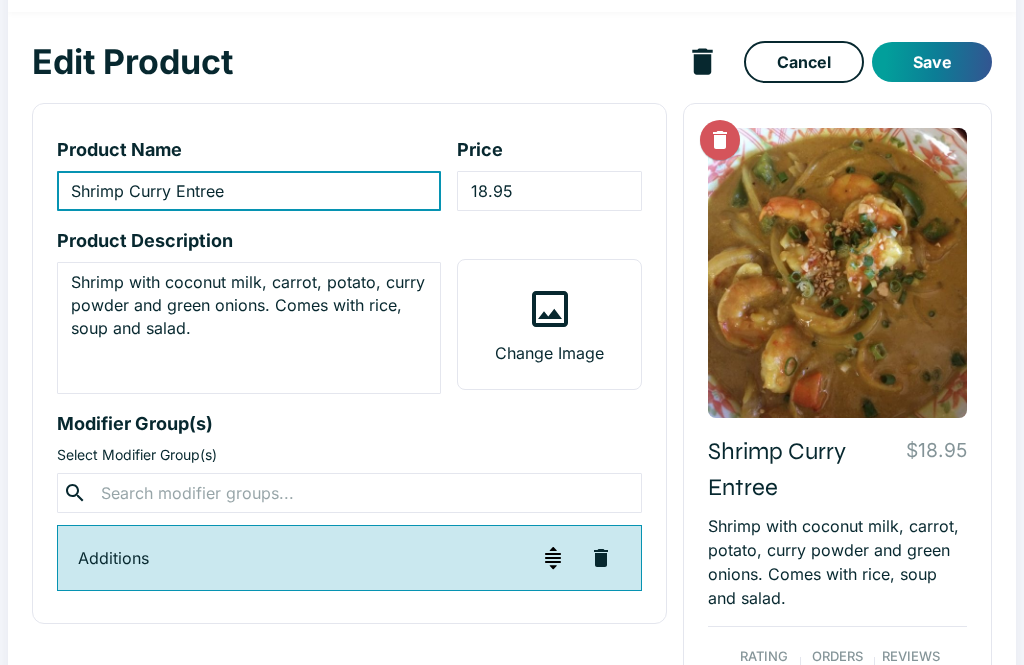 click on "Shrimp with coconut milk, carrot, potato, curry powder and green onions. Comes with rice, soup and salad." at bounding box center (249, 328) 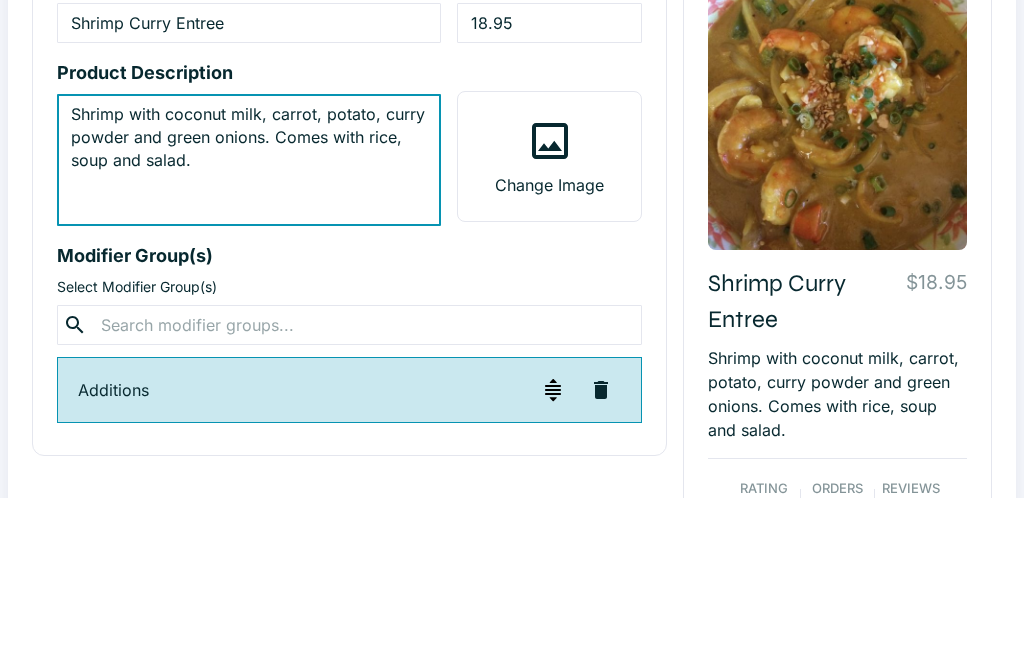 click on "Shrimp with coconut milk, carrot, potato, curry powder and green onions. Comes with rice, soup and salad." at bounding box center (249, 328) 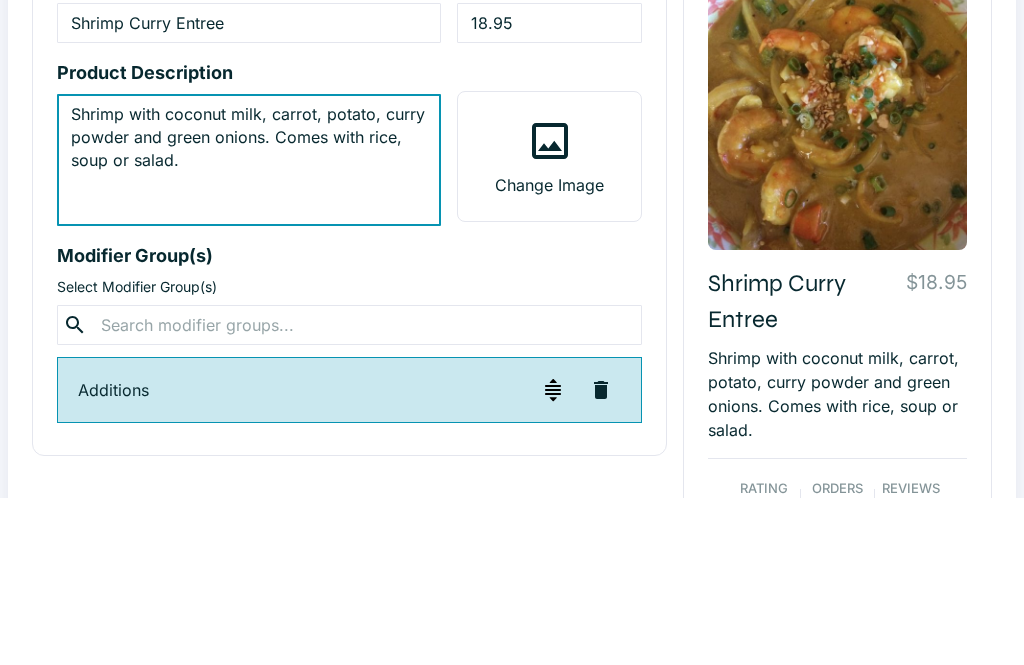 scroll, scrollTop: 231, scrollLeft: 0, axis: vertical 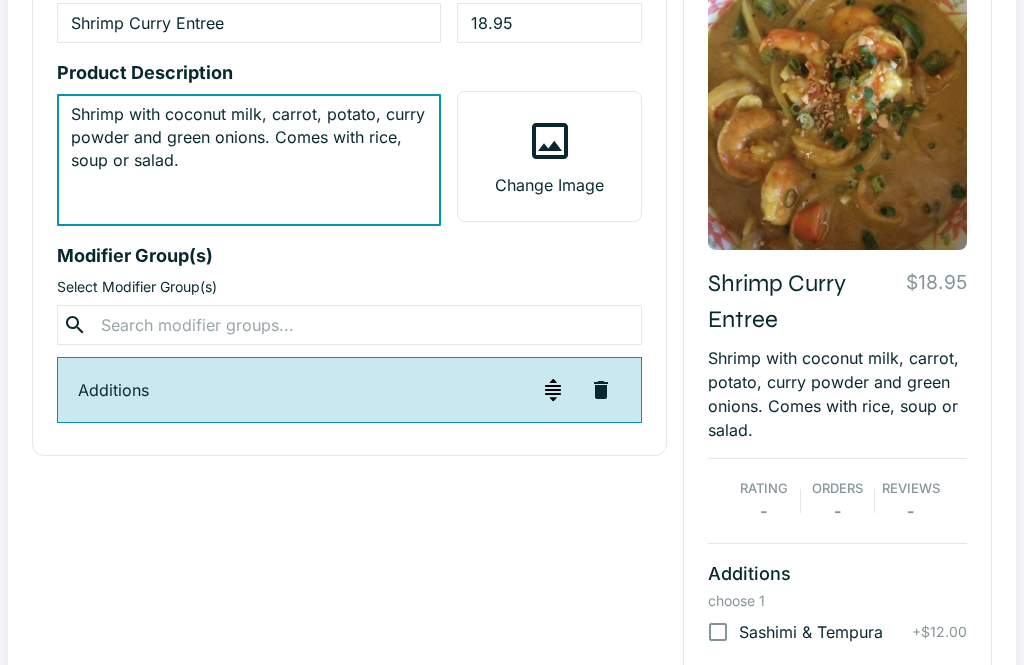 type on "Shrimp with coconut milk, carrot, potato, curry powder and green onions. Comes with rice, soup or salad." 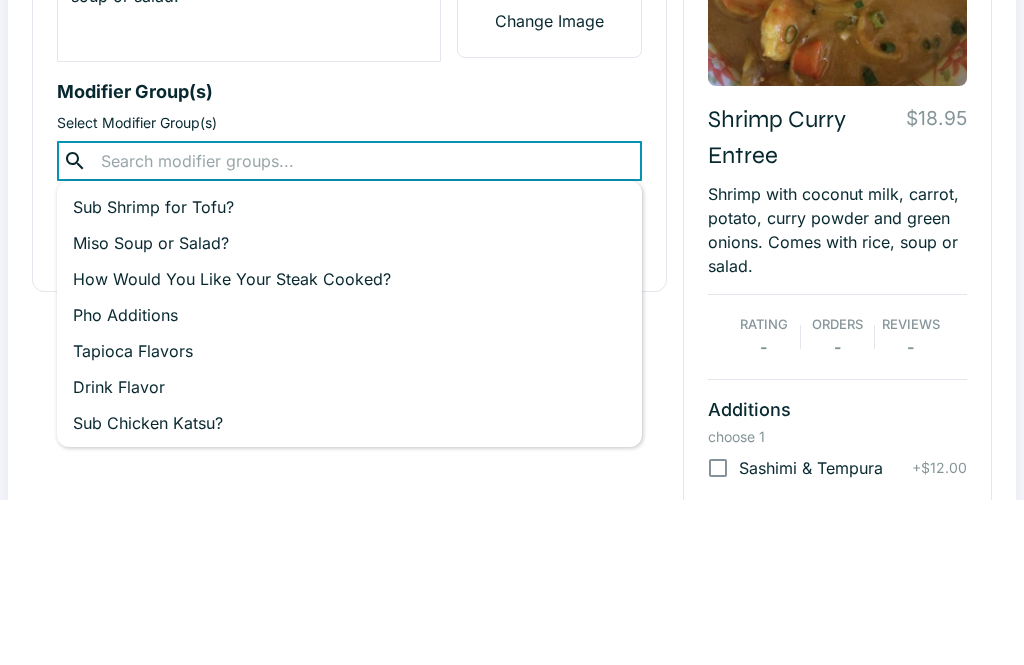 click on "Miso Soup or Salad?" at bounding box center [349, 408] 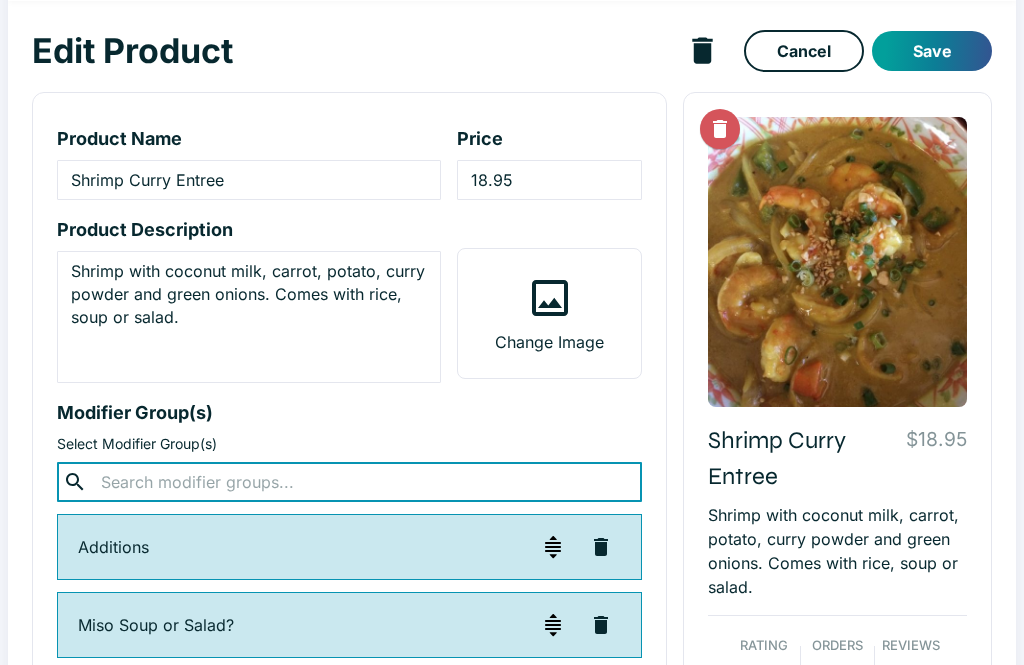 click on "Save" at bounding box center [932, 52] 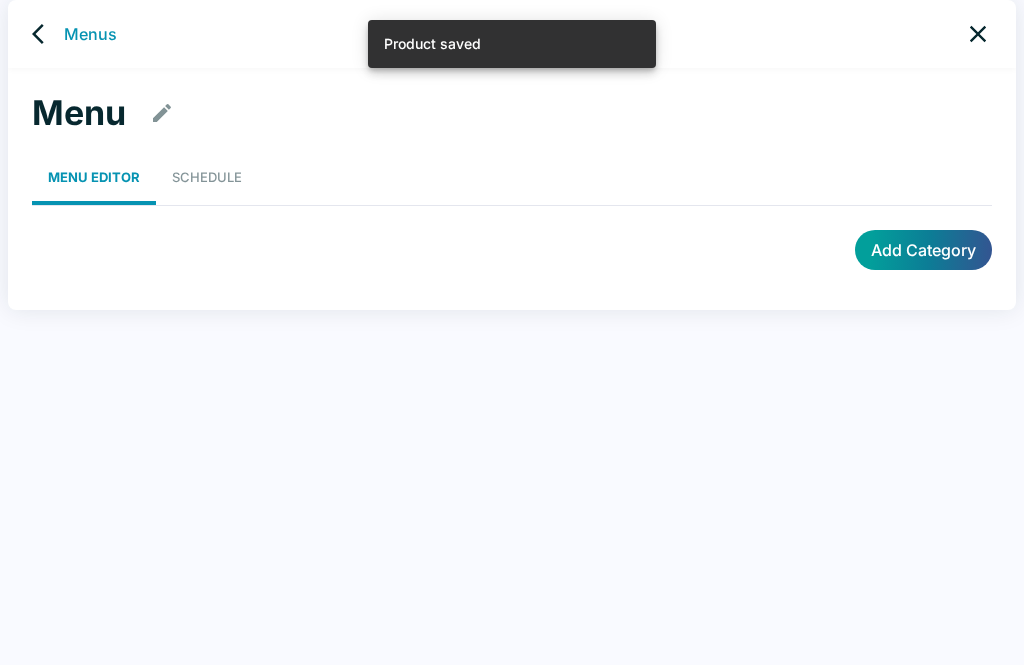 scroll, scrollTop: 8, scrollLeft: 0, axis: vertical 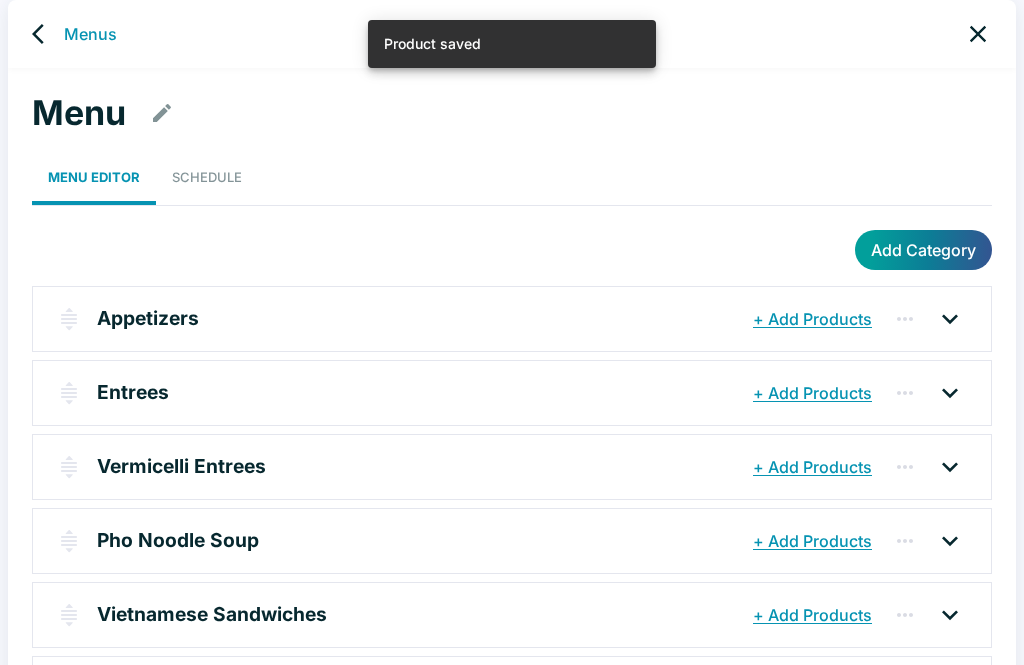 click 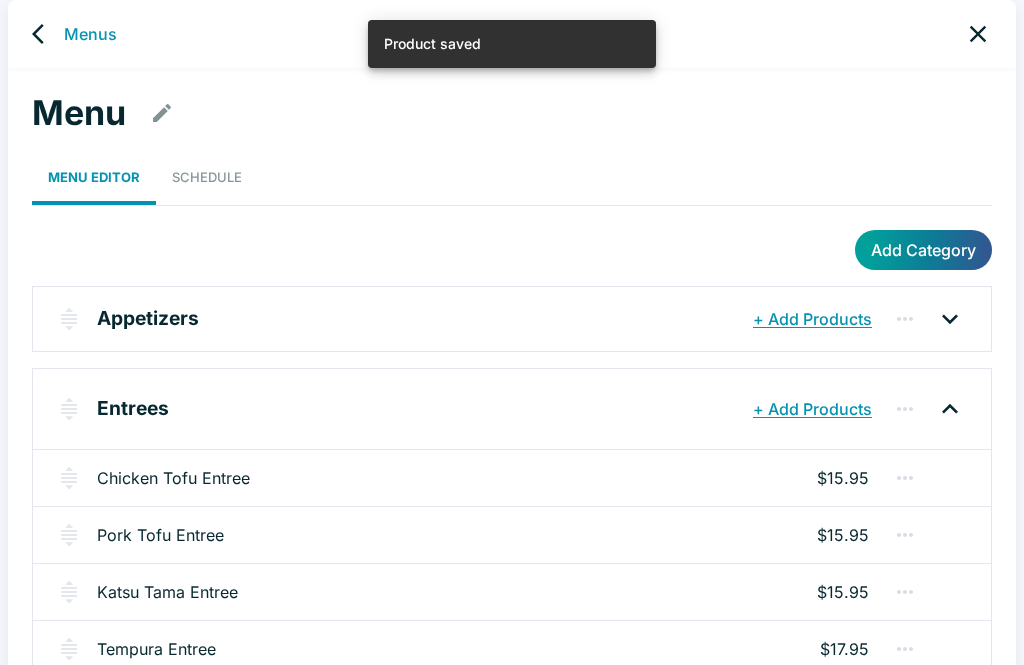 click on "Entrees + Add Products" at bounding box center (512, 409) 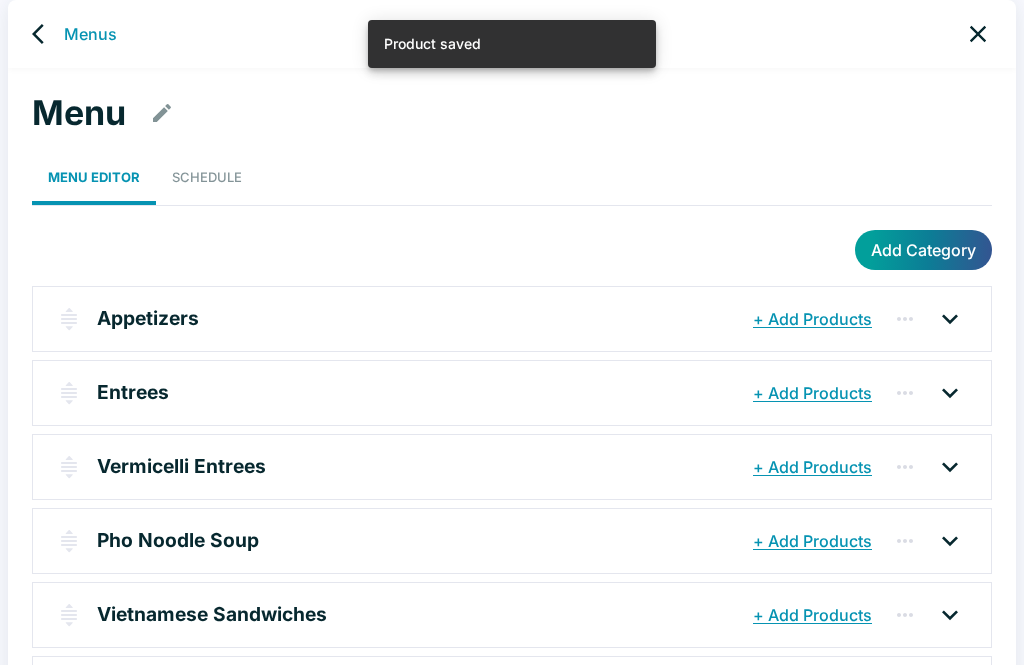 click 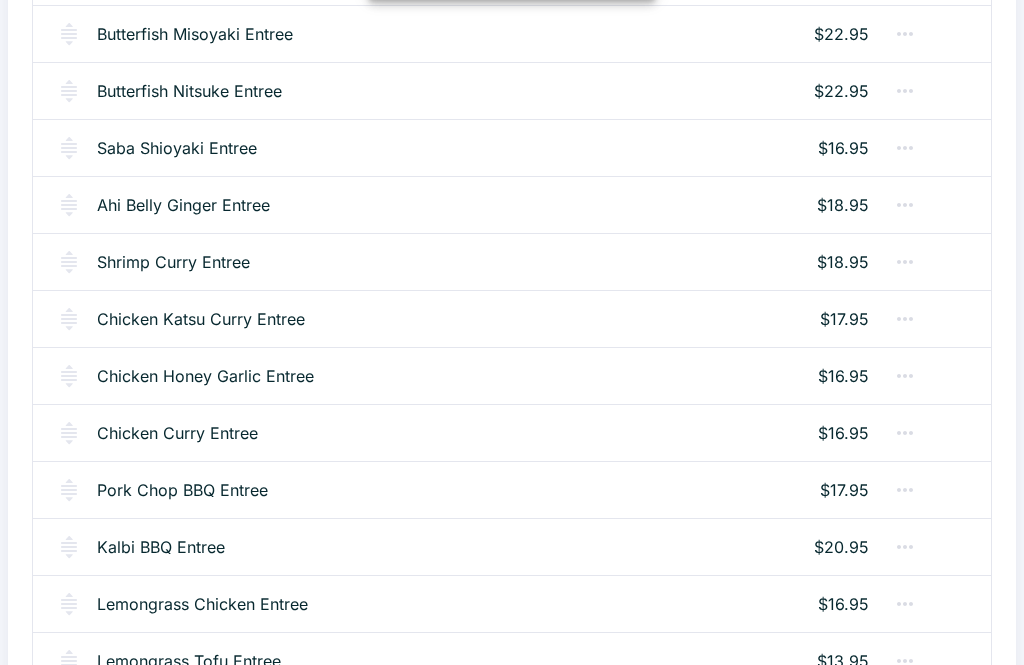scroll, scrollTop: 1877, scrollLeft: 0, axis: vertical 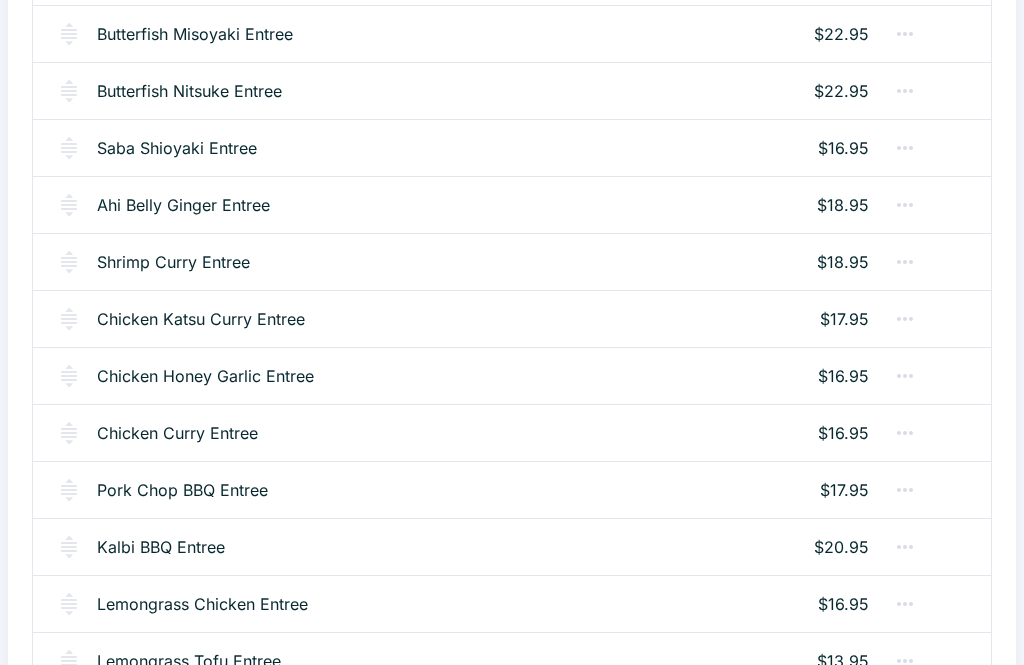 click on "Chicken Katsu Curry Entree" at bounding box center (201, 319) 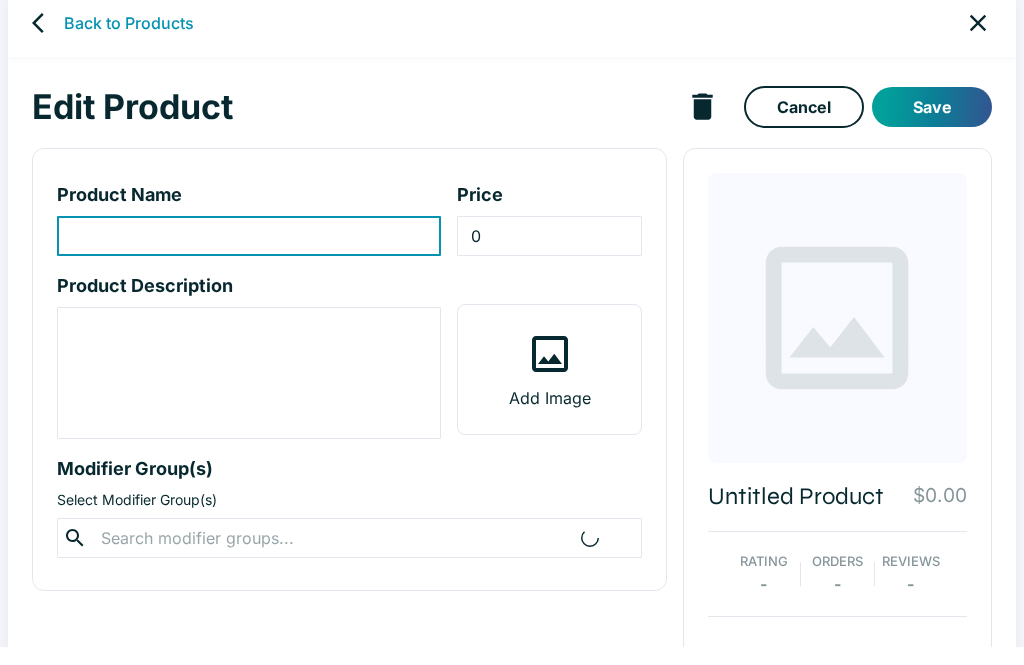 type on "Chicken Katsu Curry Entree" 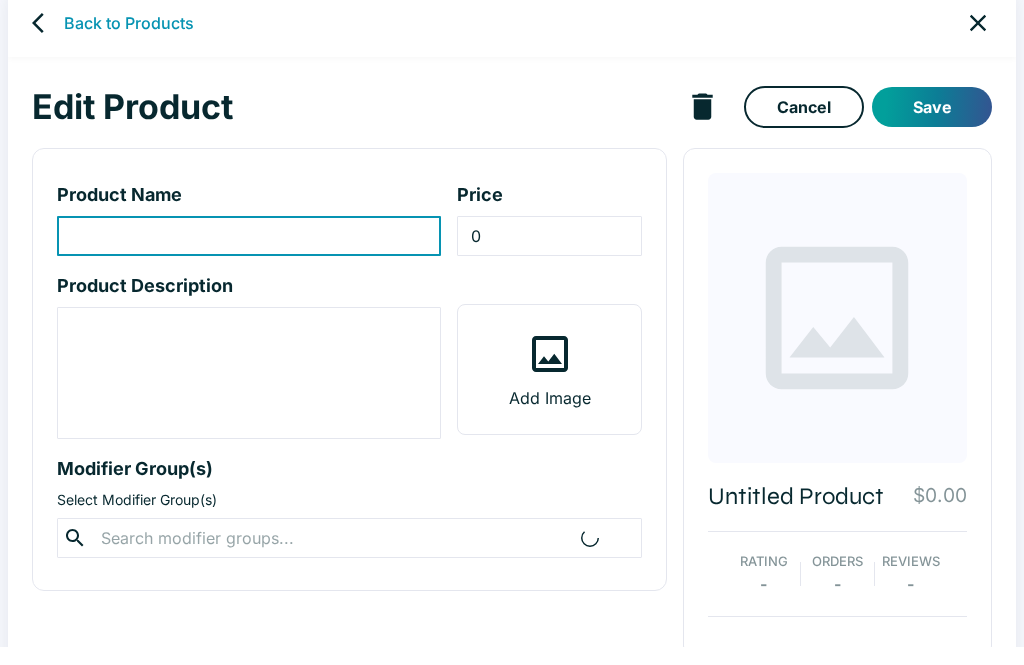 type on "17.95" 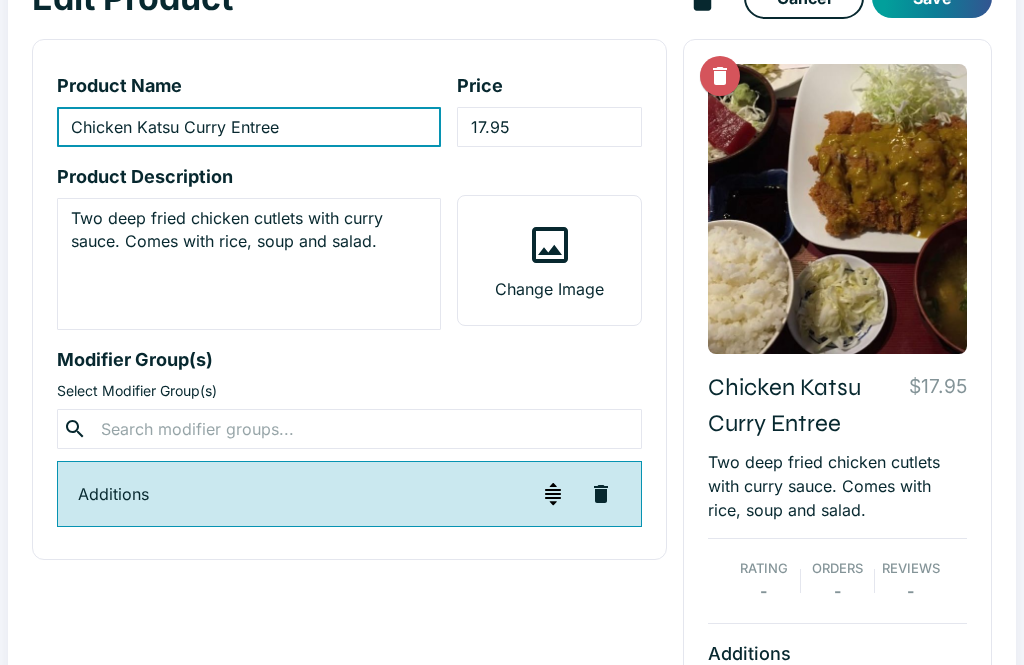 click at bounding box center [349, 429] 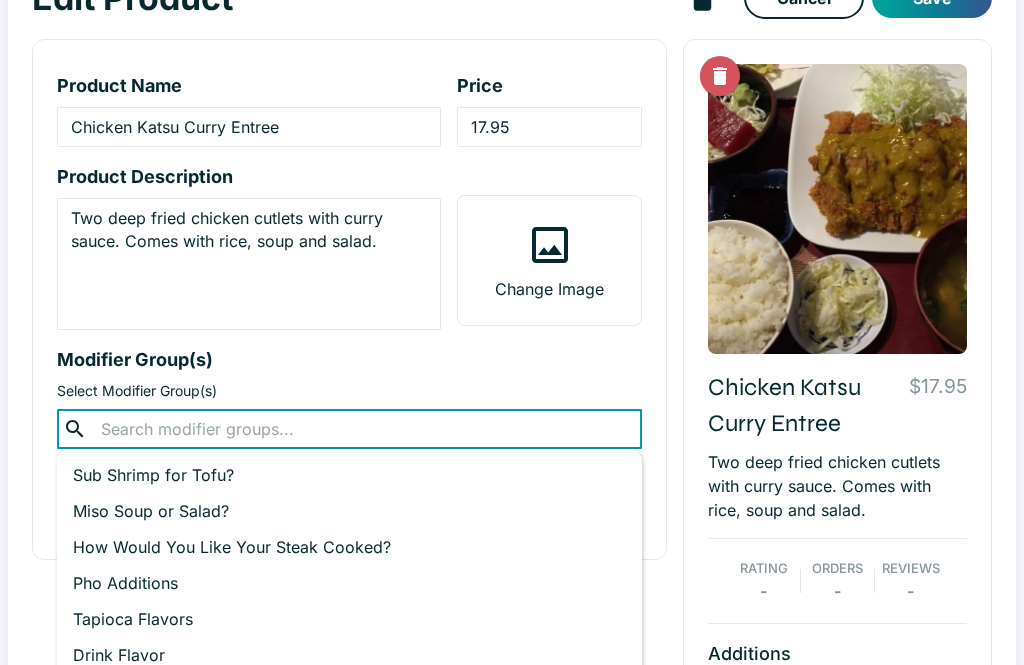 scroll, scrollTop: 127, scrollLeft: 0, axis: vertical 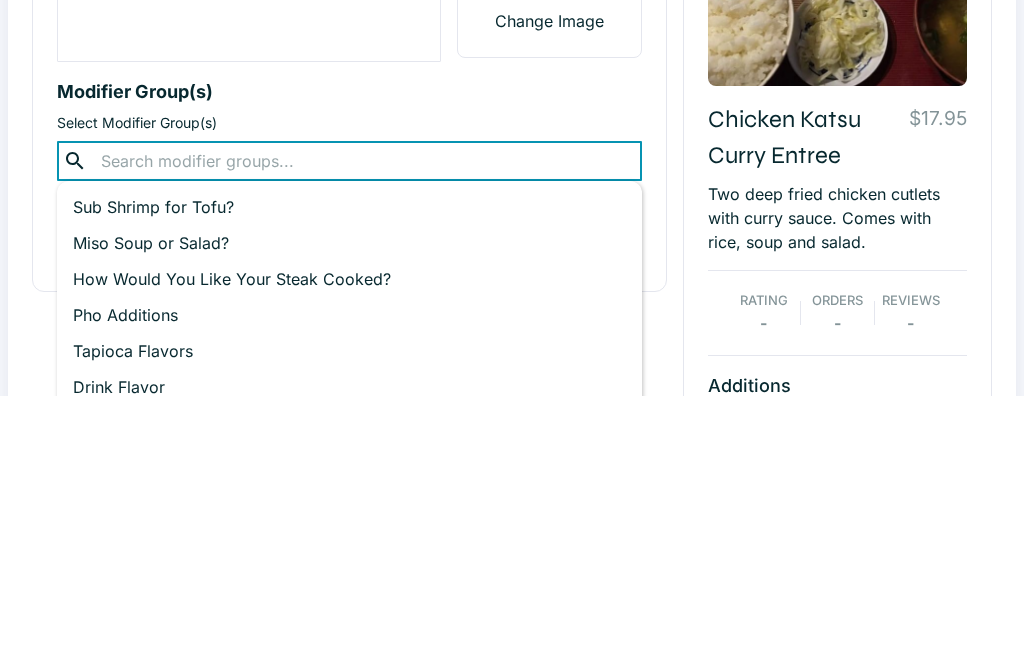 click on "Miso Soup or Salad? +Add" at bounding box center (349, 512) 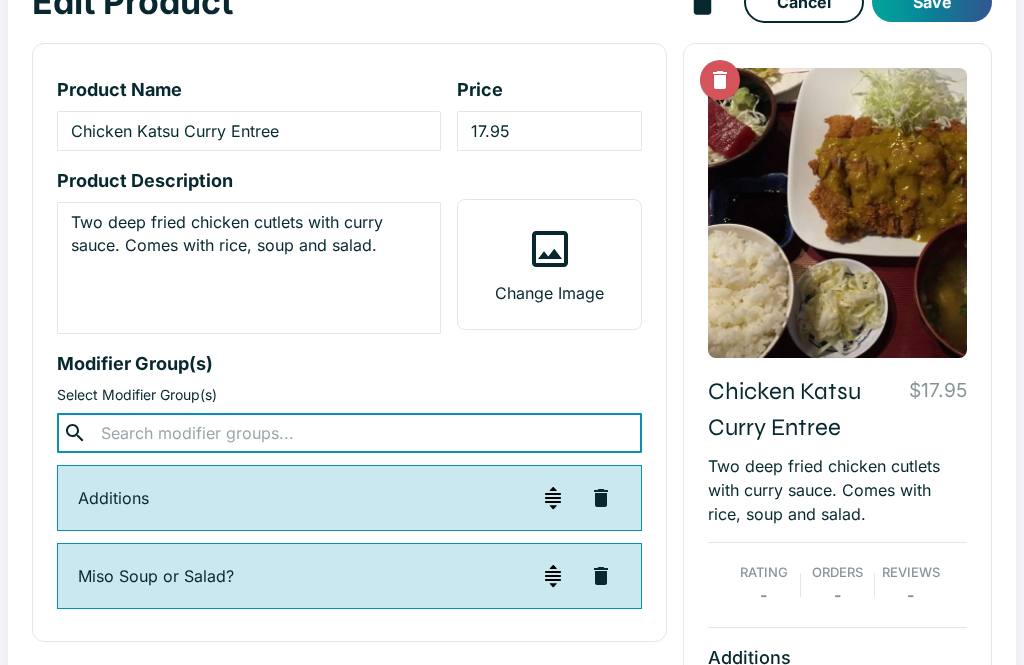 scroll, scrollTop: 123, scrollLeft: 0, axis: vertical 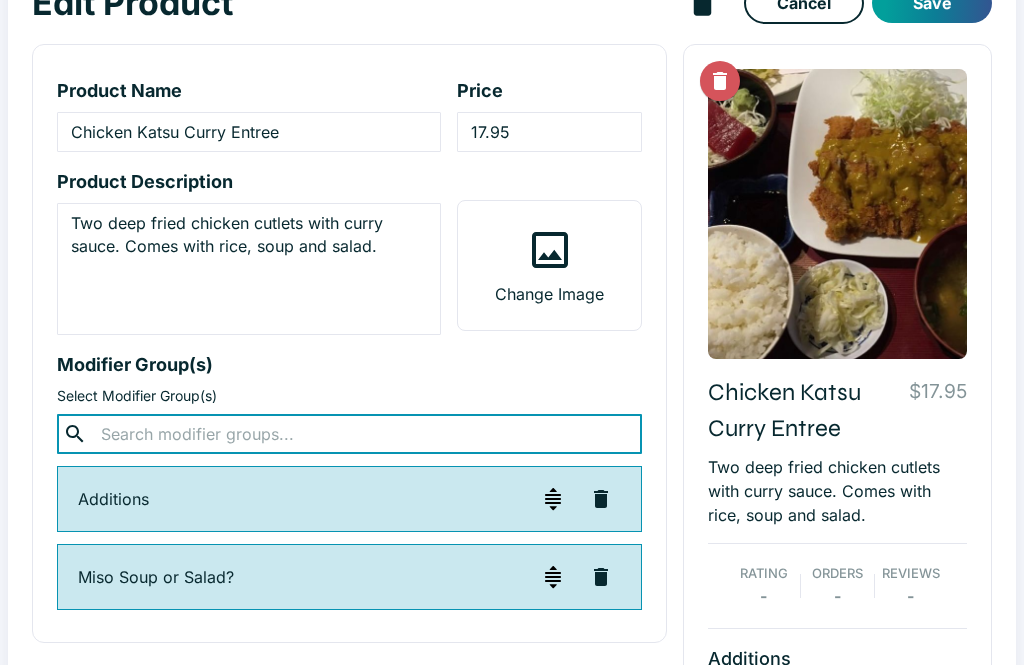 click on "Two deep fried chicken cutlets with curry sauce. Comes with rice, soup and salad." at bounding box center [249, 269] 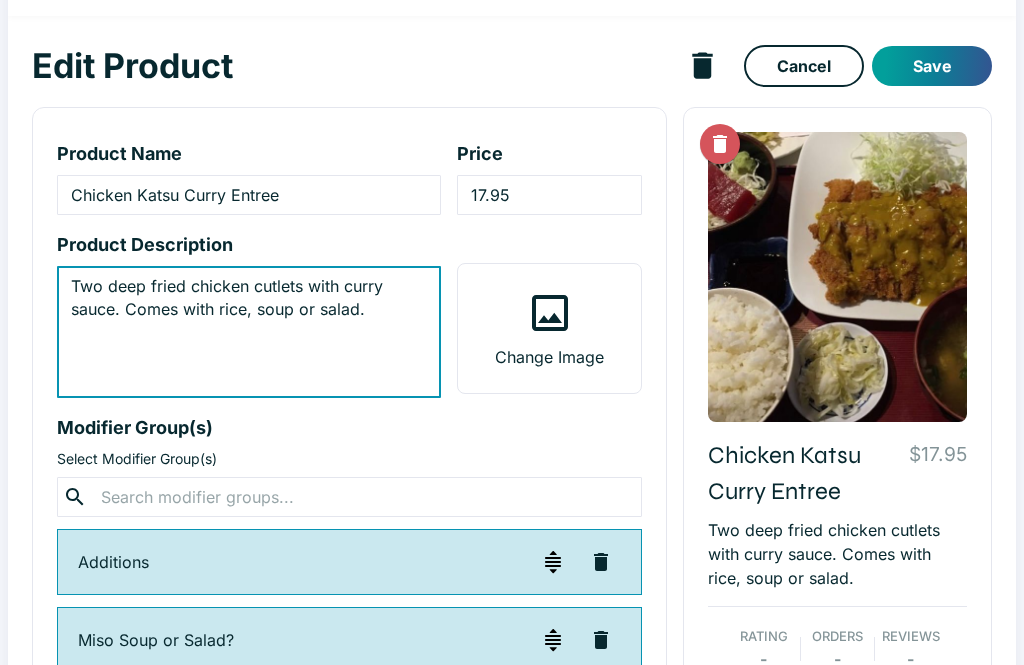 type on "Two deep fried chicken cutlets with curry sauce. Comes with rice, soup or salad." 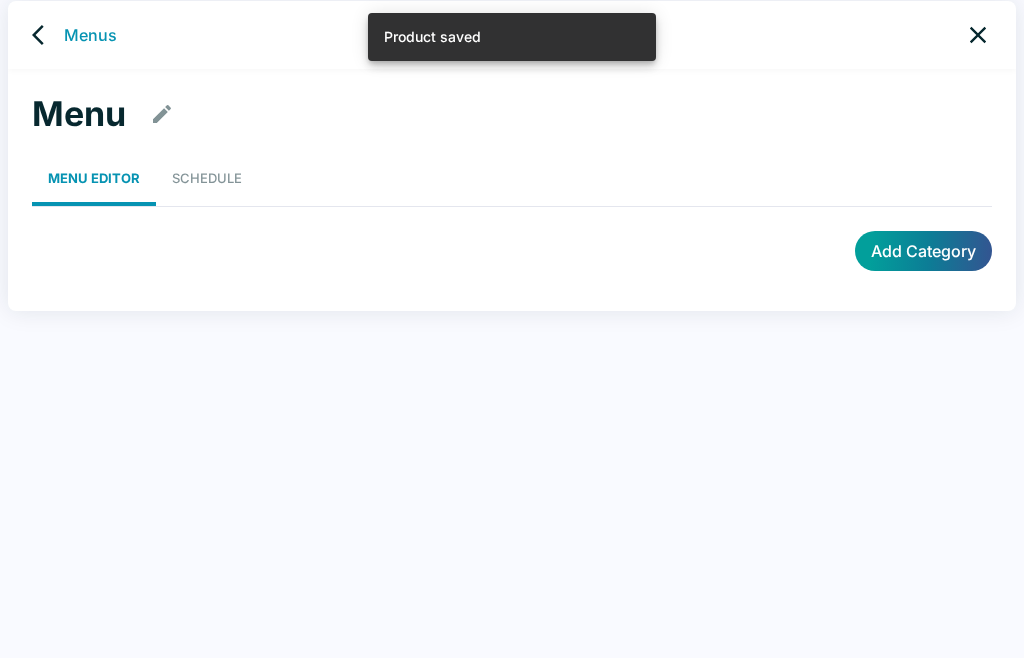 scroll, scrollTop: 8, scrollLeft: 0, axis: vertical 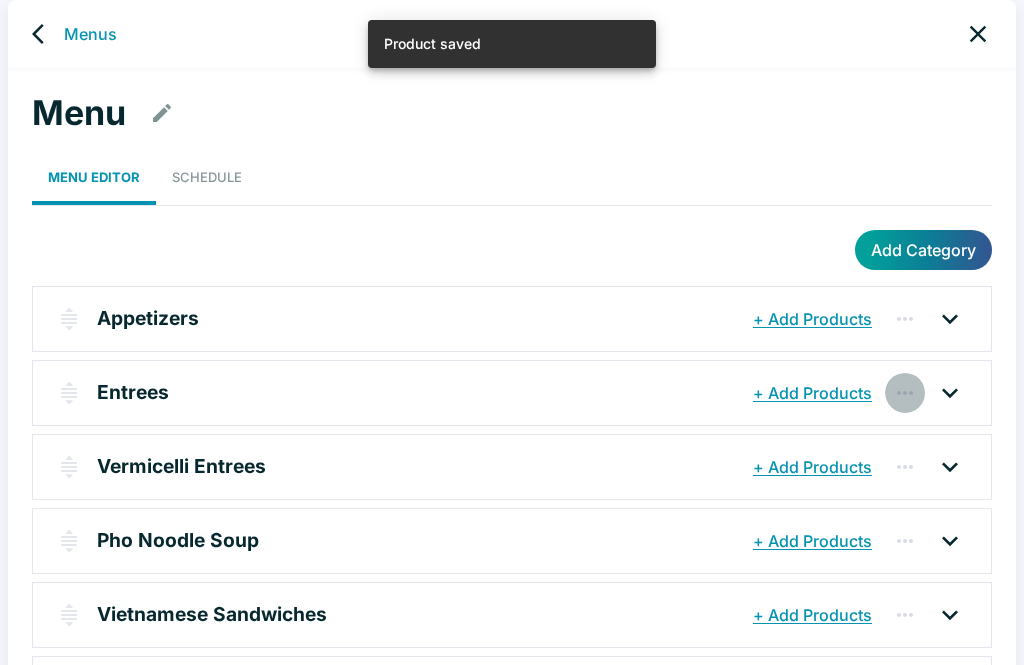 click at bounding box center [905, 393] 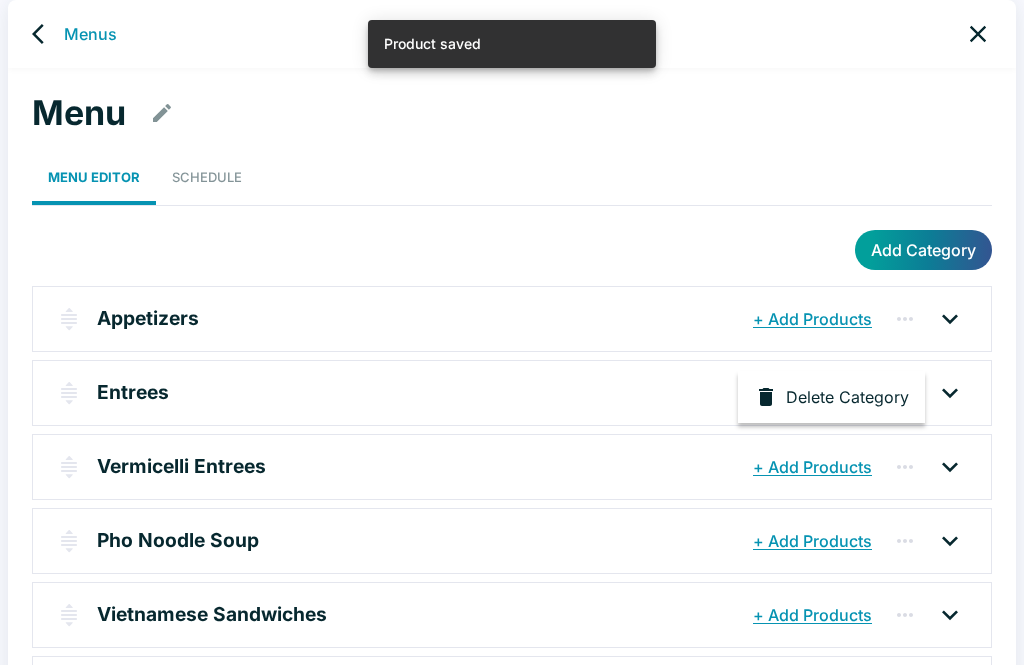 click at bounding box center [512, 332] 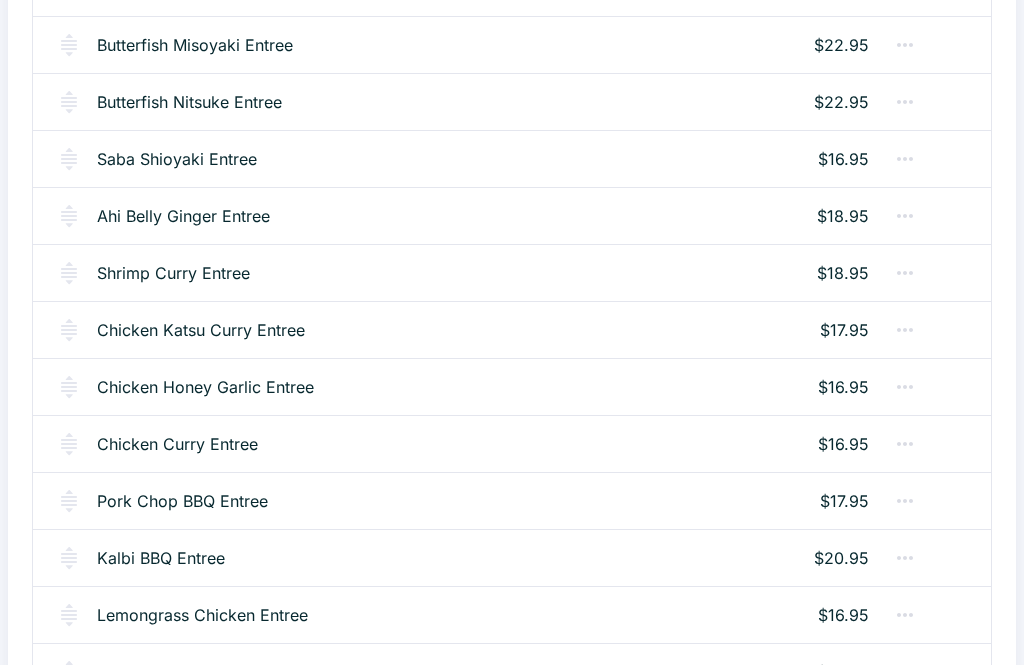scroll, scrollTop: 1877, scrollLeft: 0, axis: vertical 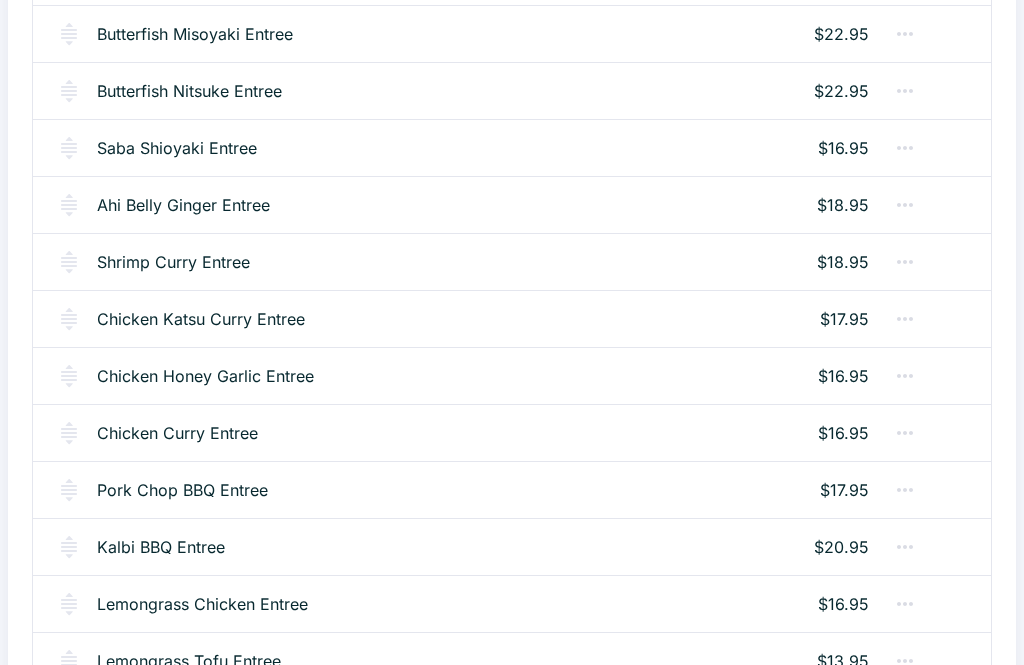 click on "Chicken Honey Garlic Entree" at bounding box center (205, 376) 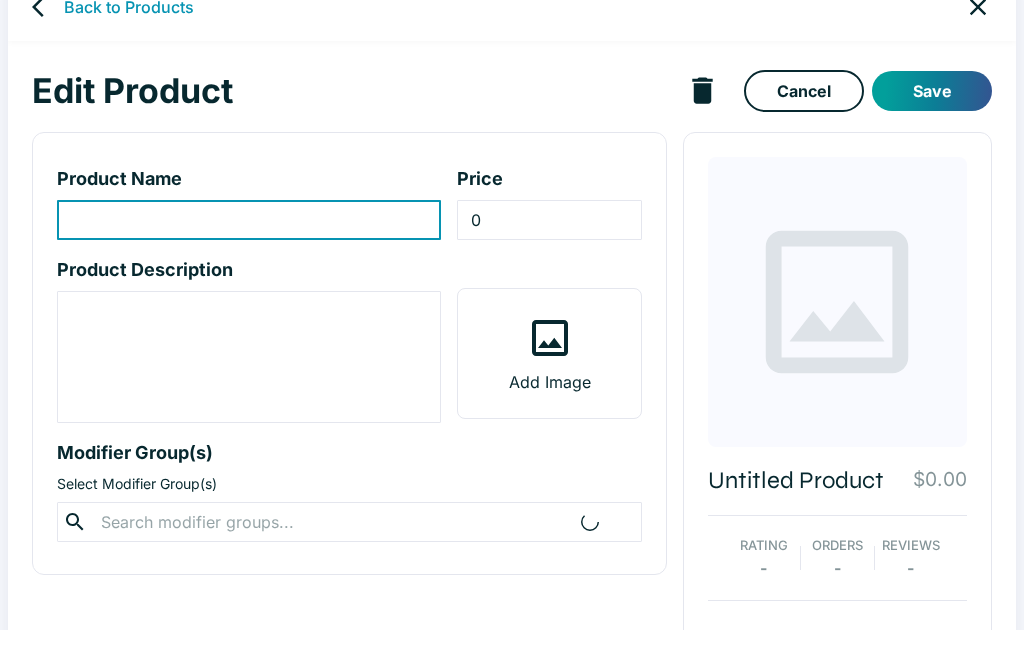 scroll, scrollTop: 35, scrollLeft: 0, axis: vertical 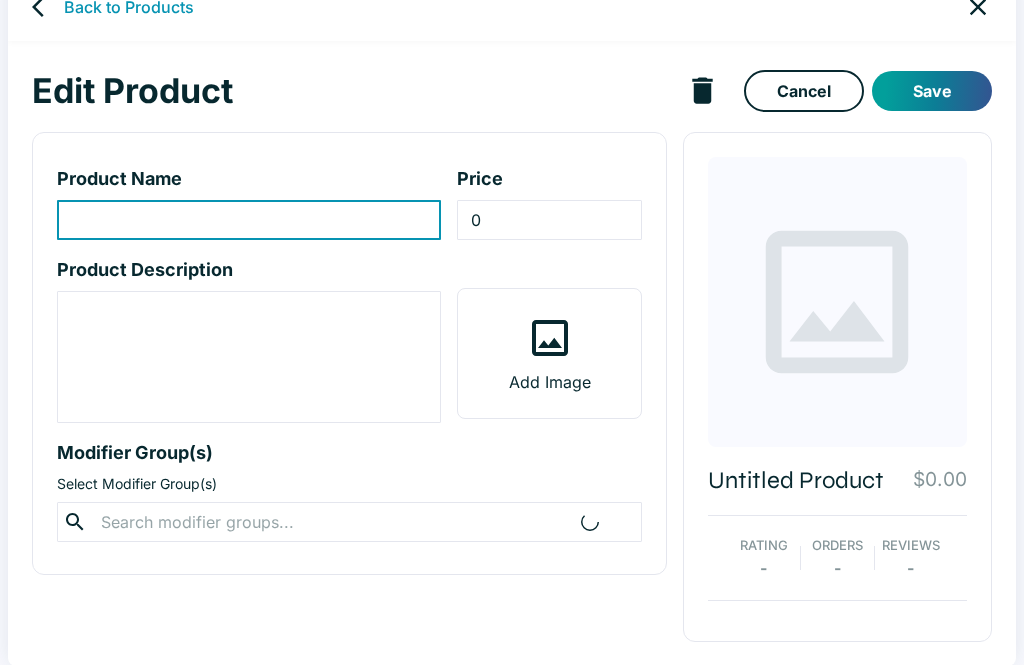 type on "Chicken Honey Garlic Entree" 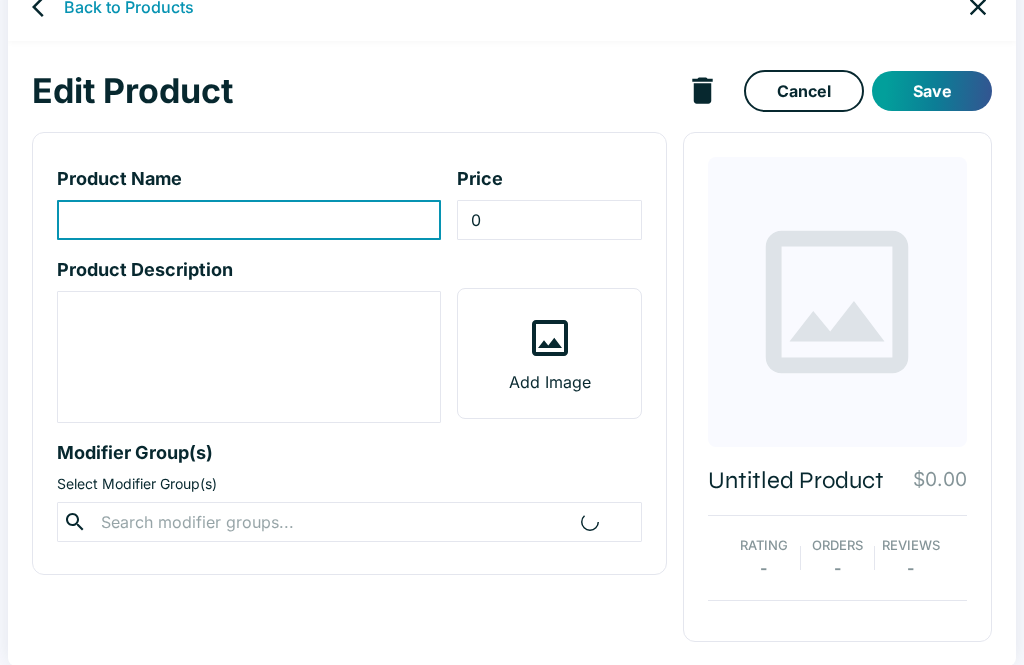 type on "16.95" 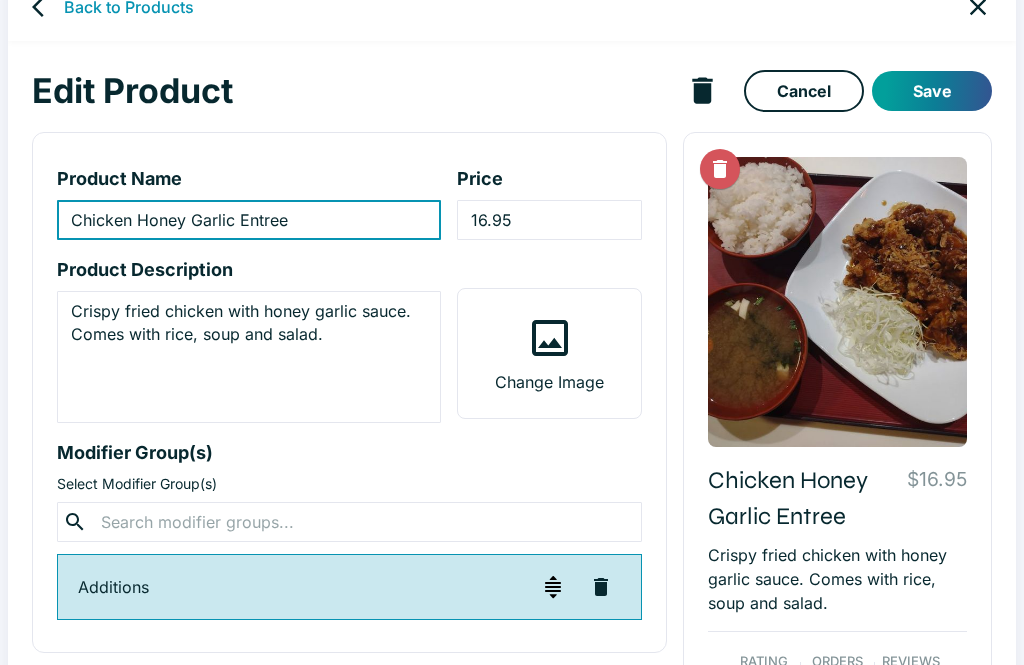 click at bounding box center [349, 522] 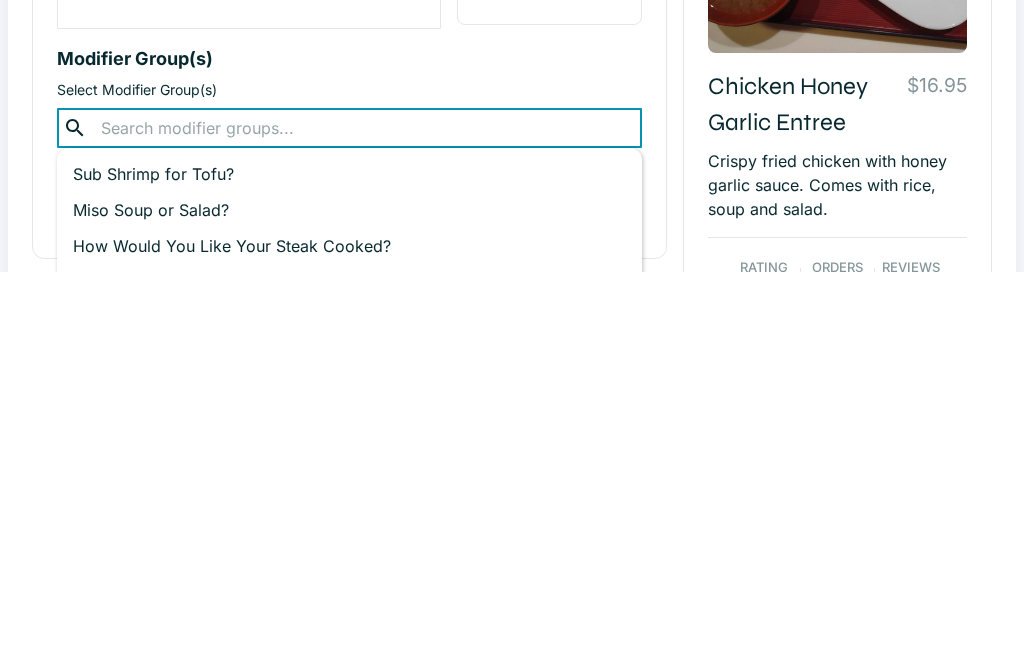 click on "Miso Soup or Salad?" at bounding box center [349, 604] 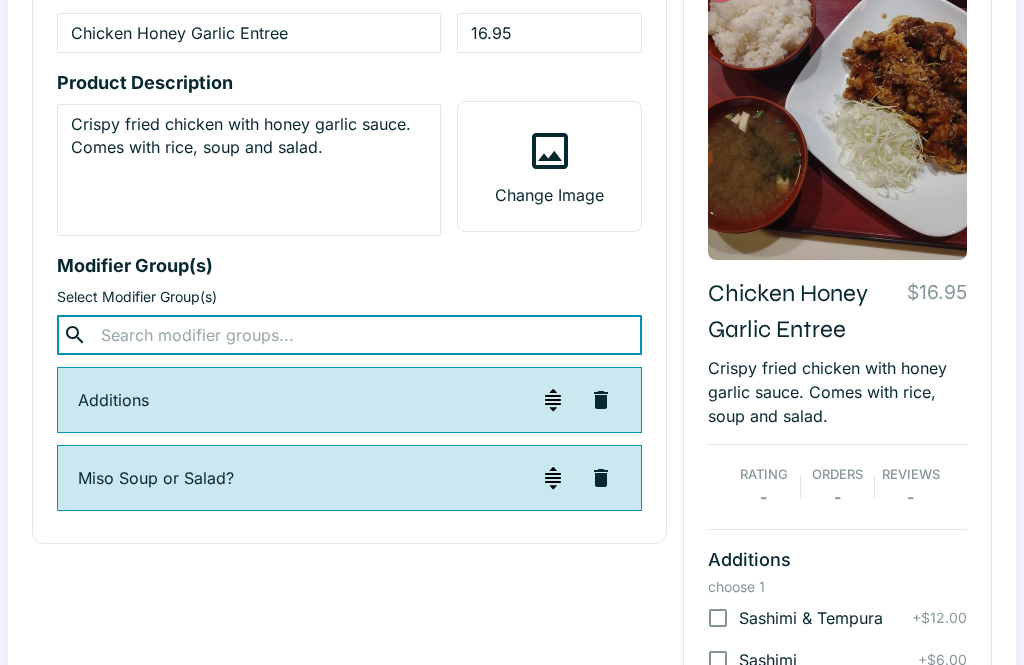 scroll, scrollTop: 221, scrollLeft: 0, axis: vertical 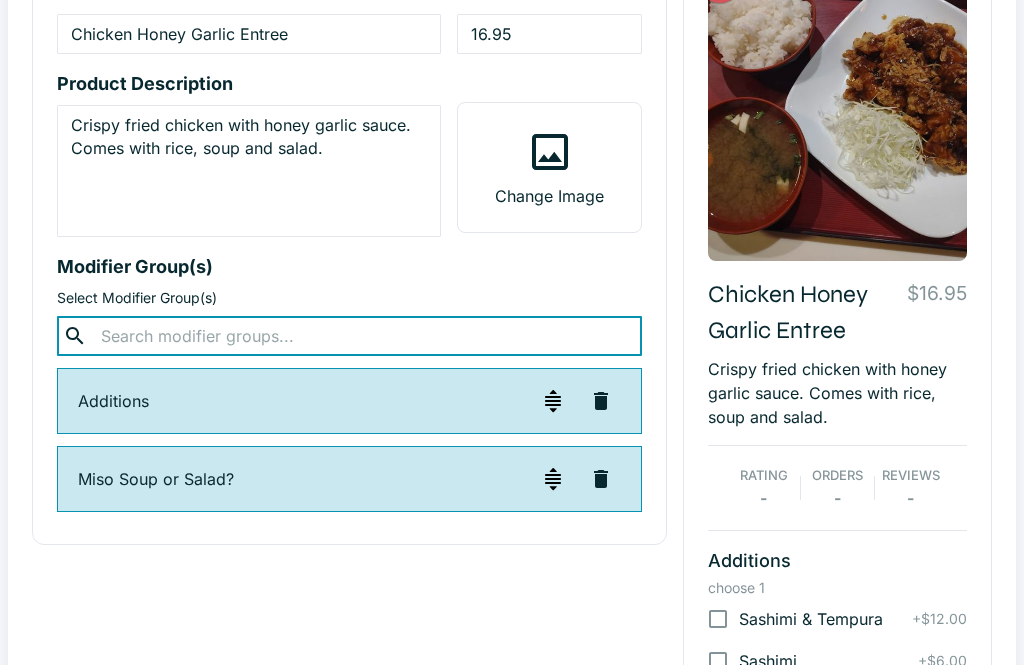 click on "Crispy fried chicken with honey garlic sauce. Comes with rice, soup and salad." at bounding box center [249, 171] 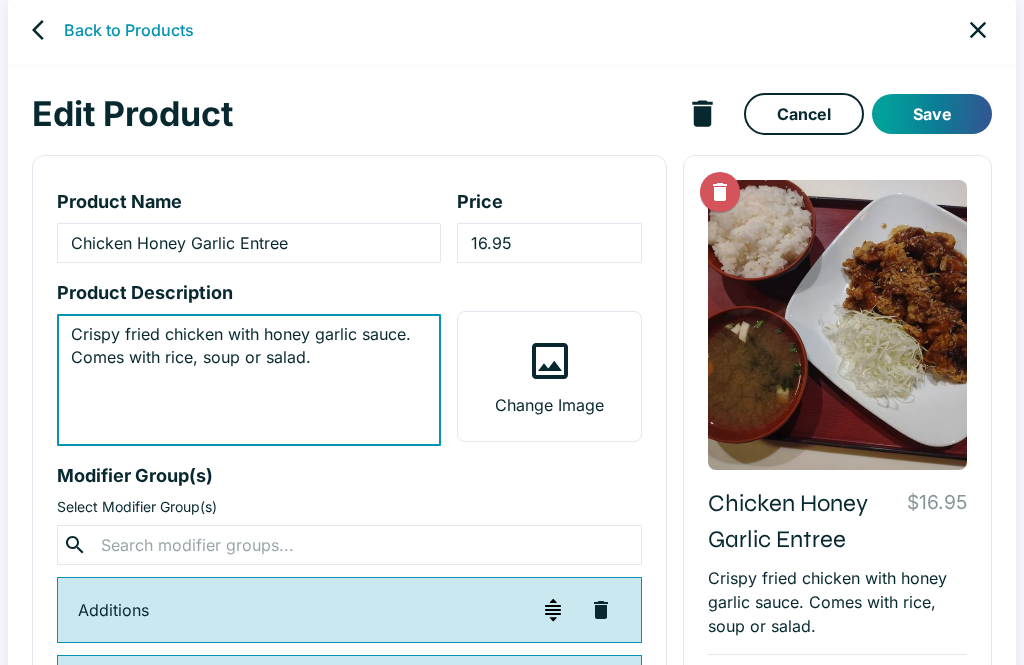 type on "Crispy fried chicken with honey garlic sauce. Comes with rice, soup or salad." 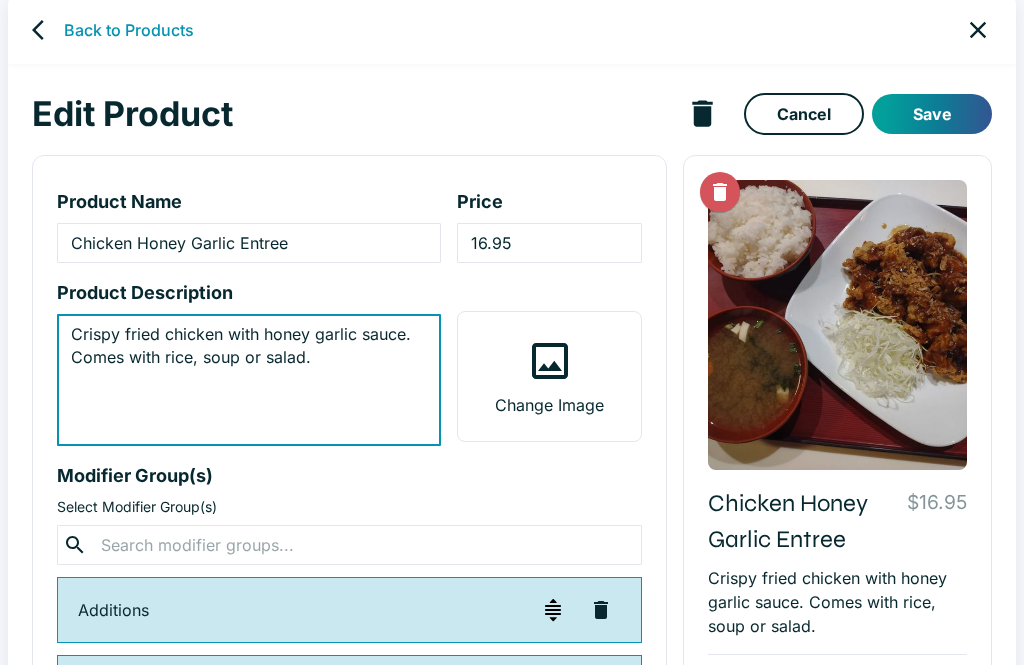 click on "Save" at bounding box center [932, 114] 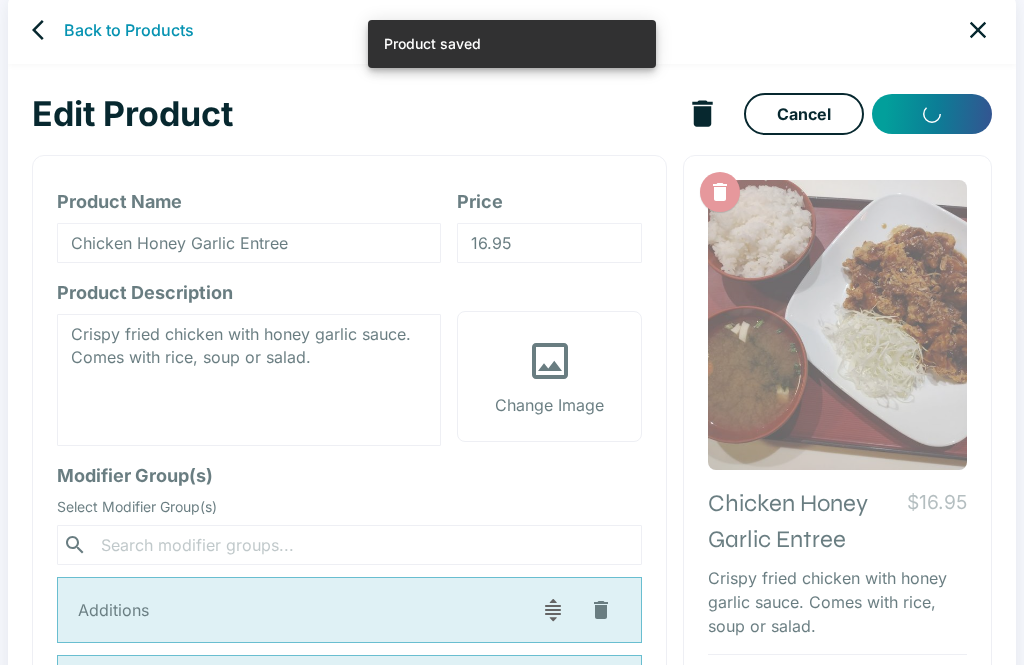 scroll, scrollTop: 8, scrollLeft: 0, axis: vertical 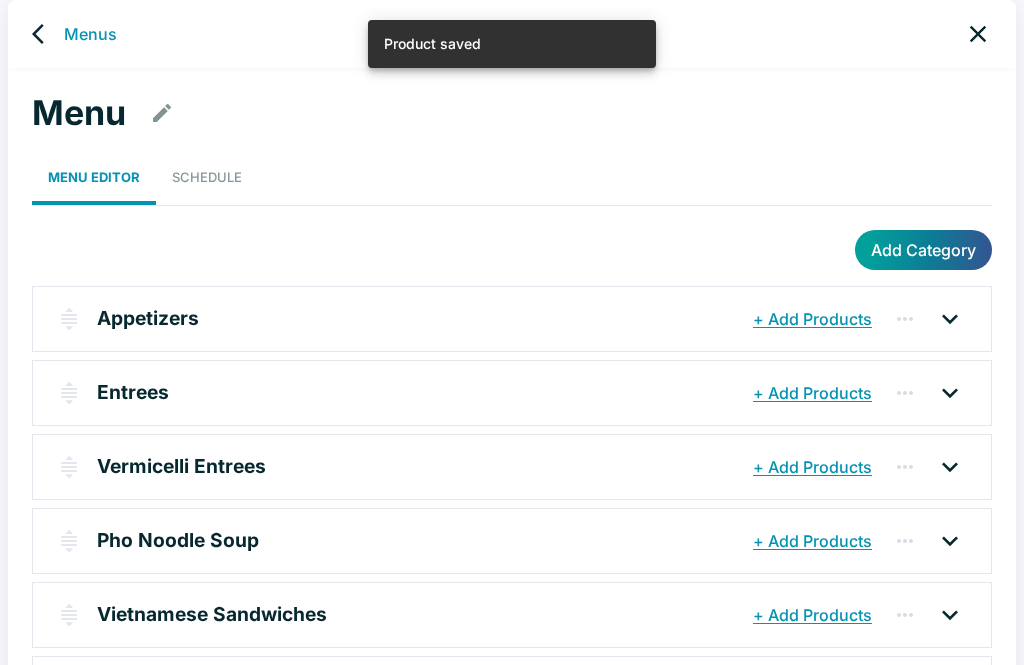 click 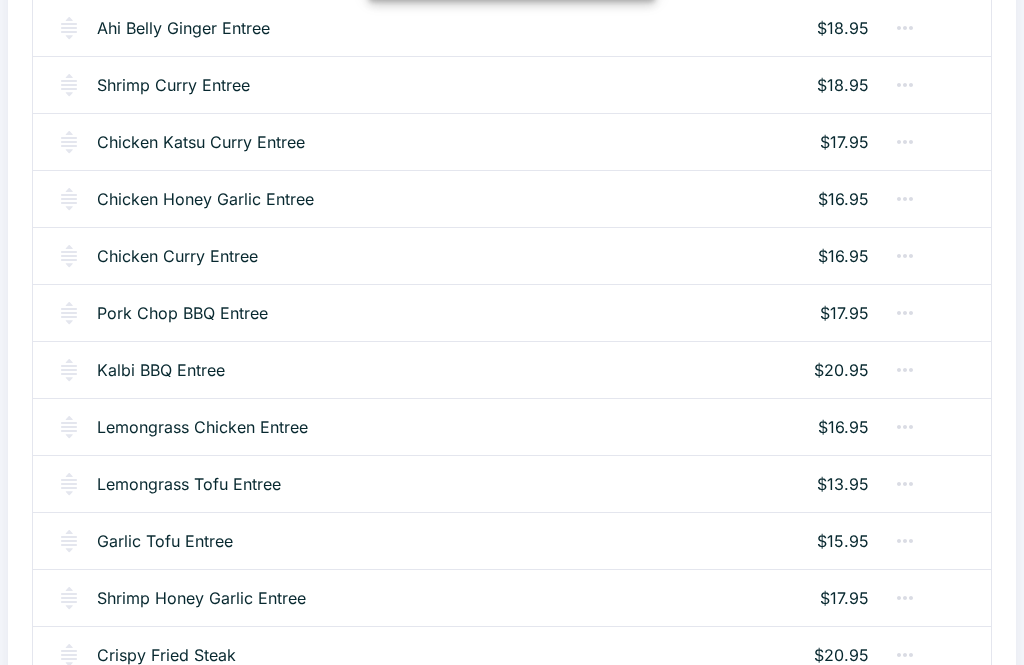scroll, scrollTop: 2055, scrollLeft: 0, axis: vertical 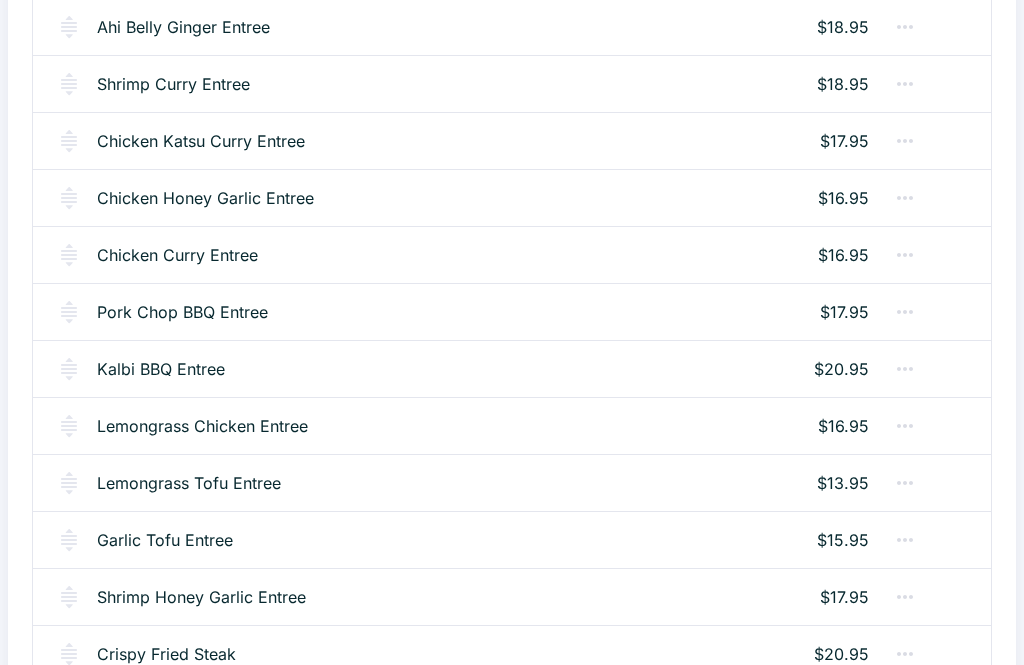 click on "Chicken Curry Entree" at bounding box center [177, 255] 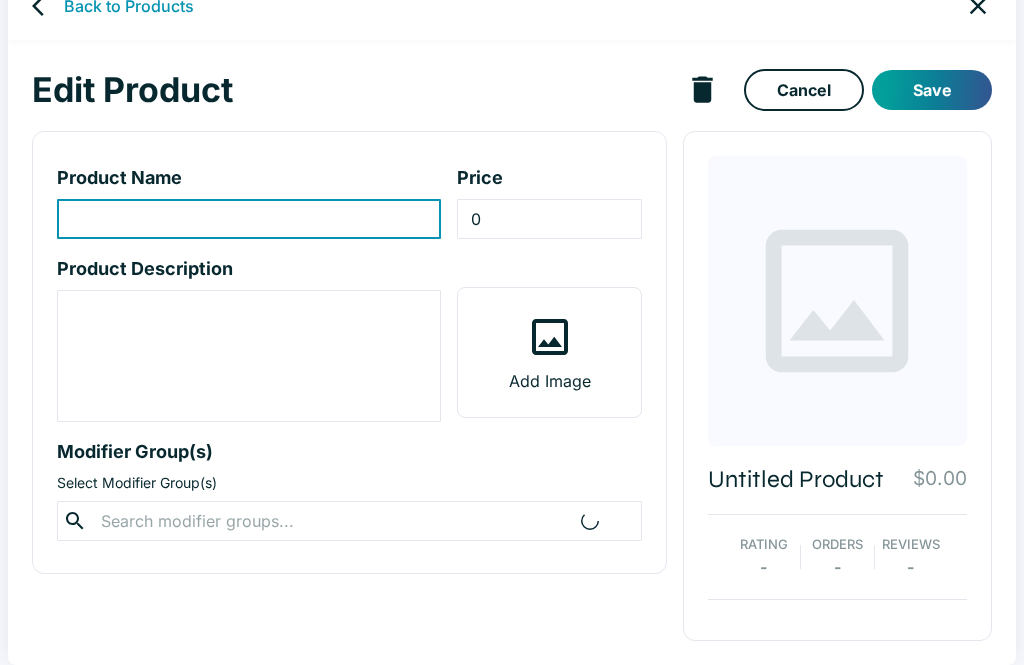 scroll, scrollTop: 0, scrollLeft: 0, axis: both 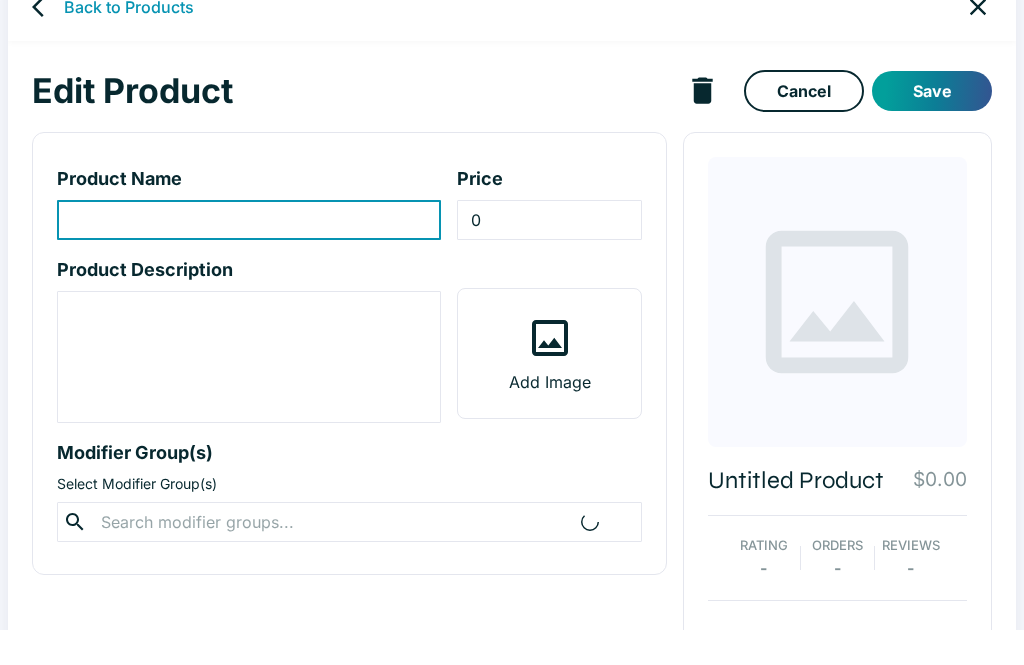 type on "Chicken Curry Entree" 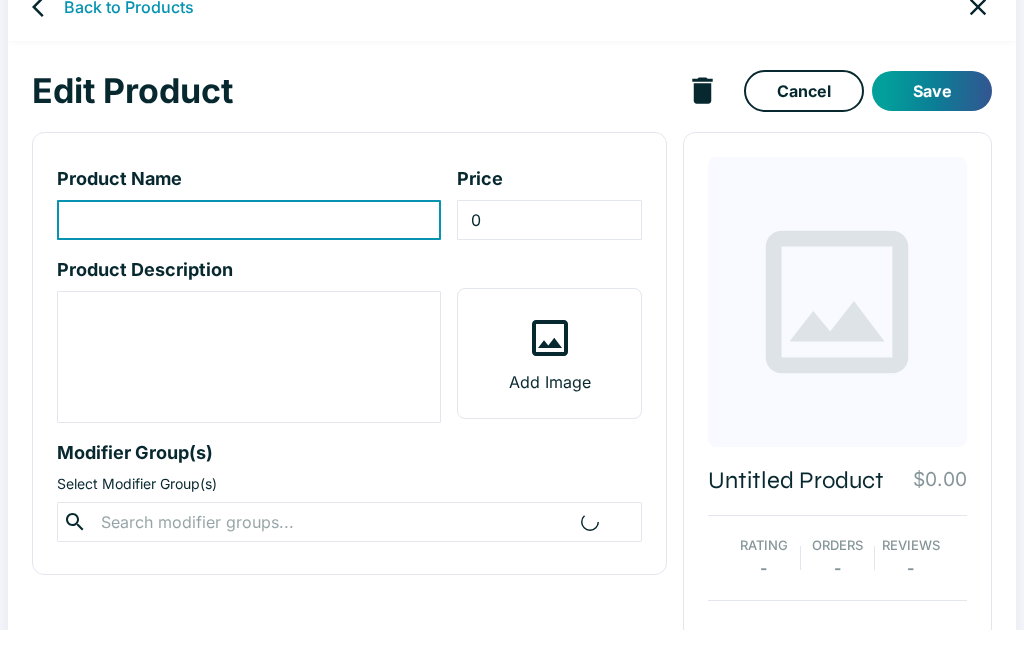 type on "16.95" 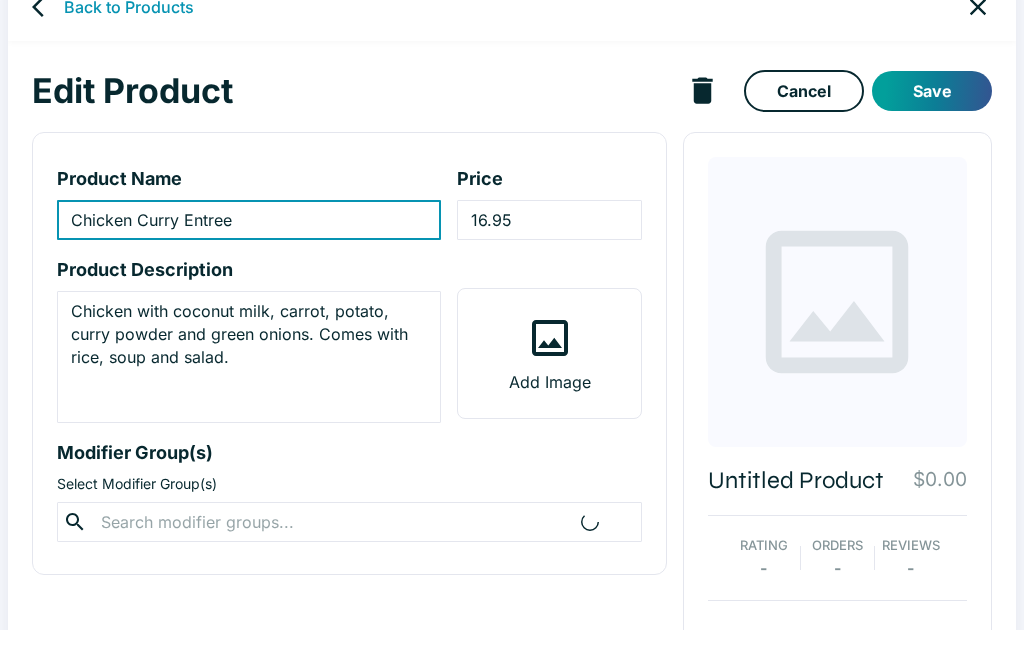 scroll, scrollTop: 35, scrollLeft: 0, axis: vertical 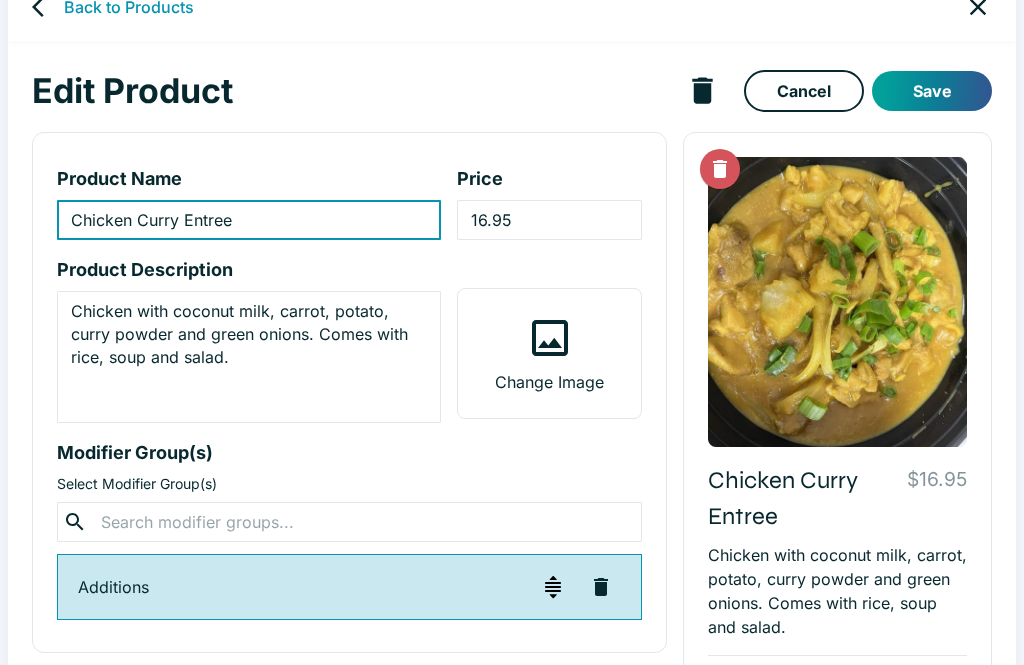click on "Chicken with coconut milk, carrot, potato, curry powder and green onions. Comes with rice, soup and salad." at bounding box center [249, 357] 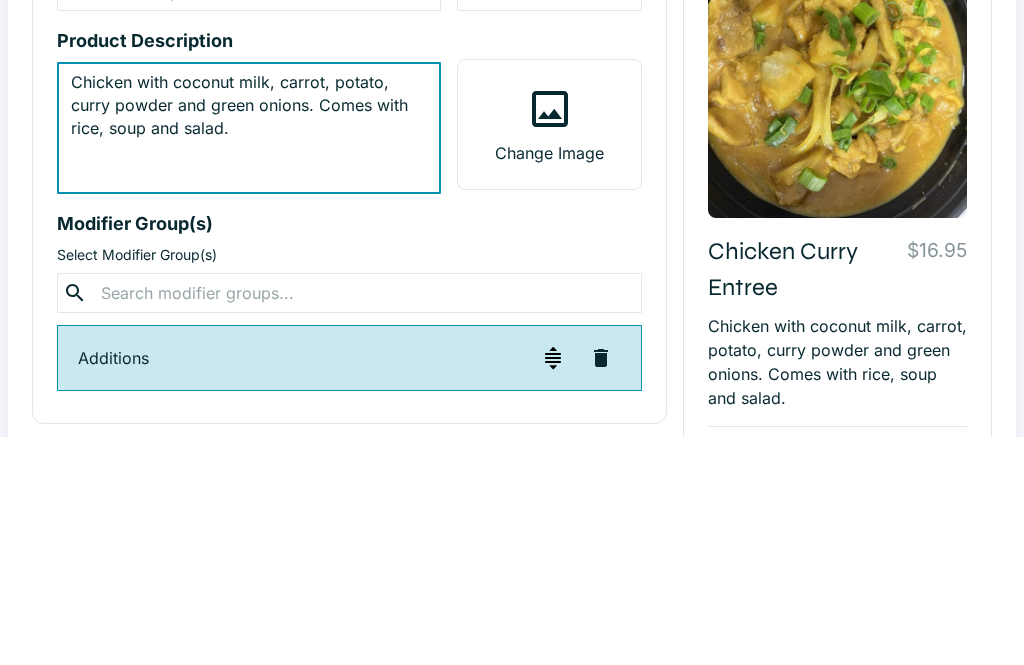 click on "Chicken with coconut milk, carrot, potato, curry powder and green onions. Comes with rice, soup and salad." at bounding box center [249, 357] 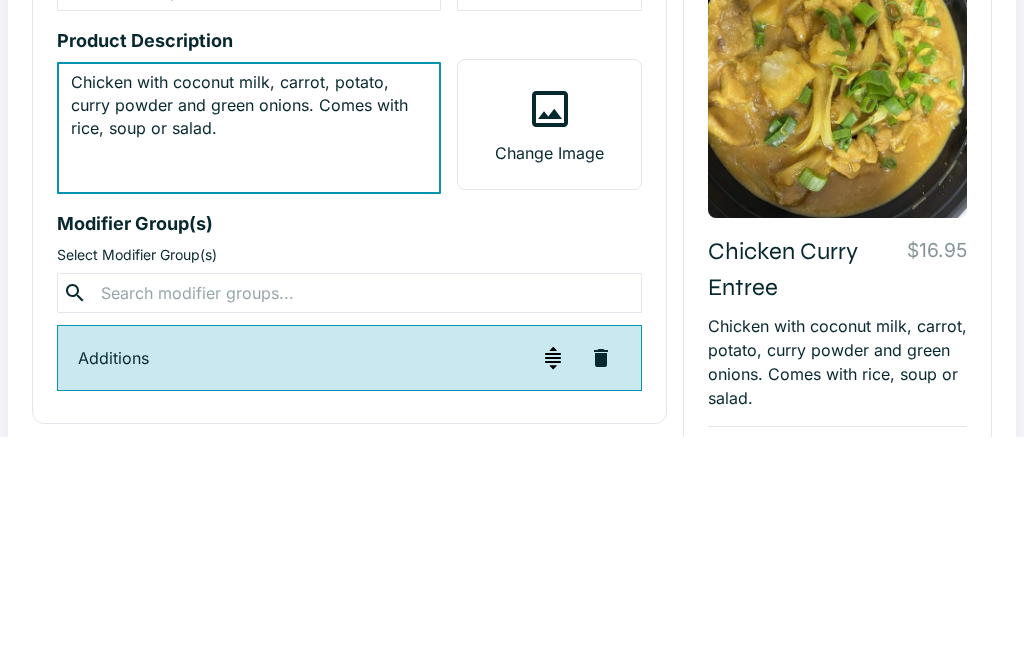 scroll, scrollTop: 94, scrollLeft: 0, axis: vertical 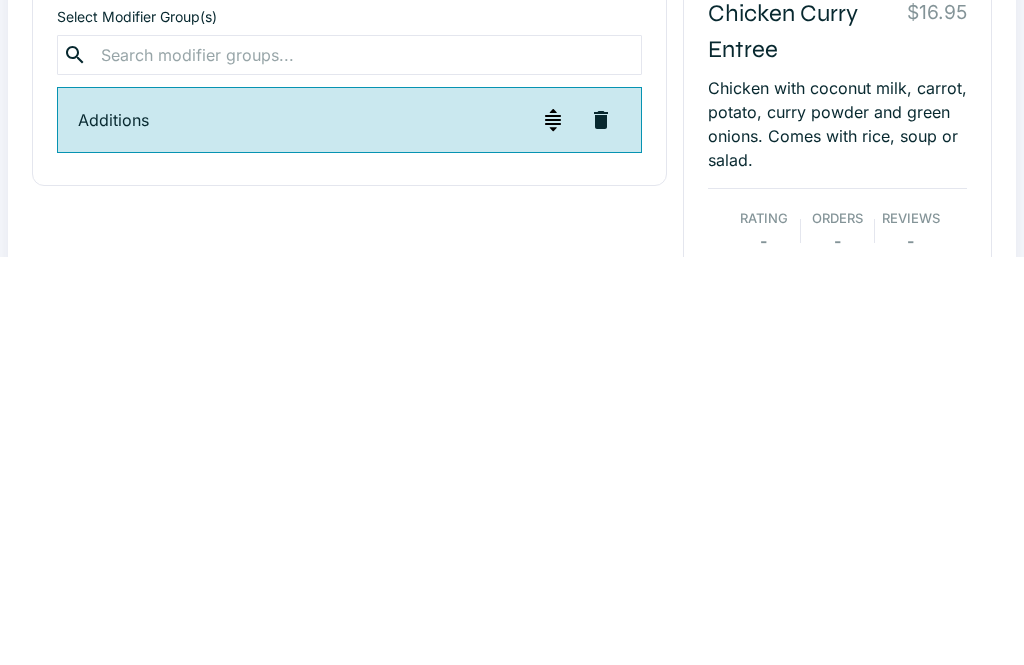 type on "Chicken with coconut milk, carrot, potato, curry powder and green onions. Comes with rice, soup or salad." 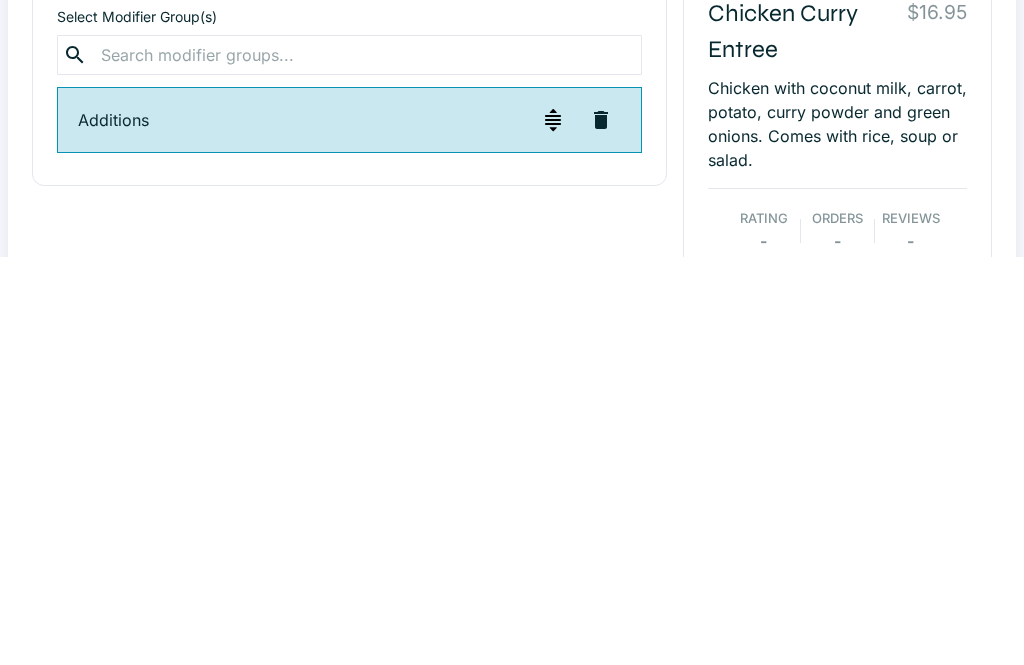 click at bounding box center (349, 463) 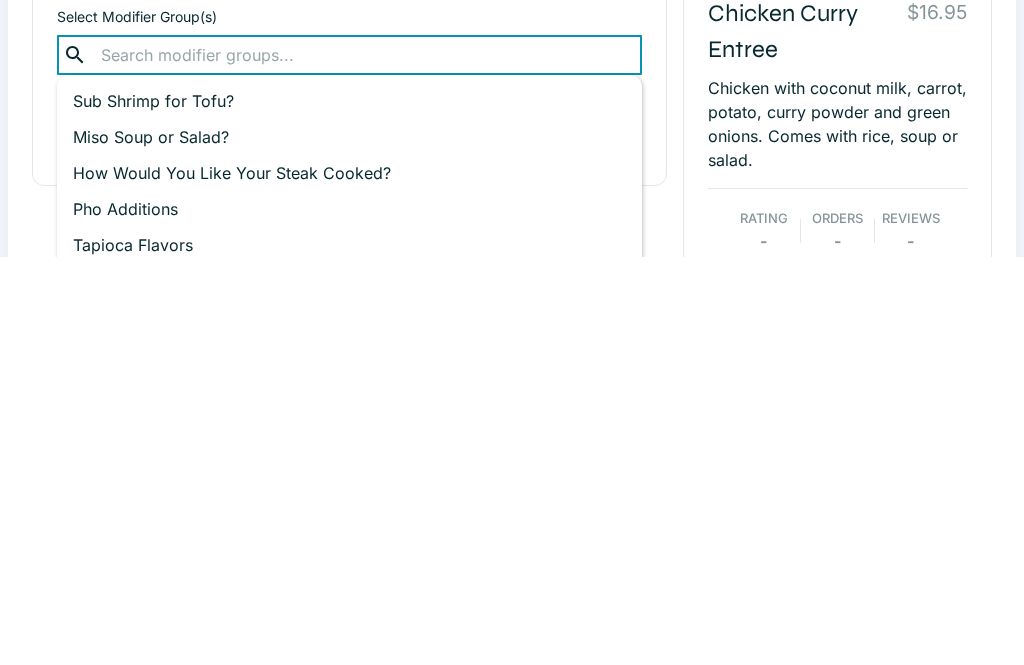 click on "Miso Soup or Salad?" at bounding box center [349, 545] 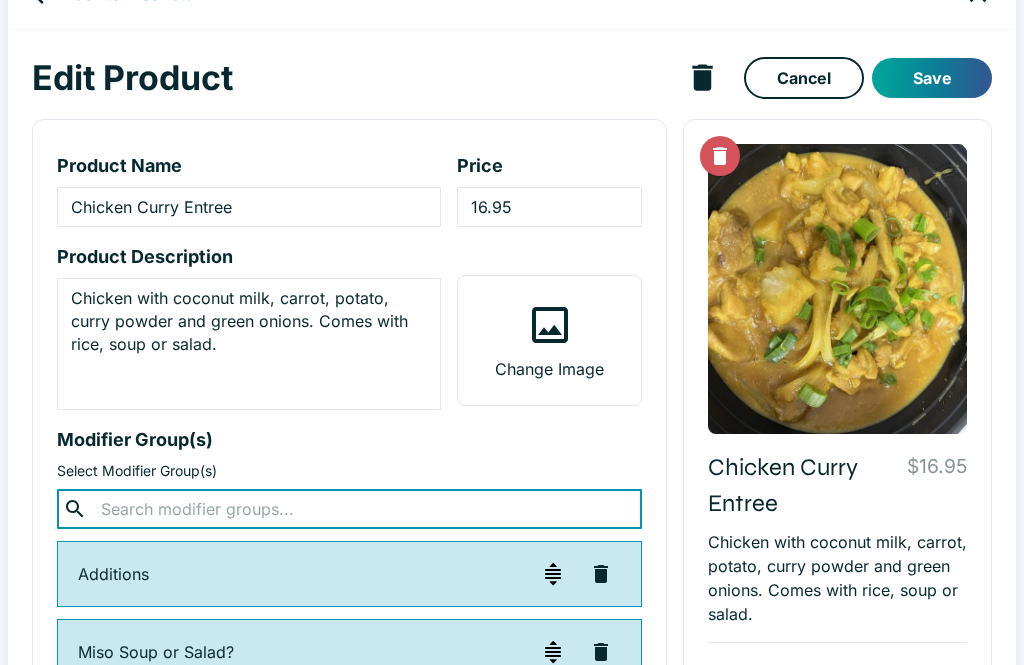 scroll, scrollTop: 46, scrollLeft: 0, axis: vertical 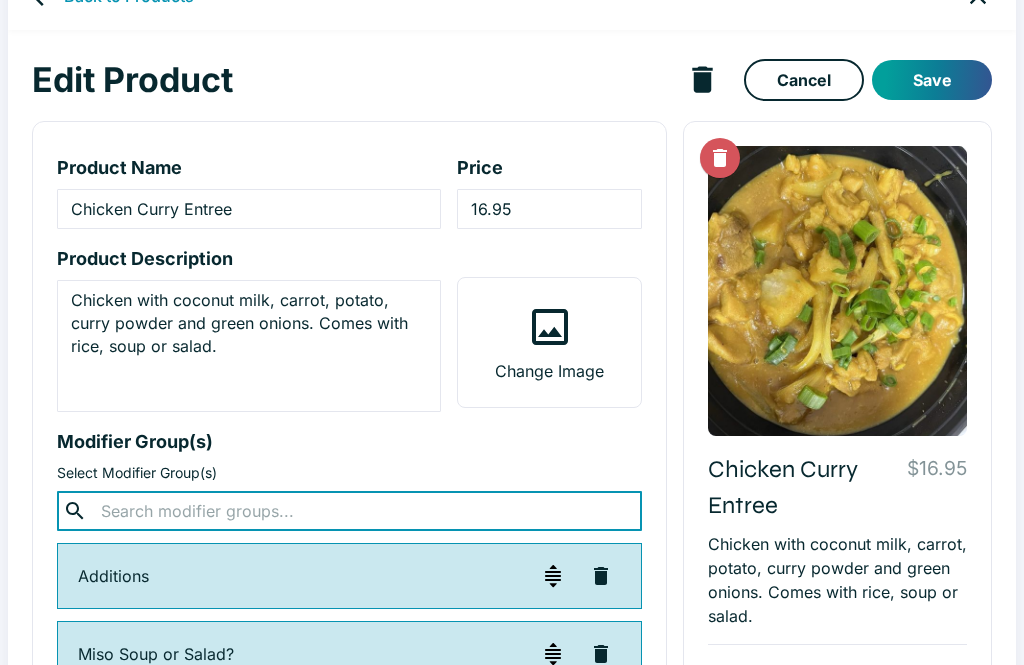 click on "Save" at bounding box center (932, 80) 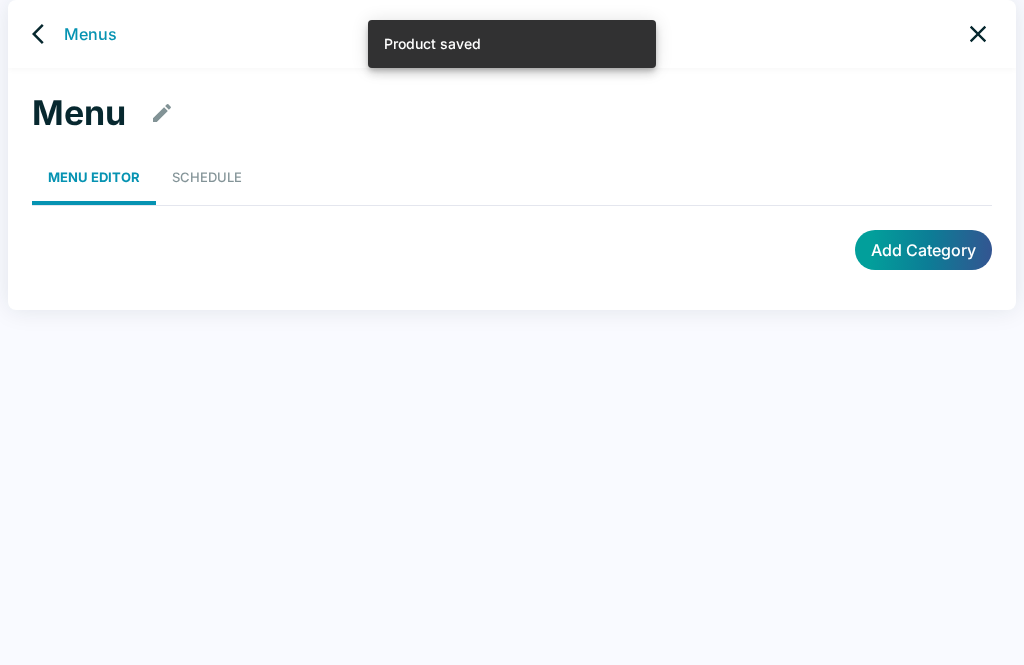 scroll, scrollTop: 8, scrollLeft: 0, axis: vertical 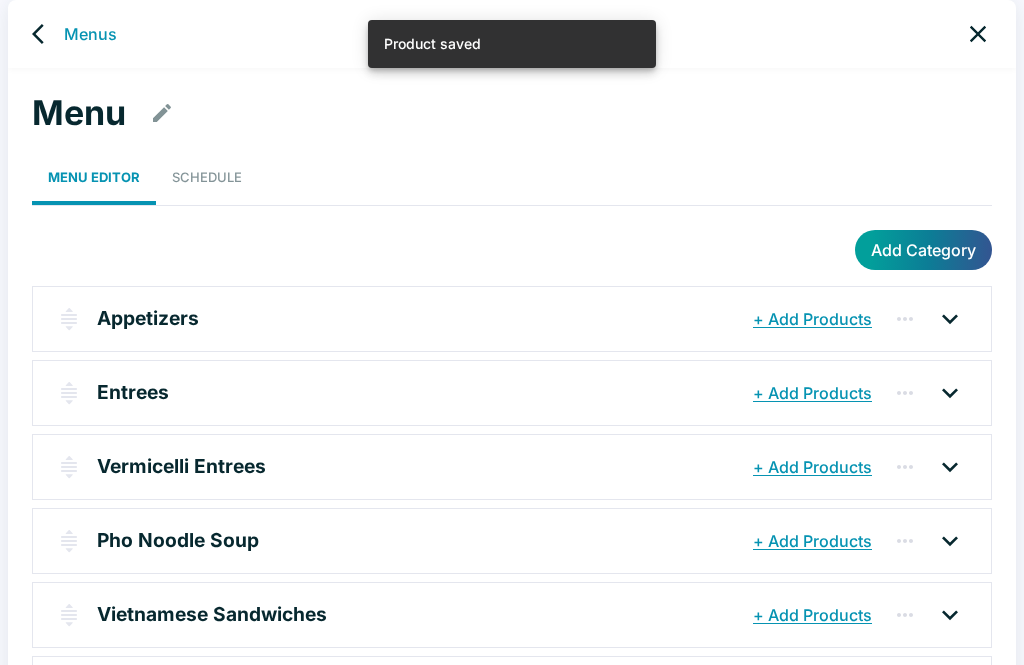 click at bounding box center [950, 393] 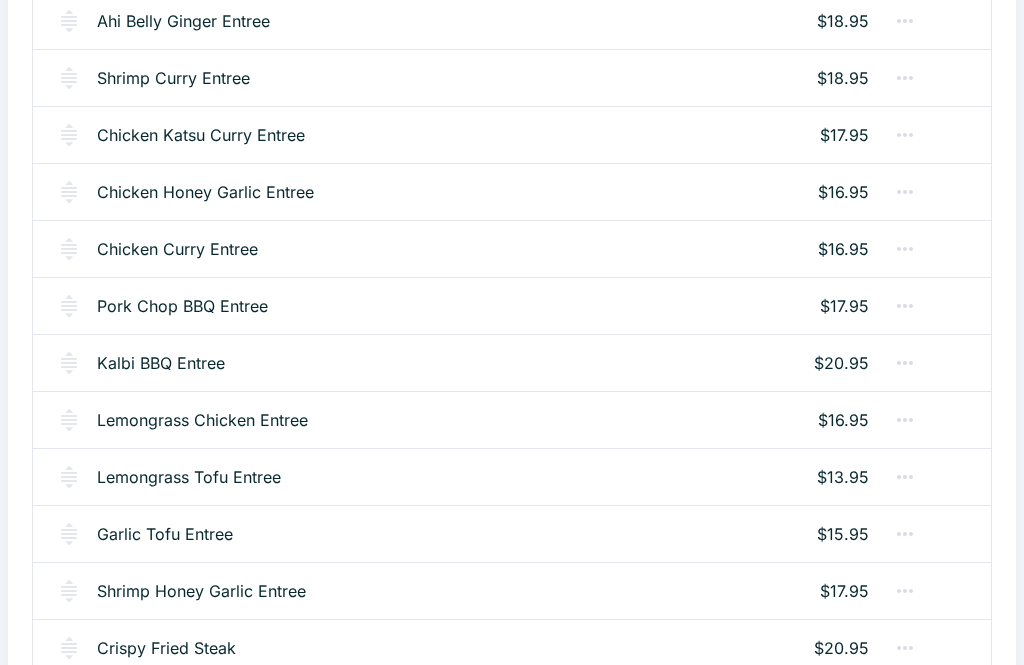 scroll, scrollTop: 2018, scrollLeft: 0, axis: vertical 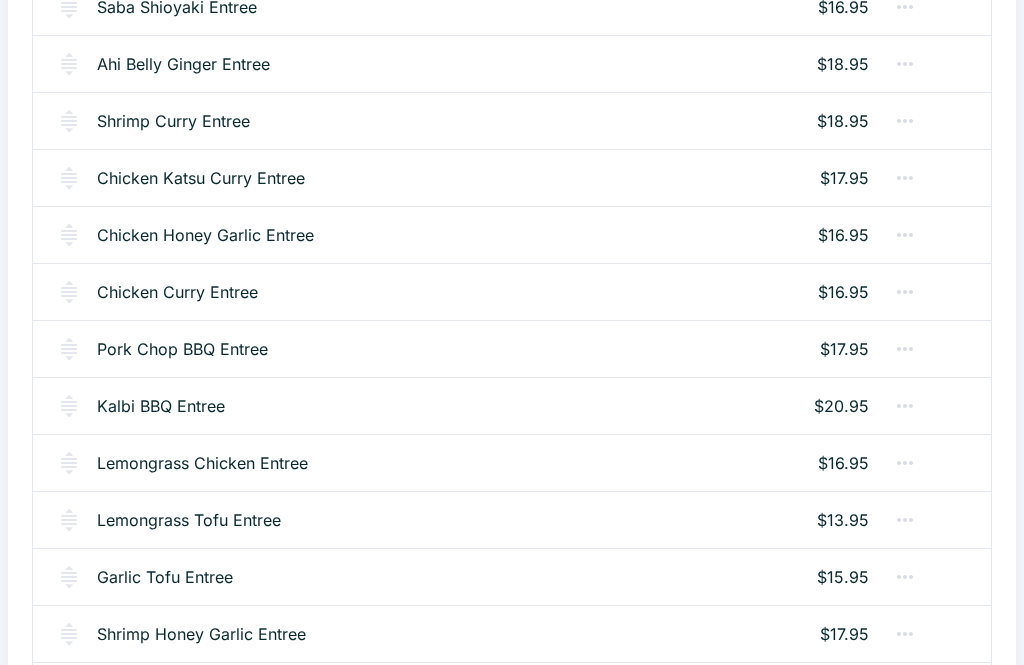 click on "Pork Chop BBQ Entree" at bounding box center [182, 349] 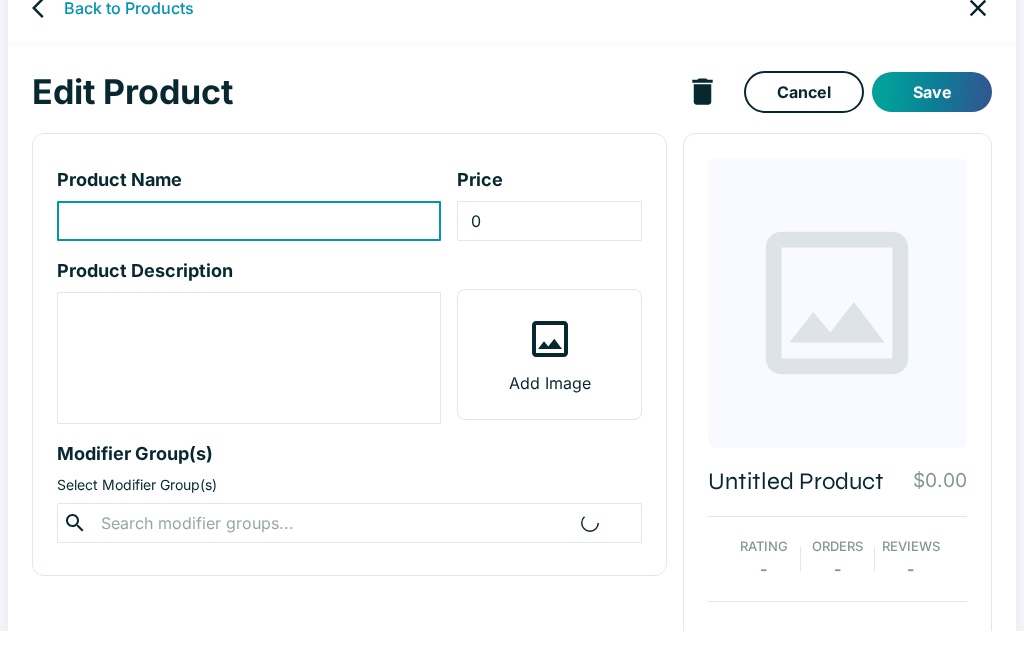 type on "Pork Chop BBQ Entree" 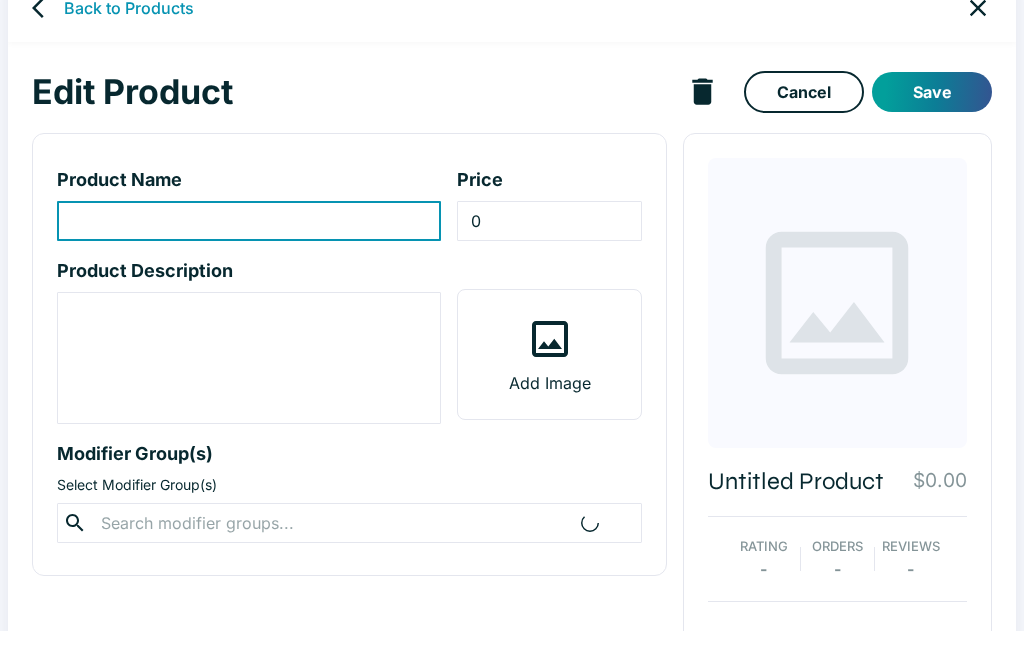 type on "17.95" 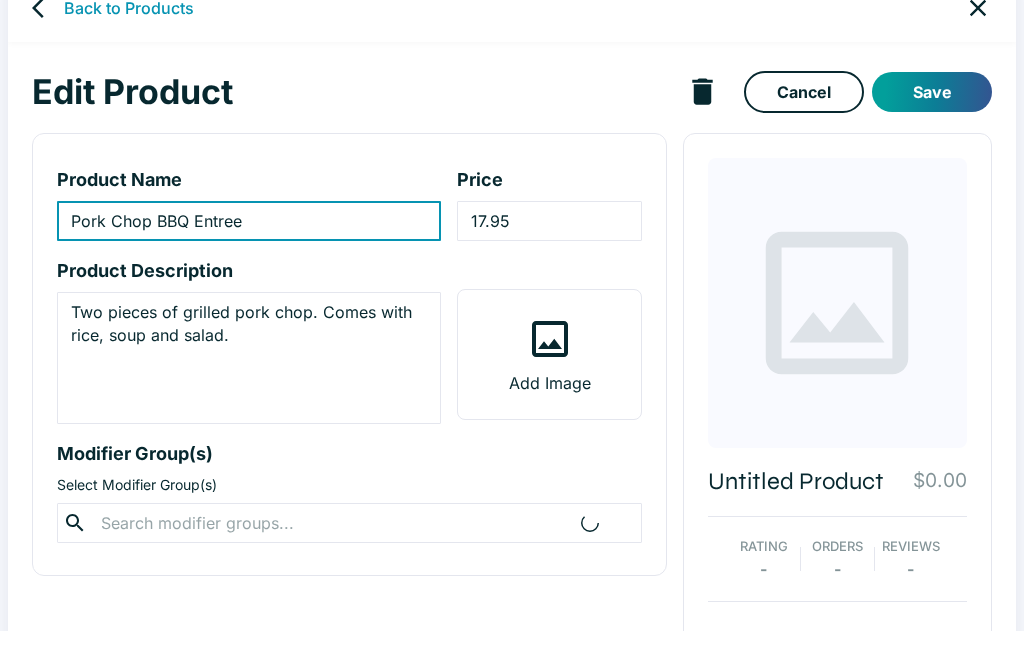 scroll, scrollTop: 35, scrollLeft: 0, axis: vertical 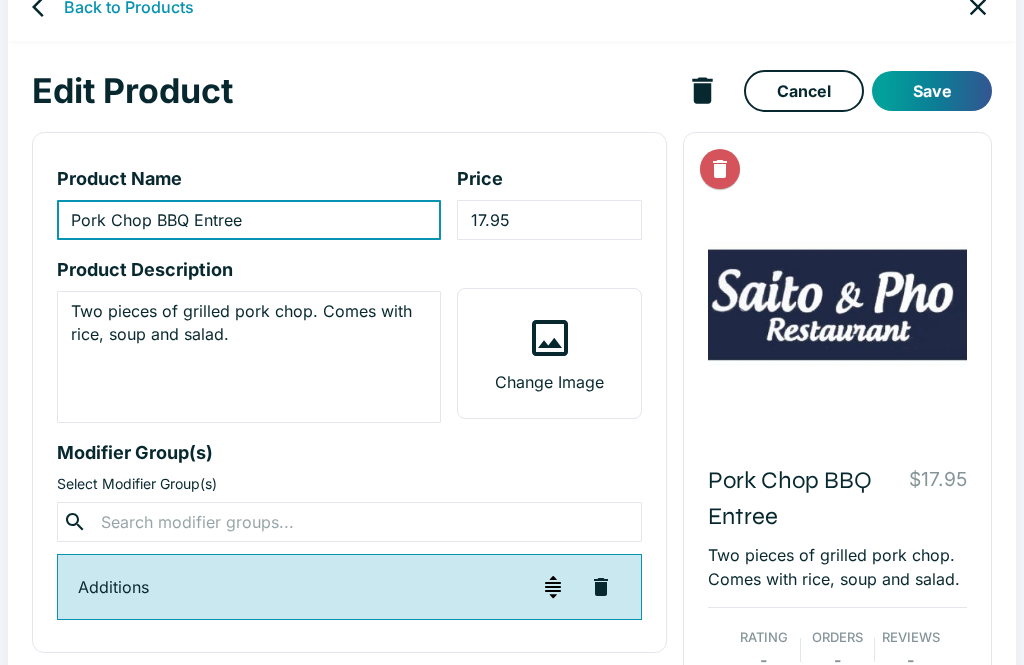 click on "Two pieces of grilled pork chop. Comes with rice, soup and salad." at bounding box center [249, 357] 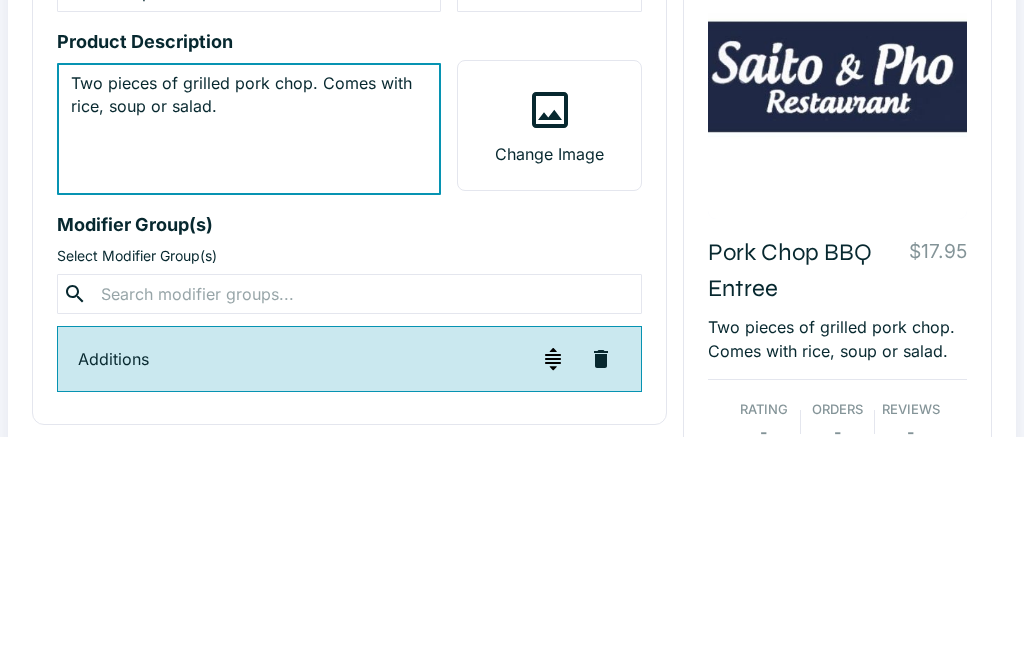 scroll, scrollTop: 69, scrollLeft: 0, axis: vertical 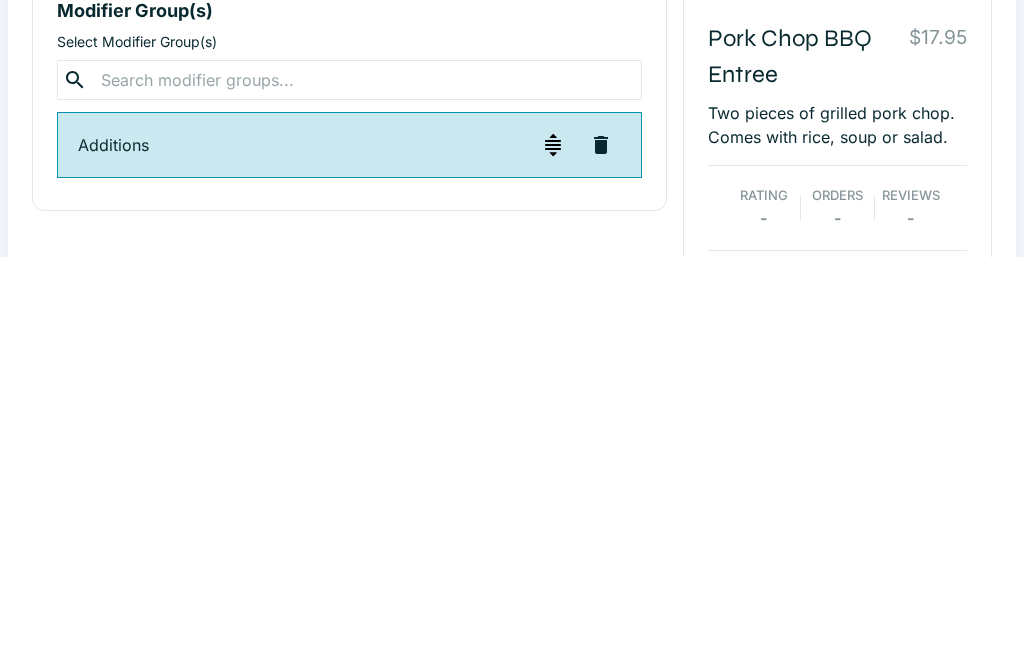 type on "Two pieces of grilled pork chop. Comes with rice, soup or salad." 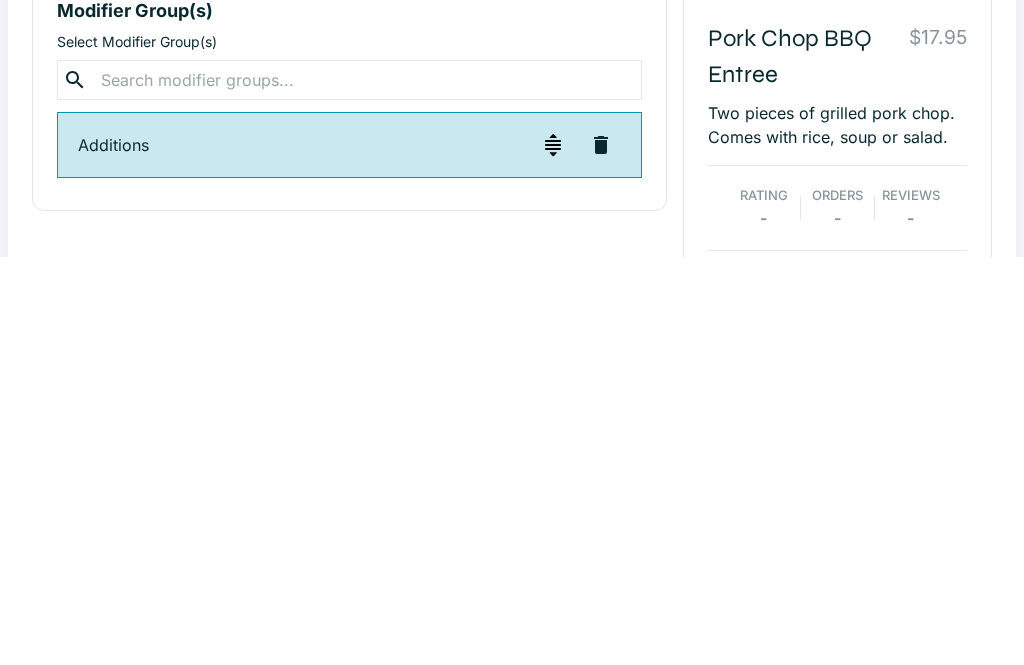 click at bounding box center (349, 488) 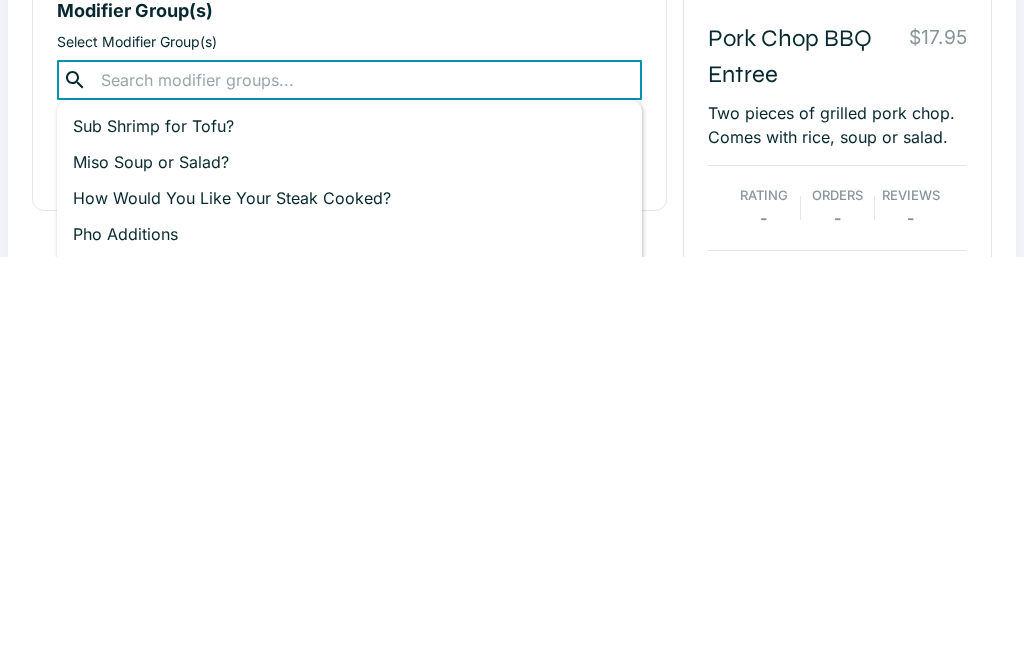 click on "Miso Soup or Salad?" at bounding box center [349, 570] 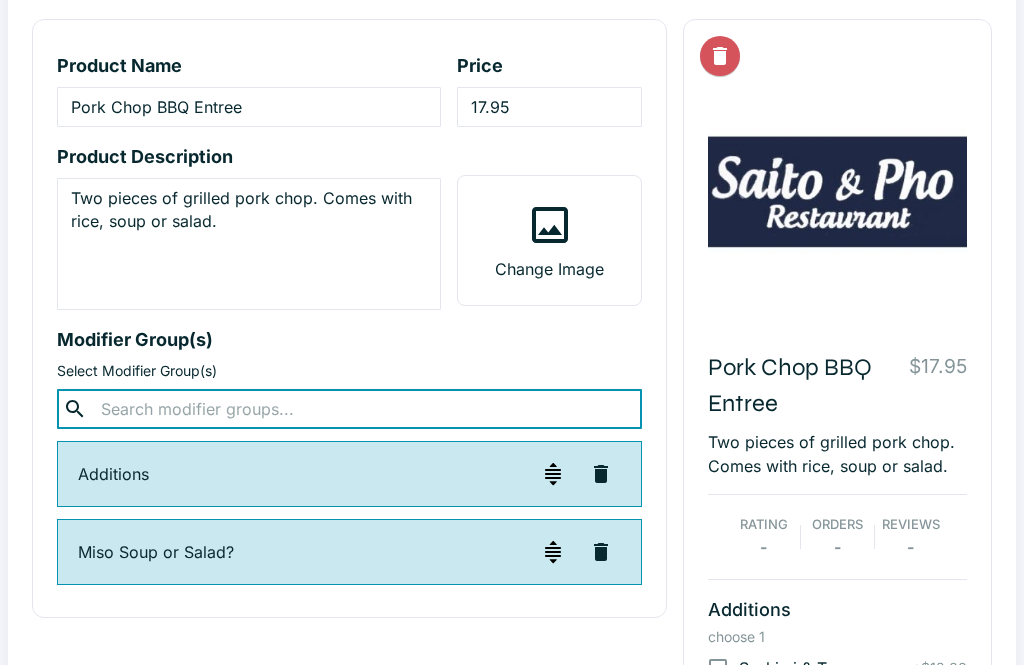 scroll, scrollTop: 82, scrollLeft: 0, axis: vertical 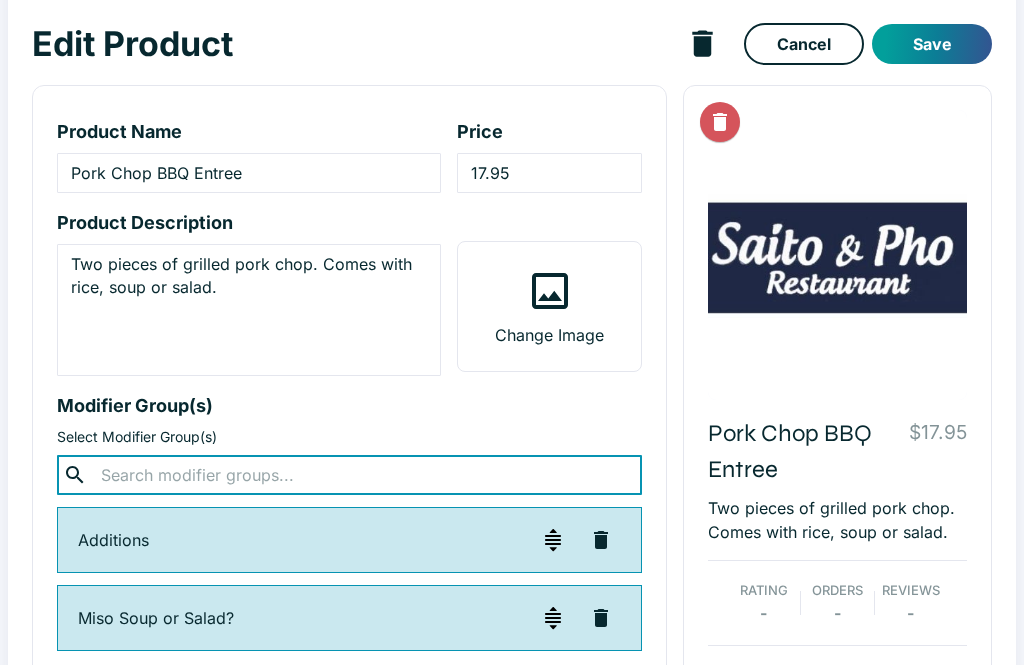 click on "Save" at bounding box center (932, 44) 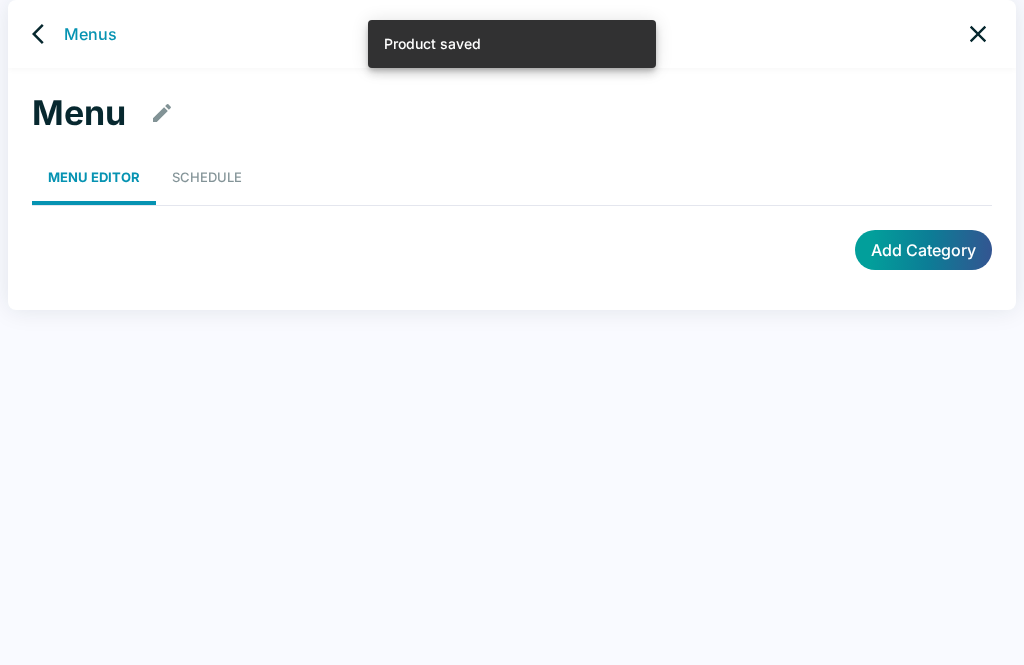 scroll, scrollTop: 8, scrollLeft: 0, axis: vertical 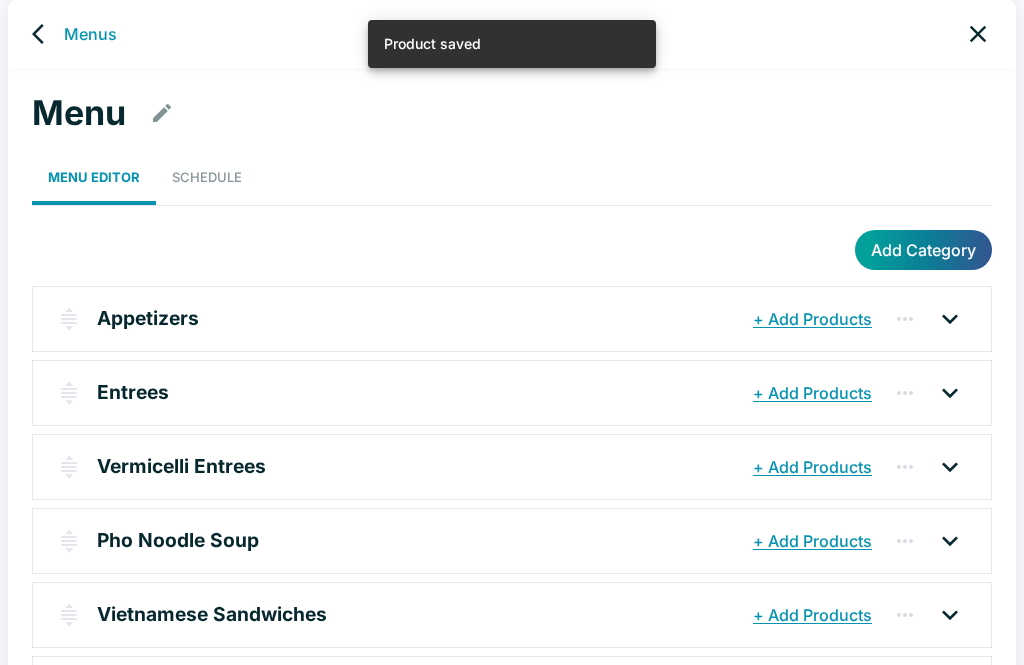 click 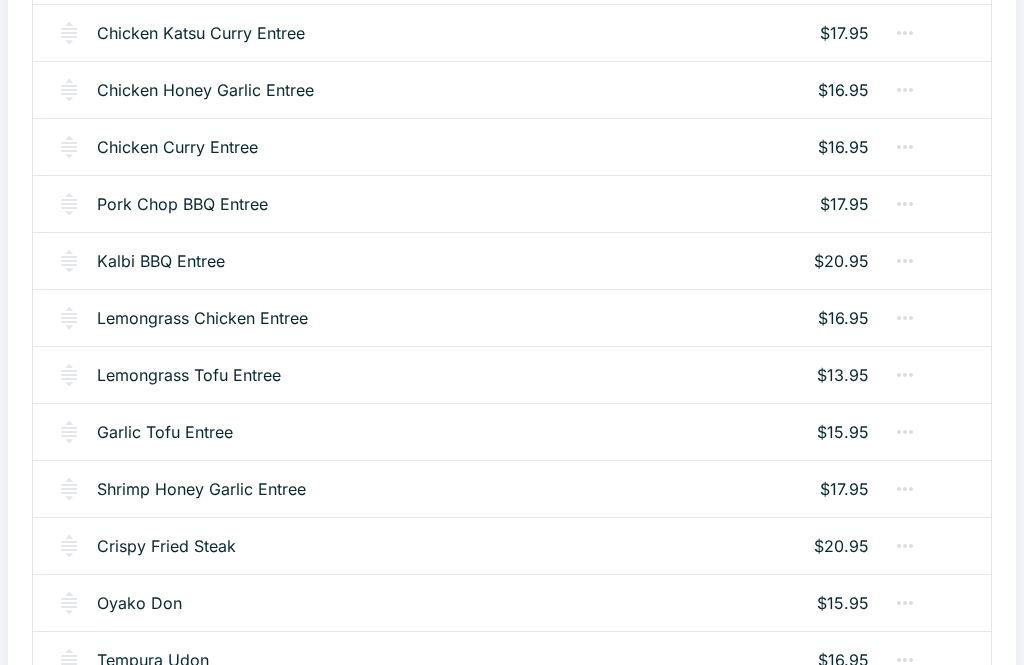 scroll, scrollTop: 2163, scrollLeft: 0, axis: vertical 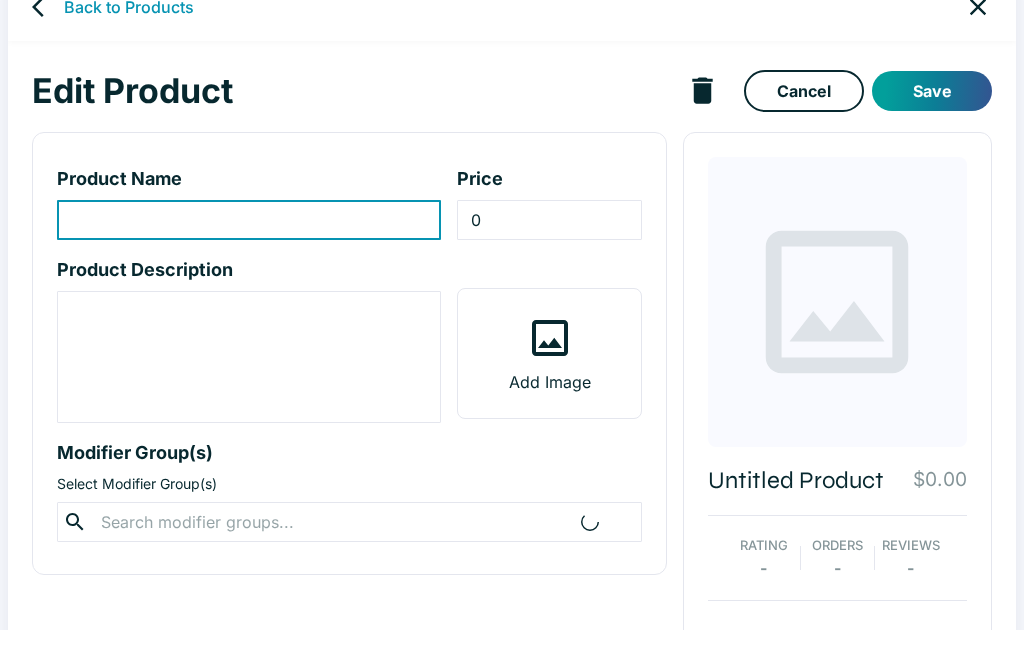 type on "Kalbi BBQ Entree" 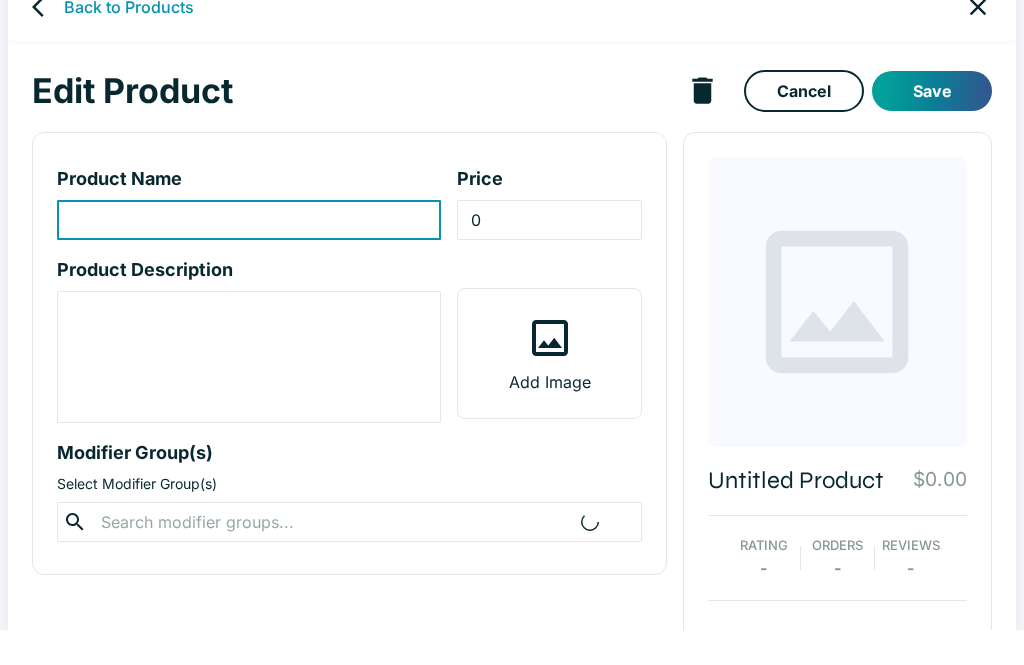 type on "20.95" 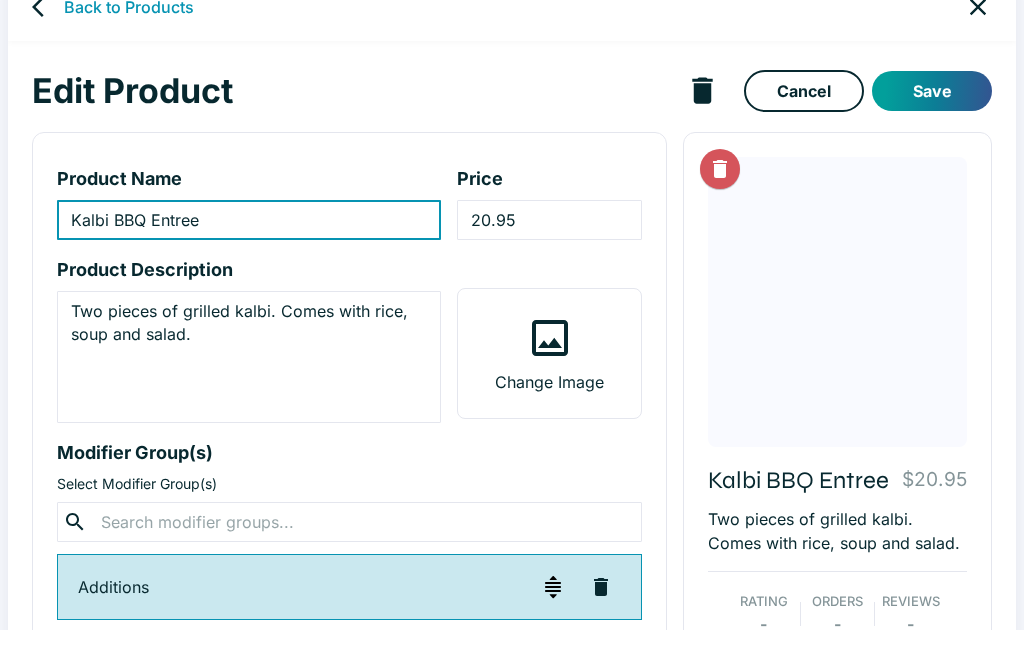 scroll, scrollTop: 35, scrollLeft: 0, axis: vertical 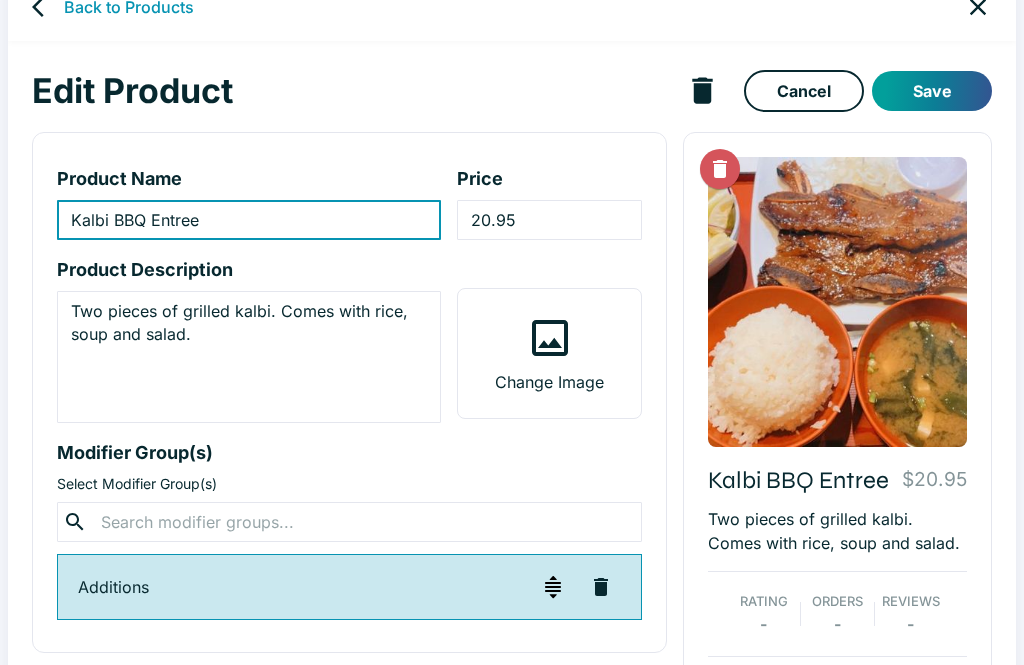 click on "Select Modifier Group(s)" at bounding box center (349, 484) 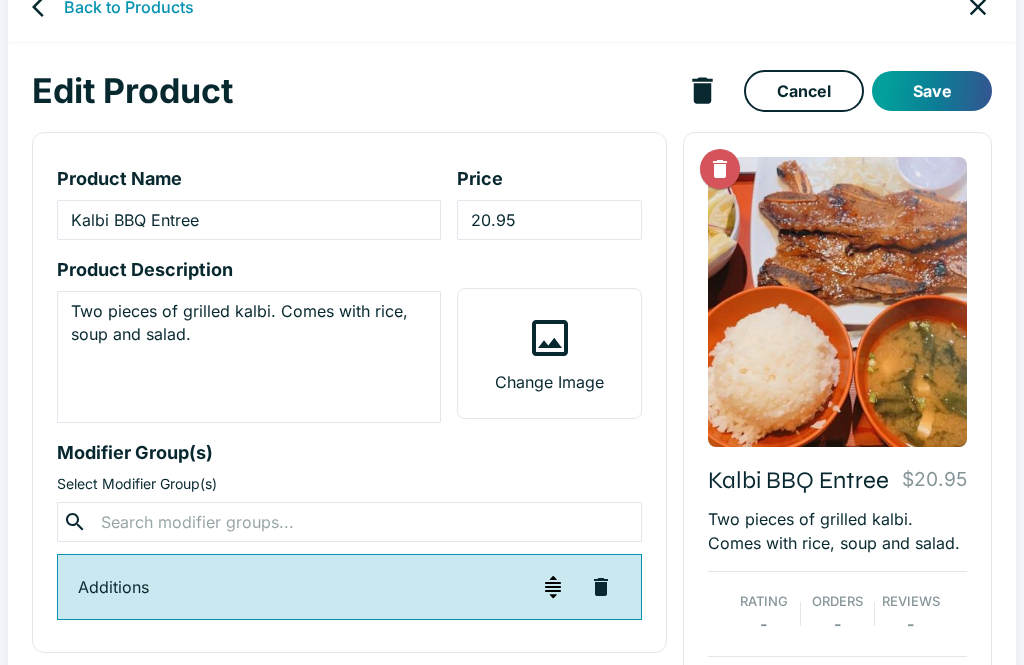 click at bounding box center (349, 522) 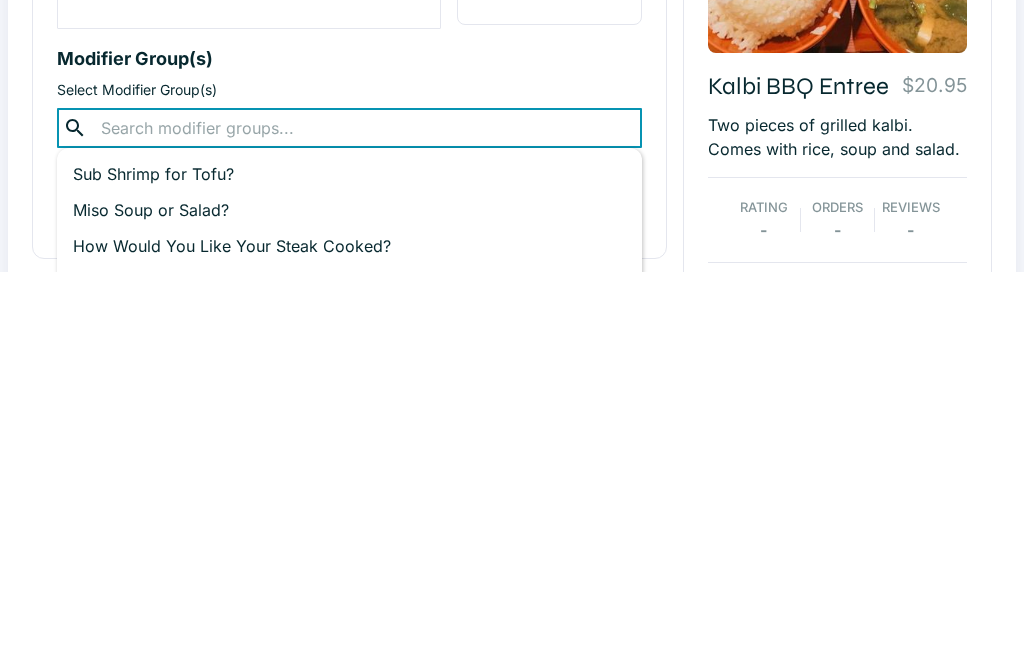 click on "Miso Soup or Salad?" at bounding box center (349, 604) 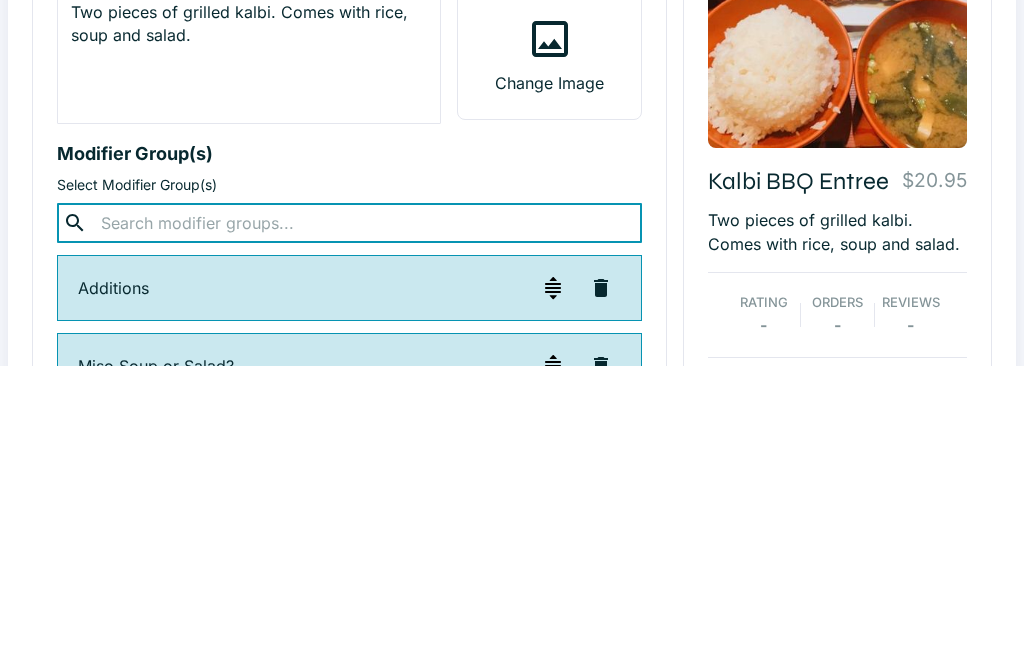 click on "Two pieces of grilled kalbi. Comes with rice, soup and salad." at bounding box center (249, 357) 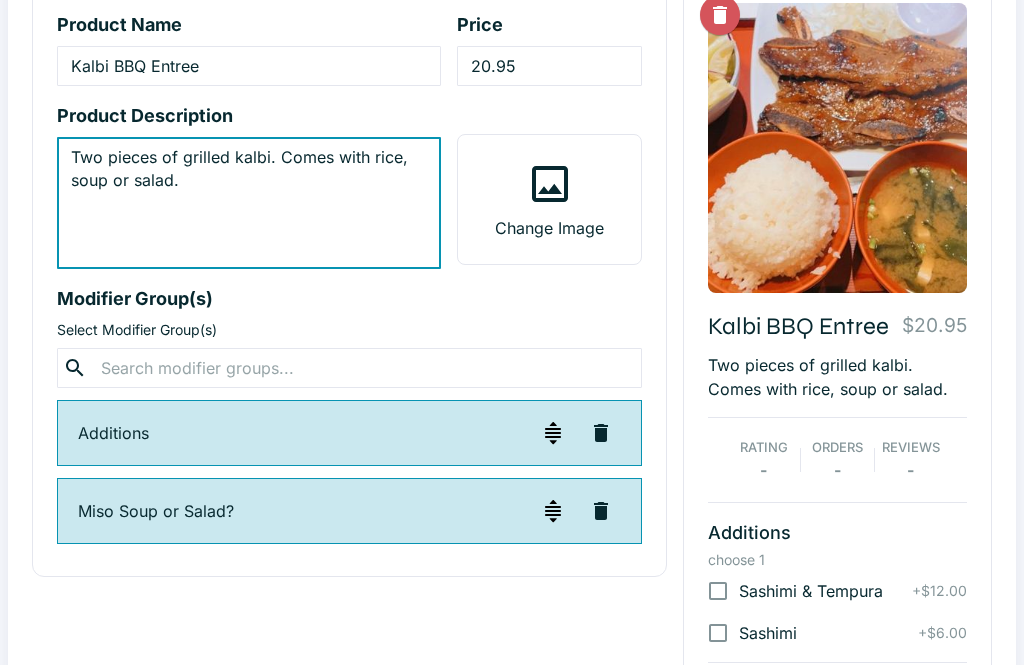 scroll, scrollTop: 0, scrollLeft: 0, axis: both 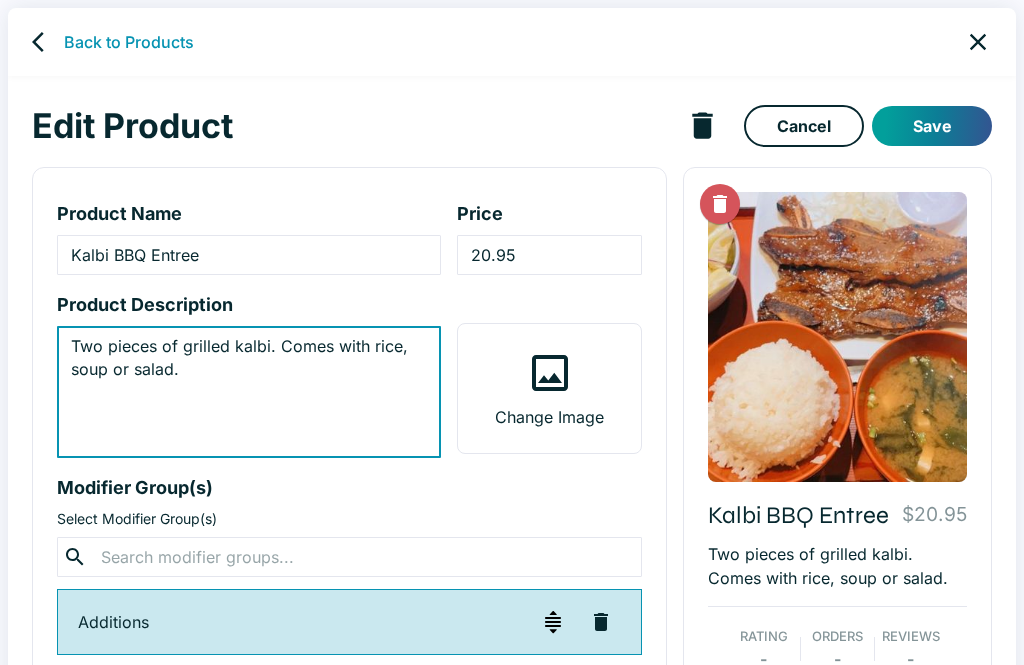 type on "Two pieces of grilled kalbi. Comes with rice, soup or salad." 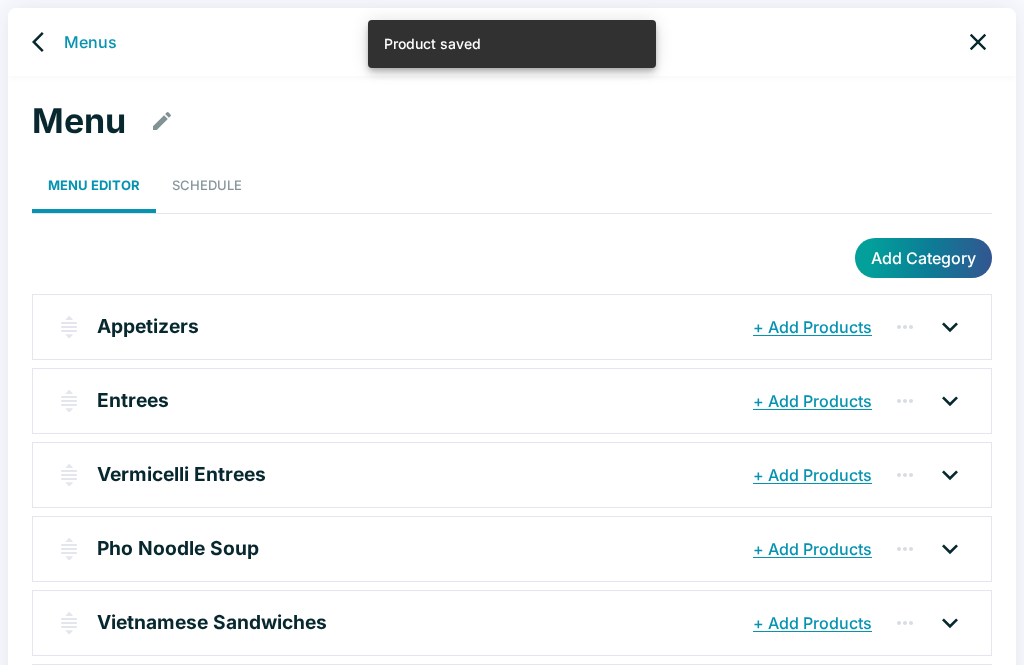 click 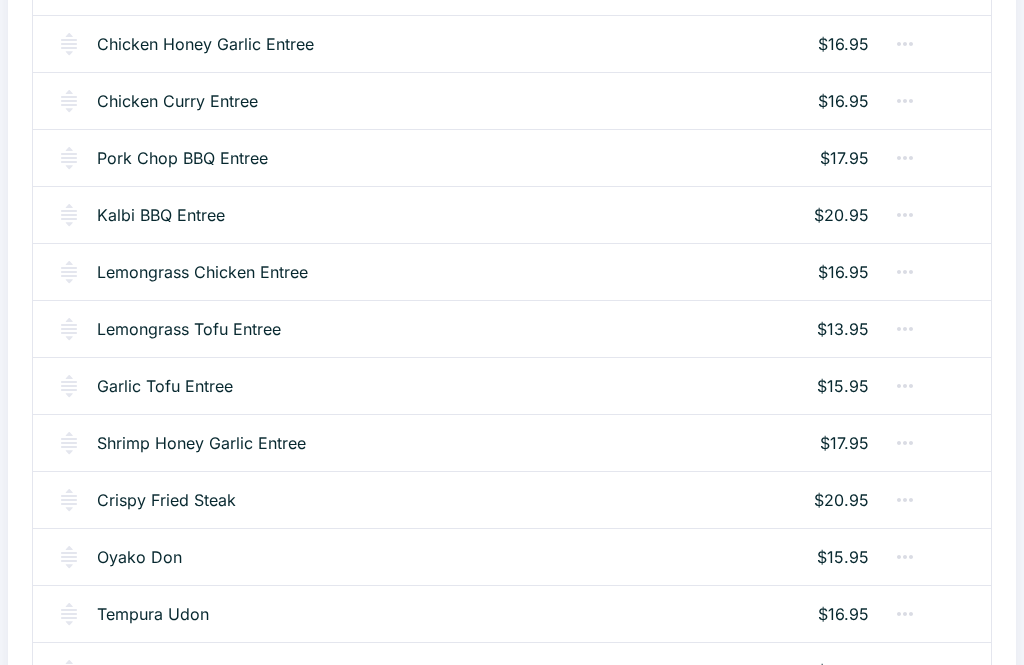 click on "Lemongrass Chicken Entree" at bounding box center [202, 272] 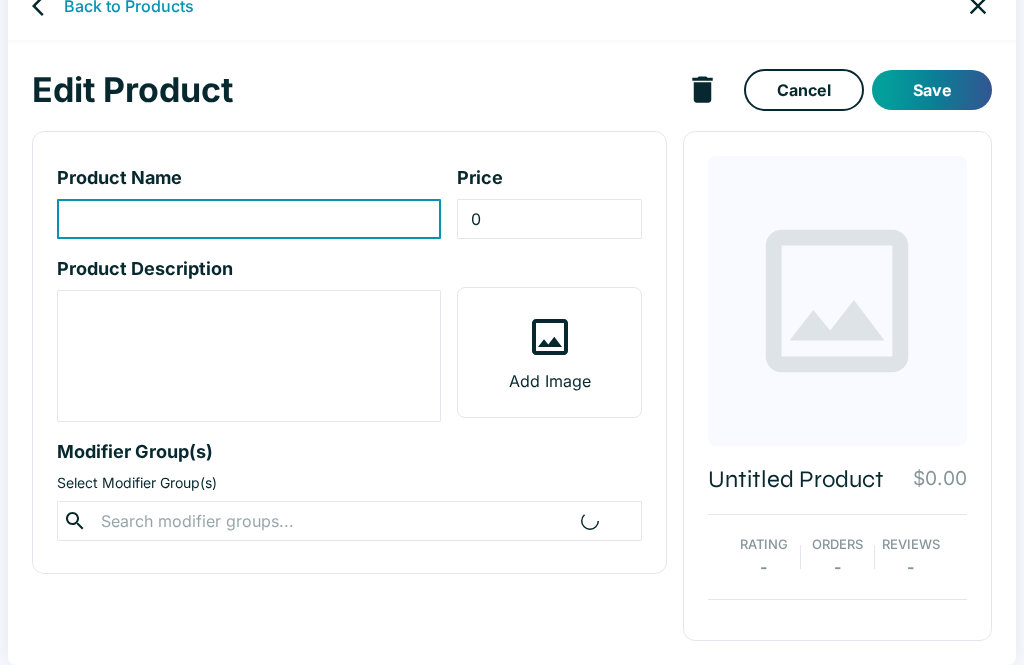 scroll, scrollTop: 35, scrollLeft: 0, axis: vertical 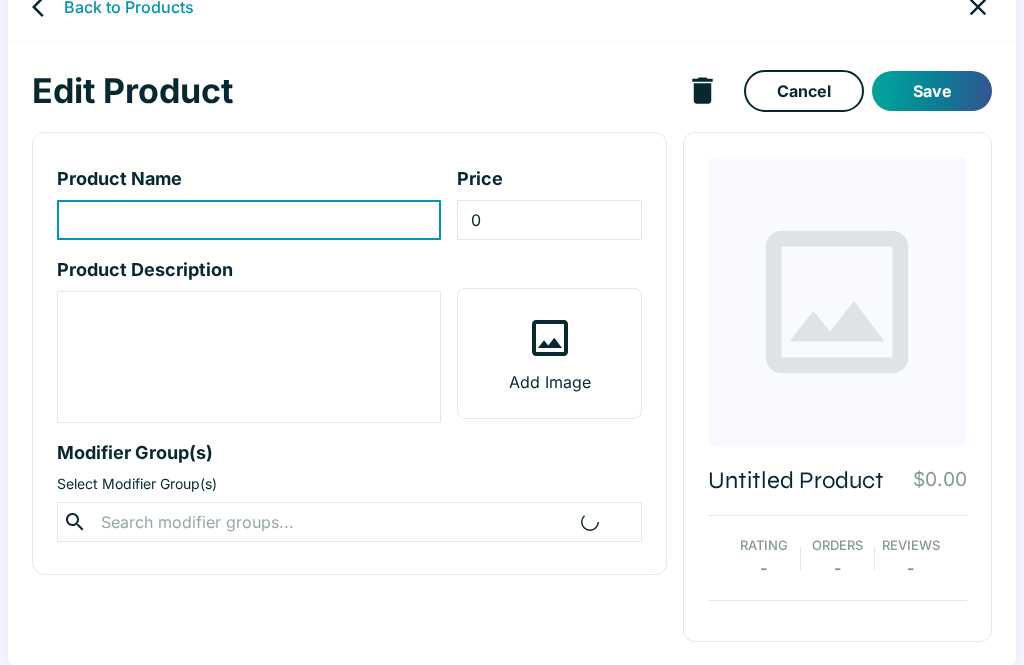 type on "Lemongrass Chicken Entree" 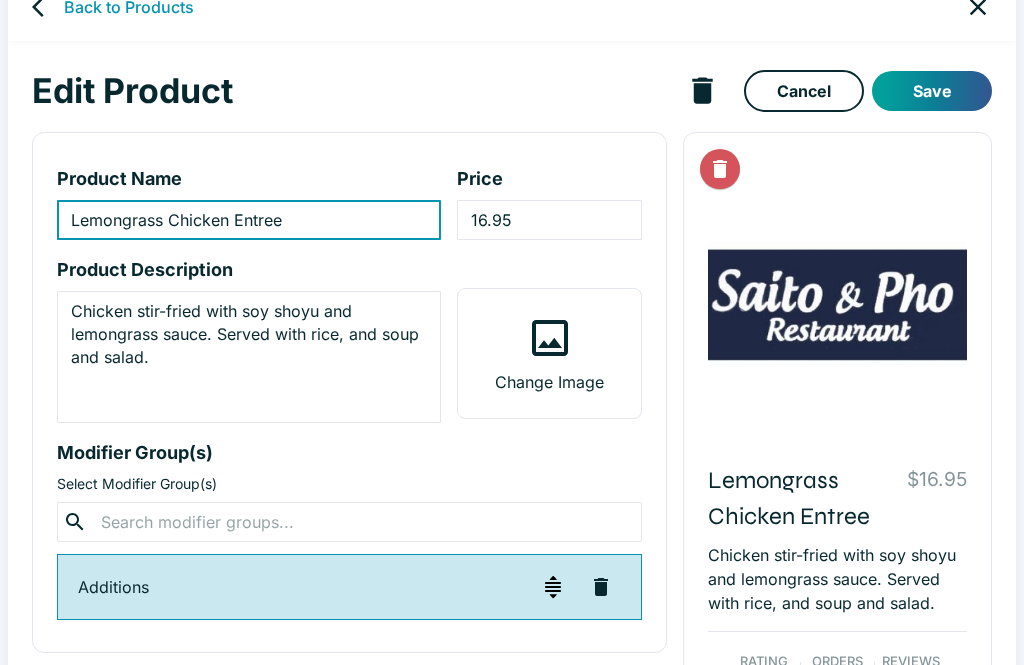 click on "Additions" at bounding box center (349, 587) 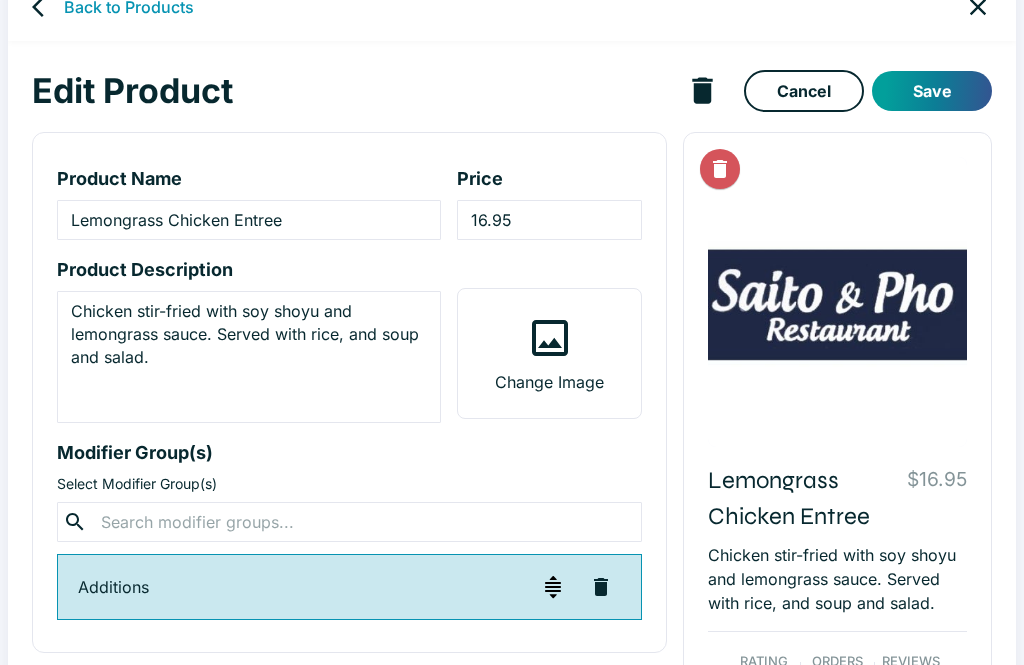 click at bounding box center [349, 522] 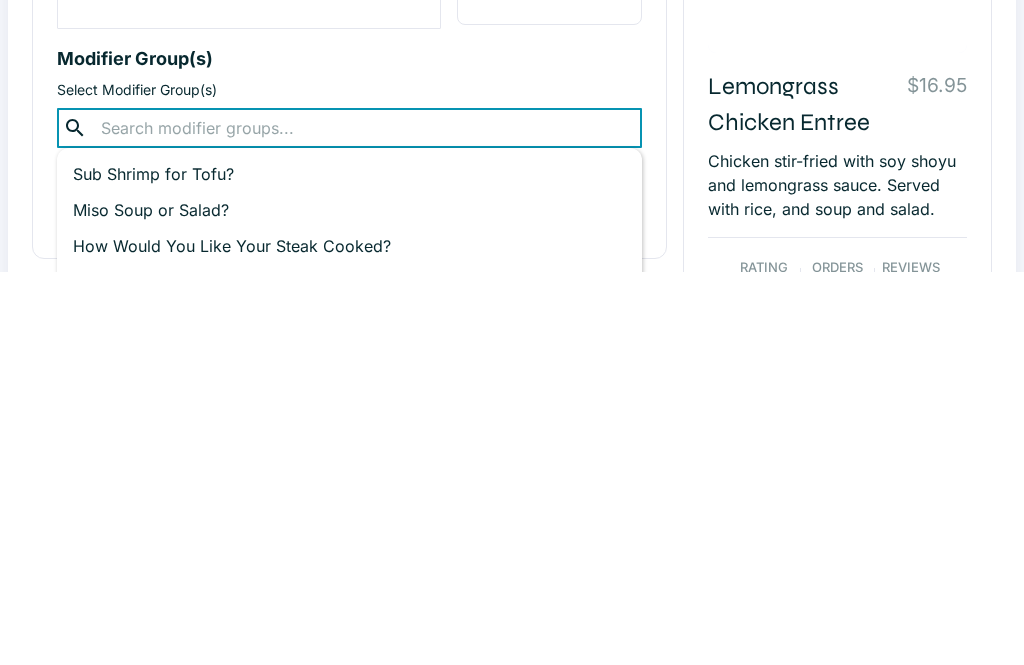 click on "Miso Soup or Salad?" at bounding box center (349, 604) 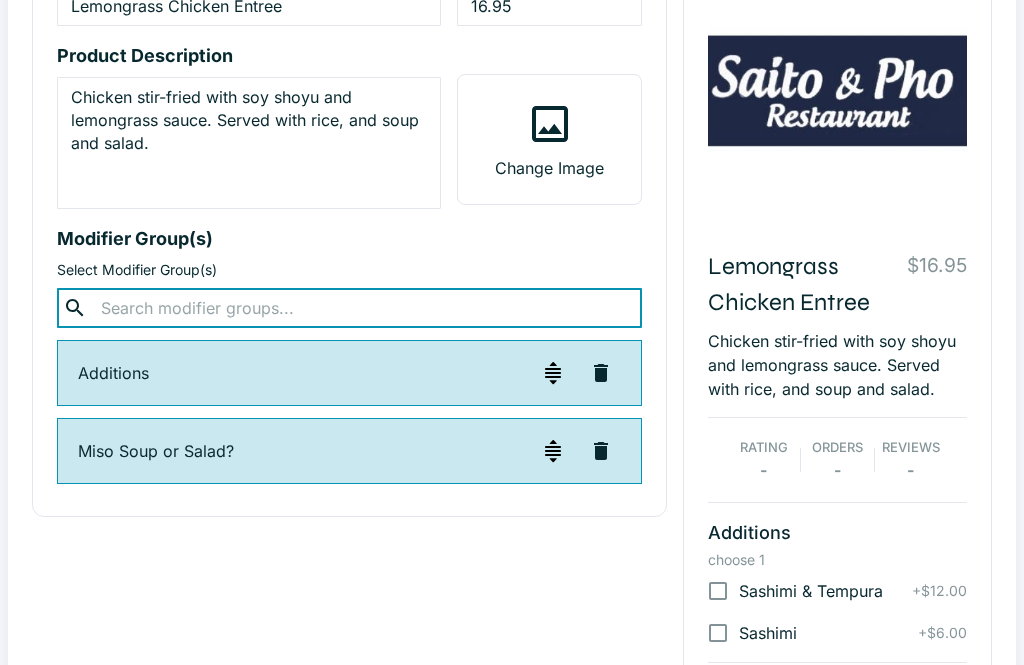 scroll, scrollTop: 237, scrollLeft: 0, axis: vertical 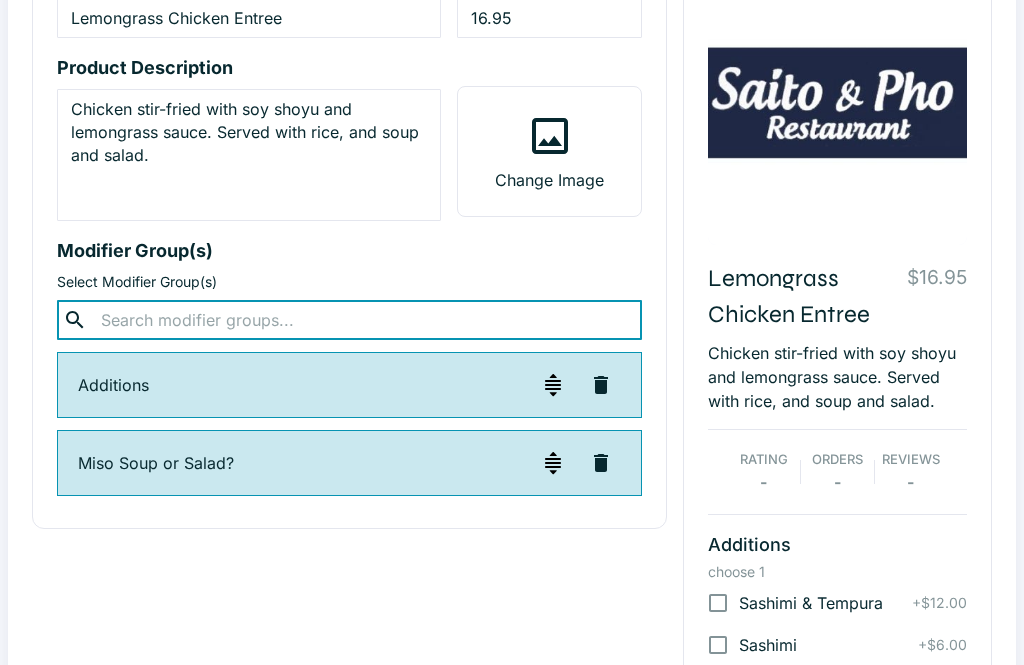 click on "Chicken stir-fried with soy shoyu and lemongrass sauce. Served with rice, and soup and salad." at bounding box center [249, 155] 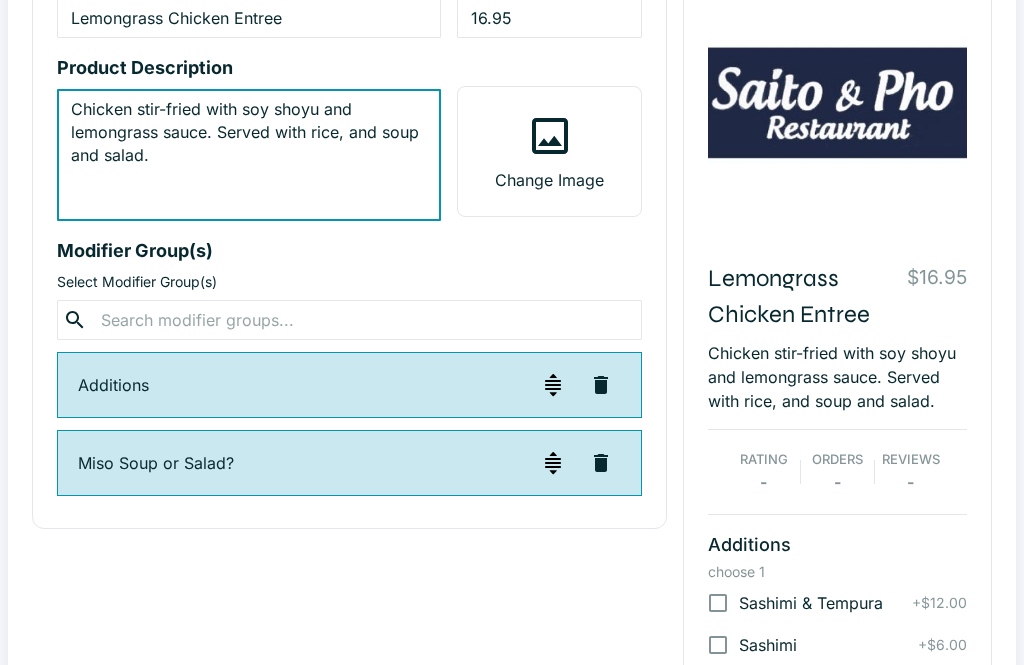 click on "Chicken stir-fried with soy shoyu and lemongrass sauce. Served with rice, and soup and salad." at bounding box center (249, 155) 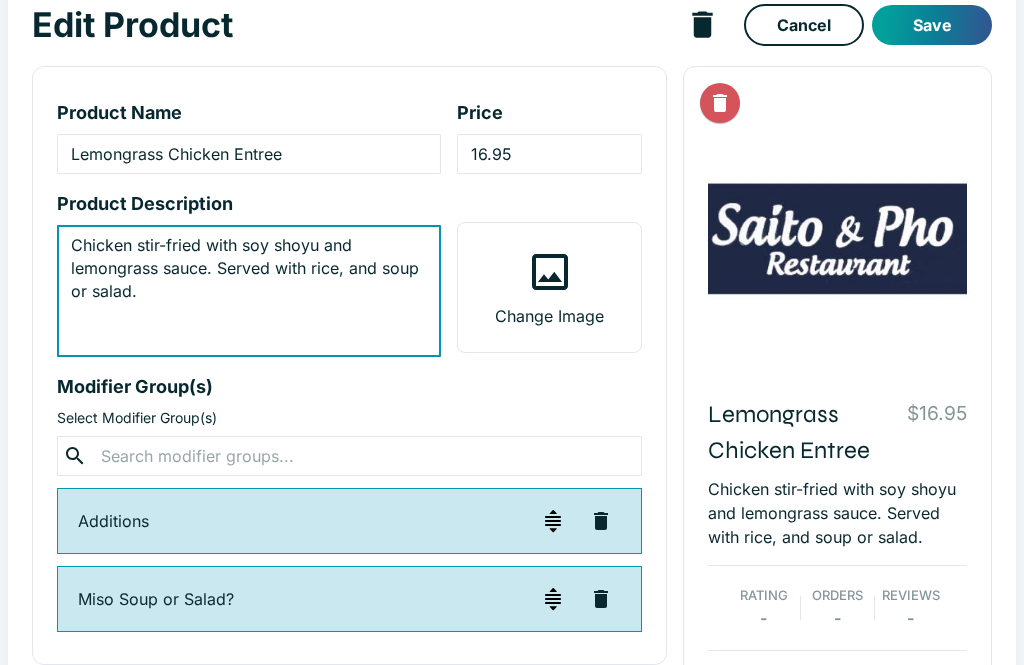 type on "Chicken stir-fried with soy shoyu and lemongrass sauce. Served with rice, and soup or salad." 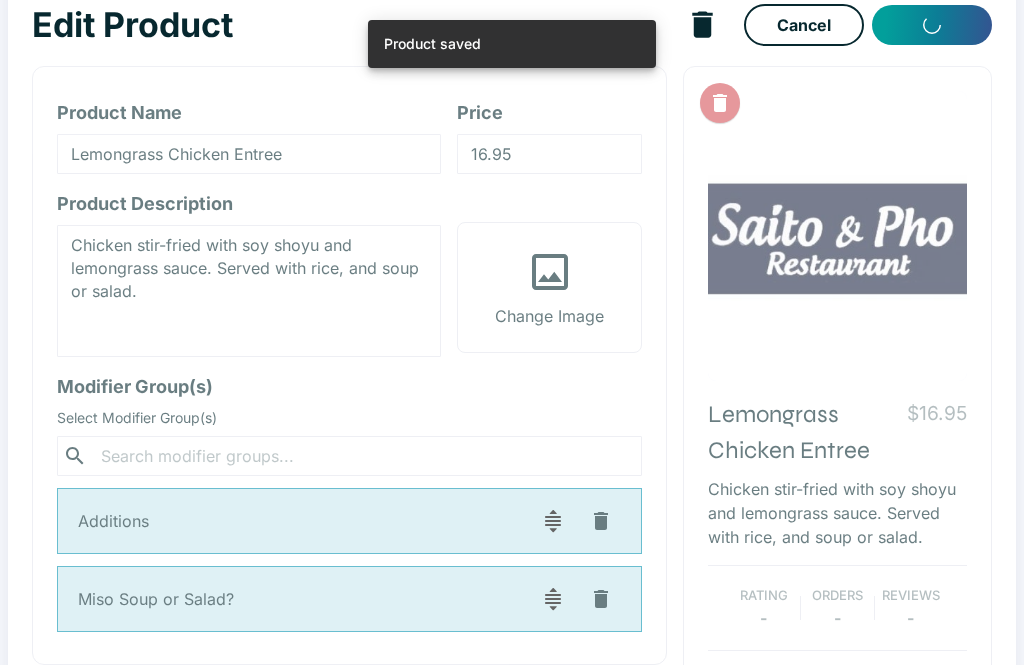 scroll, scrollTop: 8, scrollLeft: 0, axis: vertical 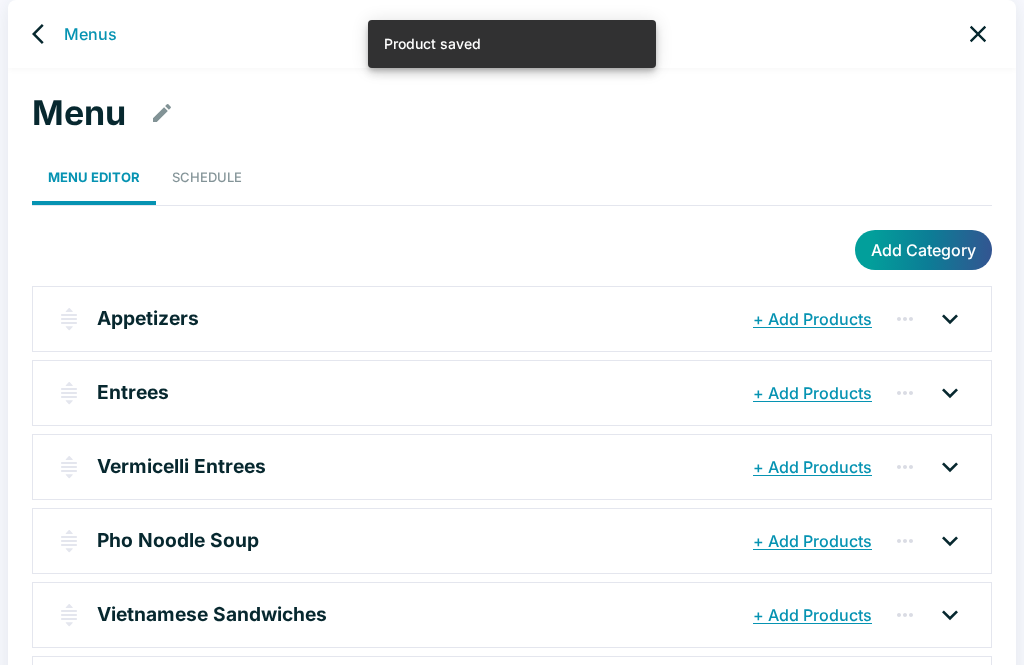 click on "Entrees + Add Products" at bounding box center (512, 393) 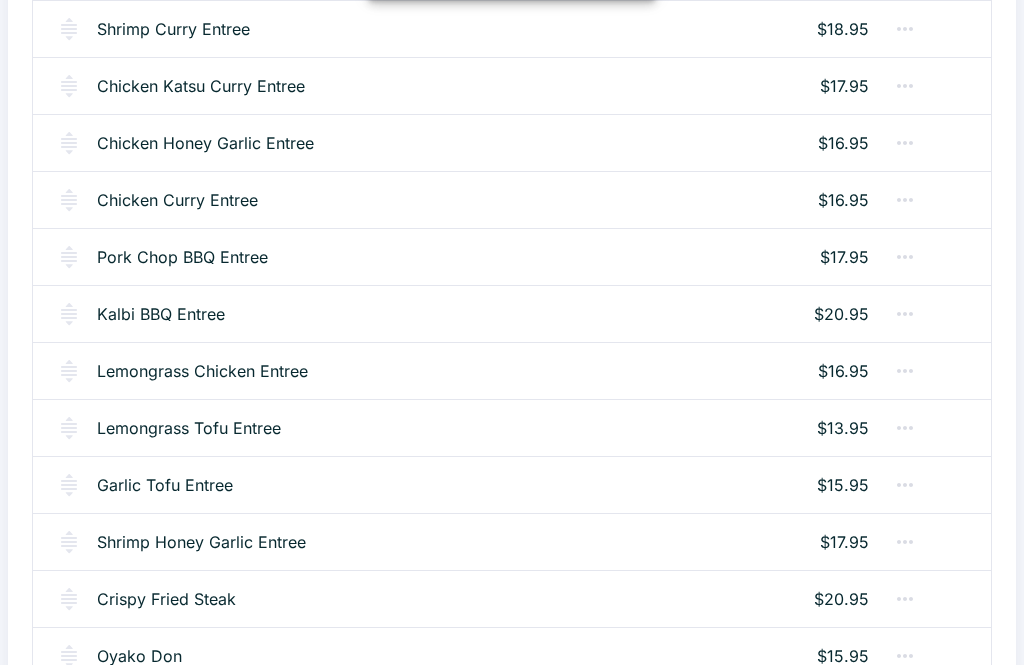 scroll, scrollTop: 2110, scrollLeft: 0, axis: vertical 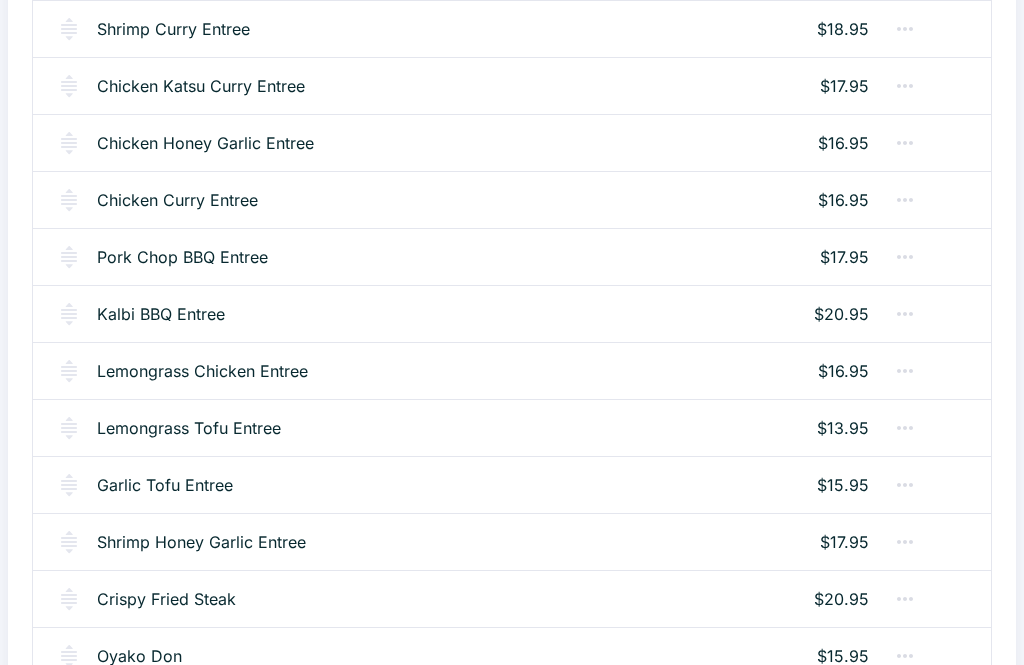 click on "Lemongrass Chicken Entree" at bounding box center (202, 371) 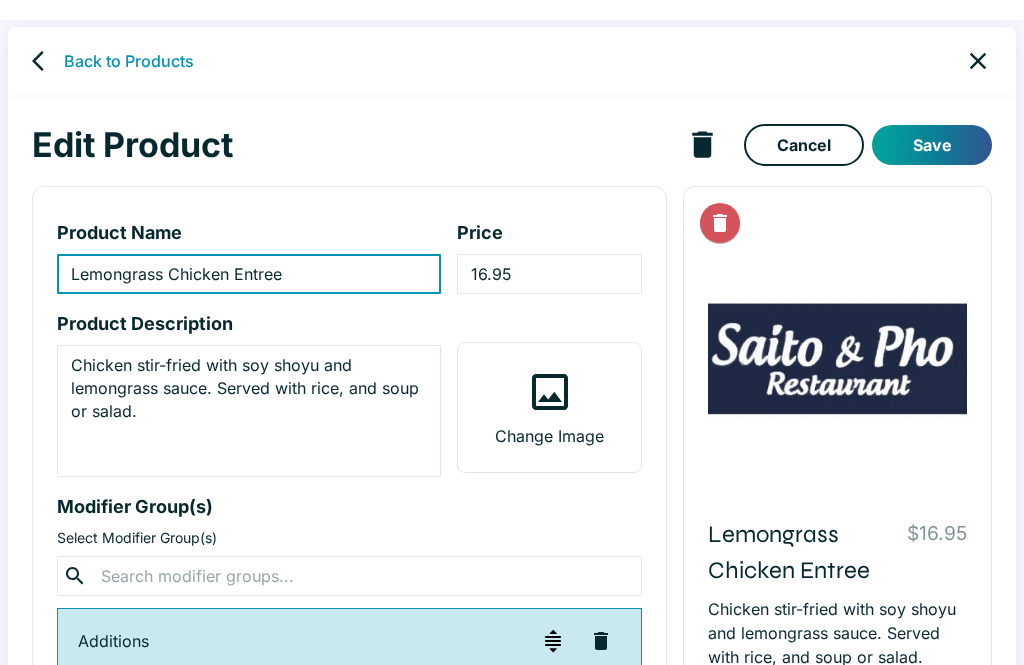 scroll, scrollTop: 0, scrollLeft: 0, axis: both 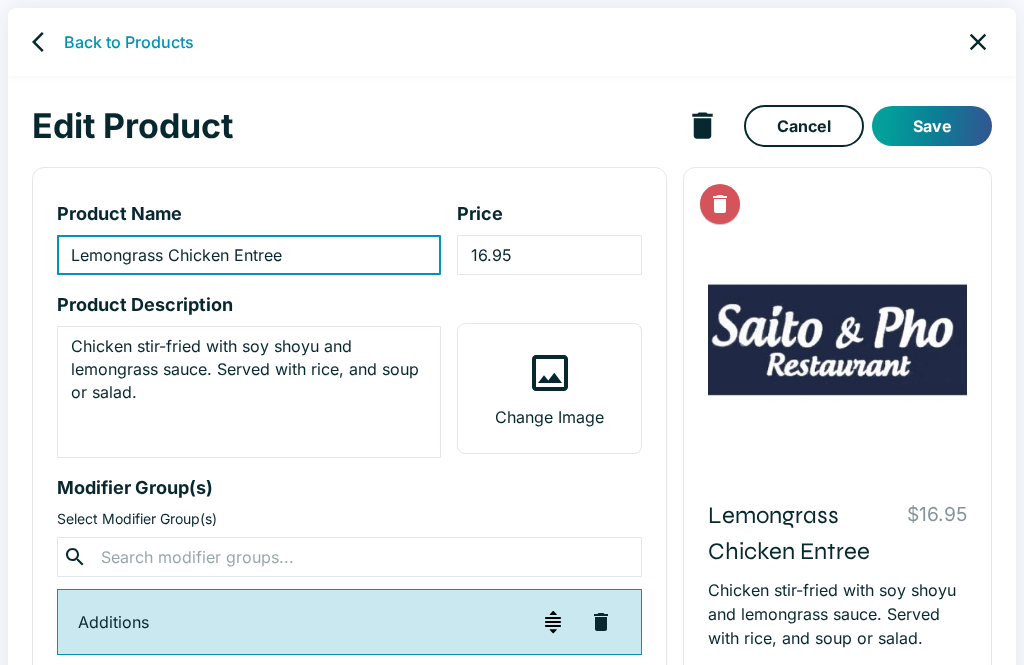 click on "Back to Products" at bounding box center (129, 42) 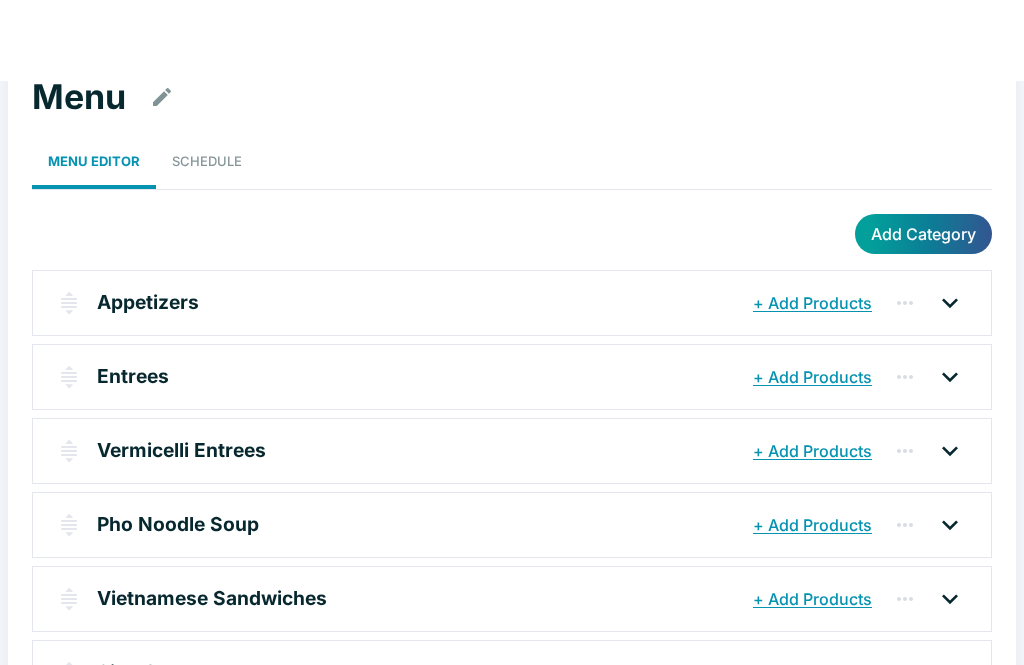 scroll, scrollTop: 0, scrollLeft: 0, axis: both 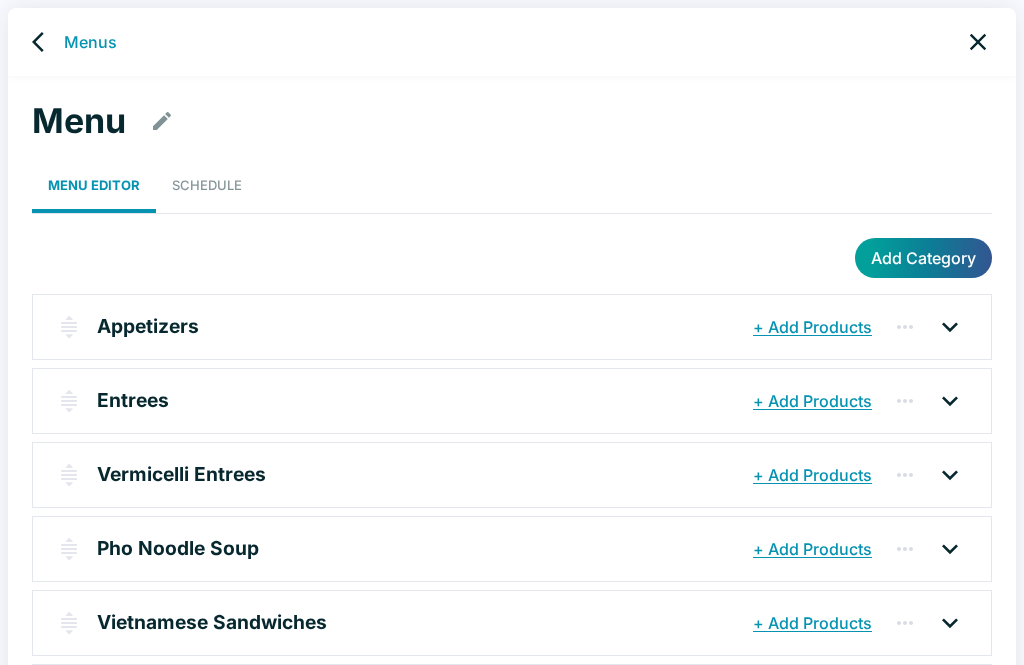 click 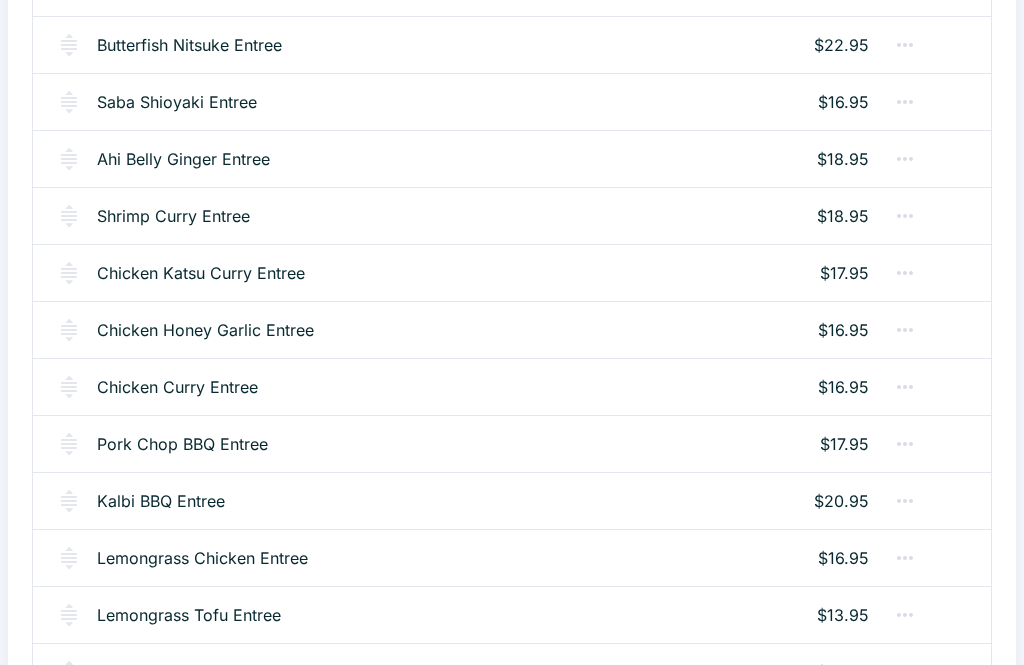 scroll, scrollTop: 1980, scrollLeft: 0, axis: vertical 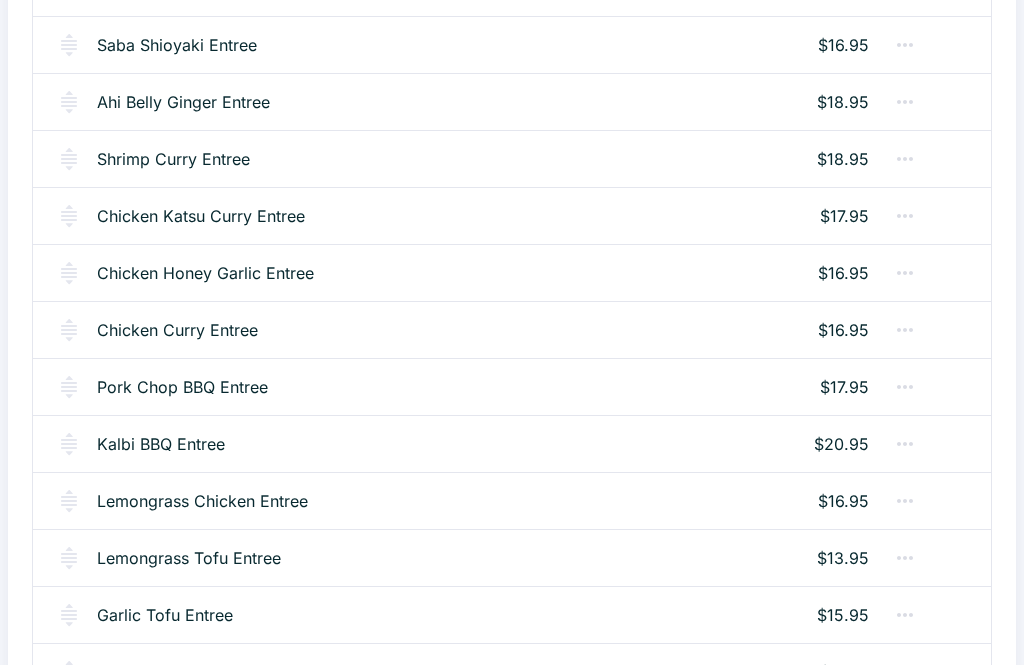 click on "Lemongrass Tofu Entree" at bounding box center [189, 558] 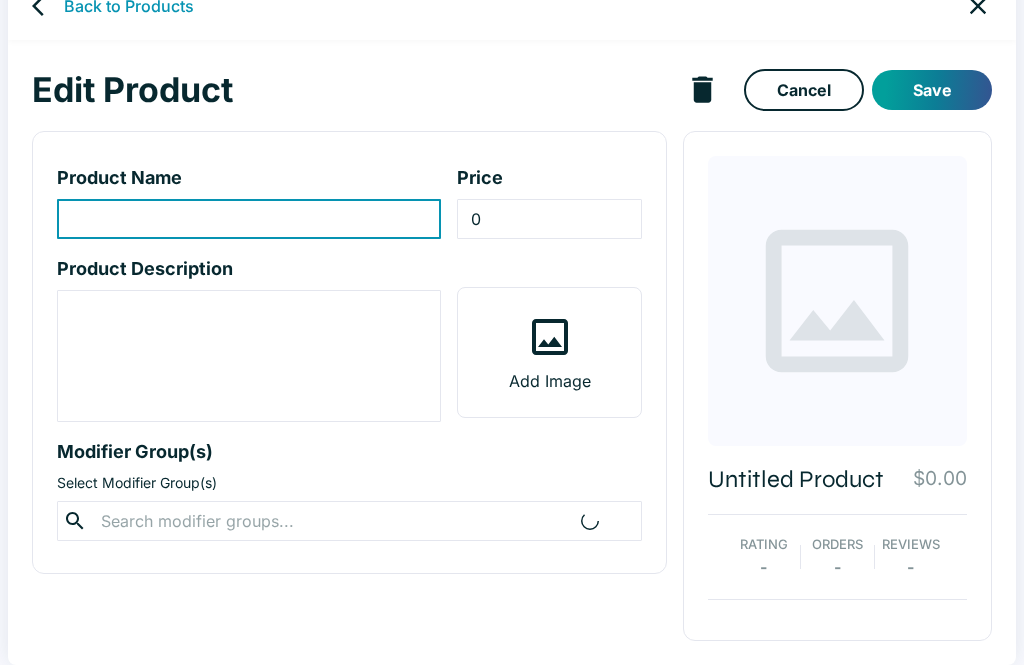 scroll, scrollTop: 0, scrollLeft: 0, axis: both 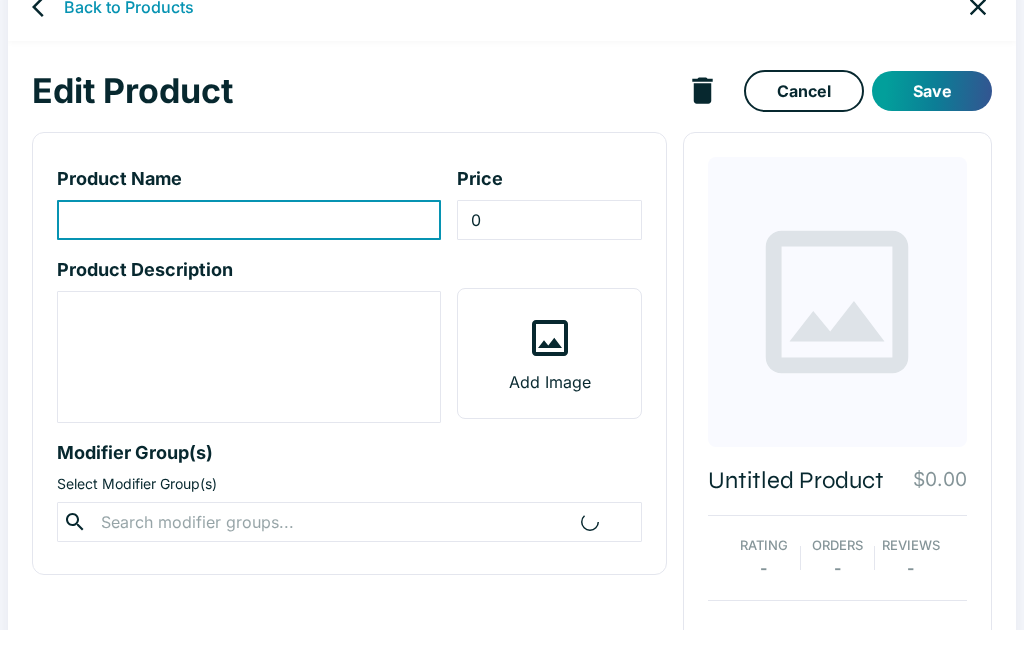 type on "Lemongrass Tofu Entree" 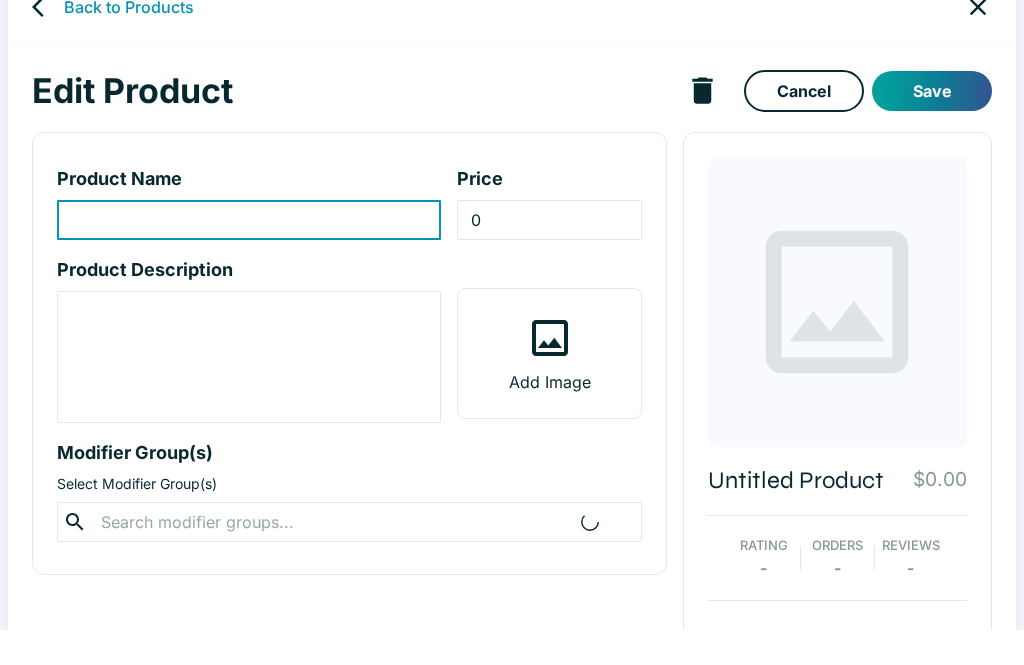 type on "13.95" 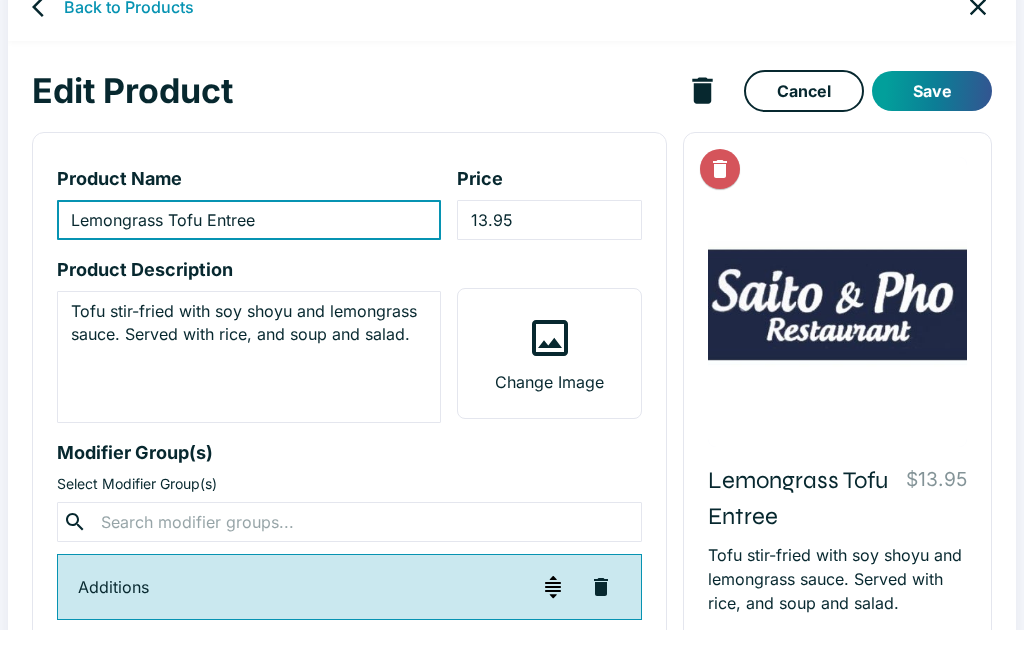 scroll, scrollTop: 35, scrollLeft: 0, axis: vertical 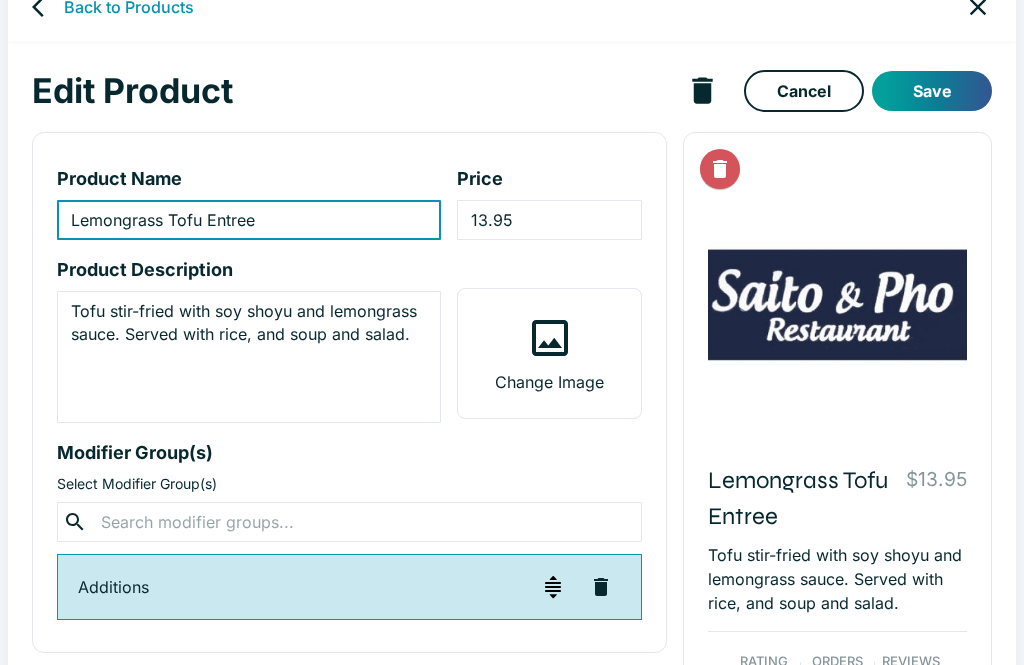 click on "Product Name Lemongrass Tofu Entree ​ Price 13.95 ​ Product Description Tofu stir-fried with soy shoyu and lemongrass sauce. Served with rice, and soup and salad. x ​   Change Image Modifier Group(s) Select Modifier Group(s) ​ ​ Additions" at bounding box center [349, 392] 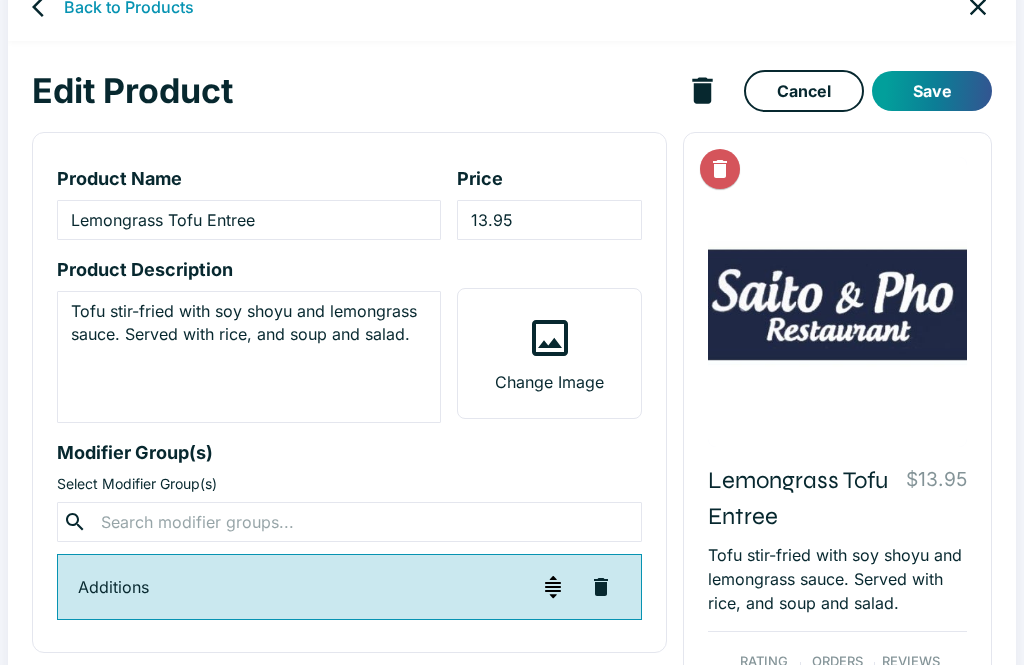 click at bounding box center (349, 522) 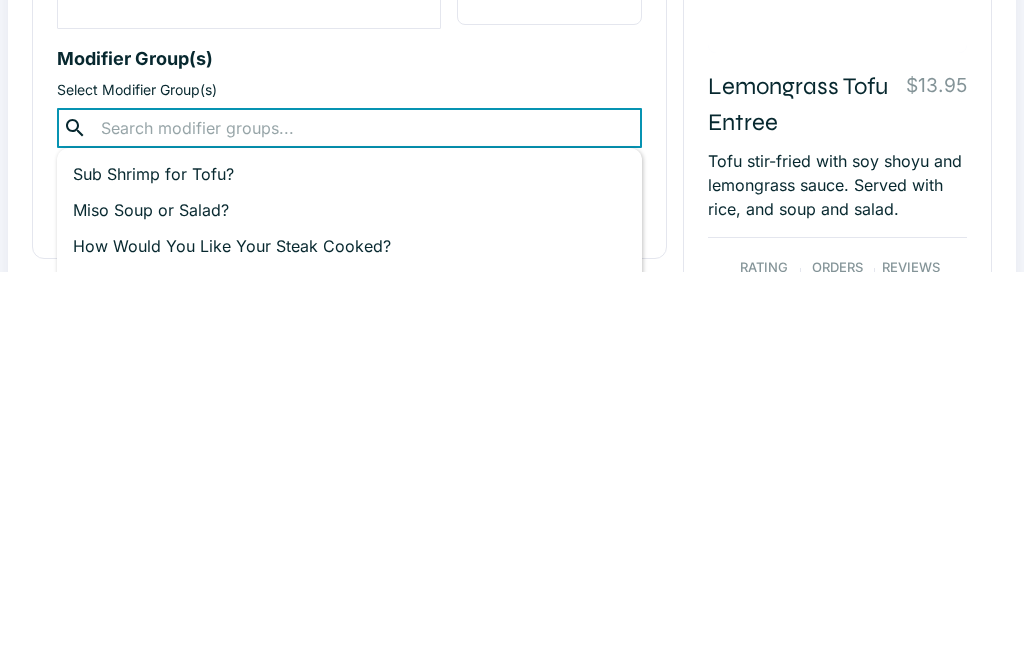 click on "Miso Soup or Salad? +Add" at bounding box center [349, 604] 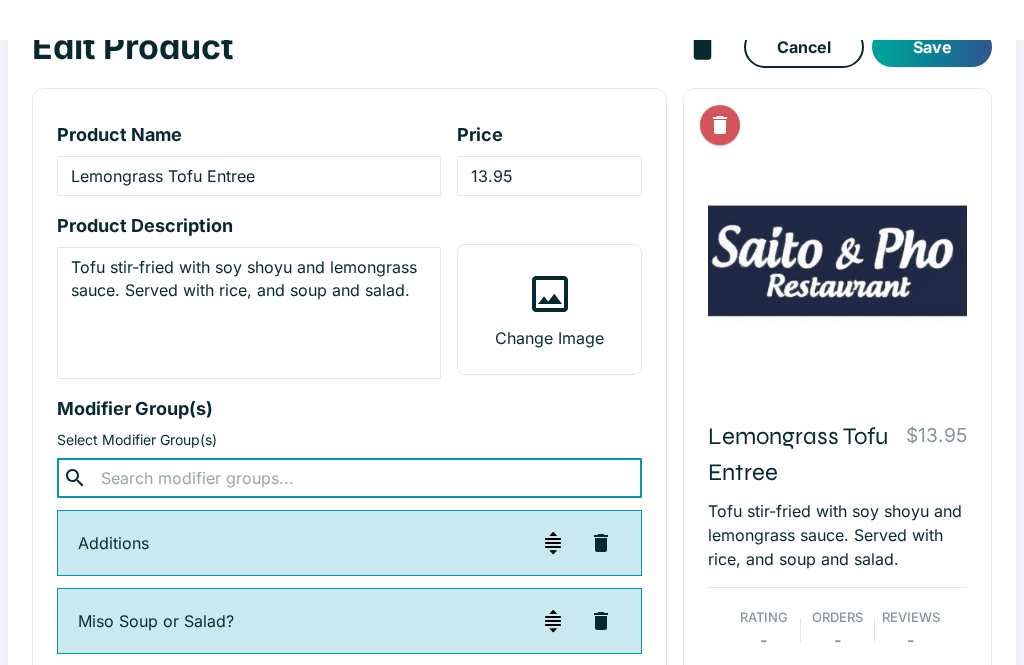 scroll, scrollTop: 0, scrollLeft: 0, axis: both 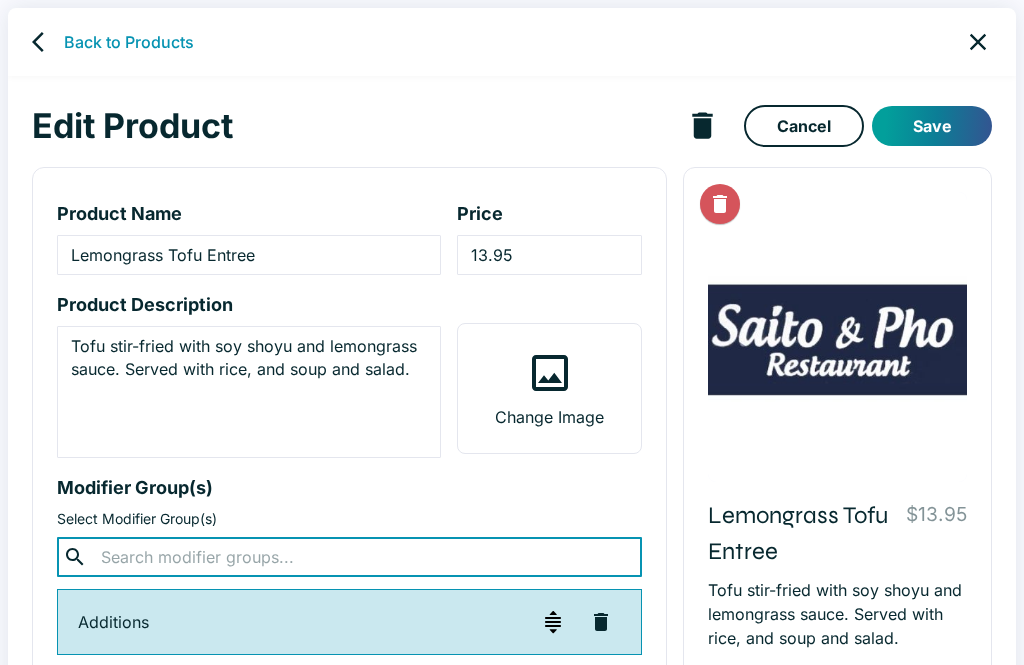 click on "Save" at bounding box center (932, 126) 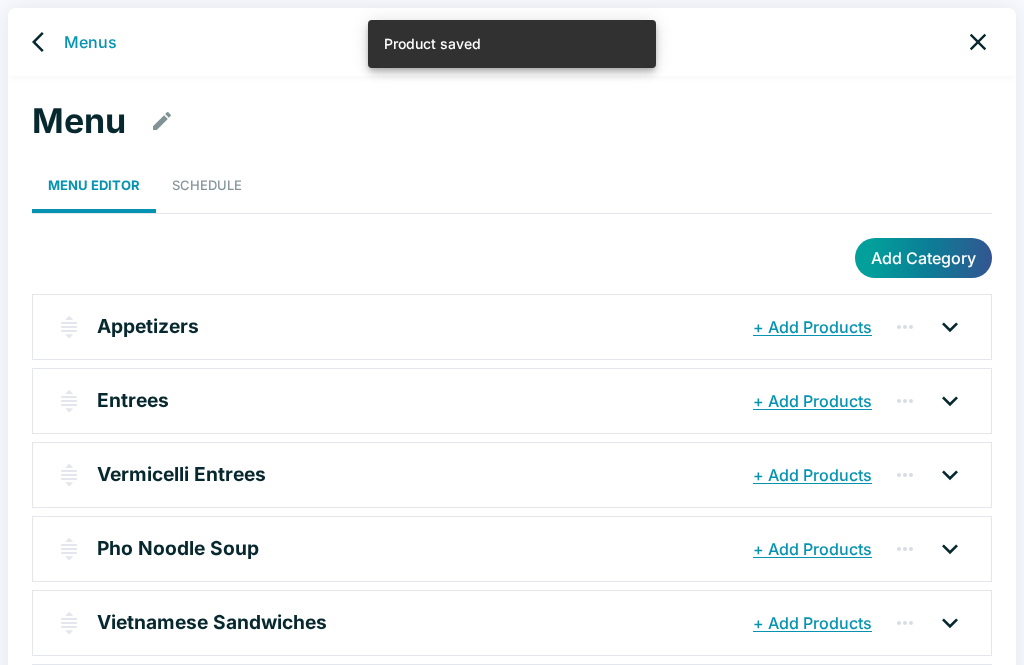click 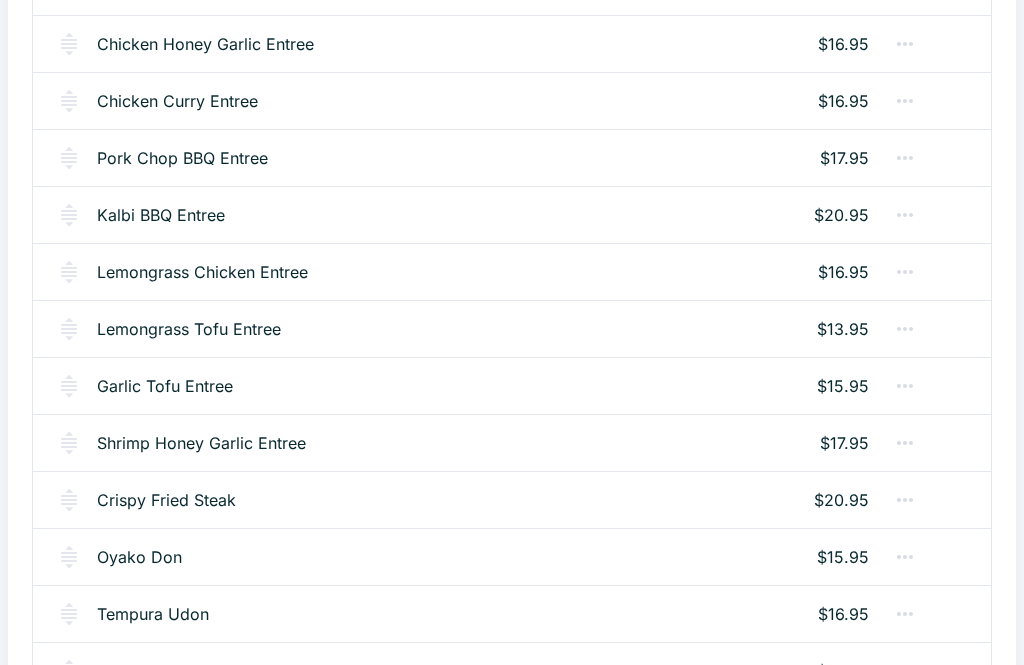 scroll, scrollTop: 2204, scrollLeft: 0, axis: vertical 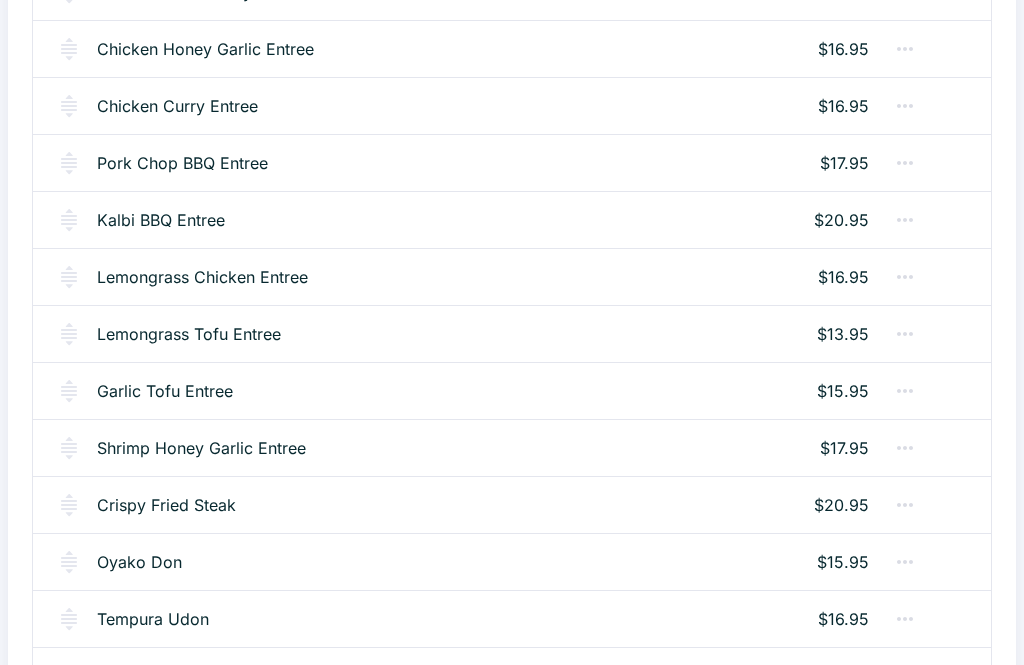 click on "Garlic Tofu Entree" at bounding box center (165, 391) 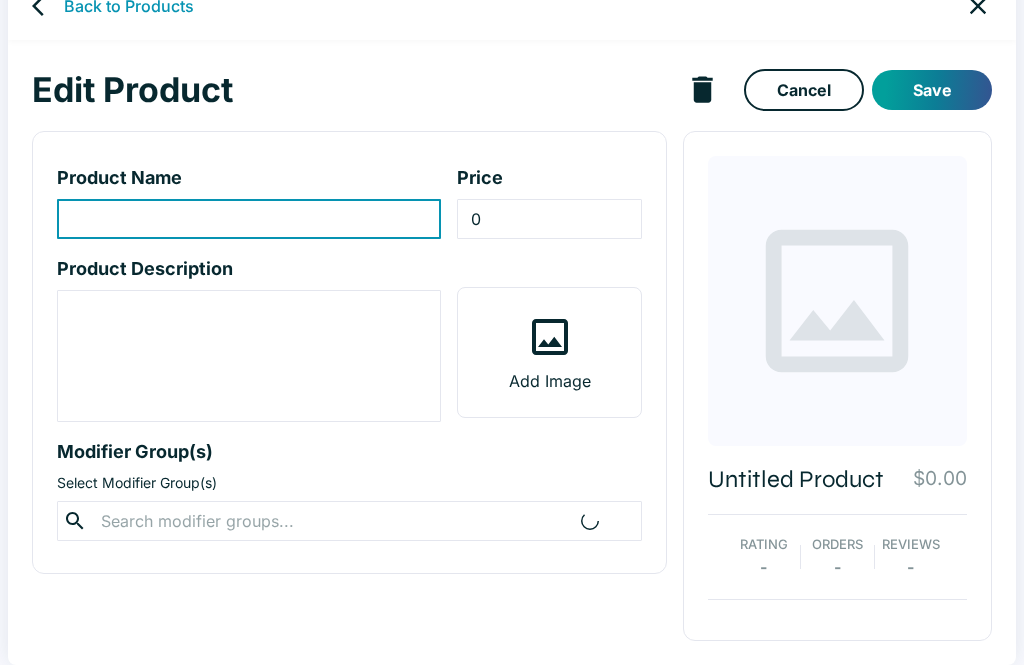 scroll, scrollTop: 0, scrollLeft: 0, axis: both 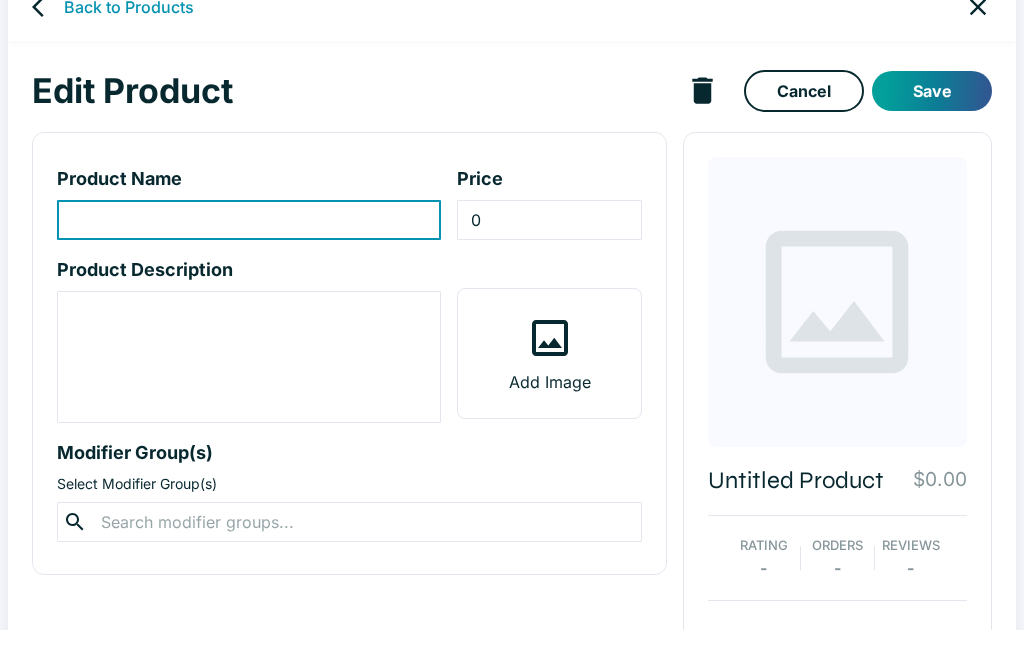 type on "Garlic Tofu Entree" 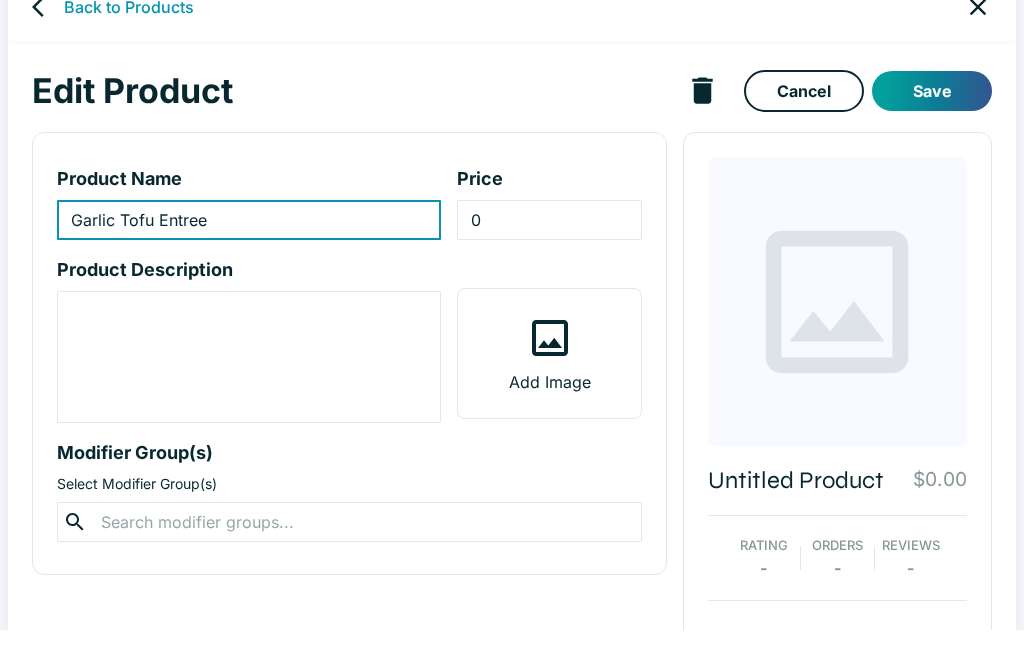 type on "15.95" 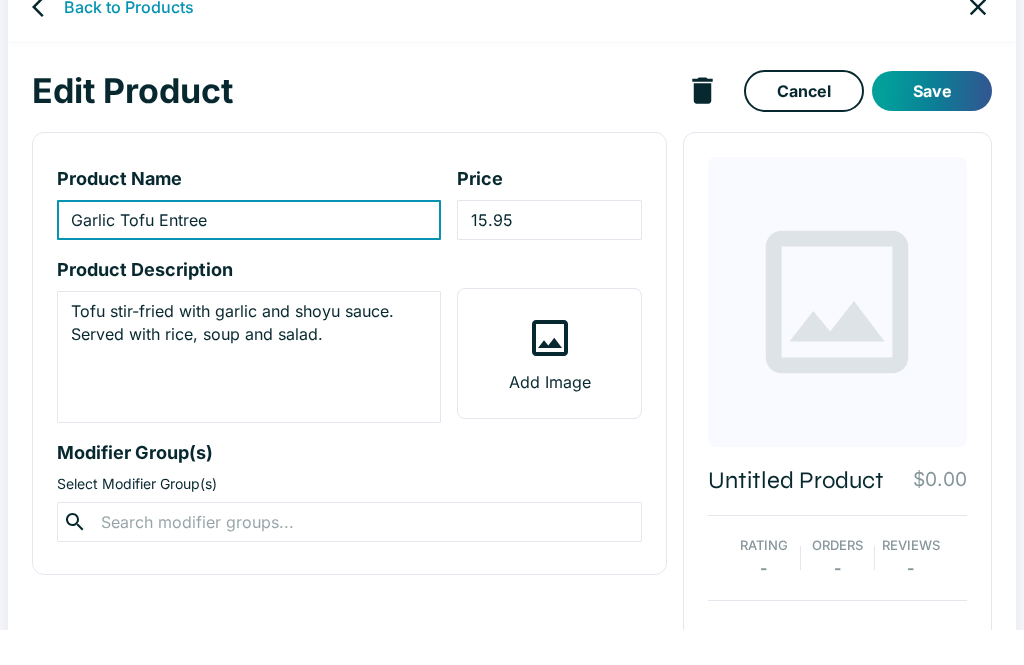 scroll, scrollTop: 35, scrollLeft: 0, axis: vertical 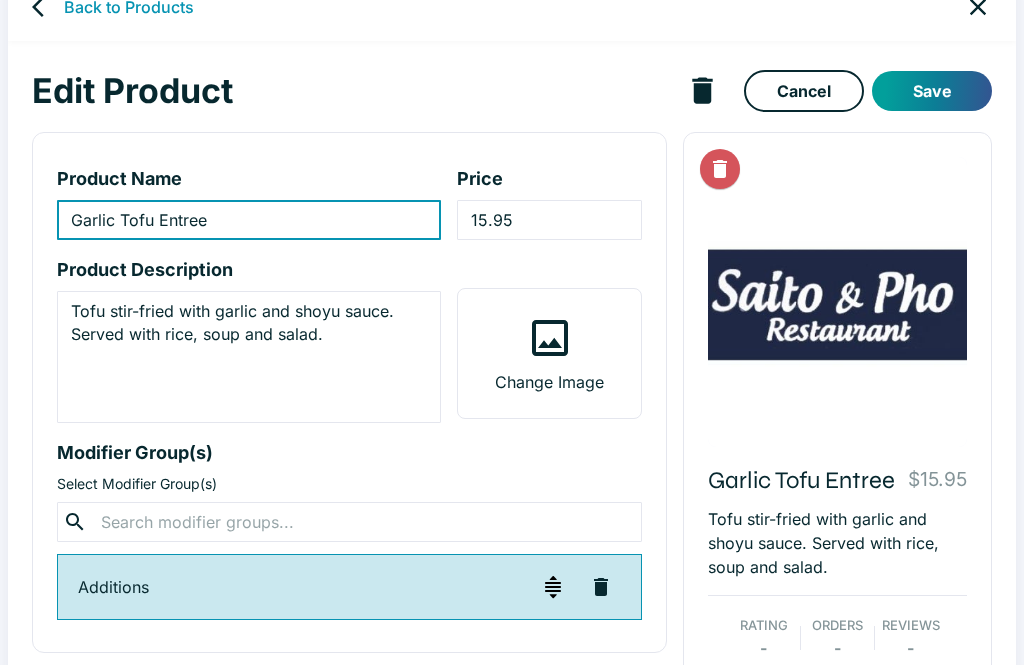click at bounding box center [349, 522] 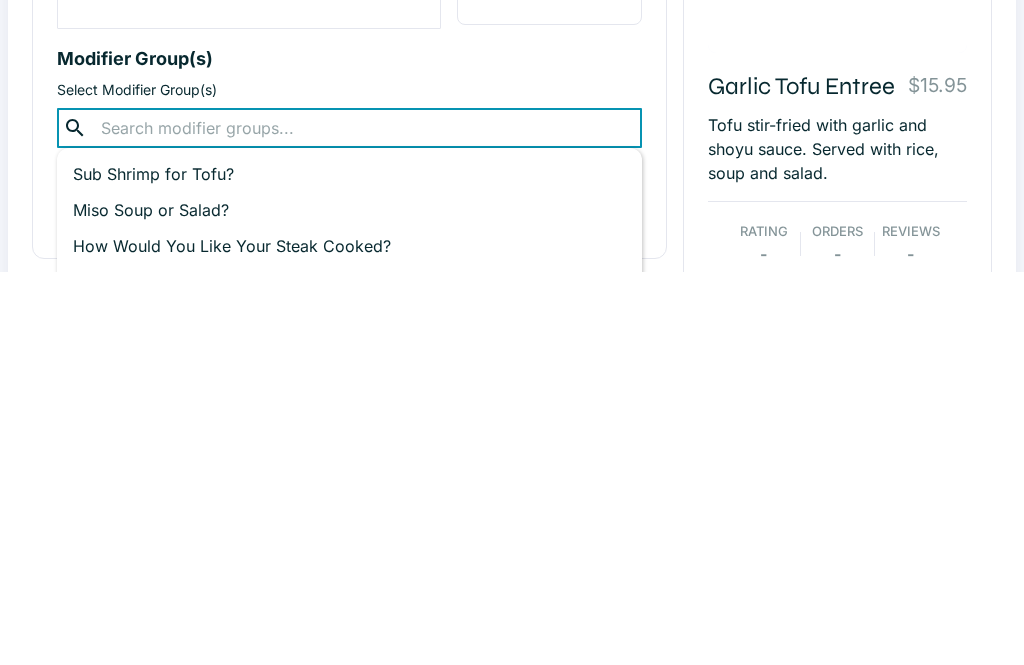 click on "Miso Soup or Salad?" at bounding box center [349, 604] 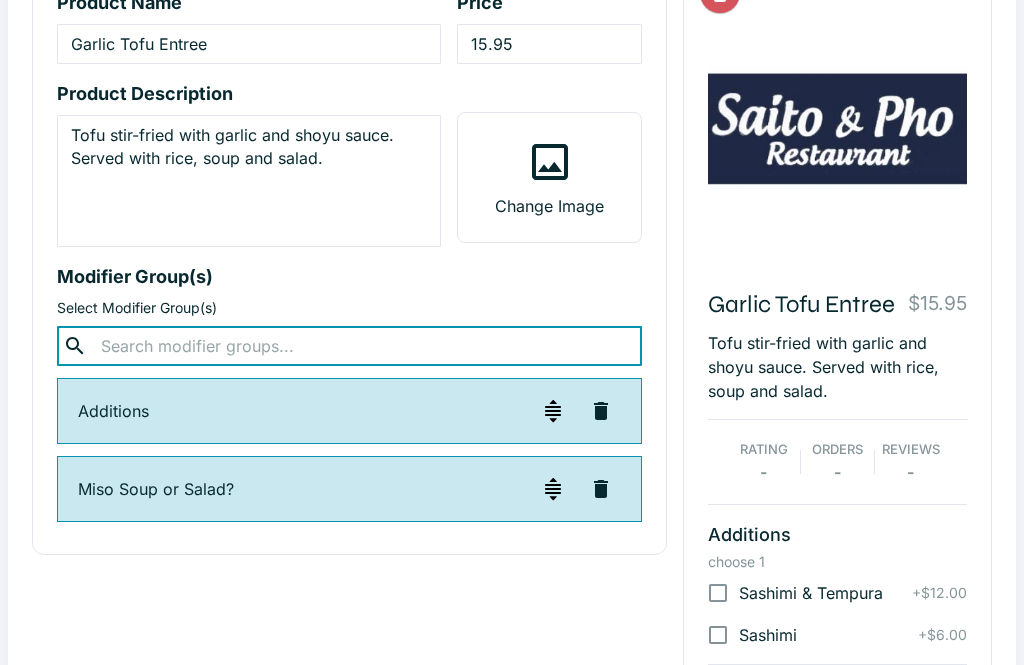 scroll, scrollTop: 212, scrollLeft: 0, axis: vertical 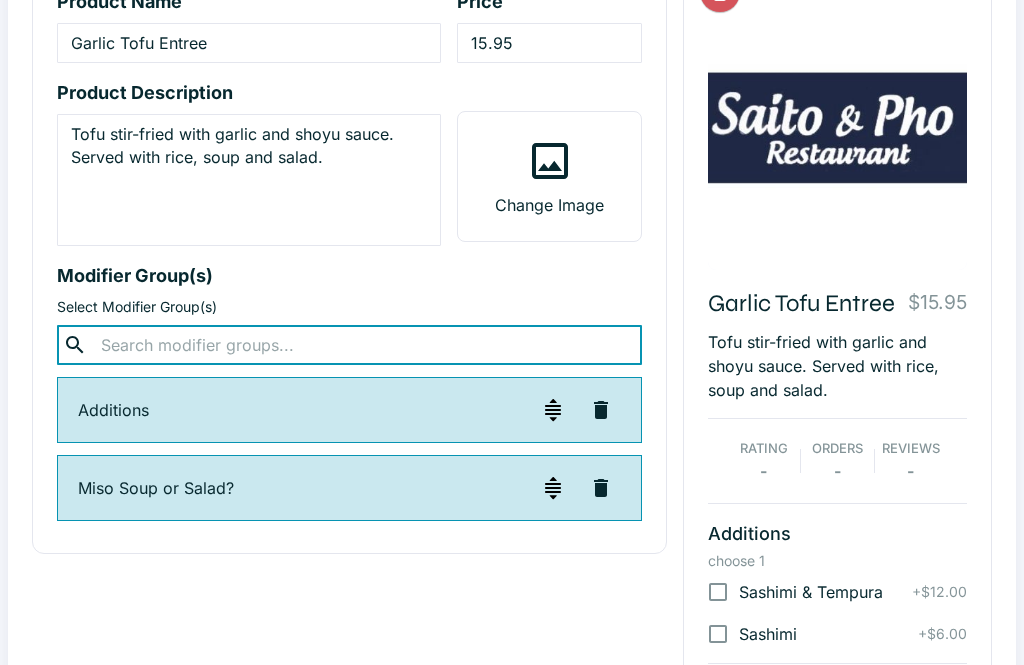 click on "Tofu stir-fried with garlic and shoyu sauce. Served with rice, soup and salad." at bounding box center (249, 180) 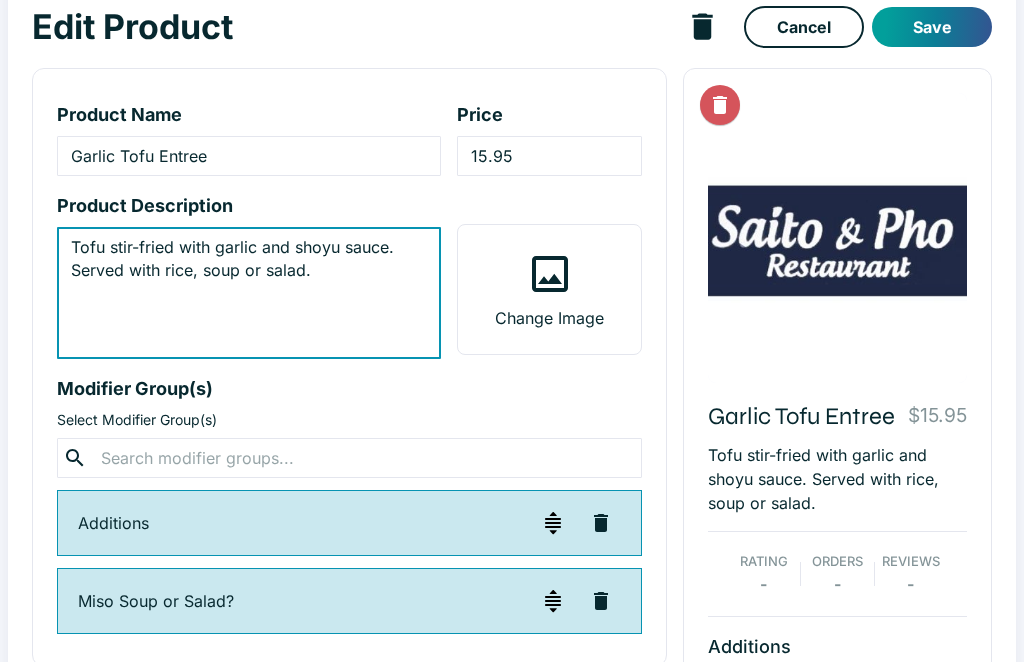 type on "Tofu stir-fried with garlic and shoyu sauce. Served with rice, soup or salad." 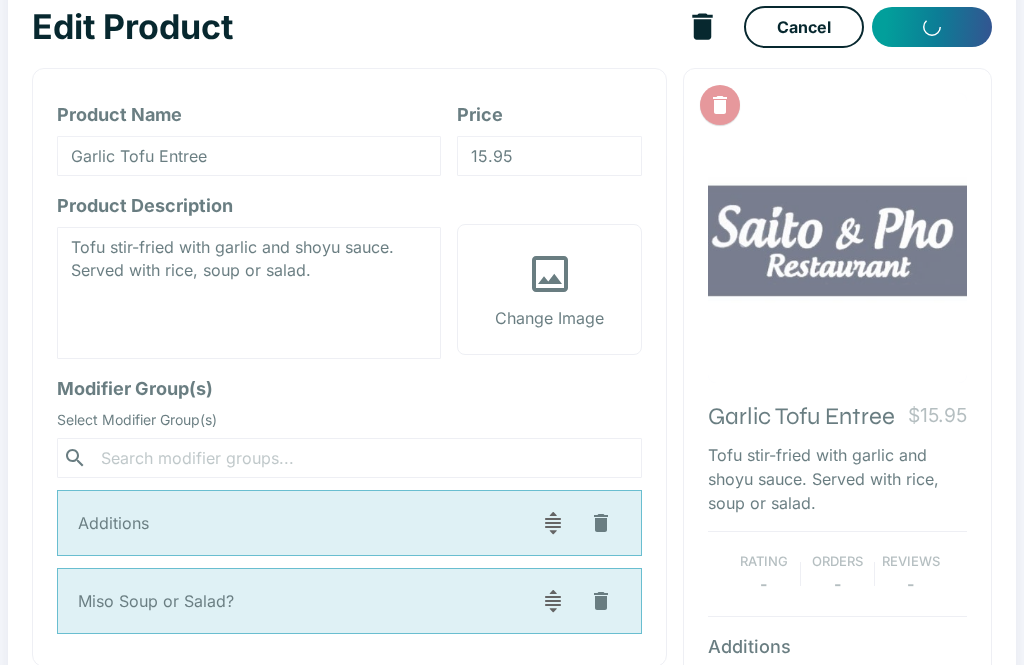 scroll, scrollTop: 8, scrollLeft: 0, axis: vertical 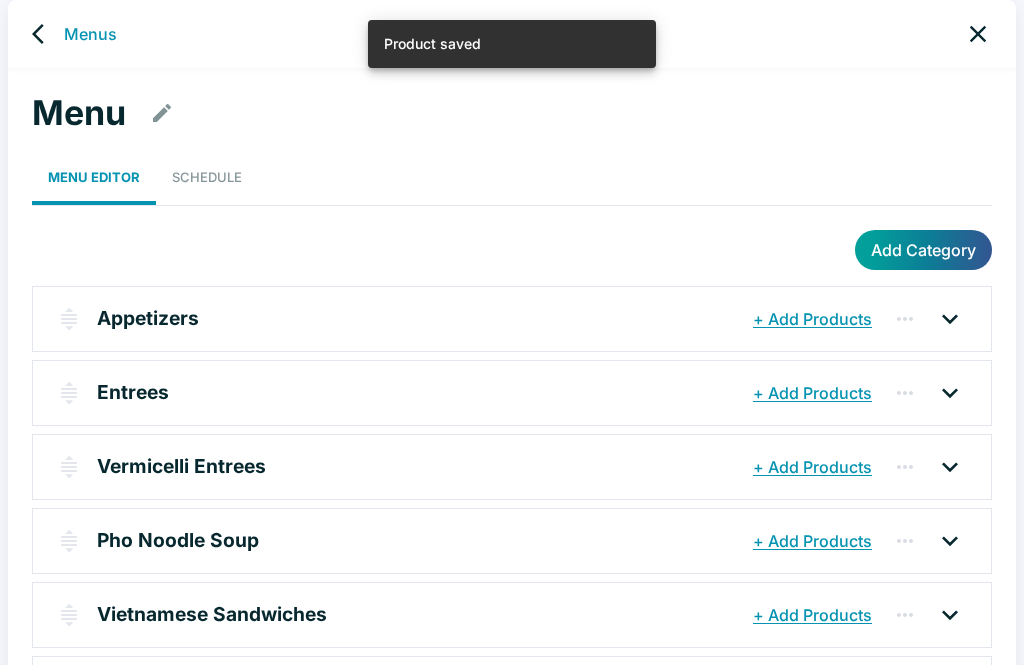 click 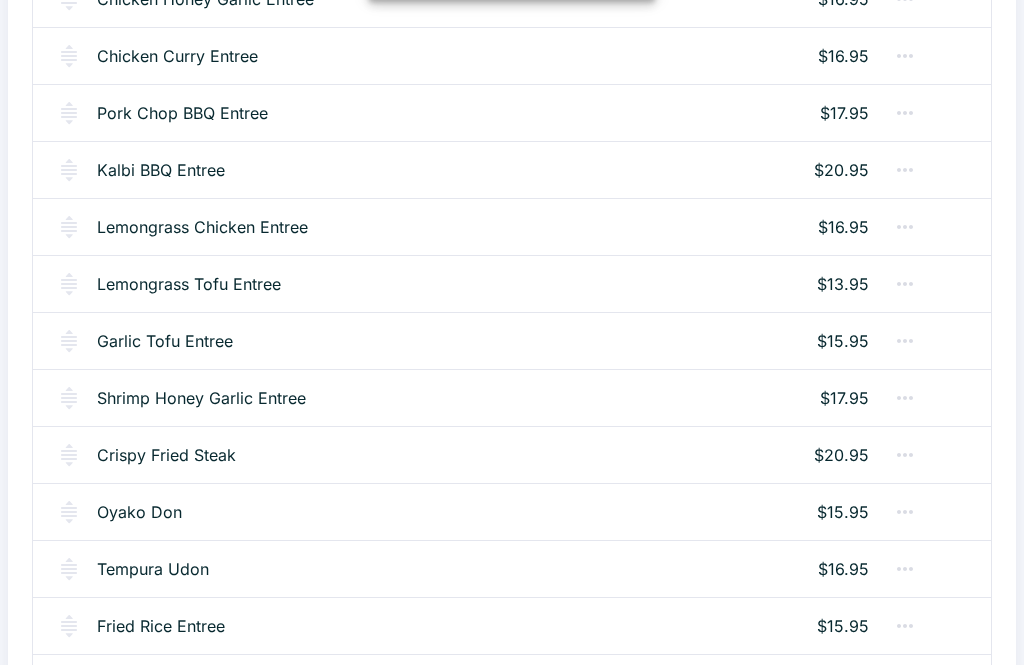 scroll, scrollTop: 2253, scrollLeft: 0, axis: vertical 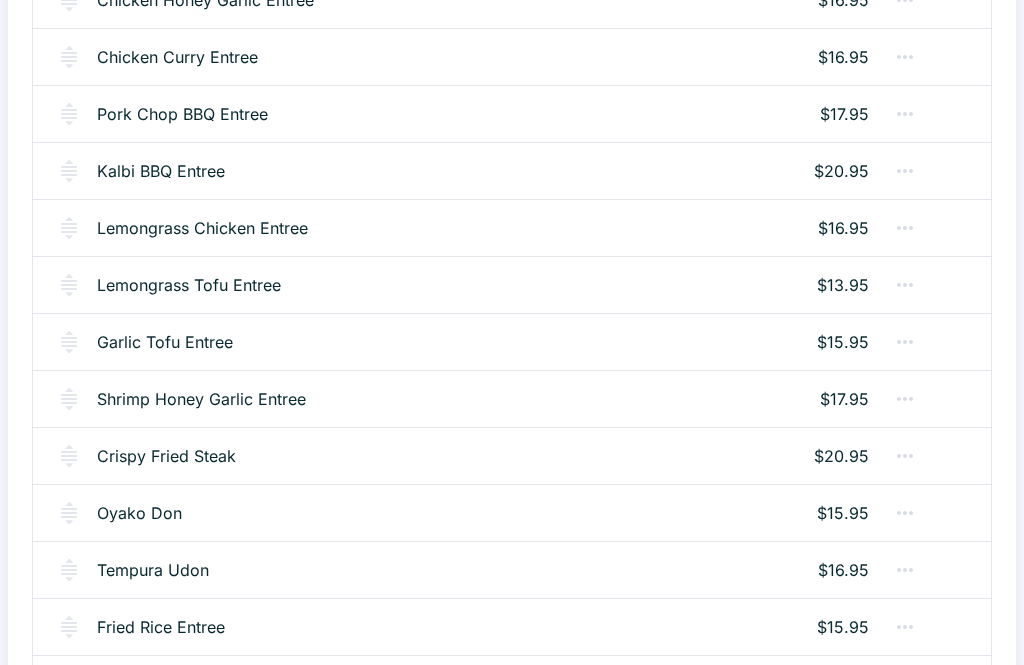 click on "Lemongrass Tofu Entree" at bounding box center (189, 285) 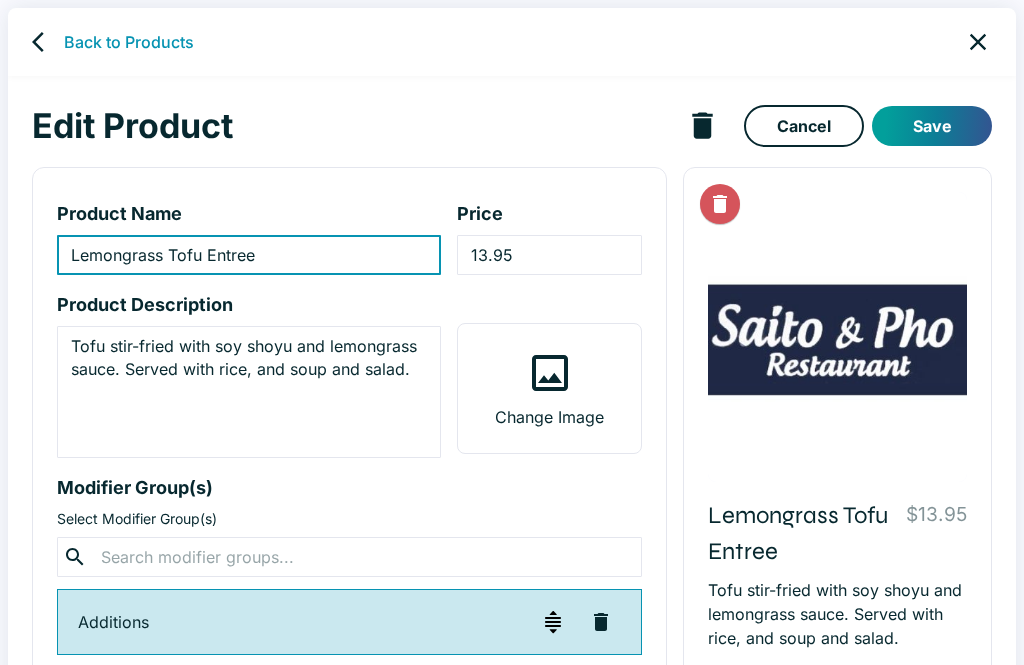 click on "Tofu stir-fried with soy shoyu and lemongrass sauce. Served with rice, and soup and salad." at bounding box center (249, 392) 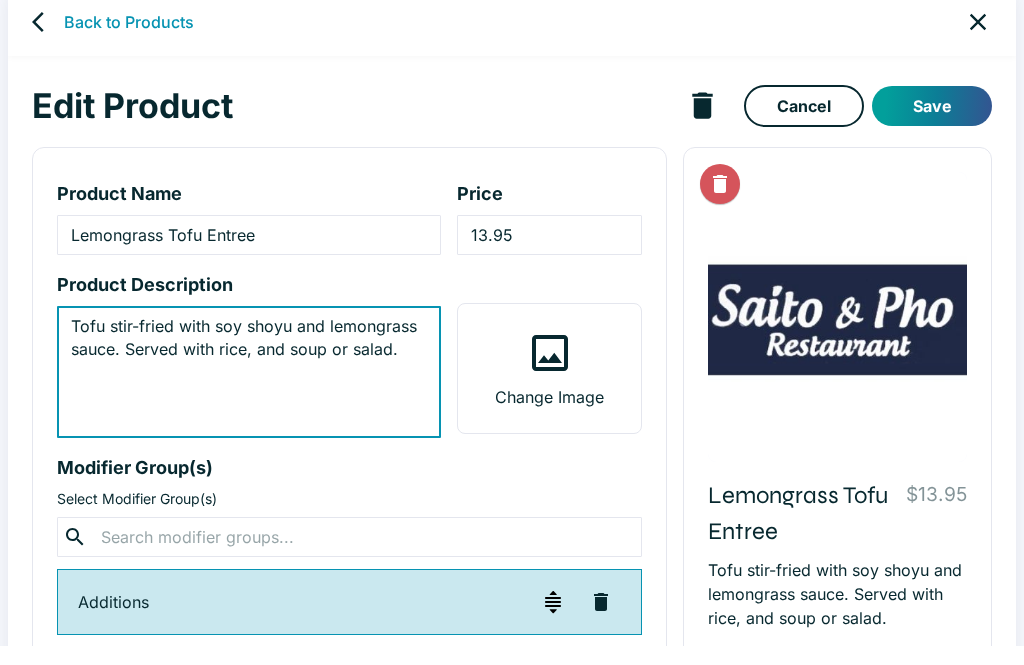 type on "Tofu stir-fried with soy shoyu and lemongrass sauce. Served with rice, and soup or salad." 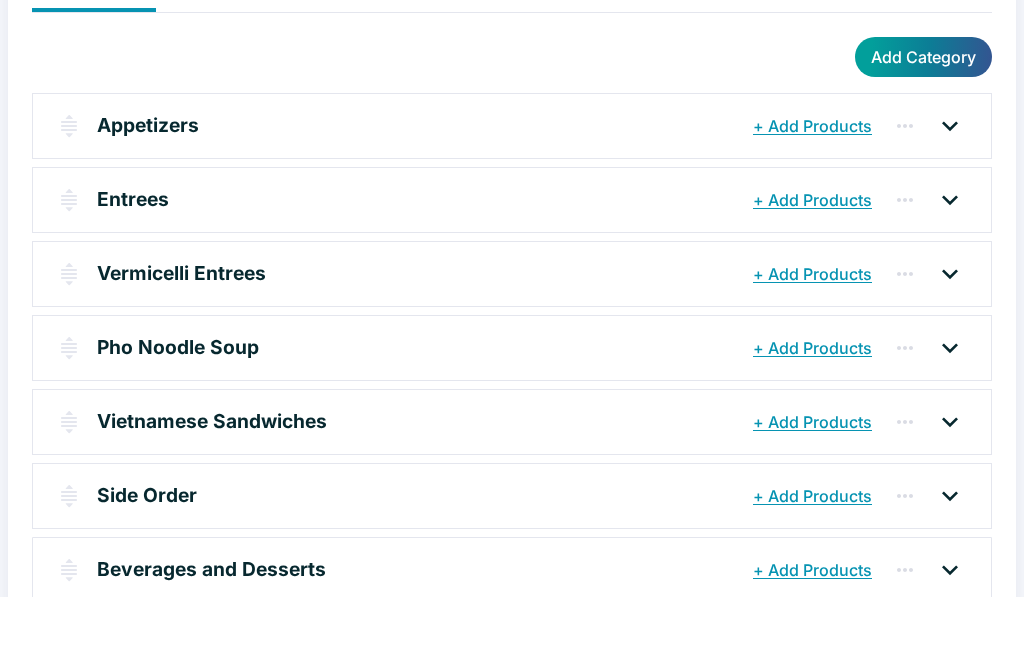 scroll, scrollTop: 105, scrollLeft: 0, axis: vertical 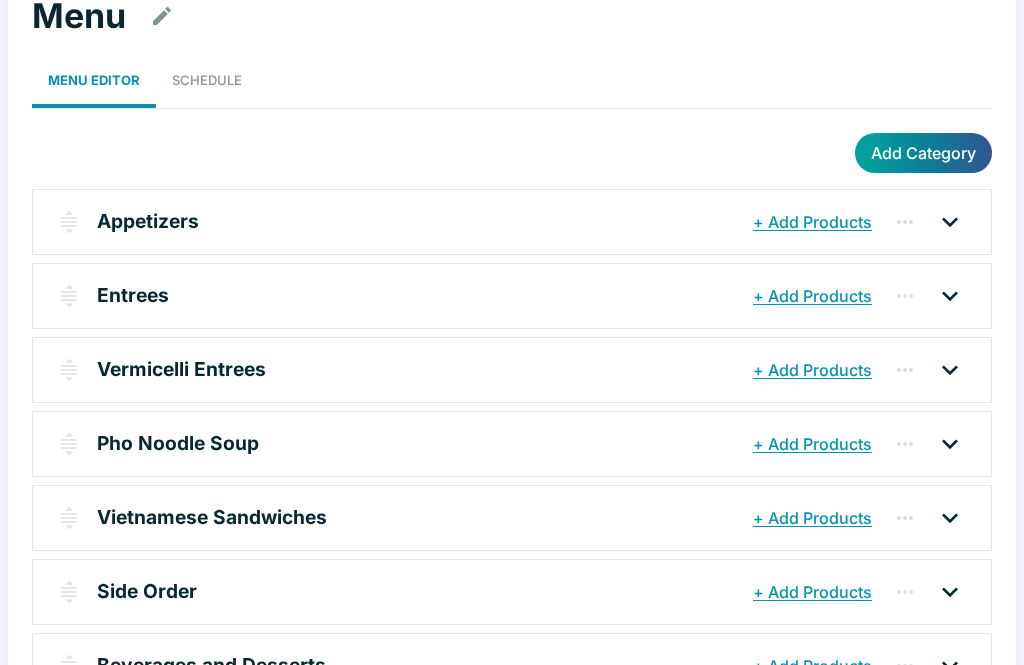 click on "Entrees + Add Products" at bounding box center [512, 296] 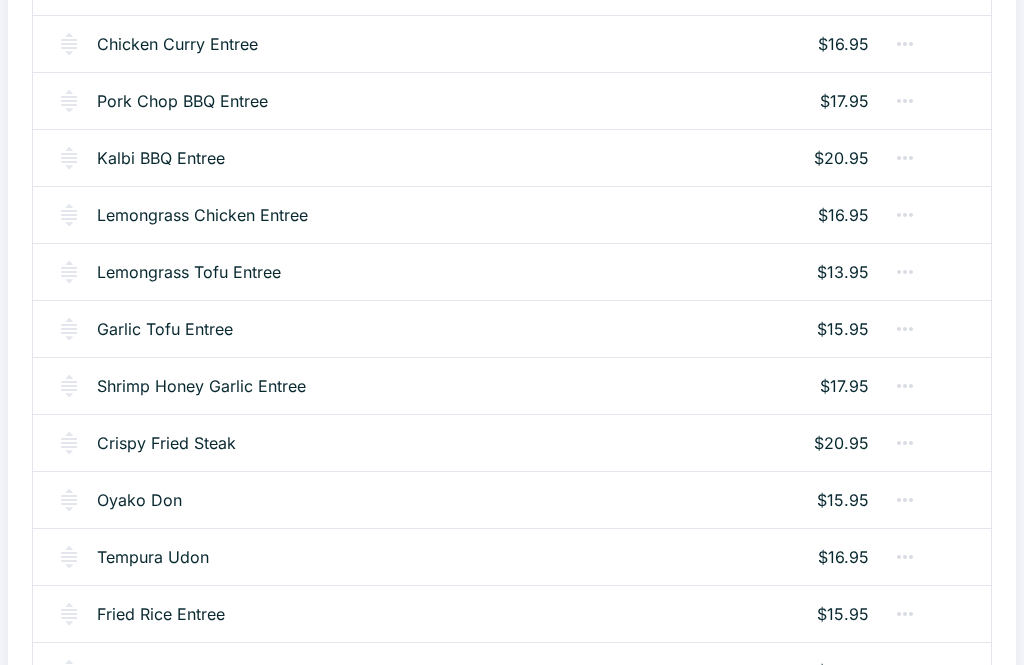 scroll, scrollTop: 2256, scrollLeft: 0, axis: vertical 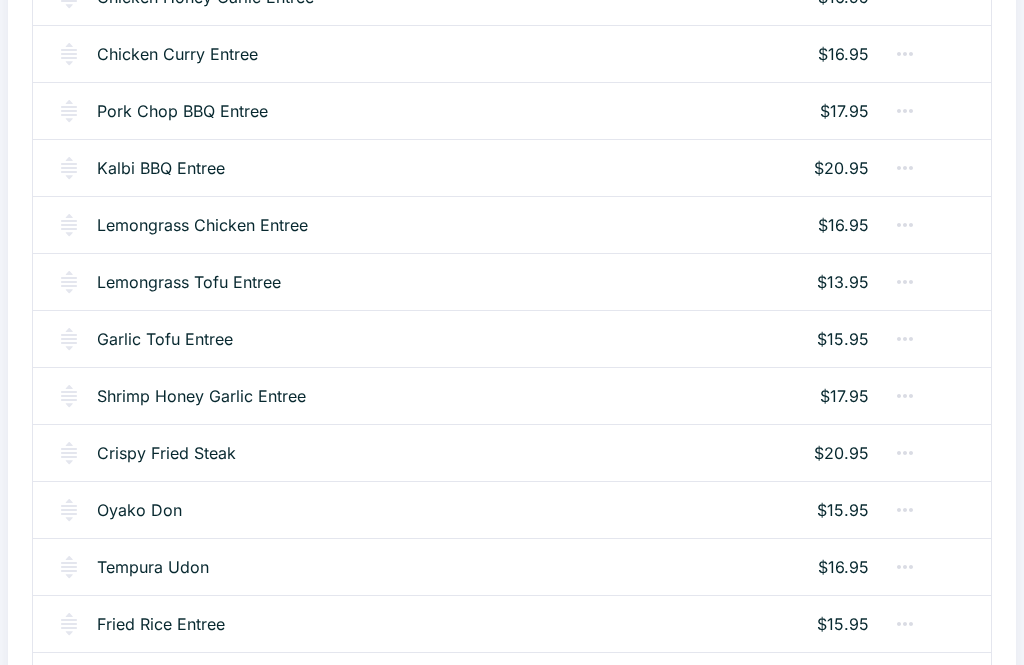click on "Shrimp Honey Garlic Entree" at bounding box center [201, 396] 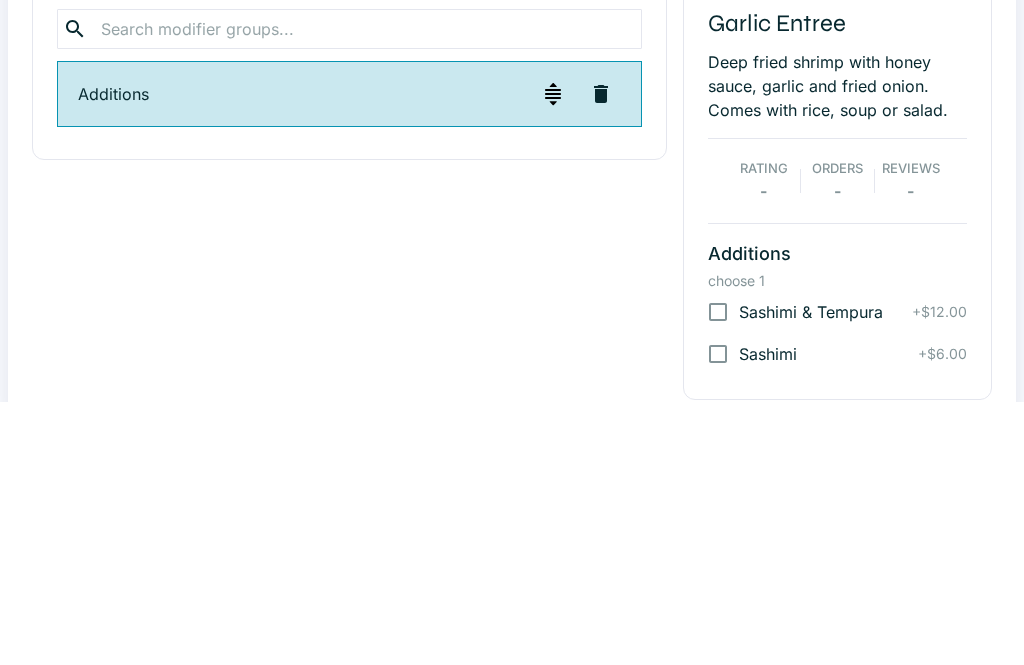 scroll, scrollTop: 90, scrollLeft: 0, axis: vertical 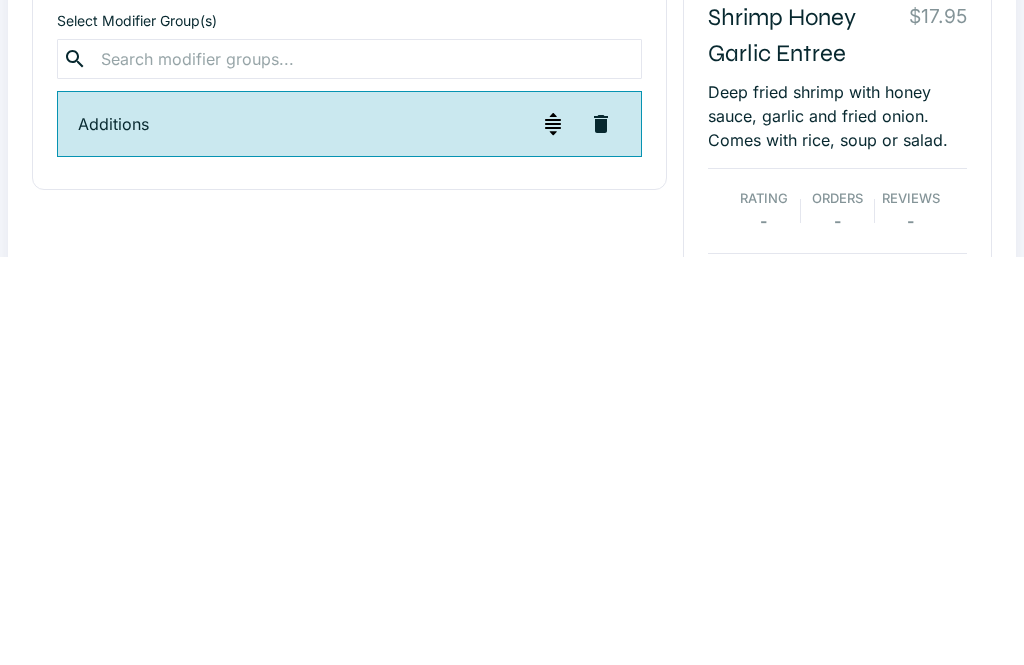 type on "Deep fried shrimp with honey sauce, garlic and fried onion. Comes with rice, soup or salad." 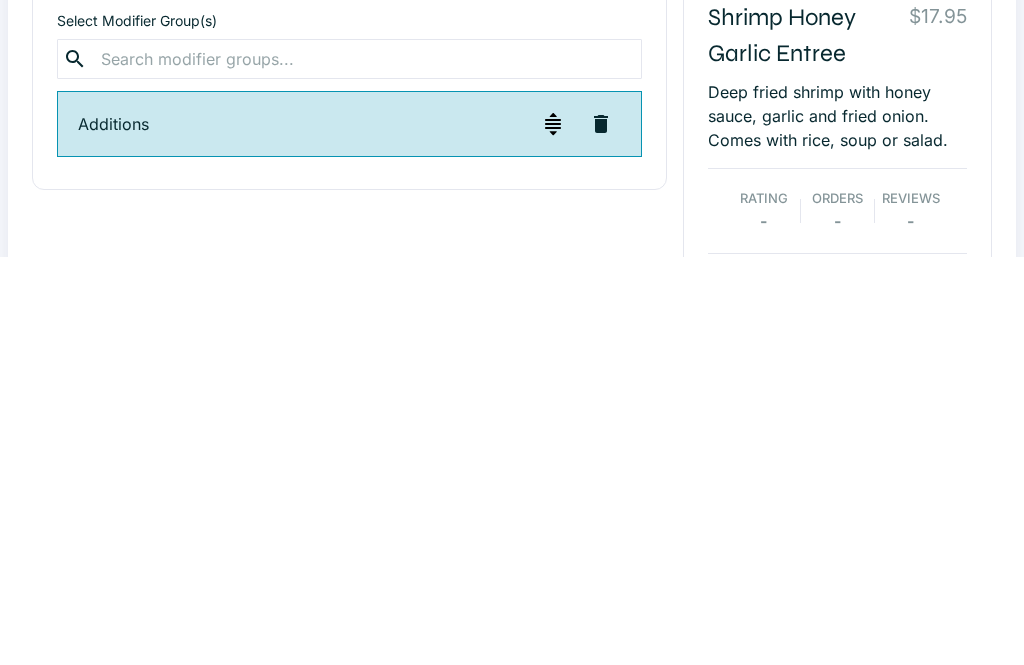 click at bounding box center (349, 467) 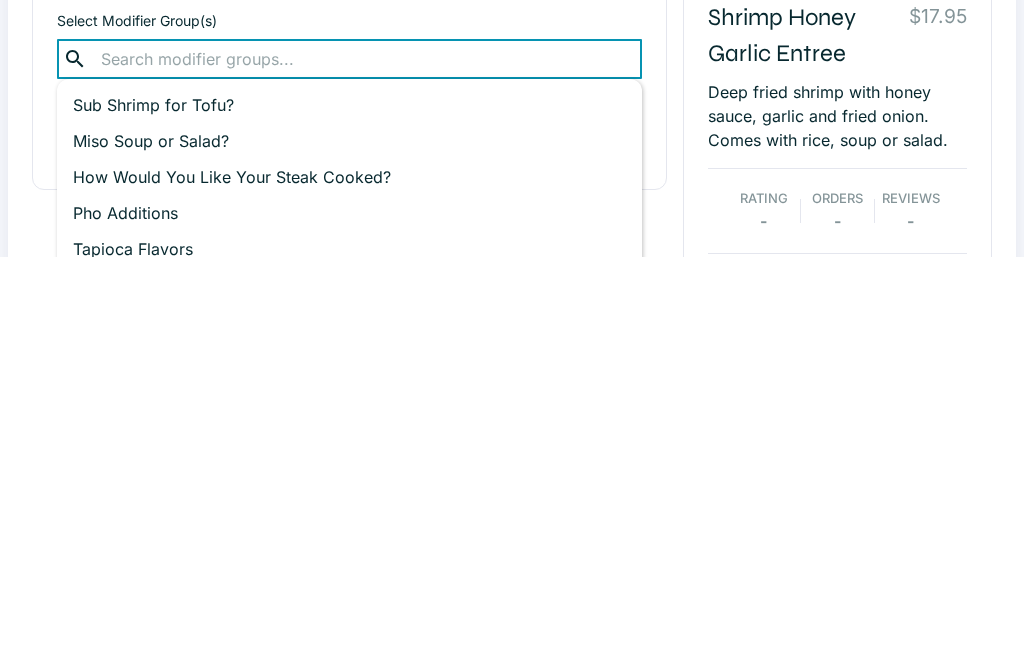 click on "Miso Soup or Salad?" at bounding box center (349, 549) 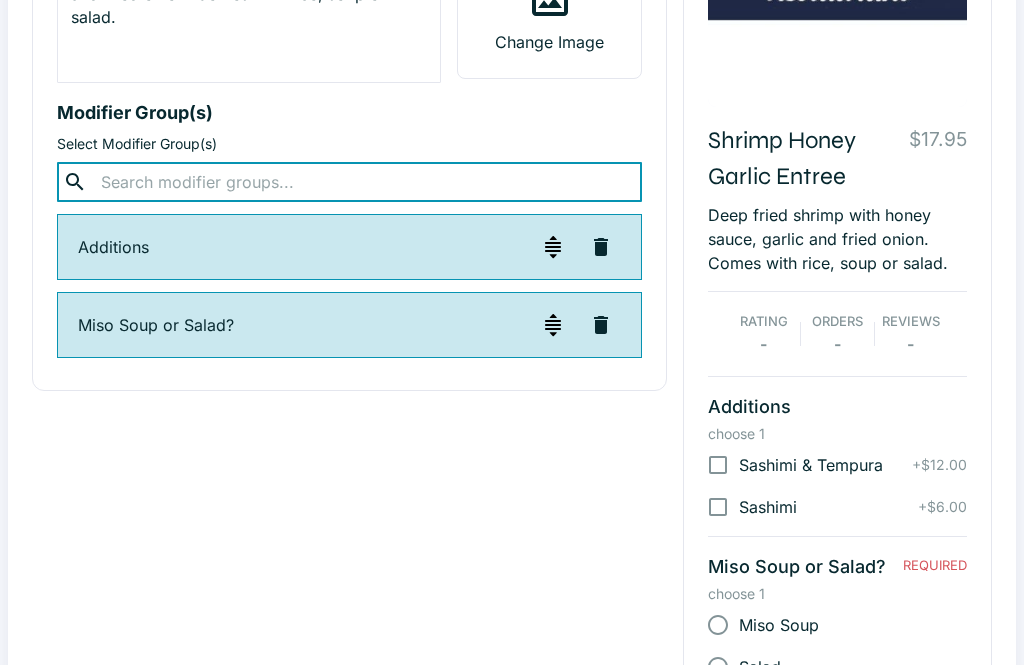 scroll, scrollTop: 71, scrollLeft: 0, axis: vertical 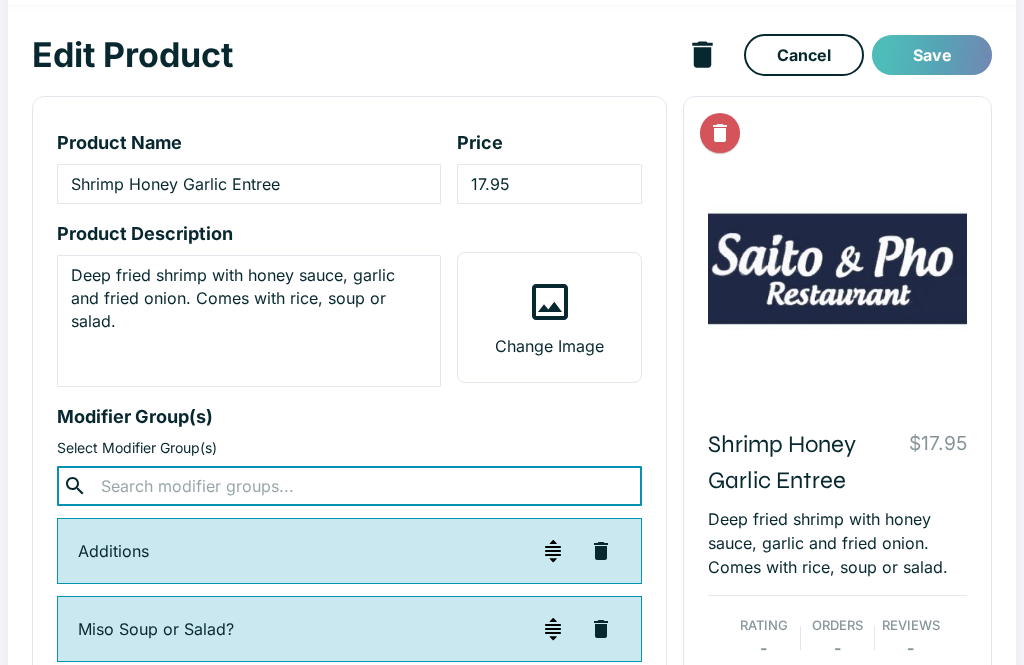 click on "Save" at bounding box center (932, 55) 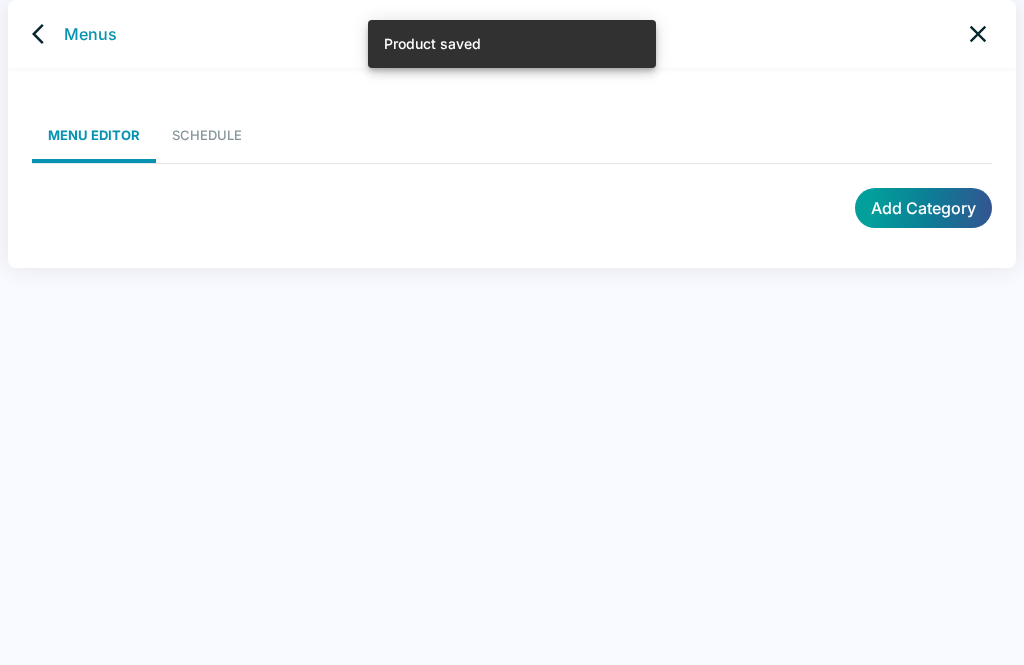 scroll, scrollTop: 8, scrollLeft: 0, axis: vertical 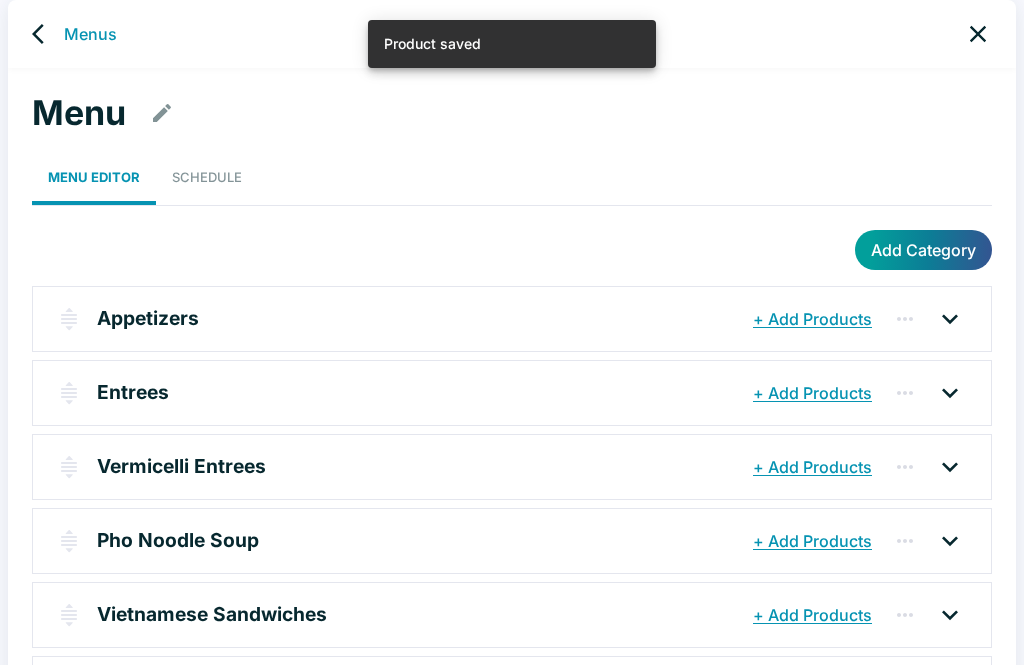 click 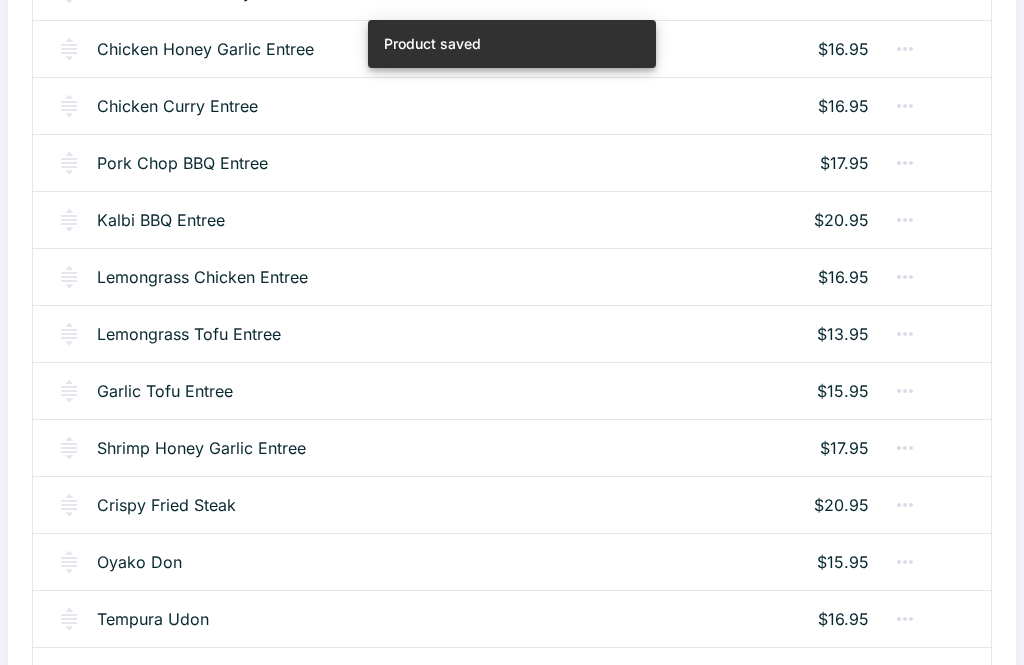 scroll, scrollTop: 2220, scrollLeft: 0, axis: vertical 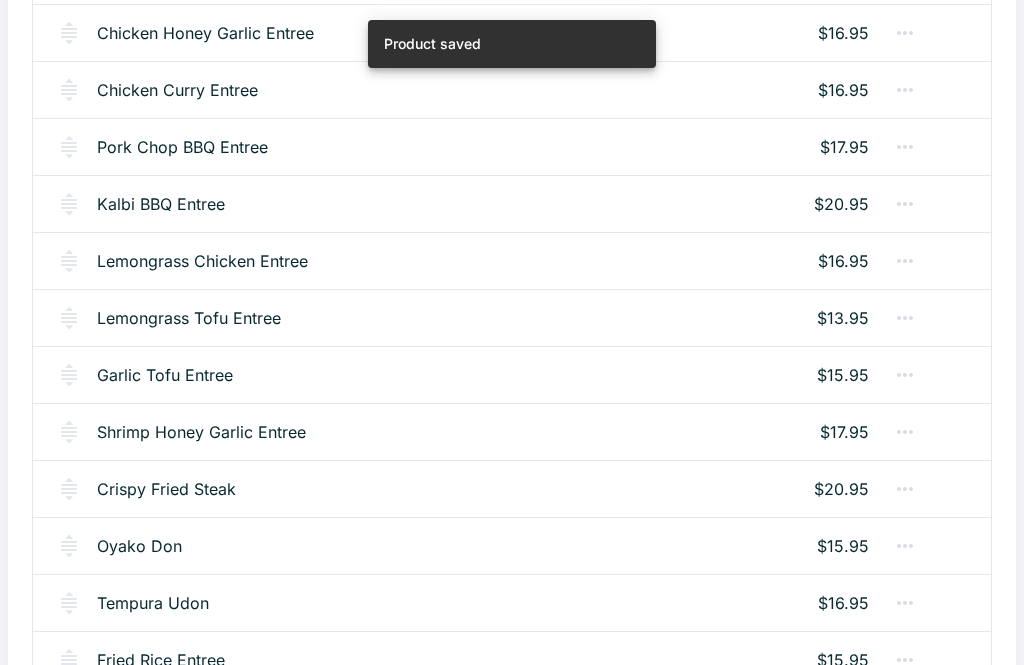 click on "Crispy Fried Steak" at bounding box center (166, 489) 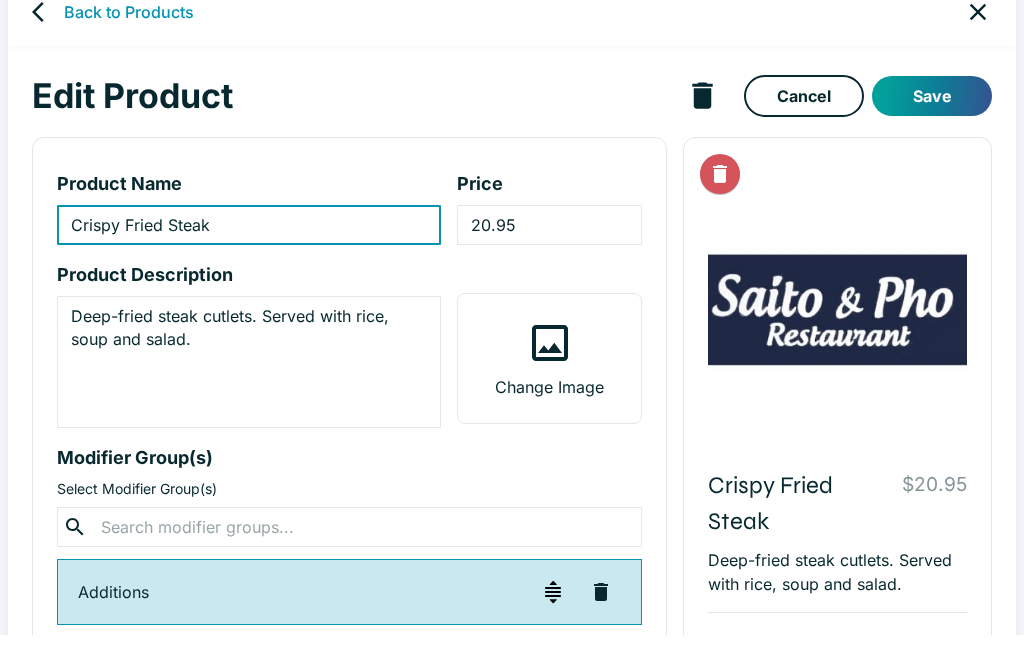 scroll, scrollTop: 35, scrollLeft: 0, axis: vertical 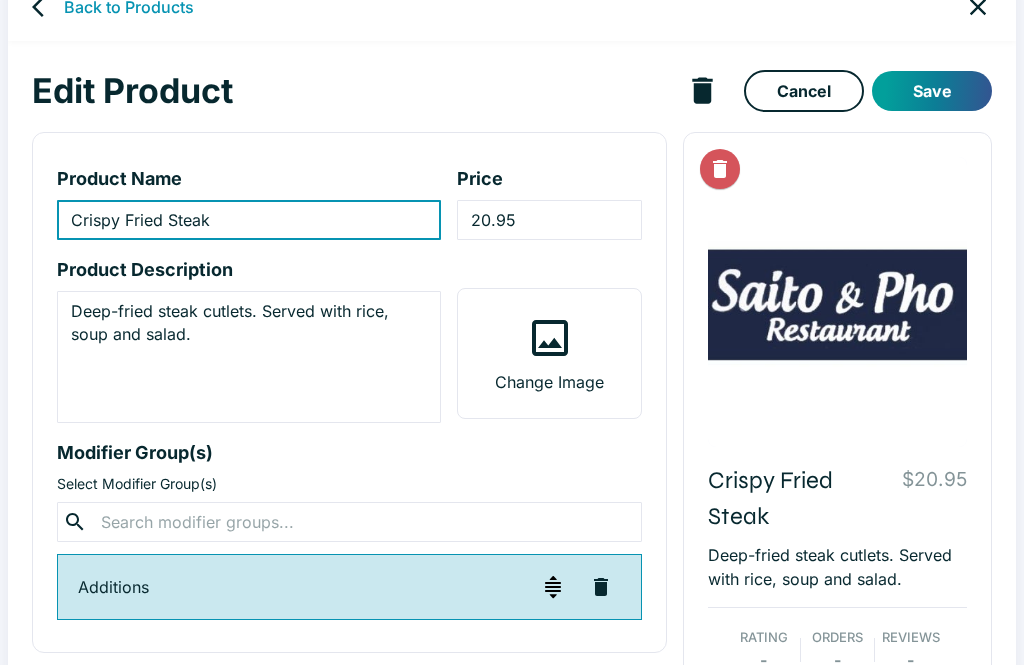 type on "Crispy Fried Steak" 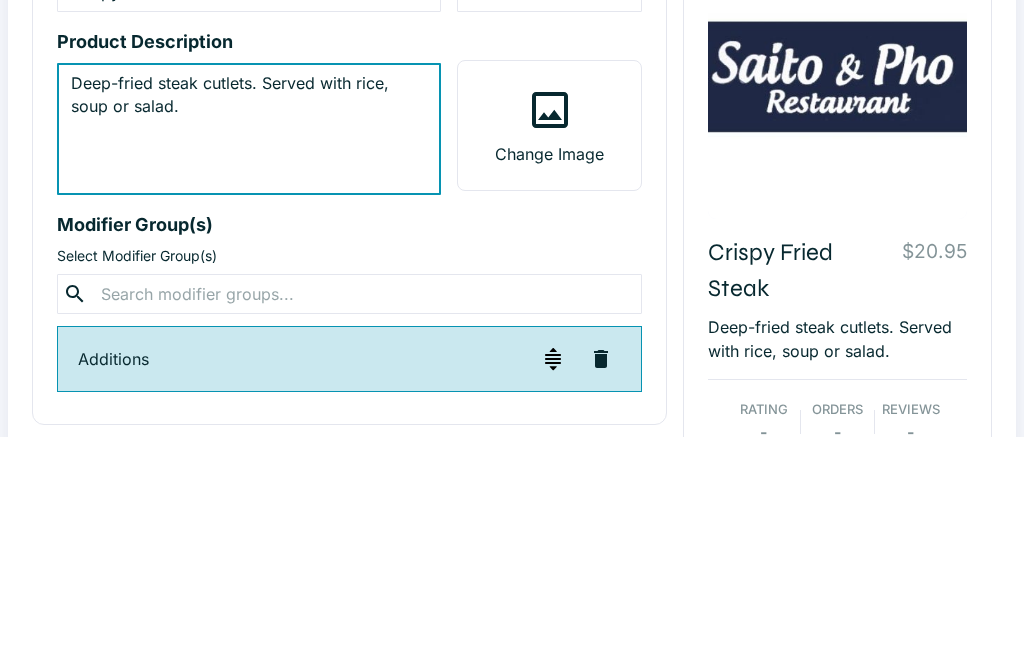 scroll, scrollTop: 262, scrollLeft: 0, axis: vertical 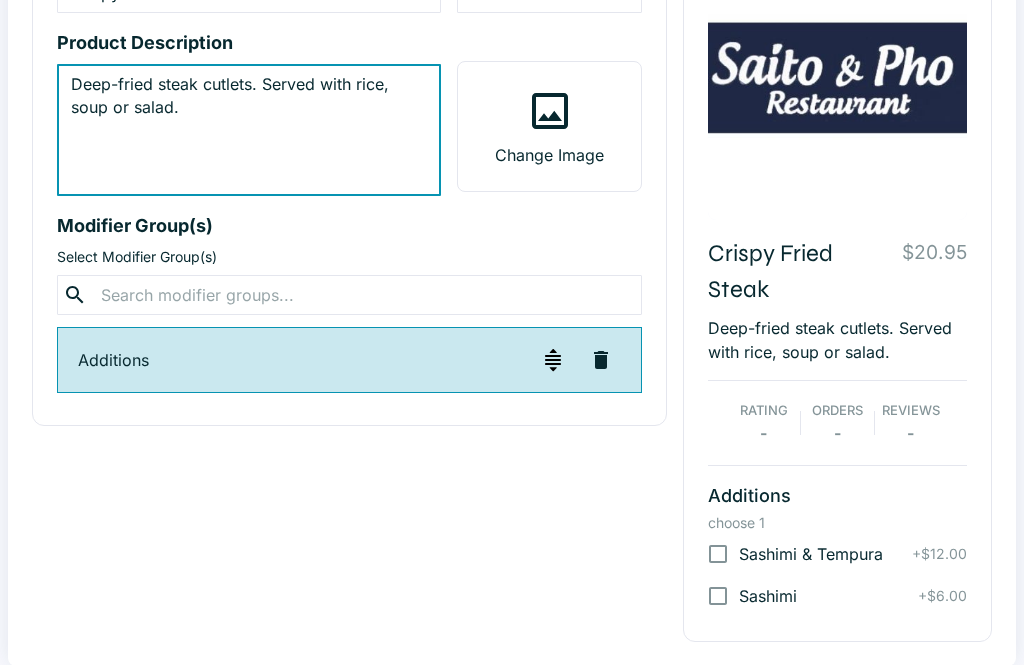 type on "Deep-fried steak cutlets. Served with rice, soup or salad." 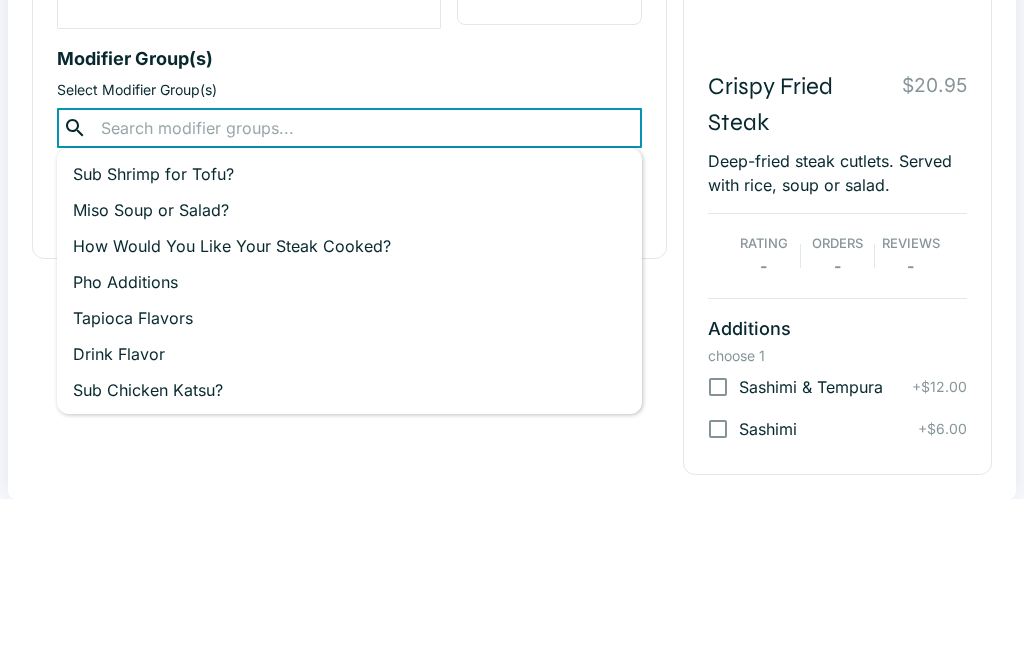 click on "Miso Soup or Salad?" at bounding box center [349, 377] 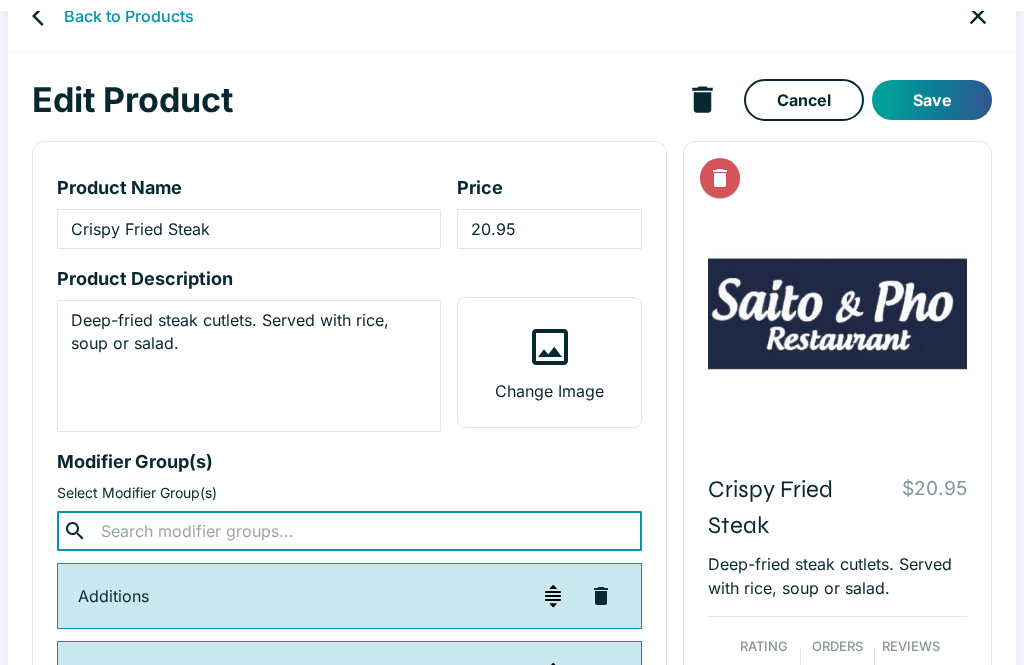 scroll, scrollTop: 26, scrollLeft: 0, axis: vertical 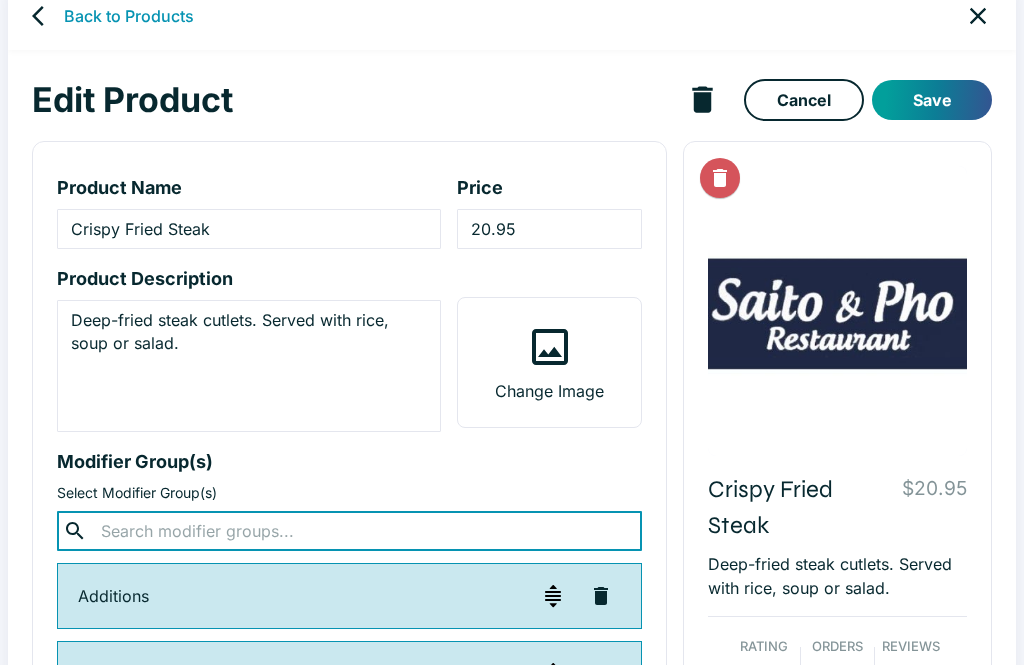 click on "Save" at bounding box center [932, 100] 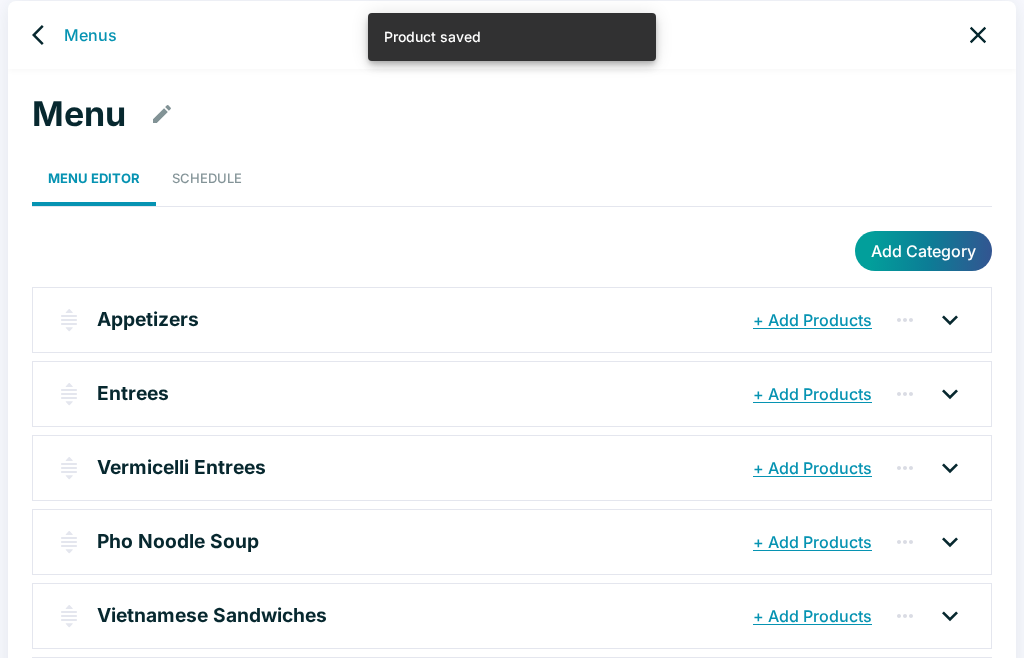 scroll, scrollTop: 8, scrollLeft: 0, axis: vertical 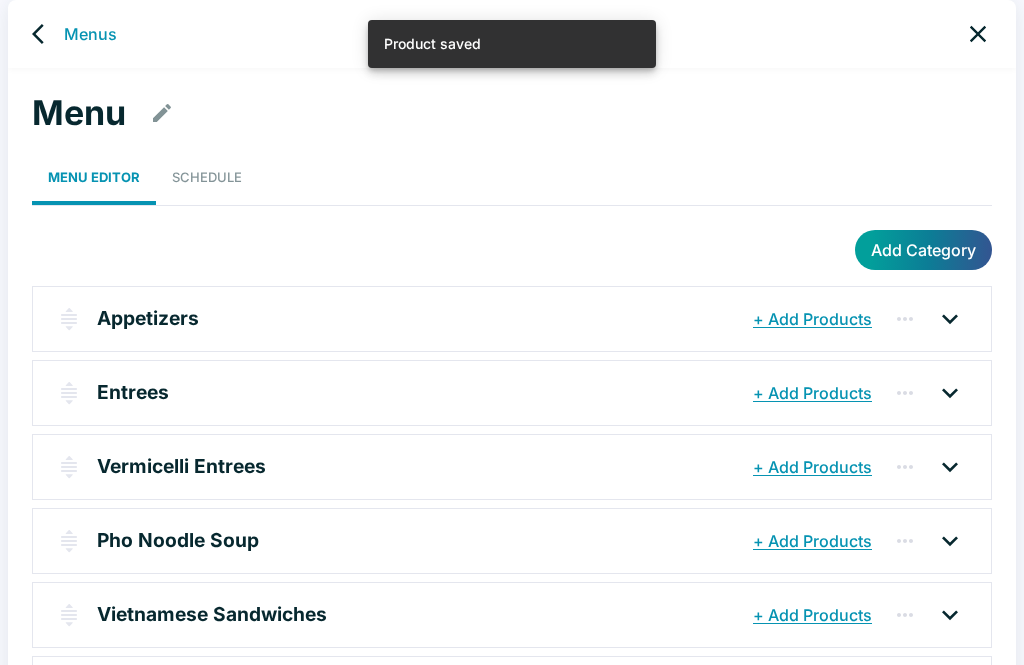 click 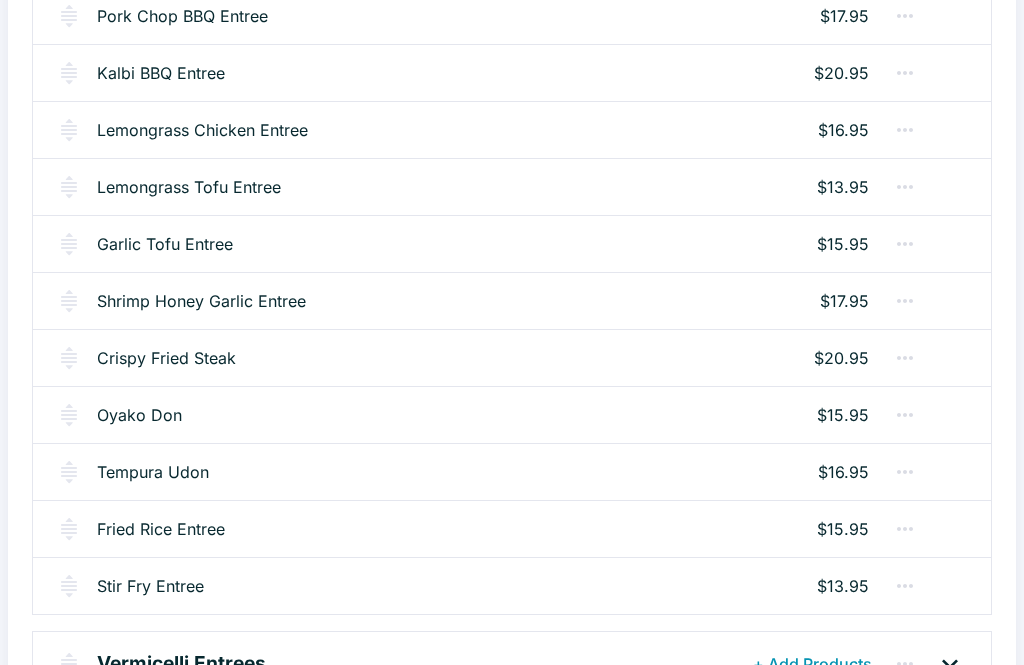 scroll, scrollTop: 2356, scrollLeft: 0, axis: vertical 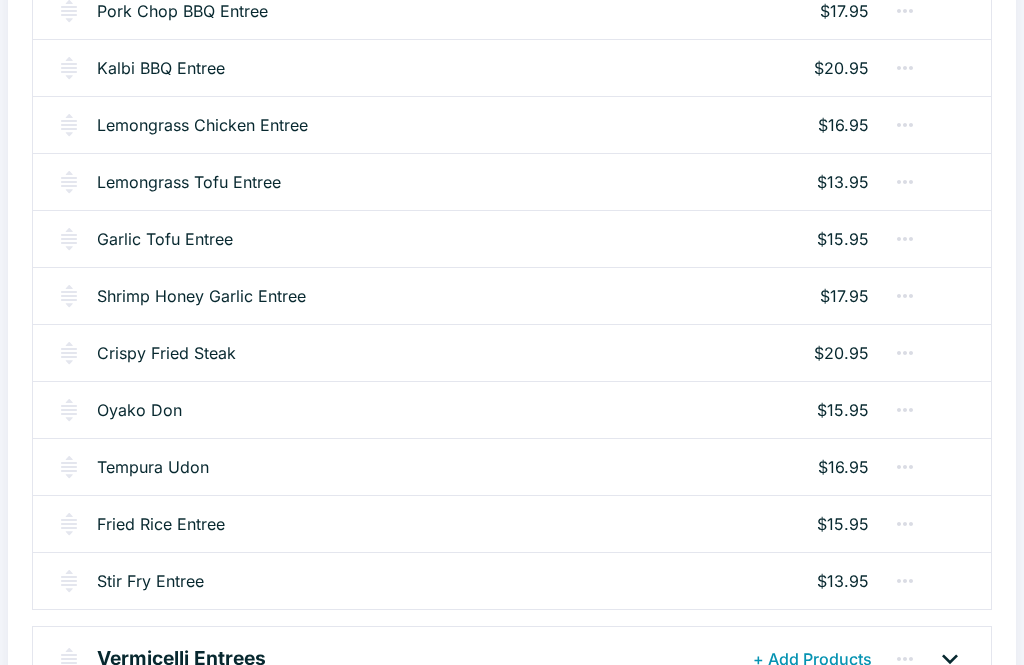 click on "Oyako Don" at bounding box center (139, 410) 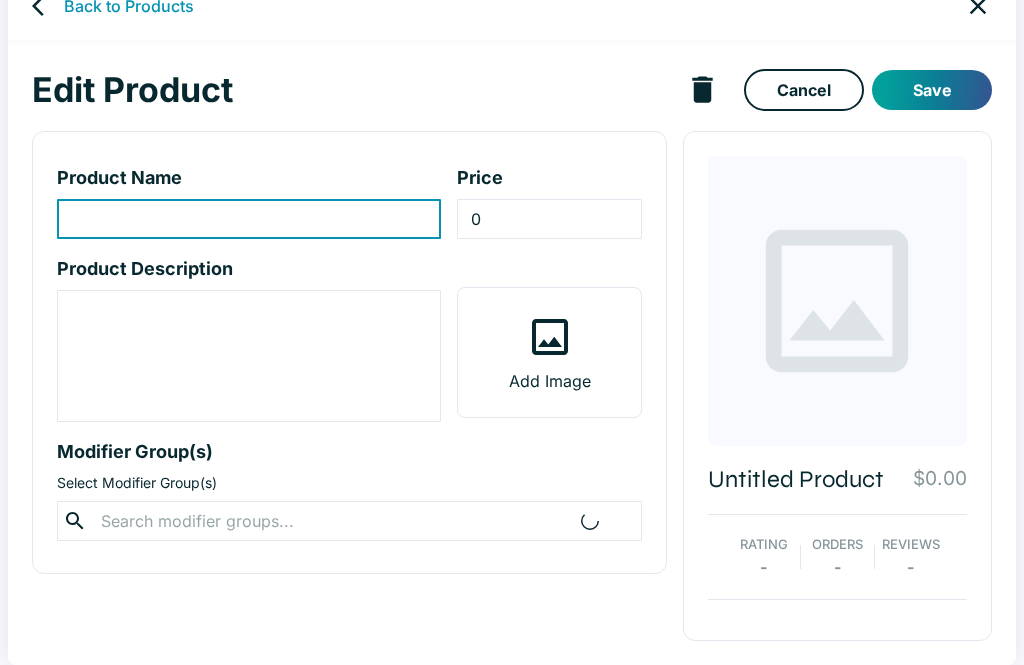 scroll, scrollTop: 0, scrollLeft: 0, axis: both 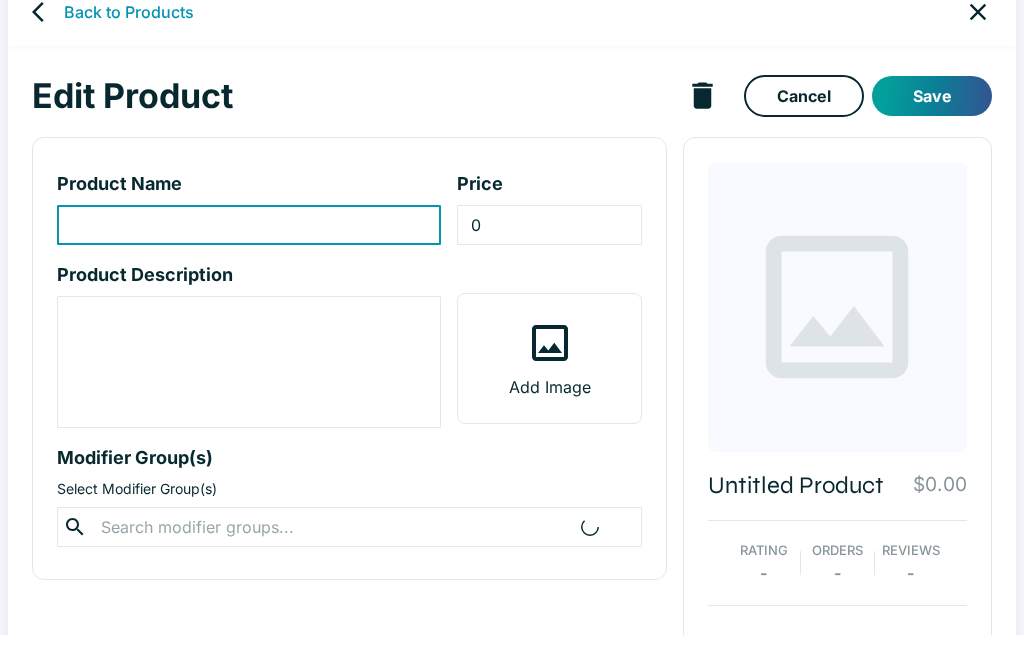 type on "Oyako Don" 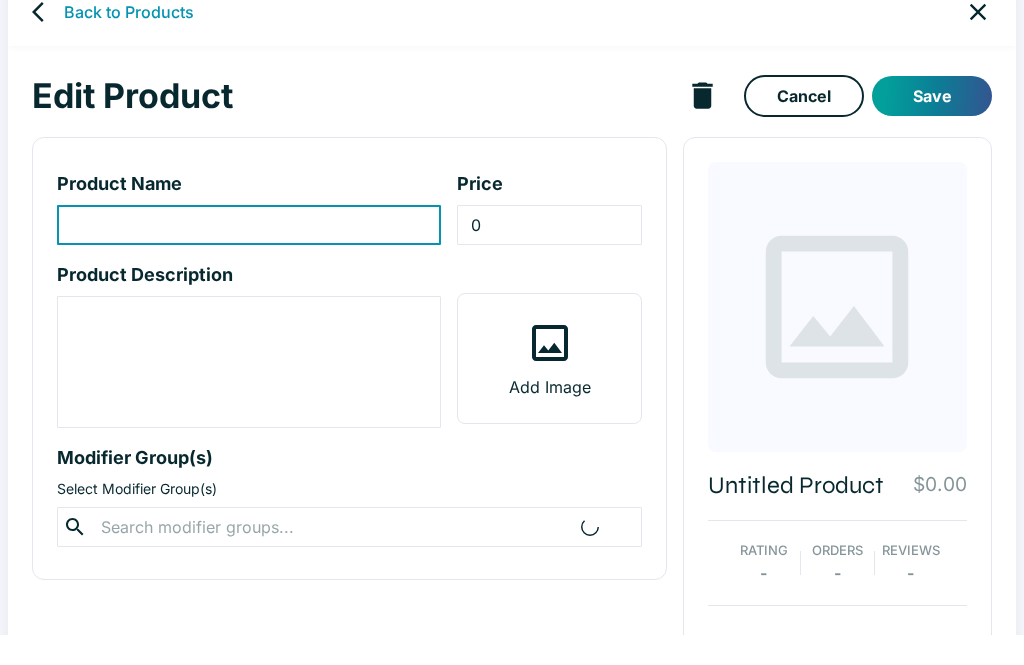type on "15.95" 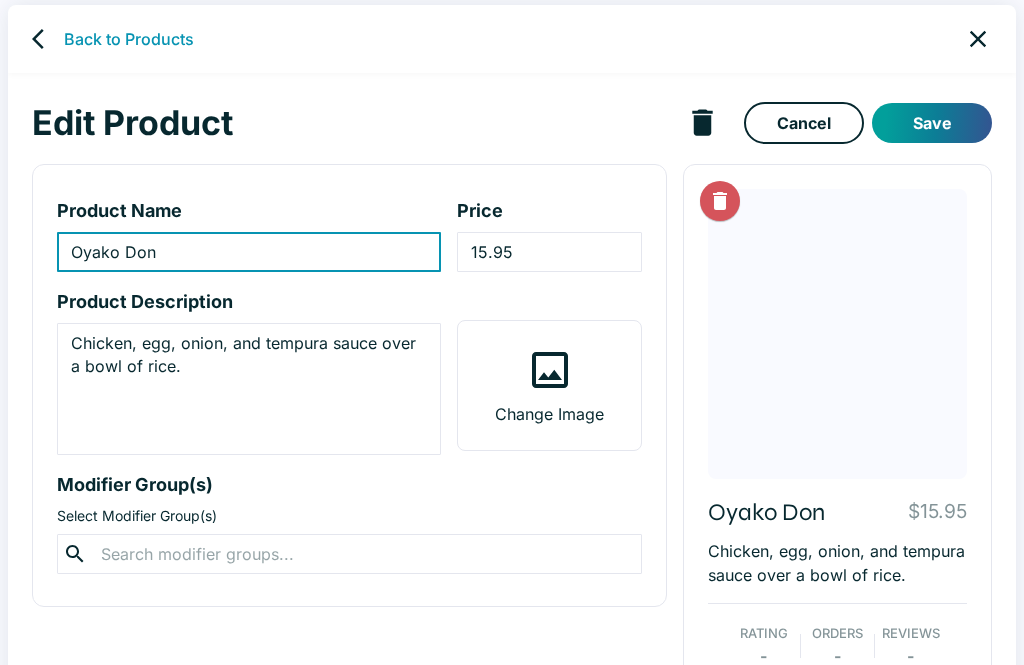 scroll, scrollTop: 0, scrollLeft: 0, axis: both 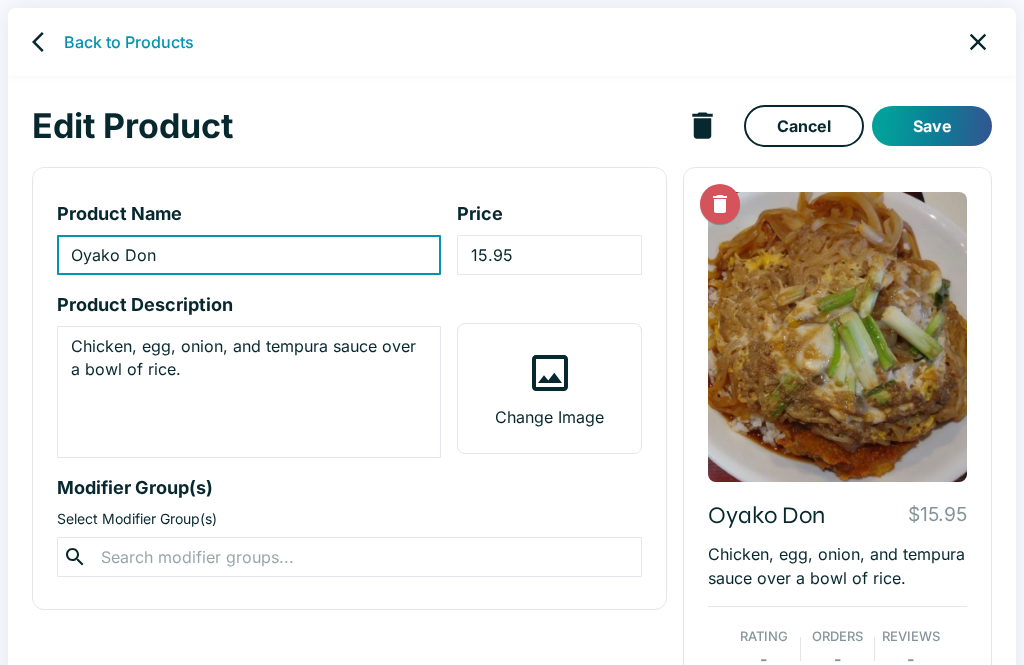 click on "Back to Products" at bounding box center (129, 42) 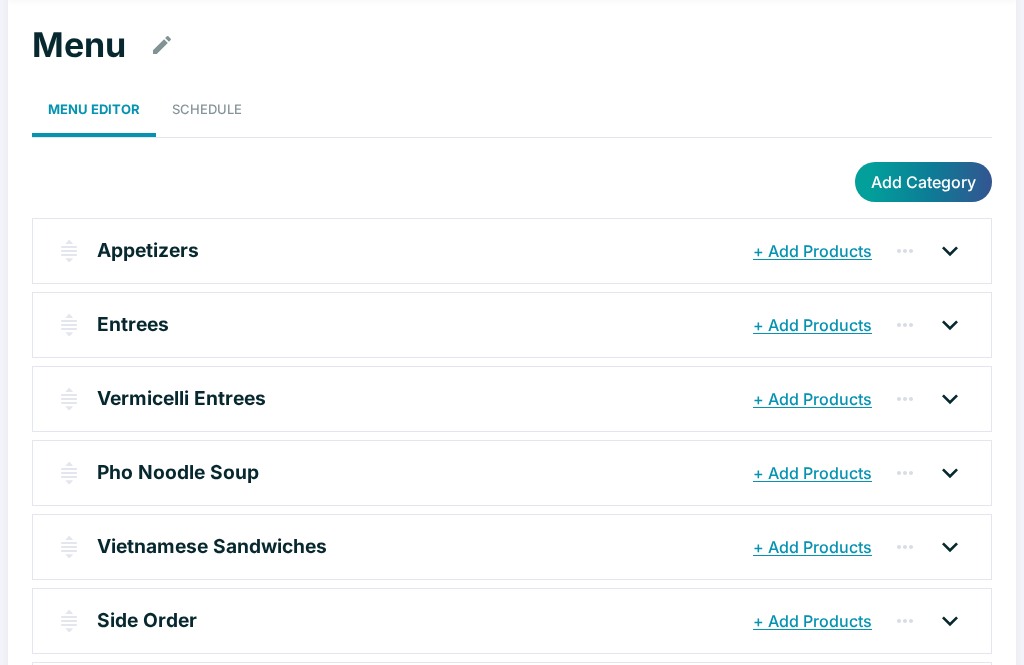 scroll, scrollTop: 105, scrollLeft: 0, axis: vertical 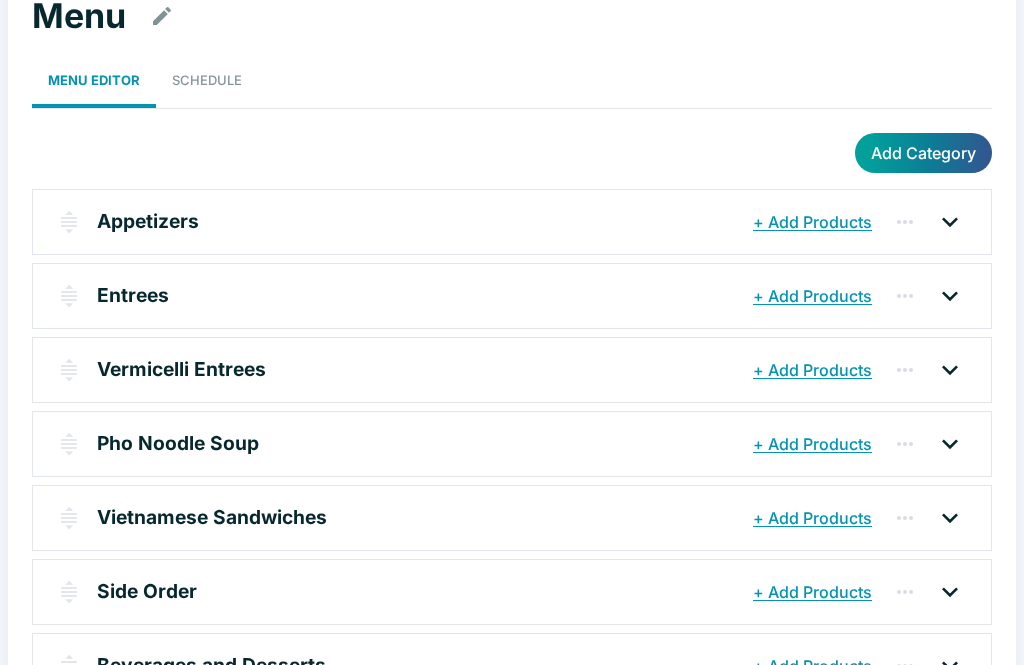 click 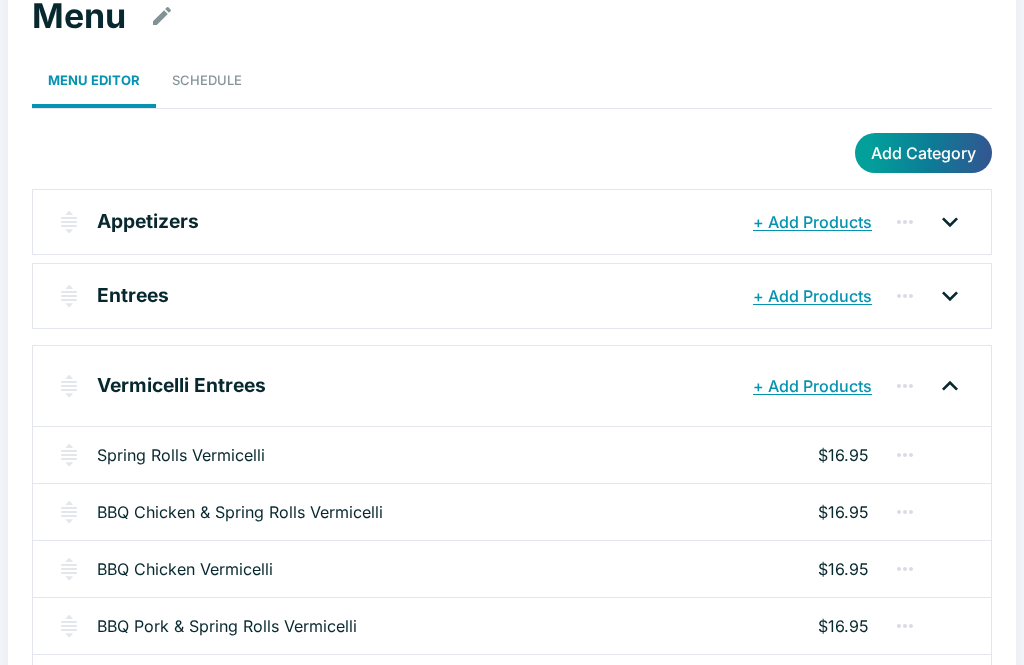 click on "BBQ Chicken & Spring Rolls Vermicelli $16.95" at bounding box center (512, 511) 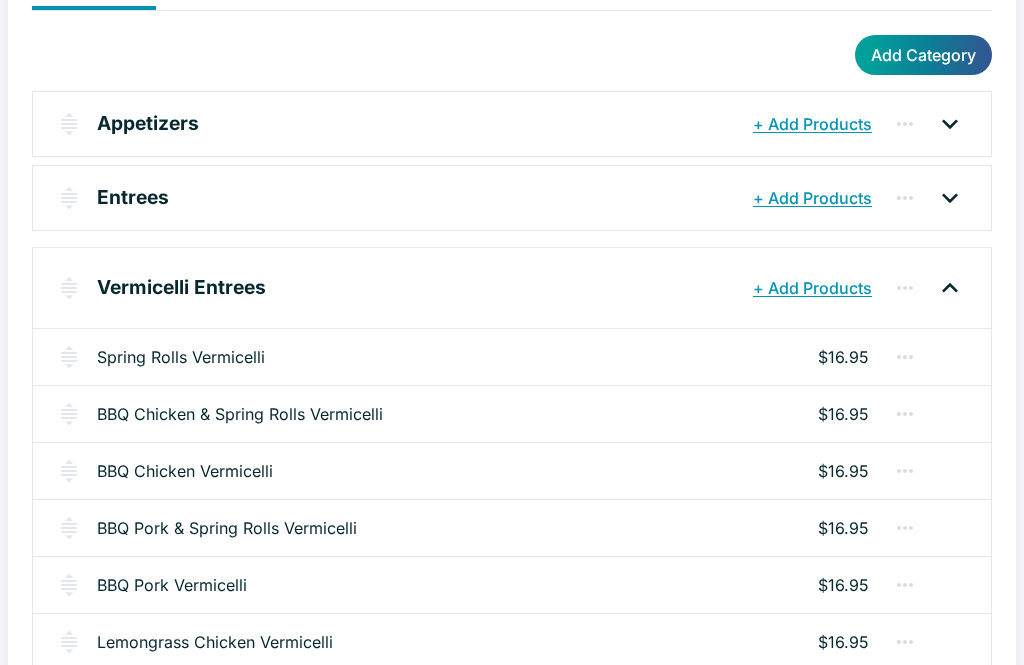 scroll, scrollTop: 203, scrollLeft: 0, axis: vertical 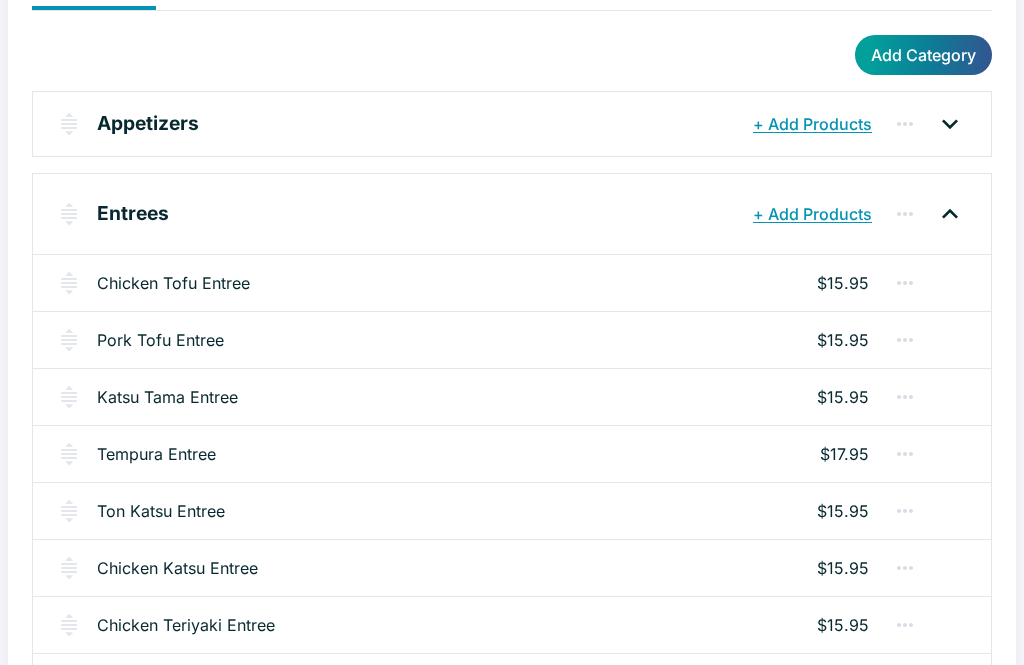 click on "Entrees + Add Products" at bounding box center (512, 214) 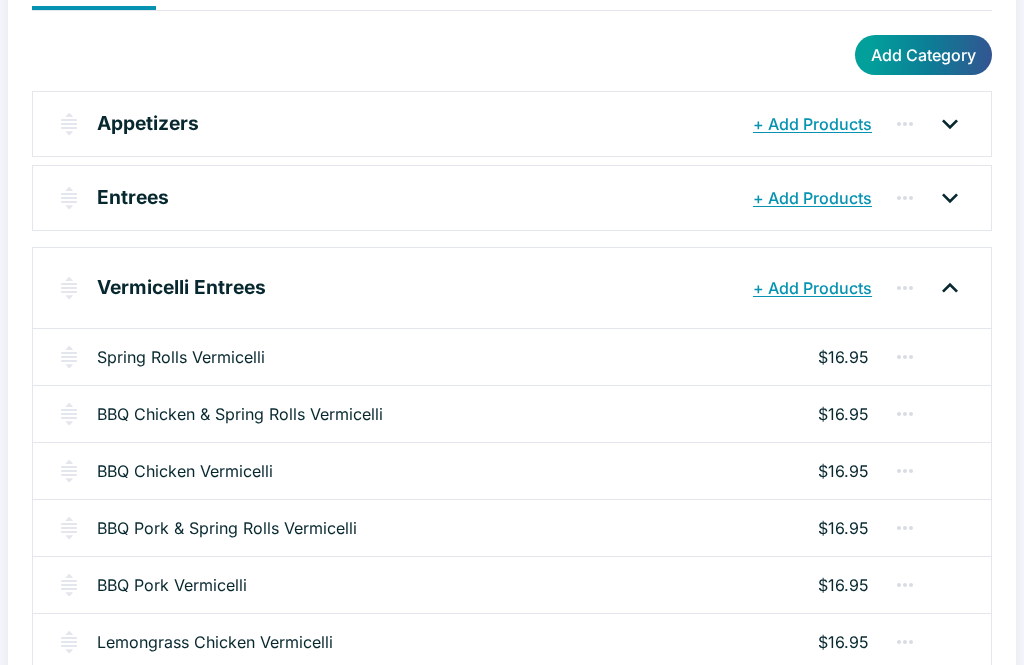 click 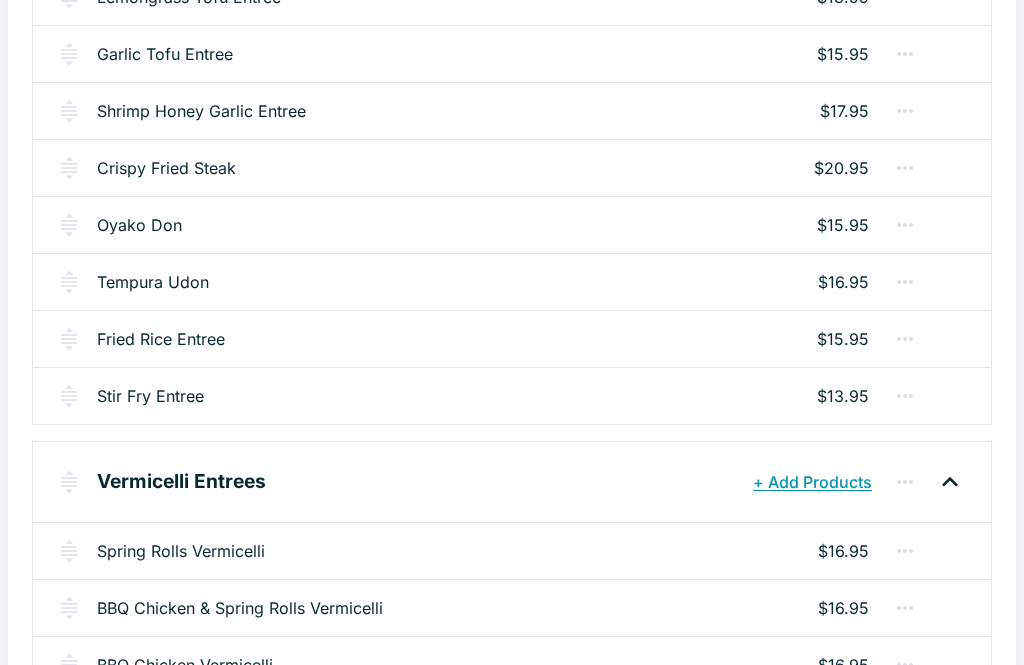 scroll, scrollTop: 2545, scrollLeft: 0, axis: vertical 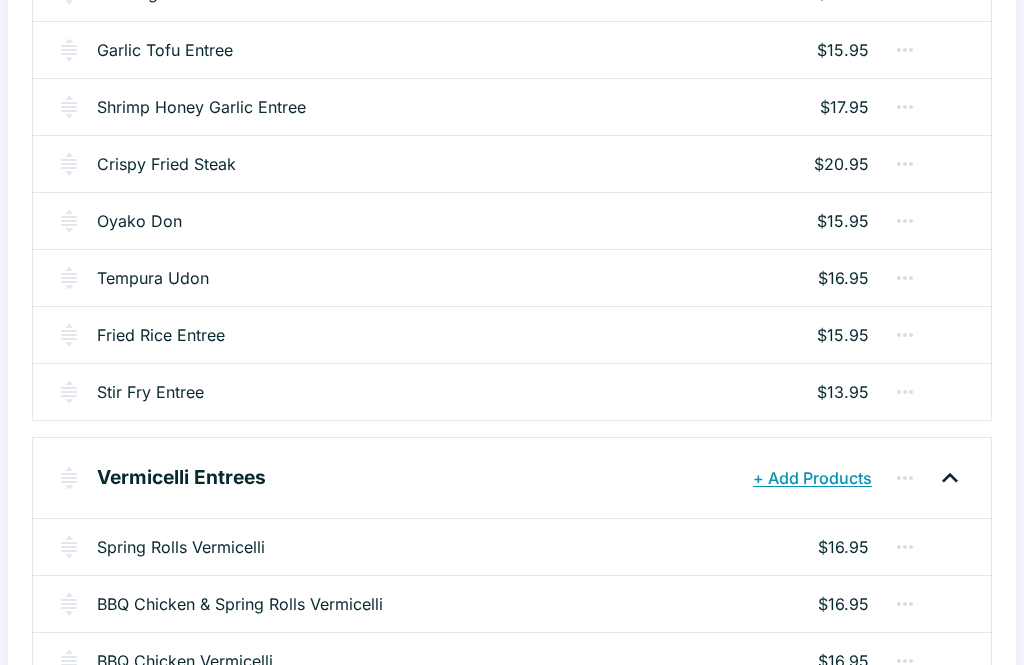 click on "Tempura Udon" at bounding box center [153, 278] 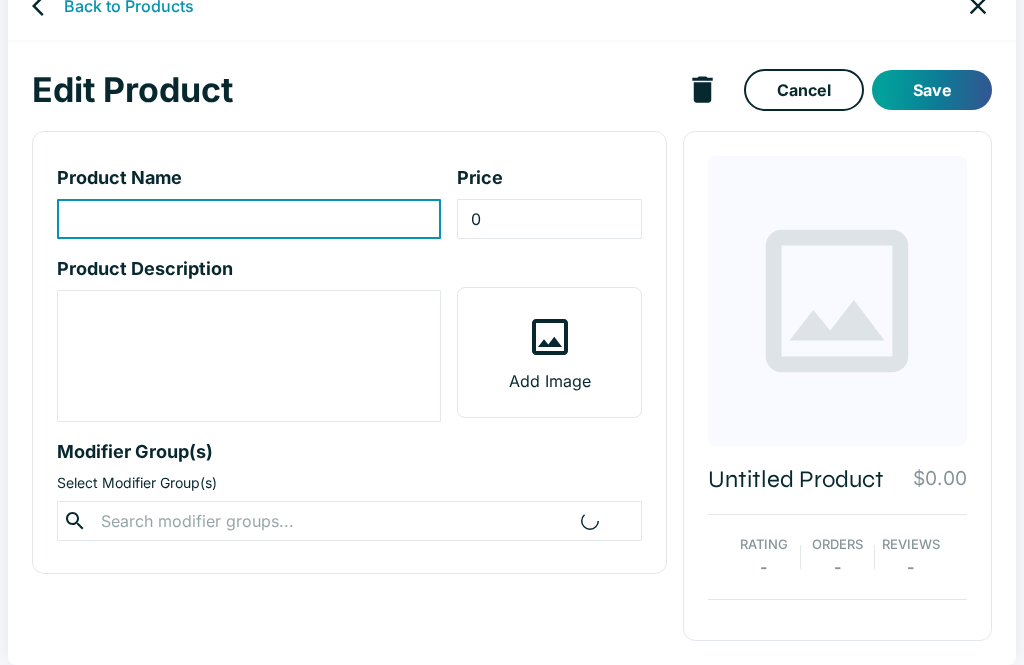 scroll, scrollTop: 0, scrollLeft: 0, axis: both 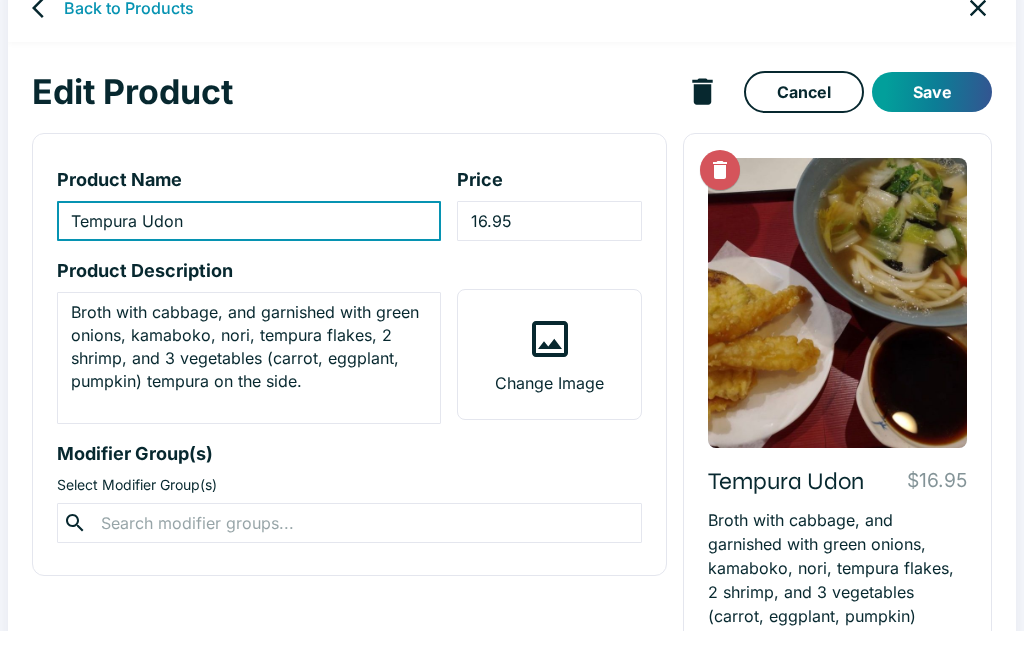 type on "Tempura Udon" 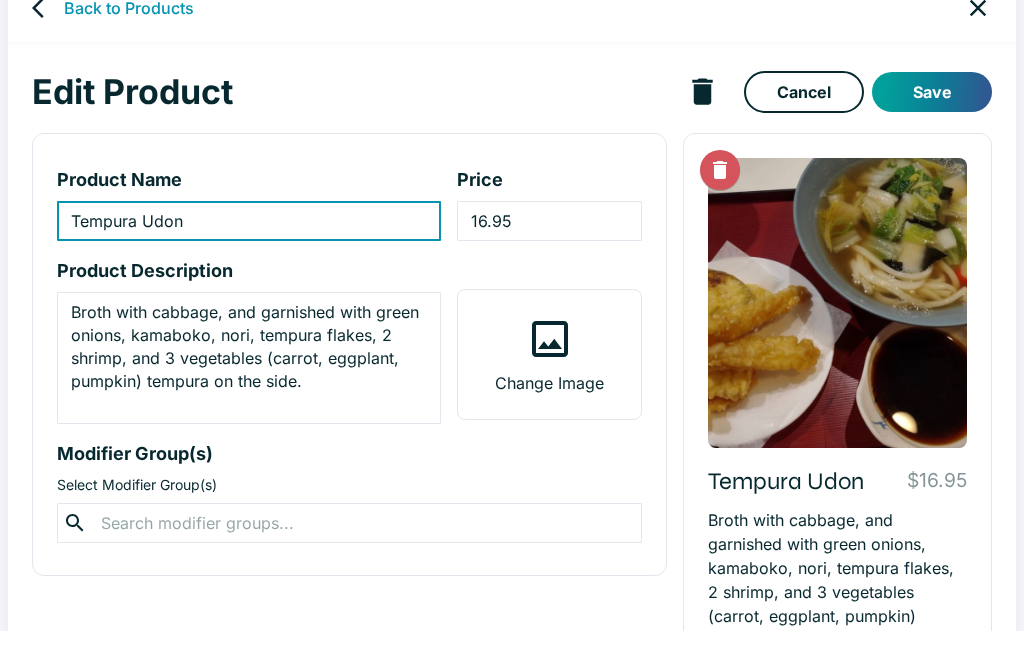 type on "16.95" 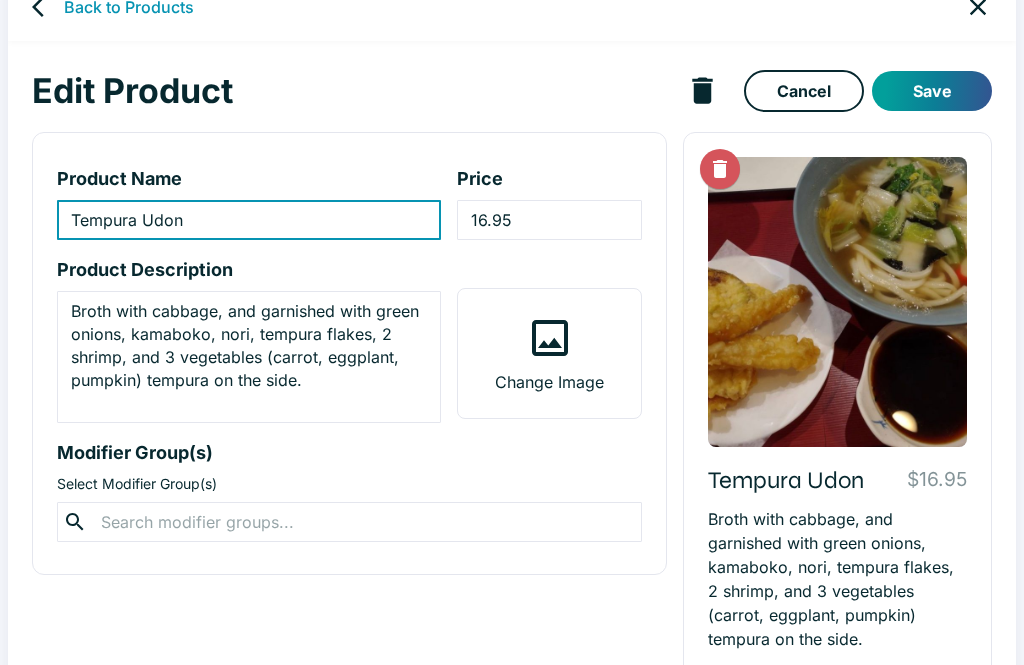 click on "Back to Products" at bounding box center [512, 7] 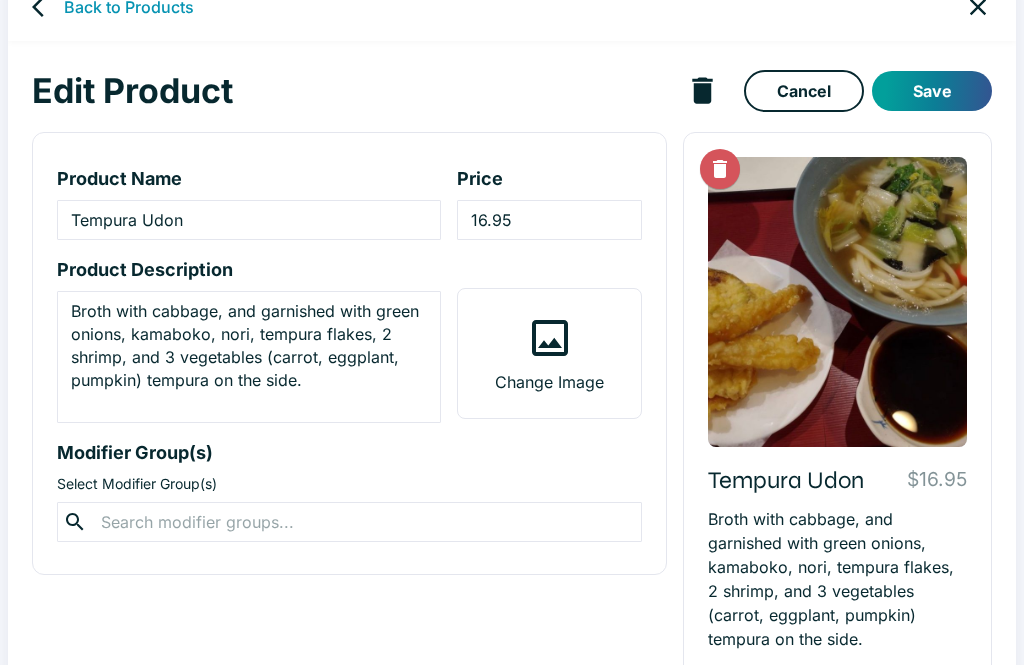 click on "Back to Products" at bounding box center [129, 7] 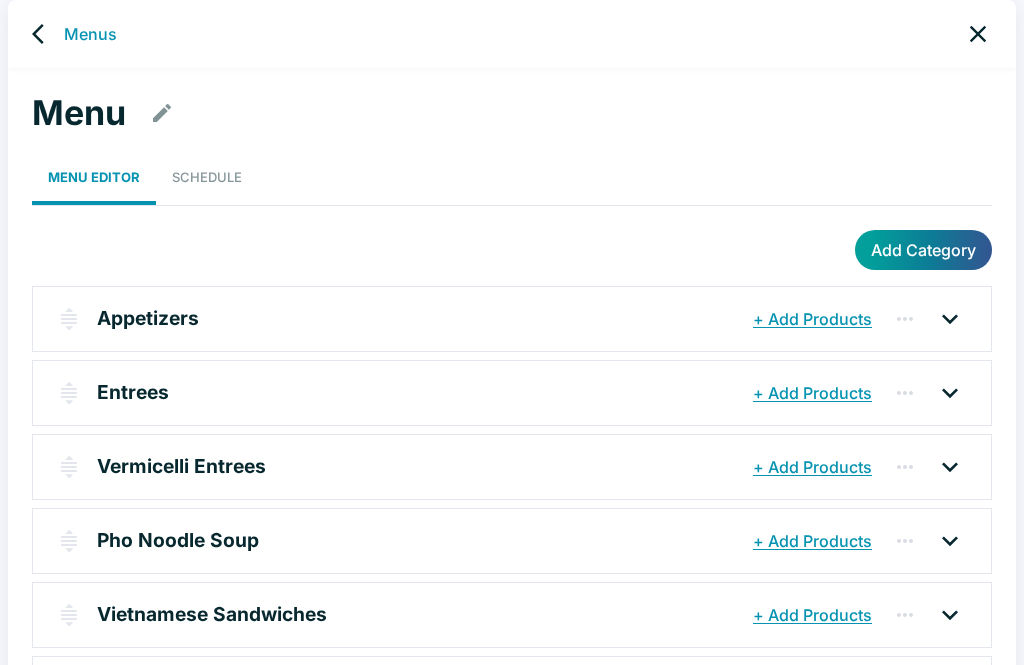 click 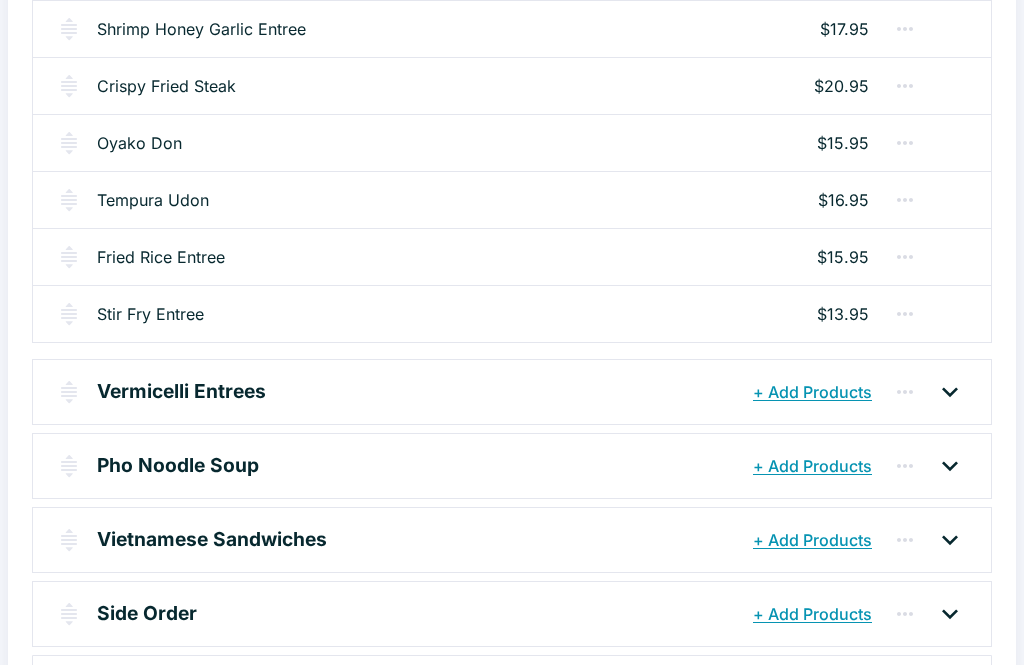 scroll, scrollTop: 2623, scrollLeft: 0, axis: vertical 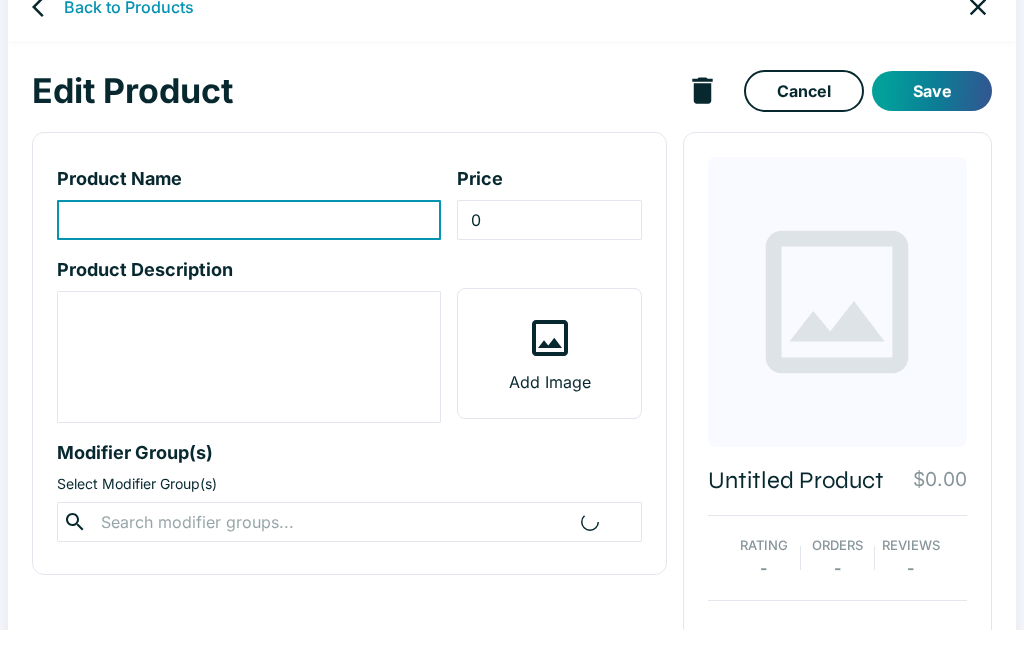 type on "Fried Rice Entree" 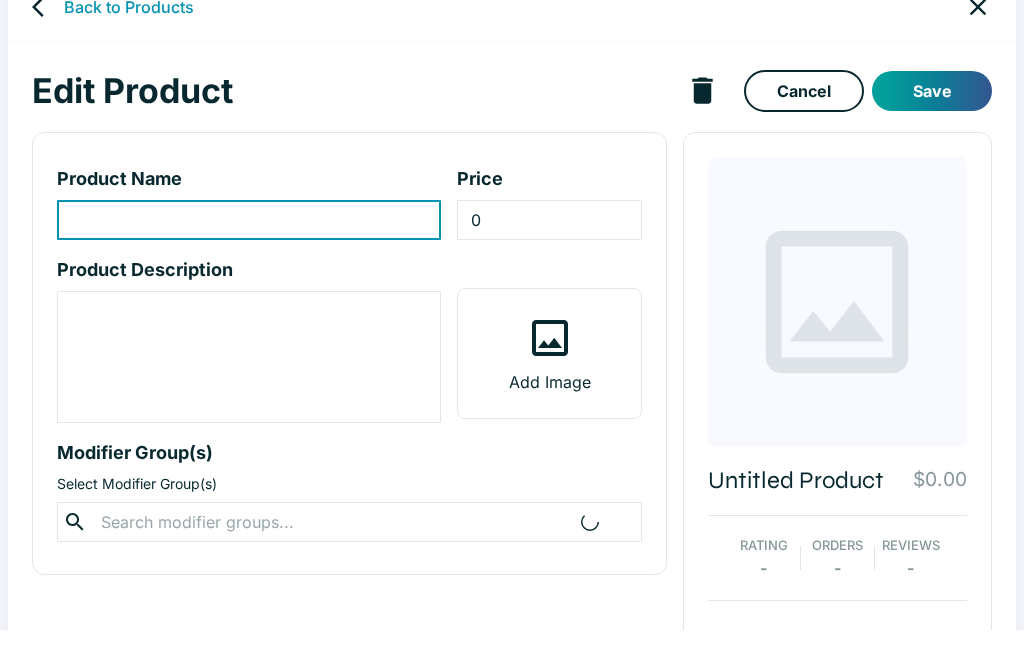 type on "15.95" 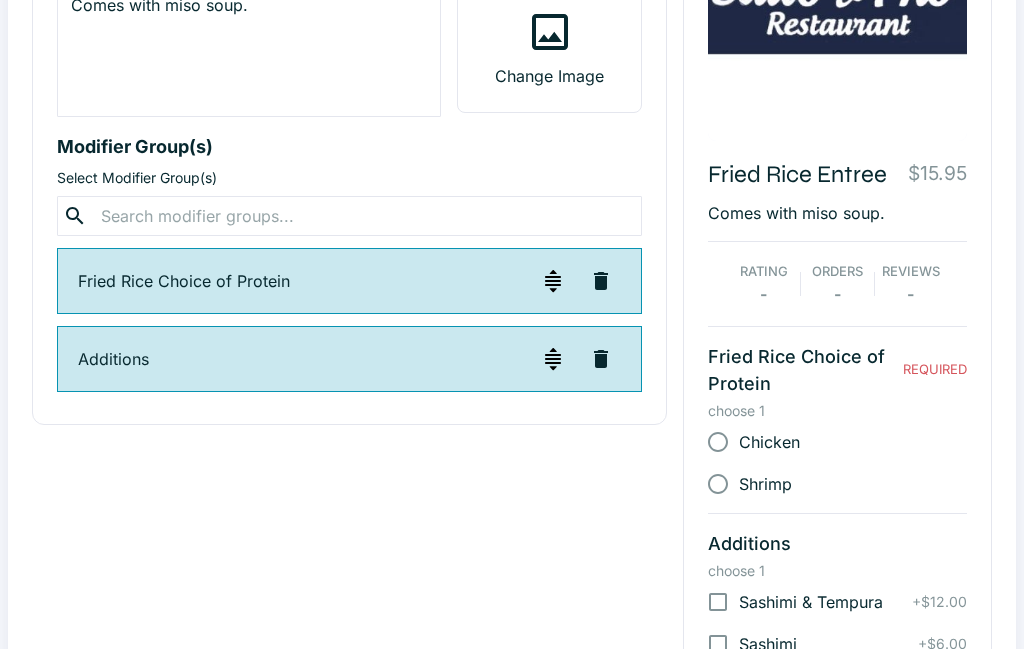 scroll, scrollTop: 0, scrollLeft: 0, axis: both 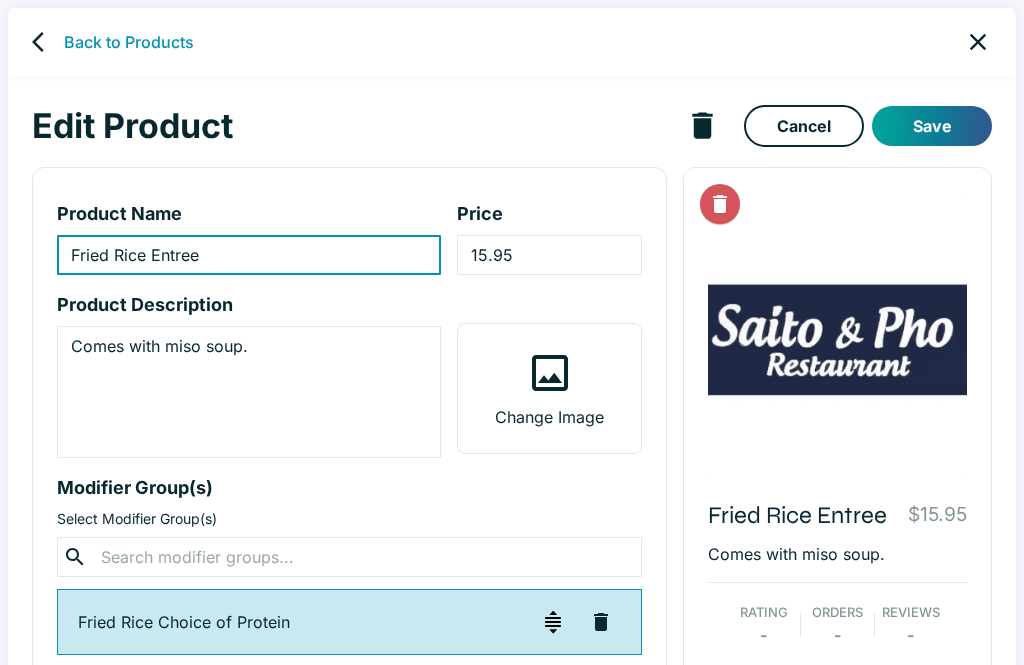 click on "Back to Products" at bounding box center [129, 42] 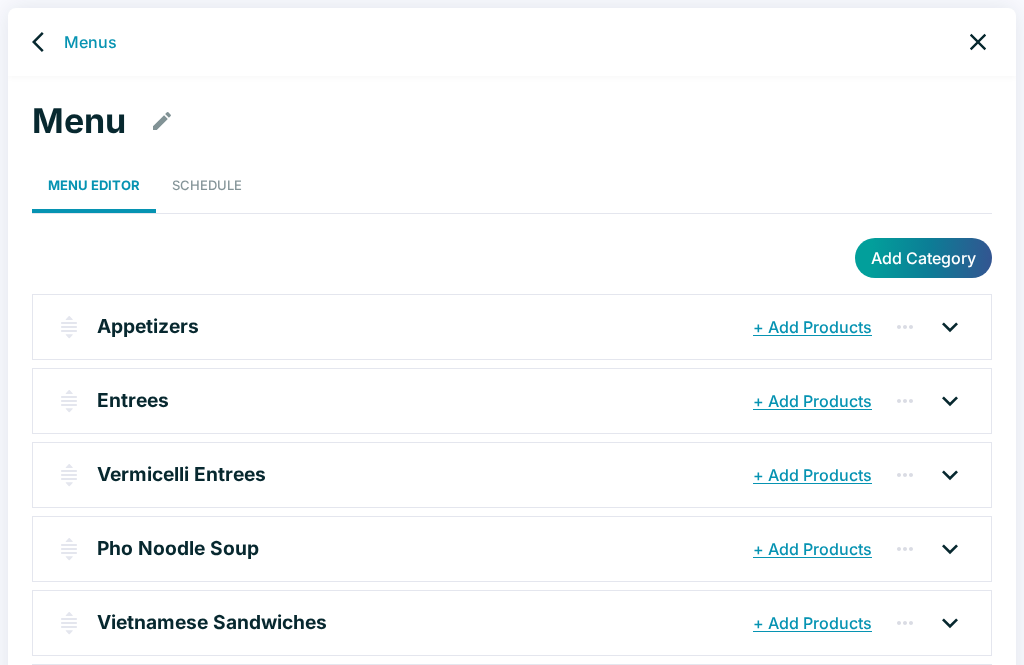 click 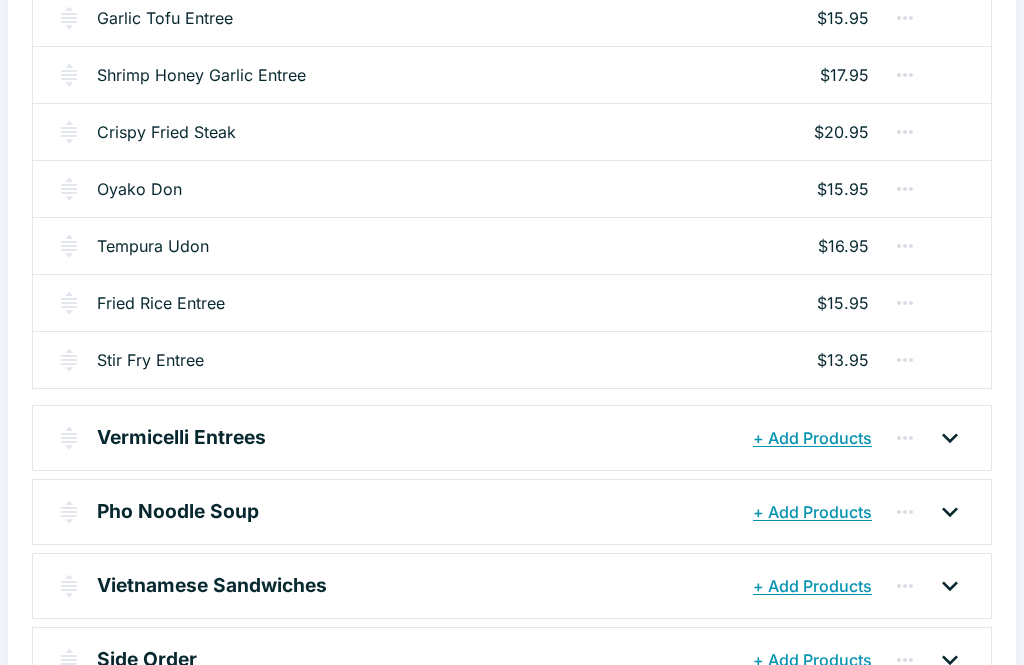 scroll, scrollTop: 2568, scrollLeft: 0, axis: vertical 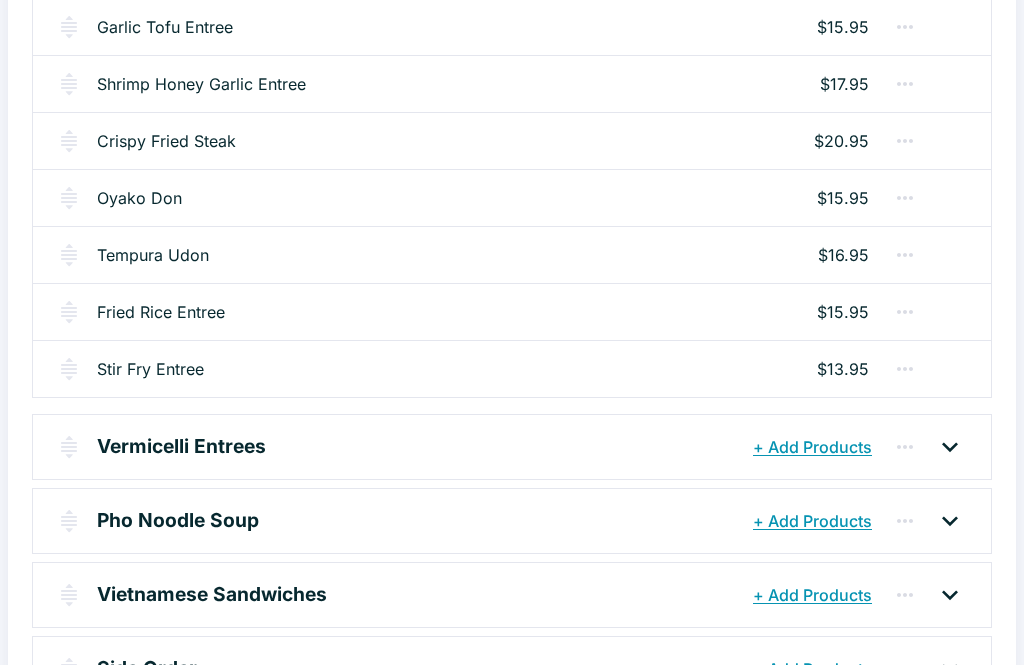 click on "Stir Fry Entree" at bounding box center [150, 369] 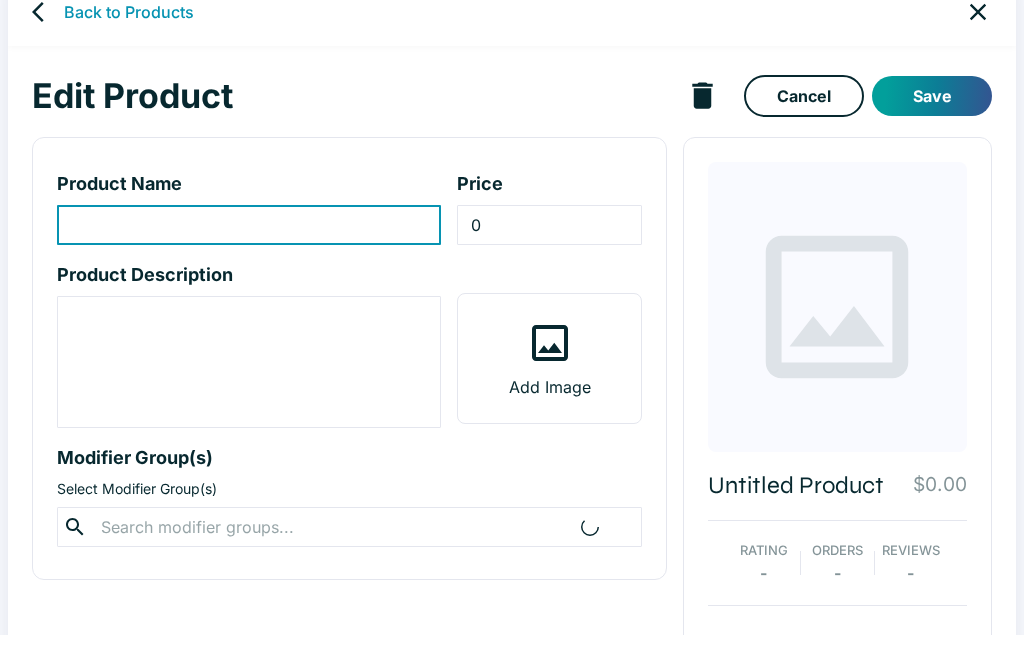scroll, scrollTop: 35, scrollLeft: 0, axis: vertical 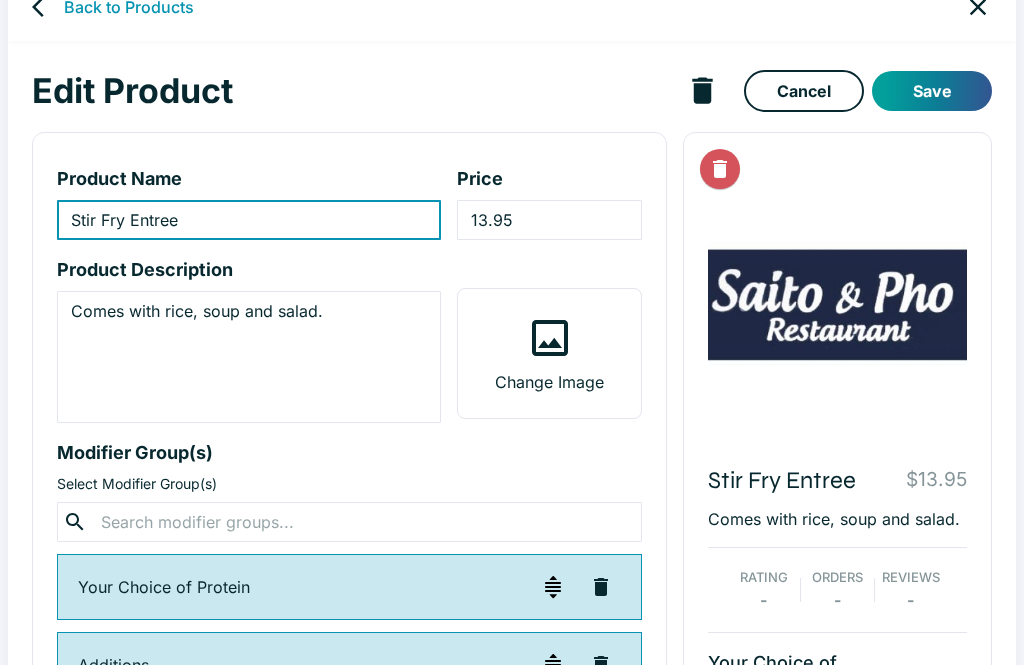 type on "Stir Fry Entree" 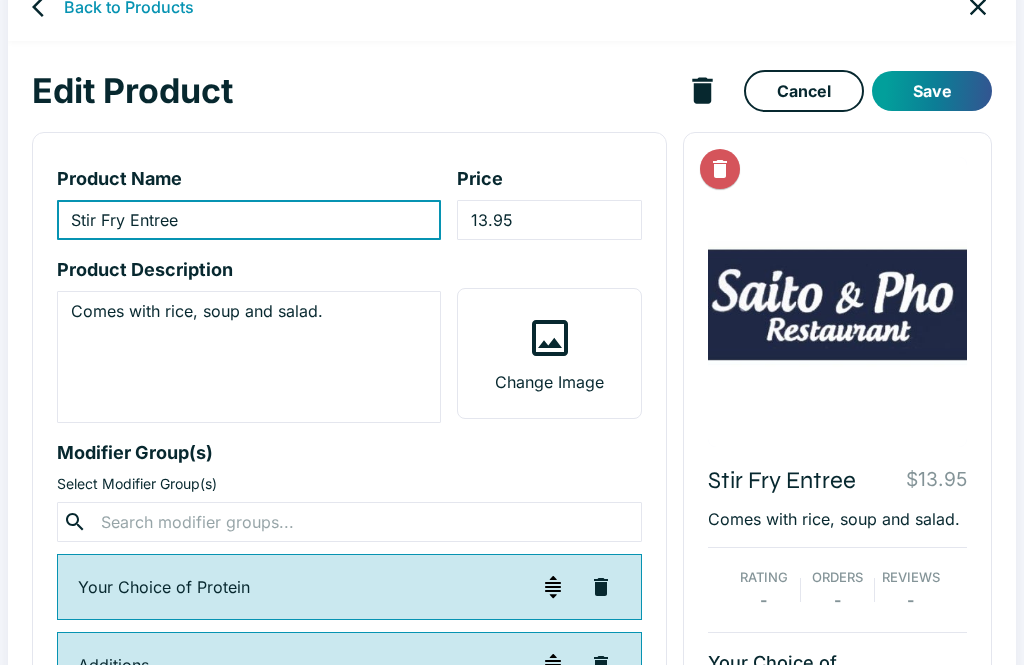 type on "13.95" 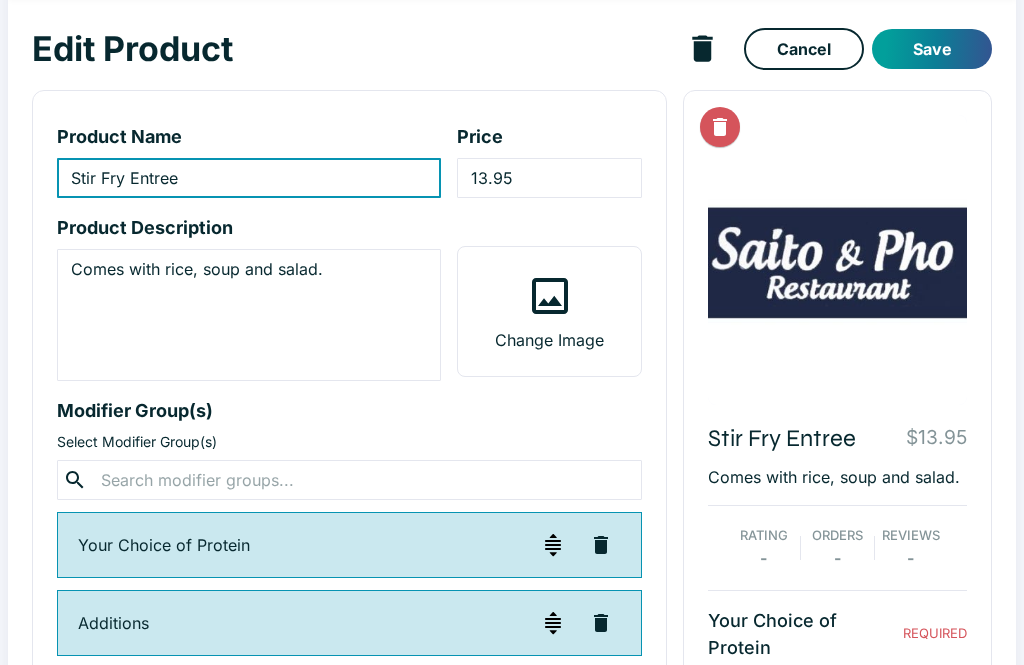 scroll, scrollTop: 77, scrollLeft: 0, axis: vertical 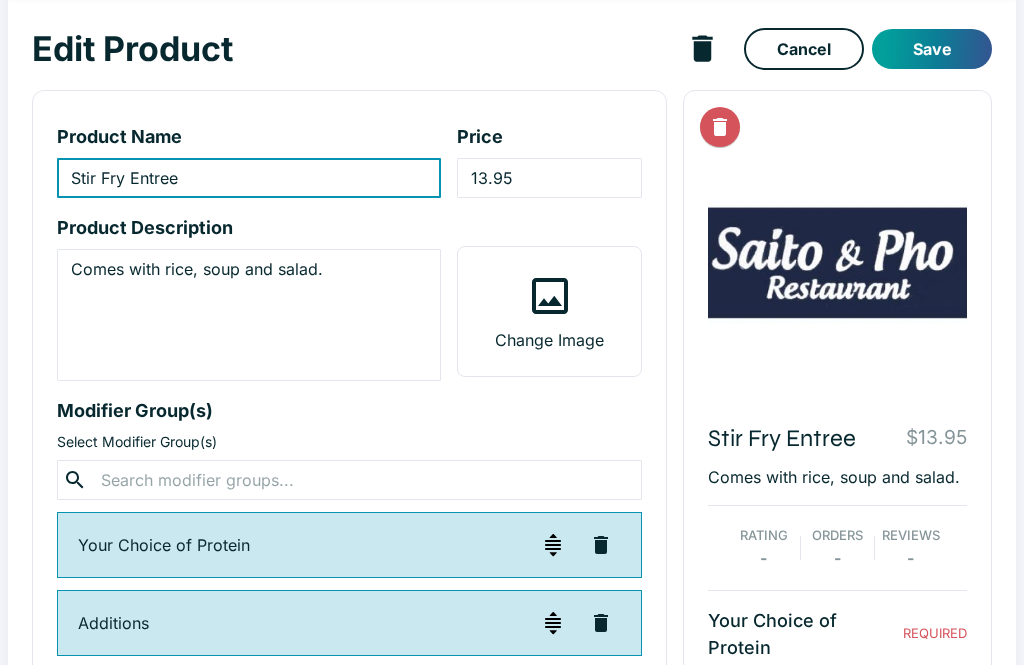 click on "Comes with rice, soup and salad." at bounding box center [249, 315] 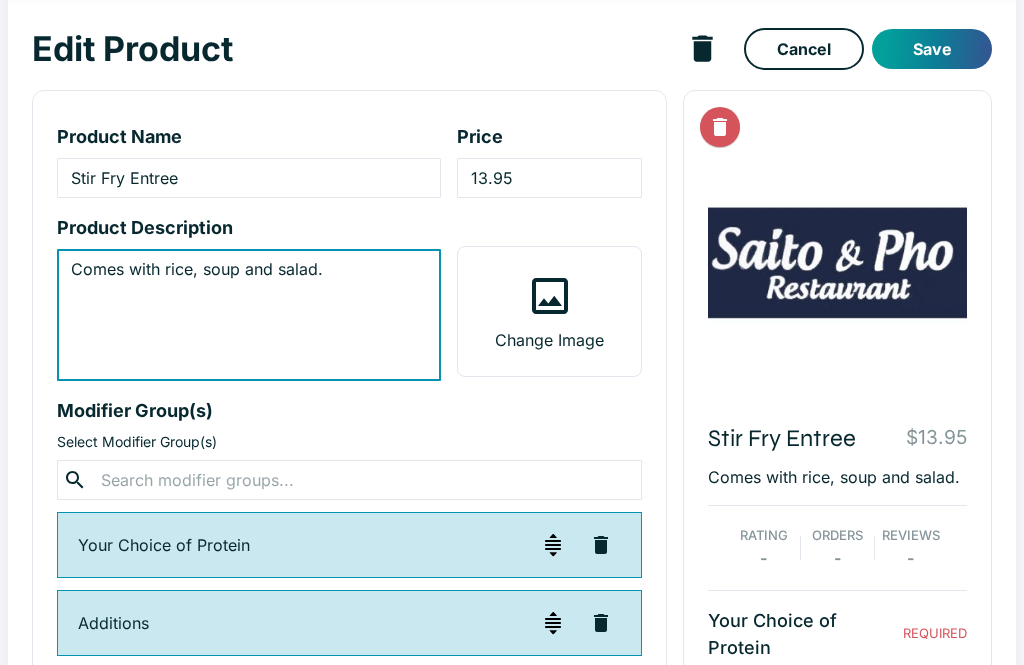 scroll, scrollTop: 76, scrollLeft: 0, axis: vertical 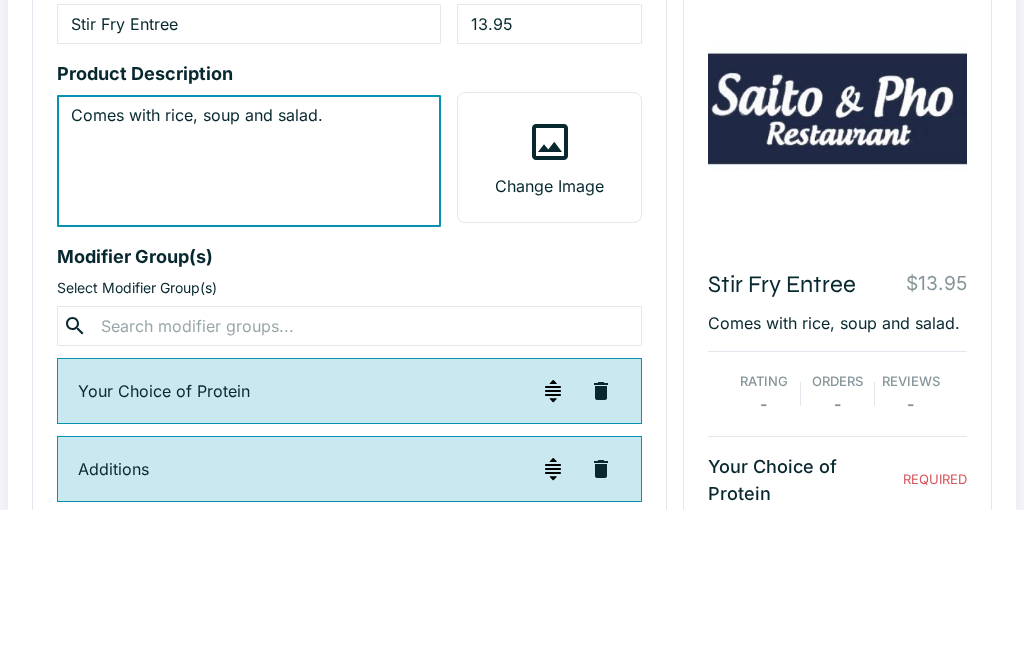 click on "Comes with rice, soup and salad." at bounding box center [249, 316] 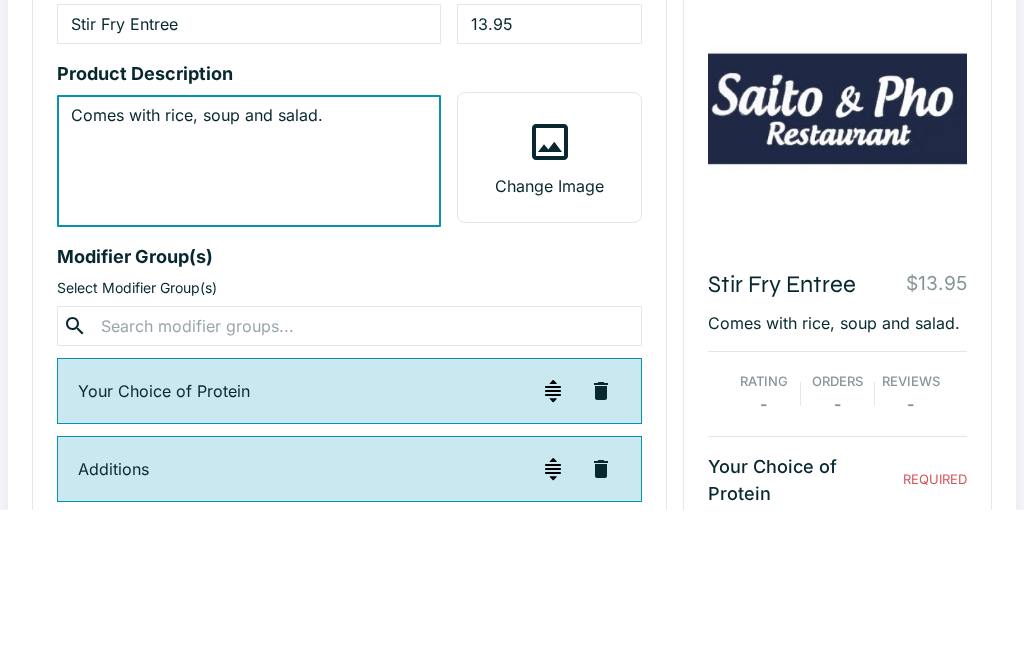 click on "Comes with rice, soup and salad." at bounding box center [249, 316] 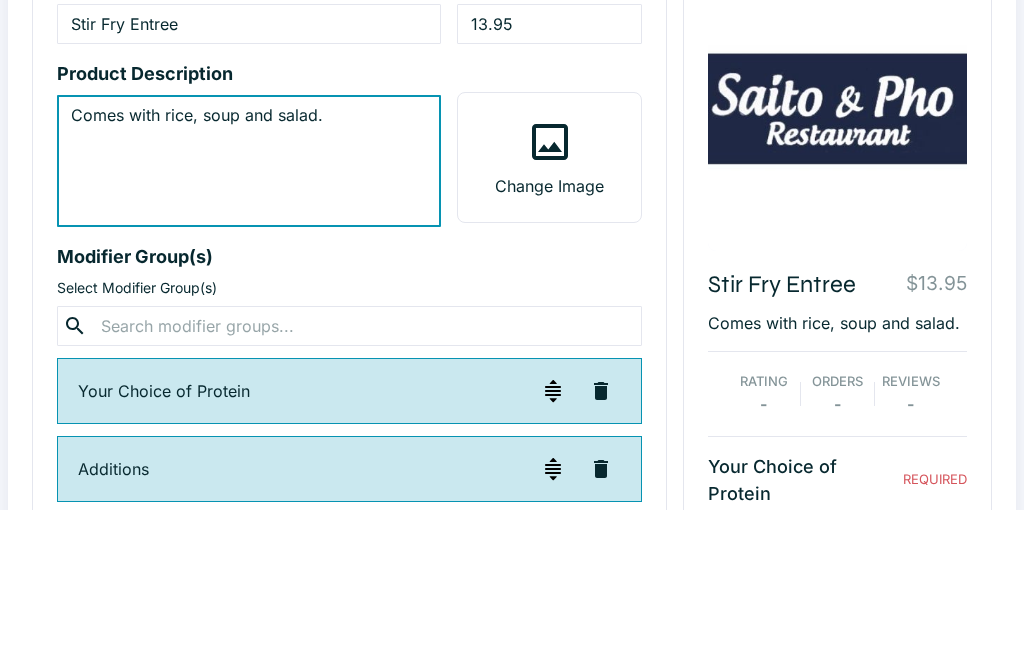 click on "Comes with rice, soup and salad." at bounding box center (249, 316) 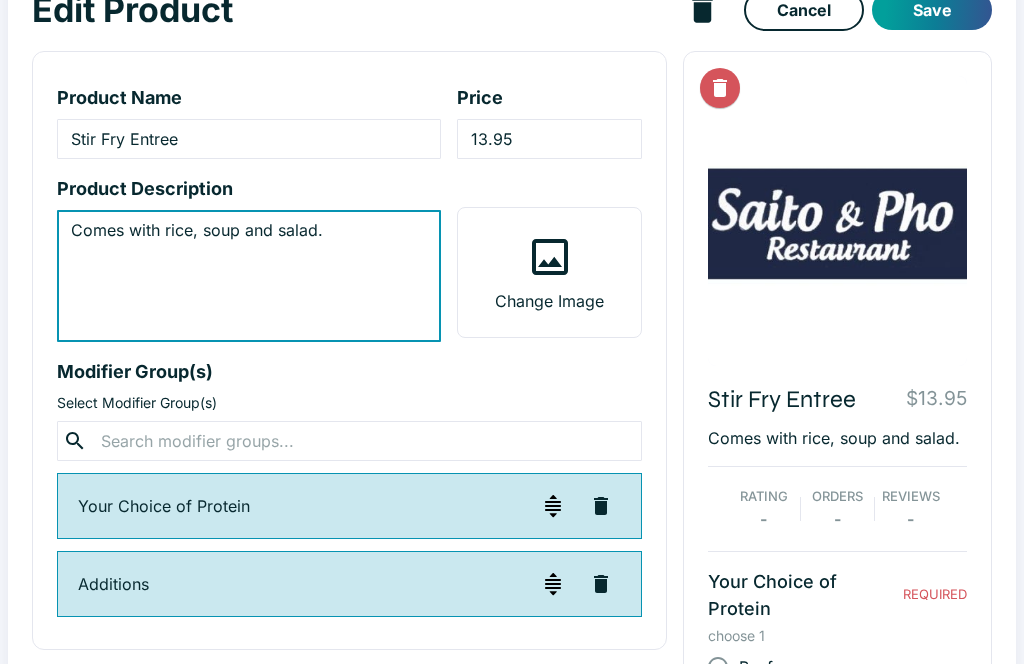 scroll, scrollTop: 88, scrollLeft: 0, axis: vertical 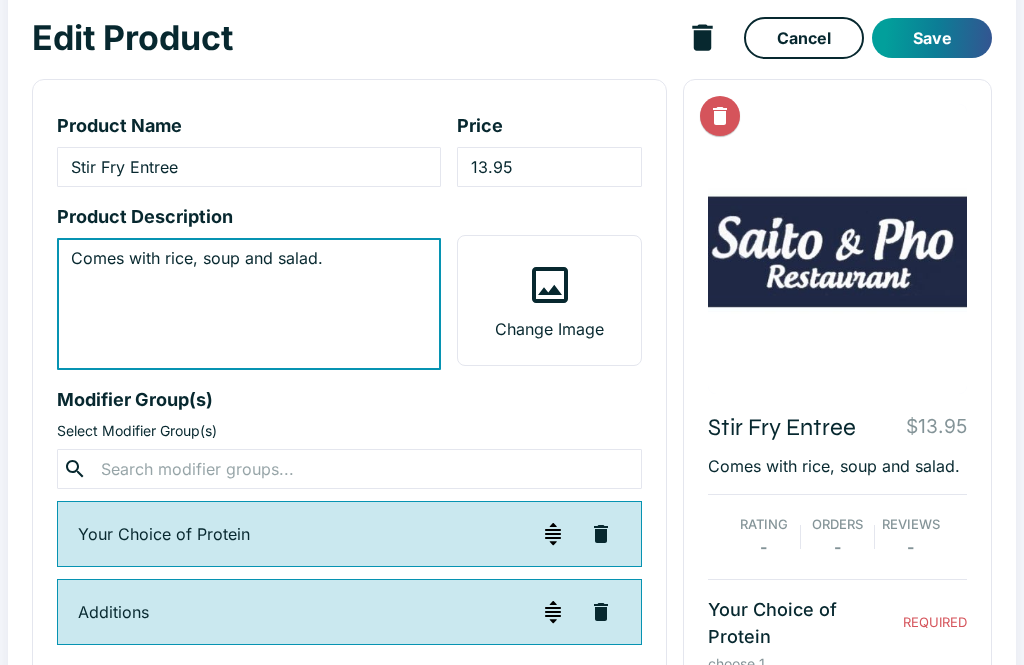 click on "Comes with rice, soup and salad." at bounding box center (249, 304) 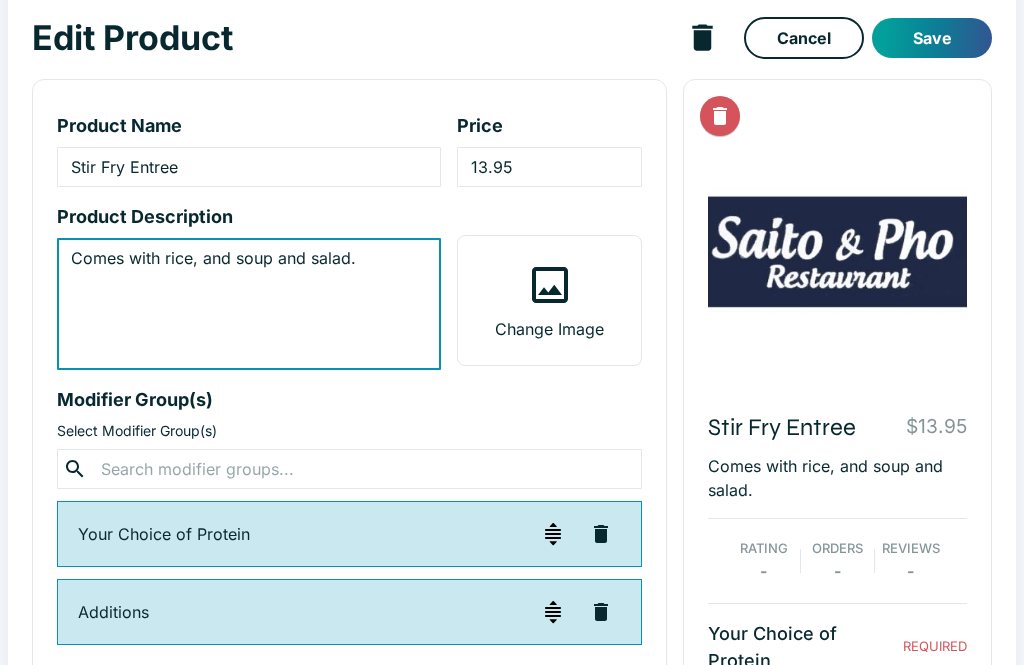 click on "Comes with rice, and soup and salad." at bounding box center (249, 304) 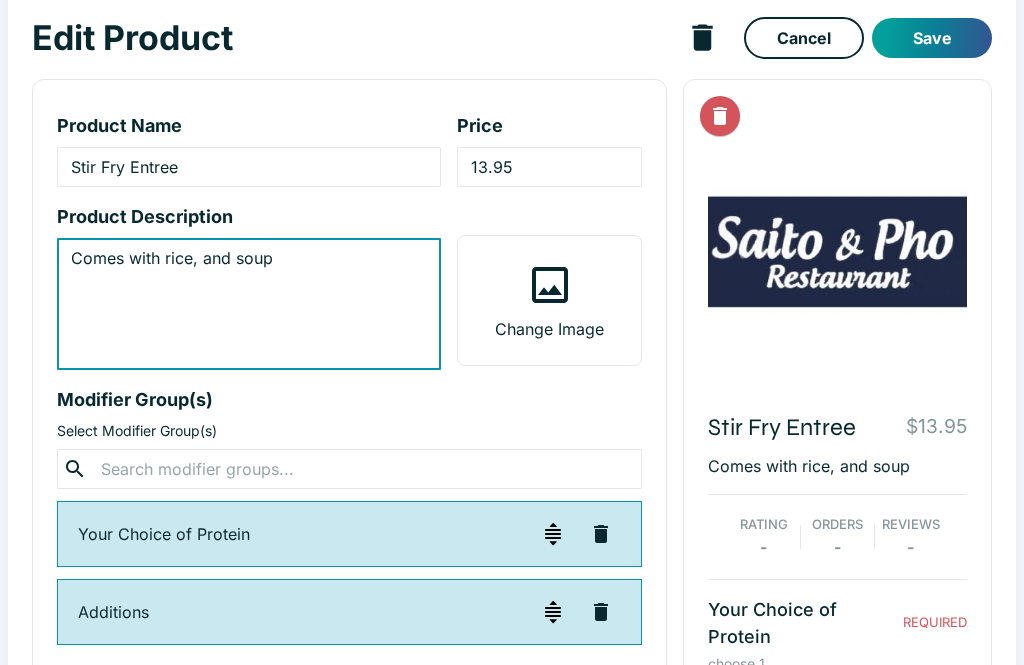 type on "Comes with rice, and soup" 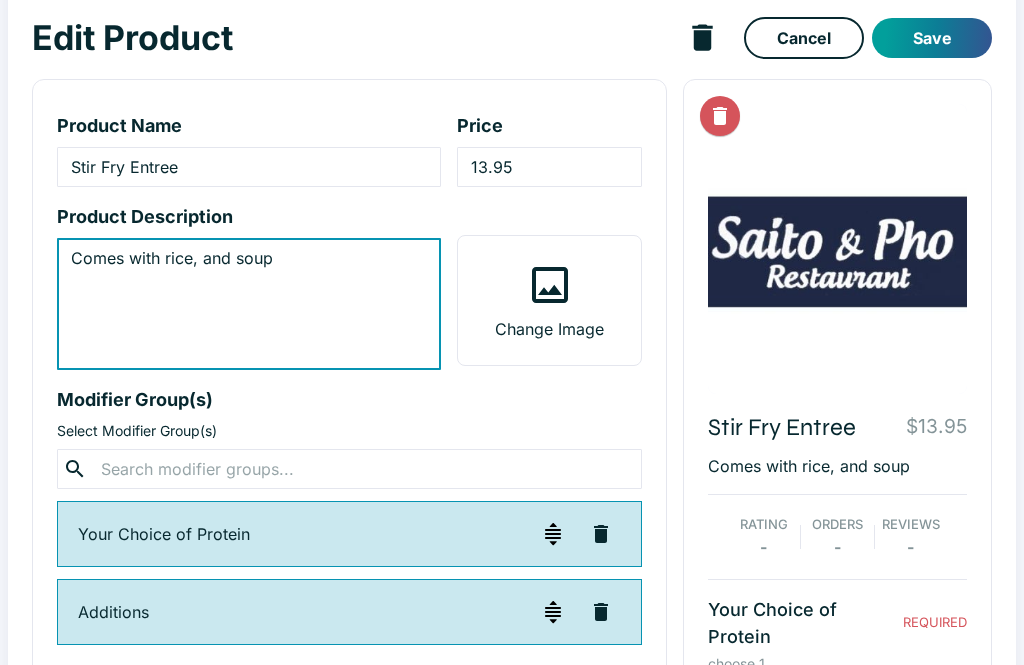 click on "Cancel" at bounding box center (804, 38) 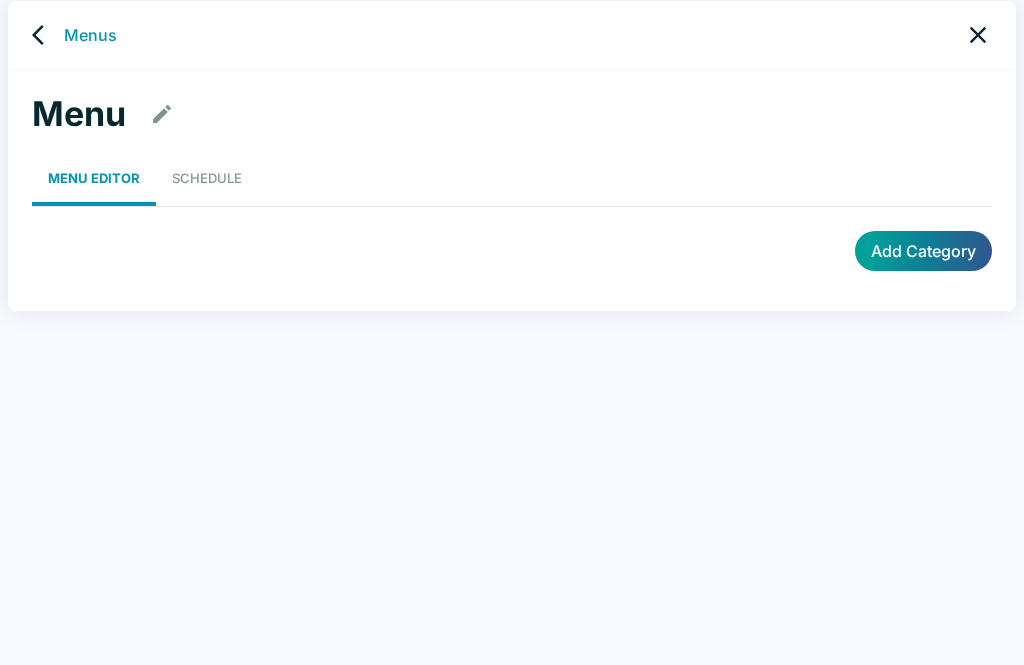 scroll, scrollTop: 8, scrollLeft: 0, axis: vertical 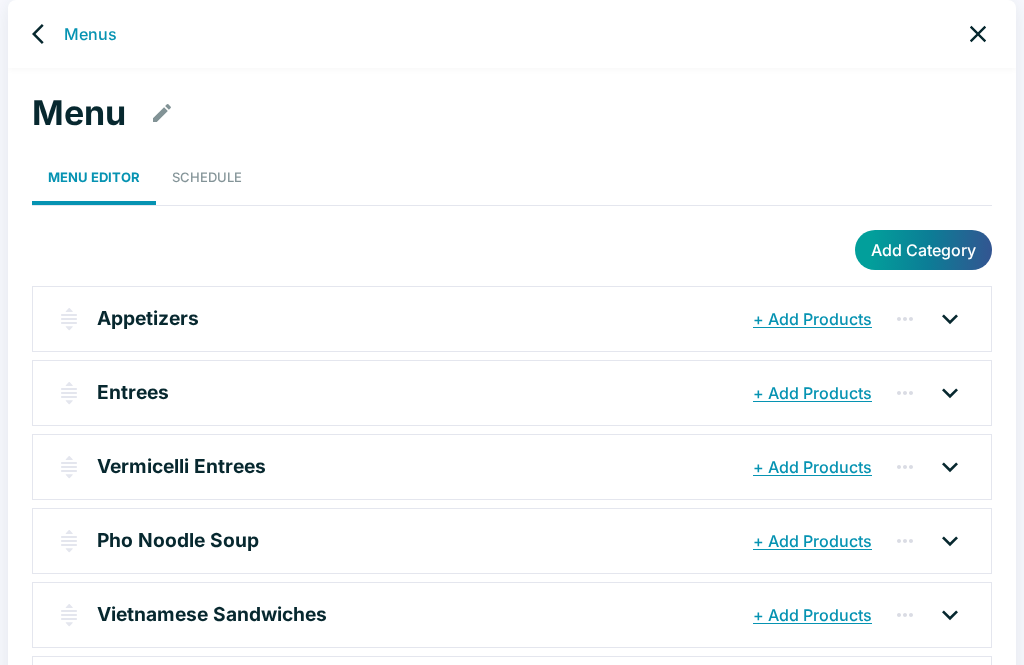 click 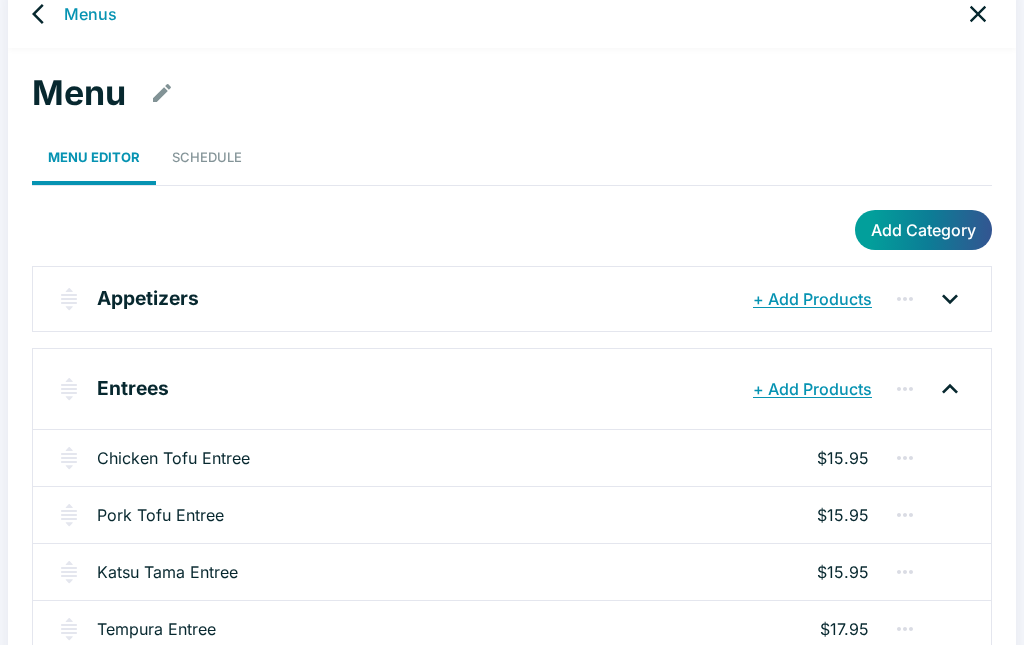 scroll, scrollTop: 13, scrollLeft: 0, axis: vertical 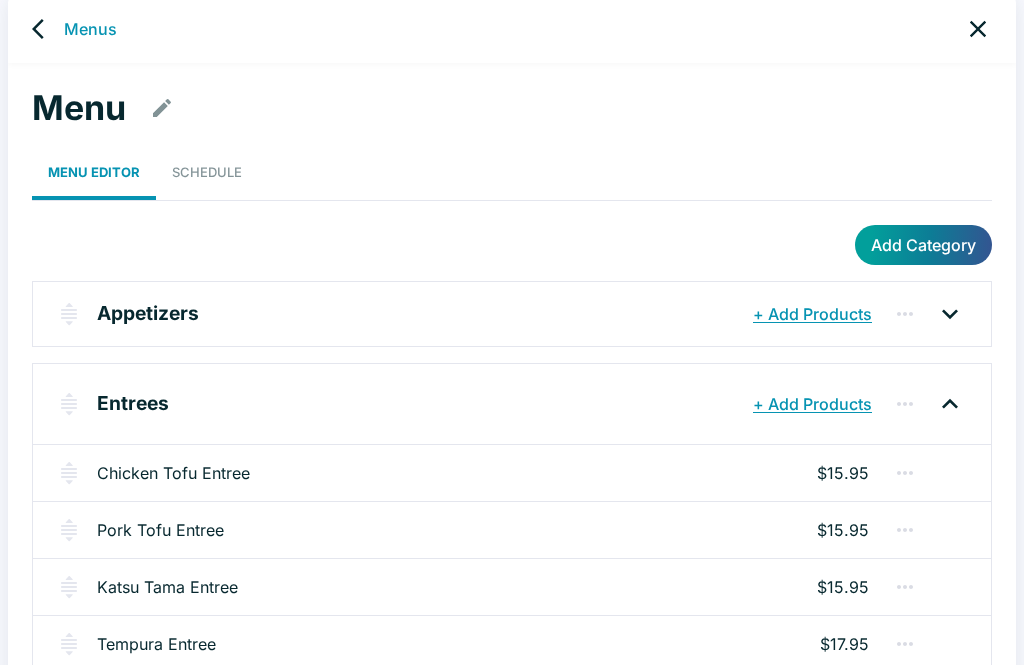 click on "Chicken Tofu Entree" at bounding box center (173, 473) 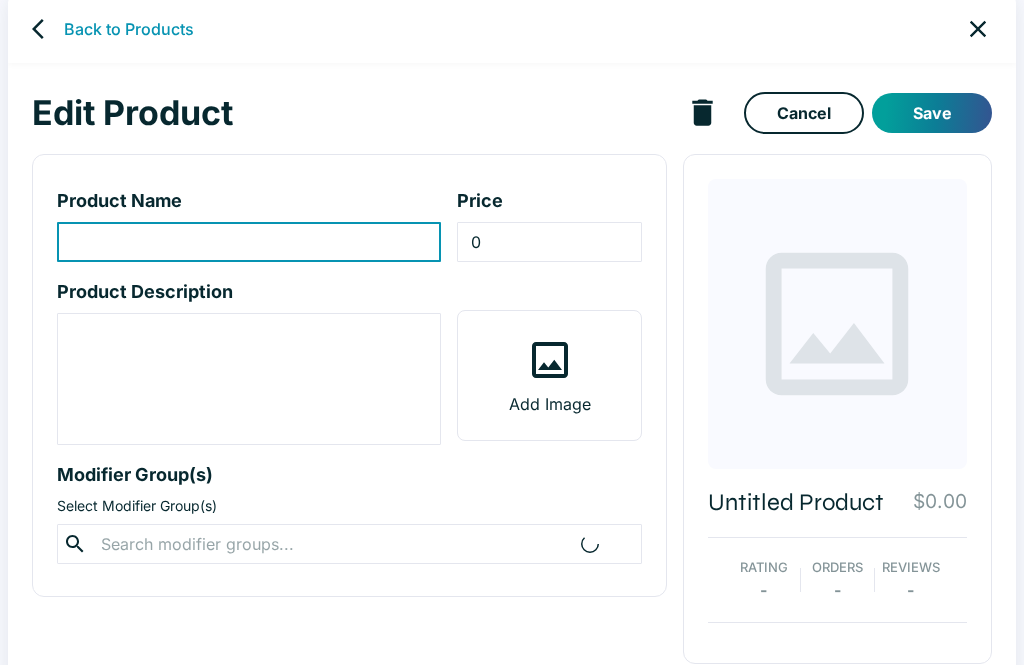 scroll, scrollTop: 0, scrollLeft: 0, axis: both 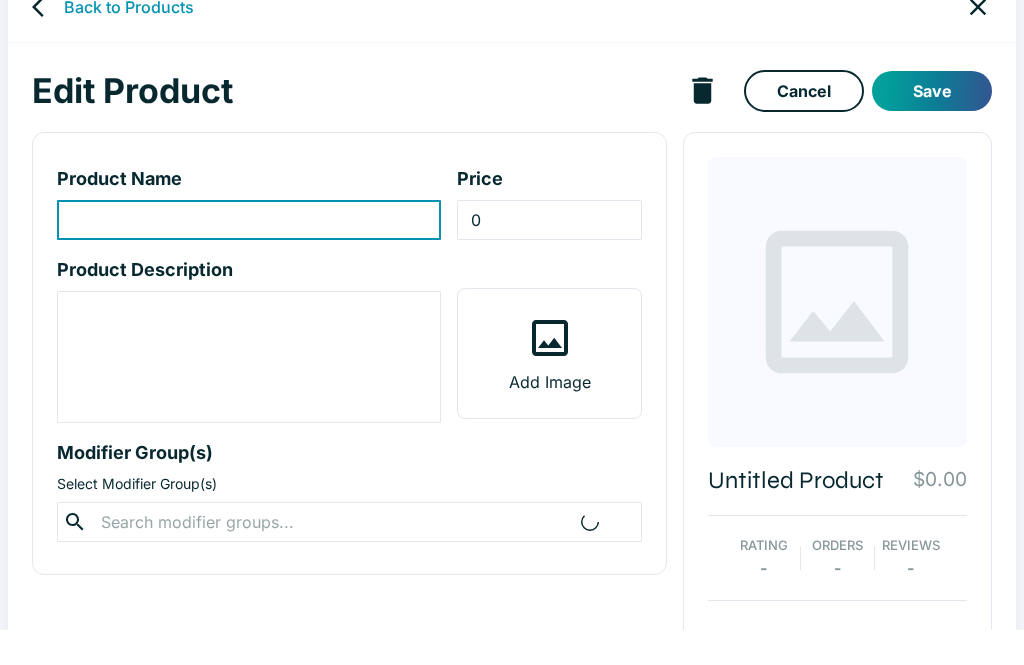 type on "Chicken Tofu Entree" 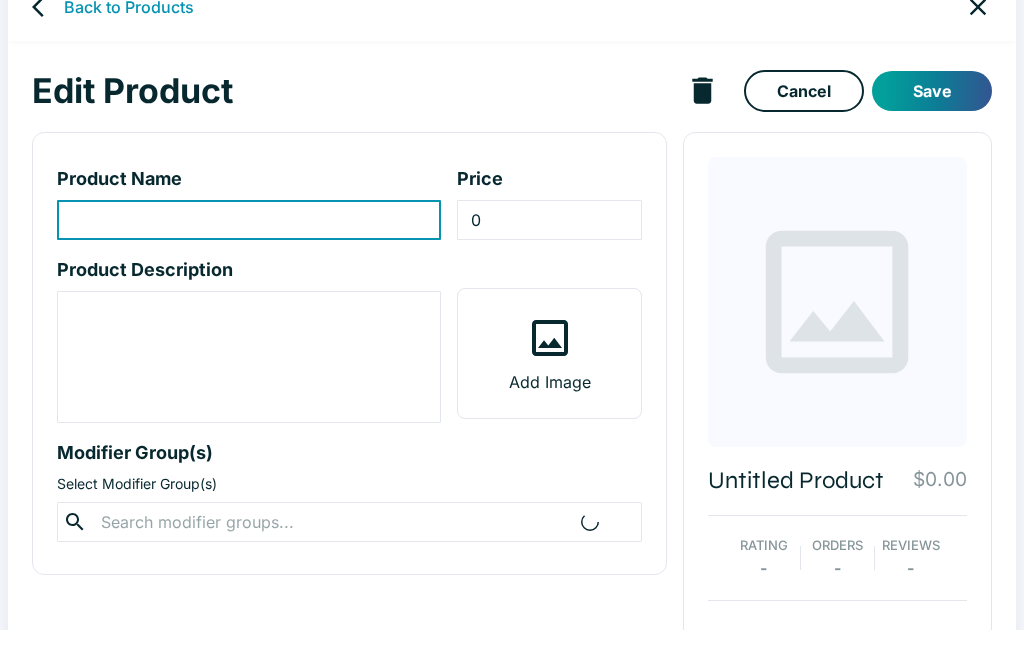 type on "15.95" 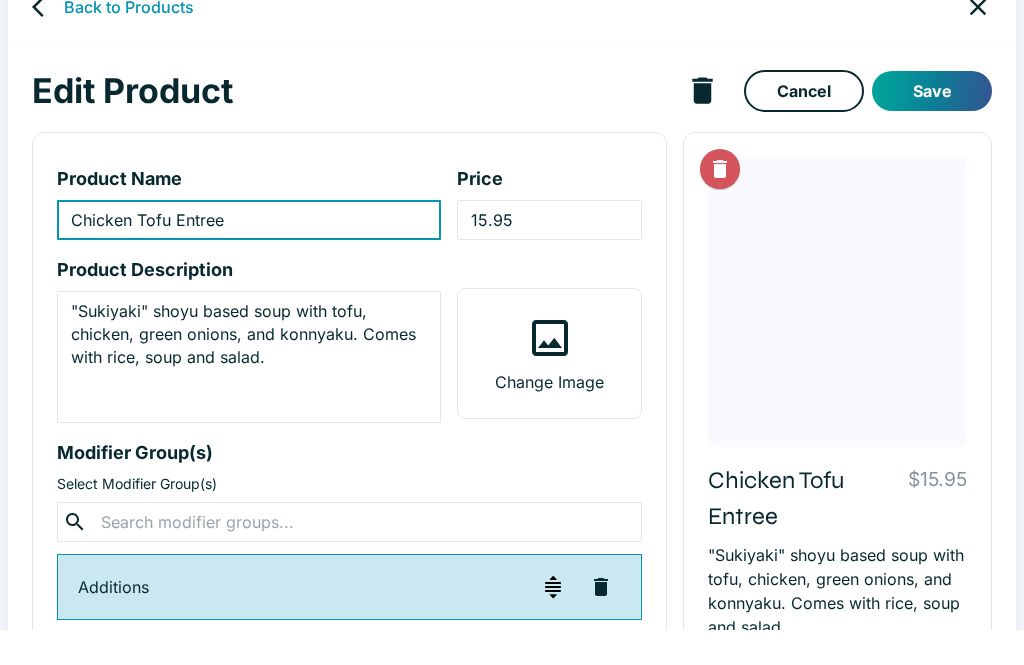 scroll, scrollTop: 35, scrollLeft: 0, axis: vertical 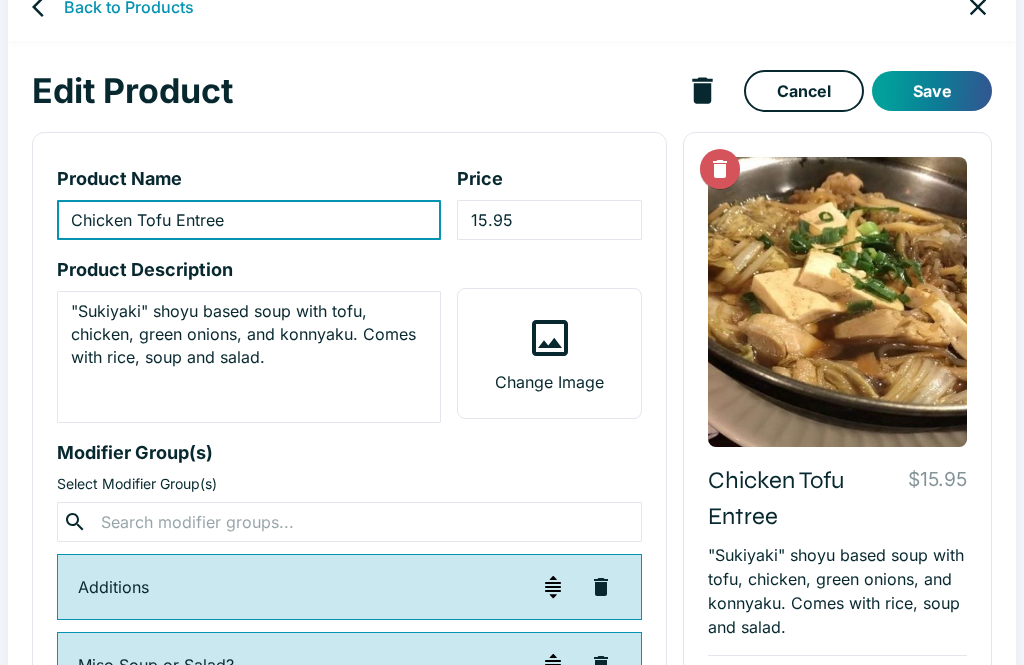 click on ""Sukiyaki" shoyu based soup with tofu, chicken, green onions, and konnyaku. Comes with rice, soup and salad." at bounding box center [249, 357] 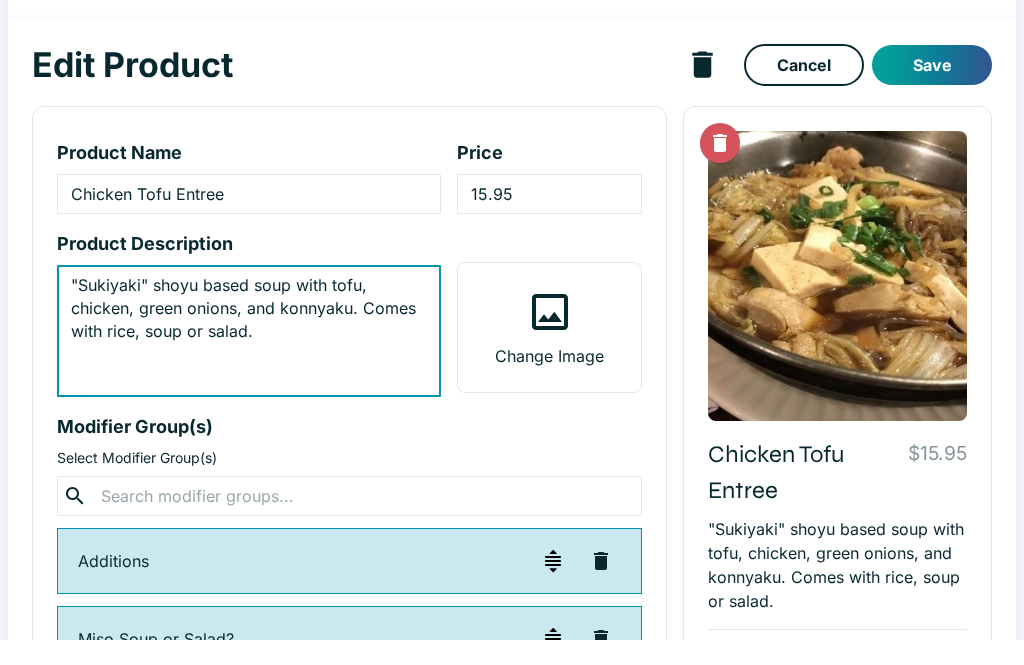 type on ""Sukiyaki" shoyu based soup with tofu, chicken, green onions, and konnyaku. Comes with rice, soup or salad." 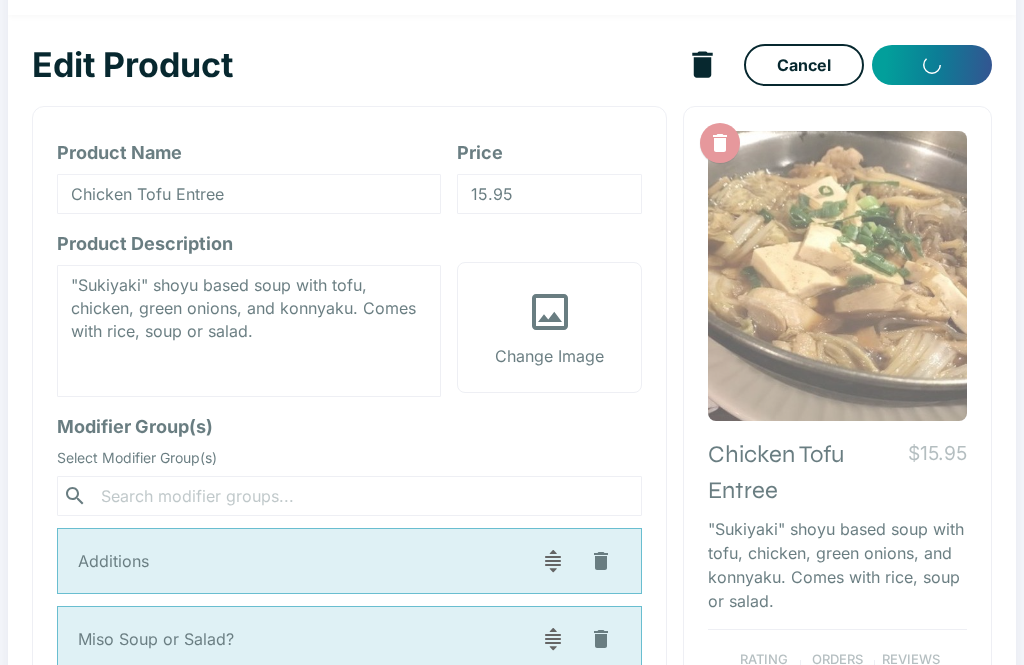 scroll, scrollTop: 8, scrollLeft: 0, axis: vertical 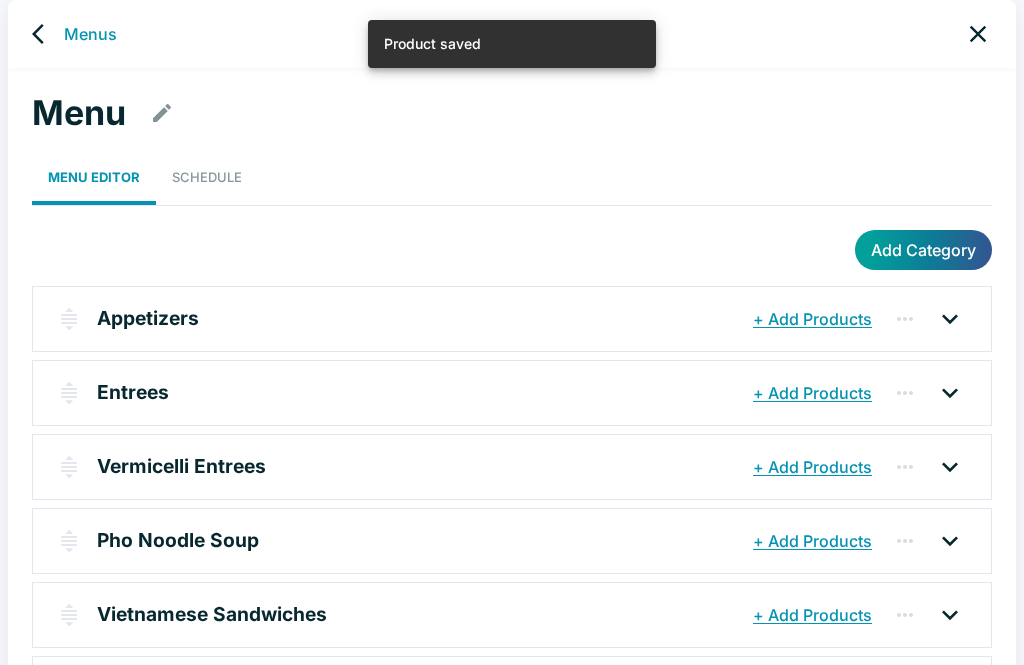 click on "Entrees + Add Products" at bounding box center [512, 393] 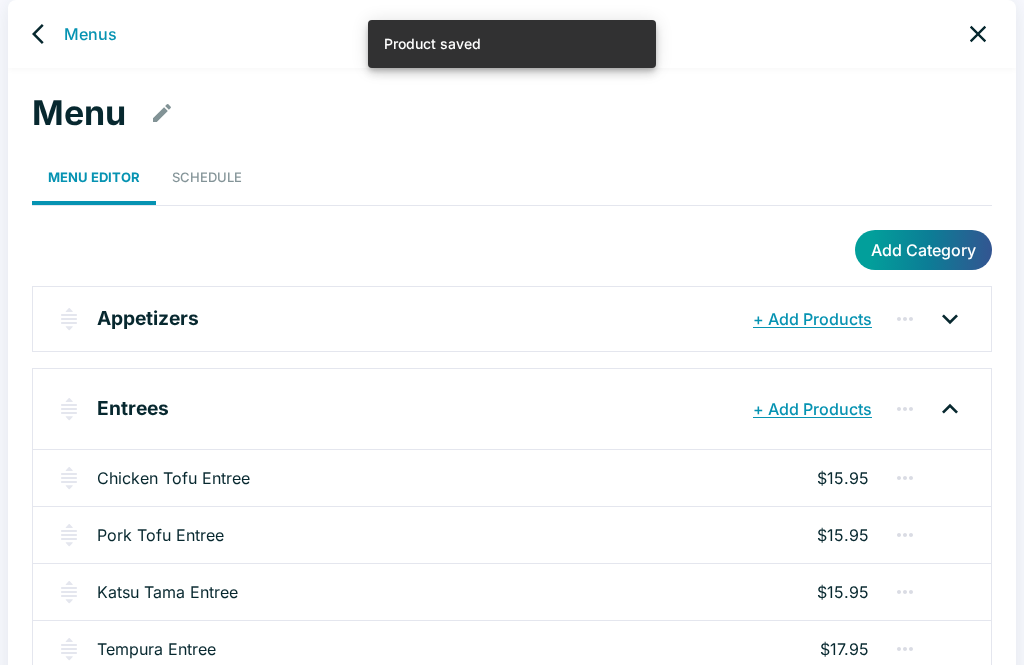 click on "Pork Tofu Entree" at bounding box center (160, 535) 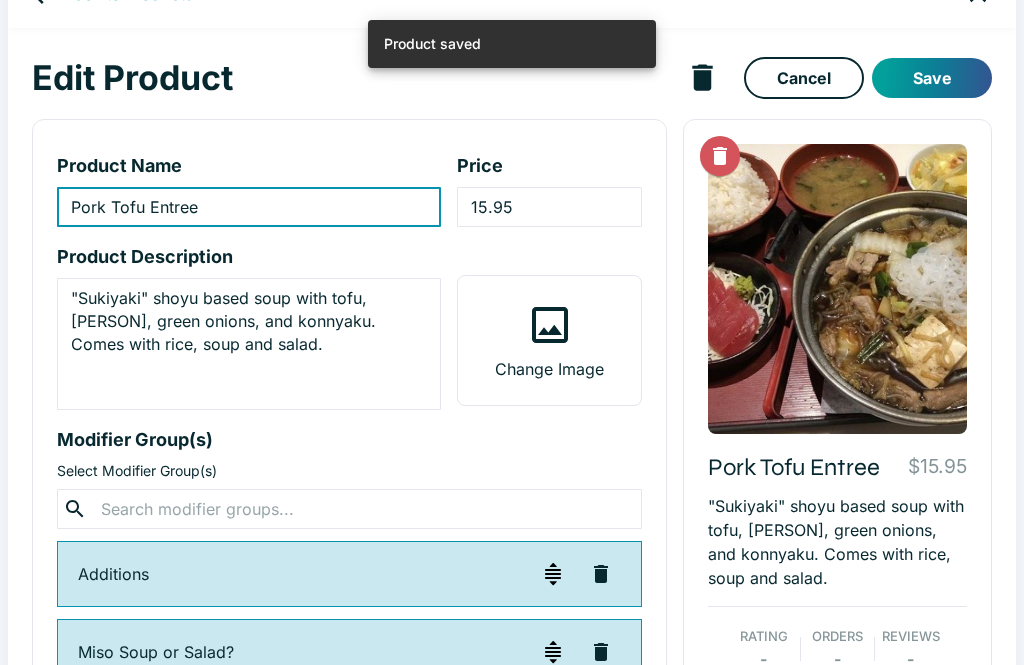 scroll, scrollTop: 50, scrollLeft: 0, axis: vertical 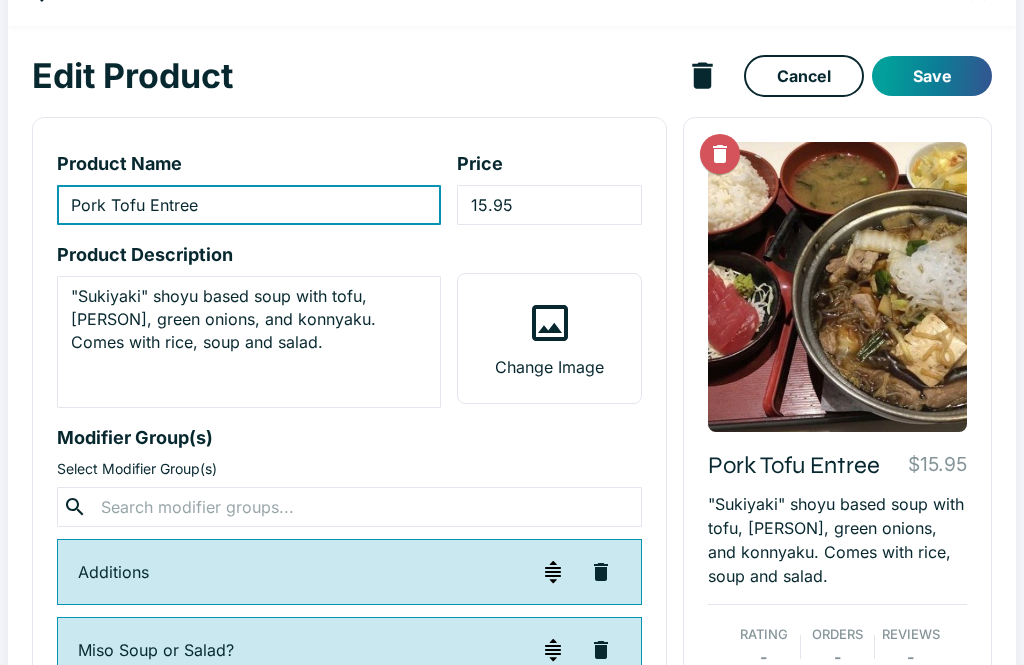 click on ""Sukiyaki" shoyu based soup with tofu, pork, green onions, and konnyaku. Comes with rice, soup and salad." at bounding box center [249, 342] 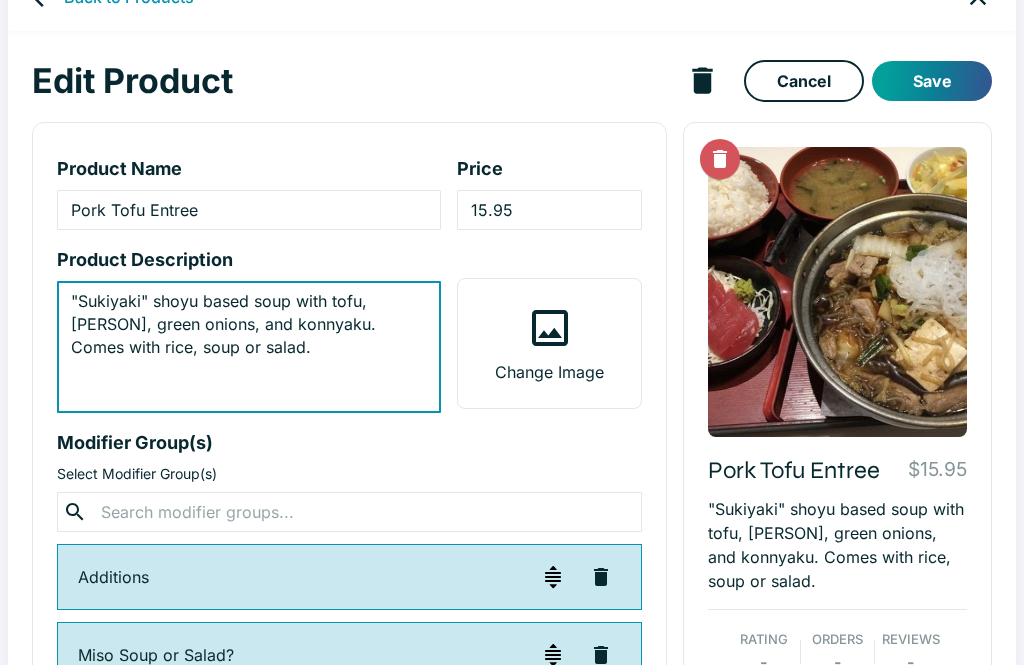 type on ""Sukiyaki" shoyu based soup with tofu, pork, green onions, and konnyaku. Comes with rice, soup or salad." 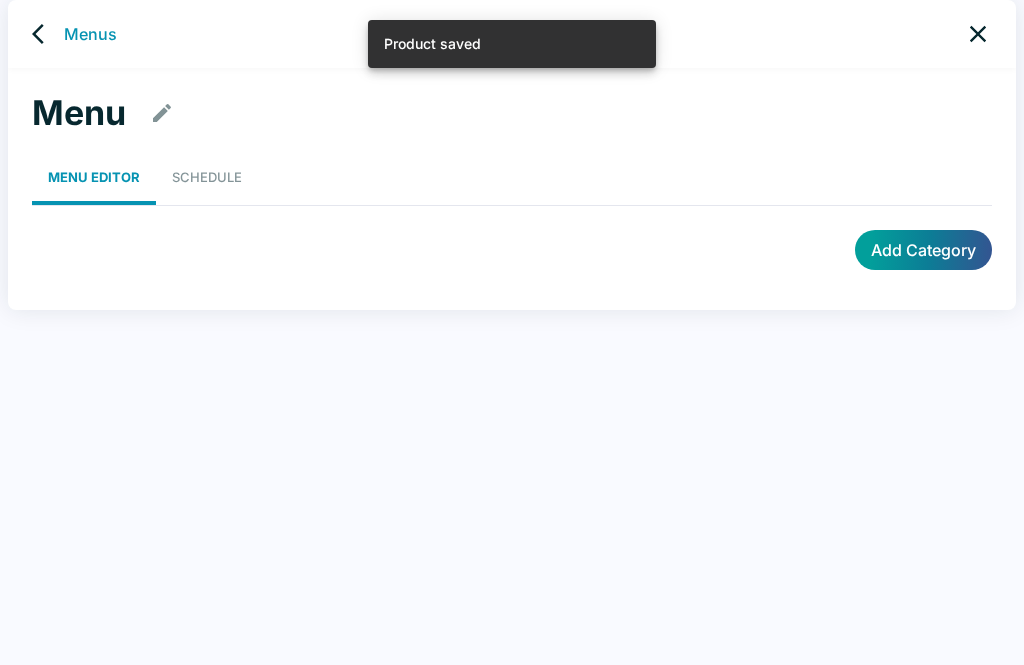 scroll, scrollTop: 8, scrollLeft: 0, axis: vertical 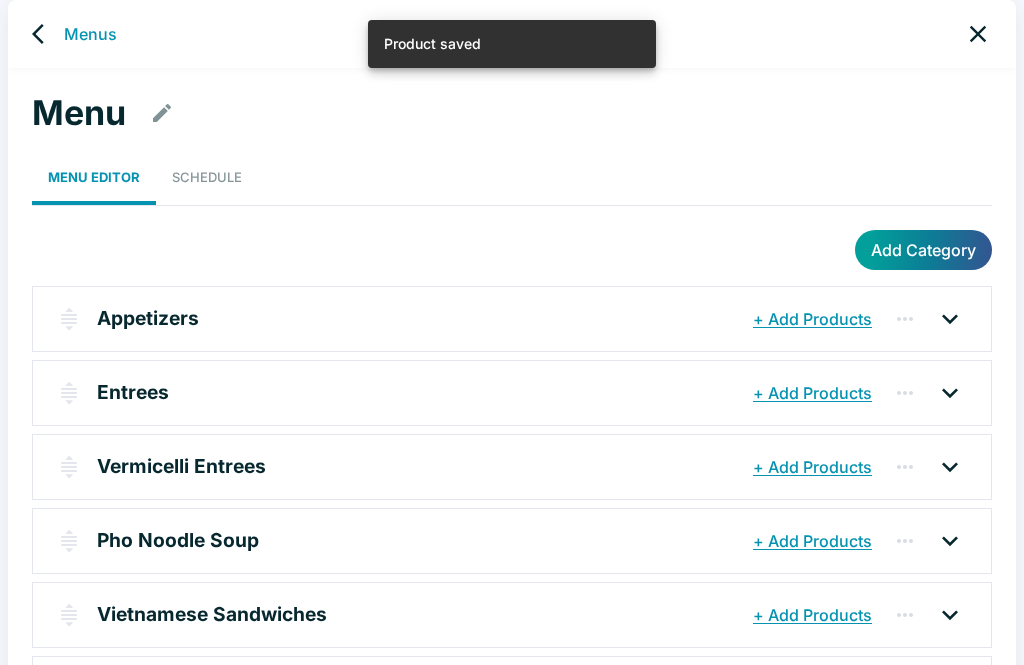 click 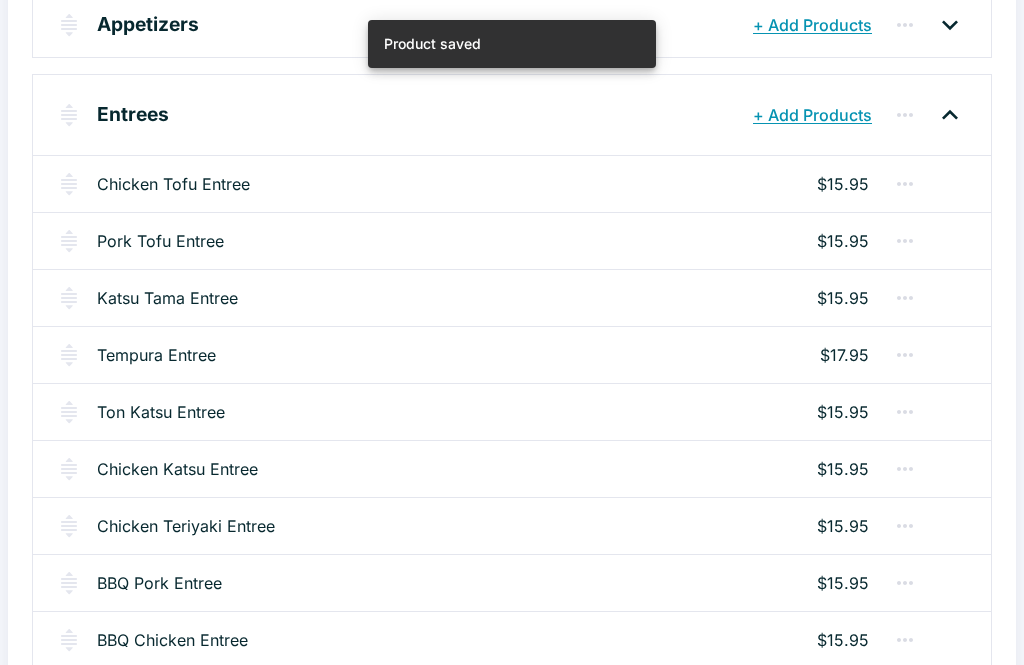 click on "Katsu Tama Entree" at bounding box center (167, 298) 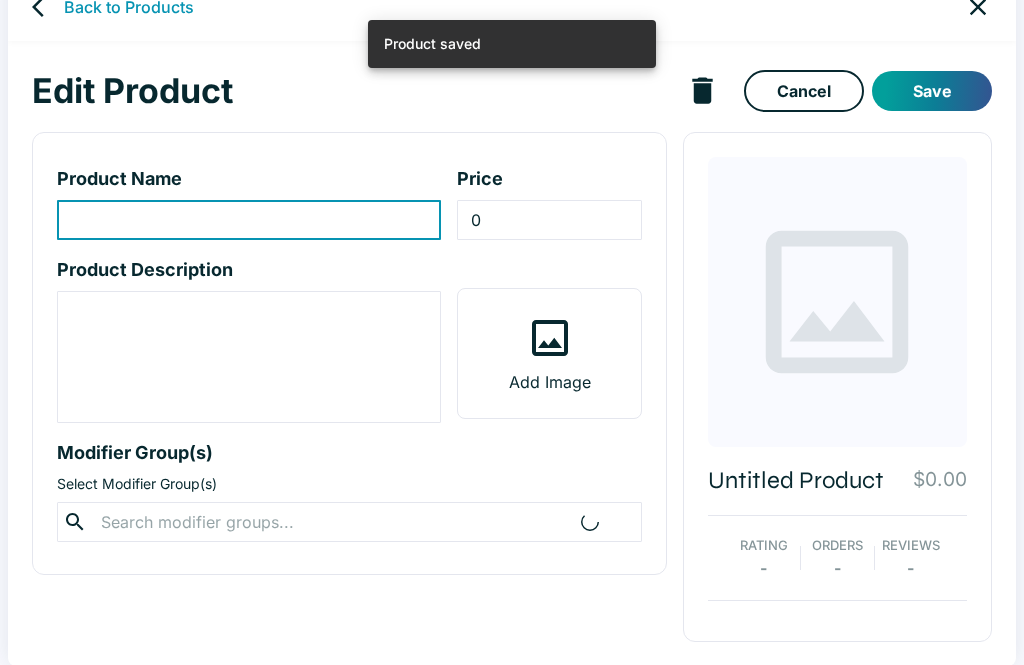 type on "Katsu Tama Entree" 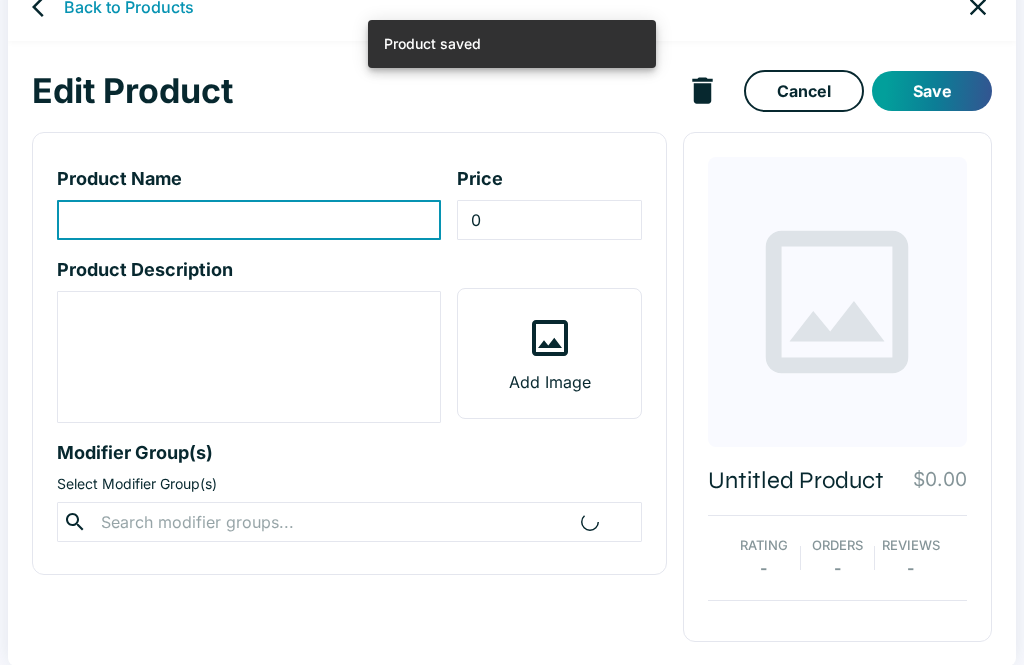 type on "15.95" 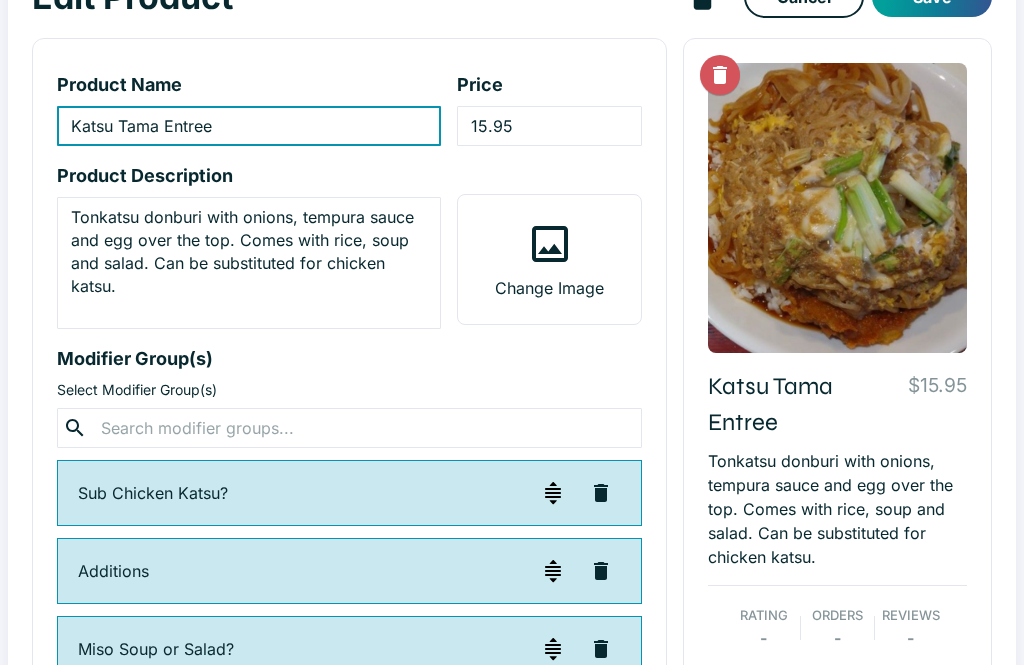 scroll, scrollTop: 129, scrollLeft: 0, axis: vertical 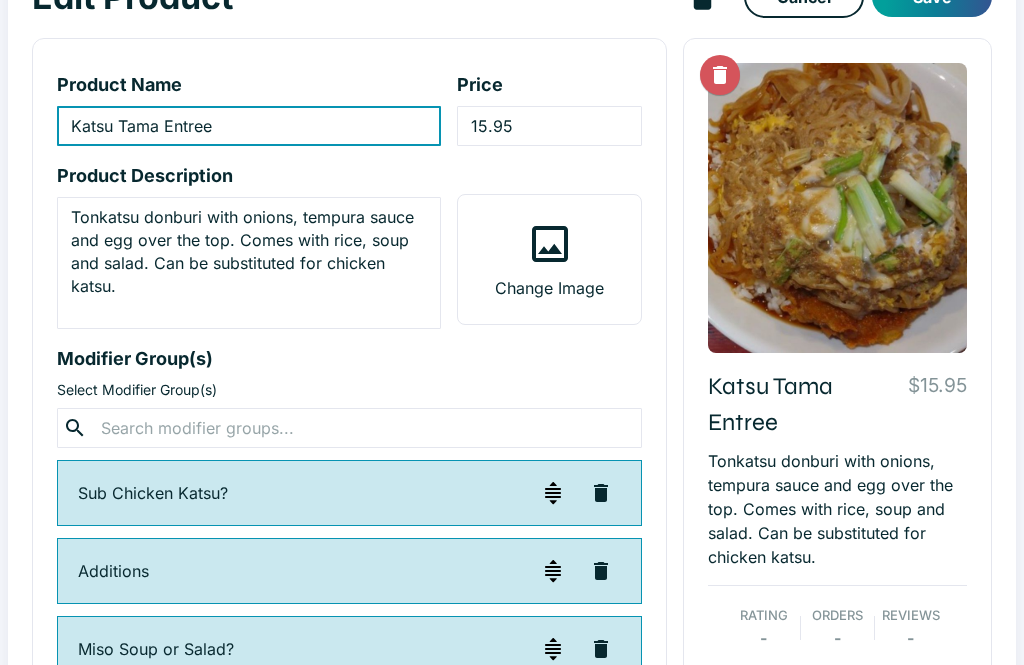 click on "Tonkatsu donburi with onions, tempura sauce and egg over the top. Comes with rice, soup and salad. Can be substituted for chicken katsu." at bounding box center [249, 263] 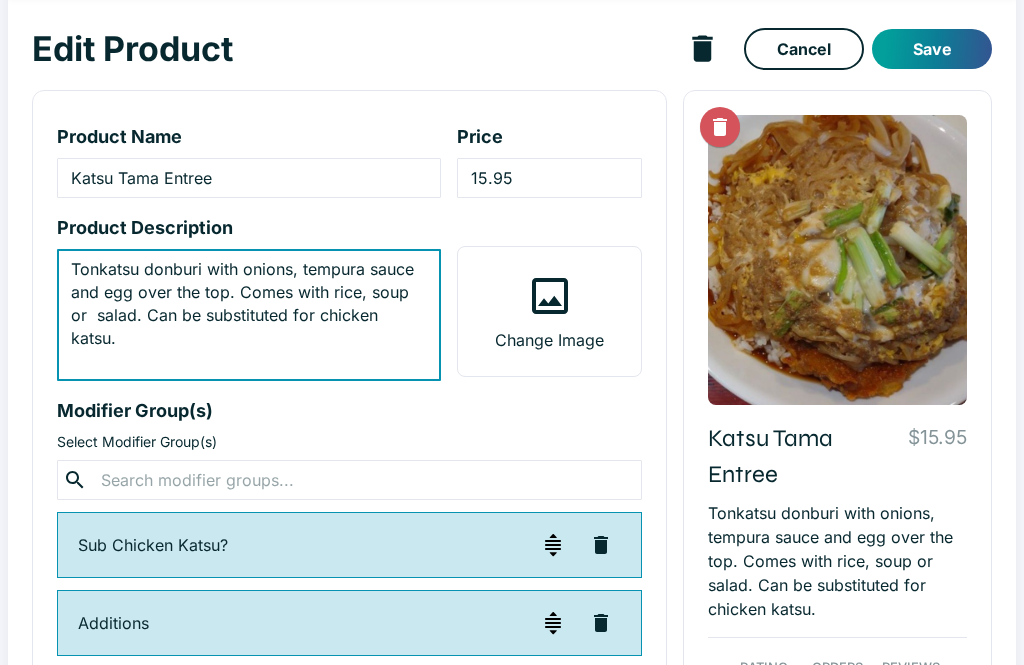 type on "Tonkatsu donburi with onions, tempura sauce and egg over the top. Comes with rice, soup or  salad. Can be substituted for chicken katsu." 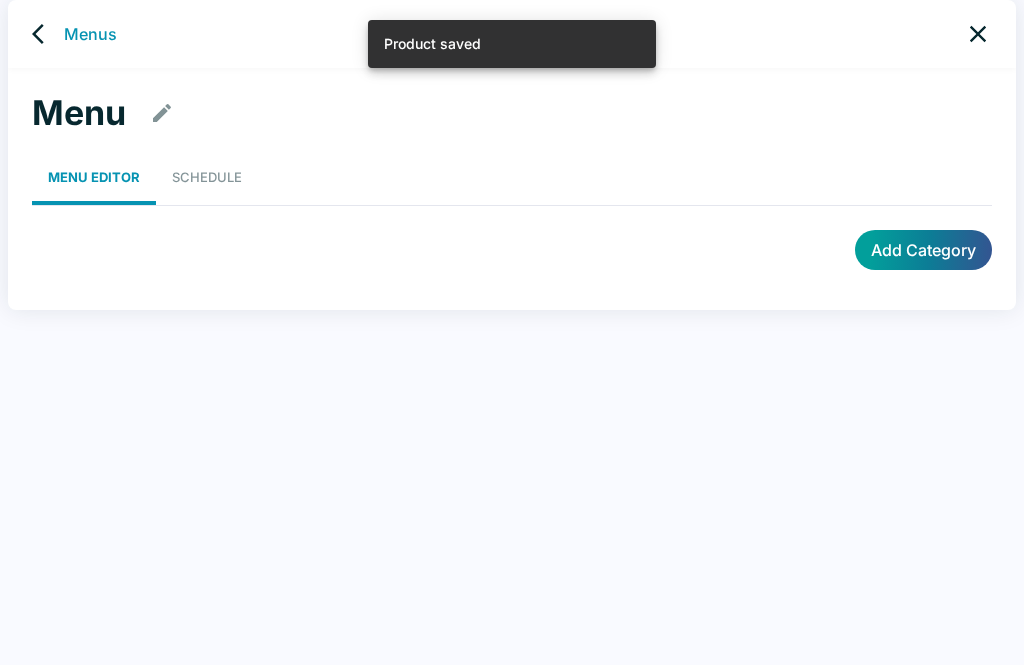 scroll, scrollTop: 8, scrollLeft: 0, axis: vertical 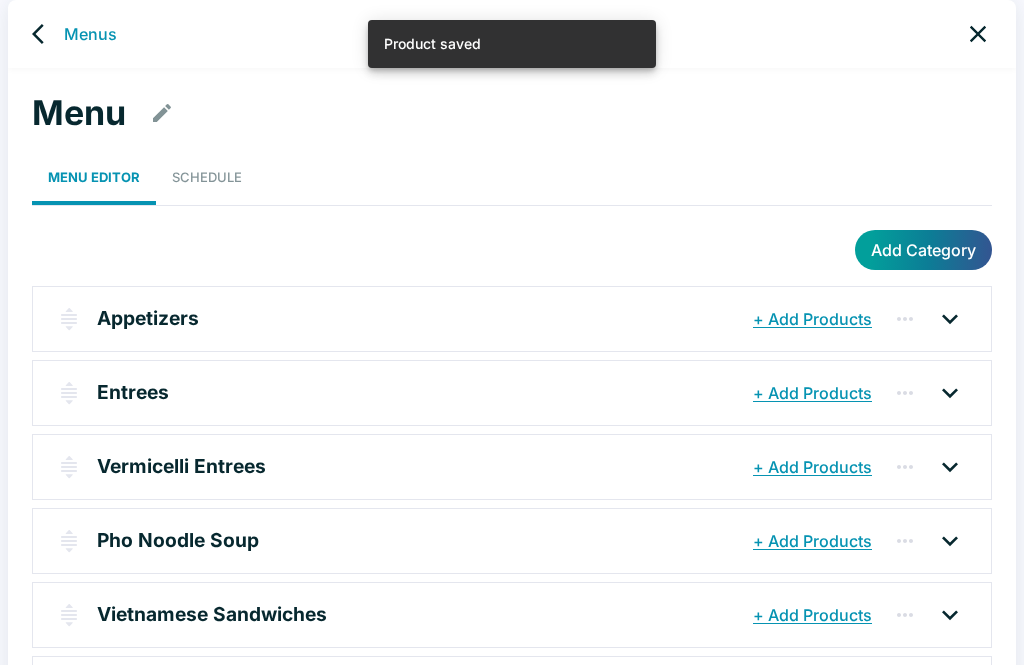 click 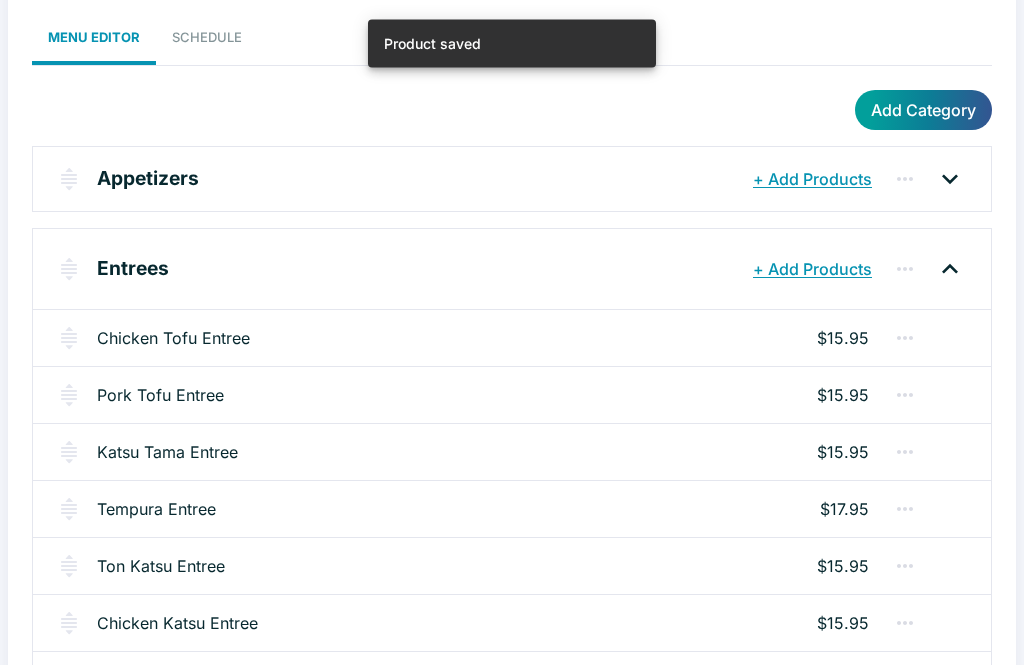 click on "Tempura Entree" at bounding box center (156, 510) 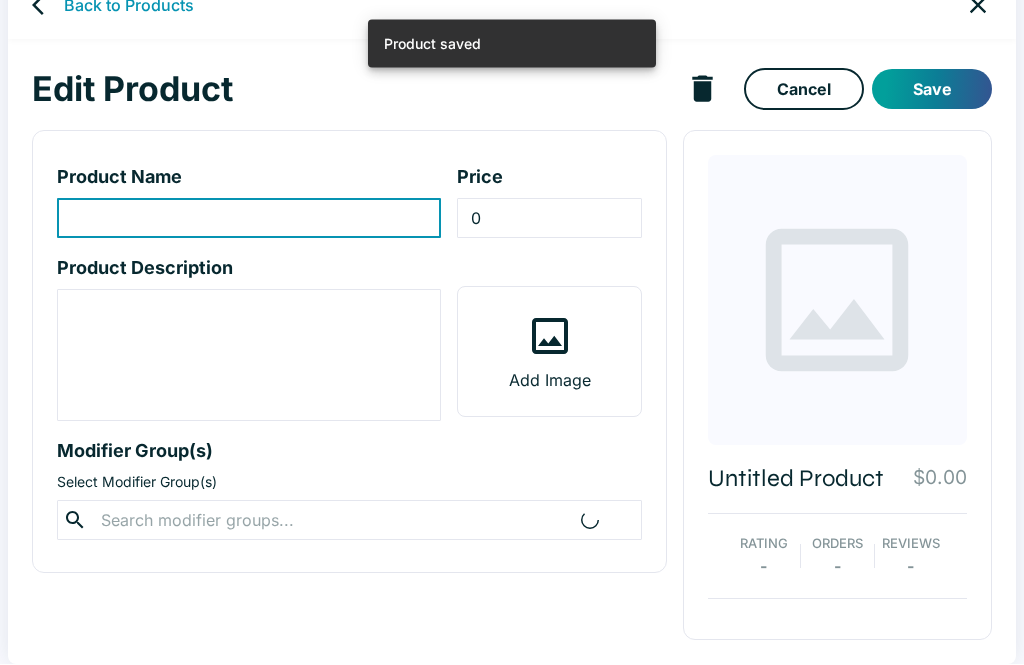 scroll, scrollTop: 35, scrollLeft: 0, axis: vertical 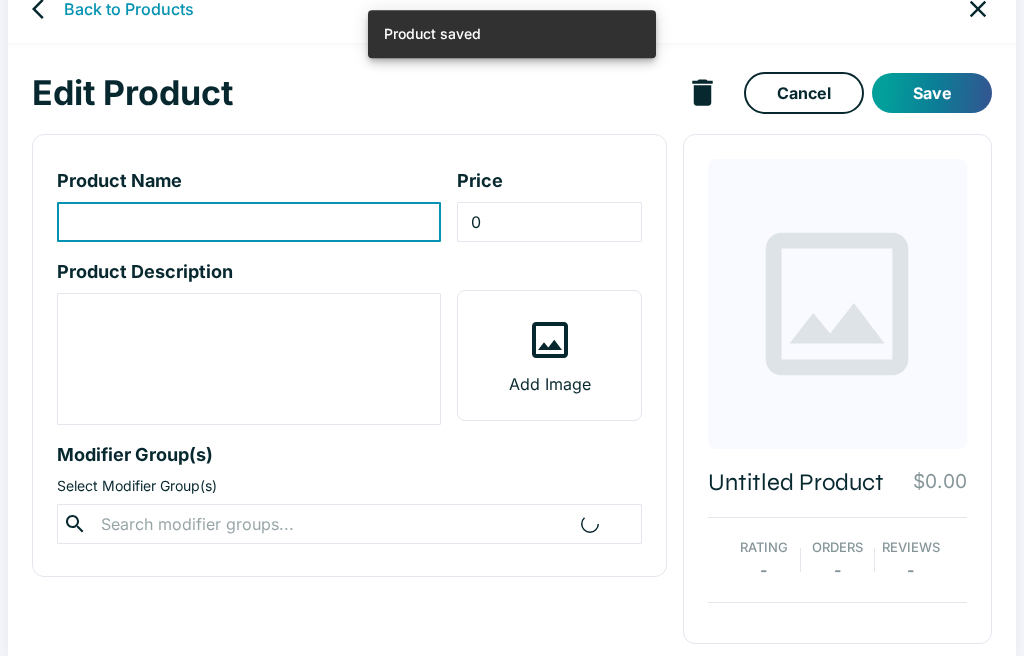 type on "Tempura Entree" 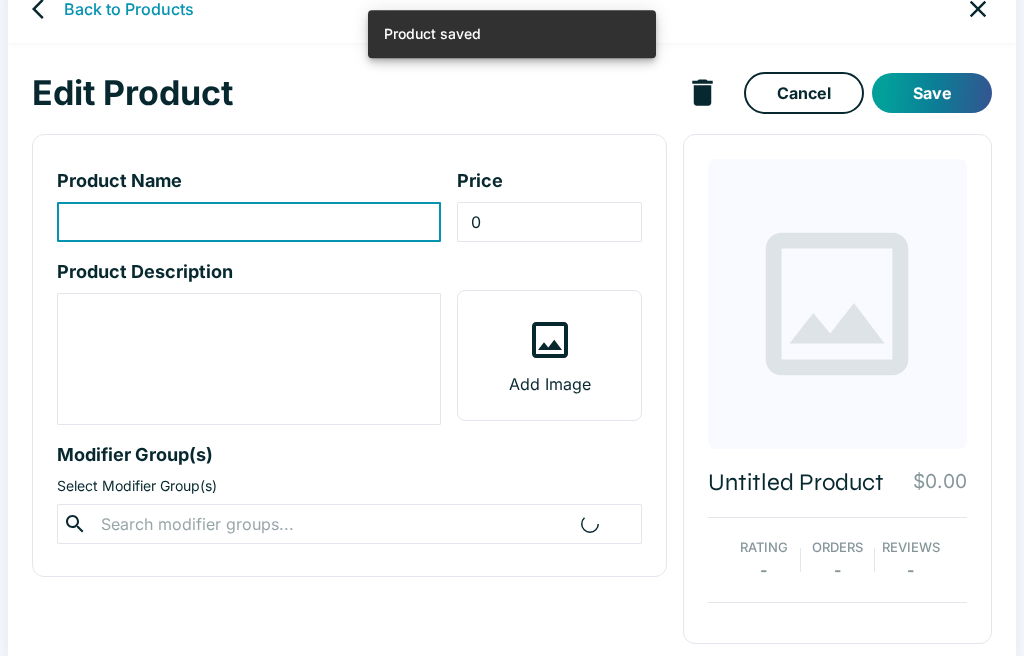 type on "17.95" 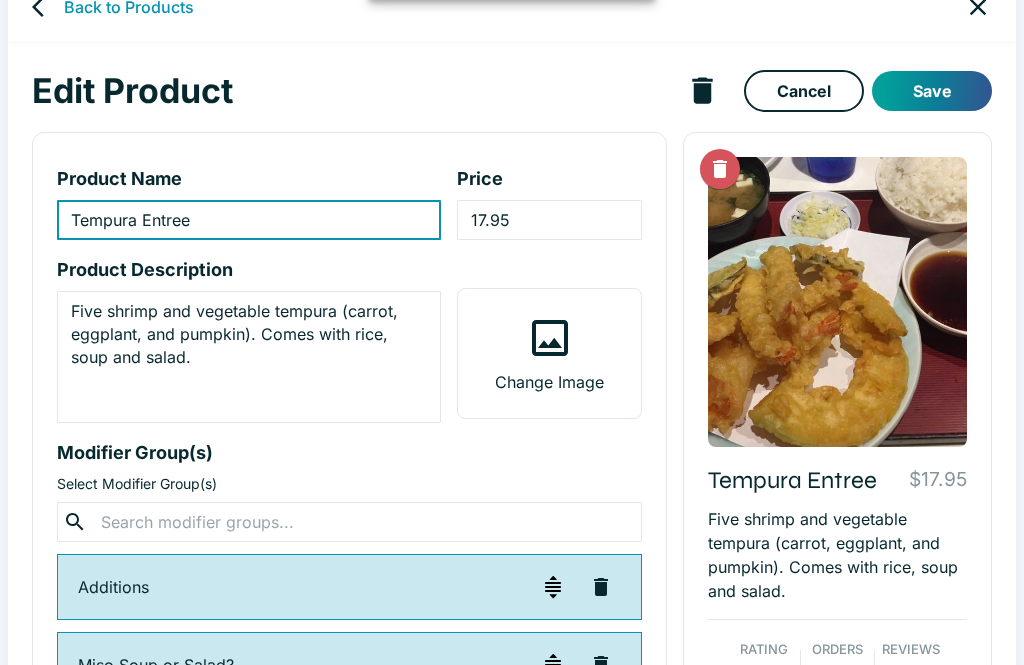 click on "Five shrimp and vegetable tempura (carrot, eggplant, and pumpkin). Comes with rice, soup and salad." at bounding box center (249, 357) 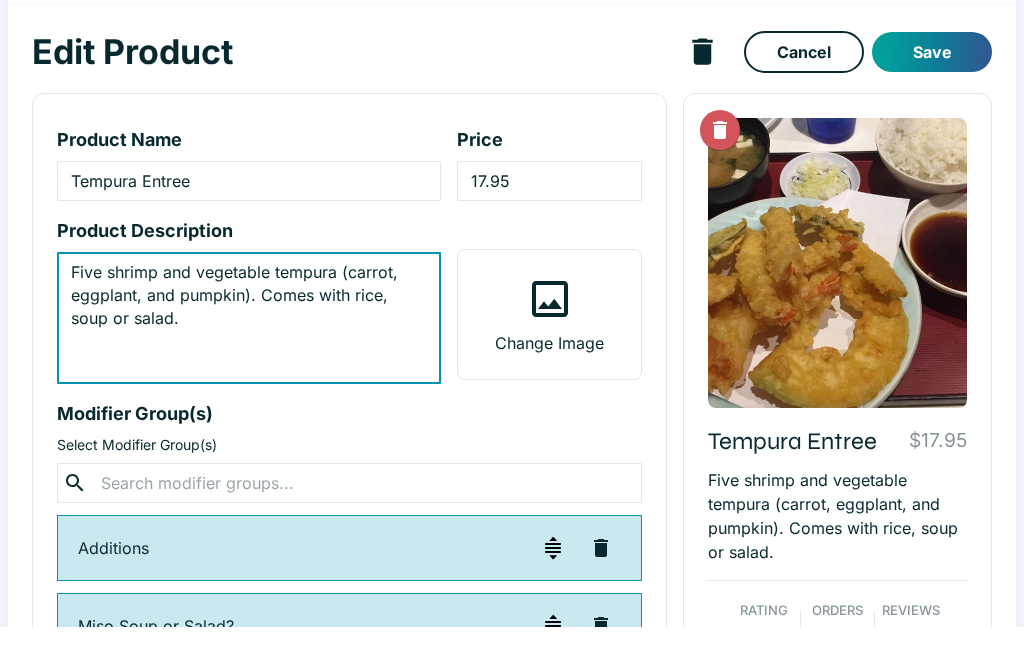 type on "Five shrimp and vegetable tempura (carrot, eggplant, and pumpkin). Comes with rice, soup or salad." 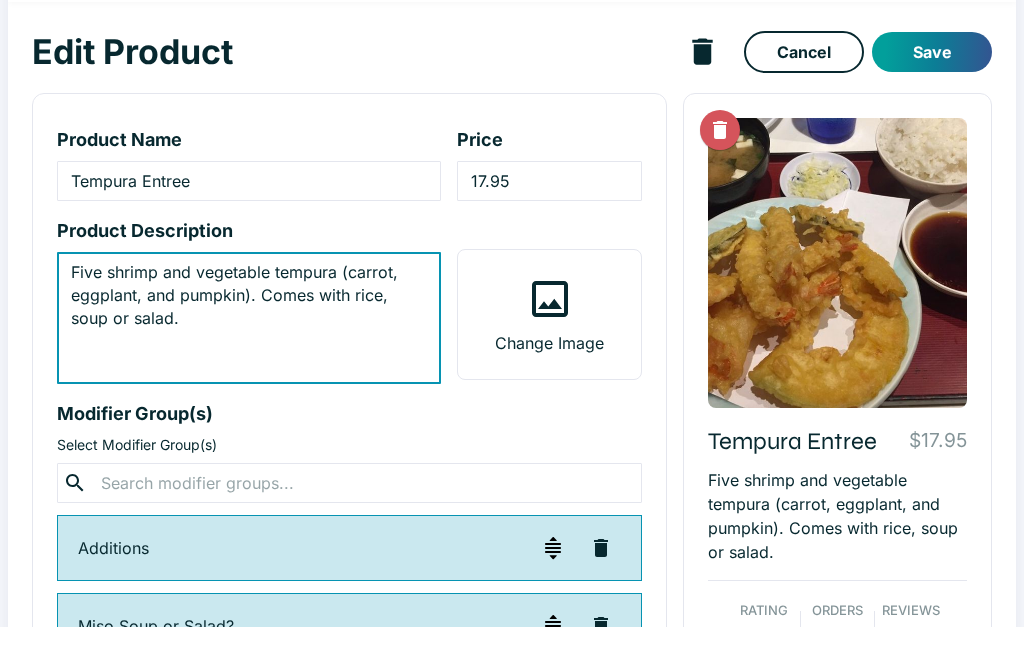 click on "Save" at bounding box center [932, 91] 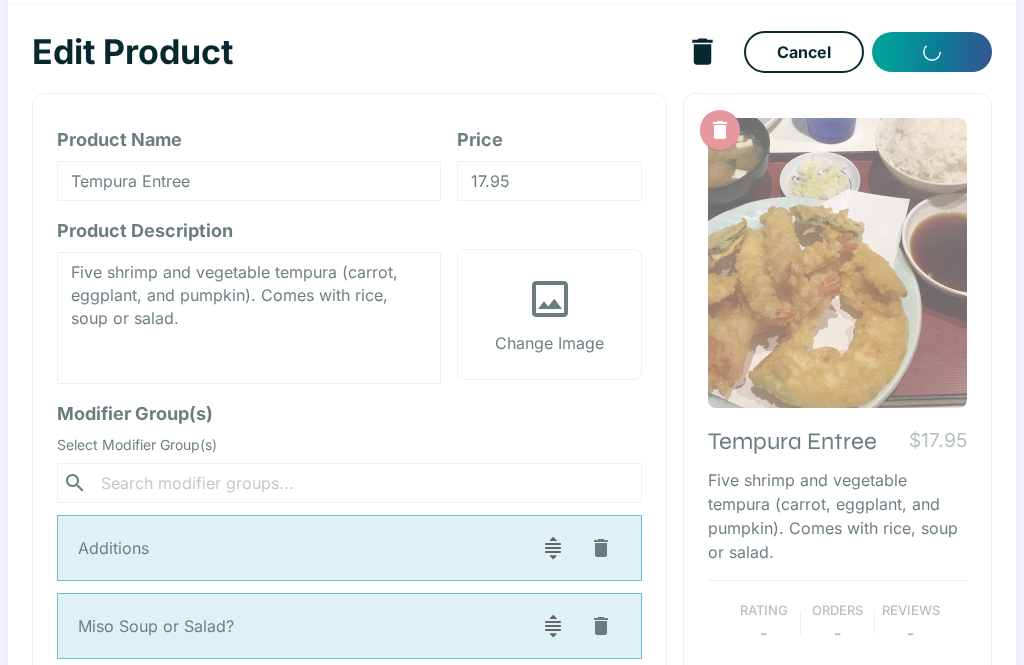 scroll, scrollTop: 8, scrollLeft: 0, axis: vertical 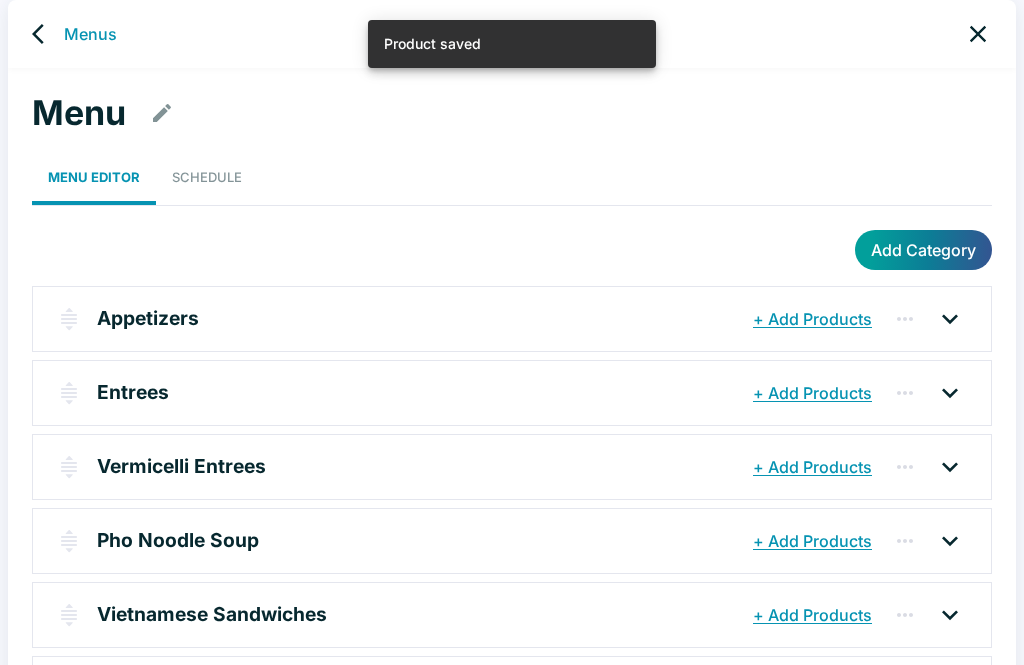 click 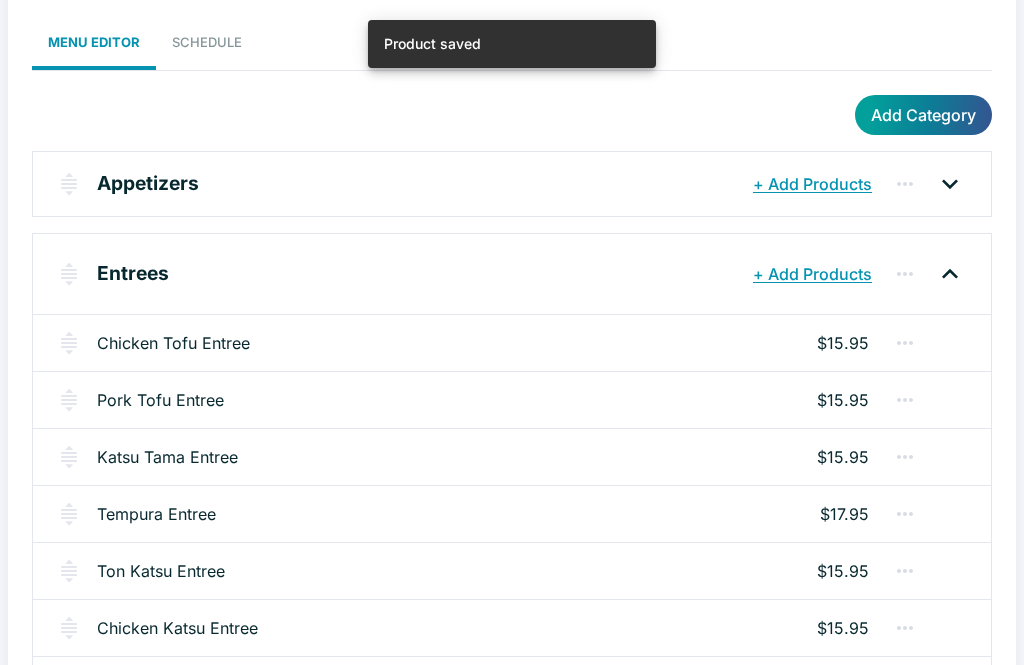 scroll, scrollTop: 145, scrollLeft: 0, axis: vertical 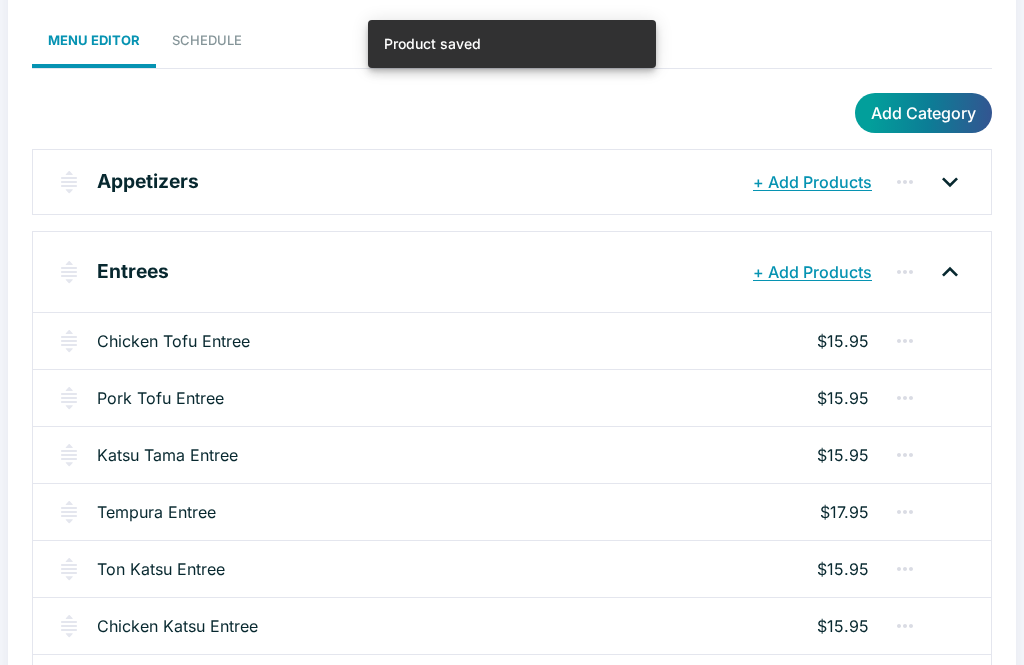 click on "Ton Katsu Entree" at bounding box center [161, 569] 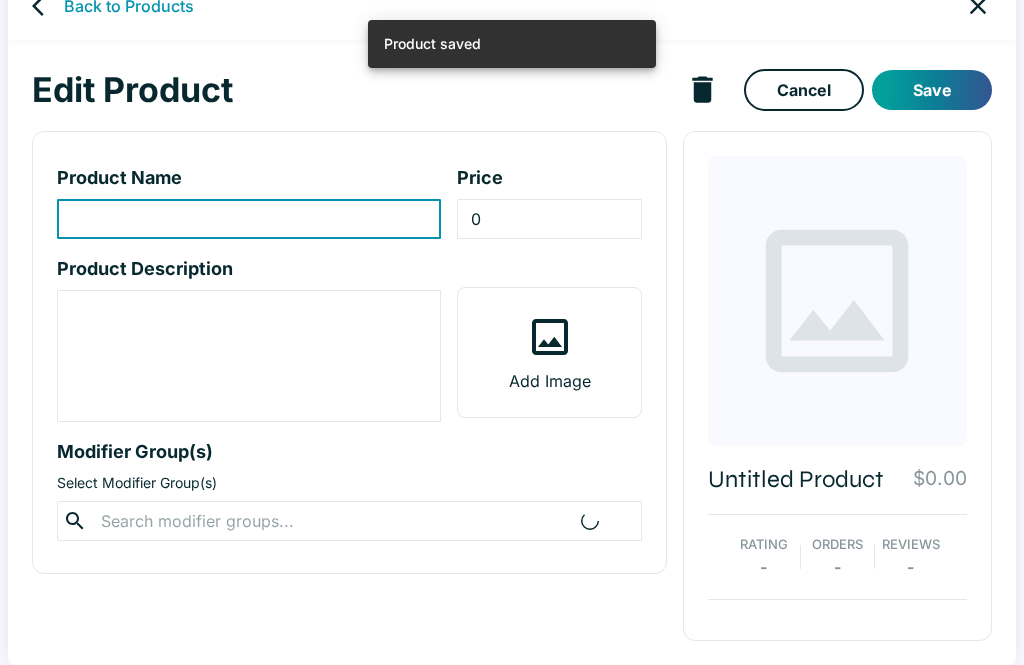 scroll, scrollTop: 0, scrollLeft: 0, axis: both 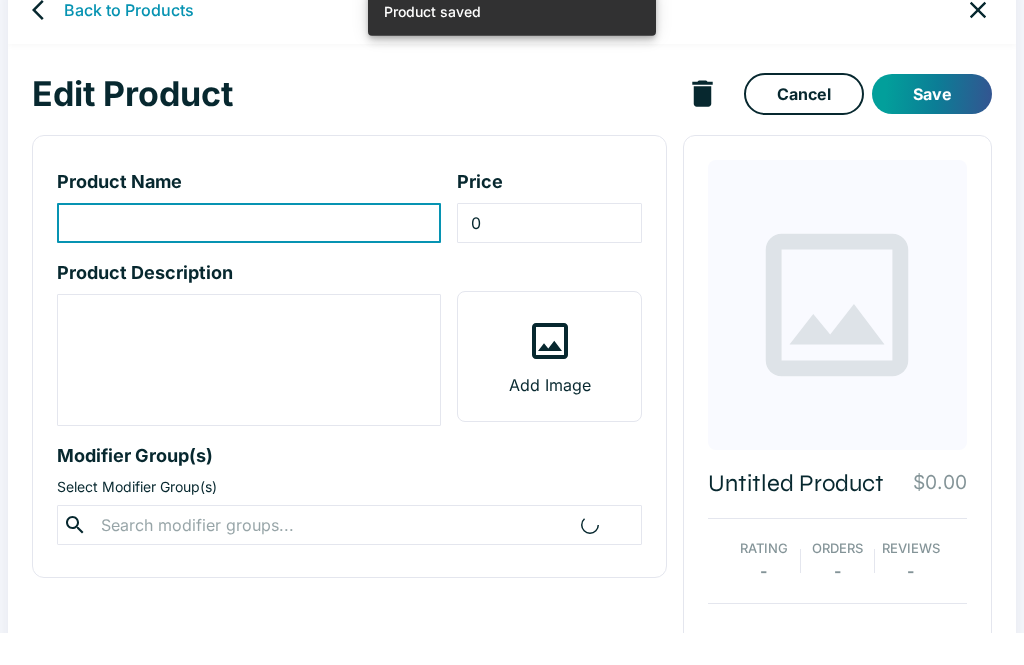 type on "Ton Katsu Entree" 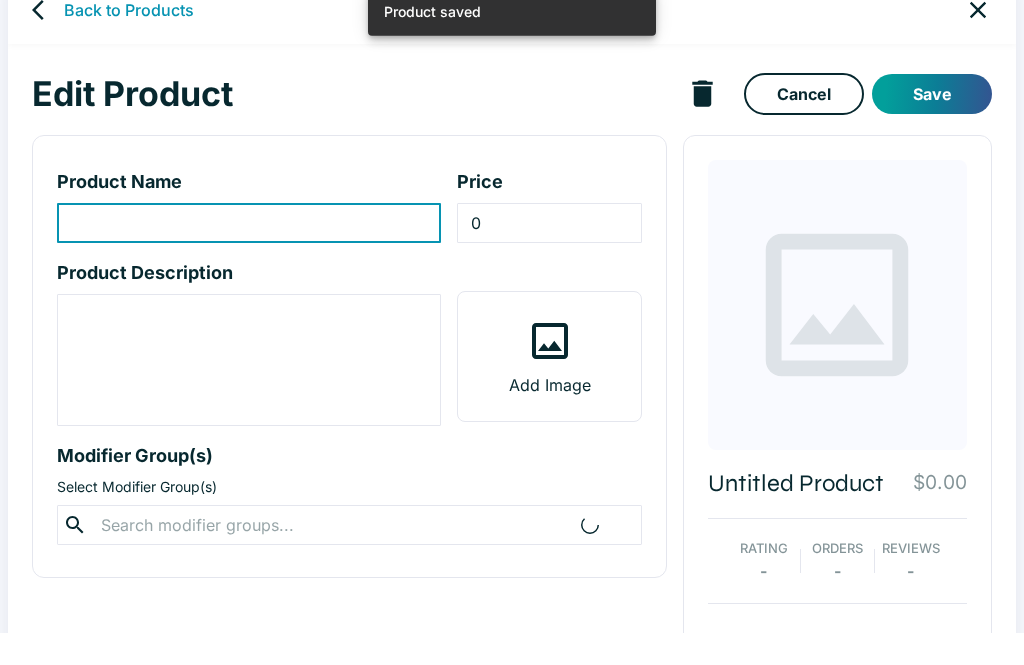 type on "15.95" 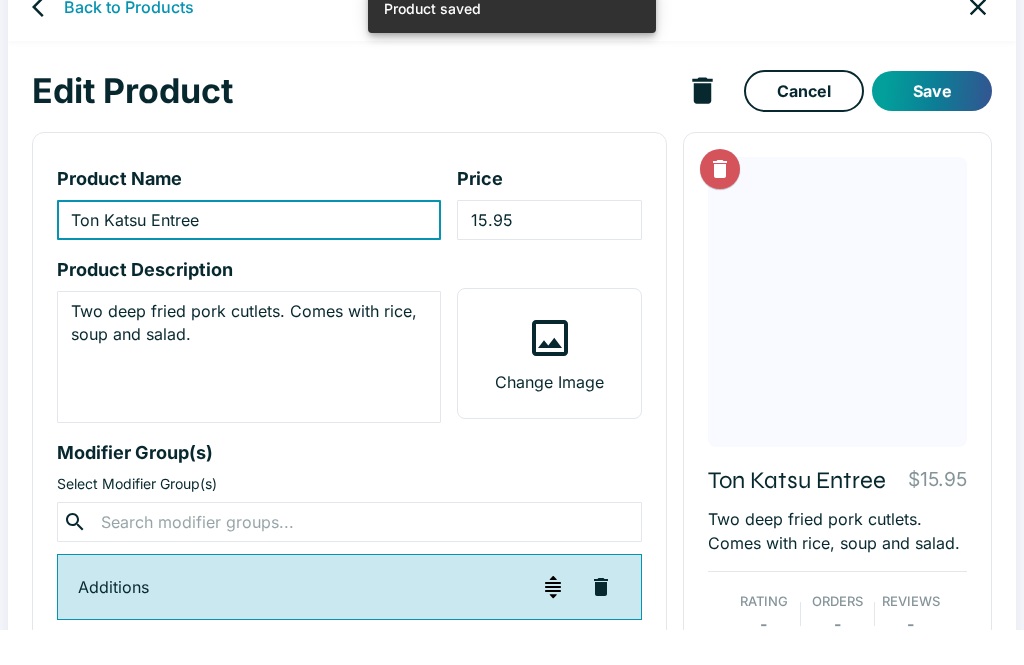 scroll, scrollTop: 35, scrollLeft: 0, axis: vertical 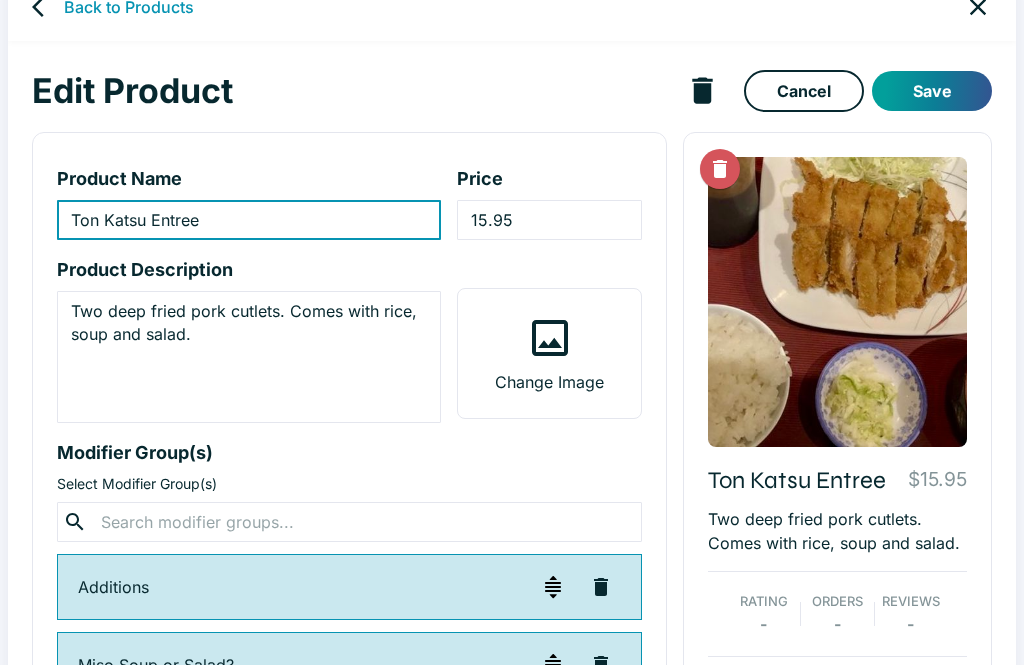 click on "Two deep fried pork cutlets. Comes with rice, soup and salad." at bounding box center [249, 357] 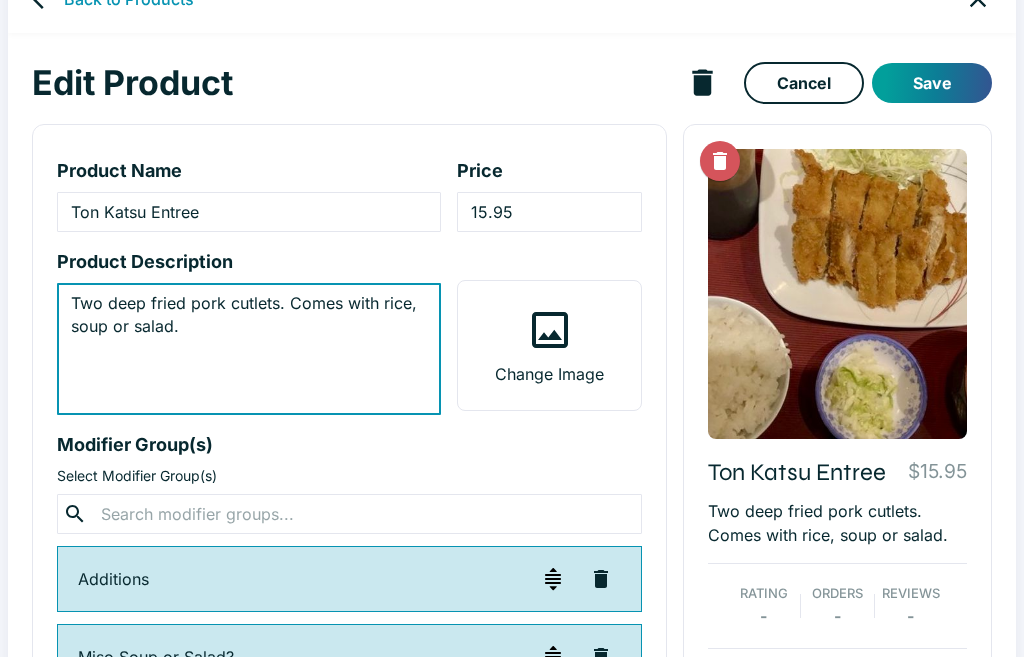 type on "Two deep fried pork cutlets. Comes with rice, soup or salad." 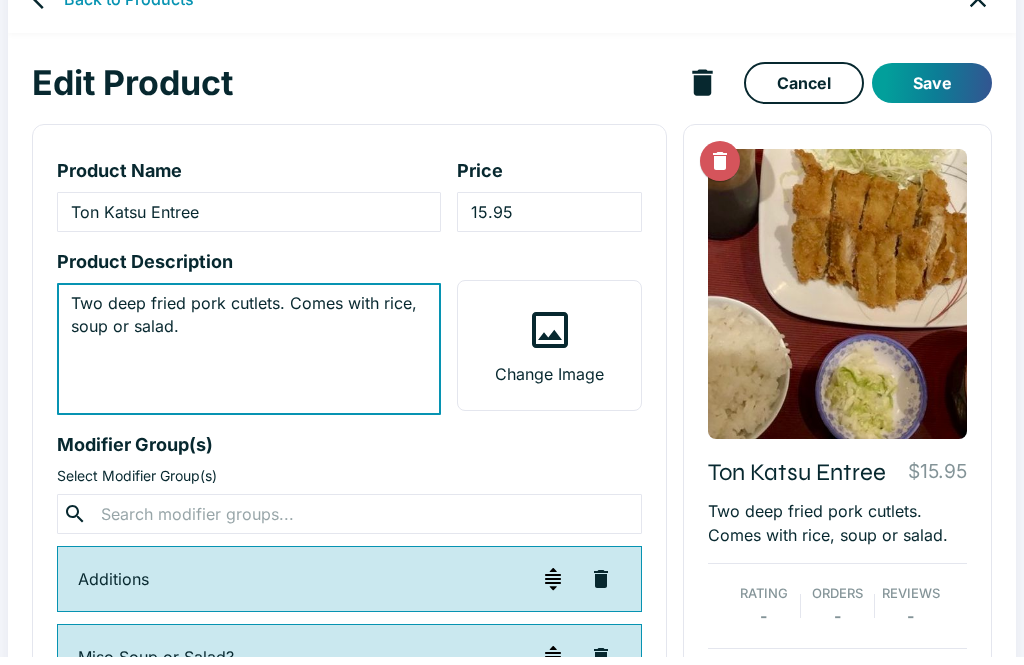 click on "Save" at bounding box center (932, 91) 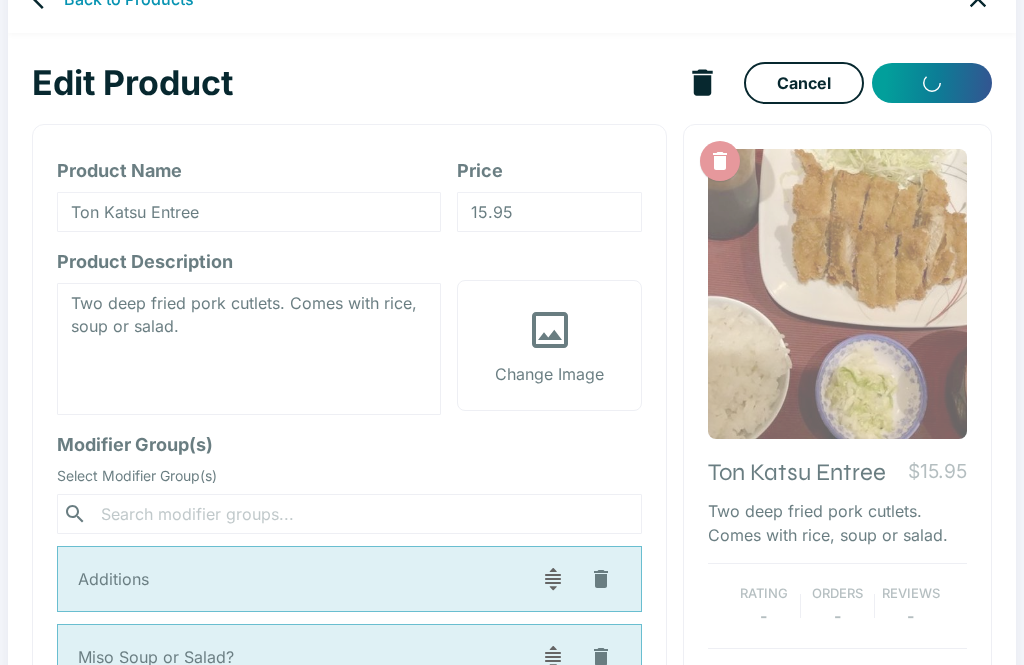 scroll, scrollTop: 8, scrollLeft: 0, axis: vertical 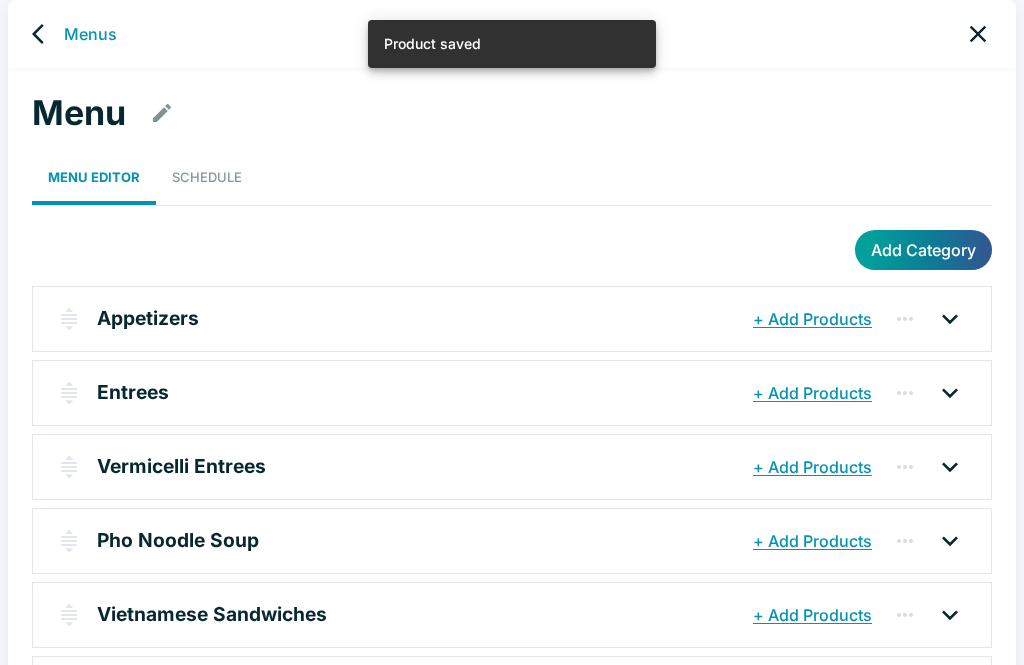 click 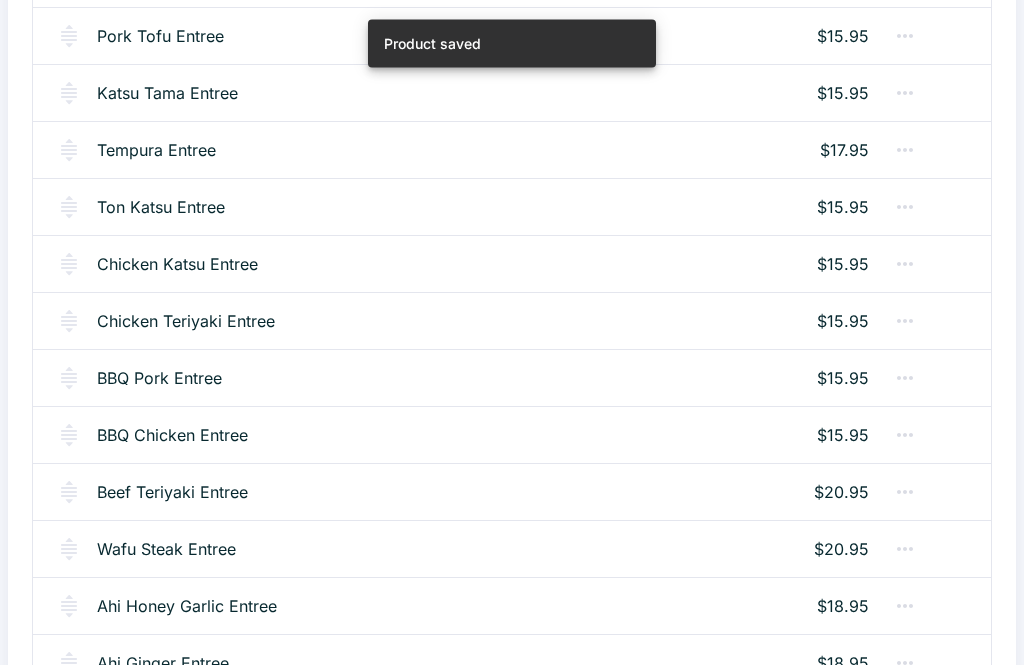 scroll, scrollTop: 507, scrollLeft: 0, axis: vertical 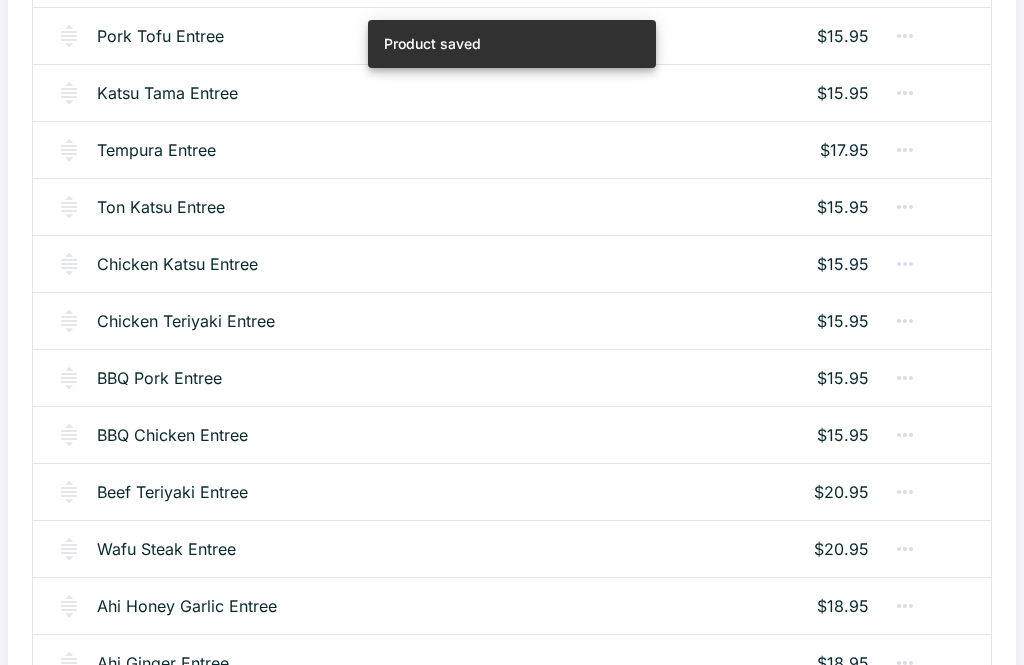 click on "Chicken Katsu Entree" at bounding box center [177, 264] 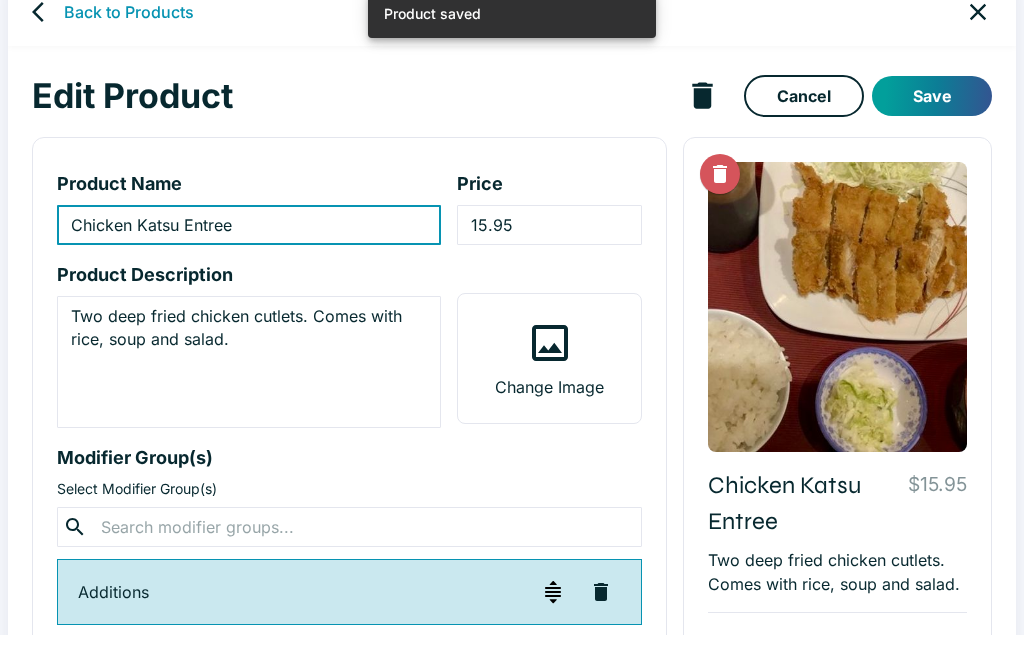 scroll, scrollTop: 35, scrollLeft: 0, axis: vertical 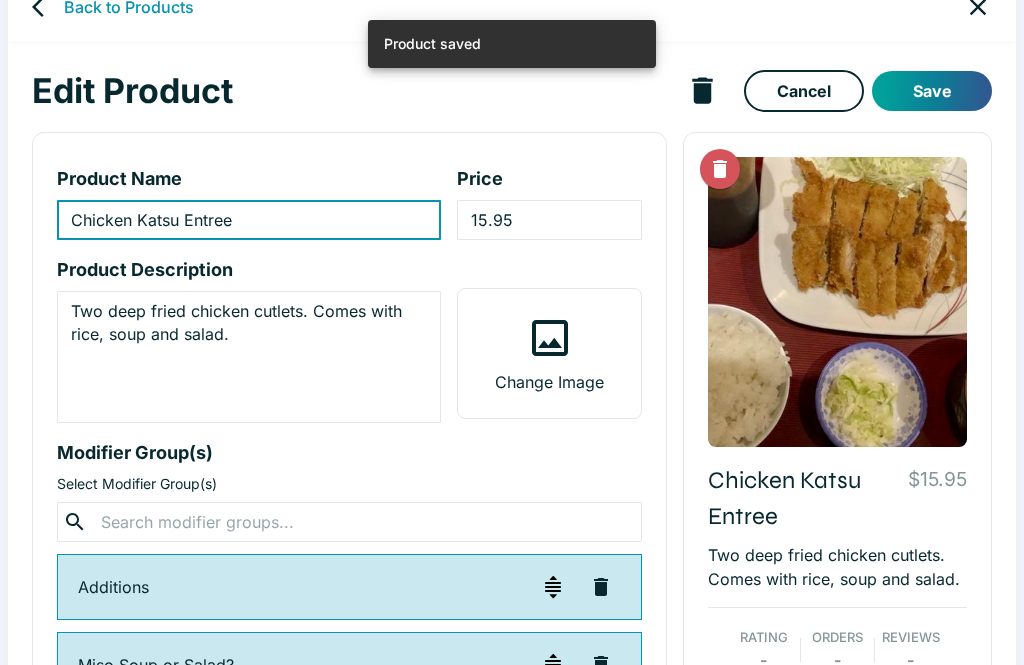 click on "Two deep fried chicken cutlets. Comes with rice, soup and salad." at bounding box center (249, 357) 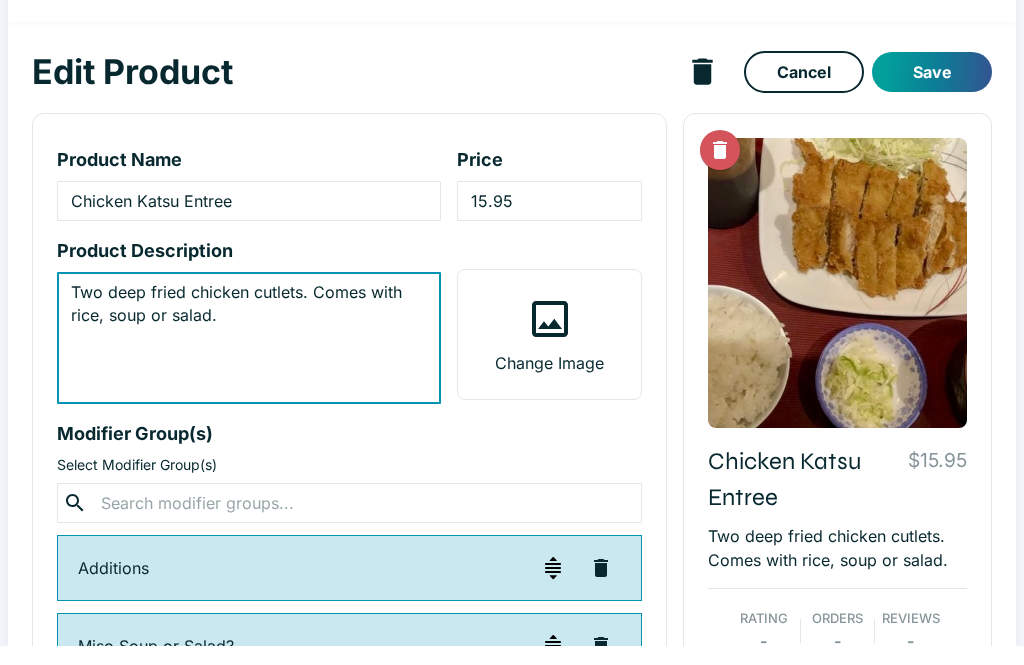 type on "Two deep fried chicken cutlets. Comes with rice, soup or salad." 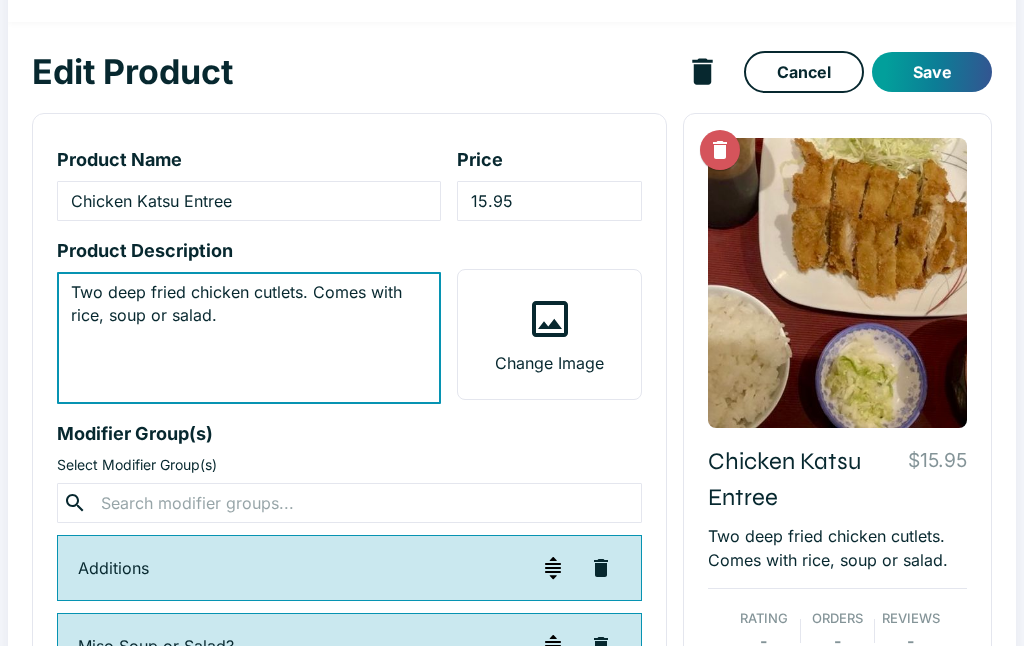click on "Save" at bounding box center [932, 91] 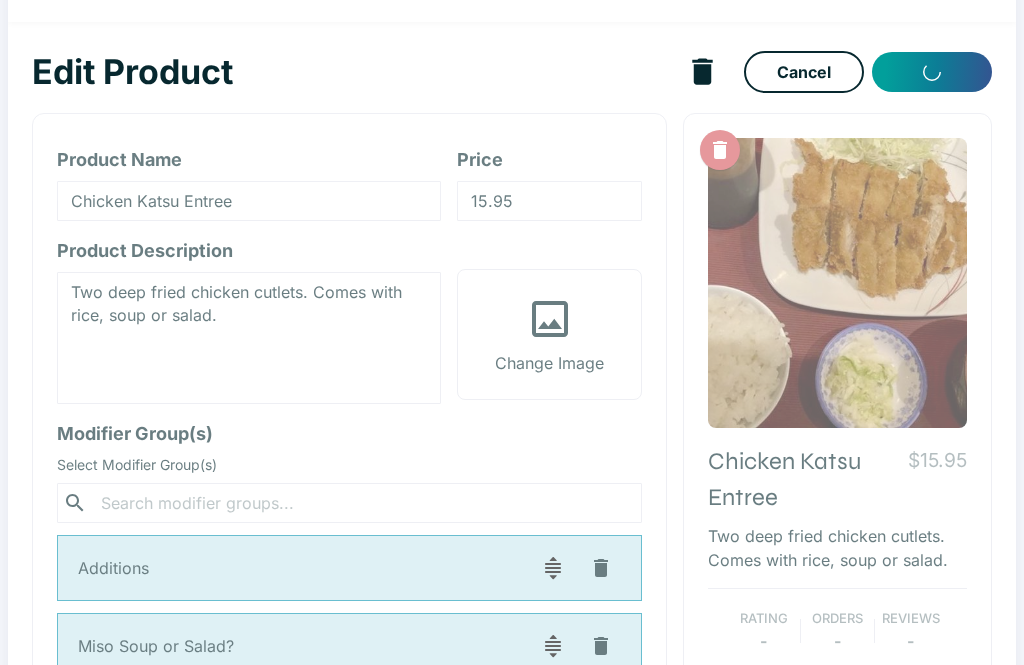 scroll, scrollTop: 8, scrollLeft: 0, axis: vertical 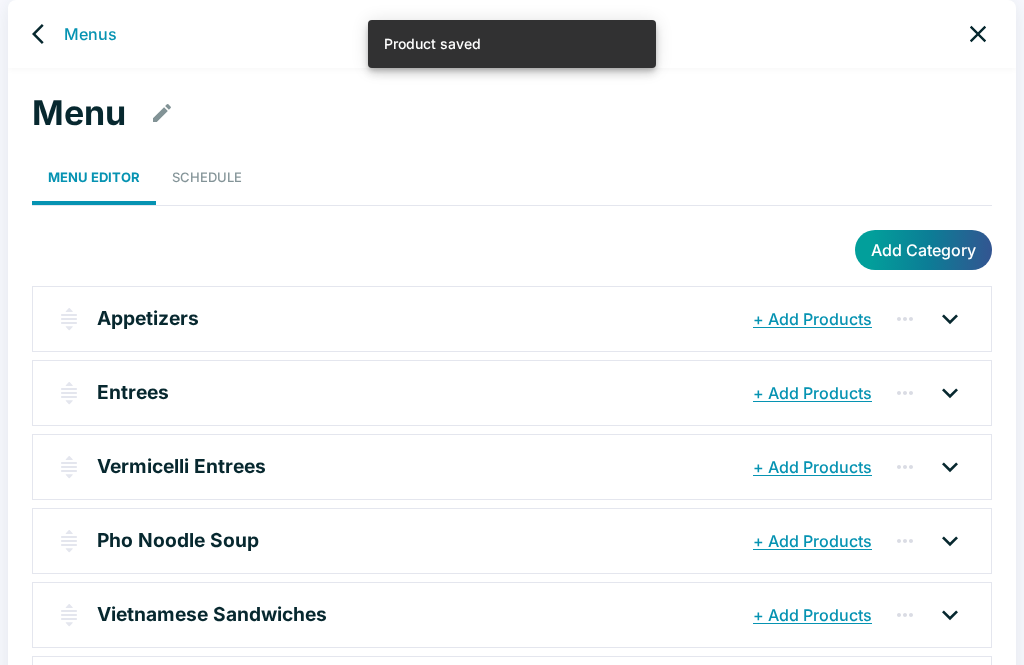 click 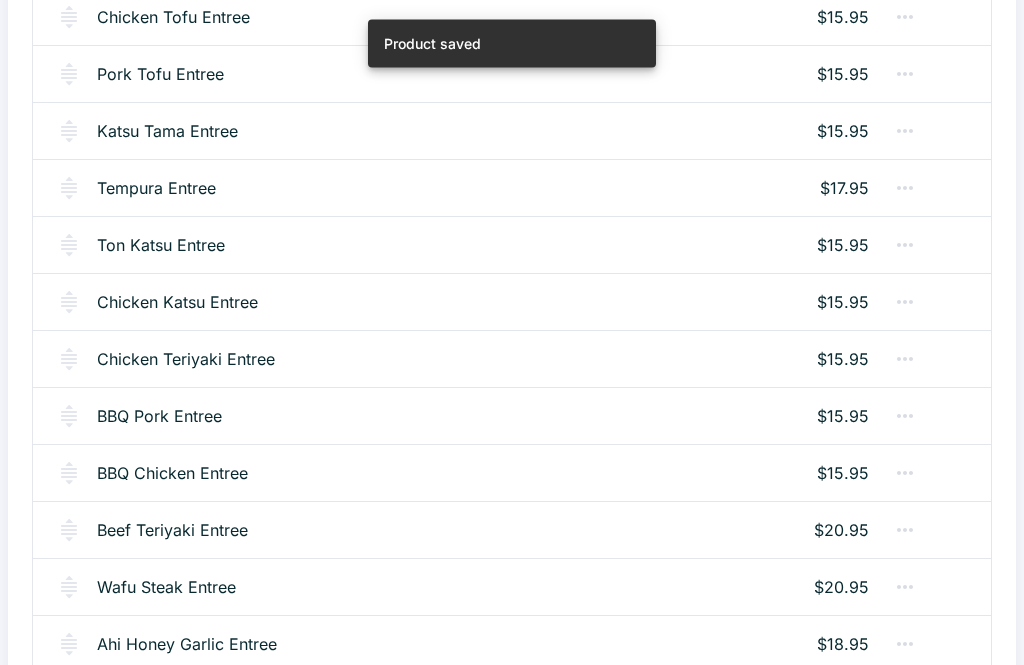scroll, scrollTop: 469, scrollLeft: 0, axis: vertical 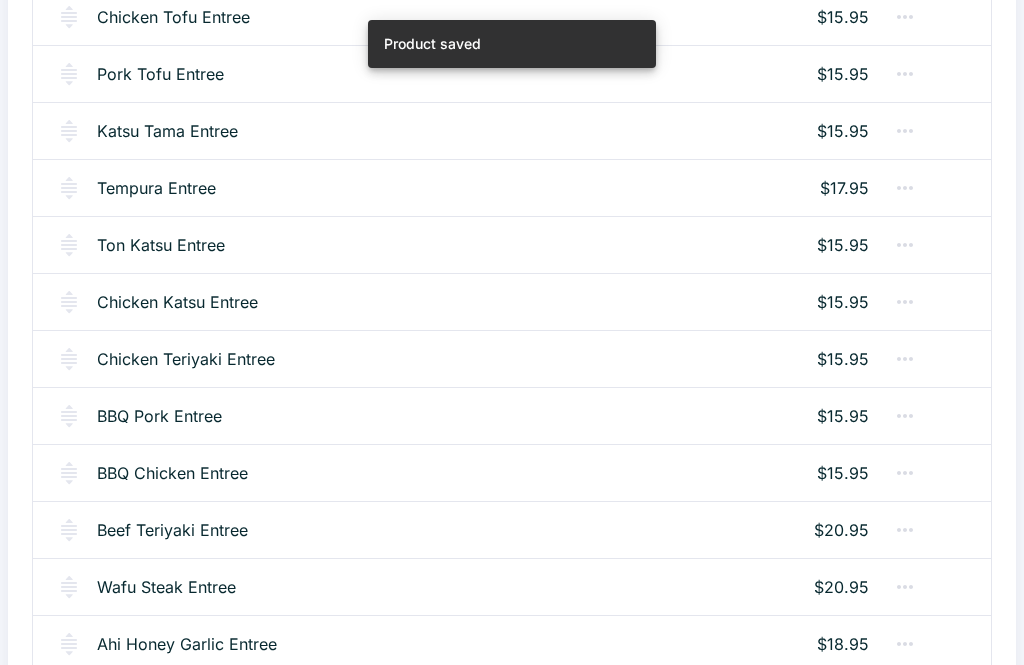 click on "Chicken Teriyaki Entree" at bounding box center [186, 359] 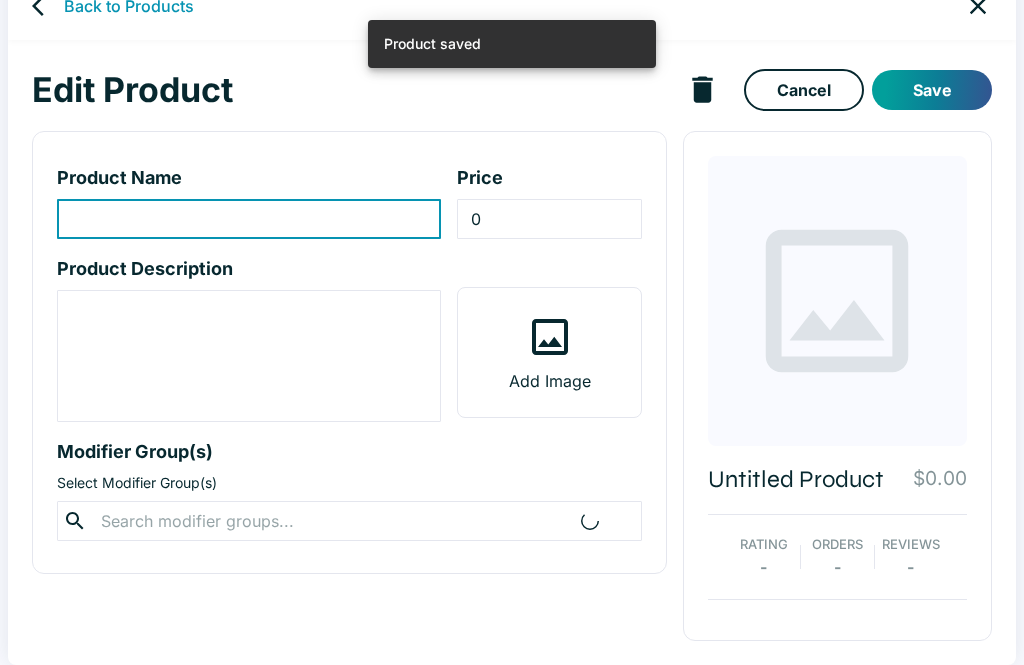 scroll, scrollTop: 0, scrollLeft: 0, axis: both 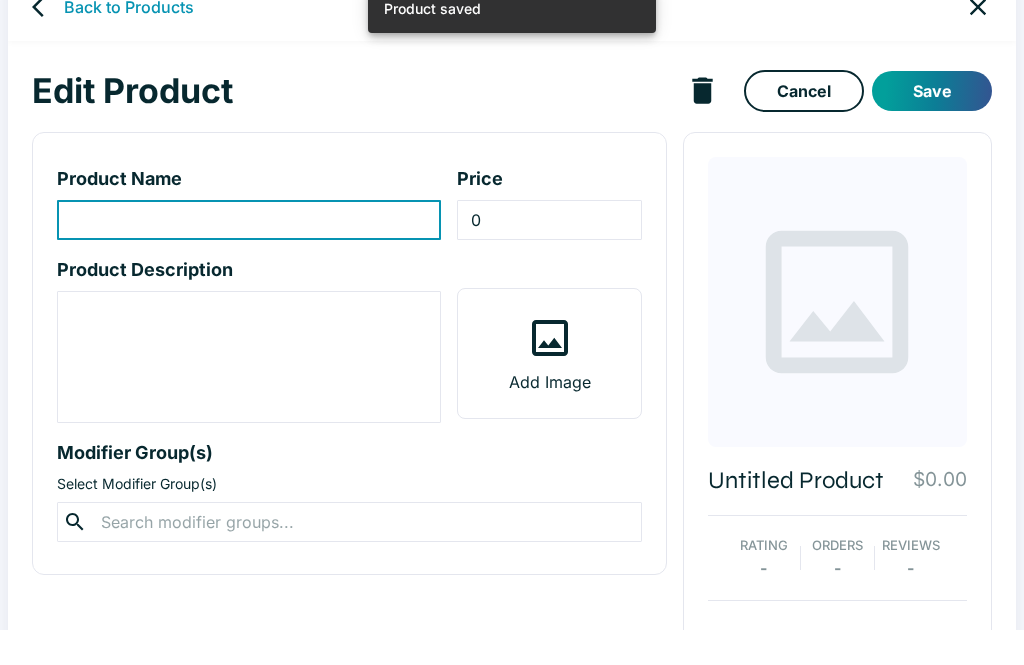 type on "Chicken Teriyaki Entree" 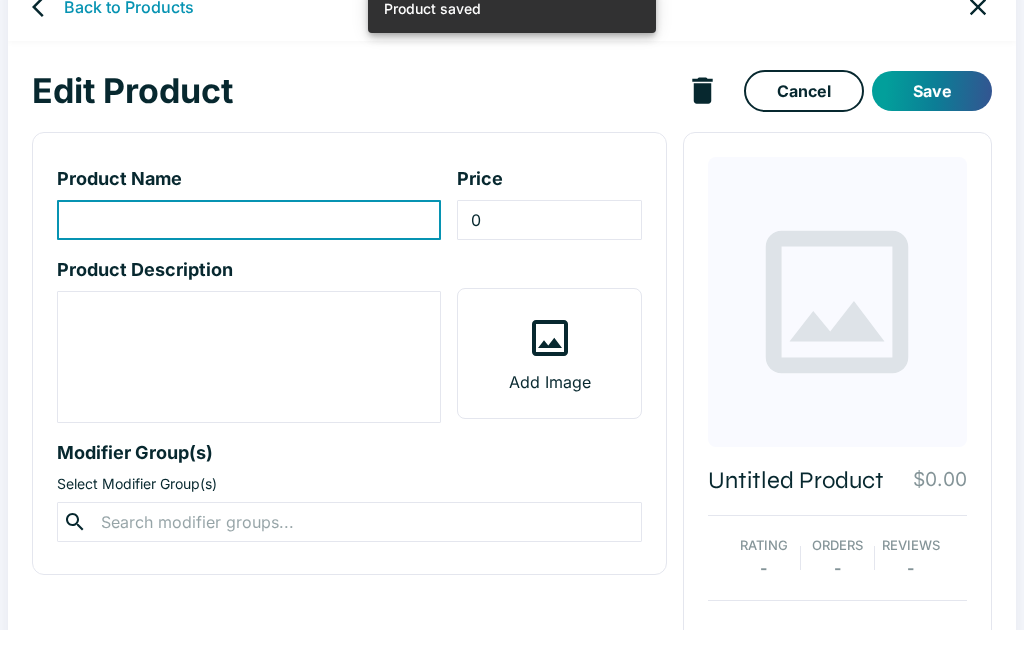 type on "15.95" 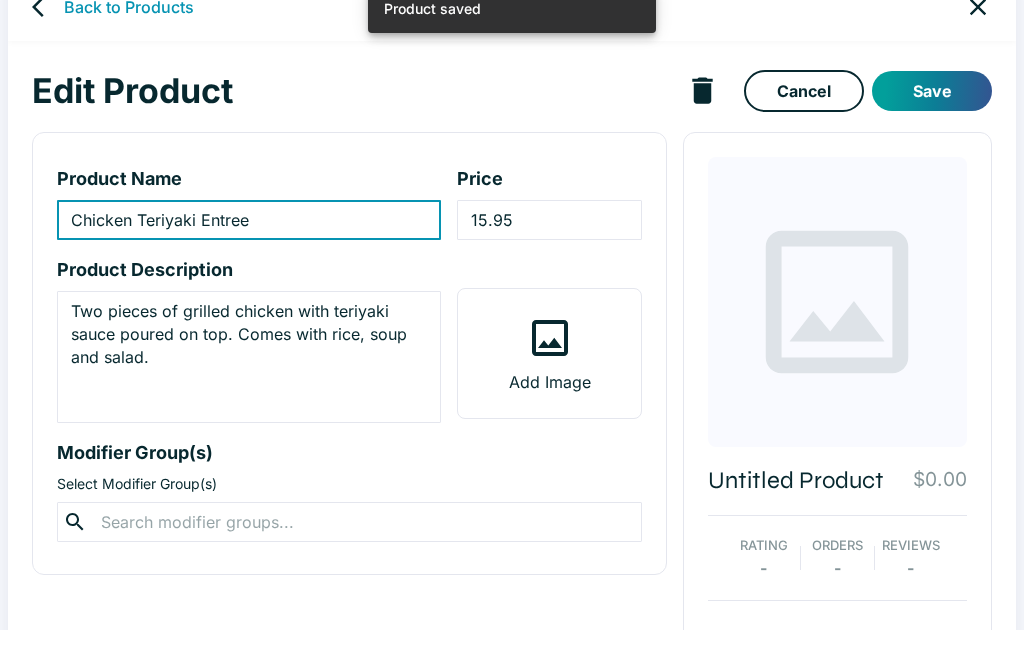scroll, scrollTop: 35, scrollLeft: 0, axis: vertical 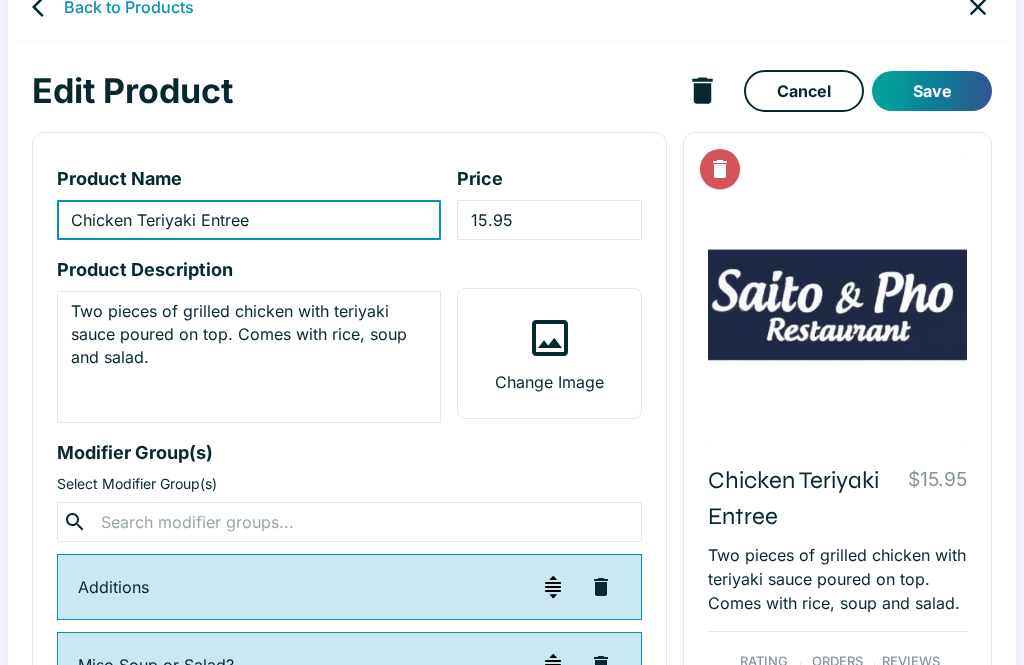 click on "Two pieces of grilled chicken with teriyaki sauce poured on top. Comes with rice, soup and salad." at bounding box center [249, 357] 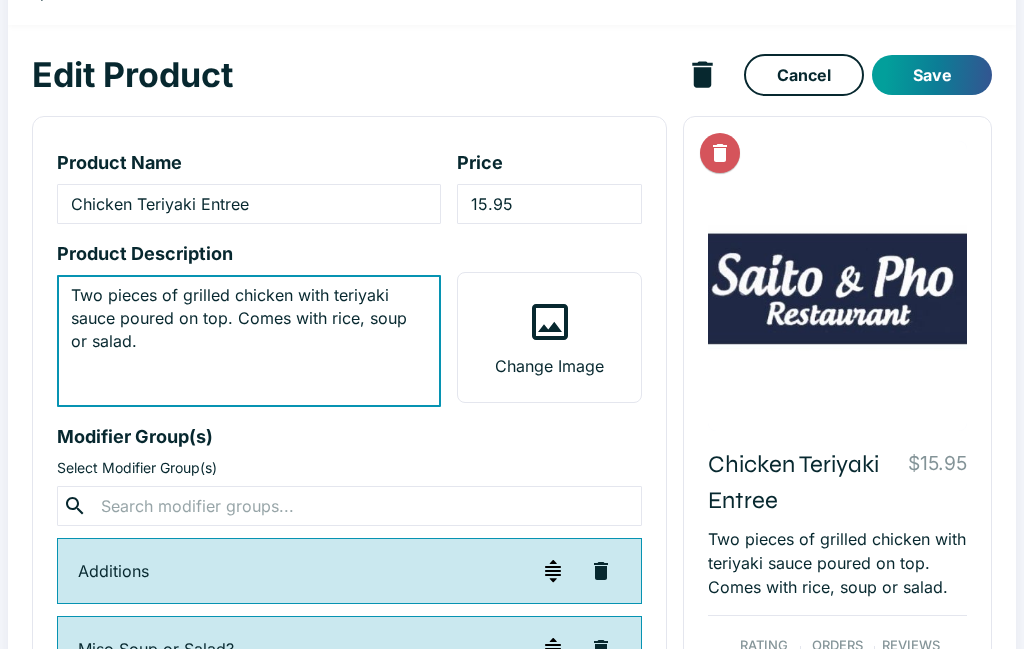 type on "Two pieces of grilled chicken with teriyaki sauce poured on top. Comes with rice, soup or salad." 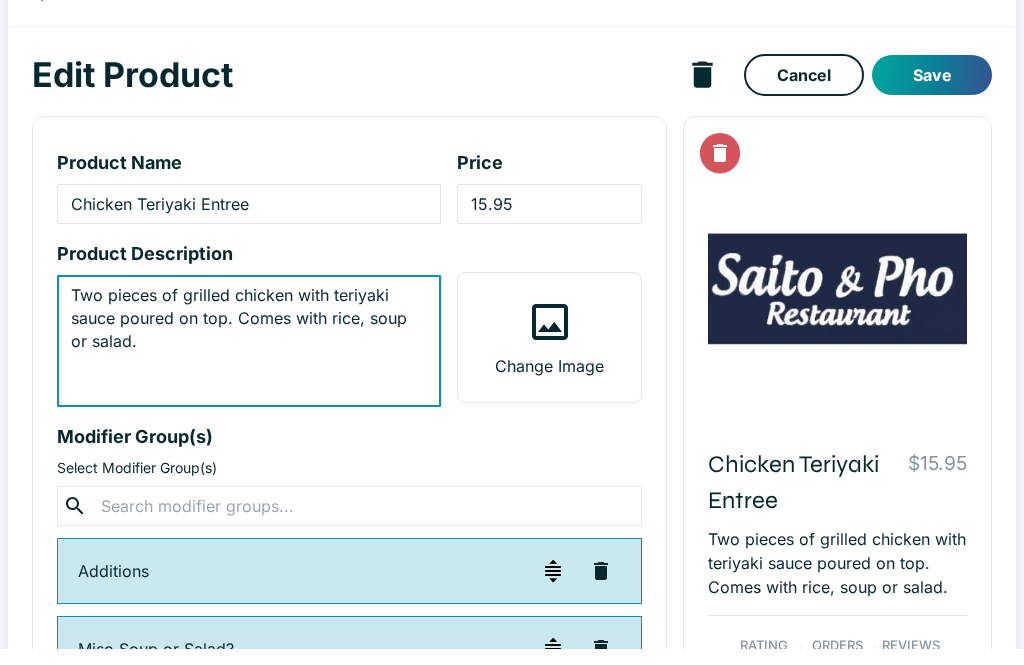 click on "Save" at bounding box center [932, 91] 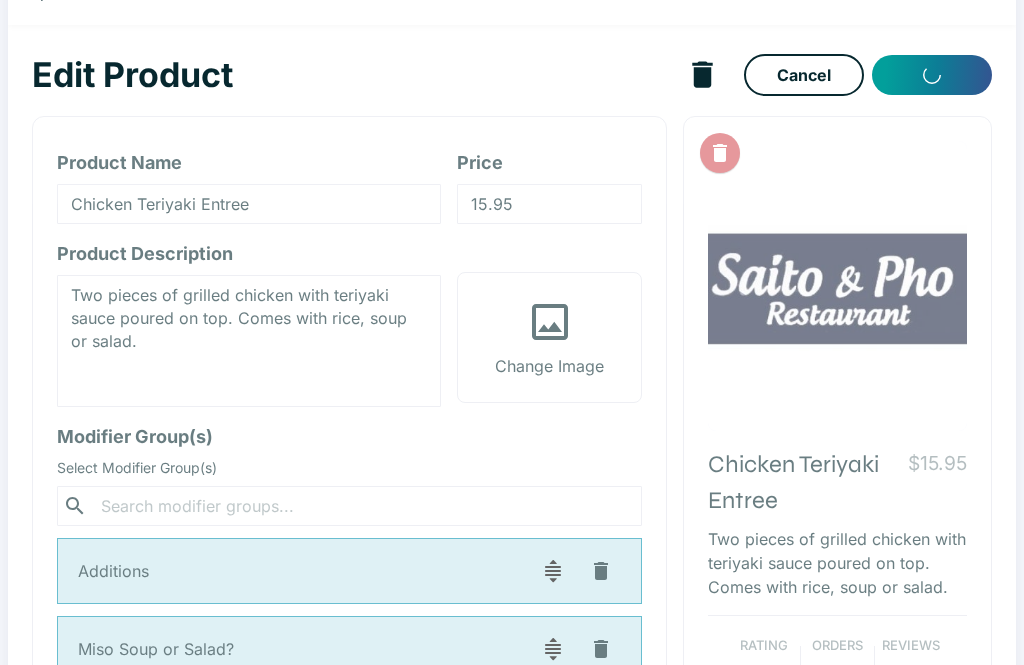 scroll, scrollTop: 8, scrollLeft: 0, axis: vertical 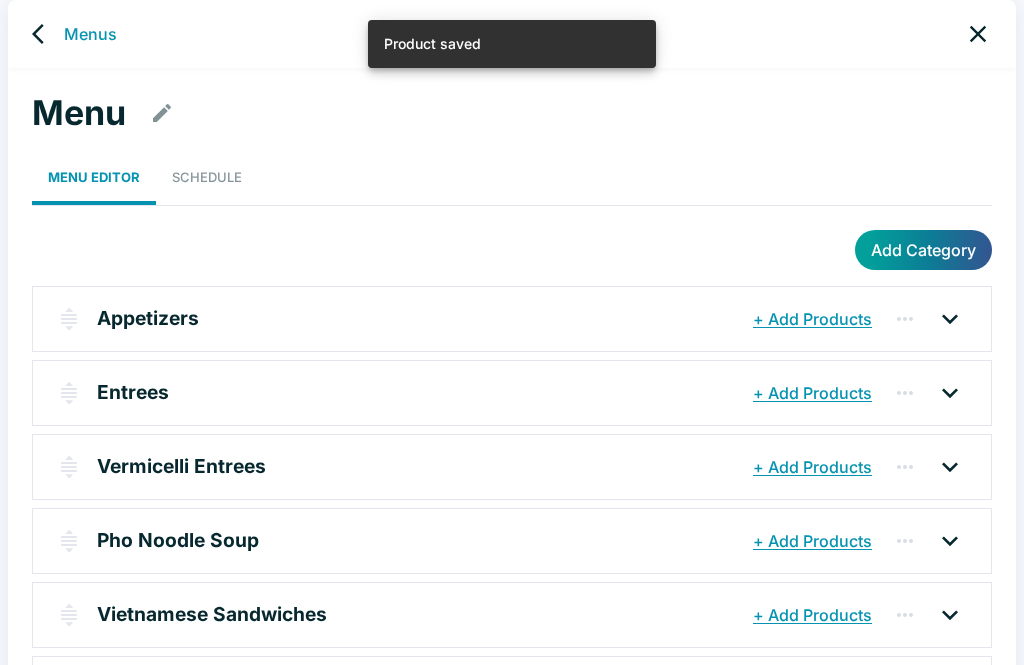 click 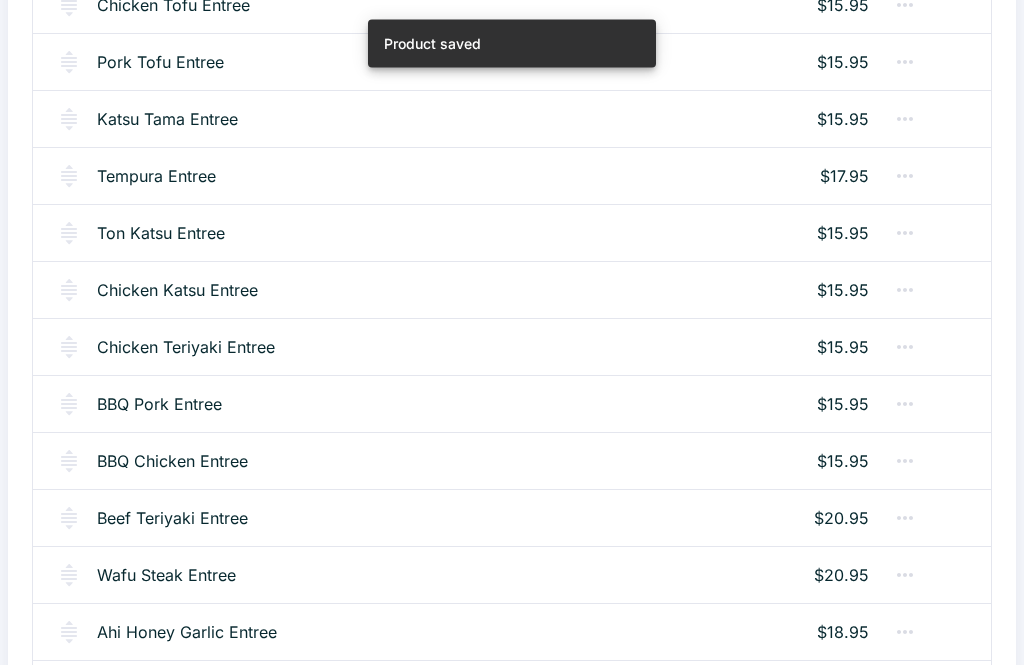 scroll, scrollTop: 484, scrollLeft: 0, axis: vertical 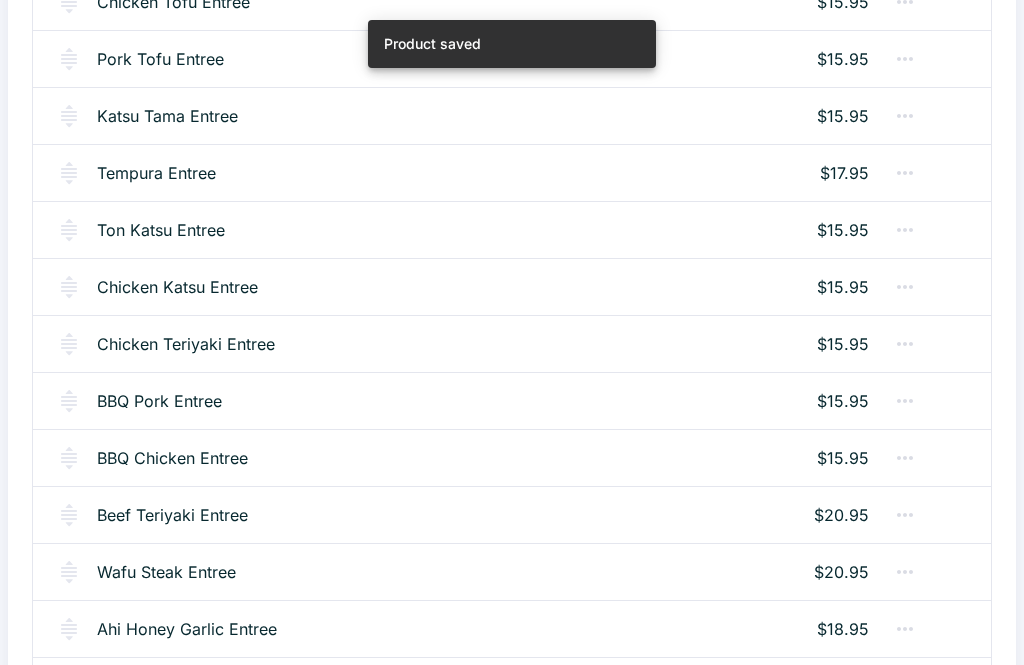 click on "BBQ Pork Entree" at bounding box center (159, 401) 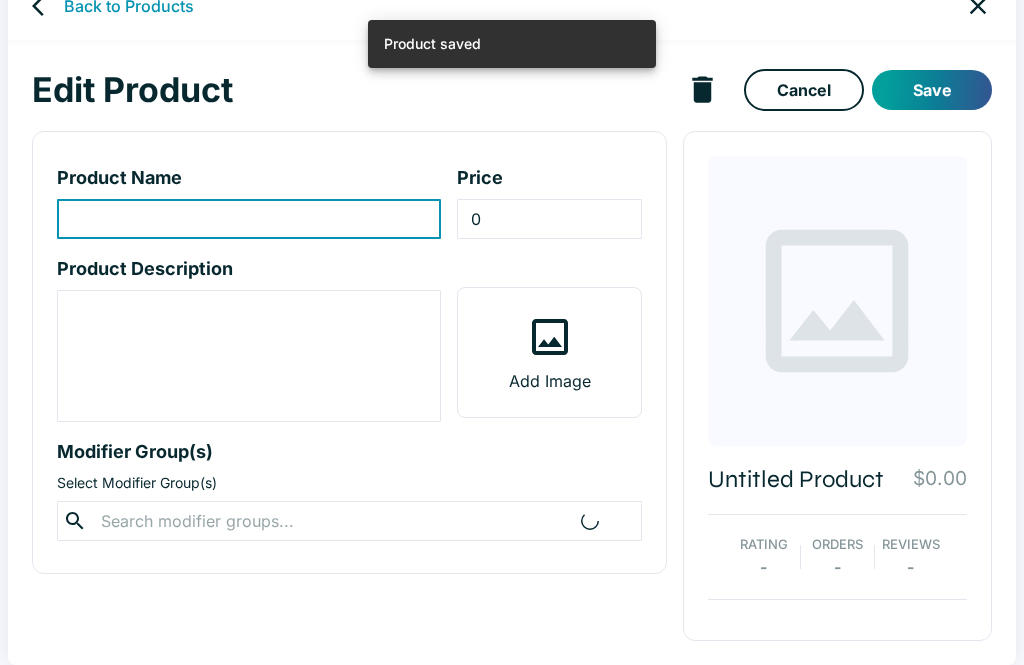 scroll, scrollTop: 0, scrollLeft: 0, axis: both 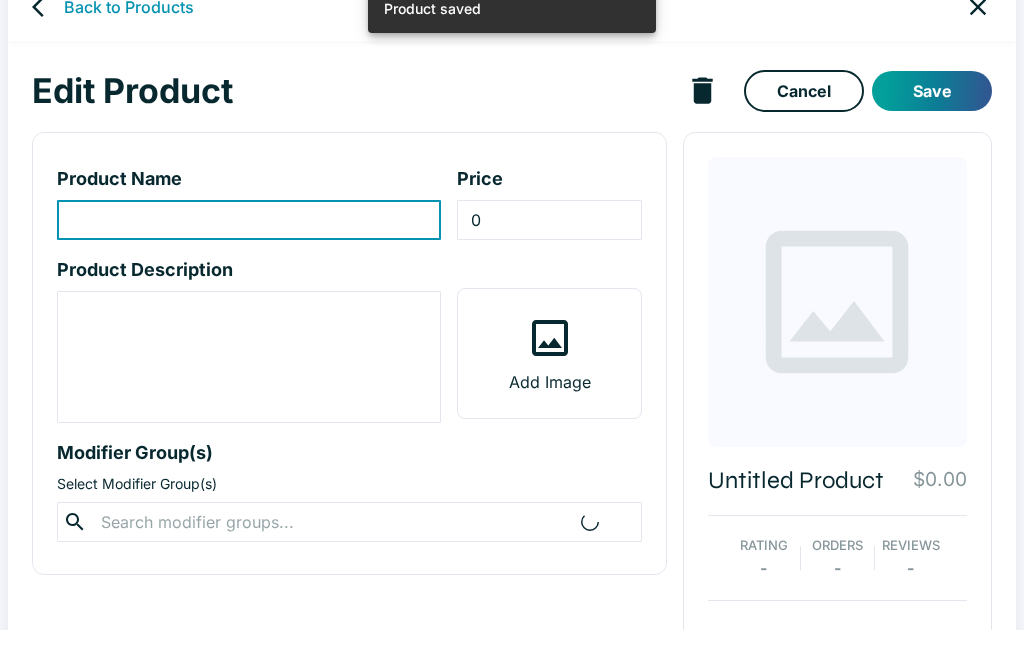 type on "BBQ Pork Entree" 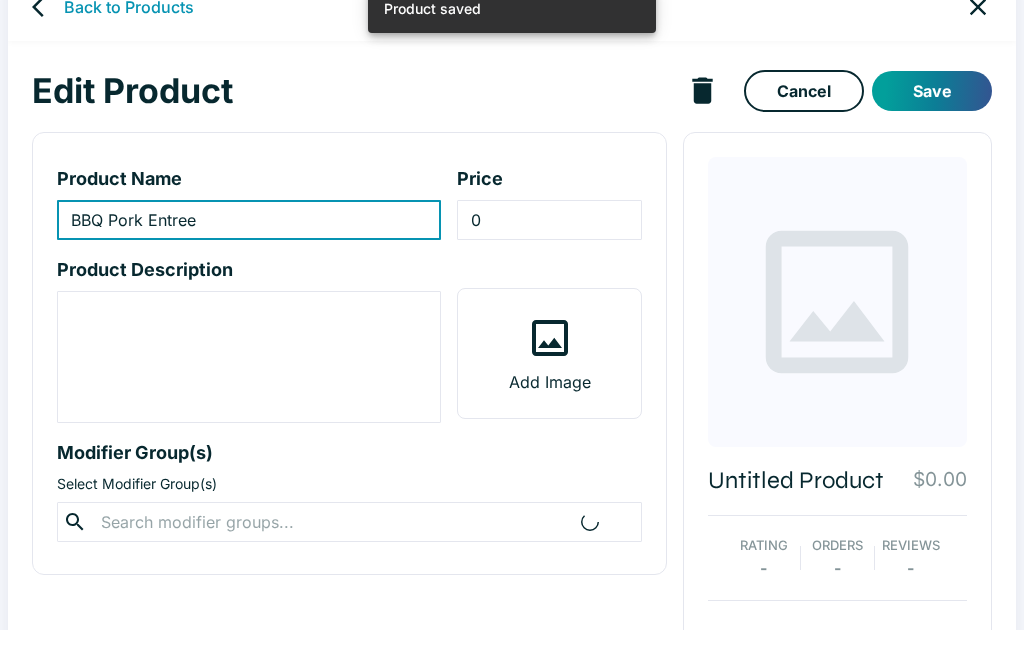 type on "15.95" 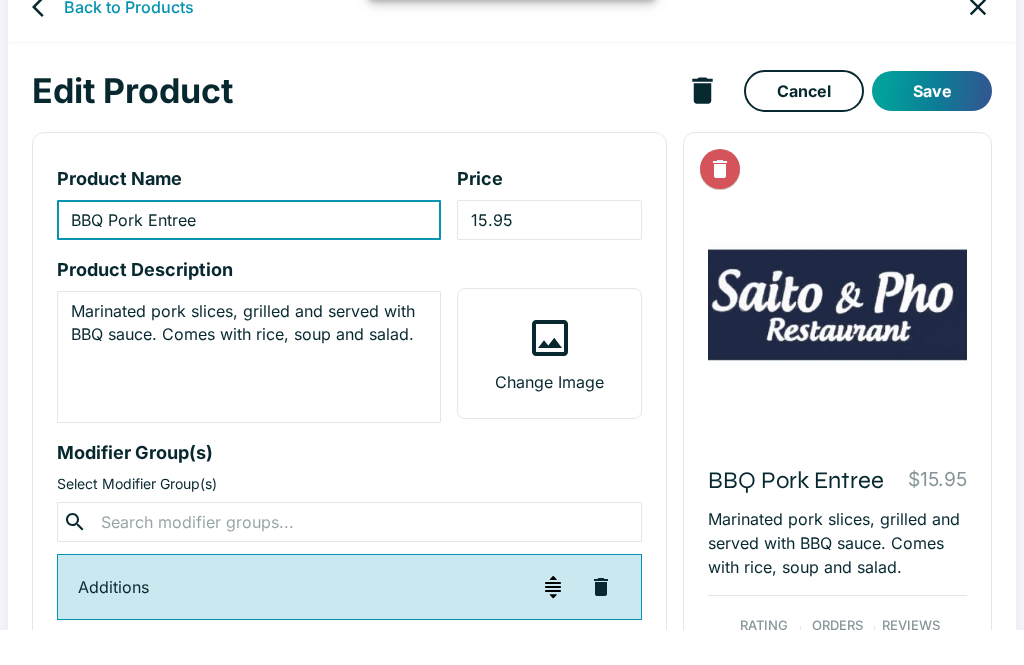 scroll, scrollTop: 35, scrollLeft: 0, axis: vertical 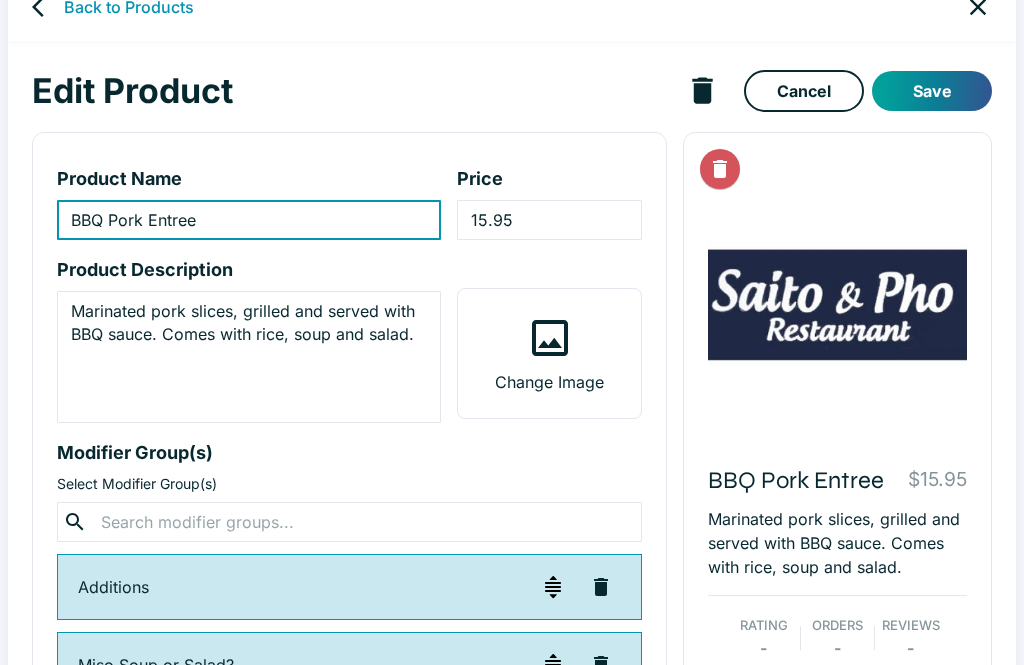 click on "Marinated pork slices, grilled and served with BBQ sauce. Comes with rice, soup and salad." at bounding box center (249, 357) 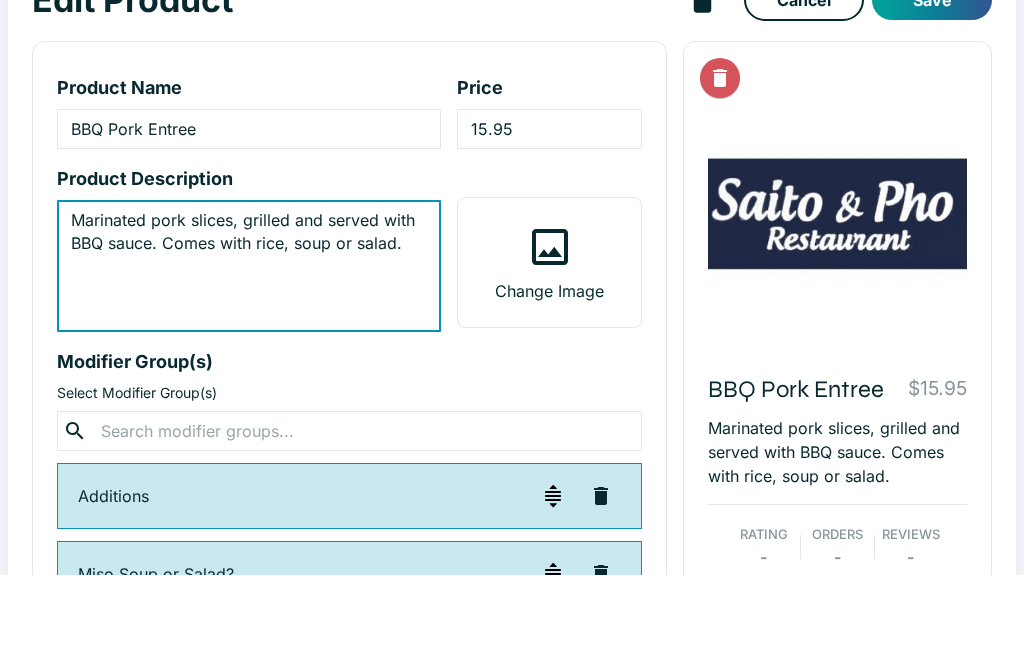 type on "Marinated pork slices, grilled and served with BBQ sauce. Comes with rice, soup or salad." 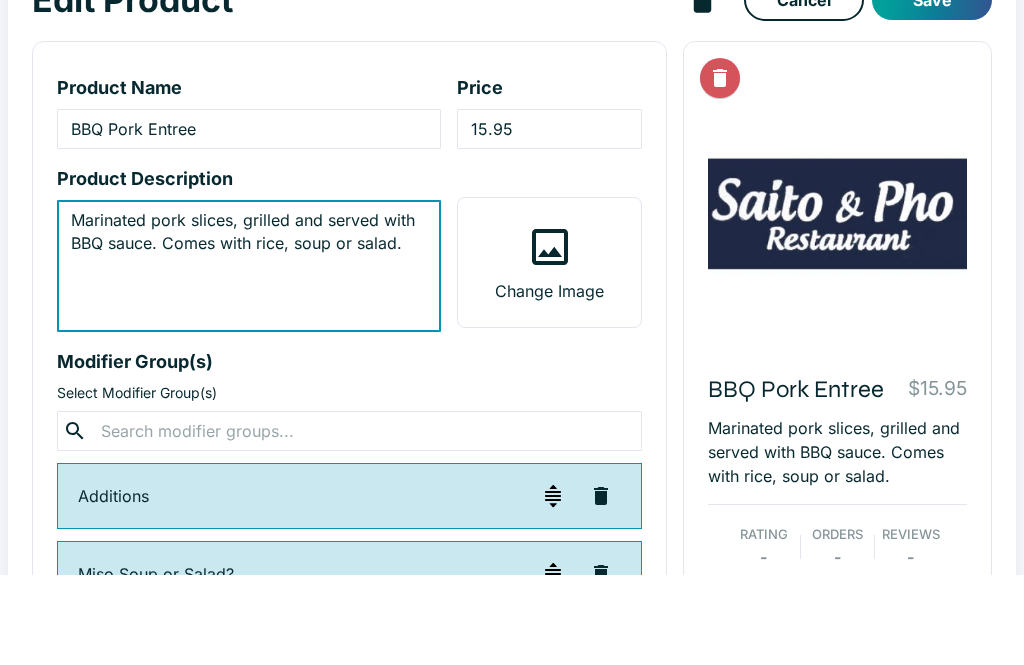 click on "Save" at bounding box center [932, 91] 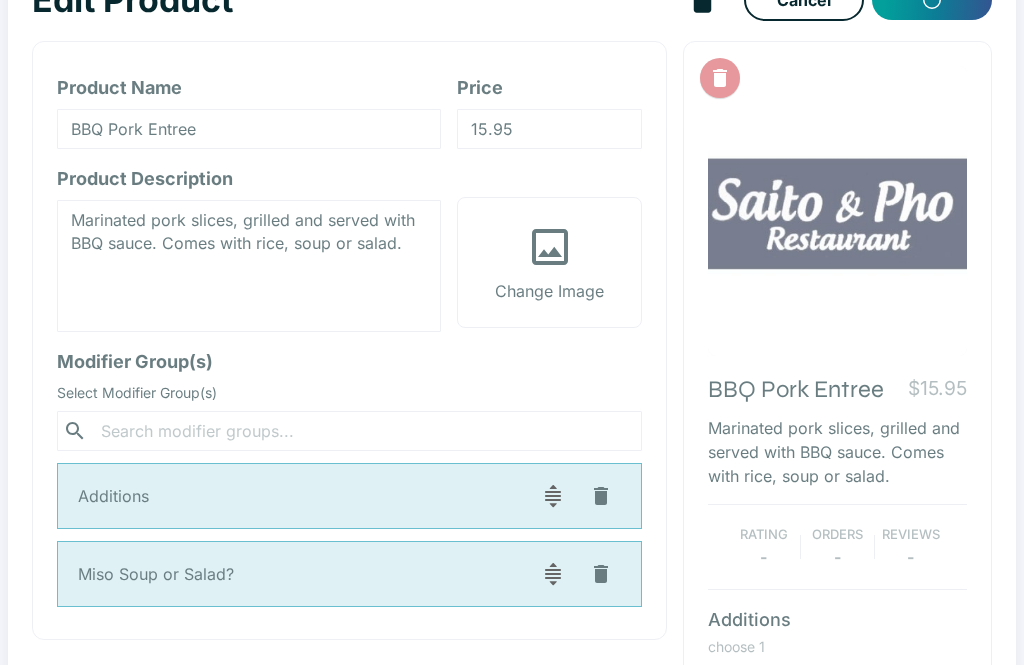 scroll, scrollTop: 8, scrollLeft: 0, axis: vertical 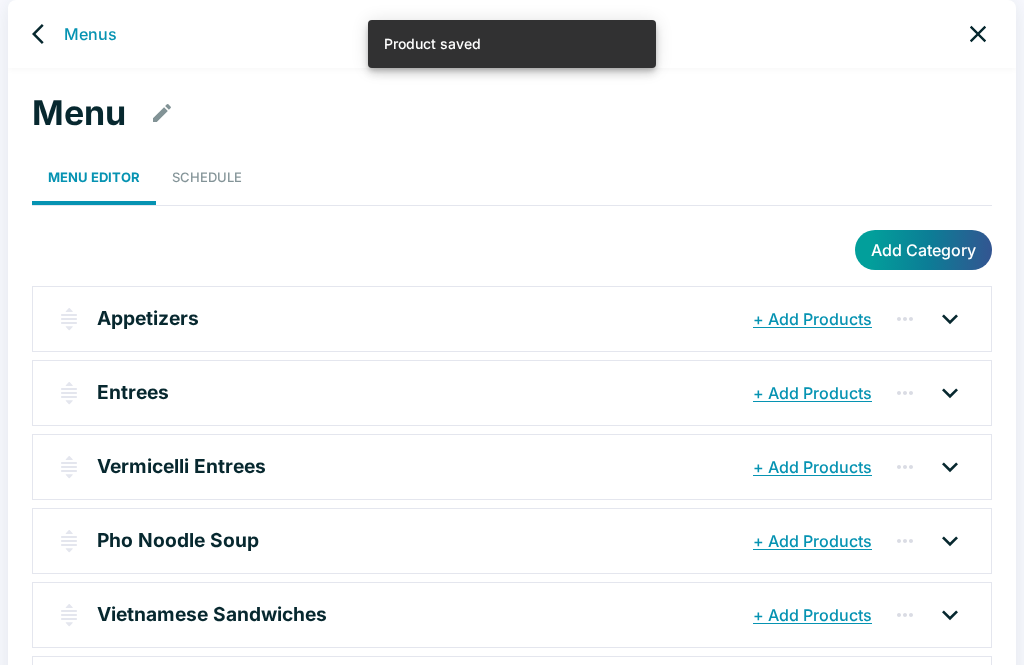 click 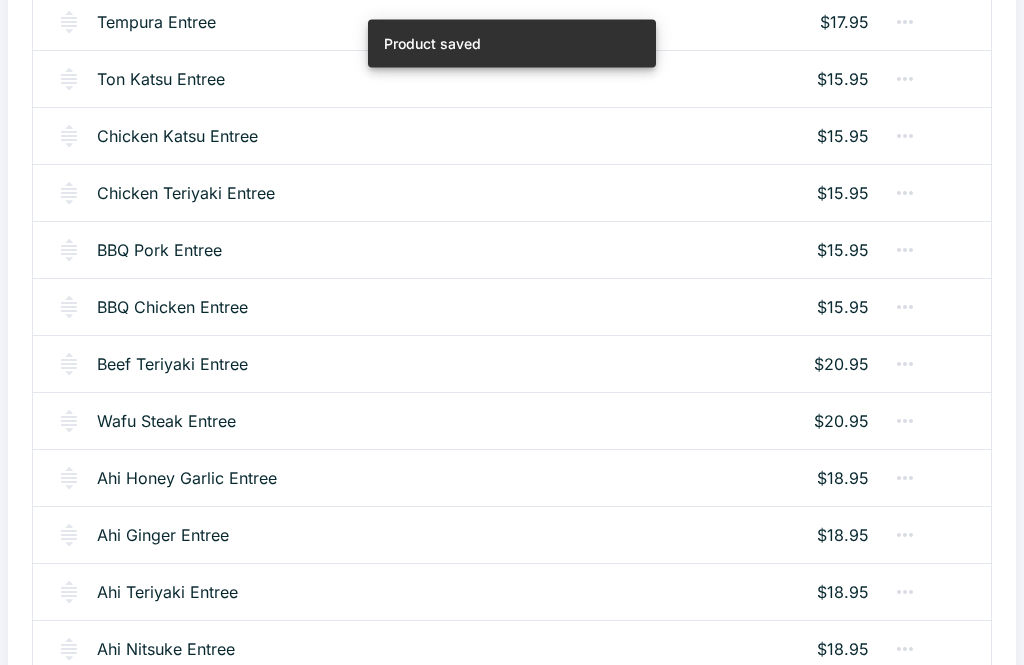 scroll, scrollTop: 638, scrollLeft: 0, axis: vertical 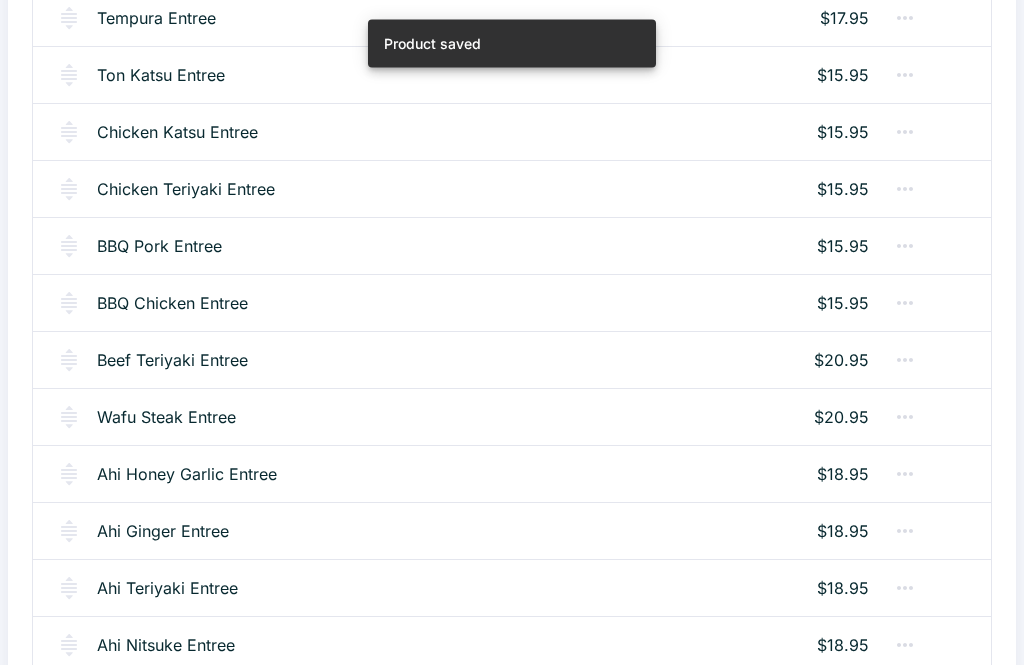 click on "BBQ Chicken Entree" at bounding box center [172, 304] 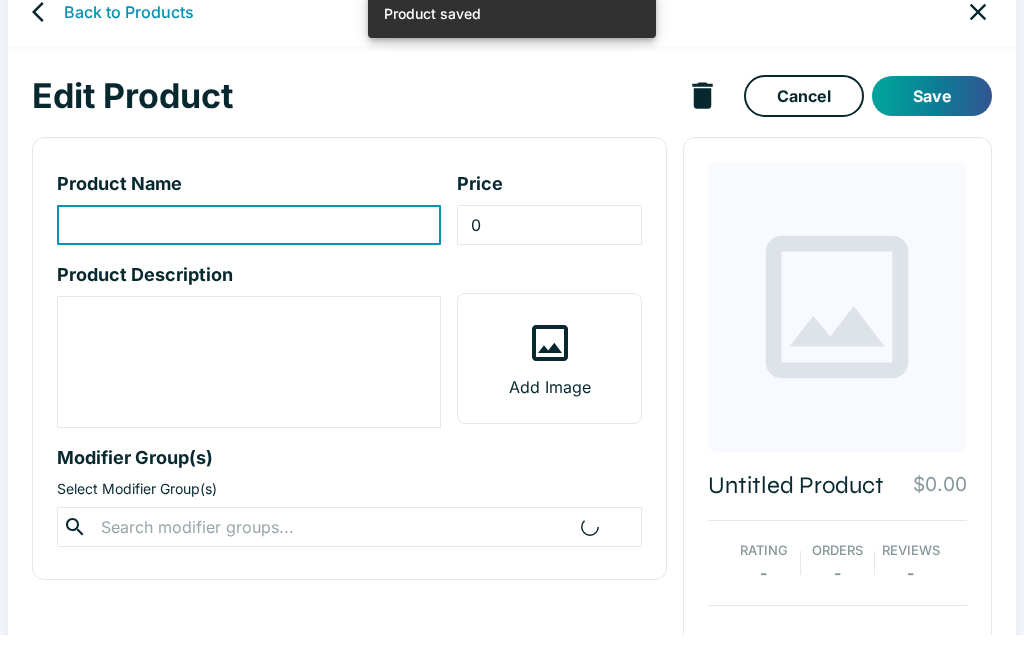 type on "BBQ Chicken Entree" 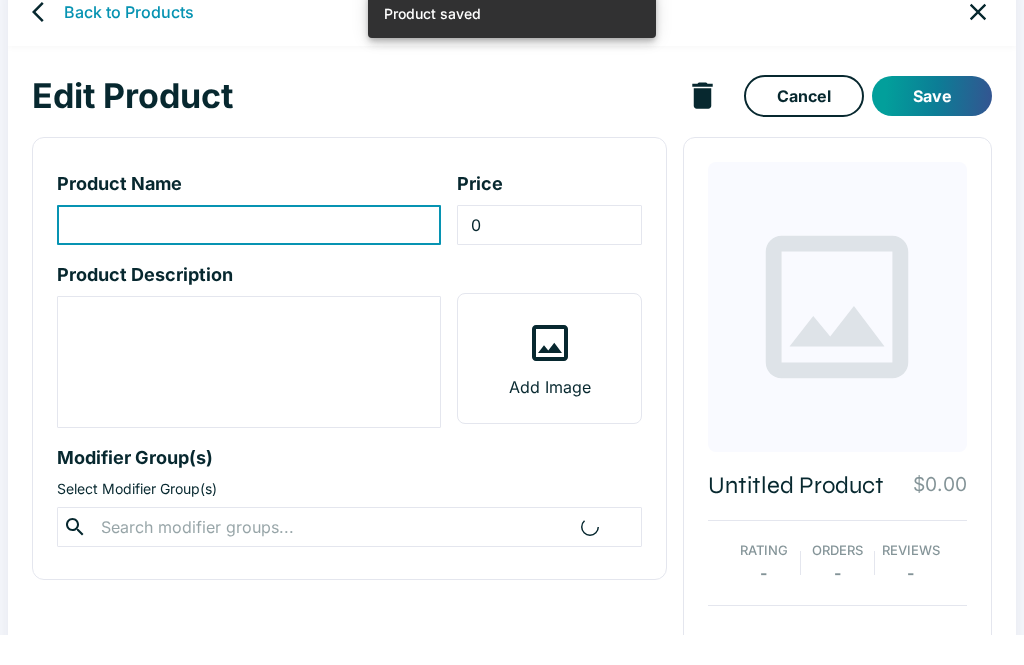 type on "15.95" 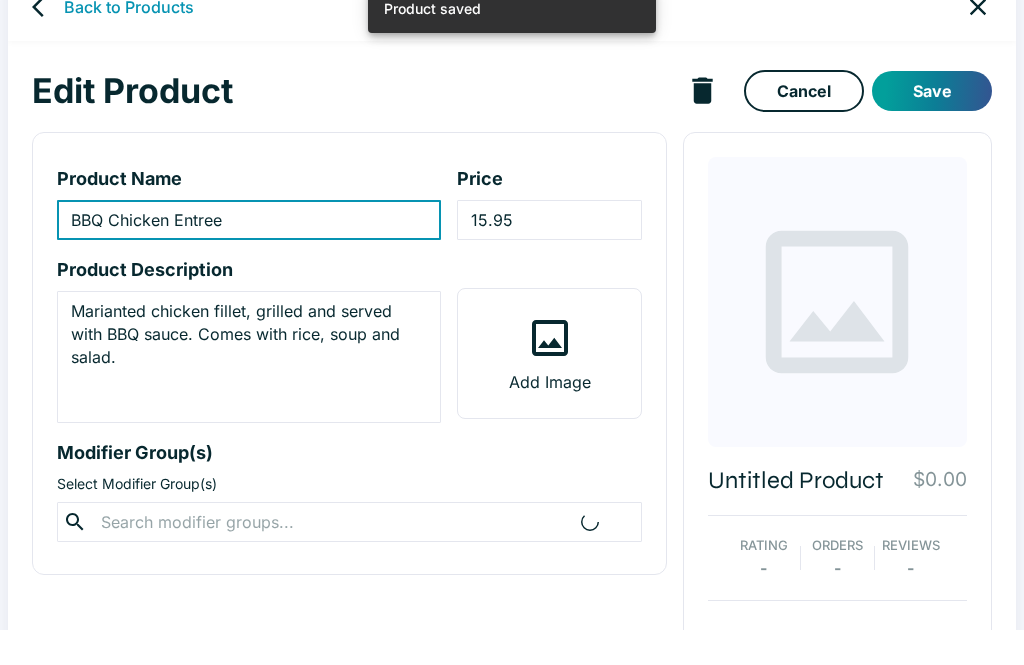 scroll, scrollTop: 35, scrollLeft: 0, axis: vertical 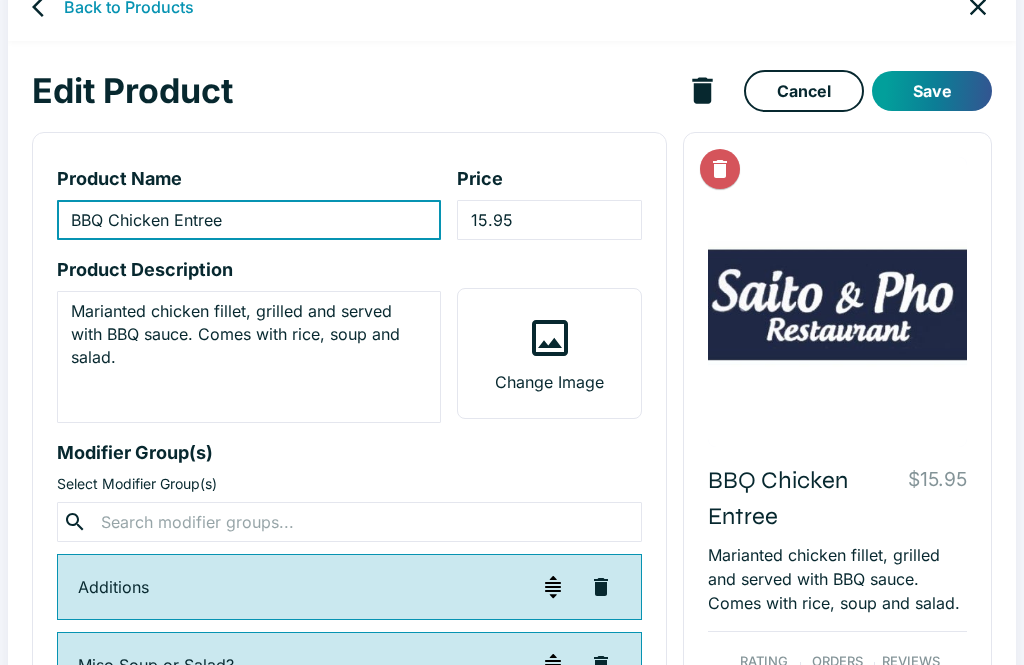 click on "Marianted chicken fillet, grilled and served with BBQ sauce. Comes with rice, soup and salad." at bounding box center (249, 357) 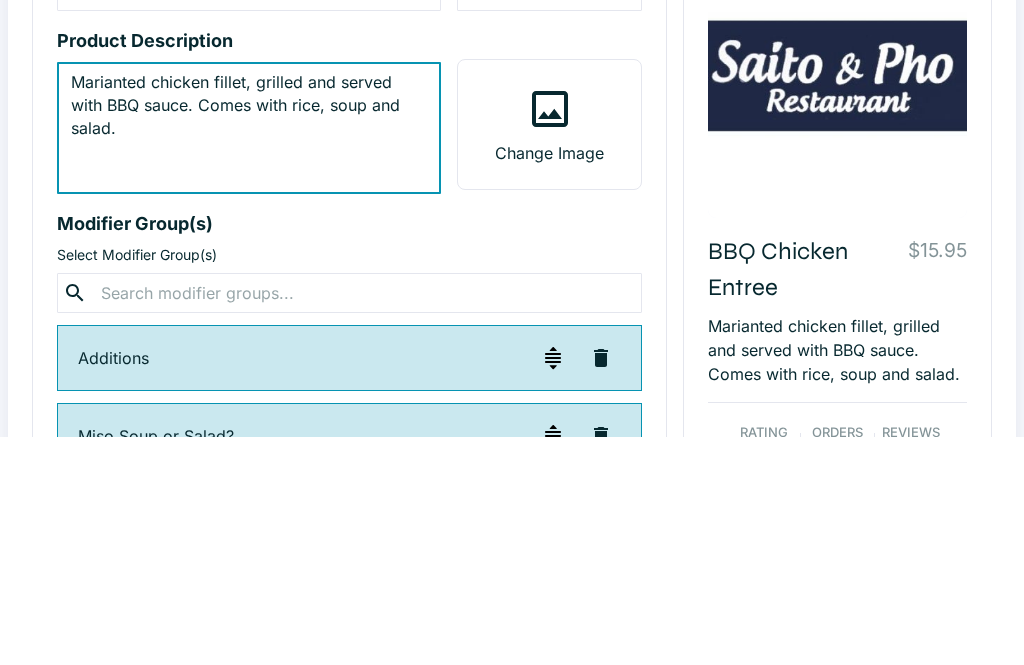 click on "Marianted chicken fillet, grilled and served with BBQ sauce. Comes with rice, soup and salad." at bounding box center [249, 357] 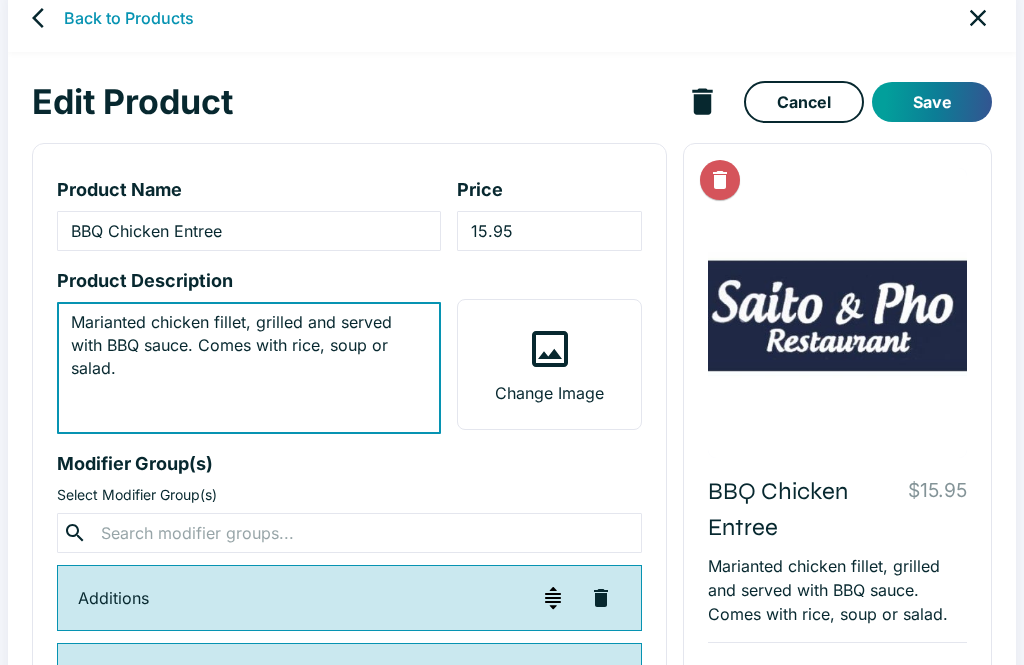 type on "Marianted chicken fillet, grilled and served with BBQ sauce. Comes with rice, soup or salad." 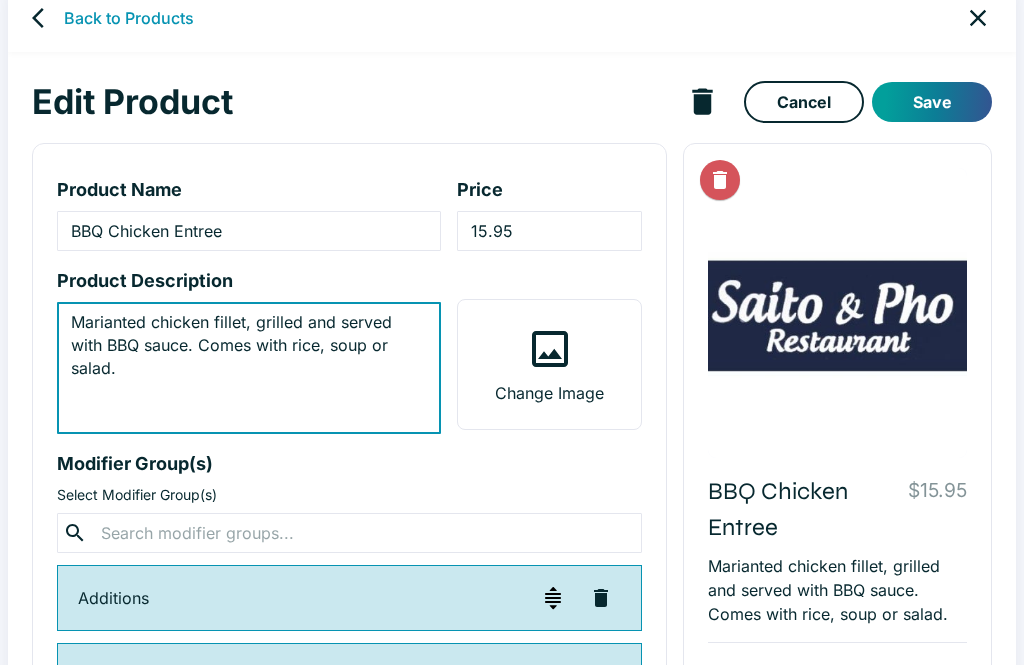 click on "Save" at bounding box center (932, 102) 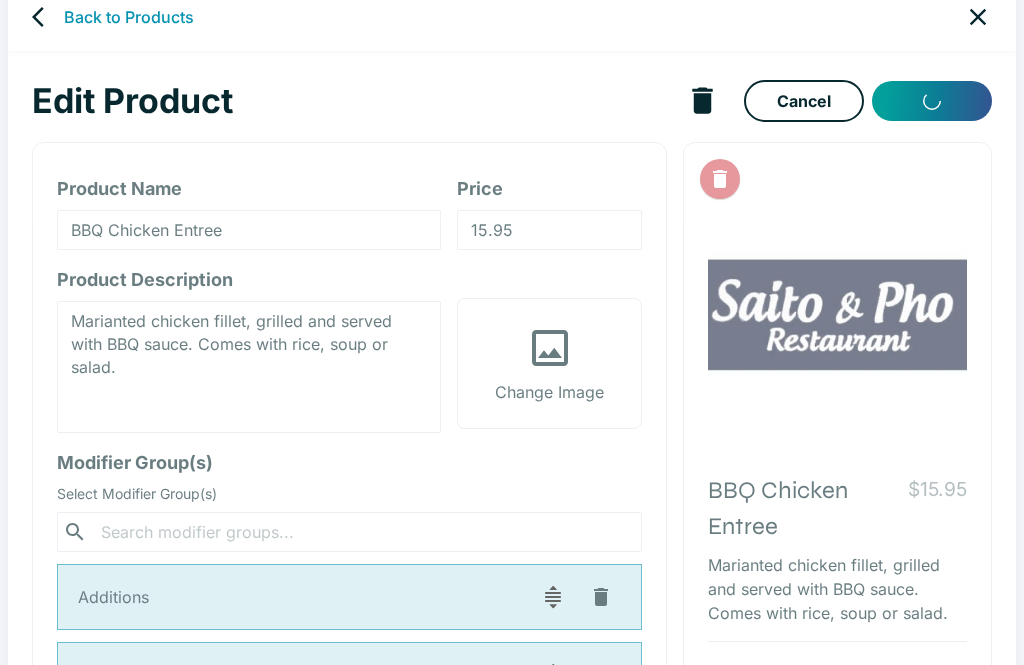 scroll, scrollTop: 8, scrollLeft: 0, axis: vertical 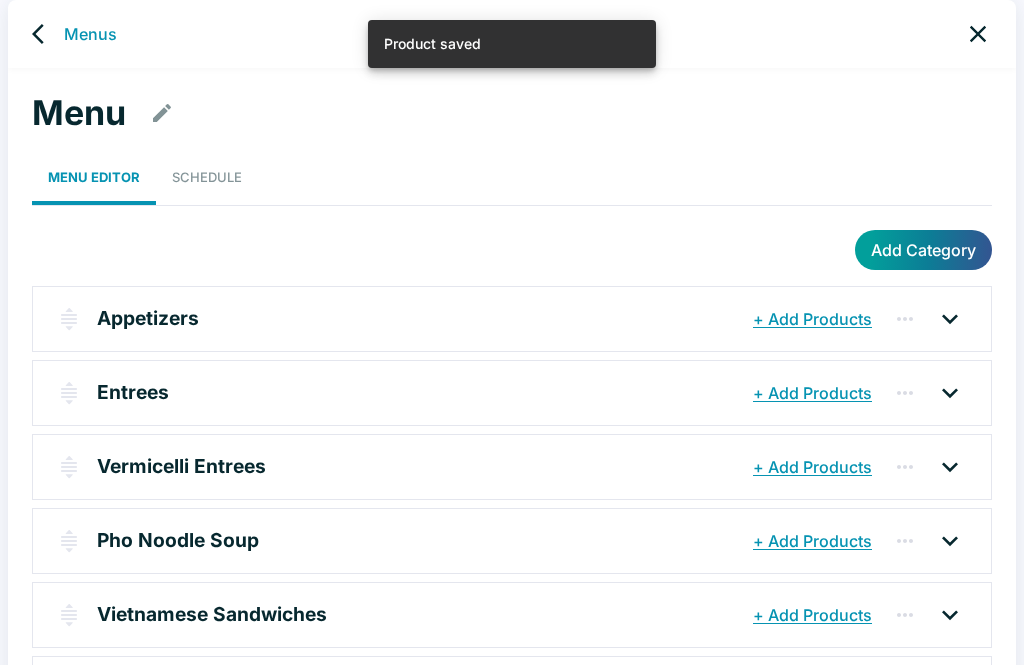 click 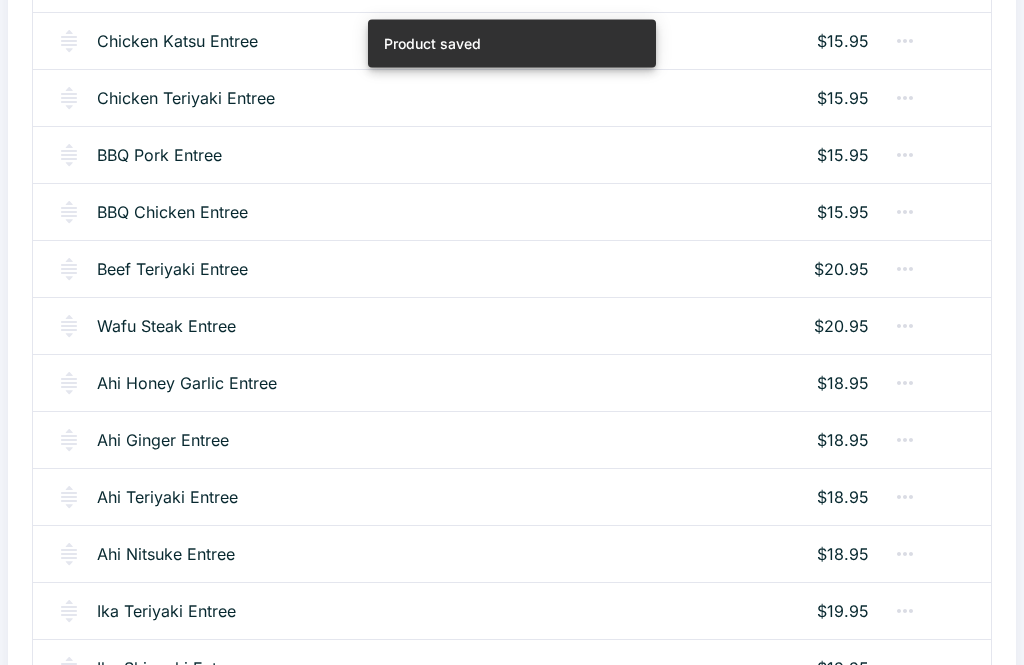 scroll, scrollTop: 730, scrollLeft: 0, axis: vertical 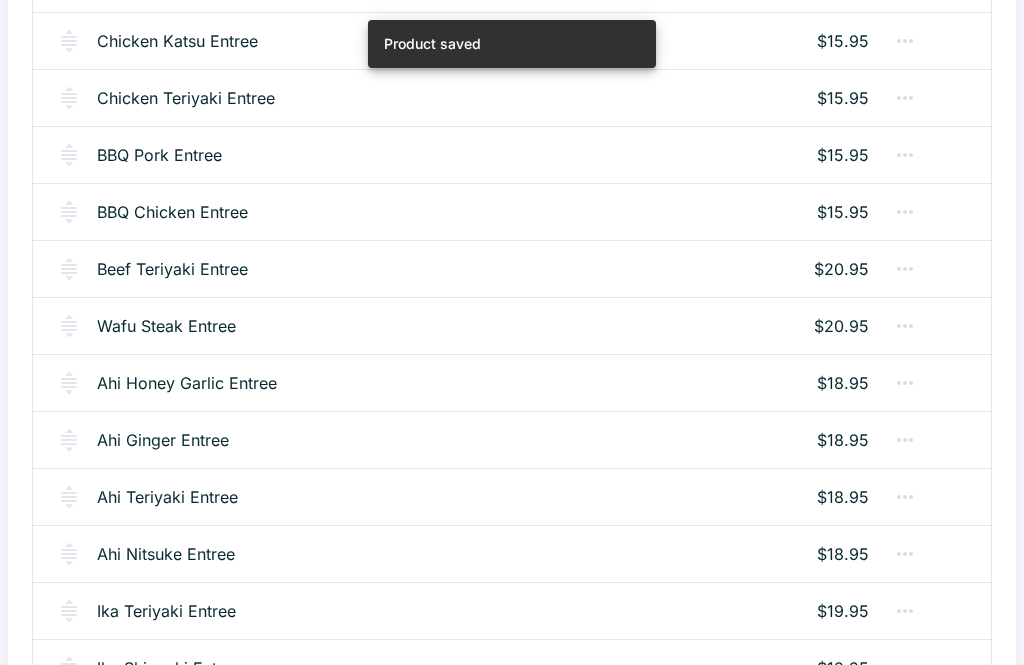 click on "BBQ Chicken Entree" at bounding box center [172, 212] 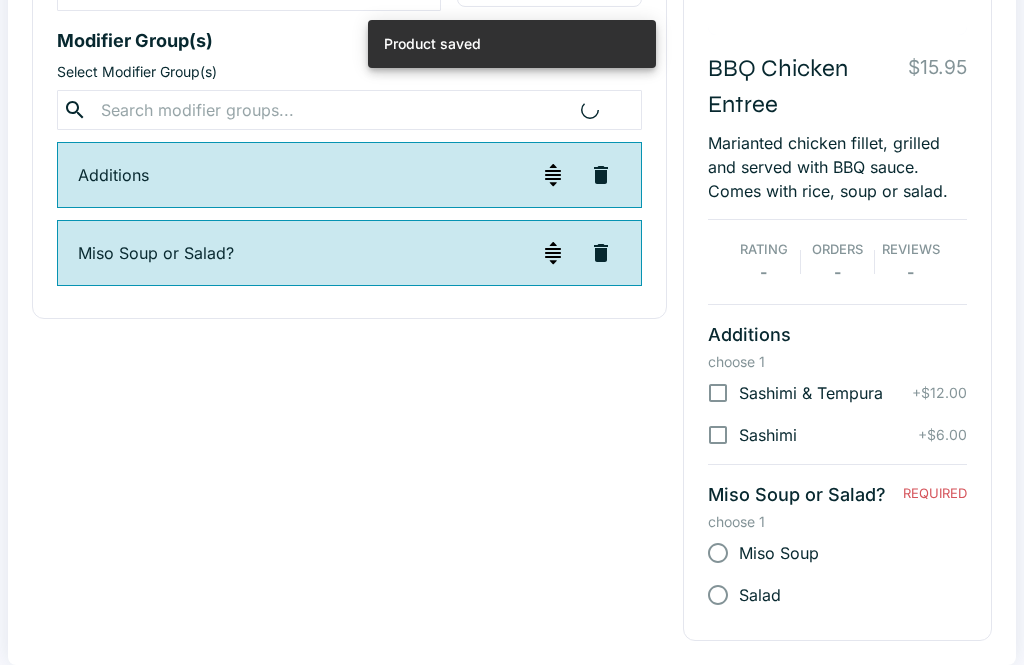 scroll, scrollTop: 0, scrollLeft: 0, axis: both 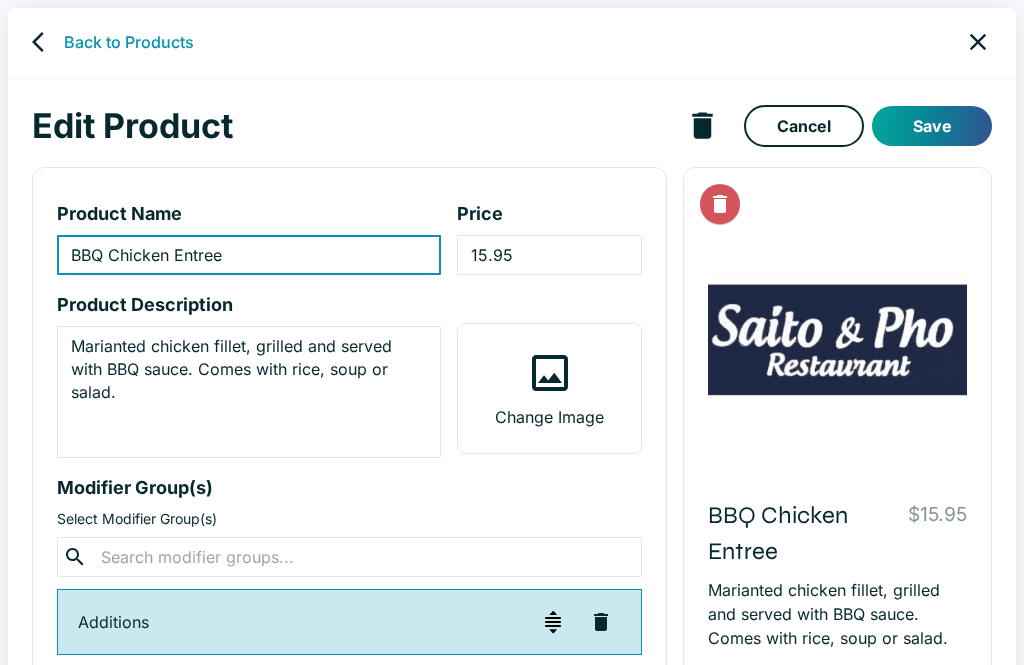 click on "Marianted chicken fillet, grilled and served with BBQ sauce. Comes with rice, soup or salad." at bounding box center [249, 392] 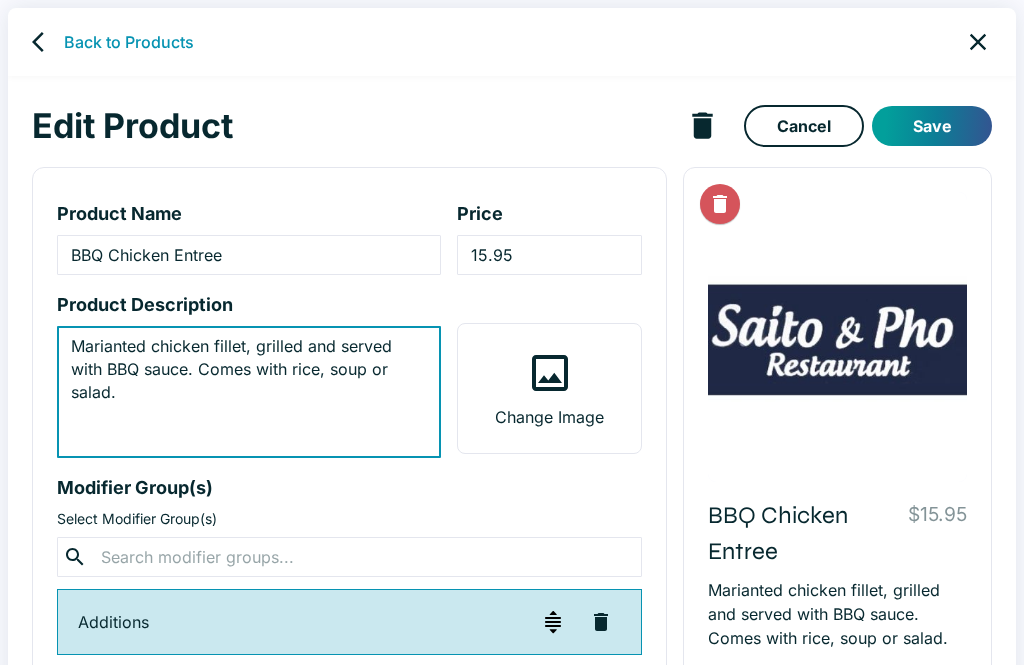 click on "Back to Products" at bounding box center [129, 42] 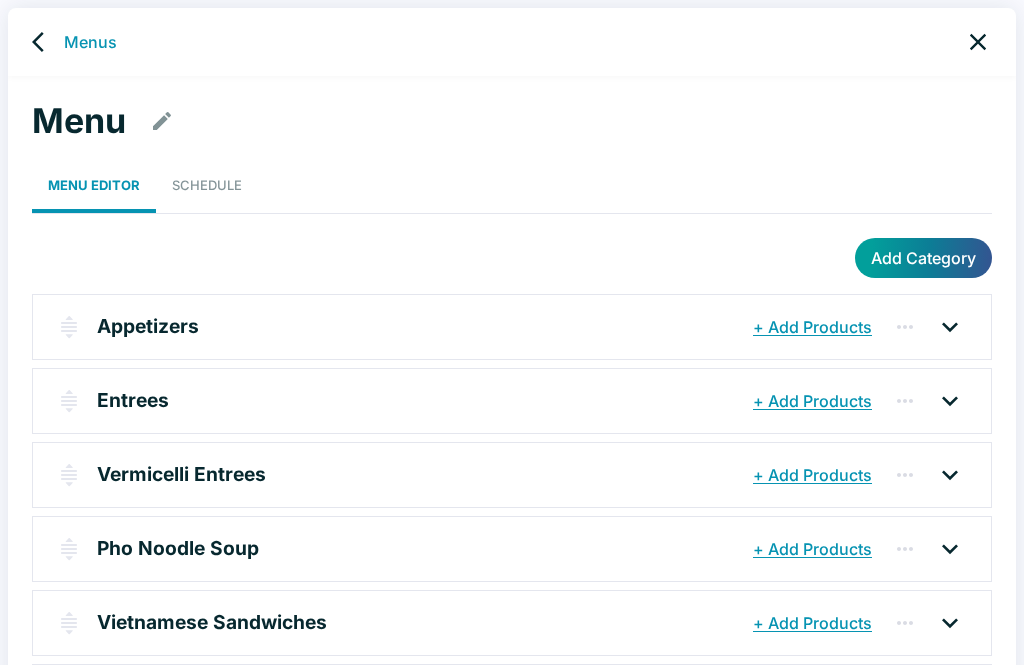 click 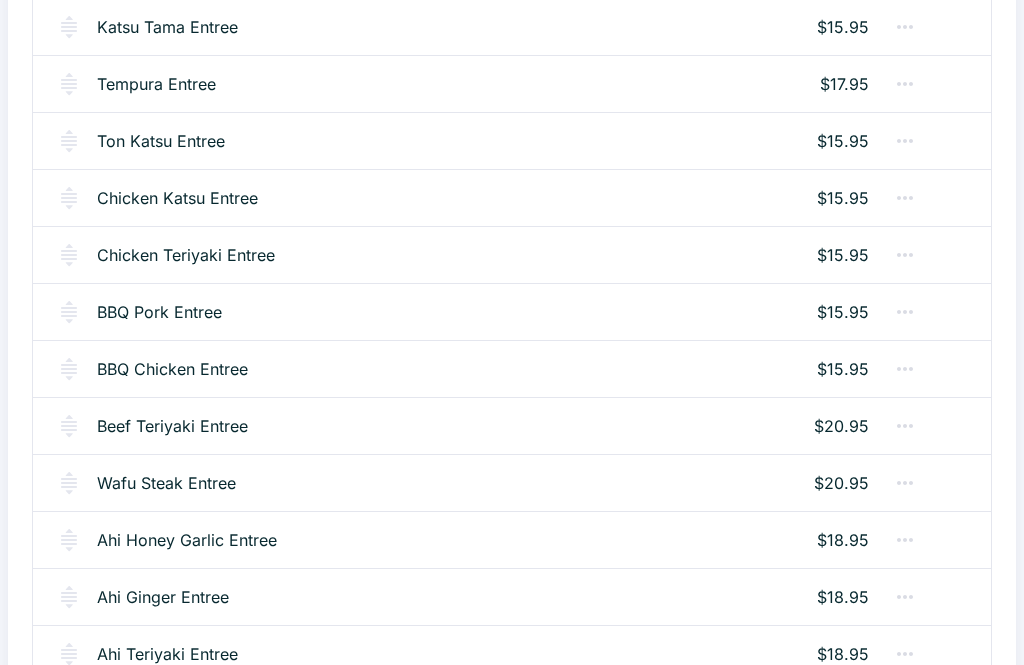 scroll, scrollTop: 573, scrollLeft: 0, axis: vertical 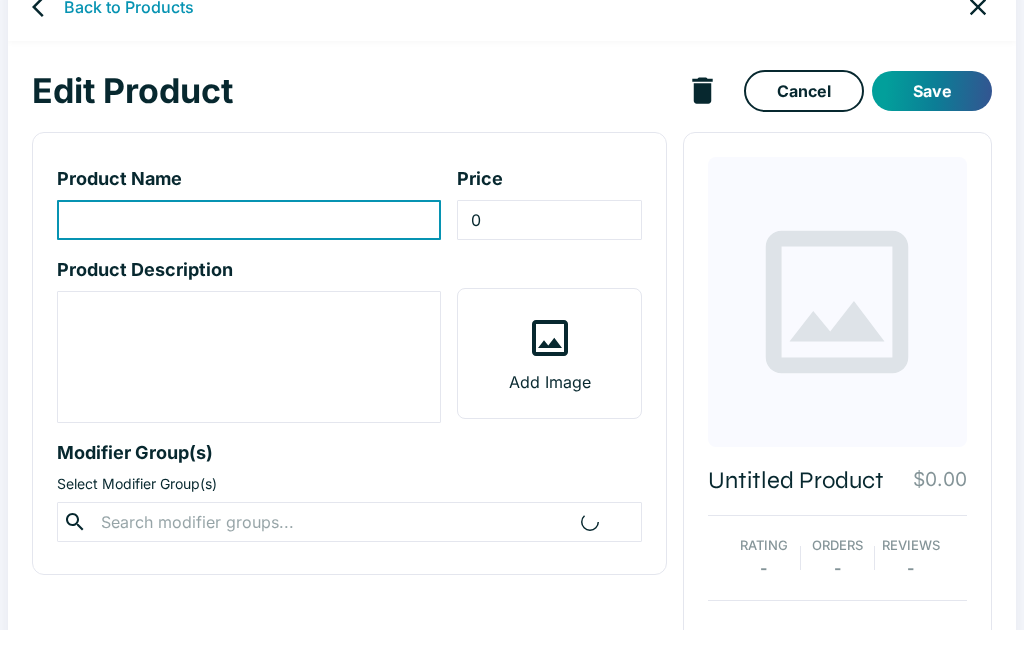 type on "Beef Teriyaki Entree" 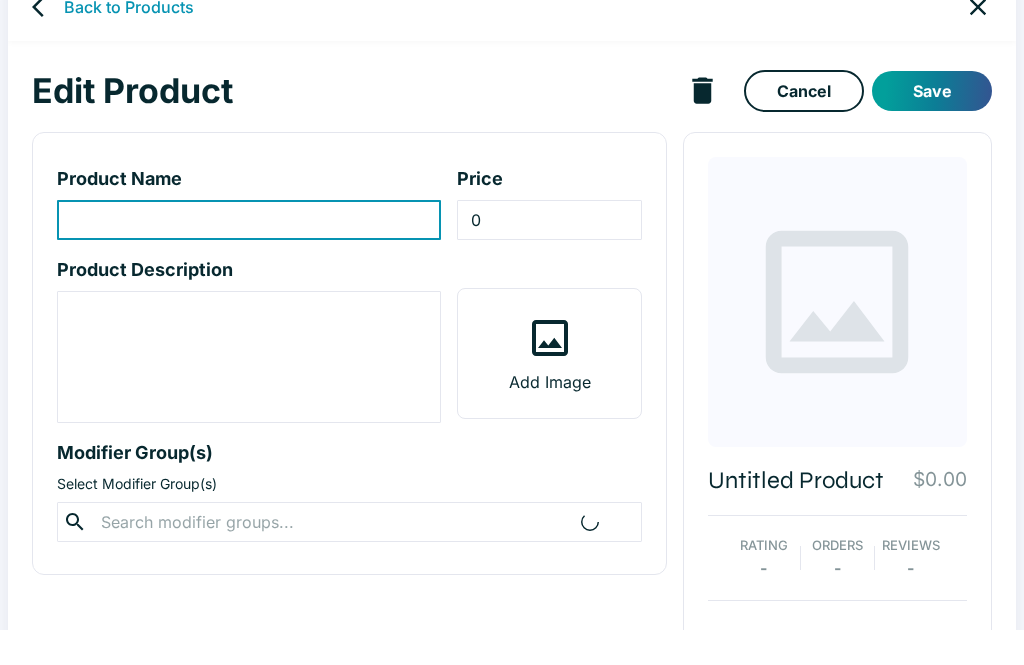 type on "20.95" 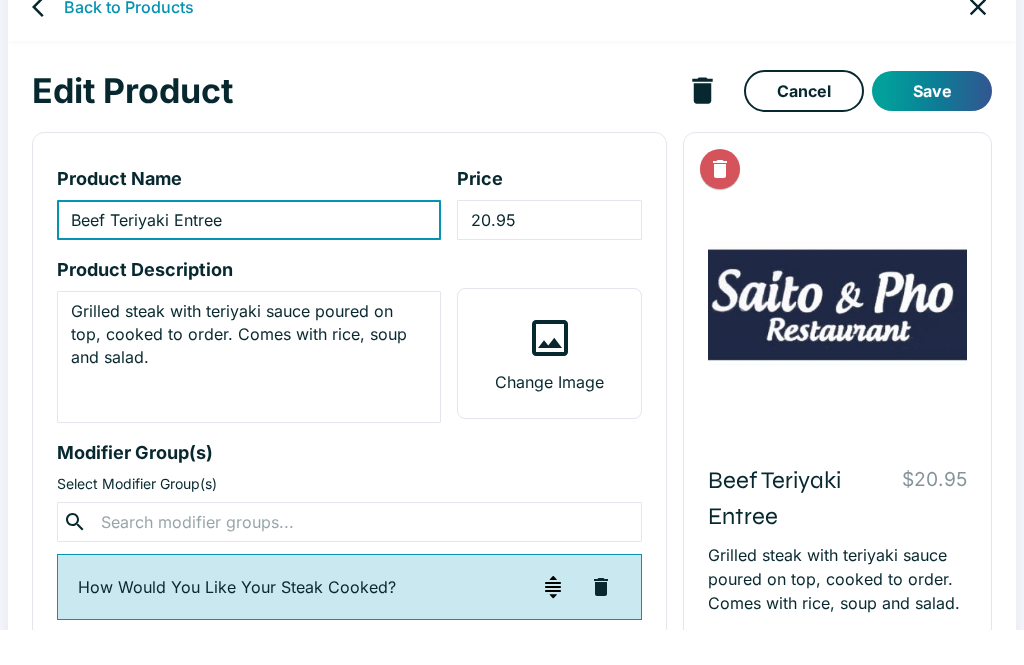 scroll, scrollTop: 35, scrollLeft: 0, axis: vertical 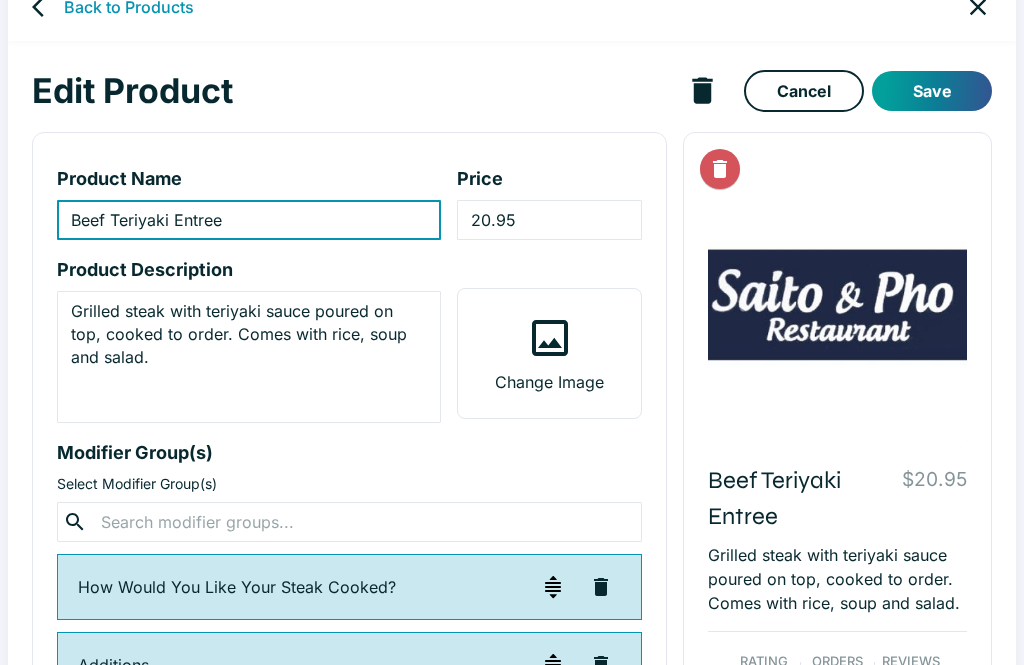 click on "Grilled steak with teriyaki sauce poured on top, cooked to order. Comes with rice, soup and salad." at bounding box center (249, 357) 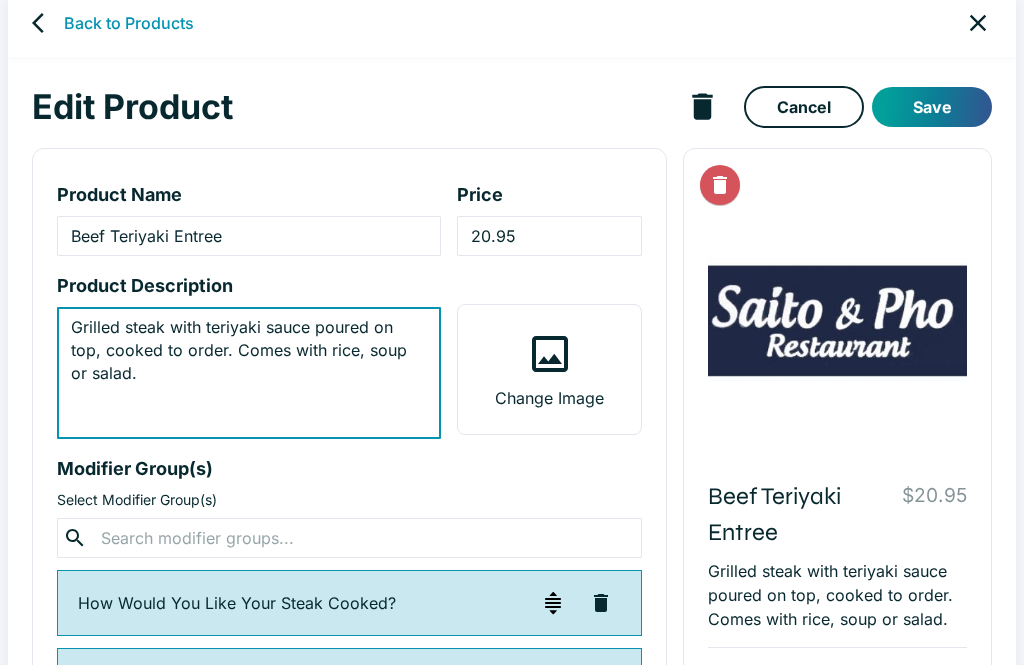 type on "Grilled steak with teriyaki sauce poured on top, cooked to order. Comes with rice, soup or salad." 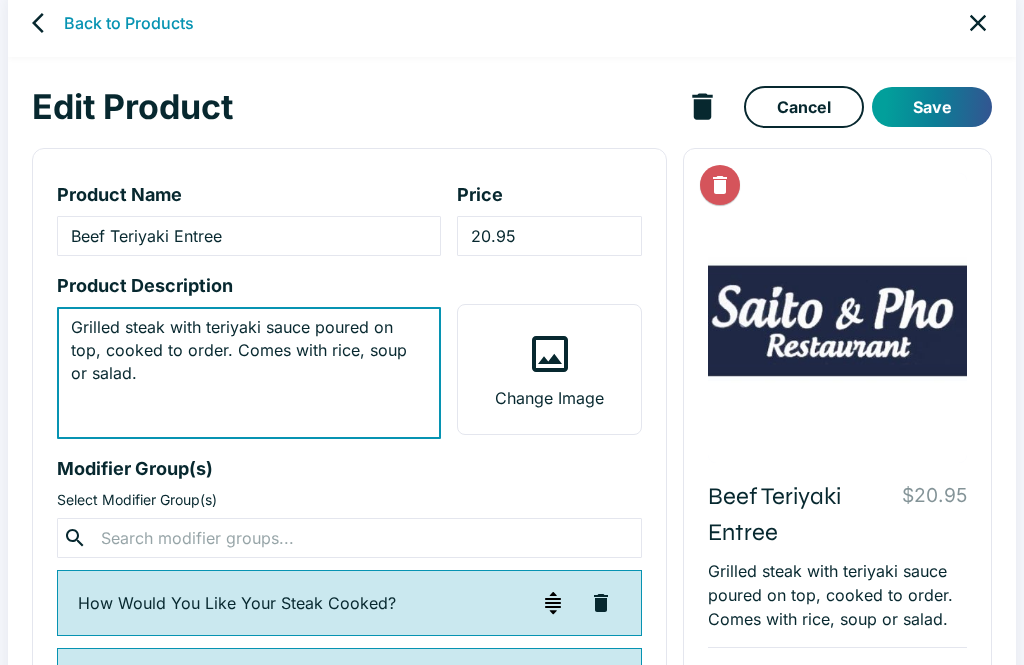 click on "Save" at bounding box center (932, 107) 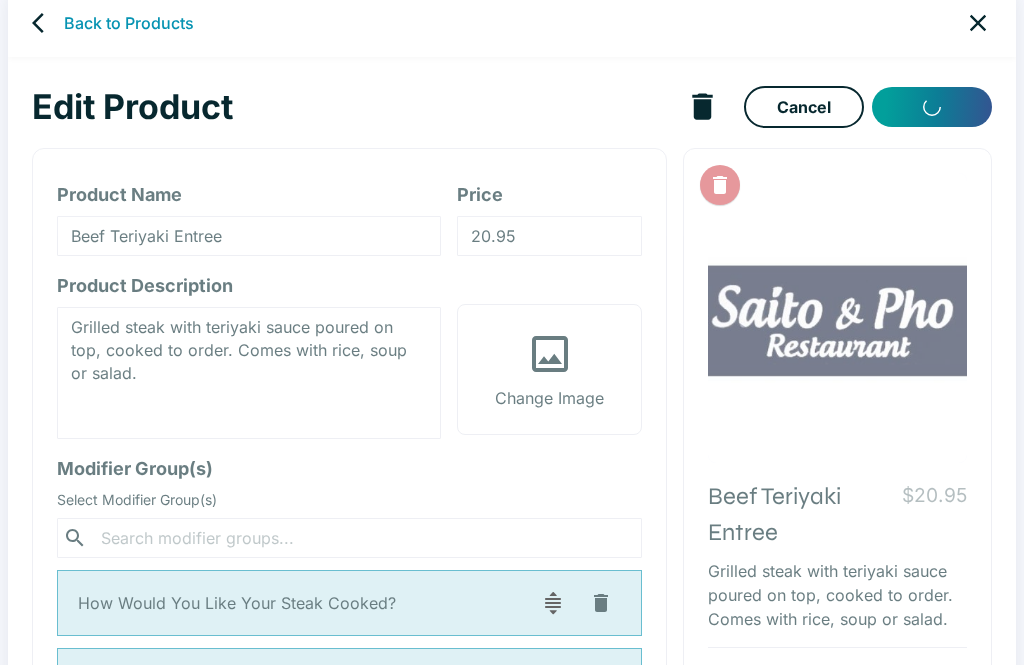 scroll, scrollTop: 8, scrollLeft: 0, axis: vertical 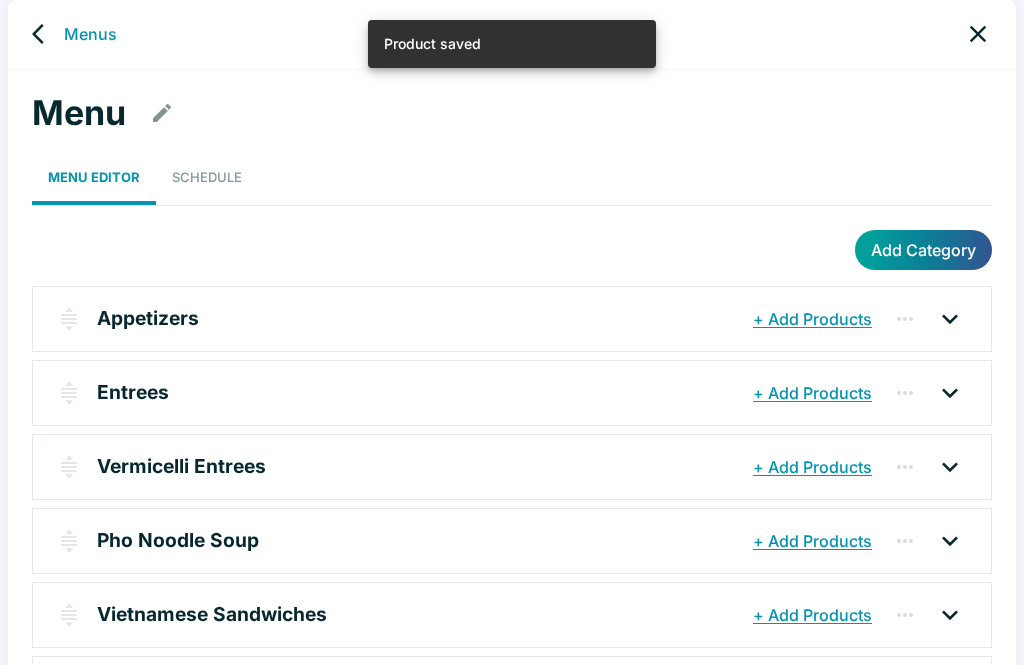 click 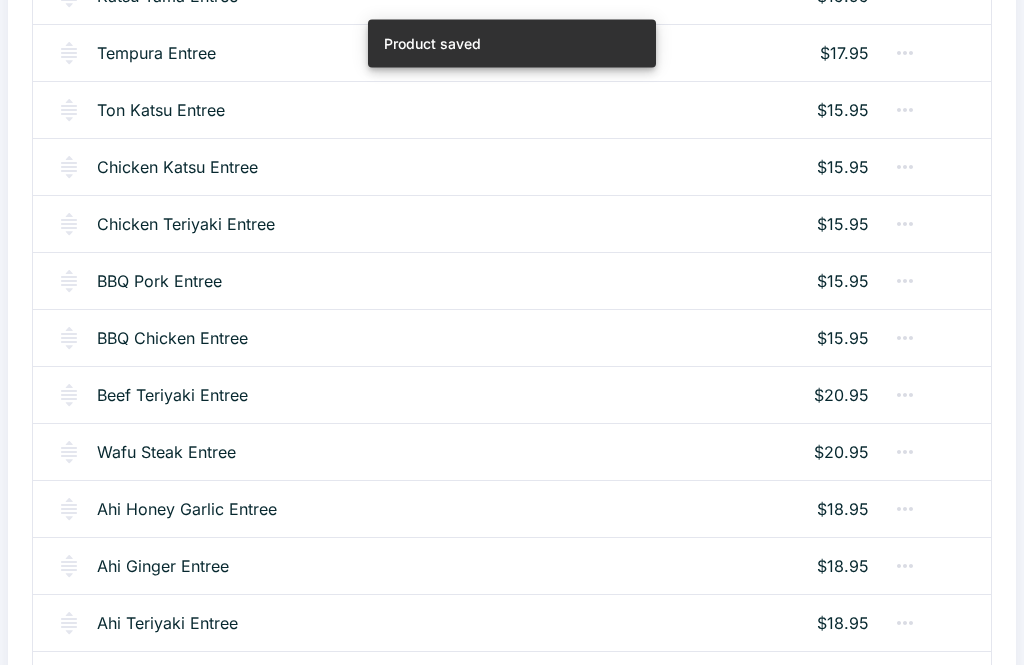 scroll, scrollTop: 618, scrollLeft: 0, axis: vertical 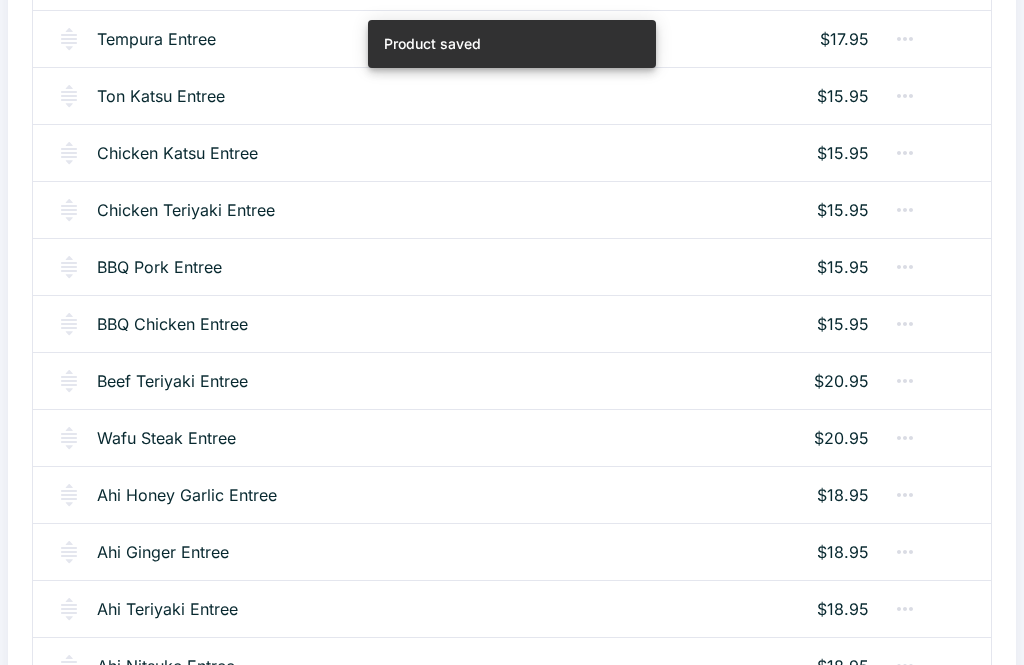 click on "BBQ Chicken Entree" at bounding box center [172, 324] 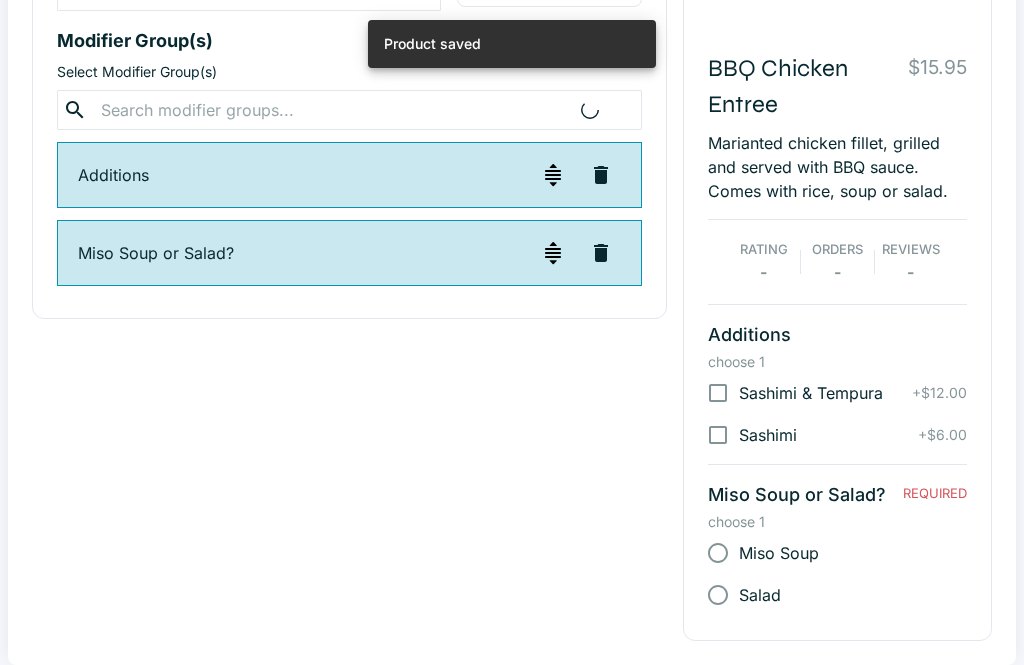 scroll, scrollTop: 0, scrollLeft: 0, axis: both 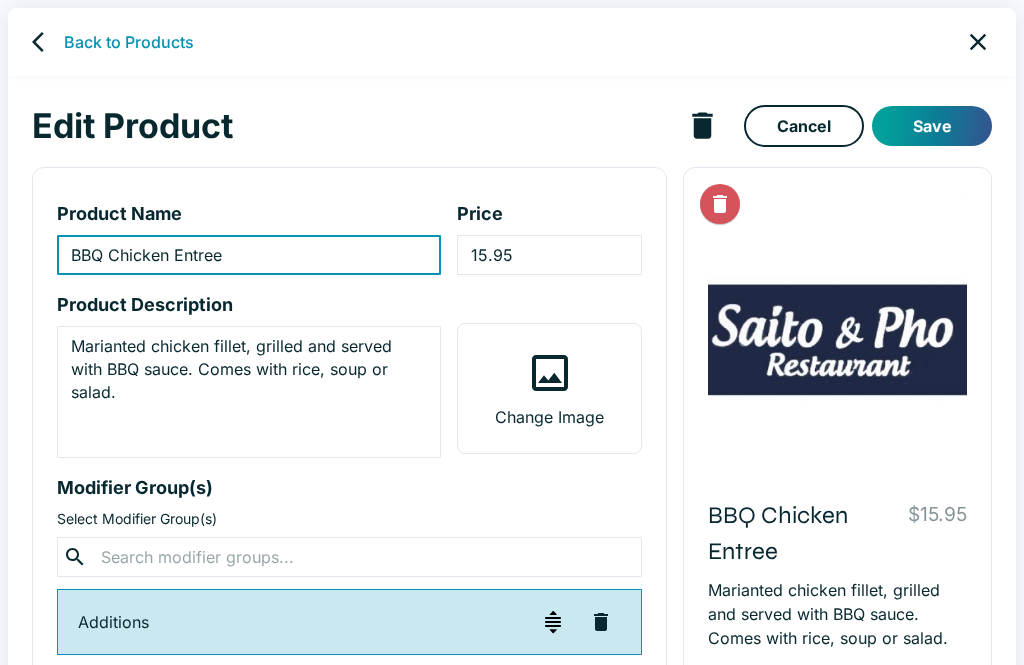 click on "Back to Products" at bounding box center [129, 42] 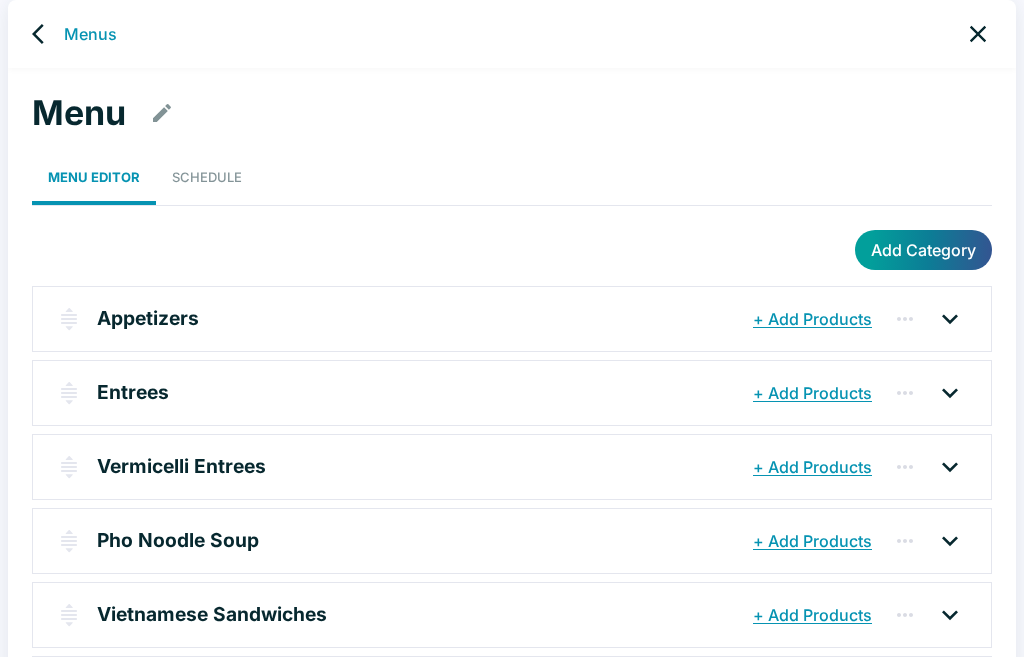 scroll, scrollTop: 8, scrollLeft: 0, axis: vertical 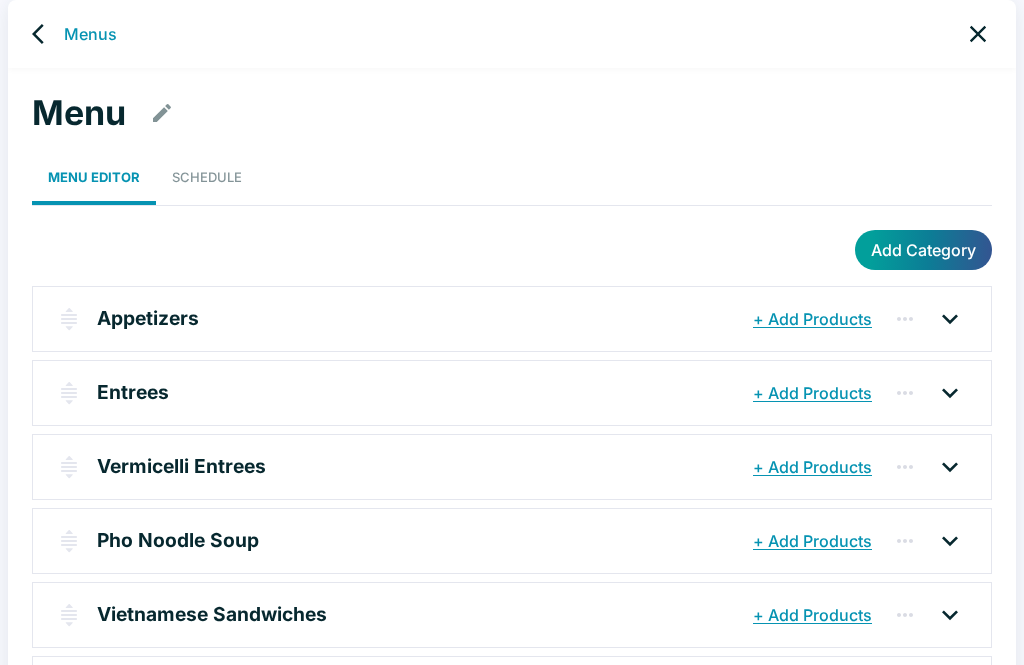 click 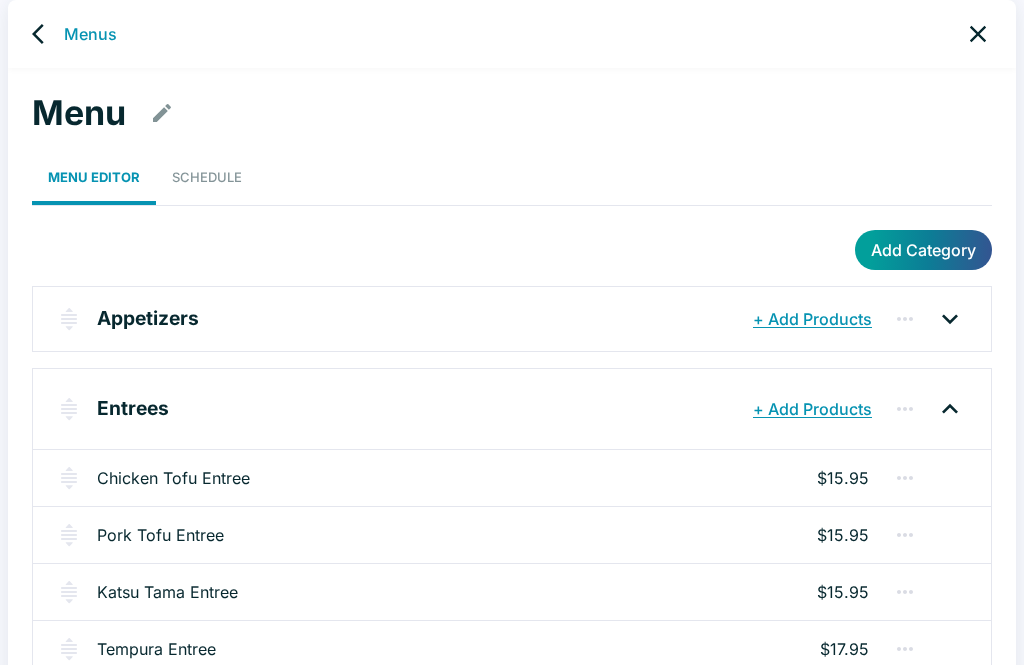 click on "Entrees + Add Products" at bounding box center [512, 409] 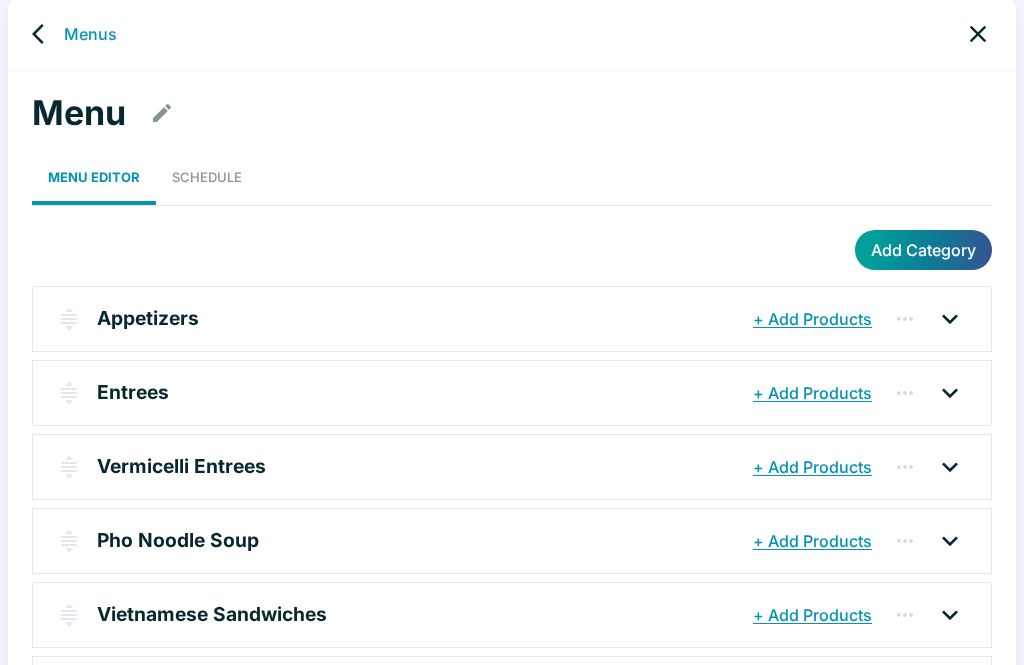 click 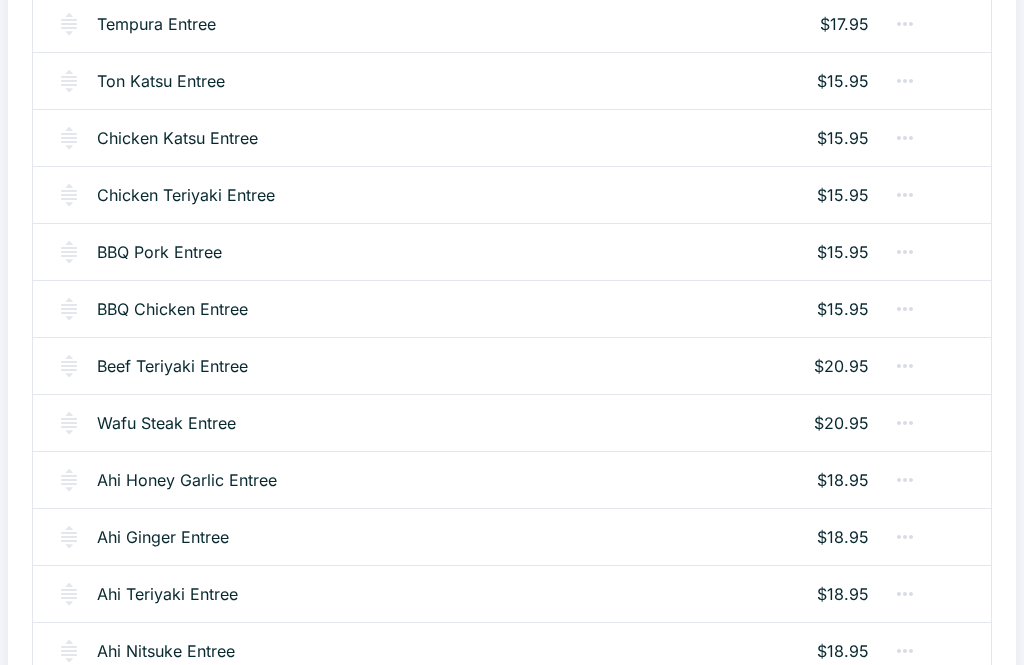 scroll, scrollTop: 639, scrollLeft: 0, axis: vertical 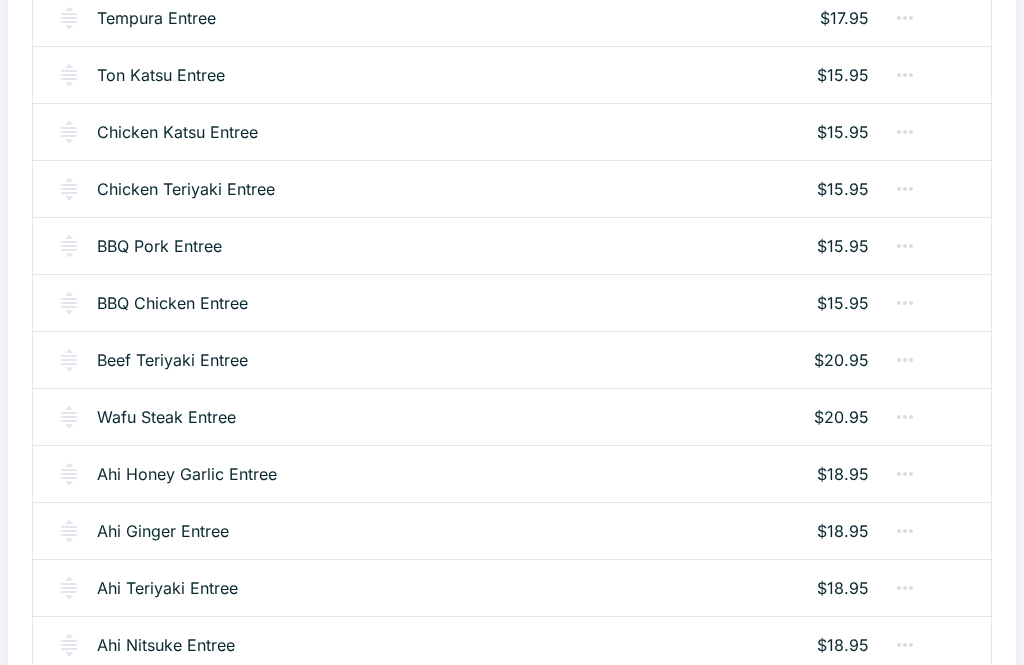 click on "Beef Teriyaki Entree" at bounding box center [172, 360] 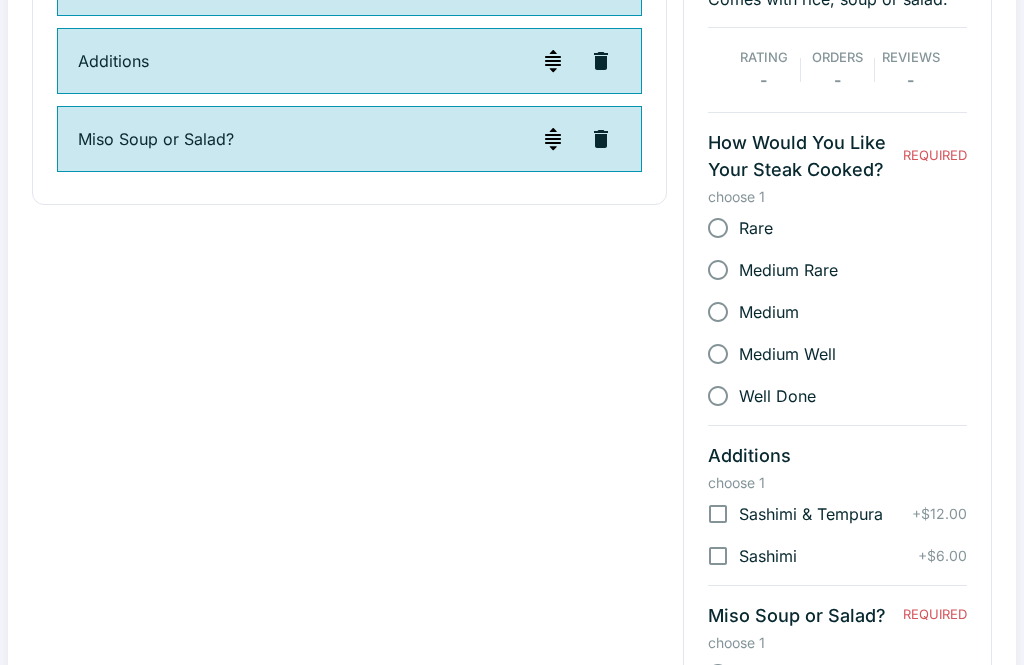 scroll, scrollTop: 0, scrollLeft: 0, axis: both 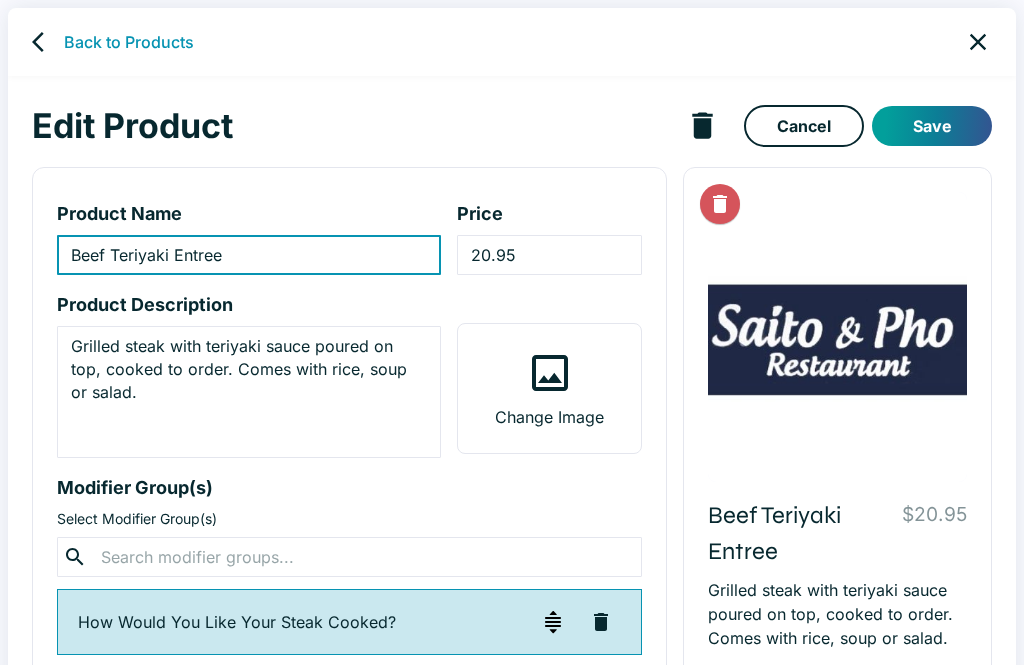 click on "Back to Products" at bounding box center (129, 42) 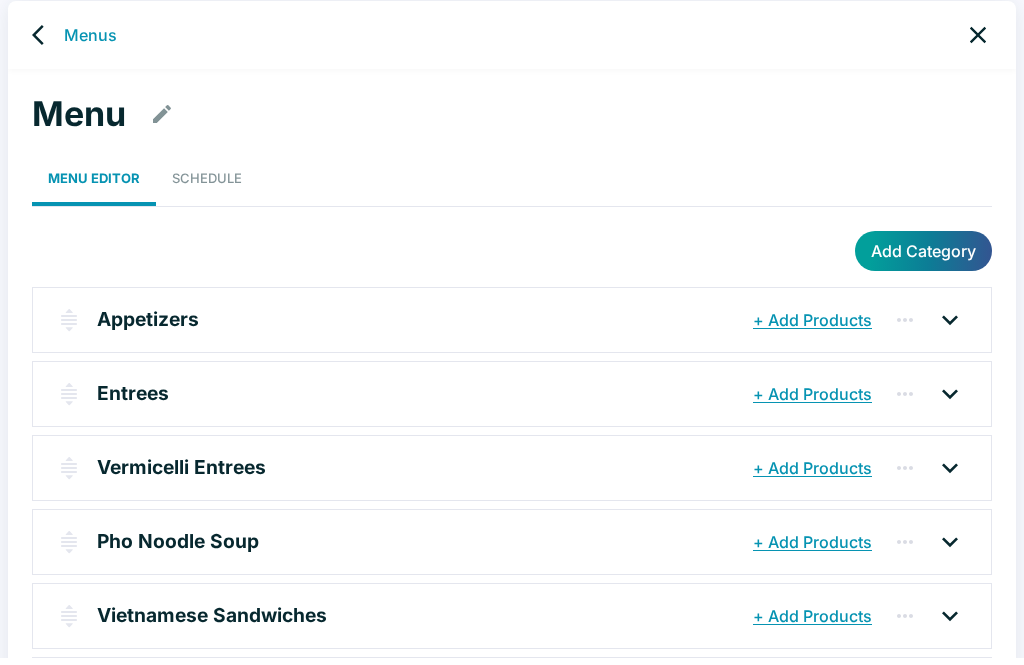scroll, scrollTop: 8, scrollLeft: 0, axis: vertical 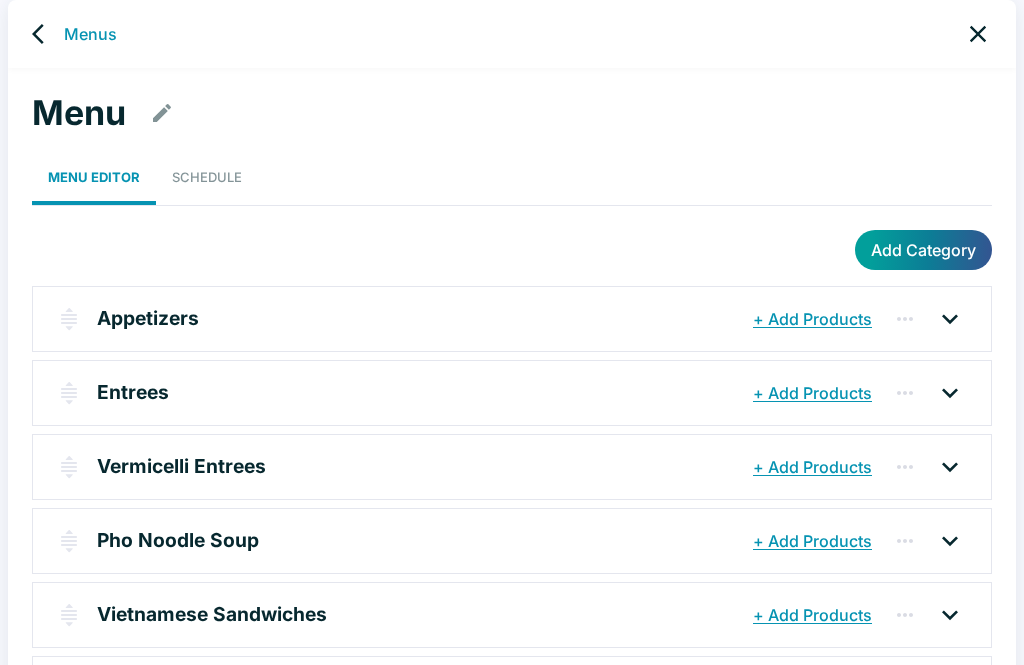 click 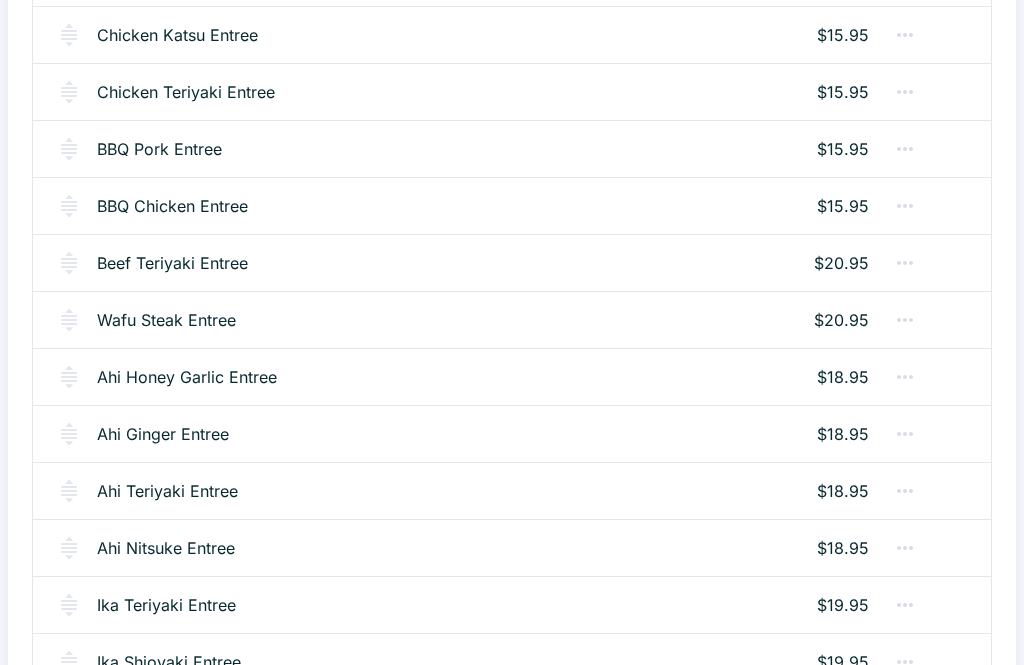 scroll, scrollTop: 737, scrollLeft: 0, axis: vertical 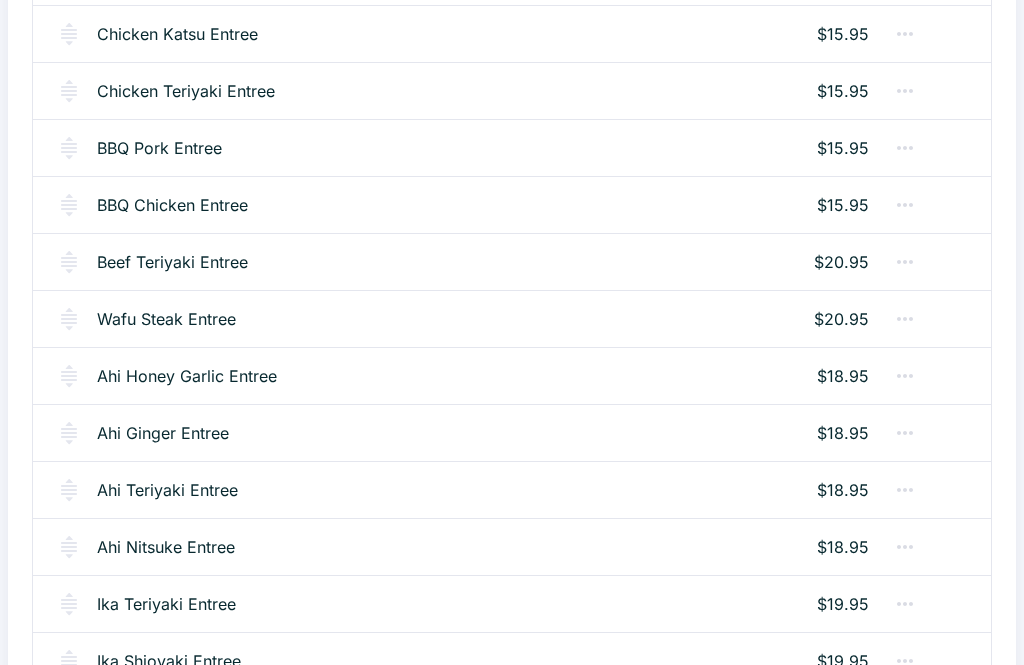 click on "Wafu Steak Entree" at bounding box center [166, 319] 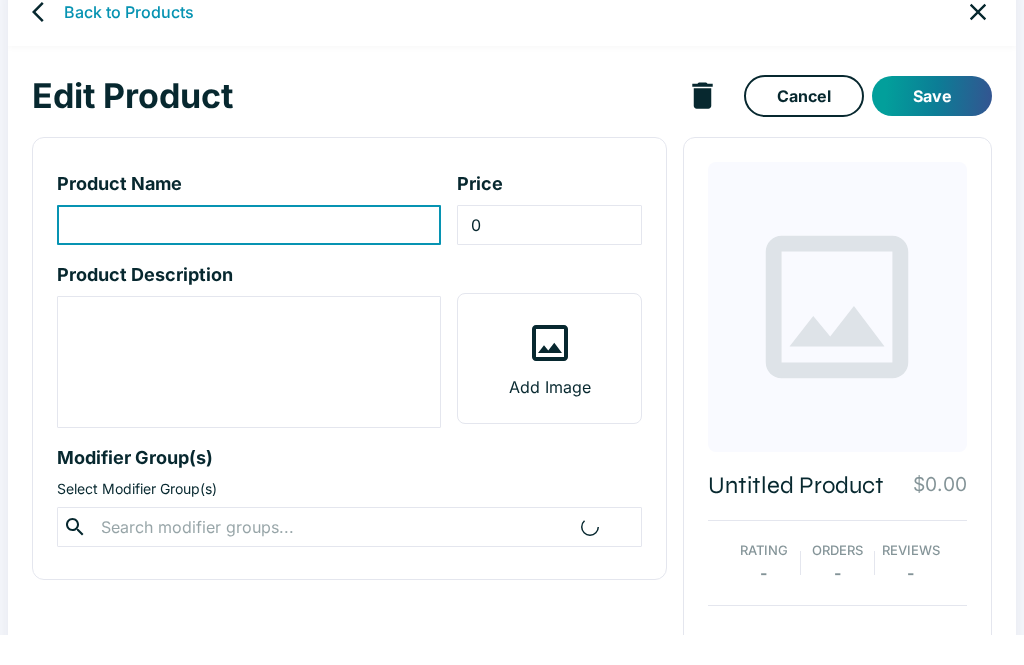 scroll, scrollTop: 35, scrollLeft: 0, axis: vertical 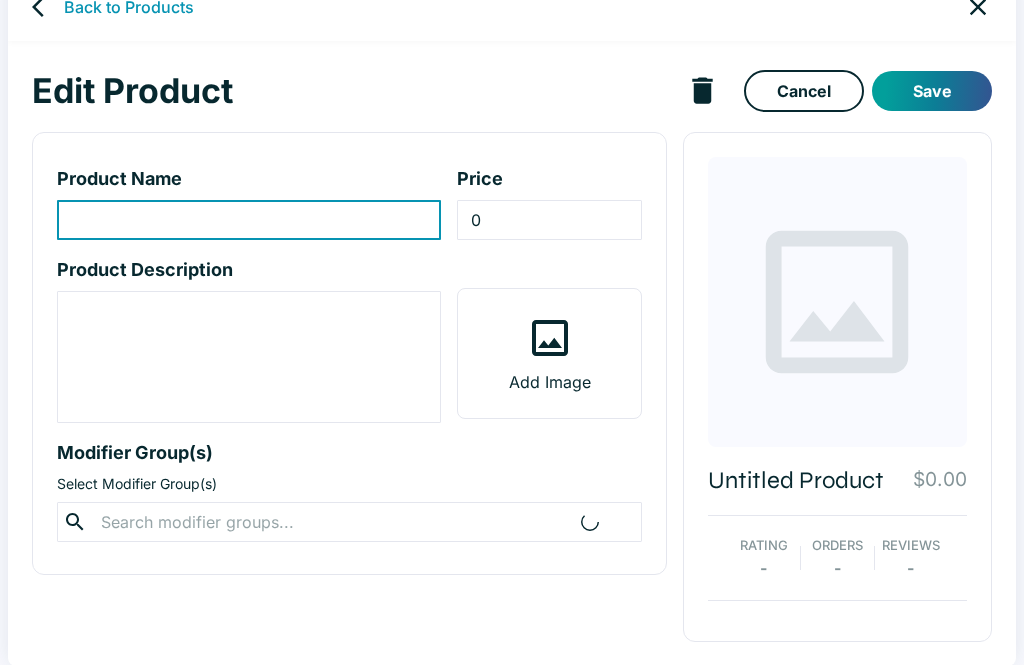 type on "Wafu Steak Entree" 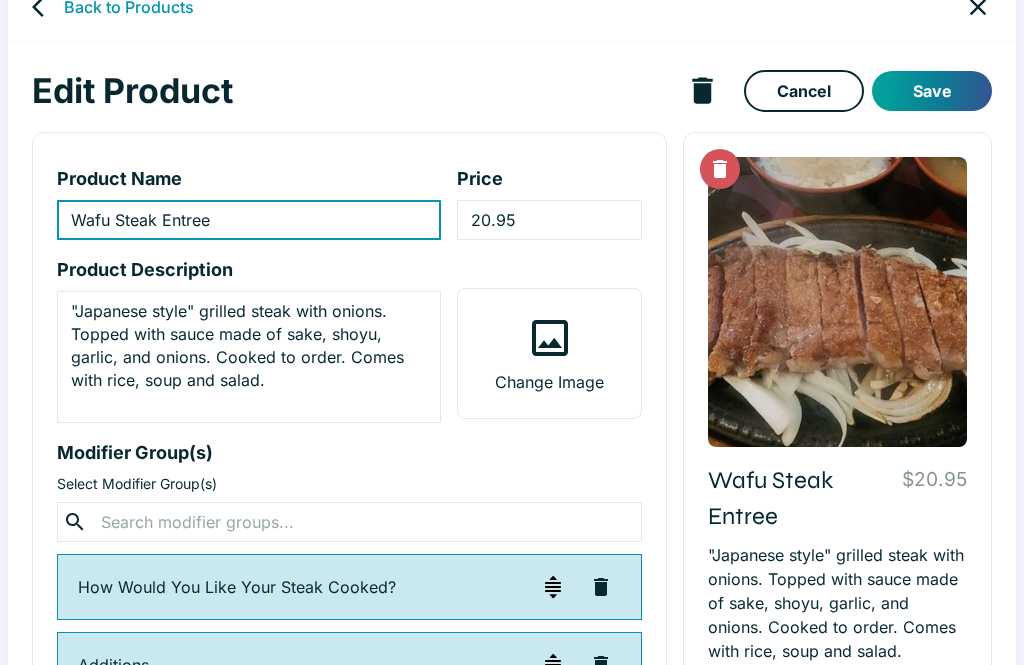 click on ""Japanese style" grilled steak with onions. Topped with sauce made of sake, shoyu, garlic, and onions. Cooked to order. Comes with rice, soup and salad." at bounding box center [249, 357] 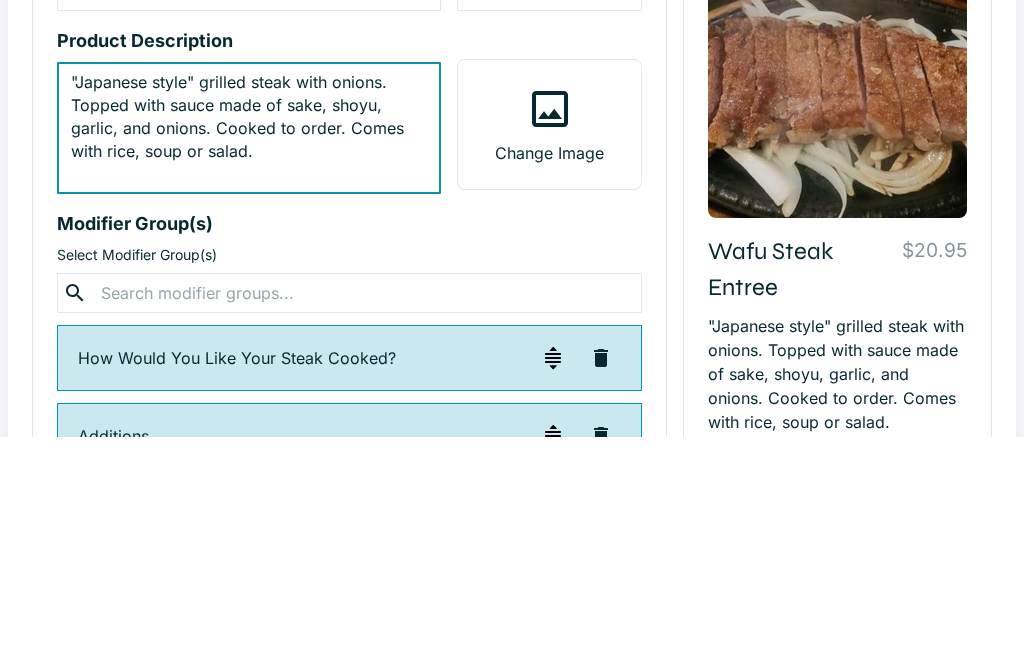 scroll, scrollTop: 263, scrollLeft: 0, axis: vertical 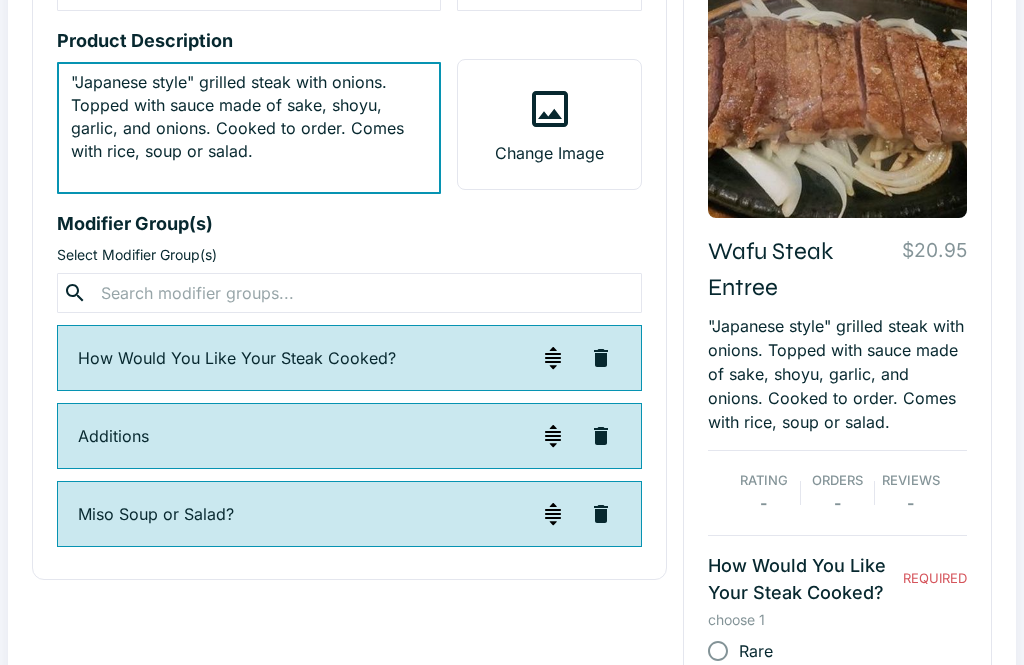 click on ""Japanese style" grilled steak with onions. Topped with sauce made of sake, shoyu, garlic, and onions. Cooked to order. Comes with rice, soup orsalad." at bounding box center (249, 129) 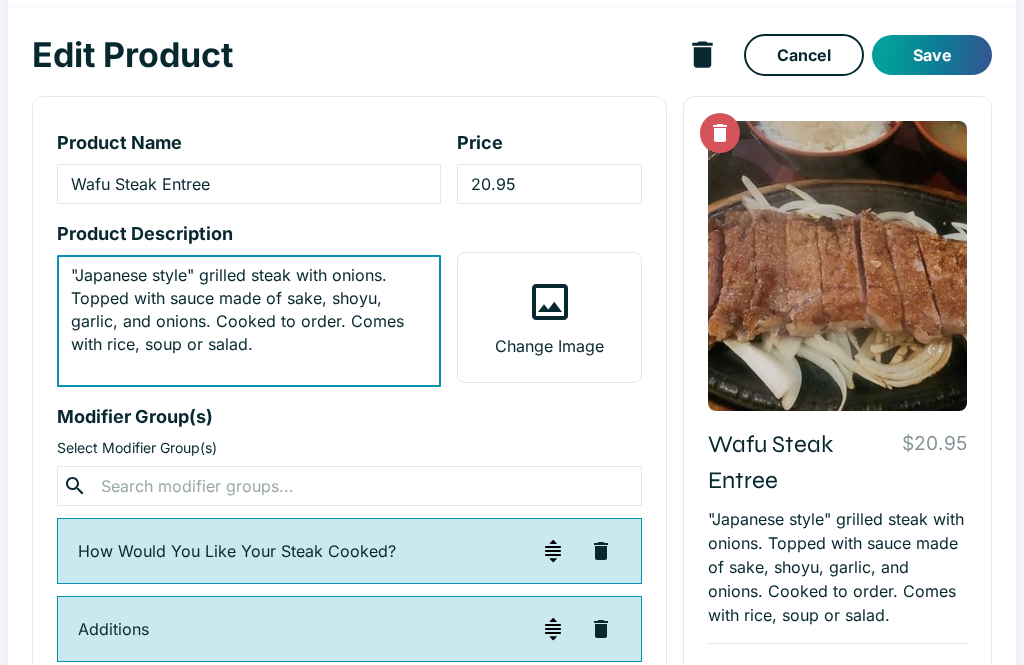 scroll, scrollTop: 0, scrollLeft: 0, axis: both 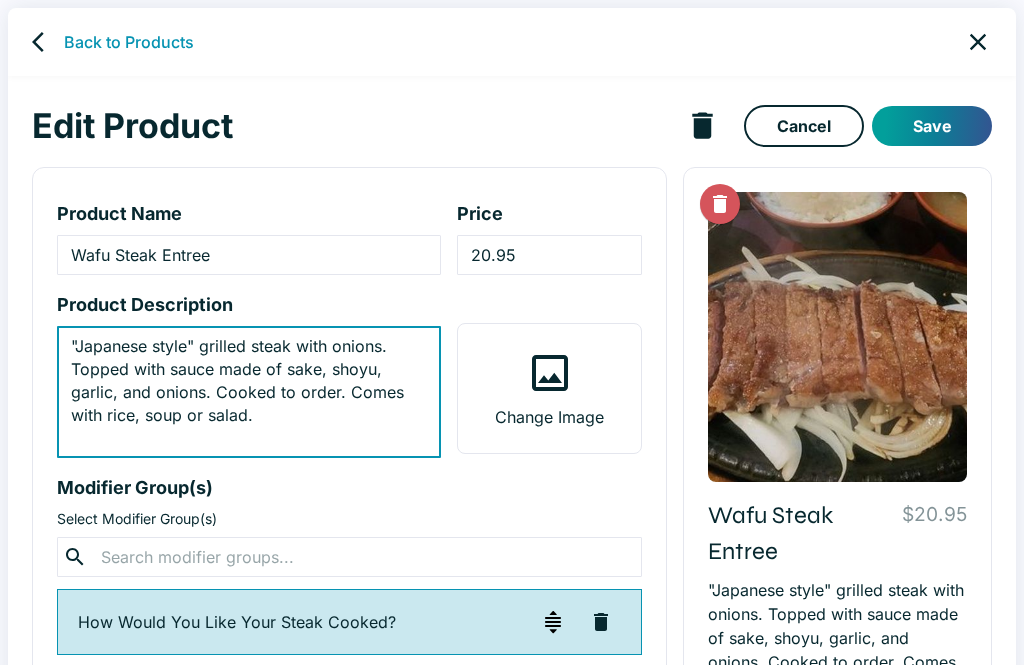 type on ""Japanese style" grilled steak with onions. Topped with sauce made of sake, shoyu, garlic, and onions. Cooked to order. Comes with rice, soup or salad." 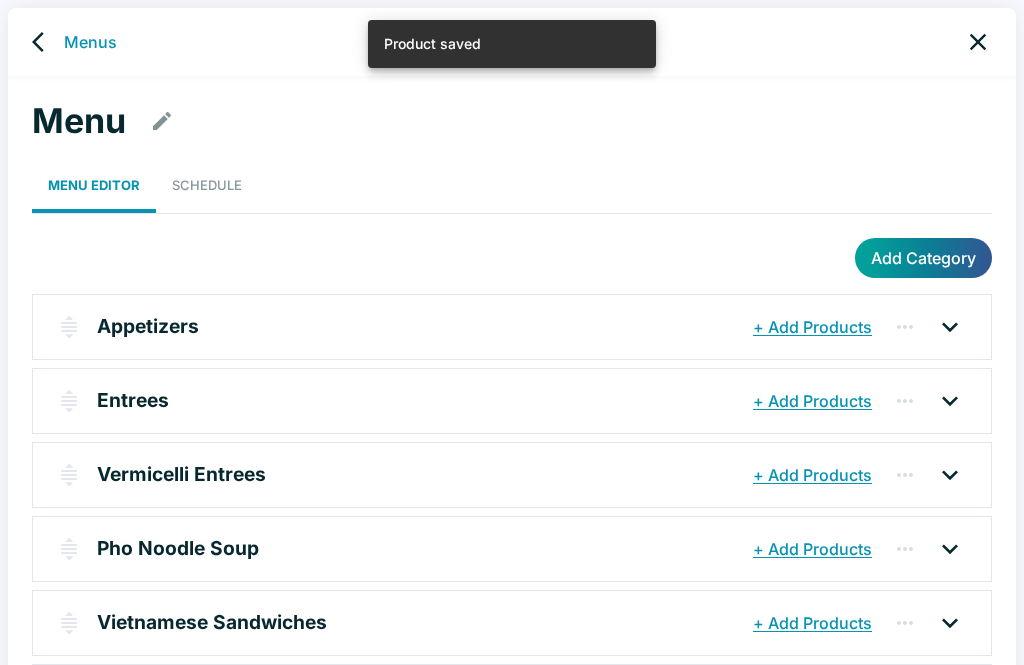 click 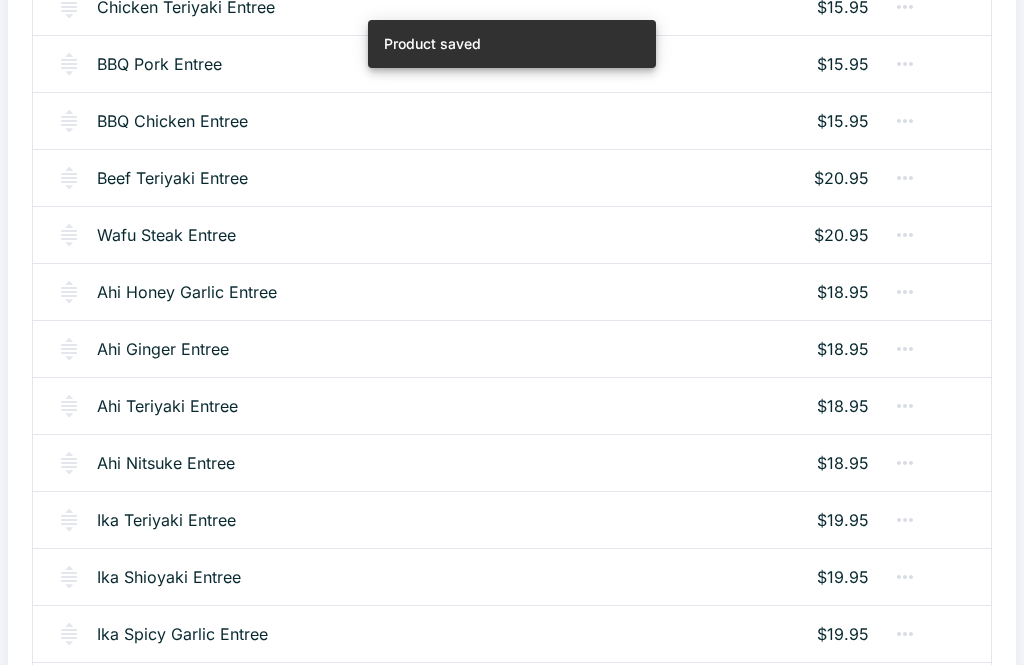 scroll, scrollTop: 828, scrollLeft: 0, axis: vertical 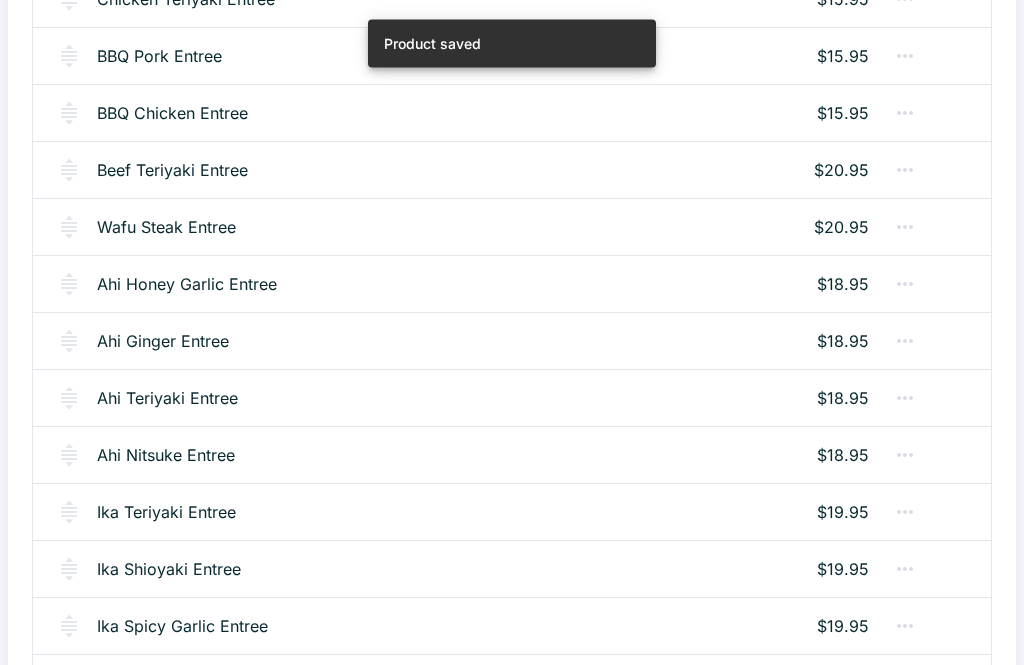 click on "Ahi Honey Garlic Entree" at bounding box center (187, 285) 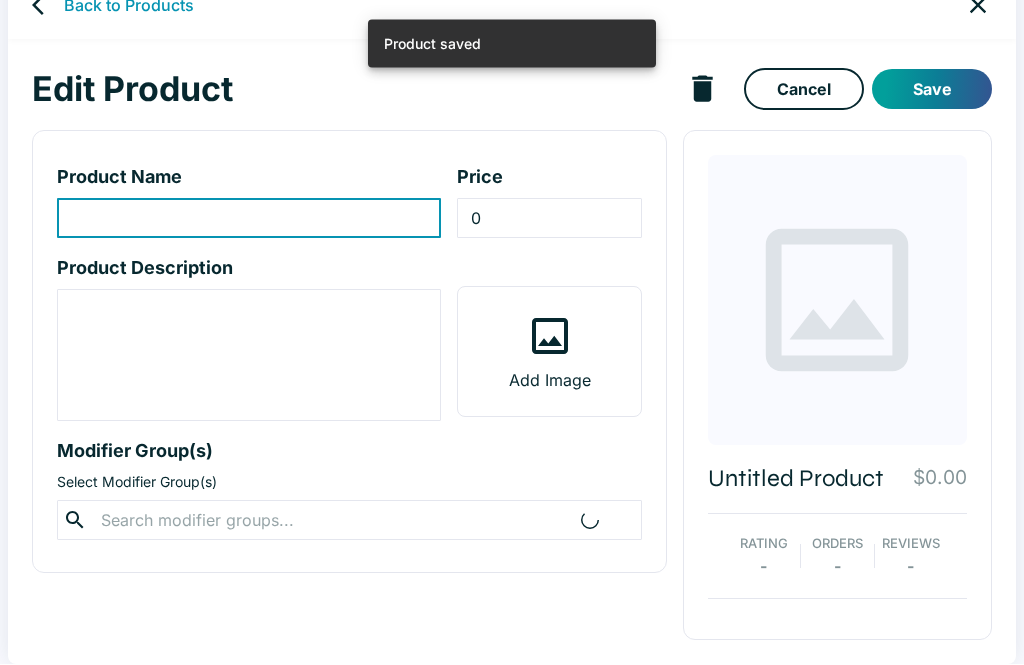 scroll, scrollTop: 0, scrollLeft: 0, axis: both 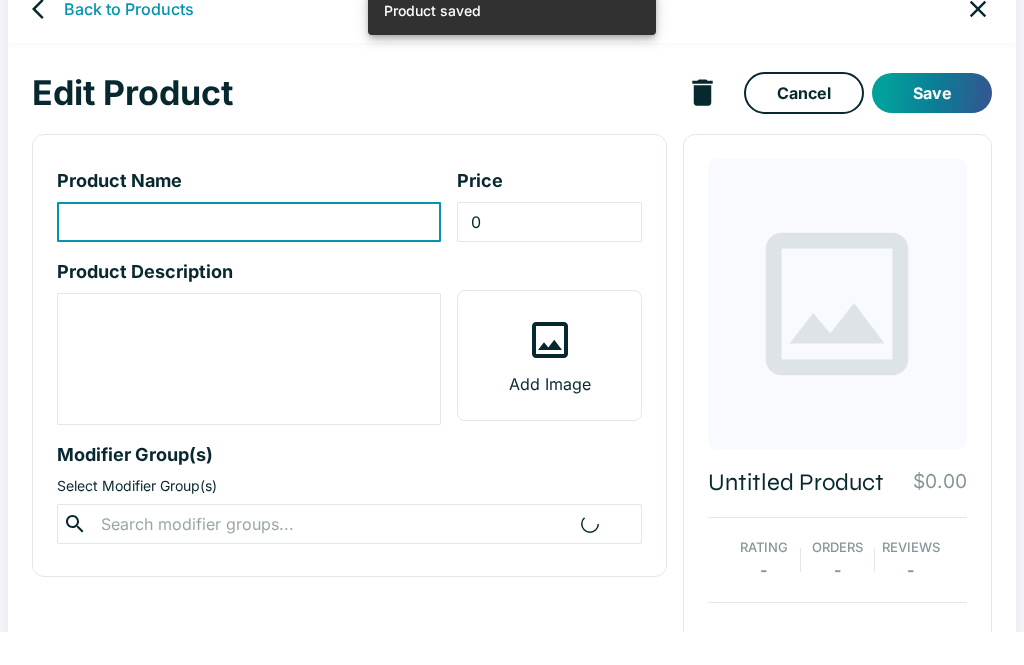 type on "Ahi Honey Garlic Entree" 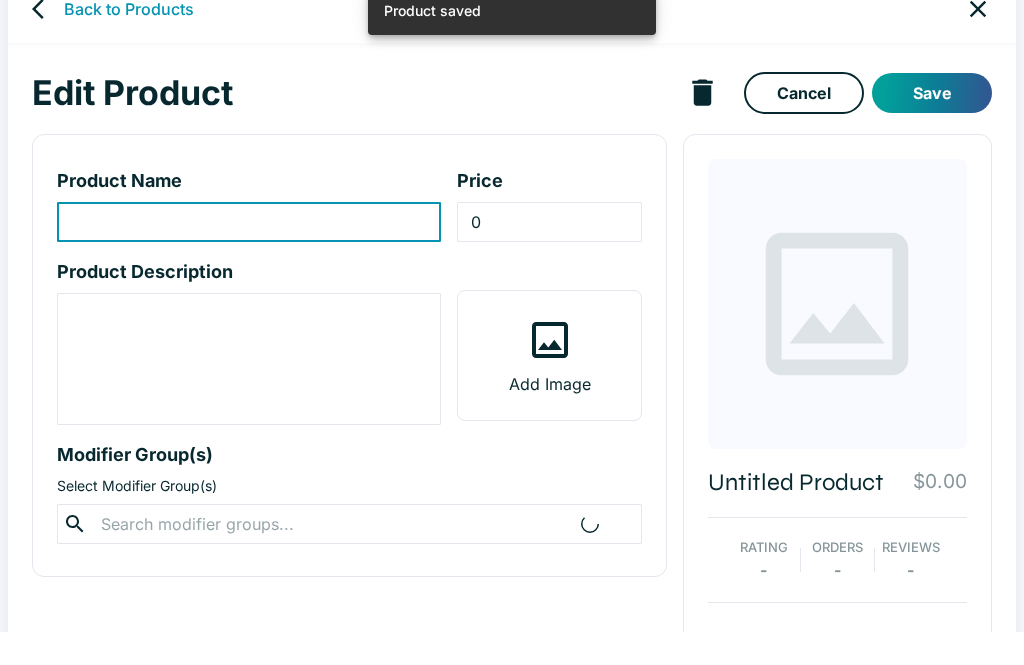 type on "18.95" 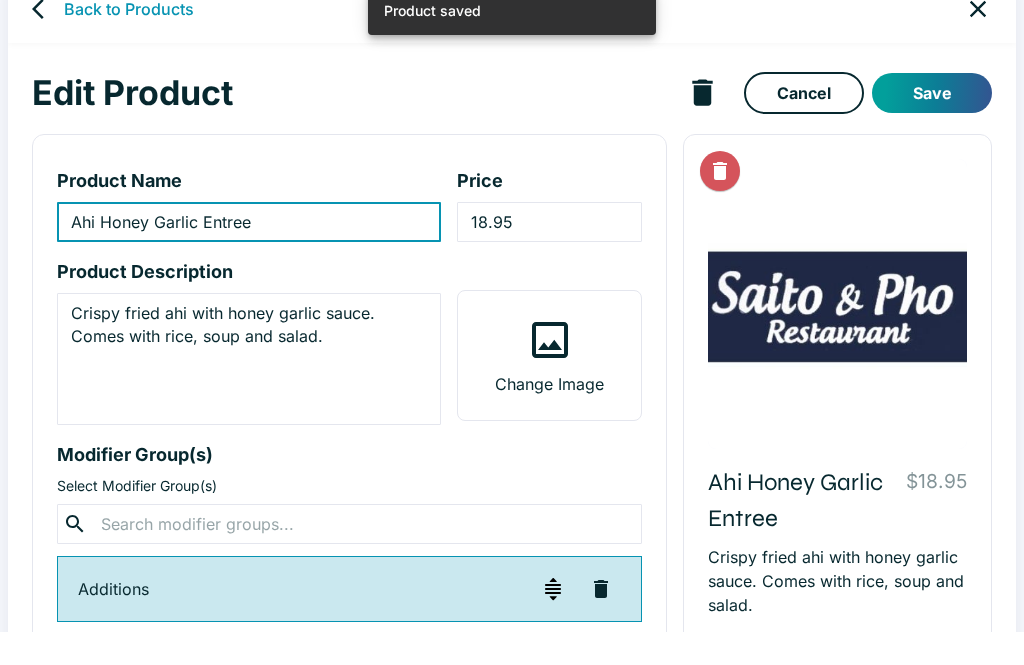 scroll, scrollTop: 35, scrollLeft: 0, axis: vertical 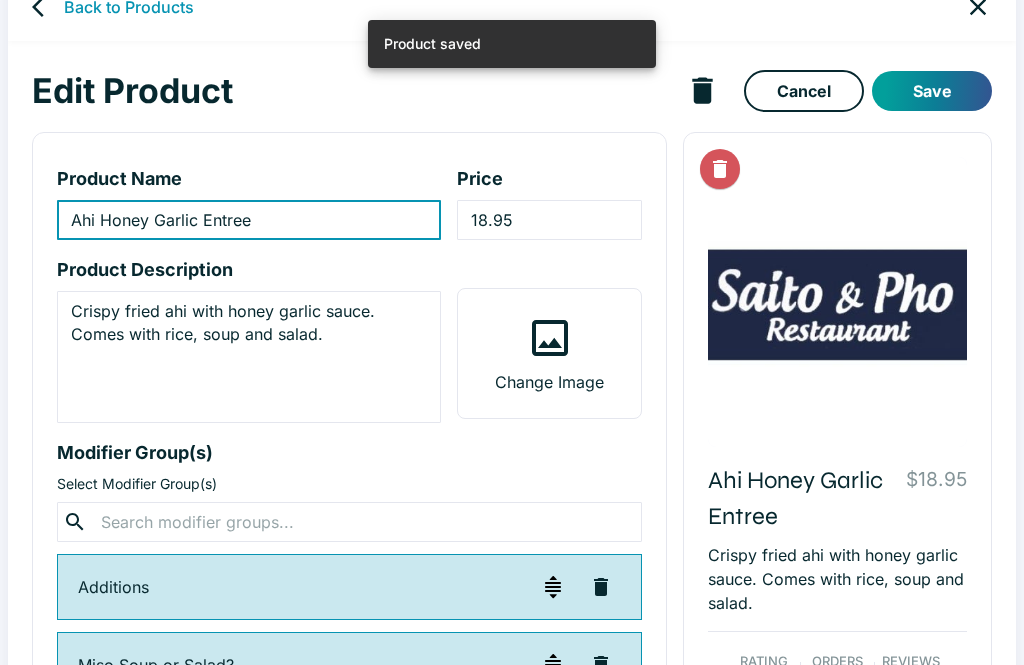 click on "Crispy fried ahi with honey garlic sauce. Comes with rice, soup and salad." at bounding box center (249, 357) 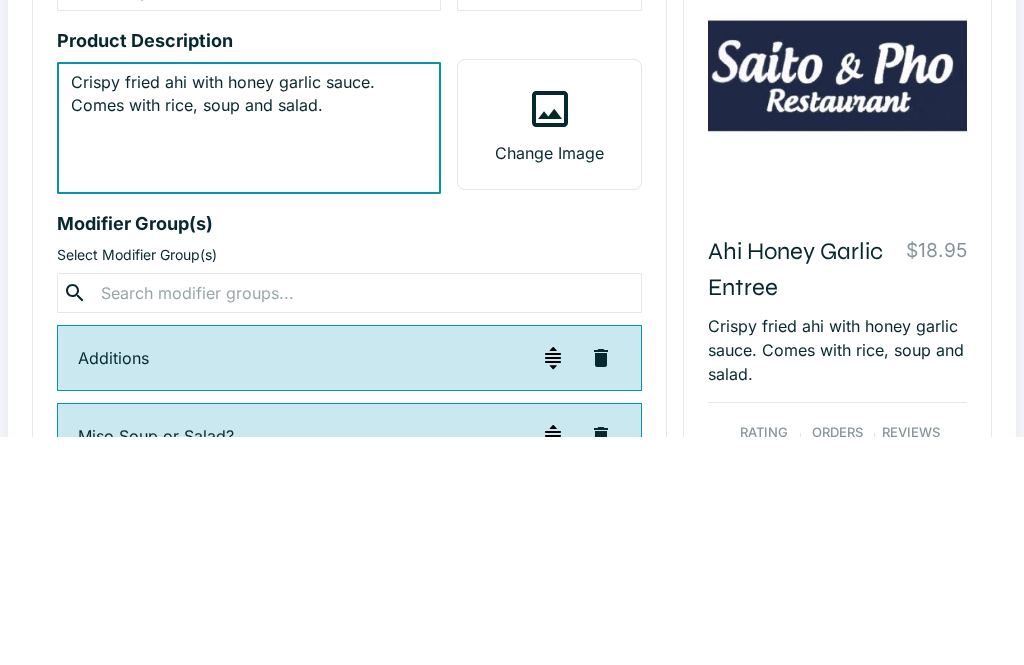 click on "Crispy fried ahi with honey garlic sauce. Comes with rice, soup and salad." at bounding box center [249, 357] 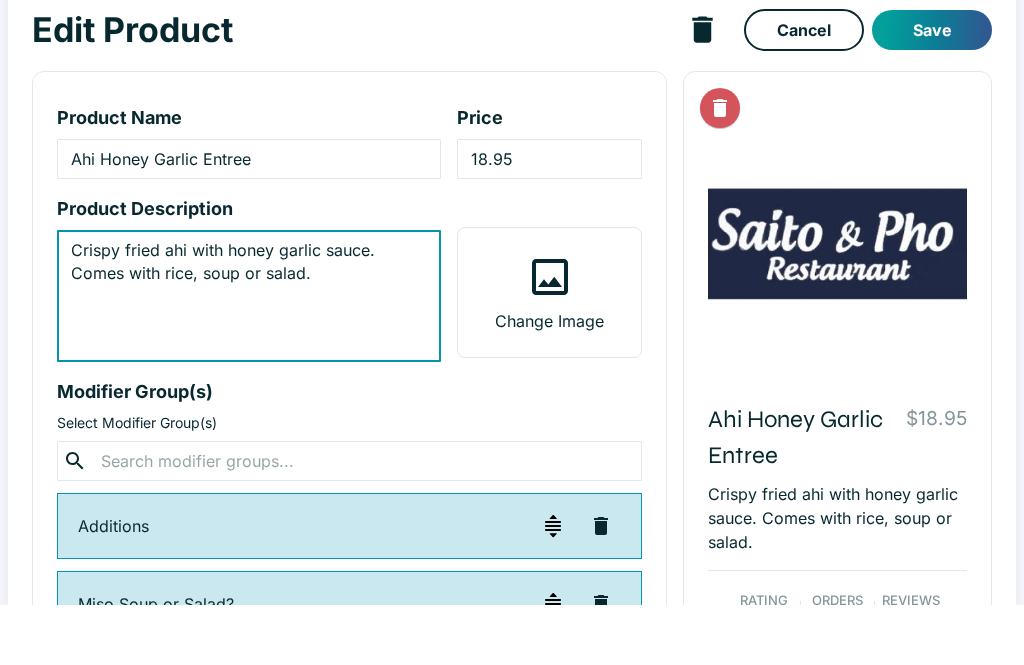 type on "Crispy fried ahi with honey garlic sauce. Comes with rice, soup or salad." 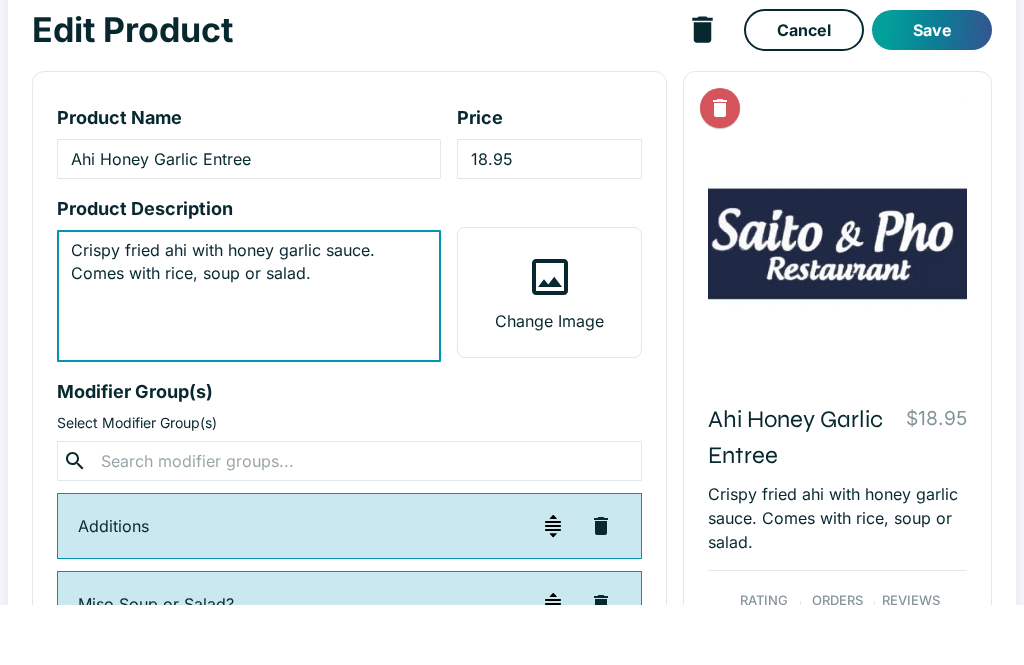 click on "Save" at bounding box center [932, 91] 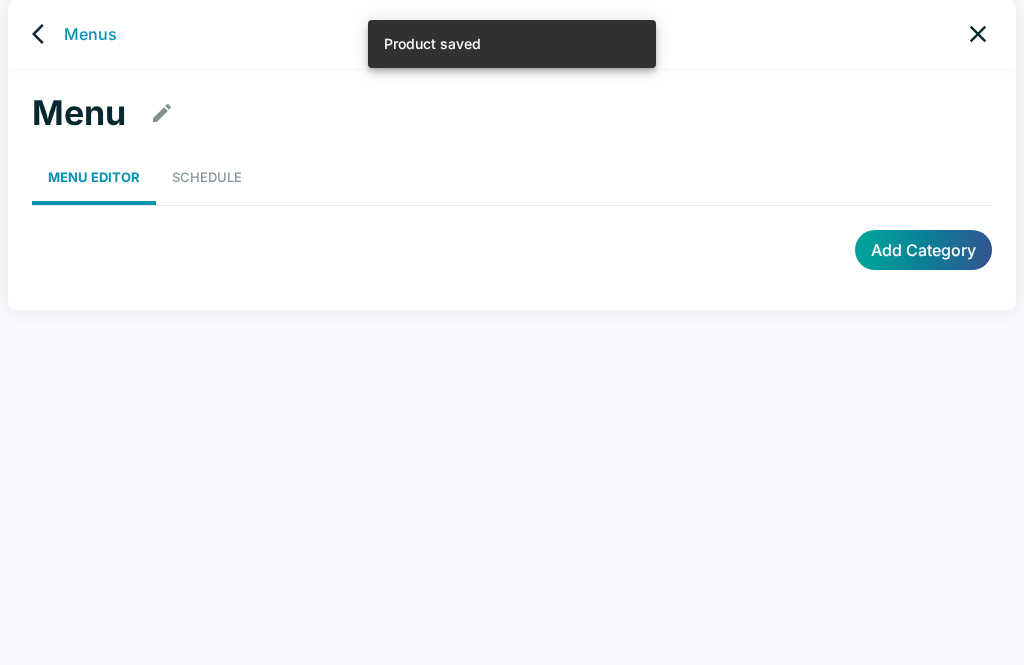scroll, scrollTop: 8, scrollLeft: 0, axis: vertical 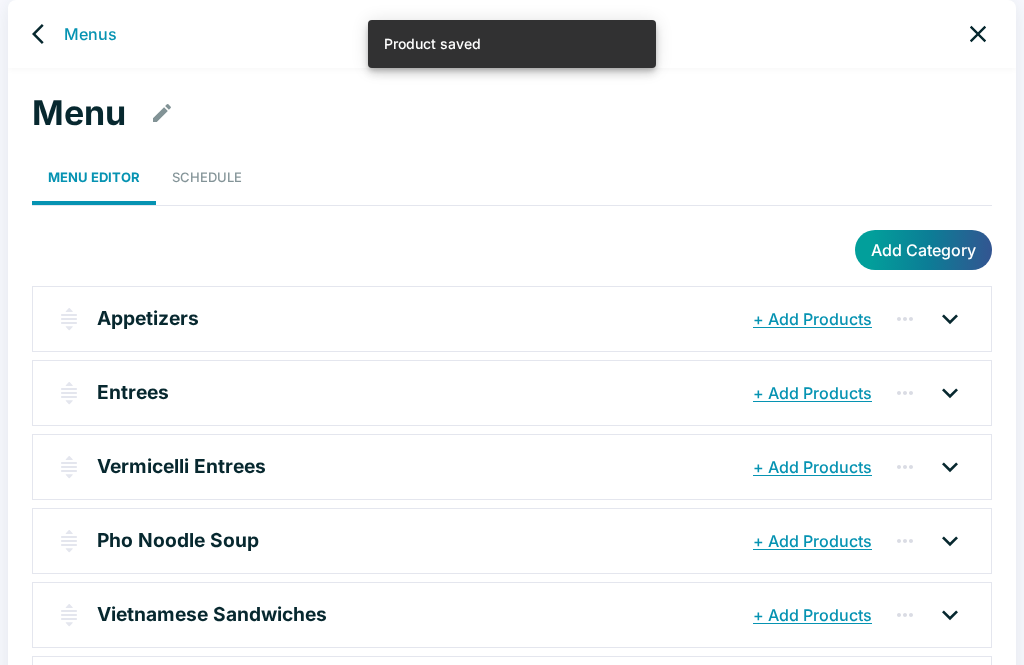 click 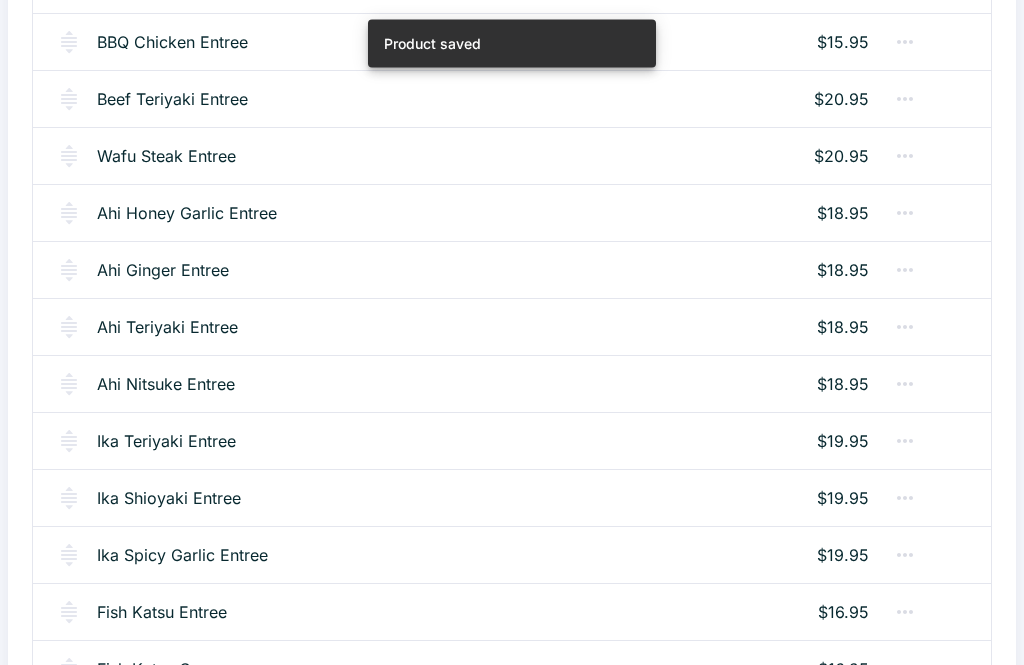 scroll, scrollTop: 900, scrollLeft: 0, axis: vertical 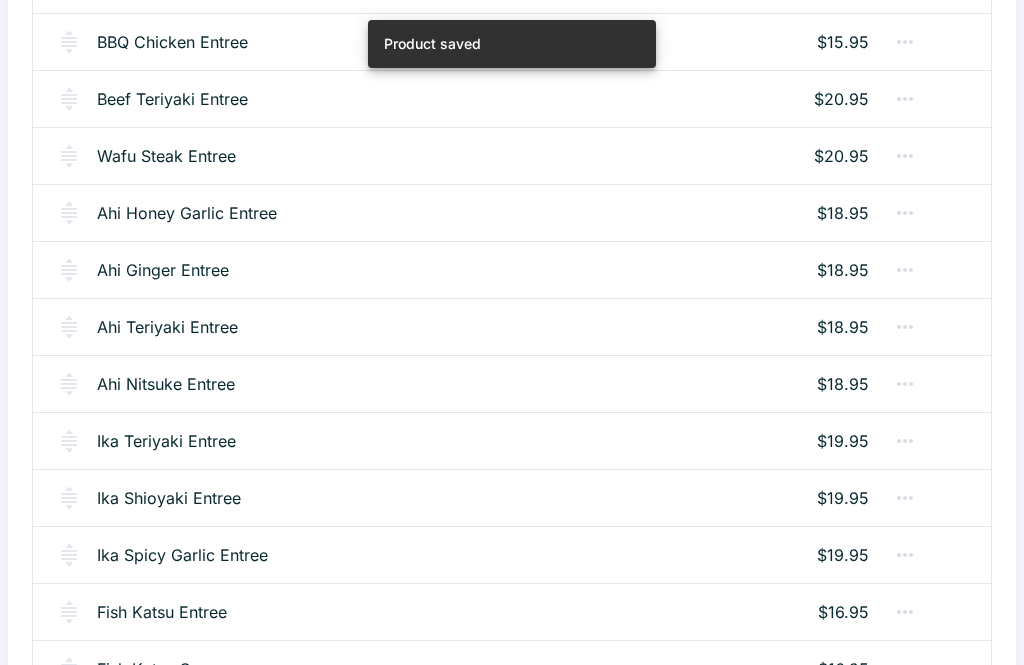click on "Ahi Ginger Entree" at bounding box center [163, 270] 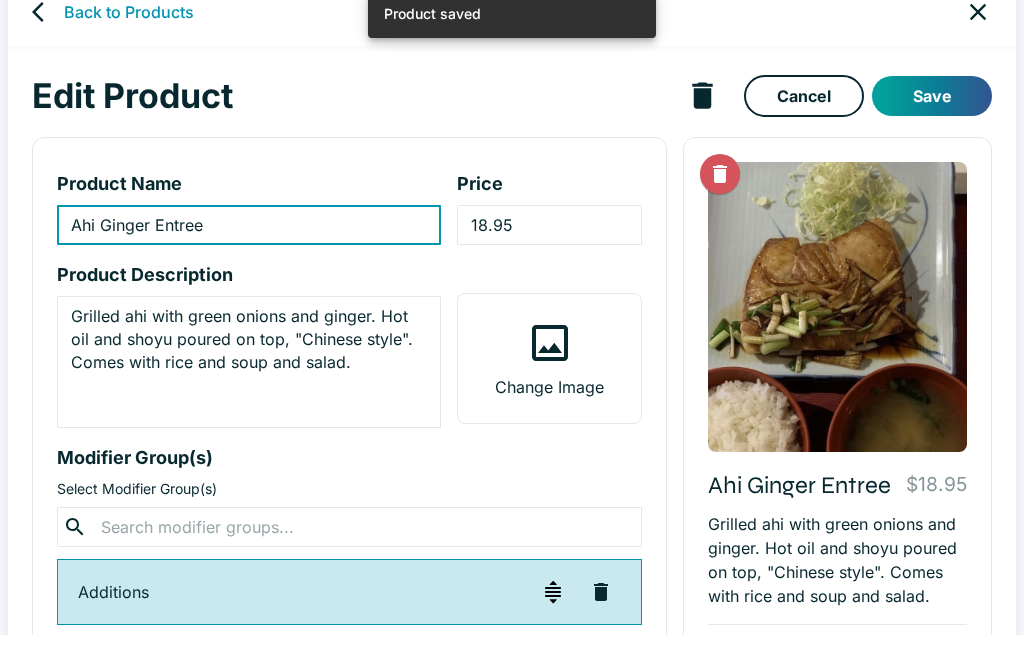 scroll, scrollTop: 35, scrollLeft: 0, axis: vertical 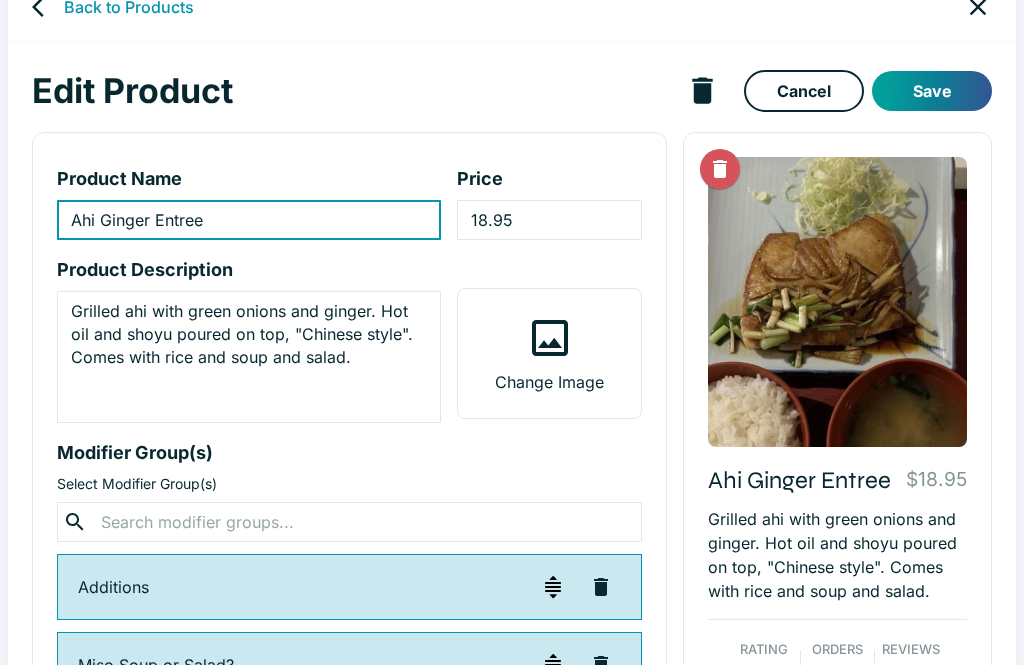 click on "Grilled ahi with green onions and ginger. Hot oil and shoyu poured on top, "Chinese style". Comes with rice and soup and salad." at bounding box center [249, 357] 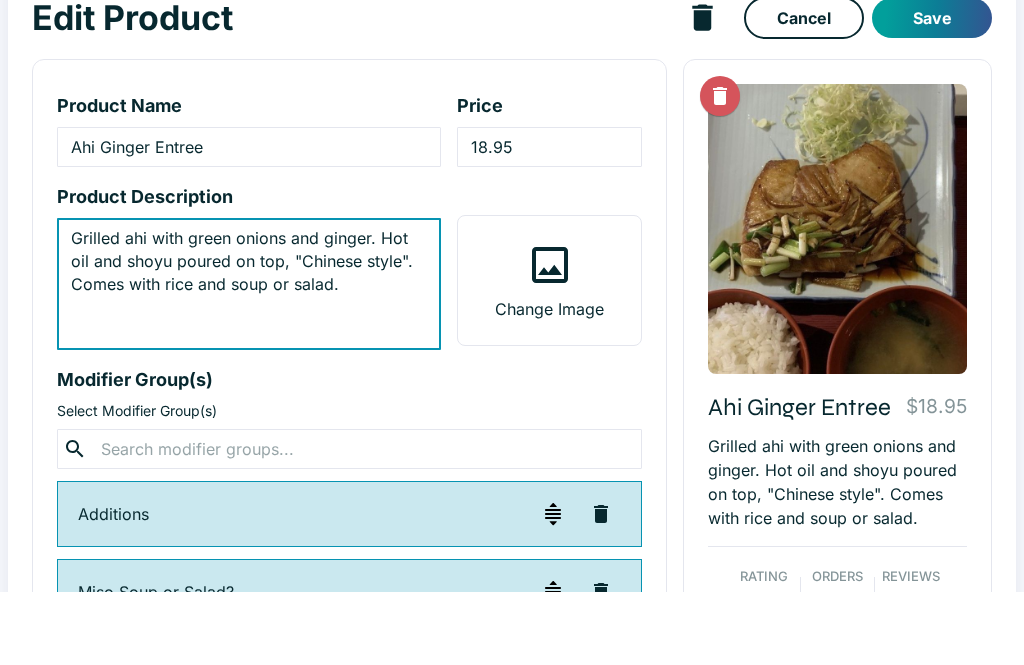 type on "Grilled ahi with green onions and ginger. Hot oil and shoyu poured on top, "Chinese style". Comes with rice and soup or salad." 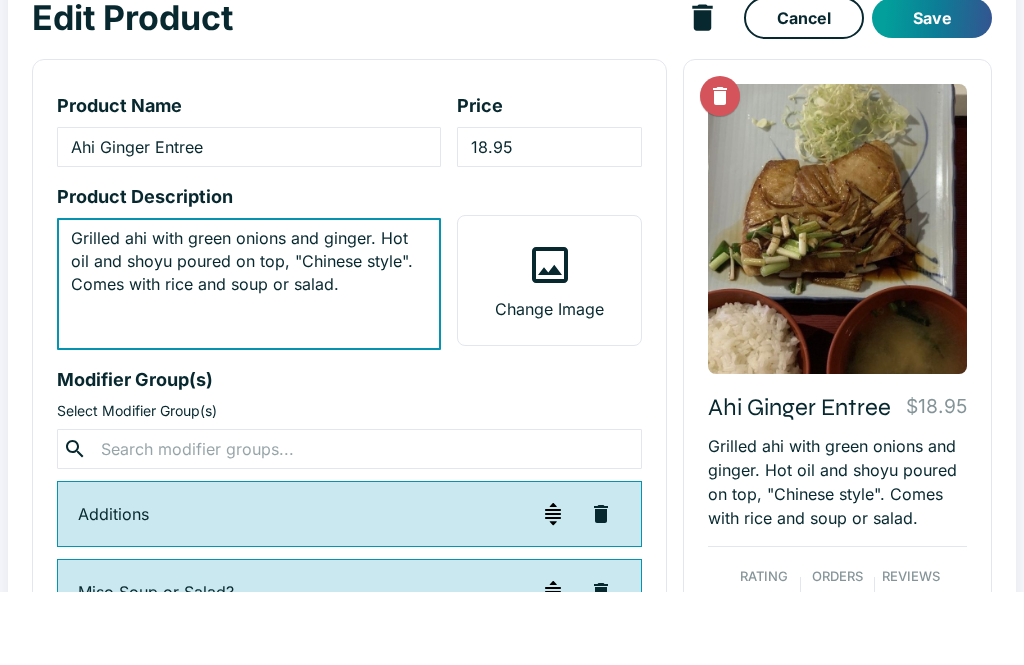 click on "Save" at bounding box center (932, 91) 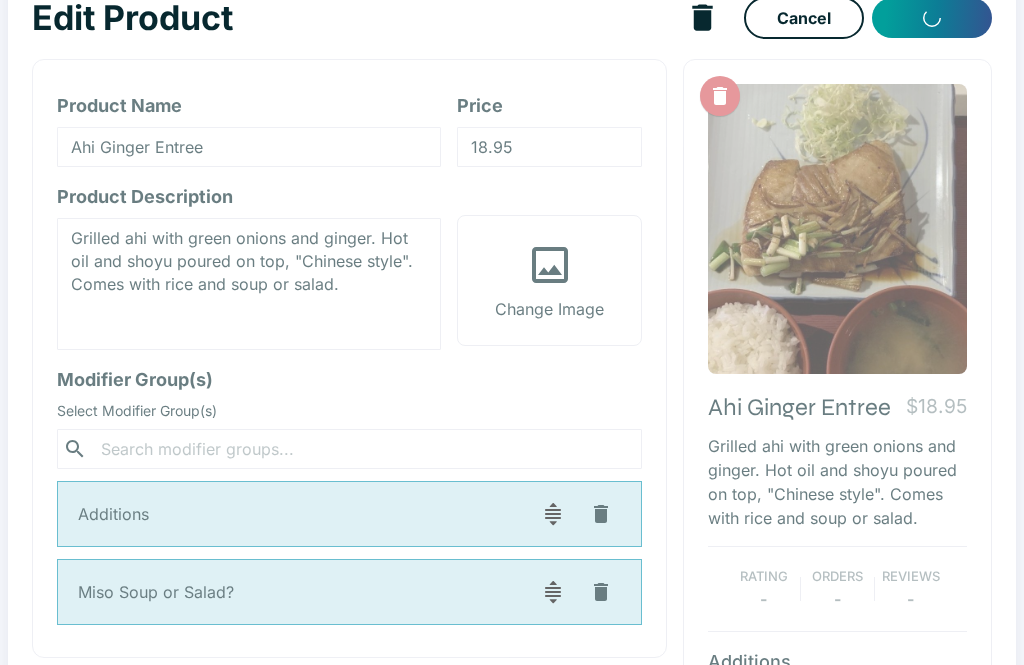 scroll, scrollTop: 8, scrollLeft: 0, axis: vertical 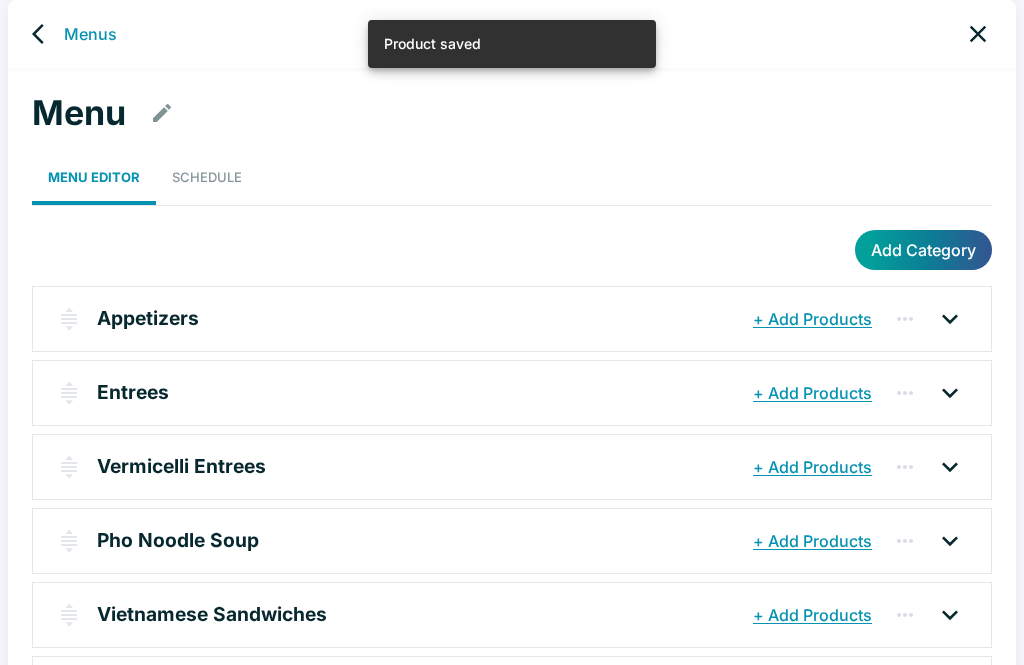 click 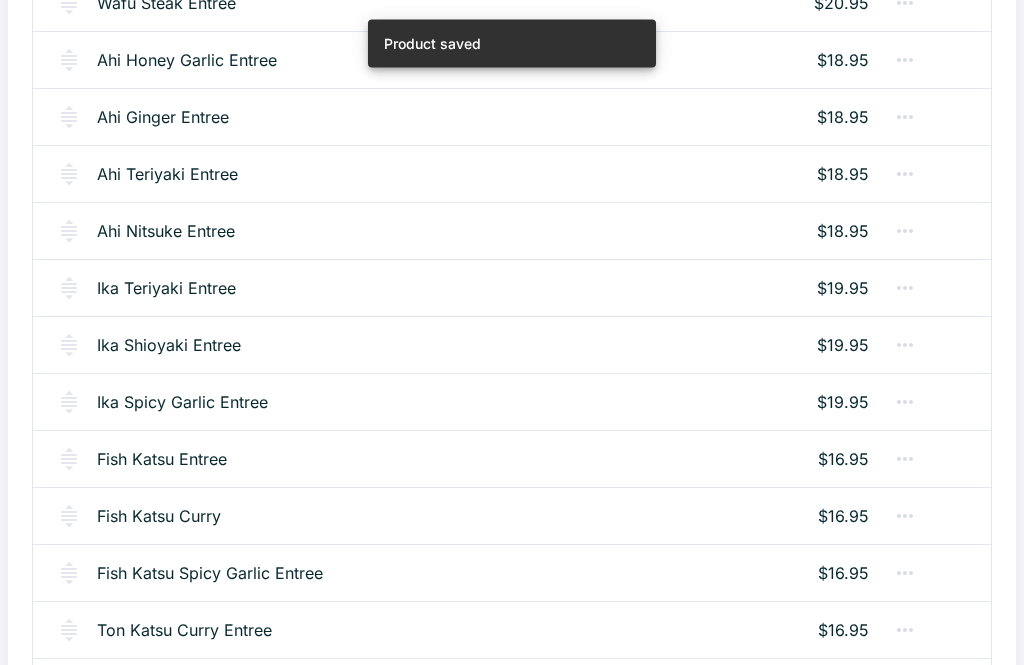 scroll, scrollTop: 1053, scrollLeft: 0, axis: vertical 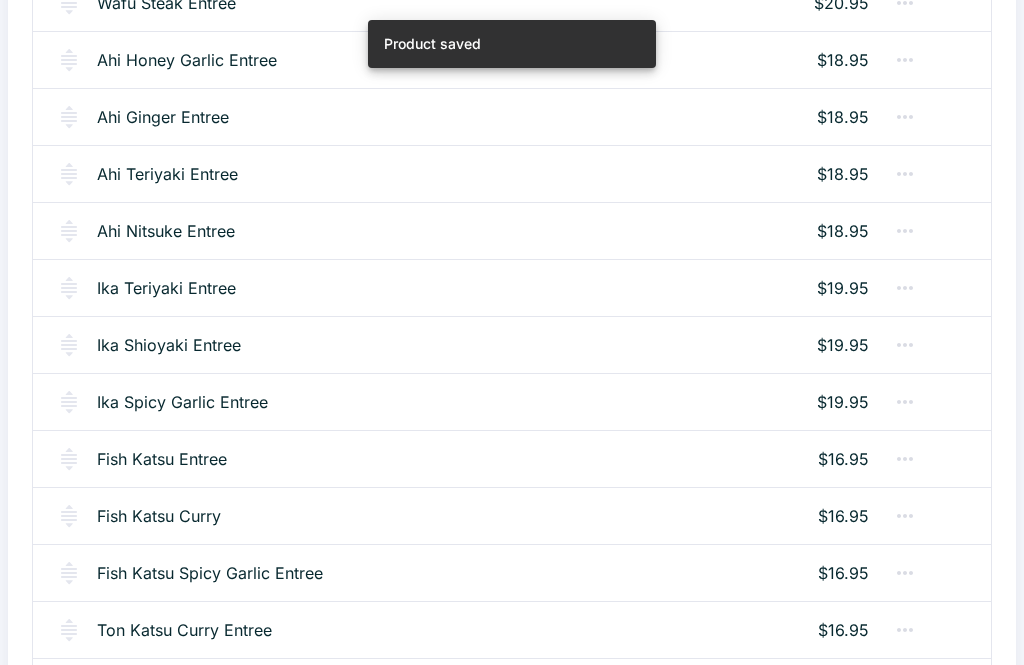 click on "Ahi Teriyaki Entree" at bounding box center (167, 174) 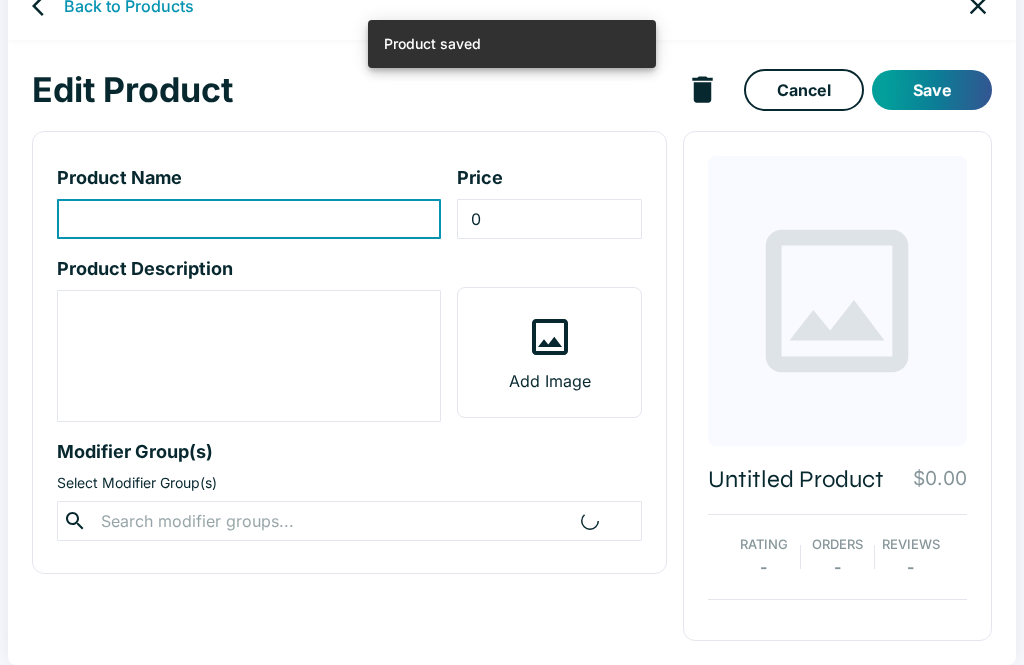 scroll, scrollTop: 0, scrollLeft: 0, axis: both 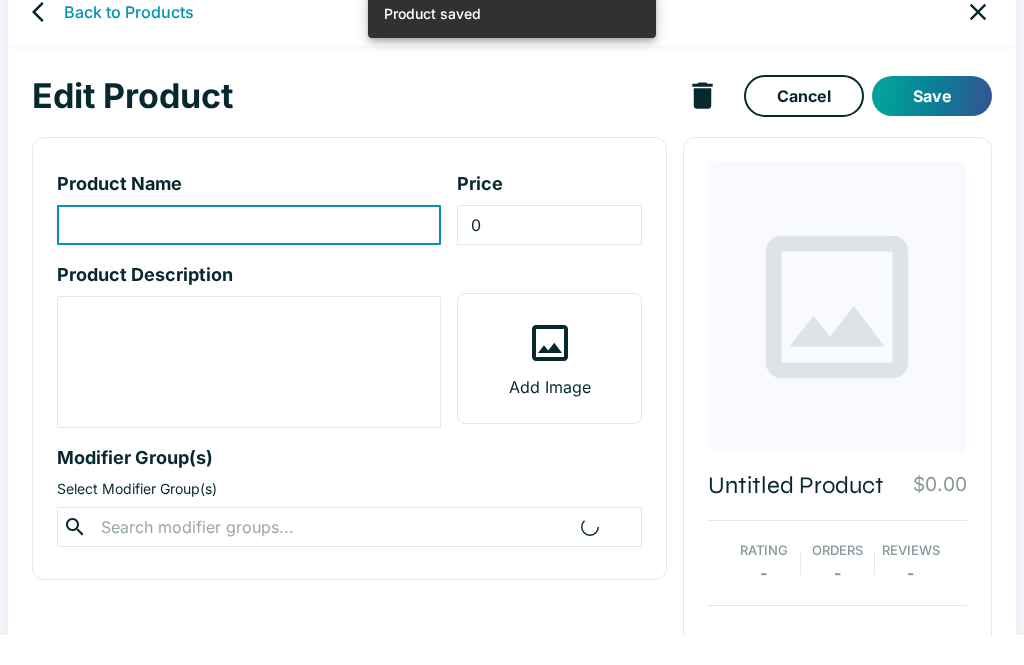 type on "Ahi Teriyaki Entree" 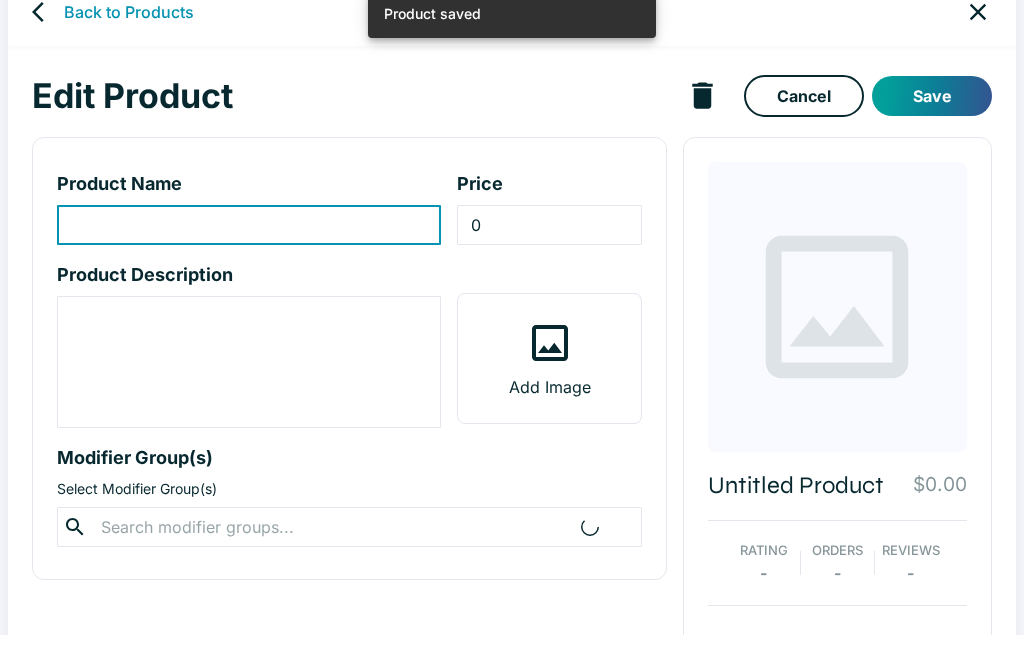 type on "18.95" 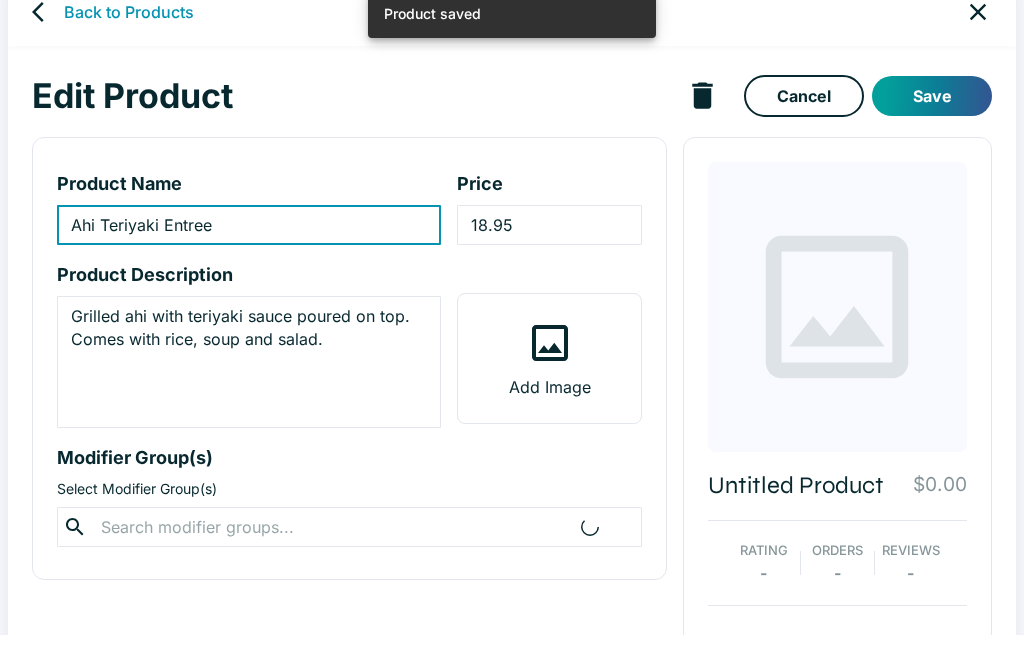 scroll, scrollTop: 35, scrollLeft: 0, axis: vertical 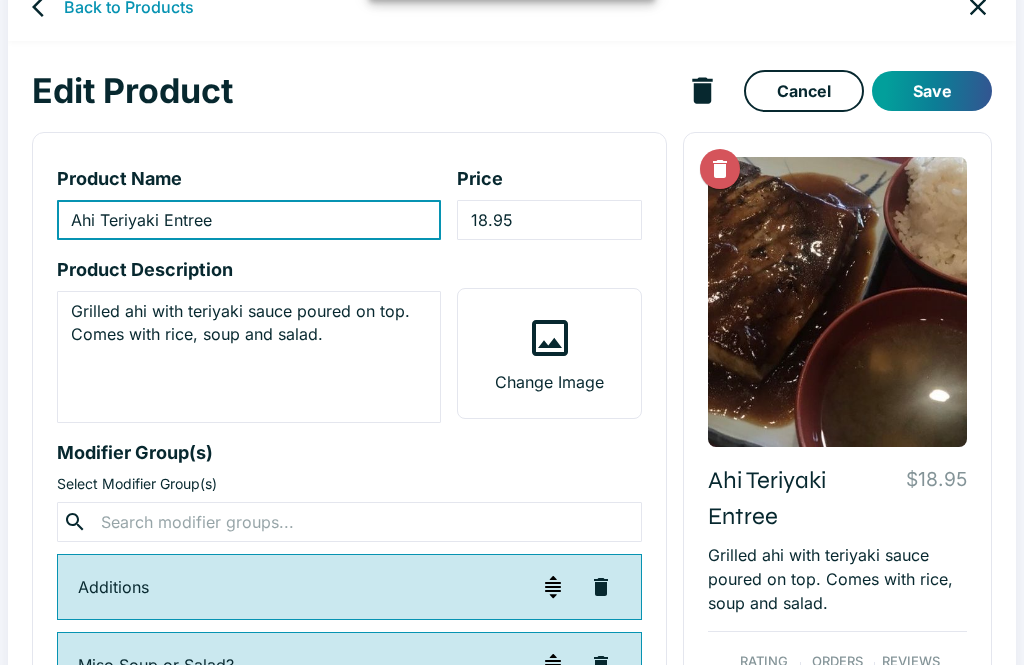 click on "Grilled ahi with teriyaki sauce poured on top. Comes with rice, soup and salad." at bounding box center [249, 357] 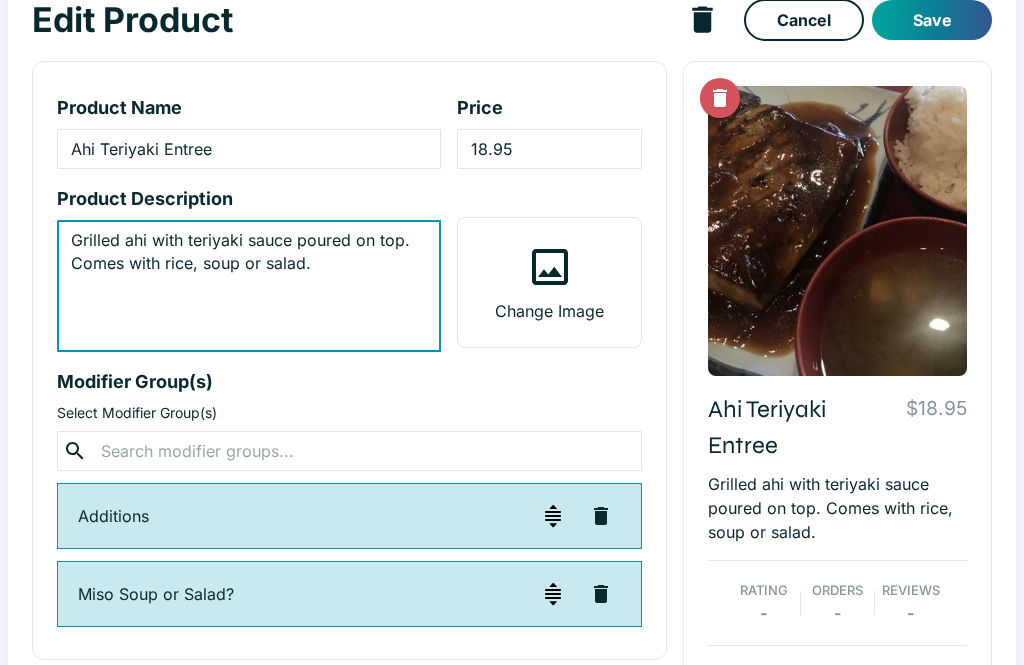 type on "Grilled ahi with teriyaki sauce poured on top. Comes with rice, soup or salad." 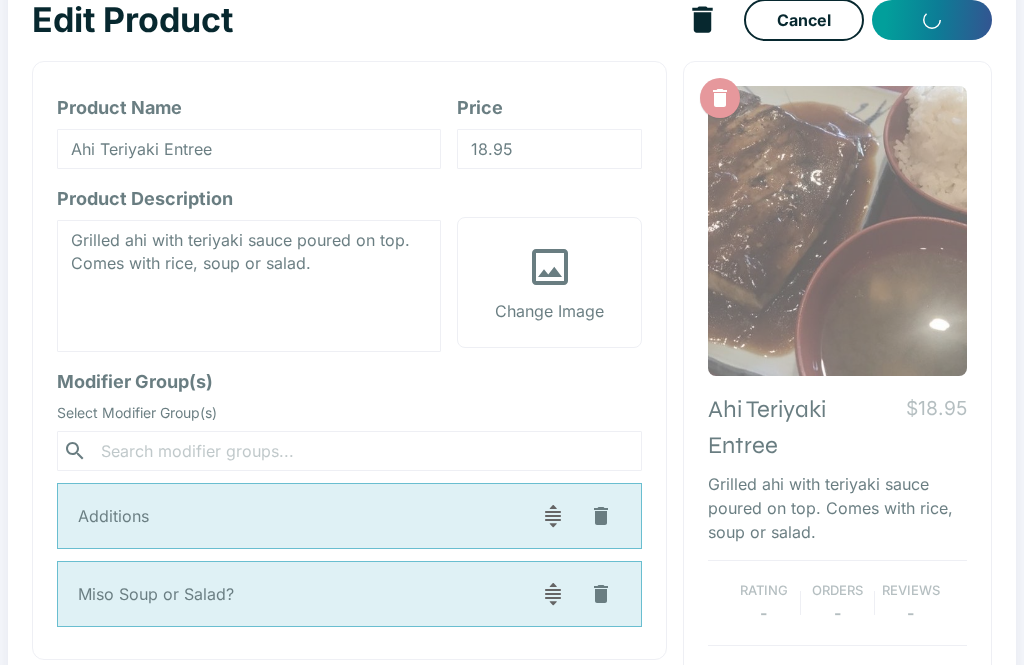scroll, scrollTop: 8, scrollLeft: 0, axis: vertical 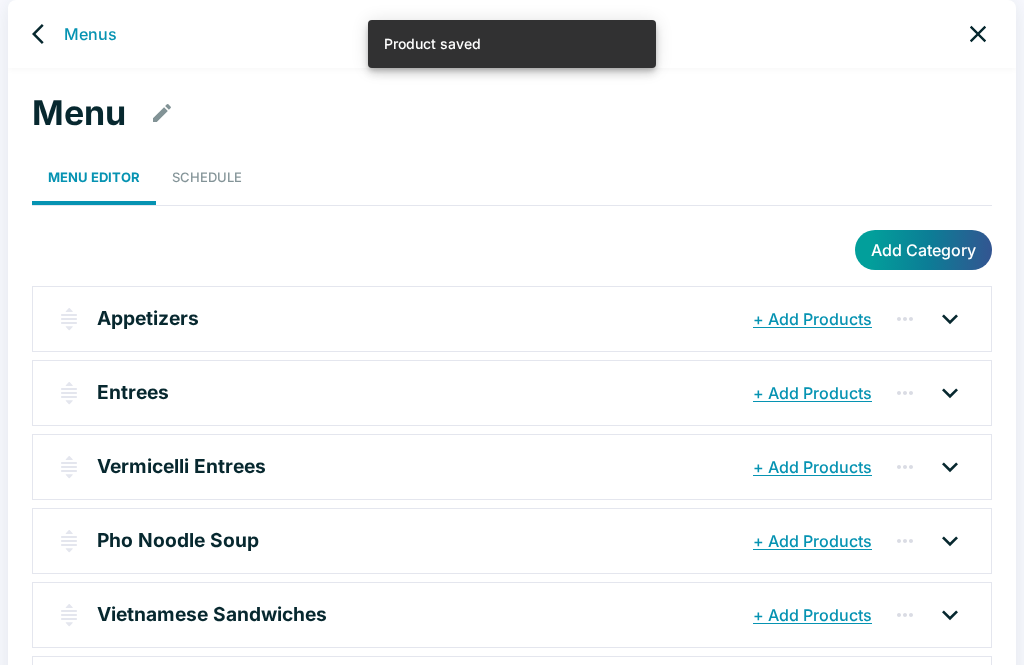 click 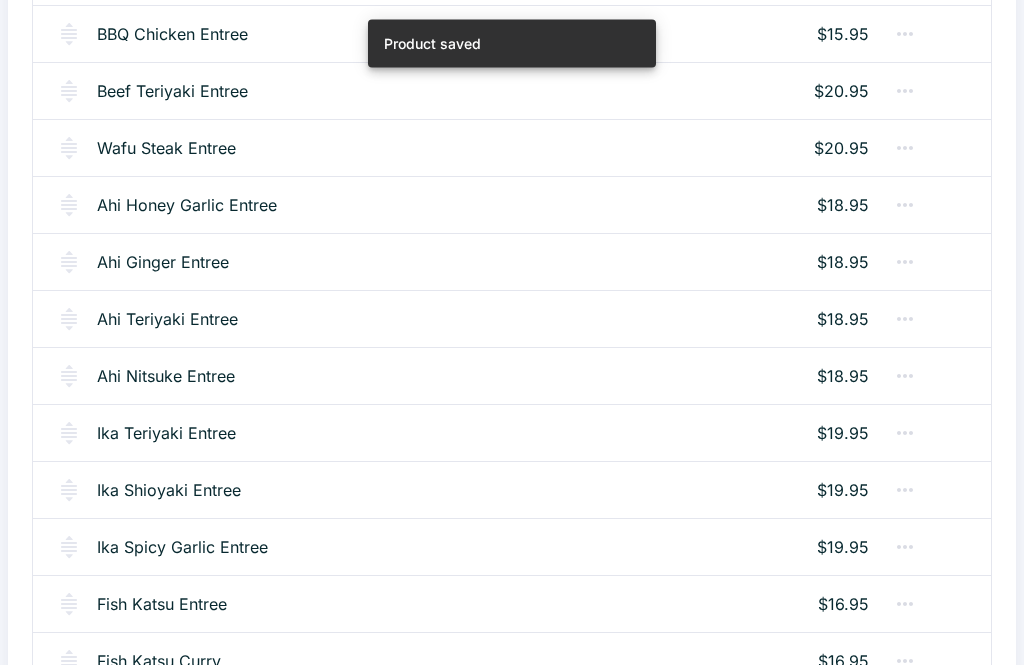 scroll, scrollTop: 906, scrollLeft: 0, axis: vertical 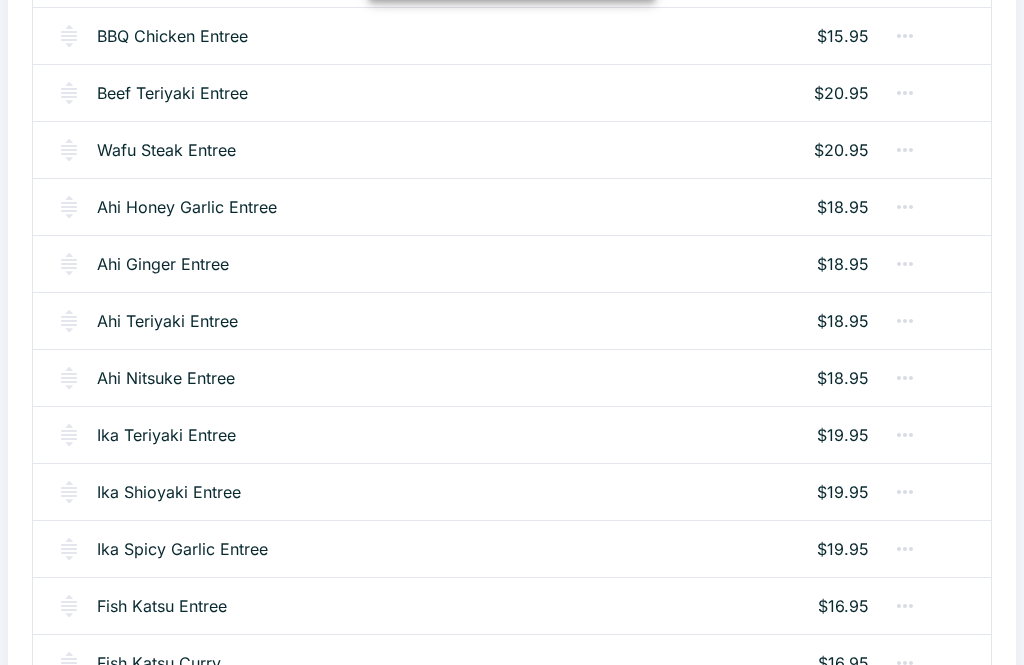 click on "Ahi Teriyaki Entree" at bounding box center [167, 321] 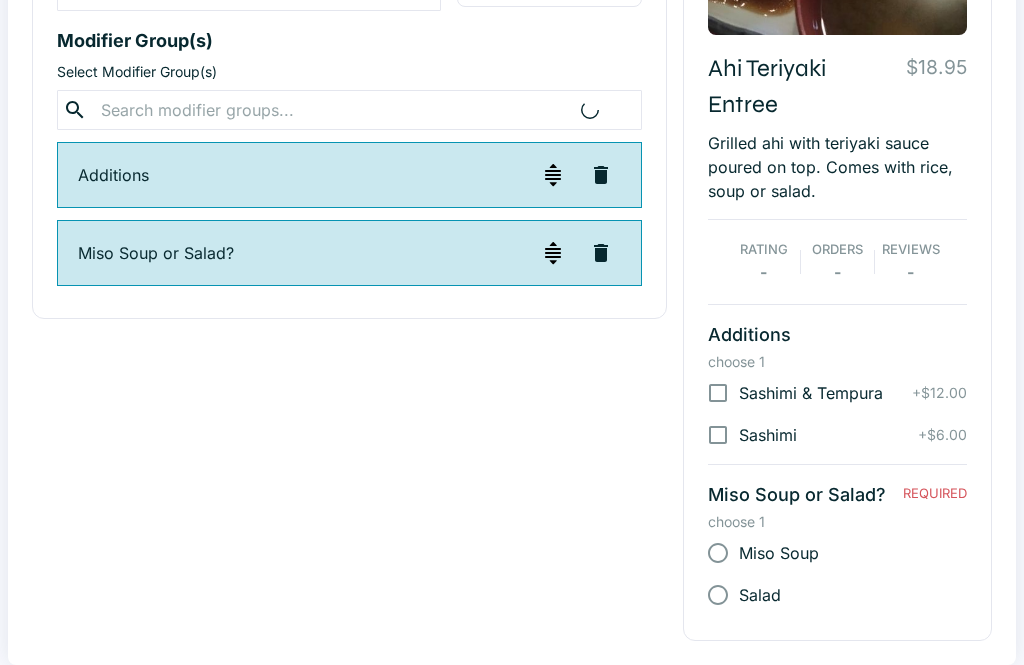scroll, scrollTop: 0, scrollLeft: 0, axis: both 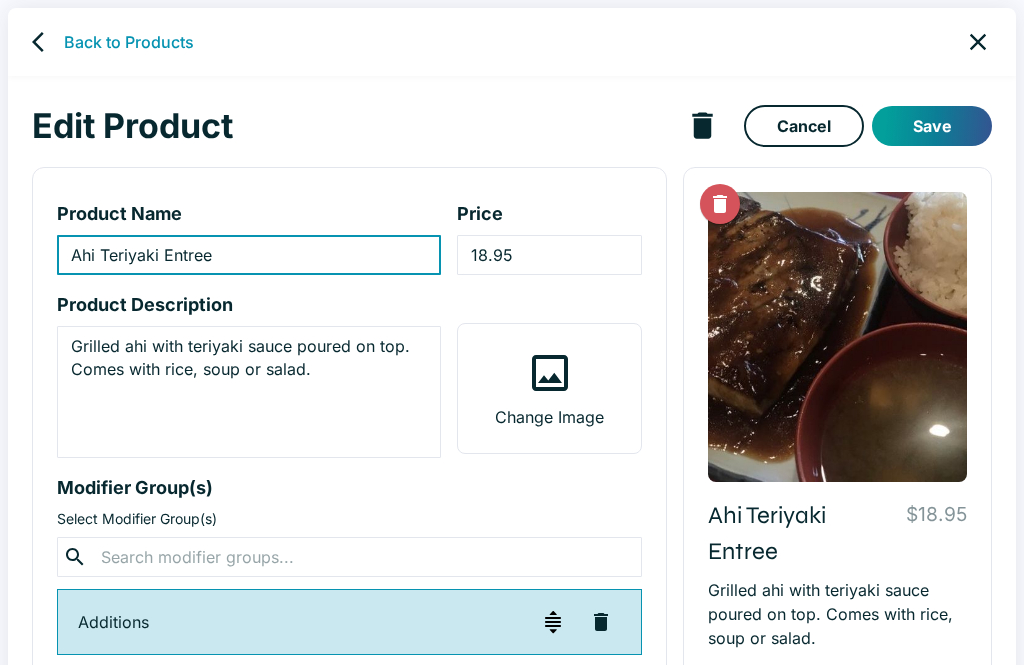 click on "Back to Products" at bounding box center [512, 42] 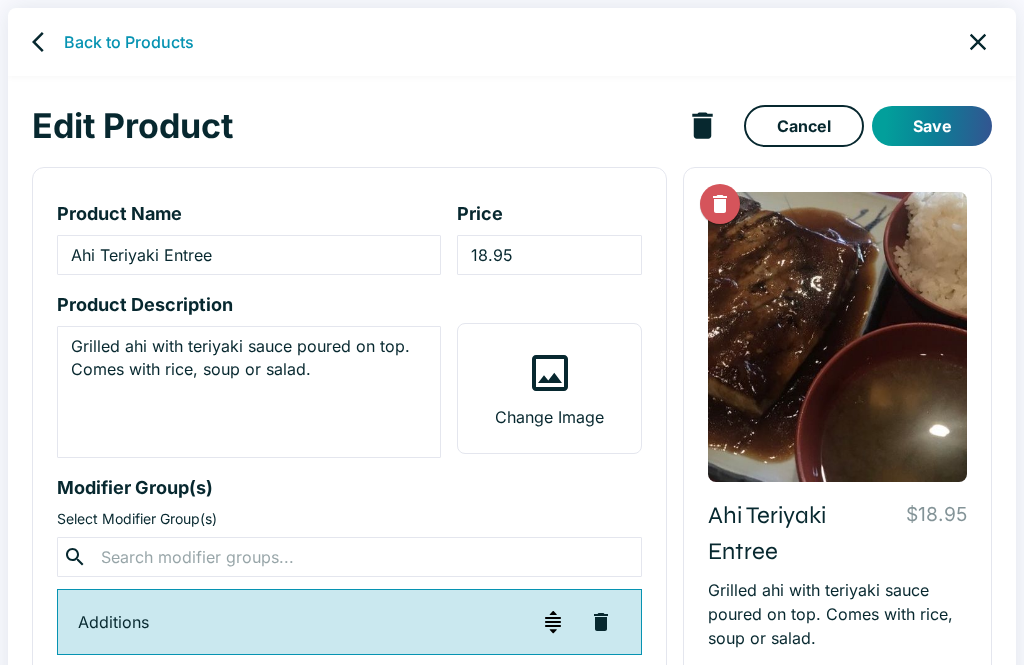 click on "Back to Products" at bounding box center (129, 42) 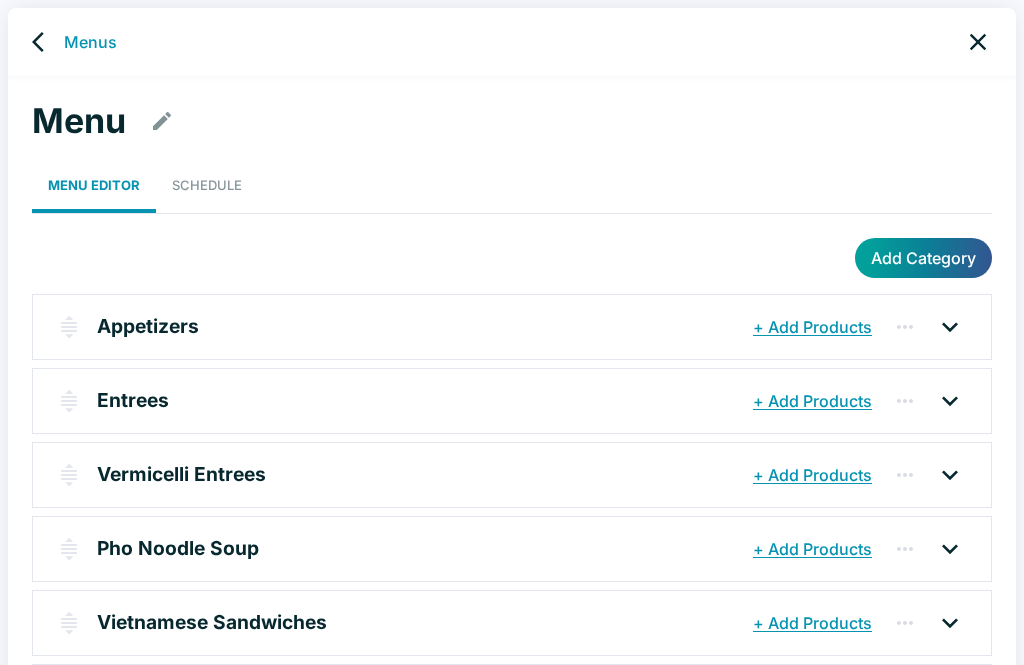 click 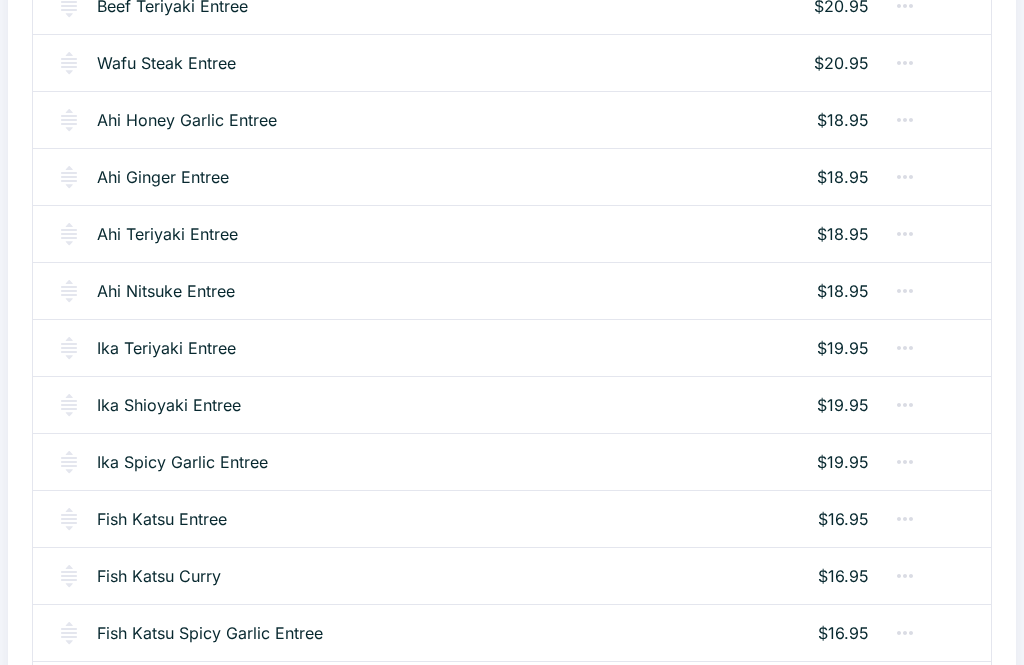 scroll, scrollTop: 993, scrollLeft: 0, axis: vertical 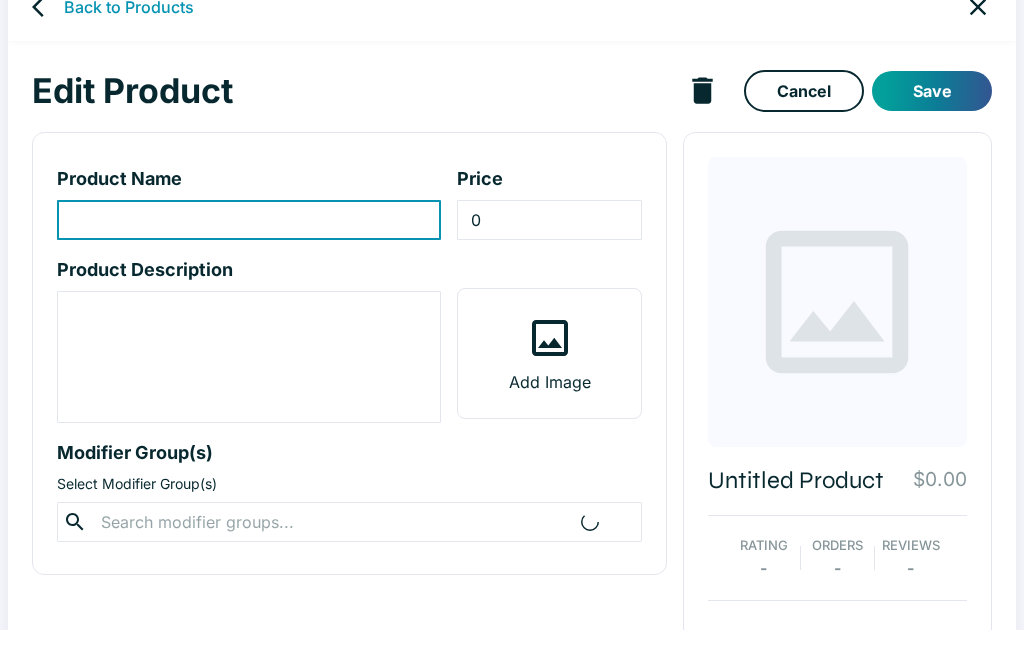 type on "Ahi Nitsuke Entree" 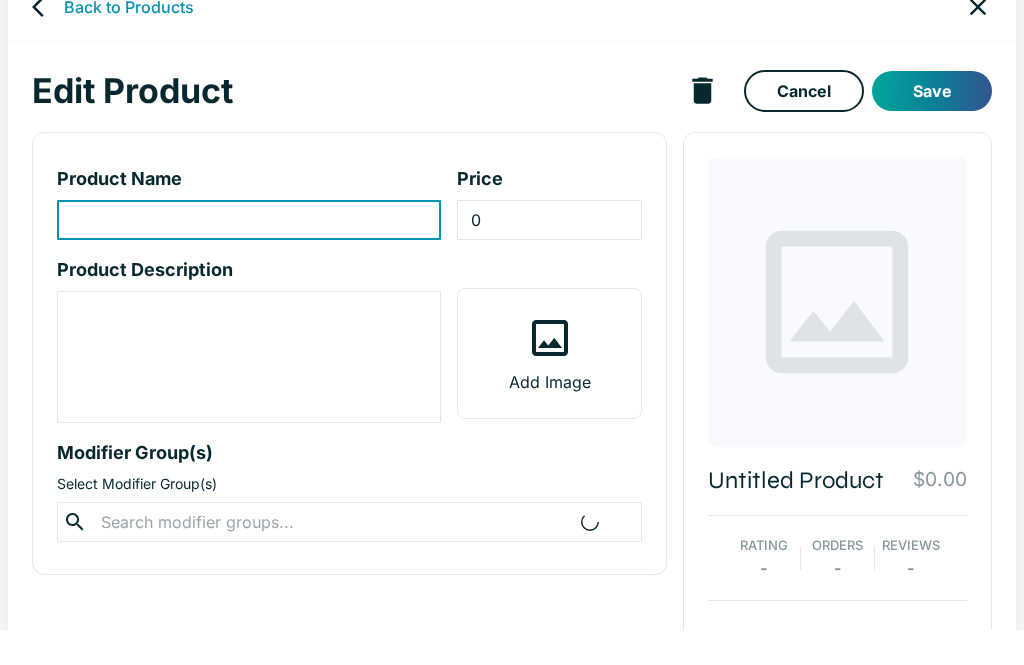 type on "18.95" 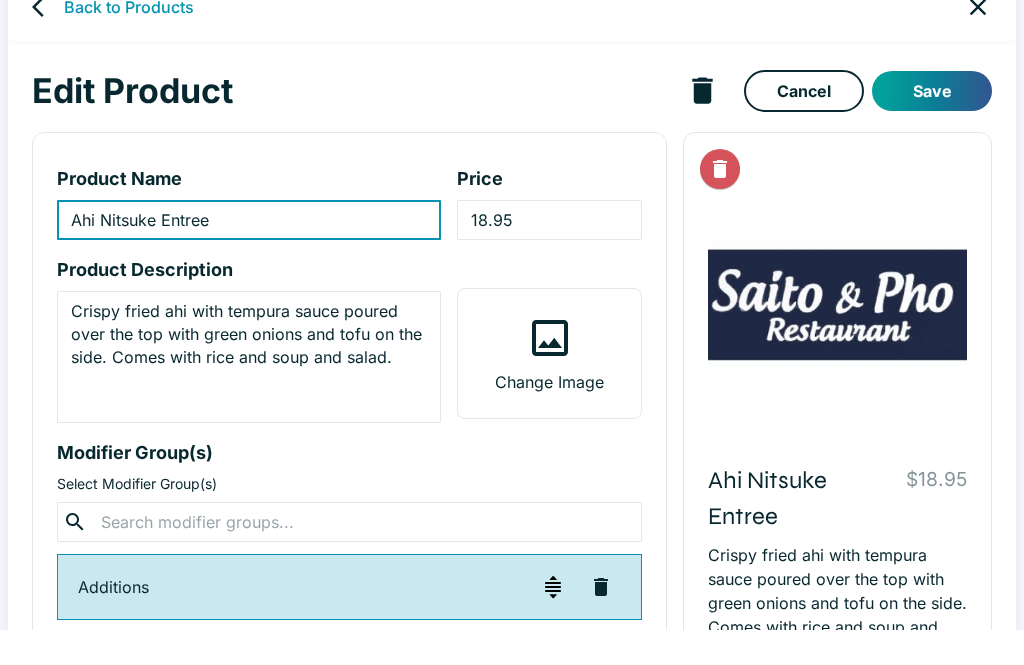 scroll, scrollTop: 35, scrollLeft: 0, axis: vertical 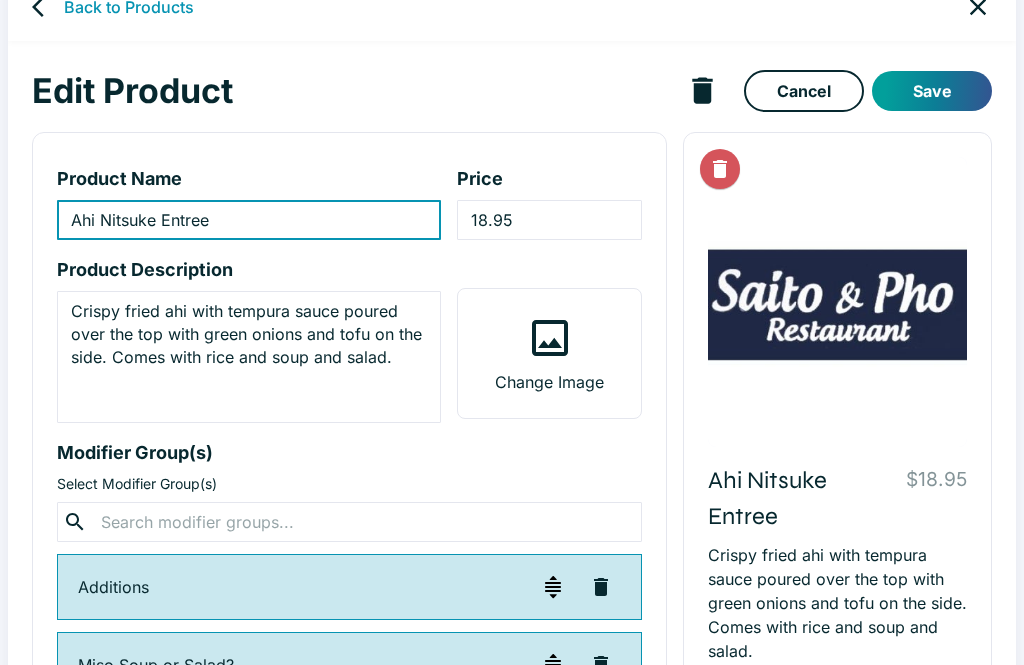 click on "Crispy fried ahi with tempura sauce poured over the top with green onions and tofu on the side. Comes with rice and soup and salad." at bounding box center [249, 357] 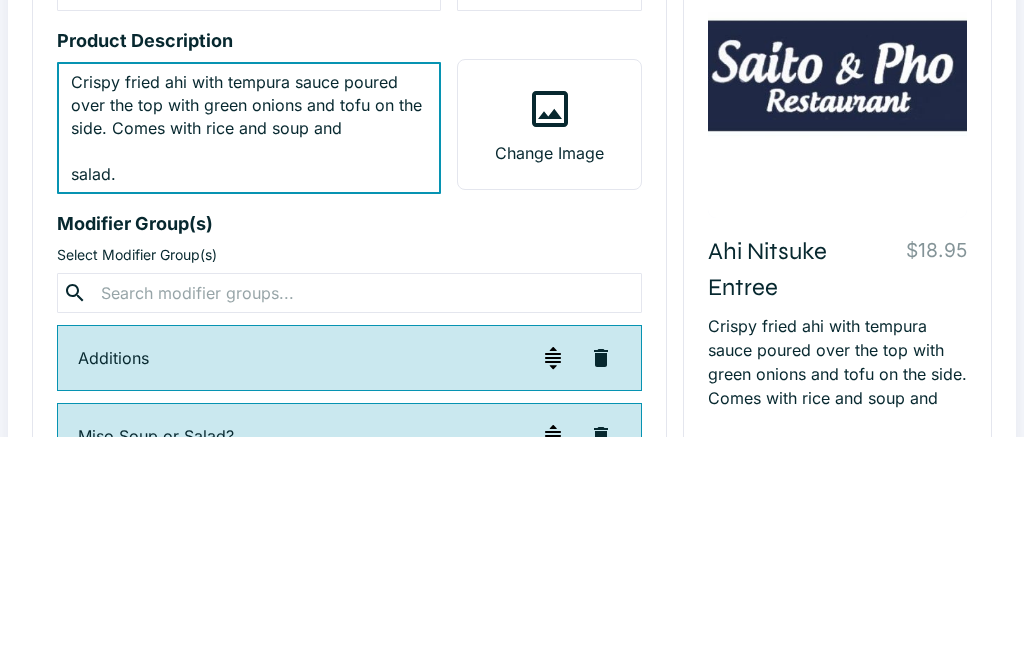 scroll, scrollTop: 0, scrollLeft: 0, axis: both 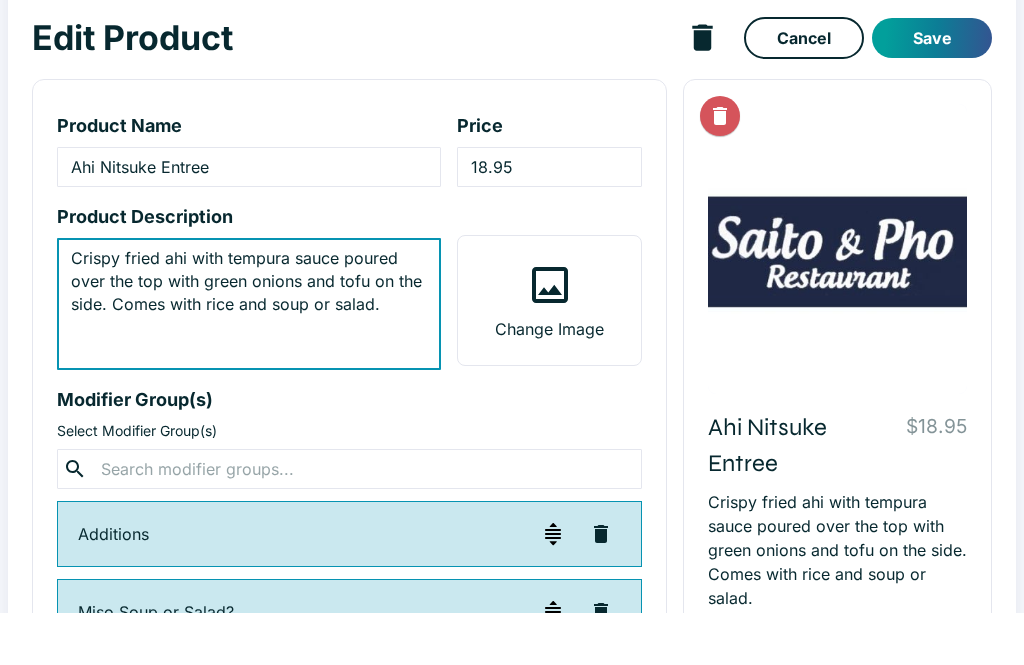 type on "Crispy fried ahi with tempura sauce poured over the top with green onions and tofu on the side. Comes with rice and soup or salad." 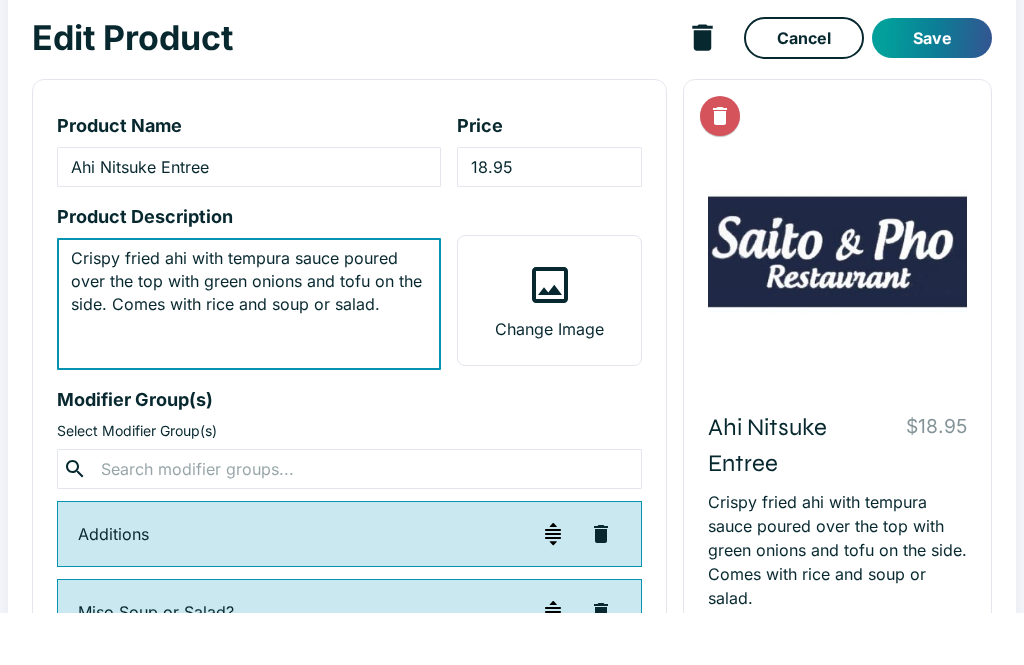 click on "Save" at bounding box center (932, 91) 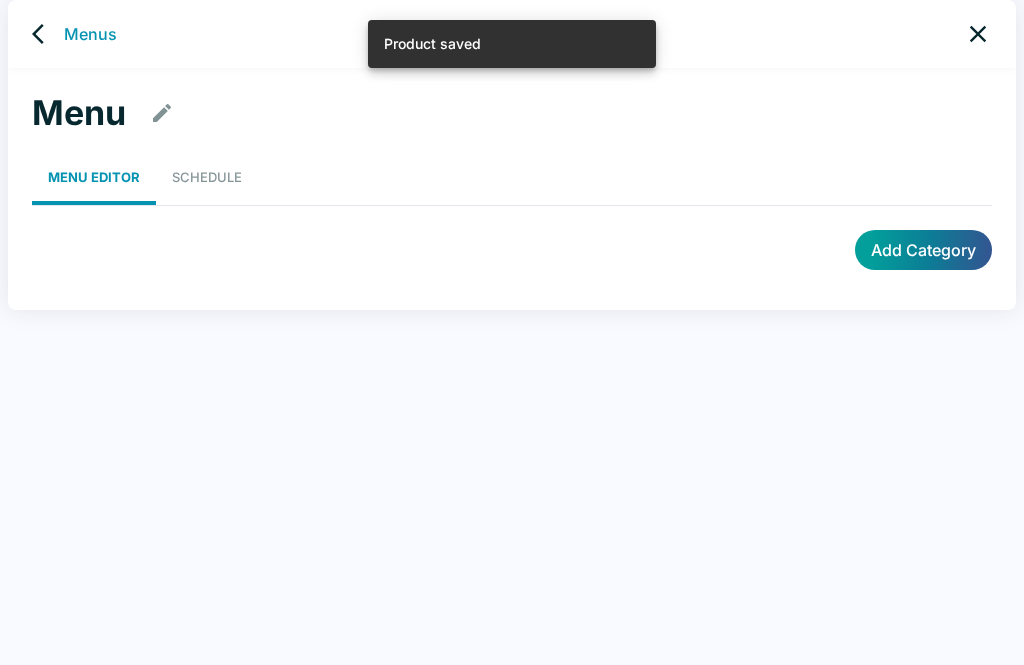 scroll, scrollTop: 8, scrollLeft: 0, axis: vertical 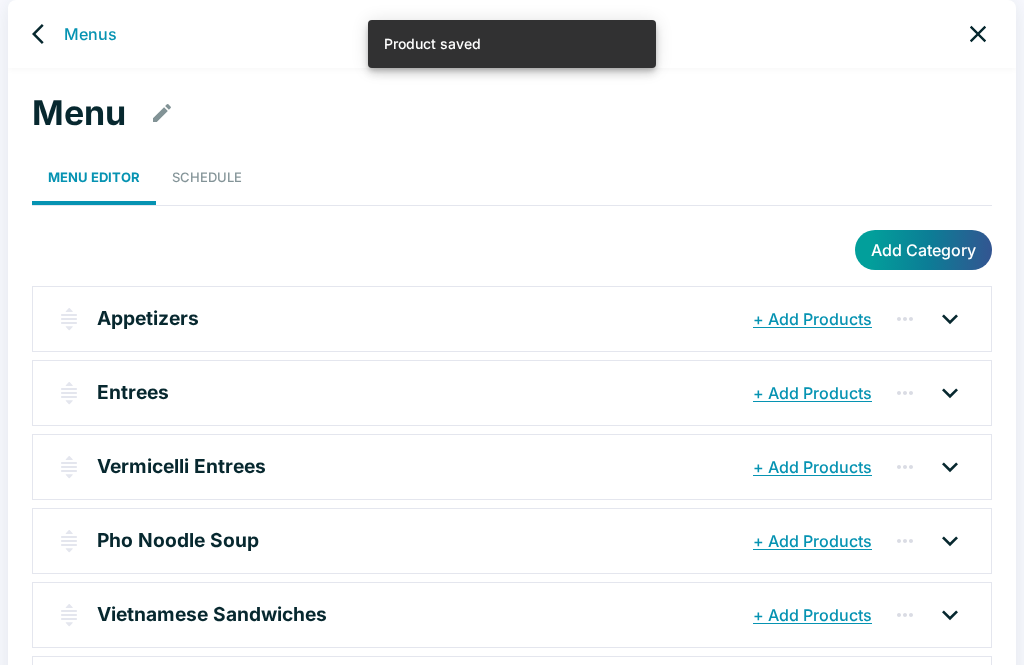 click 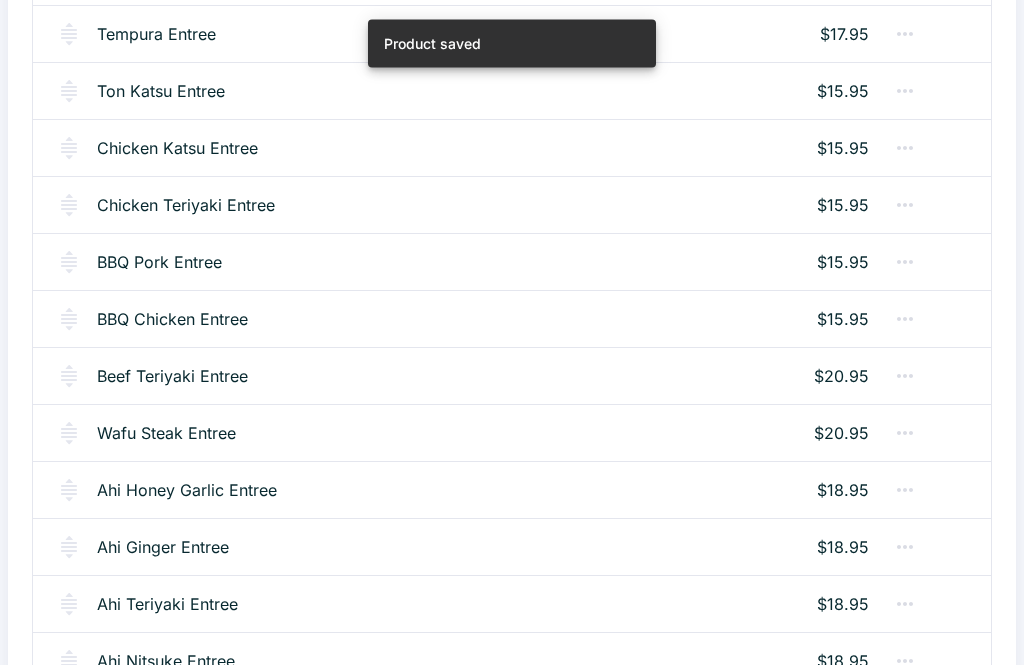 scroll, scrollTop: 639, scrollLeft: 0, axis: vertical 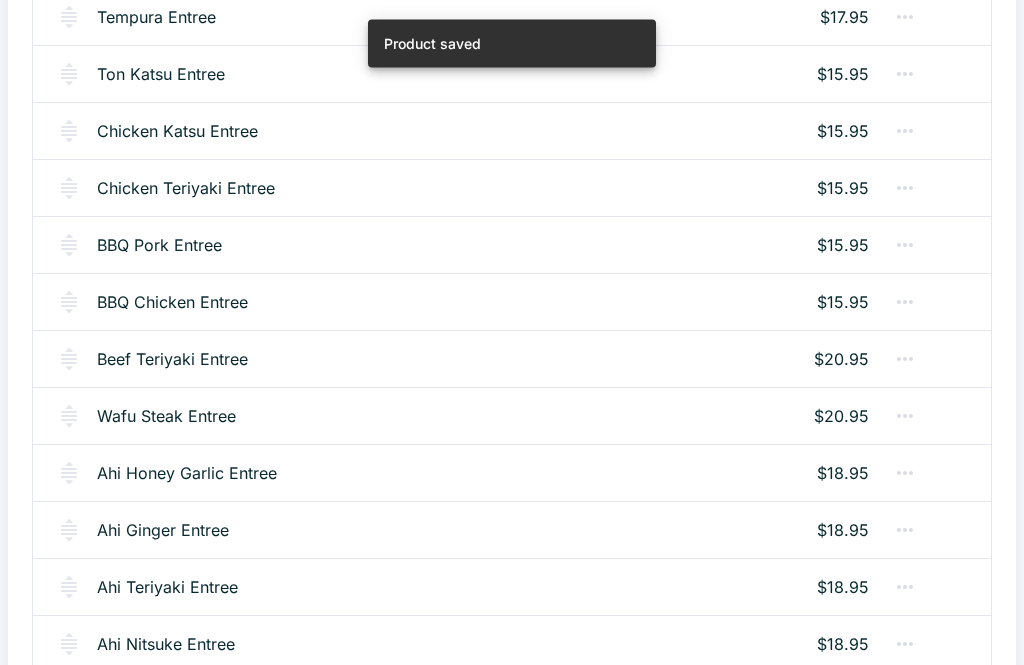 click on "Ahi Teriyaki Entree" at bounding box center (167, 588) 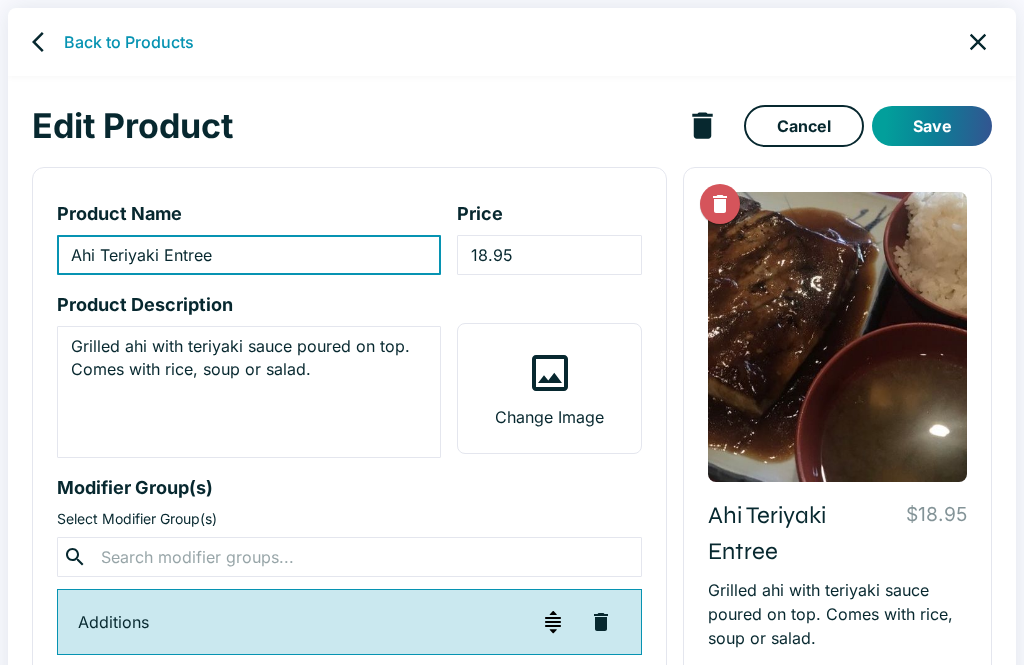 click on "Back to Products" at bounding box center [129, 42] 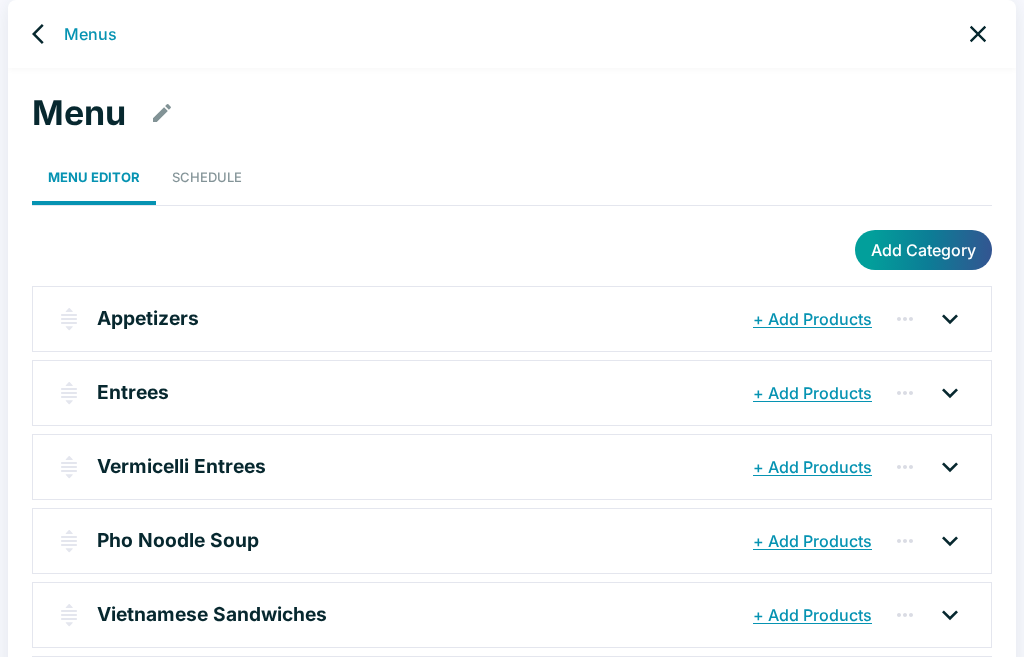 scroll, scrollTop: 8, scrollLeft: 0, axis: vertical 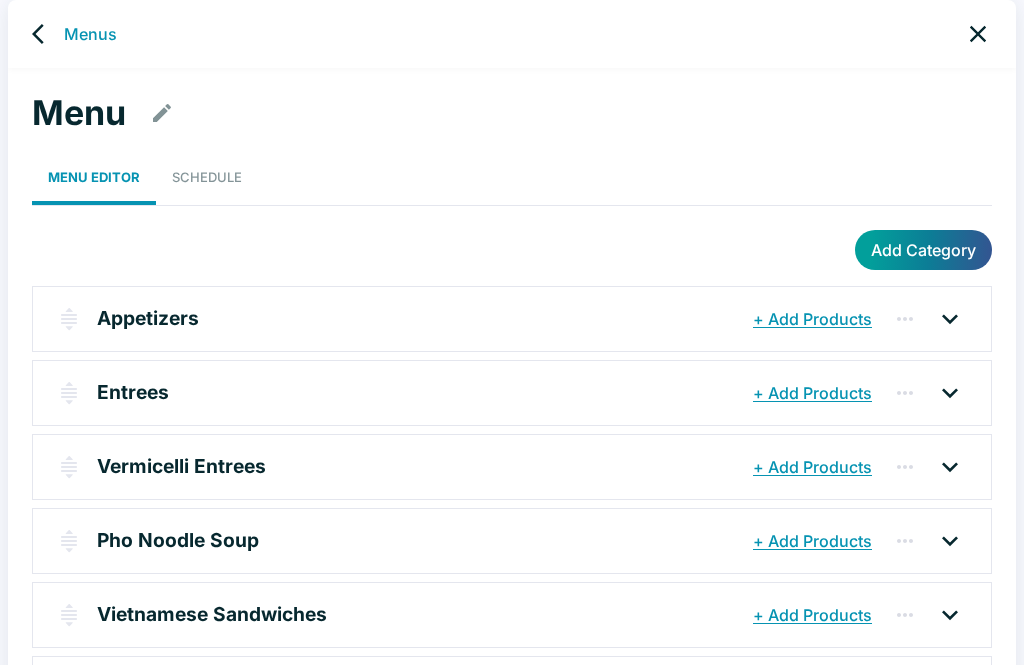 click 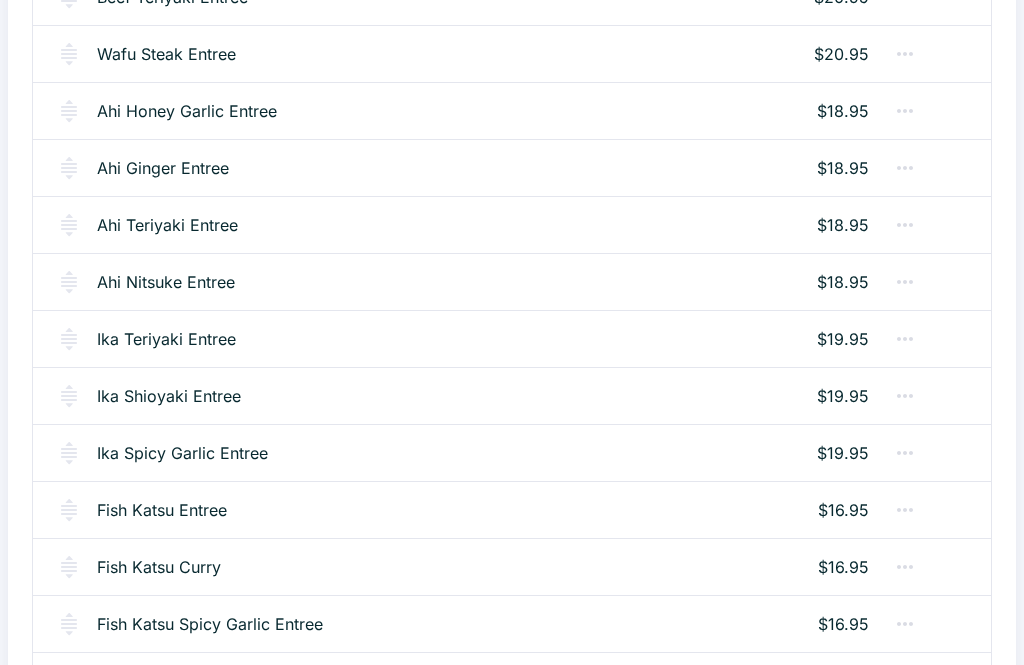 scroll, scrollTop: 1014, scrollLeft: 0, axis: vertical 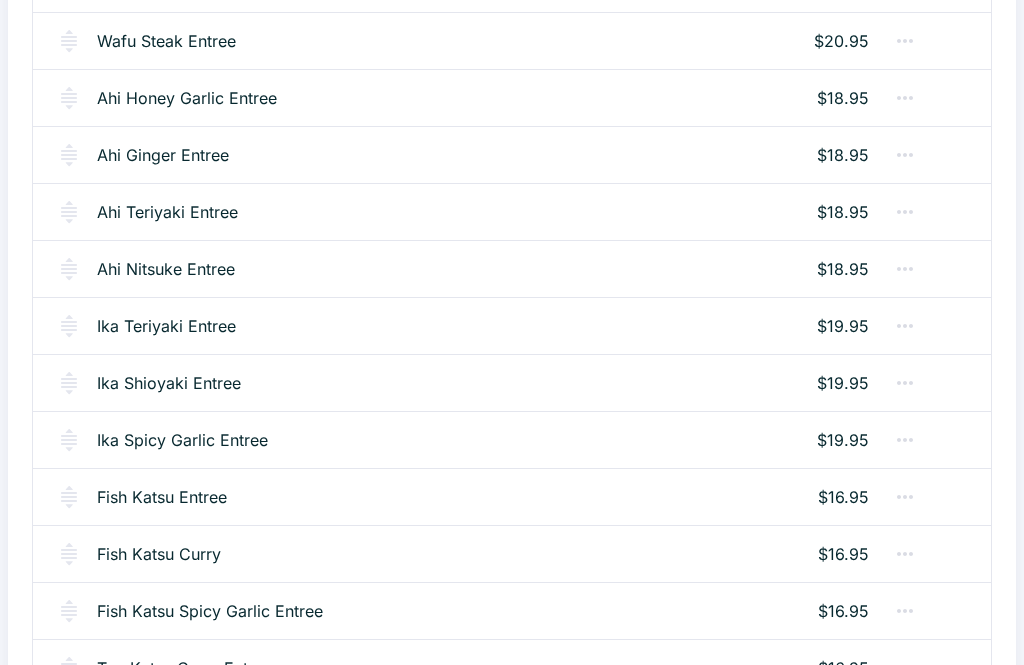 click on "Ika Teriyaki Entree" at bounding box center (166, 327) 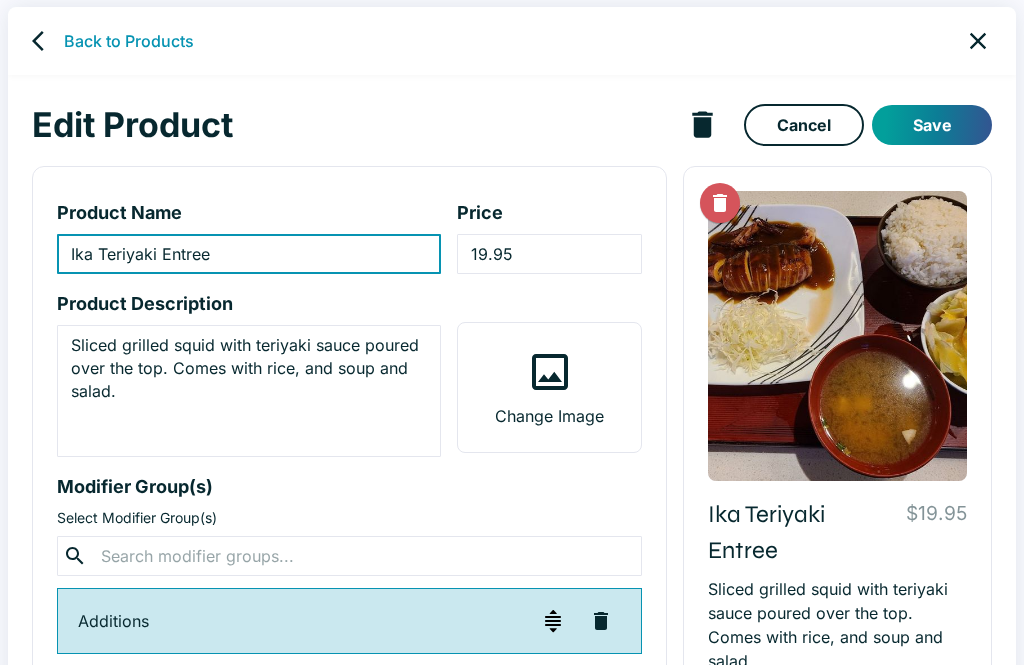 scroll, scrollTop: 35, scrollLeft: 0, axis: vertical 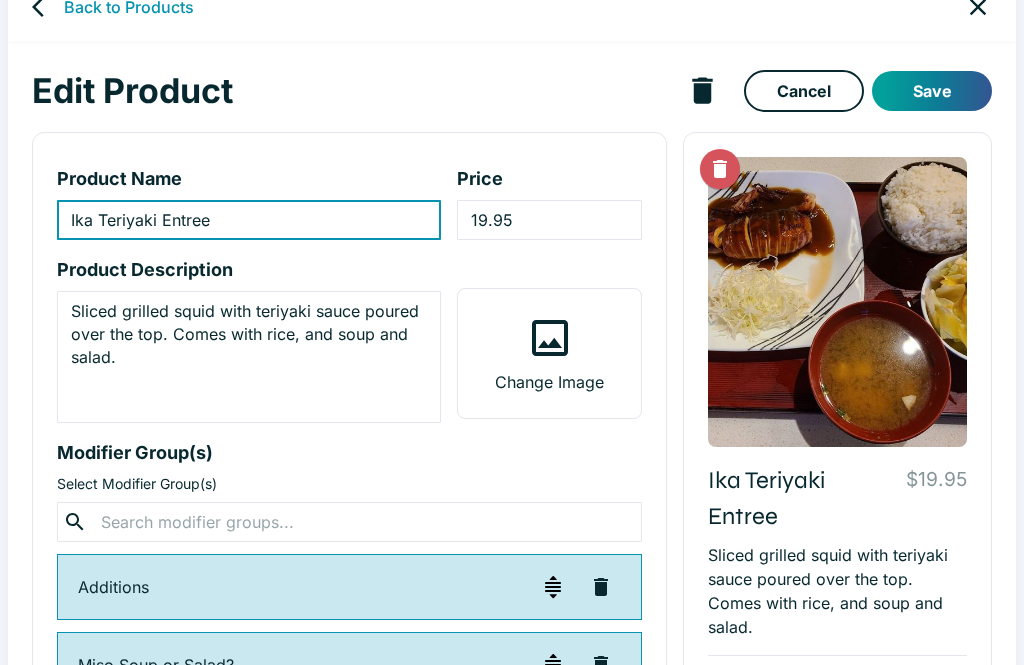 click on "Sliced grilled squid with teriyaki sauce poured over the top. Comes with rice, and soup and salad." at bounding box center (249, 357) 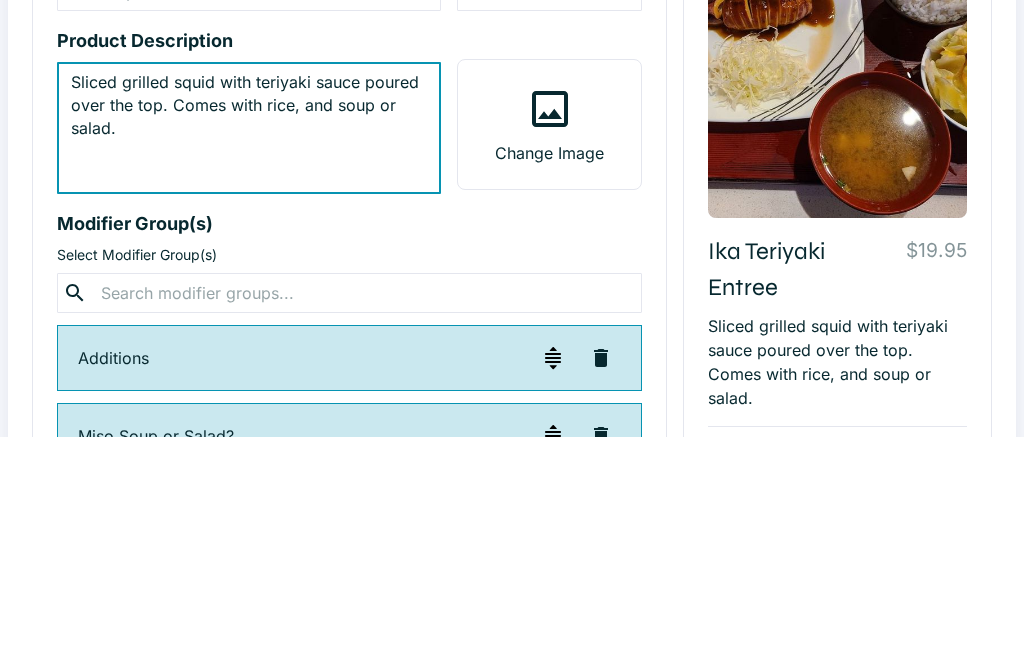 scroll, scrollTop: 0, scrollLeft: 0, axis: both 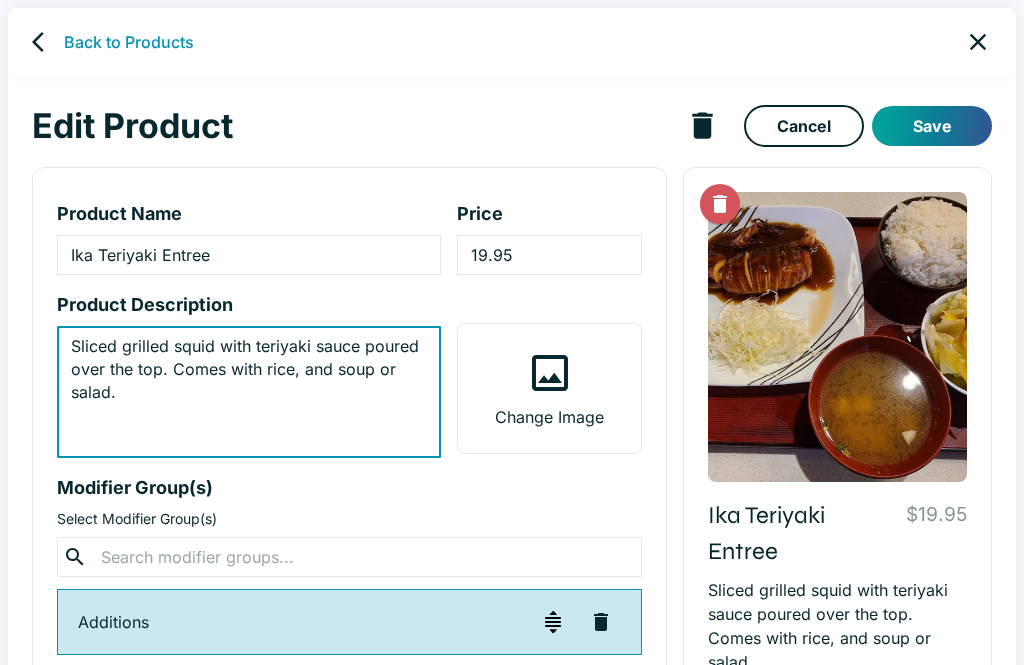 type on "Sliced grilled squid with teriyaki sauce poured over the top. Comes with rice, and soup or salad." 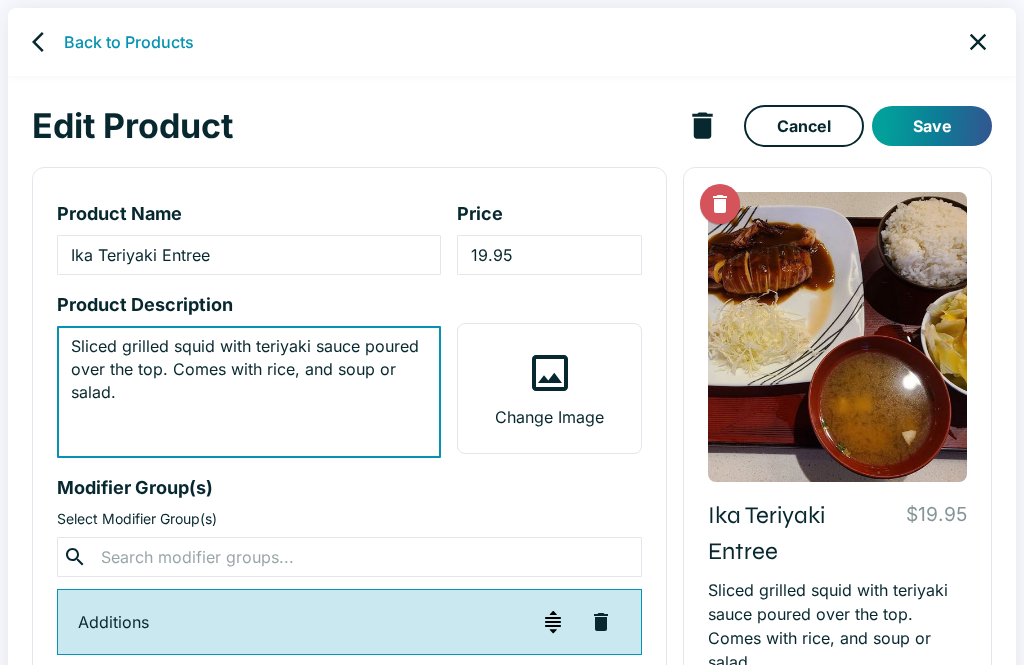 click on "Save" at bounding box center (932, 126) 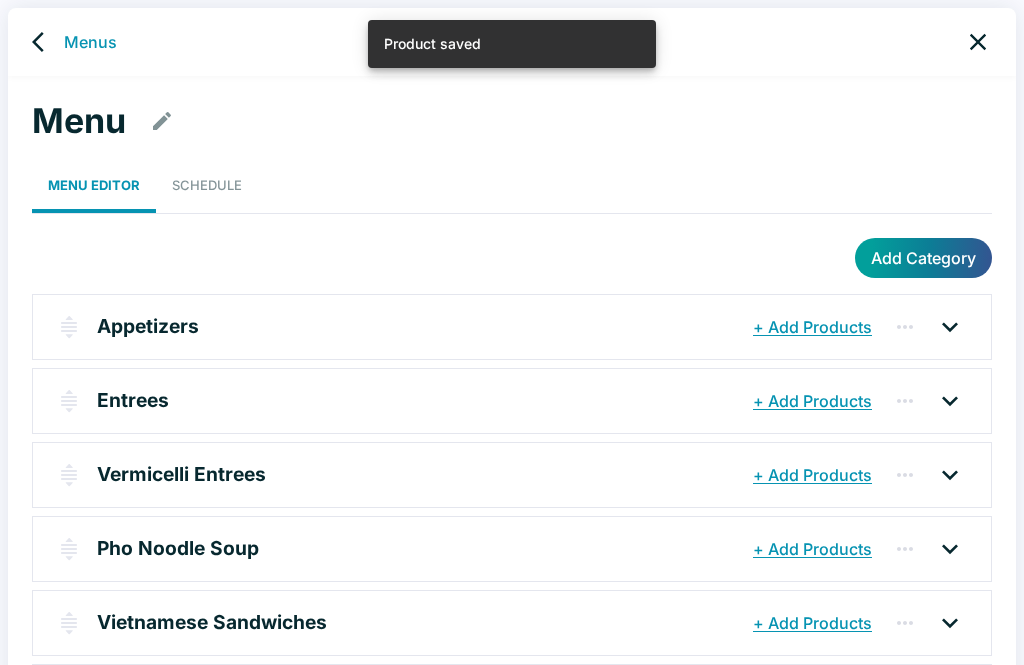 click 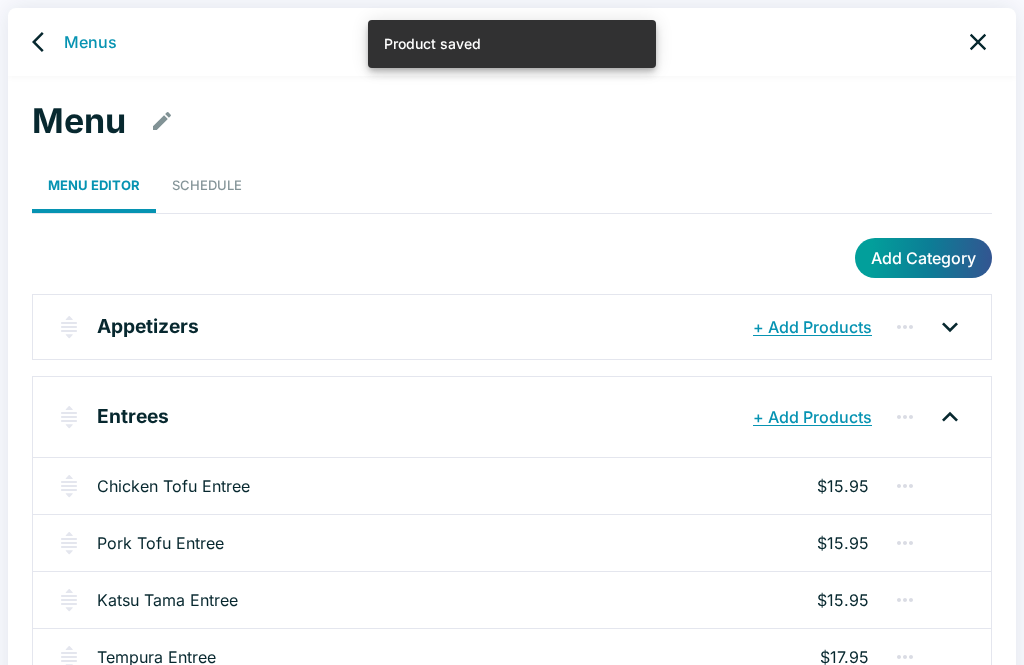 click 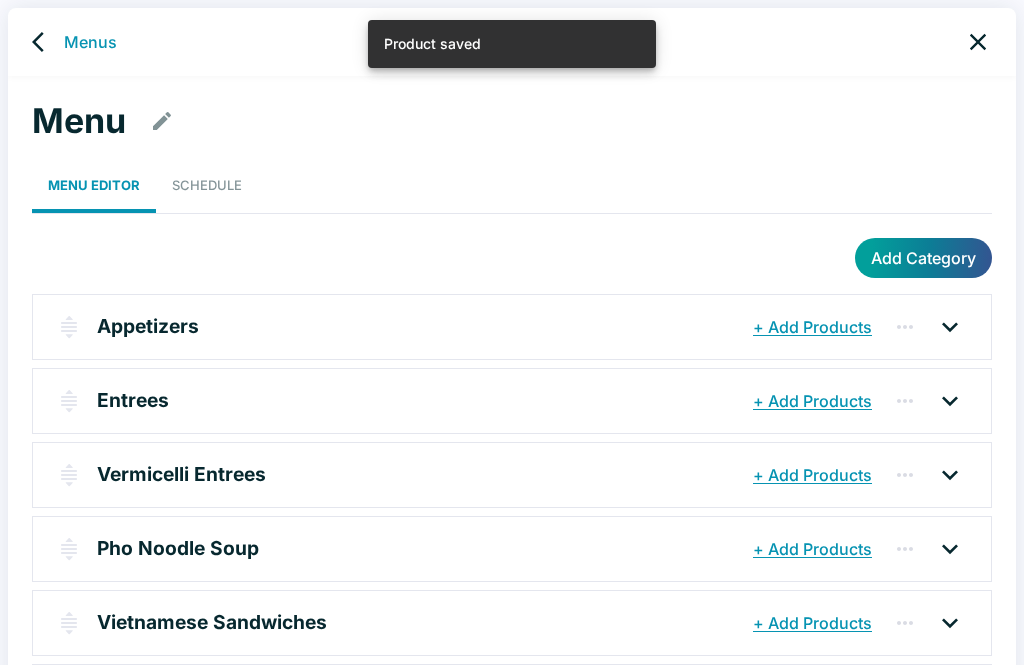 click 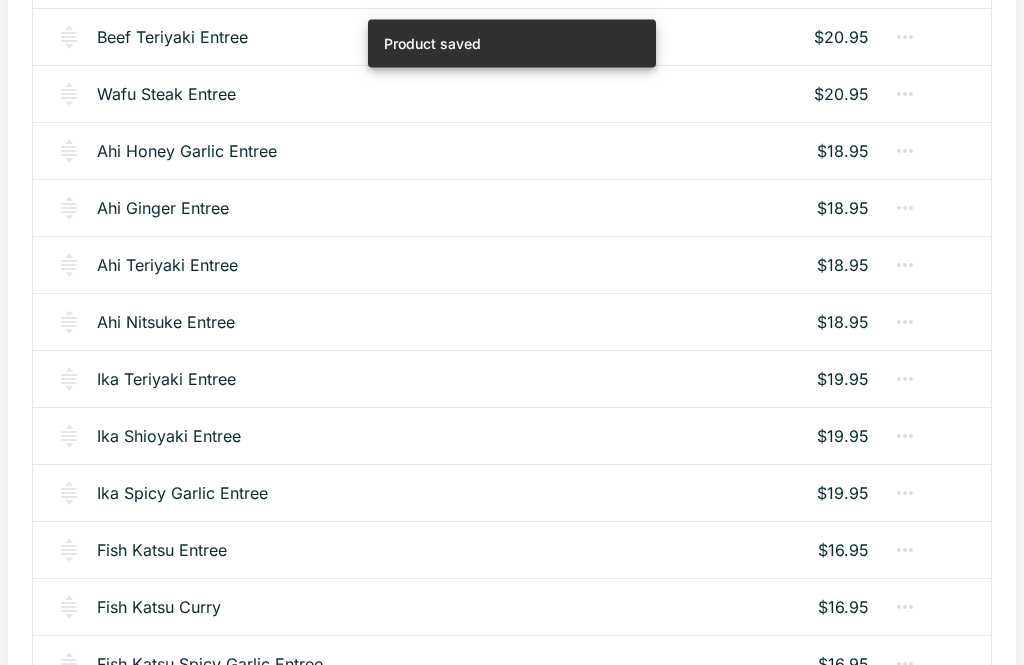 scroll, scrollTop: 962, scrollLeft: 0, axis: vertical 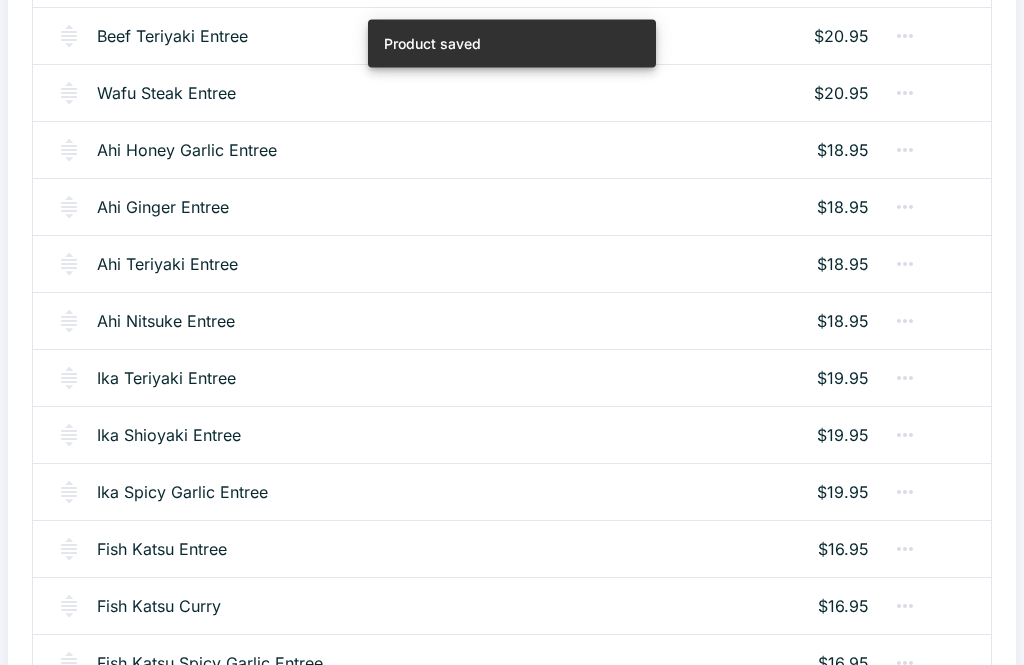 click on "Ika Shioyaki Entree" at bounding box center [169, 436] 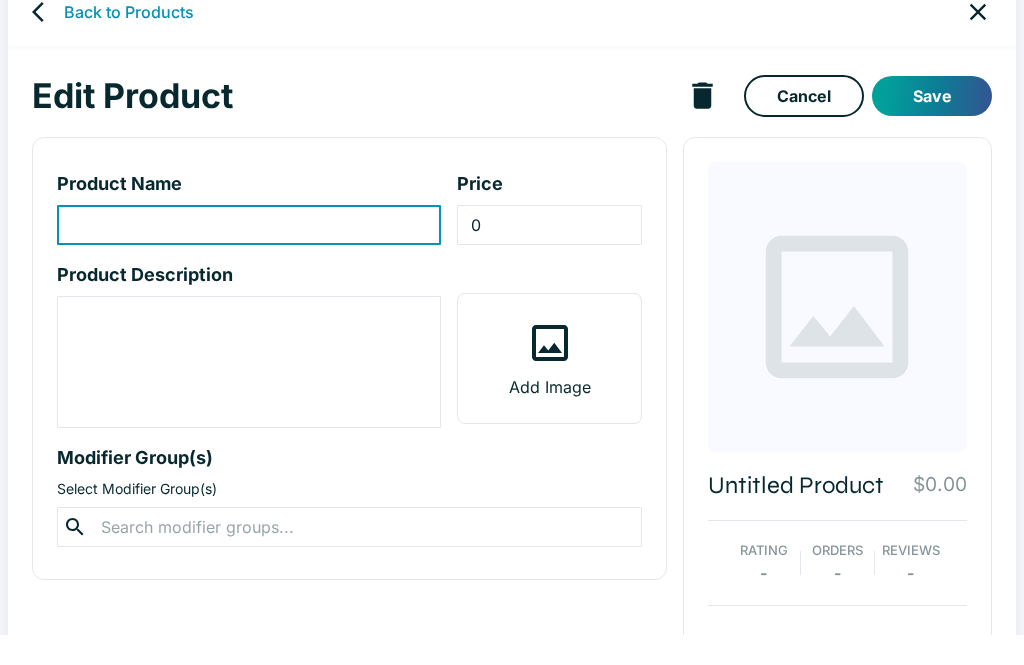 type on "Ika Shioyaki Entree" 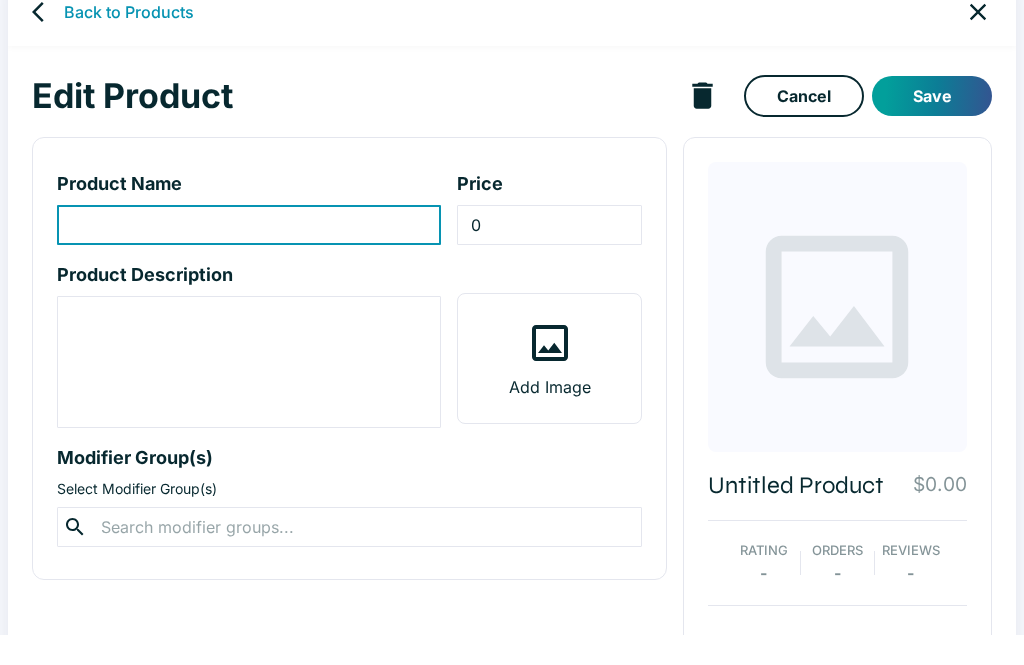 type on "19.95" 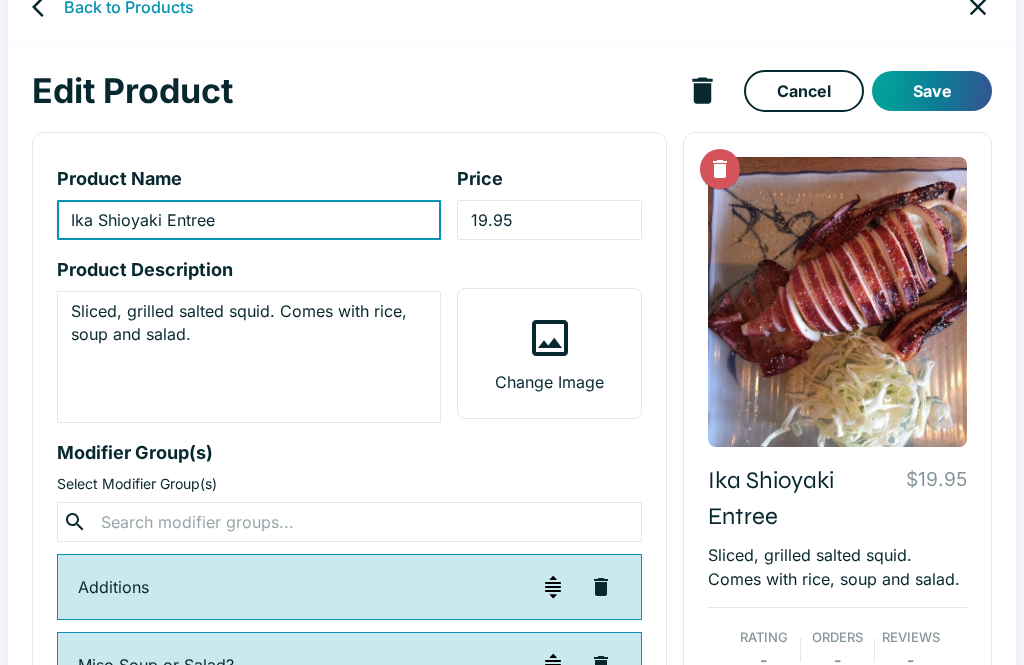 click on "Sliced, grilled salted squid. Comes with rice, soup and salad." at bounding box center (249, 357) 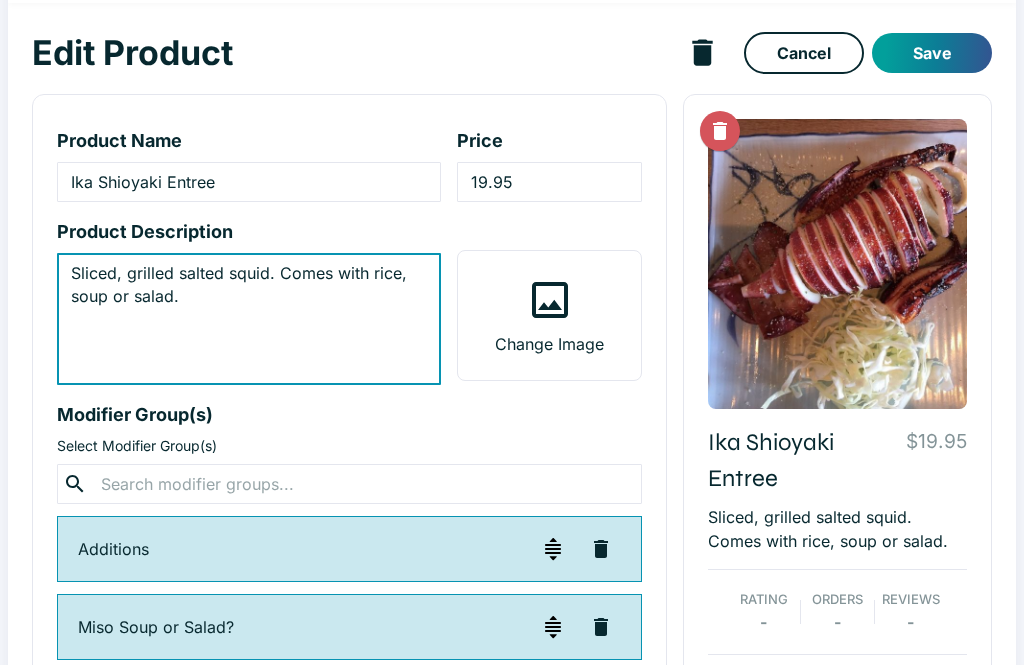 scroll, scrollTop: 0, scrollLeft: 0, axis: both 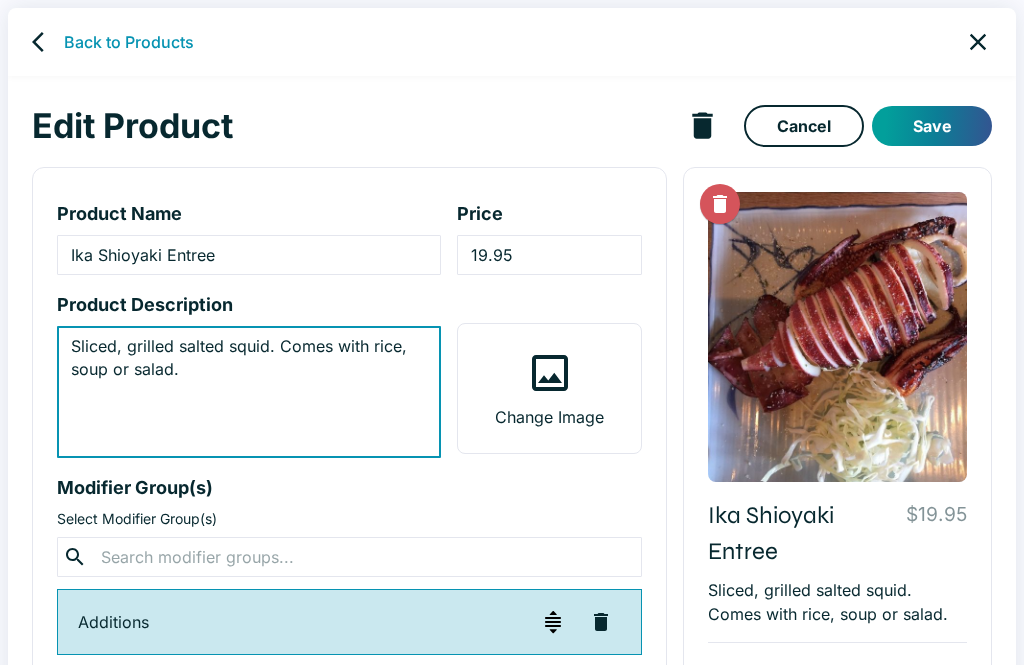 type on "Sliced, grilled salted squid. Comes with rice, soup or salad." 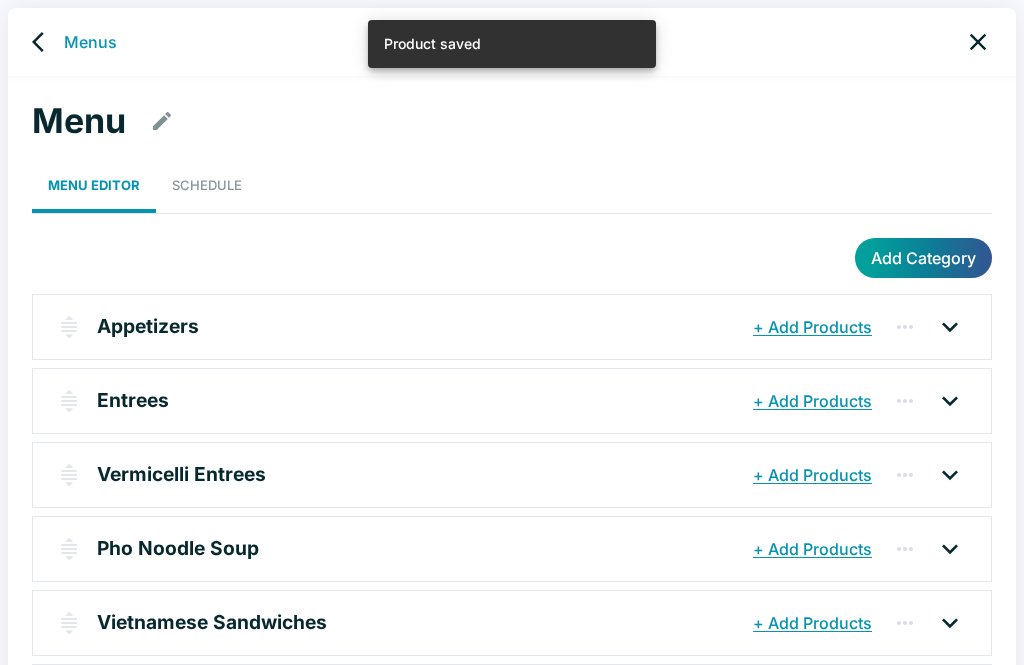 click 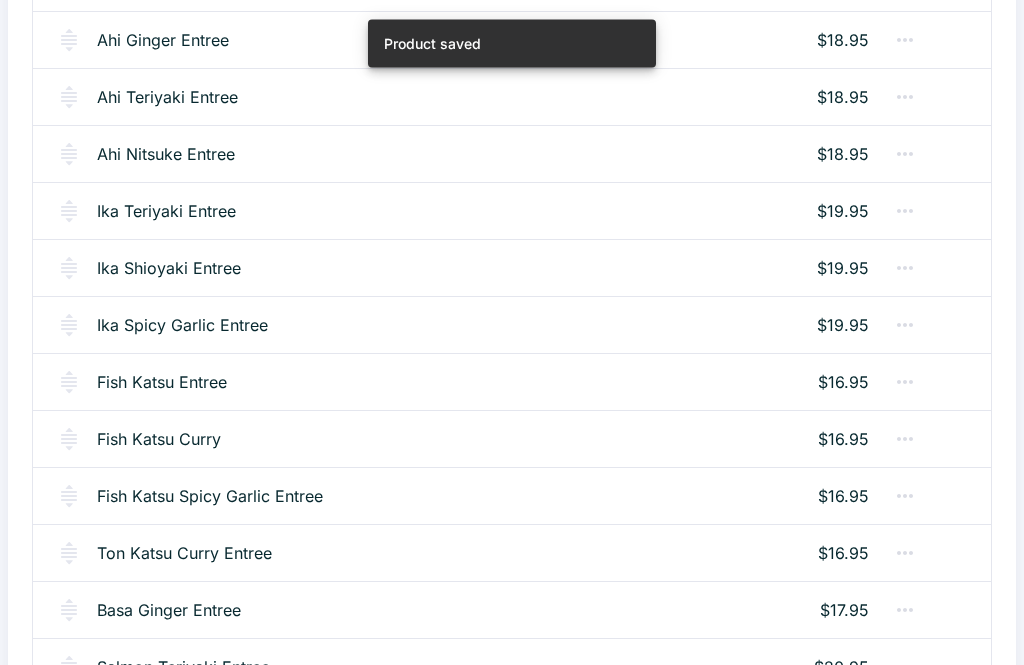 scroll, scrollTop: 1133, scrollLeft: 0, axis: vertical 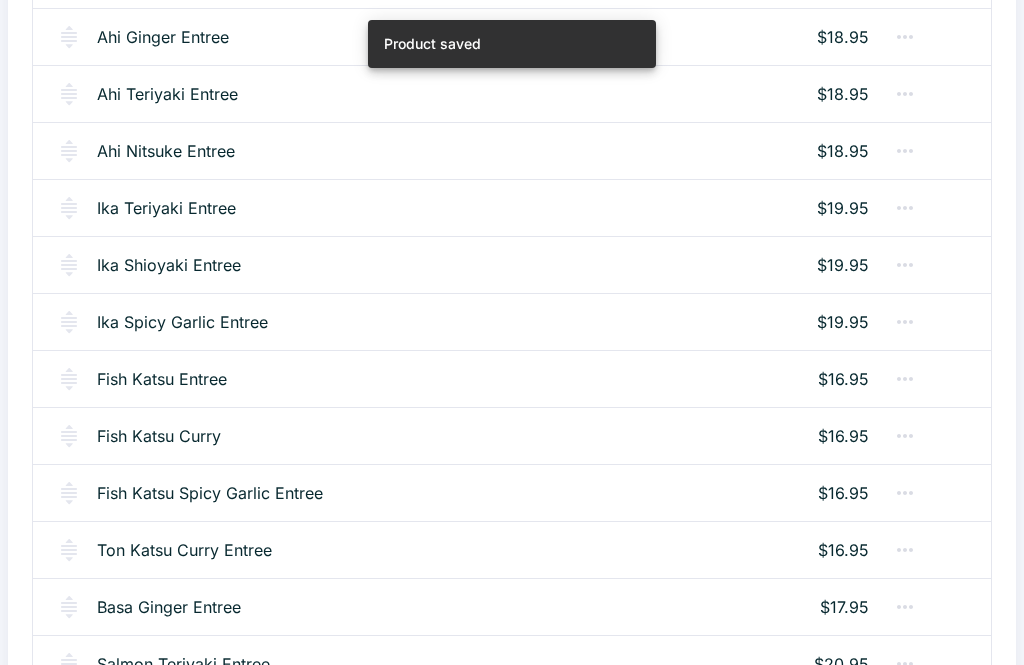 click on "Ika Spicy Garlic Entree" at bounding box center (182, 322) 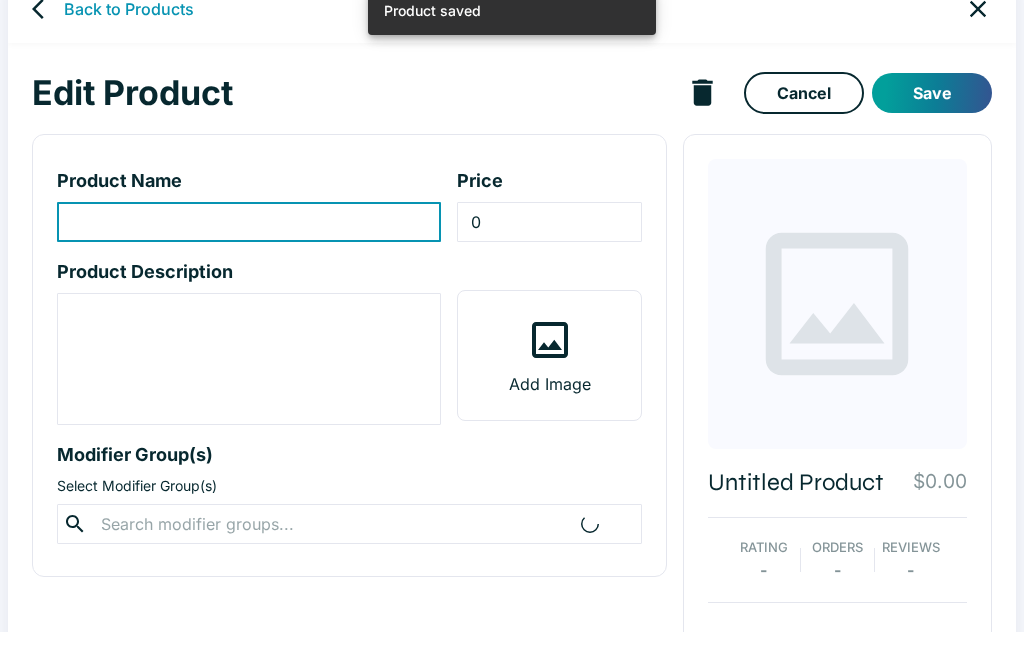 scroll, scrollTop: 35, scrollLeft: 0, axis: vertical 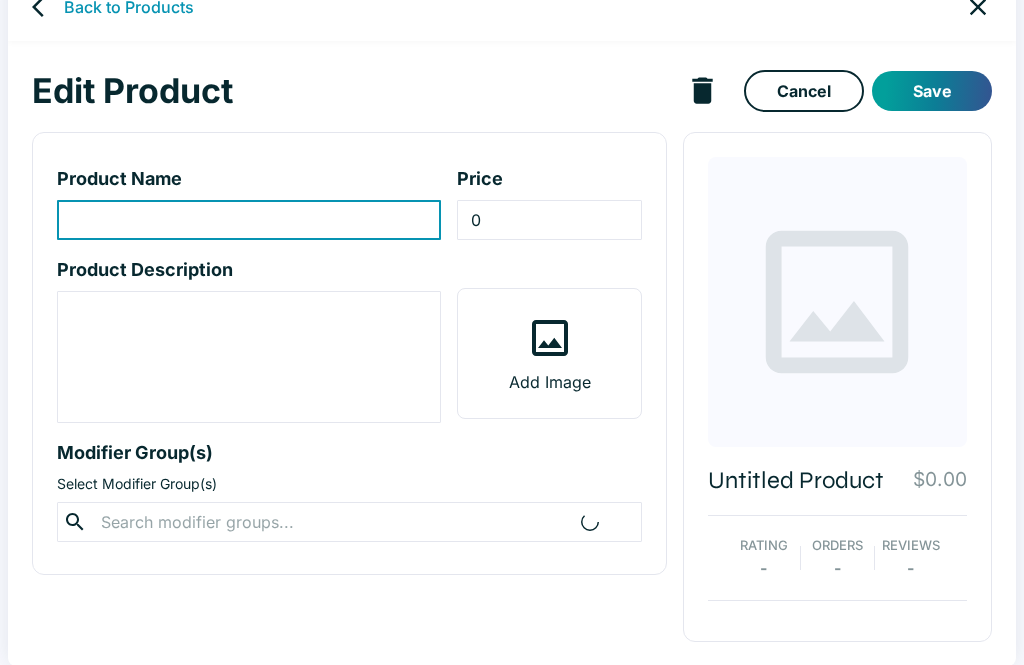 type on "Ika Spicy Garlic Entree" 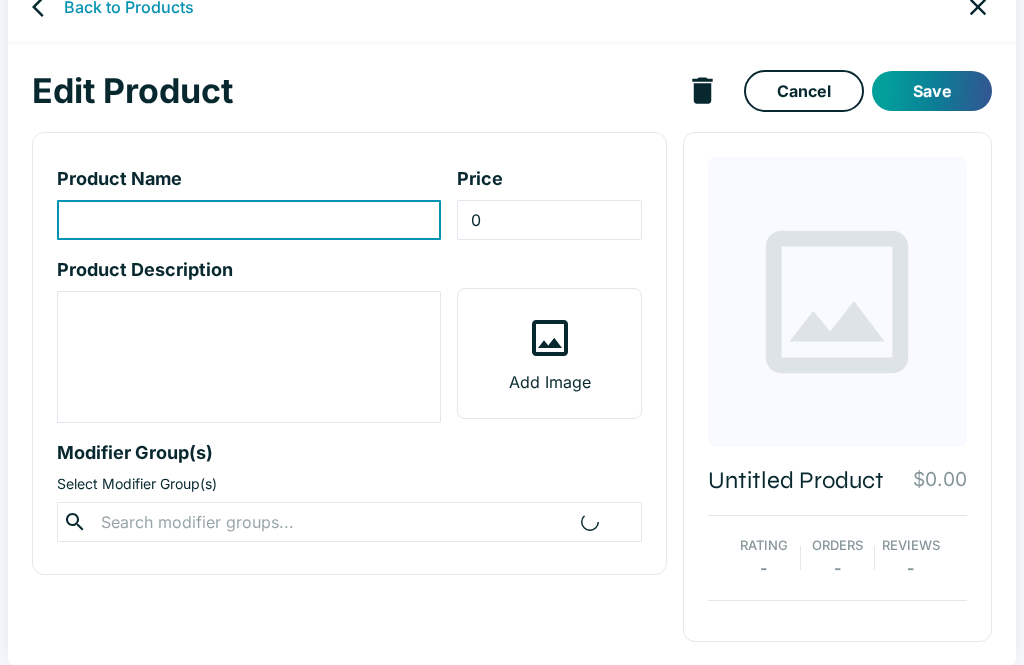 type on "19.95" 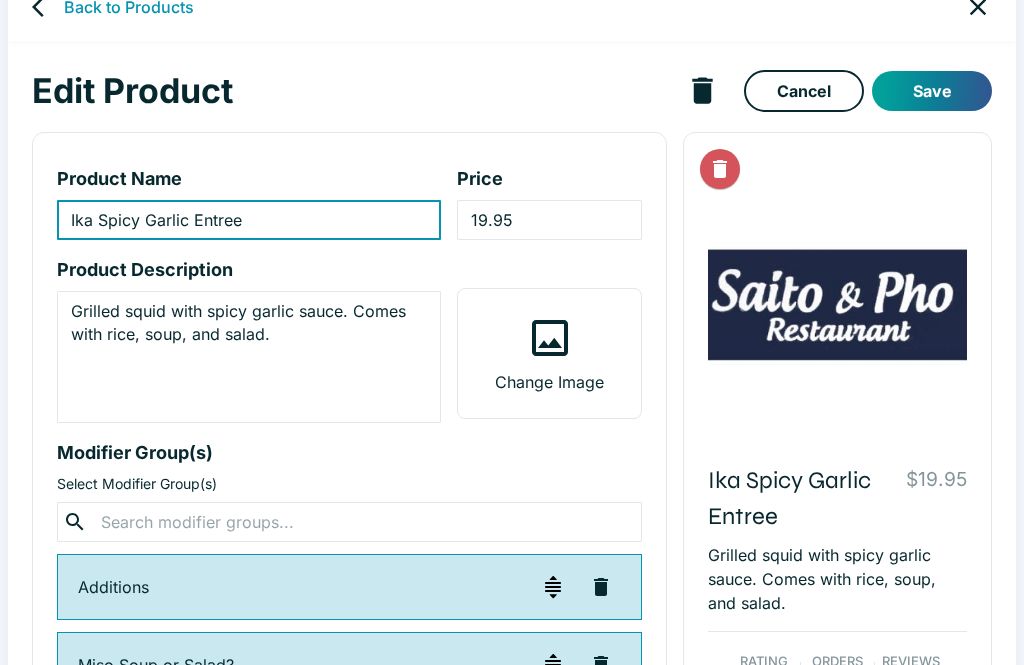 click on "Grilled squid with spicy garlic sauce. Comes with rice, soup, and salad." at bounding box center (249, 357) 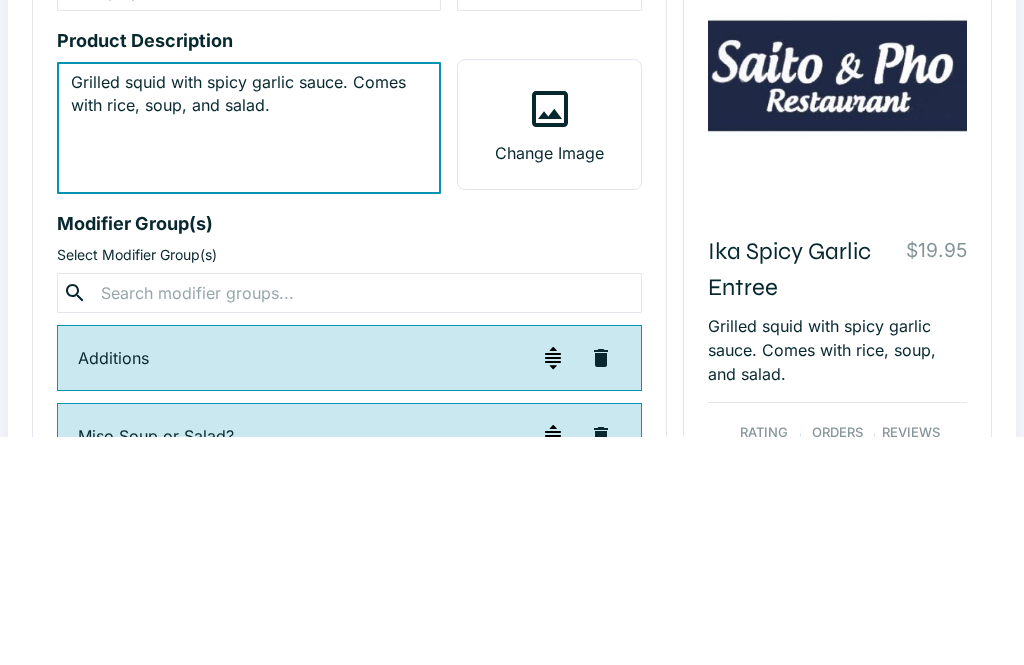click on "Grilled squid with spicy garlic sauce. Comes with rice, soup, and salad." at bounding box center (249, 357) 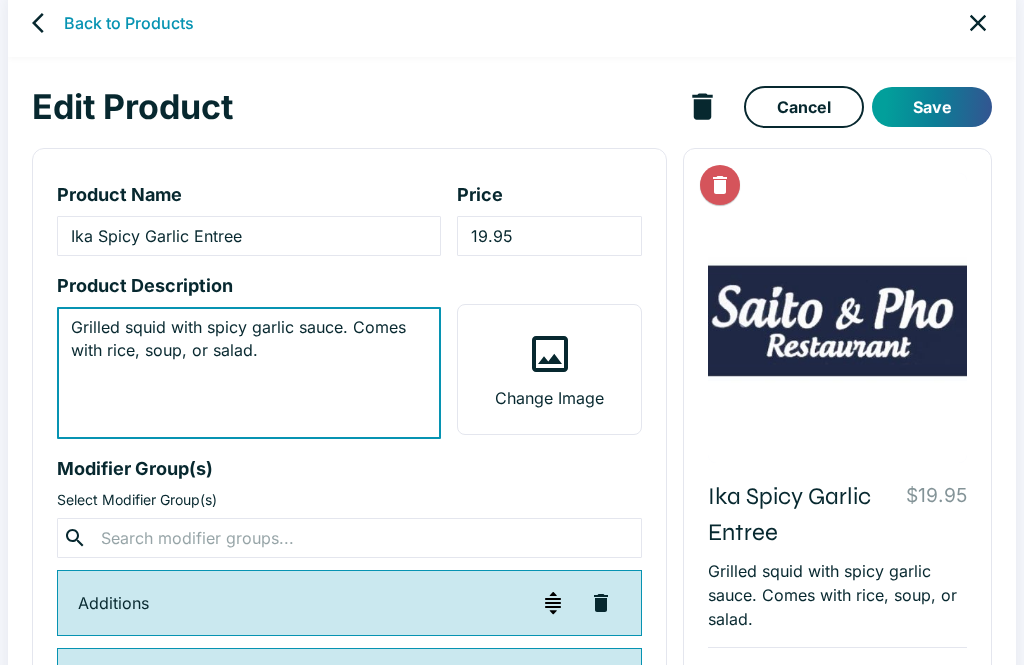 type on "Grilled squid with spicy garlic sauce. Comes with rice, soup, or salad." 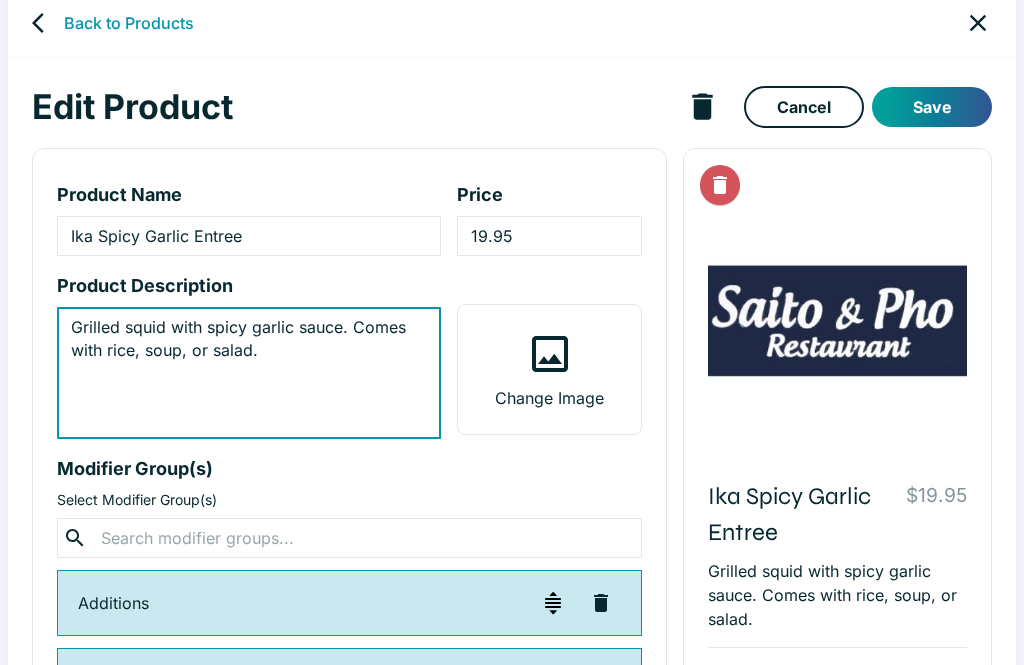 click on "Ika Spicy Garlic Entree $19.95 Grilled squid with spicy garlic sauce. Comes with rice, soup, or salad. Rating - Orders - Reviews - Additions choose 1 Sashimi & Tempura +  $12.00 Sashimi +  $6.00 Miso Soup or Salad? REQUIRED choose 1 Miso Soup Salad" at bounding box center (829, 600) 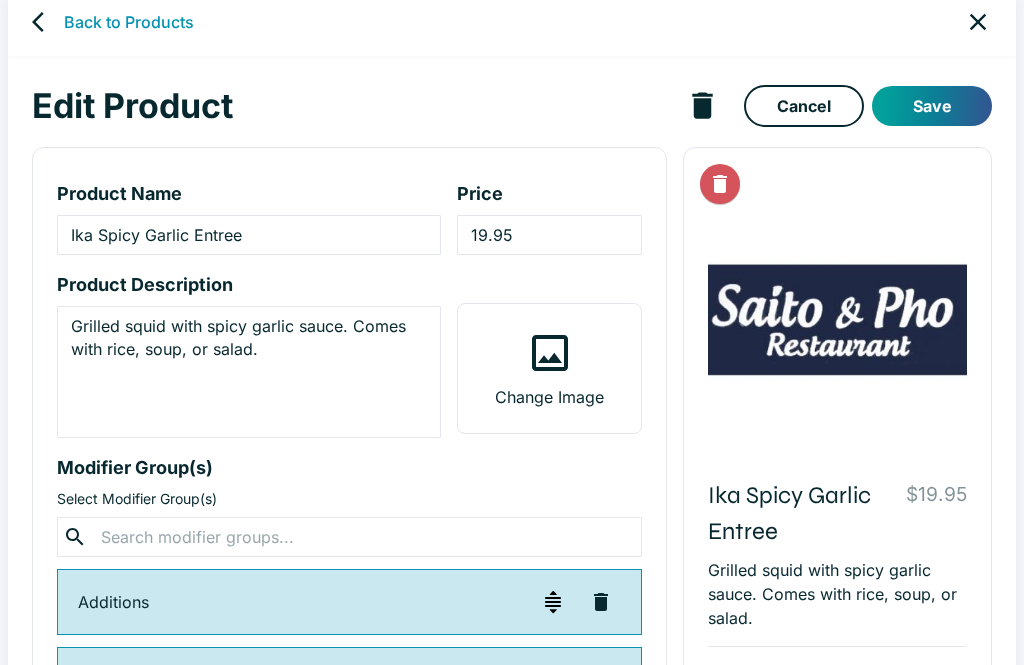 click on "Save" at bounding box center [932, 106] 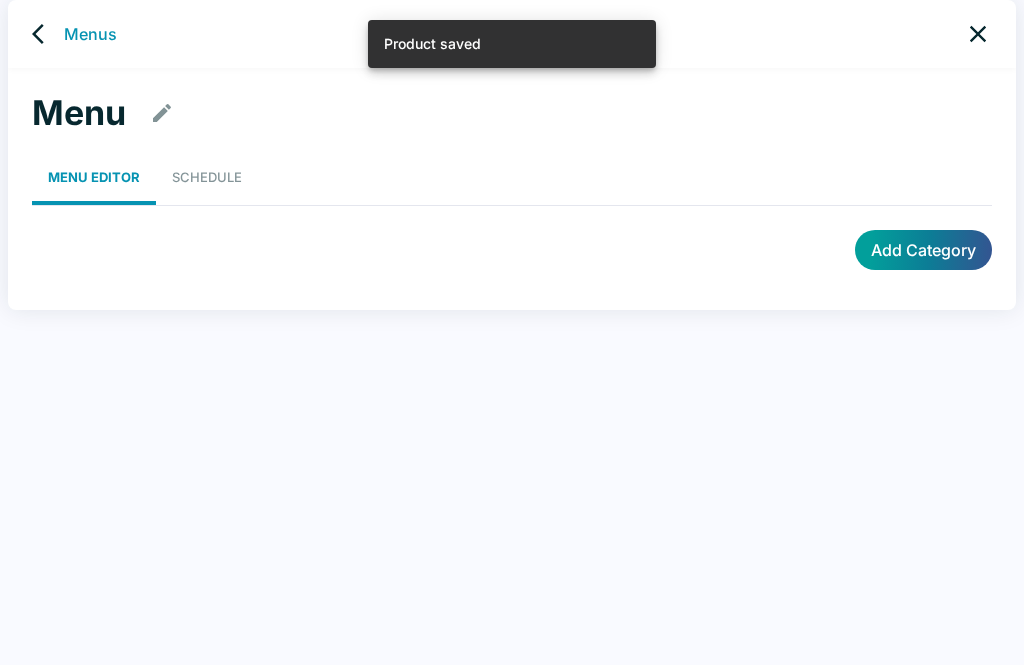 scroll, scrollTop: 8, scrollLeft: 0, axis: vertical 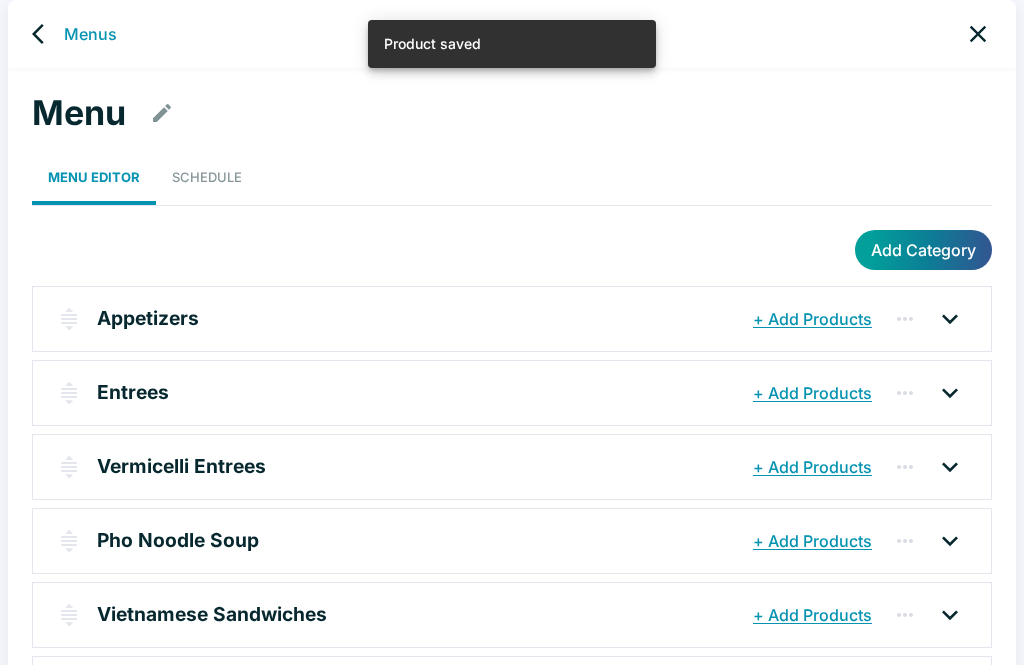 click 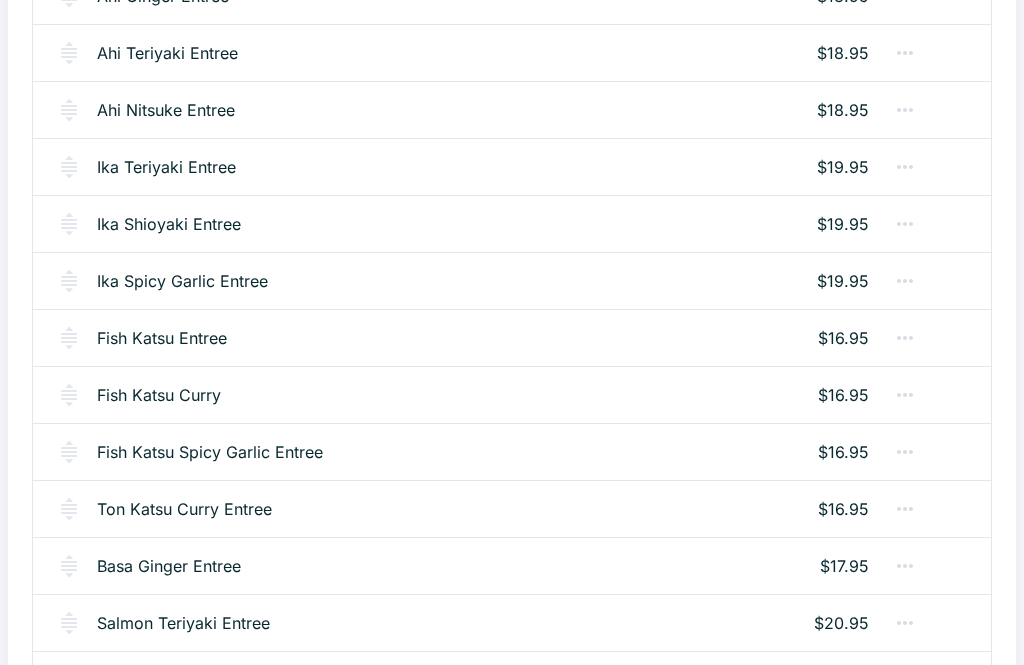 scroll, scrollTop: 1167, scrollLeft: 0, axis: vertical 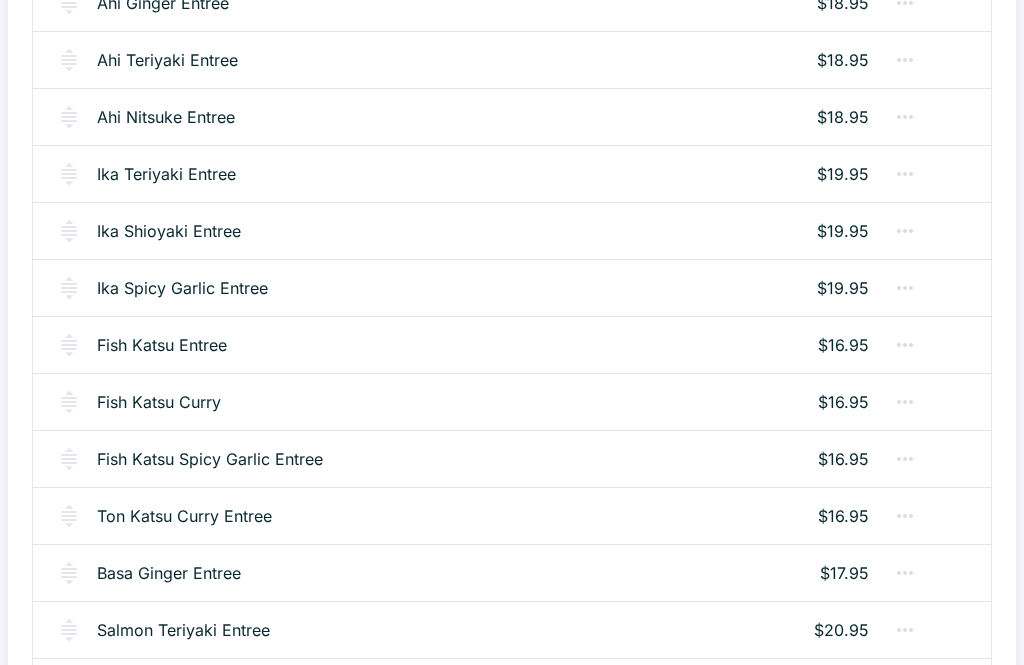 click on "Ika Shioyaki Entree" at bounding box center [169, 231] 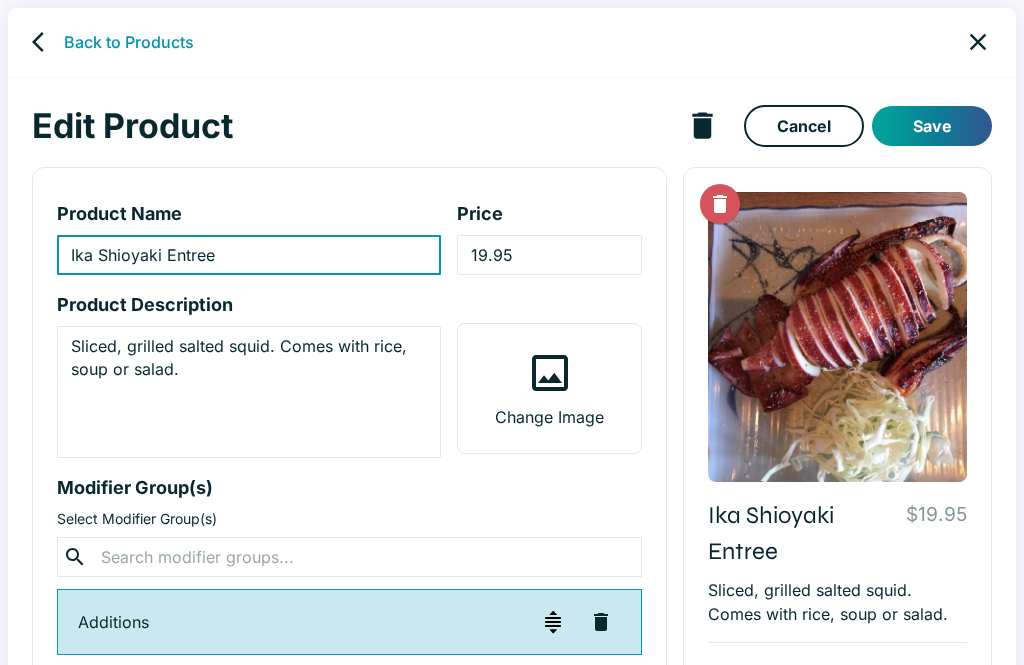 click on "Save" at bounding box center [932, 126] 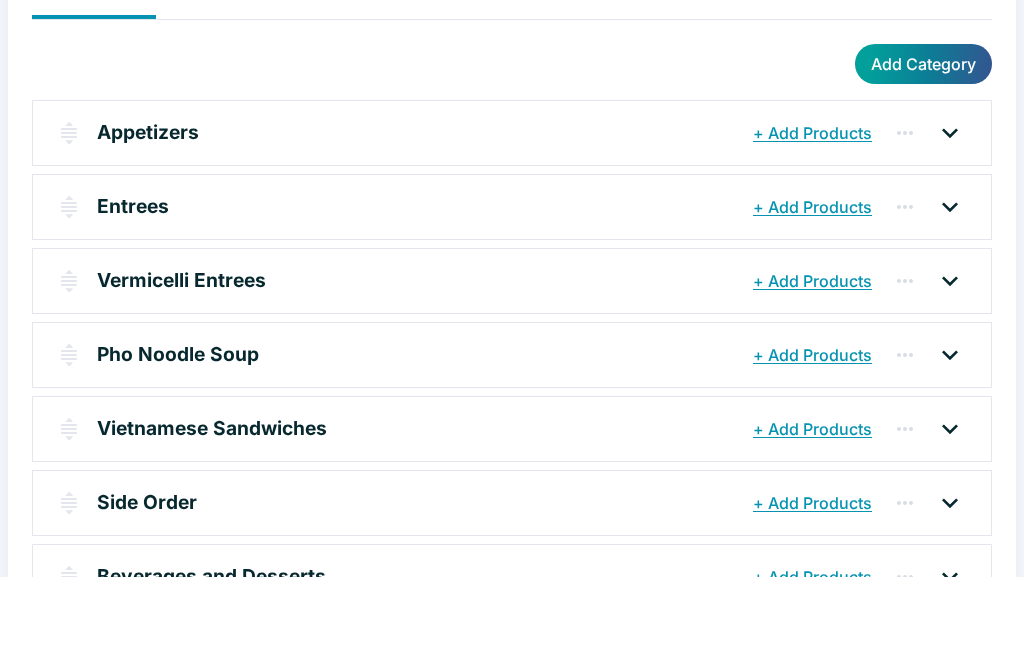 scroll, scrollTop: 105, scrollLeft: 0, axis: vertical 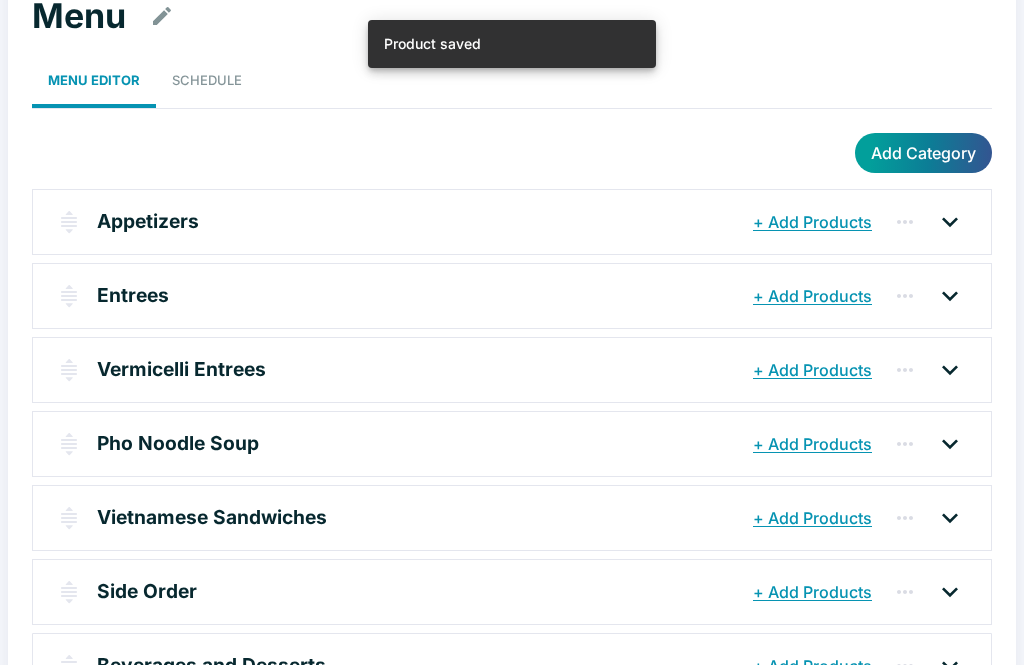click 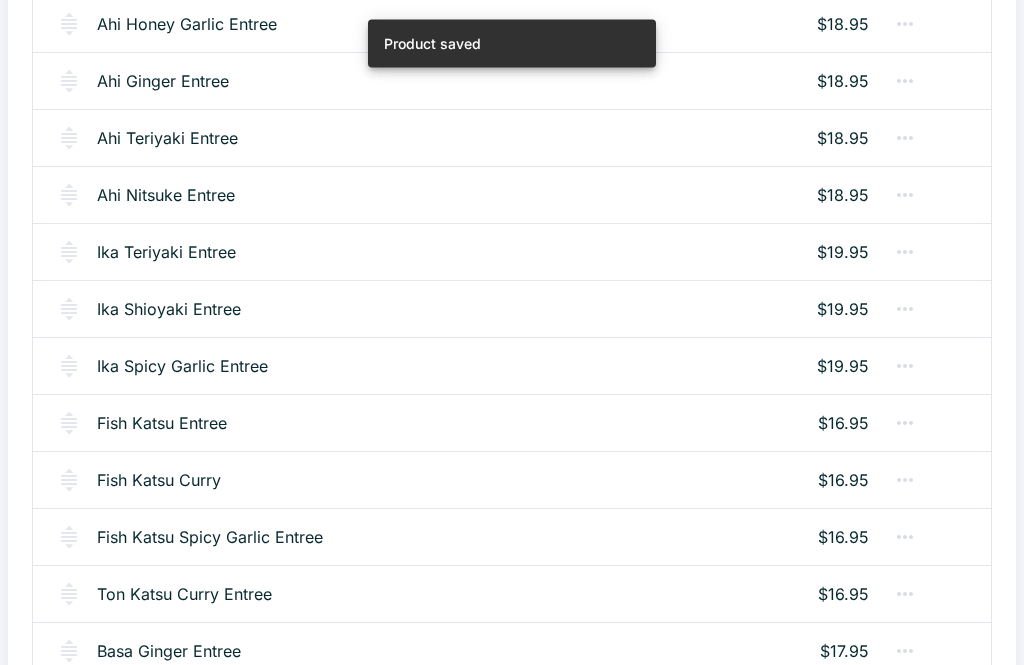 scroll, scrollTop: 1090, scrollLeft: 0, axis: vertical 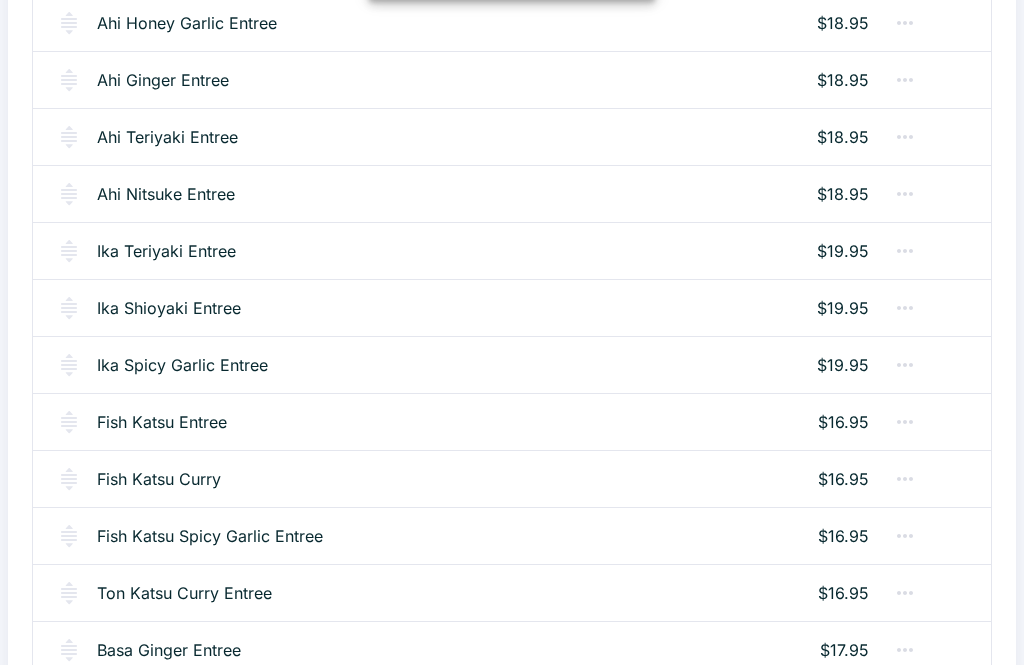 click on "Ika Spicy Garlic Entree" at bounding box center (182, 365) 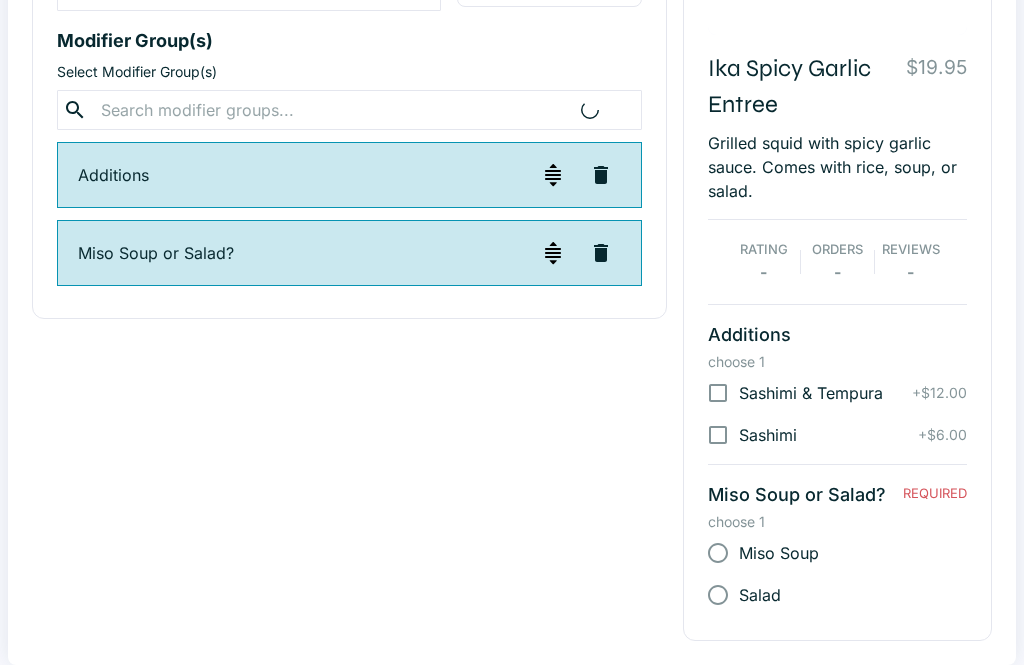 scroll, scrollTop: 0, scrollLeft: 0, axis: both 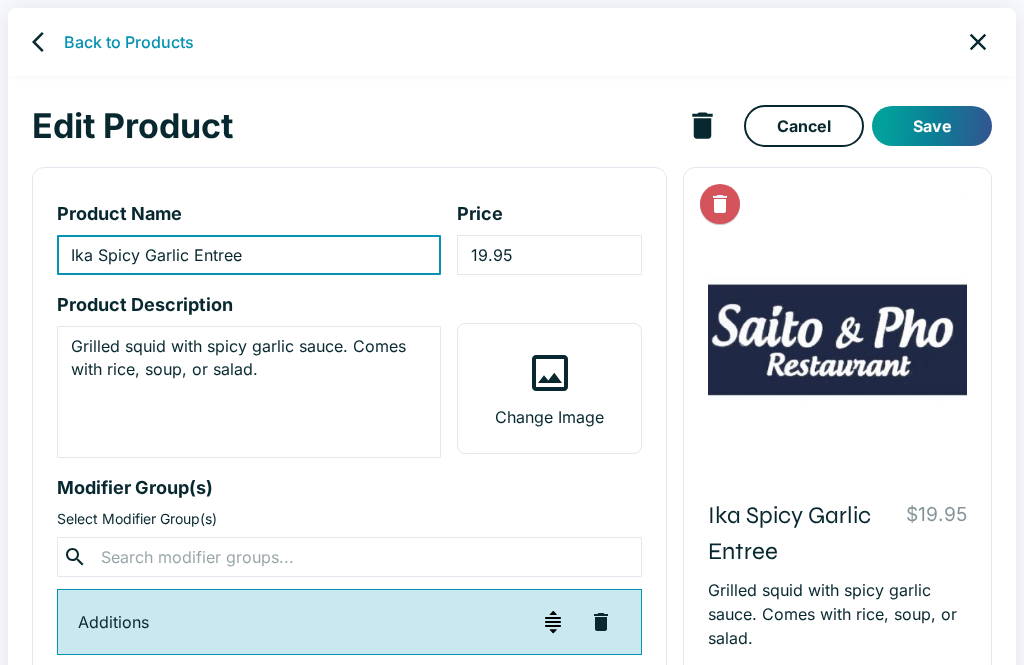 click on "Back to Products" at bounding box center [129, 42] 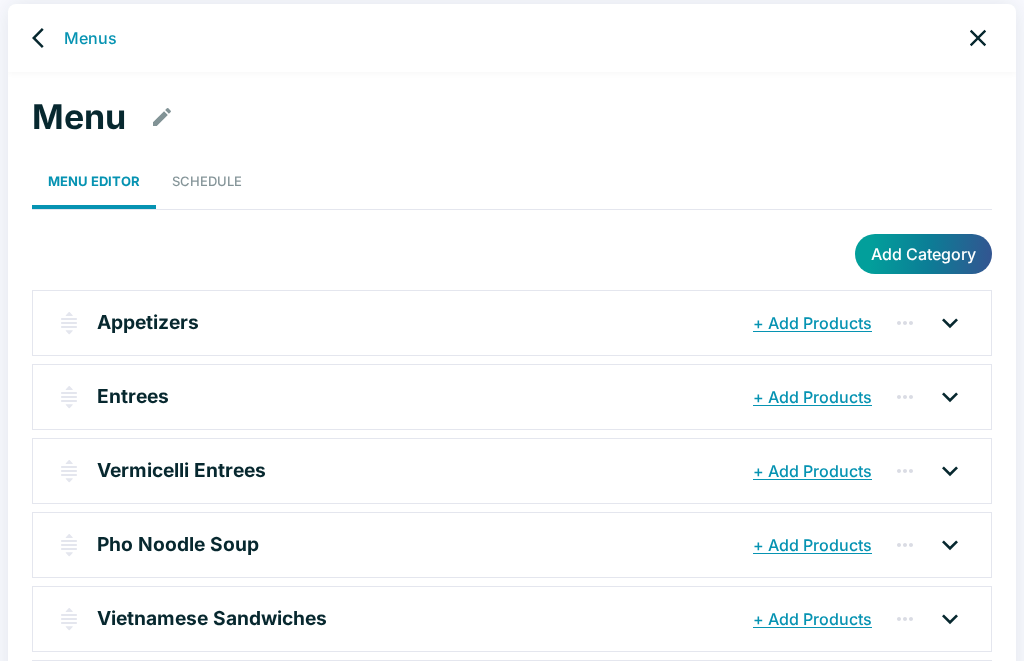 scroll, scrollTop: 8, scrollLeft: 0, axis: vertical 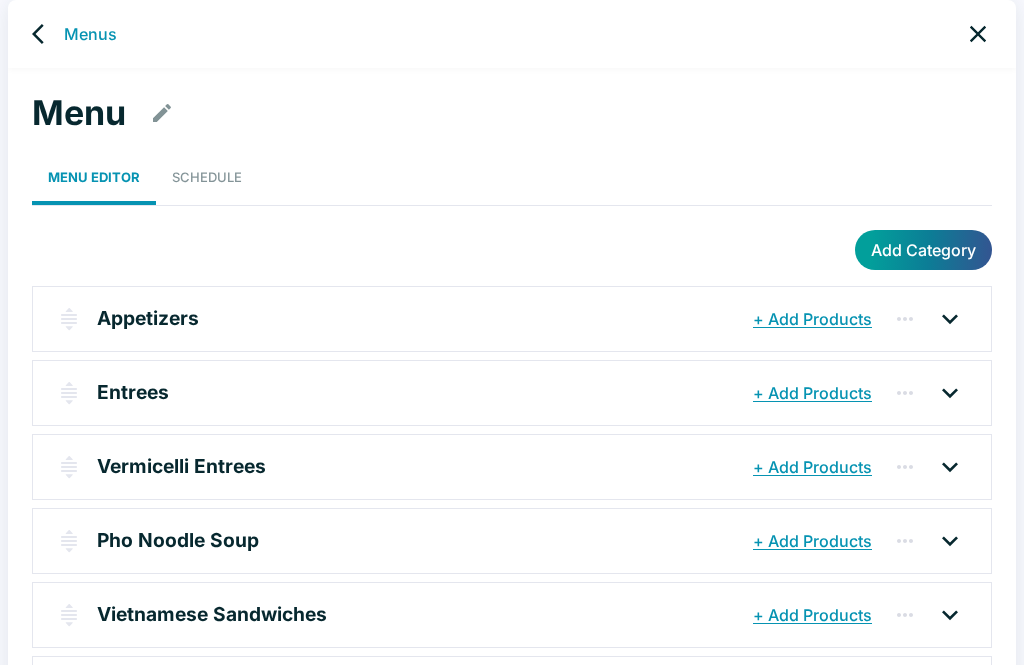 click 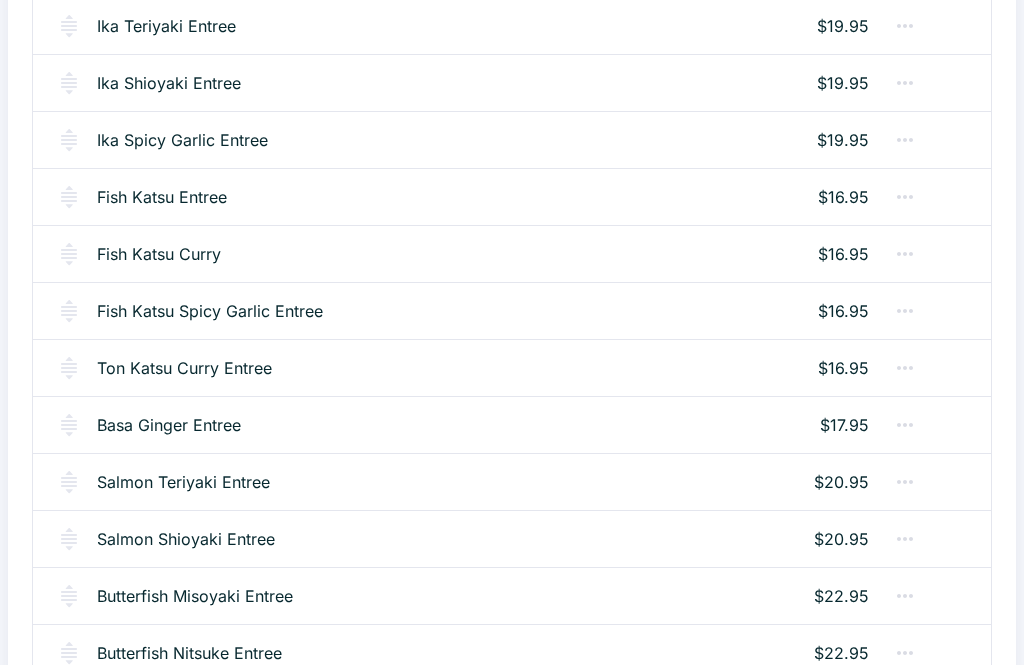 scroll, scrollTop: 1315, scrollLeft: 0, axis: vertical 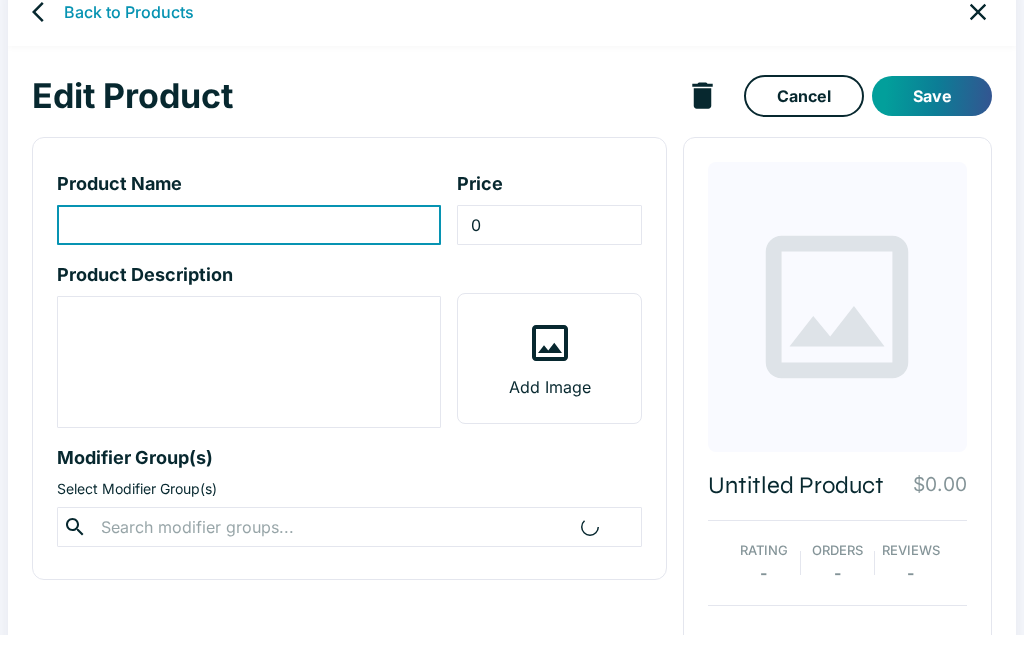 type on "Fish Katsu Entree" 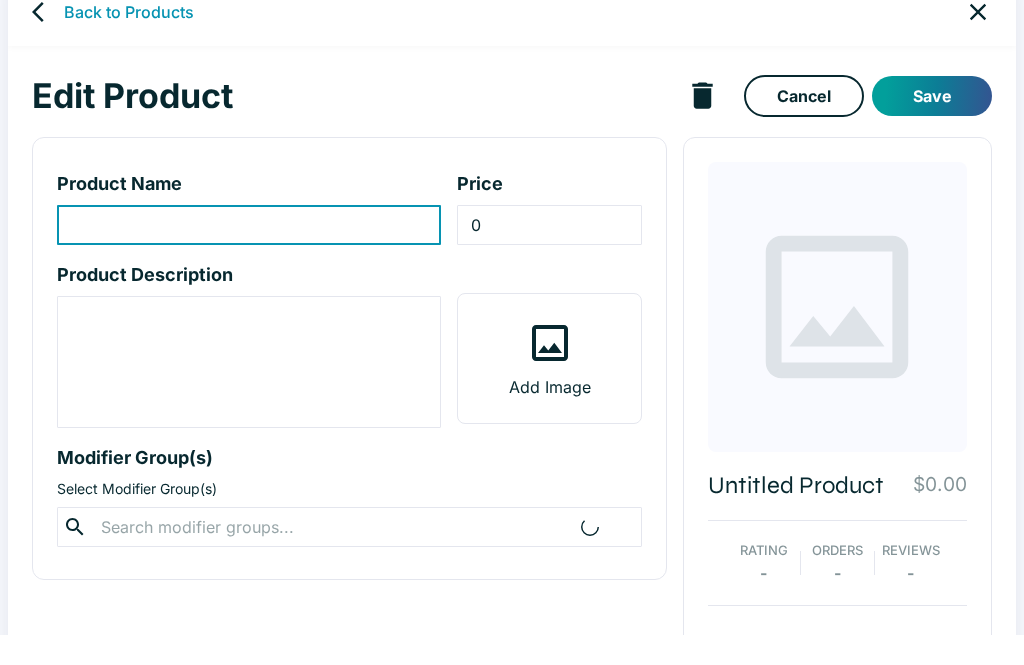 type on "16.95" 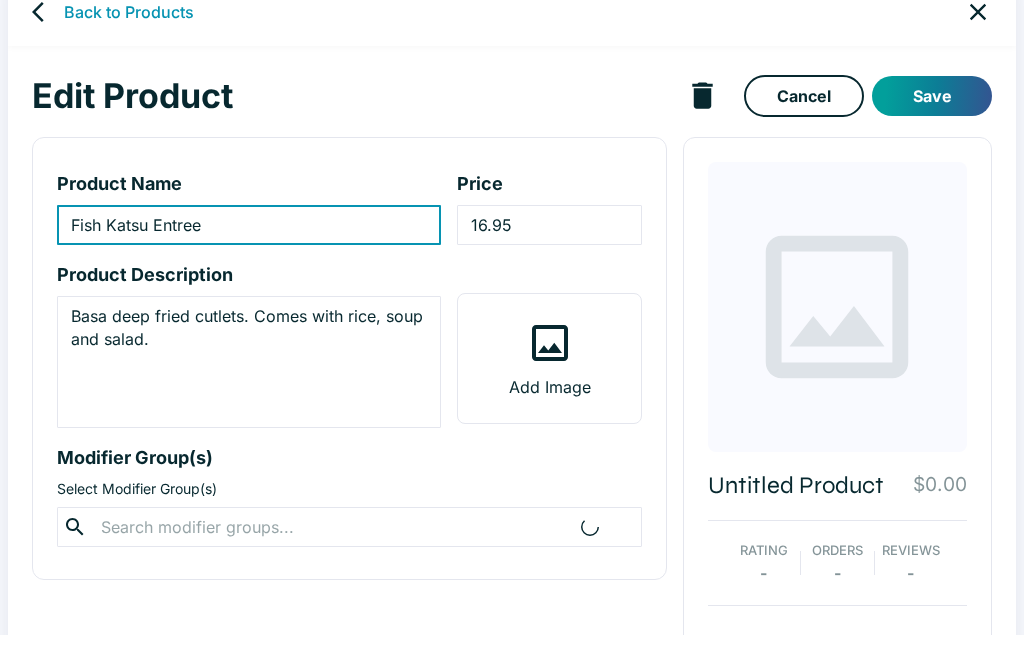 scroll, scrollTop: 35, scrollLeft: 0, axis: vertical 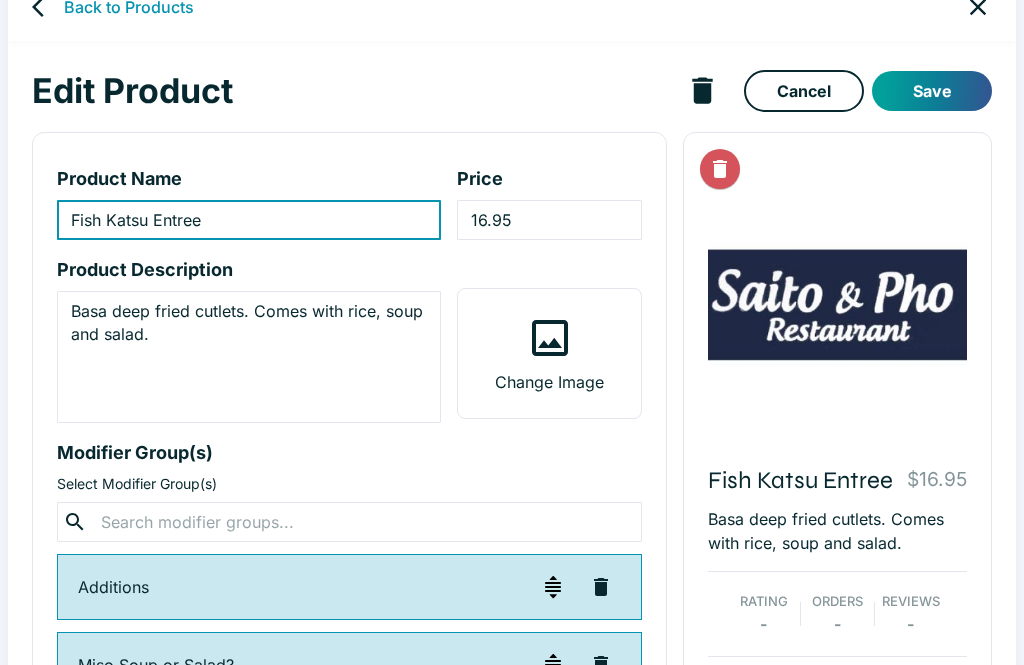 click on "Basa deep fried cutlets. Comes with rice, soup and salad." at bounding box center [249, 357] 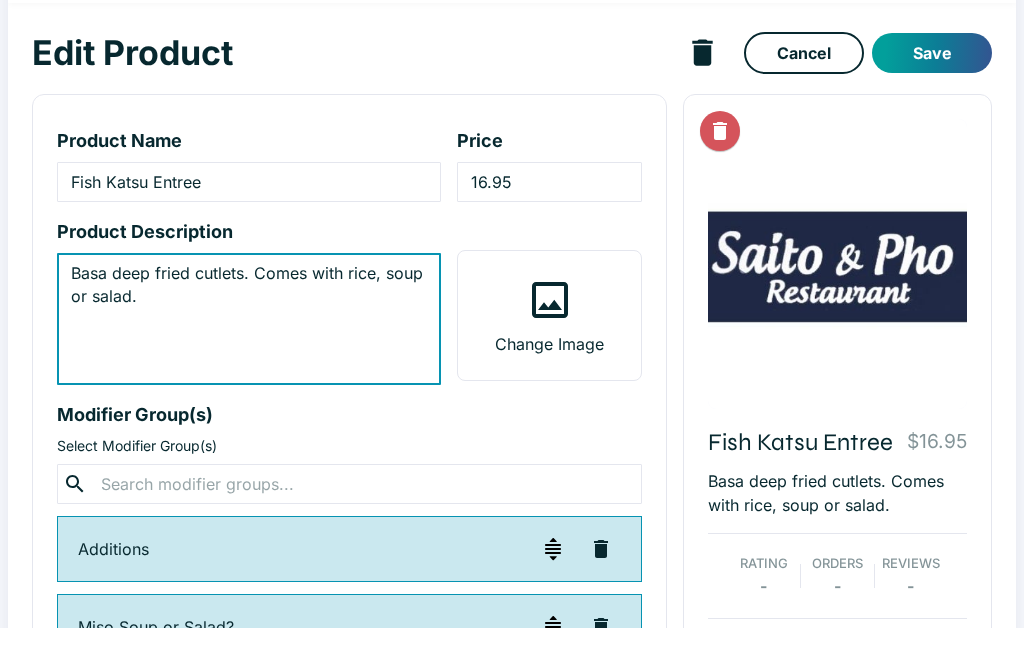 type on "Basa deep fried cutlets. Comes with rice, soup or salad." 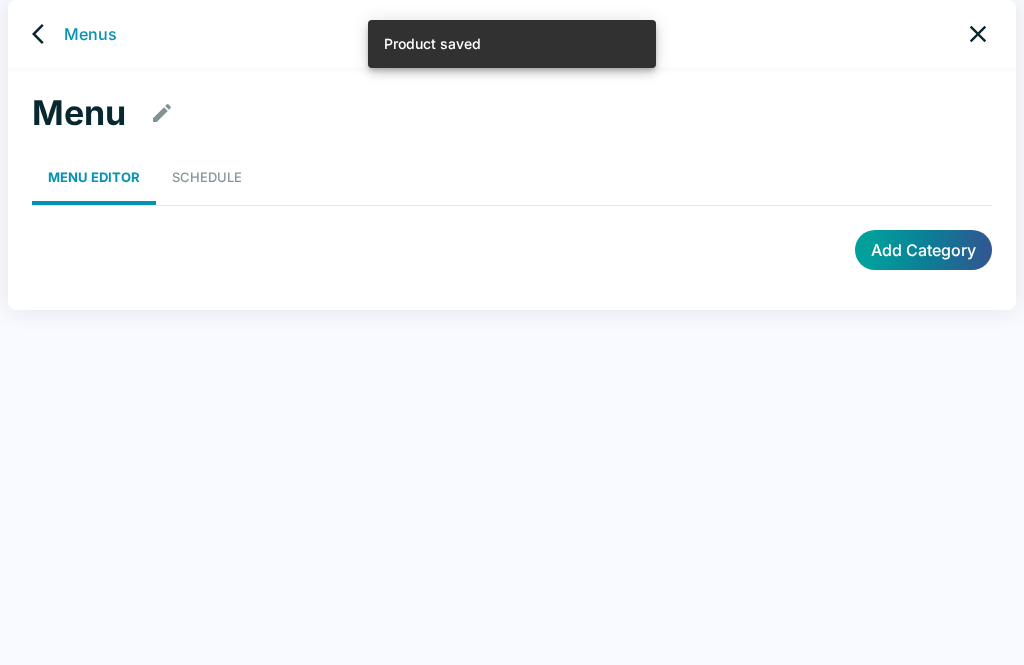 scroll, scrollTop: 8, scrollLeft: 0, axis: vertical 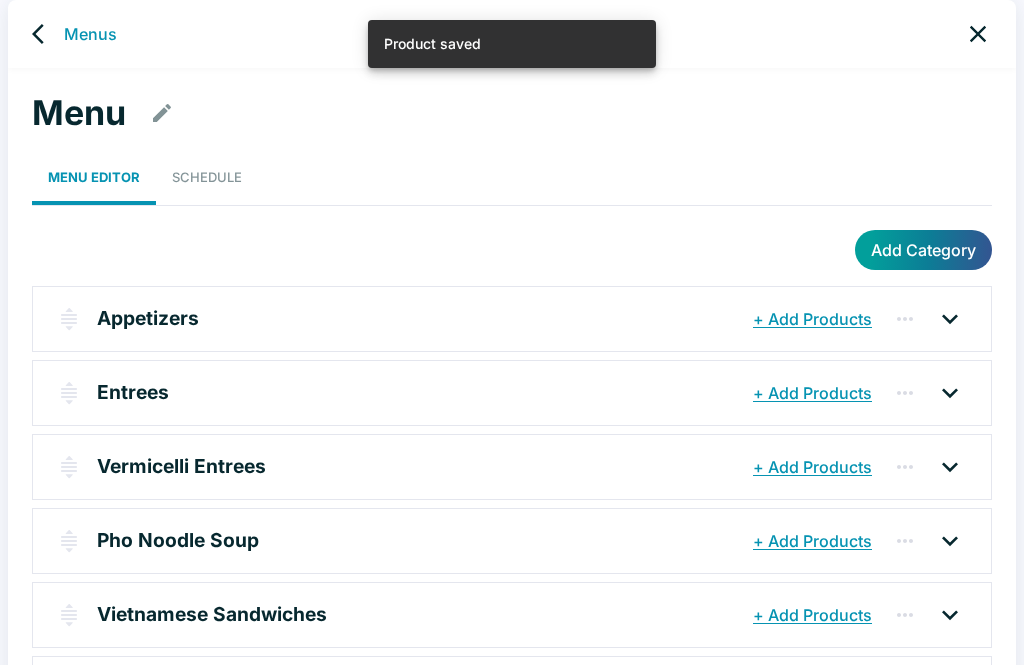 click 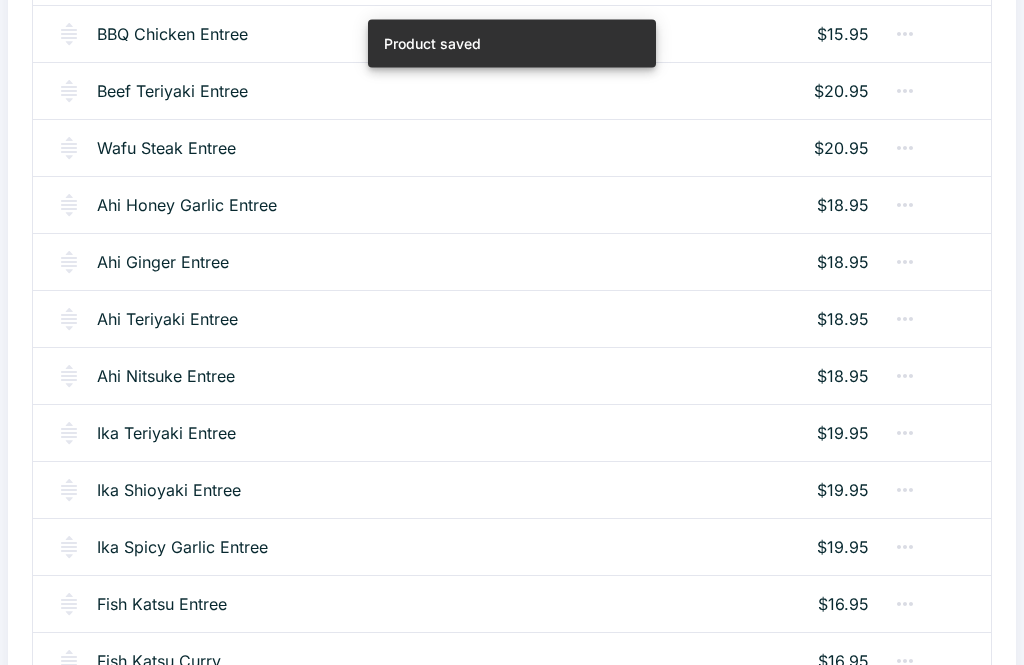 scroll, scrollTop: 952, scrollLeft: 0, axis: vertical 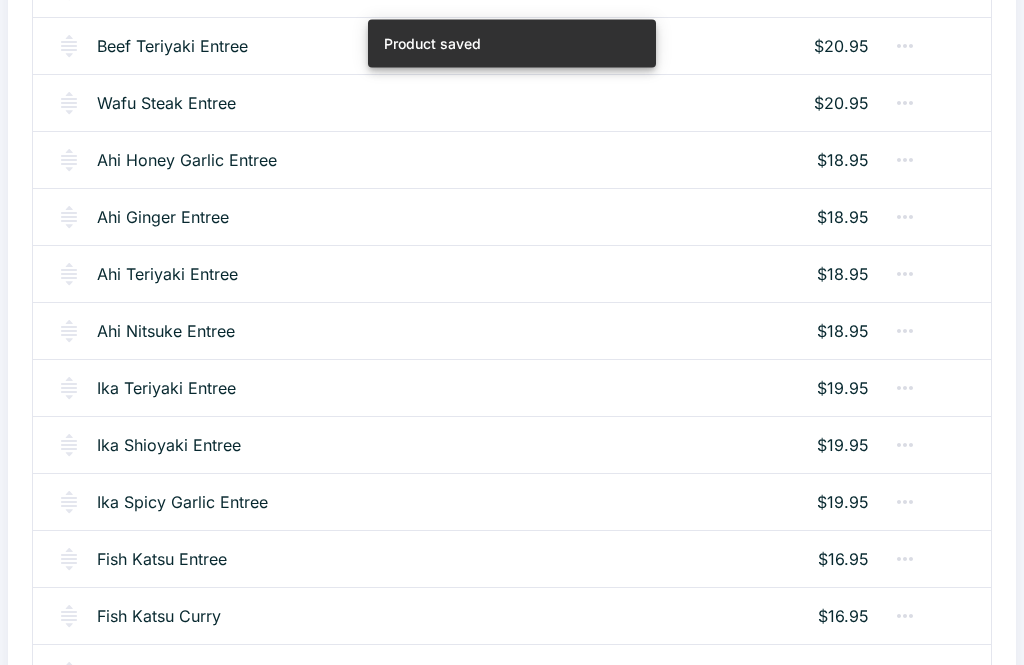 click on "Fish Katsu Curry" at bounding box center (159, 617) 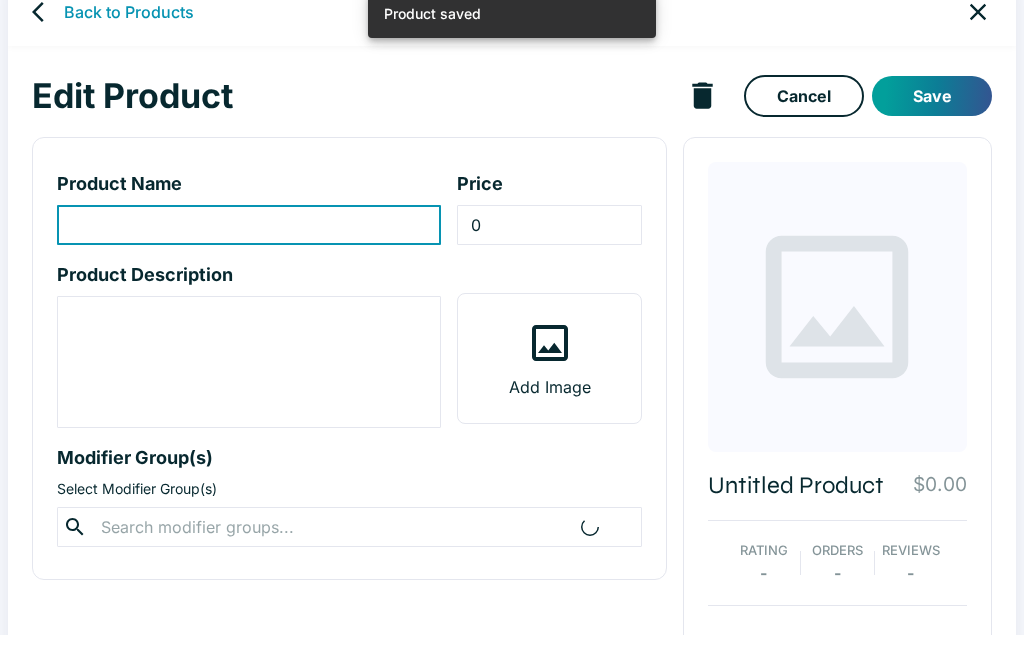 type on "Fish Katsu Curry" 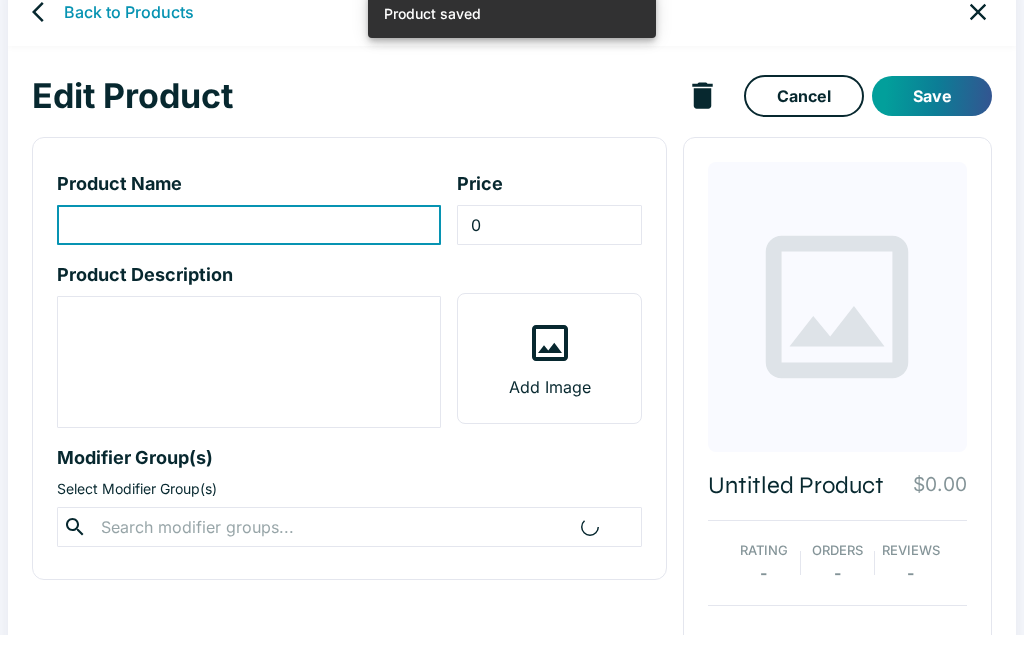 type on "16.95" 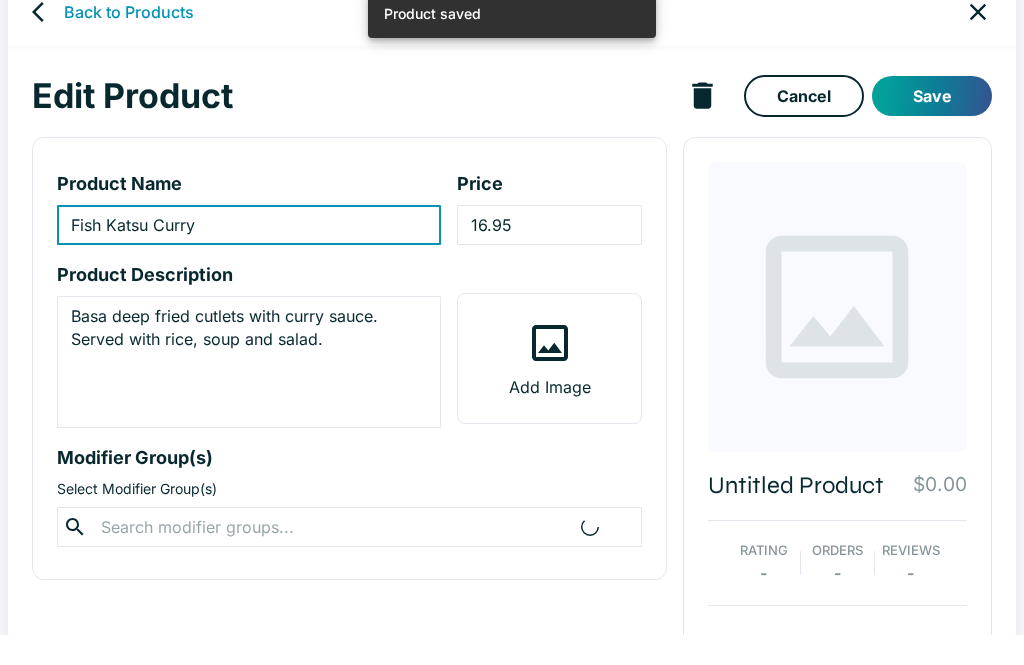 scroll, scrollTop: 35, scrollLeft: 0, axis: vertical 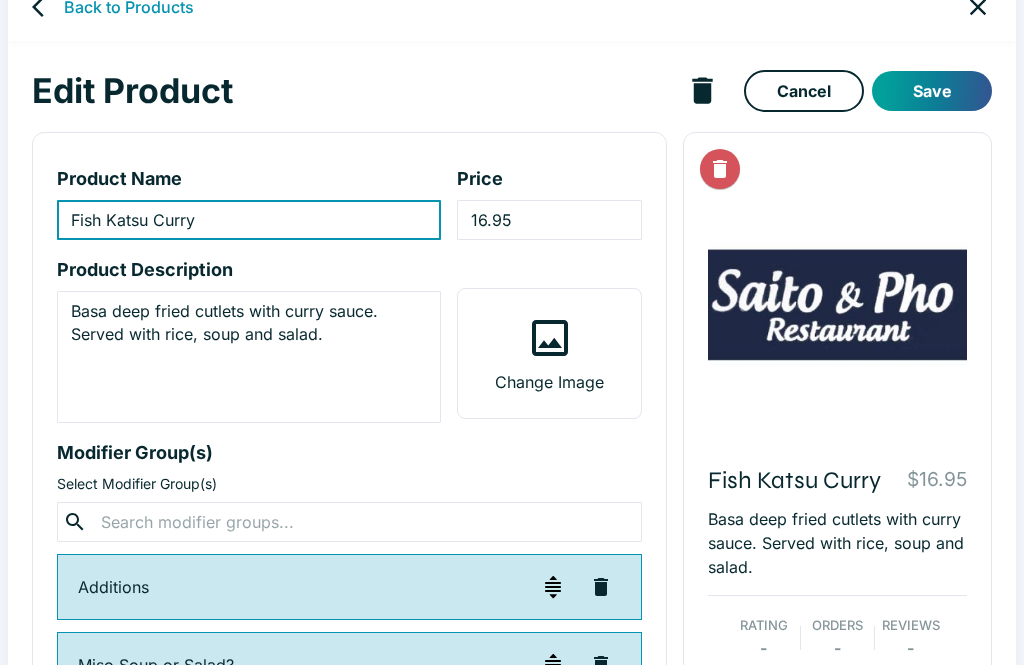 click on "Basa deep fried cutlets with curry sauce. Served with rice, soup and salad." at bounding box center (249, 357) 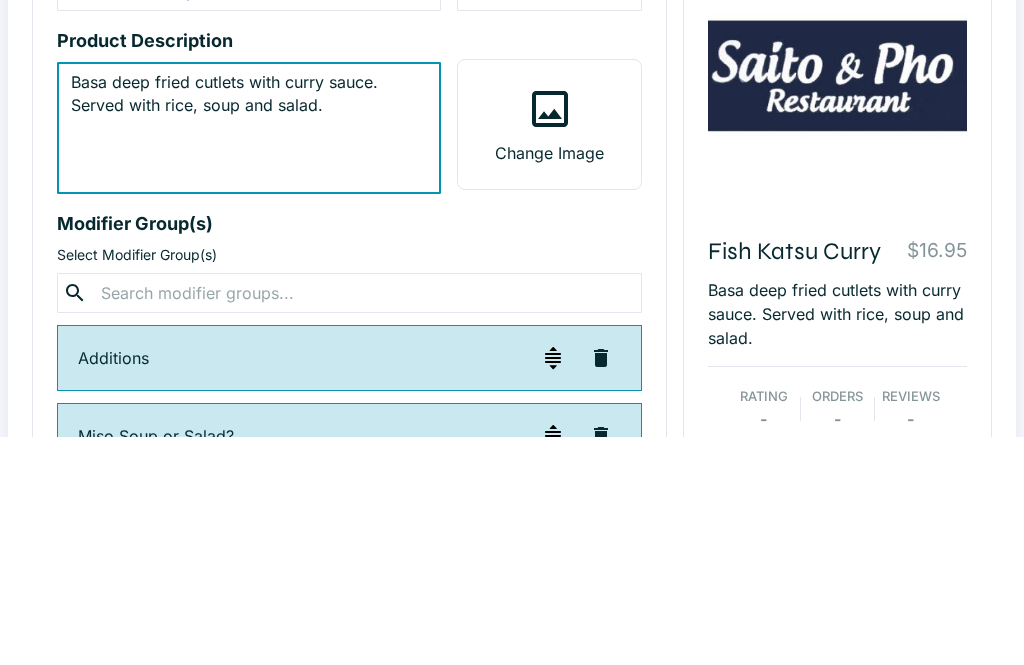 click on "Basa deep fried cutlets with curry sauce. Served with rice, soup and salad." at bounding box center (249, 357) 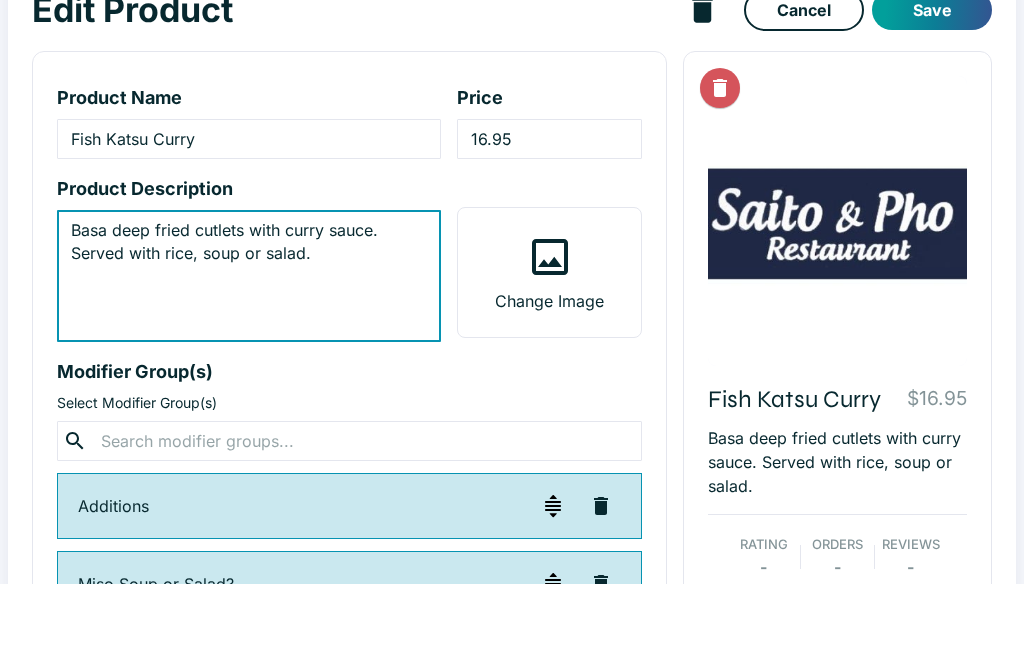 type on "Basa deep fried cutlets with curry sauce. Served with rice, soup or salad." 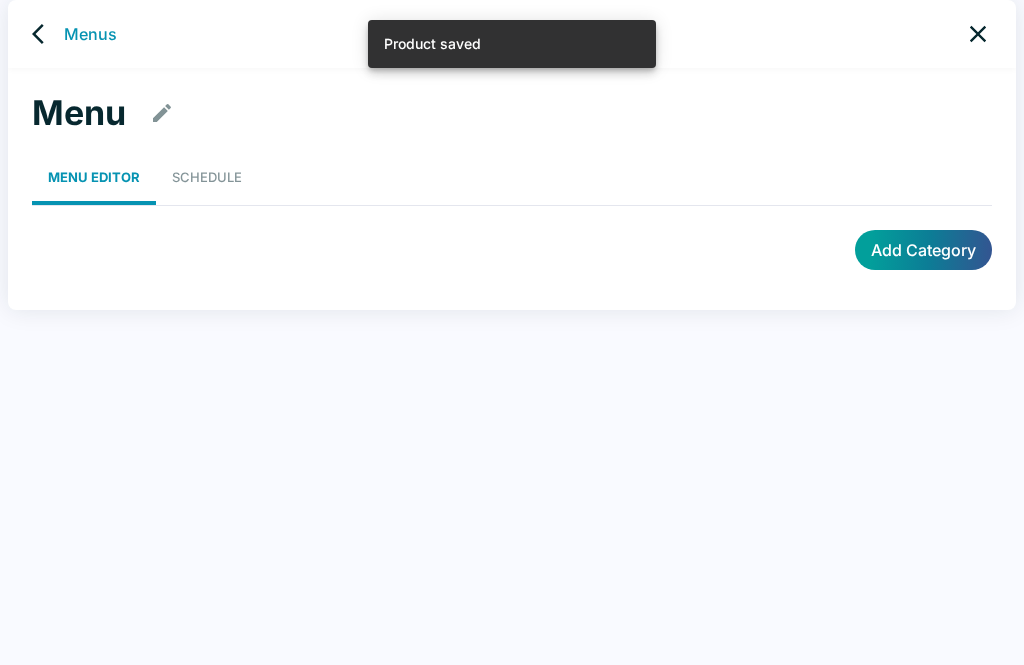 scroll, scrollTop: 8, scrollLeft: 0, axis: vertical 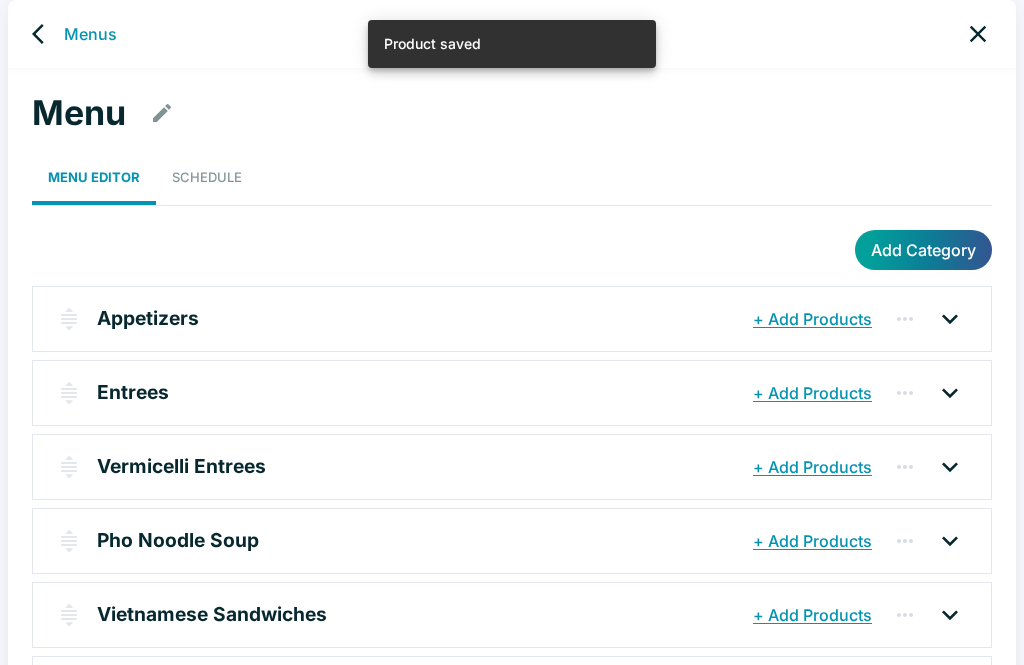 click 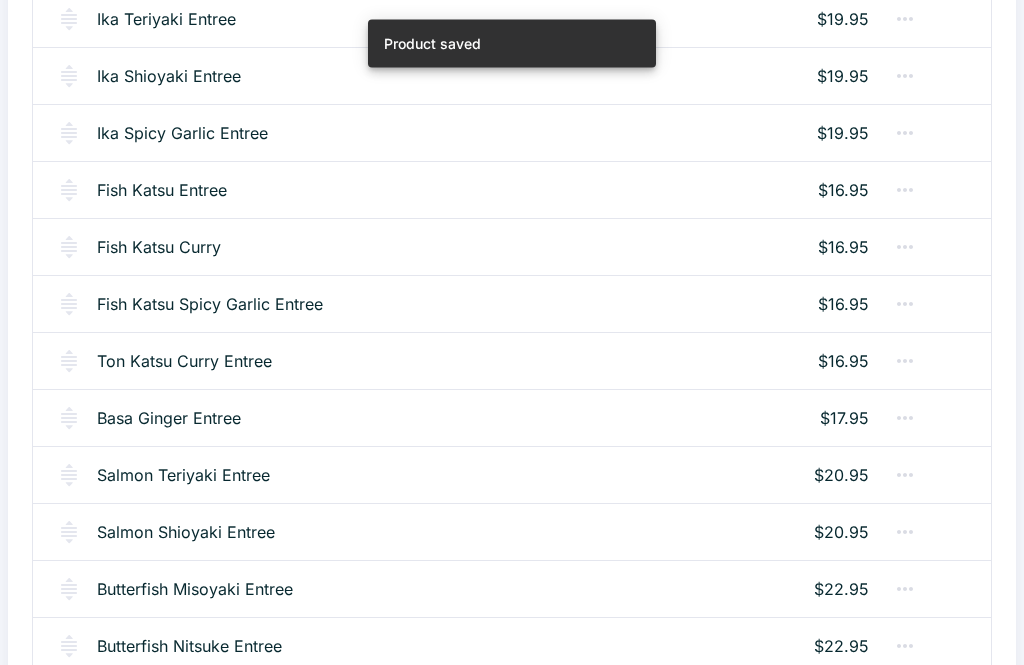scroll, scrollTop: 1324, scrollLeft: 0, axis: vertical 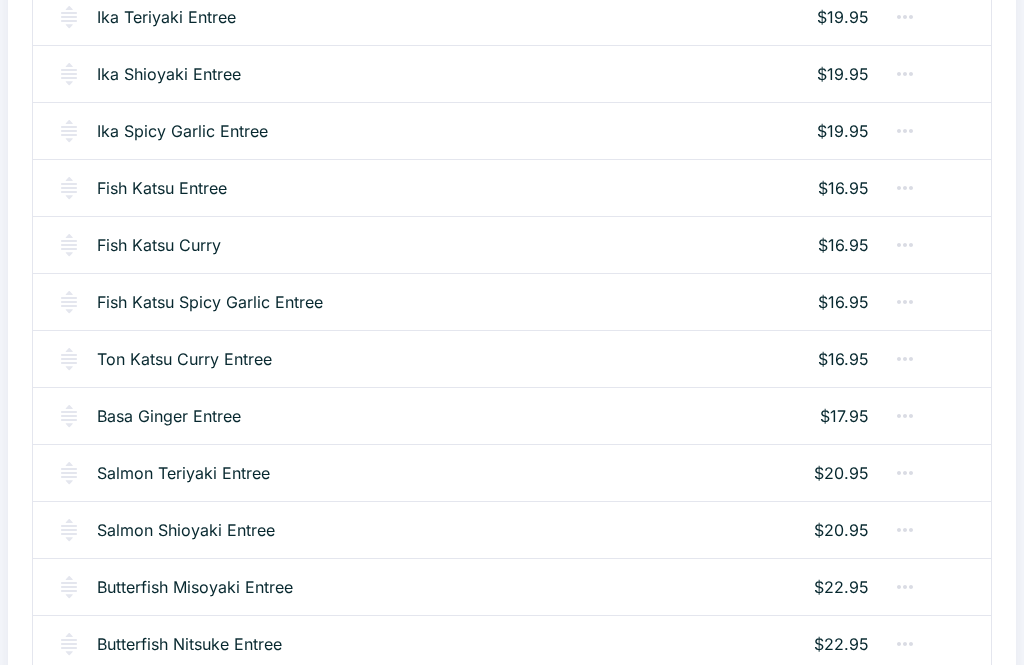 click on "Fish Katsu Spicy Garlic Entree" at bounding box center [210, 302] 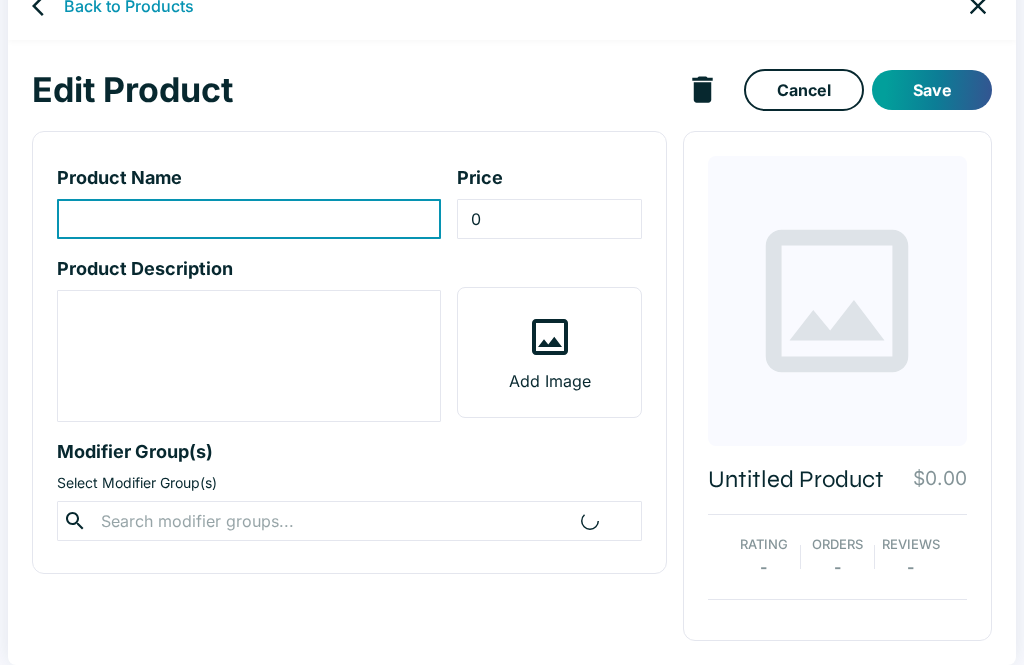 scroll, scrollTop: 35, scrollLeft: 0, axis: vertical 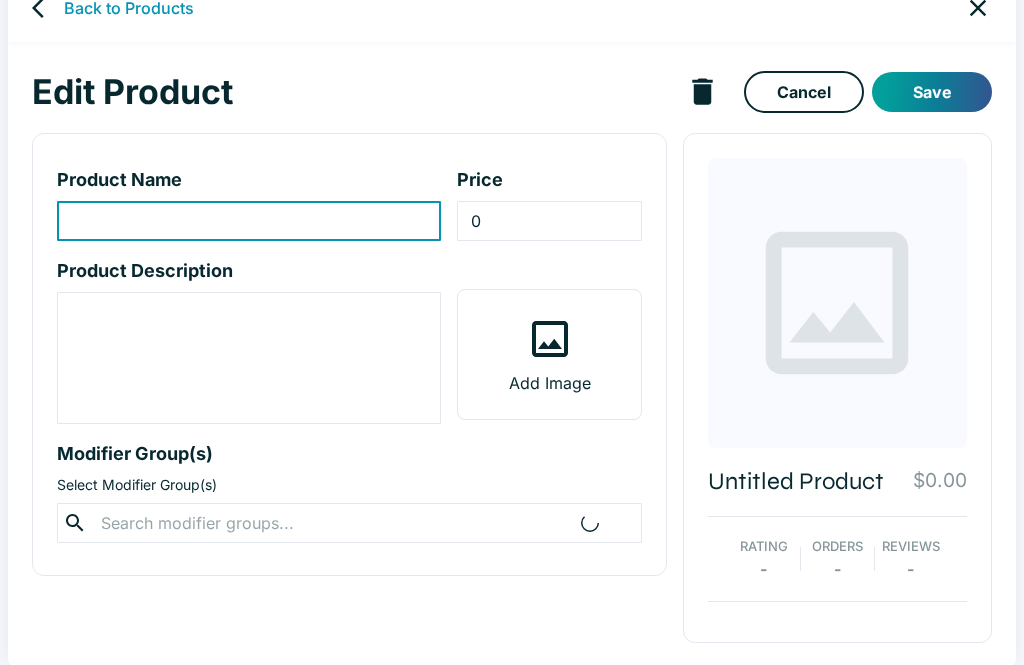 type on "Fish Katsu Spicy Garlic Entree" 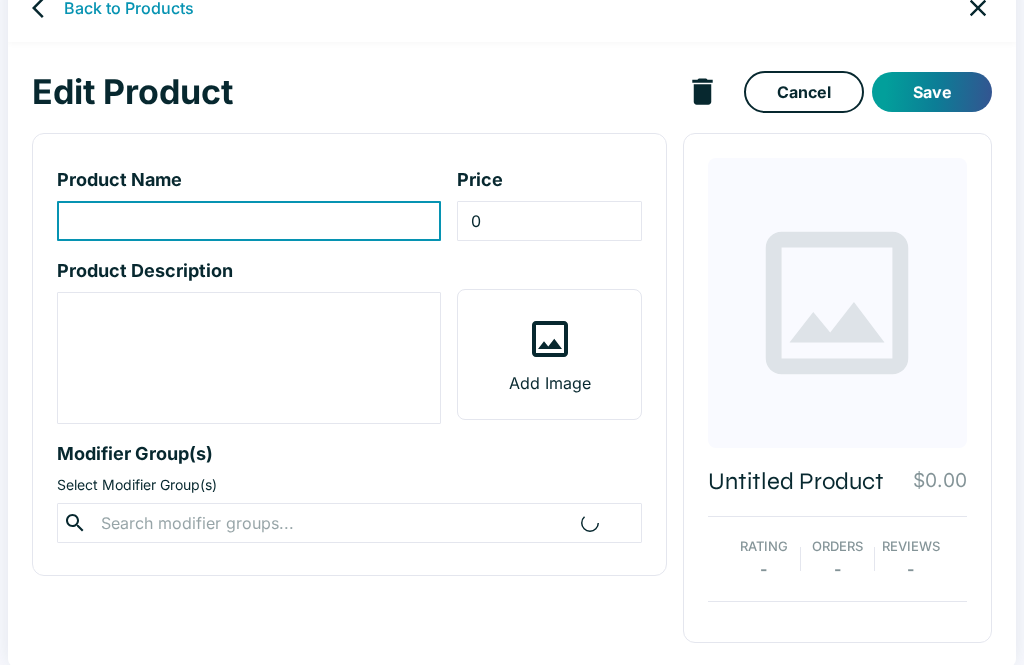 type on "16.95" 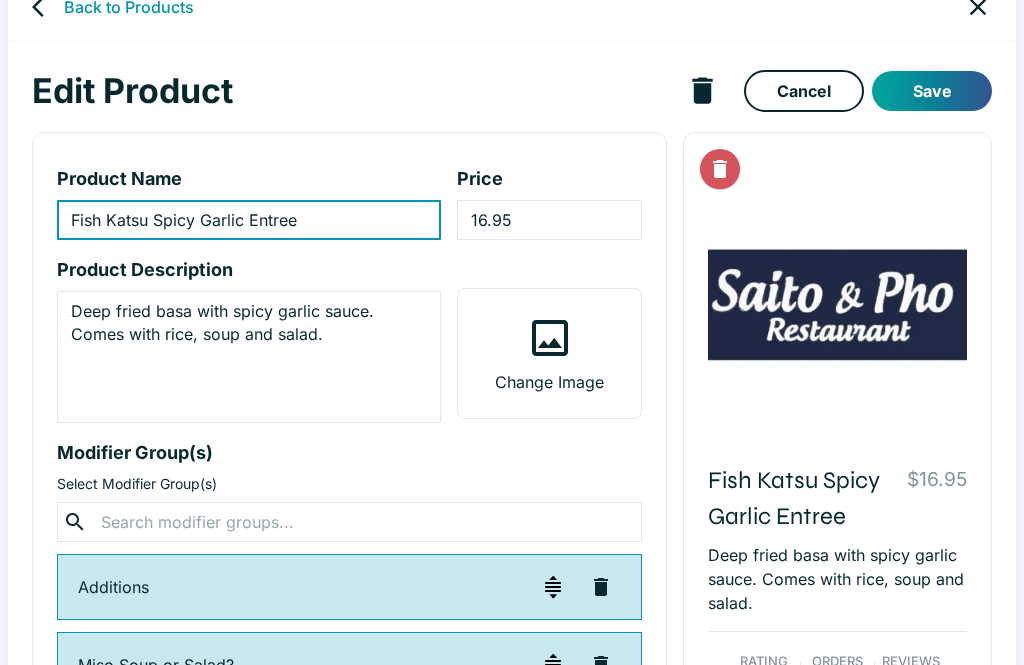 click on "Deep fried basa with spicy garlic sauce. Comes with rice, soup and salad." at bounding box center (249, 357) 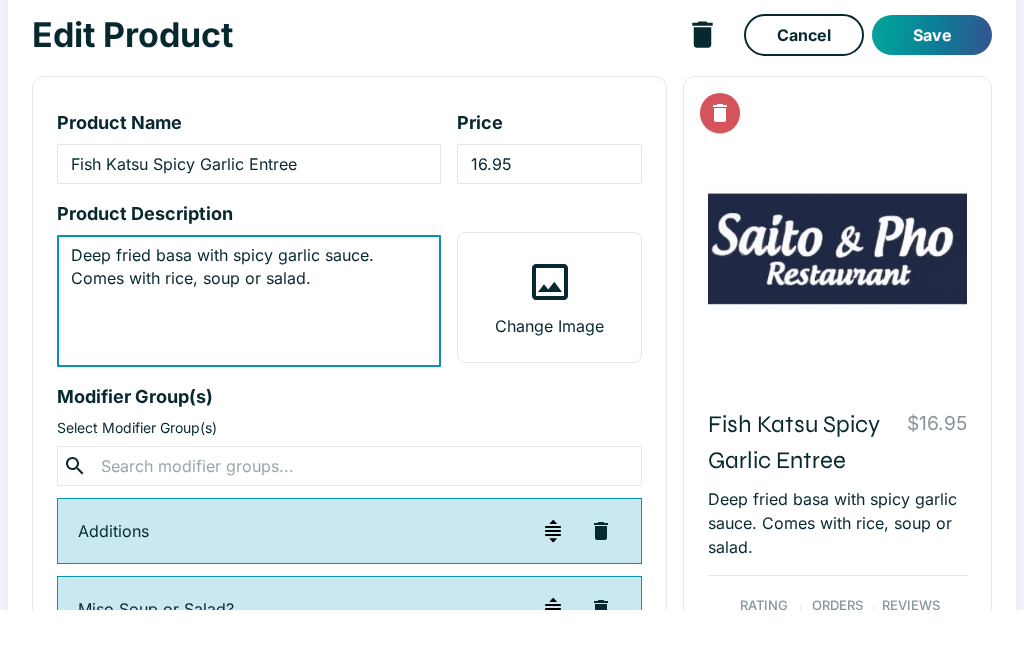 type on "Deep fried basa with spicy garlic sauce. Comes with rice, soup or salad." 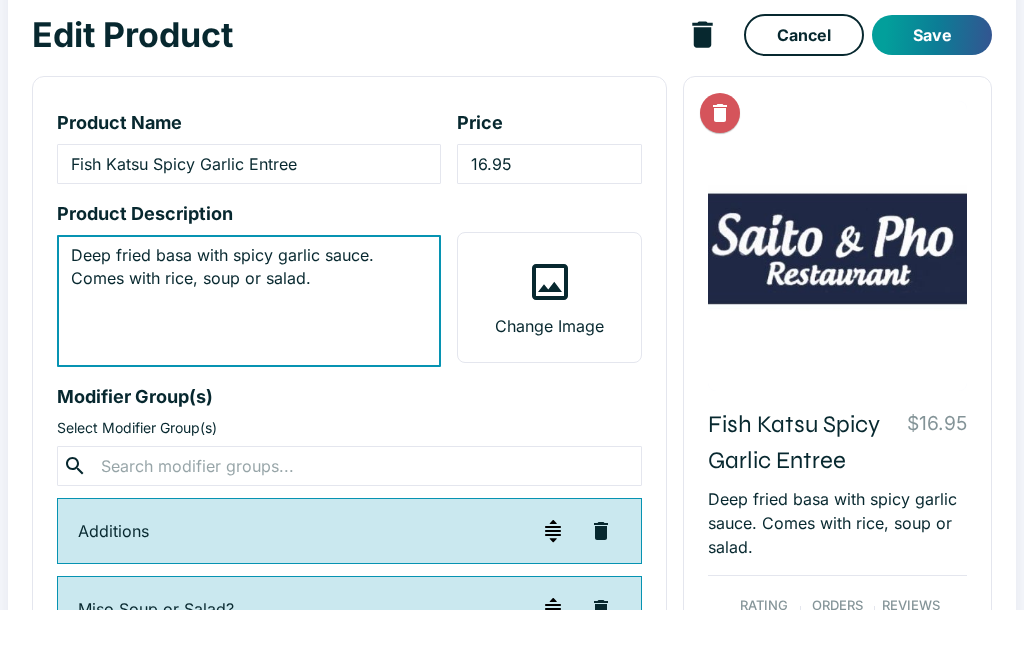 click on "Save" at bounding box center (932, 91) 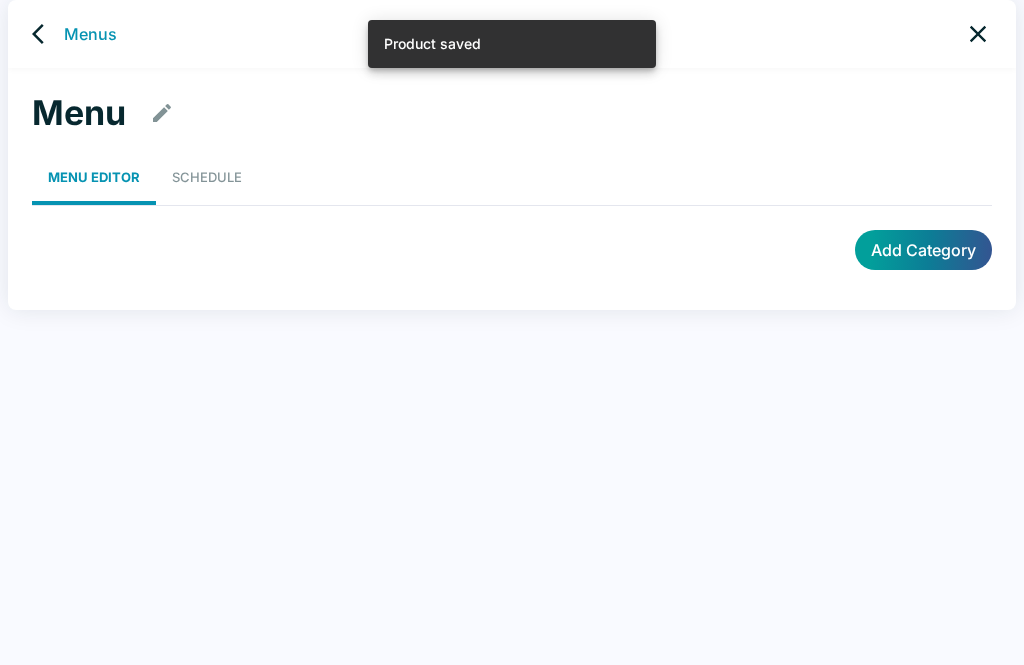 scroll, scrollTop: 8, scrollLeft: 0, axis: vertical 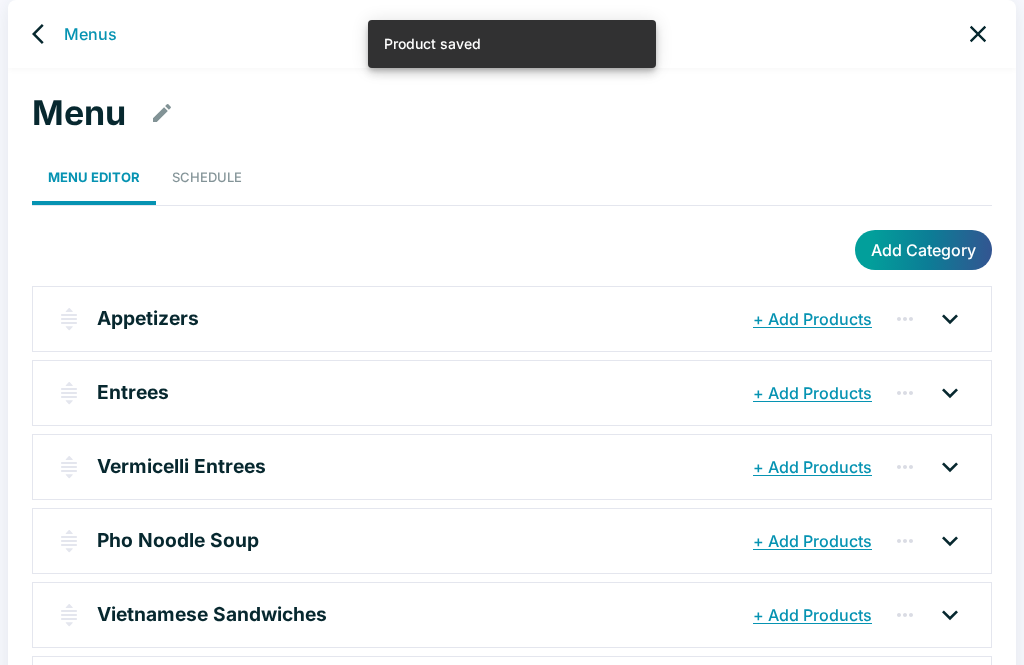 click 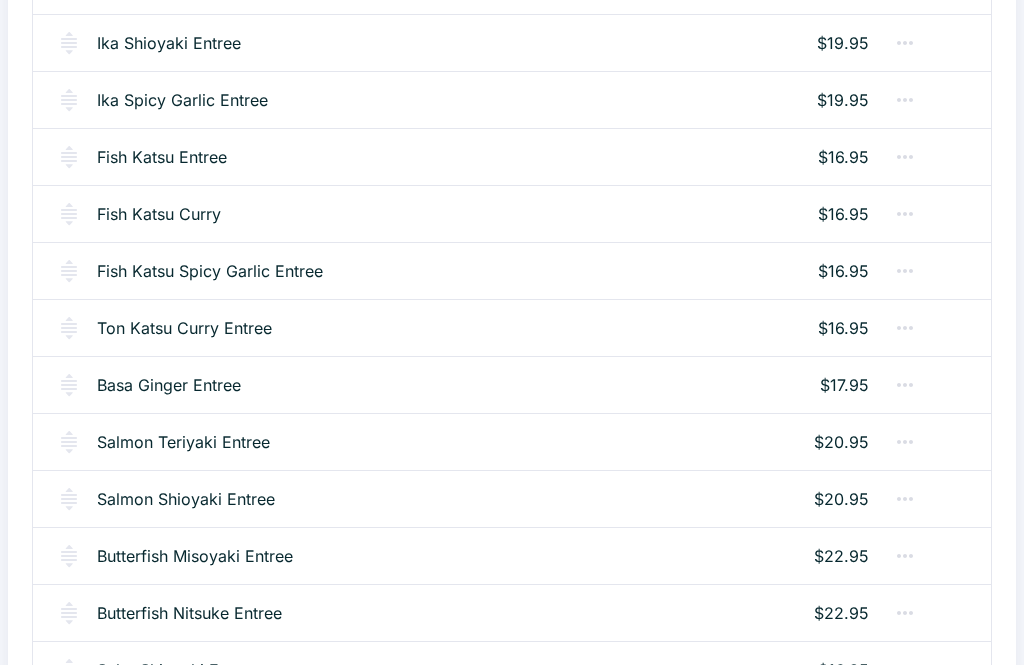 scroll, scrollTop: 1348, scrollLeft: 0, axis: vertical 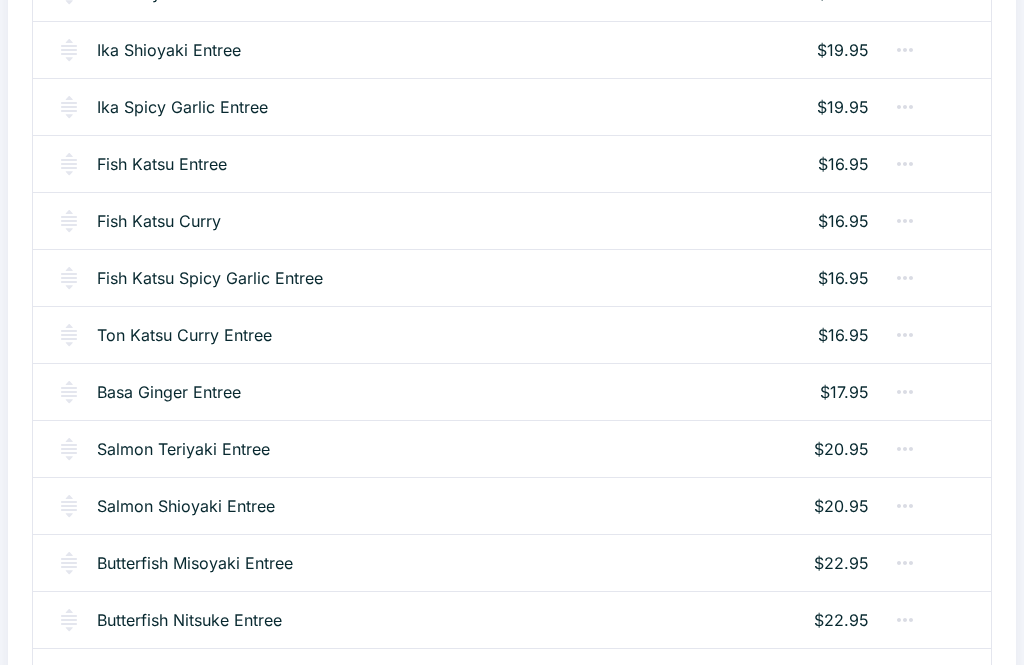 click on "Ton Katsu Curry Entree" at bounding box center (184, 335) 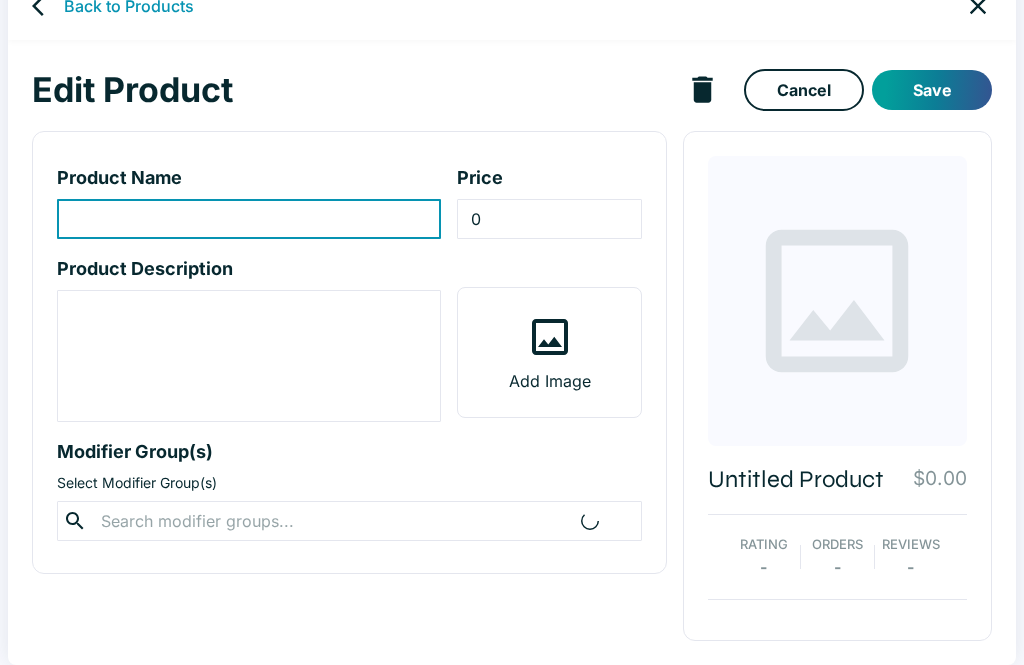scroll, scrollTop: 0, scrollLeft: 0, axis: both 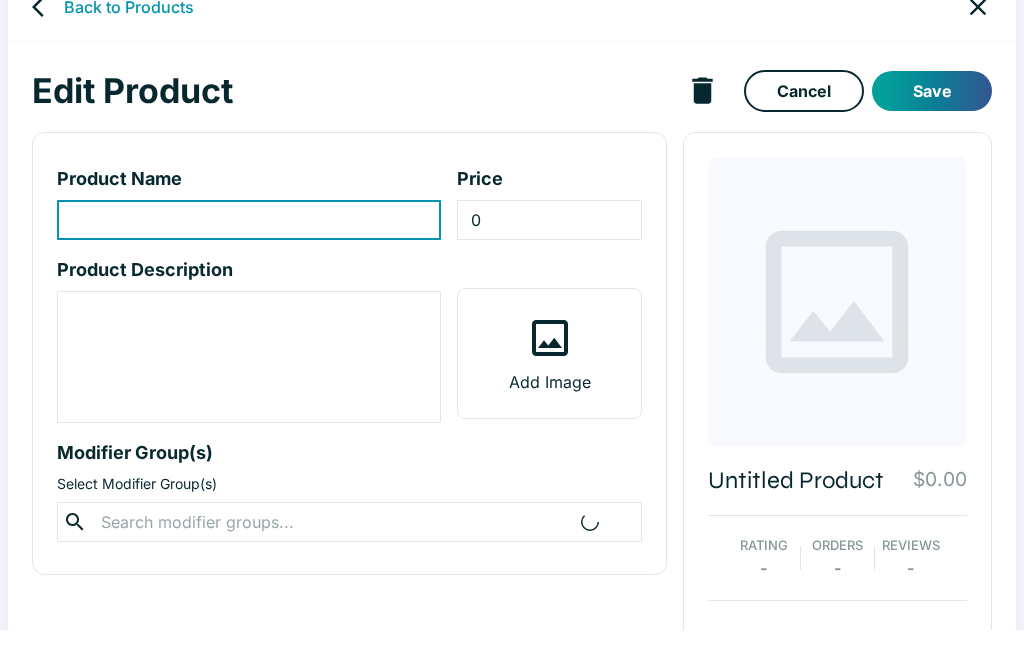 type on "Ton Katsu Curry Entree" 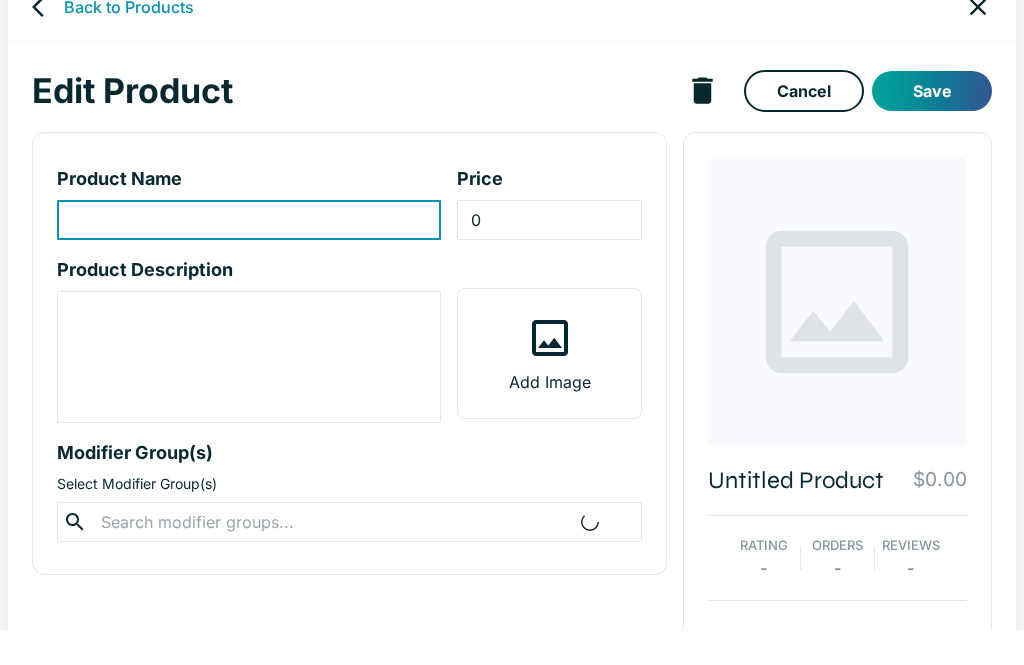 type on "16.95" 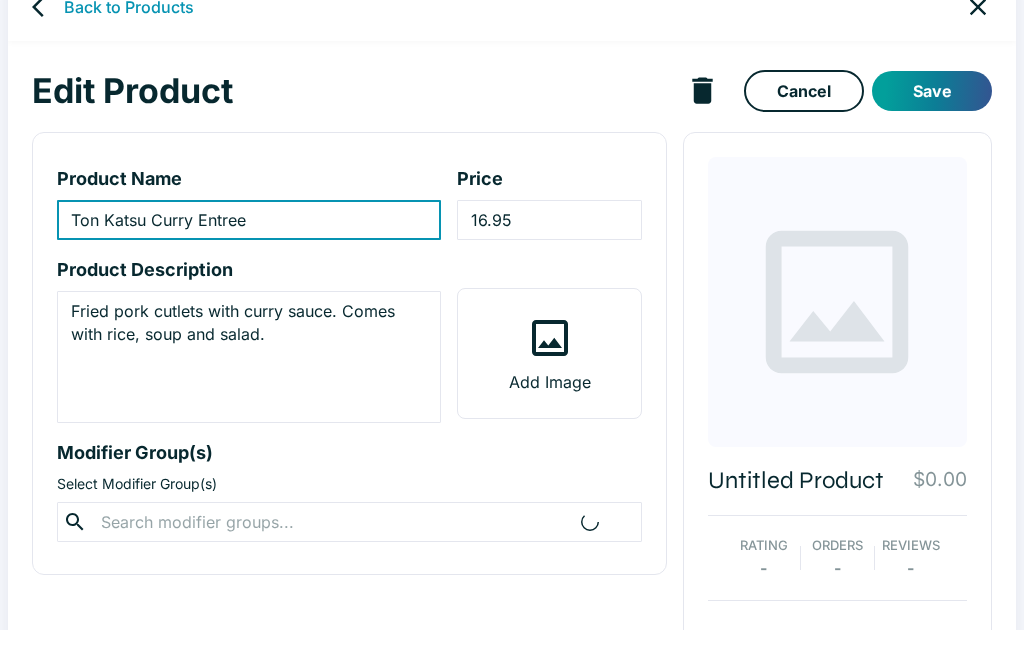 scroll, scrollTop: 35, scrollLeft: 0, axis: vertical 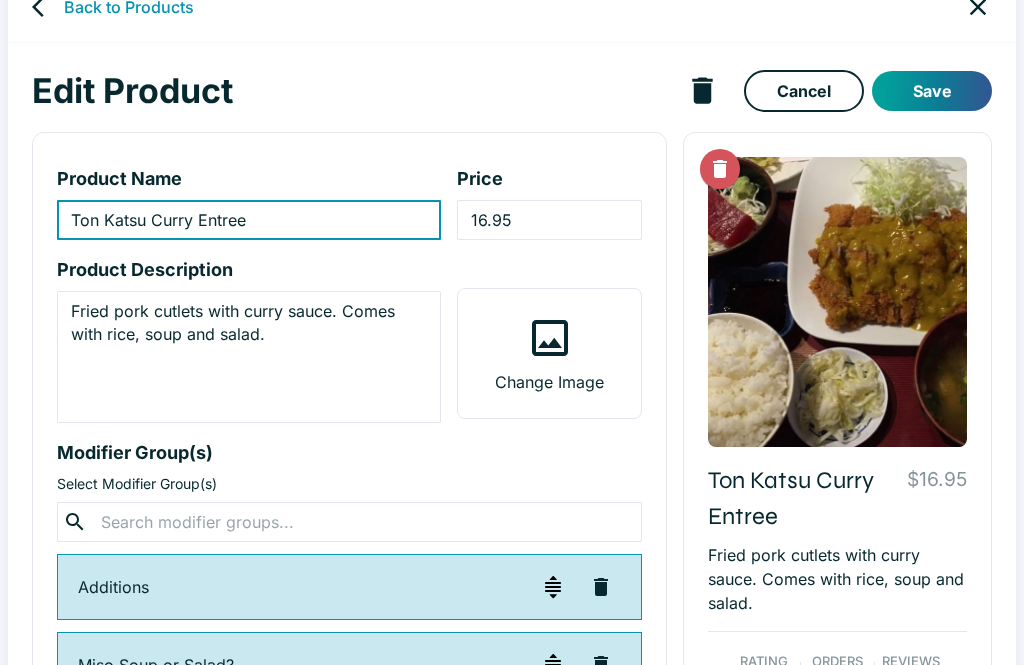 click on "Fried pork cutlets with curry sauce. Comes with rice, soup and salad." at bounding box center [249, 357] 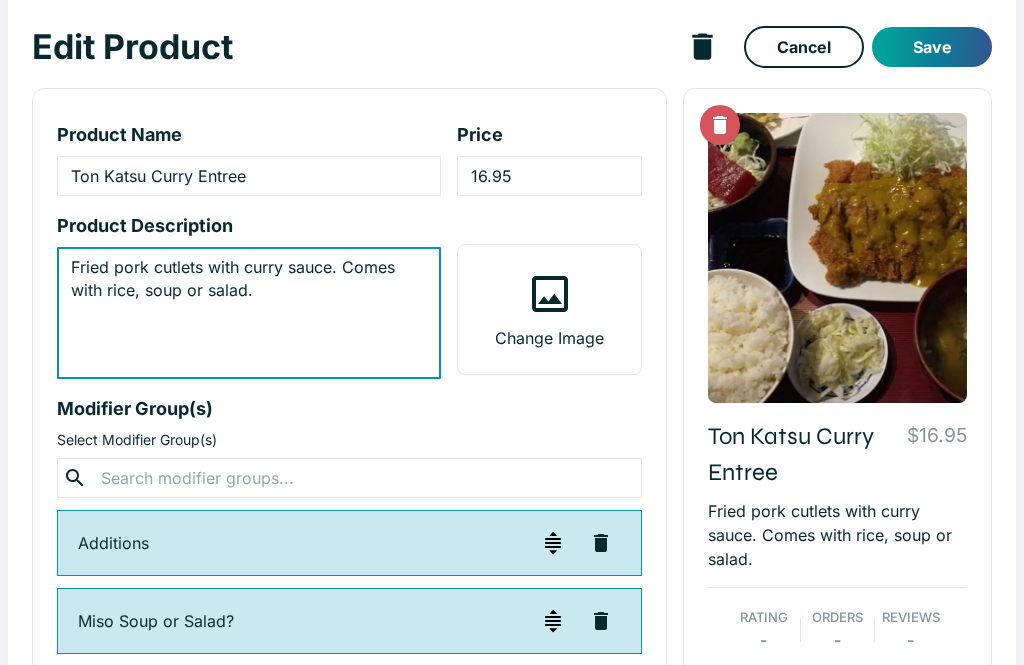 scroll, scrollTop: 0, scrollLeft: 0, axis: both 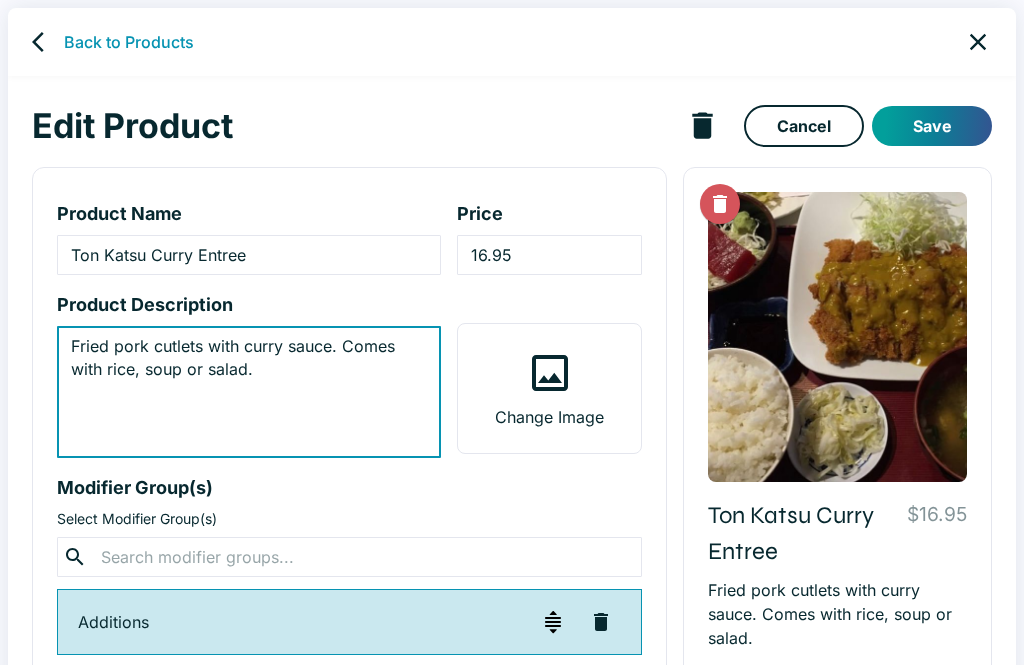 type on "Fried pork cutlets with curry sauce. Comes with rice, soup or salad." 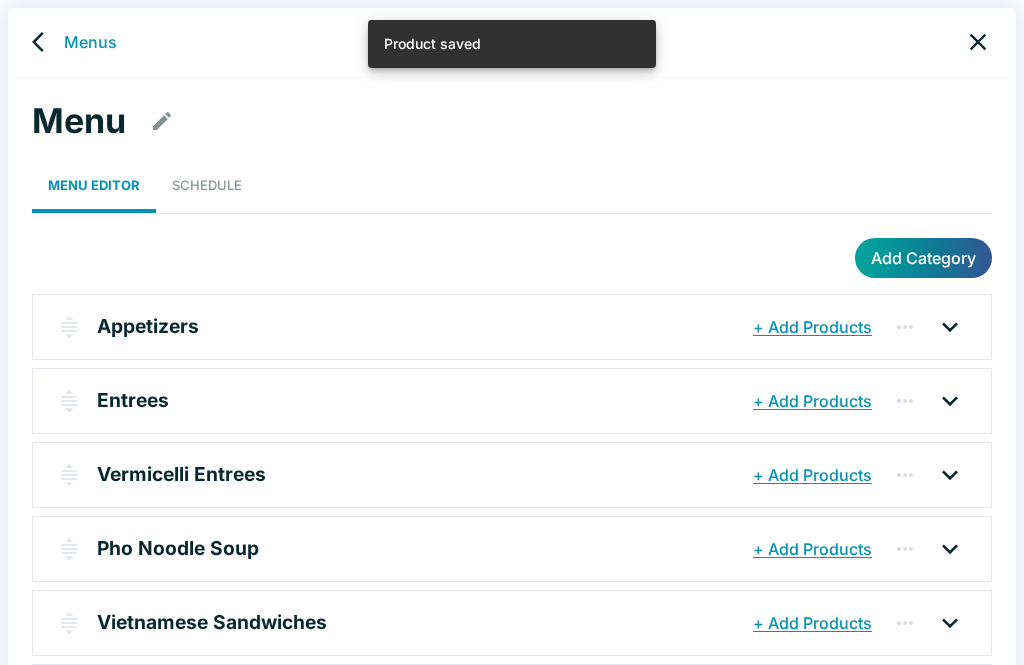 click 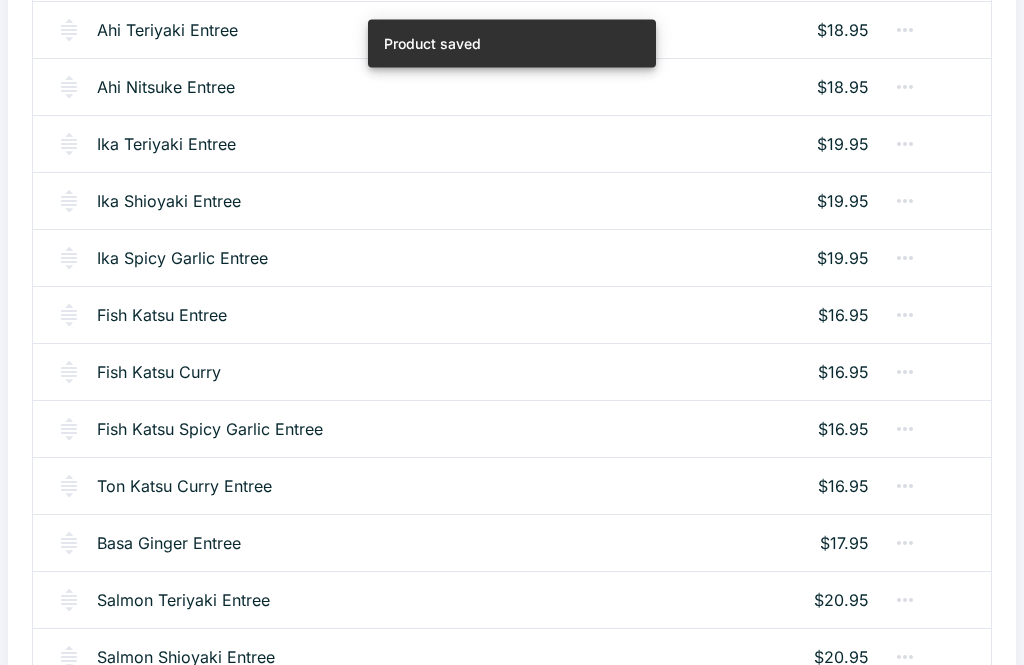 scroll, scrollTop: 1201, scrollLeft: 0, axis: vertical 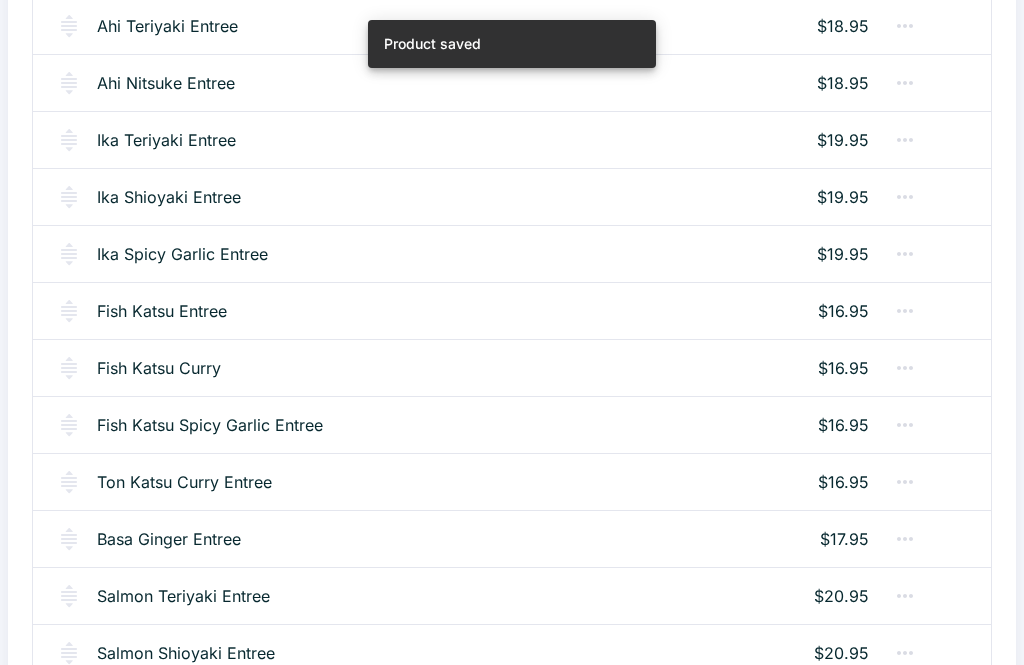 click on "Basa Ginger Entree" at bounding box center (169, 539) 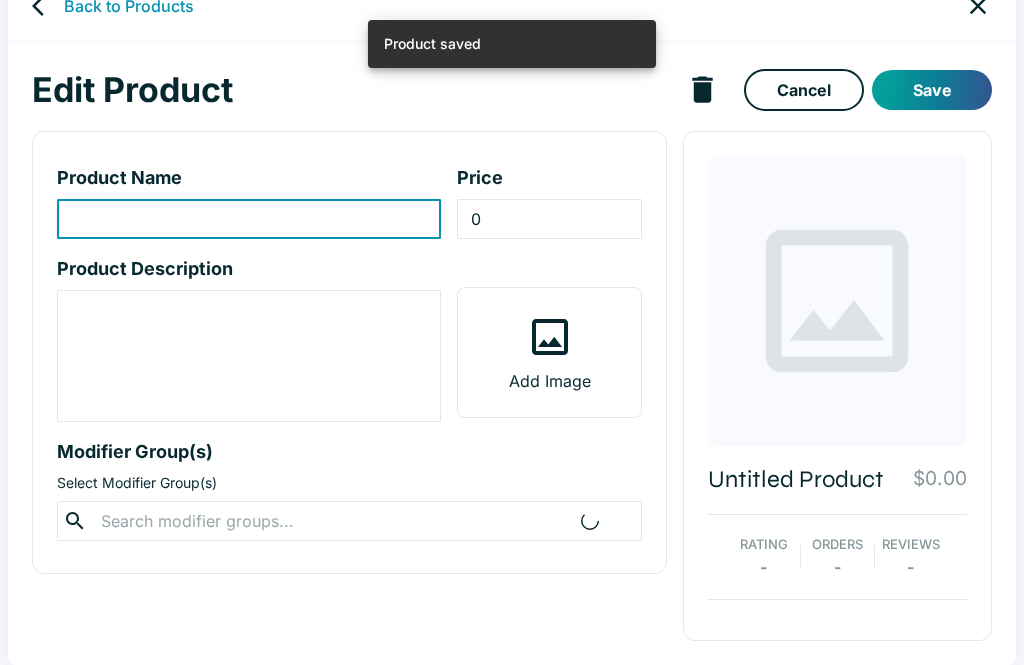 scroll, scrollTop: 0, scrollLeft: 0, axis: both 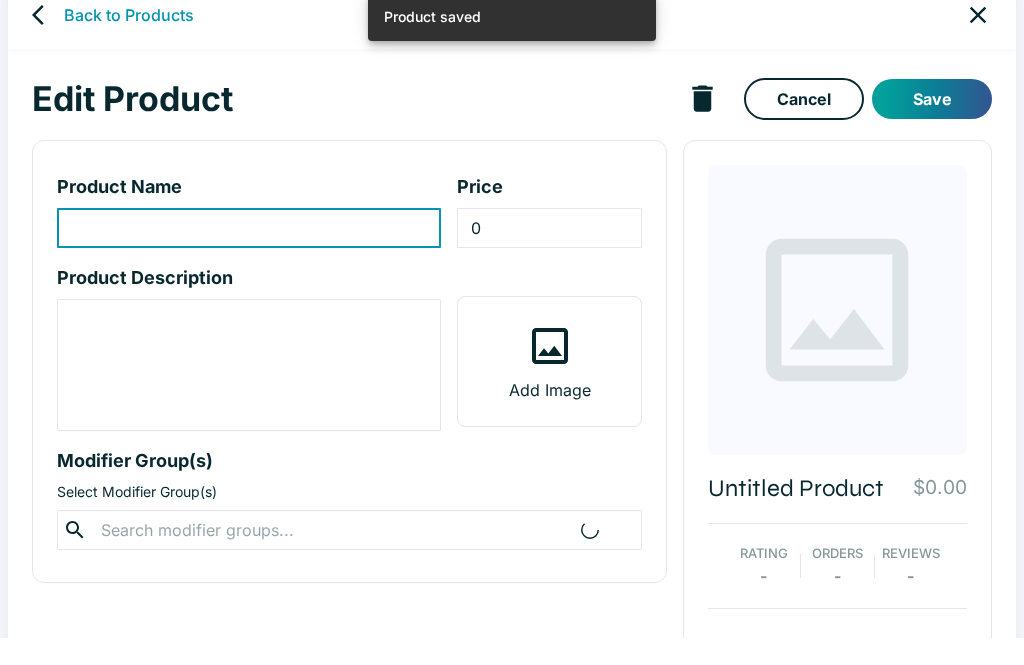 type on "Basa Ginger Entree" 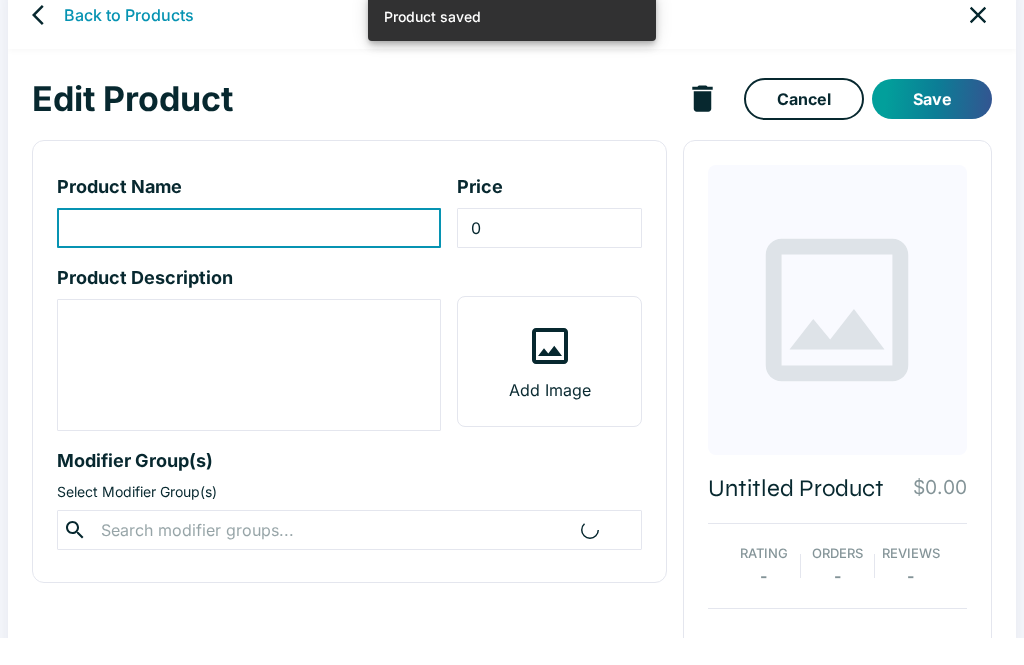 type on "17.95" 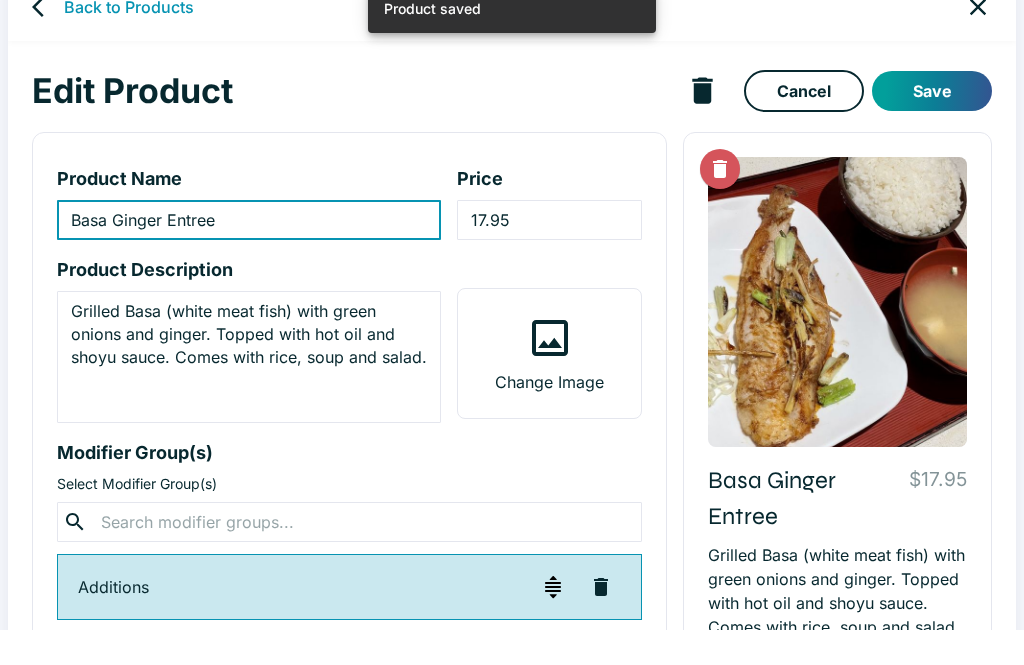 scroll, scrollTop: 35, scrollLeft: 0, axis: vertical 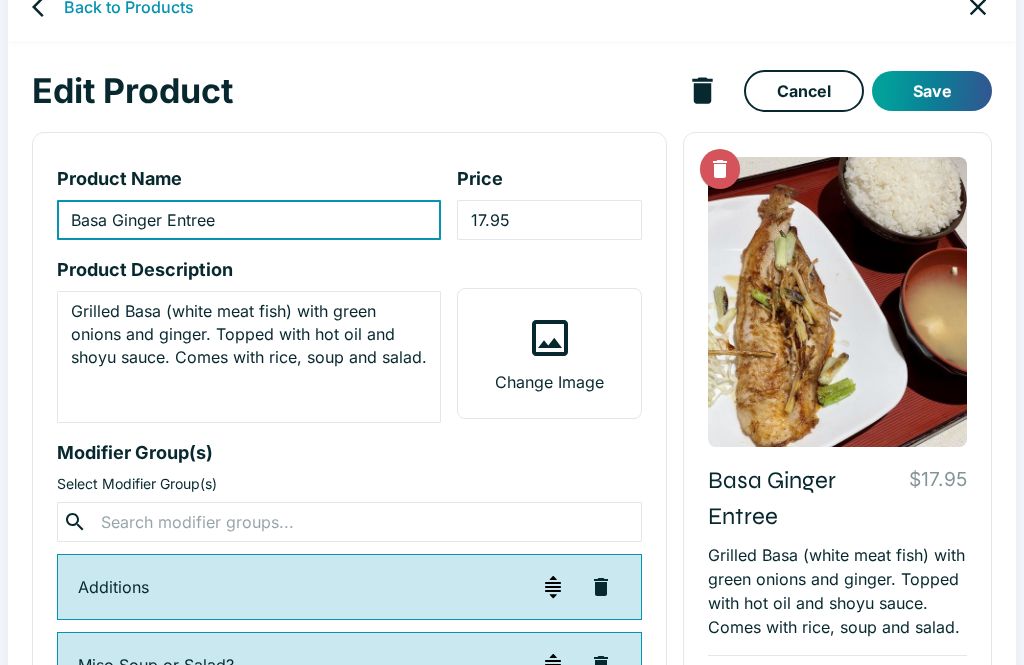click on "Grilled Basa (white meat fish) with green onions and ginger. Topped with hot oil and shoyu sauce. Comes with rice, soup and salad." at bounding box center (249, 357) 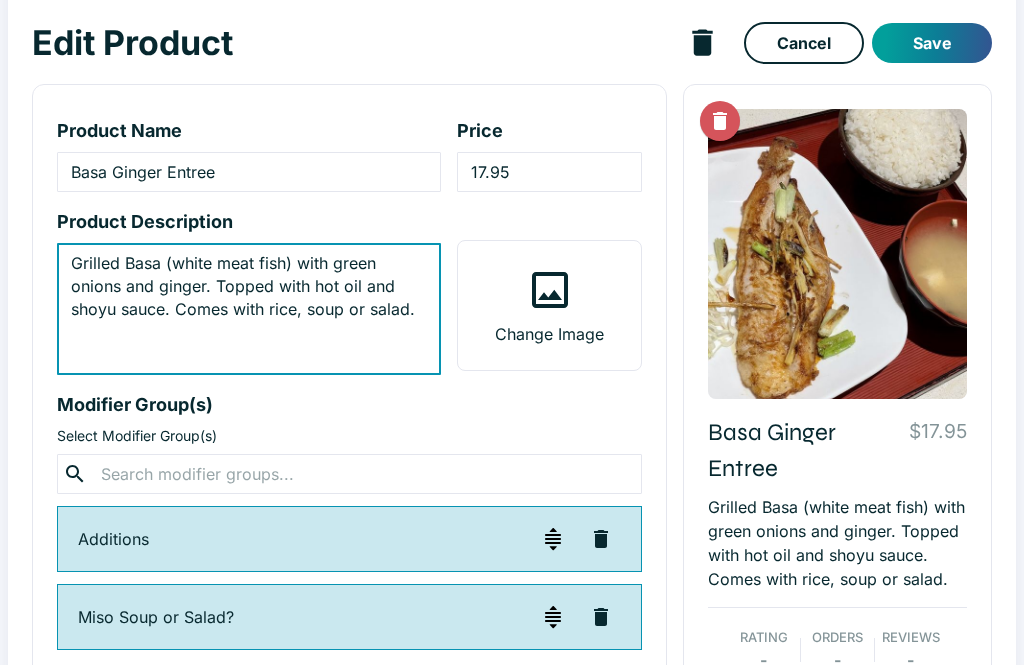 type on "Grilled Basa (white meat fish) with green onions and ginger. Topped with hot oil and shoyu sauce. Comes with rice, soup or salad." 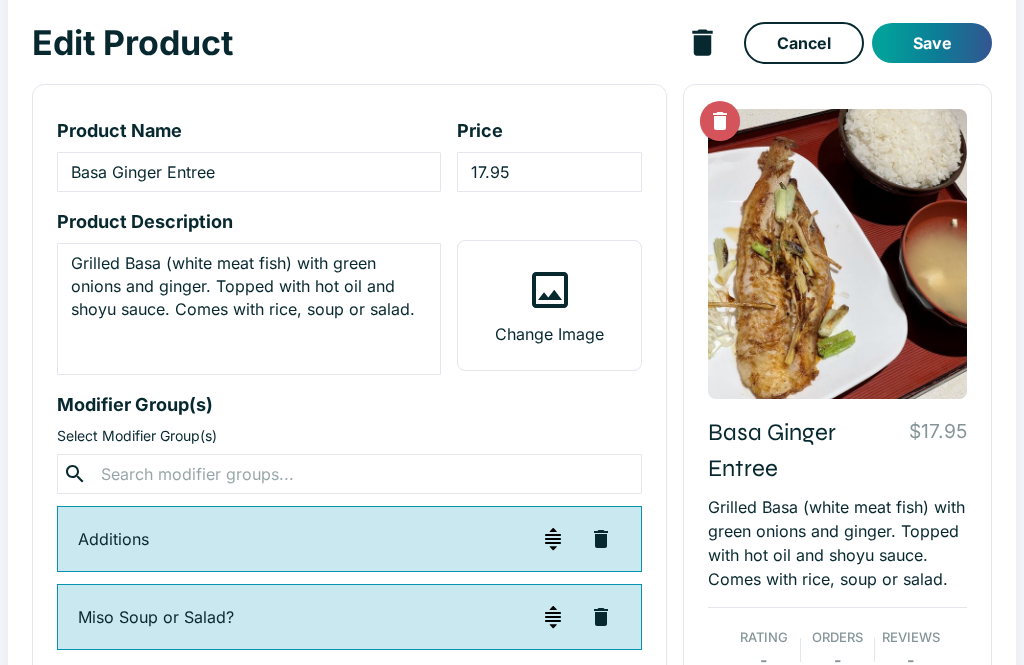 click on "Save" at bounding box center (932, 43) 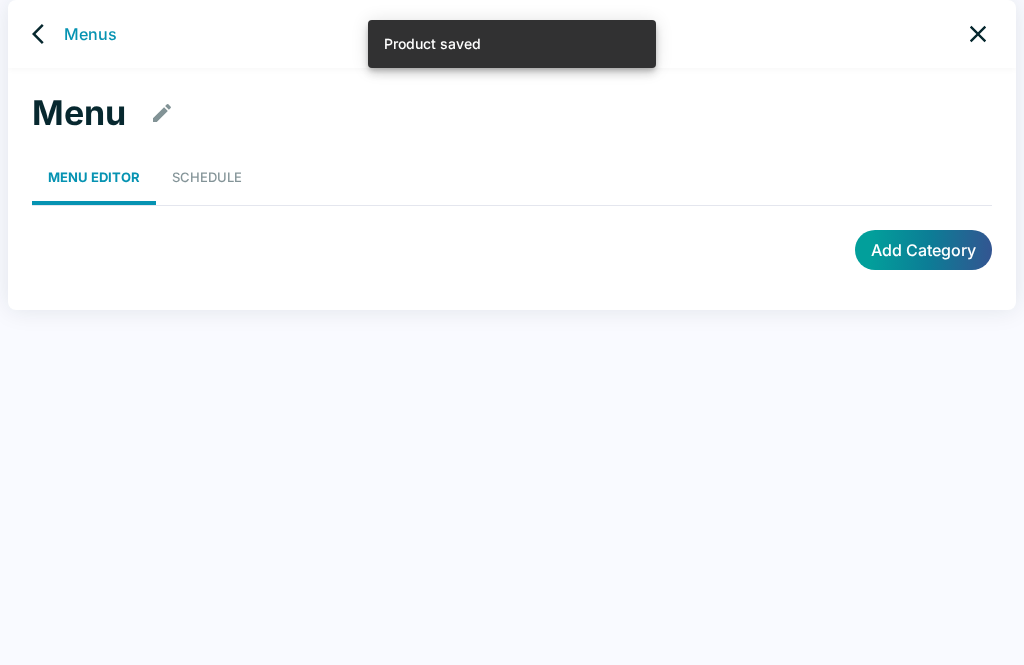 scroll, scrollTop: 8, scrollLeft: 0, axis: vertical 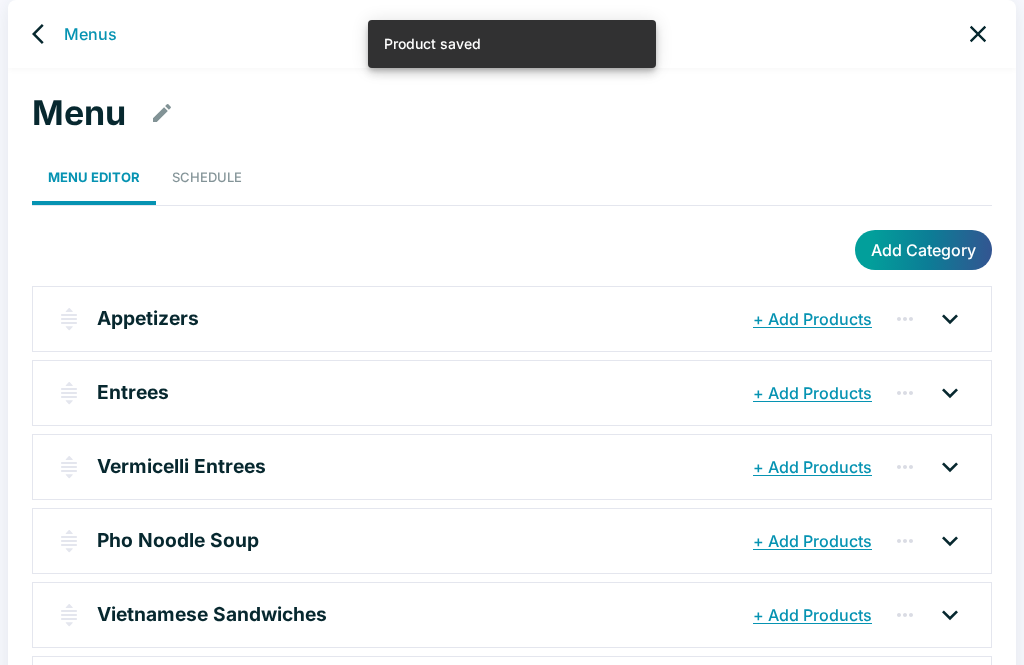 click 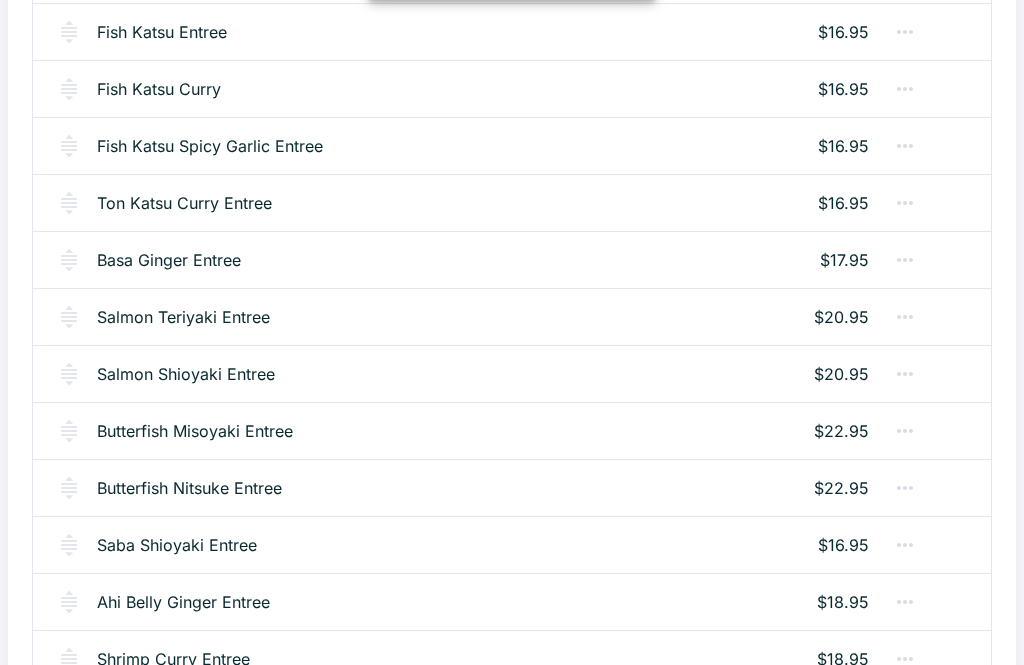 scroll, scrollTop: 1480, scrollLeft: 0, axis: vertical 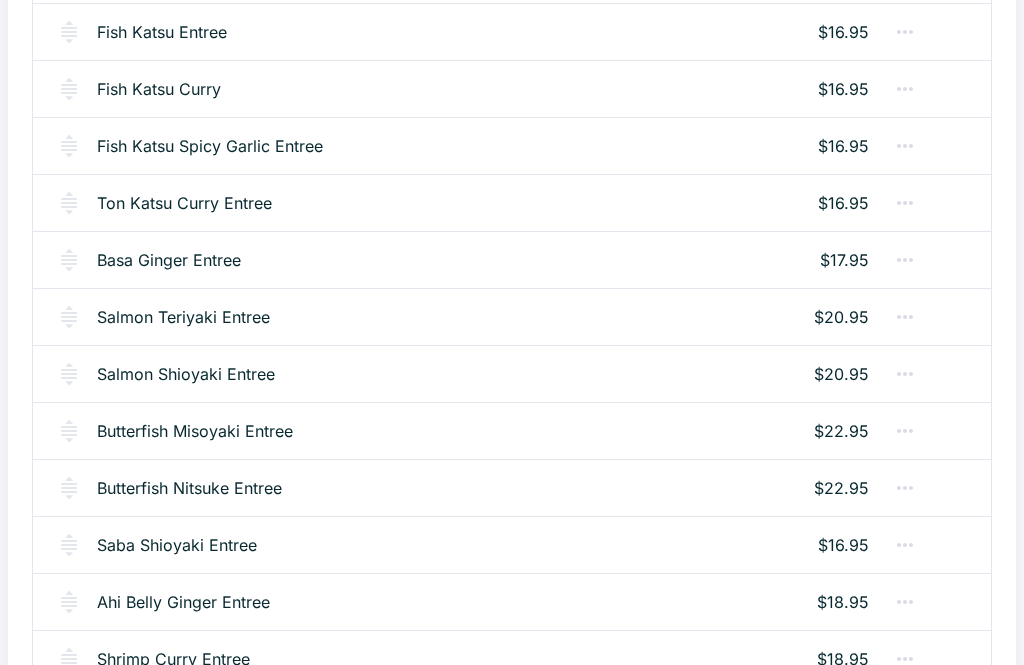 click on "Salmon Teriyaki Entree $20.95" at bounding box center [512, 316] 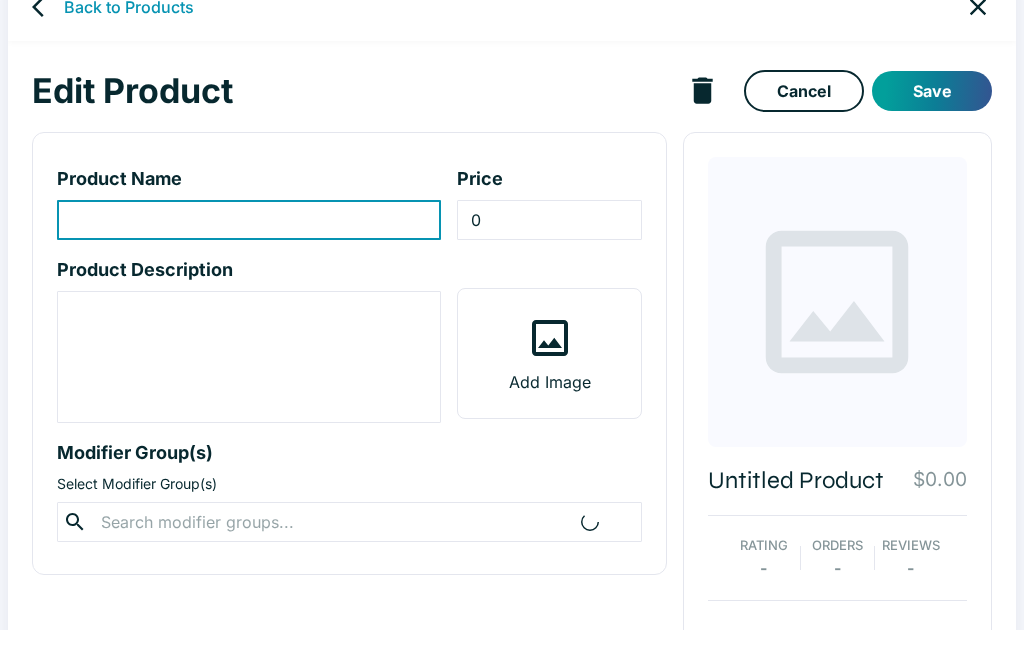 type on "Salmon Teriyaki Entree" 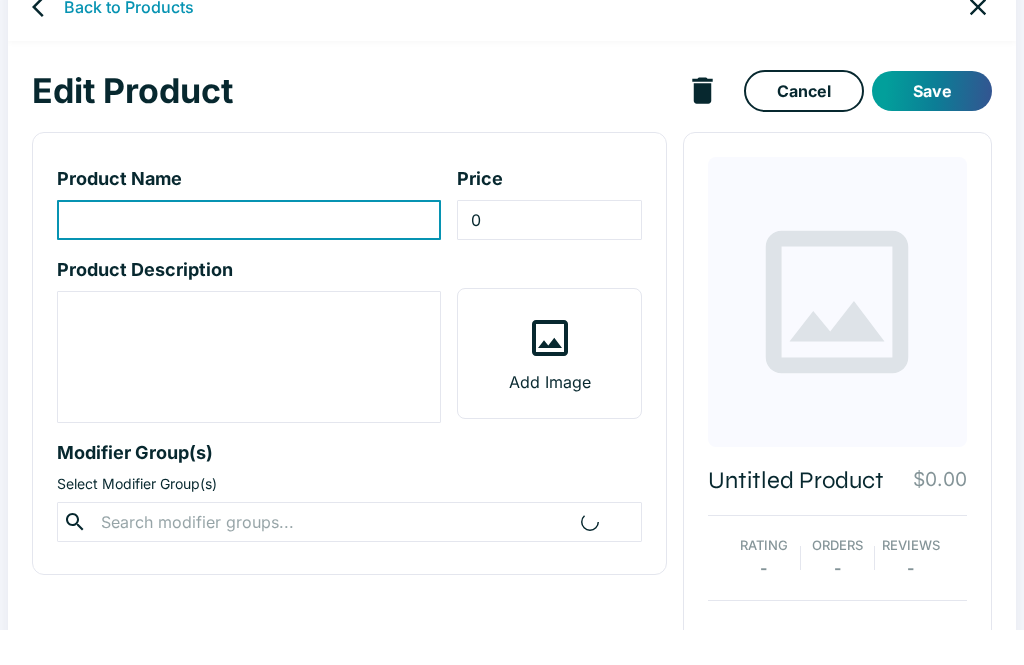 type on "20.95" 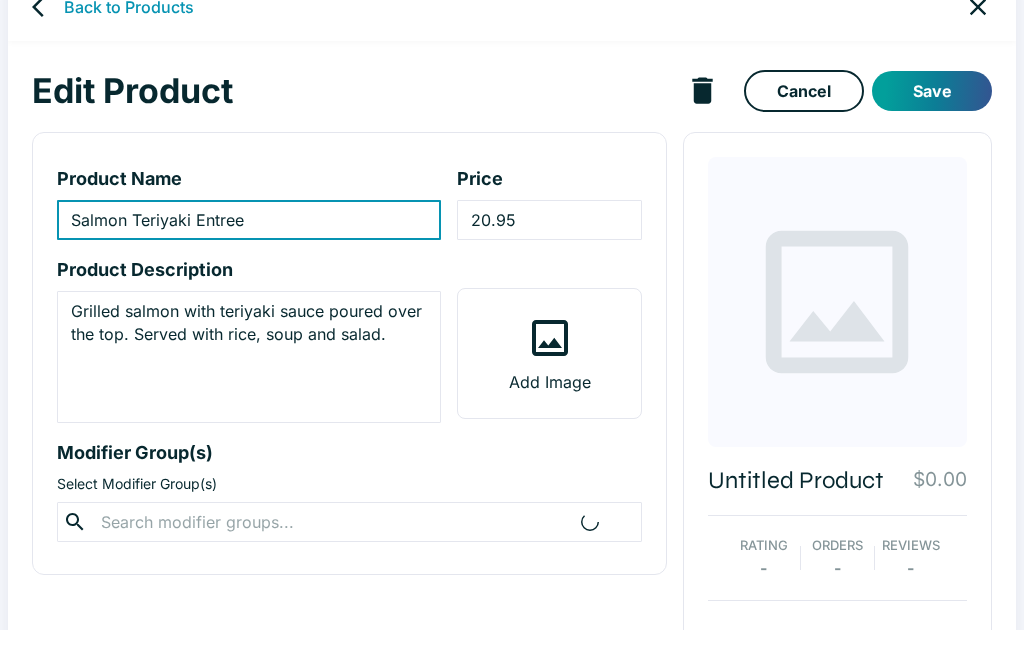 scroll, scrollTop: 35, scrollLeft: 0, axis: vertical 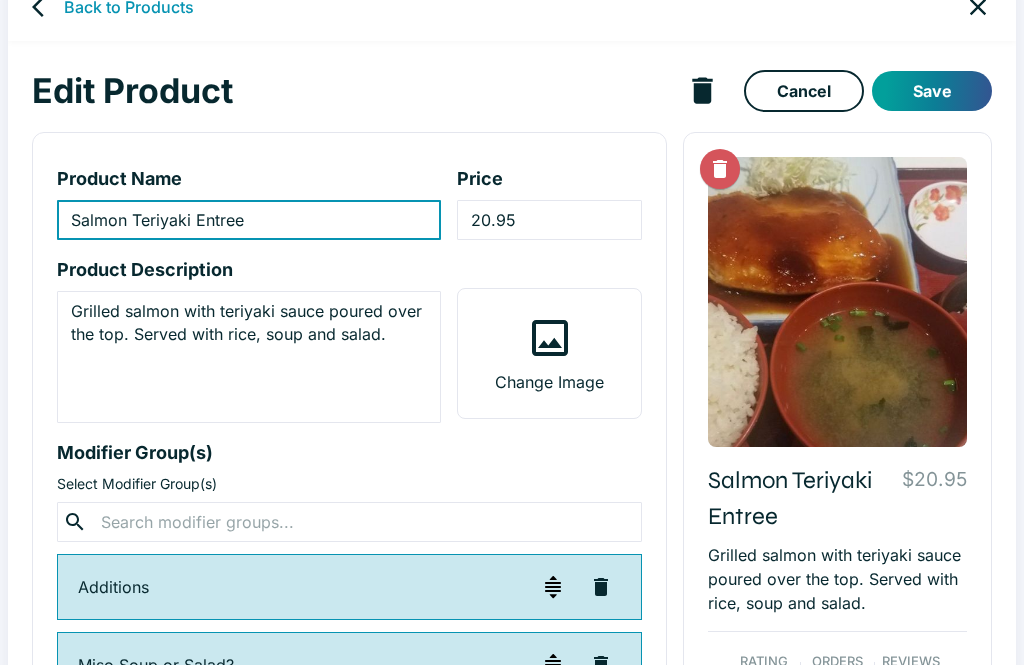 click on "Grilled salmon with teriyaki sauce poured over the top. Served with rice, soup and salad." at bounding box center [249, 357] 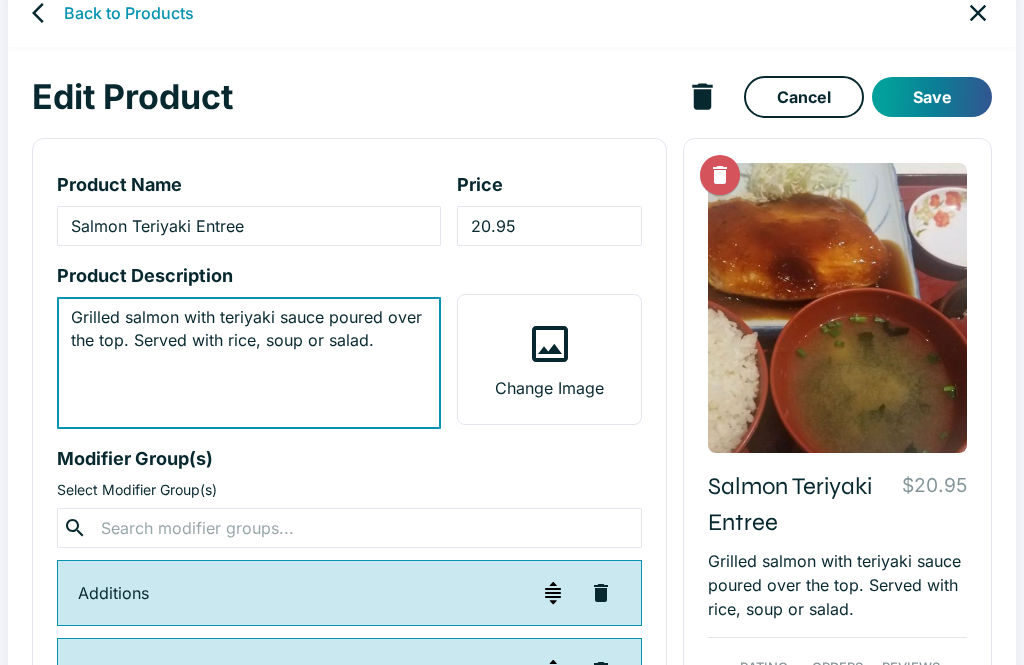 type on "Grilled salmon with teriyaki sauce poured over the top. Served with rice, soup or salad." 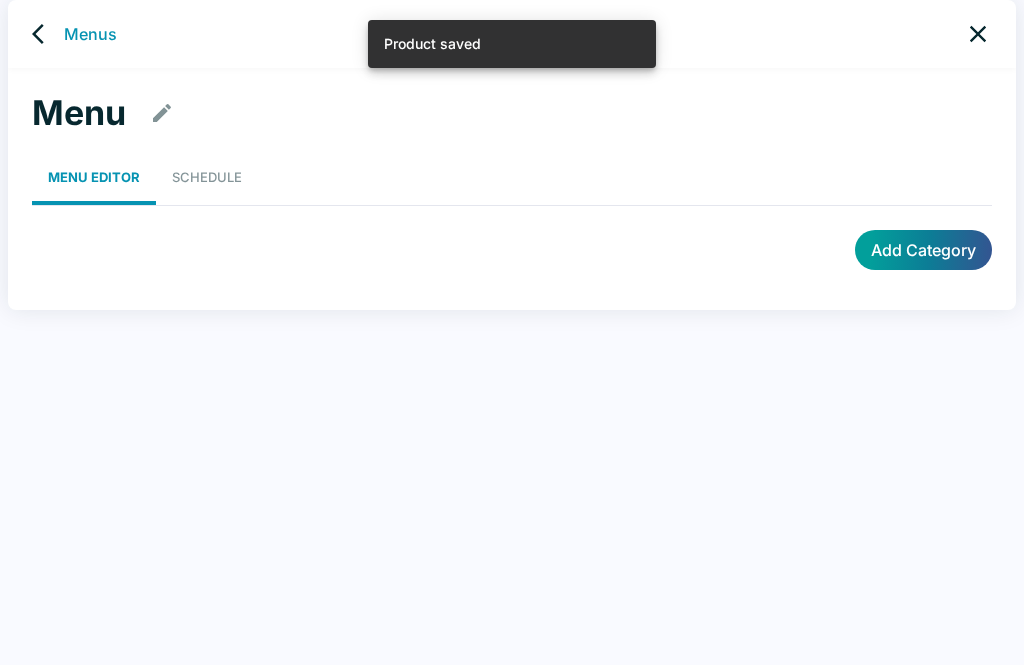 scroll, scrollTop: 8, scrollLeft: 0, axis: vertical 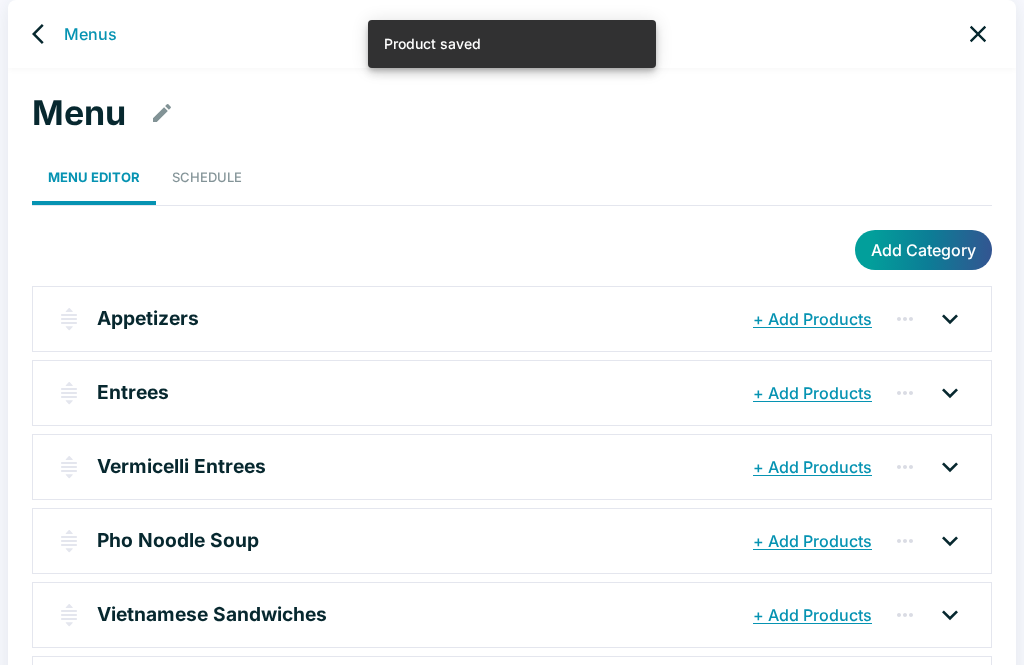 click 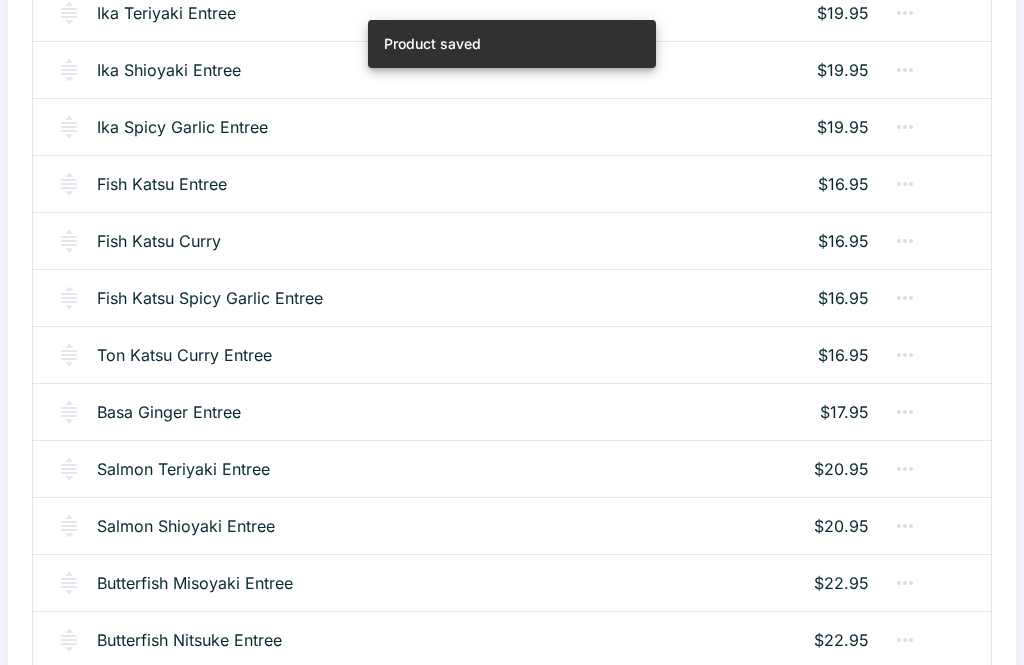 scroll, scrollTop: 1370, scrollLeft: 0, axis: vertical 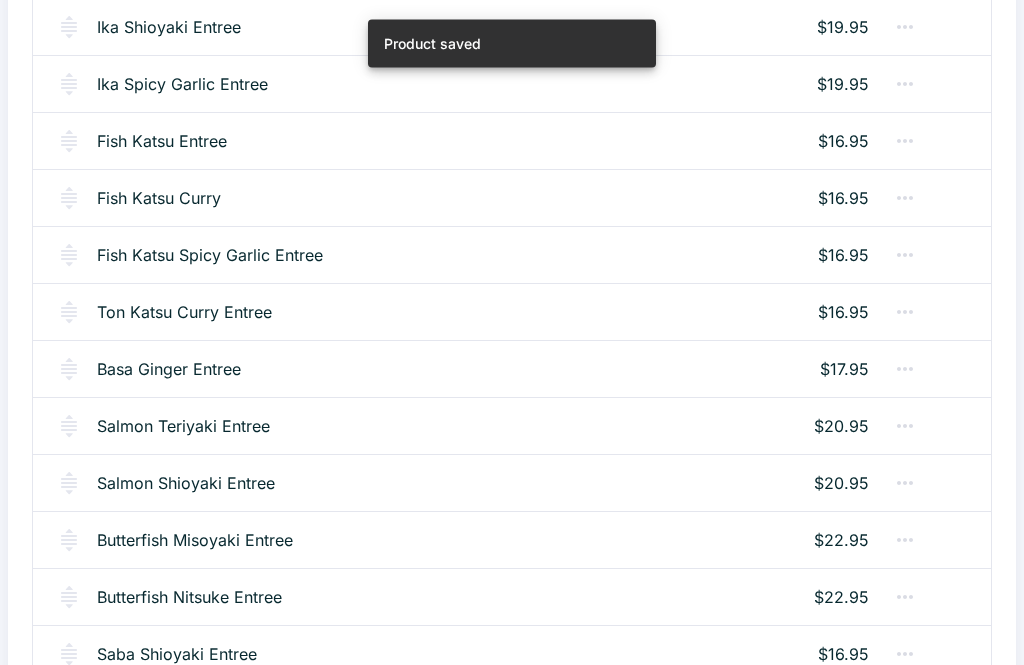 click on "Salmon Shioyaki Entree" at bounding box center (186, 484) 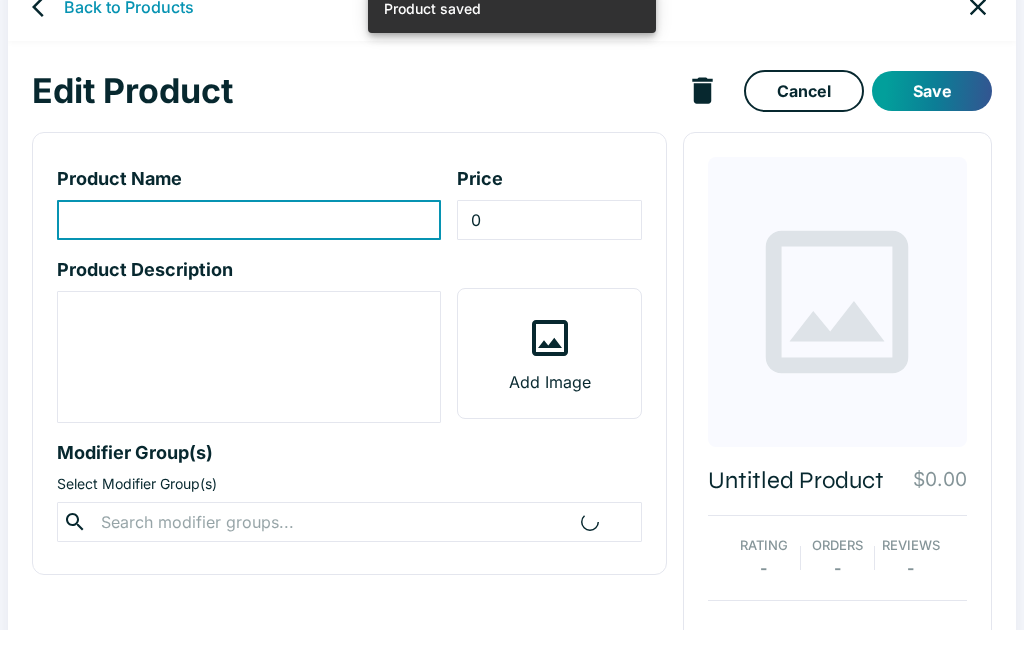 type on "Salmon Shioyaki Entree" 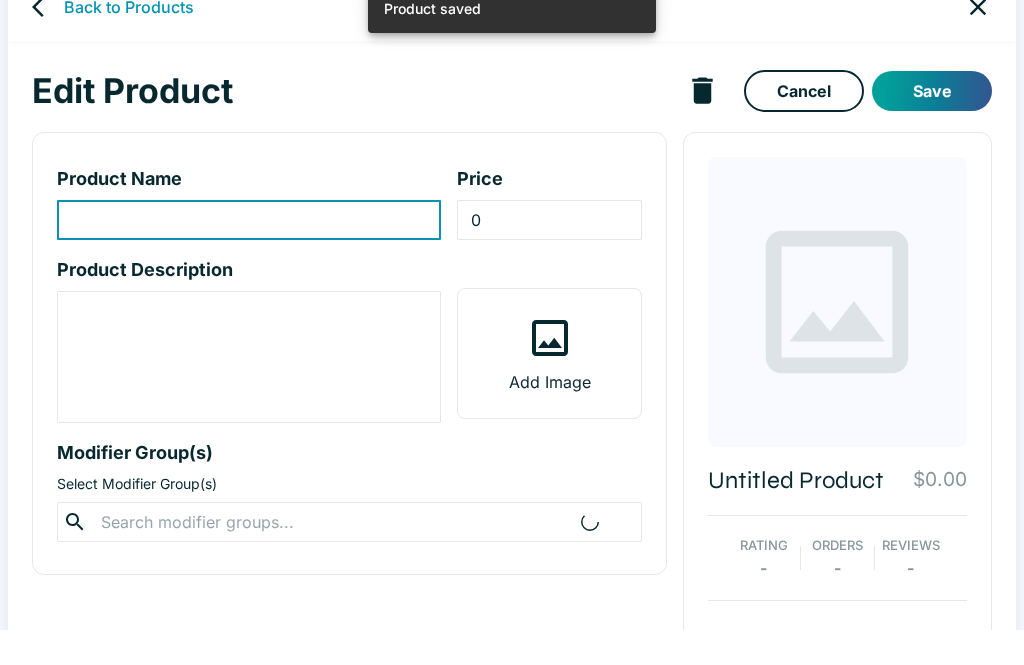 type on "20.95" 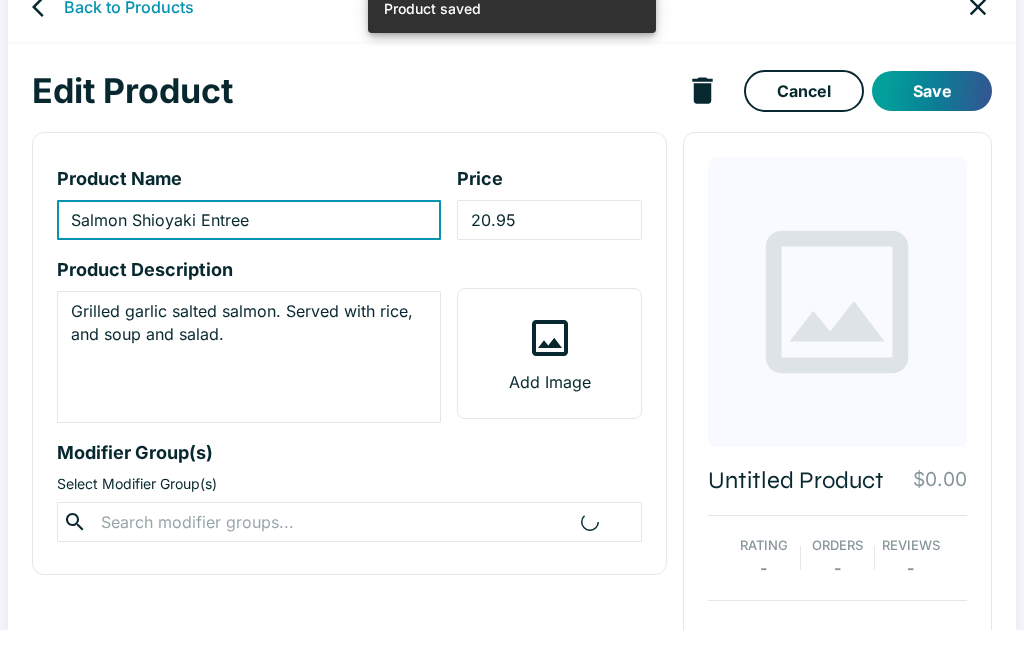 scroll, scrollTop: 35, scrollLeft: 0, axis: vertical 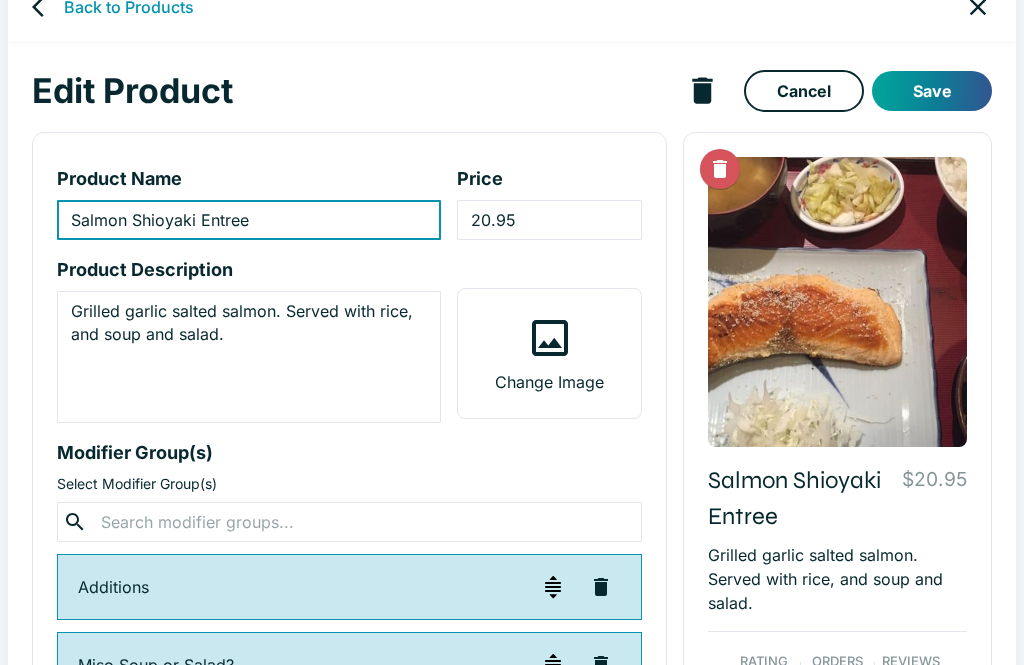 click on "Grilled garlic salted salmon. Served with rice, and soup and salad." at bounding box center (249, 357) 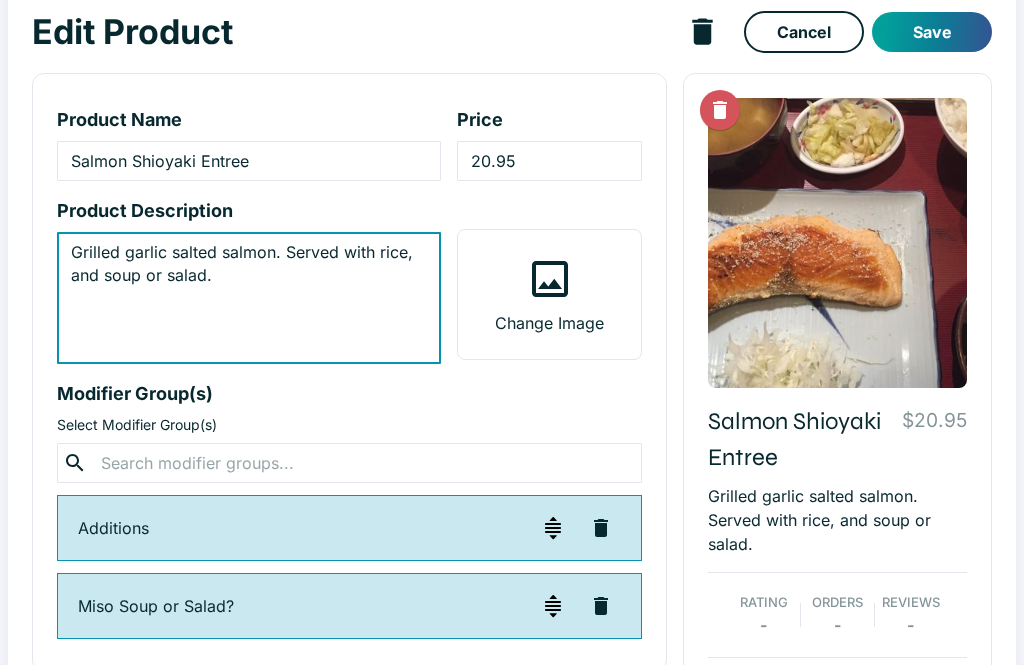 scroll, scrollTop: 0, scrollLeft: 0, axis: both 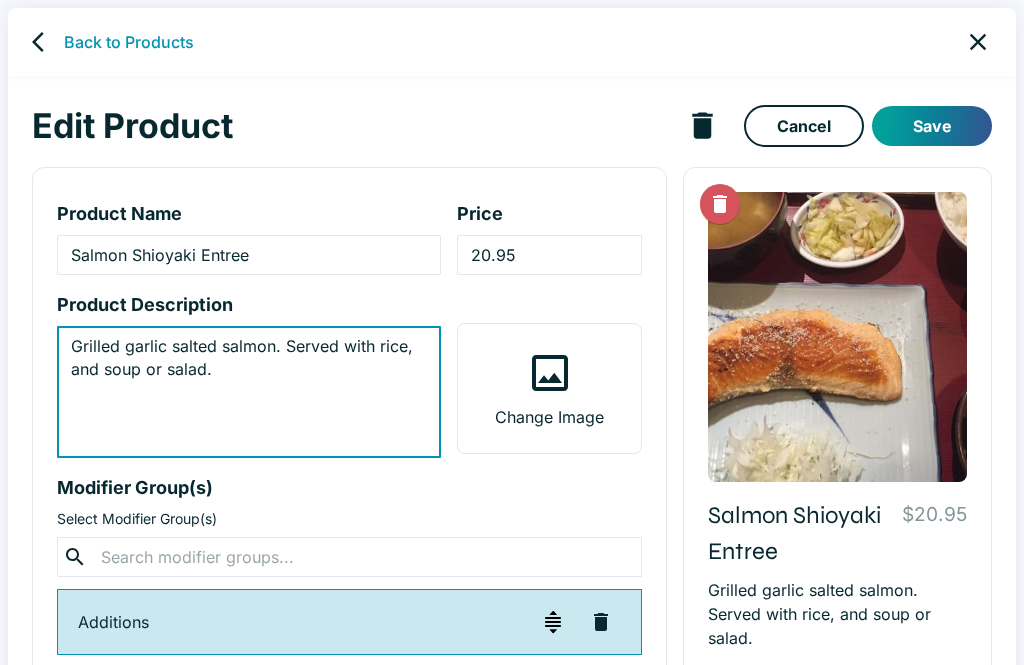 type on "Grilled garlic salted salmon. Served with rice, and soup or salad." 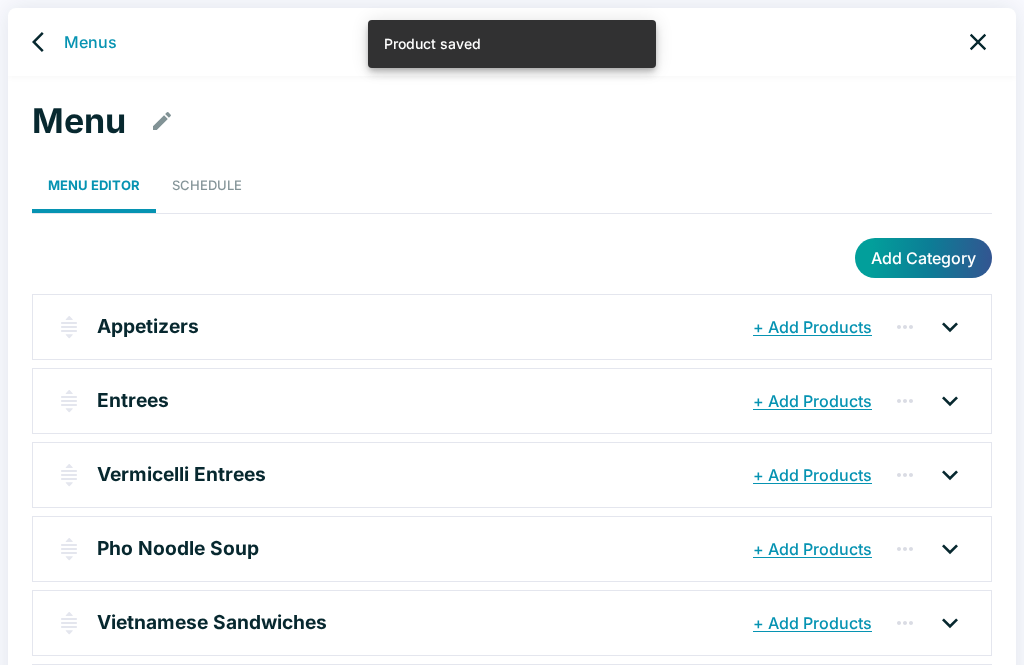 click 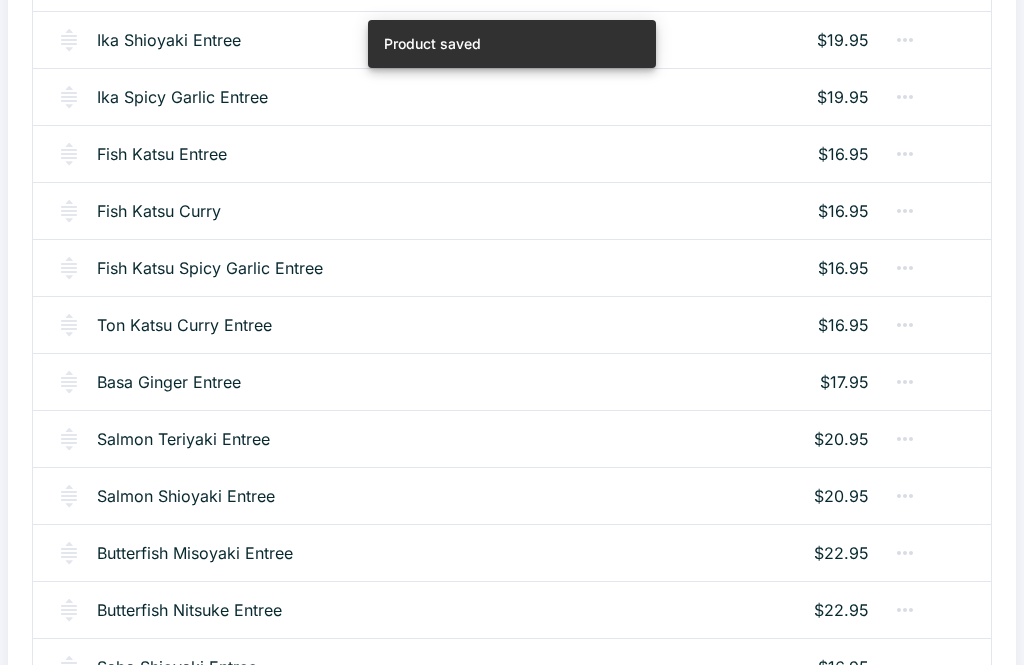 scroll, scrollTop: 1381, scrollLeft: 0, axis: vertical 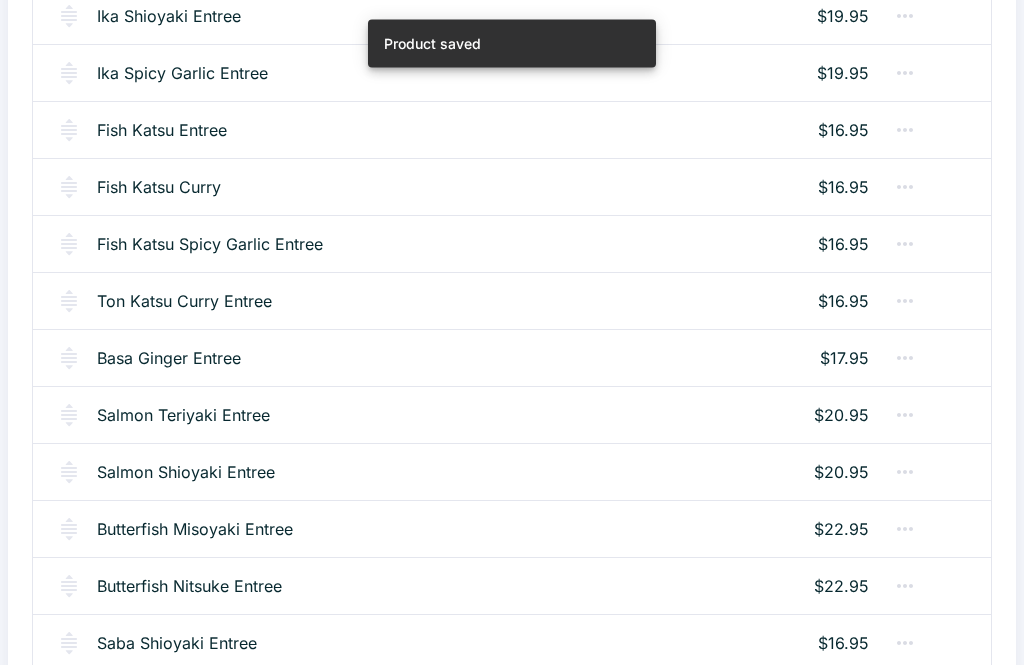 click on "Butterfish Misoyaki Entree" at bounding box center [195, 530] 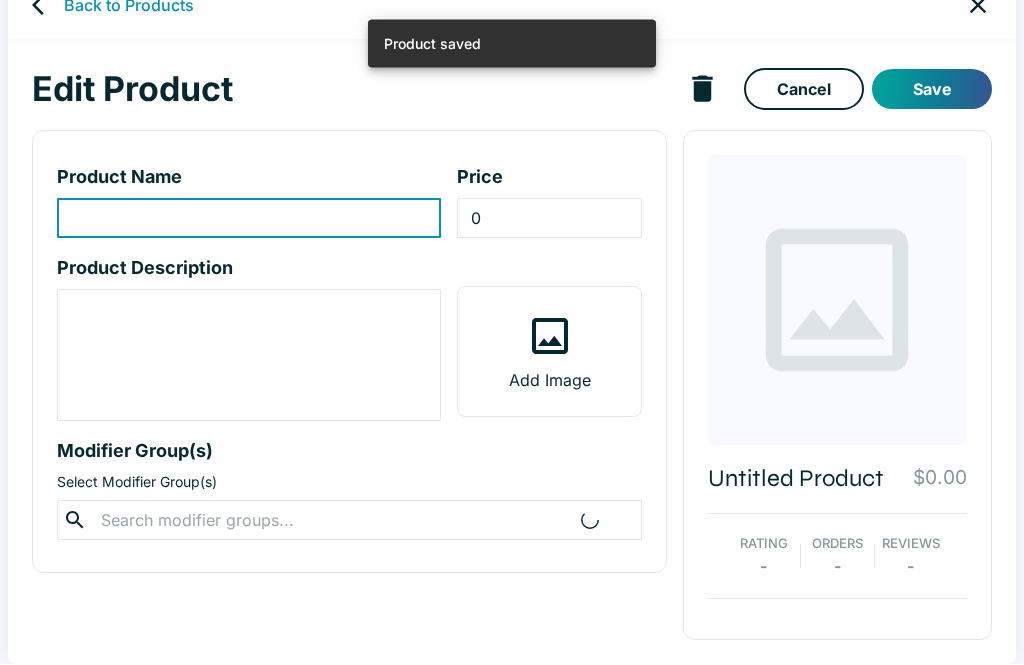 scroll, scrollTop: 0, scrollLeft: 0, axis: both 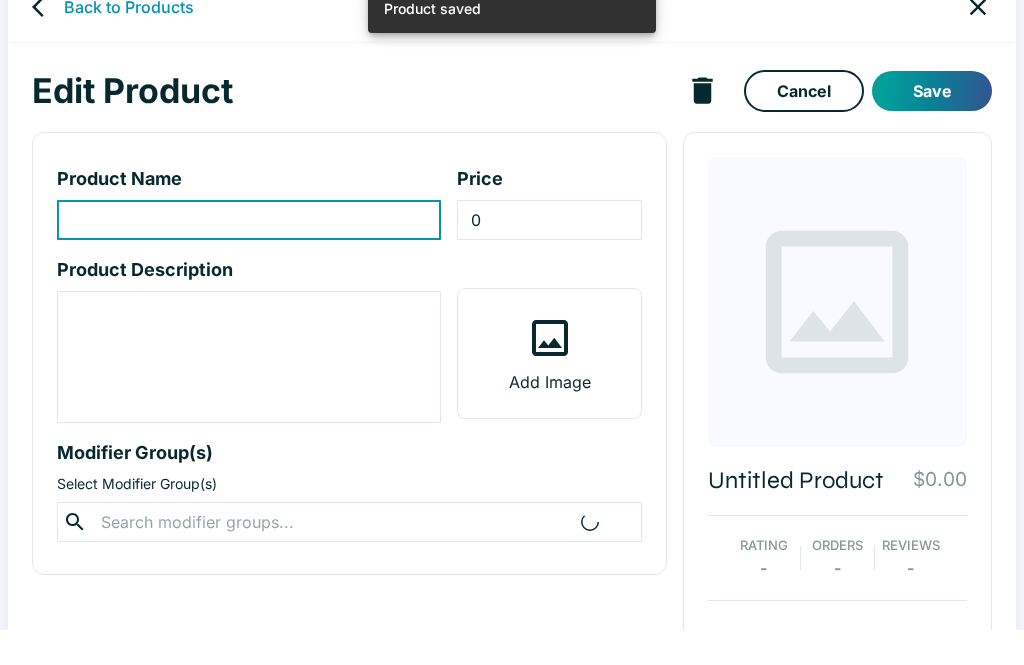 type on "Butterfish Misoyaki Entree" 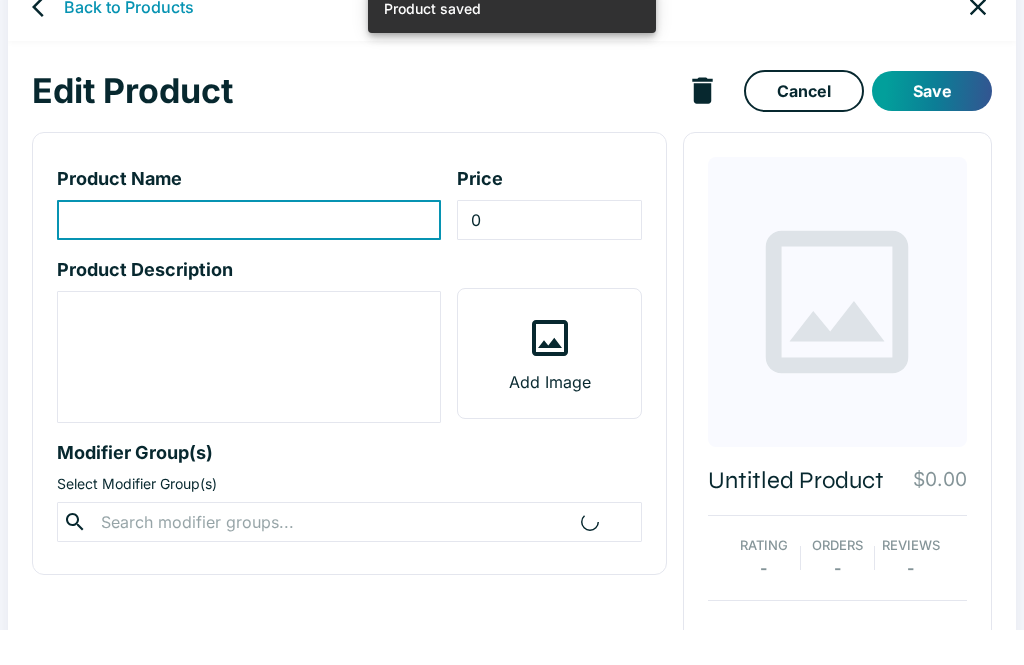 type on "22.95" 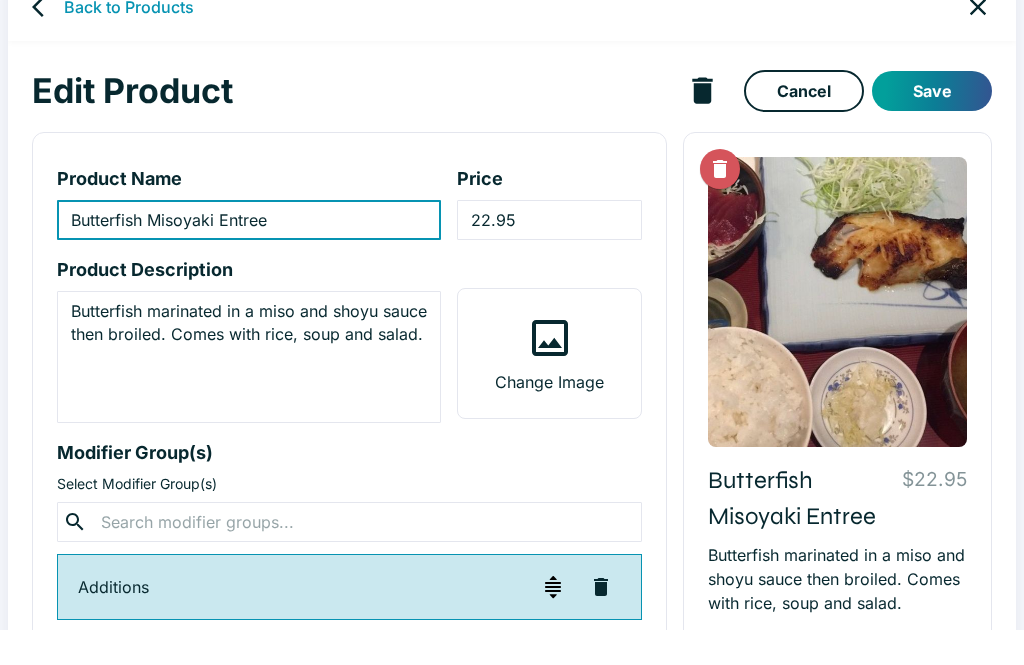 scroll, scrollTop: 35, scrollLeft: 0, axis: vertical 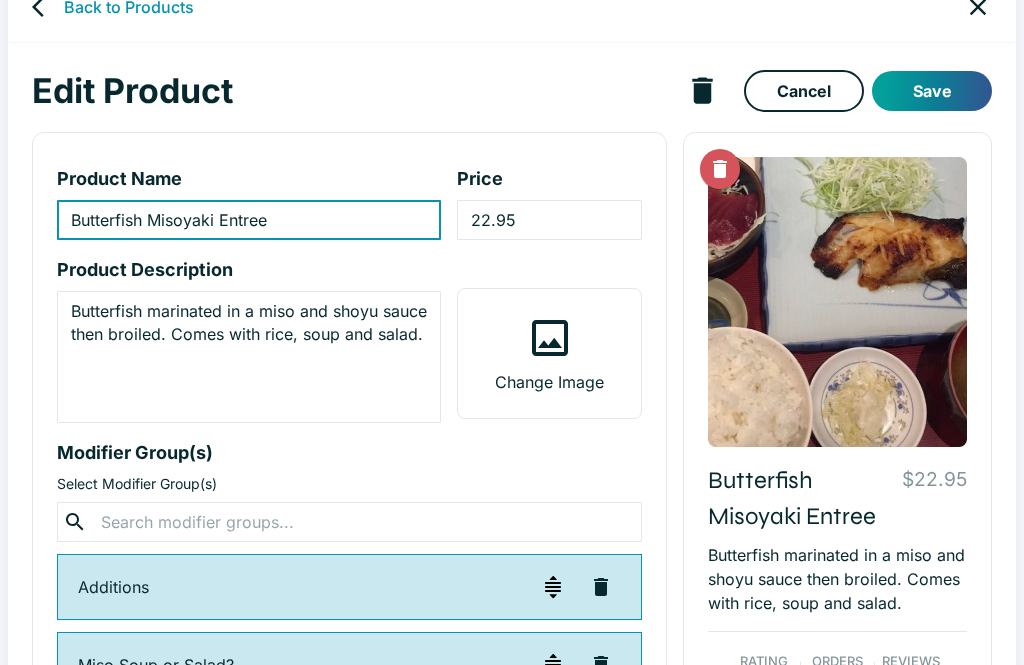 click on "Butterfish marinated in a miso and shoyu sauce then broiled. Comes with rice, soup and salad." at bounding box center (249, 357) 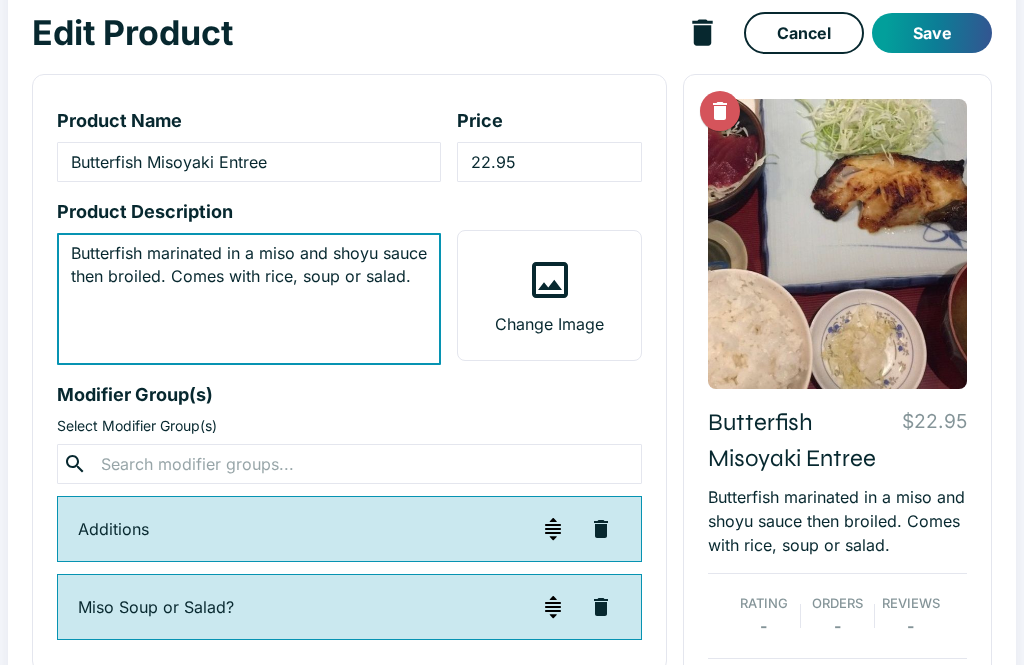 scroll, scrollTop: 0, scrollLeft: 0, axis: both 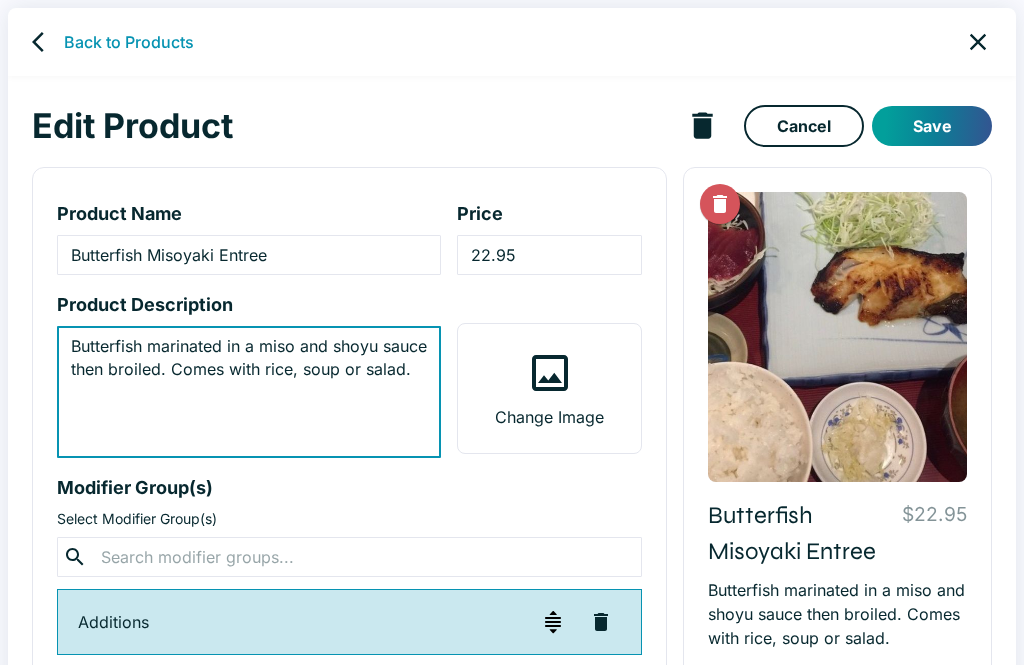 type on "Butterfish marinated in a miso and shoyu sauce then broiled. Comes with rice, soup or salad." 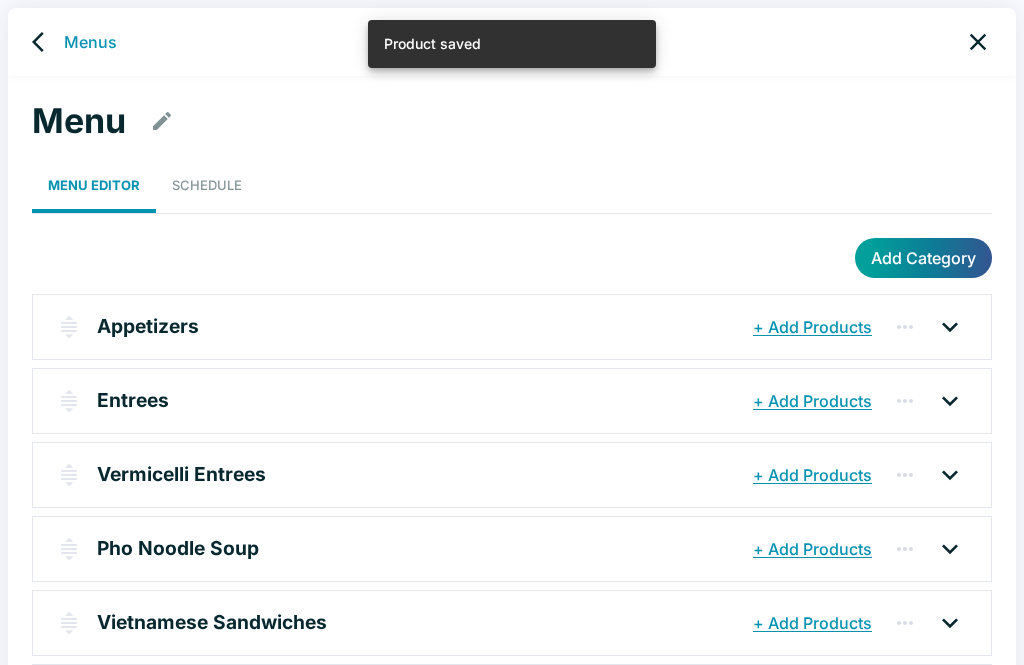 click 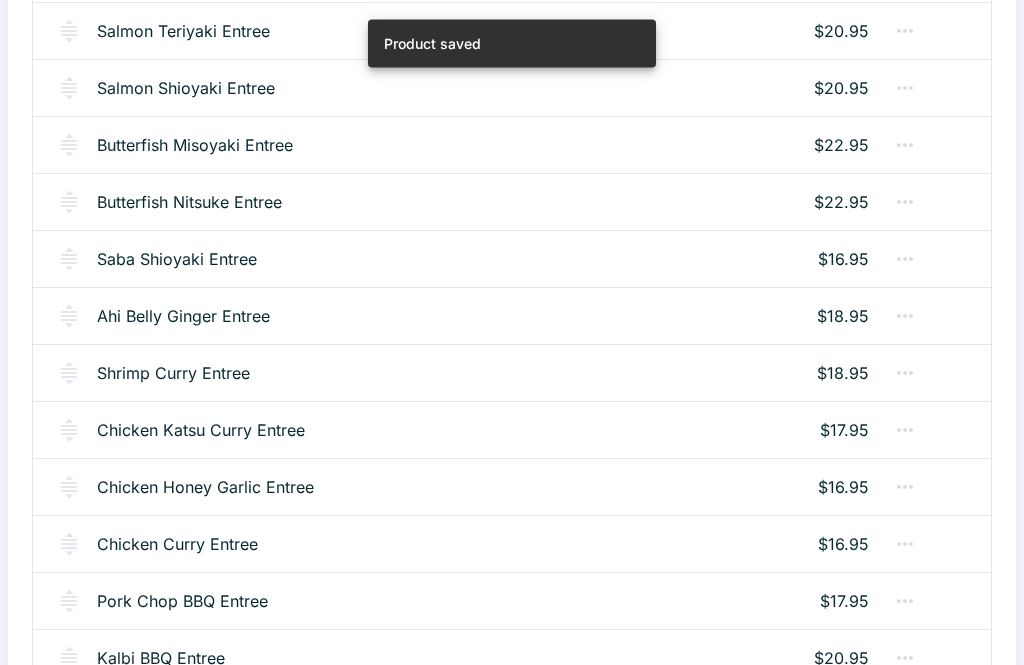 scroll, scrollTop: 1767, scrollLeft: 0, axis: vertical 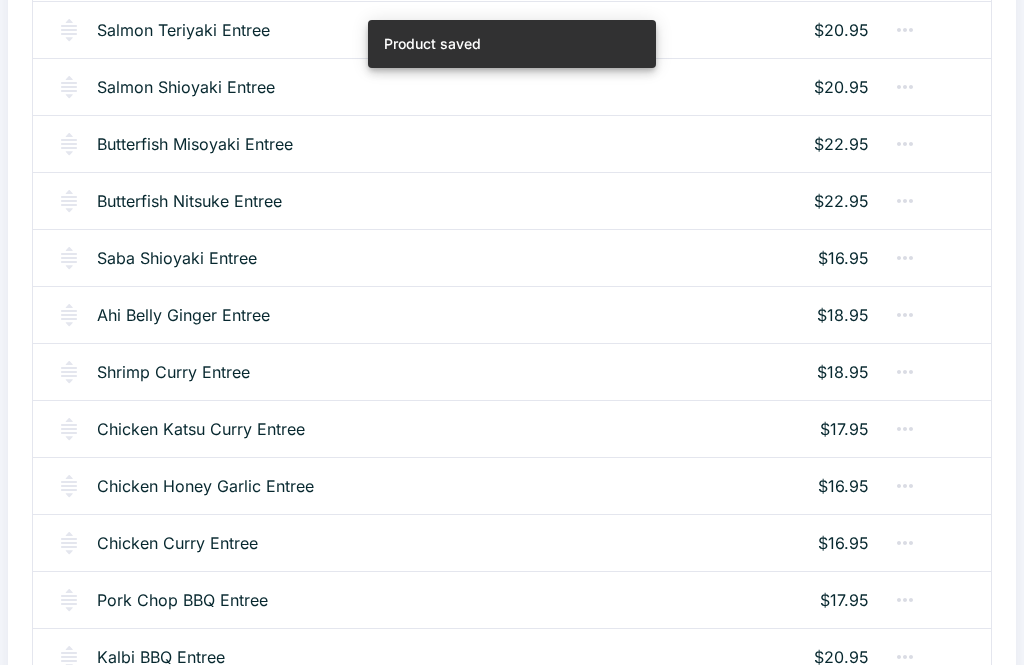 click on "Butterfish Nitsuke Entree" at bounding box center (189, 201) 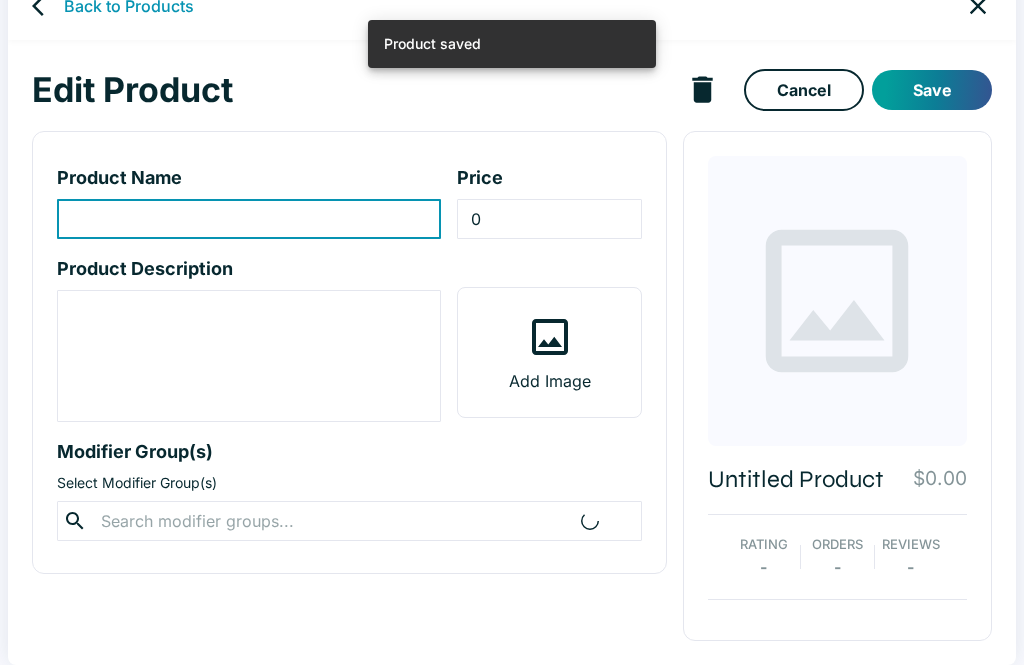 scroll, scrollTop: 0, scrollLeft: 0, axis: both 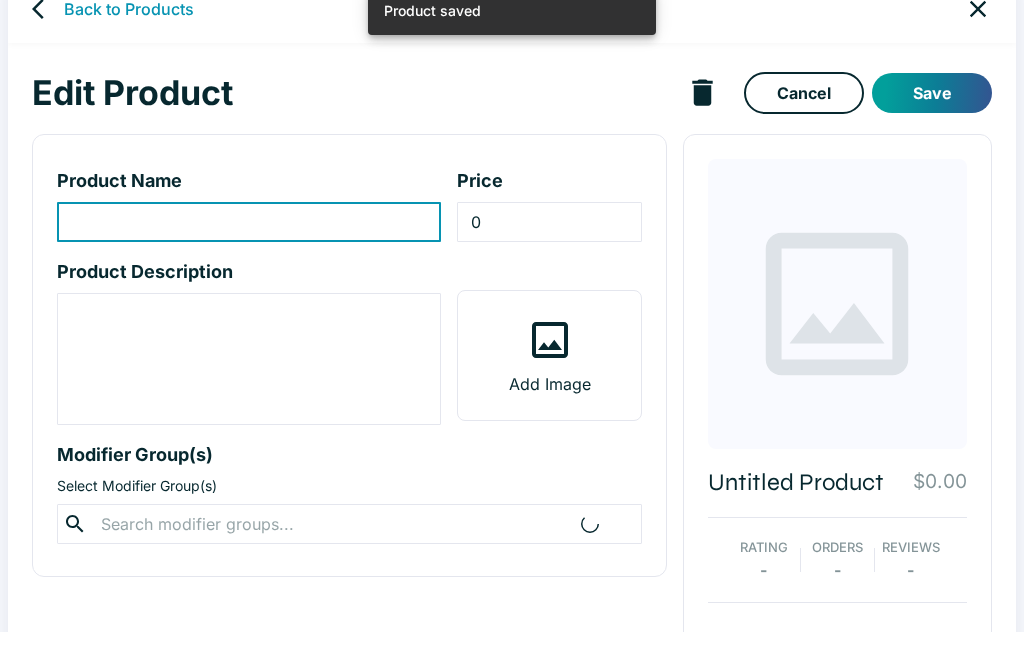 type on "Butterfish Nitsuke Entree" 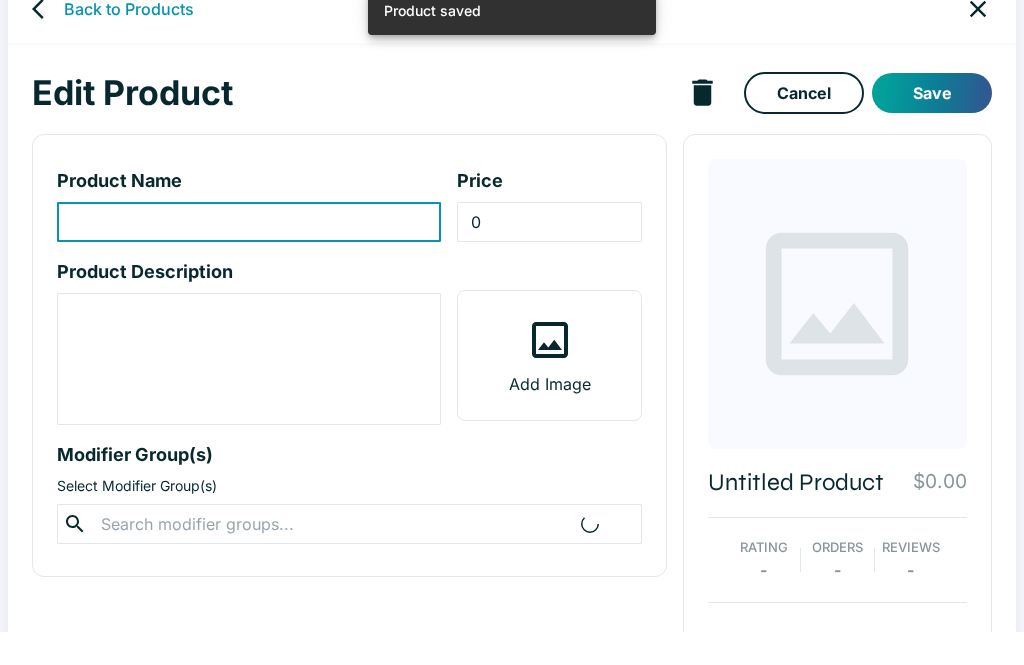 type on "22.95" 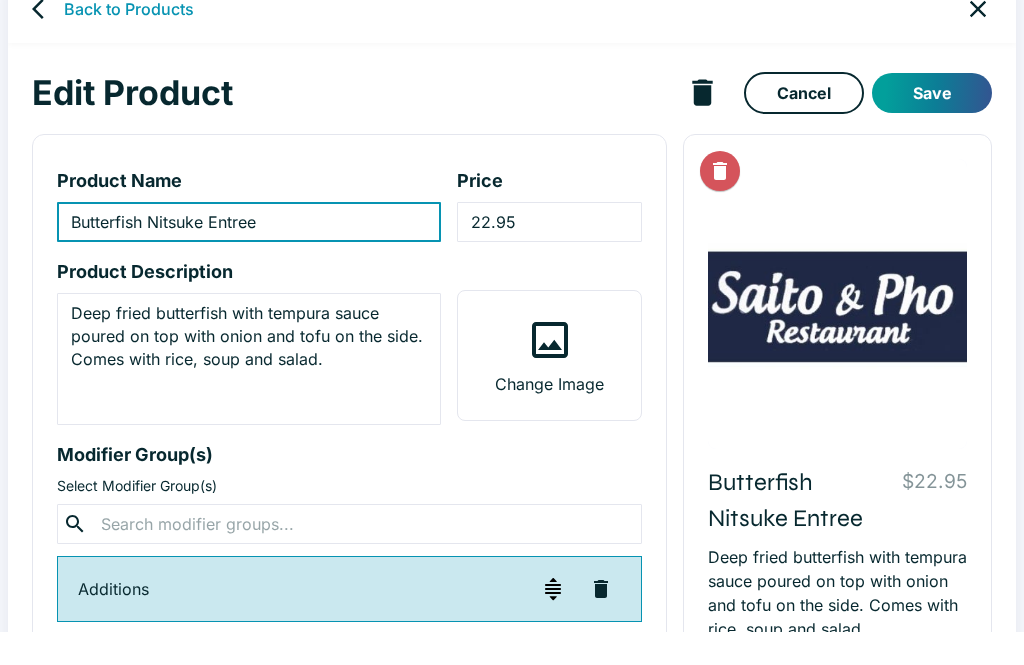 scroll, scrollTop: 35, scrollLeft: 0, axis: vertical 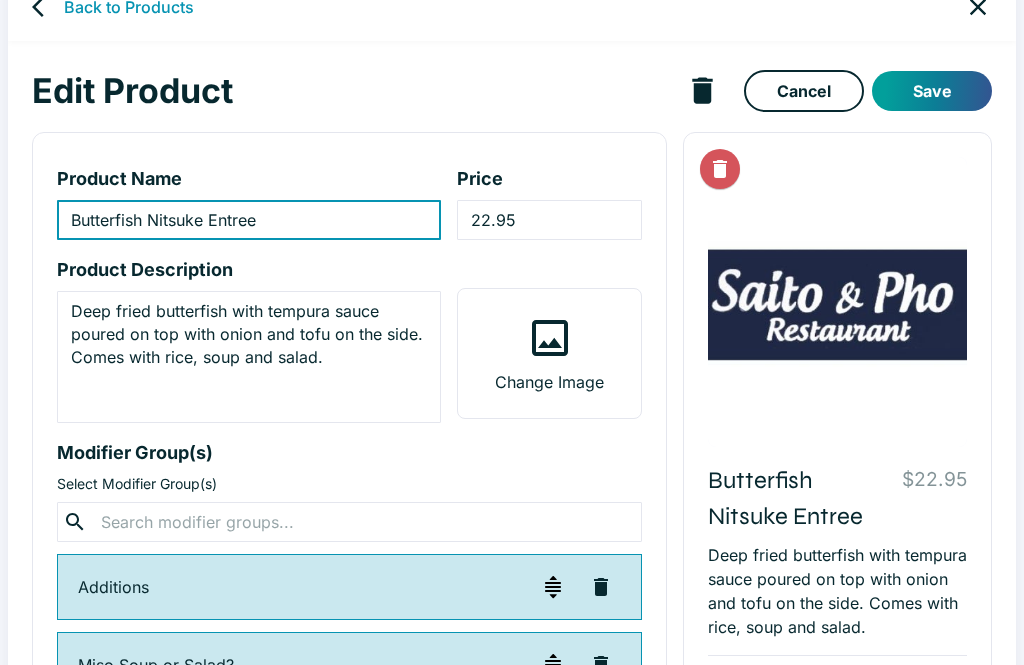 click on "Deep fried butterfish with tempura sauce poured on top with onion and tofu on the side. Comes with rice, soup and salad." at bounding box center [249, 357] 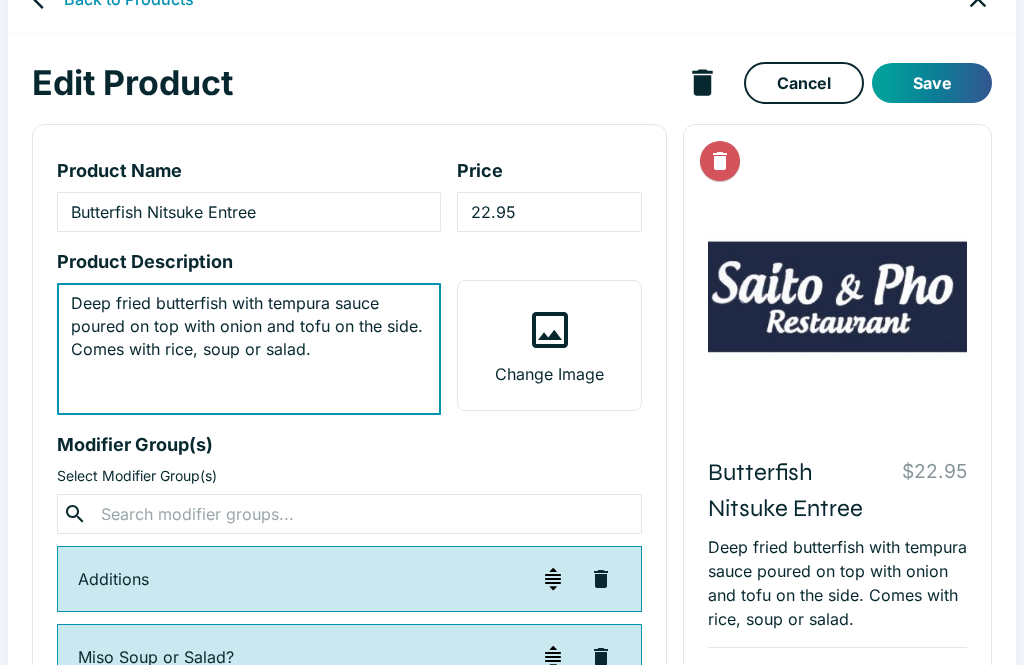 type on "Deep fried butterfish with tempura sauce poured on top with onion and tofu on the side. Comes with rice, soup or salad." 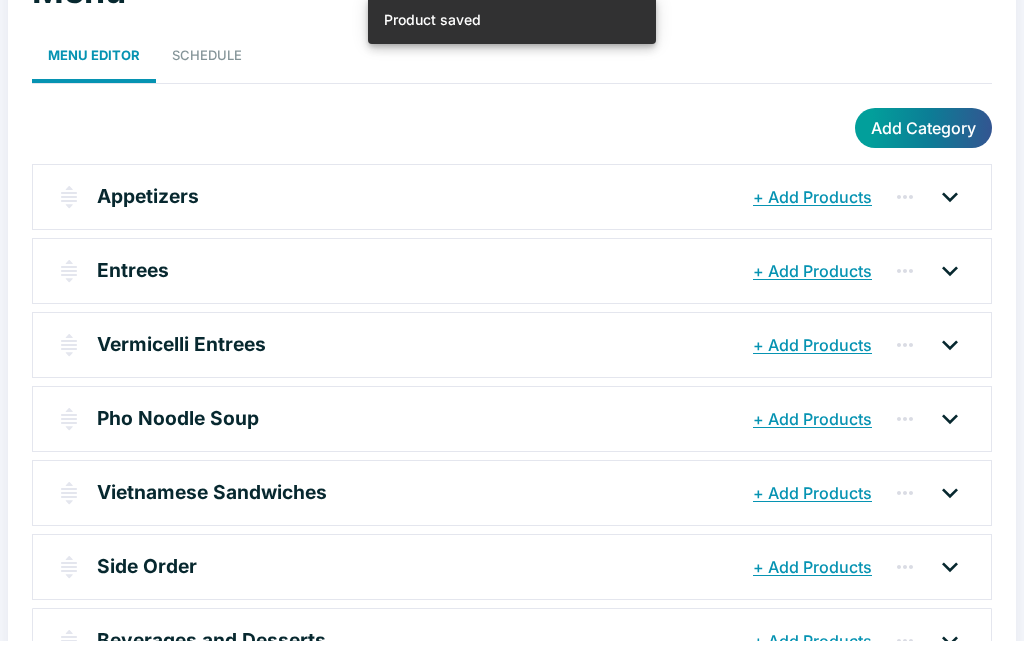 scroll, scrollTop: 105, scrollLeft: 0, axis: vertical 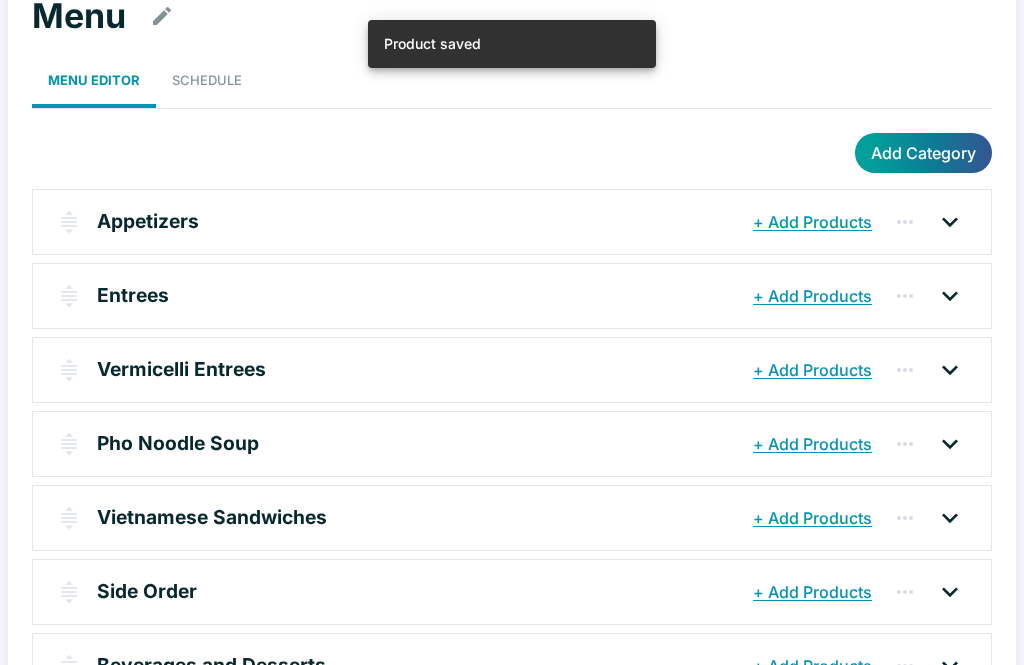 click 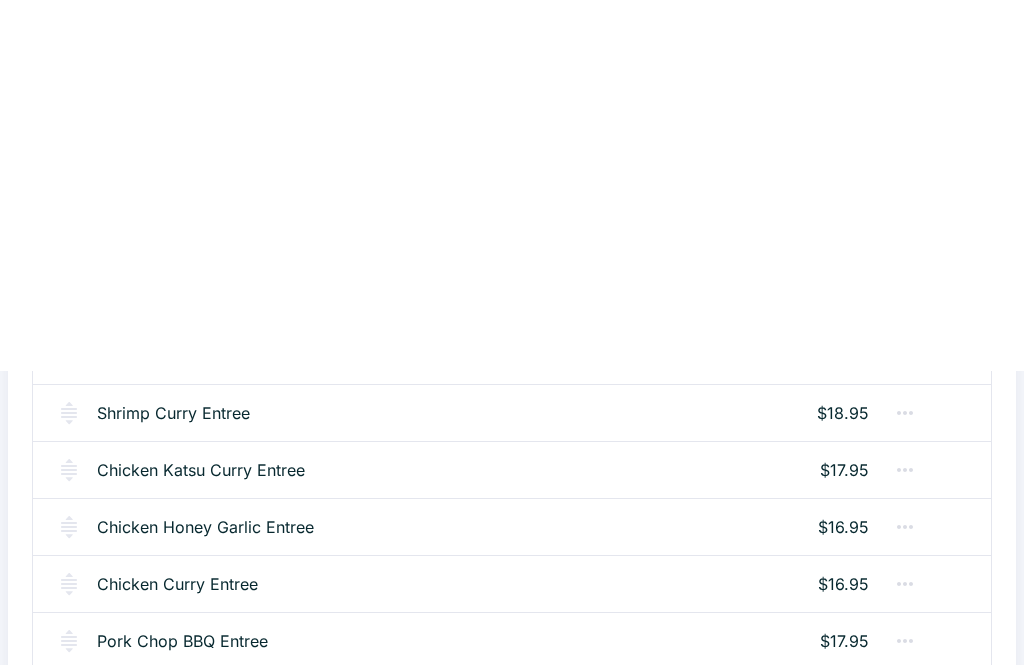 scroll, scrollTop: 1726, scrollLeft: 0, axis: vertical 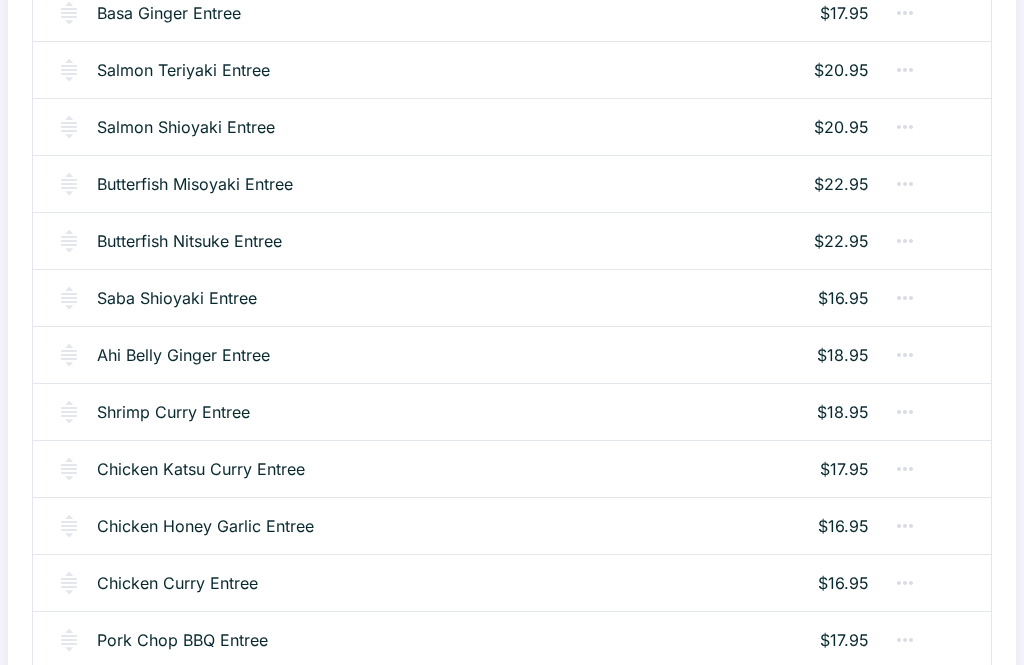 click on "Saba Shioyaki Entree" at bounding box center [177, 299] 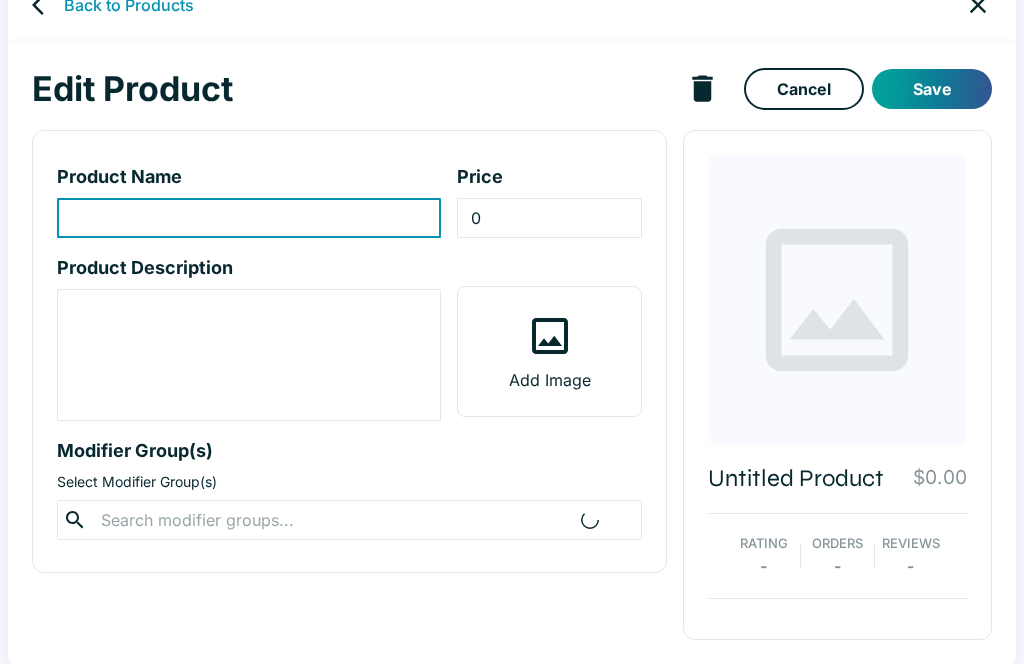 scroll, scrollTop: 35, scrollLeft: 0, axis: vertical 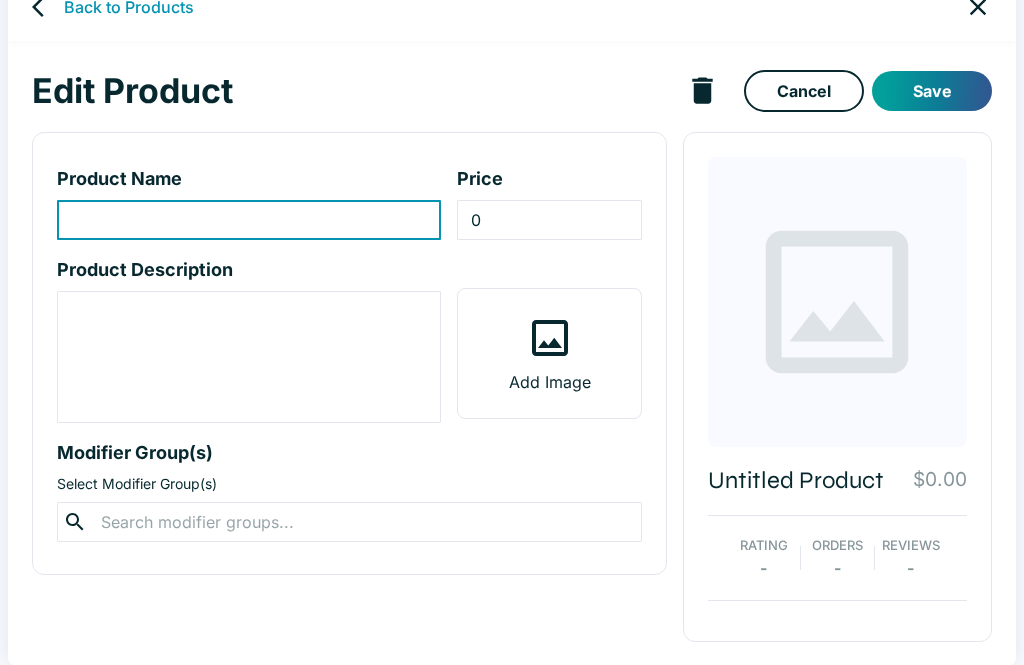 type on "Saba Shioyaki Entree" 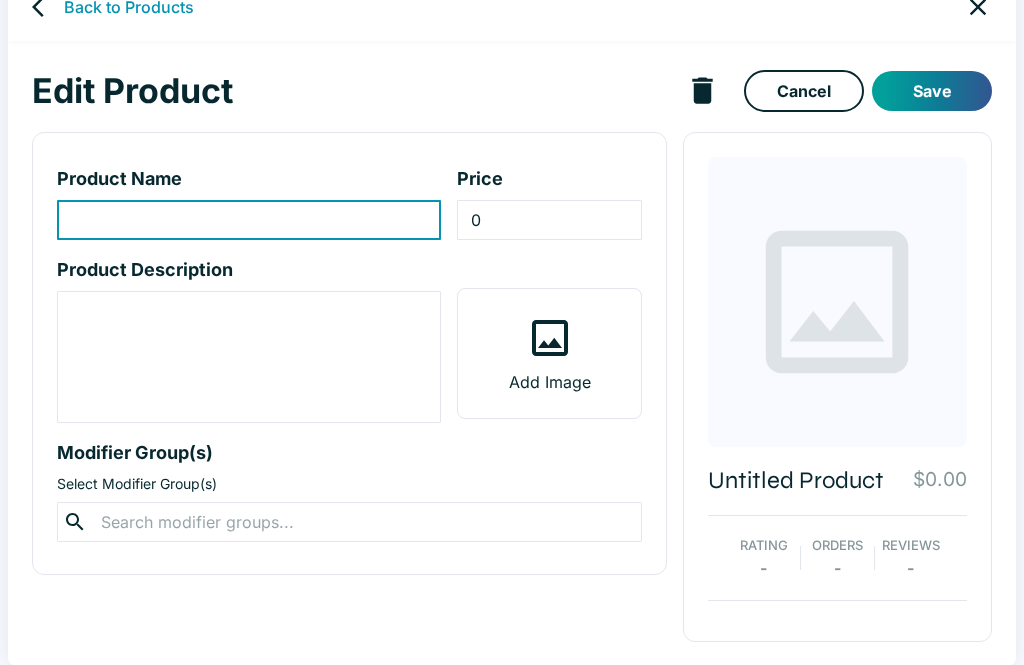 type on "16.95" 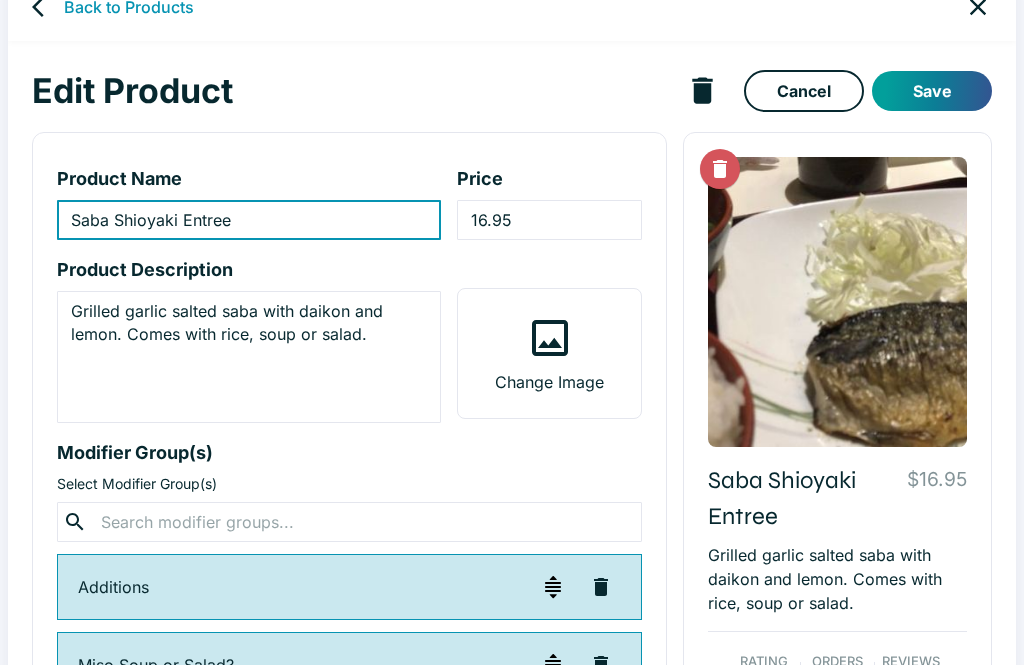 click on "Grilled garlic salted saba with daikon and lemon. Comes with rice, soup or salad." at bounding box center (249, 357) 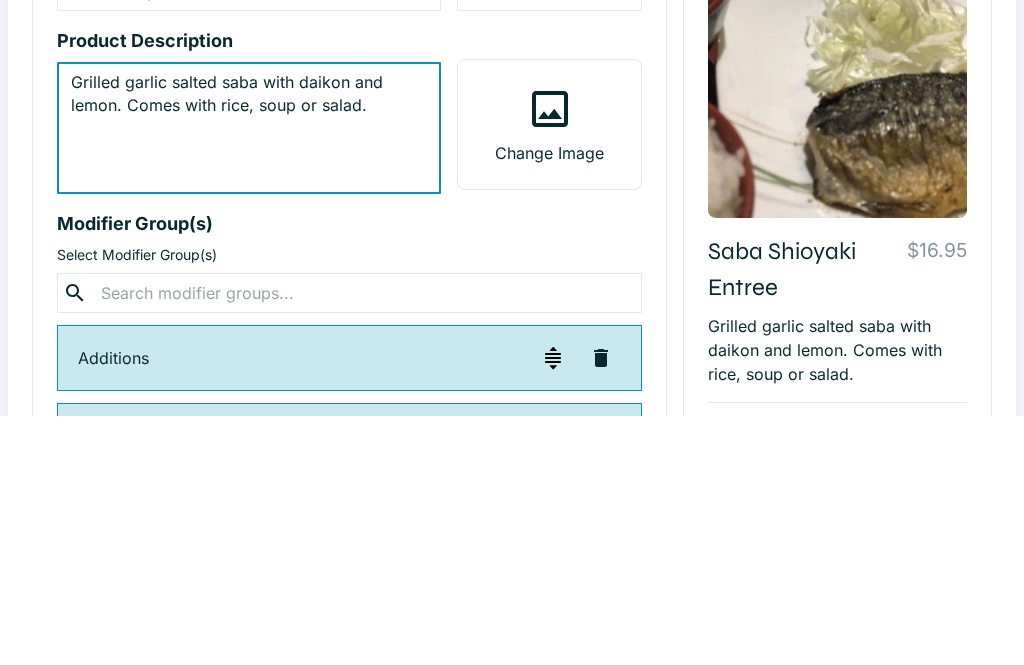 scroll, scrollTop: 0, scrollLeft: 0, axis: both 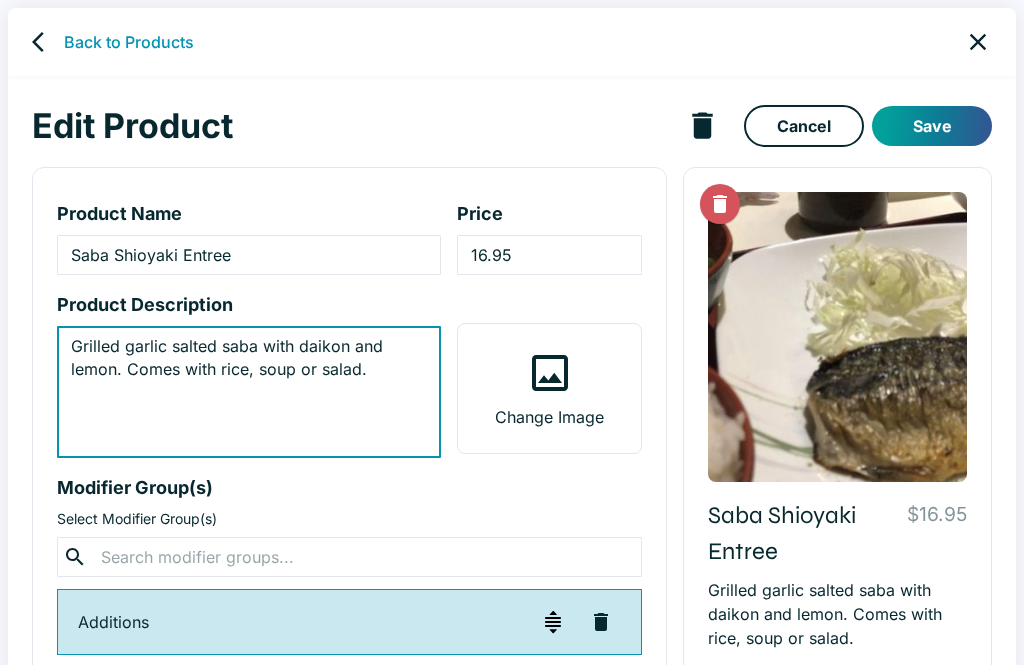 click on "Back to Products" at bounding box center (129, 42) 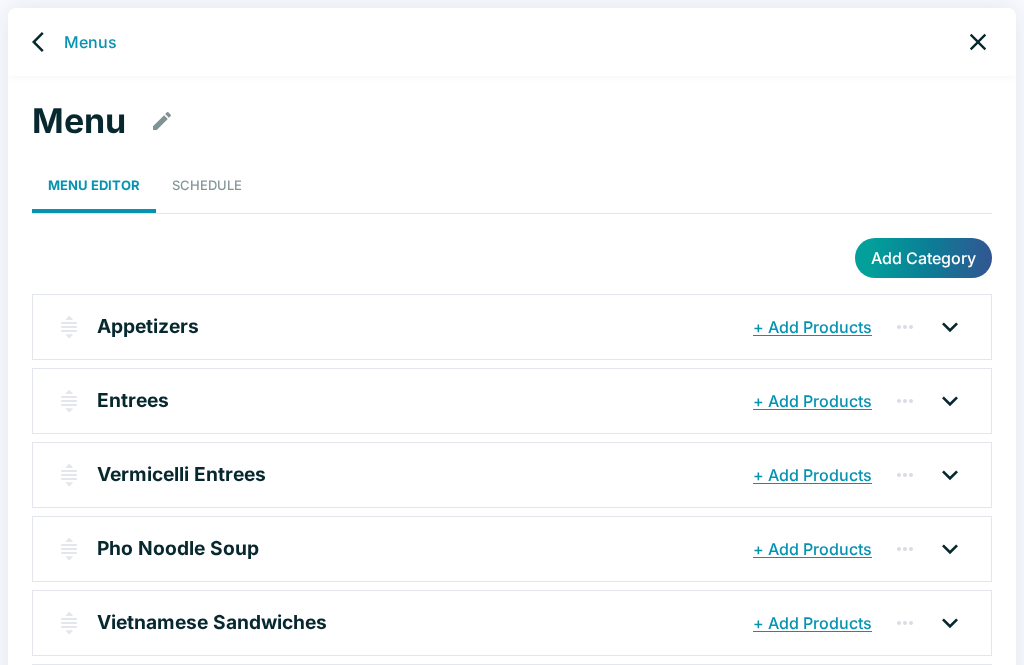 click 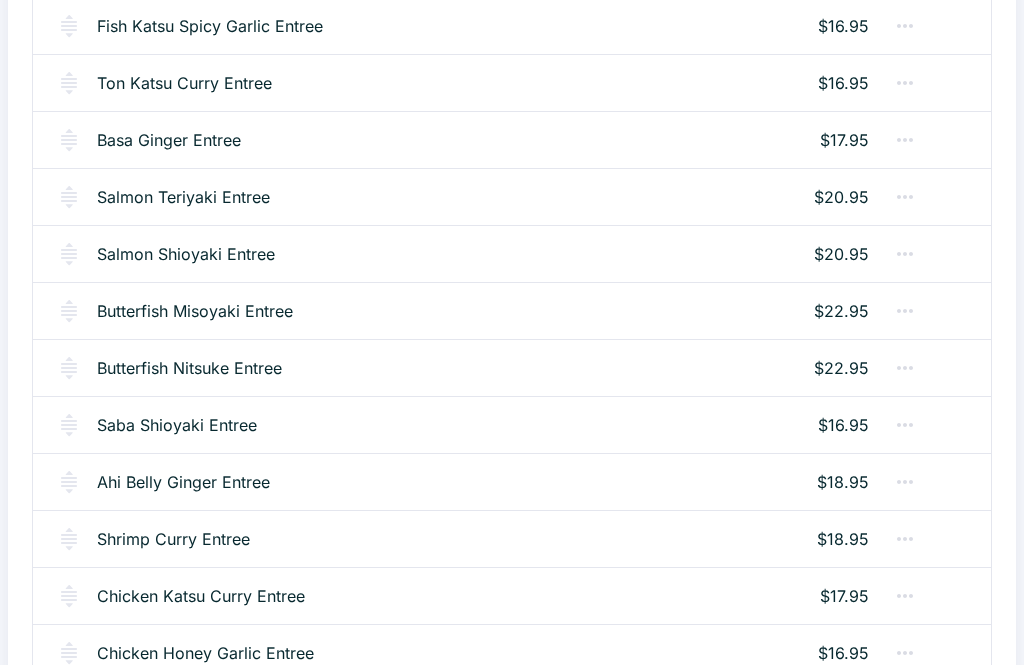 click on "Ahi Belly Ginger Entree" at bounding box center [183, 483] 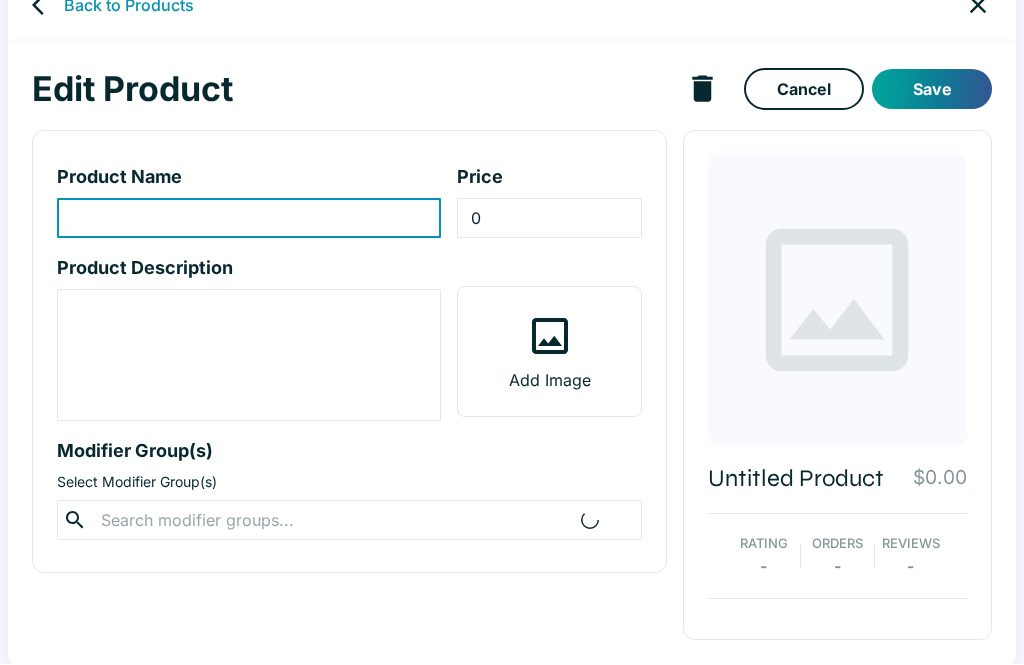 scroll, scrollTop: 35, scrollLeft: 0, axis: vertical 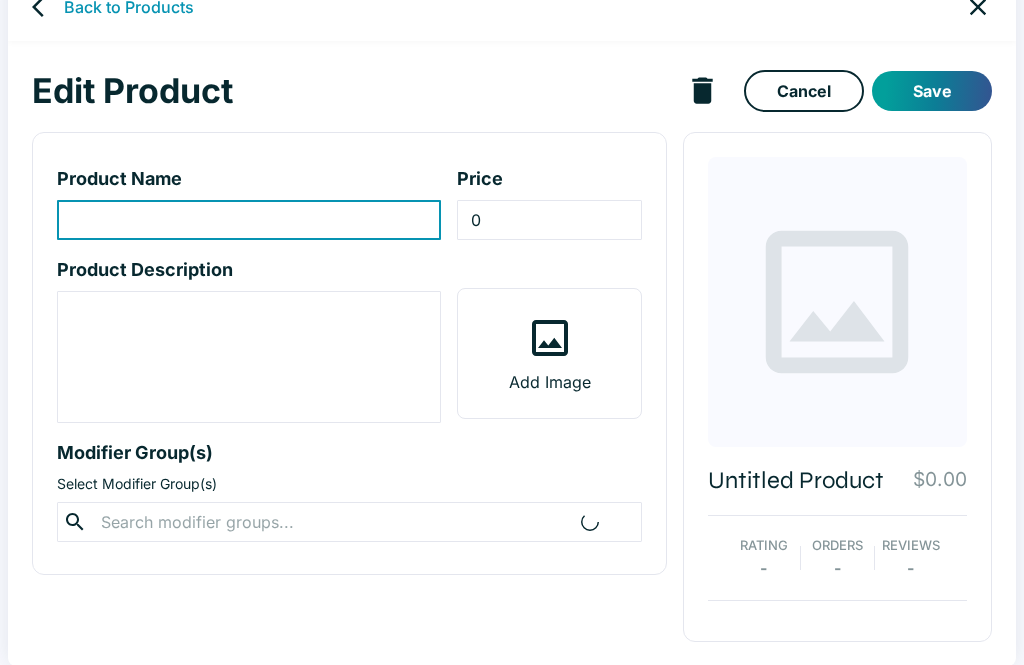 type on "Ahi Belly Ginger Entree" 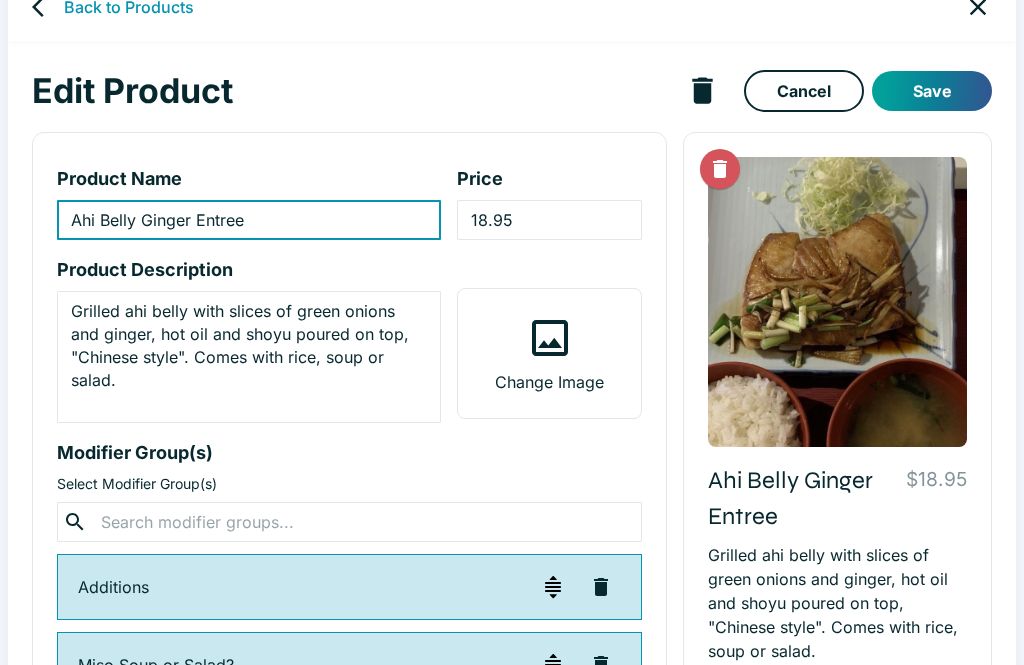 click on "Back to Products" at bounding box center [129, 7] 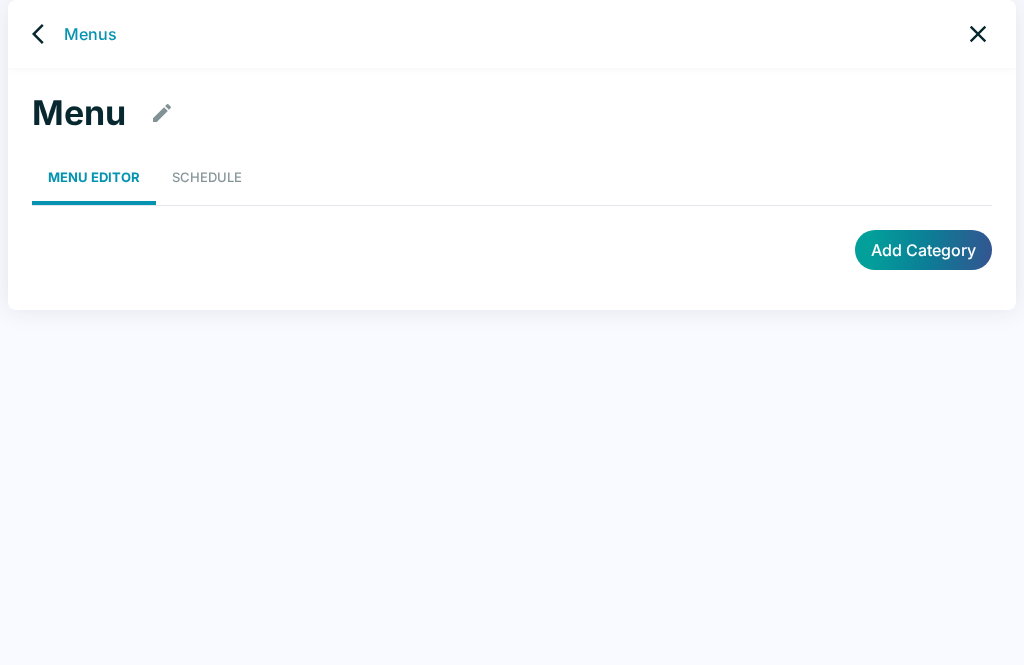 scroll, scrollTop: 8, scrollLeft: 0, axis: vertical 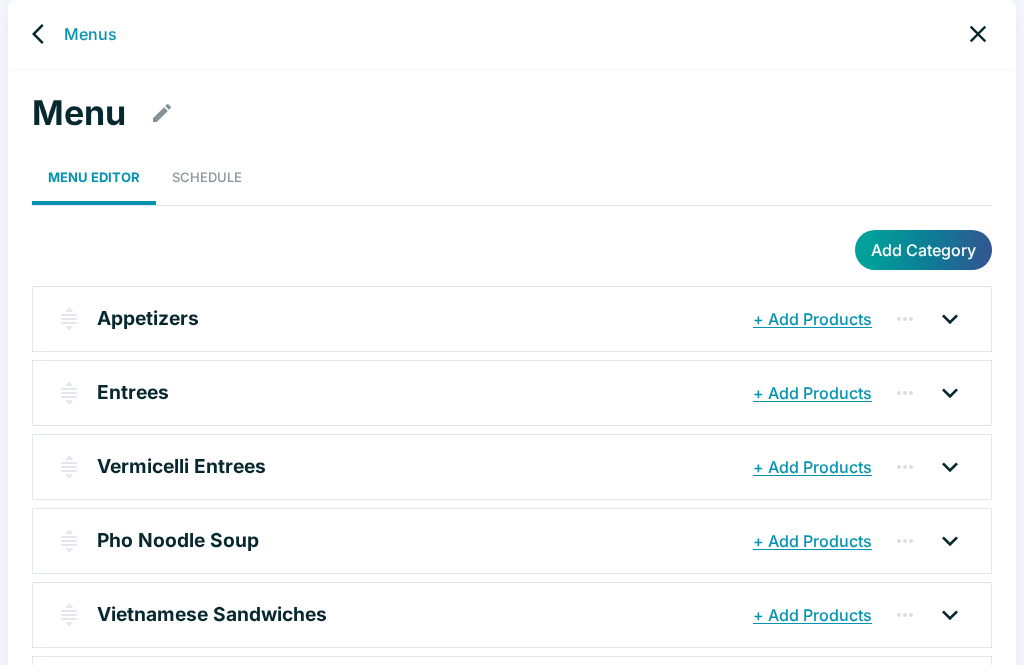 click 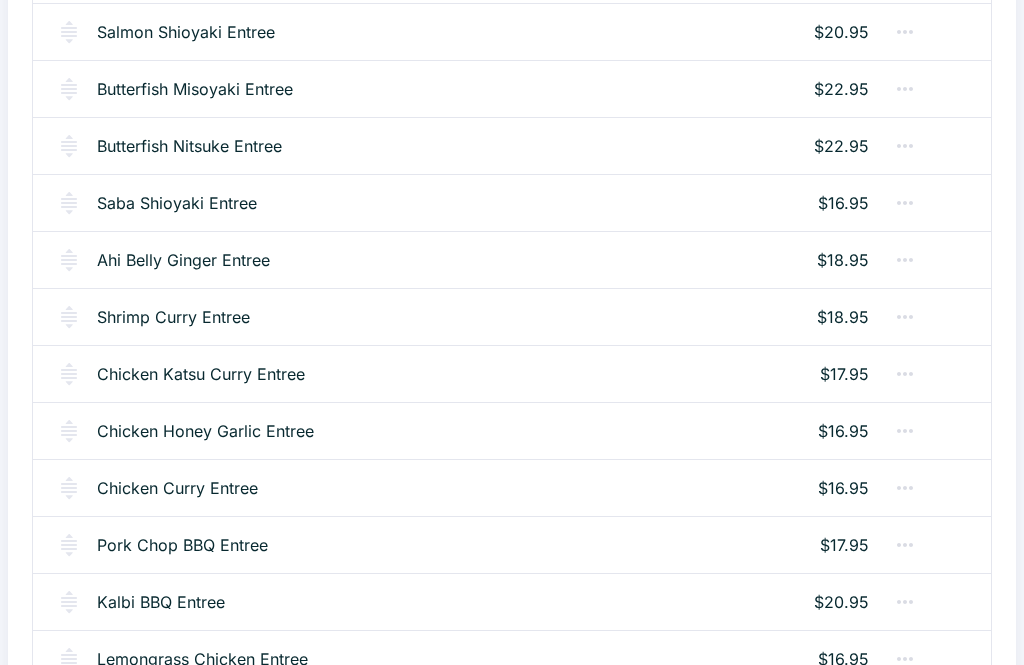 scroll, scrollTop: 1839, scrollLeft: 0, axis: vertical 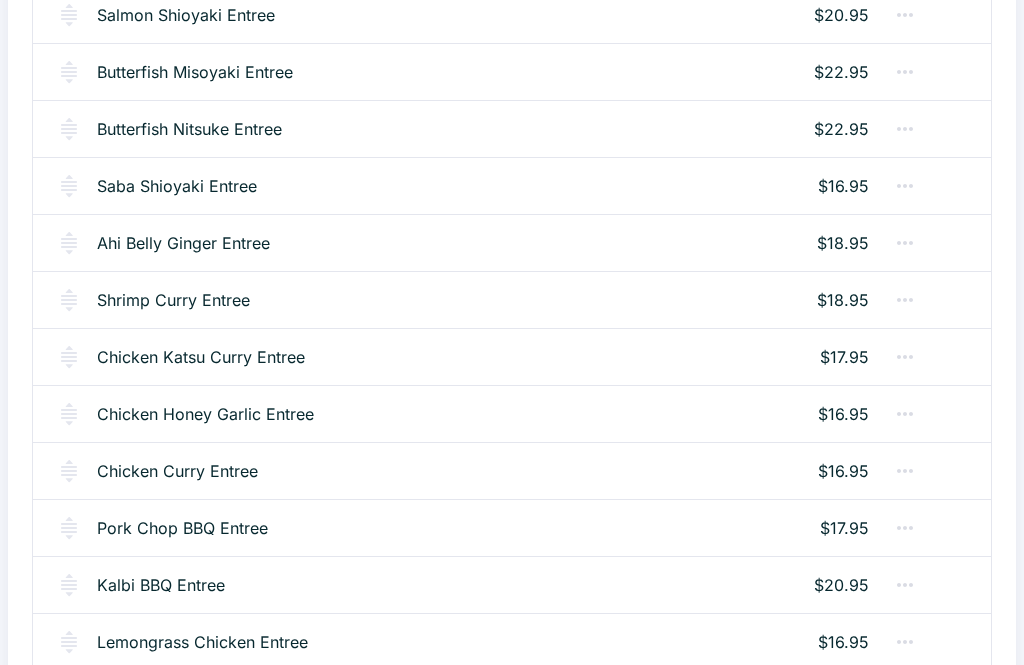 click on "Butterfish Nitsuke Entree $22.95" at bounding box center (512, 128) 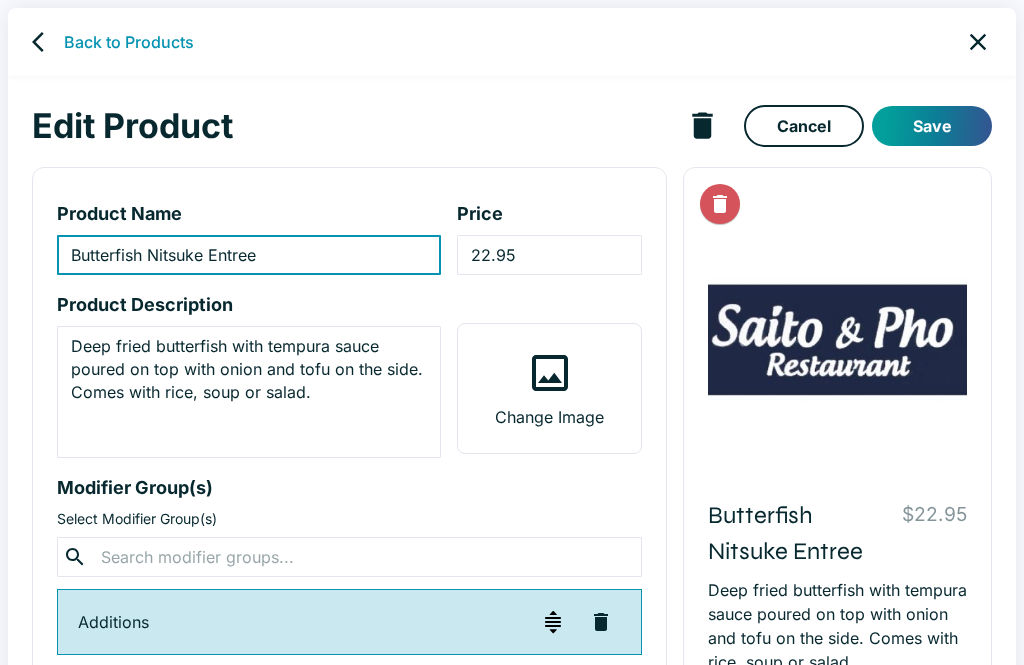 click on "Back to Products" at bounding box center (129, 42) 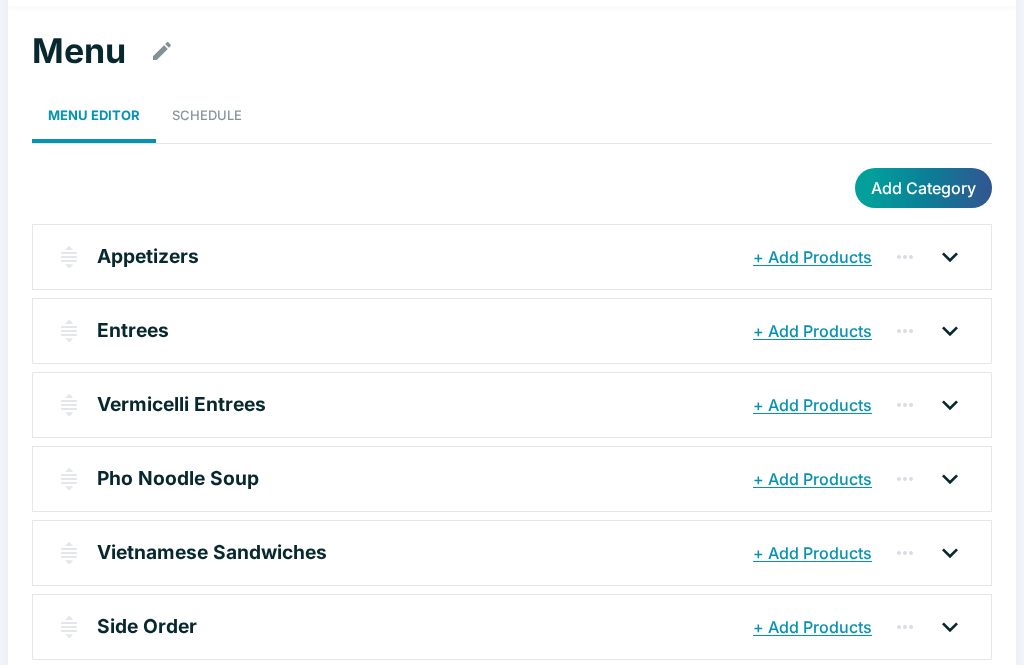 scroll, scrollTop: 63, scrollLeft: 0, axis: vertical 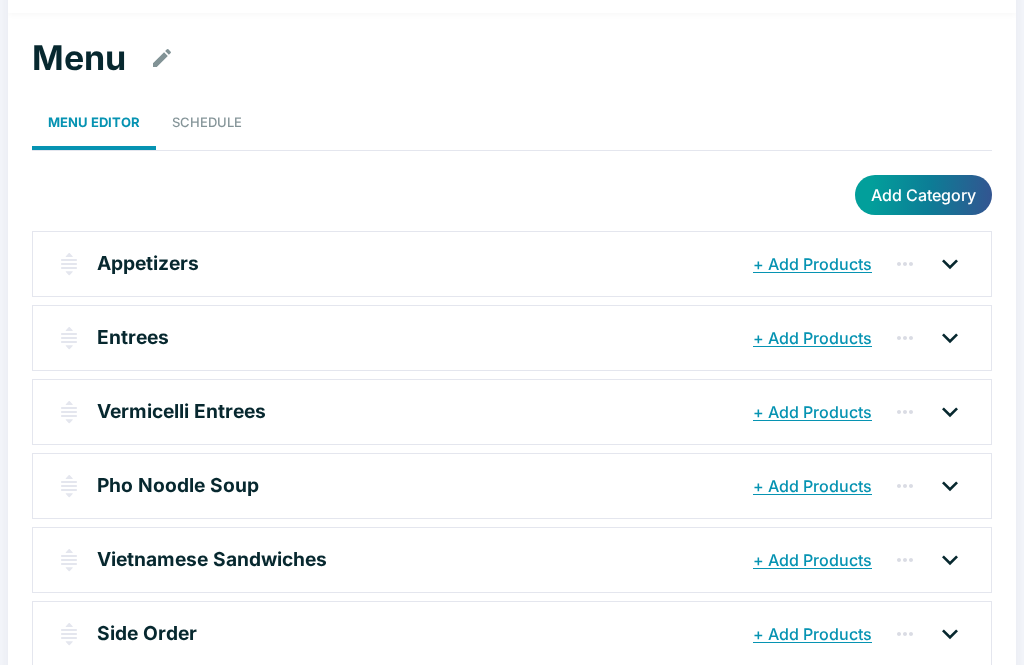 click 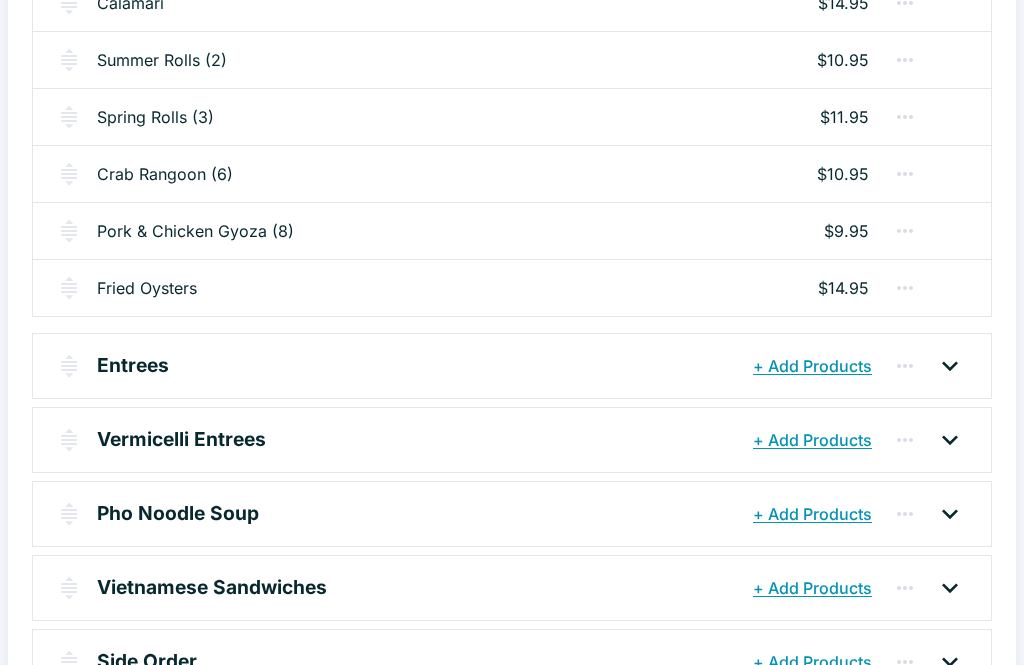 scroll, scrollTop: 585, scrollLeft: 0, axis: vertical 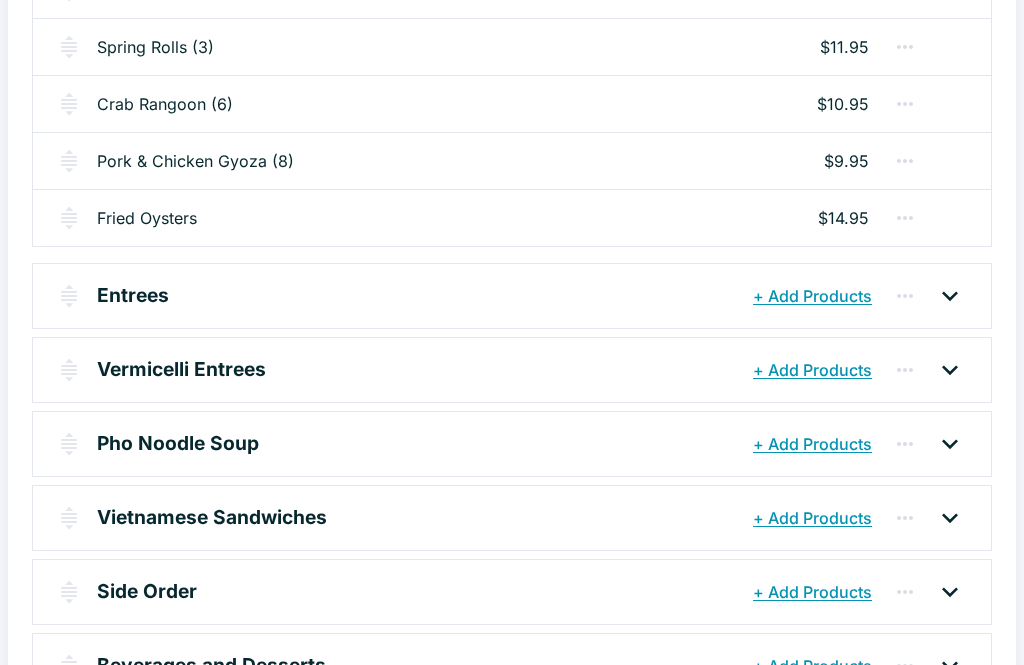 click at bounding box center [950, 370] 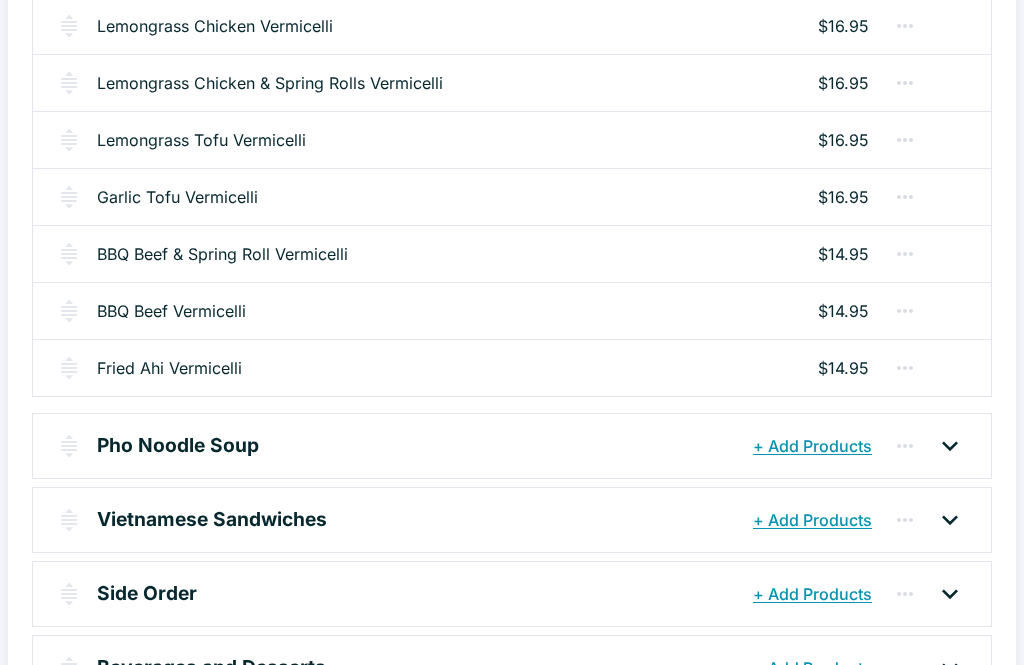 scroll, scrollTop: 1301, scrollLeft: 0, axis: vertical 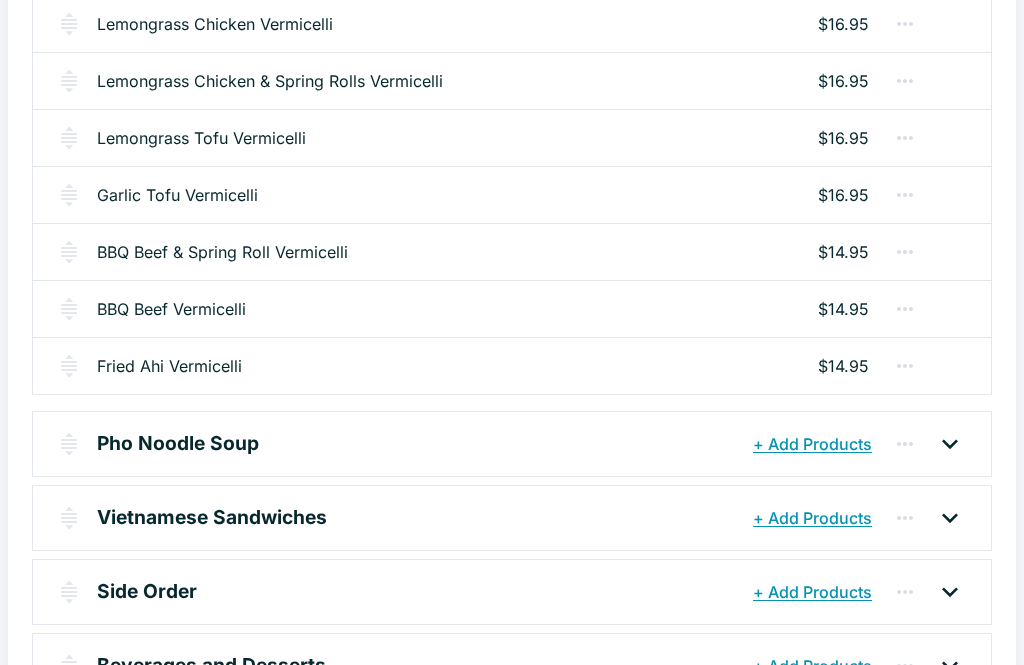 click 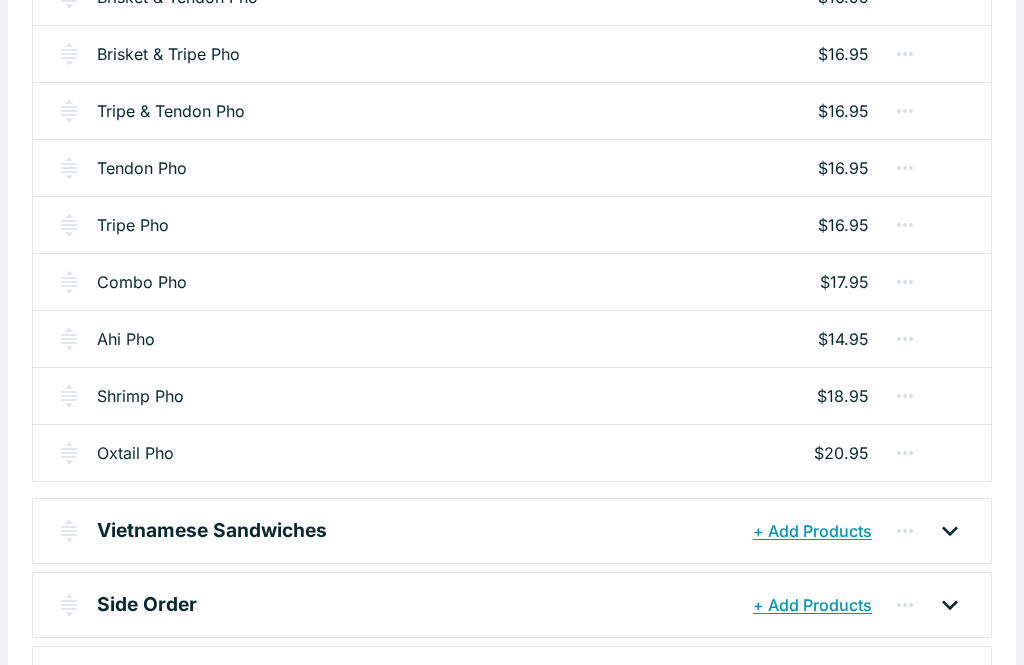 scroll, scrollTop: 2408, scrollLeft: 0, axis: vertical 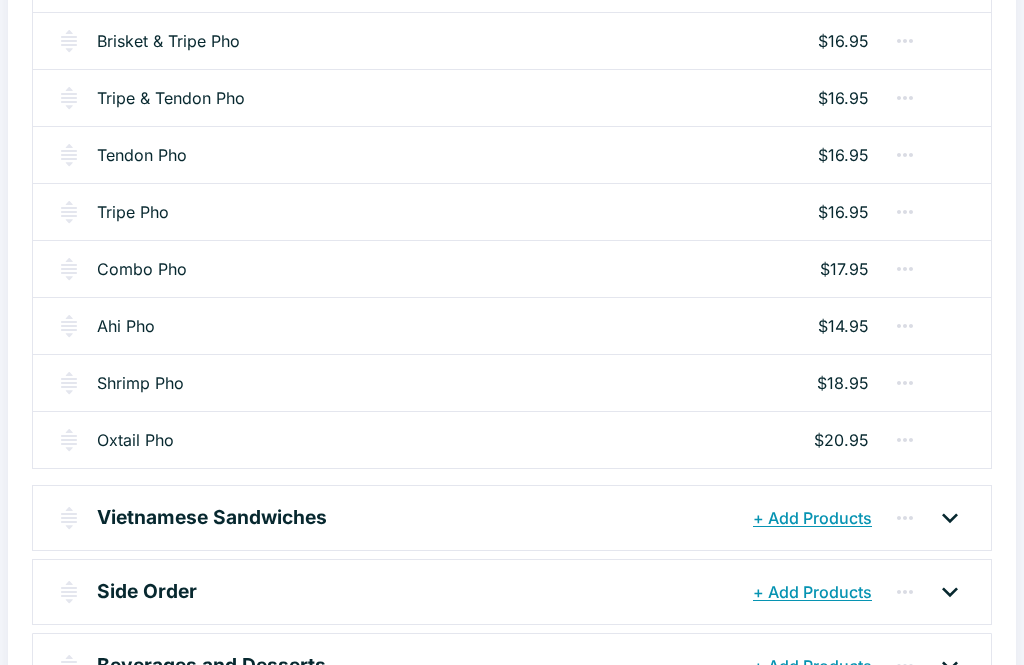 click 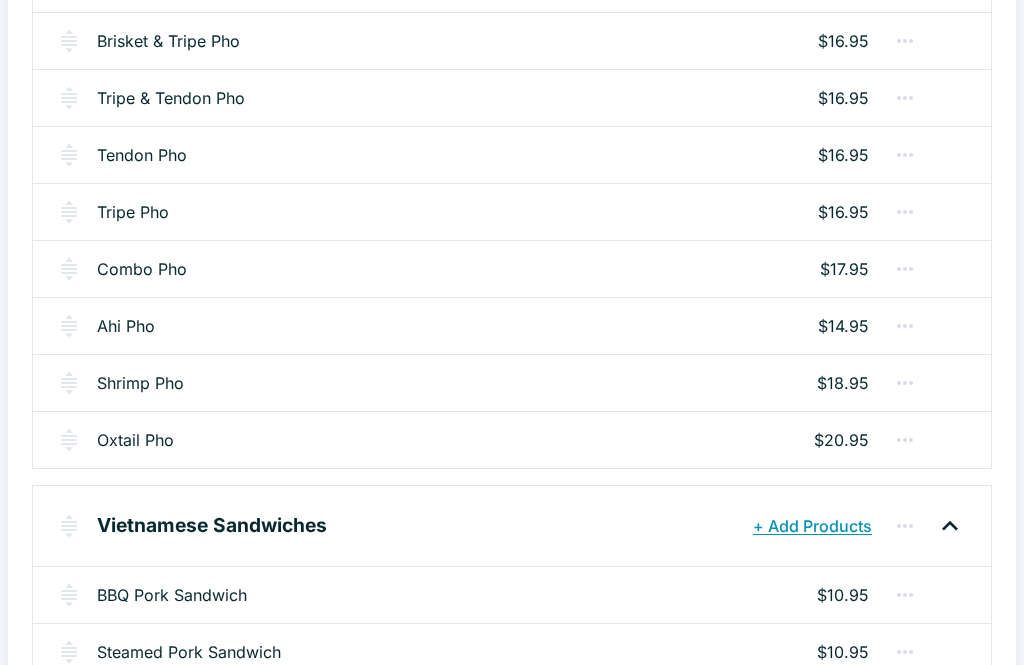 click 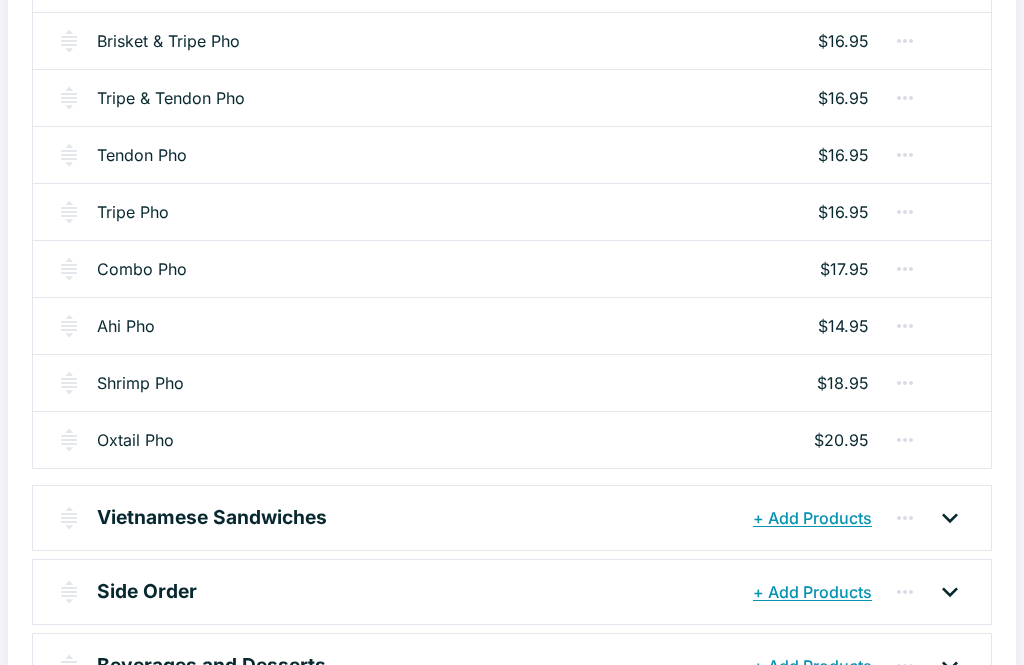 click 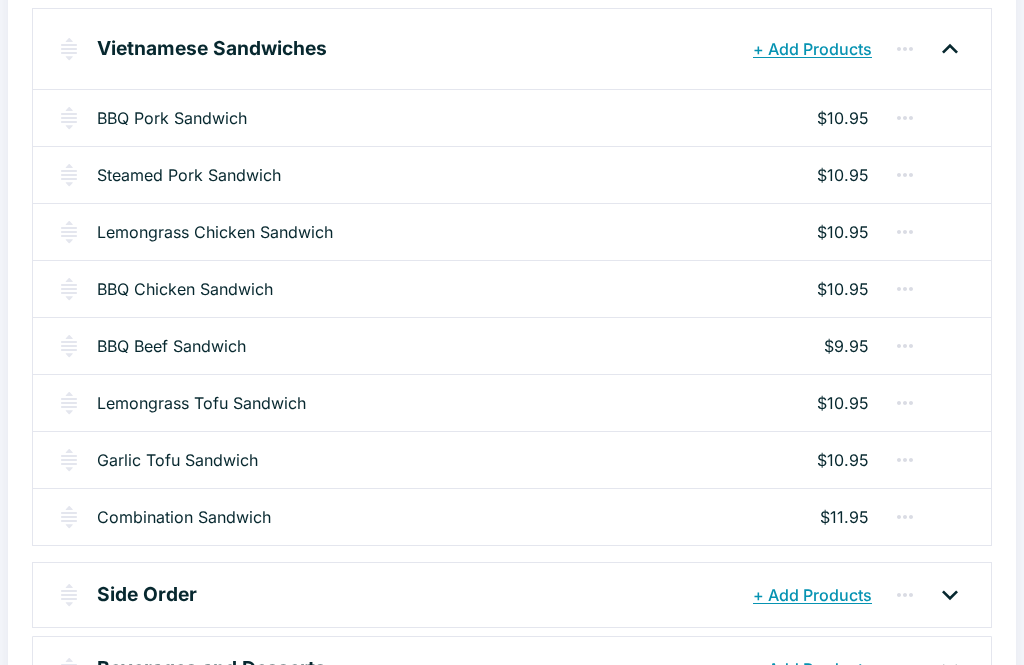 scroll, scrollTop: 2888, scrollLeft: 0, axis: vertical 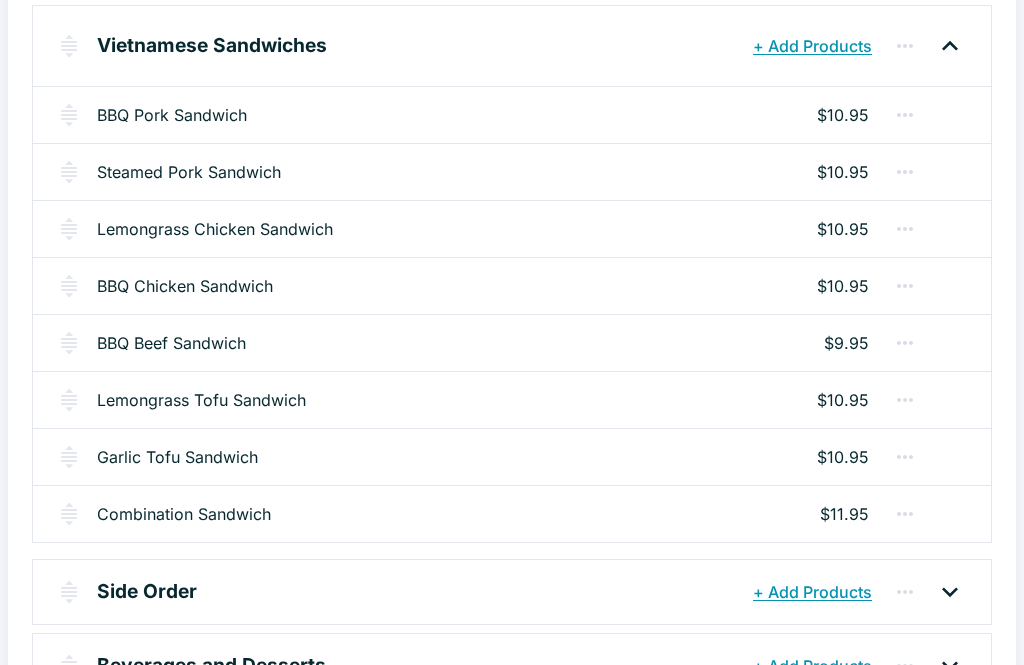 click on "Side Order + Add Products" at bounding box center (512, 592) 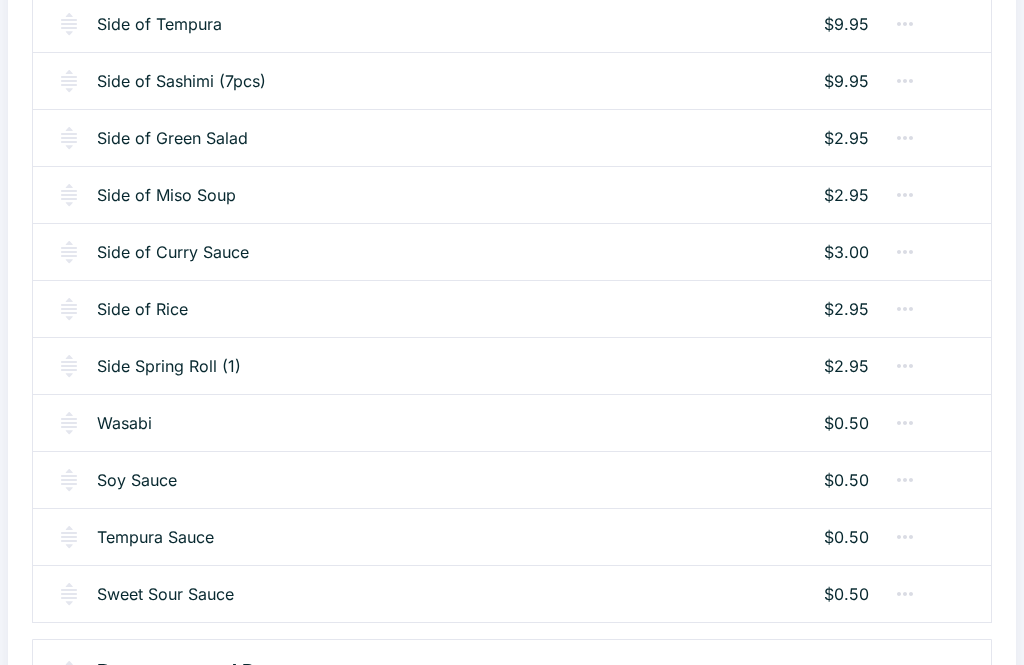 scroll, scrollTop: 3539, scrollLeft: 0, axis: vertical 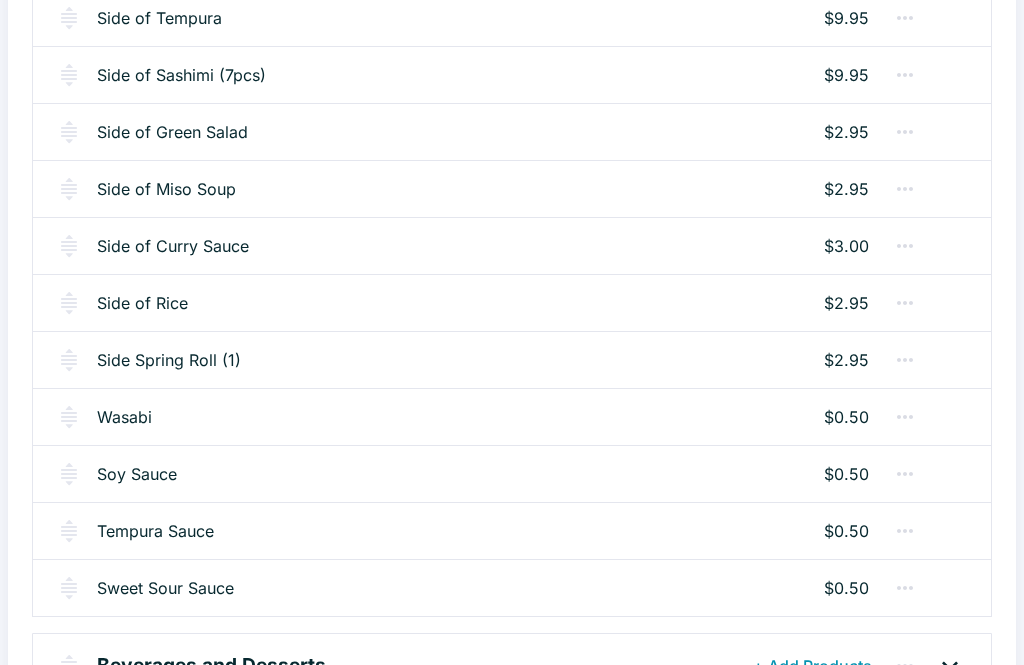 click 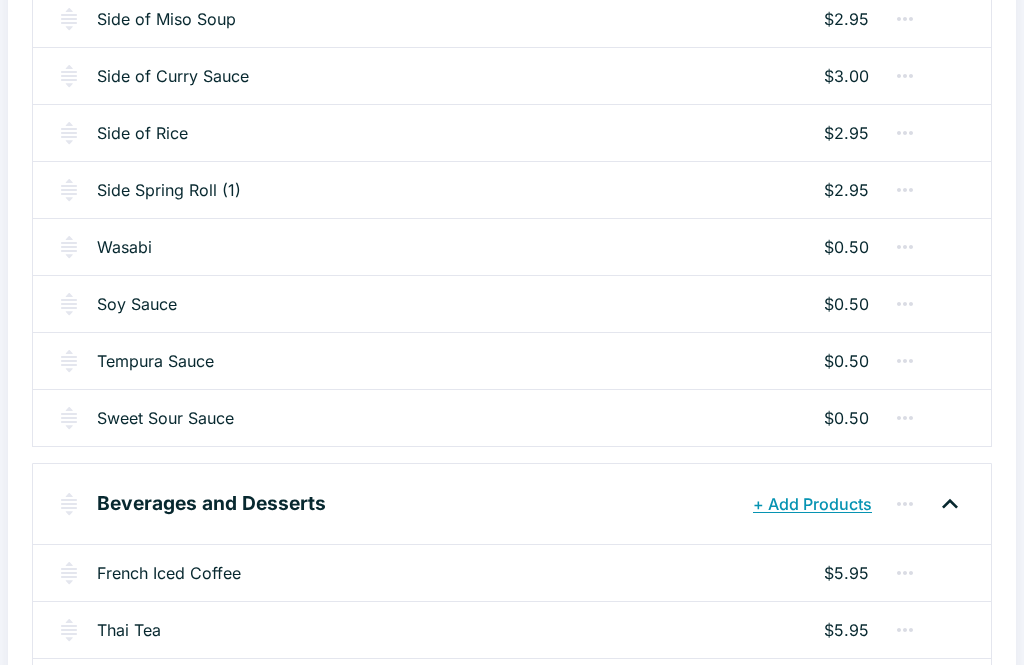 scroll, scrollTop: 3775, scrollLeft: 0, axis: vertical 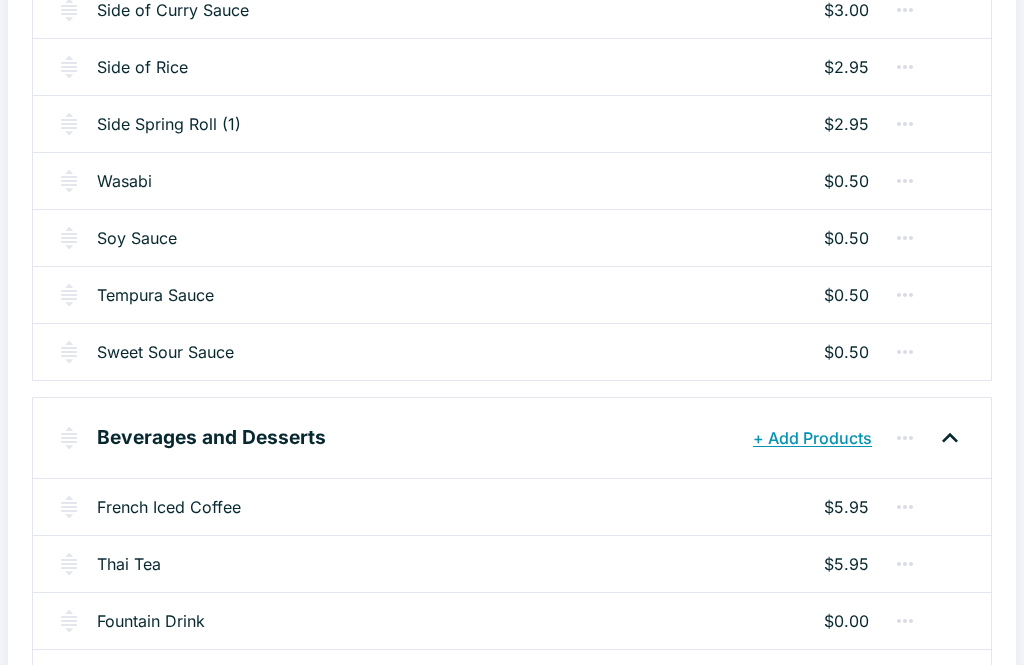 click on "French Iced Coffee" at bounding box center [169, 507] 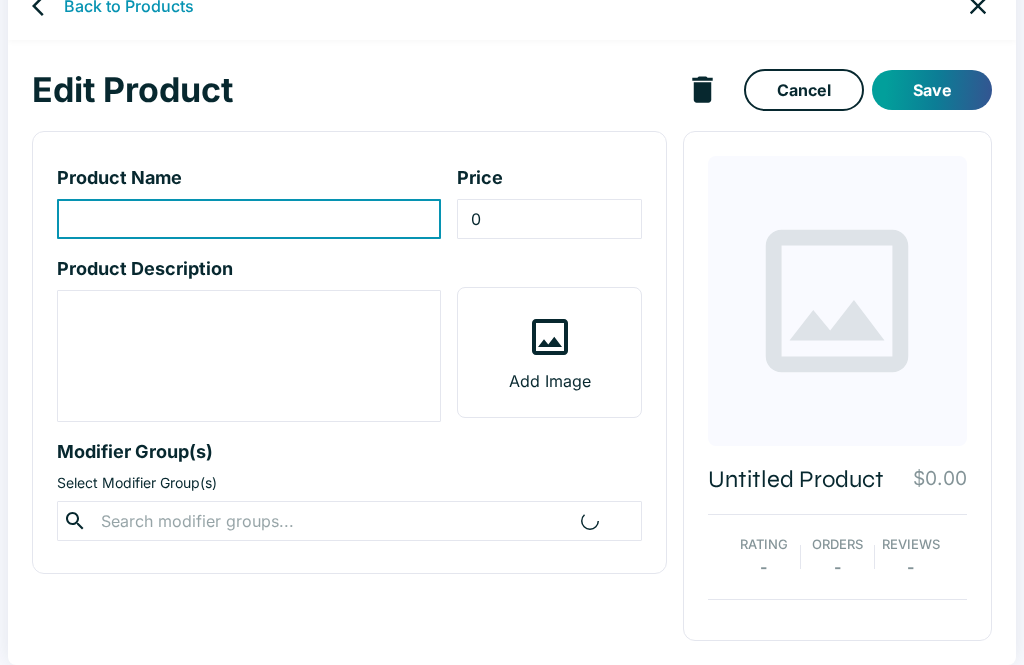 scroll, scrollTop: 0, scrollLeft: 0, axis: both 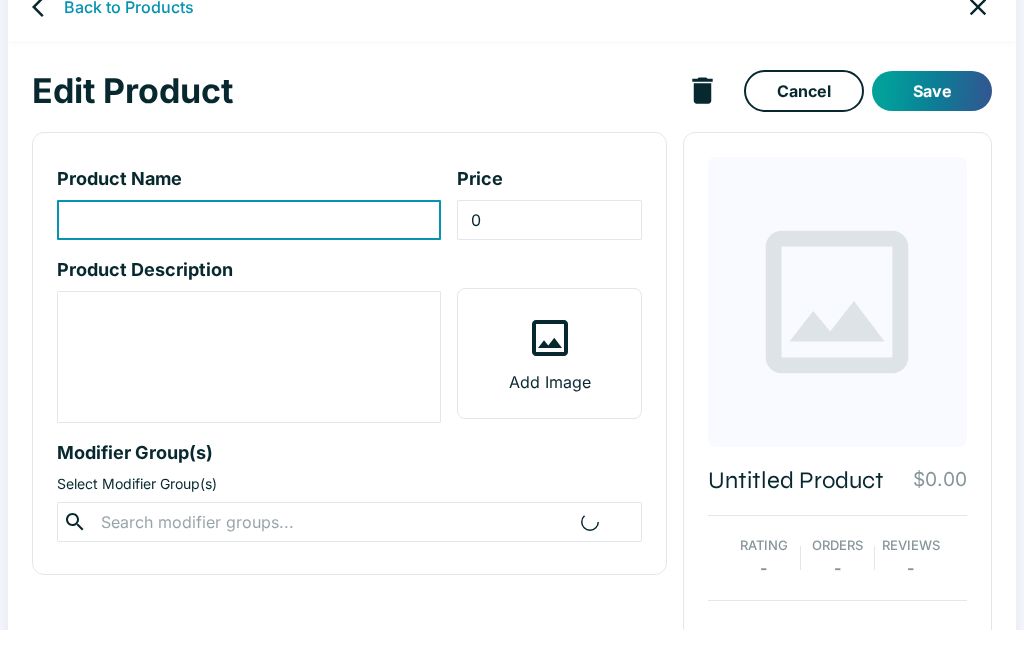 type on "French Iced Coffee" 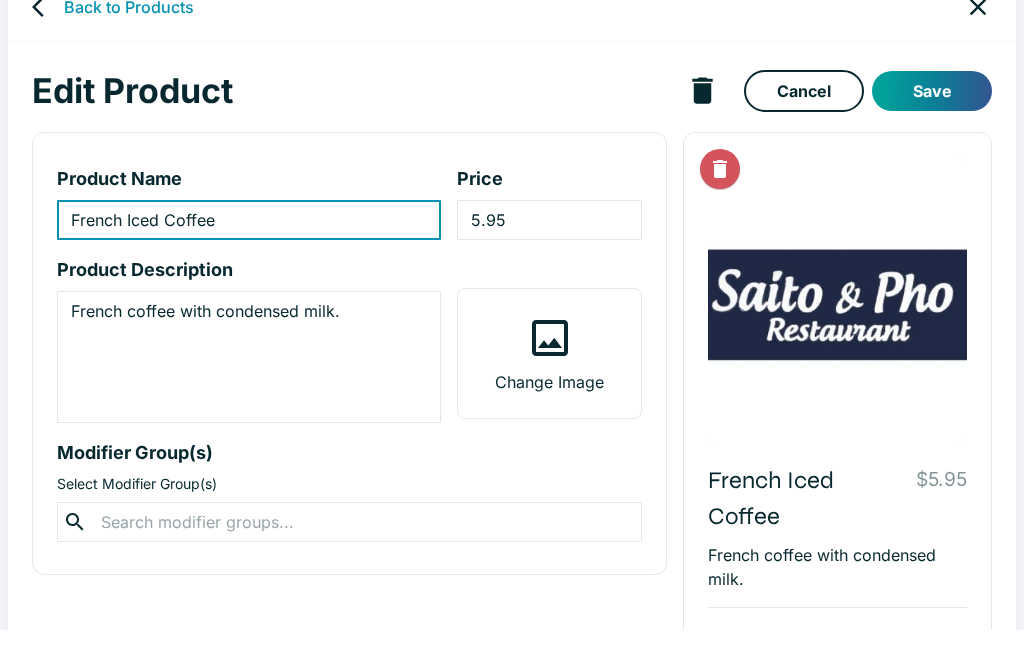 scroll, scrollTop: 35, scrollLeft: 0, axis: vertical 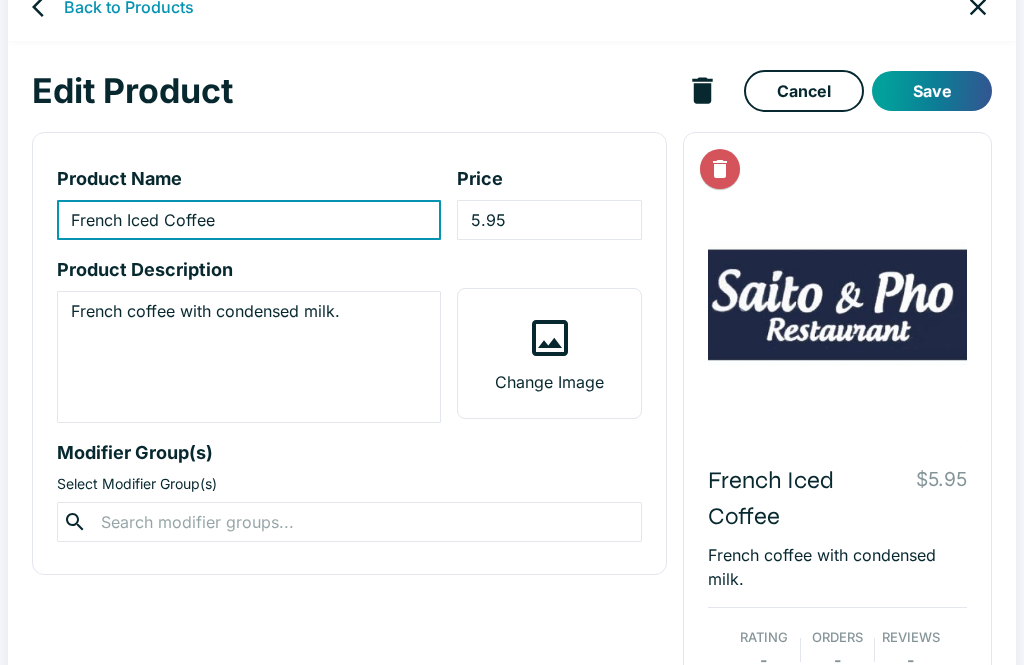 click at bounding box center [349, 522] 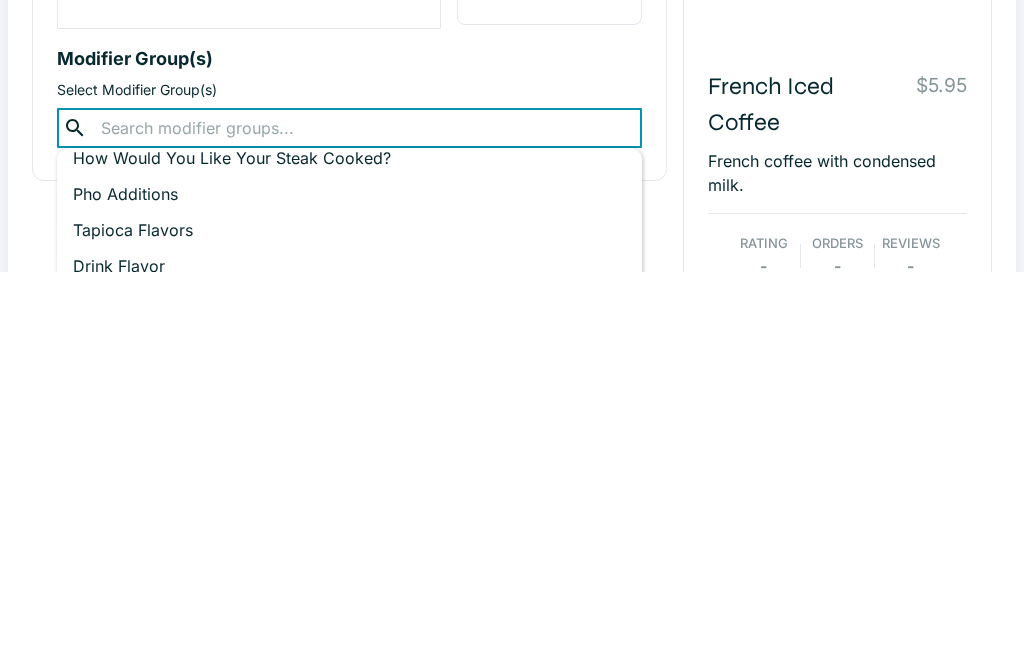 scroll, scrollTop: 121, scrollLeft: 0, axis: vertical 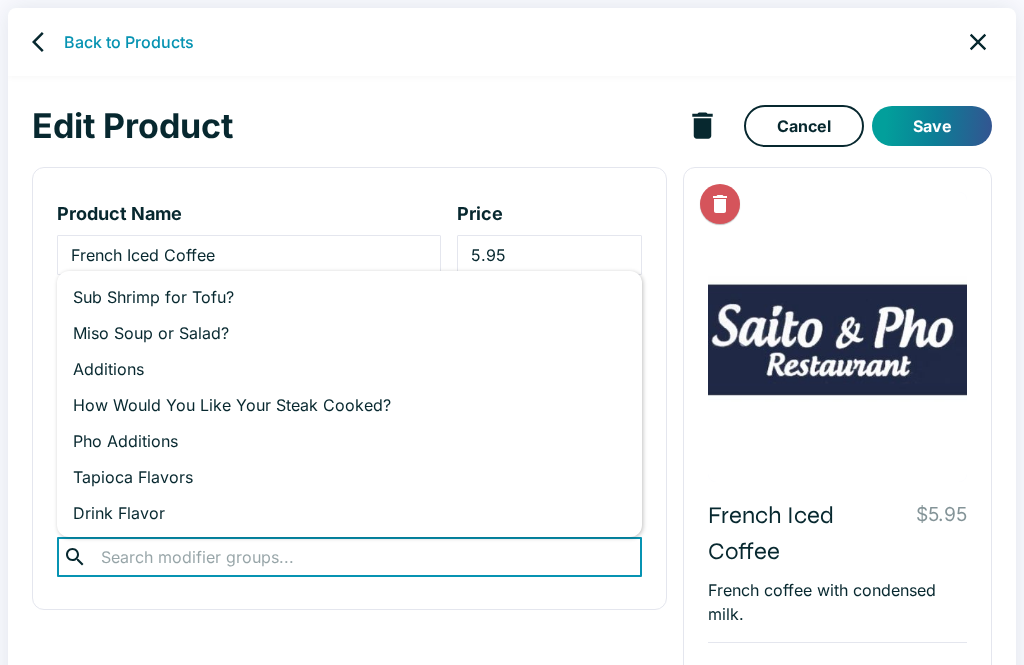 click 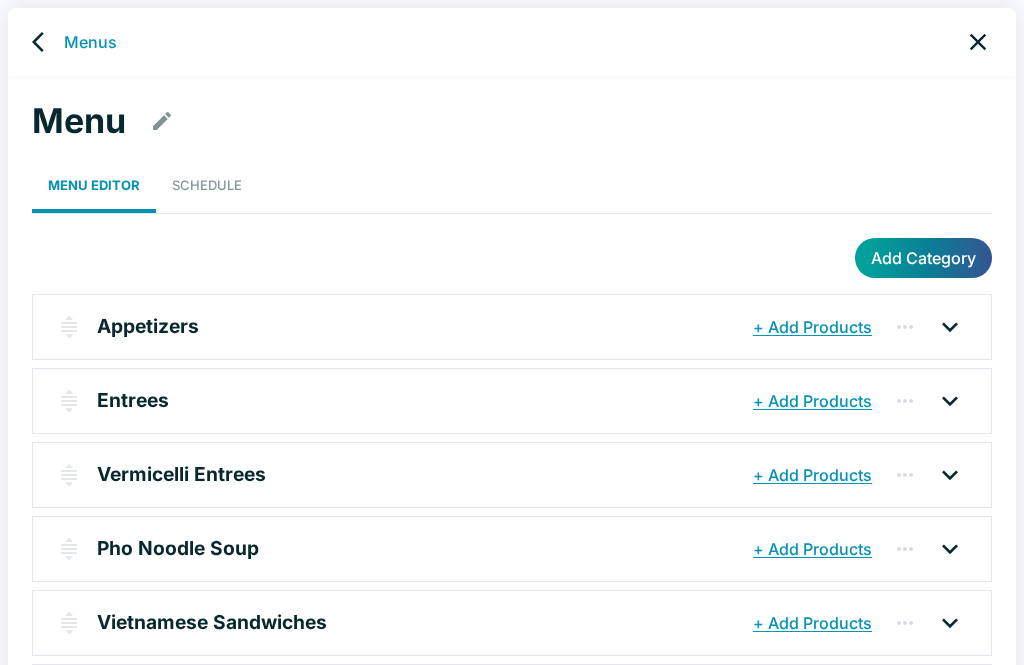 click on "Menus" at bounding box center (90, 42) 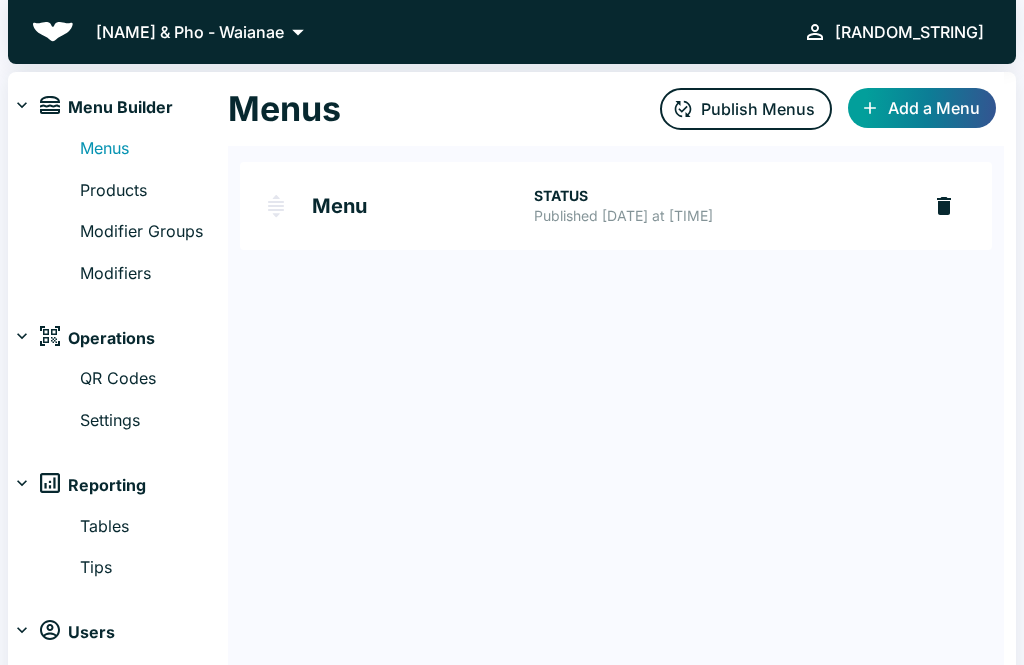 click on "Modifier Groups" at bounding box center (154, 232) 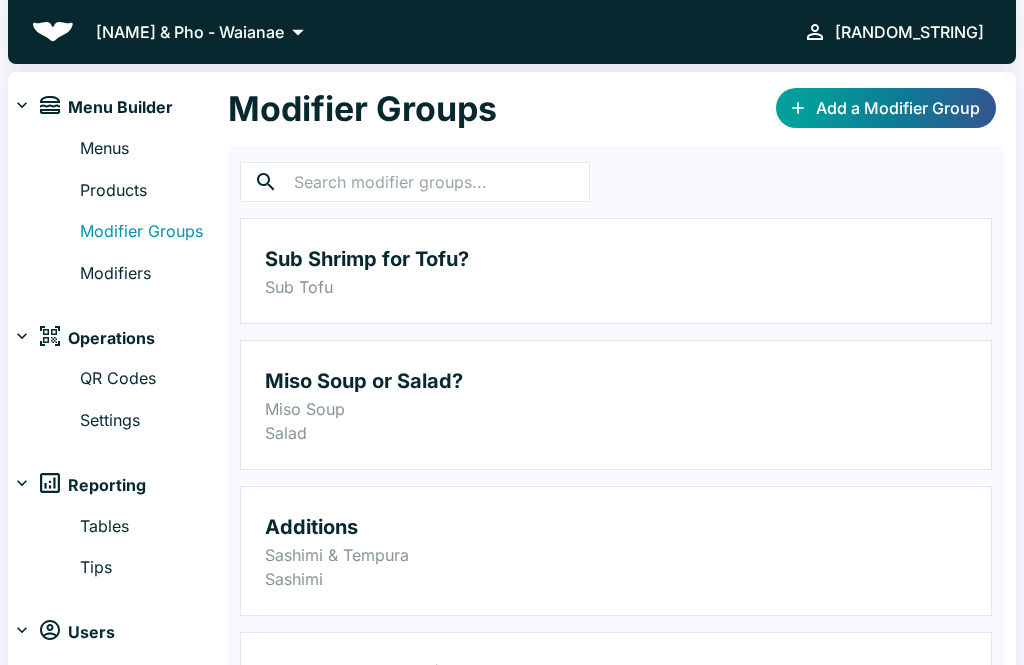 click on "Modifiers" at bounding box center [154, 274] 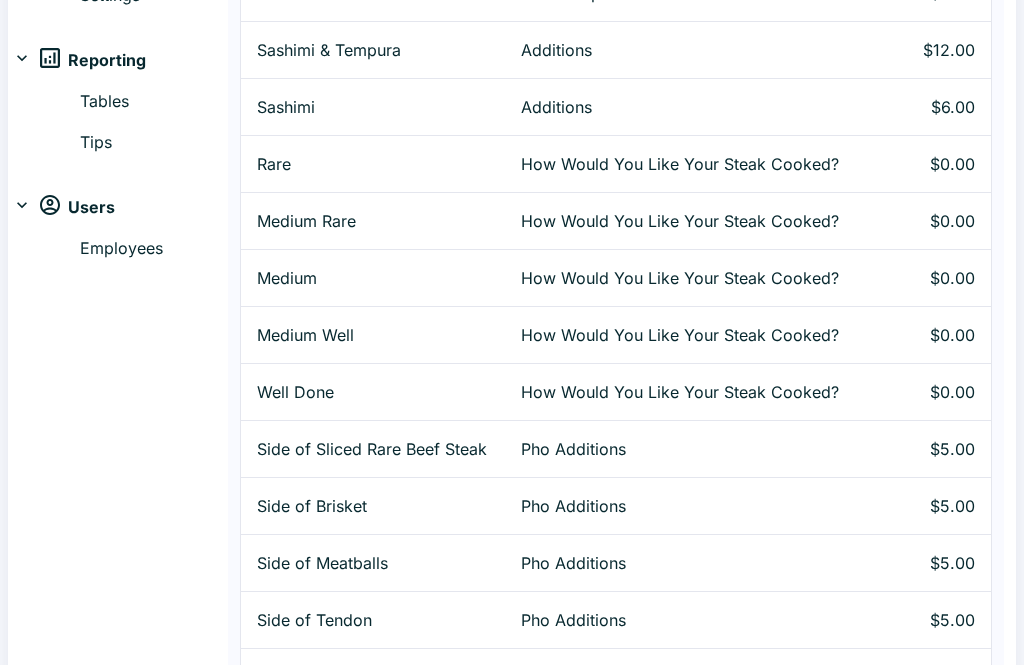 scroll, scrollTop: 0, scrollLeft: 0, axis: both 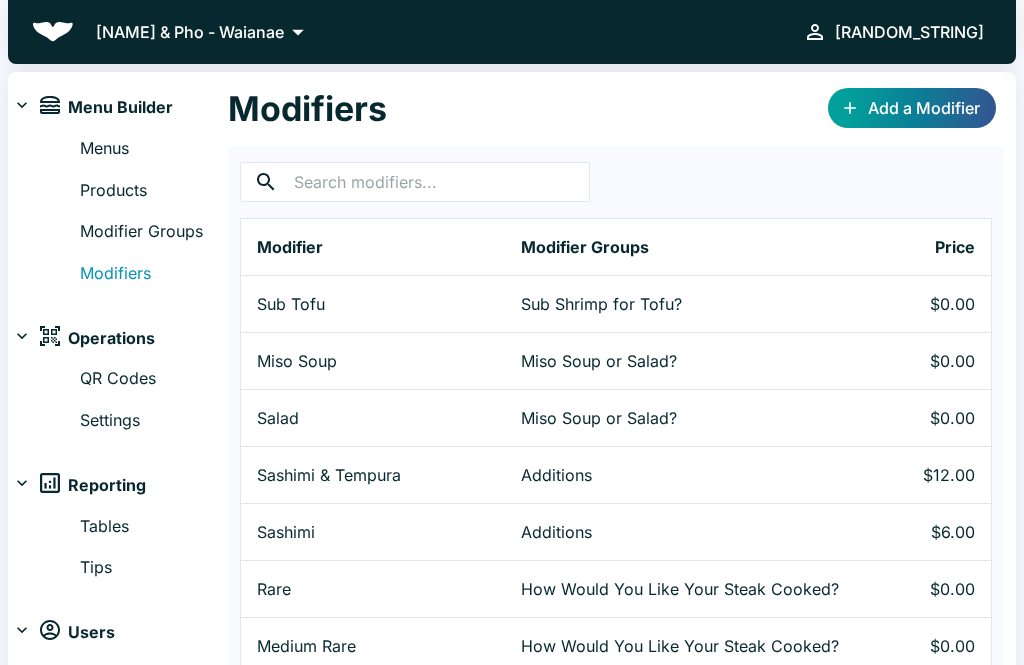 click on "Menus" at bounding box center (154, 149) 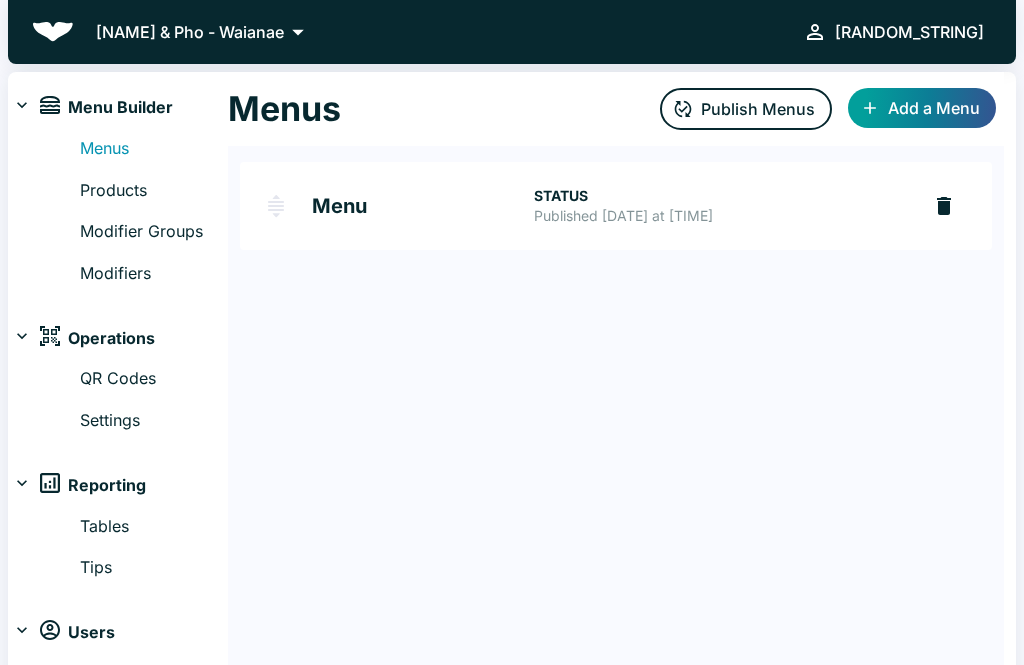 click on "Menu STATUS Published Apr 09, 2025 at 11:13 AM" at bounding box center (580, 206) 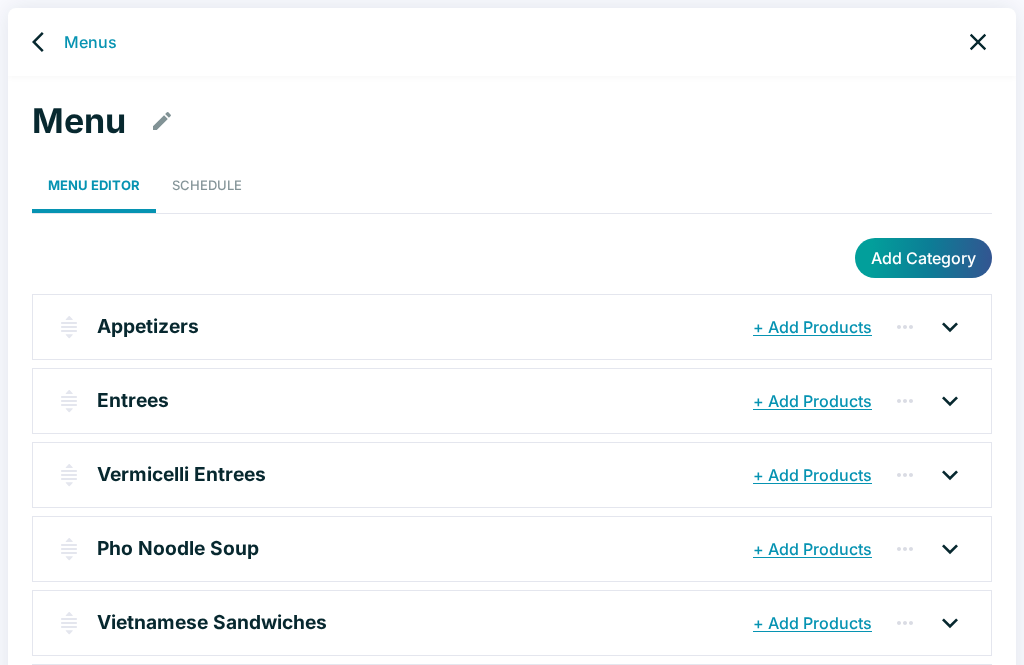 click on "+ Add Products" at bounding box center [812, 401] 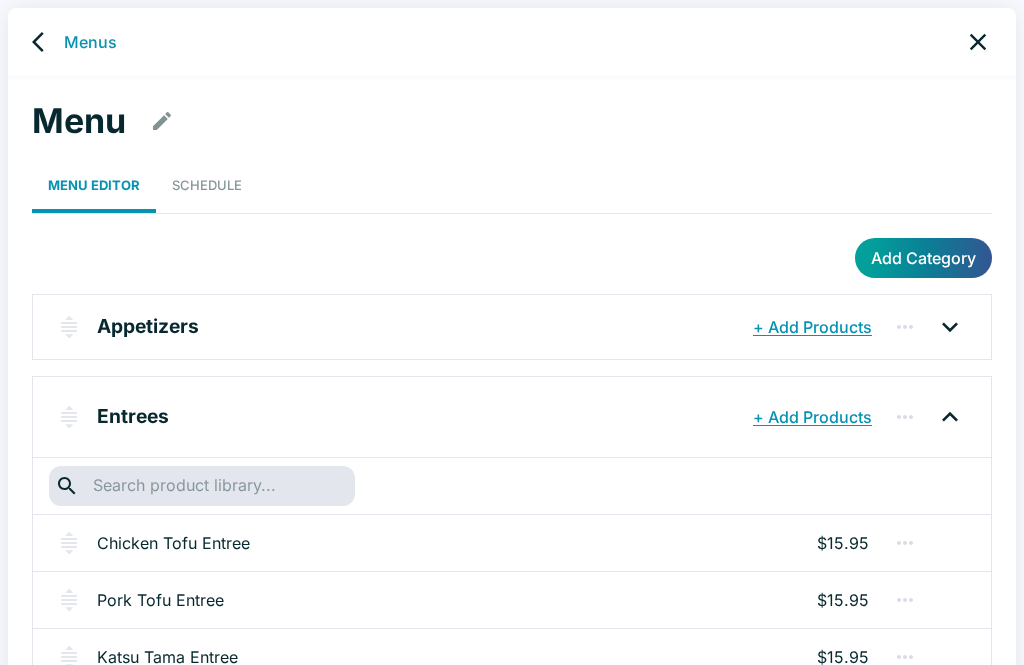 scroll, scrollTop: 0, scrollLeft: 0, axis: both 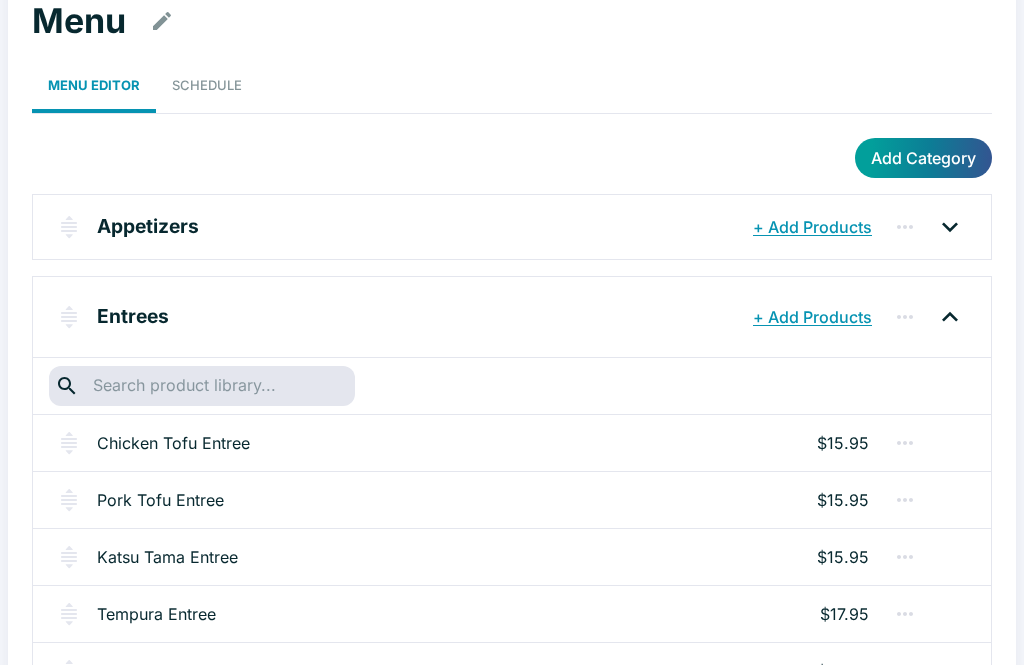 click at bounding box center (201, 386) 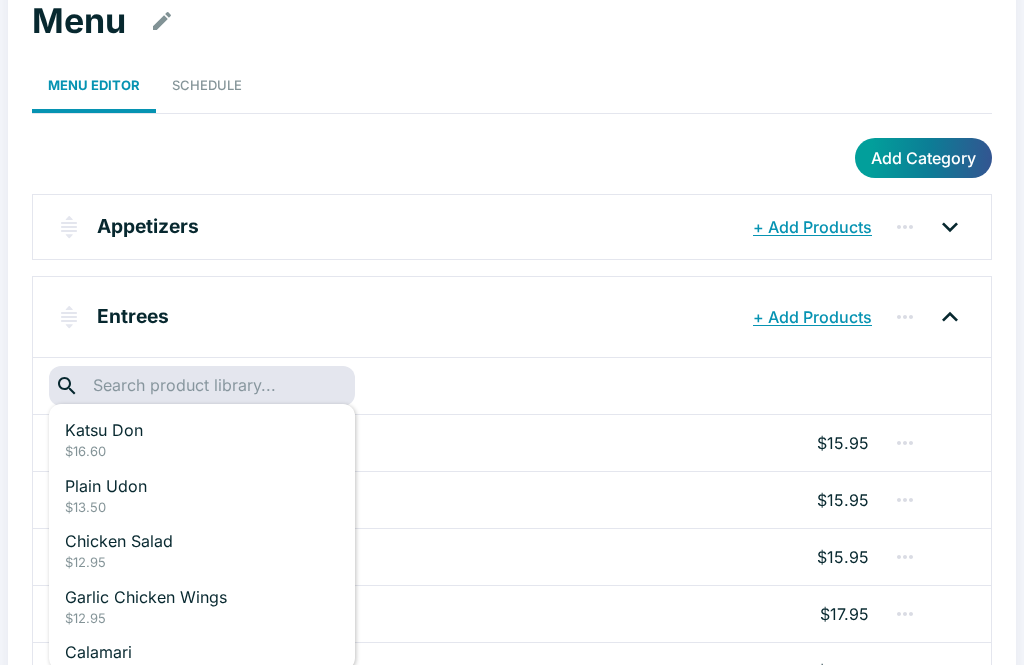 scroll, scrollTop: 99, scrollLeft: 0, axis: vertical 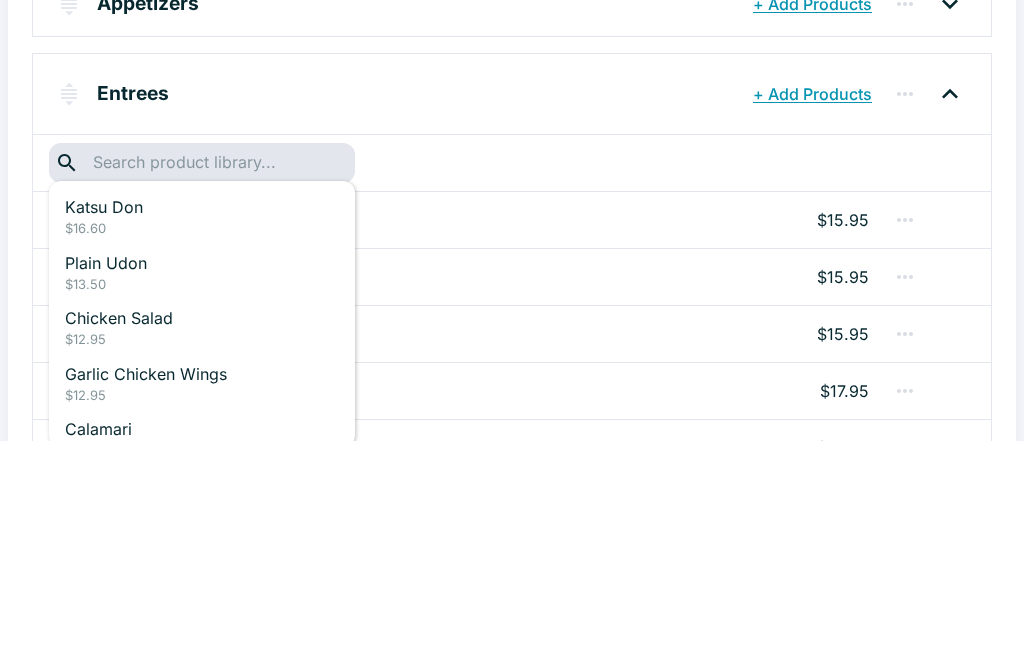 type on "b" 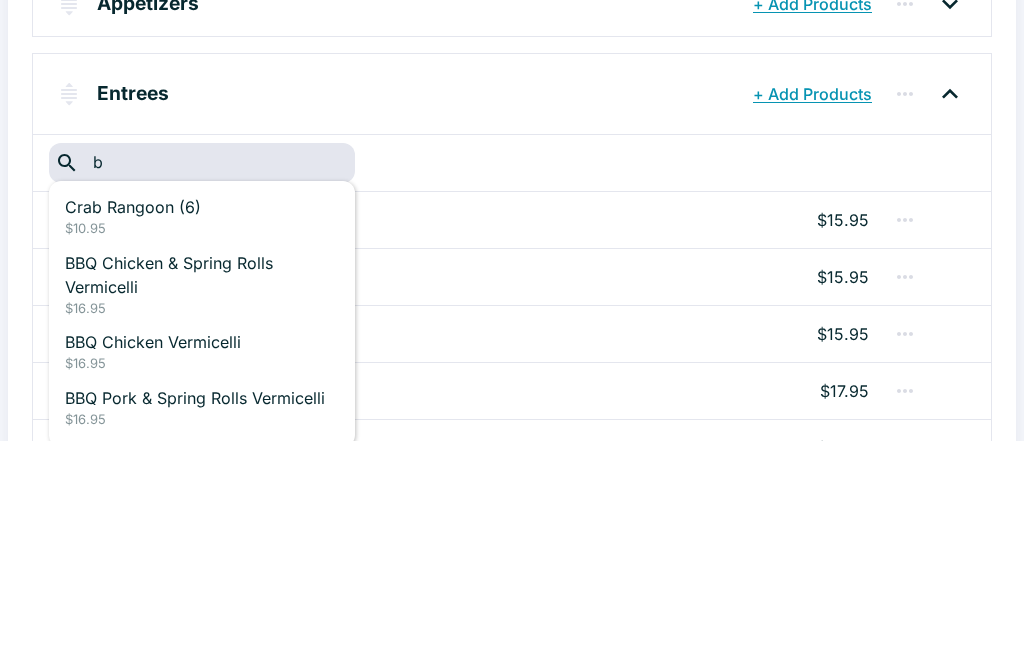 scroll, scrollTop: 324, scrollLeft: 0, axis: vertical 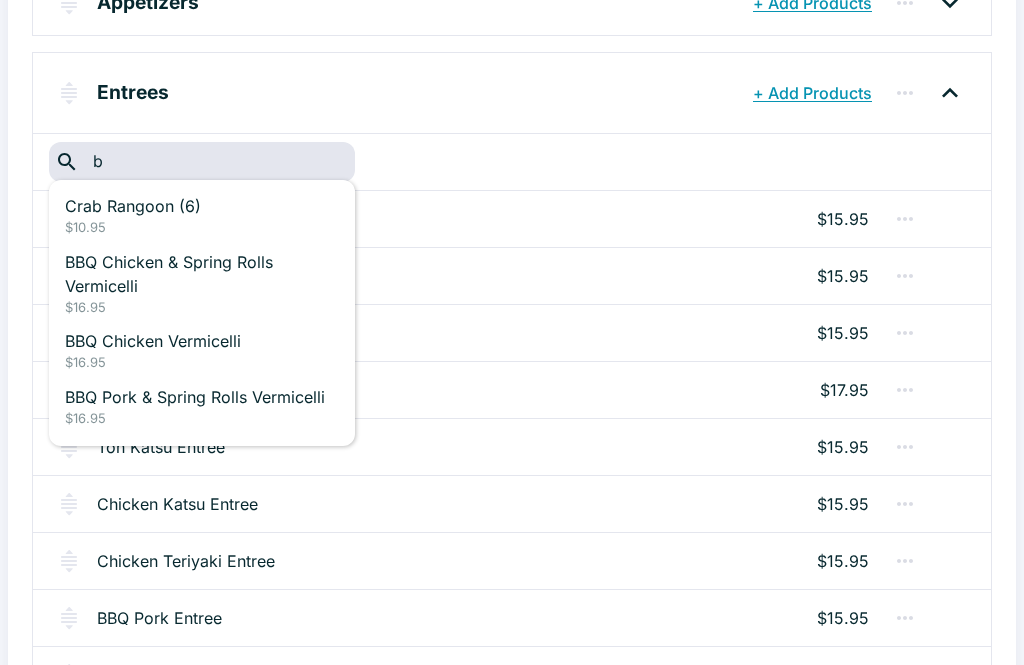 click on "+ Add Products" at bounding box center [812, 93] 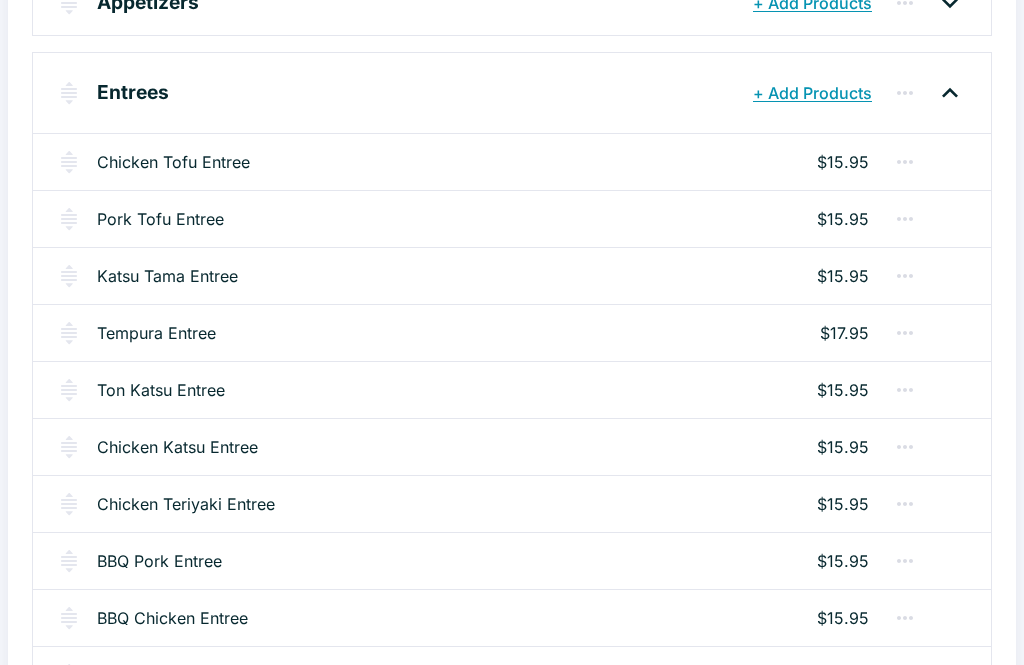 click on "+ Add Products" at bounding box center [812, 93] 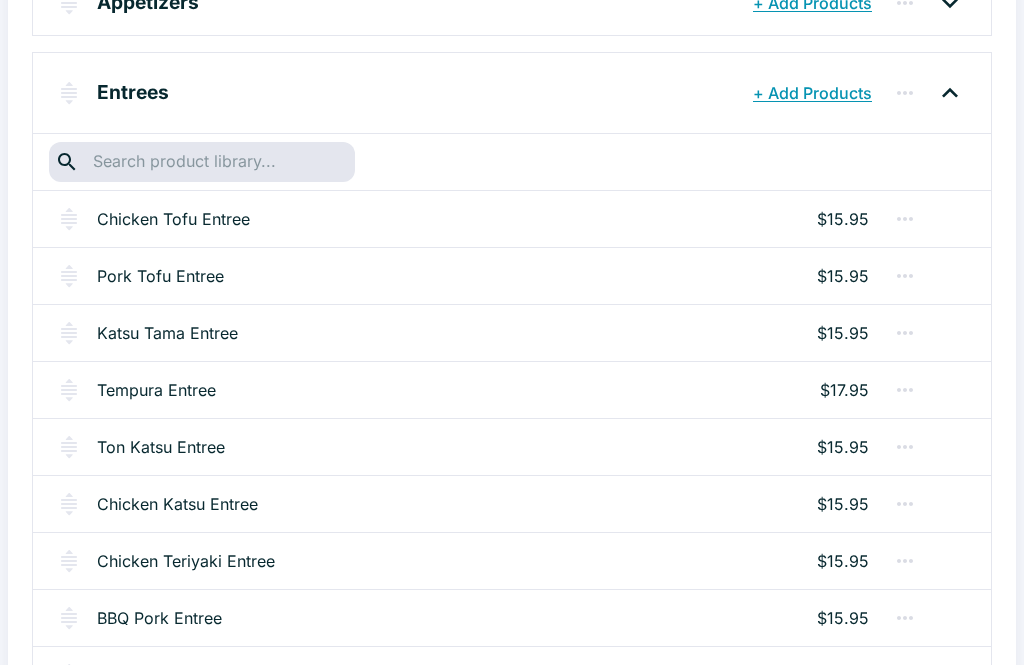 click at bounding box center [201, 162] 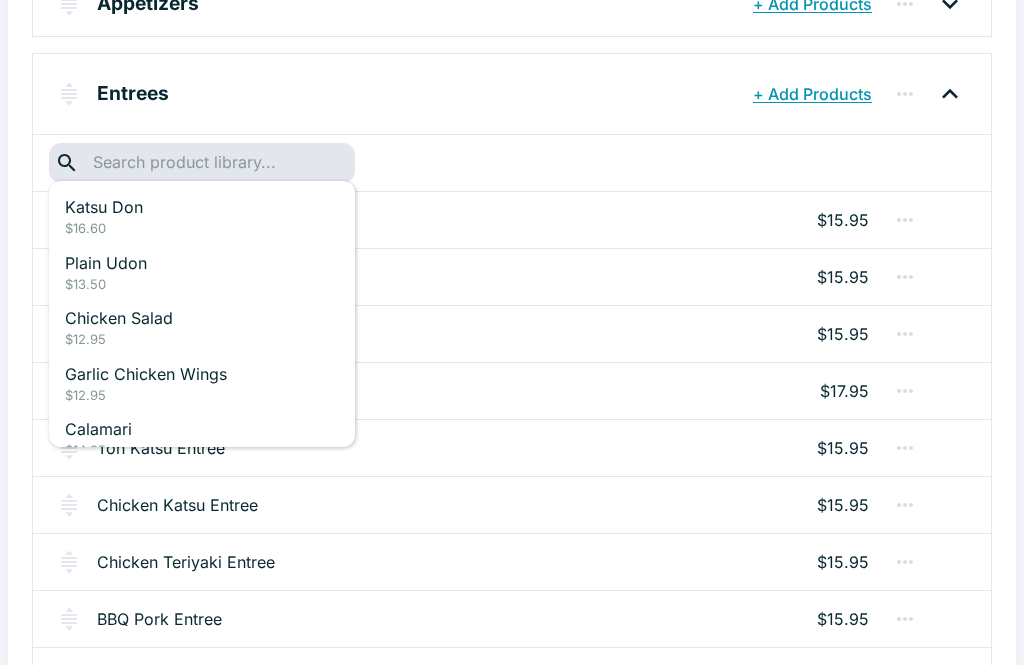 type on "V" 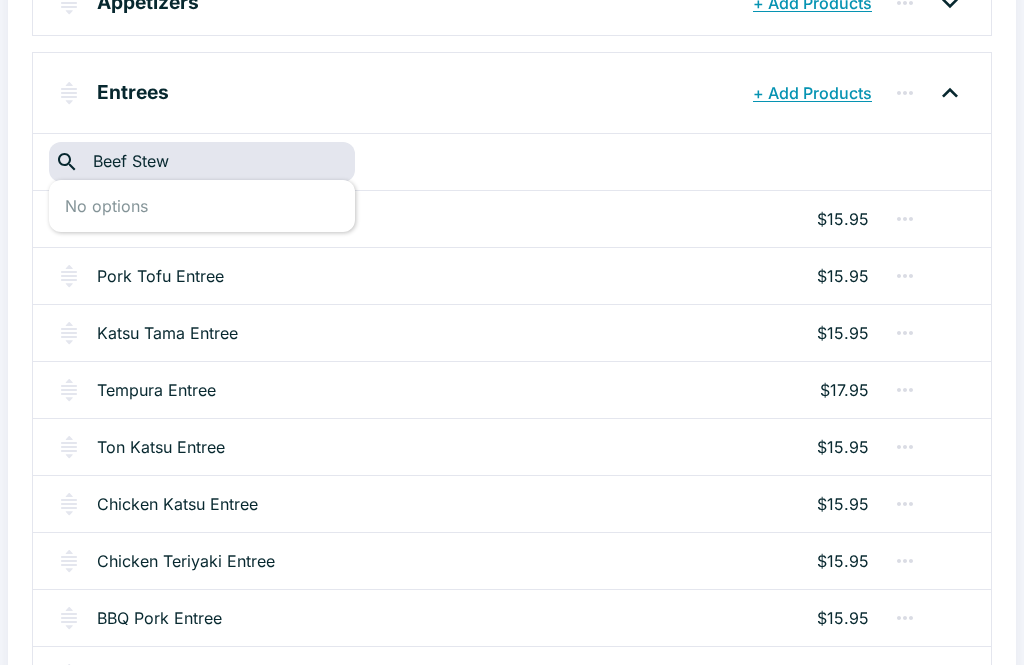 scroll, scrollTop: 324, scrollLeft: 0, axis: vertical 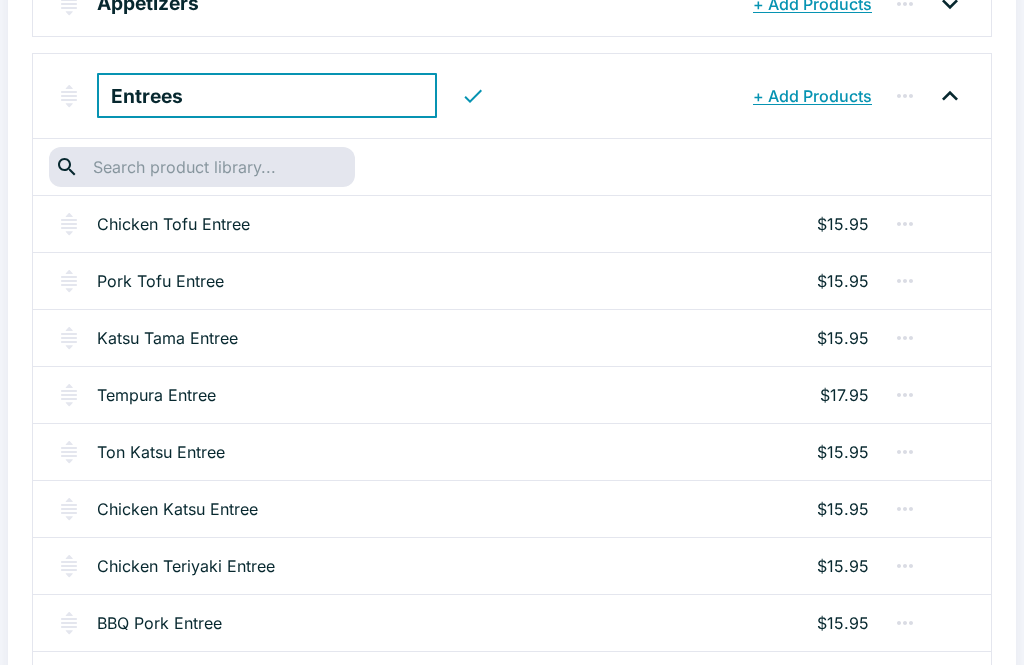 click 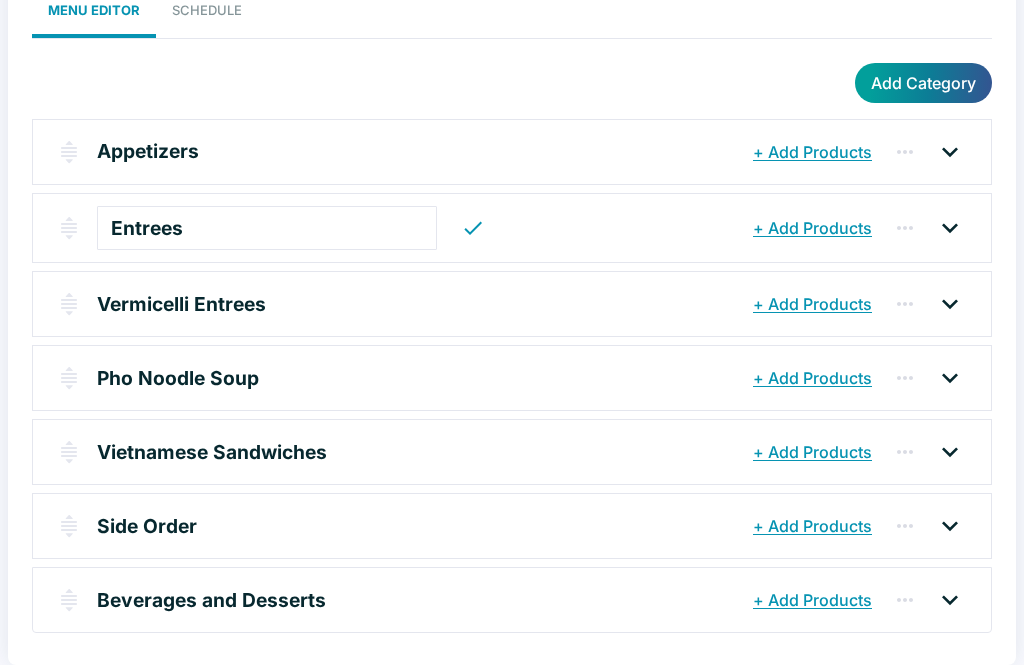 scroll, scrollTop: 110, scrollLeft: 0, axis: vertical 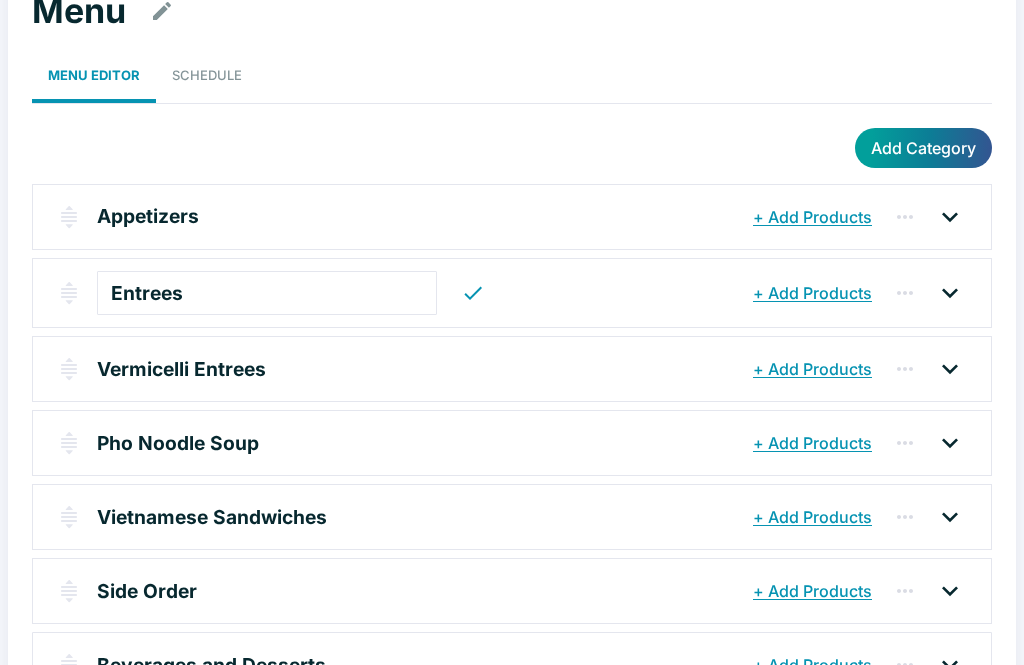 click on "+ Add Products" at bounding box center [812, 293] 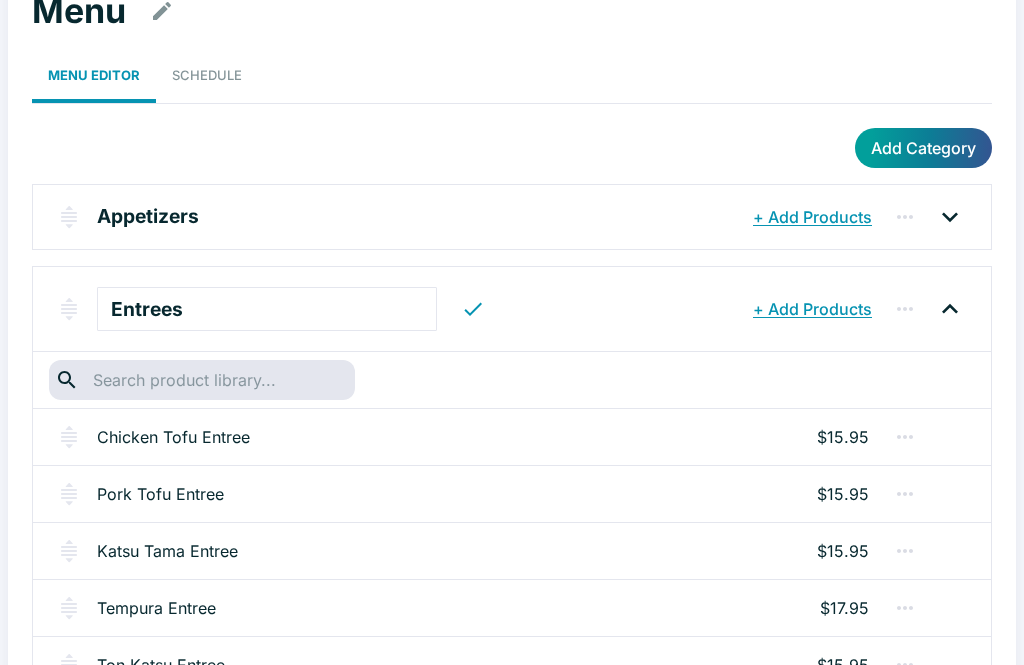 scroll, scrollTop: 0, scrollLeft: 0, axis: both 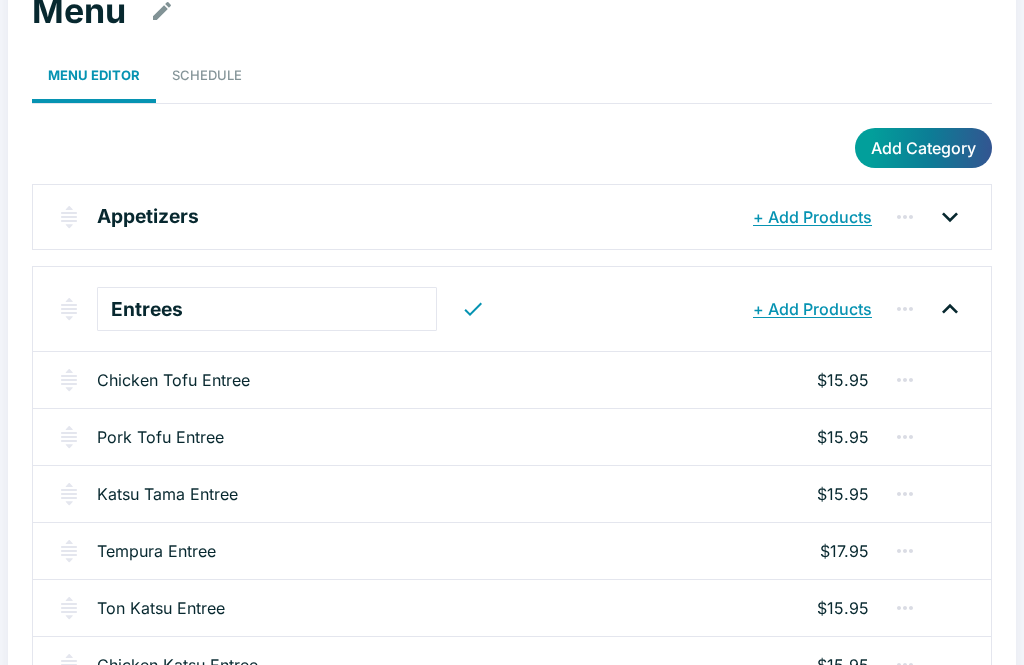 click on "+ Add Products" at bounding box center [812, 309] 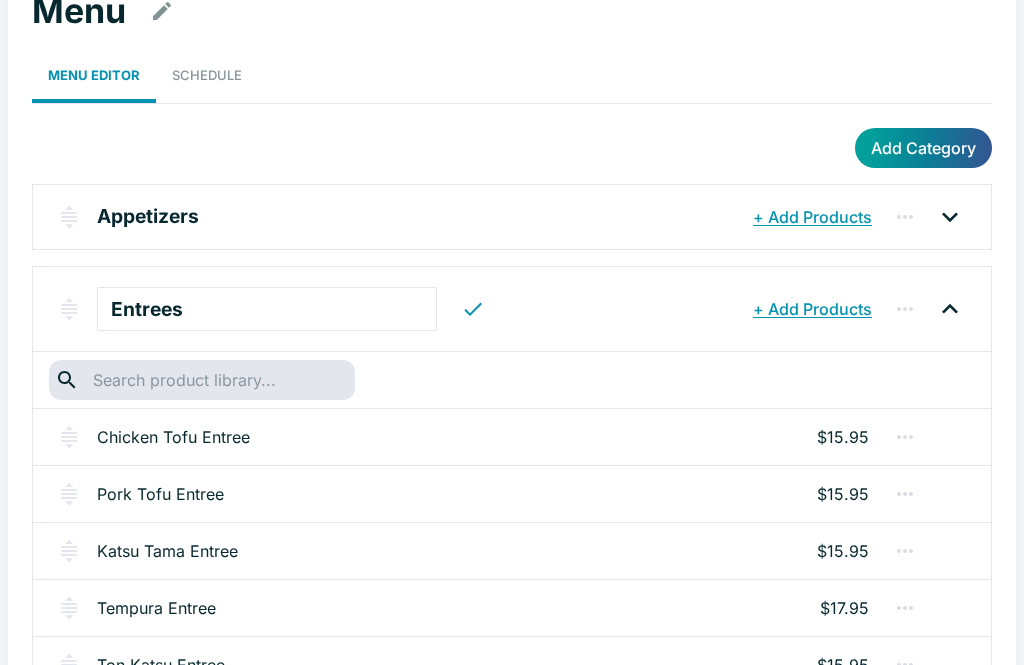 click on "+ Add Products" at bounding box center (812, 309) 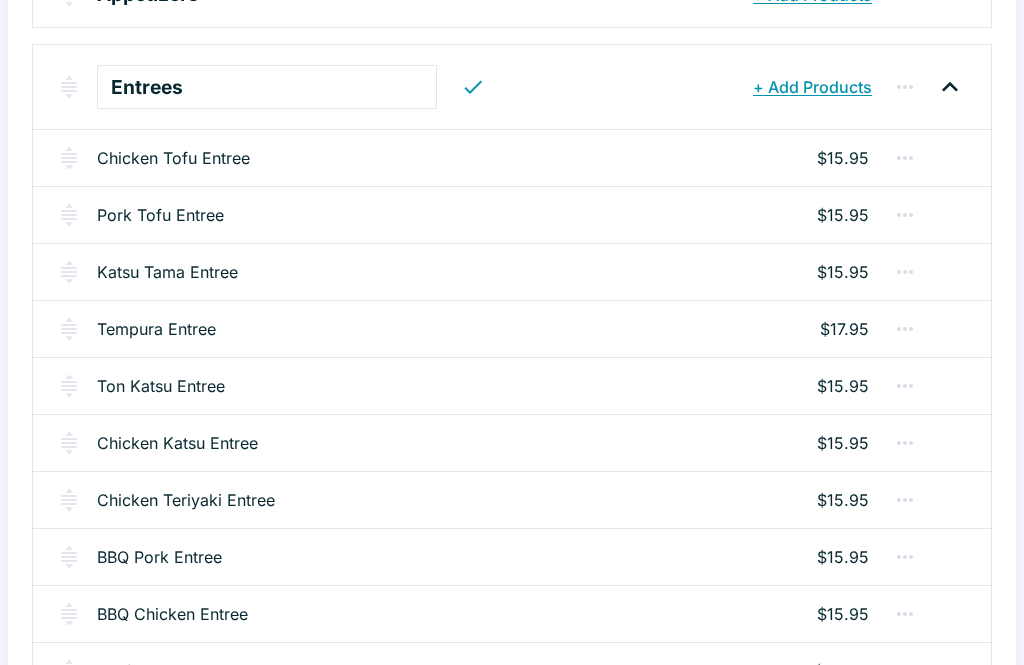 click on "+ Add Products" at bounding box center (812, 88) 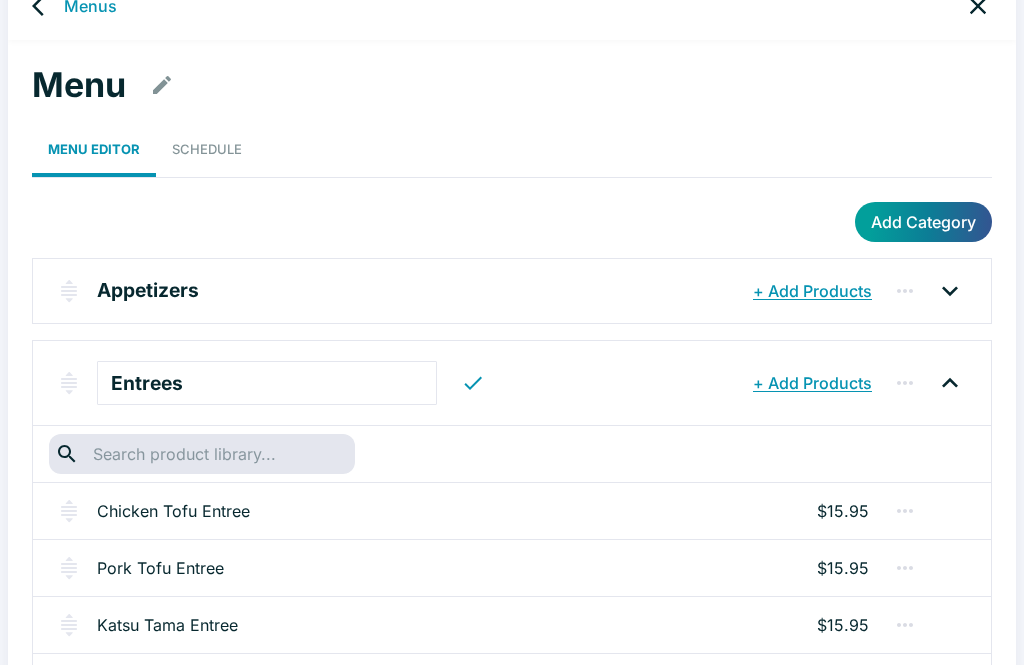 scroll, scrollTop: 0, scrollLeft: 0, axis: both 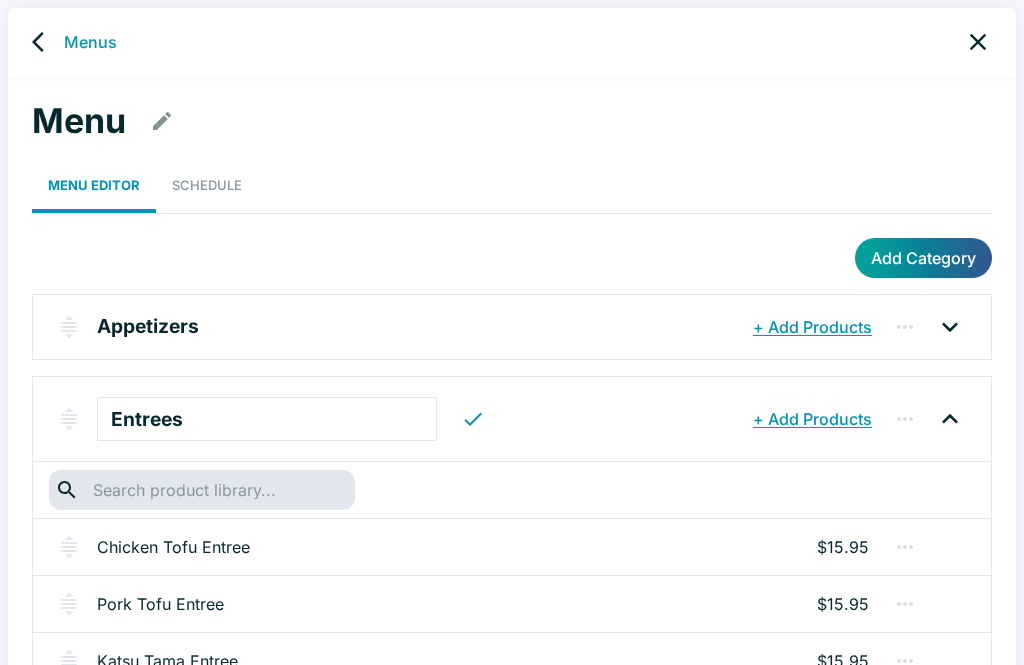 click on "+ Add Products" at bounding box center (812, 419) 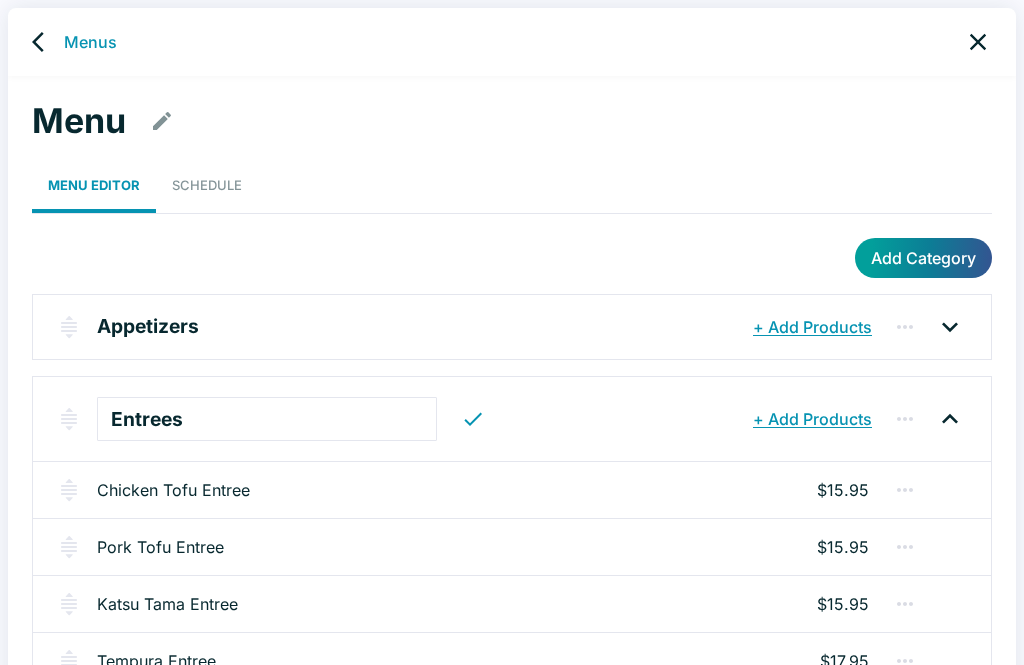 click on "+ Add Products" at bounding box center (812, 419) 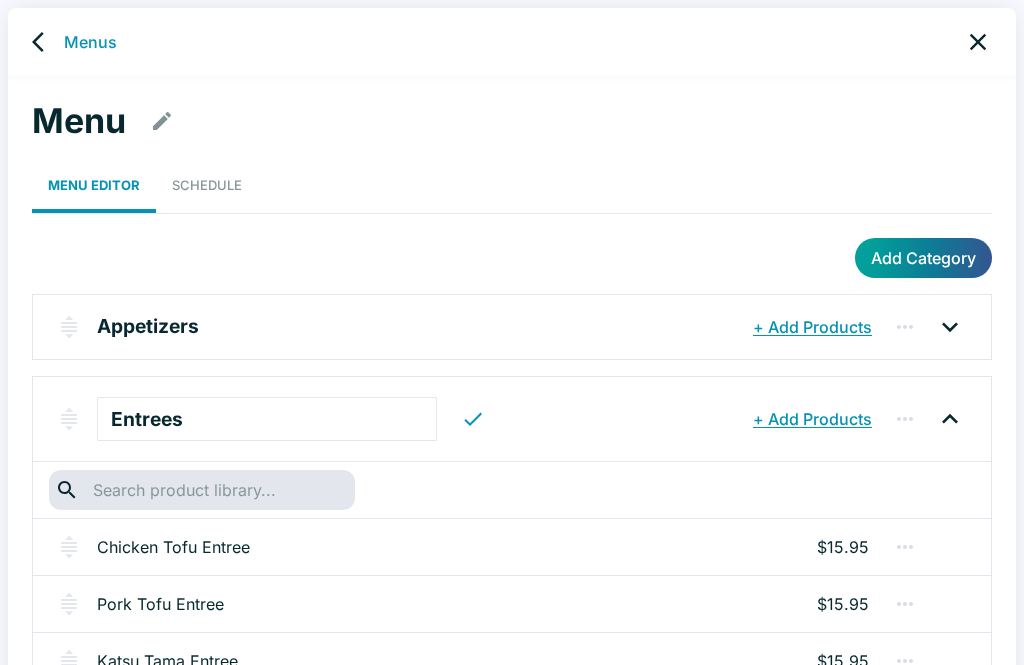 click on "+ Add Products" at bounding box center [812, 419] 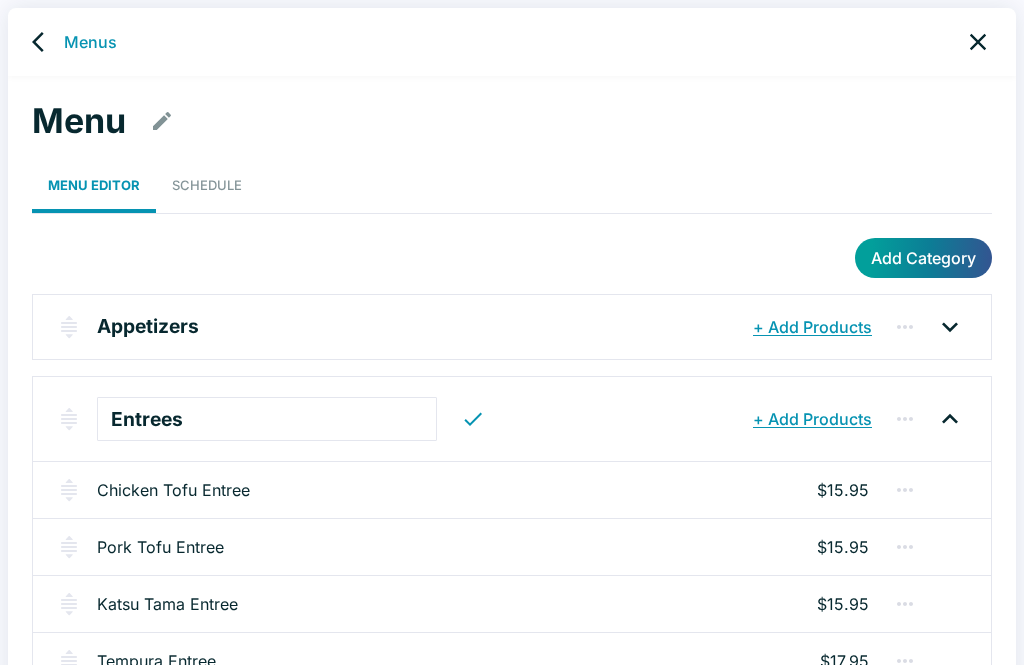 click on "+ Add Products" at bounding box center [812, 419] 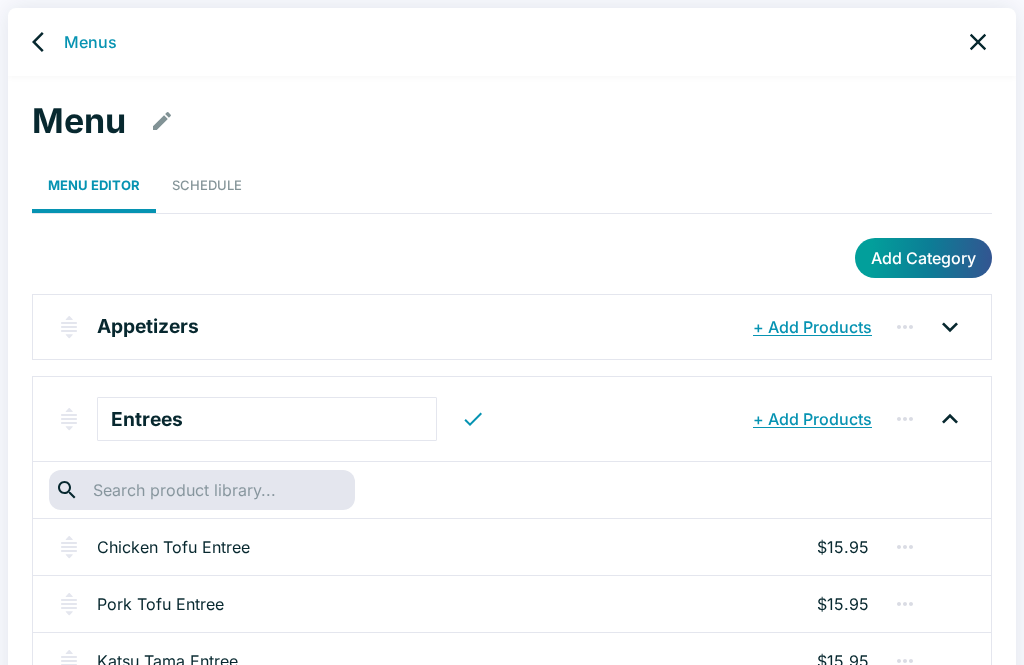 click on "+ Add Products" at bounding box center (812, 419) 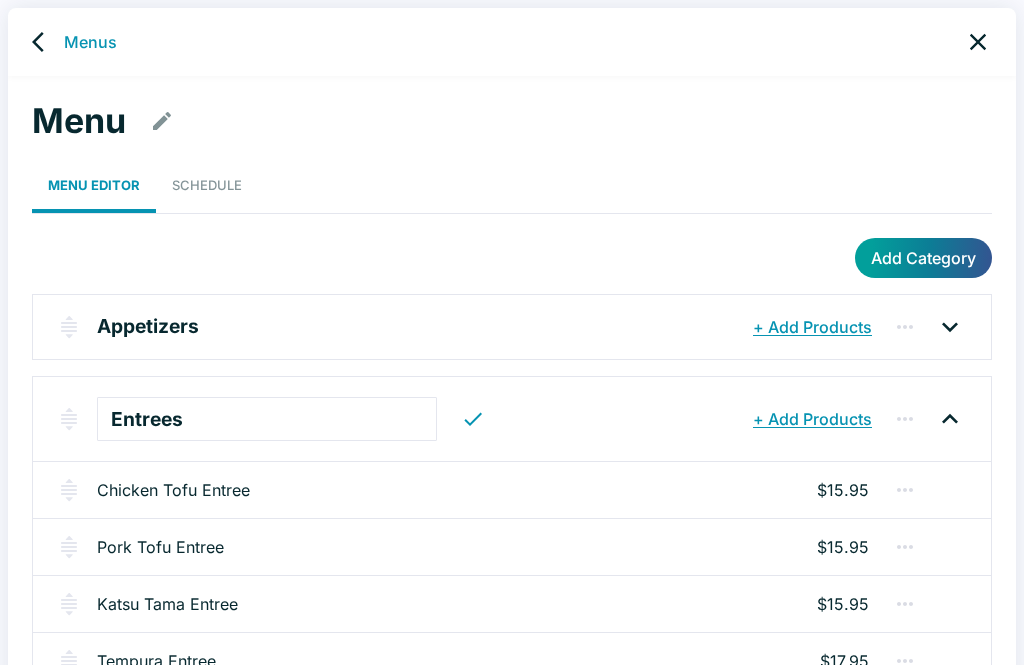 click on "Menus" at bounding box center [512, 42] 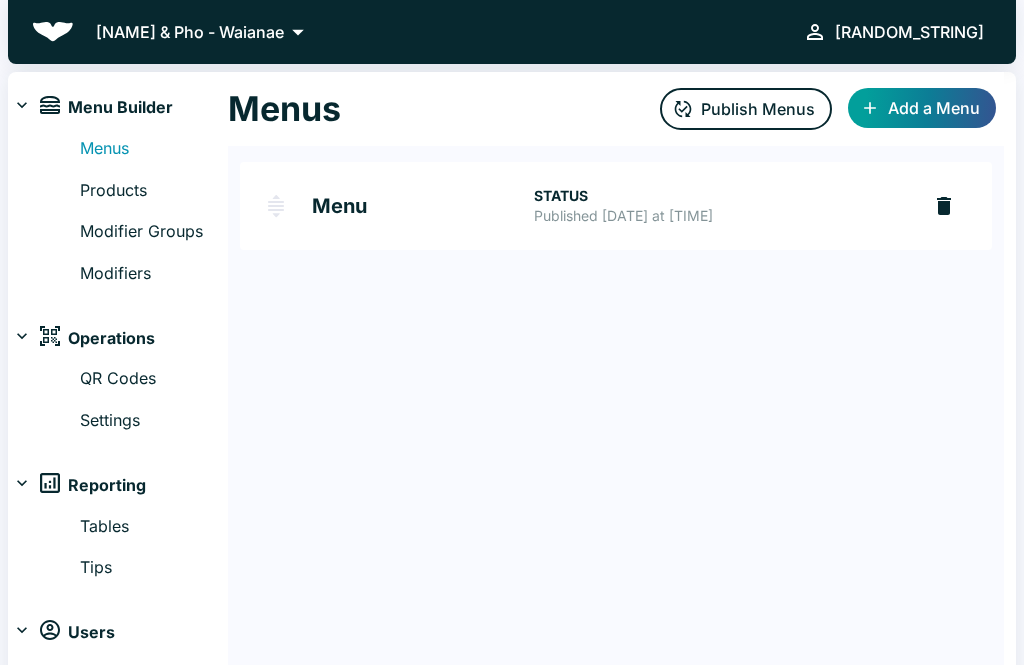 click on "Products" at bounding box center [154, 191] 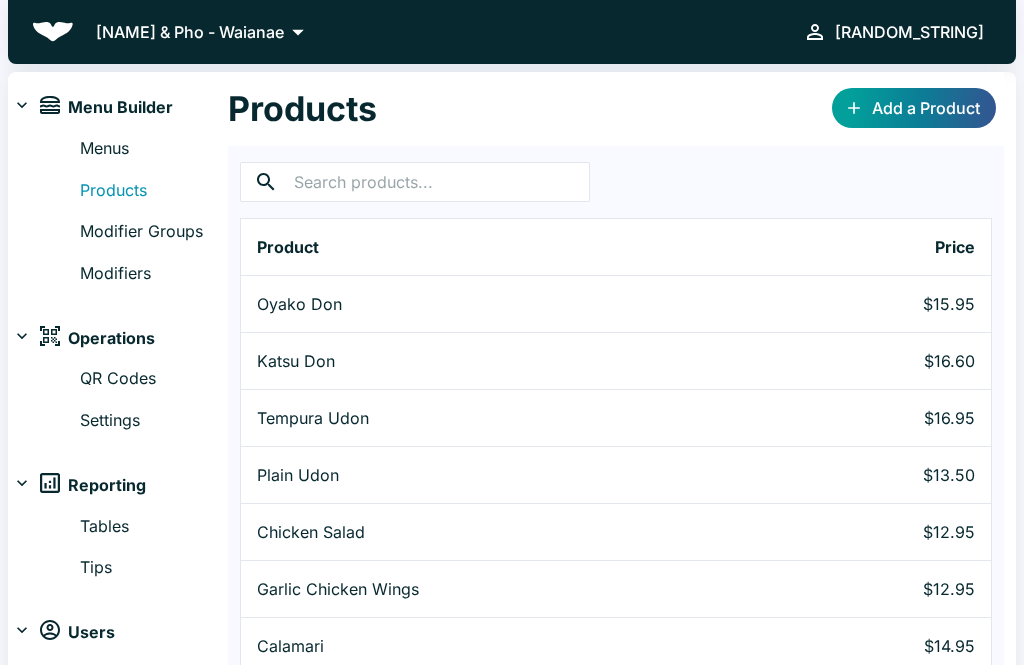 click on "Add a Product" at bounding box center (914, 108) 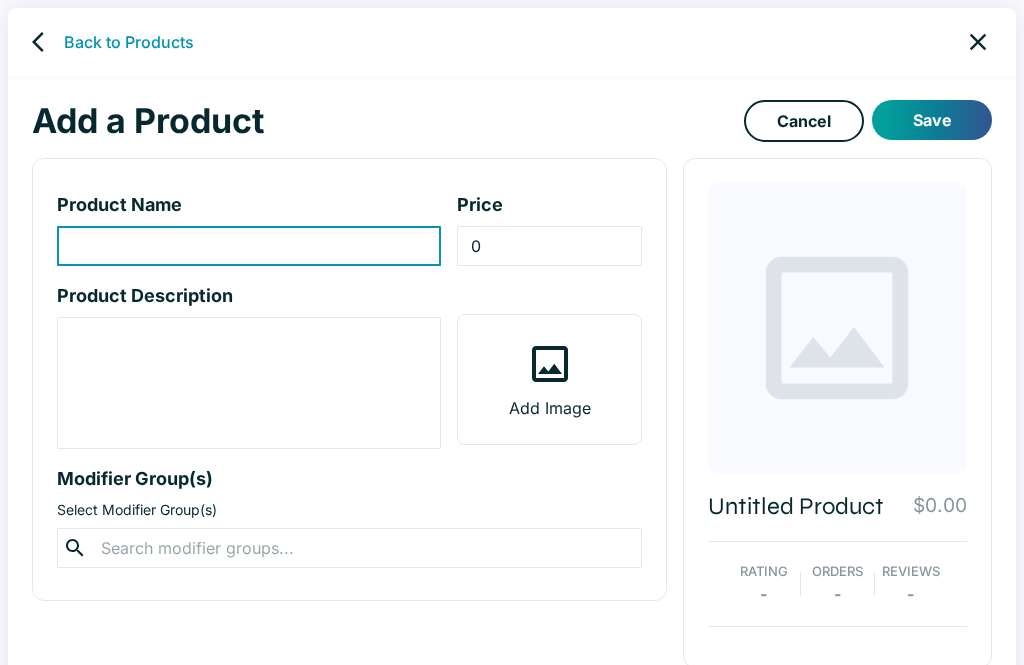 click at bounding box center (249, 246) 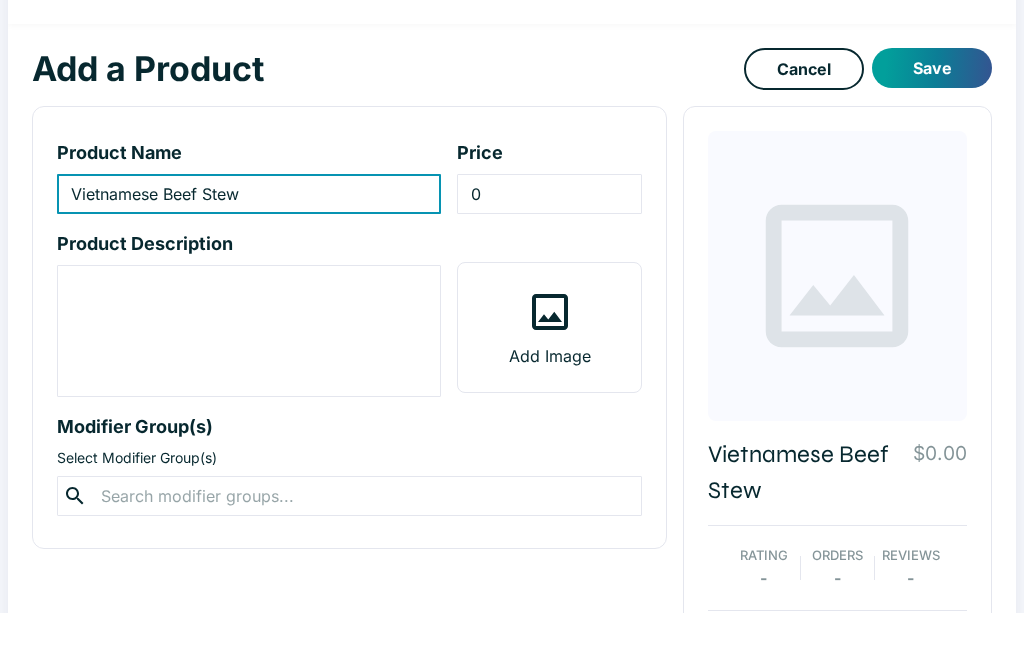scroll, scrollTop: 52, scrollLeft: 0, axis: vertical 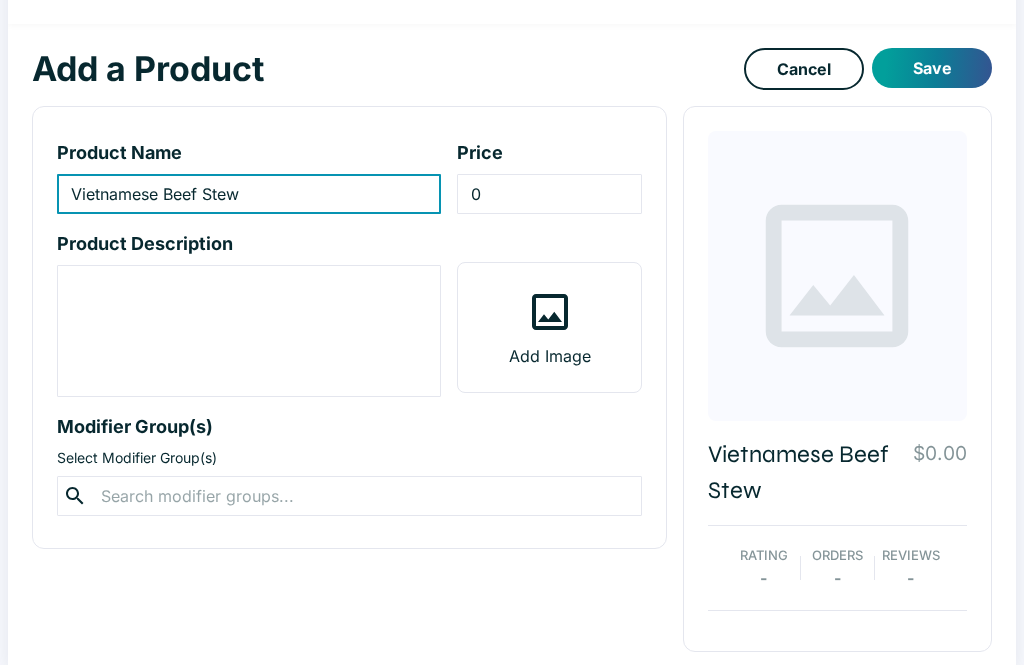 type on "Vietnamese Beef Stew" 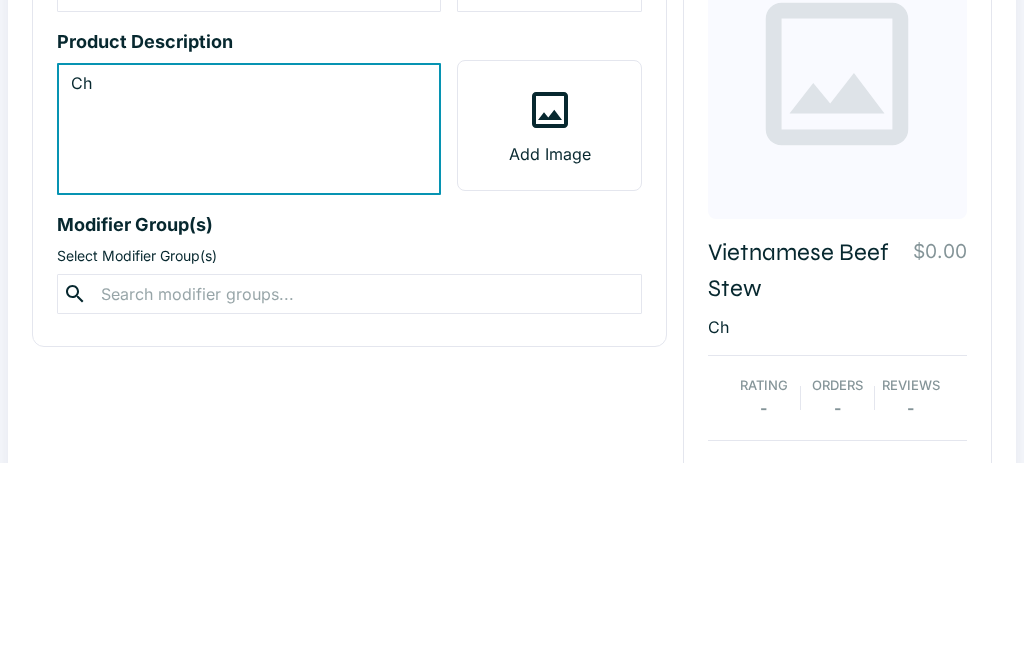 type on "C" 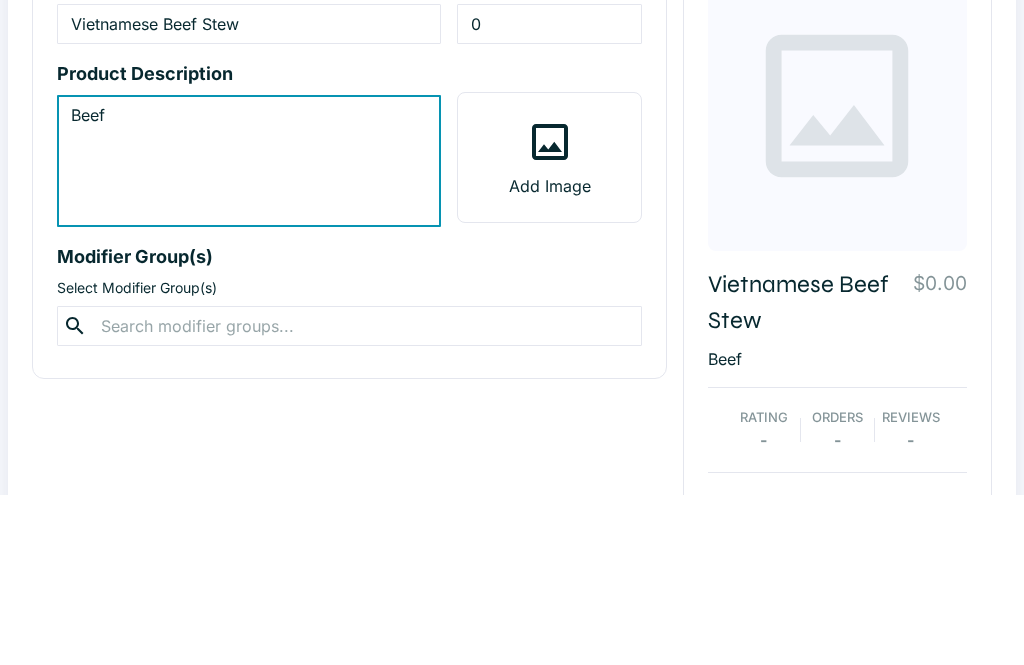 scroll, scrollTop: 94, scrollLeft: 0, axis: vertical 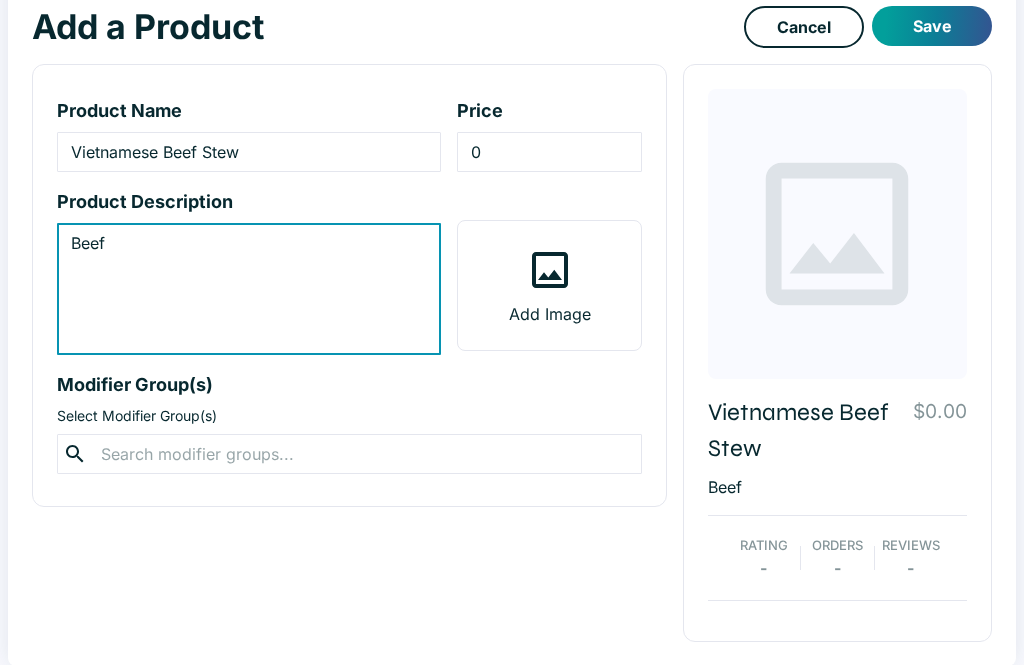 type on "Beef" 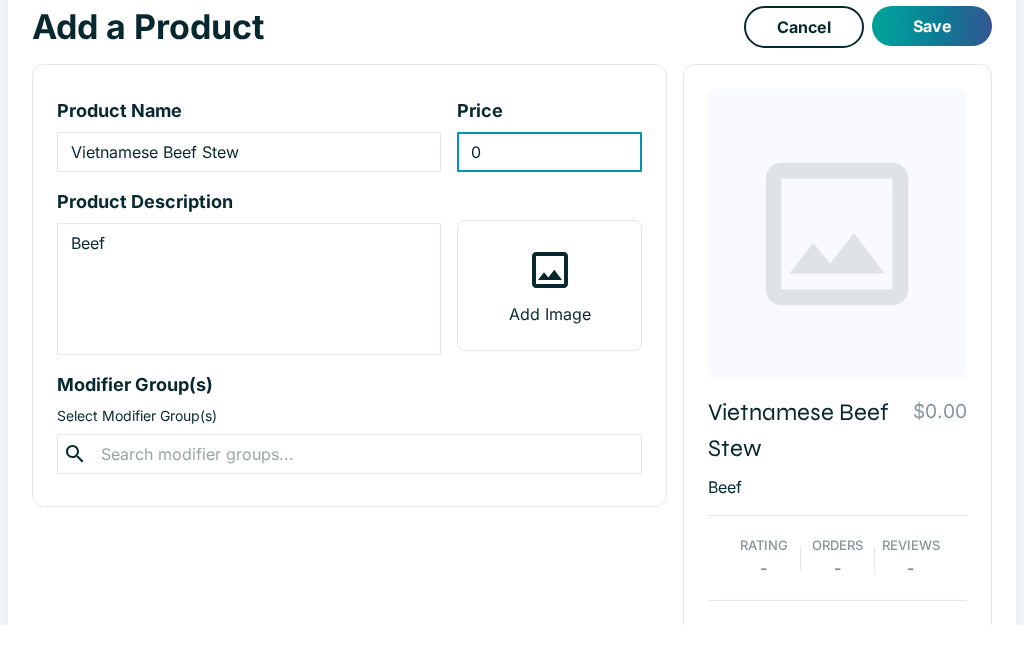 scroll, scrollTop: 49, scrollLeft: 0, axis: vertical 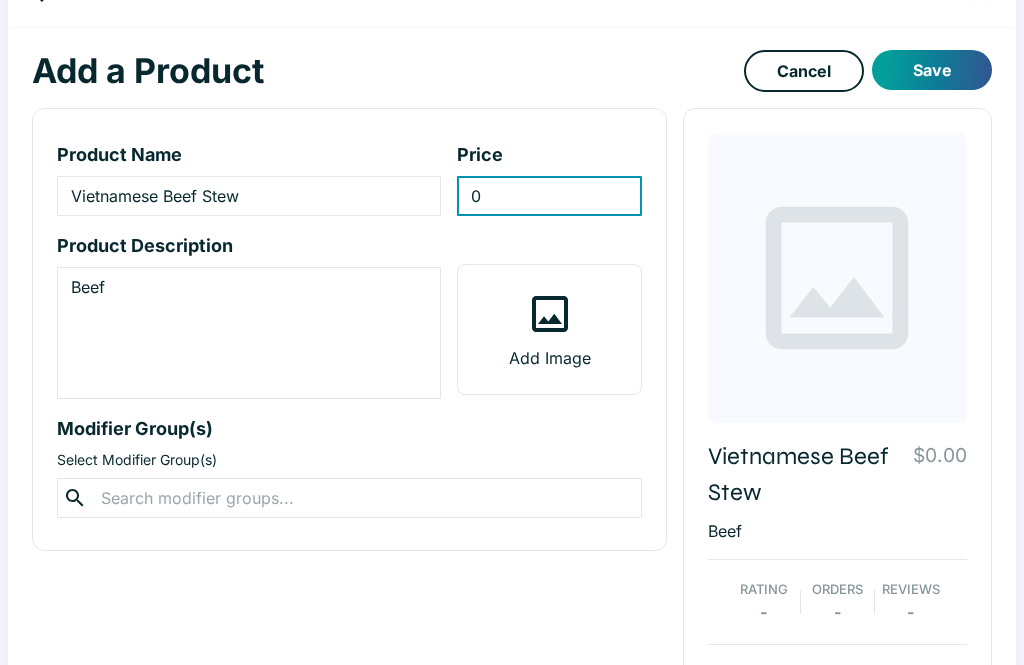 click on "0" at bounding box center [549, 197] 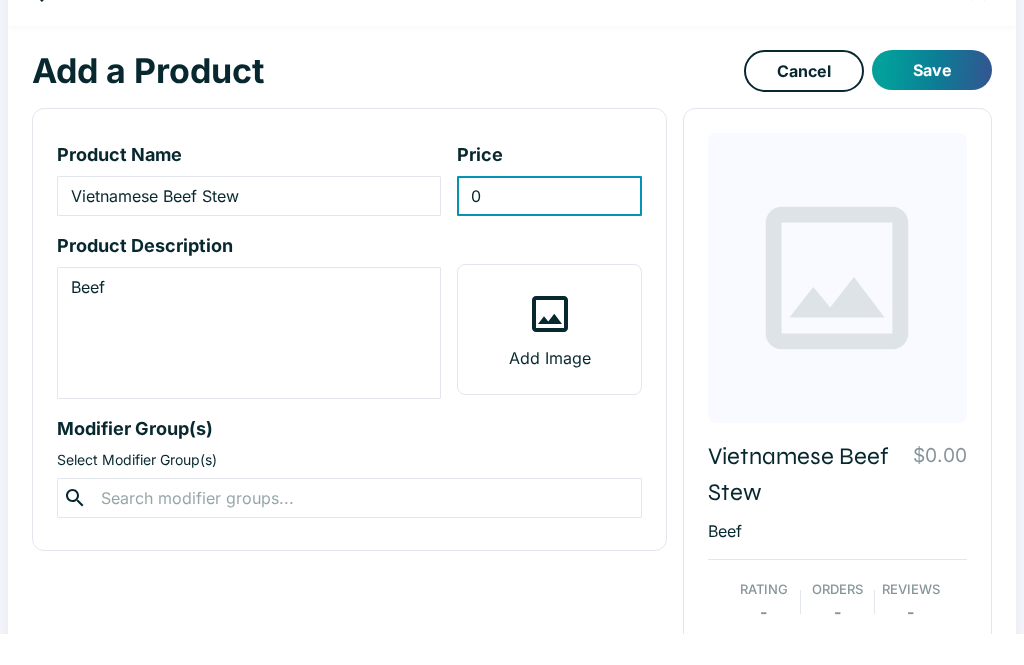 scroll, scrollTop: 15, scrollLeft: 0, axis: vertical 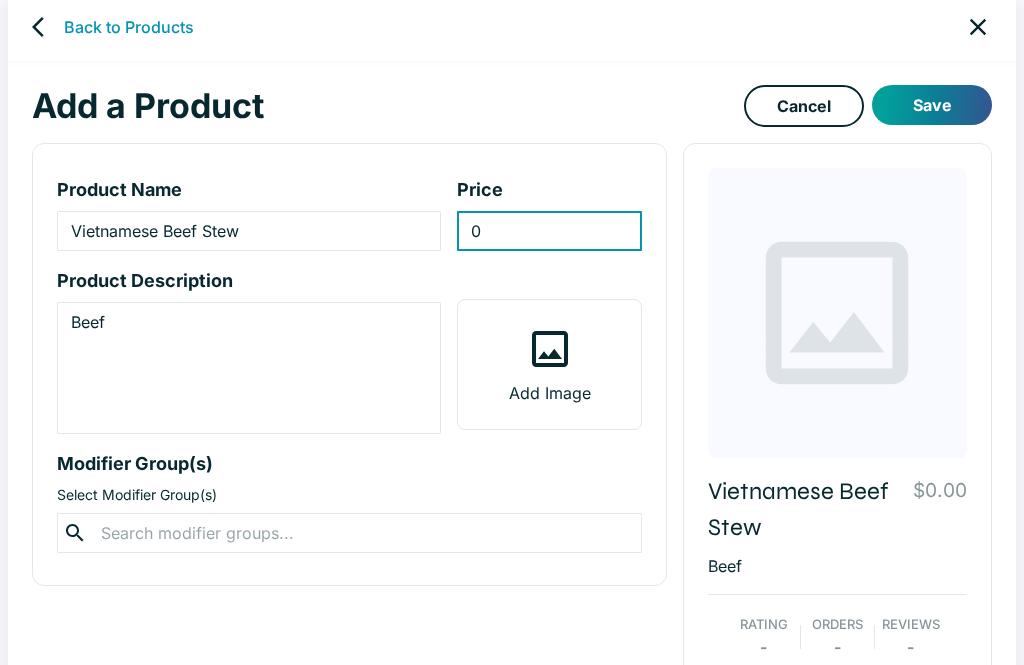 click 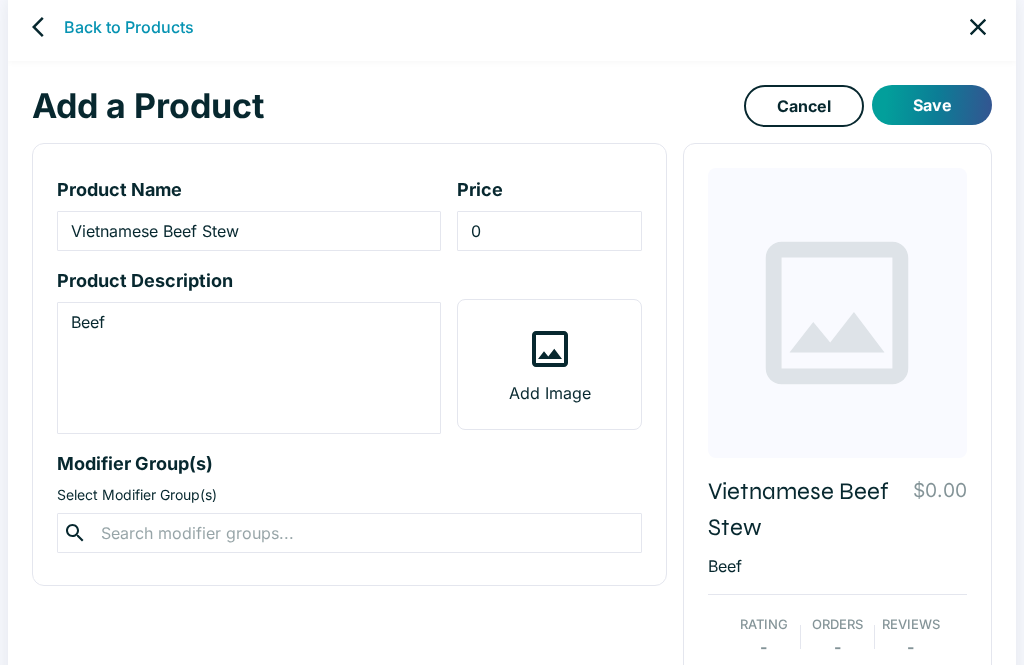 scroll, scrollTop: 0, scrollLeft: 0, axis: both 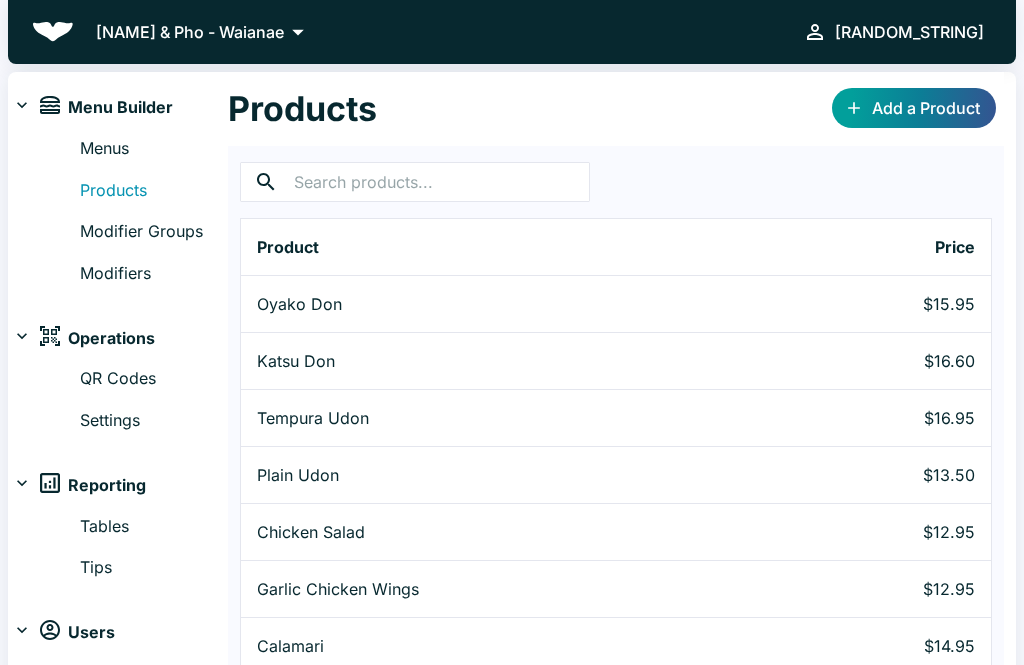 click on "Menus" at bounding box center (154, 149) 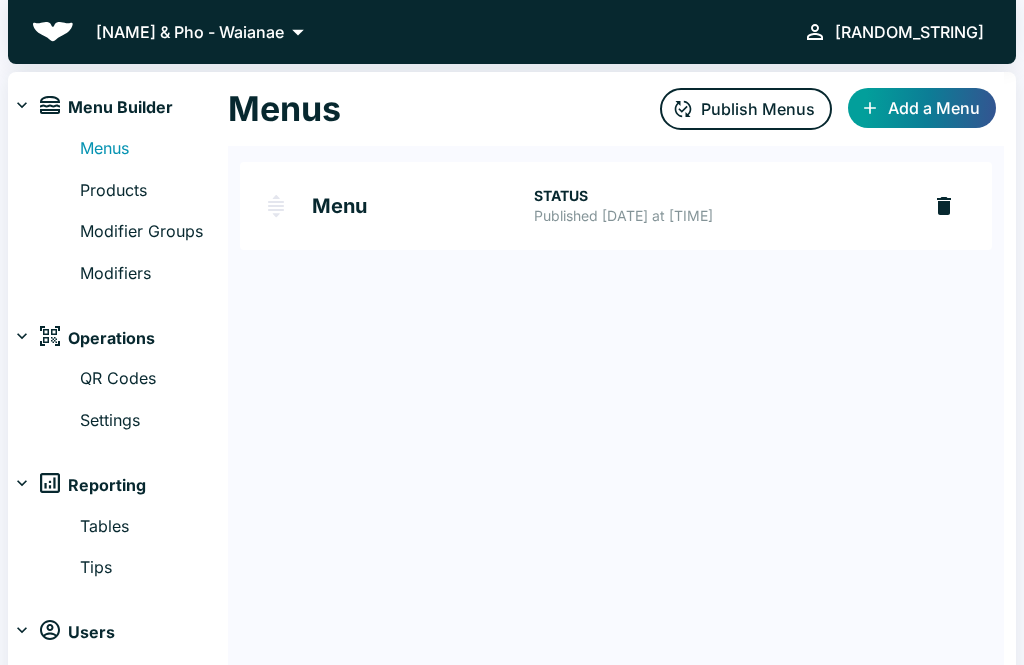 click on "Menu STATUS Published Apr 09, 2025 at 11:13 AM" at bounding box center (580, 206) 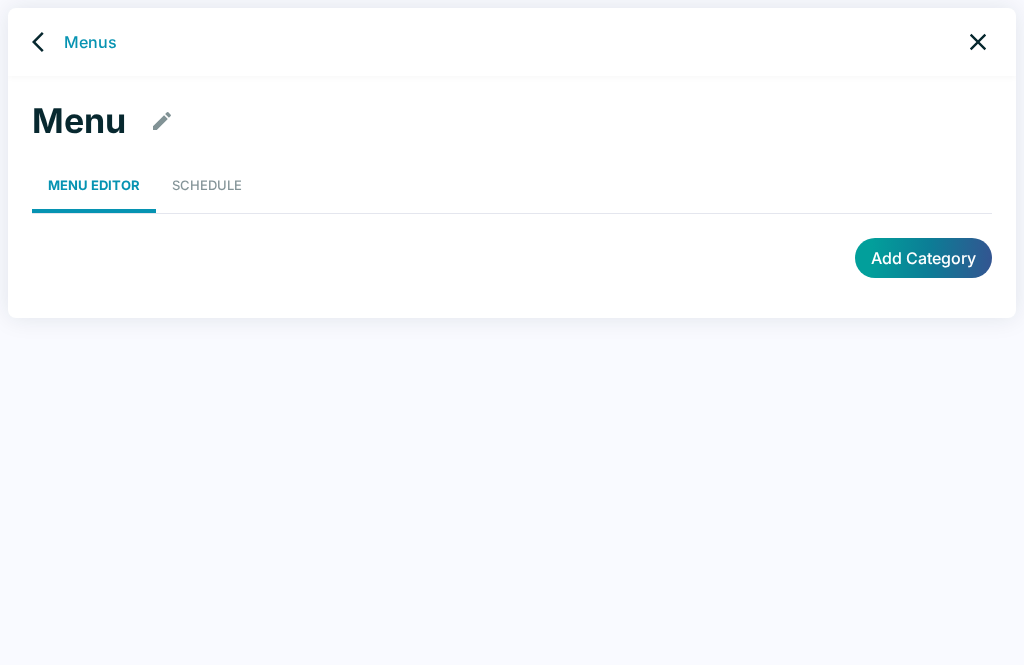 scroll, scrollTop: 8, scrollLeft: 0, axis: vertical 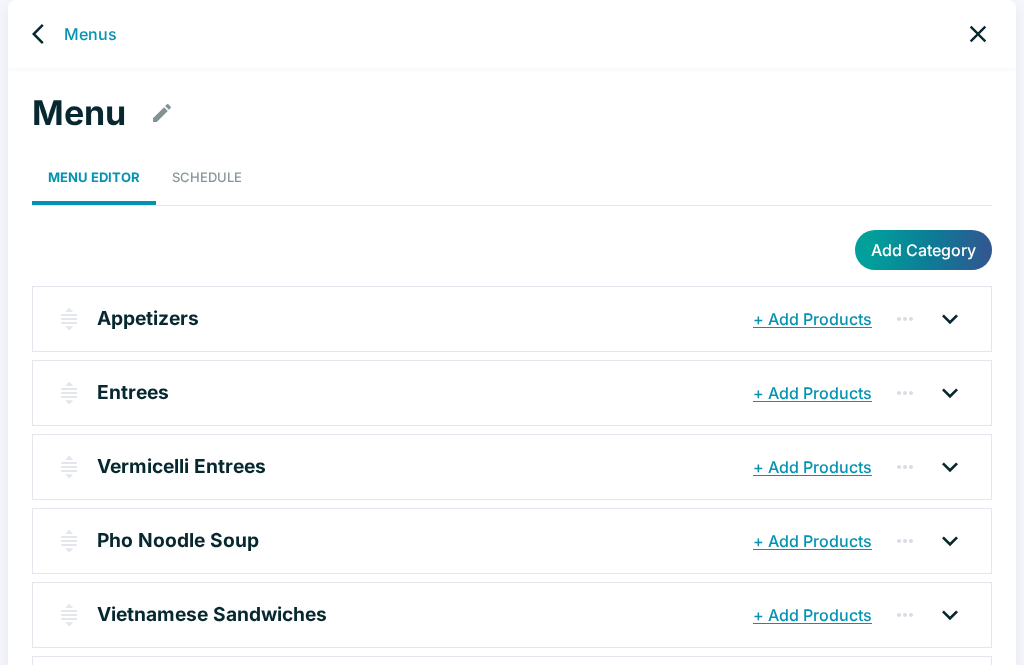 click 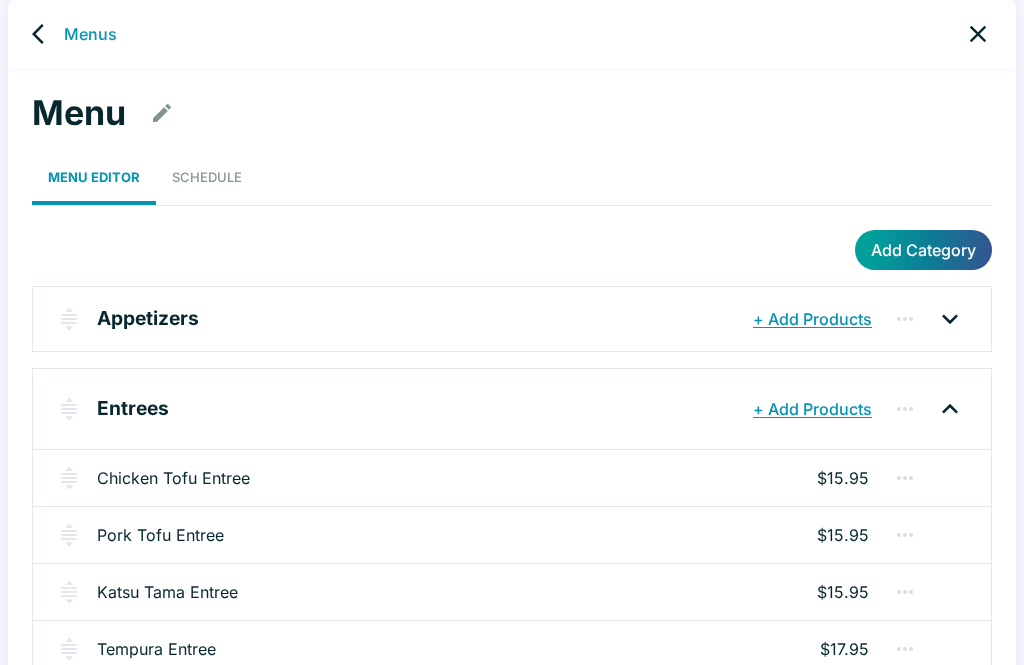 click on "+ Add Products" at bounding box center [812, 409] 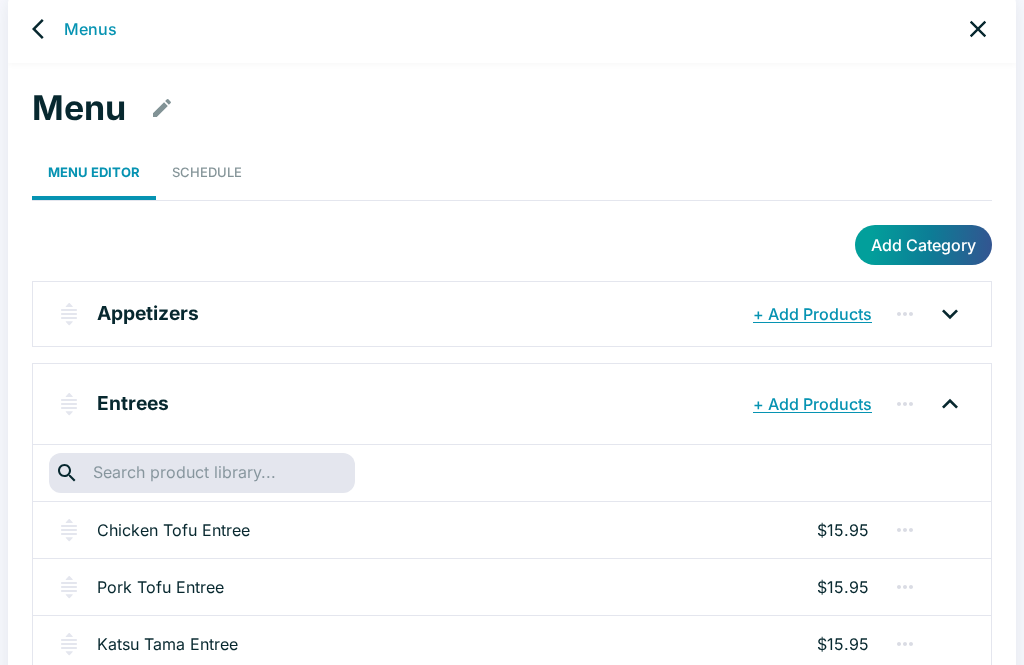 scroll, scrollTop: 0, scrollLeft: 0, axis: both 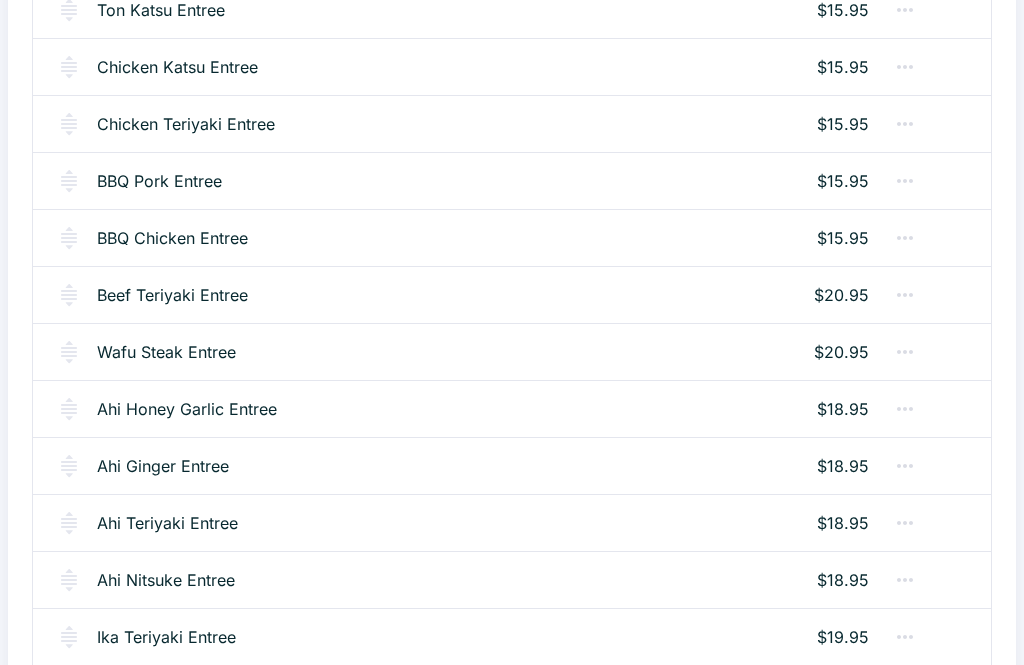 click on "Wafu Steak Entree" at bounding box center (166, 353) 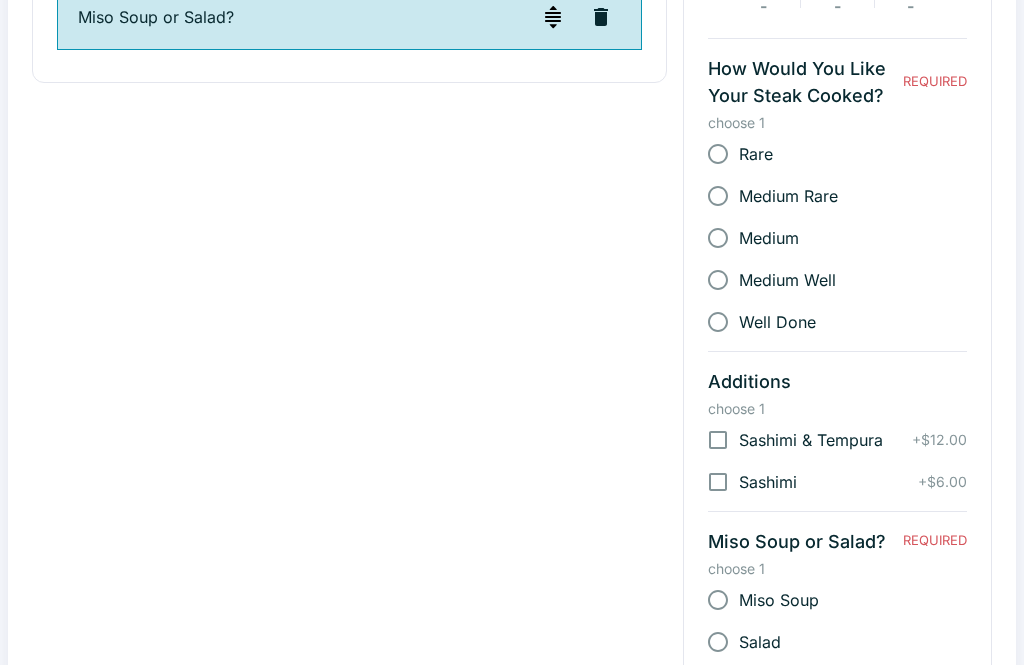 scroll, scrollTop: 0, scrollLeft: 0, axis: both 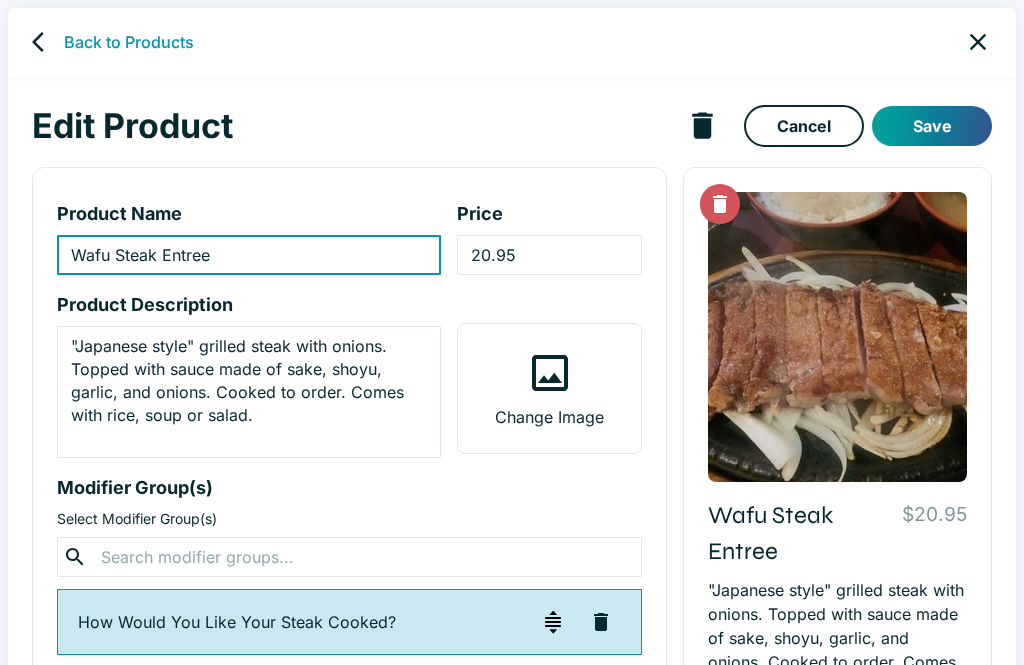 click at bounding box center [44, 42] 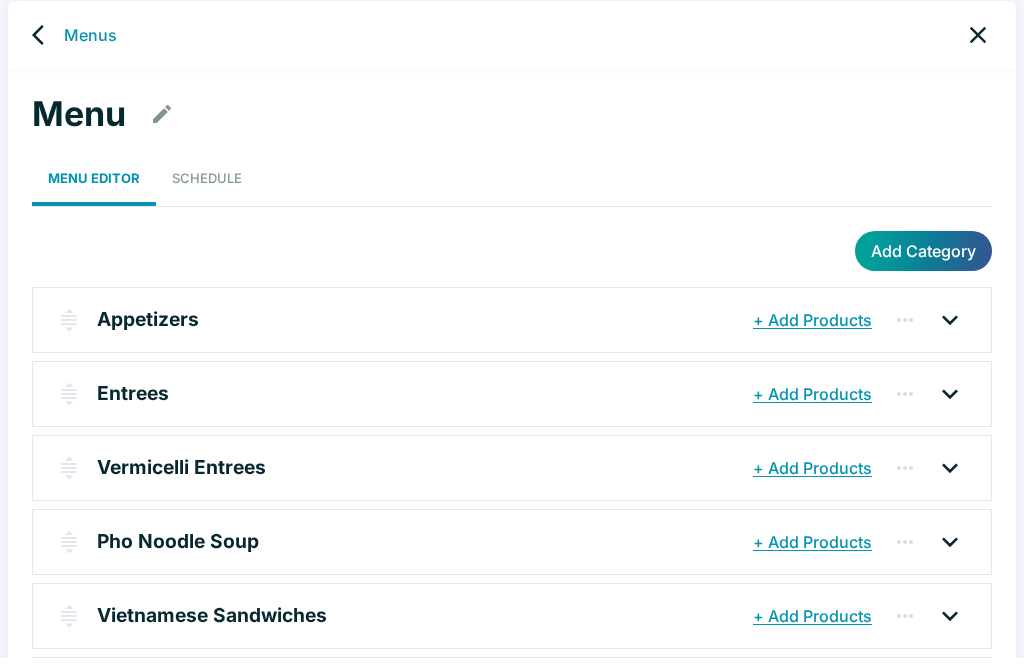 scroll, scrollTop: 8, scrollLeft: 0, axis: vertical 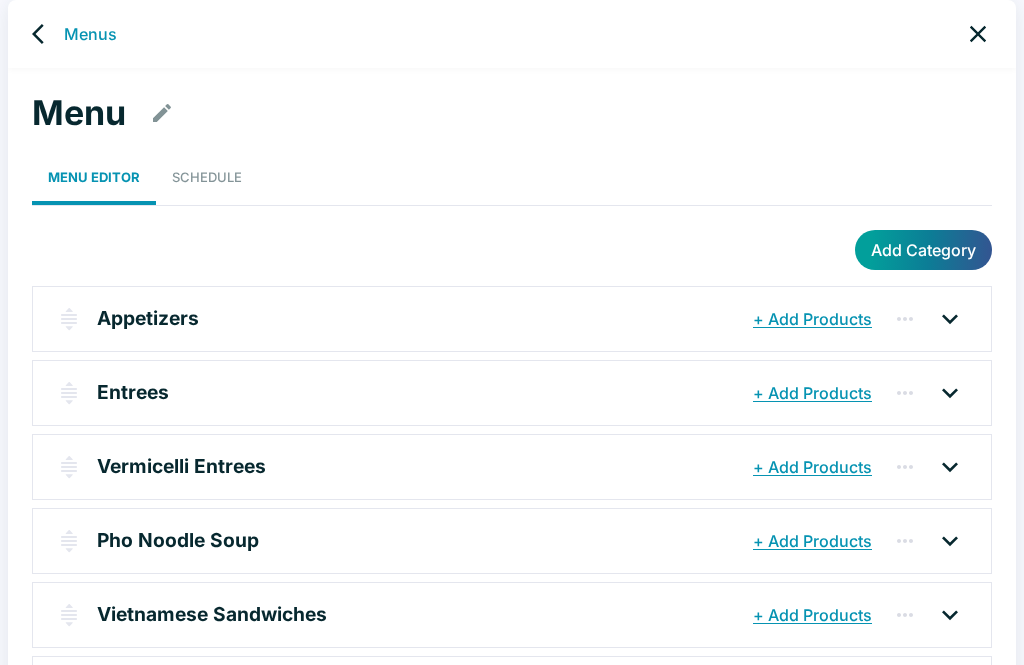 click 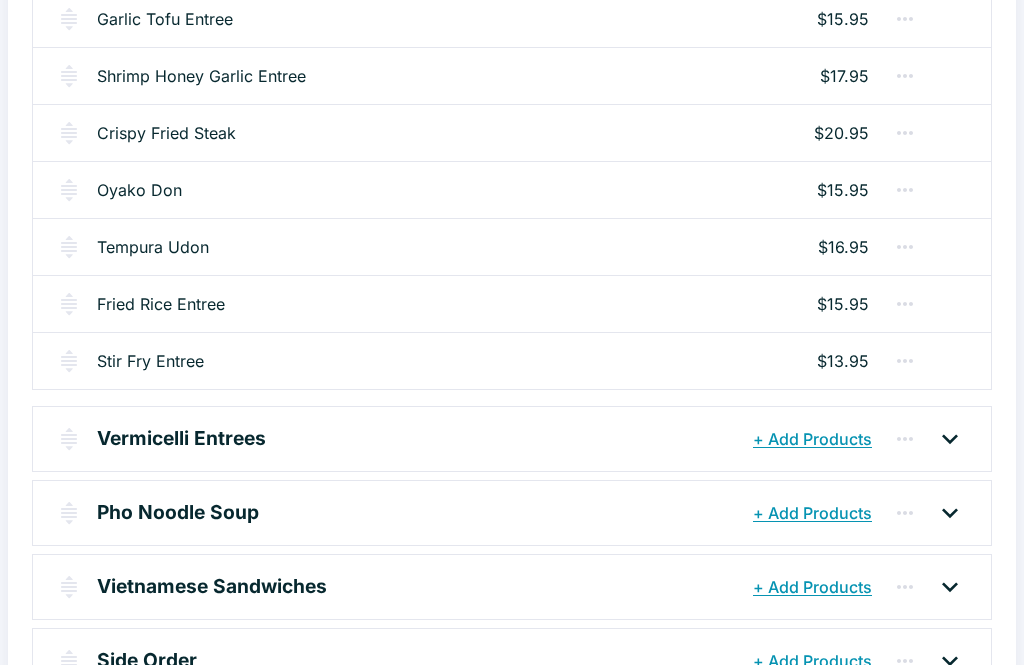scroll, scrollTop: 2645, scrollLeft: 0, axis: vertical 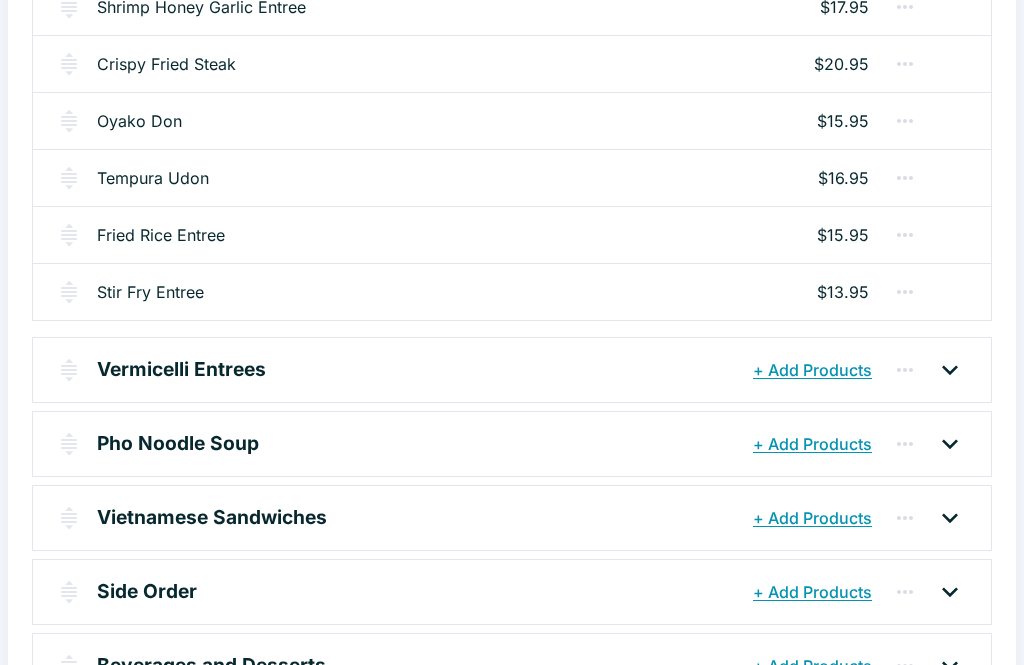 click at bounding box center [950, 444] 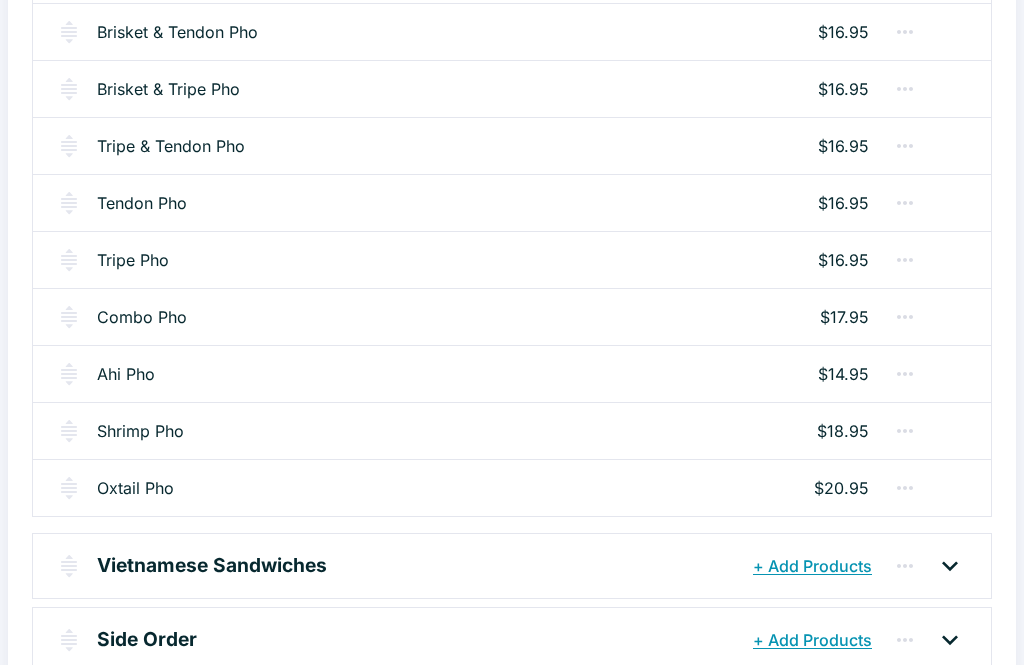 scroll, scrollTop: 3713, scrollLeft: 0, axis: vertical 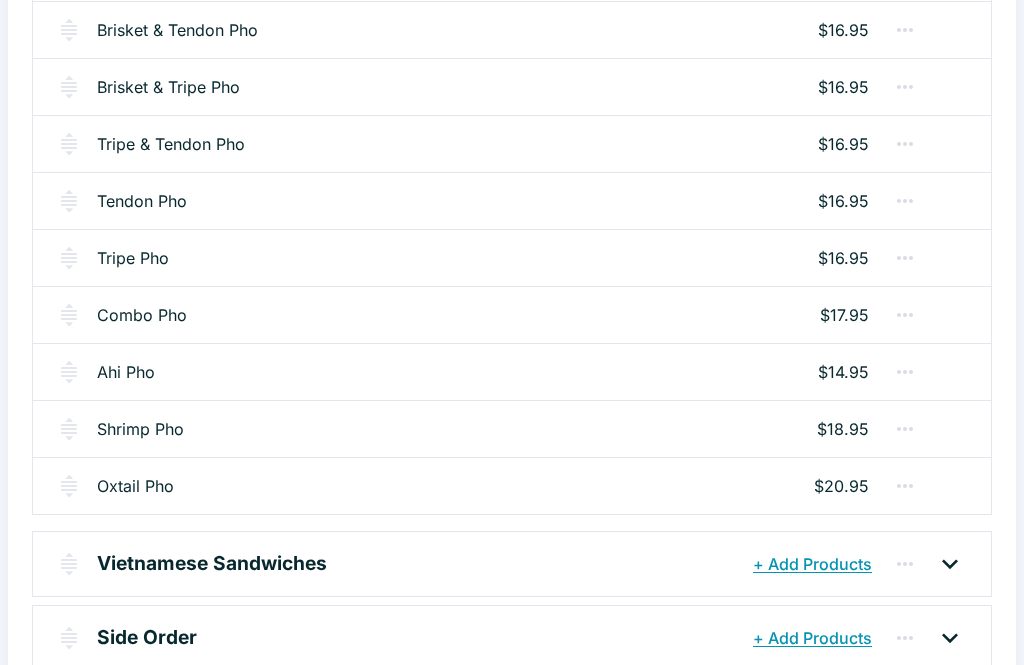 click on "$14.95" at bounding box center (843, 373) 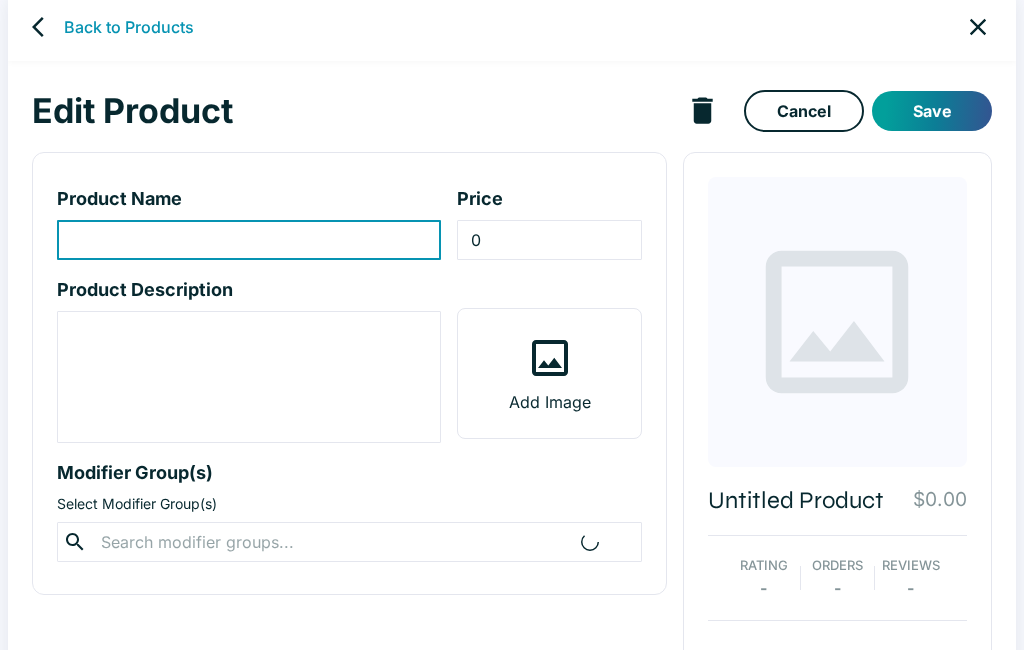 type on "Ahi Pho" 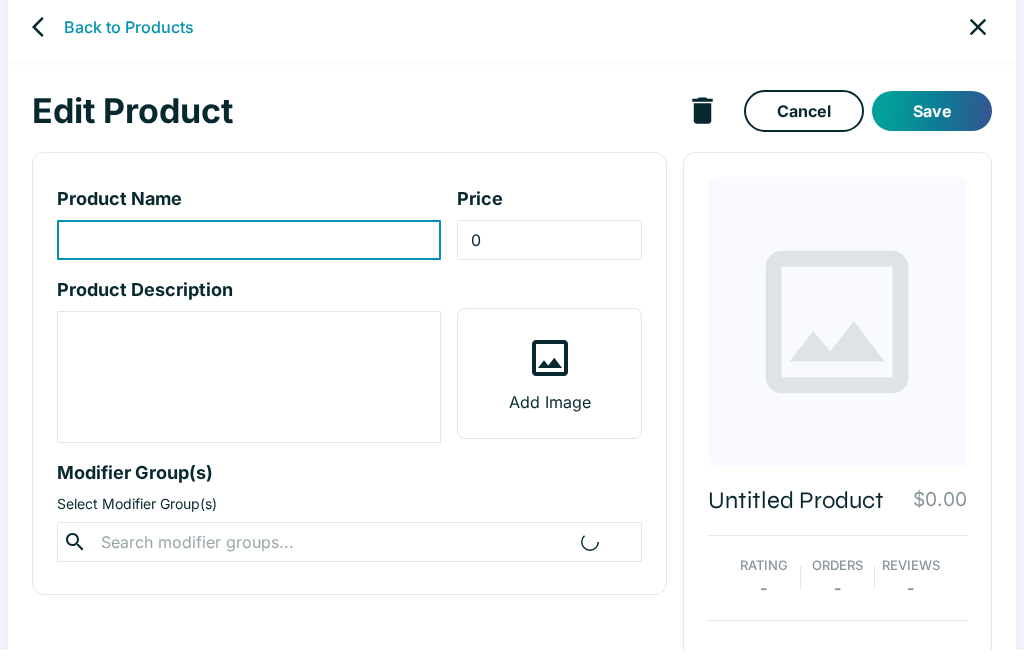 type on "14.95" 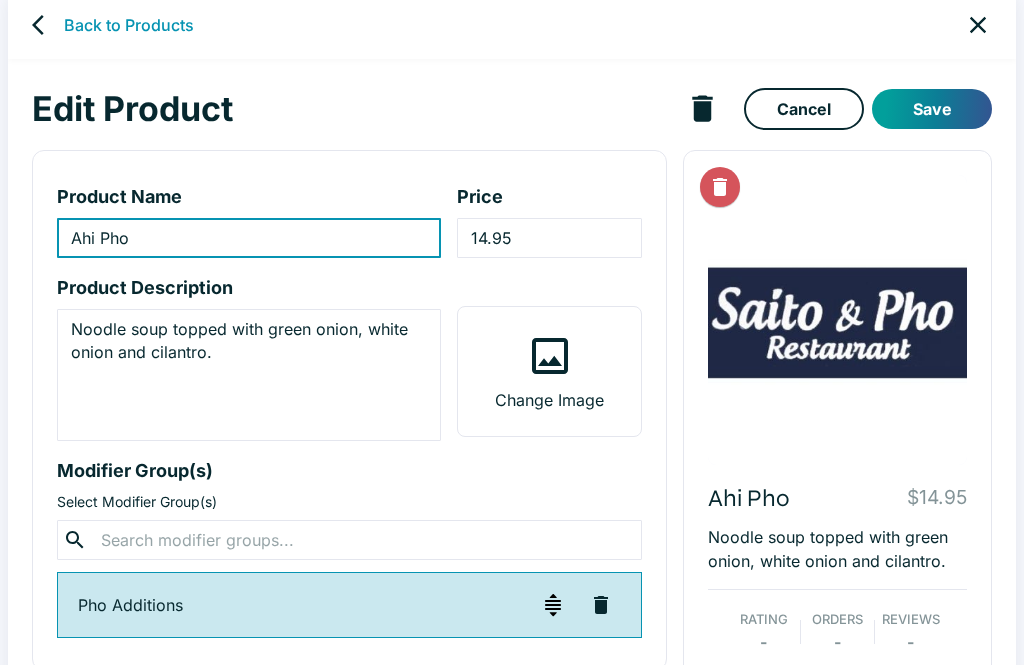 scroll, scrollTop: 0, scrollLeft: 0, axis: both 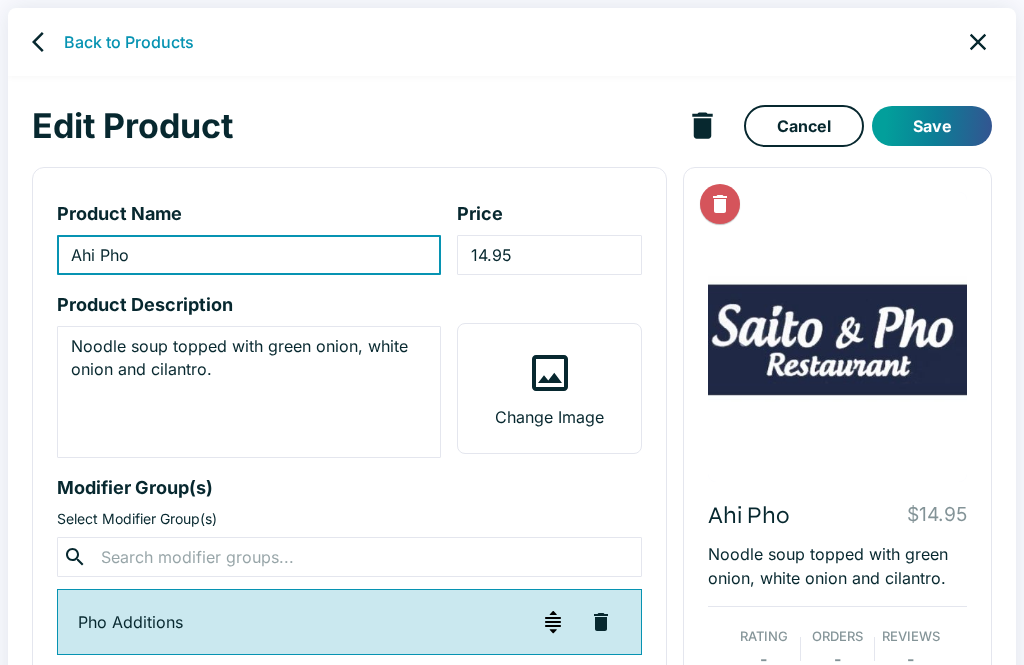 click on "14.95" at bounding box center (549, 255) 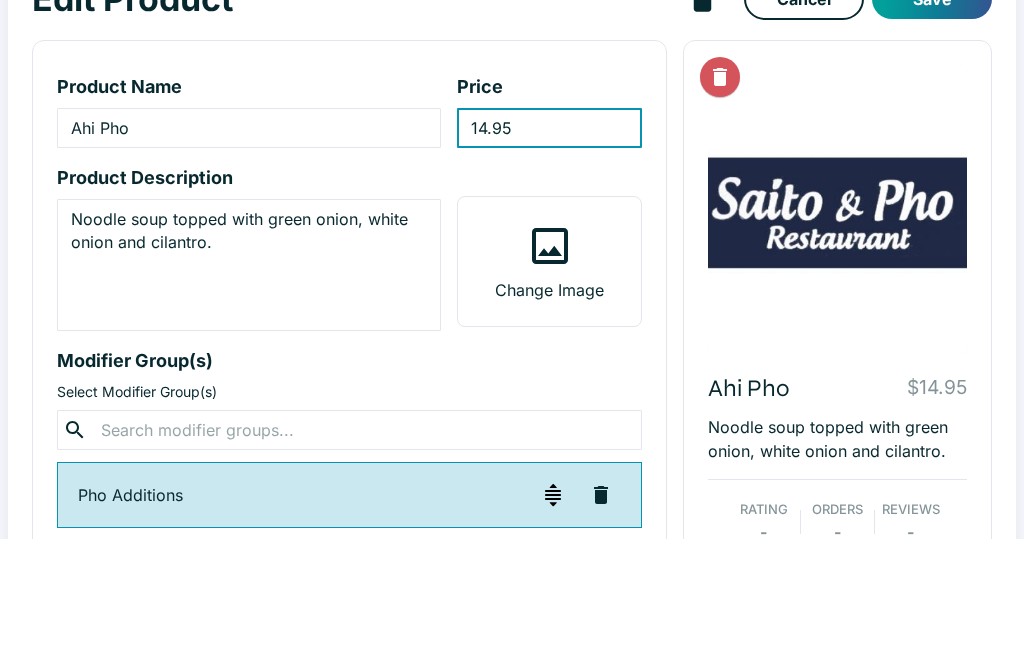 click on "14.95" at bounding box center (549, 255) 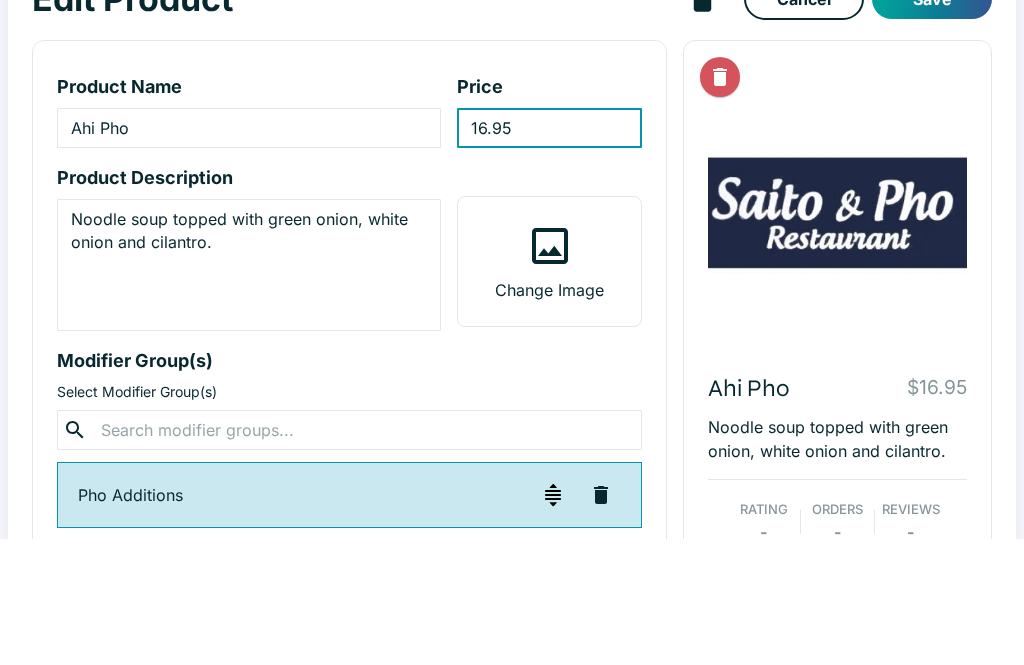 scroll, scrollTop: 126, scrollLeft: 0, axis: vertical 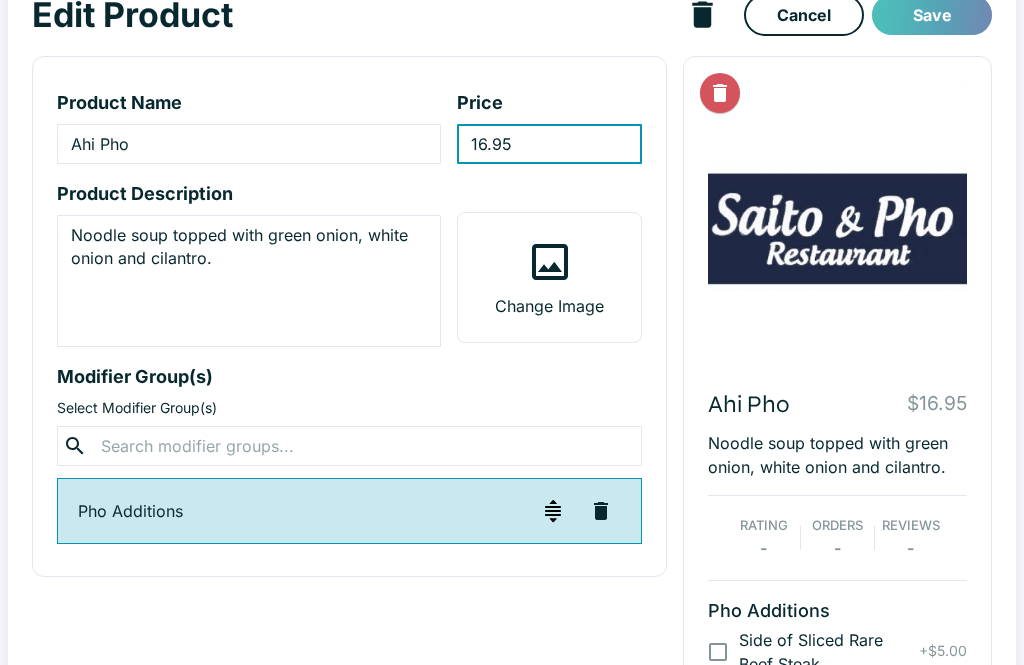 type on "16.95" 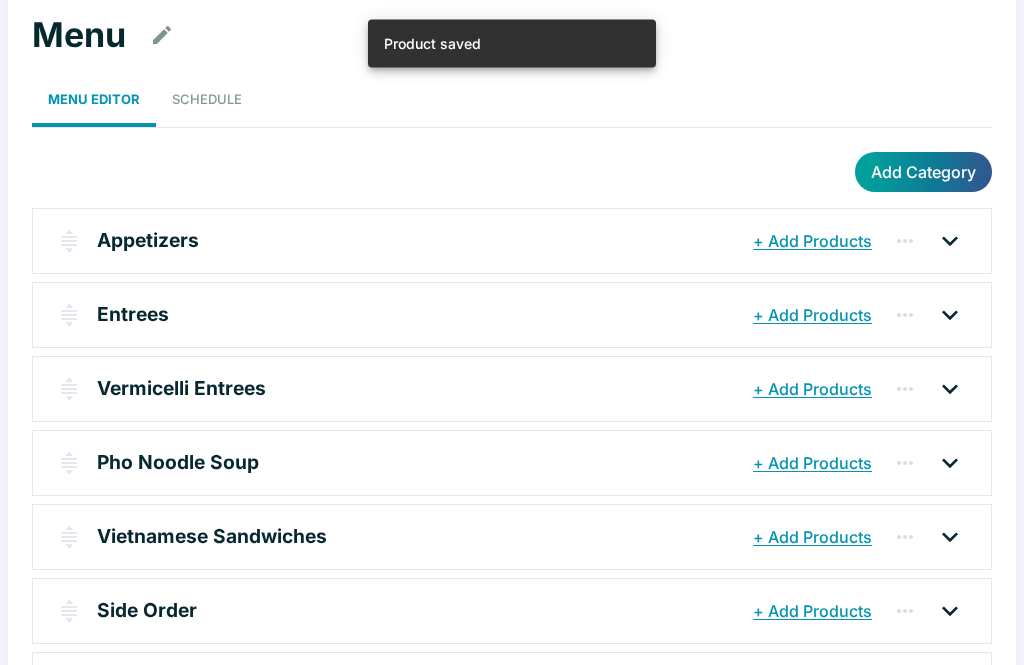 scroll, scrollTop: 89, scrollLeft: 0, axis: vertical 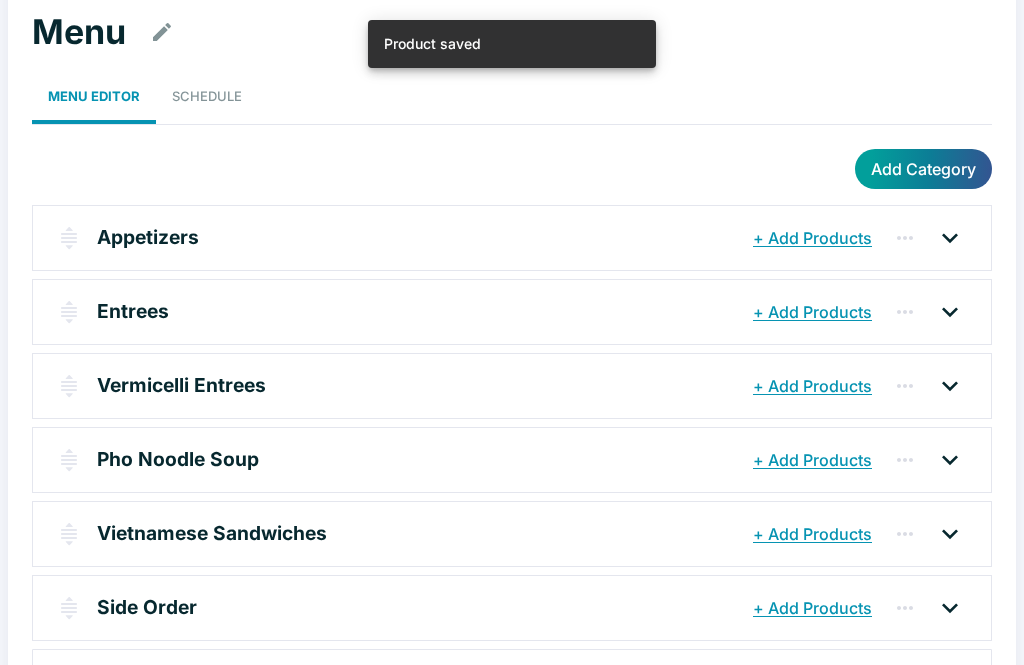 click on "Pho Noodle Soup + Add Products" at bounding box center [512, 460] 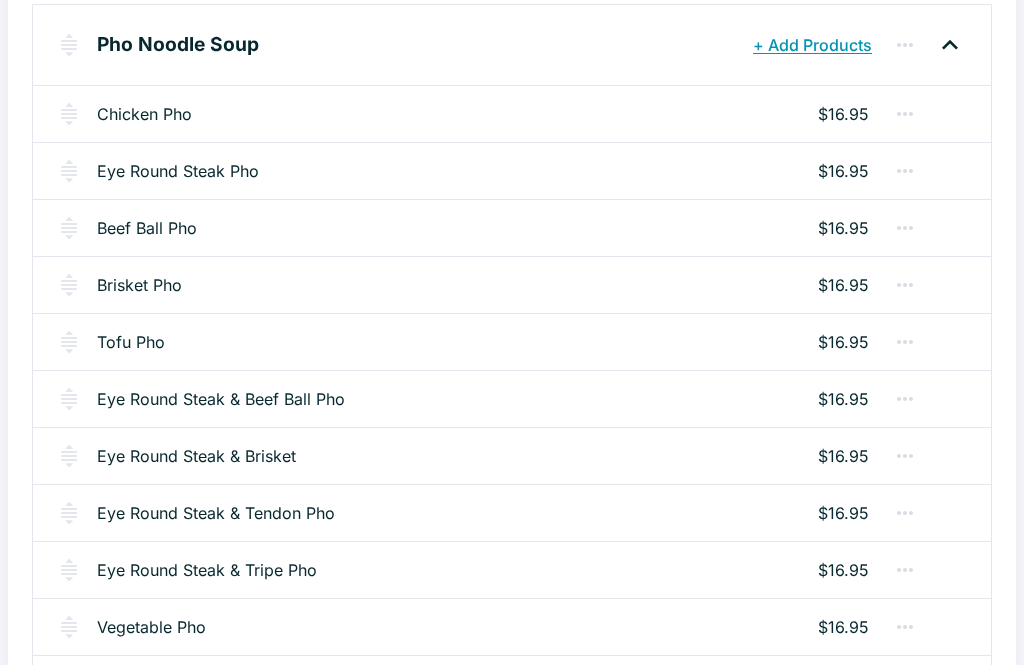 scroll, scrollTop: 518, scrollLeft: 0, axis: vertical 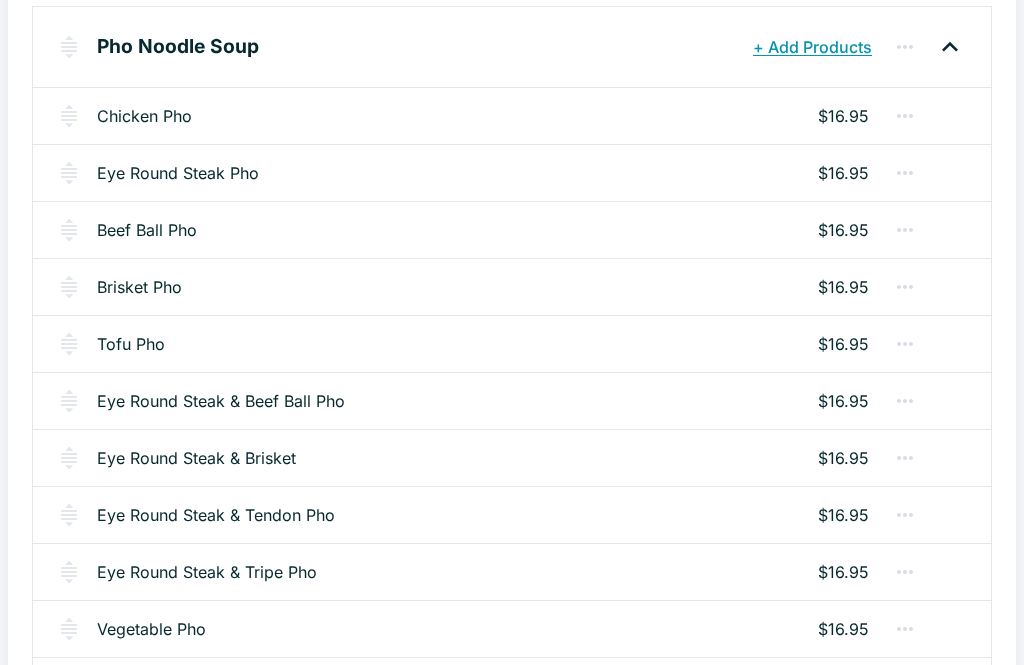 click on "+ Add Products" at bounding box center (812, 47) 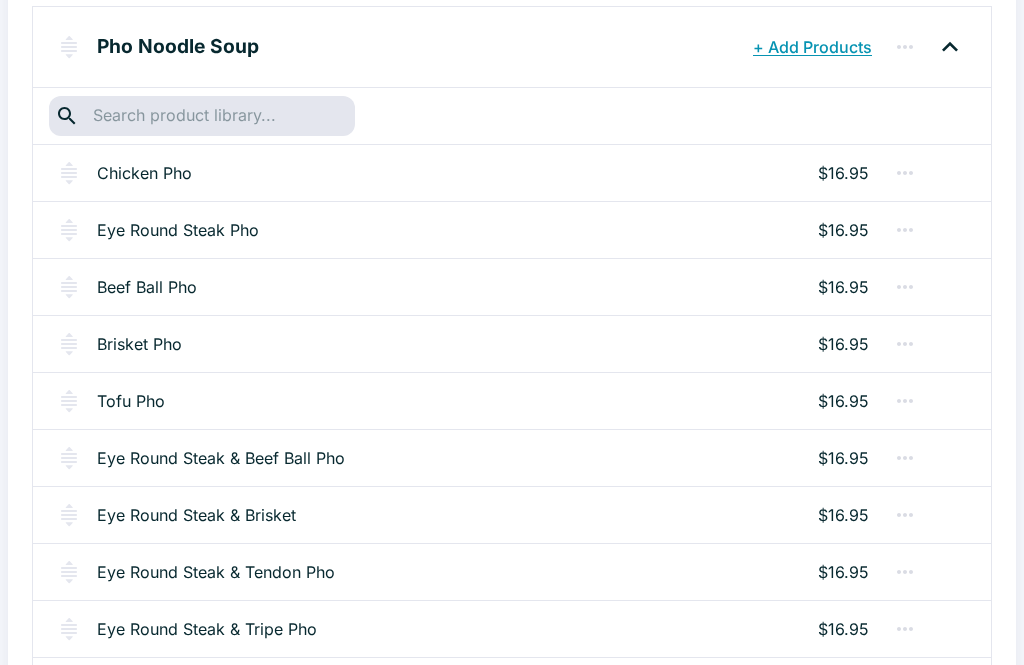 click at bounding box center [201, 116] 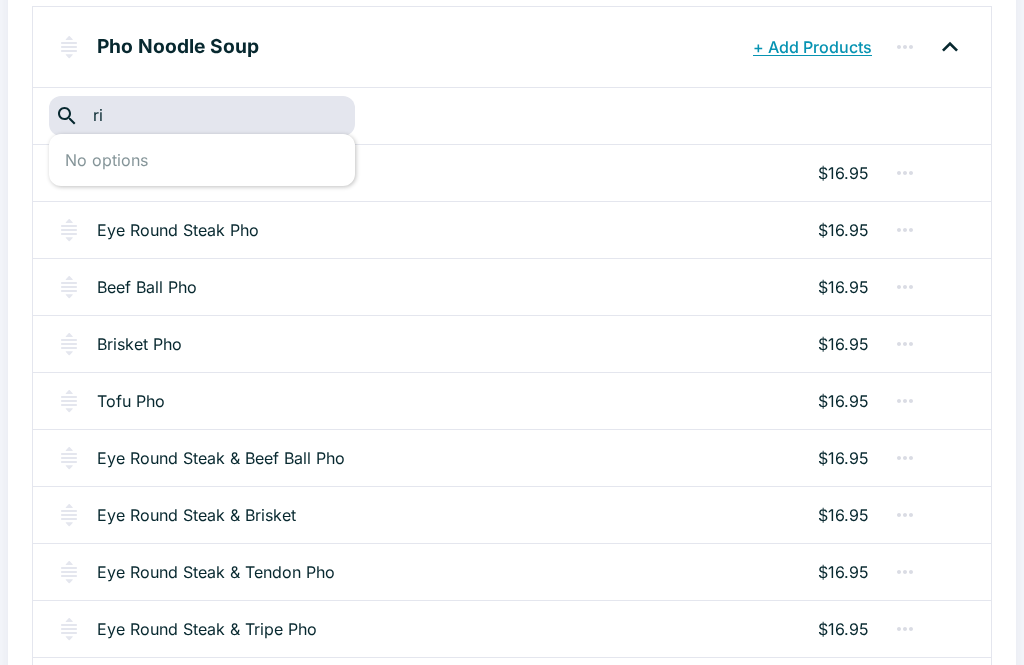 type on "r" 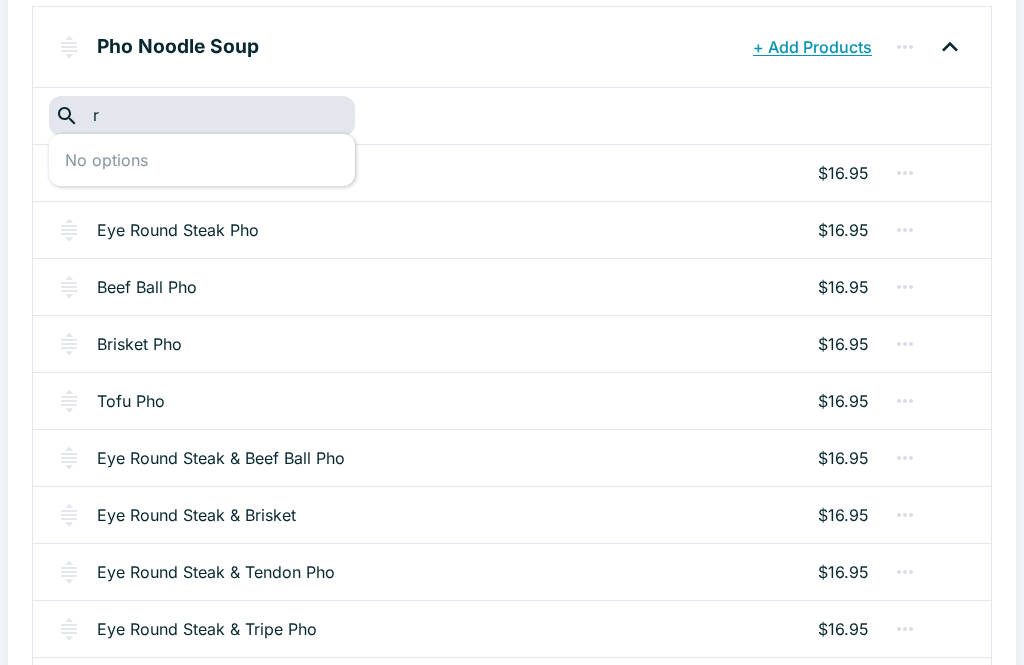 type 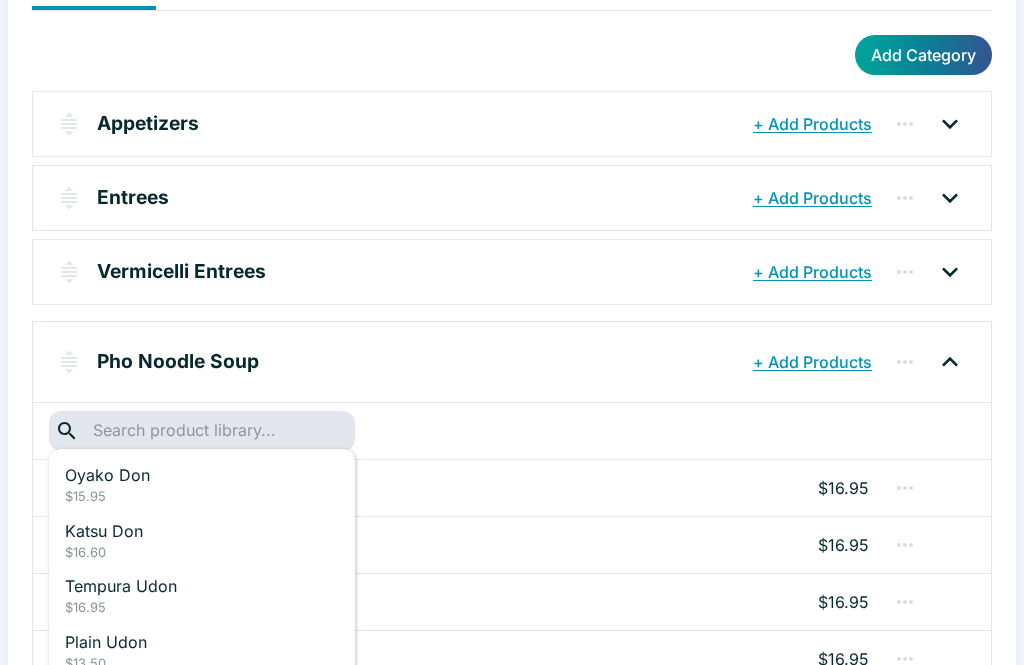 scroll, scrollTop: 0, scrollLeft: 0, axis: both 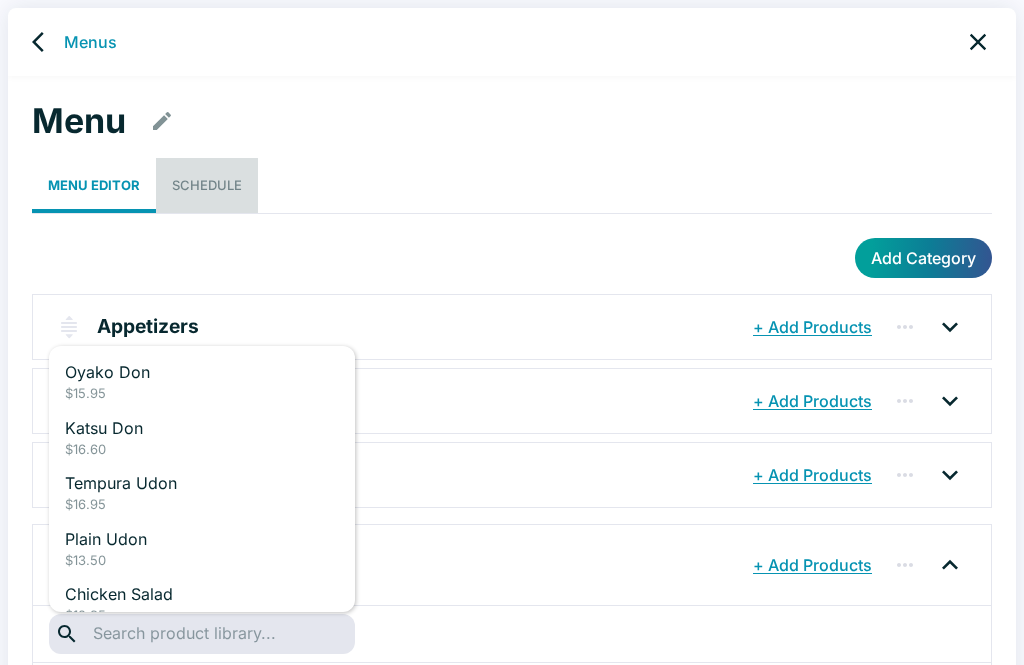 click on "Schedule" at bounding box center [207, 185] 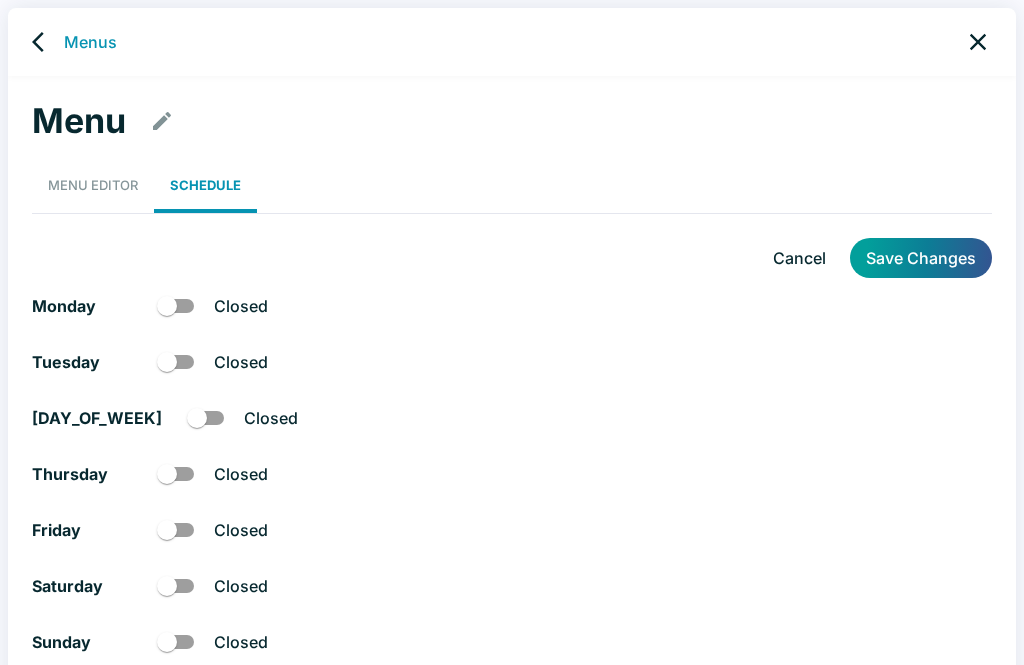 checkbox on "true" 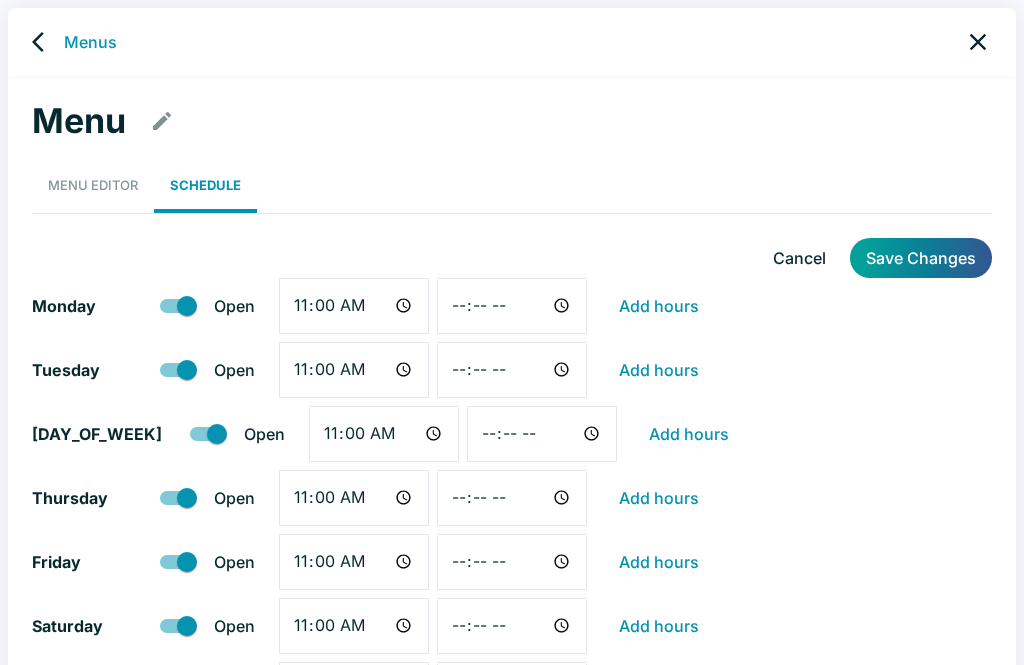 click on "Menu Editor" at bounding box center [93, 185] 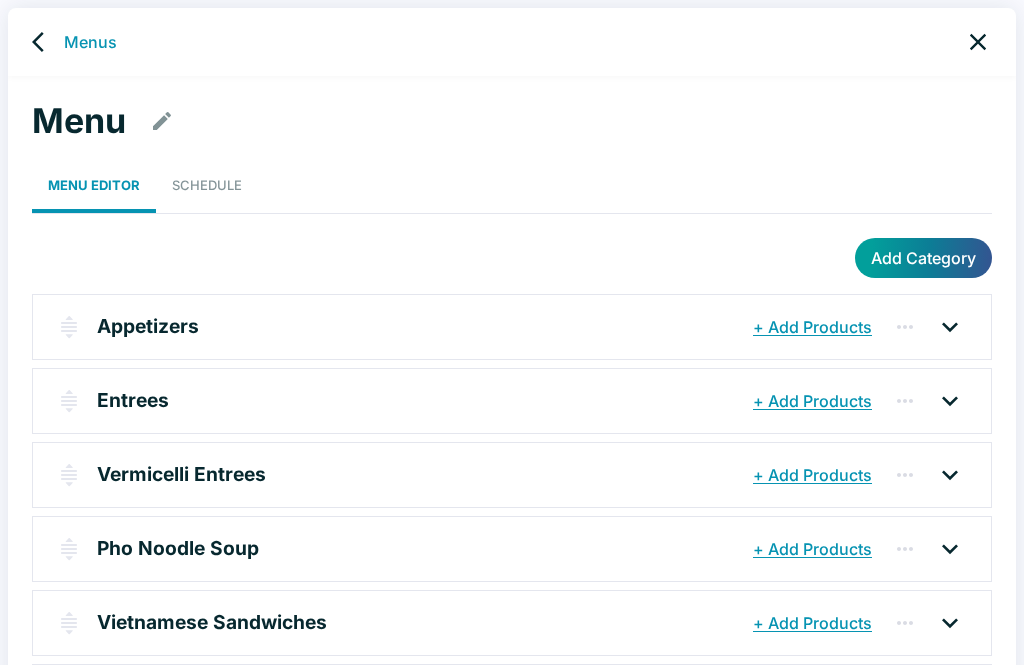 click 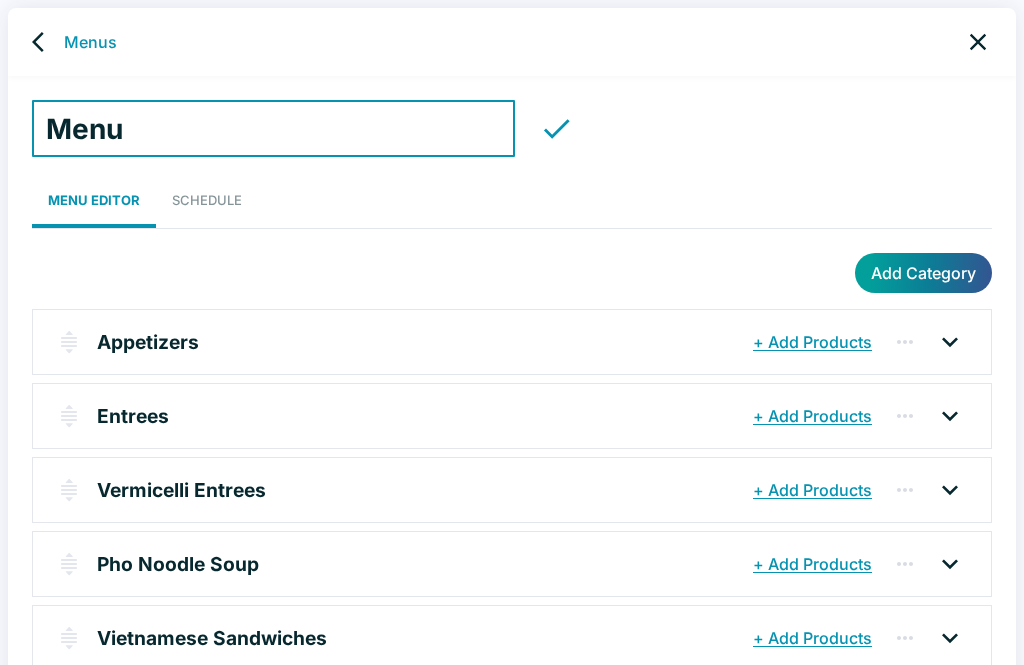 click 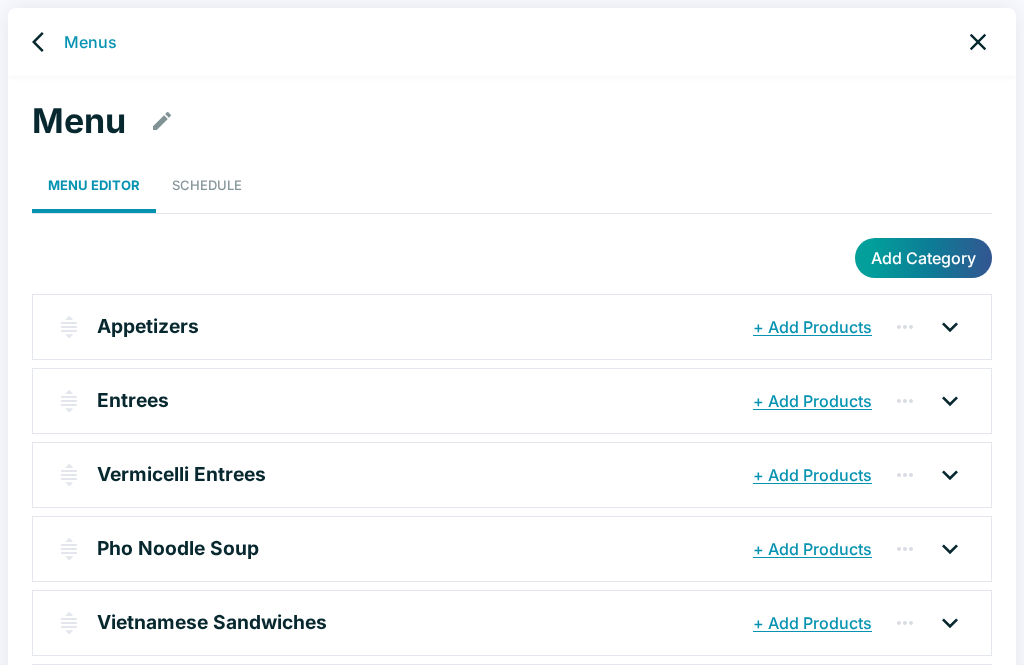 click on "+ Add Products" at bounding box center (812, 327) 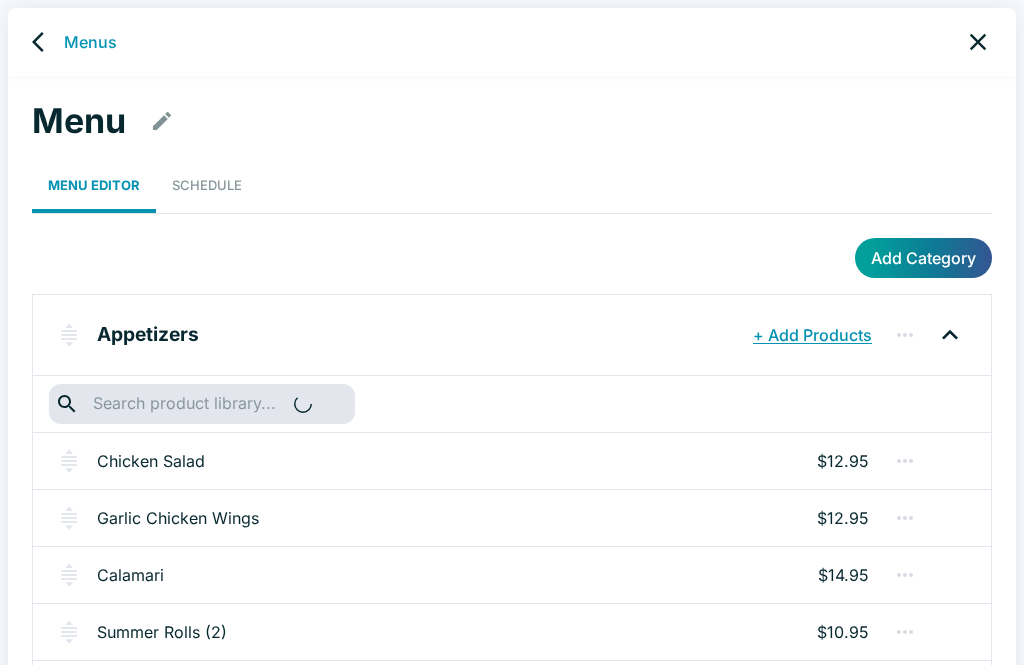 click on "+ Add Products" at bounding box center (812, 335) 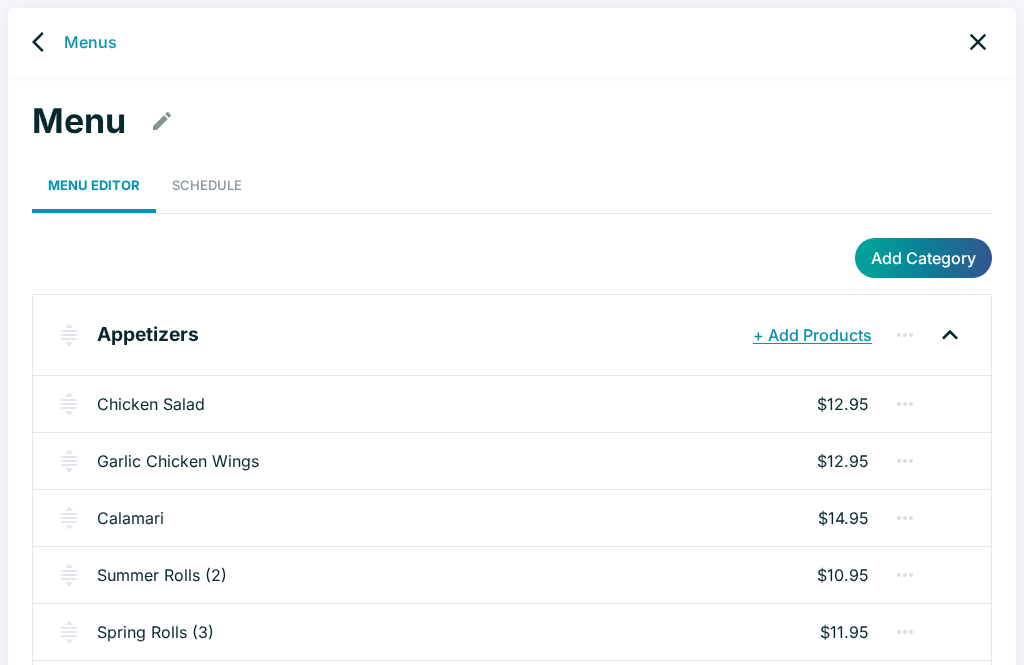 click on "+ Add Products" at bounding box center (812, 335) 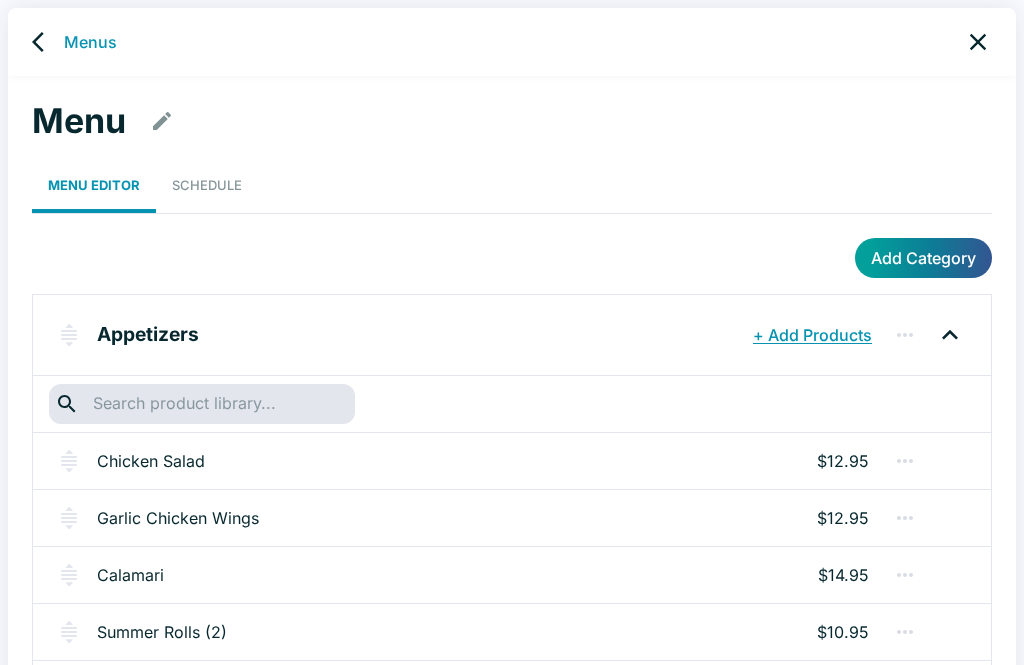 click 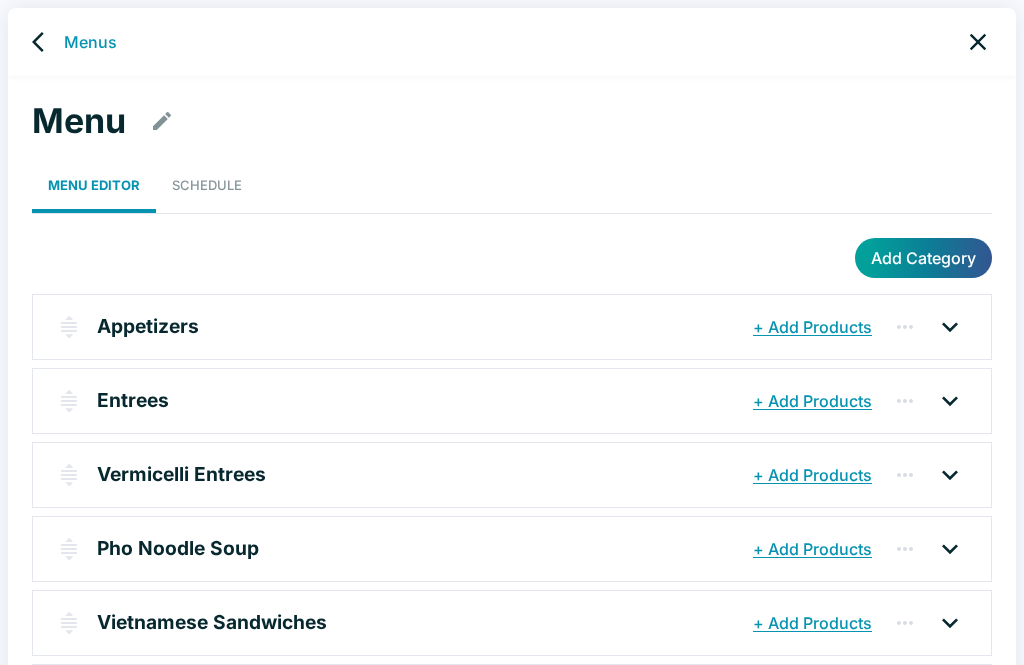 click on "+ Add Products" at bounding box center (812, 401) 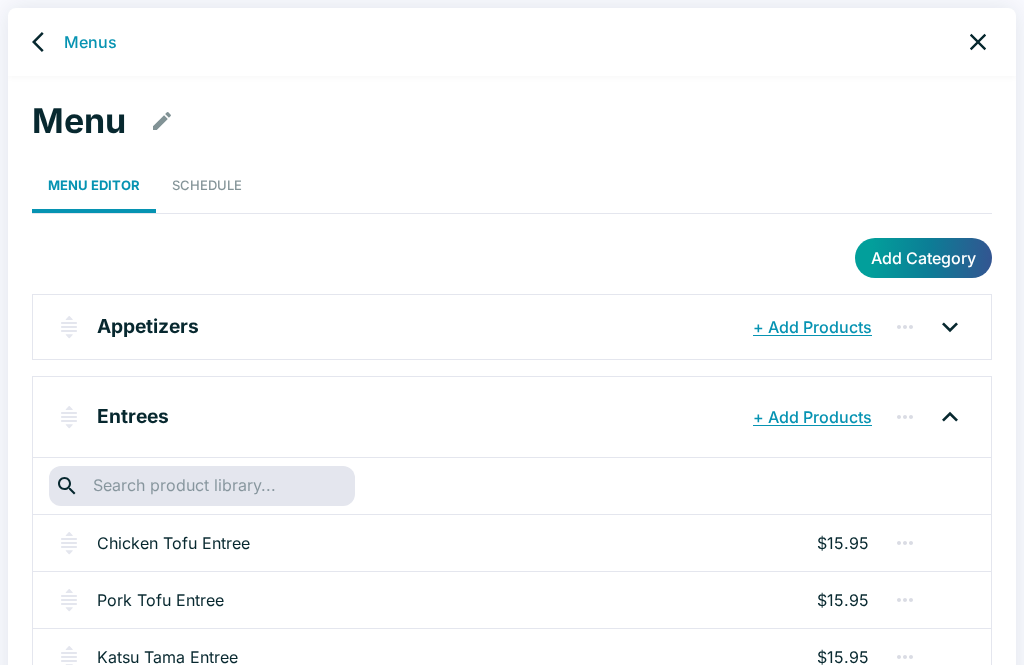 scroll, scrollTop: 10, scrollLeft: 0, axis: vertical 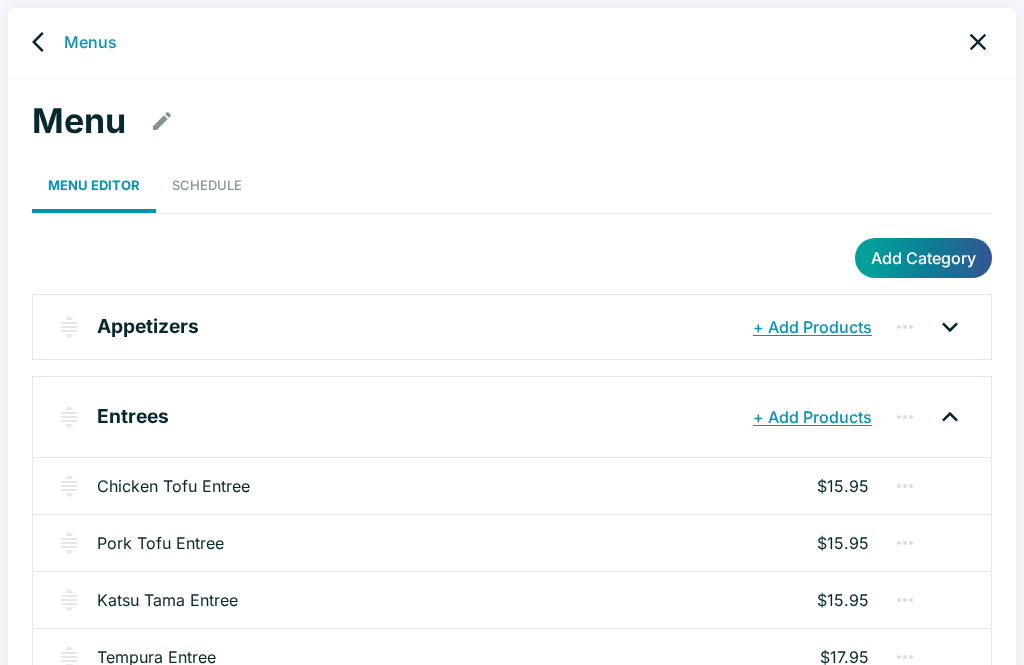 click on "+ Add Products" at bounding box center (812, 417) 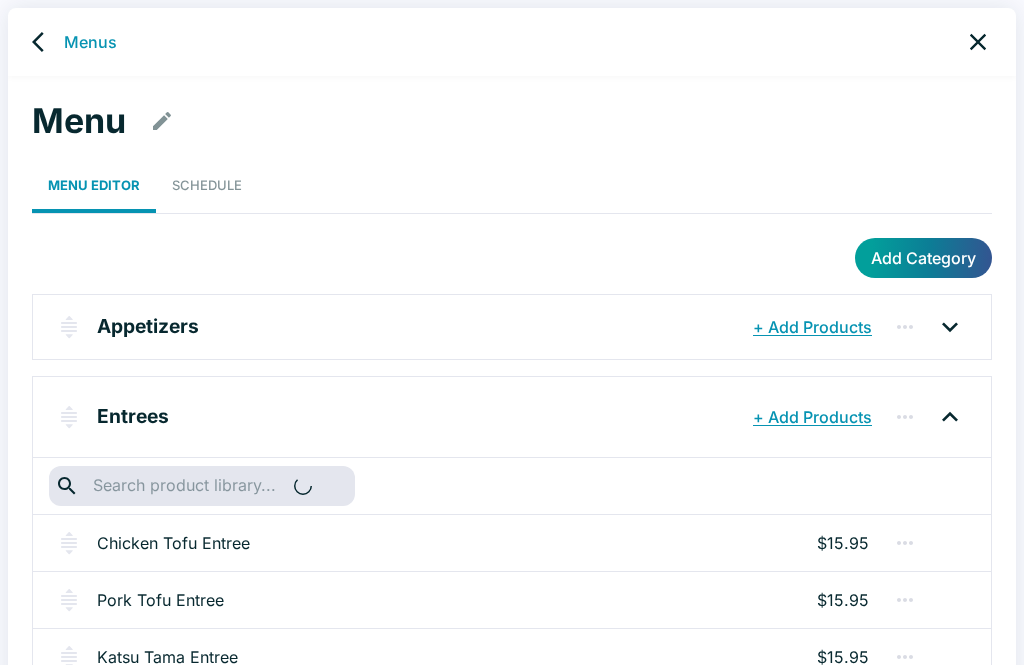 click on "+ Add Products" at bounding box center [812, 417] 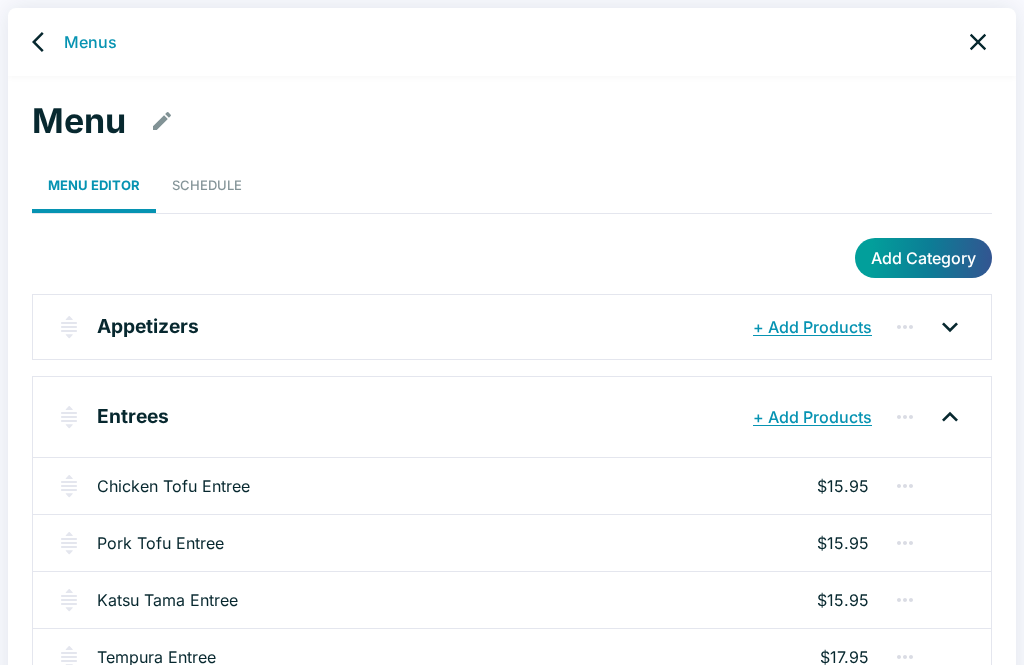 click on "+ Add Products" at bounding box center (812, 417) 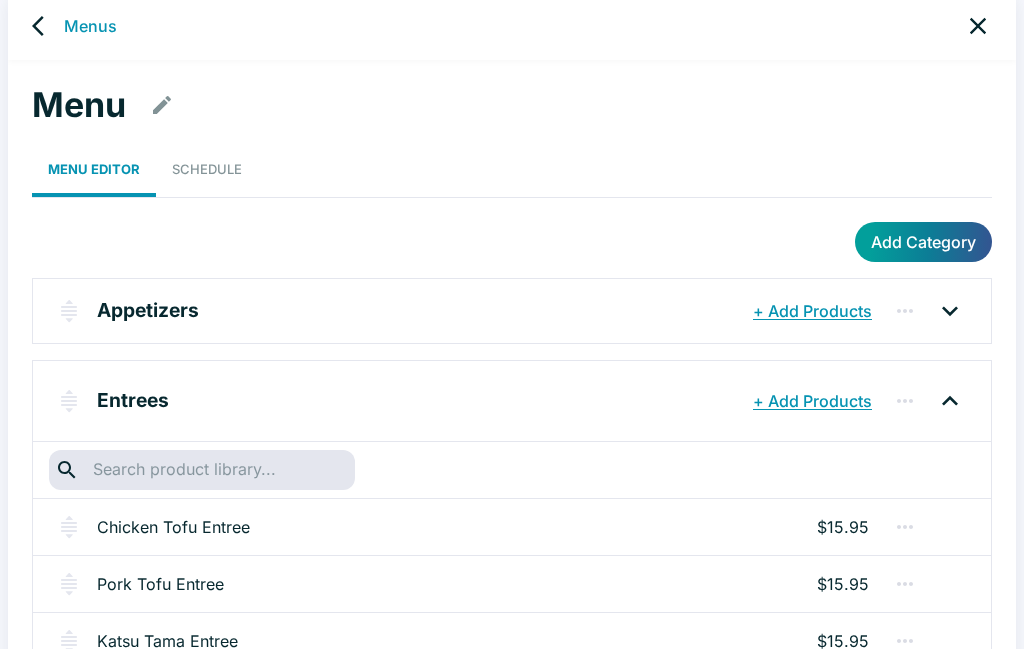click at bounding box center [201, 486] 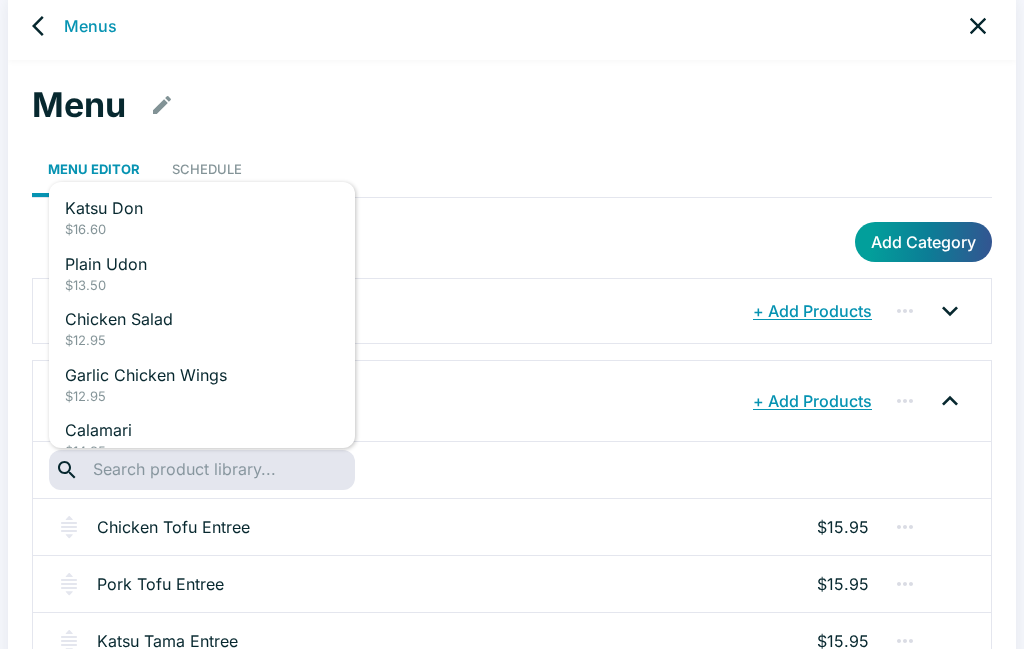 scroll, scrollTop: 17, scrollLeft: 0, axis: vertical 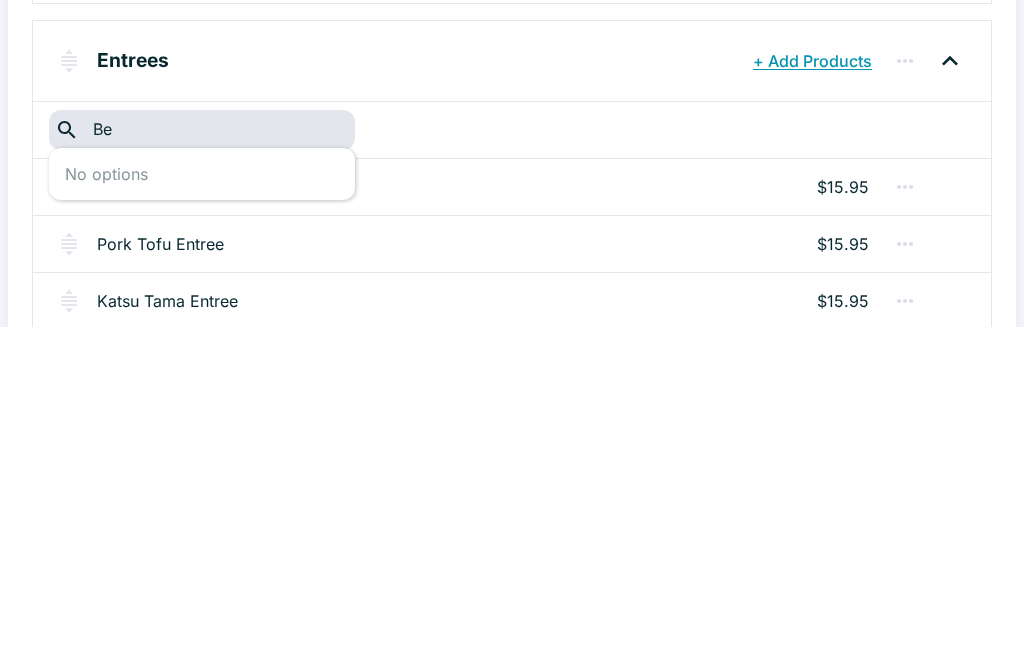 type on "B" 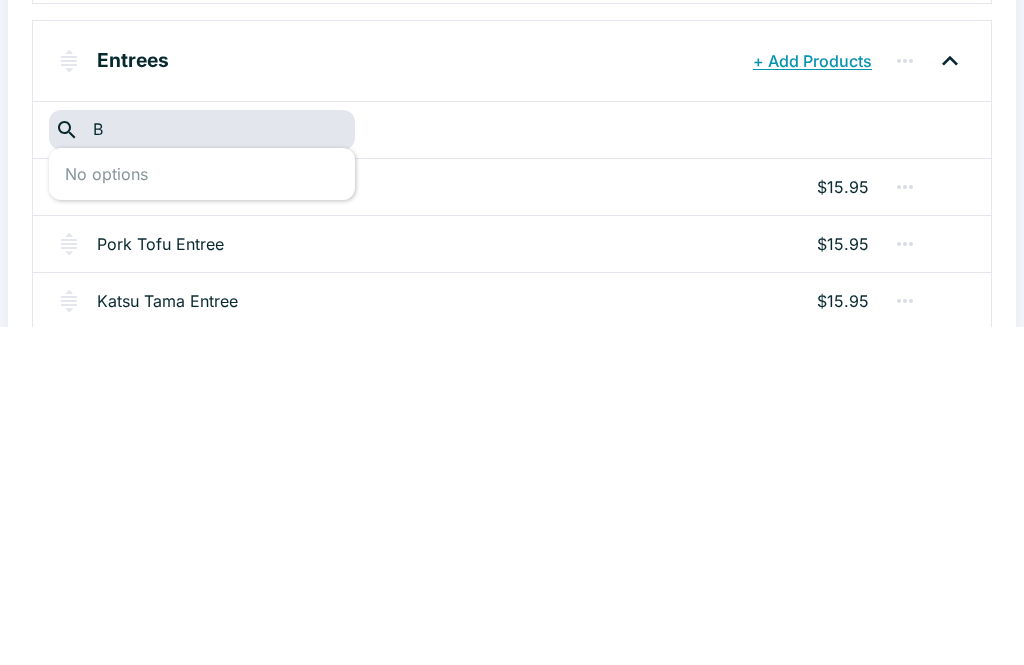 type 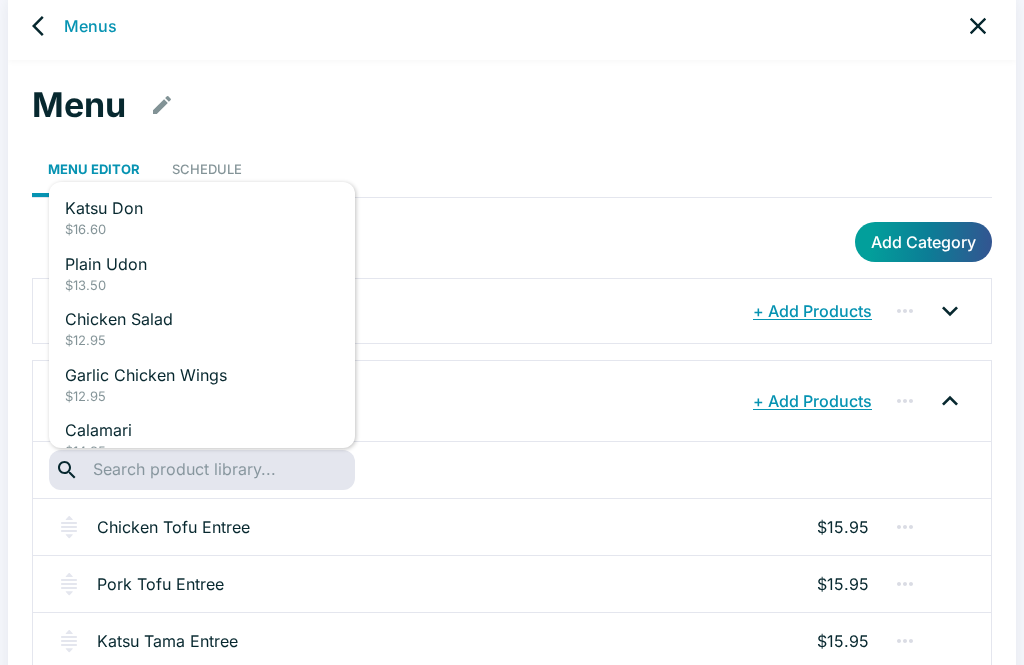 scroll, scrollTop: 0, scrollLeft: 0, axis: both 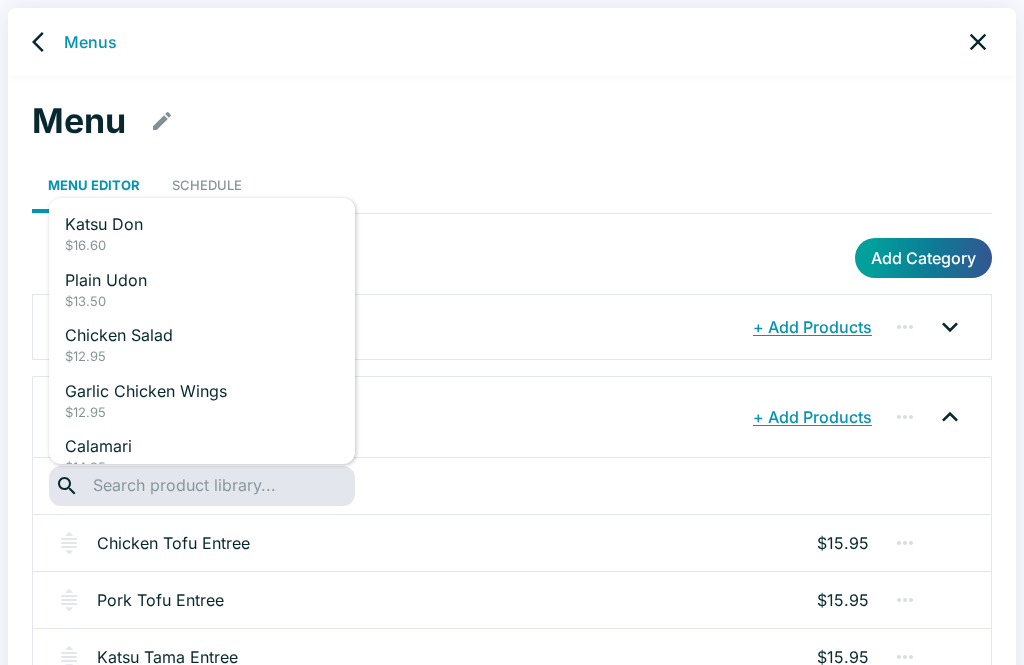 click on "Menus" at bounding box center [90, 42] 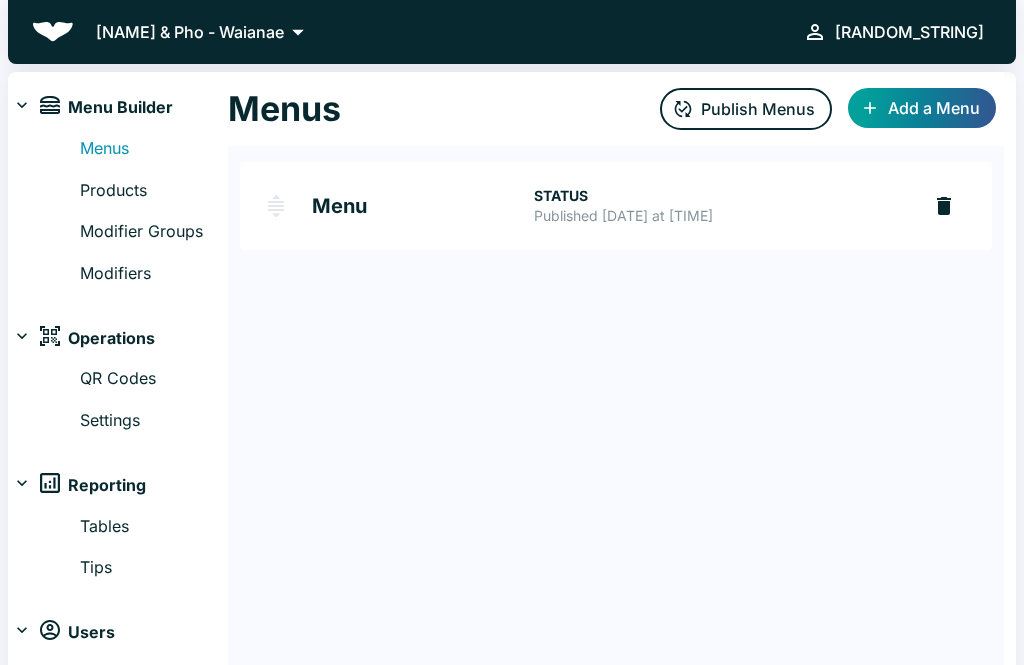 click on "Products" at bounding box center [154, 191] 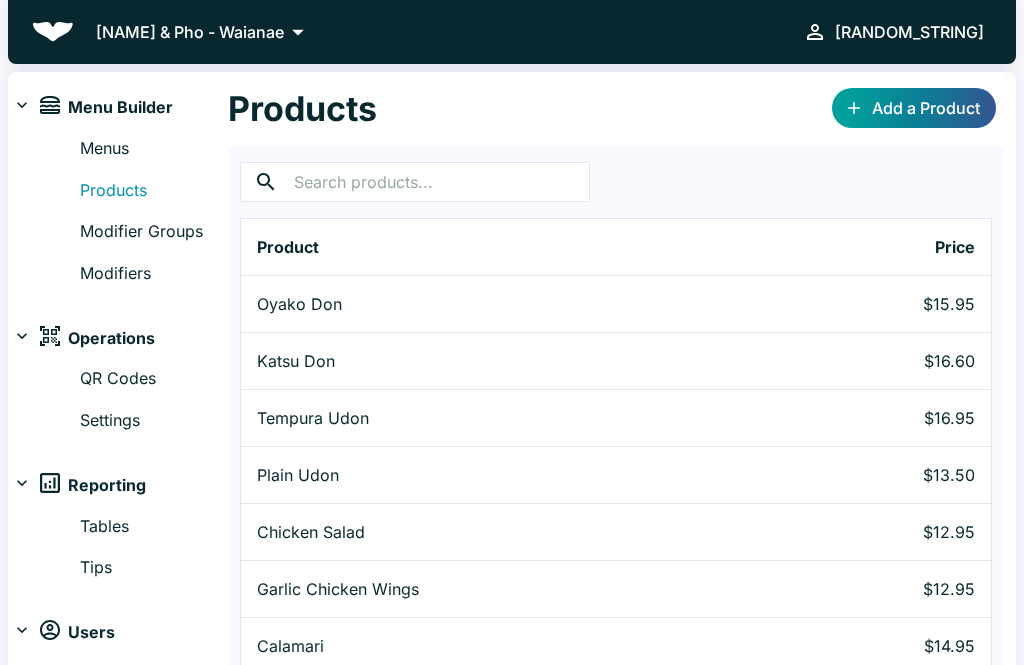click on "Add a Product" at bounding box center (914, 108) 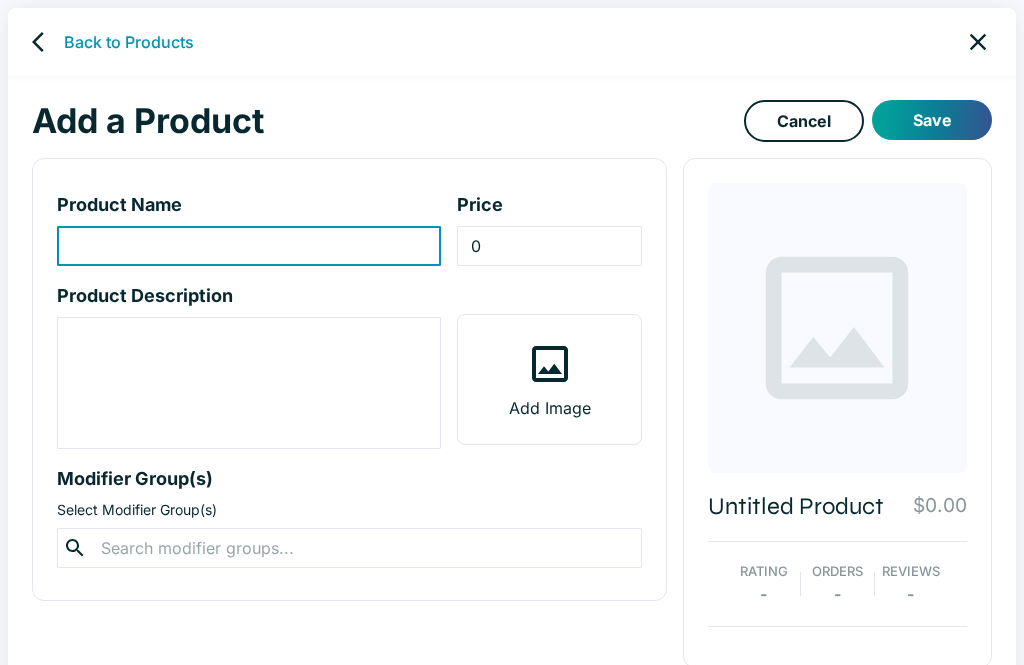 click at bounding box center [249, 246] 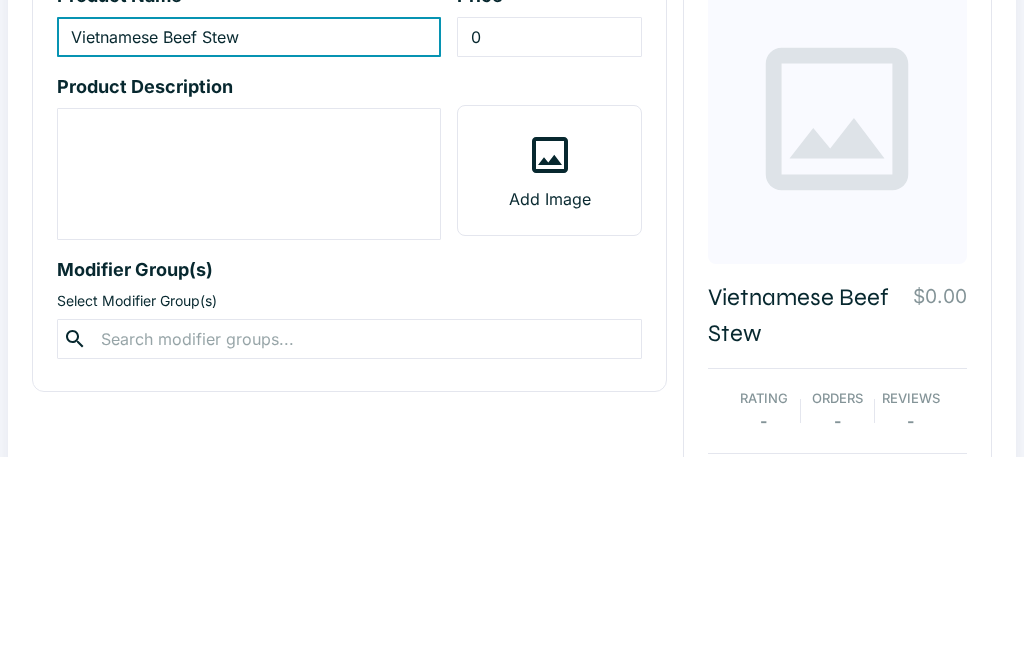 type on "Vietnamese Beef Stew" 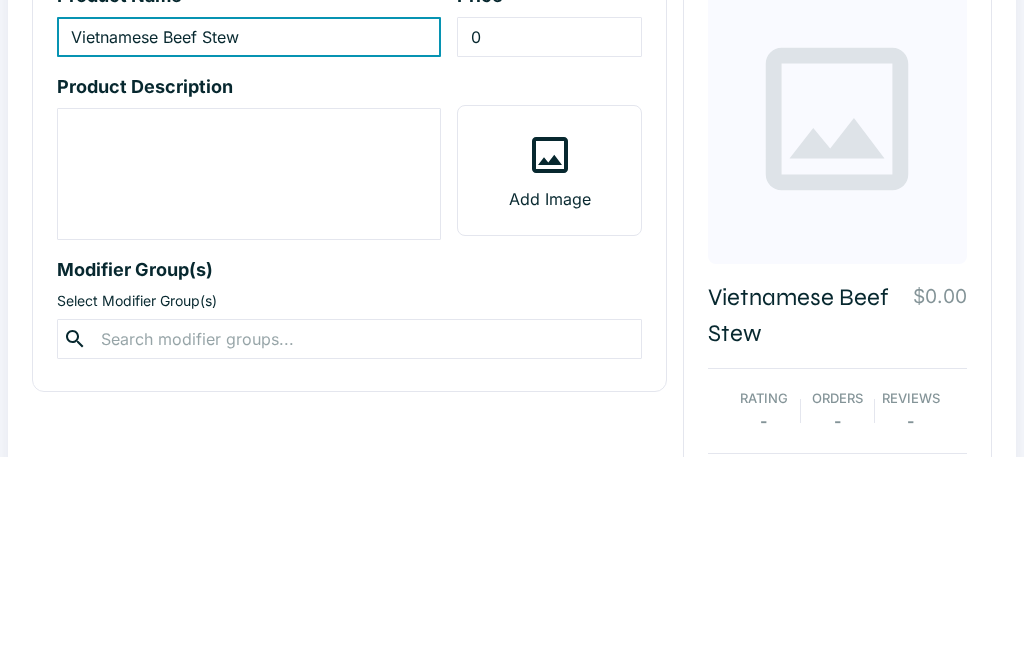 click at bounding box center [249, 383] 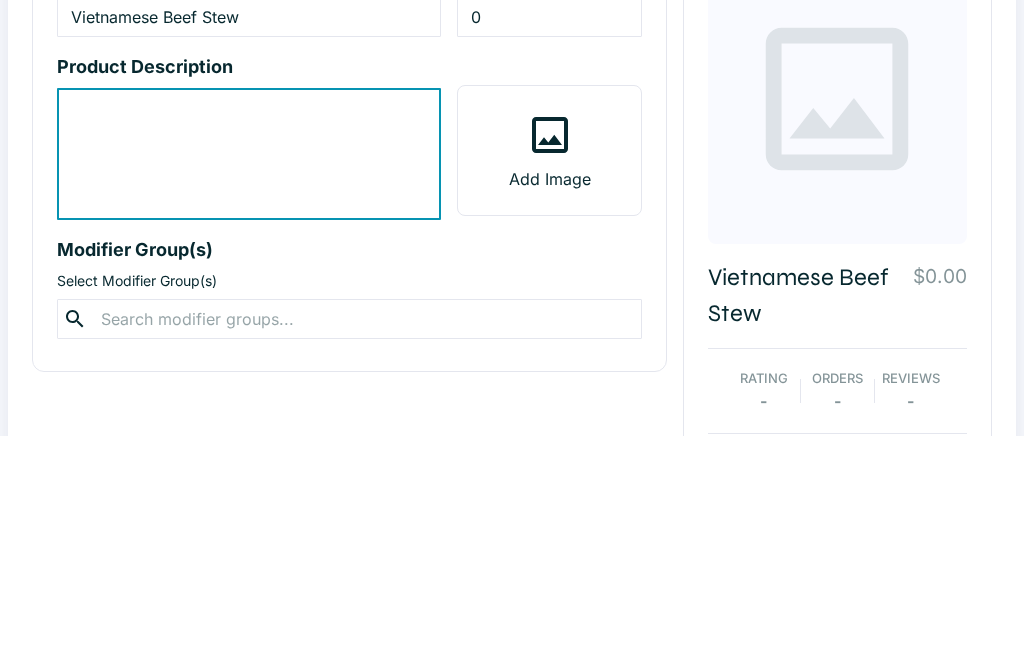 click on "0" at bounding box center [549, 246] 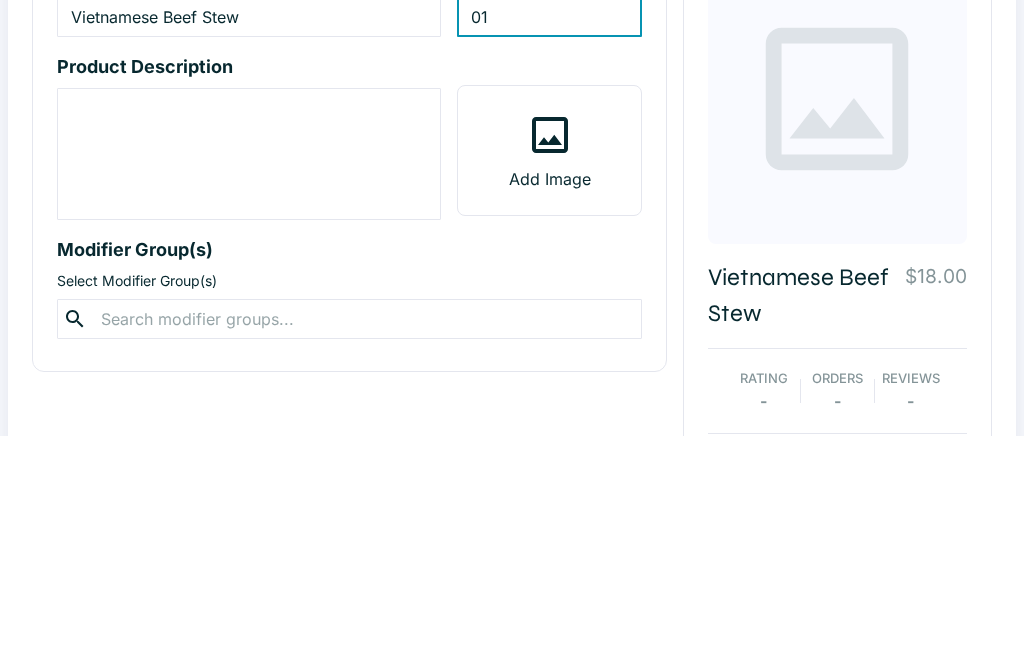 type on "0" 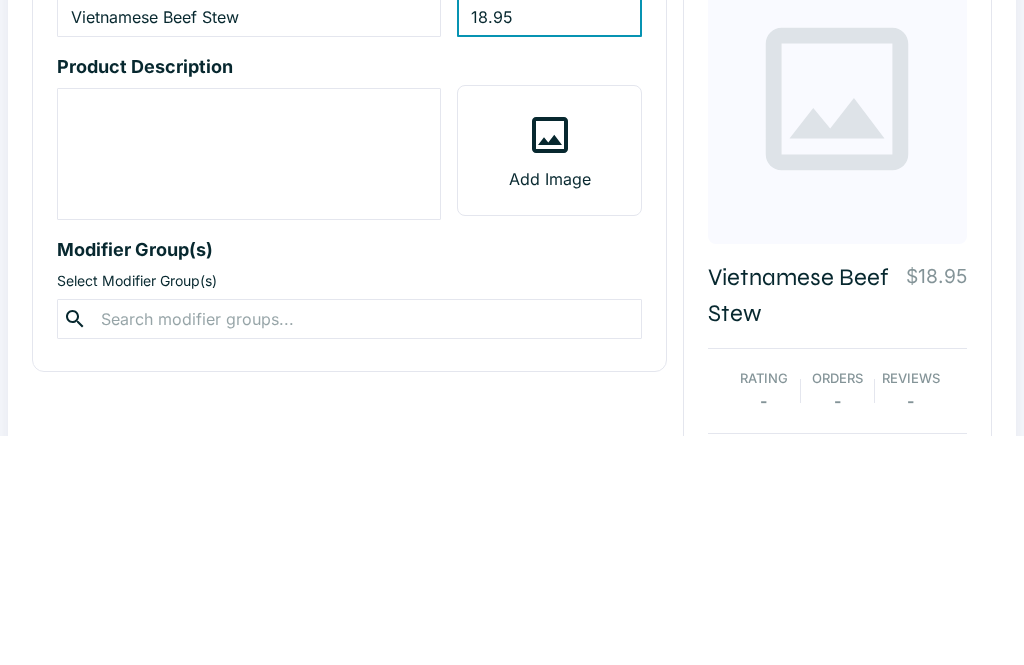 type on "18.95" 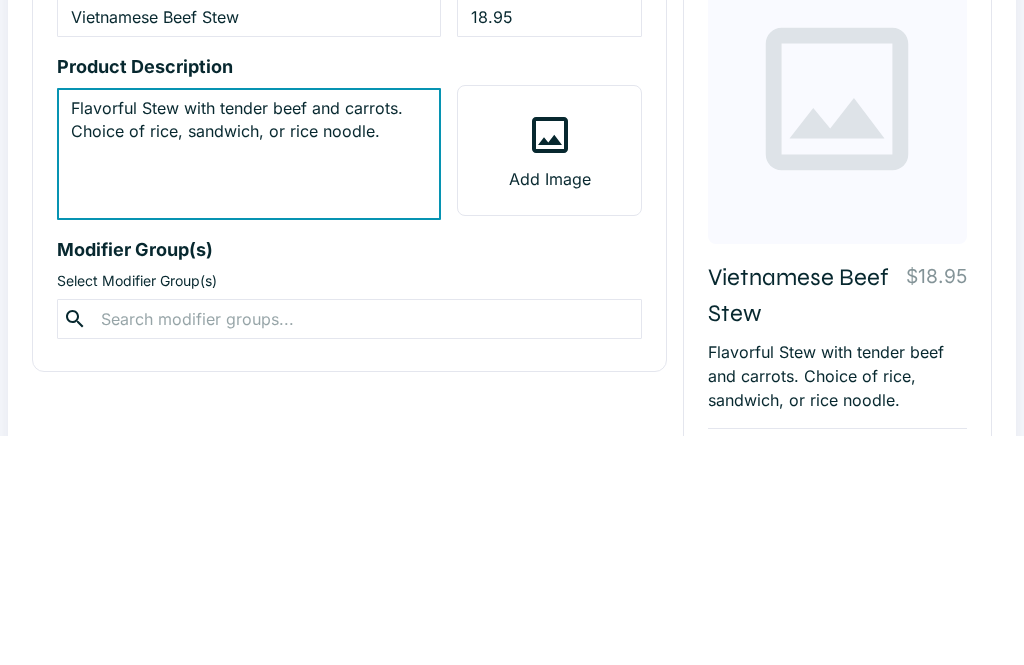 click on "Flavorful Stew with tender beef and carrots. Choice of rice, sandwich, or rice noodle." at bounding box center [249, 383] 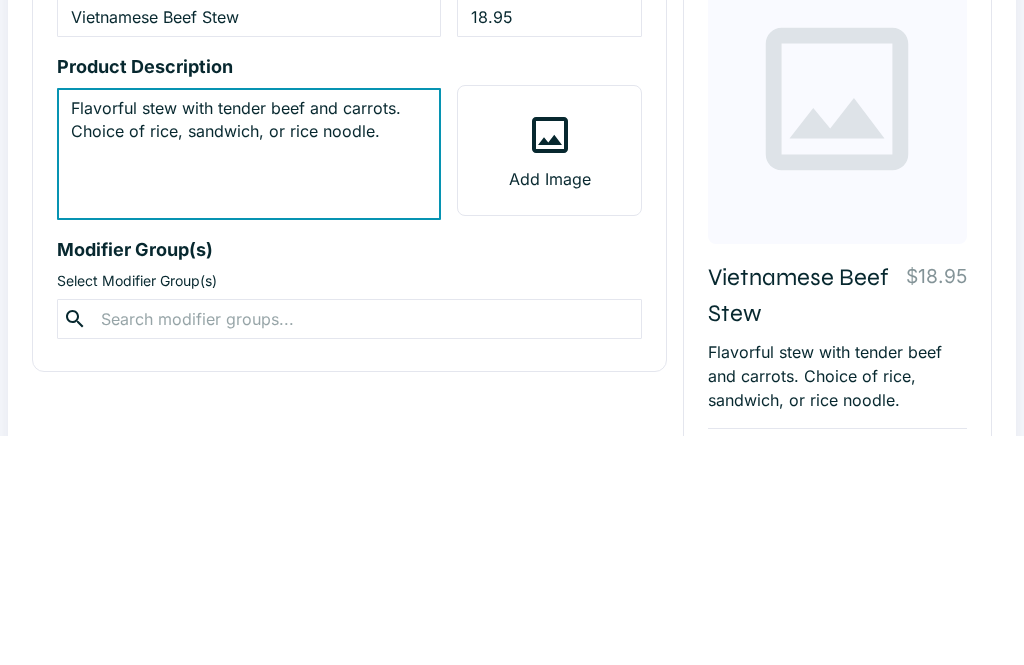 scroll, scrollTop: 142, scrollLeft: 0, axis: vertical 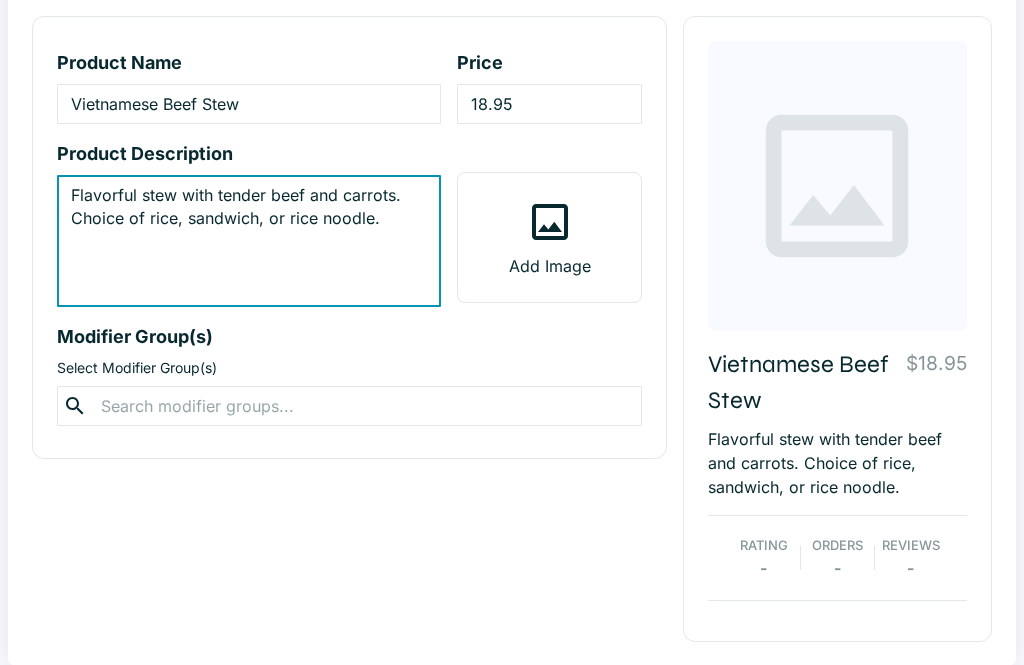 click on "Add Image" at bounding box center [550, 266] 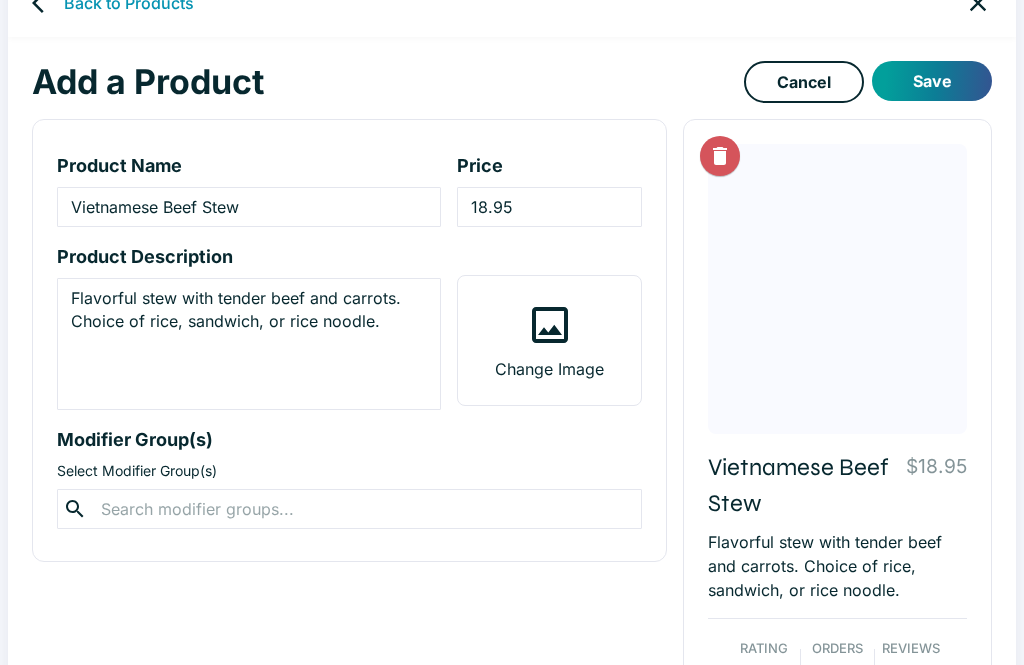 scroll, scrollTop: 38, scrollLeft: 0, axis: vertical 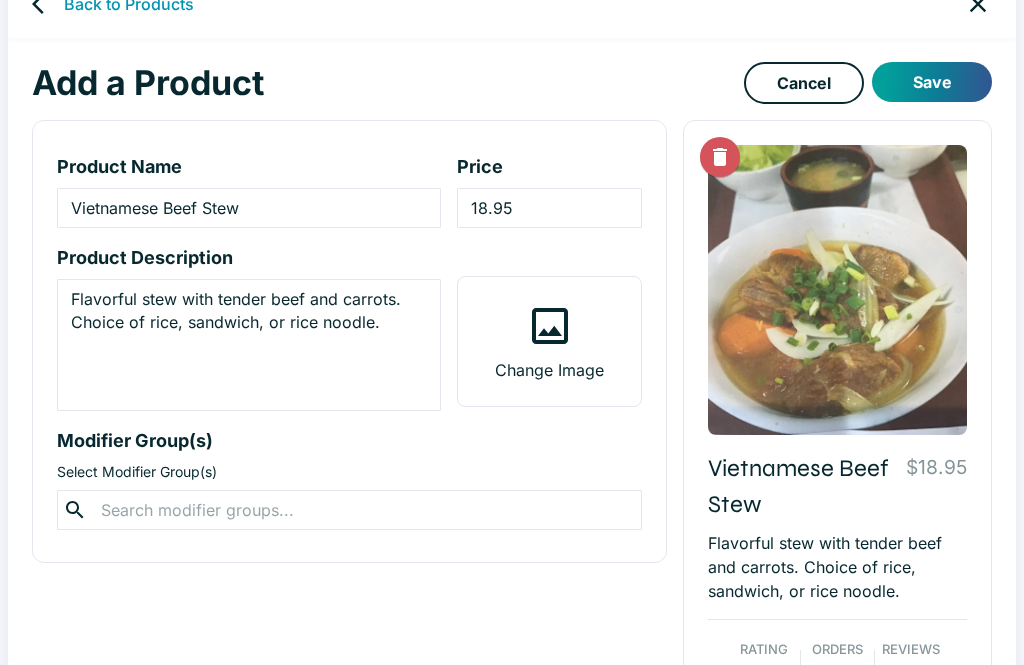 click on "Flavorful stew with tender beef and carrots. Choice of rice, sandwich, or rice noodle." at bounding box center [249, 345] 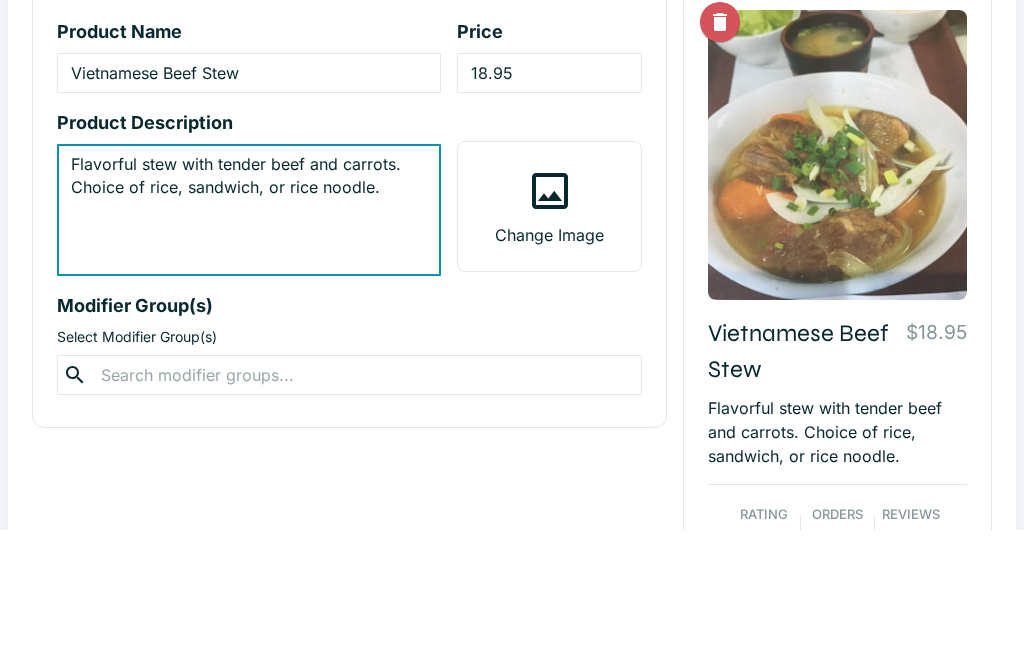 click on "Flavorful stew with tender beef and carrots. Choice of rice, sandwich, or rice noodle." at bounding box center [249, 345] 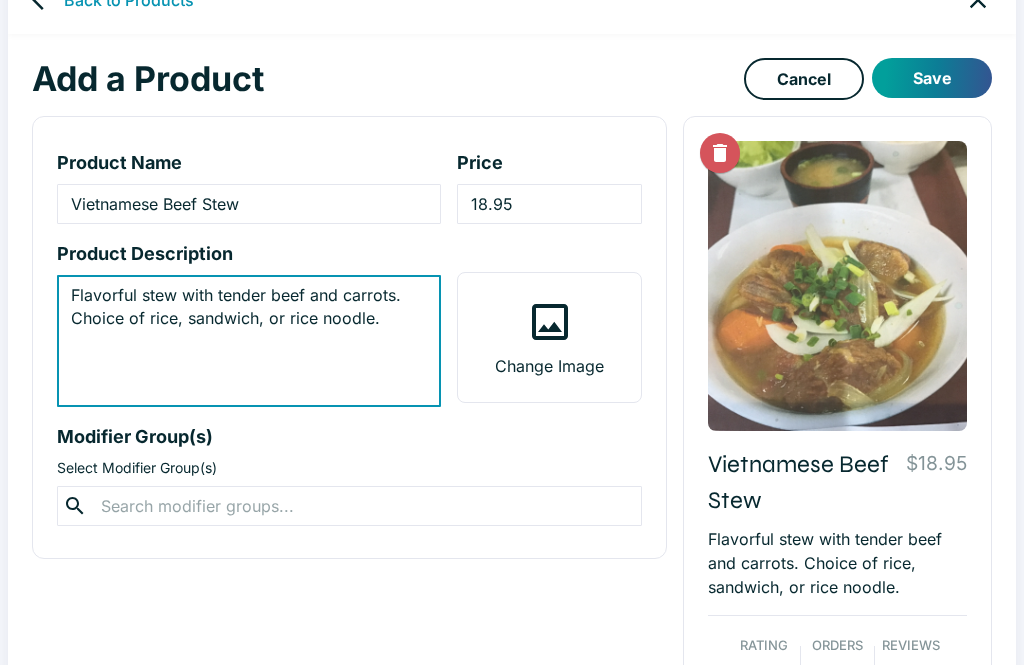 scroll, scrollTop: 27, scrollLeft: 0, axis: vertical 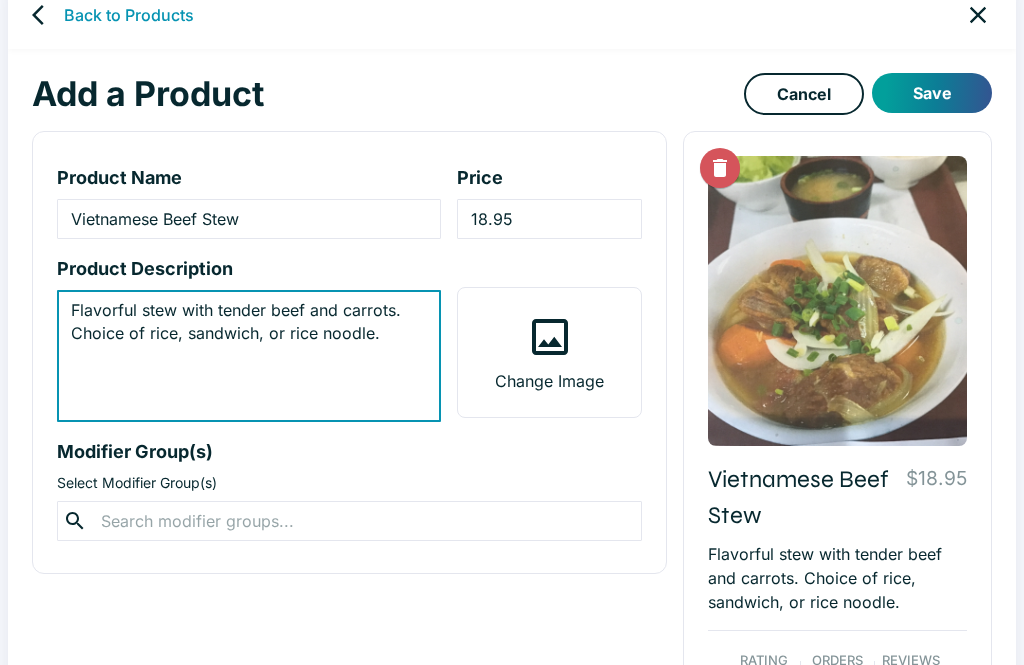 click at bounding box center [837, 301] 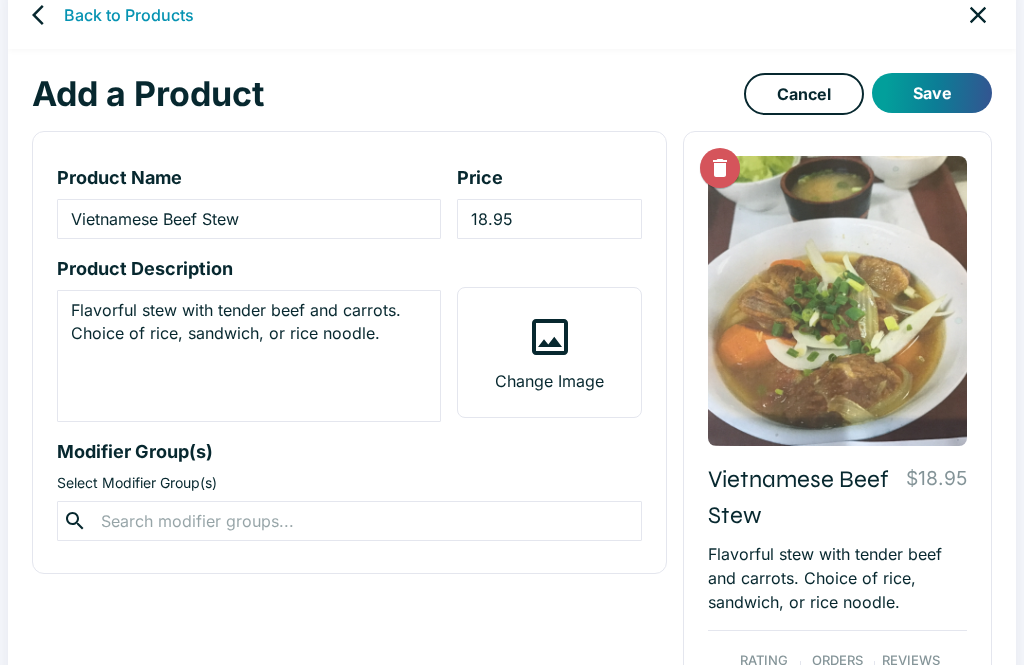 click on "Flavorful stew with tender beef and carrots. Choice of rice, sandwich, or rice noodle." at bounding box center [249, 356] 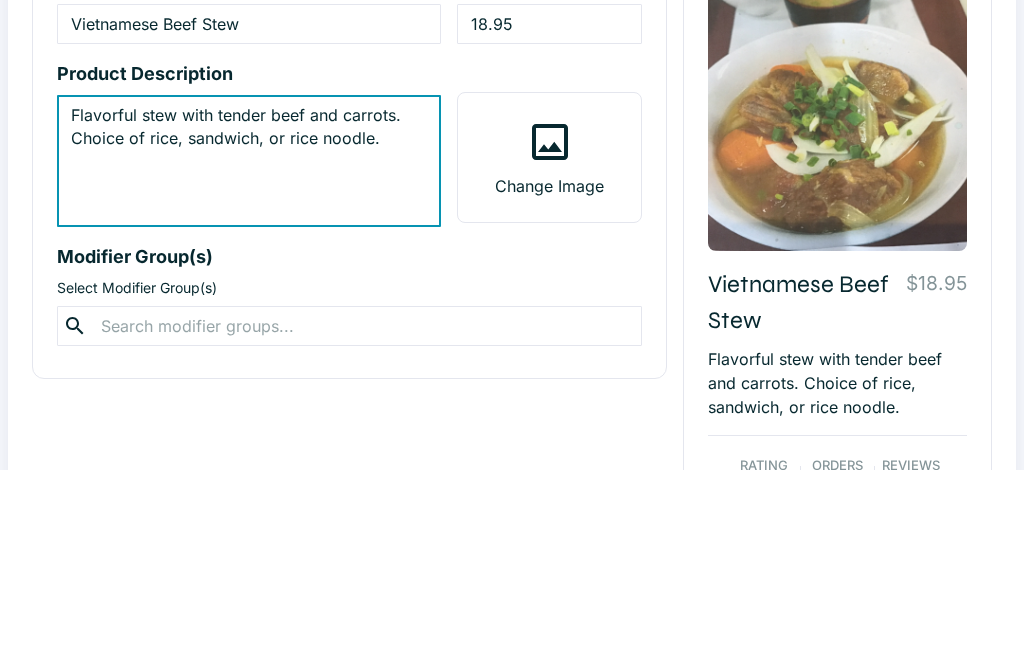 scroll, scrollTop: 78, scrollLeft: 0, axis: vertical 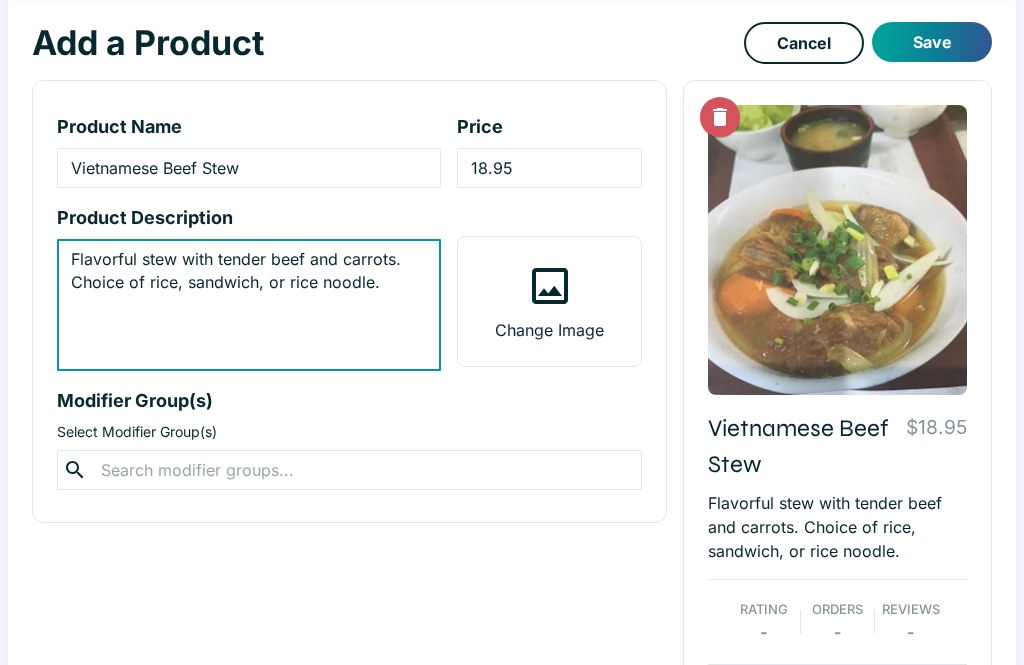 type on "Flavorful stew with tender beef and carrots. Choice of rice, sandwich, or rice noodle." 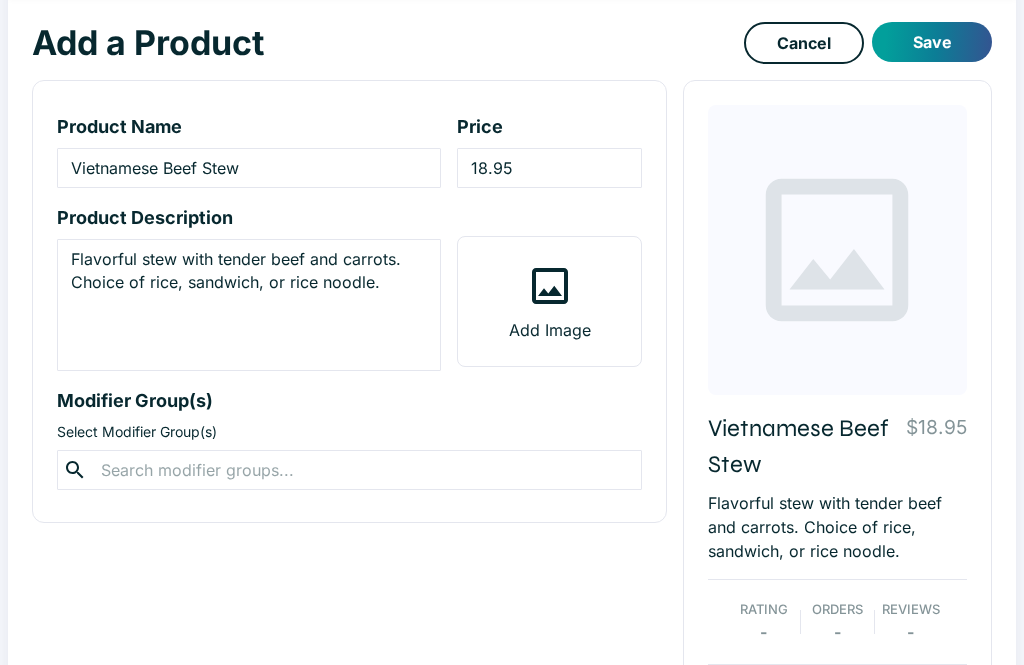 click on "Add Image" at bounding box center (550, 330) 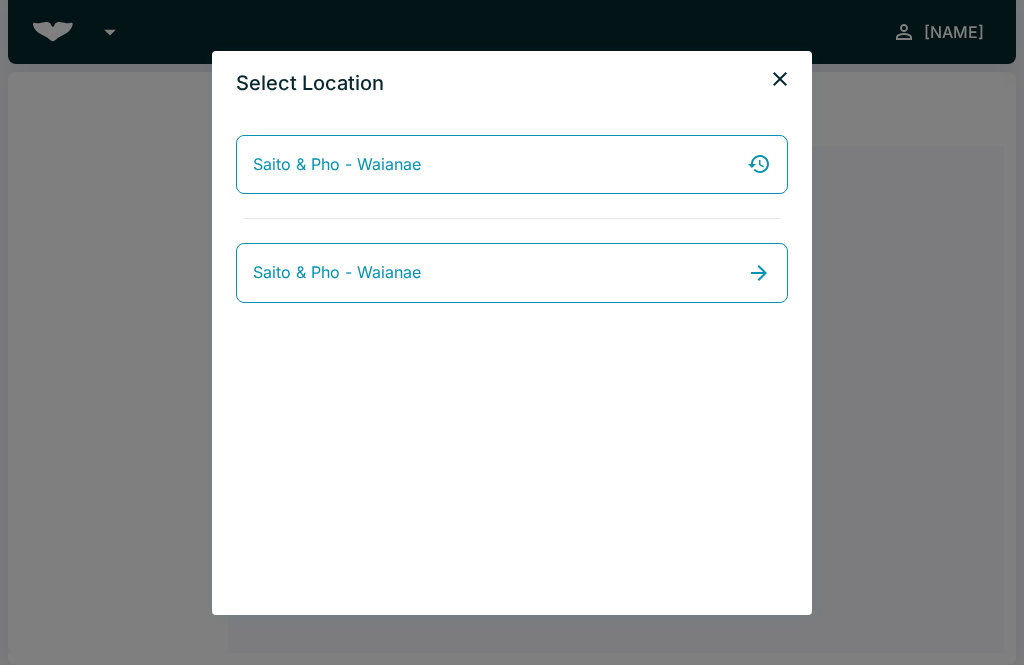 scroll, scrollTop: 0, scrollLeft: 0, axis: both 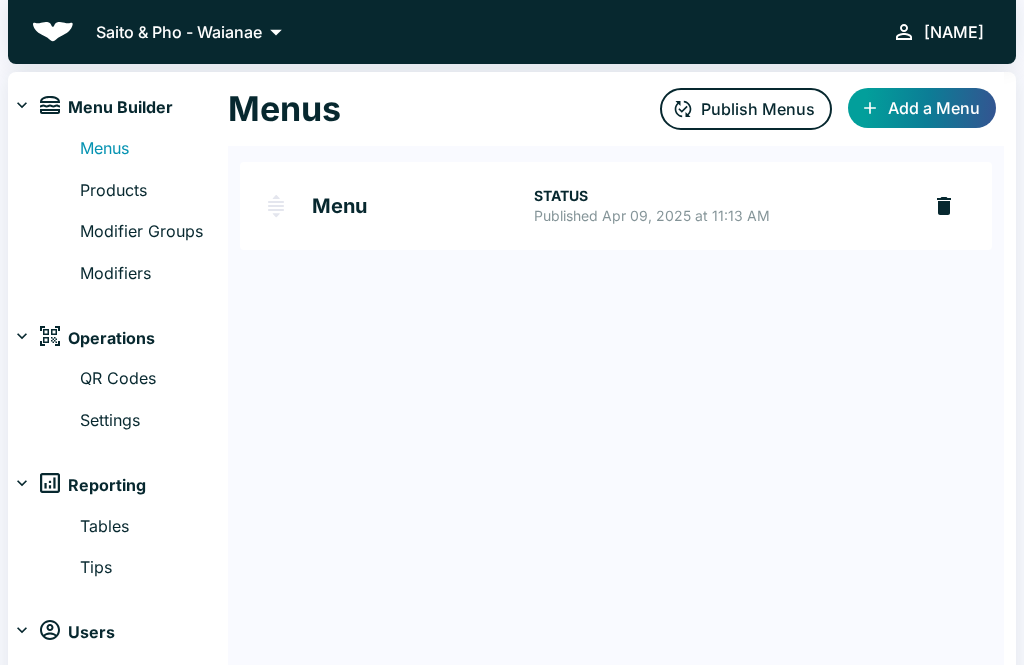 click on "Published Apr 09, 2025 at 11:13 AM" at bounding box center [719, 216] 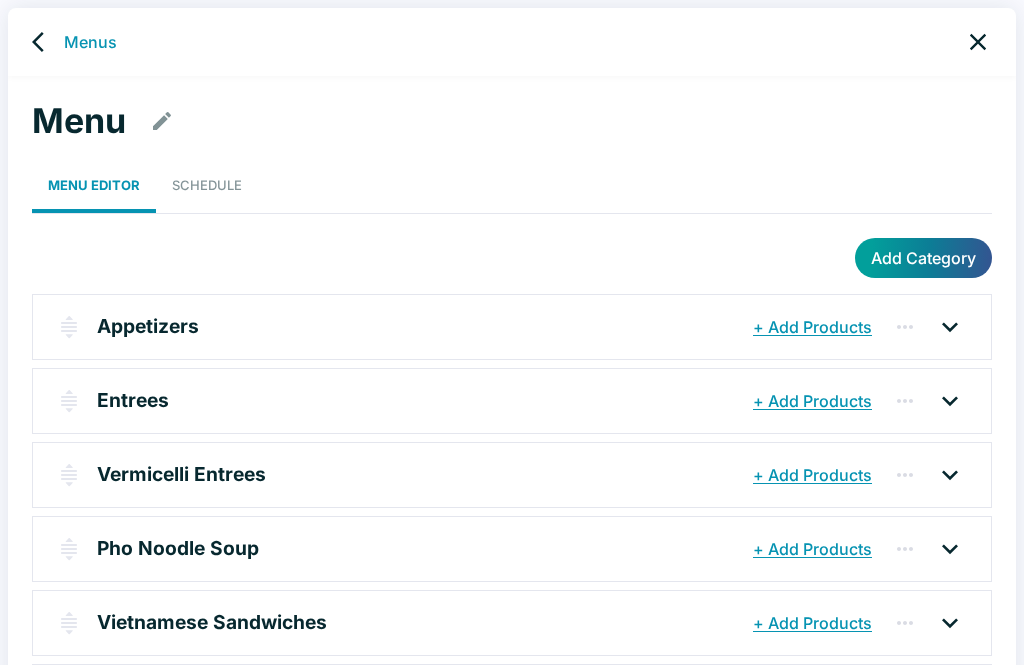 click 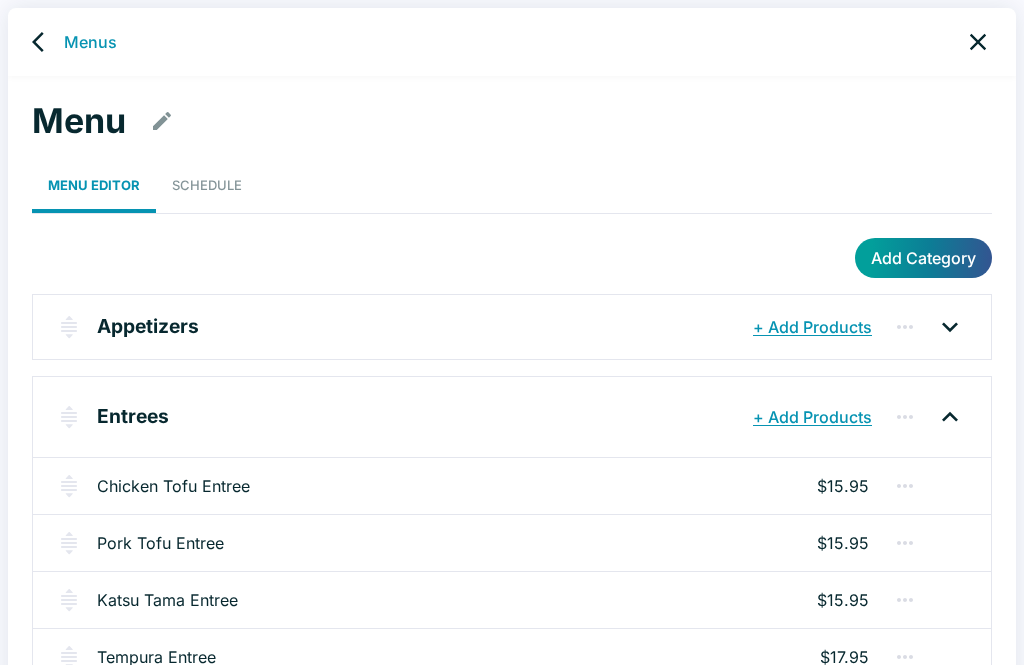 click on "+ Add Products" at bounding box center [812, 417] 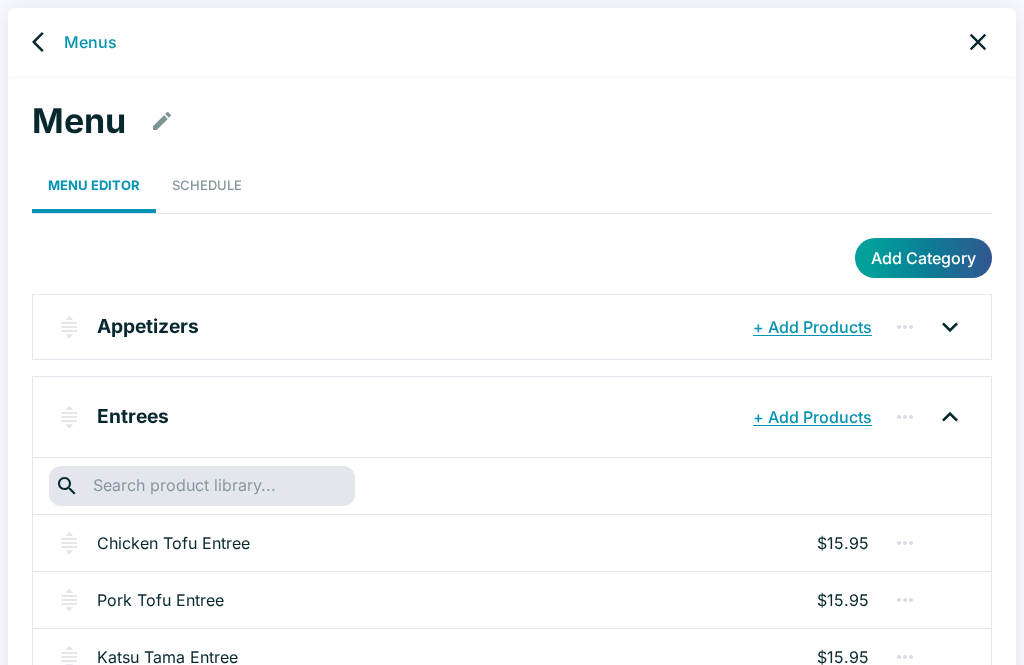 click at bounding box center (201, 486) 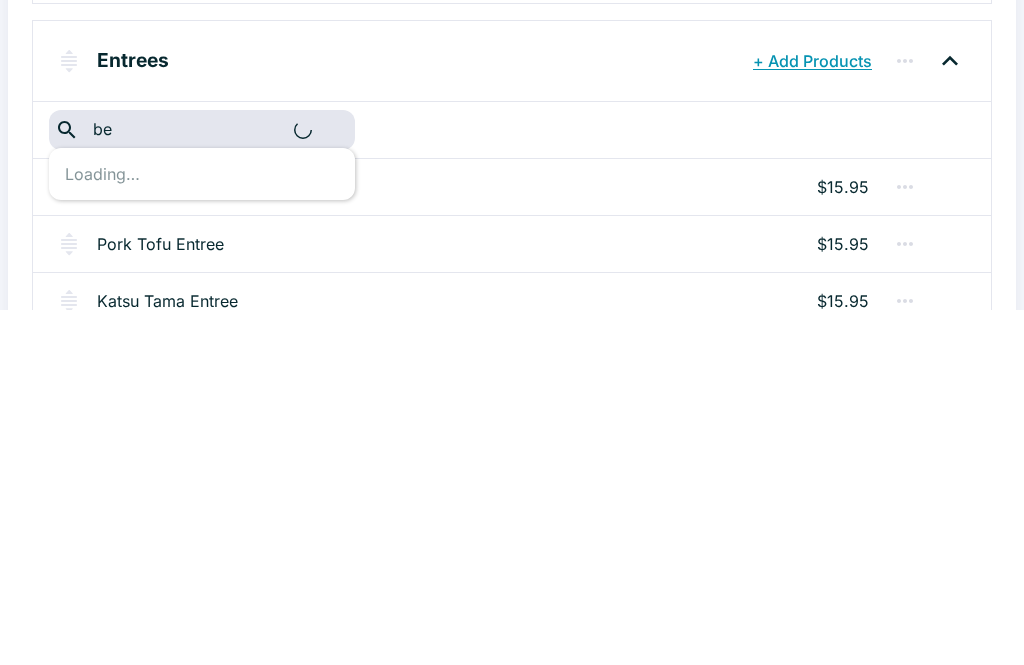 type on "b" 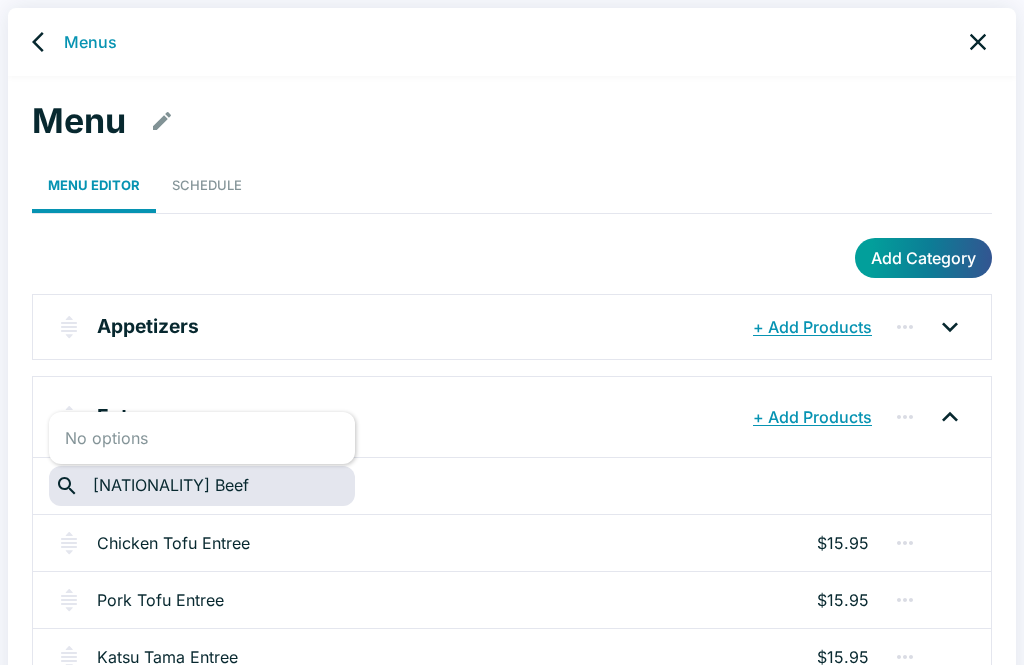 type on "Vietnamese beef" 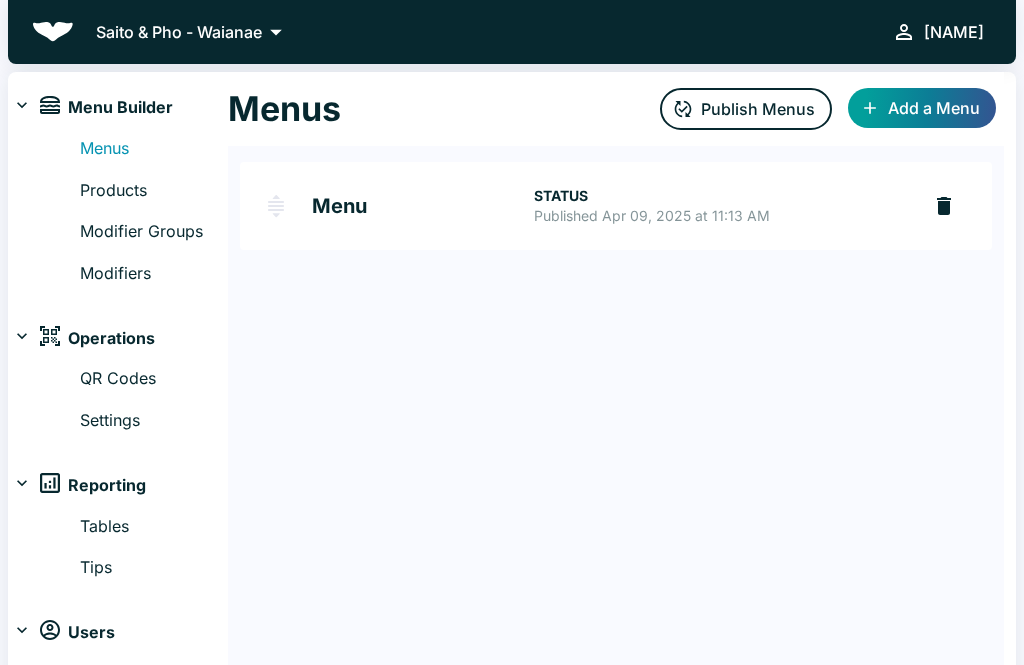 click on "Products" at bounding box center [154, 191] 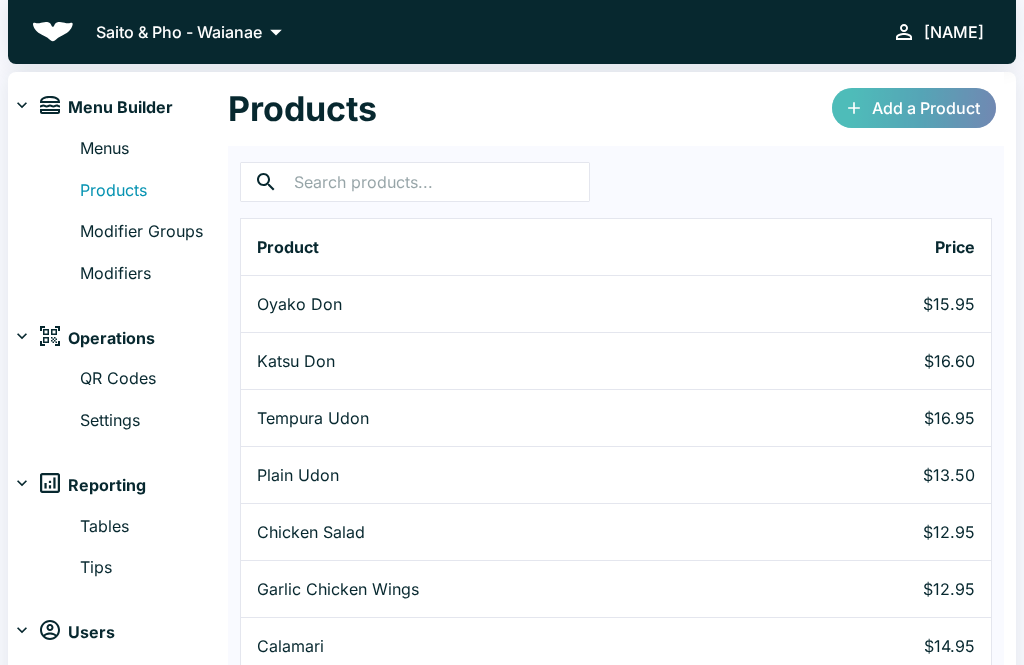 click on "Add a Product" at bounding box center [914, 108] 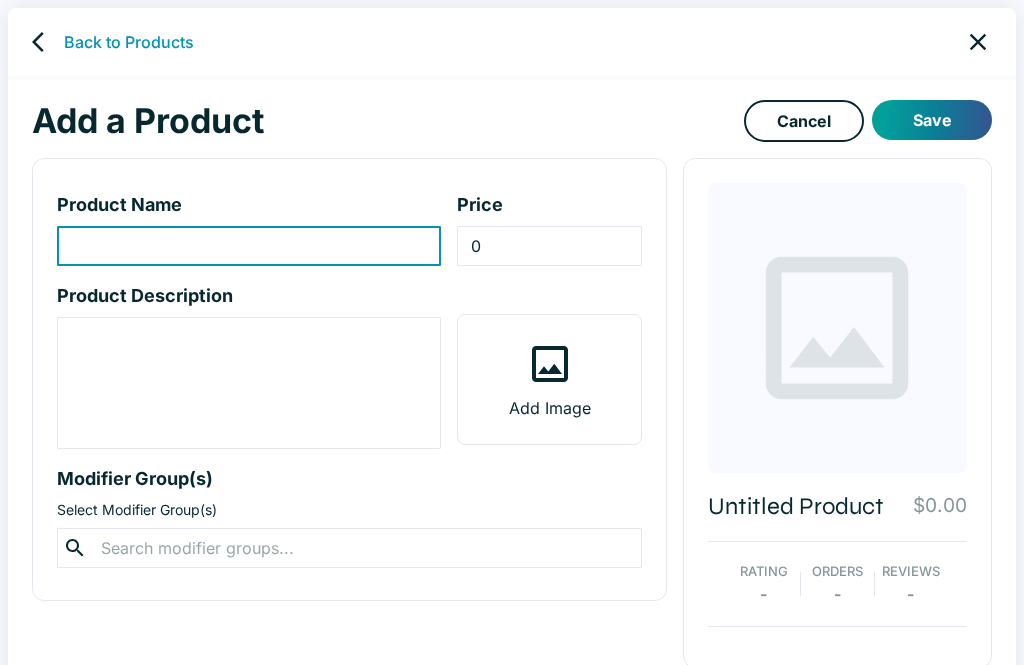 click at bounding box center [249, 246] 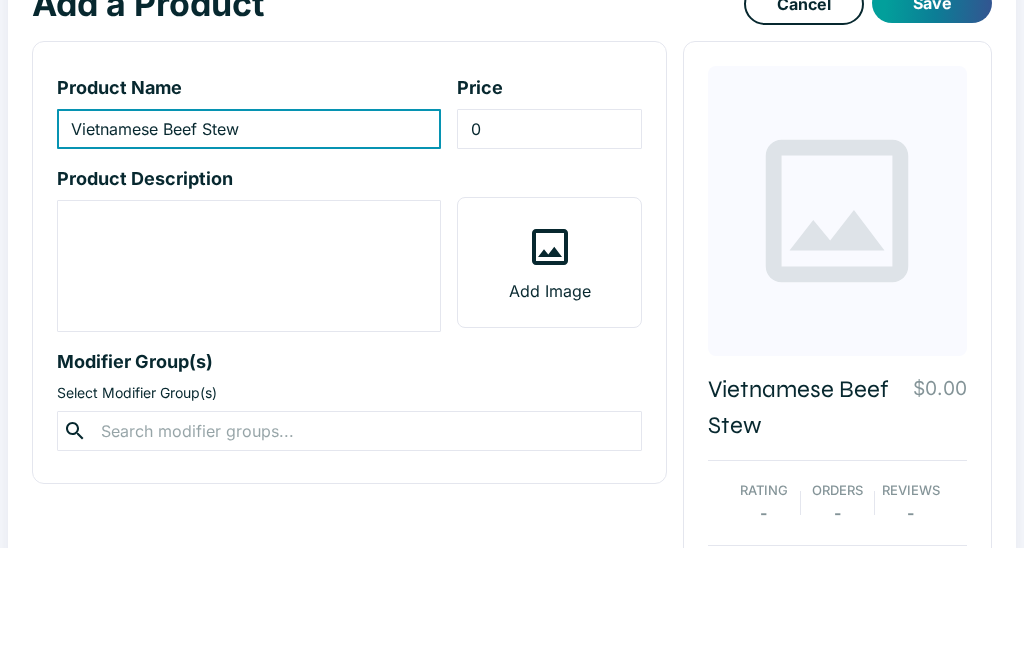 type on "Vietnamese Beef Stew" 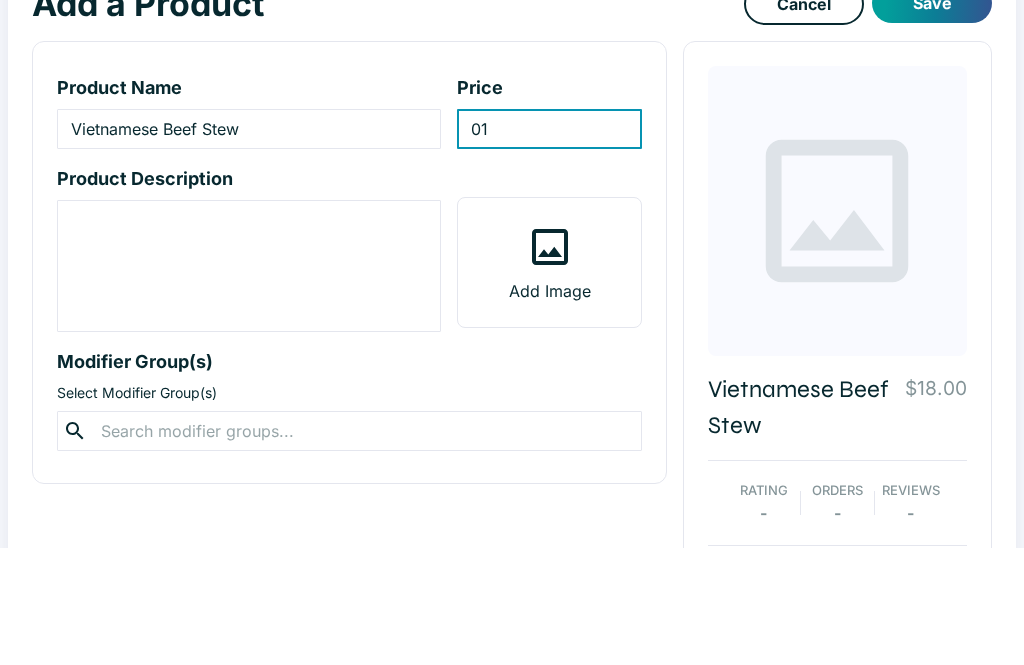 type on "0" 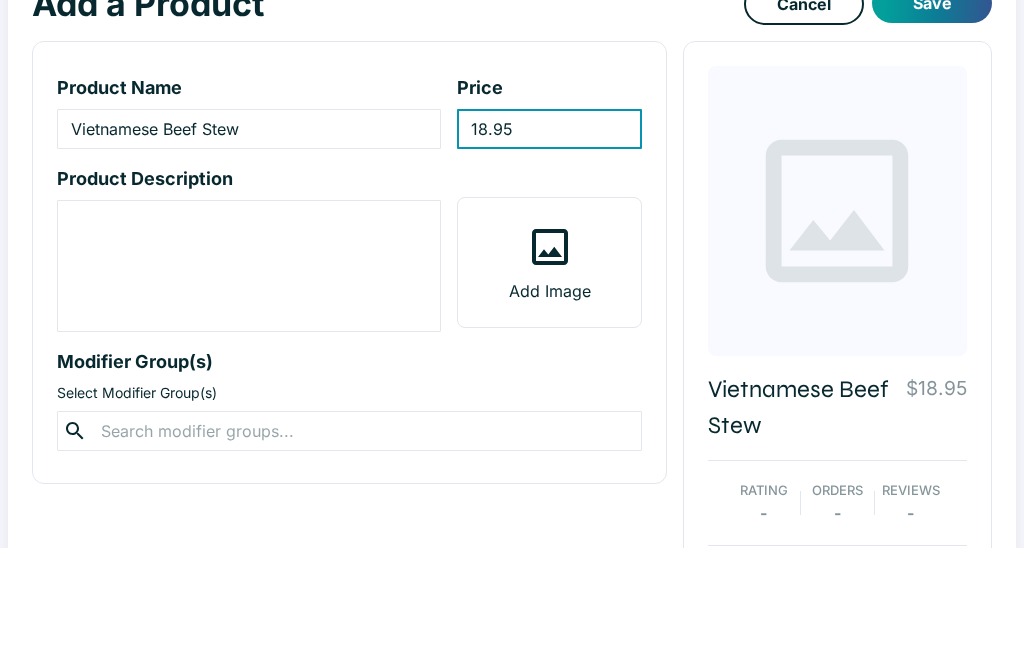 type on "18.95" 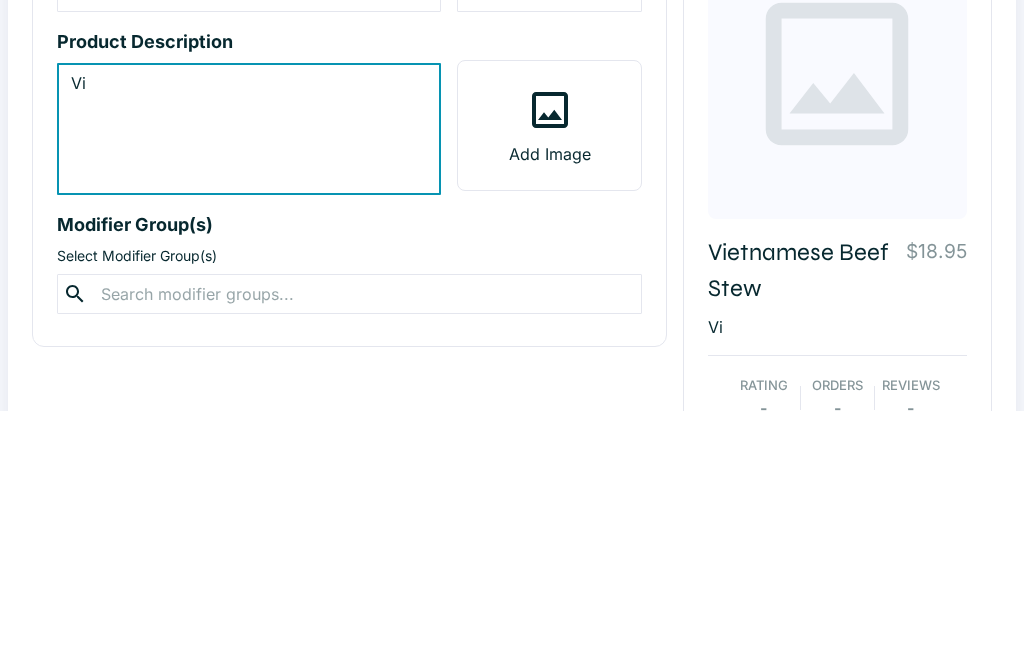 type on "V" 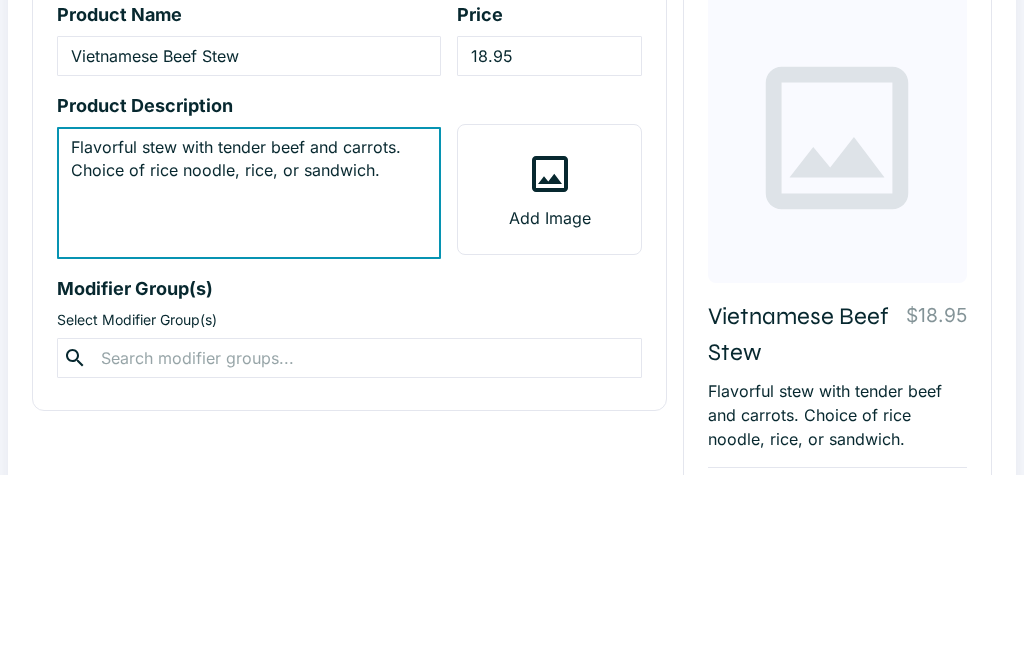 scroll, scrollTop: 142, scrollLeft: 0, axis: vertical 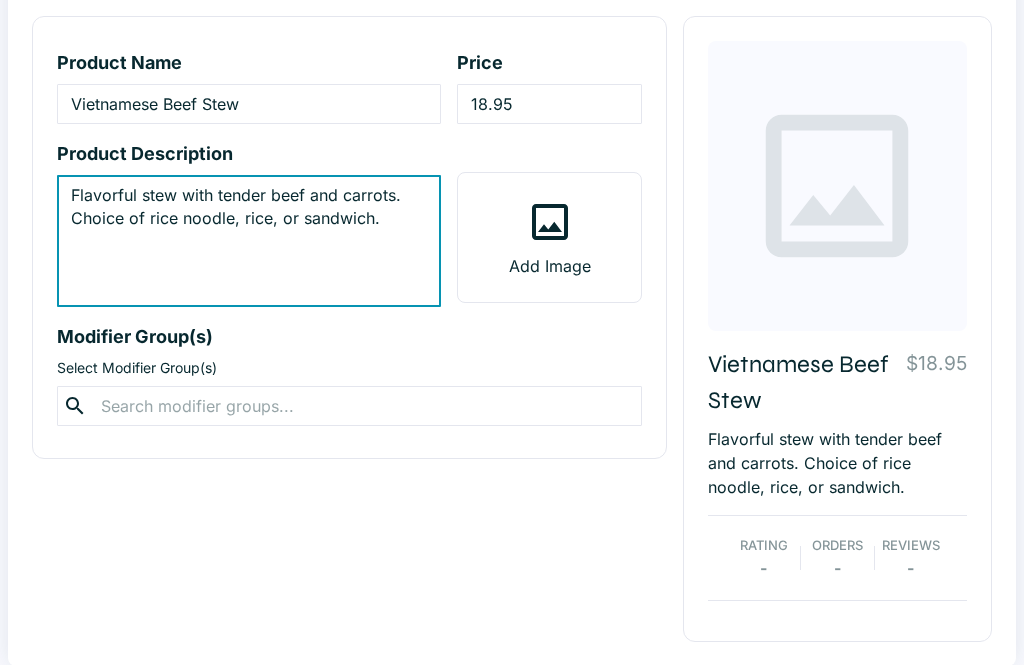 type on "Flavorful stew with tender beef and carrots. Choice of rice noodle, rice, or sandwich." 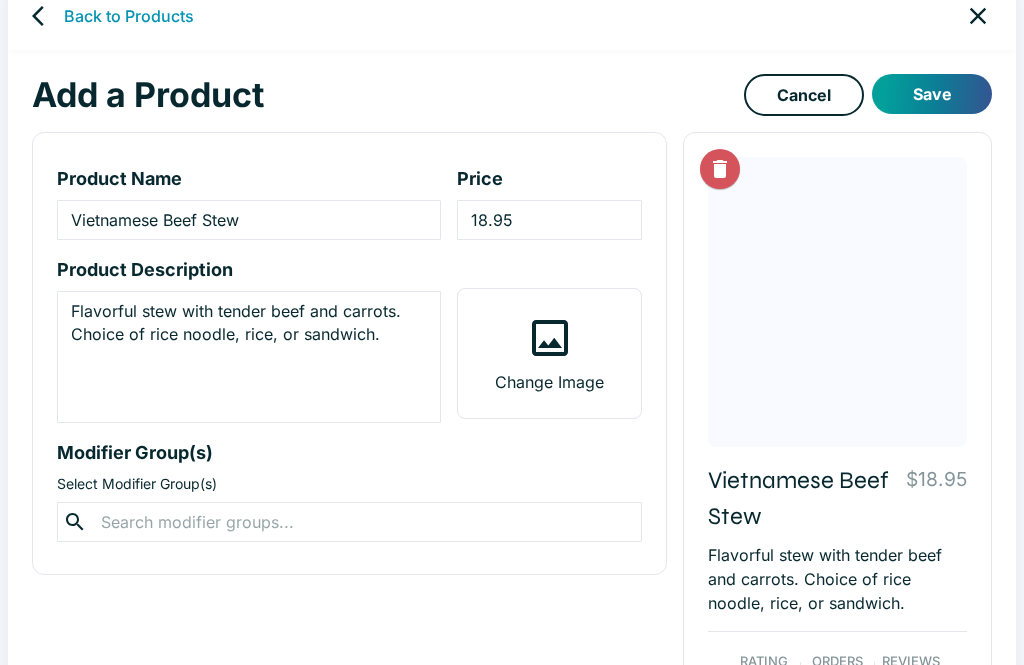 scroll, scrollTop: 0, scrollLeft: 0, axis: both 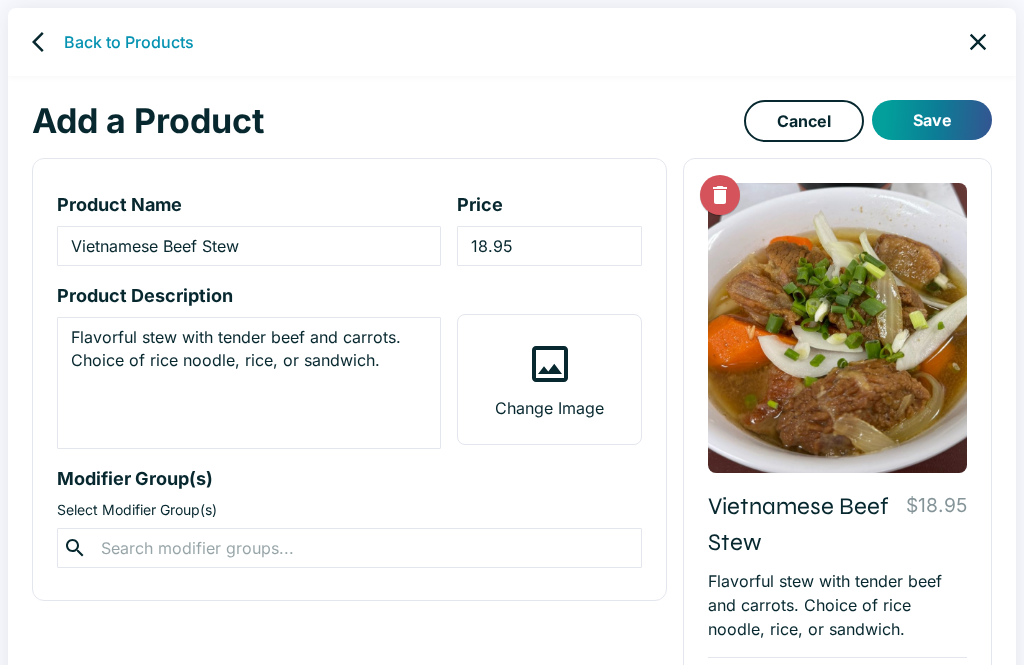 click on "Save" at bounding box center [932, 120] 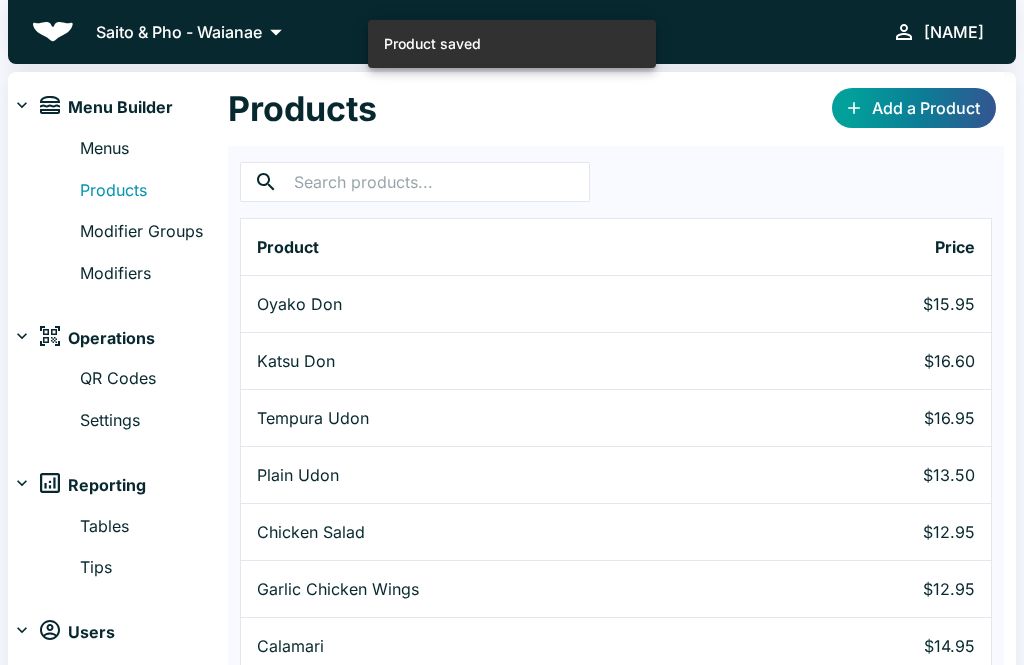 click on "Add a Product" at bounding box center [914, 108] 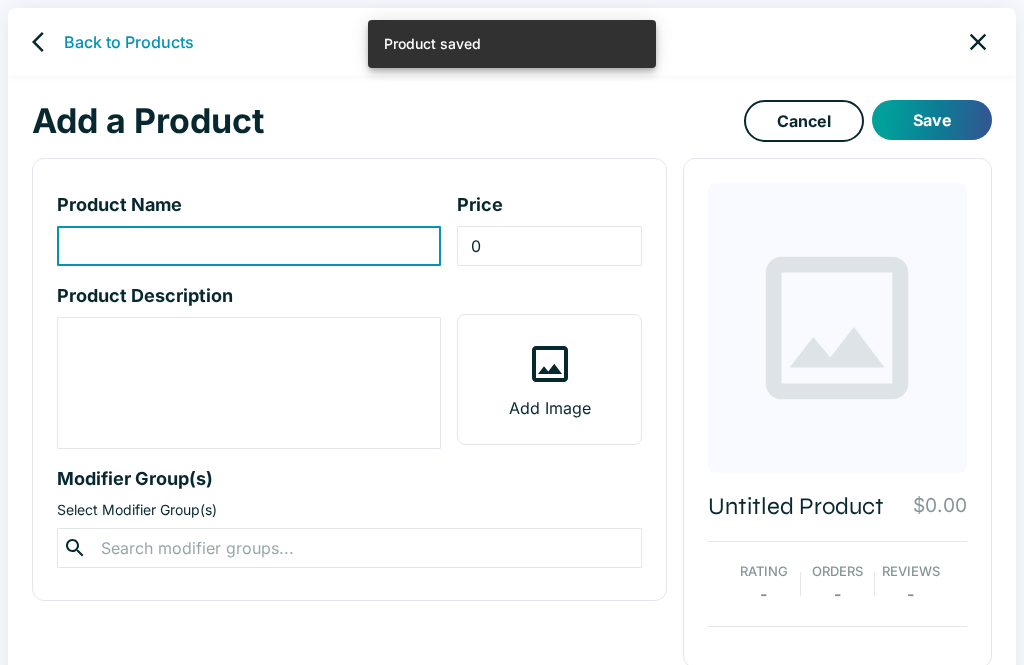 click at bounding box center [249, 246] 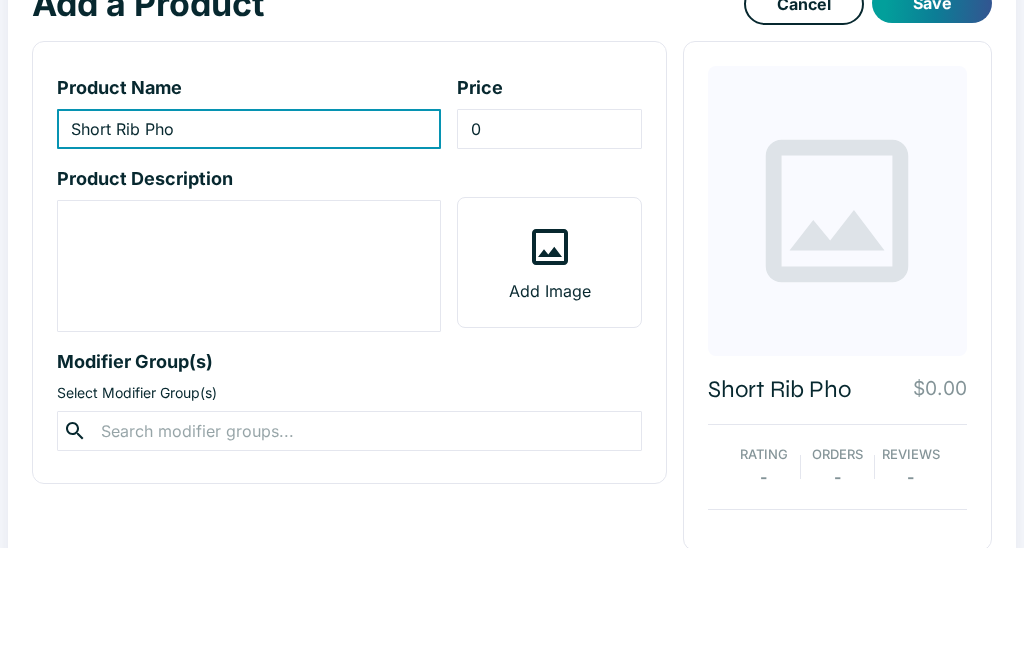 type on "Short Rib Pho" 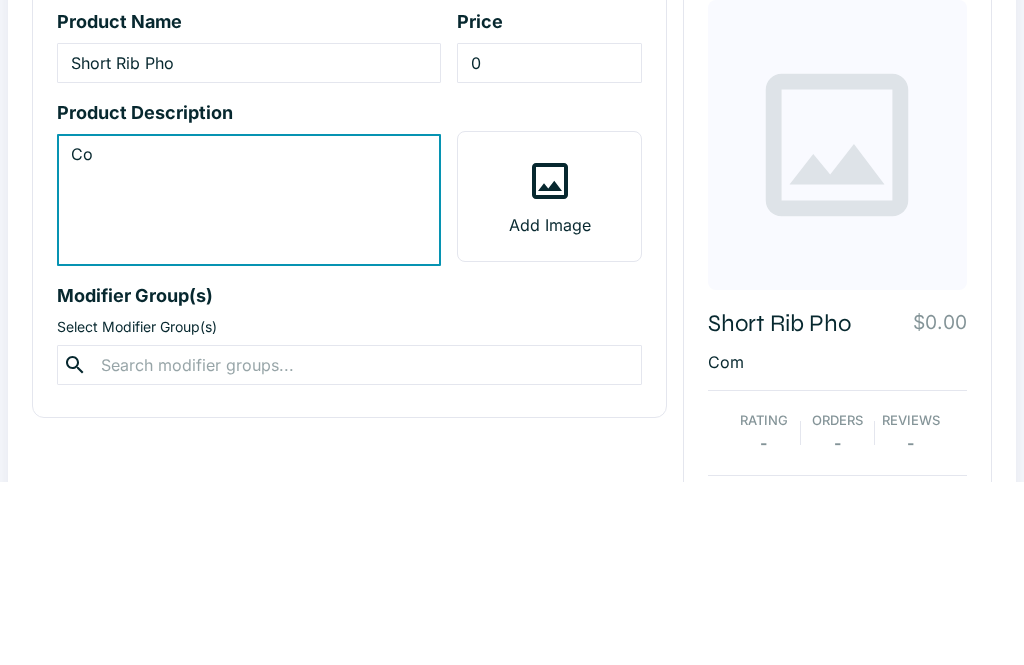 type on "C" 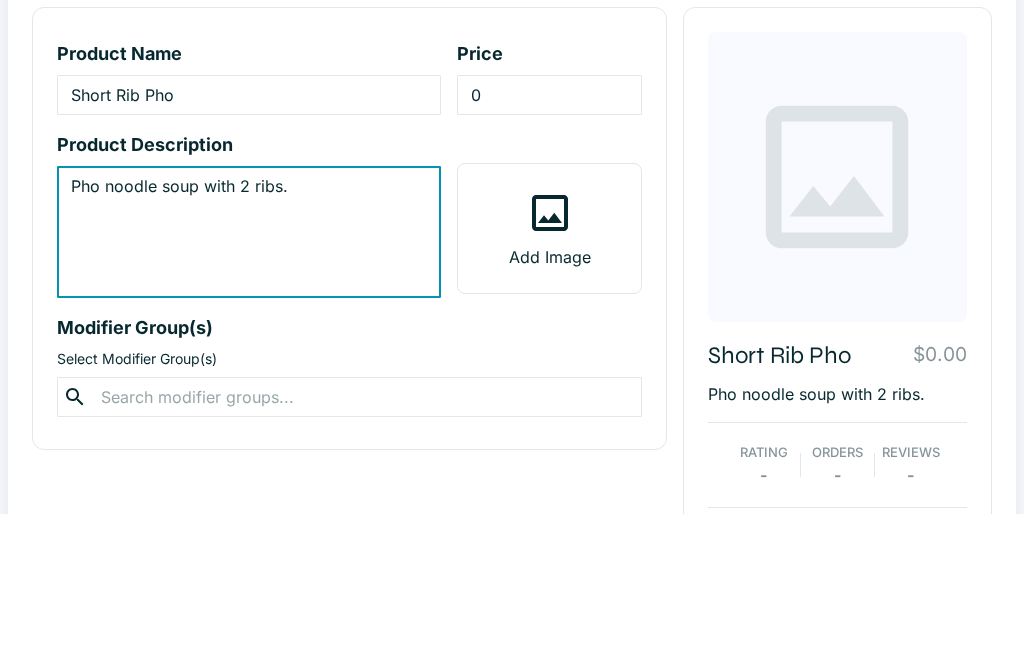 scroll, scrollTop: 58, scrollLeft: 0, axis: vertical 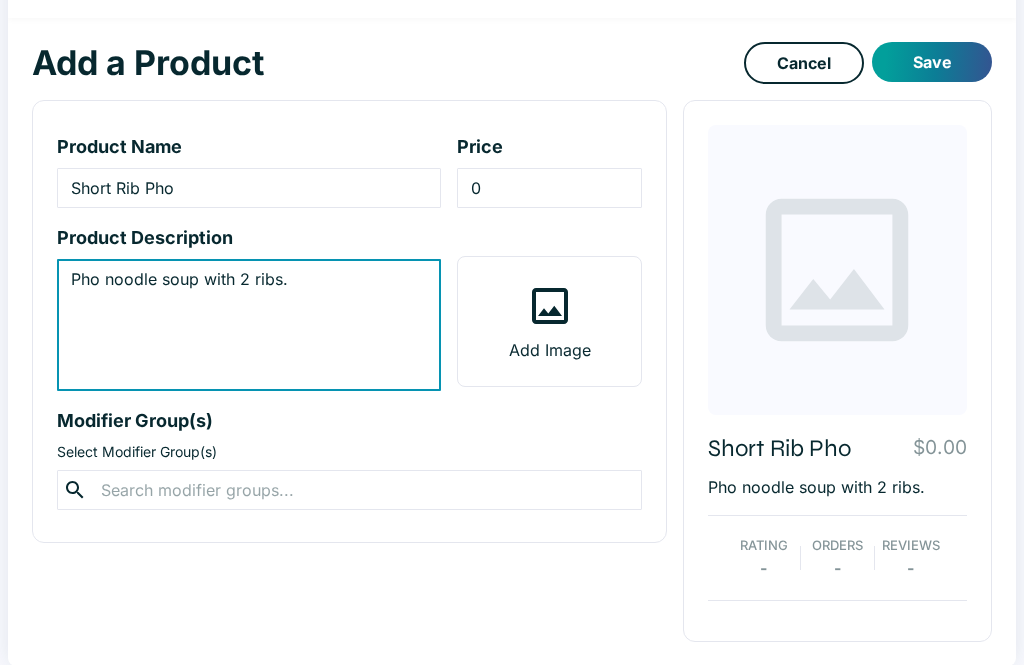type on "Pho noodle soup with 2 ribs." 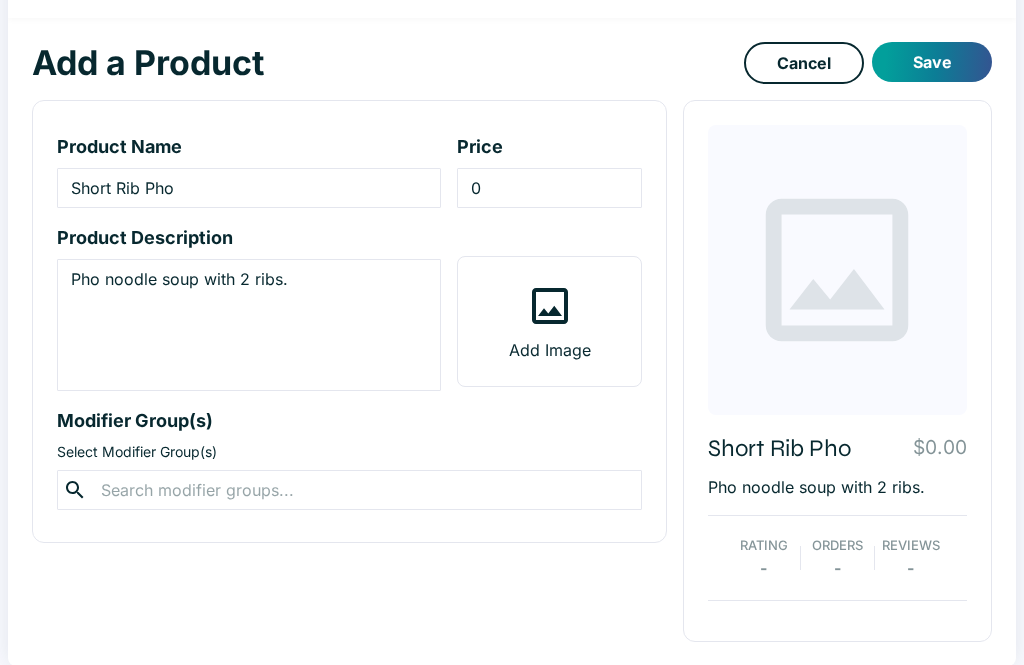 click on "Add Image" at bounding box center (549, 321) 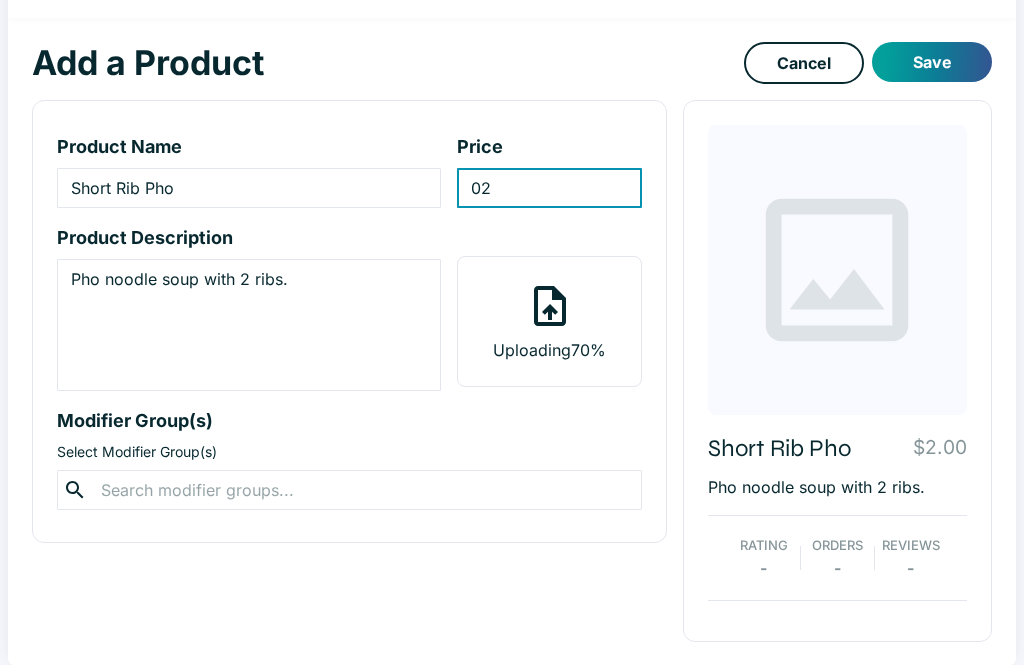 type on "0" 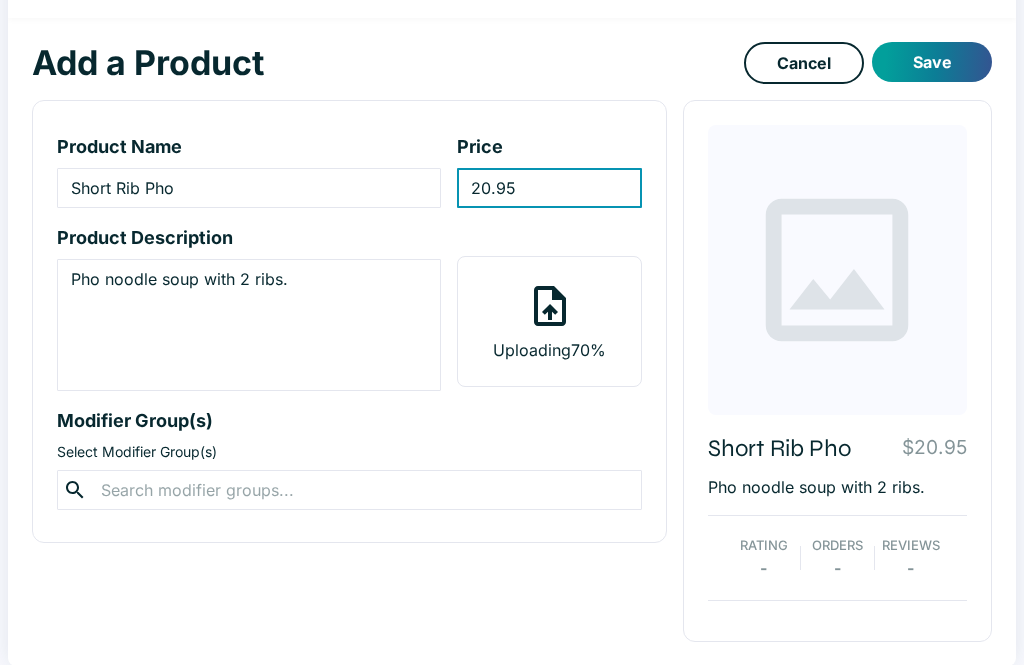 type on "20.95" 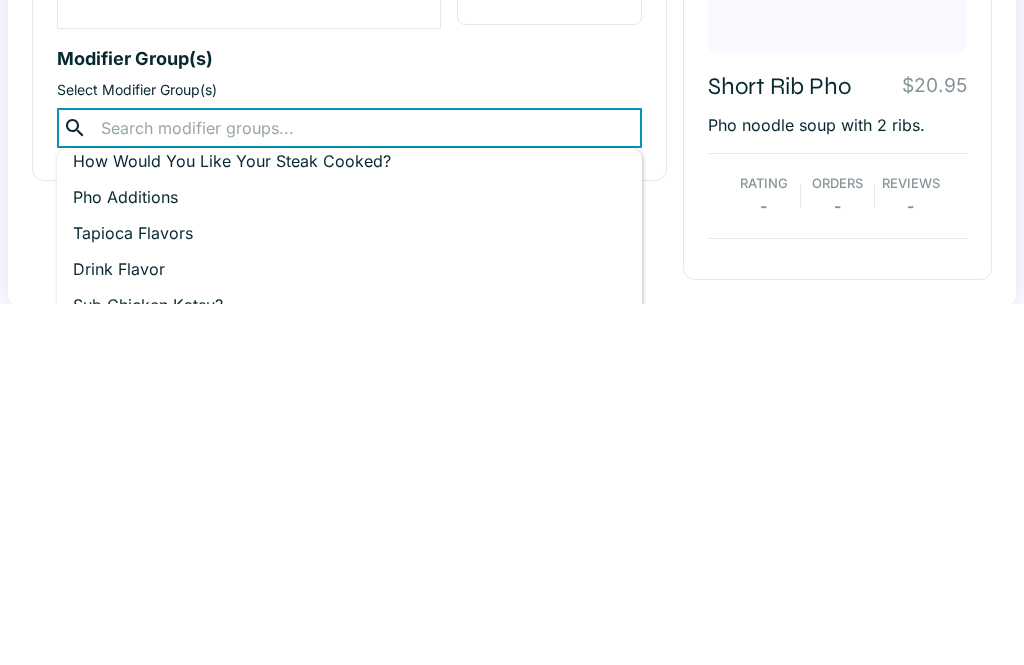 scroll, scrollTop: 120, scrollLeft: 0, axis: vertical 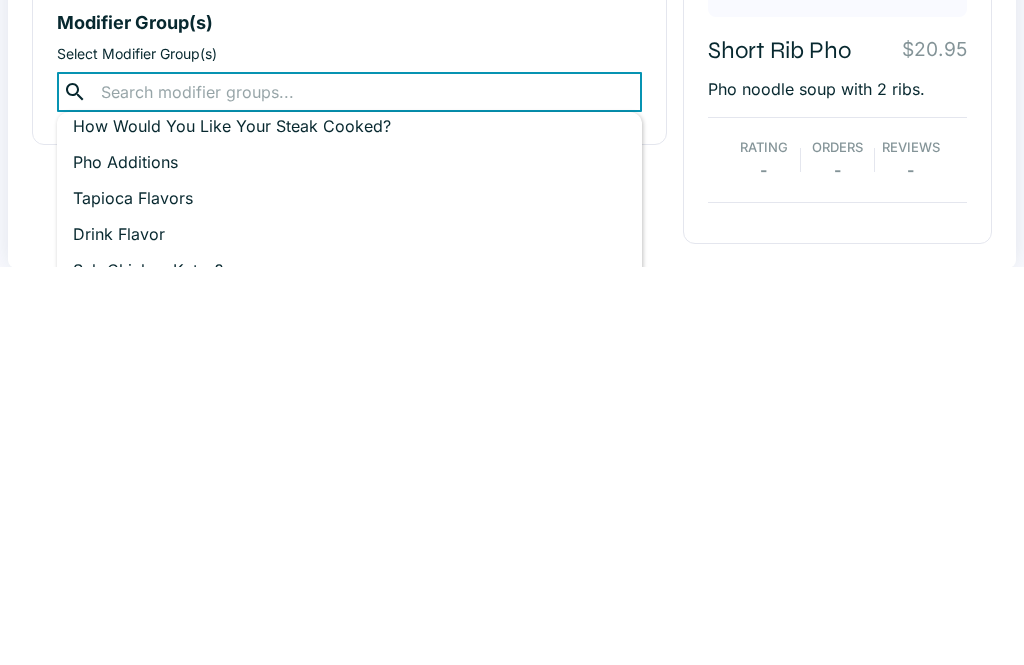 click on "Pho Additions" at bounding box center [349, 560] 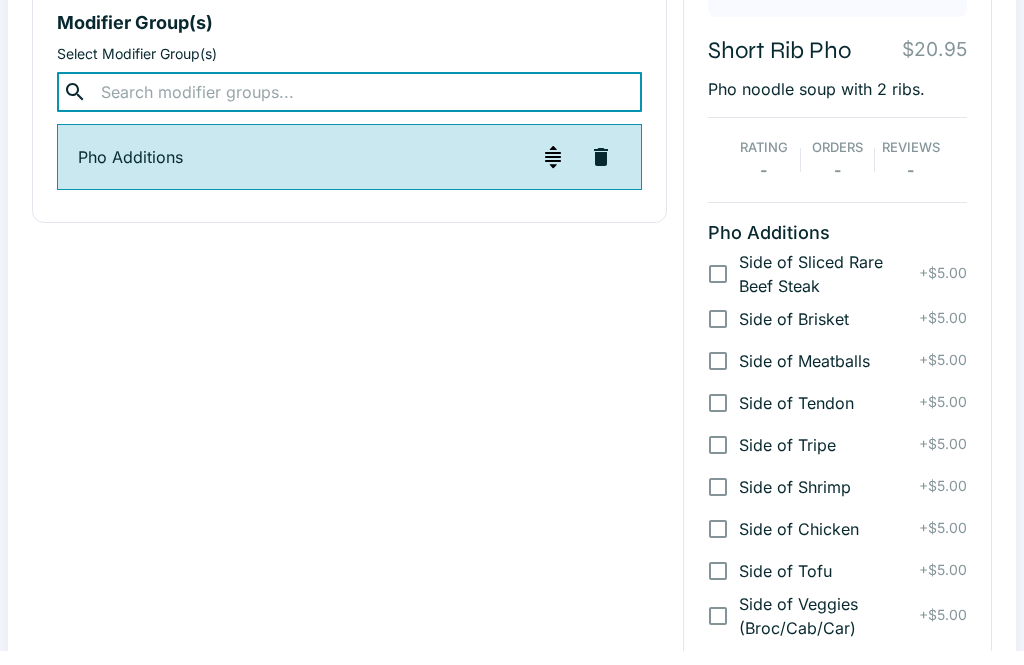 scroll, scrollTop: 441, scrollLeft: 0, axis: vertical 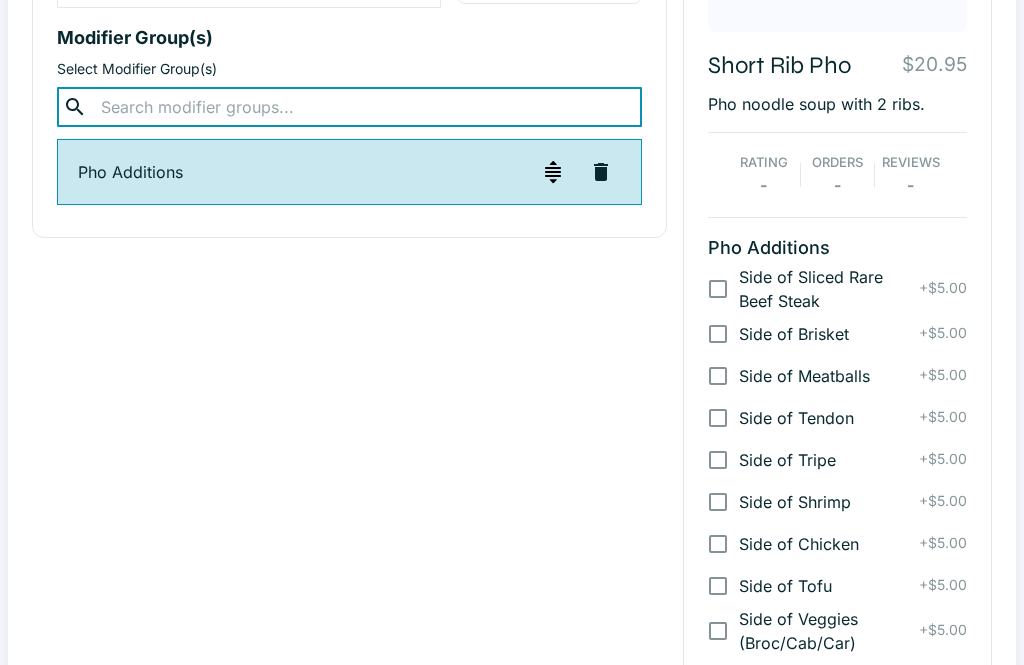 click at bounding box center (349, 107) 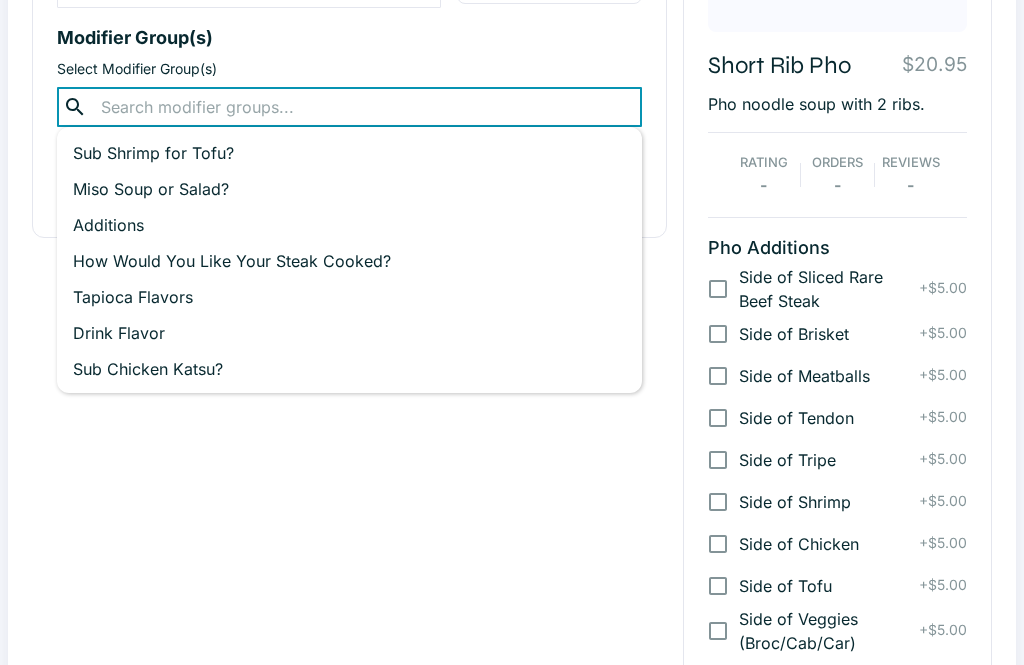 scroll, scrollTop: 441, scrollLeft: 0, axis: vertical 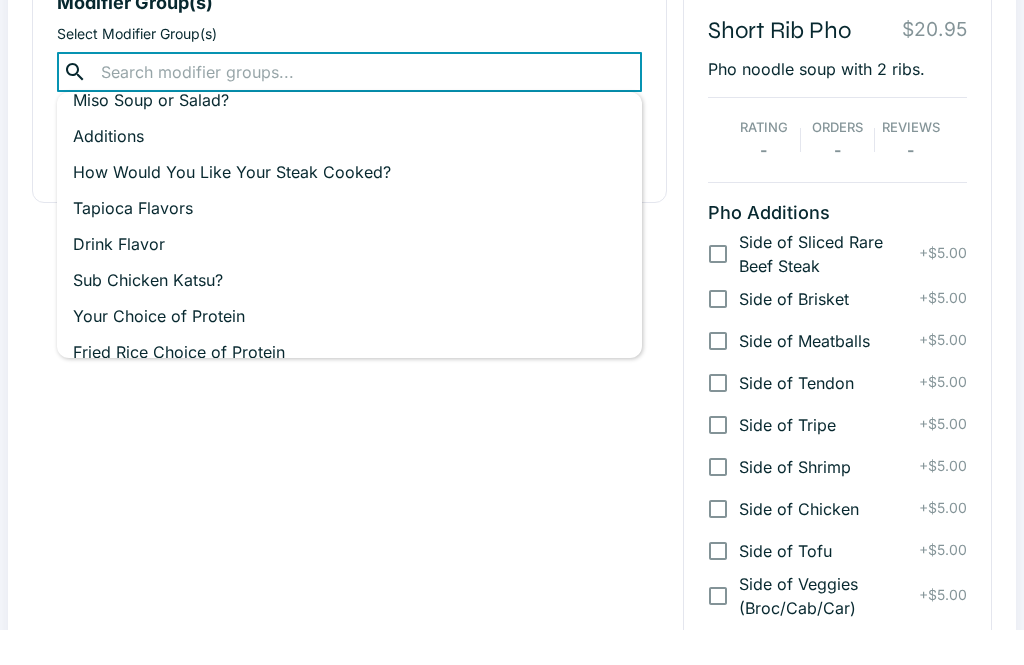 click on "Additions" at bounding box center [349, 171] 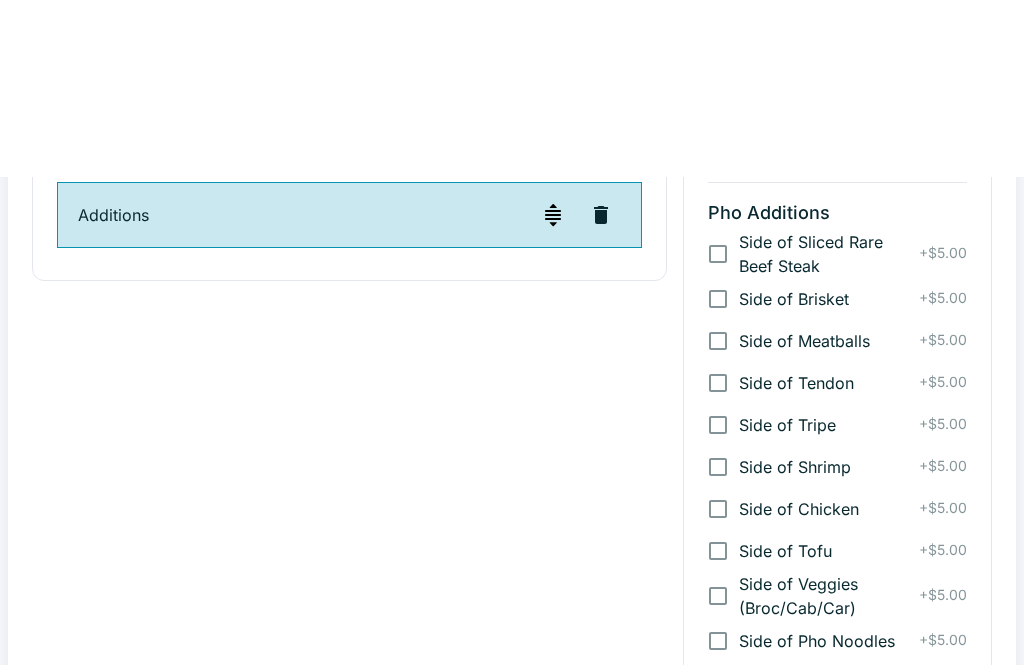 scroll, scrollTop: 765, scrollLeft: 0, axis: vertical 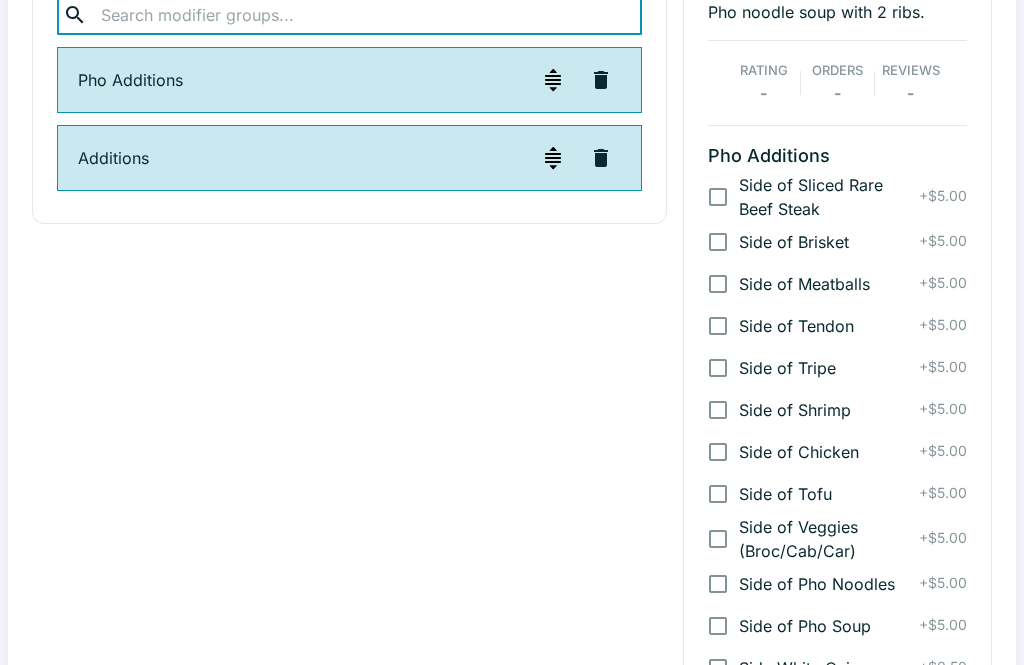 click 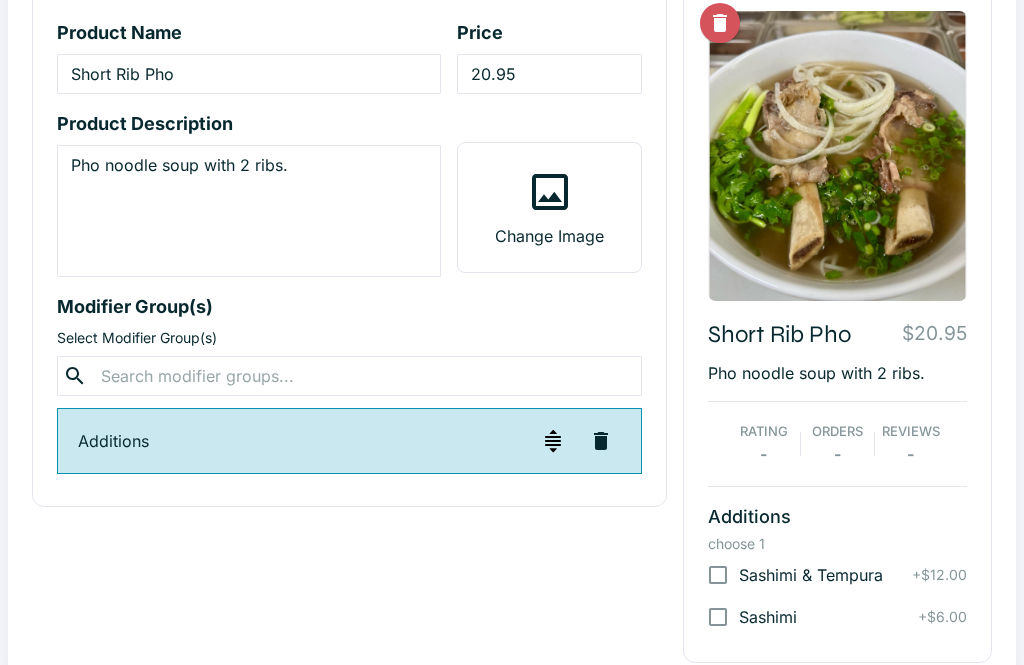 scroll, scrollTop: 151, scrollLeft: 0, axis: vertical 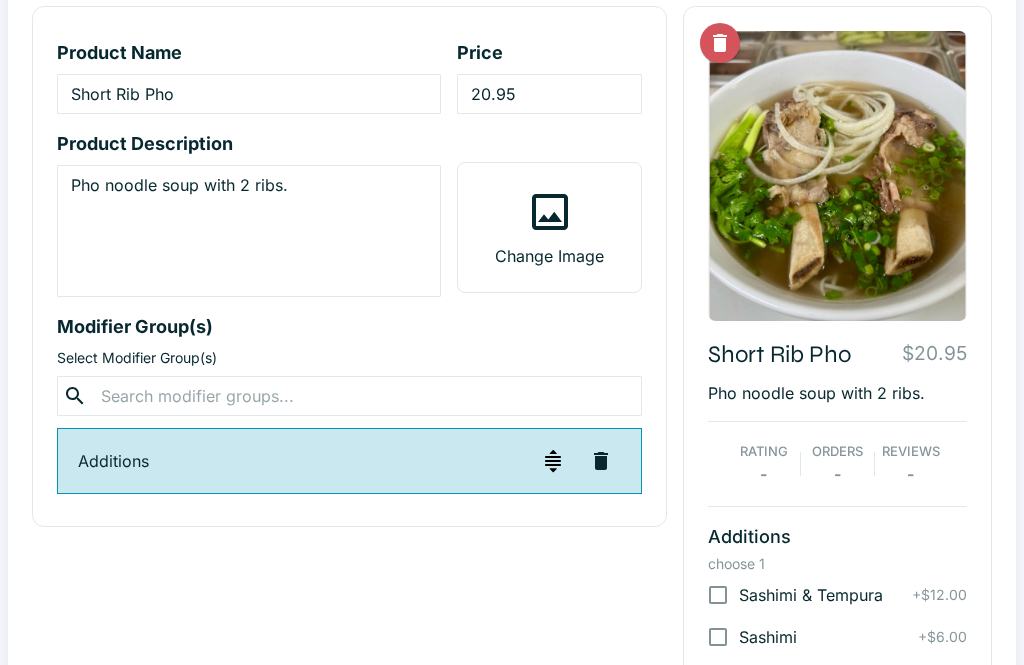 click 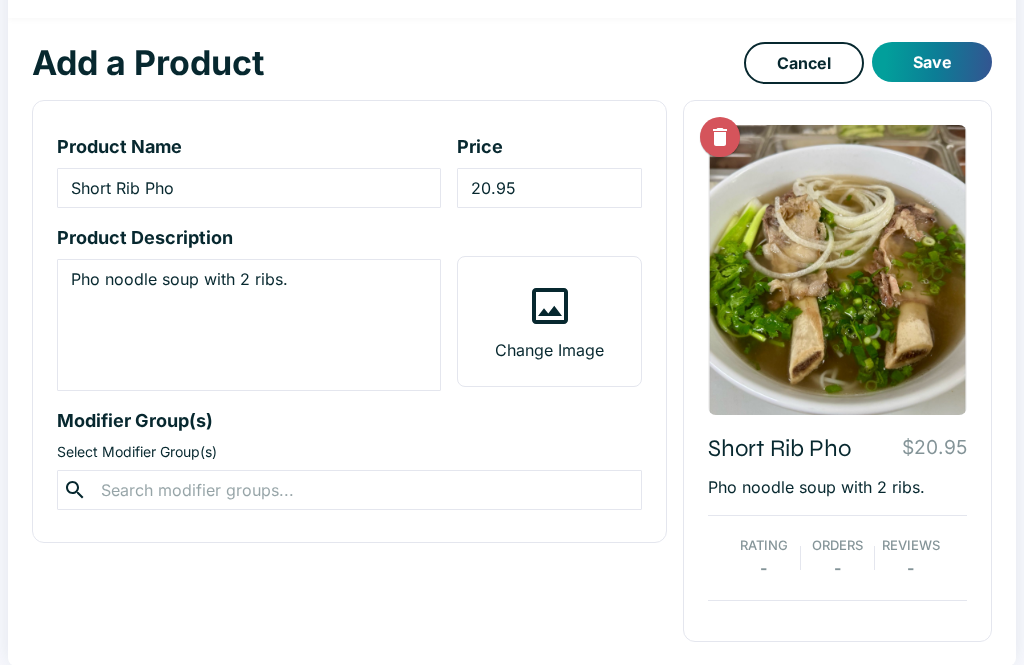 click at bounding box center [349, 490] 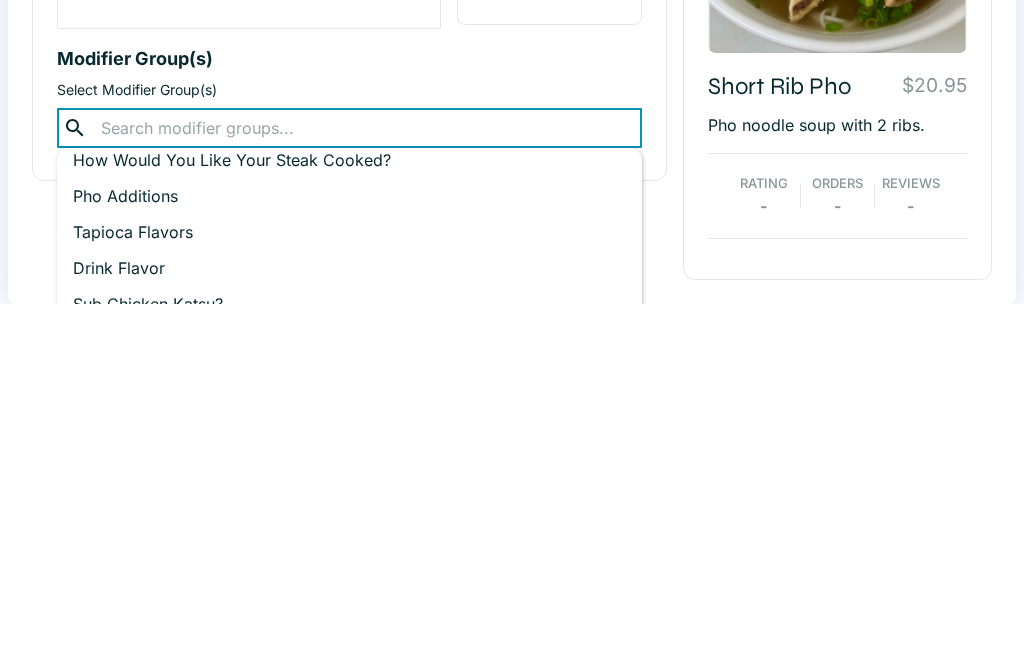 scroll, scrollTop: 120, scrollLeft: 0, axis: vertical 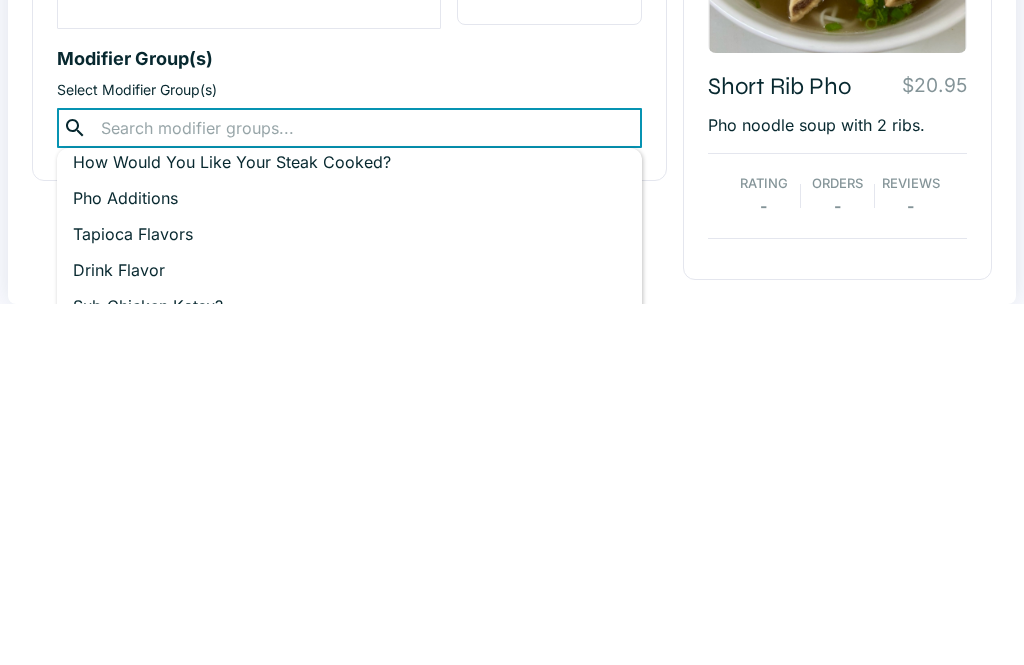click on "Pho Additions" at bounding box center [349, 560] 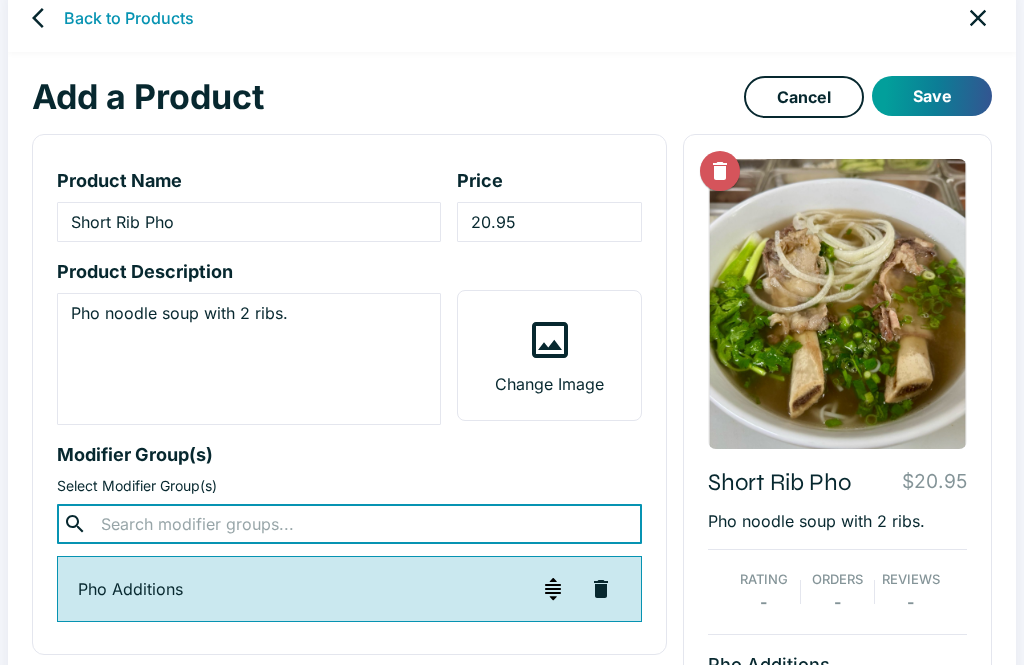 scroll, scrollTop: 22, scrollLeft: 0, axis: vertical 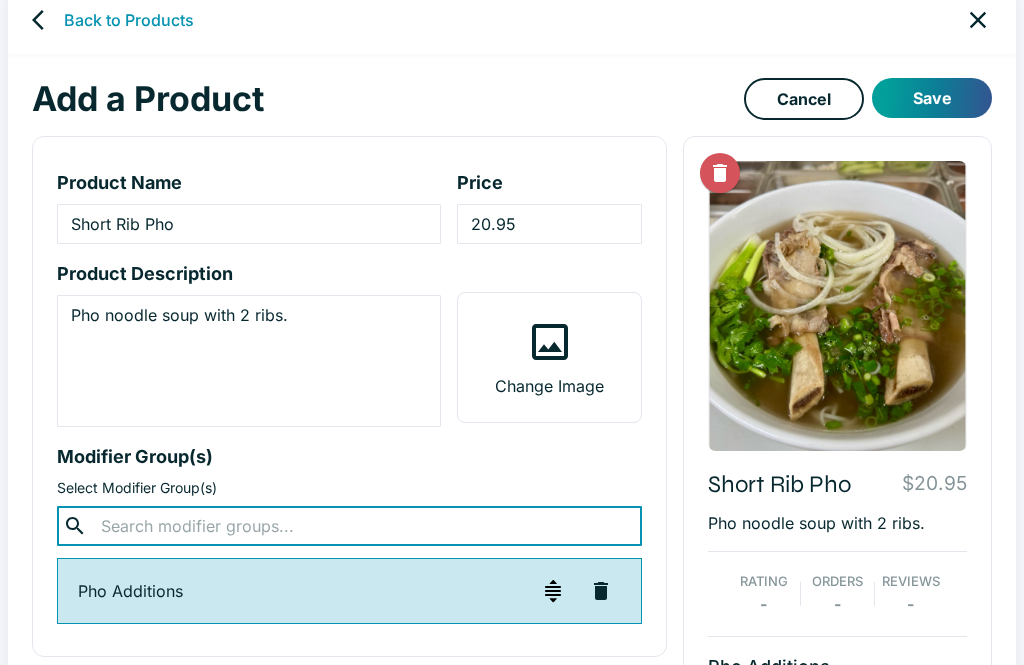 click on "Save" at bounding box center (932, 98) 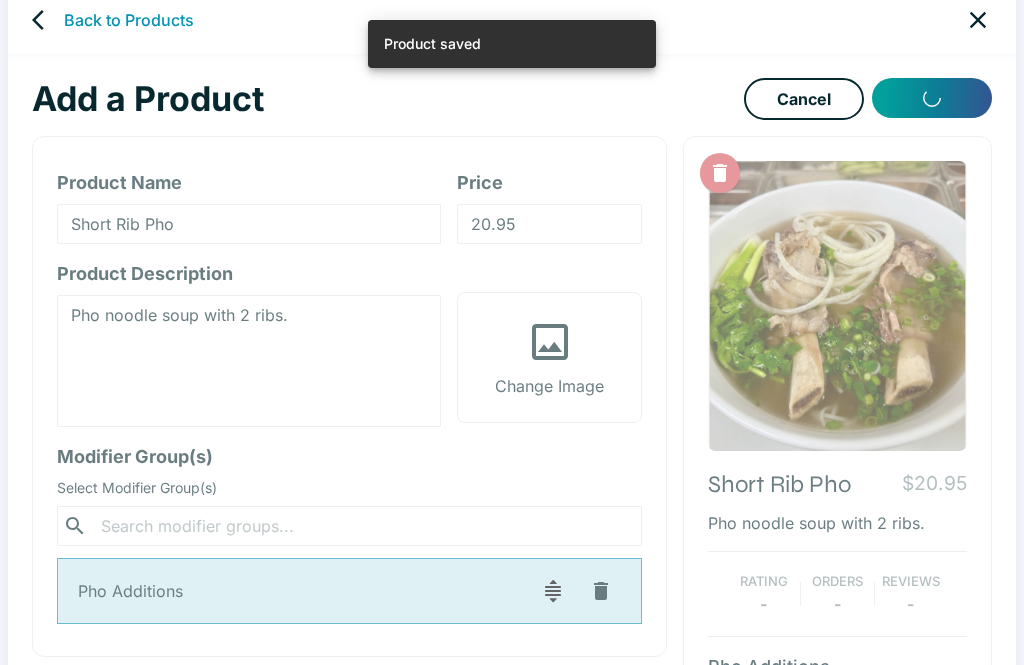 scroll, scrollTop: 0, scrollLeft: 0, axis: both 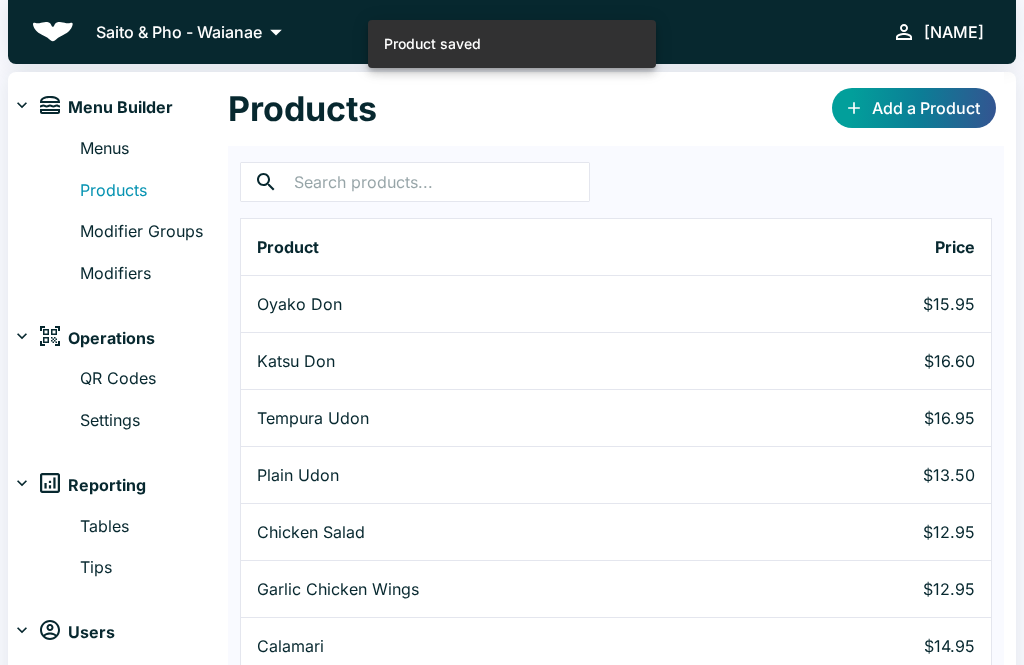 click on "Menus" at bounding box center (154, 149) 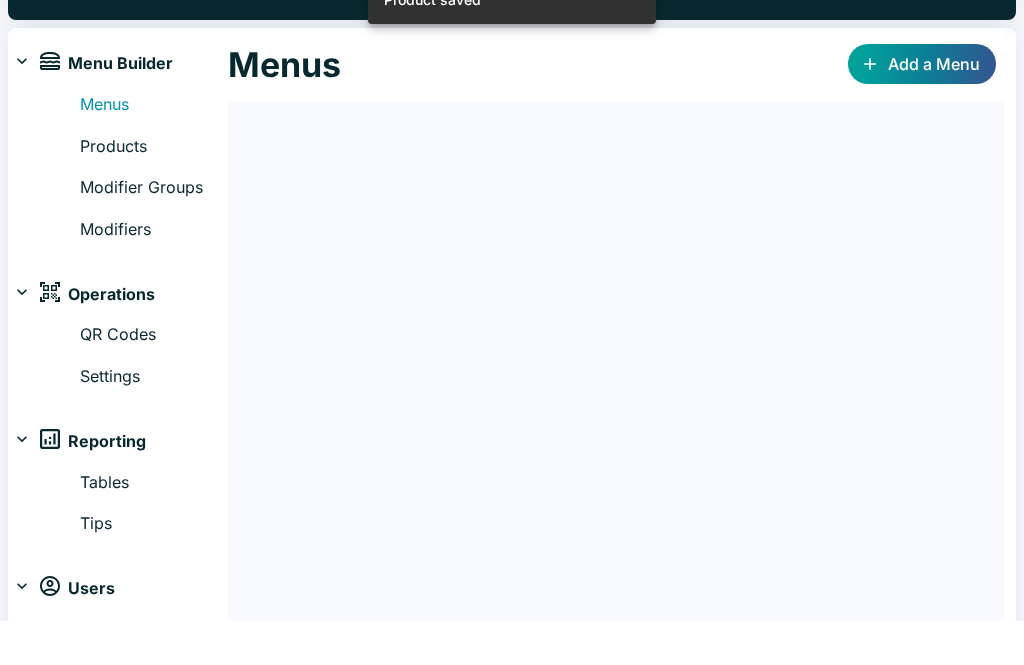 scroll, scrollTop: 44, scrollLeft: 0, axis: vertical 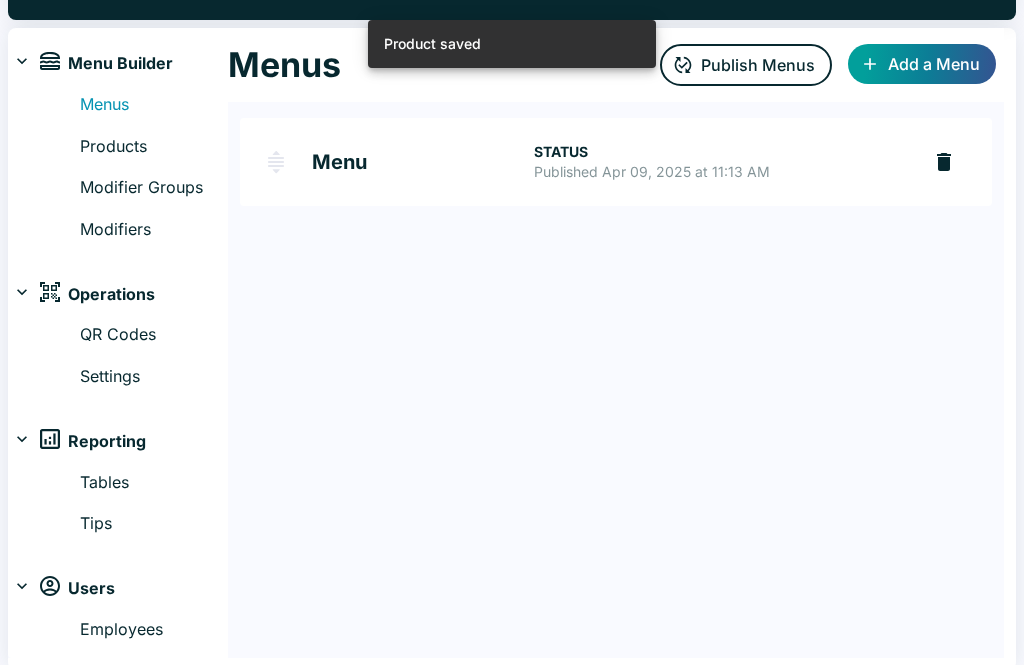 click on "Menu STATUS Published Apr 09, 2025 at 11:13 AM" at bounding box center (580, 162) 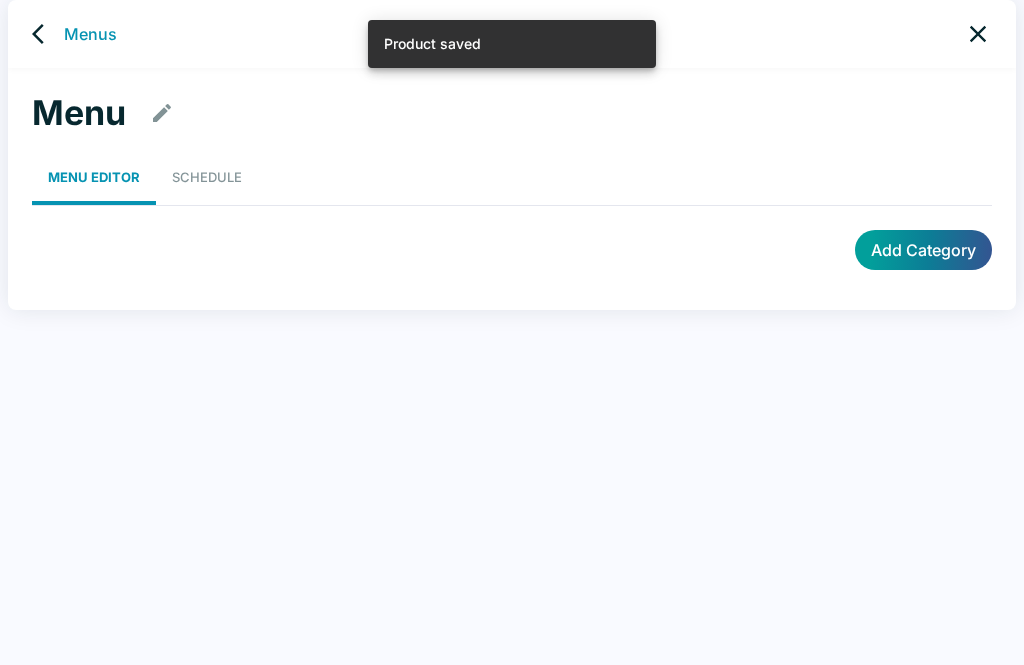 scroll, scrollTop: 8, scrollLeft: 0, axis: vertical 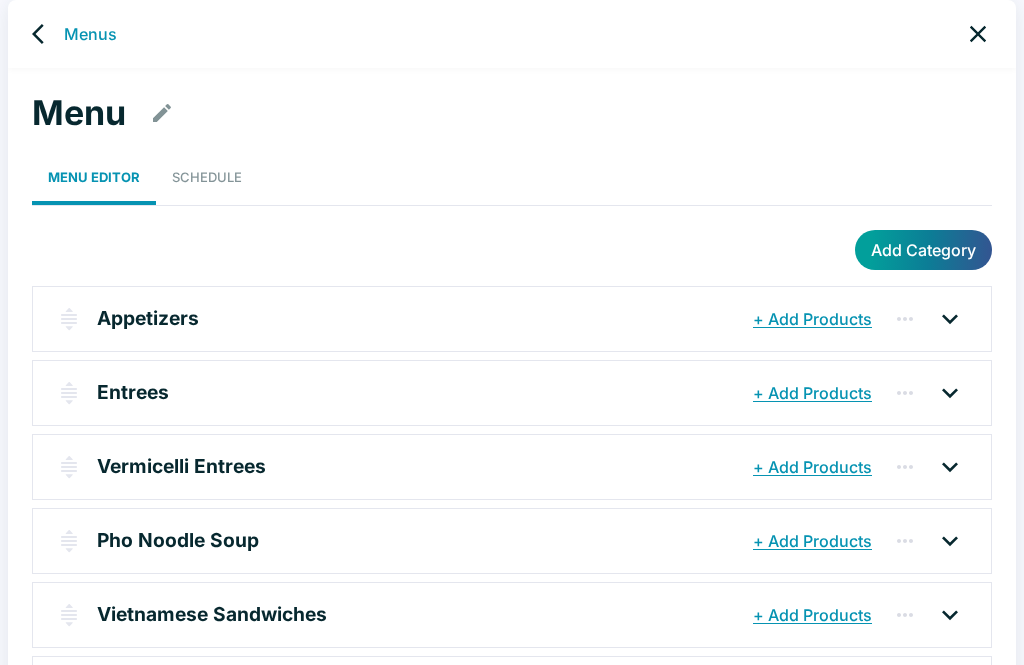 click on "+ Add Products" at bounding box center [812, 541] 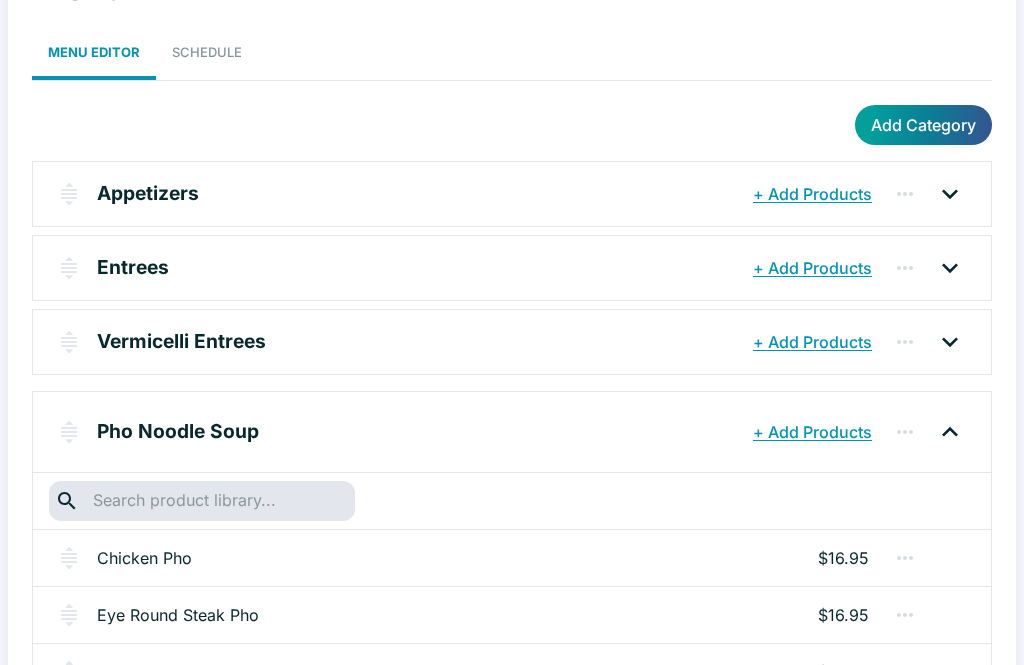 click at bounding box center [201, 501] 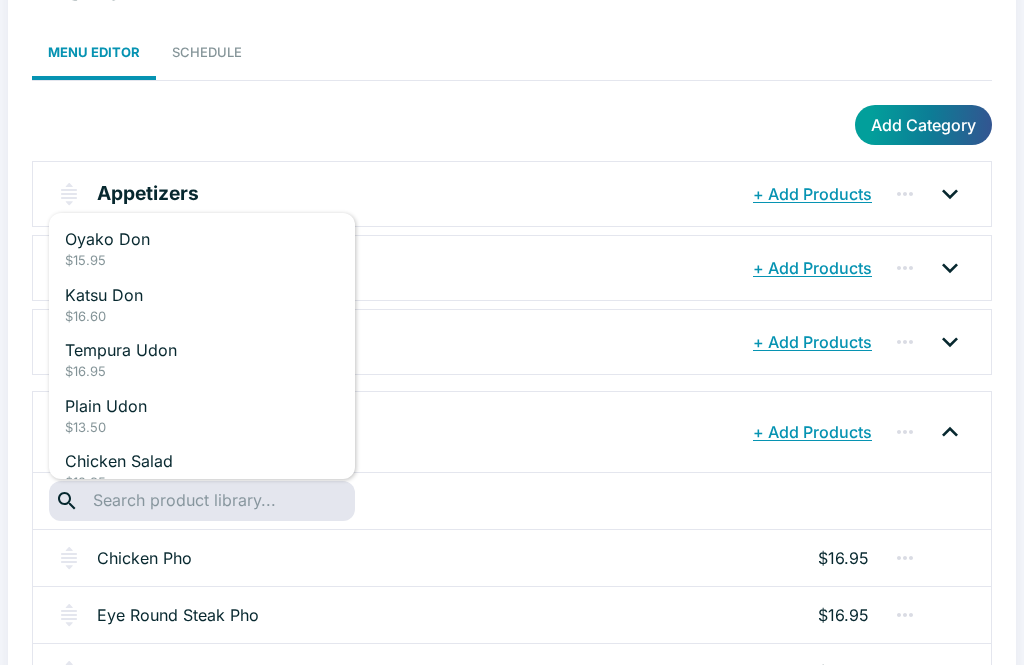 scroll, scrollTop: 132, scrollLeft: 0, axis: vertical 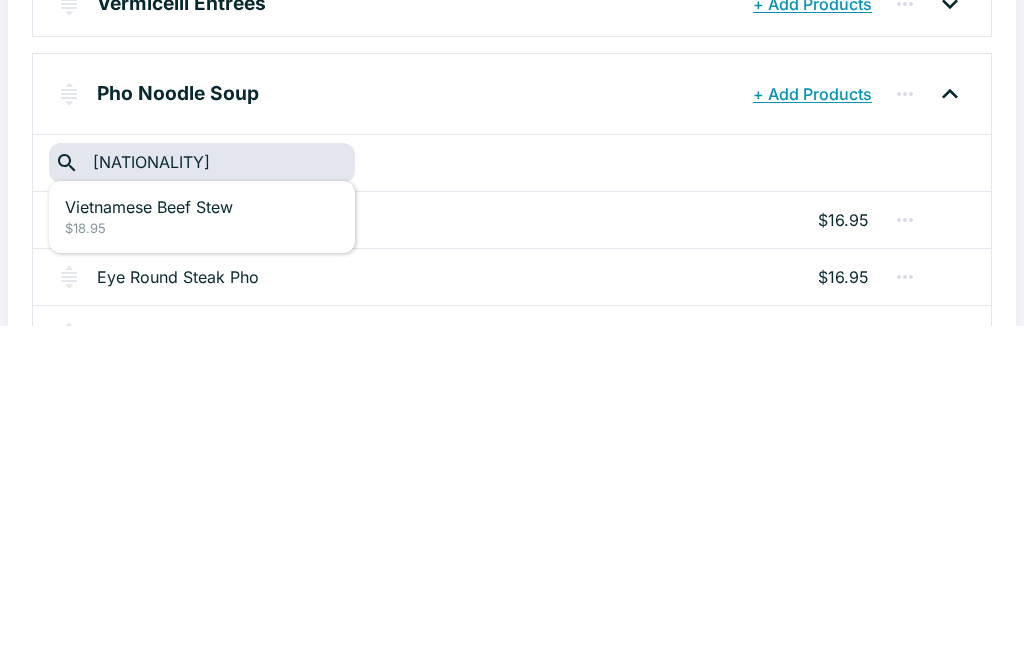 type on "vietn" 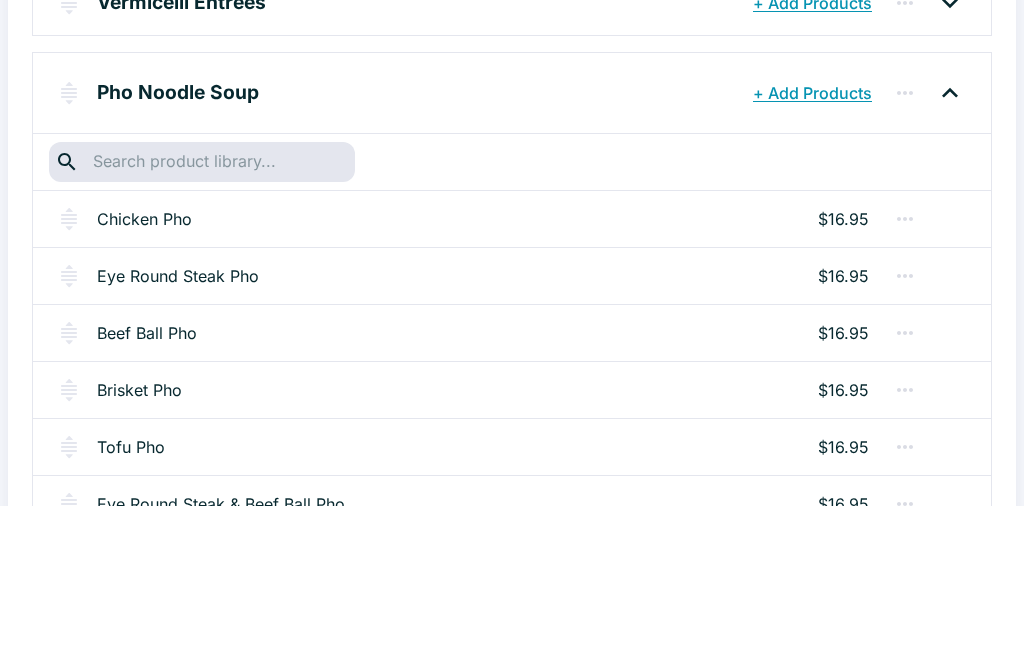 scroll, scrollTop: 322, scrollLeft: 0, axis: vertical 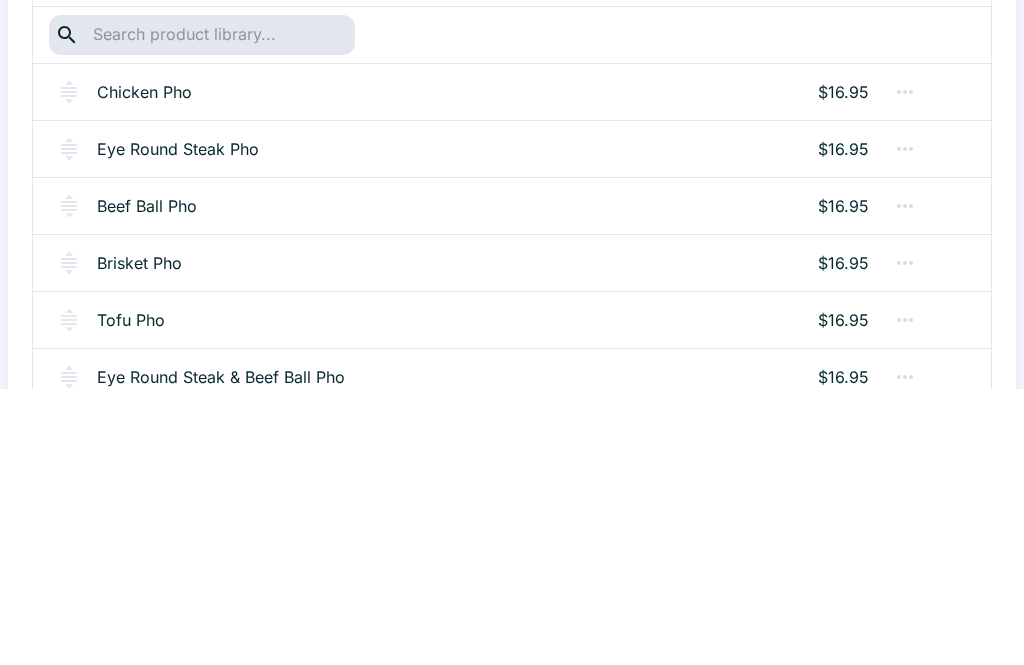type on "r" 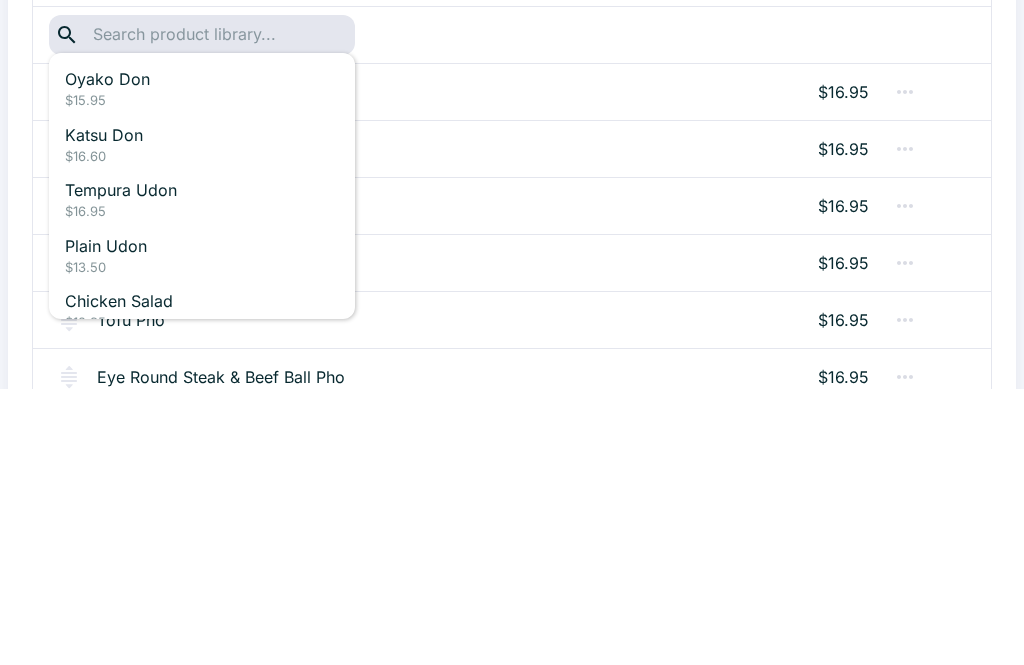 type on "s" 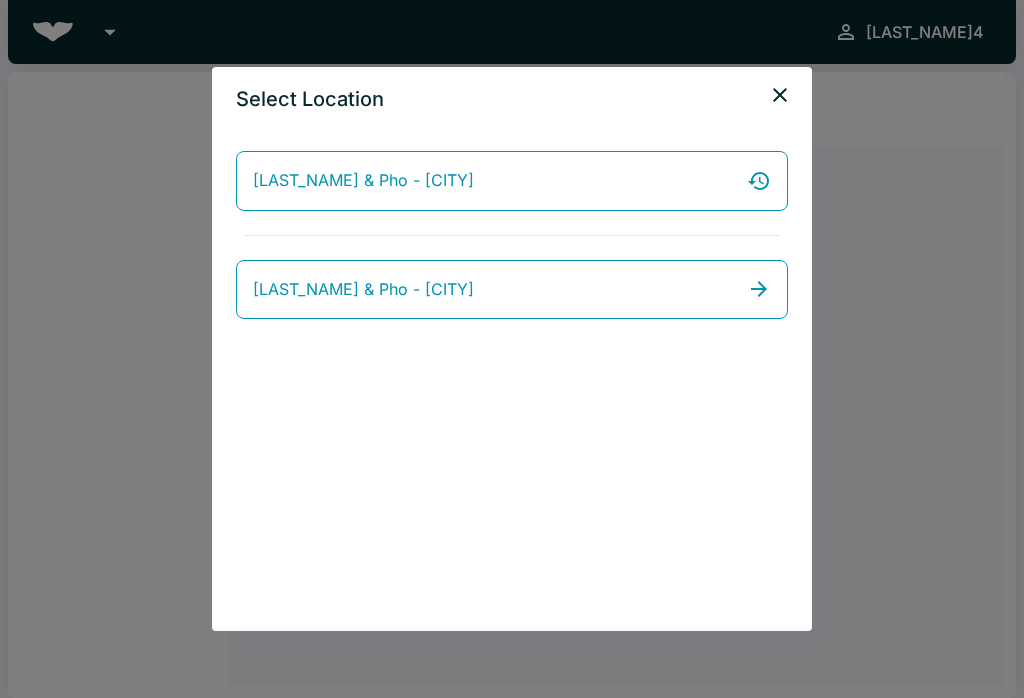 scroll, scrollTop: 0, scrollLeft: 0, axis: both 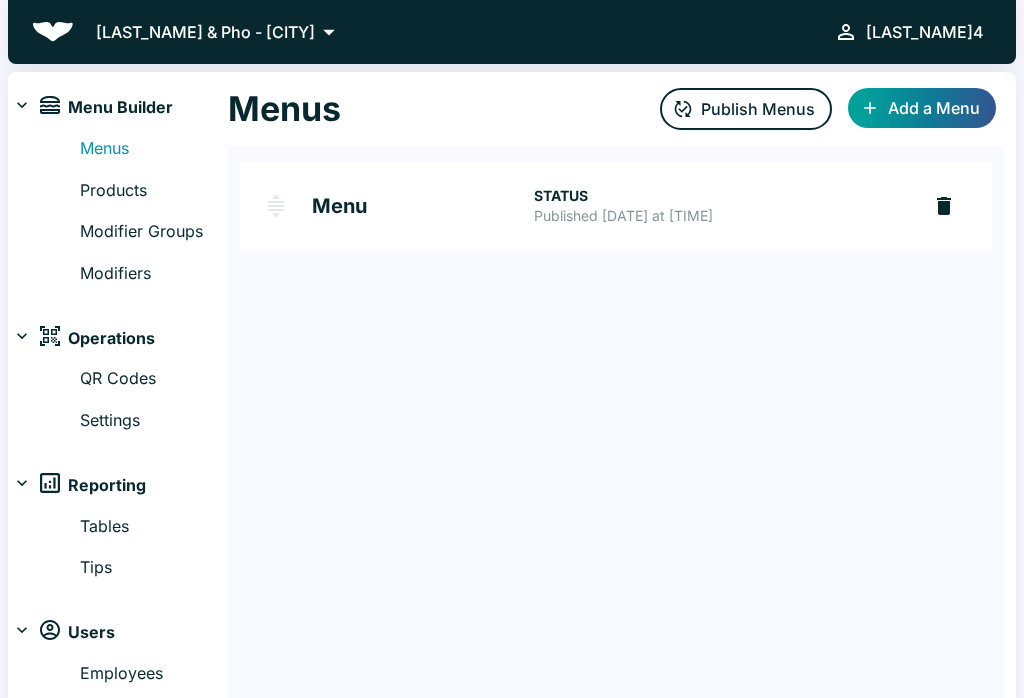 click on "Products" at bounding box center [154, 191] 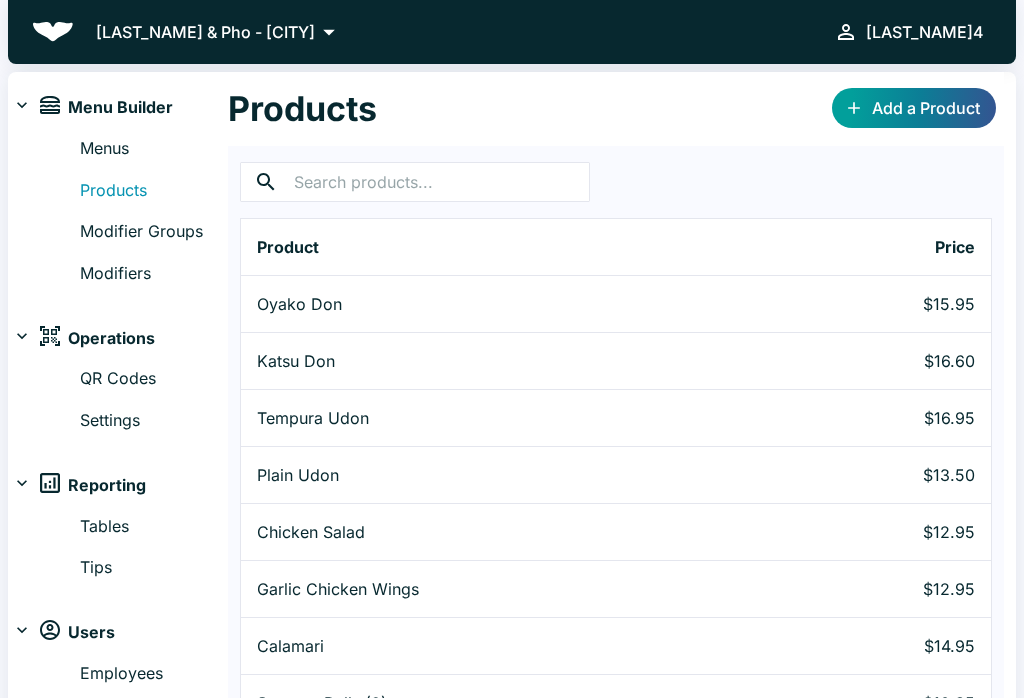 click on "Menus" at bounding box center [154, 149] 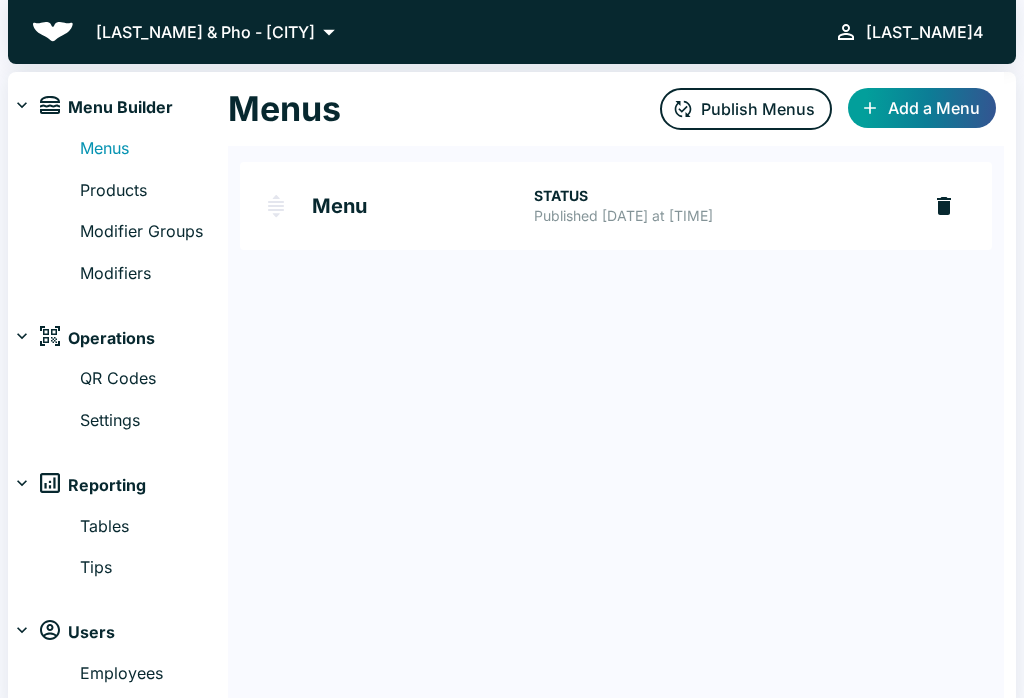 click on "STATUS" at bounding box center (719, 196) 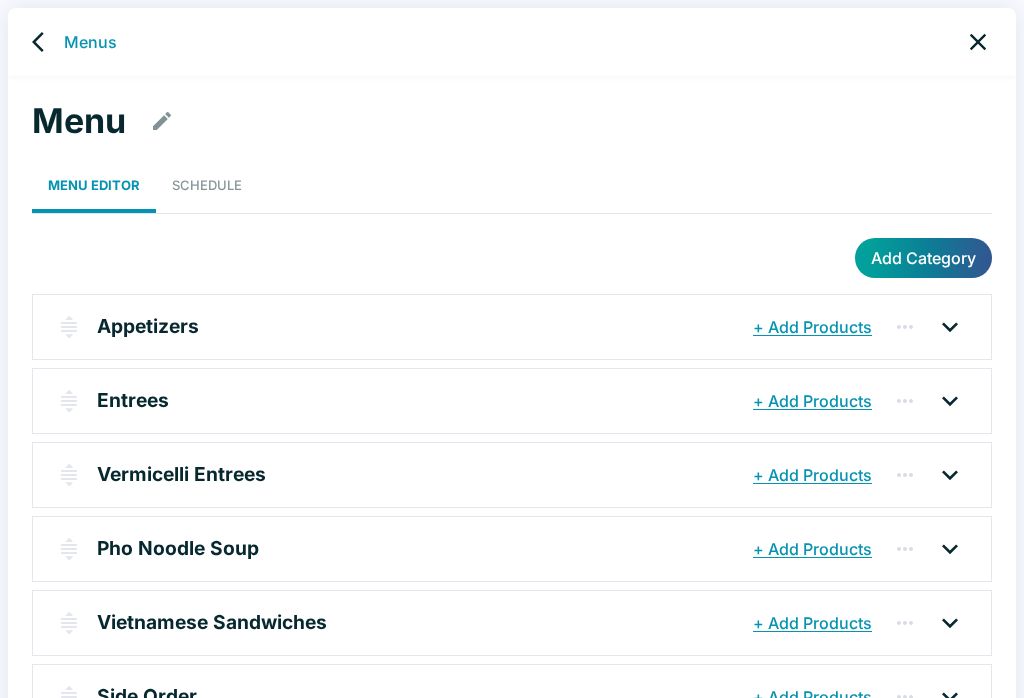 scroll, scrollTop: 136, scrollLeft: 0, axis: vertical 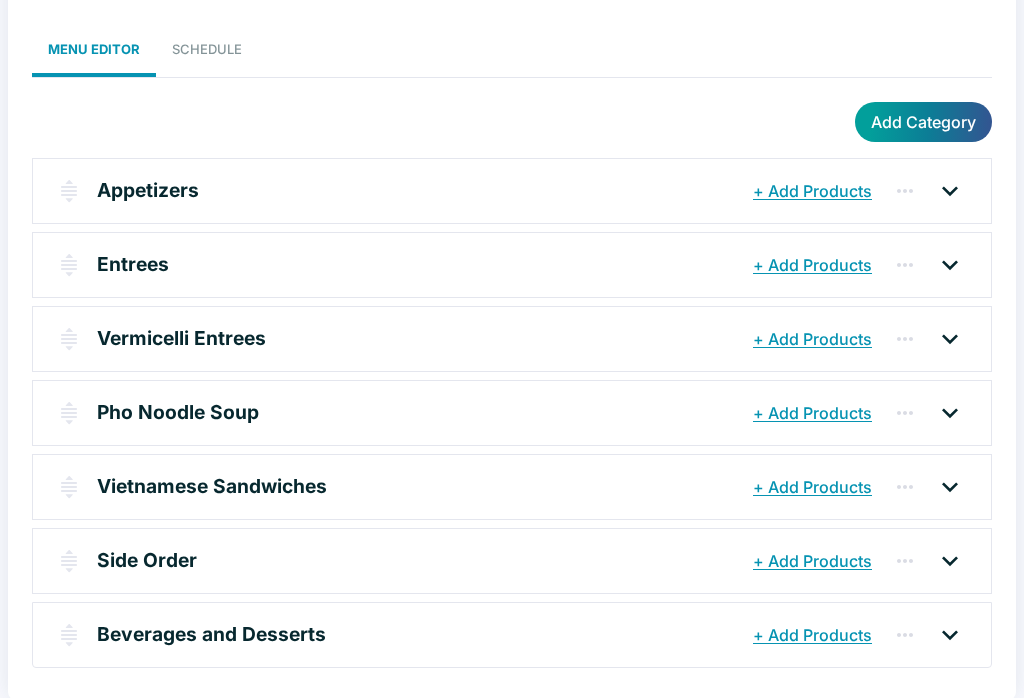 click 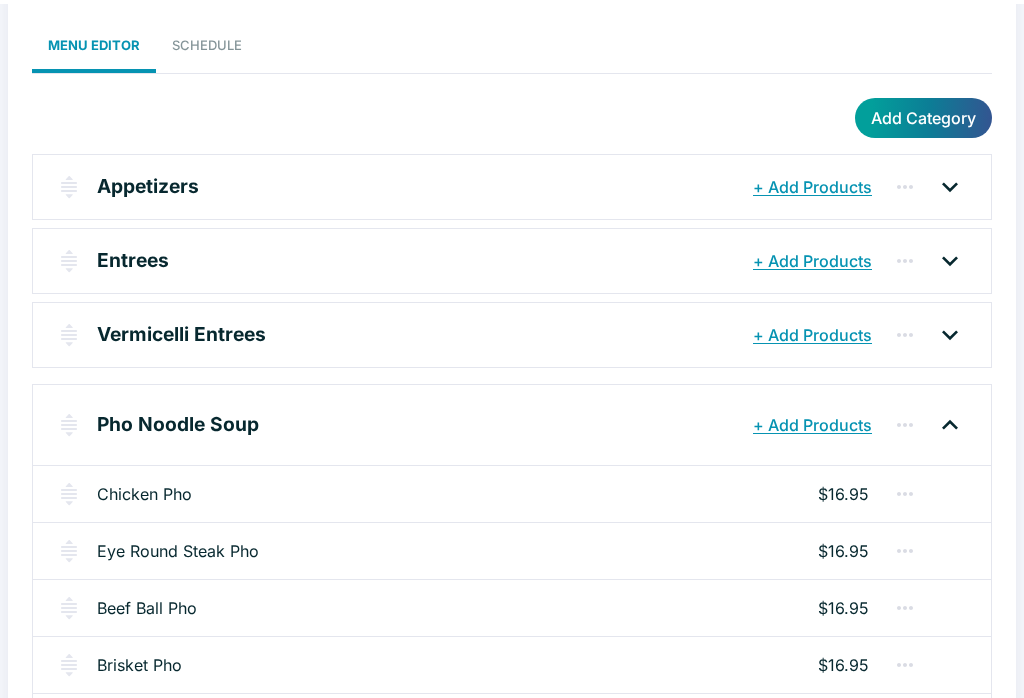 scroll, scrollTop: 140, scrollLeft: 0, axis: vertical 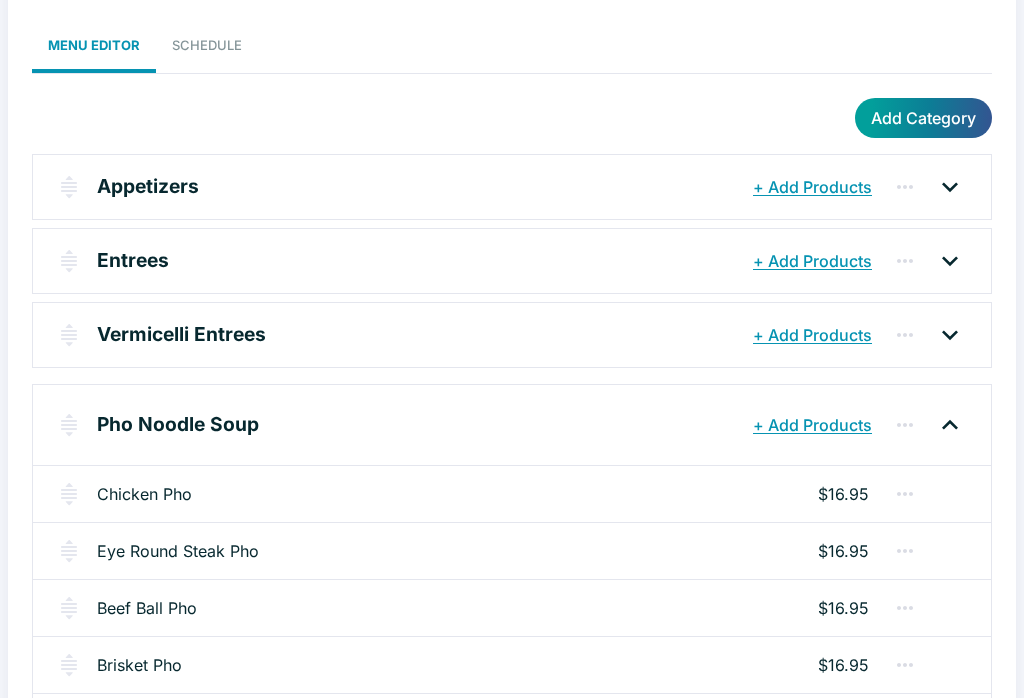 click on "+ Add Products" at bounding box center [812, 425] 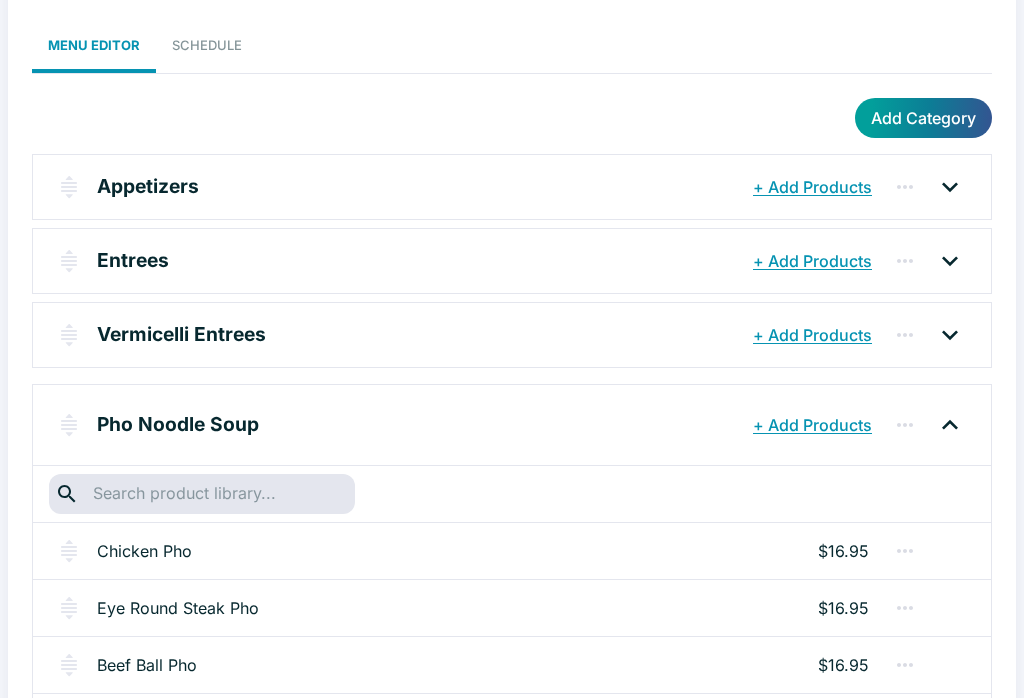 click at bounding box center [201, 494] 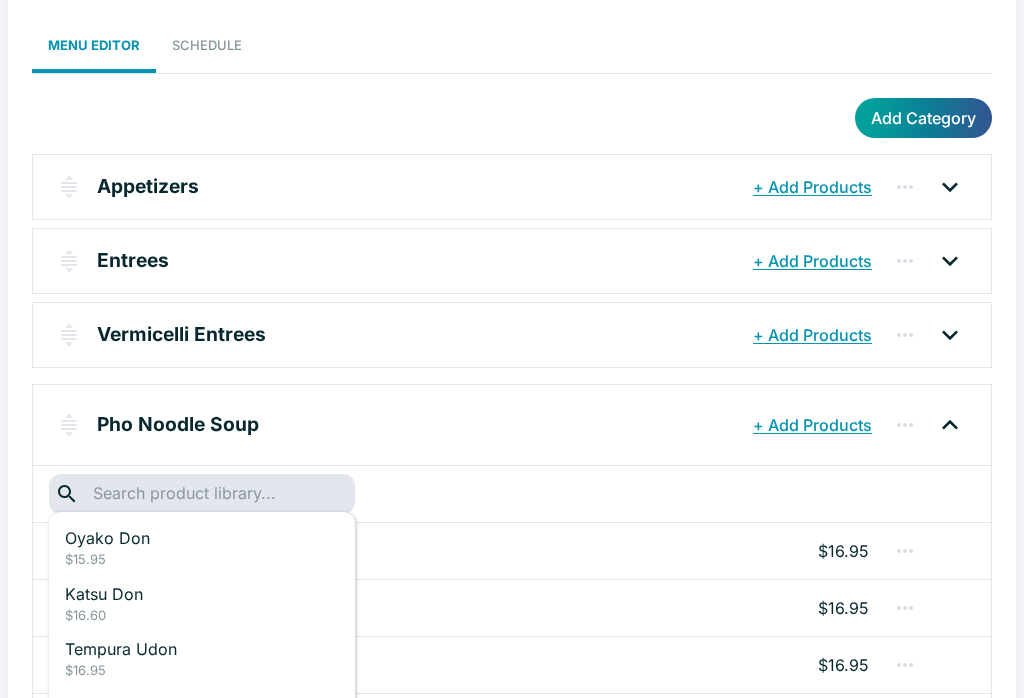 scroll, scrollTop: 139, scrollLeft: 0, axis: vertical 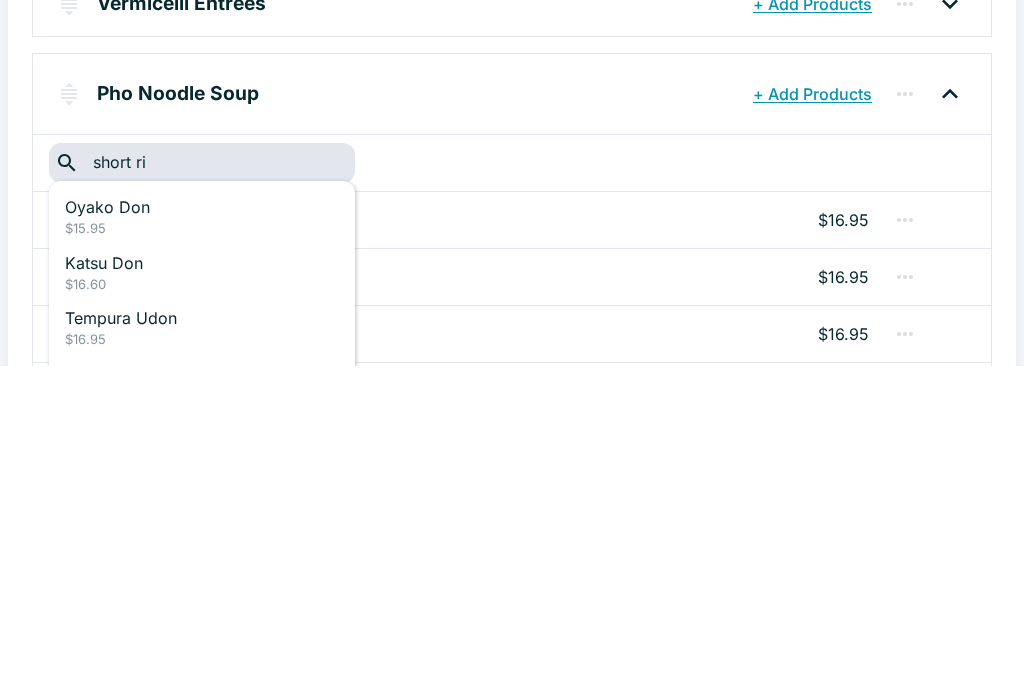 type on "short rib" 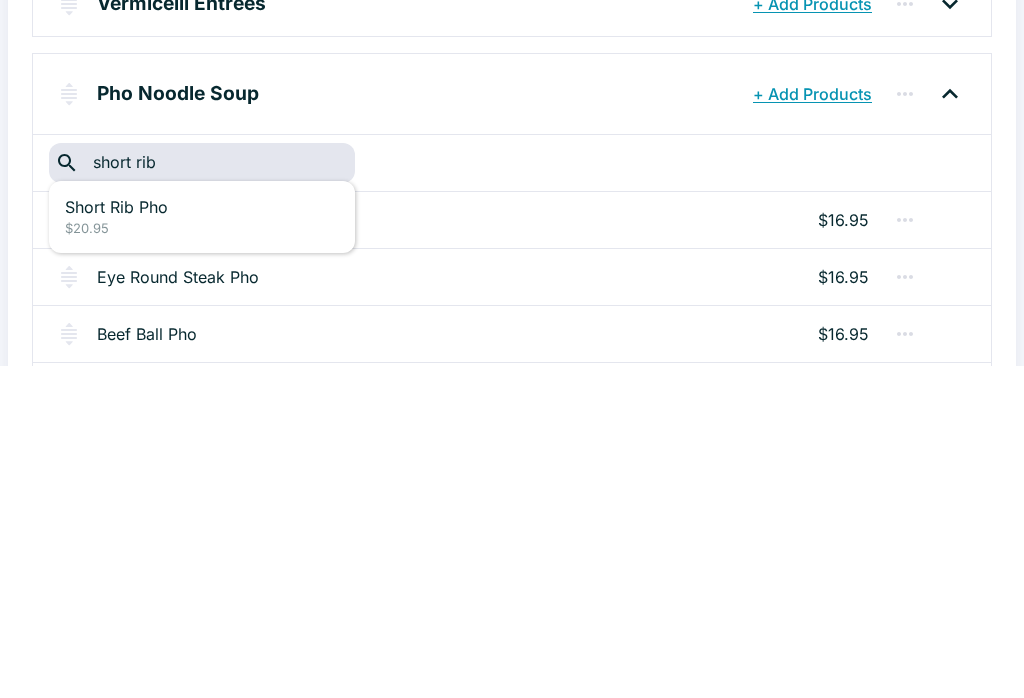 click on "$20.95" at bounding box center (202, 561) 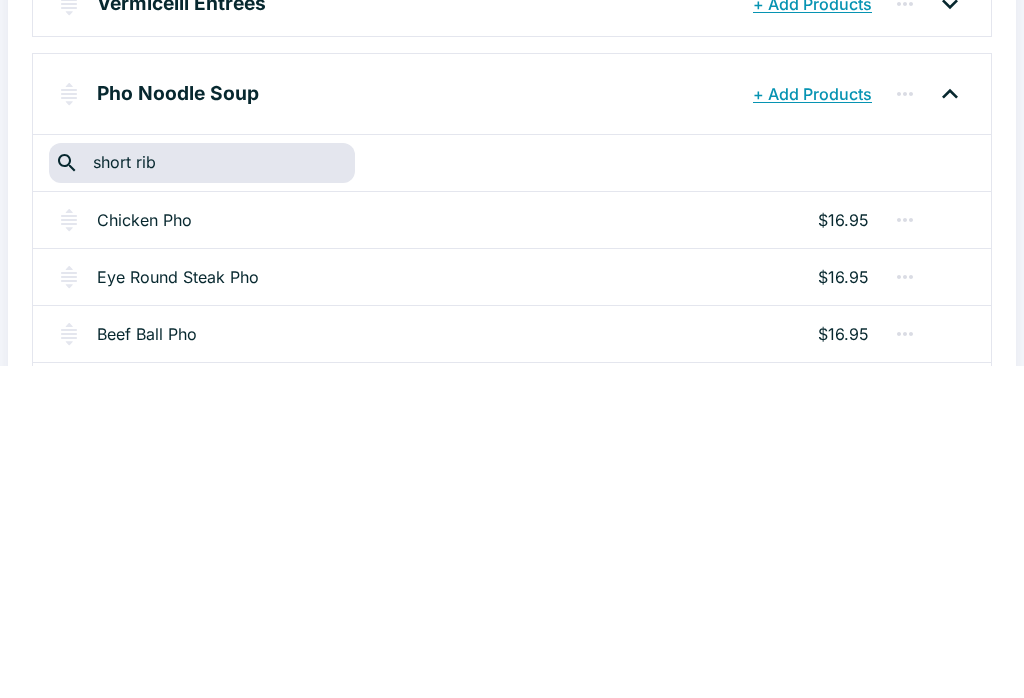 type 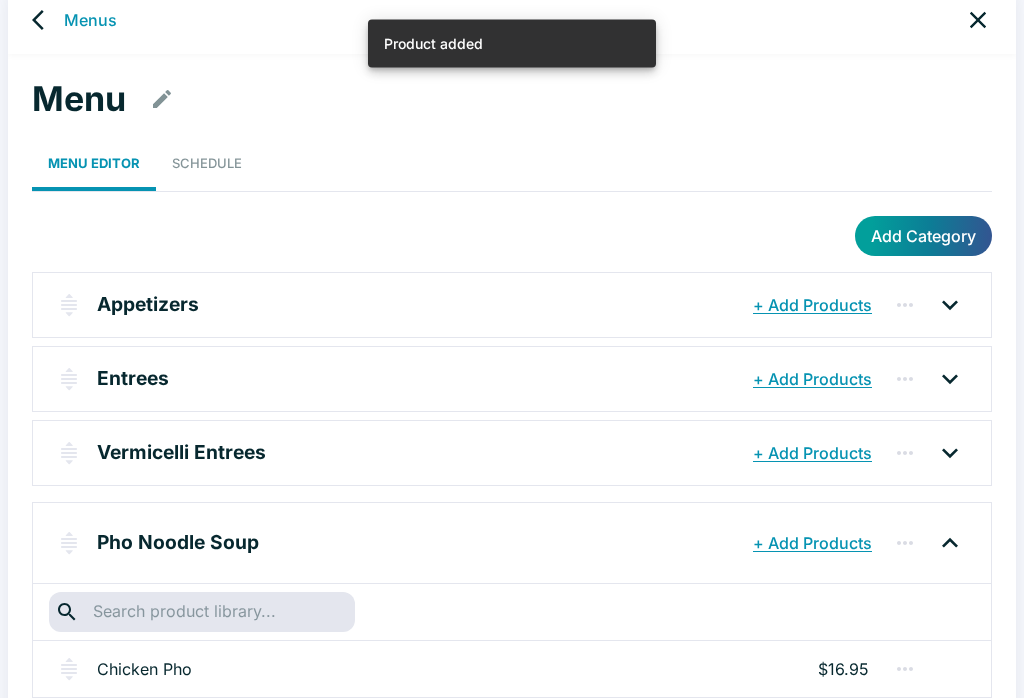 scroll, scrollTop: 0, scrollLeft: 0, axis: both 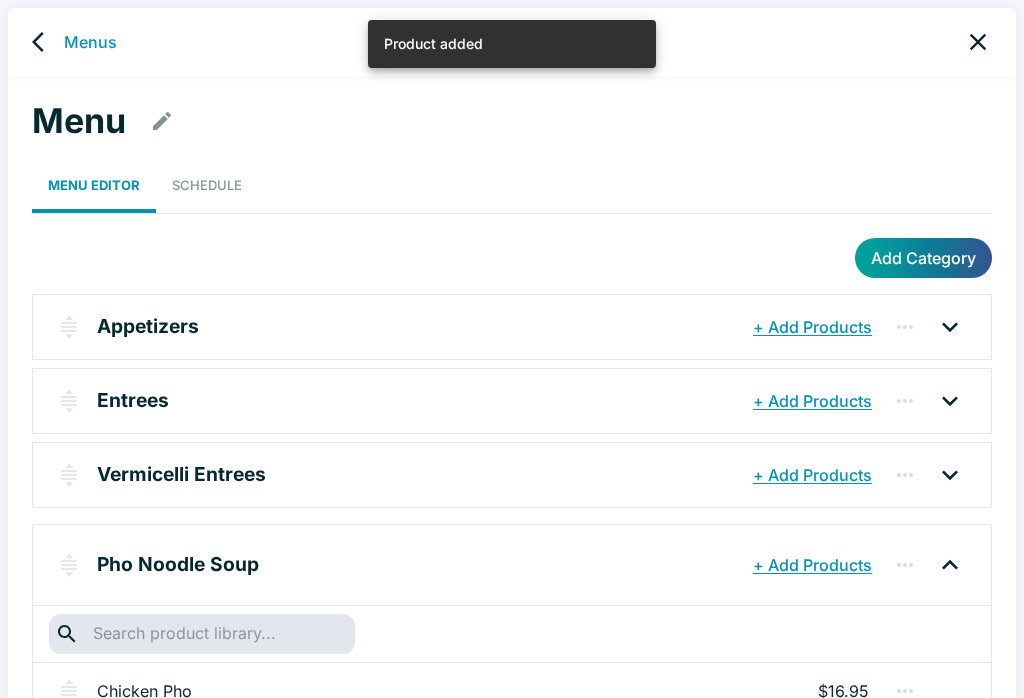 click at bounding box center (44, 42) 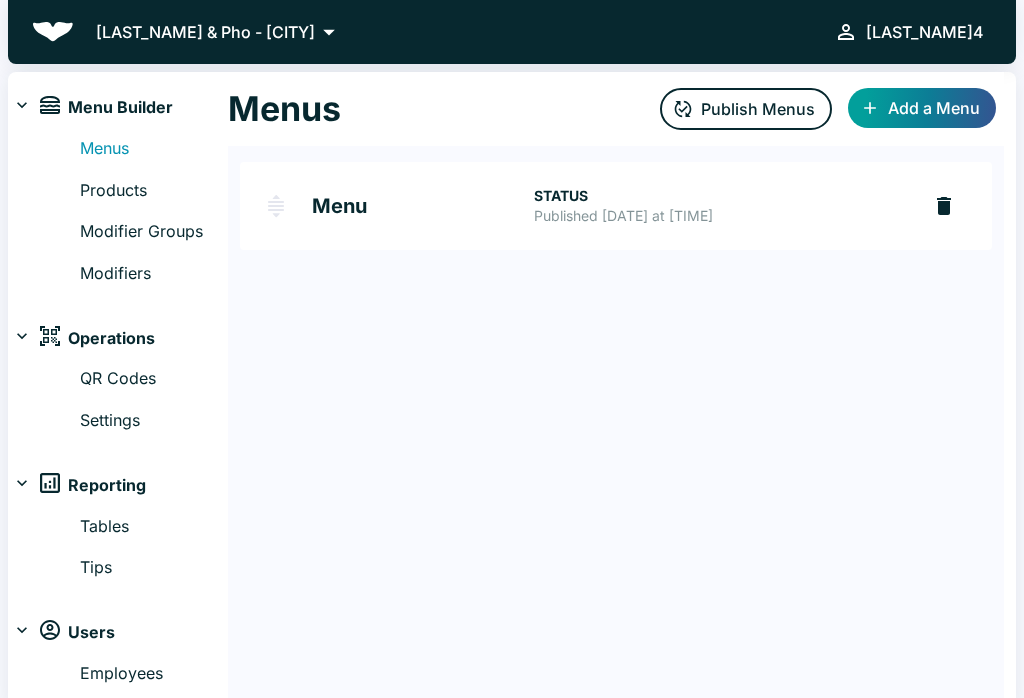 click on "Tables" at bounding box center [154, 527] 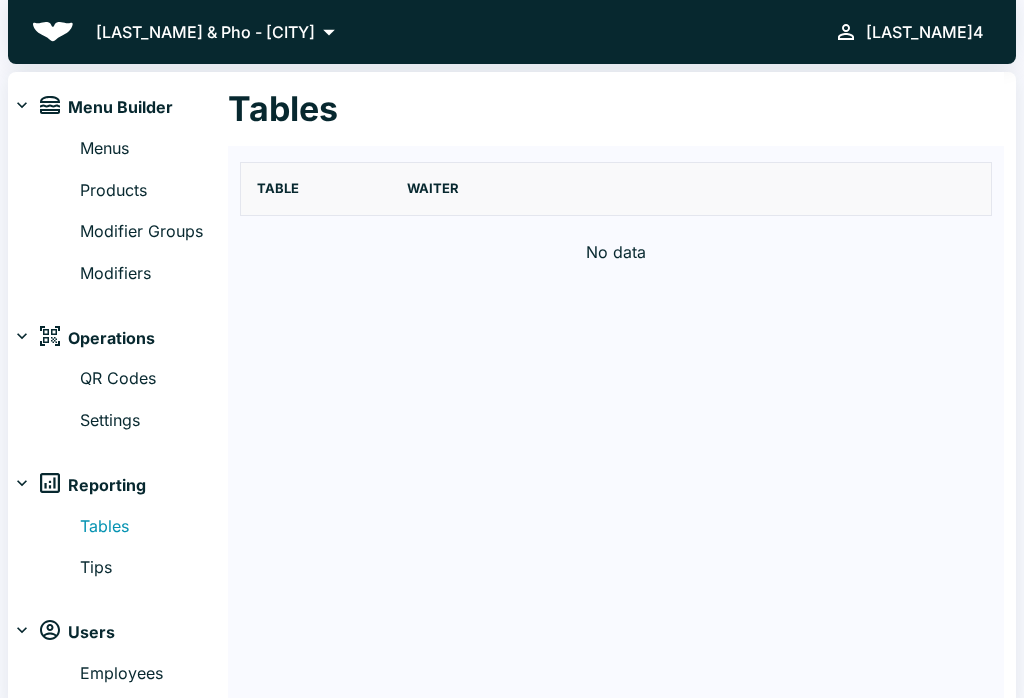click on "QR Codes" at bounding box center (154, 379) 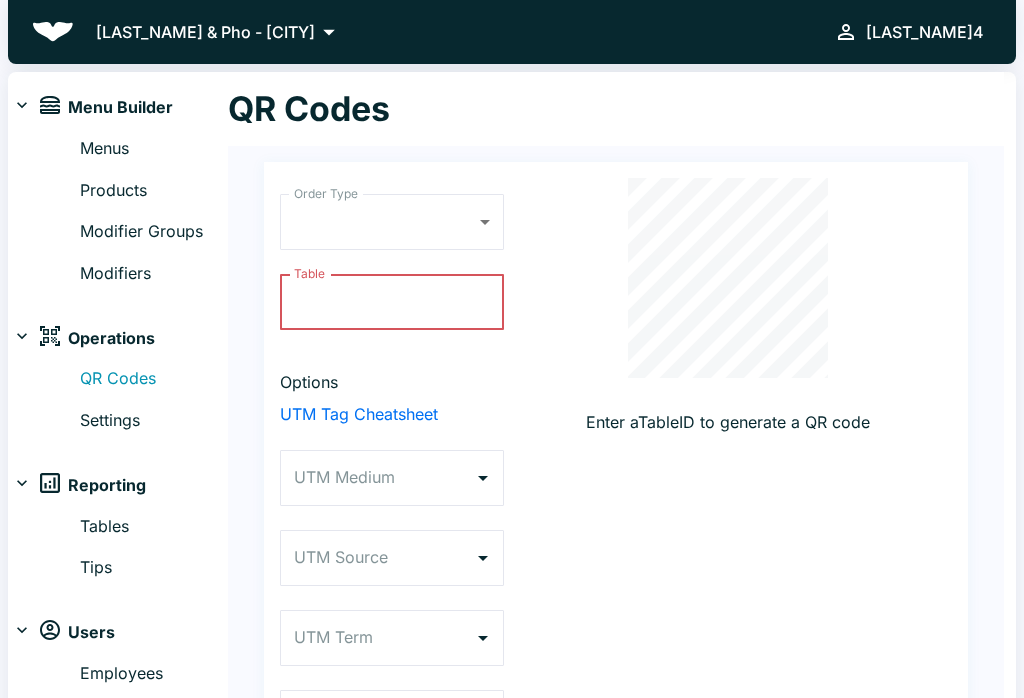 click on "Tips" at bounding box center [154, 568] 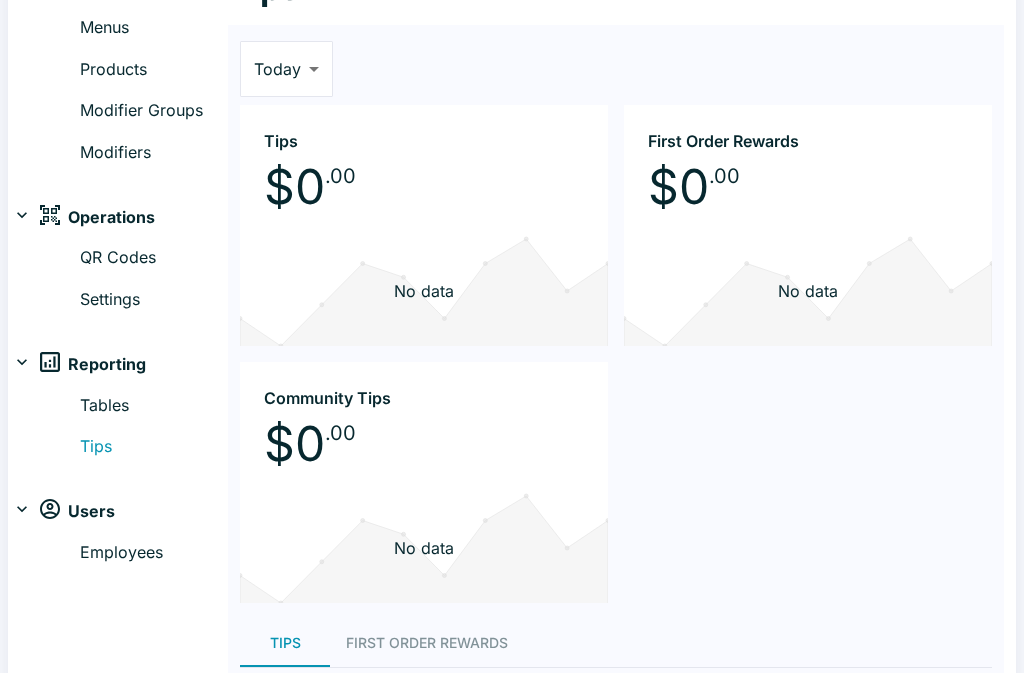 scroll, scrollTop: 129, scrollLeft: 0, axis: vertical 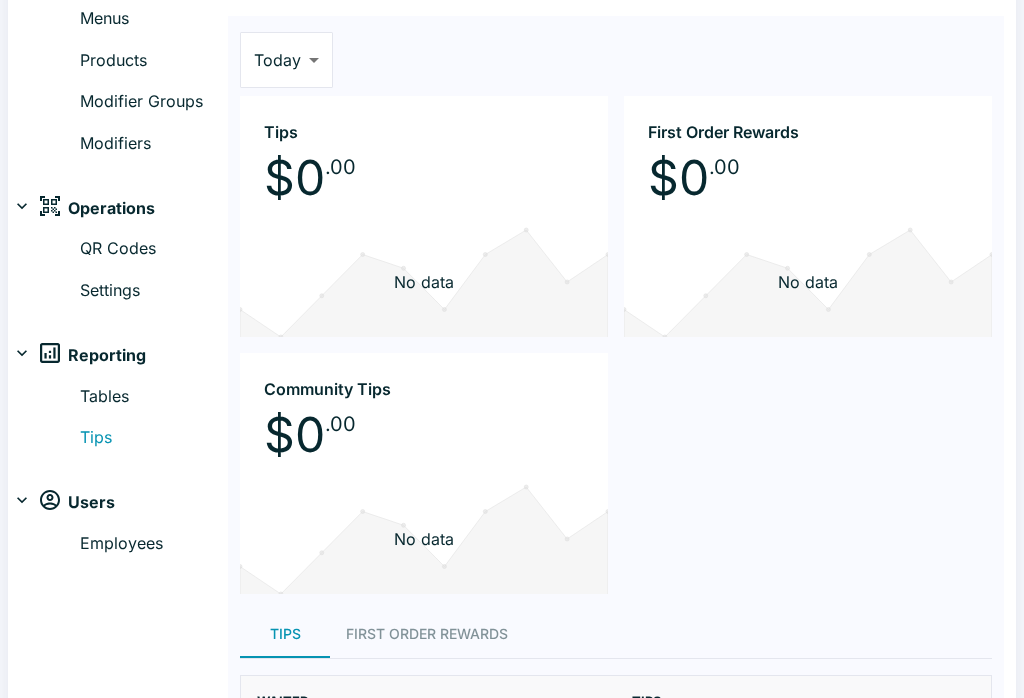 click on "Employees" at bounding box center (154, 545) 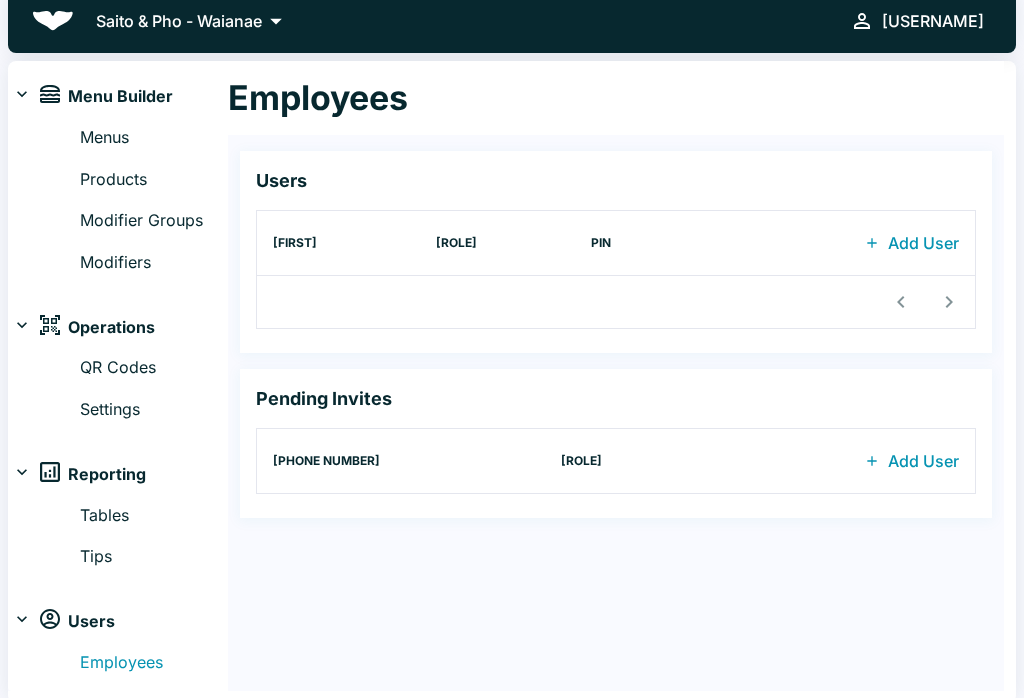 scroll, scrollTop: 0, scrollLeft: 0, axis: both 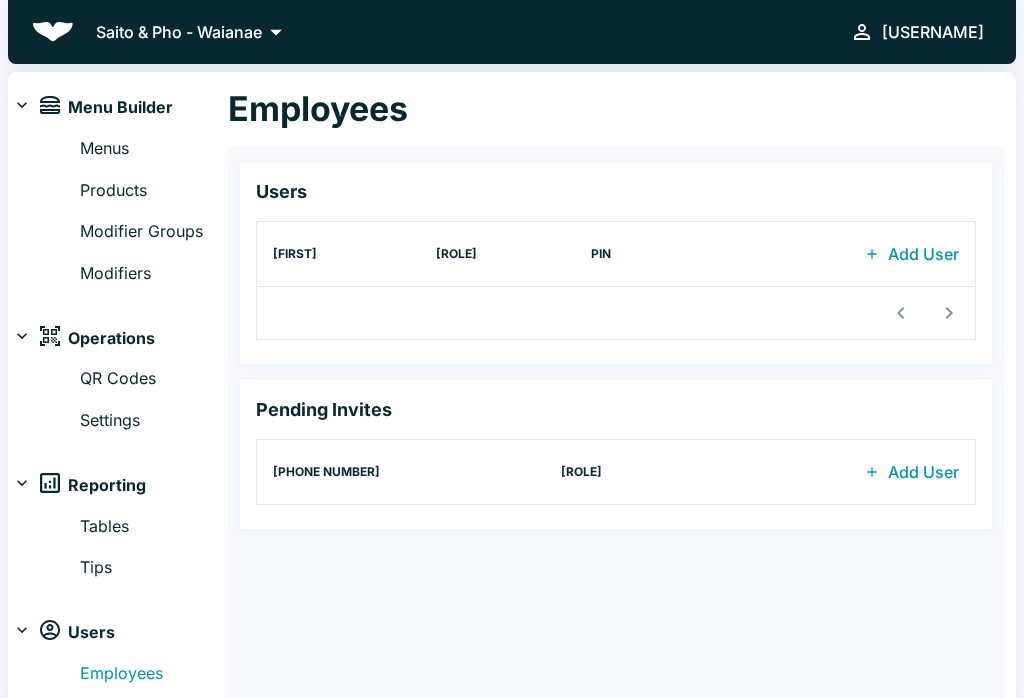 click on "Menus Products Modifier Groups Modifiers" at bounding box center (118, 207) 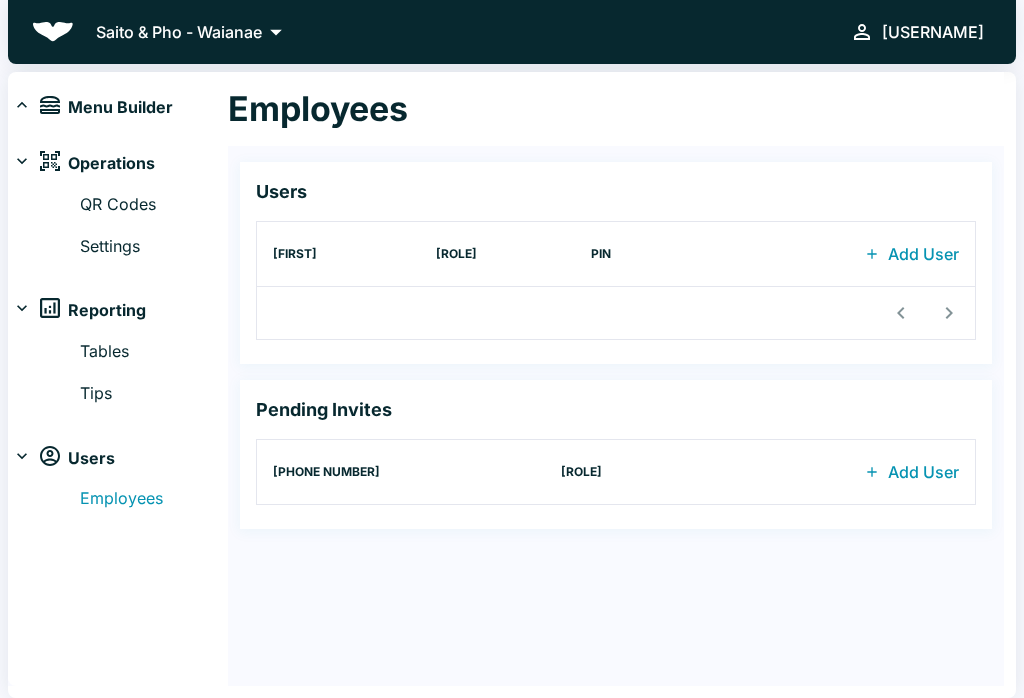 click at bounding box center [50, 105] 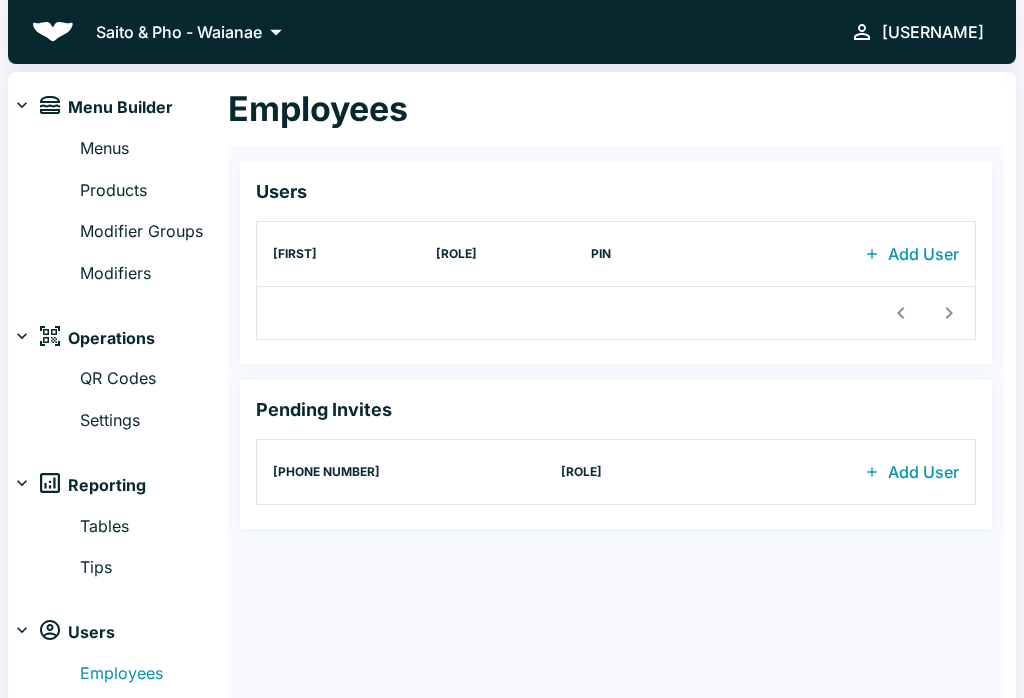click on "Menus" at bounding box center (154, 149) 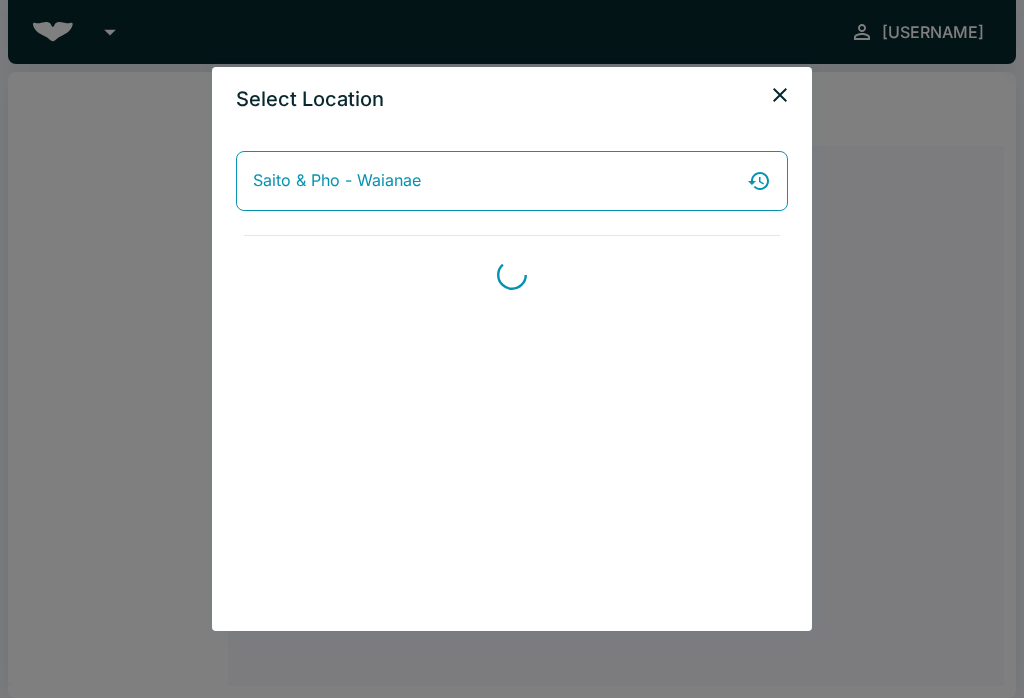 scroll, scrollTop: 0, scrollLeft: 0, axis: both 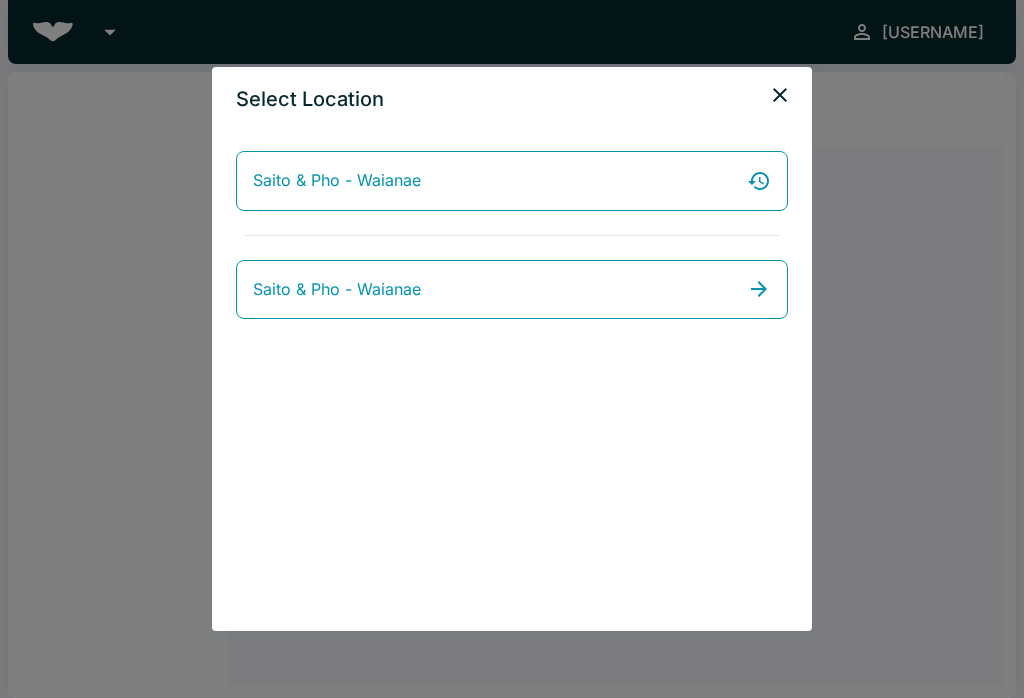 click on "Saito & Pho - Waianae" at bounding box center (512, 181) 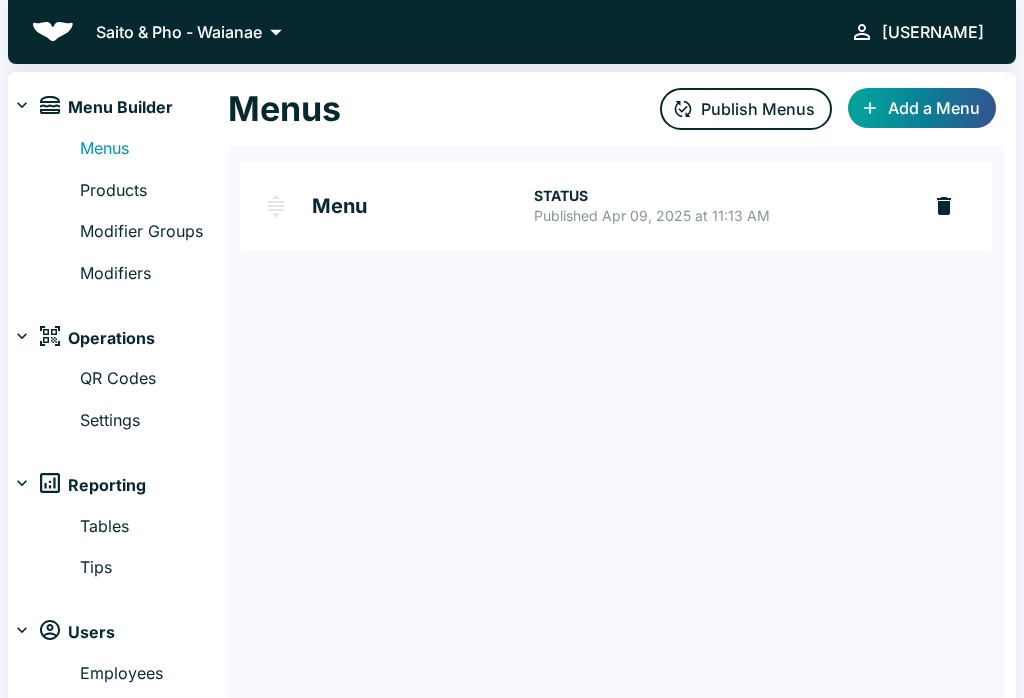 click on "Publish Menus" at bounding box center (746, 109) 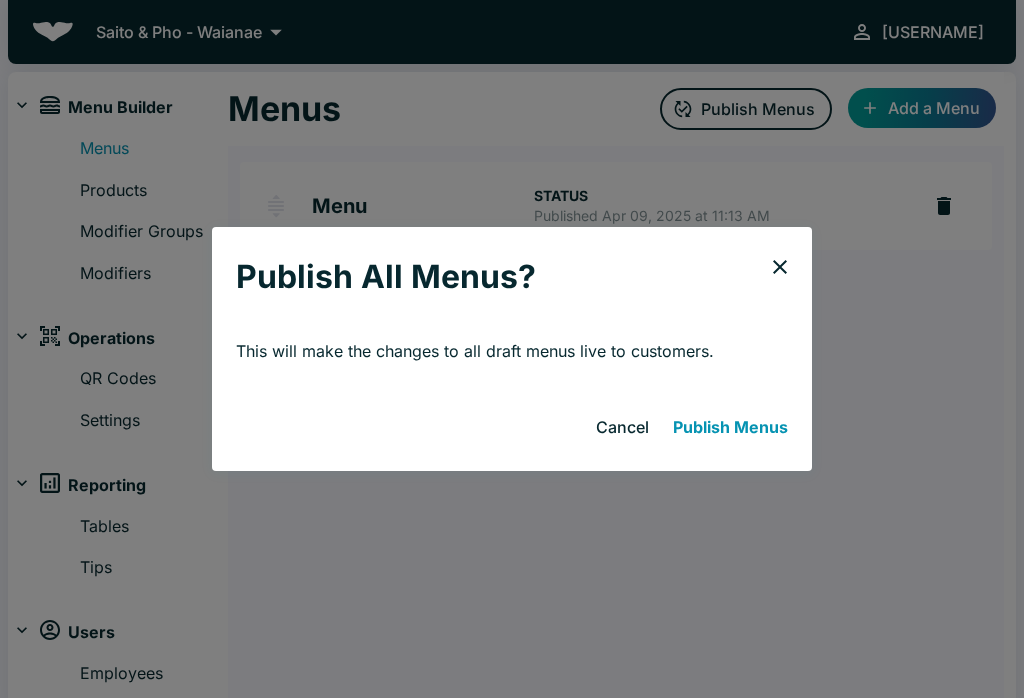 click on "Publish Menus" at bounding box center (730, 427) 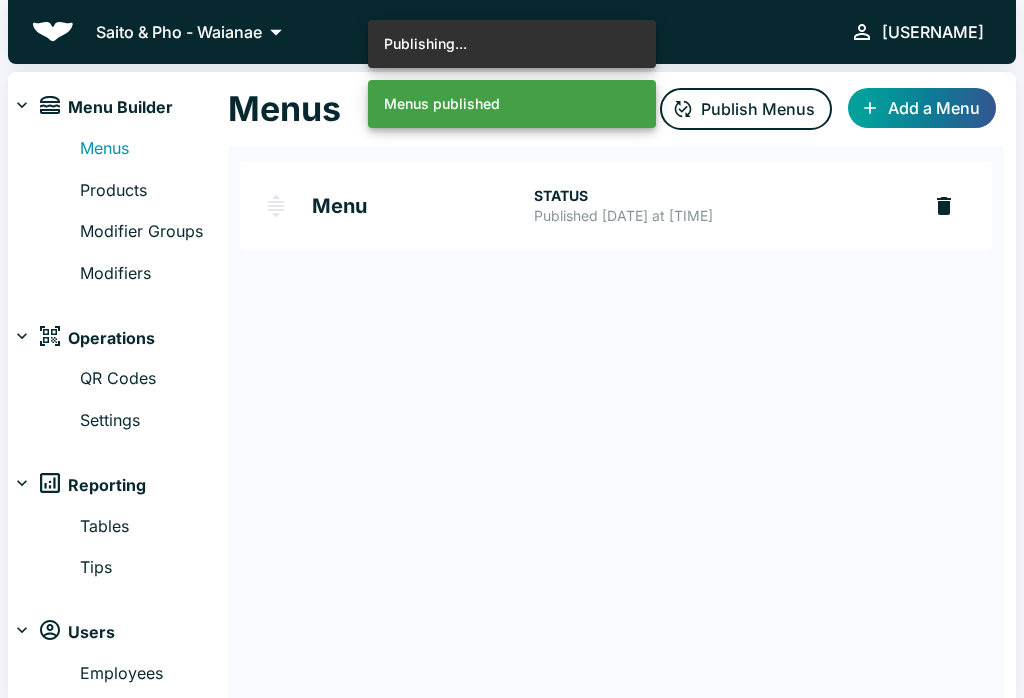 click 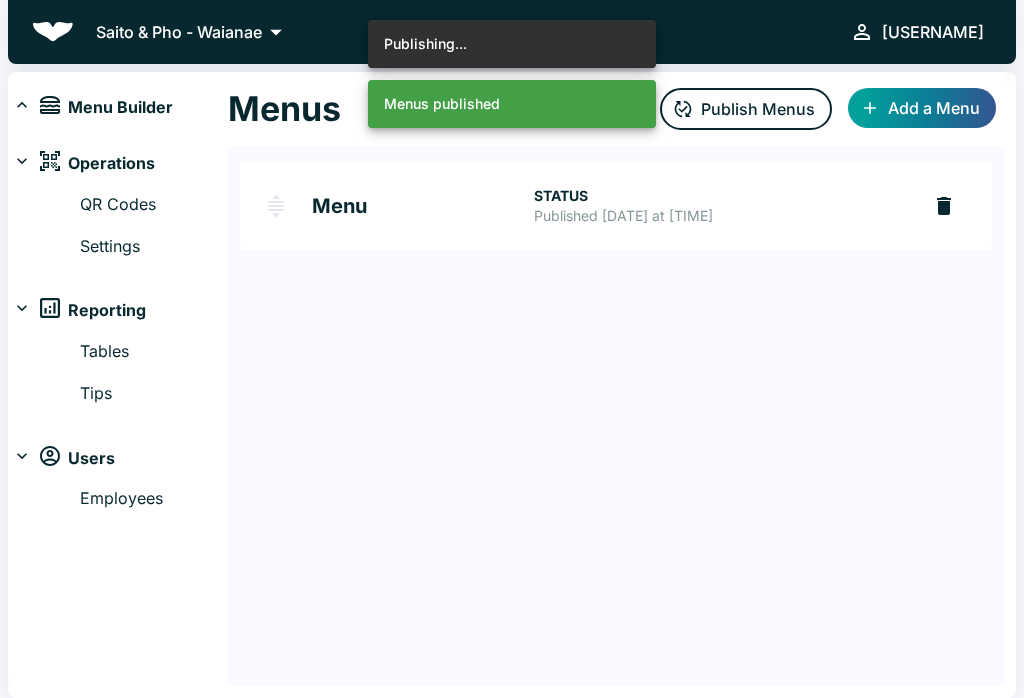 click on "Menu Builder" at bounding box center [120, 108] 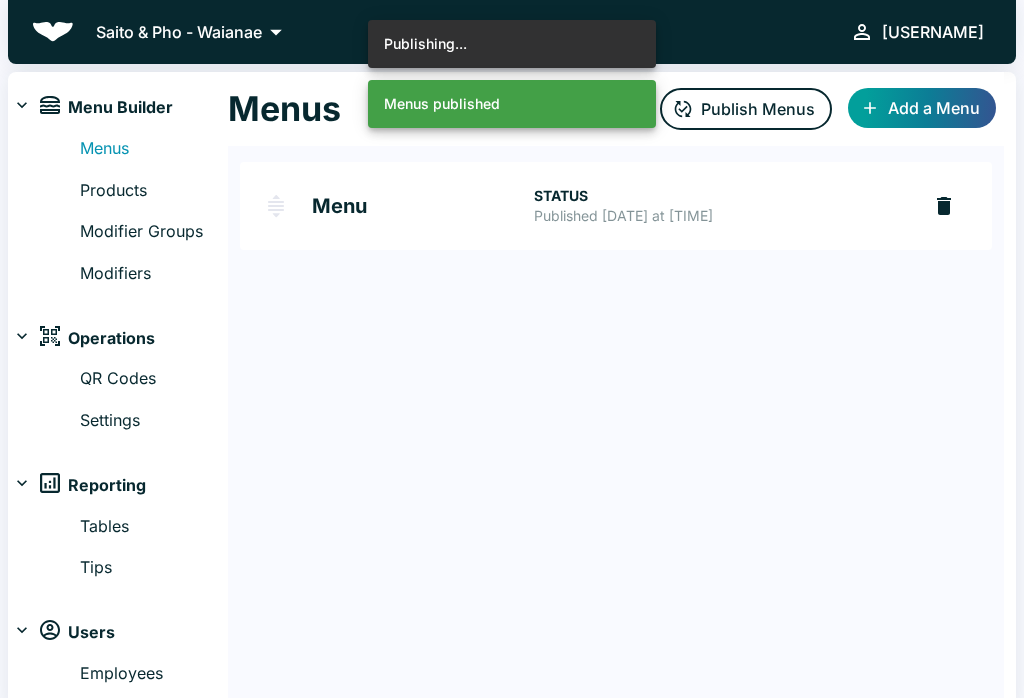 click on "Menu Builder" at bounding box center (118, 108) 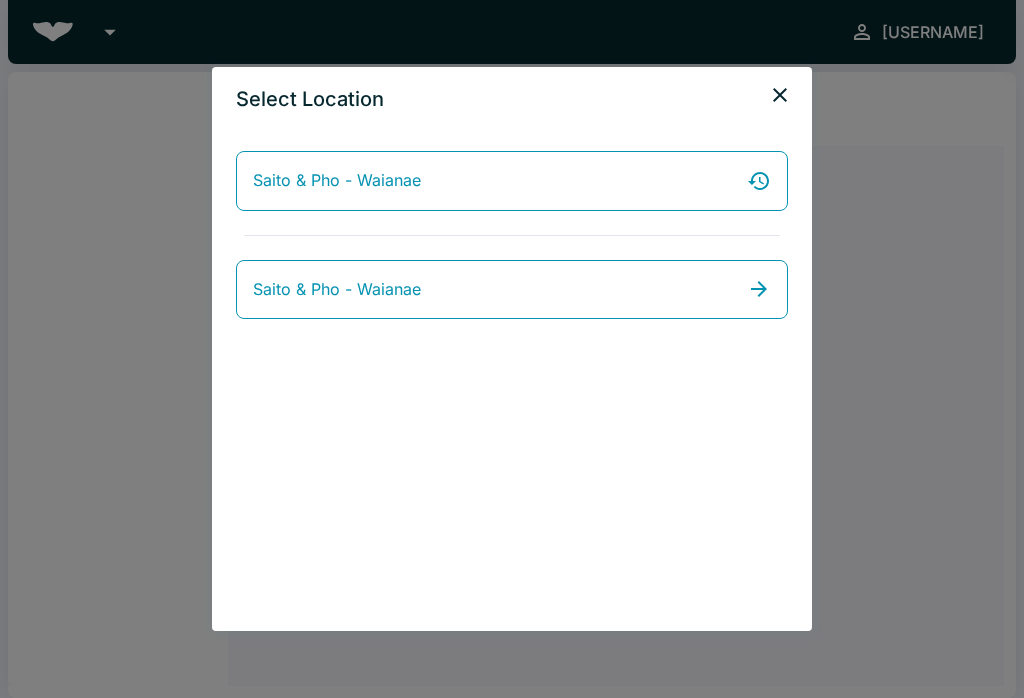 scroll, scrollTop: 0, scrollLeft: 0, axis: both 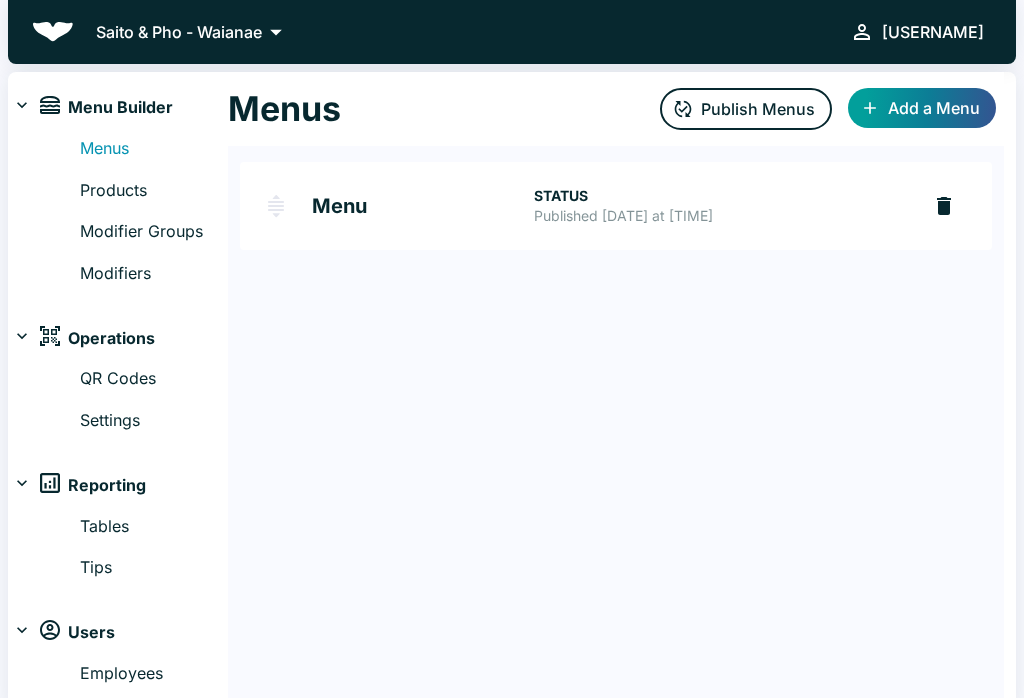 click on "Menu" at bounding box center (423, 206) 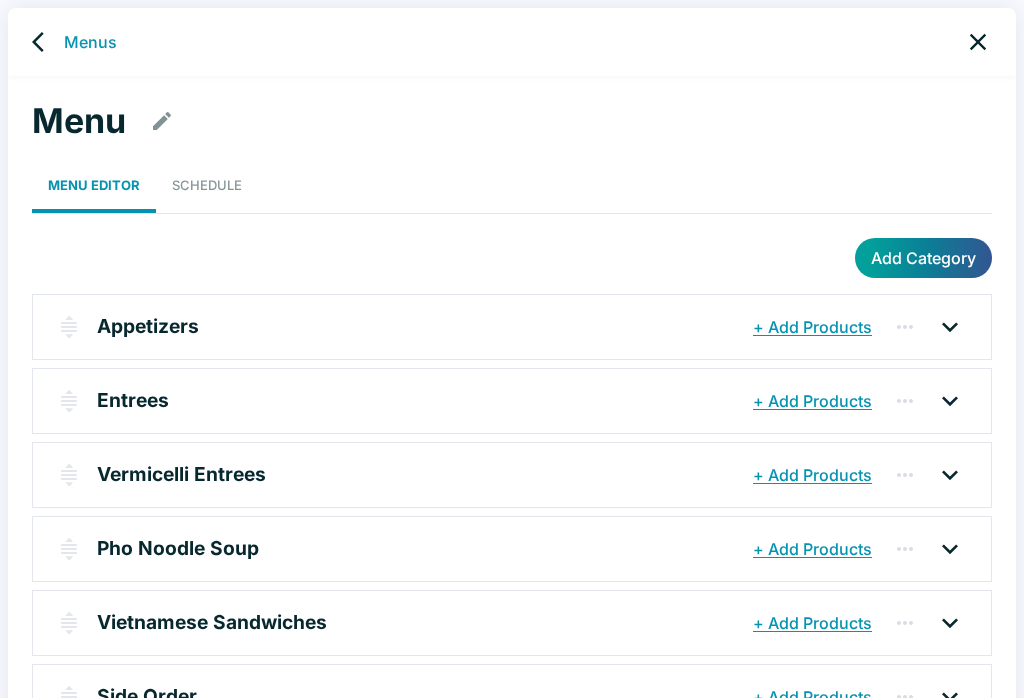 click 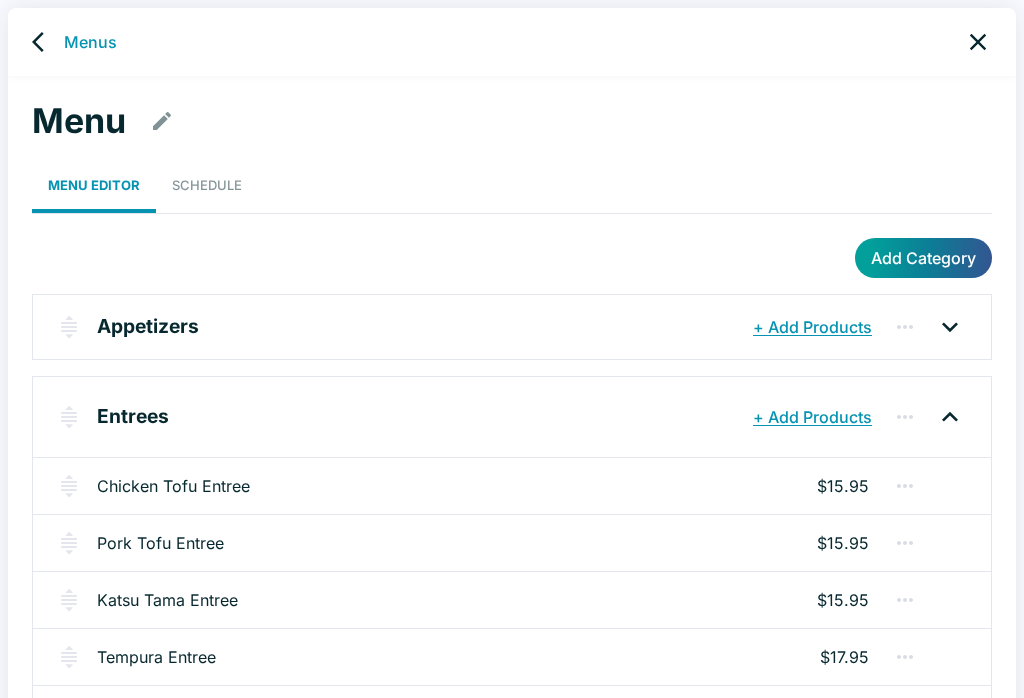 click 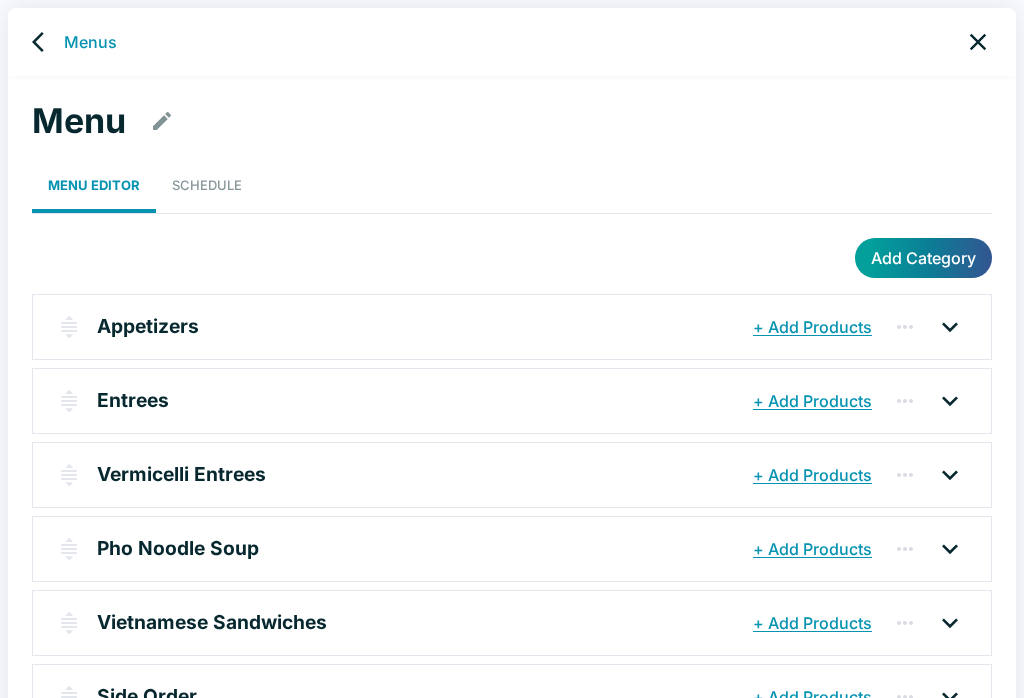 click 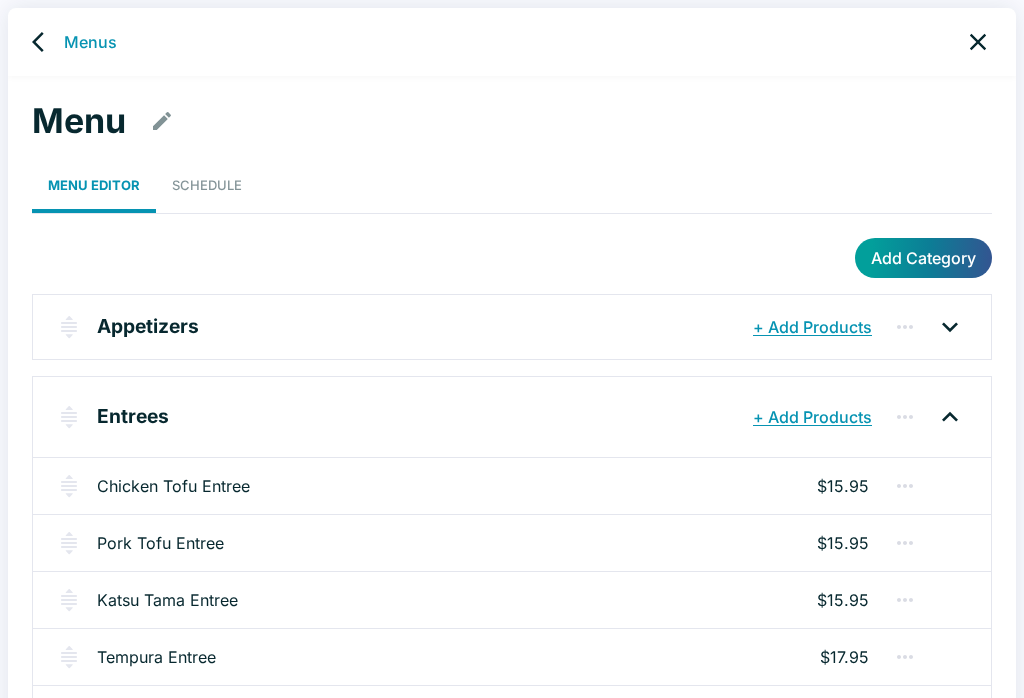 click on "Chicken Tofu Entree" at bounding box center [173, 486] 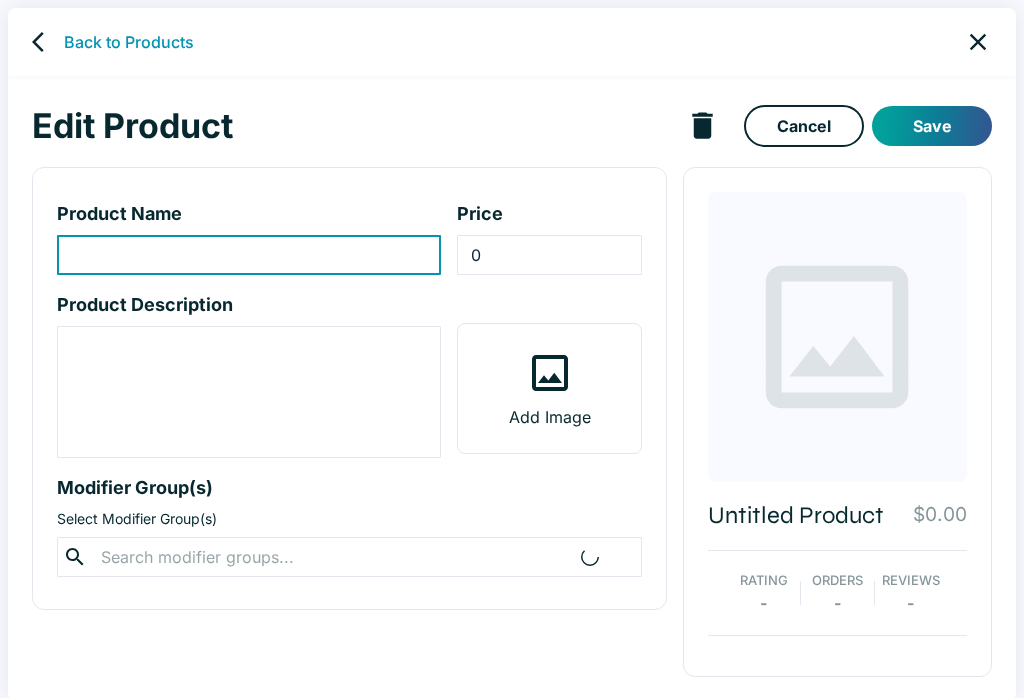 type on "Chicken Tofu Entree" 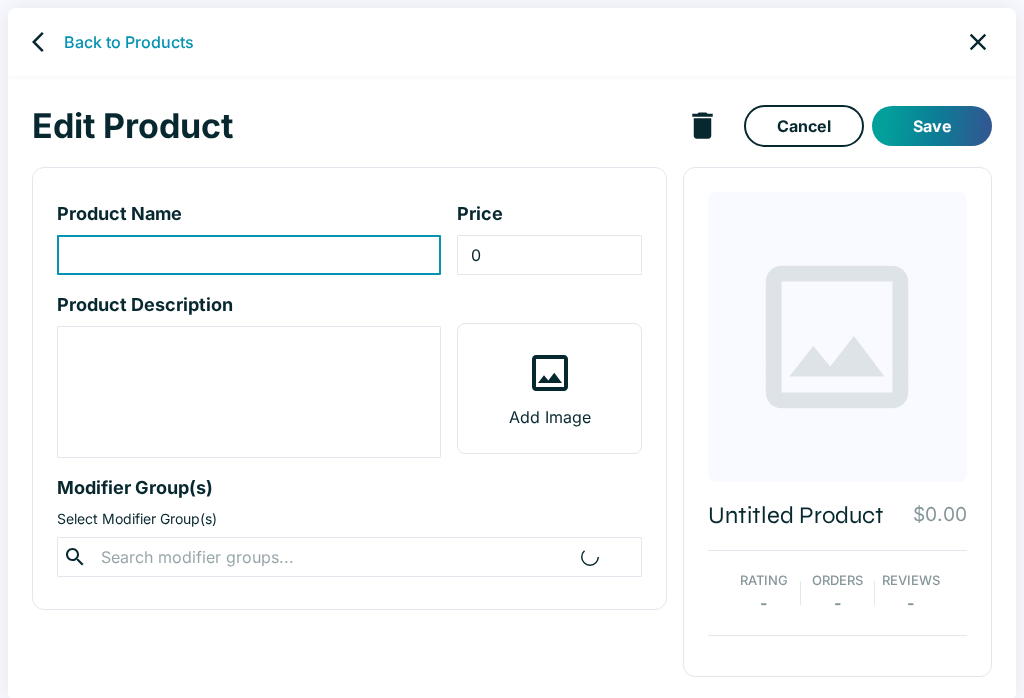 type on "15.95" 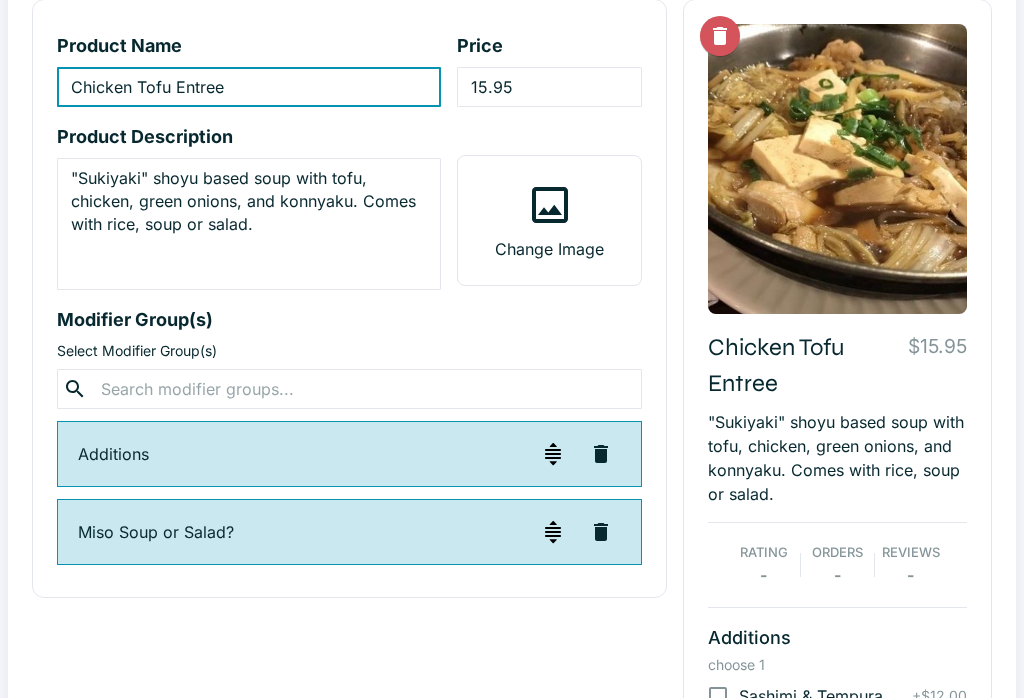 scroll, scrollTop: 0, scrollLeft: 0, axis: both 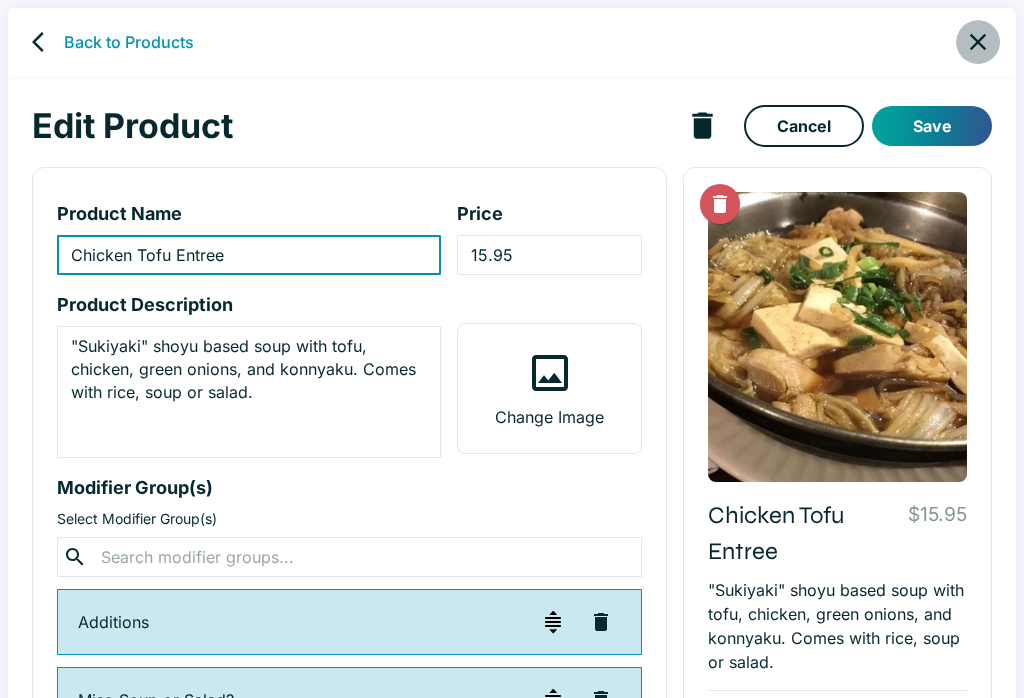 click 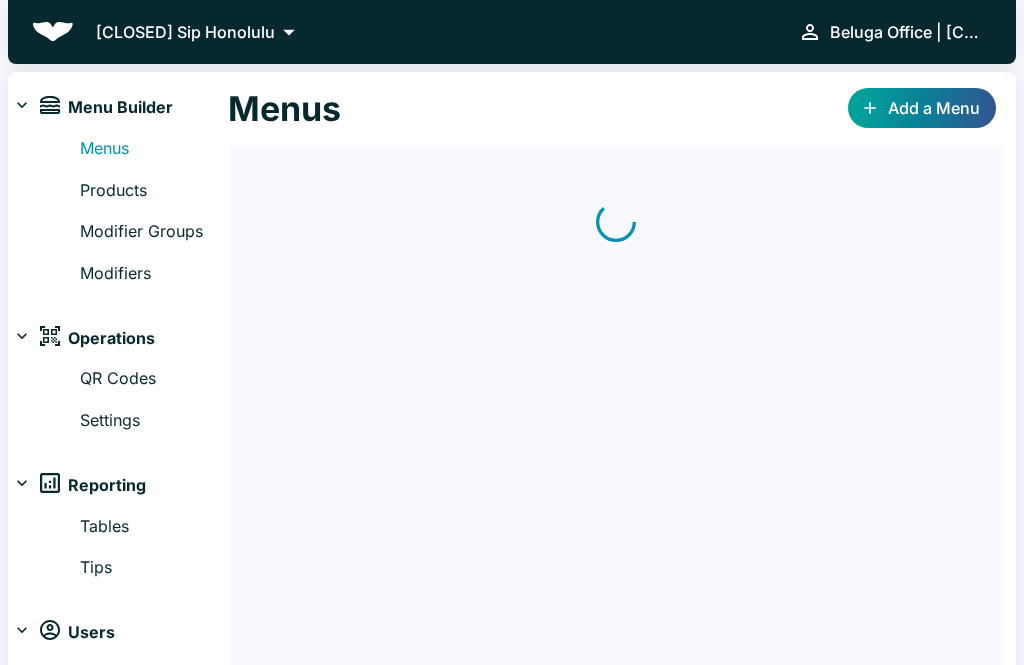 scroll, scrollTop: 0, scrollLeft: 0, axis: both 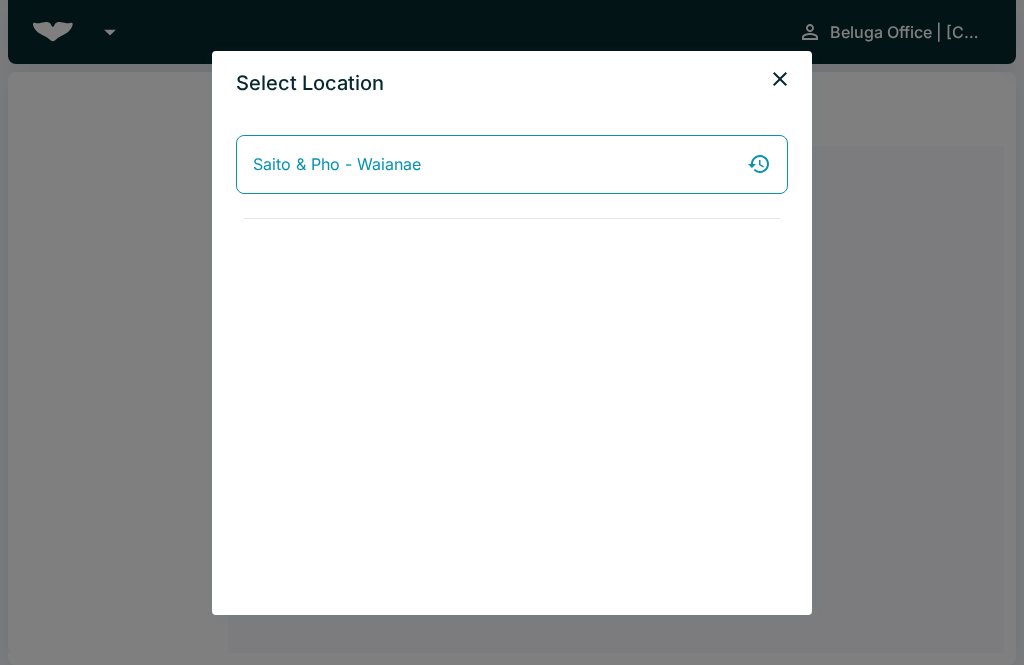 click on "Saito & Pho - Waianae" at bounding box center (512, 165) 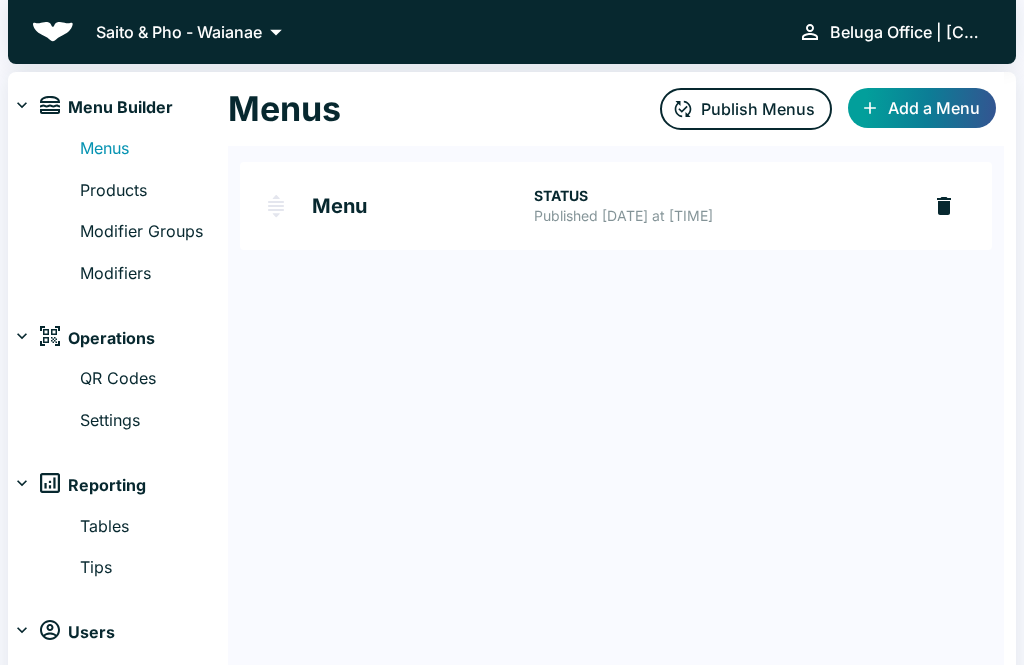 click on "Modifier Groups" at bounding box center [154, 232] 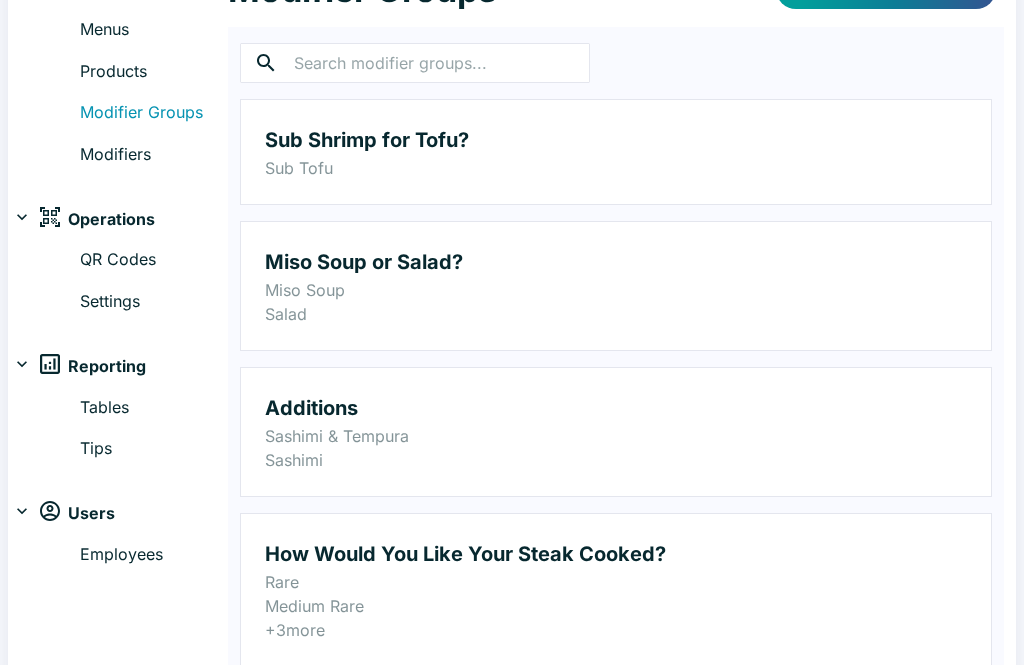 scroll, scrollTop: 0, scrollLeft: 0, axis: both 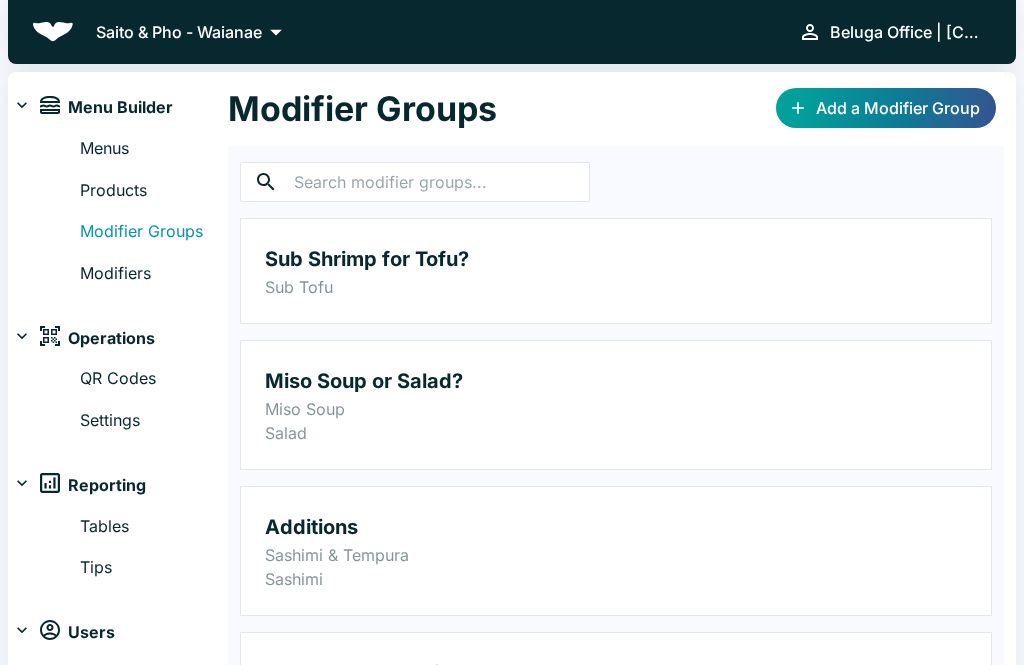 click on "Add a Modifier Group" at bounding box center (886, 108) 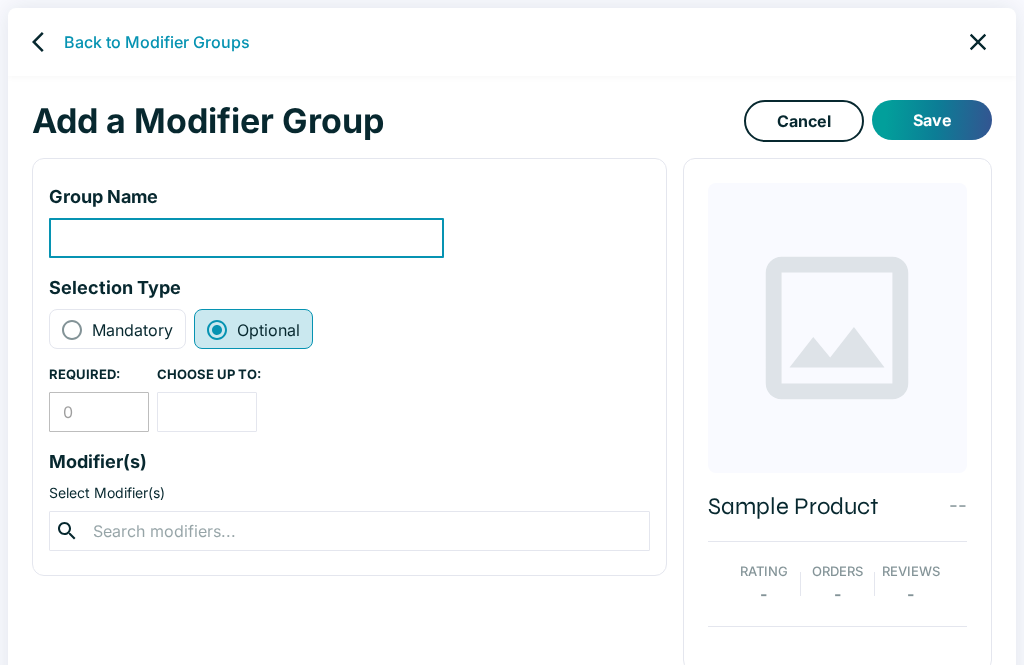 click at bounding box center [246, 238] 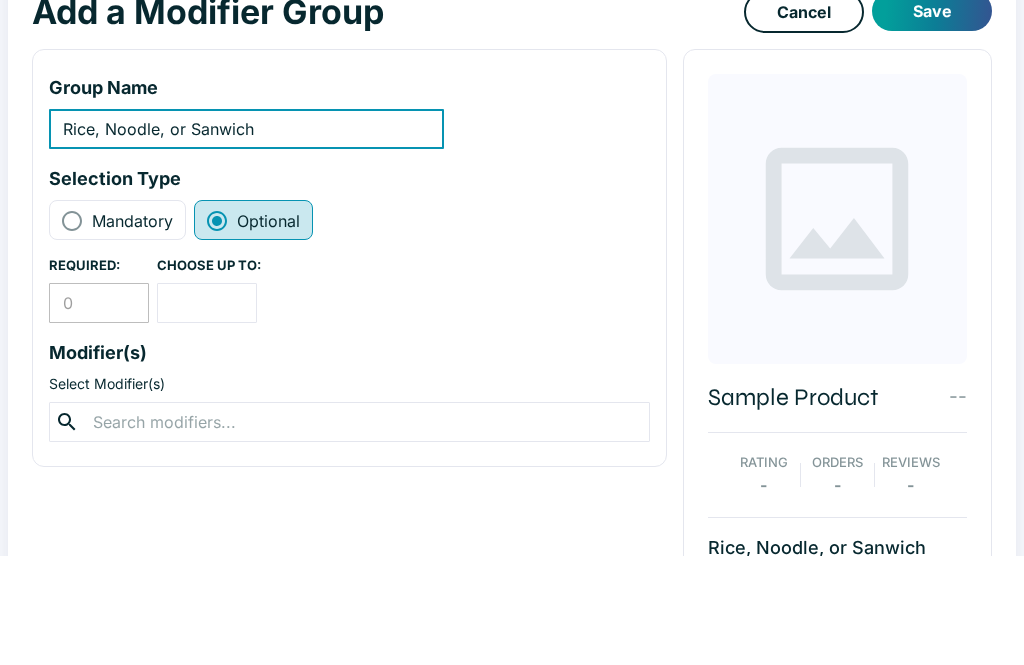 scroll, scrollTop: 57, scrollLeft: 0, axis: vertical 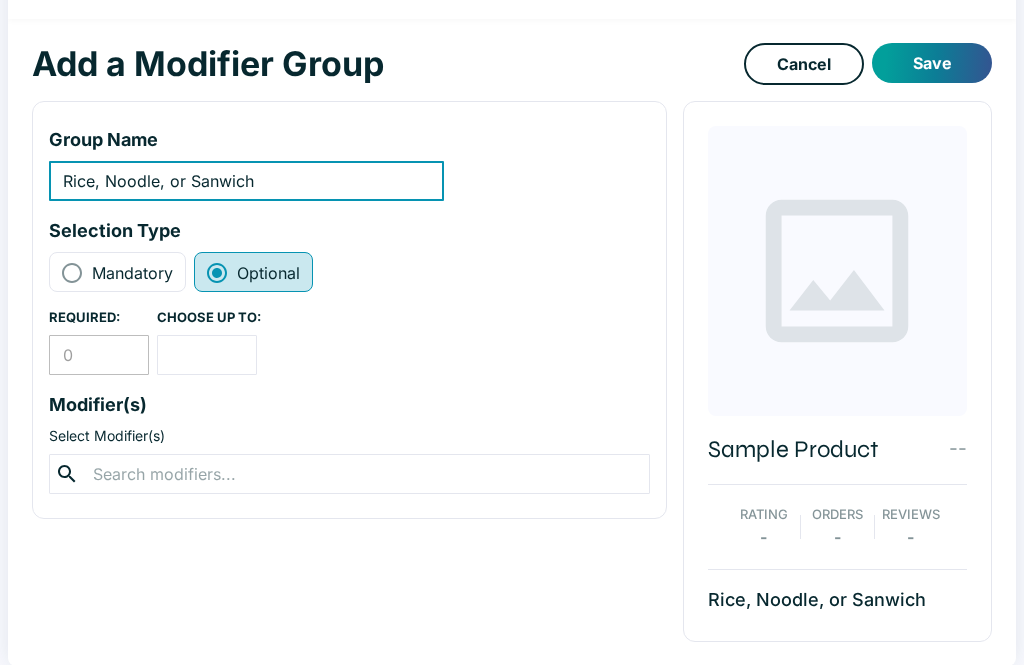 type on "Rice, Noodle, or Sanwich" 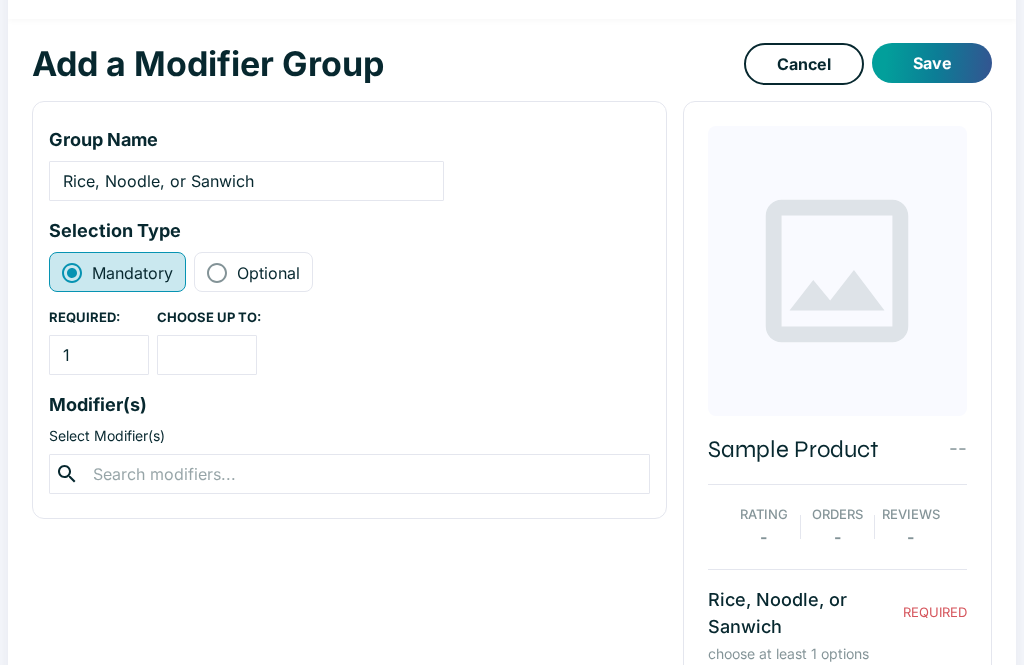 click at bounding box center (207, 355) 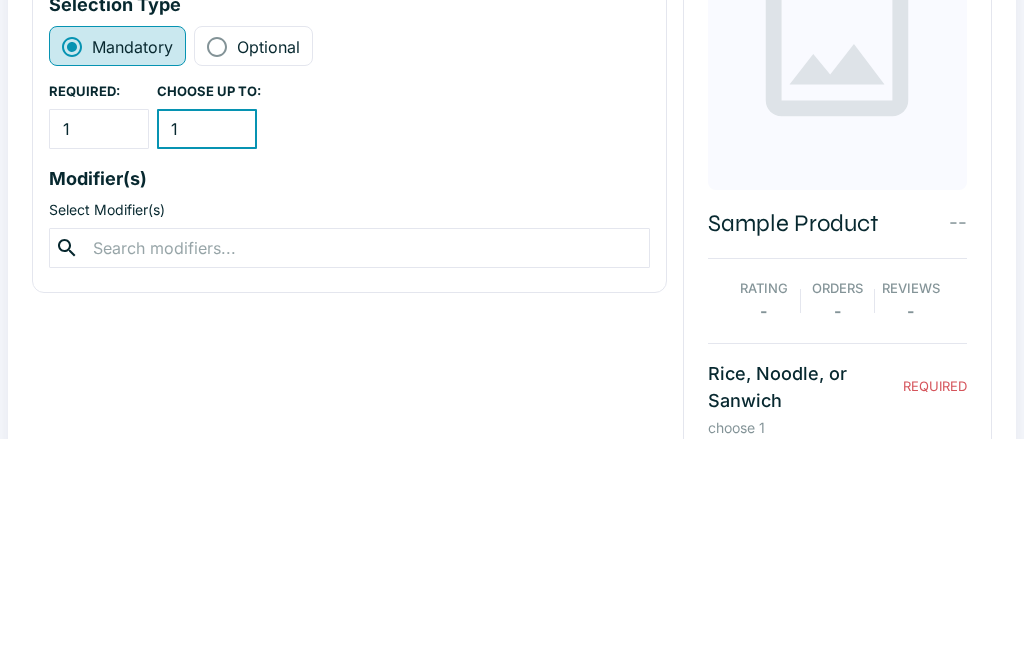 scroll, scrollTop: 104, scrollLeft: 0, axis: vertical 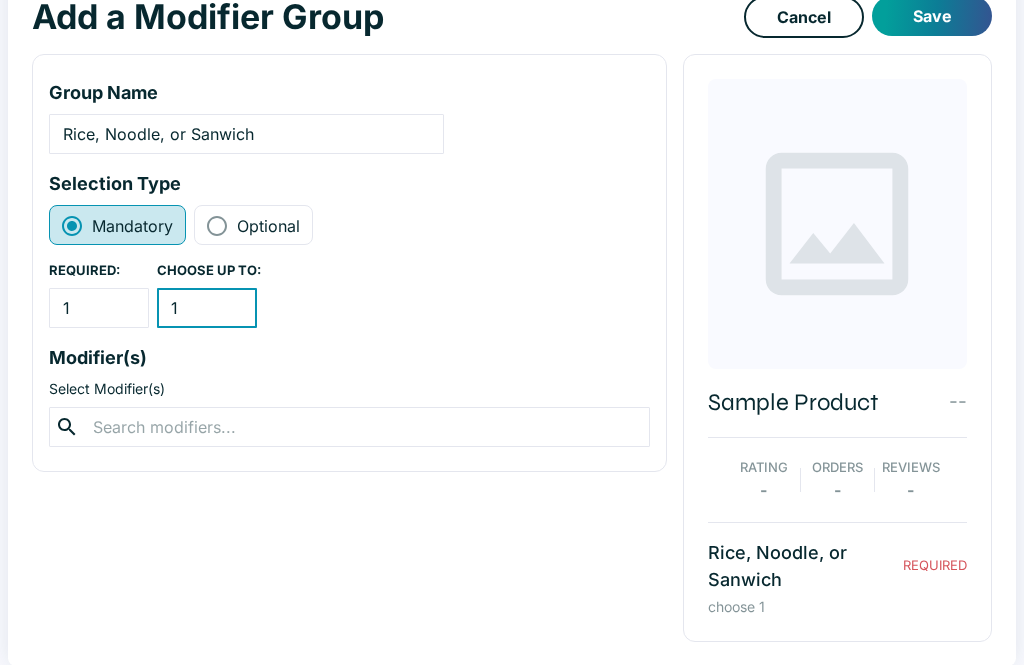 type on "1" 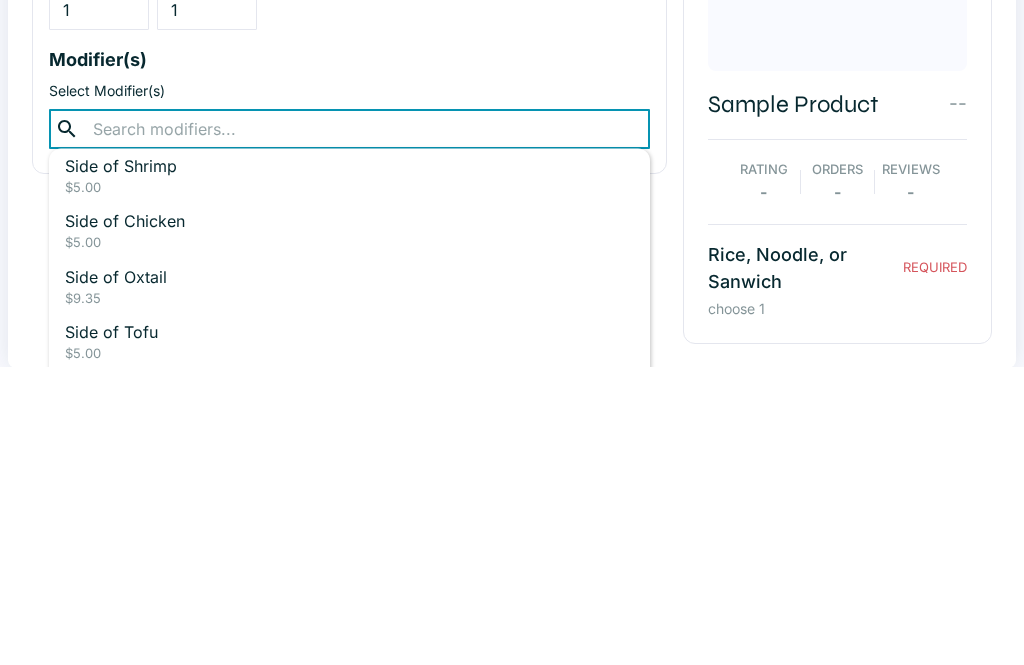 scroll, scrollTop: 828, scrollLeft: 0, axis: vertical 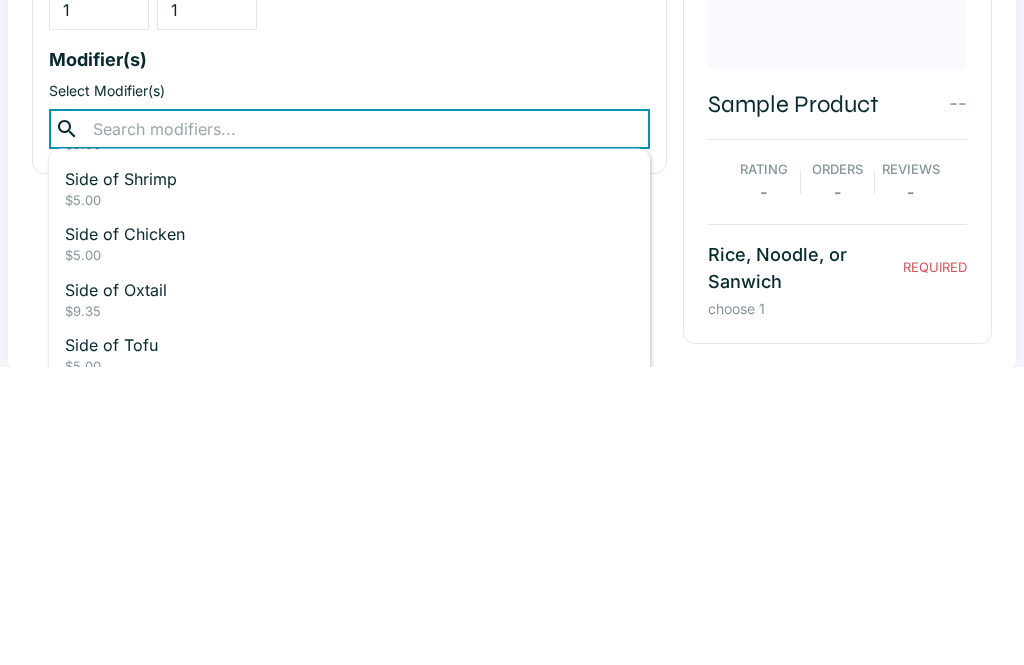 click on "Modifier(s)" at bounding box center (349, 357) 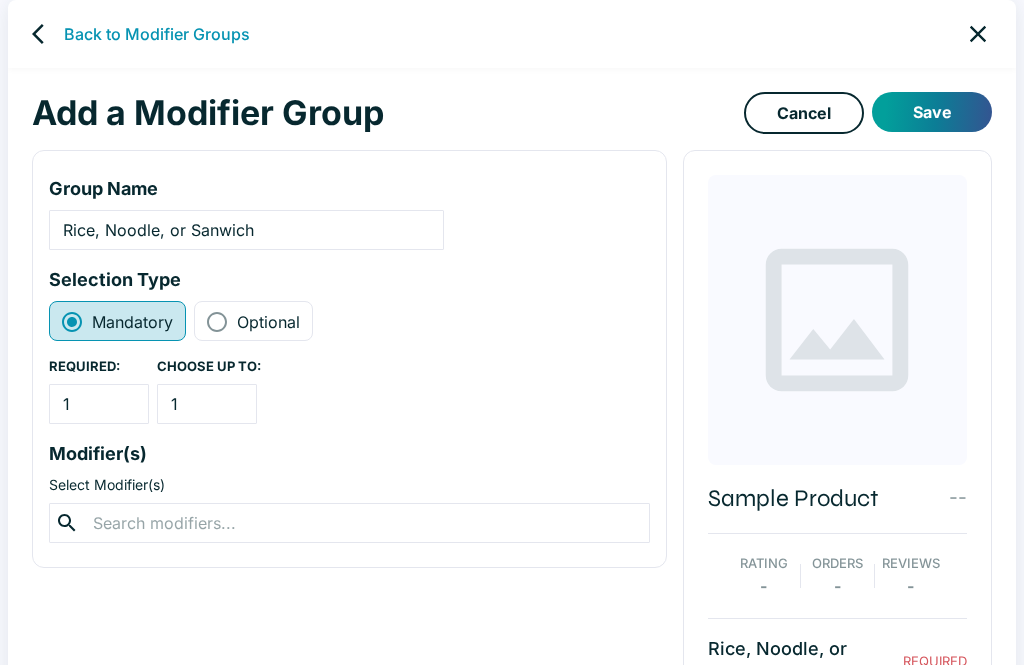 scroll, scrollTop: 0, scrollLeft: 0, axis: both 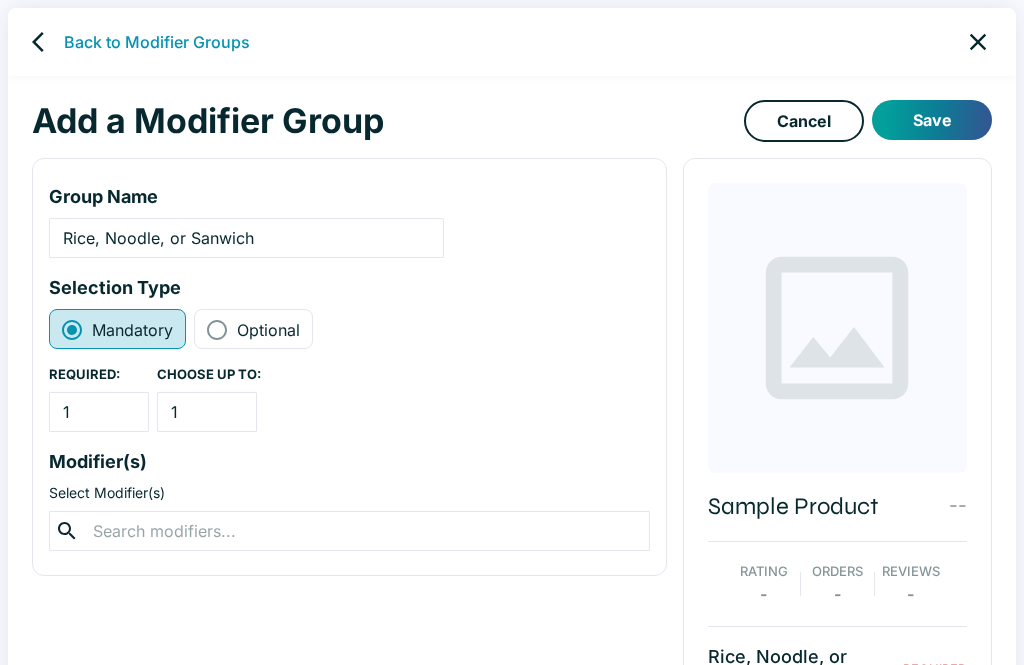 click on "Rice, Noodle, or Sanwich" at bounding box center (246, 238) 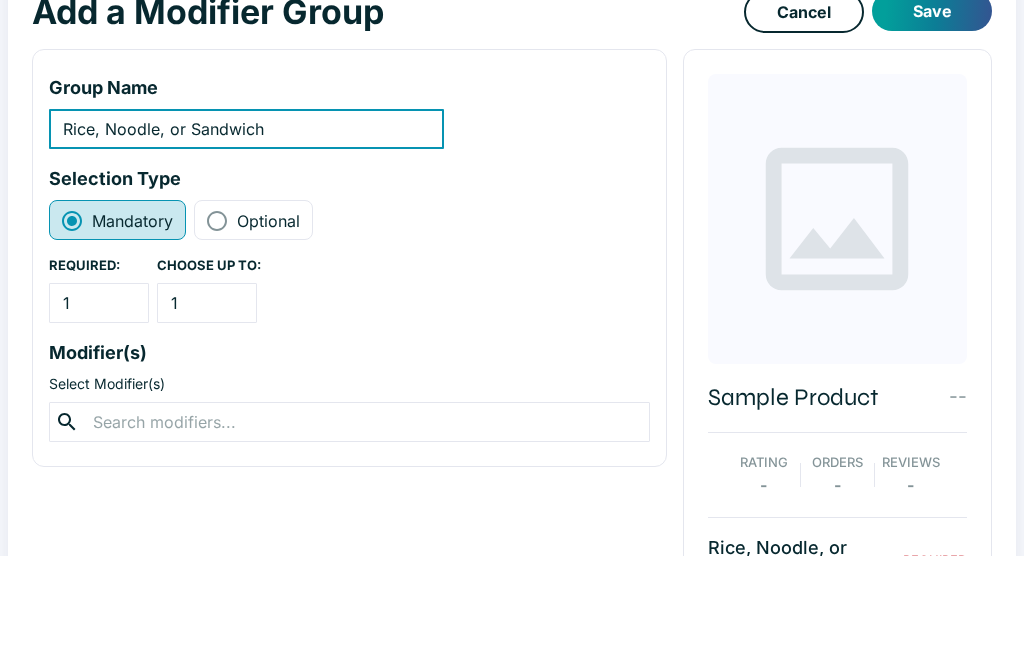 scroll, scrollTop: 104, scrollLeft: 0, axis: vertical 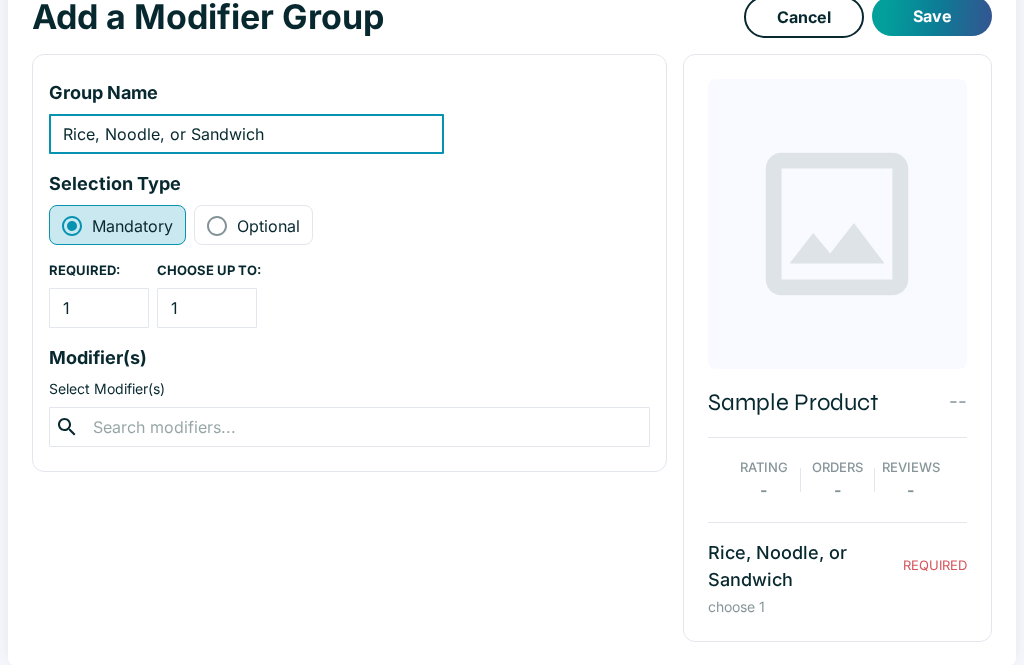 type on "Rice, Noodle, or Sandwich" 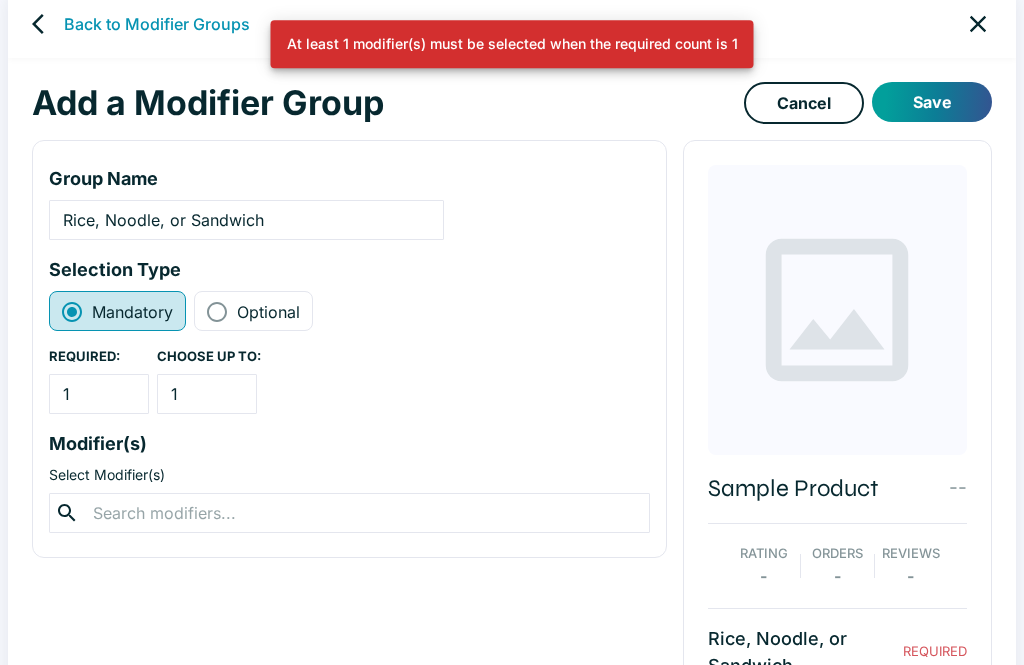 scroll, scrollTop: 0, scrollLeft: 0, axis: both 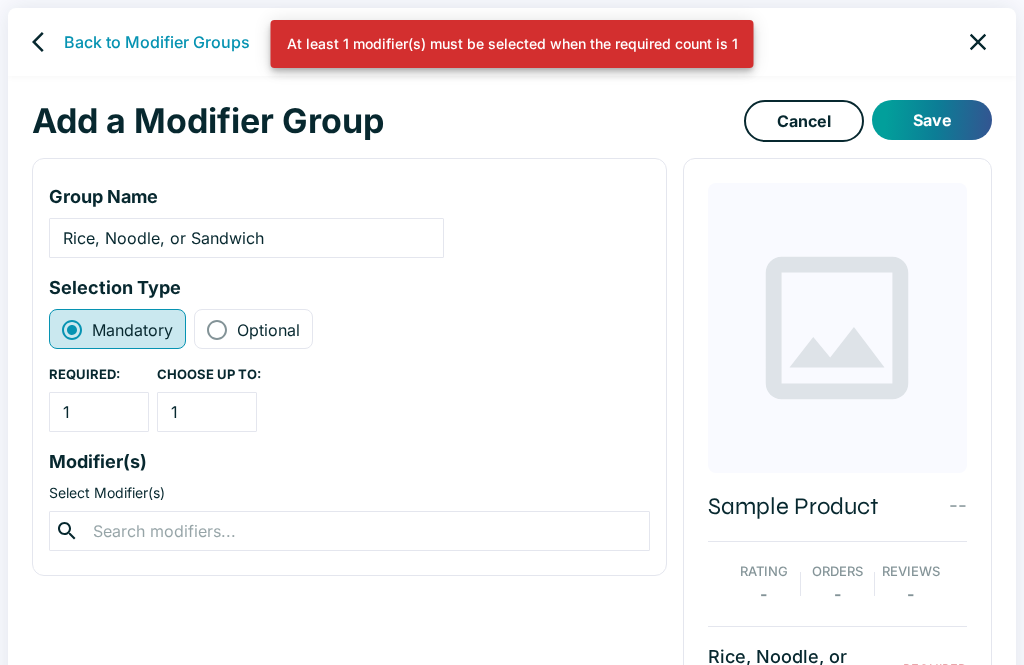 click at bounding box center [349, 531] 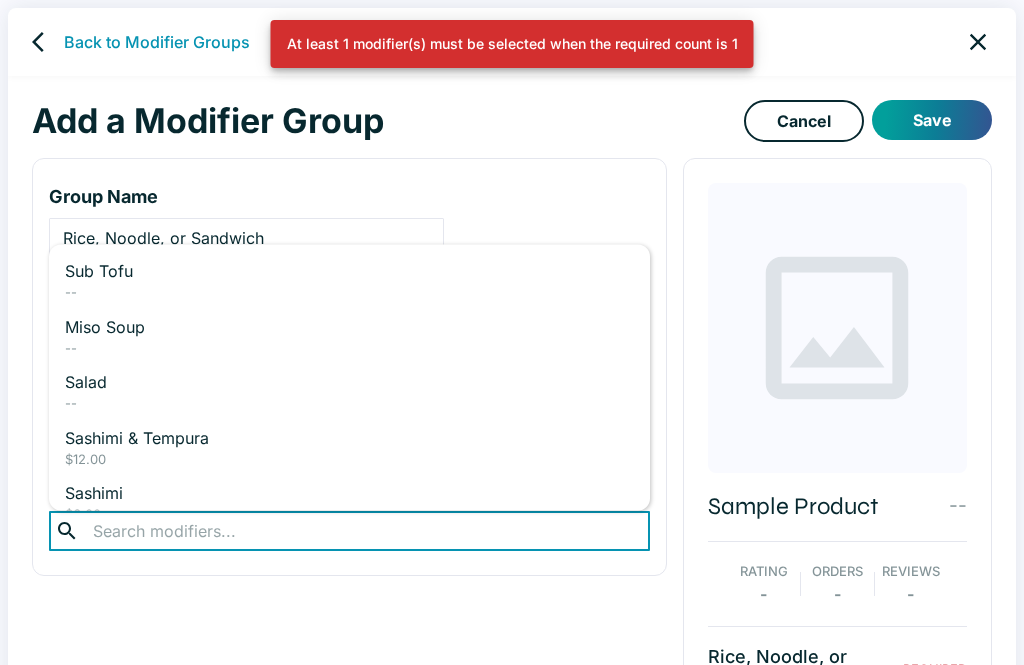scroll, scrollTop: 26, scrollLeft: 0, axis: vertical 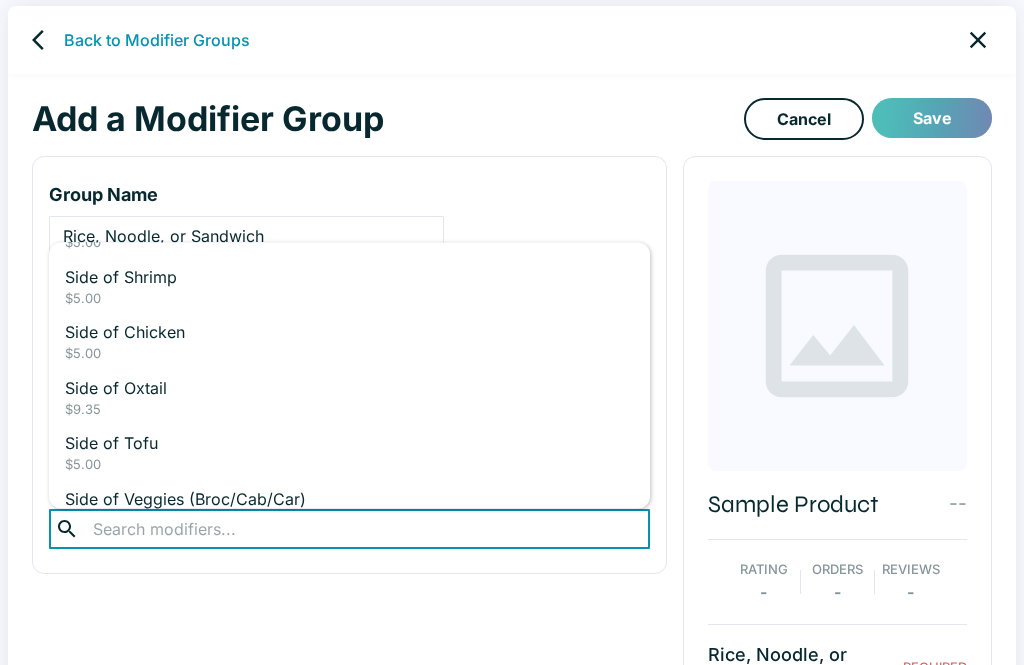 click on "Save" at bounding box center (932, 119) 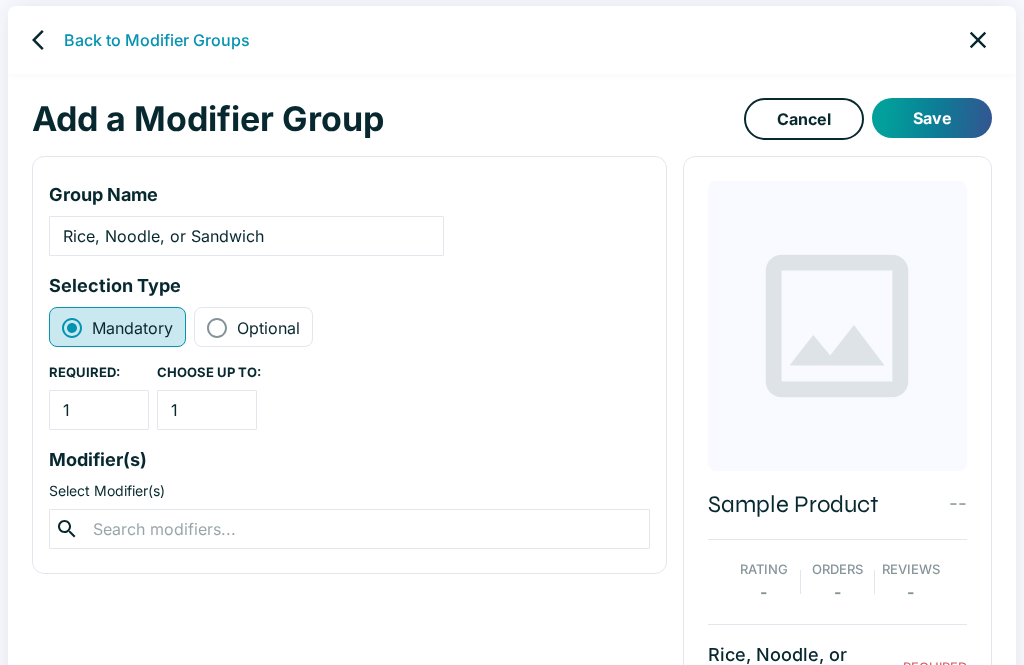click on "Sample Product --" at bounding box center [837, 505] 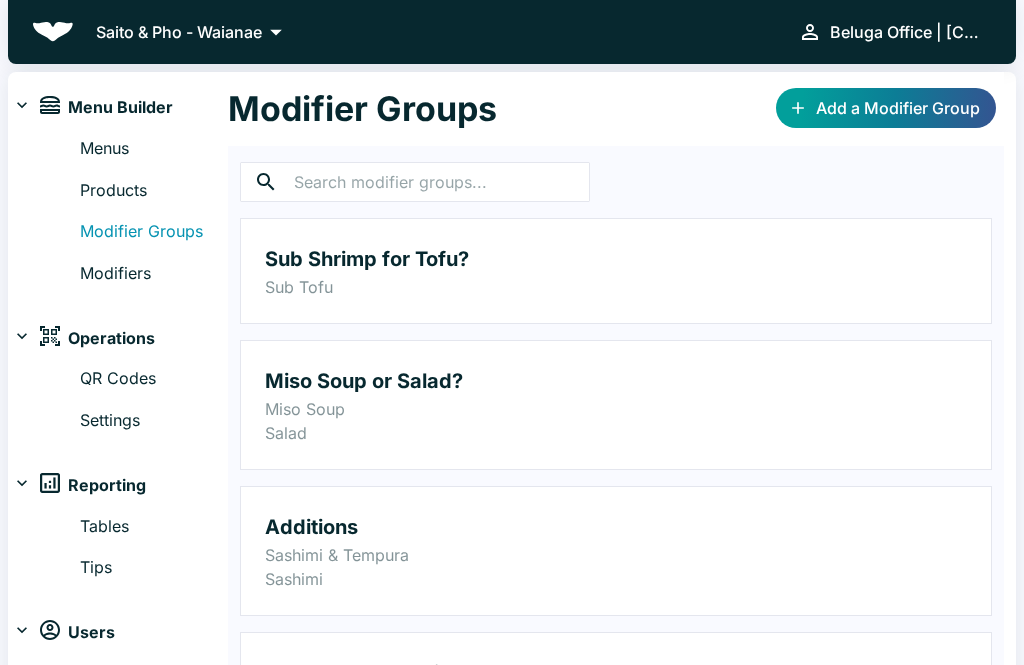 click on "Modifiers" at bounding box center [154, 274] 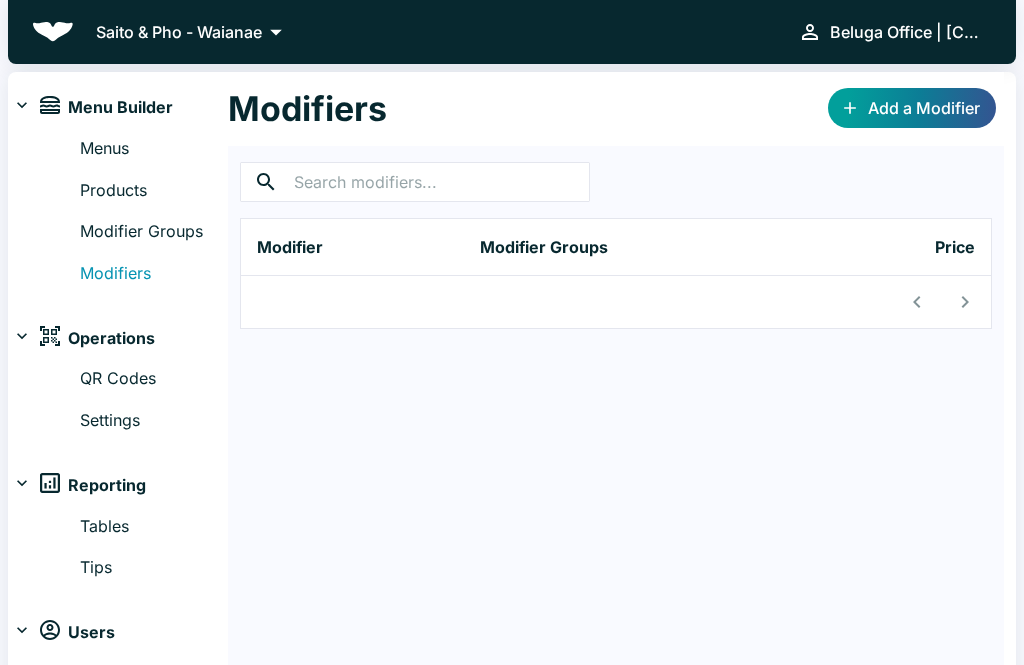 scroll, scrollTop: 44, scrollLeft: 0, axis: vertical 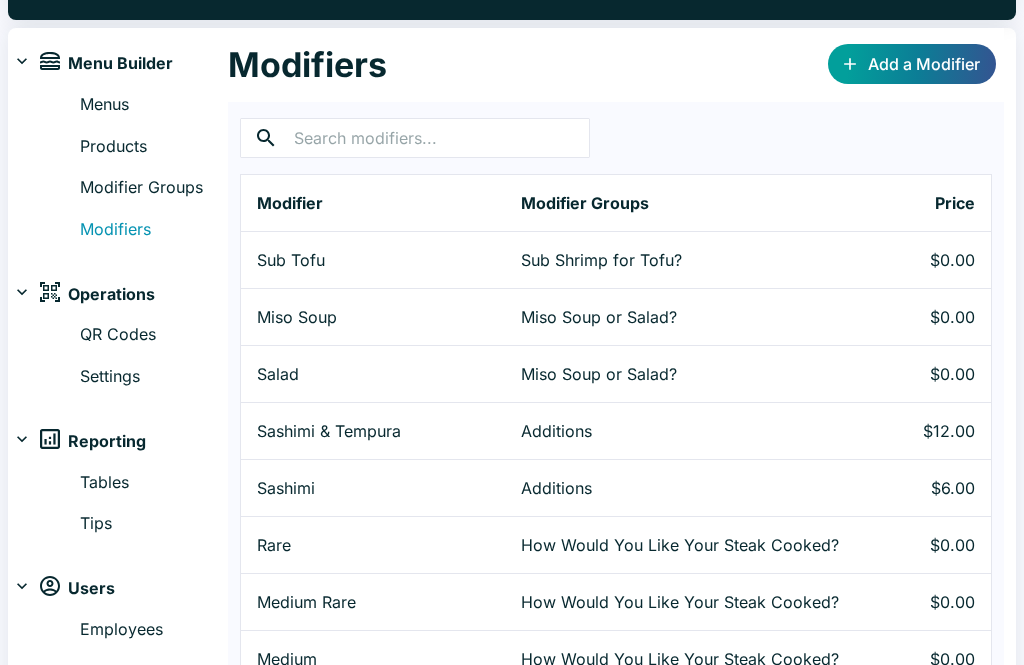 click at bounding box center (442, 138) 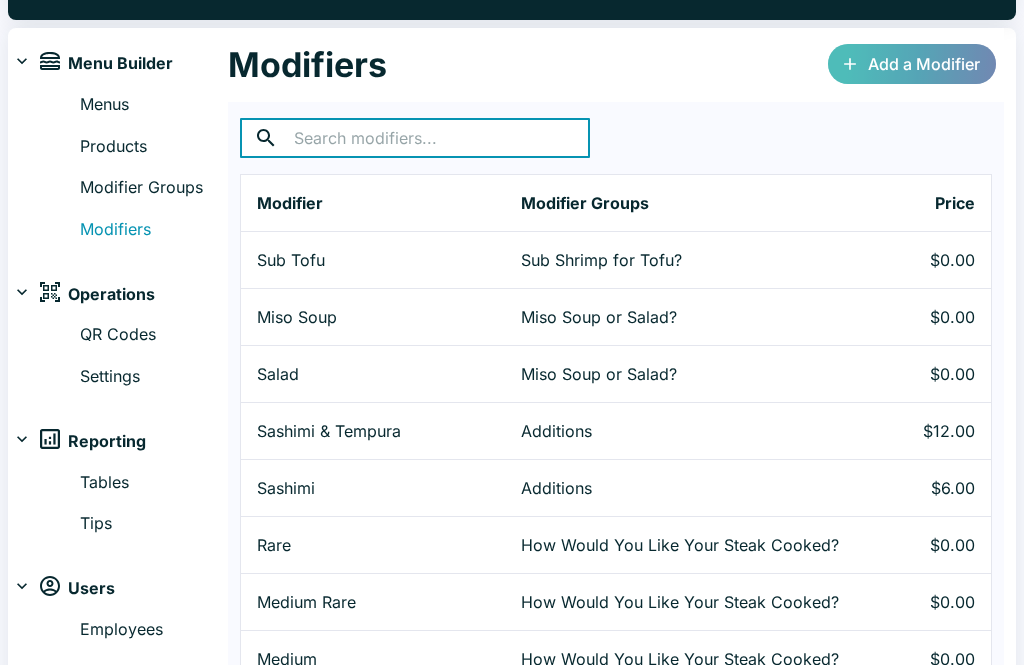click on "Add a Modifier" at bounding box center (912, 64) 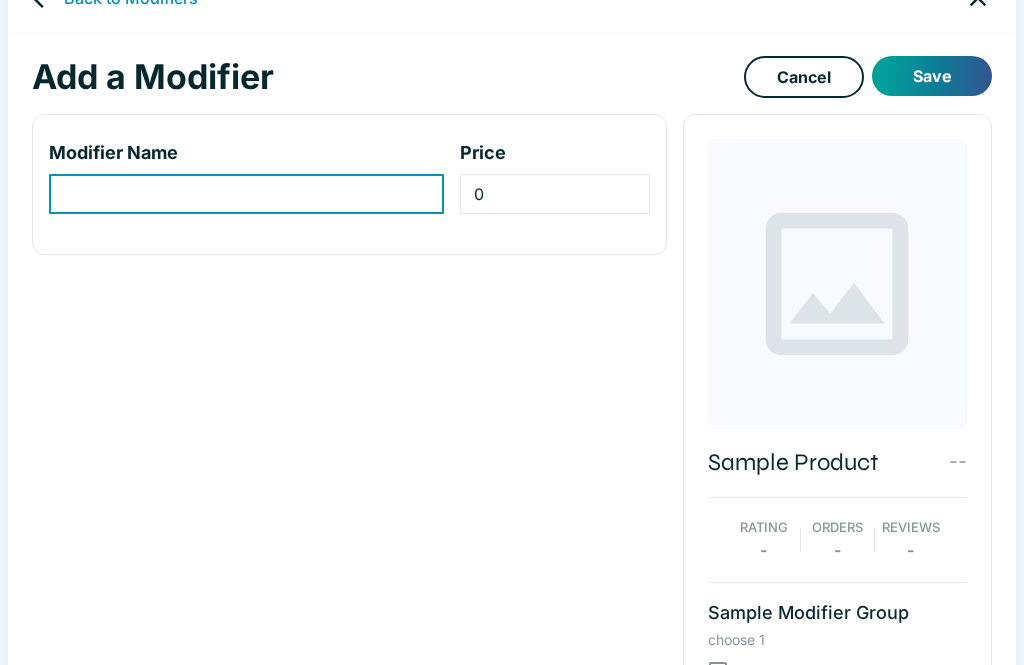 scroll, scrollTop: 0, scrollLeft: 0, axis: both 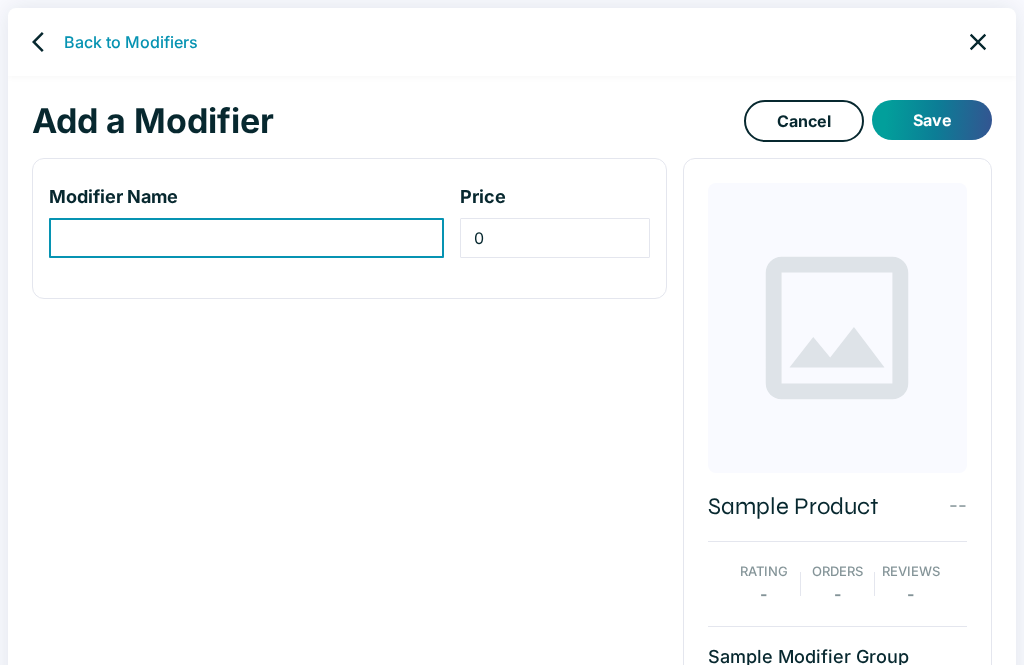 click at bounding box center [246, 238] 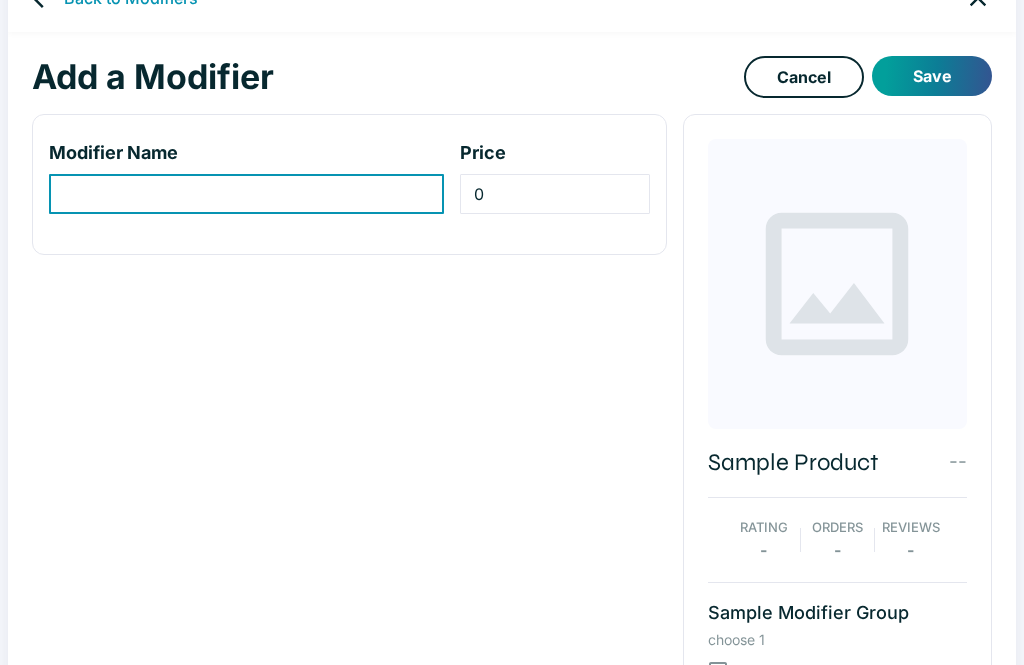 type on "T" 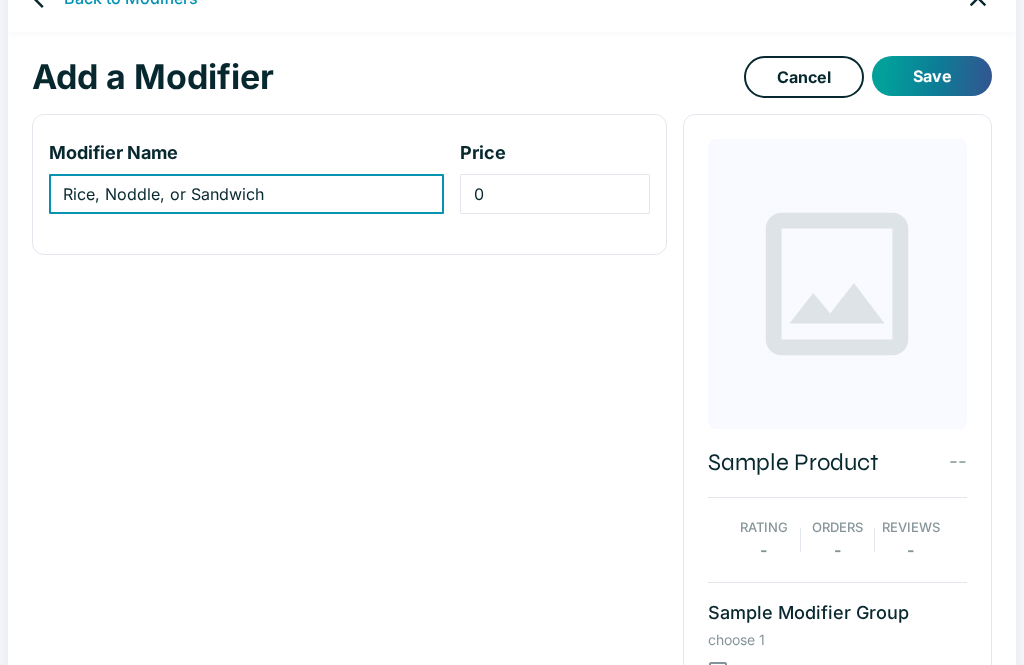 type on "Rice, Noddle, or Sandwich" 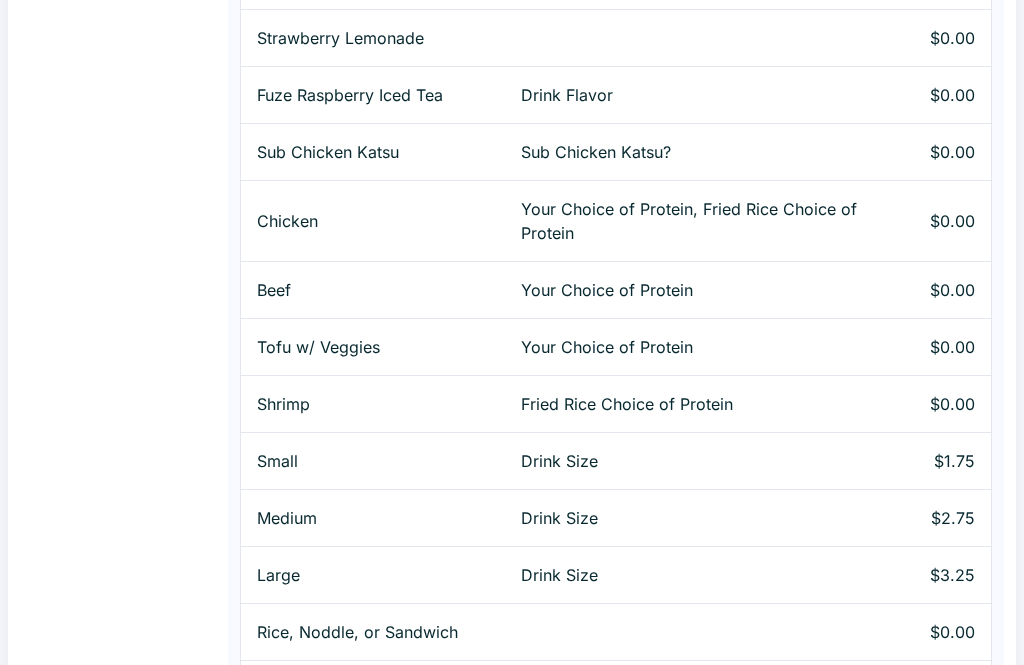 scroll, scrollTop: 2208, scrollLeft: 0, axis: vertical 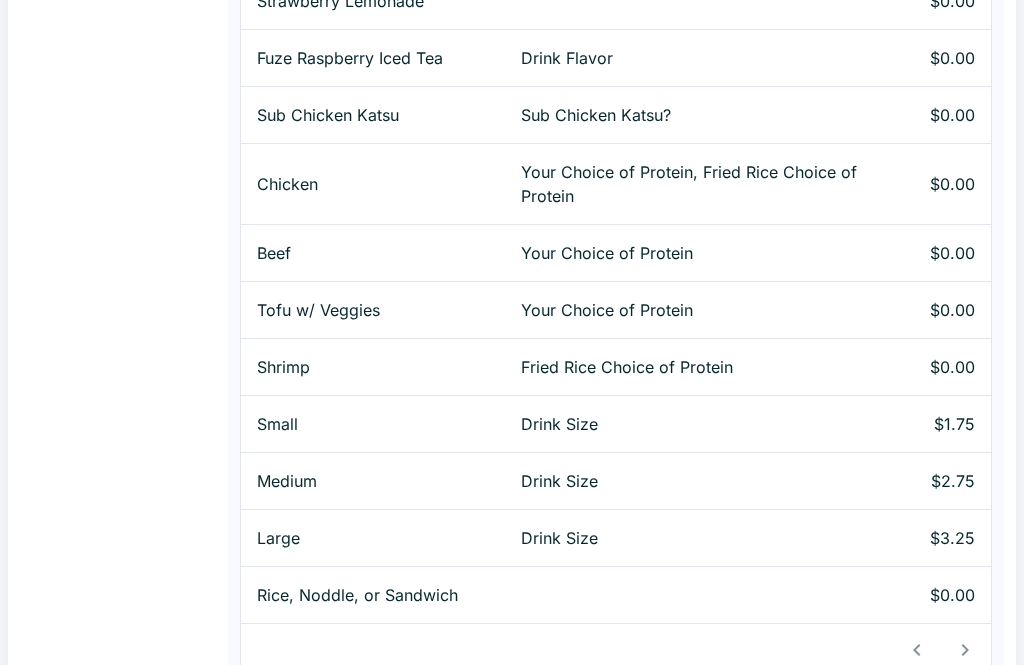 click at bounding box center [706, 595] 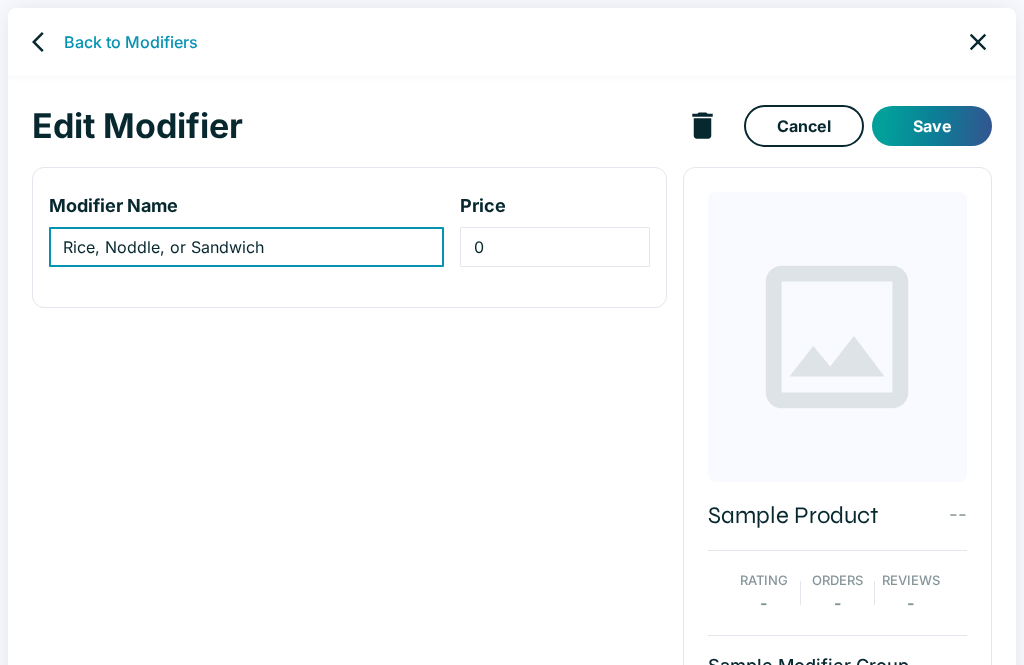 click on "Rice, Noddle, or Sandwich" at bounding box center [246, 247] 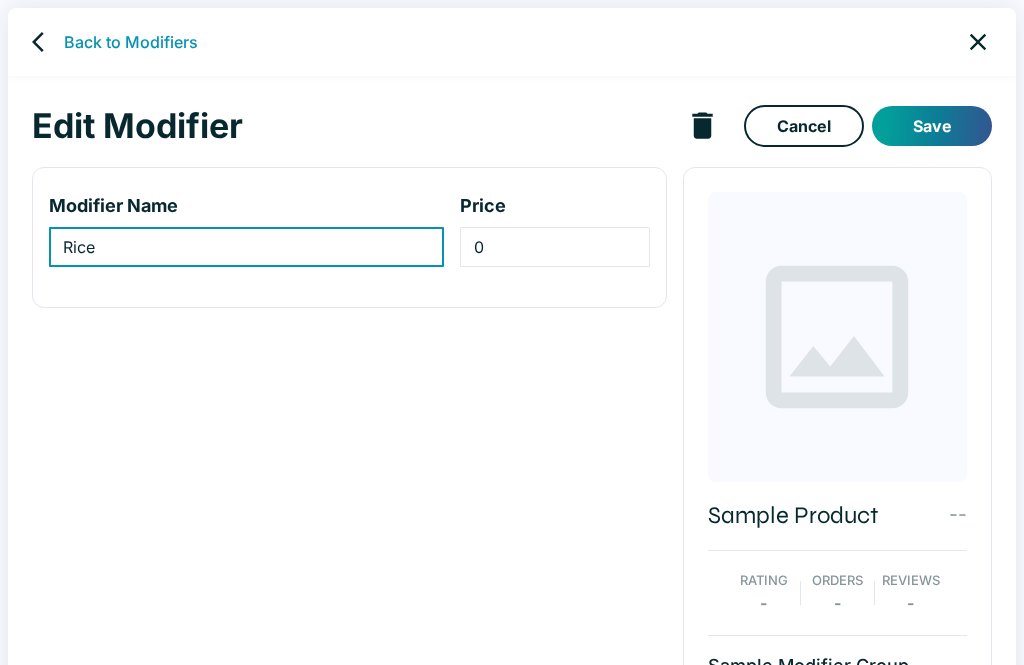 type on "Rice" 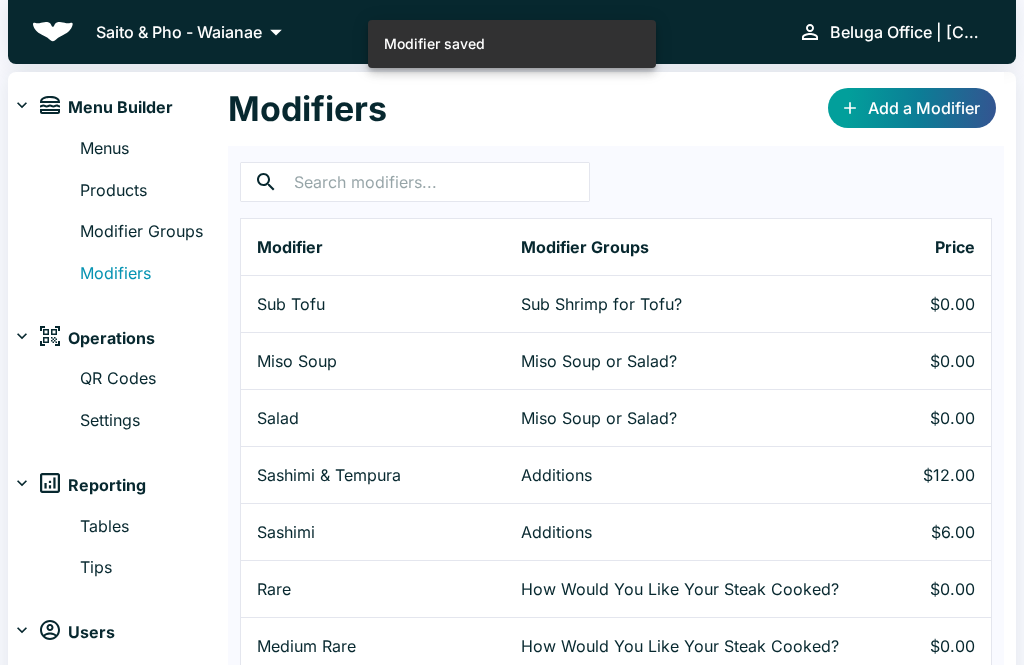 click on "Add a Modifier" at bounding box center [912, 108] 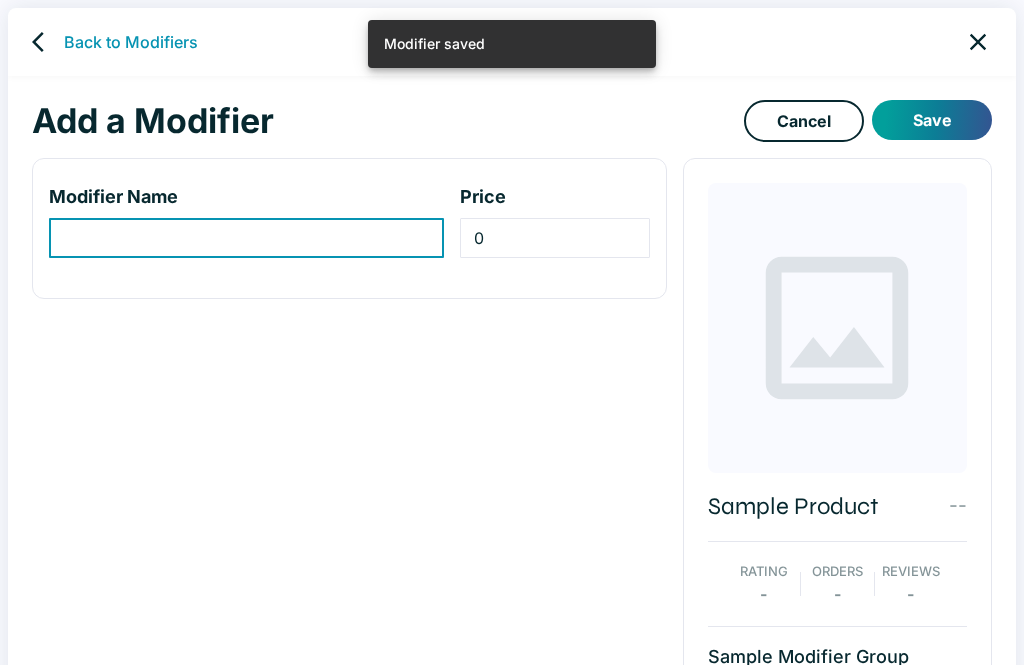 click at bounding box center [246, 238] 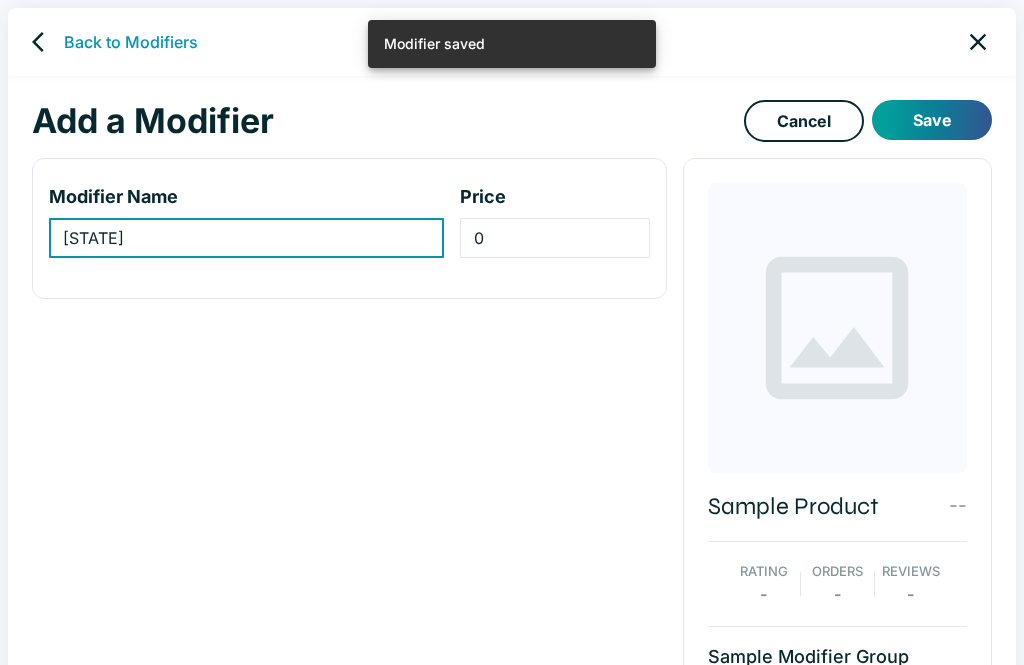 type on "O" 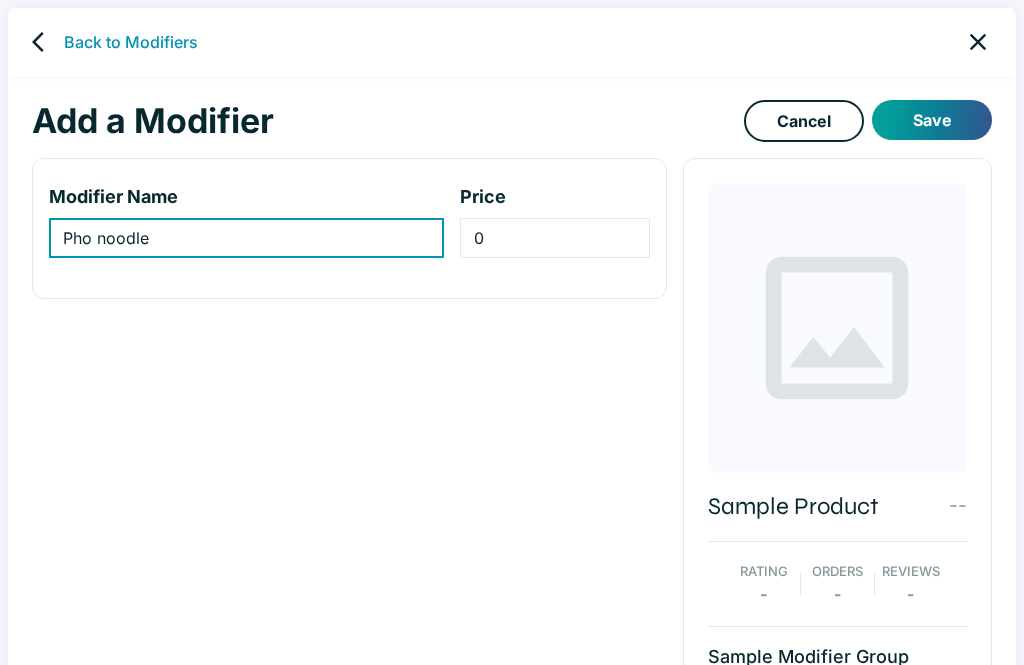 click on "Pho noodle" at bounding box center [246, 238] 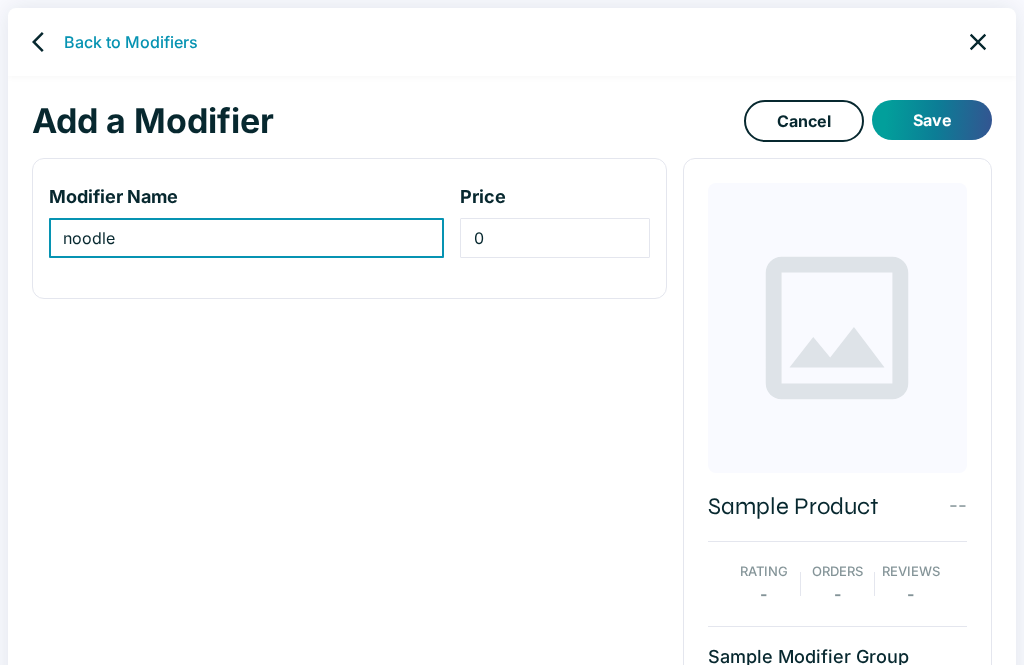 click on "noodle" at bounding box center (246, 238) 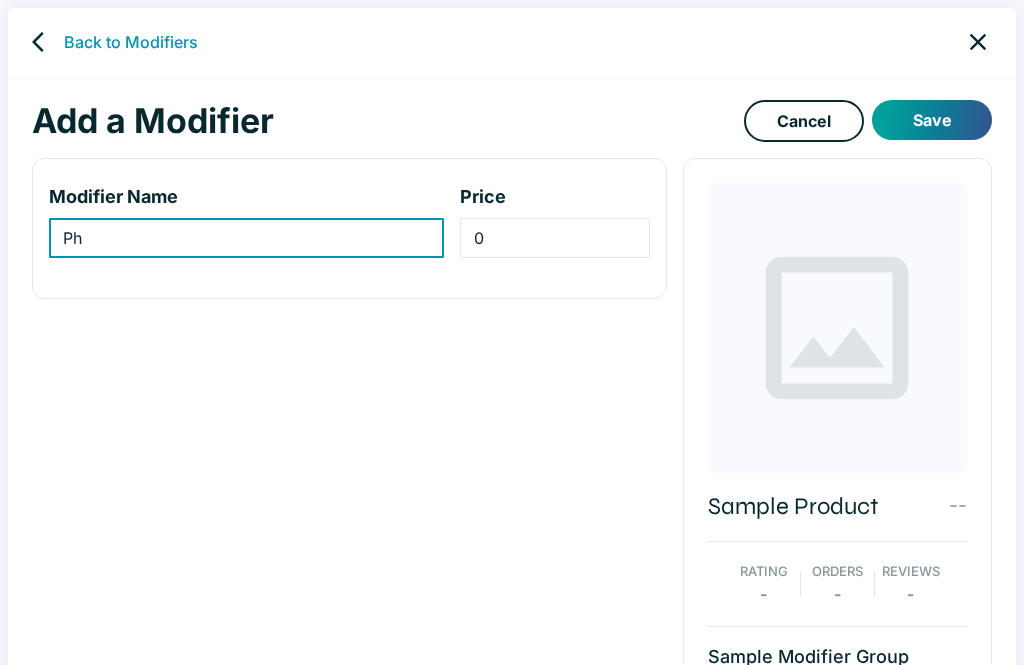 type on "P" 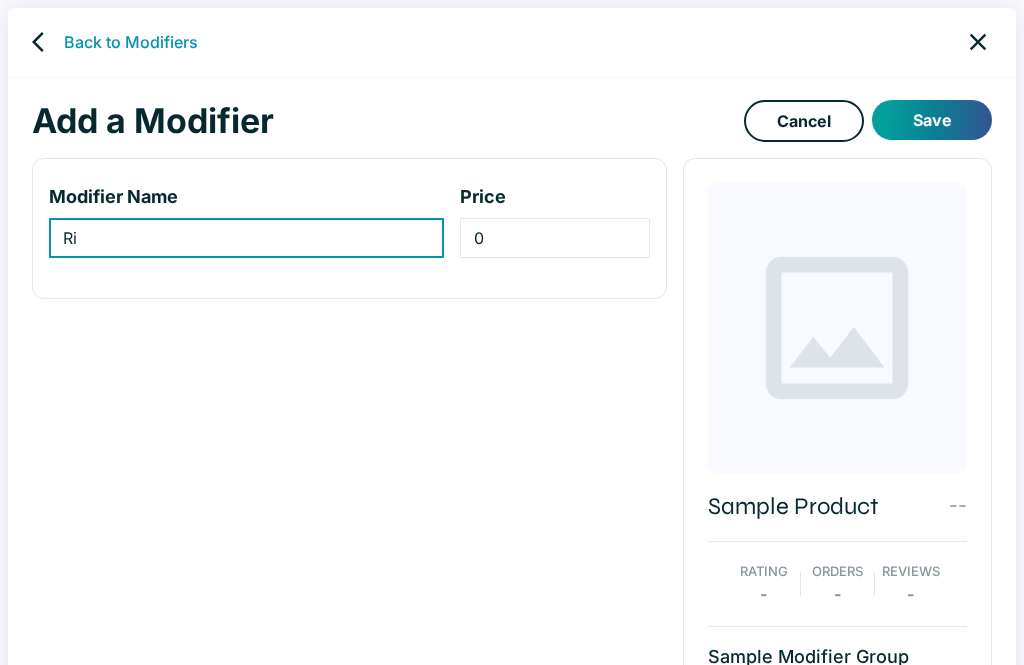 type on "R" 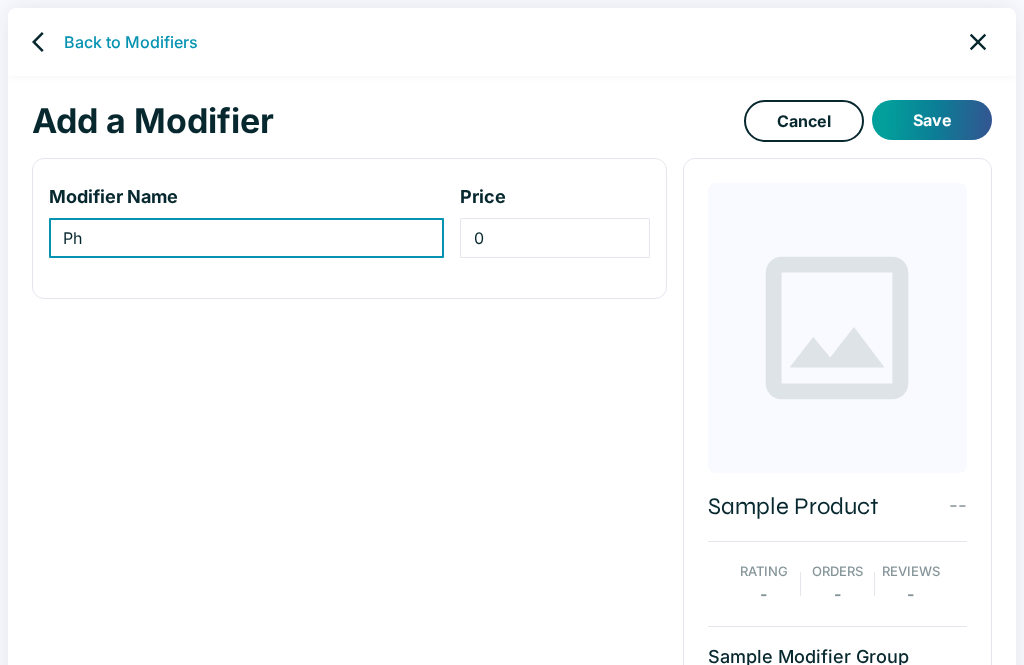 type on "P" 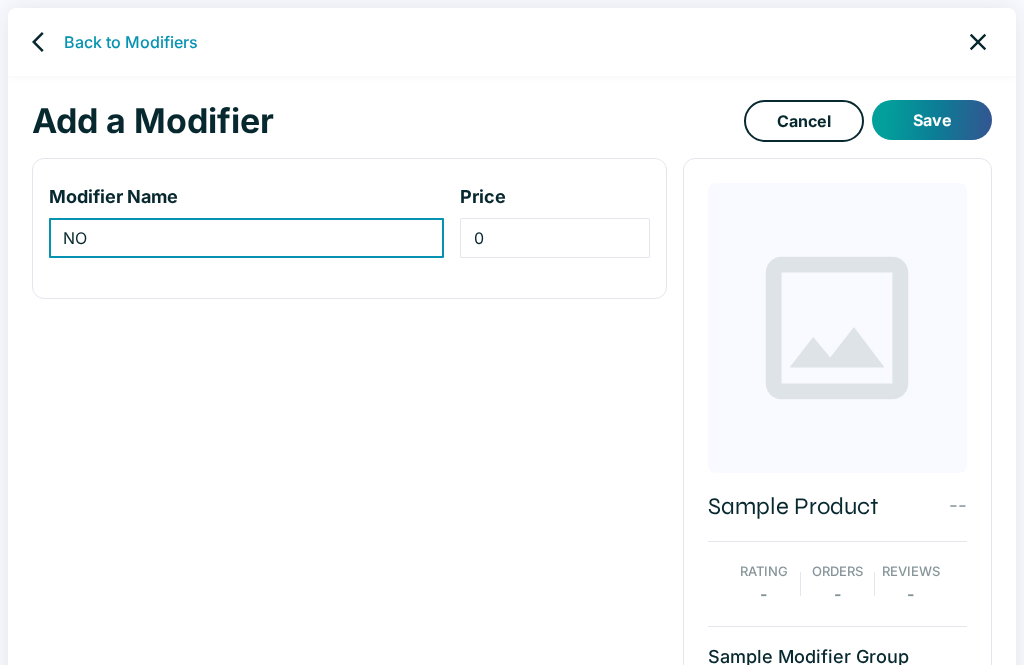 type on "N" 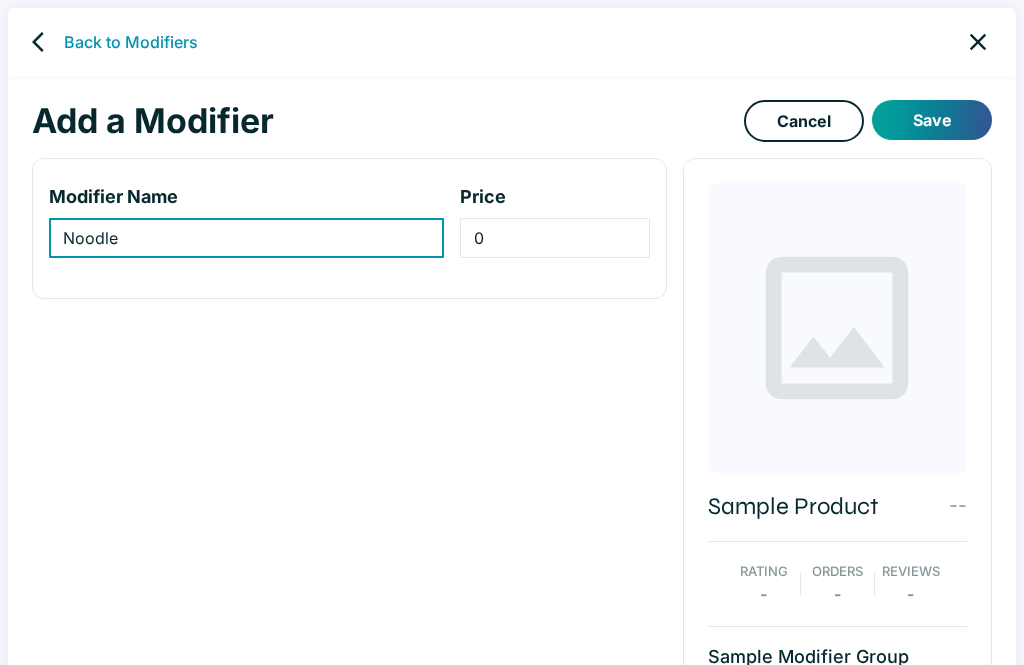 type on "Noodle" 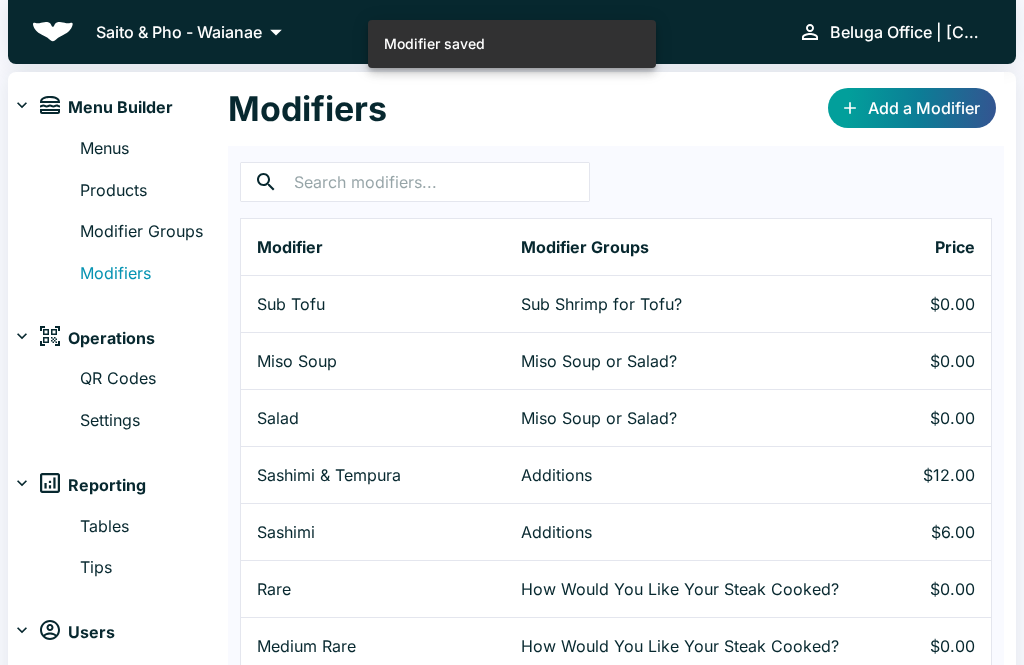 click on "Add a Modifier" at bounding box center (912, 108) 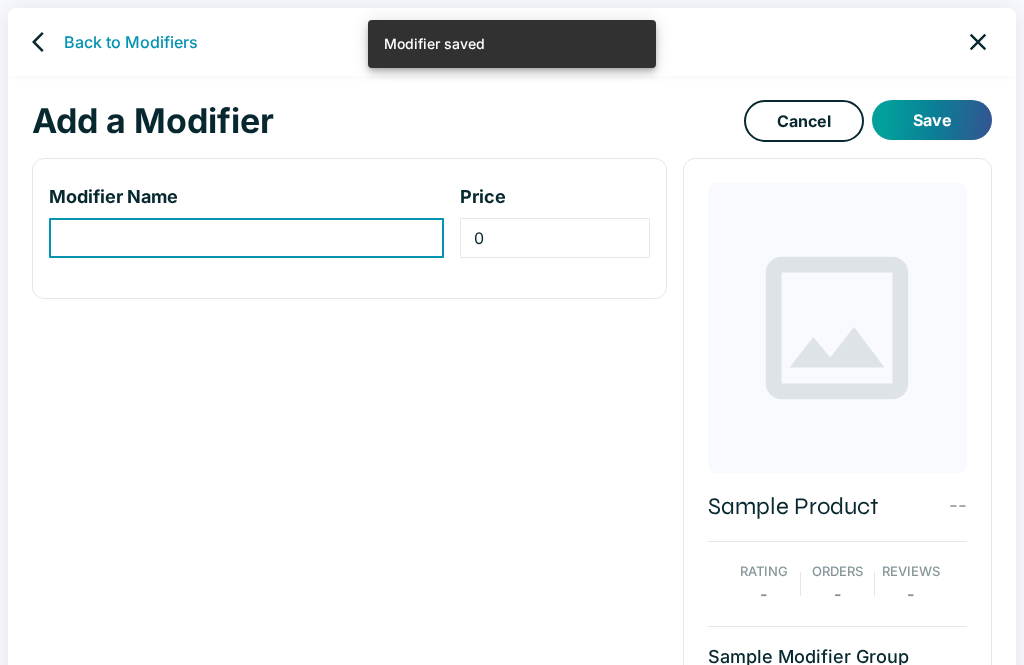 click at bounding box center [246, 238] 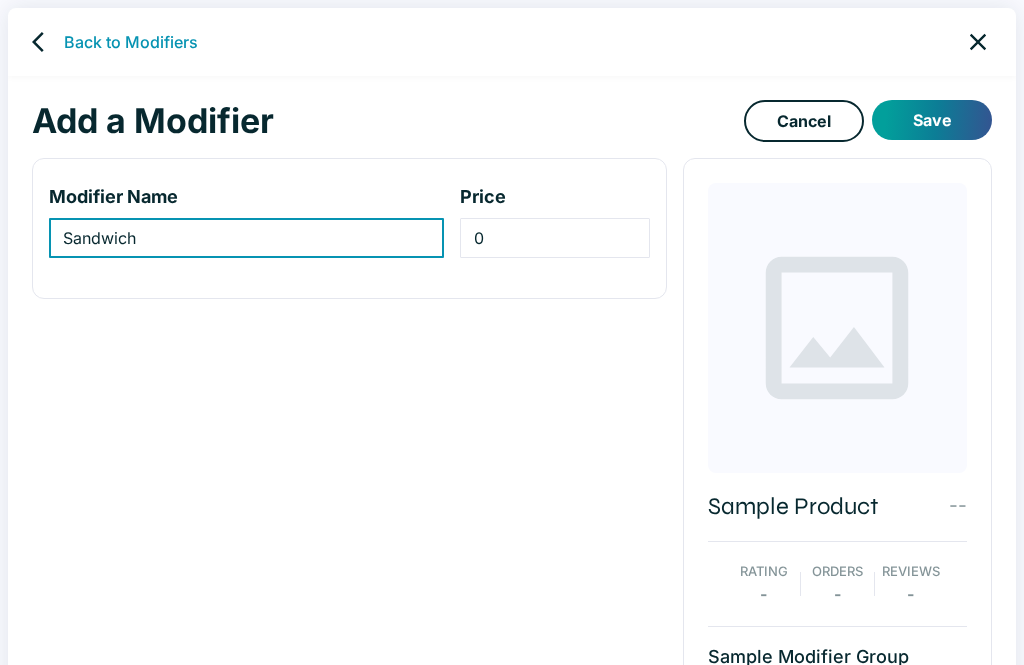 type on "Sandwich" 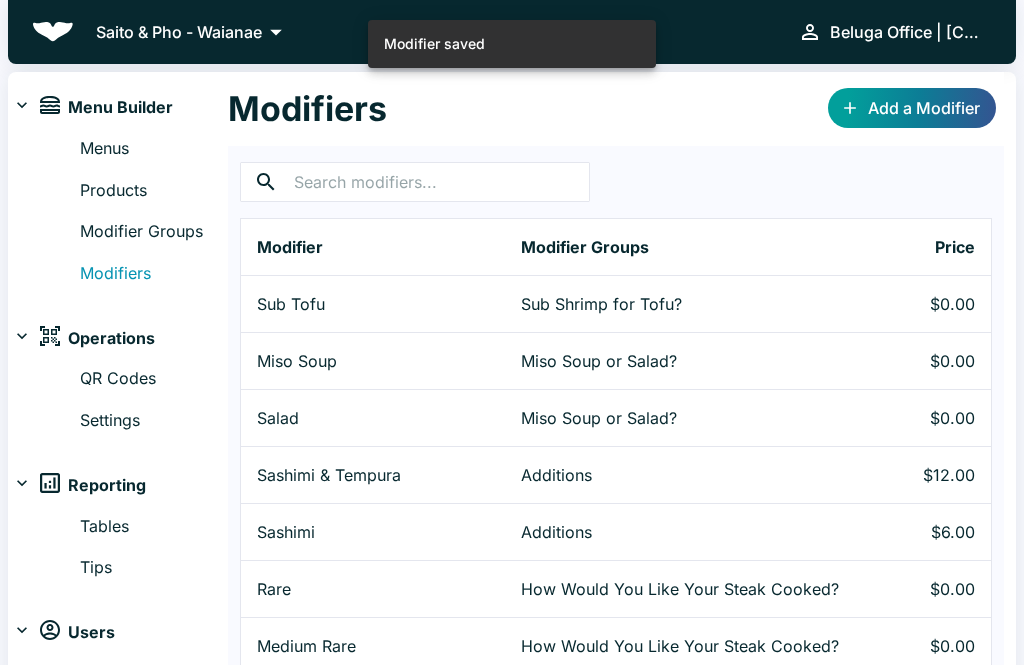 click on "Modifier Groups" at bounding box center [154, 232] 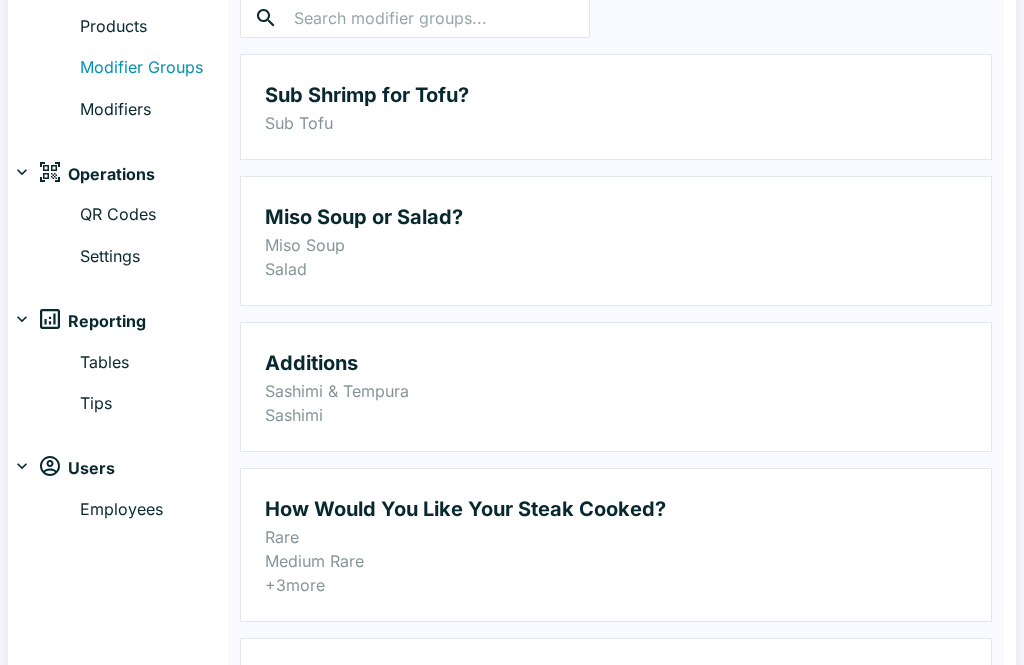 scroll, scrollTop: 0, scrollLeft: 0, axis: both 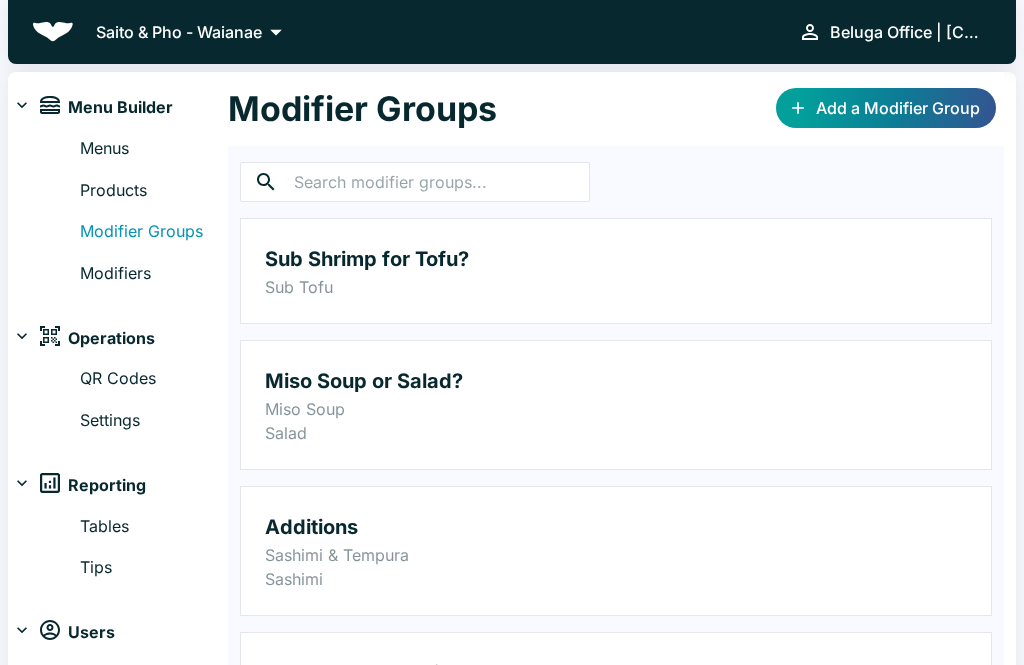 click on "Add a Modifier Group" at bounding box center (886, 108) 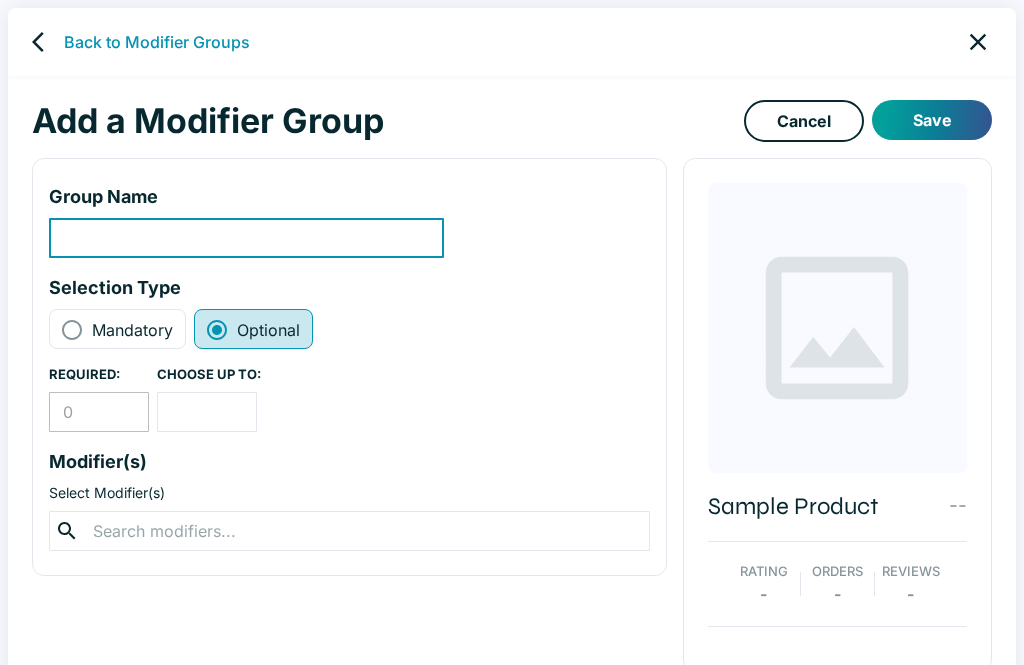 click at bounding box center [246, 238] 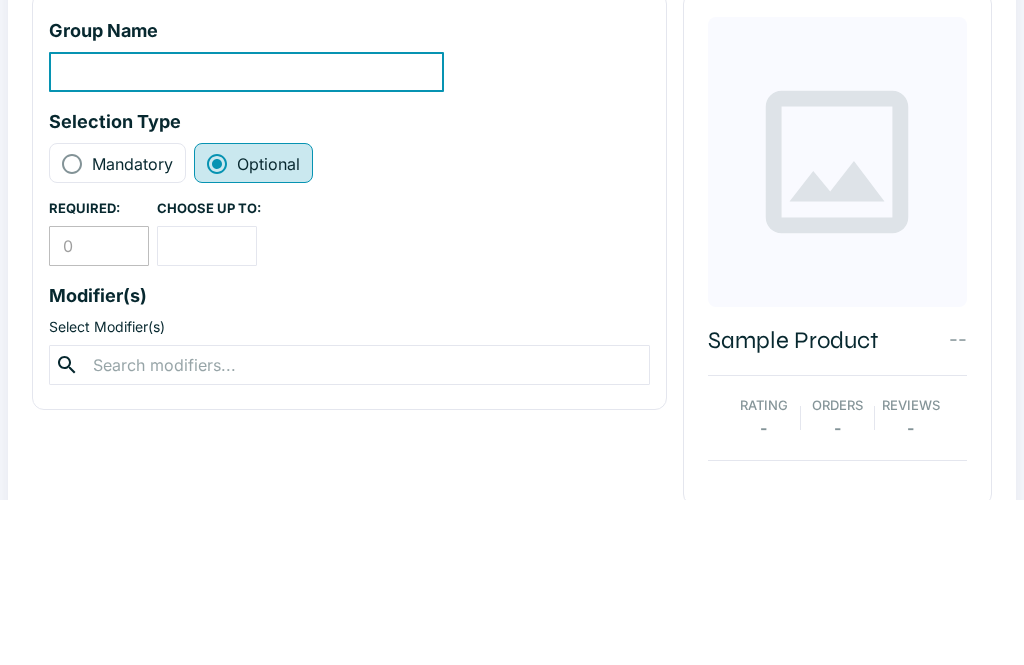 click on "Mandatory" at bounding box center [132, 330] 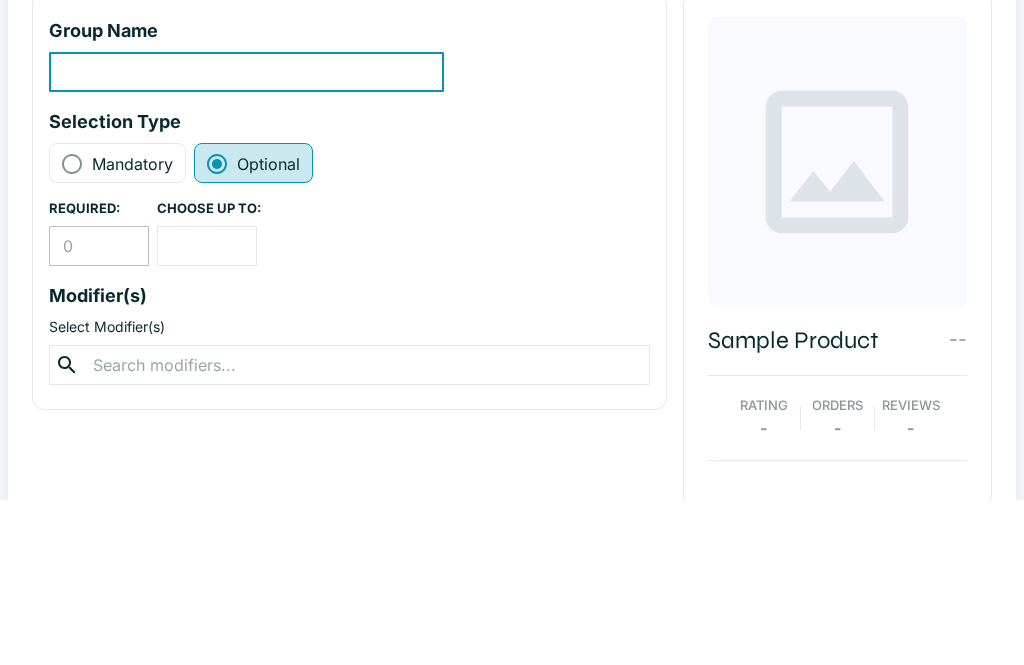 click on "Mandatory" at bounding box center (72, 330) 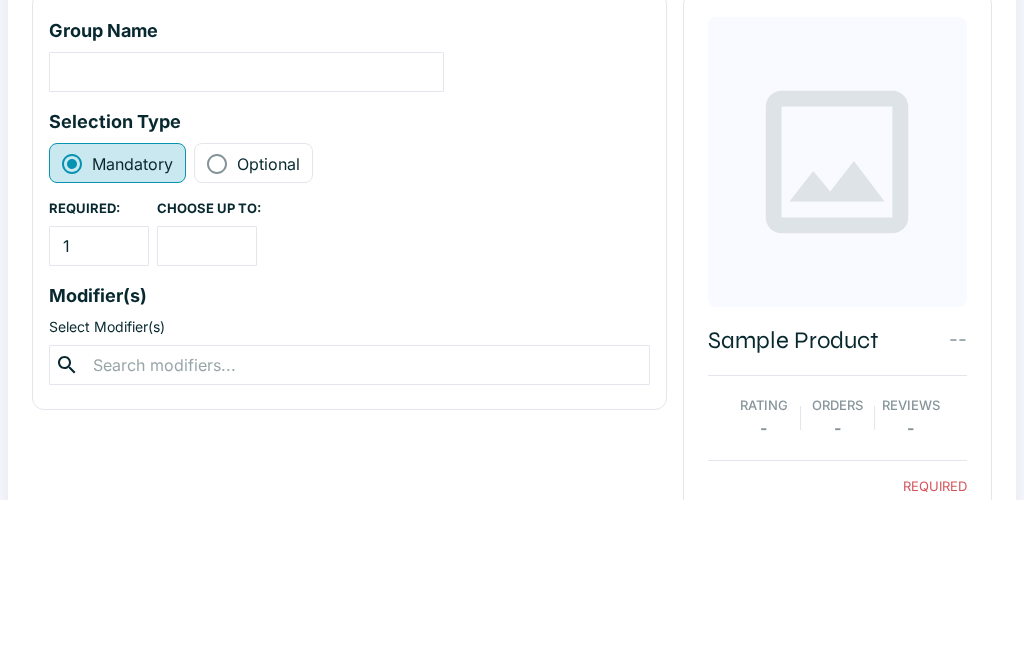 scroll, scrollTop: 30, scrollLeft: 0, axis: vertical 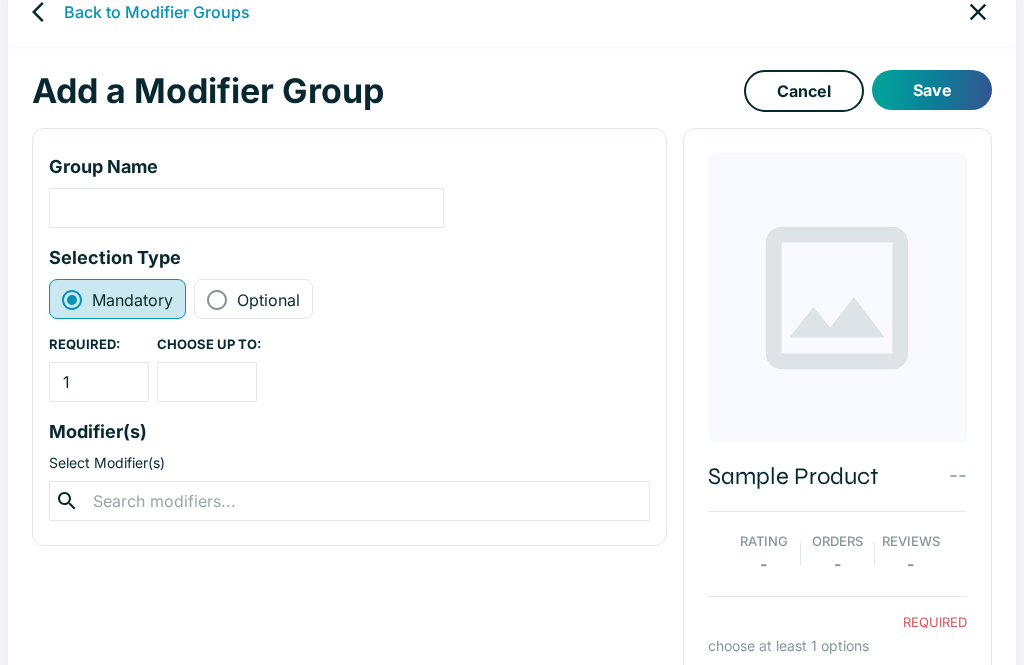 click at bounding box center (246, 208) 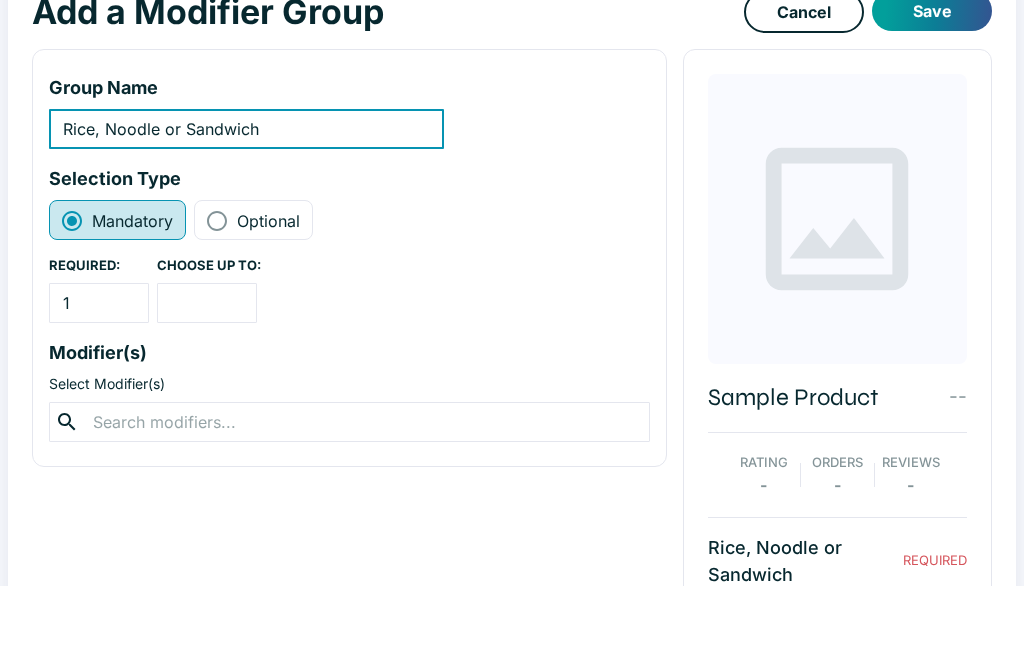 scroll, scrollTop: 104, scrollLeft: 0, axis: vertical 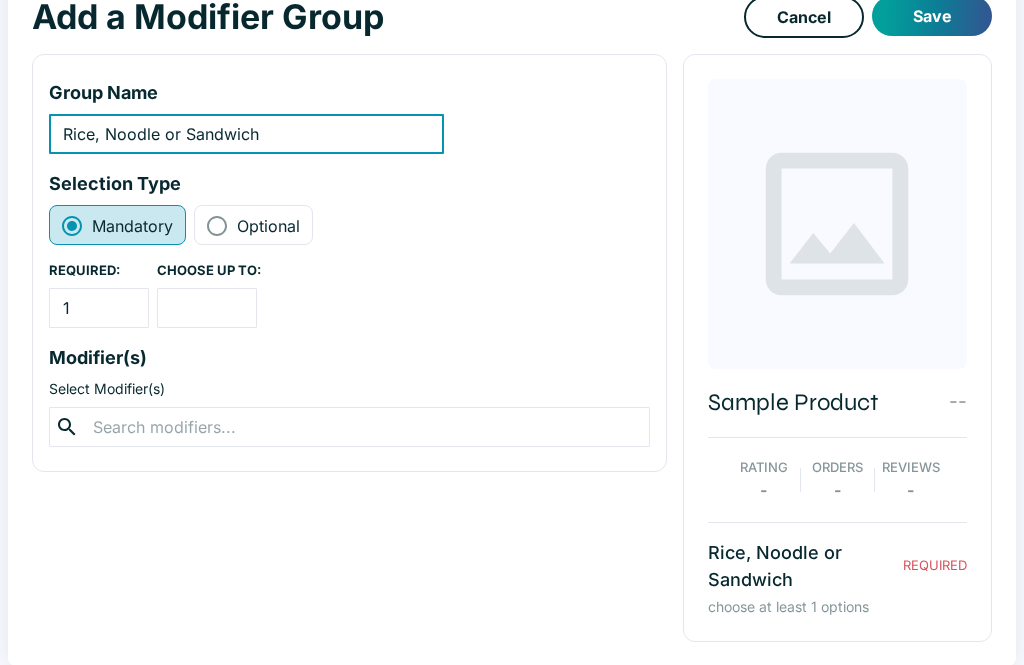 type on "Rice, Noodle or Sandwich" 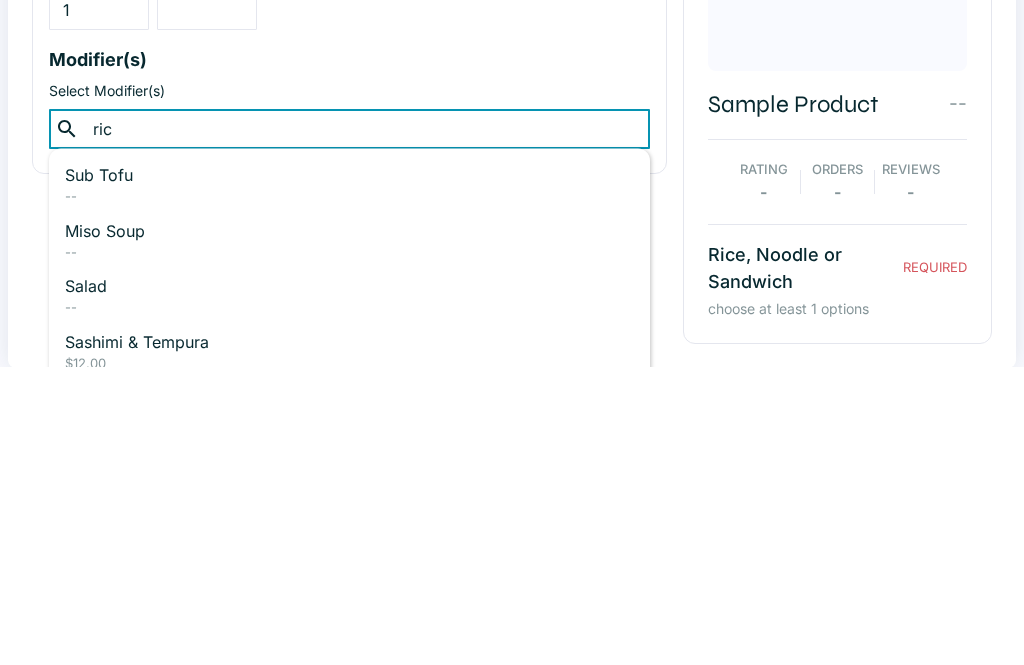 type on "rice" 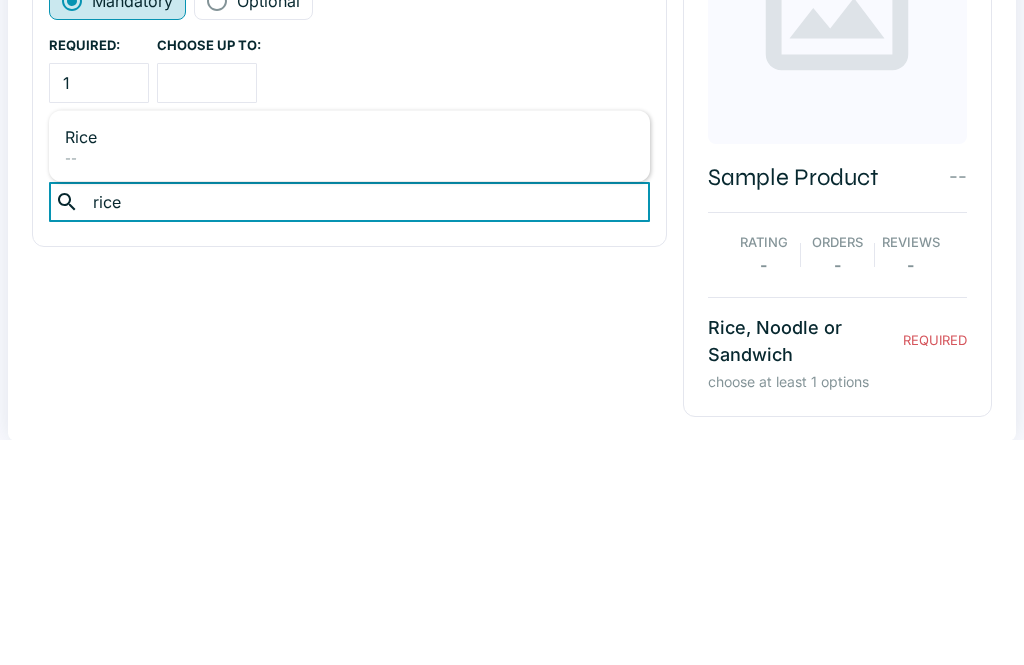 click on "Rice" at bounding box center (349, 361) 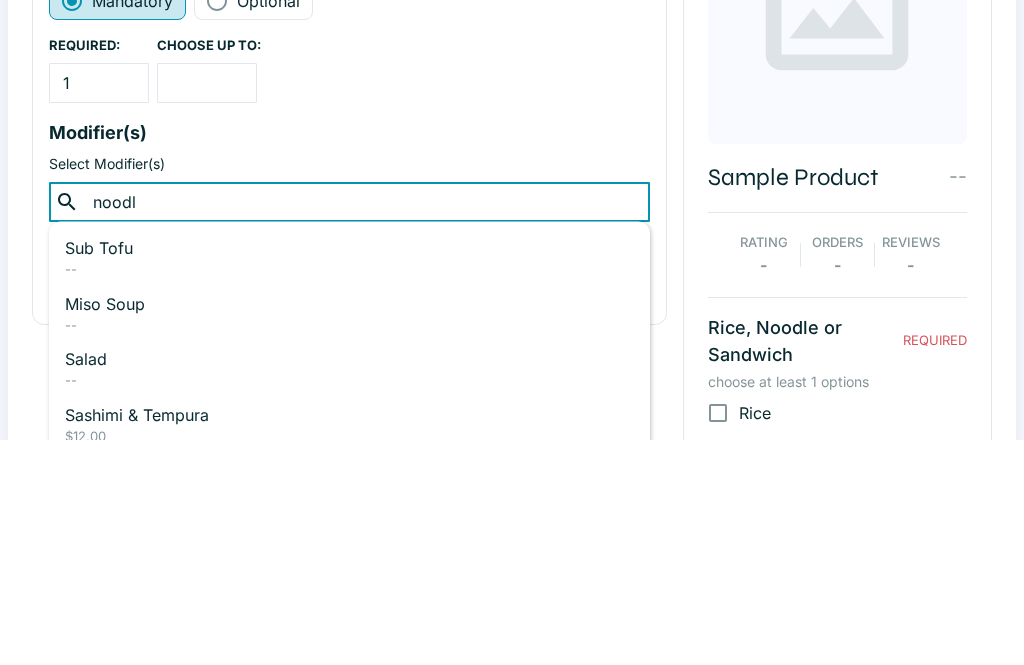 type on "noodle" 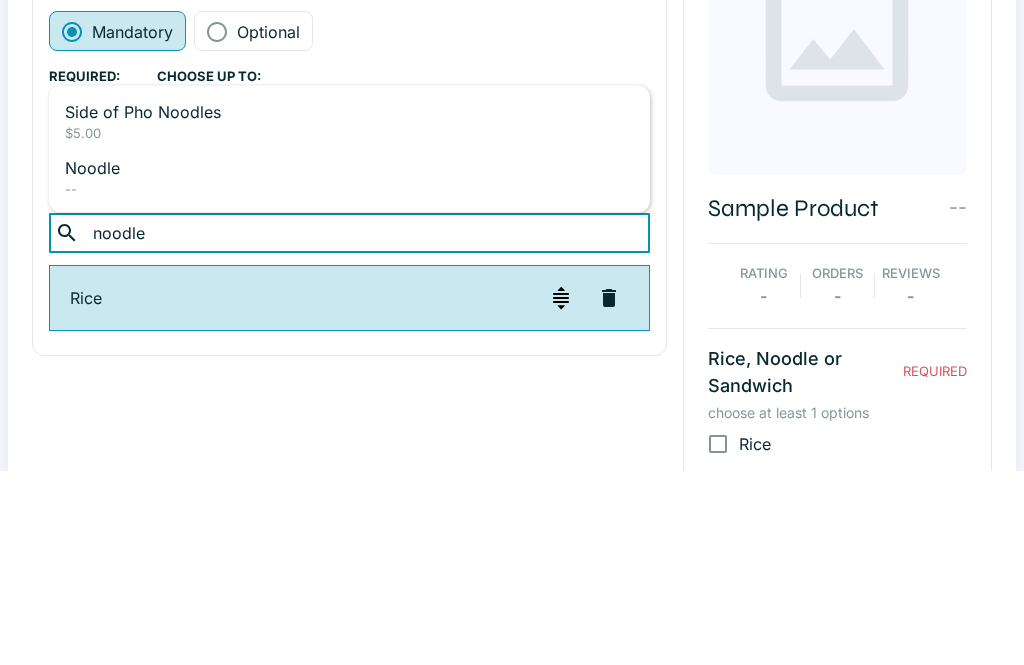 click on "Noodle" at bounding box center [349, 361] 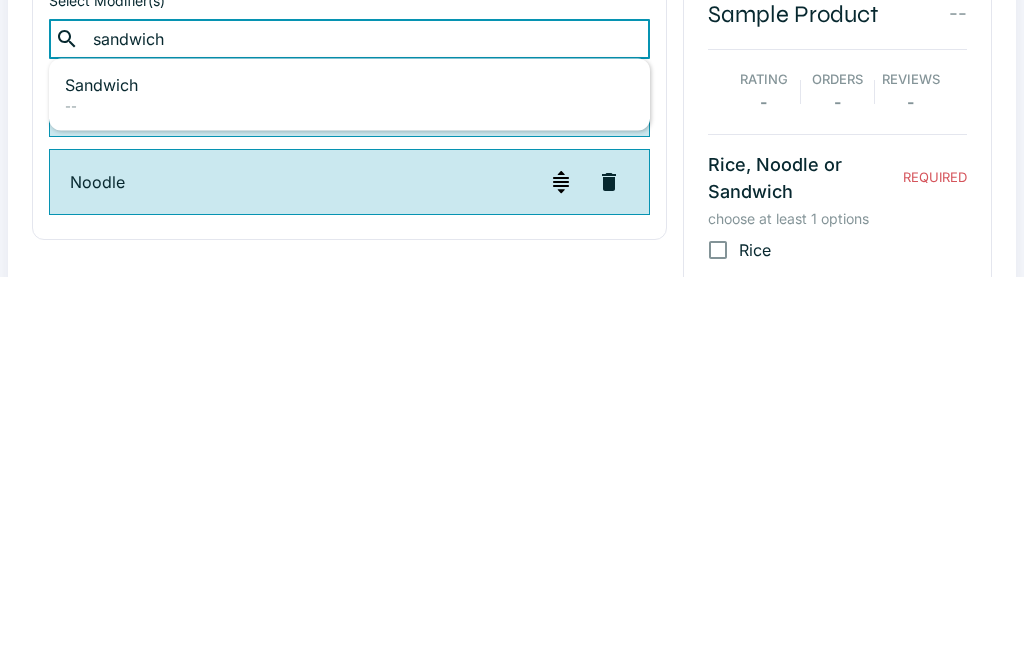 type on "sandwich" 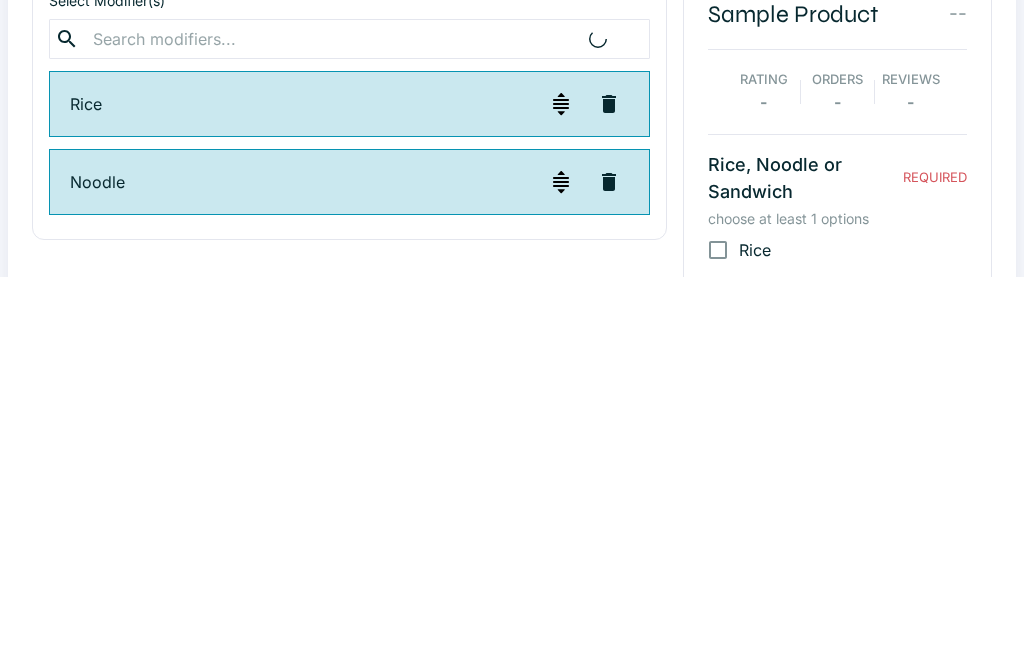 scroll, scrollTop: 188, scrollLeft: 0, axis: vertical 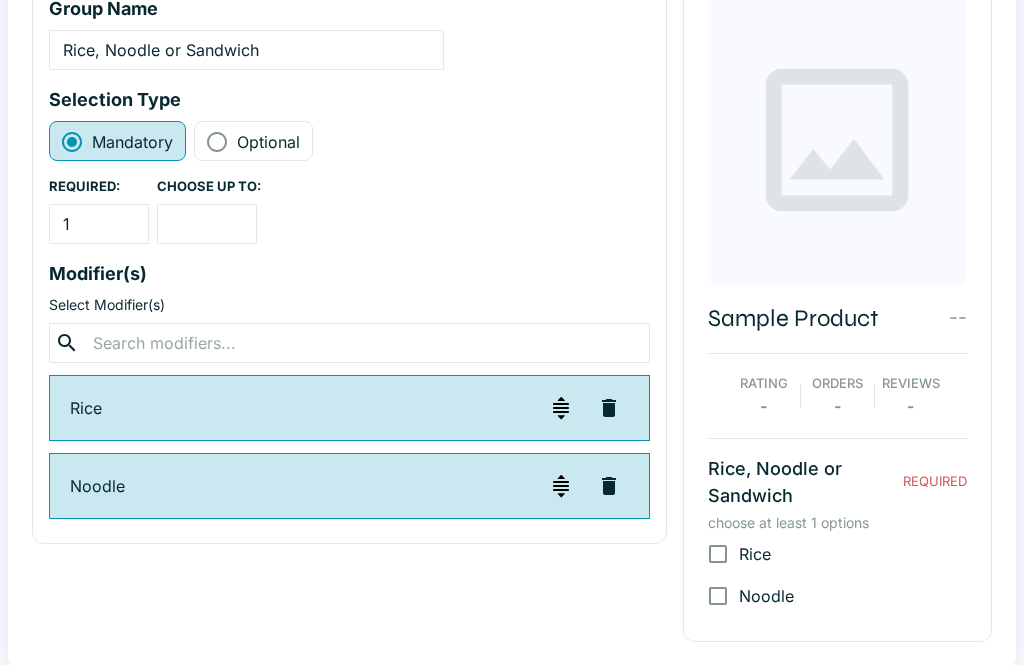 click at bounding box center (349, 343) 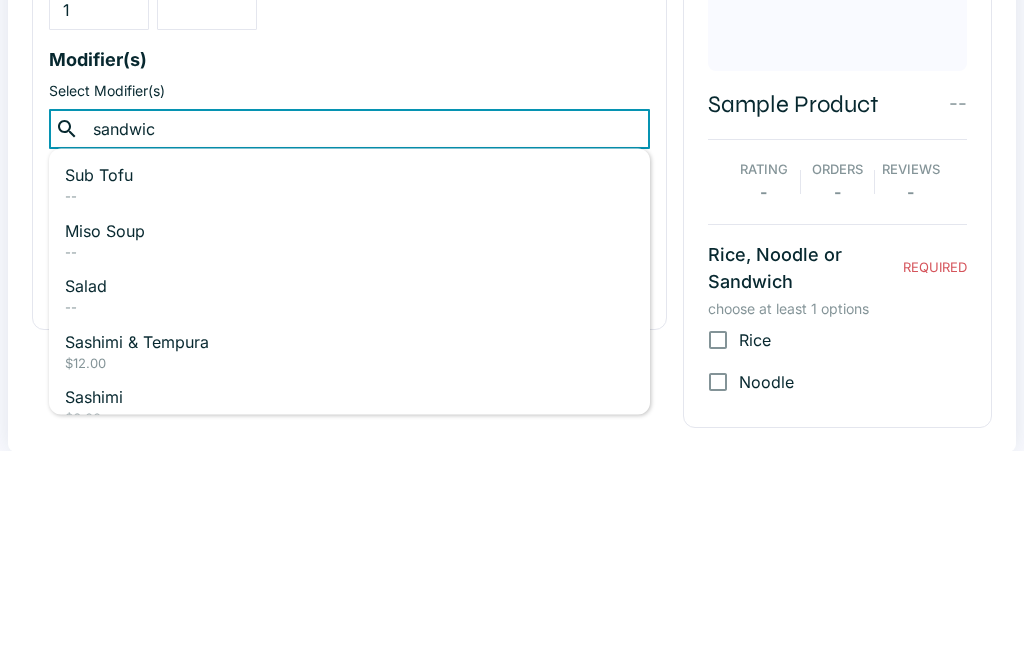 type on "sandwich" 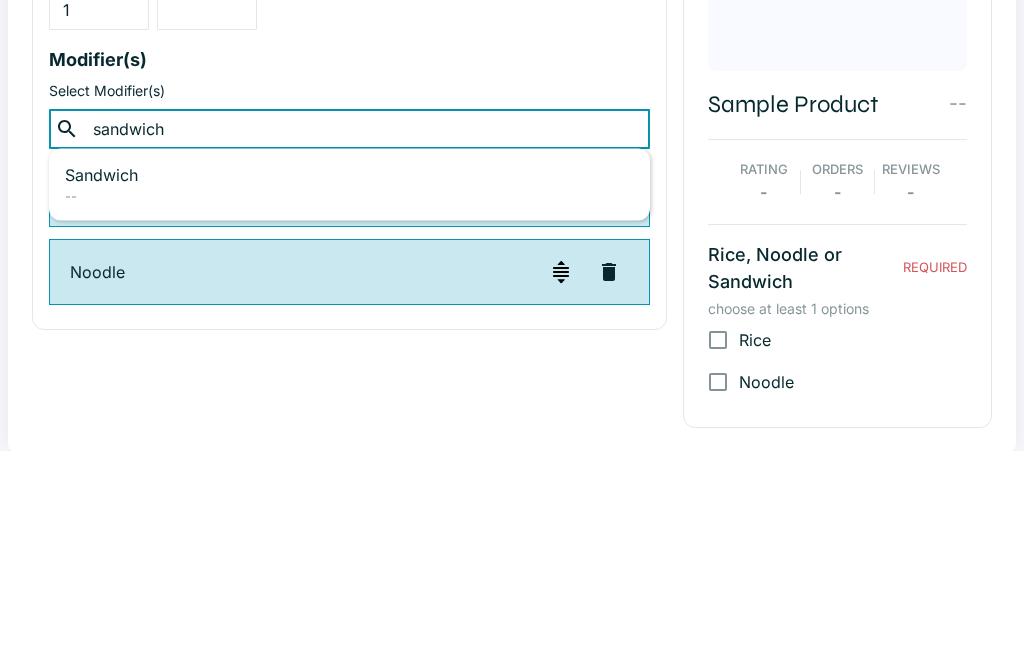 click on "Sandwich" at bounding box center [349, 389] 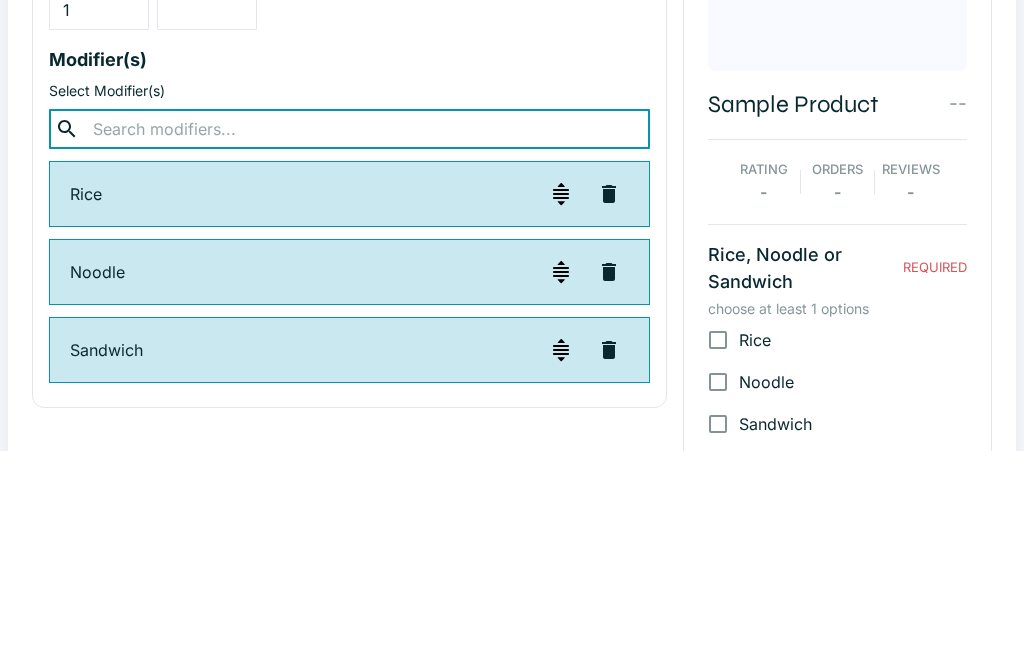 scroll, scrollTop: 230, scrollLeft: 0, axis: vertical 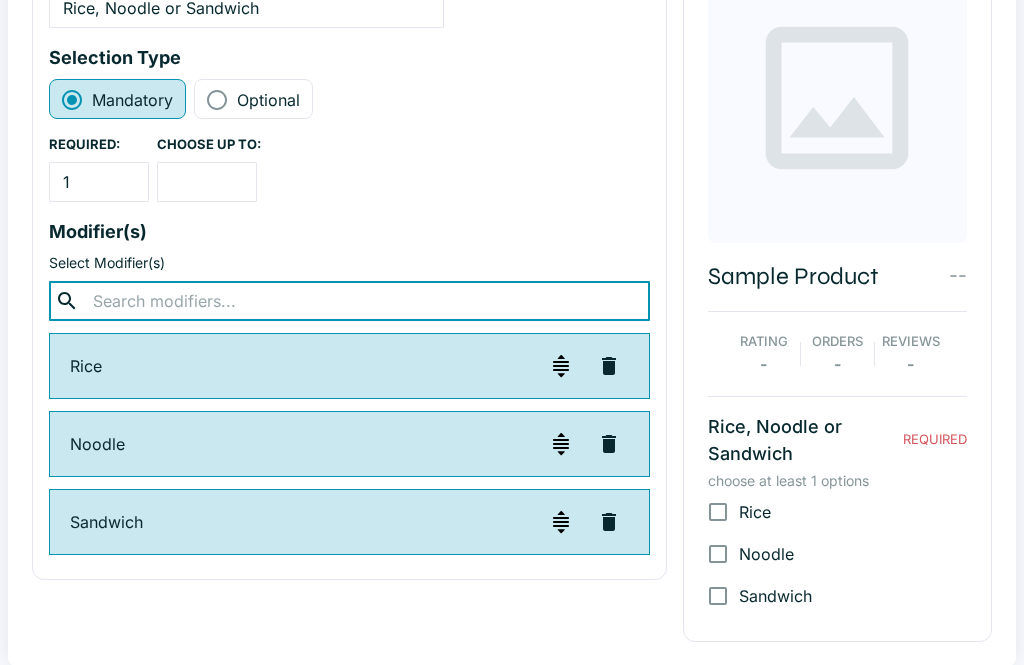 click at bounding box center [207, 182] 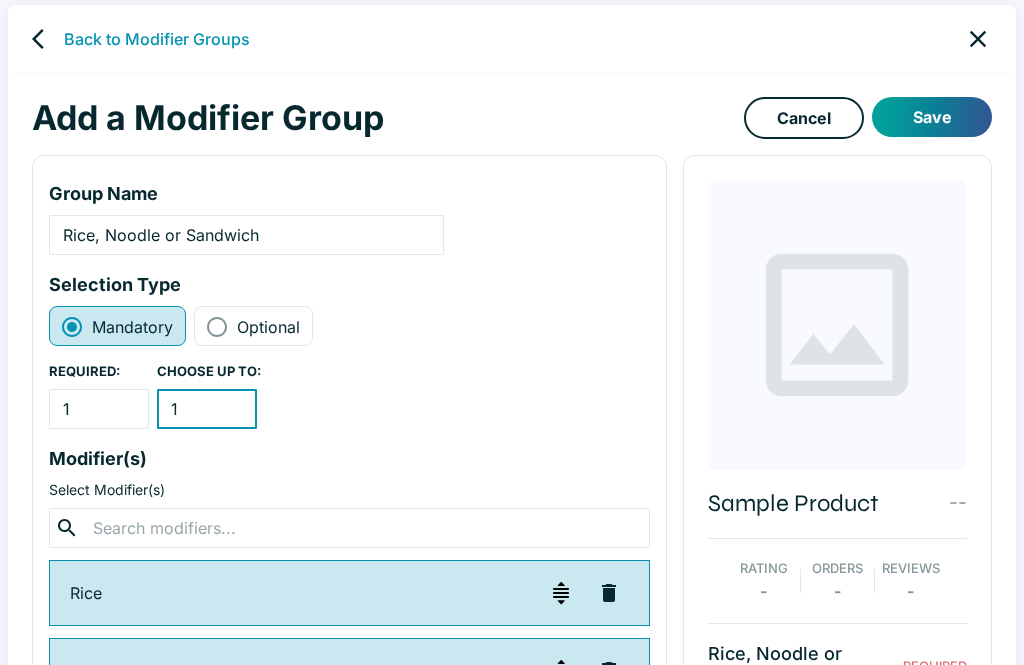 scroll, scrollTop: 0, scrollLeft: 0, axis: both 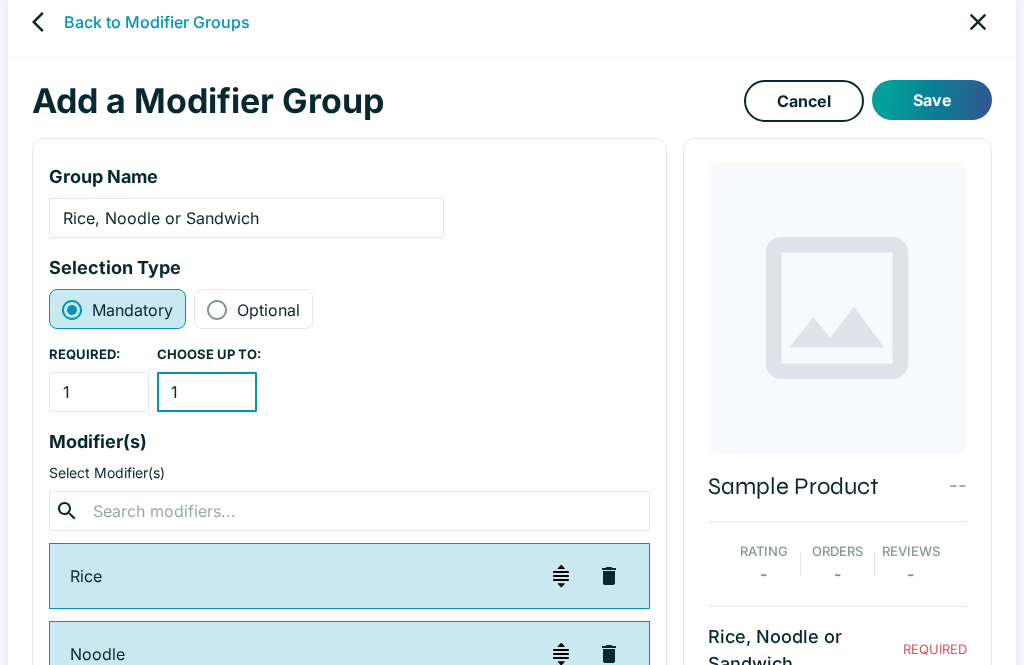 type on "1" 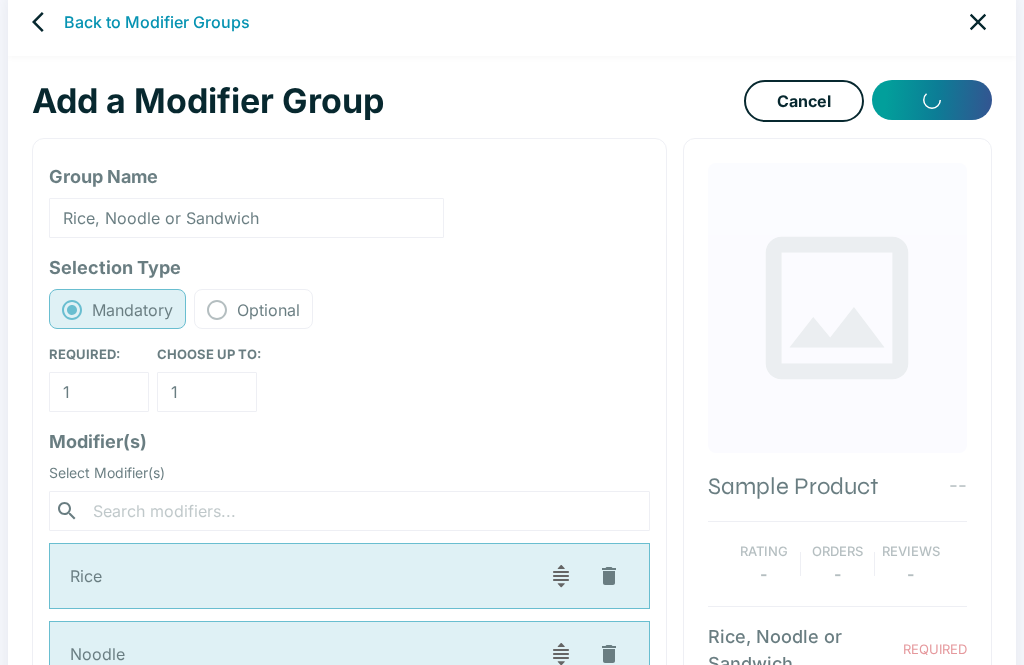 scroll, scrollTop: 20, scrollLeft: 0, axis: vertical 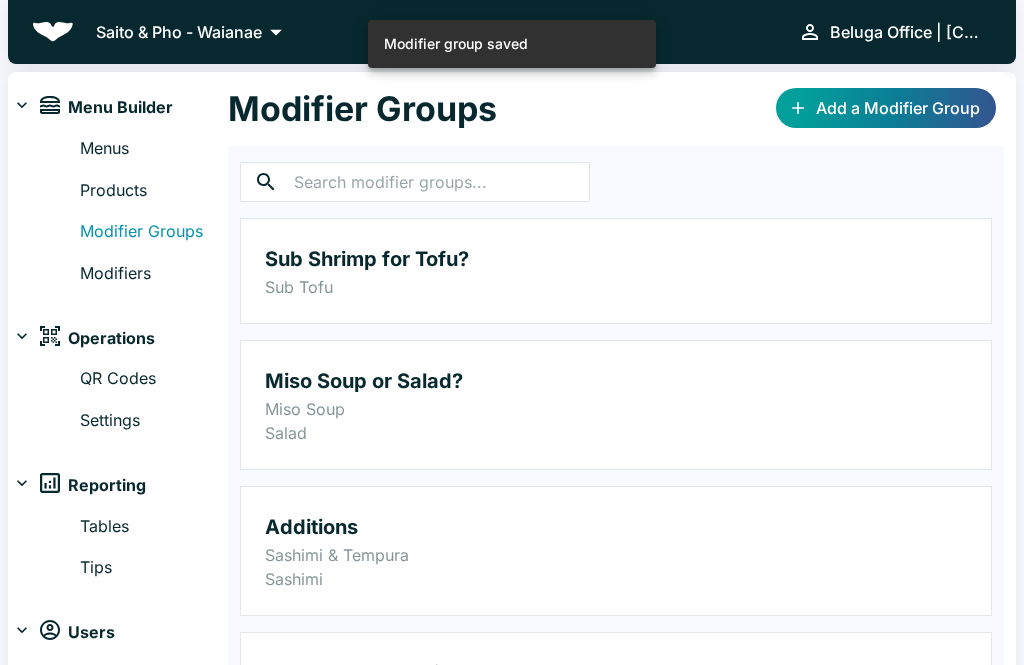 click on "Menus" at bounding box center (154, 149) 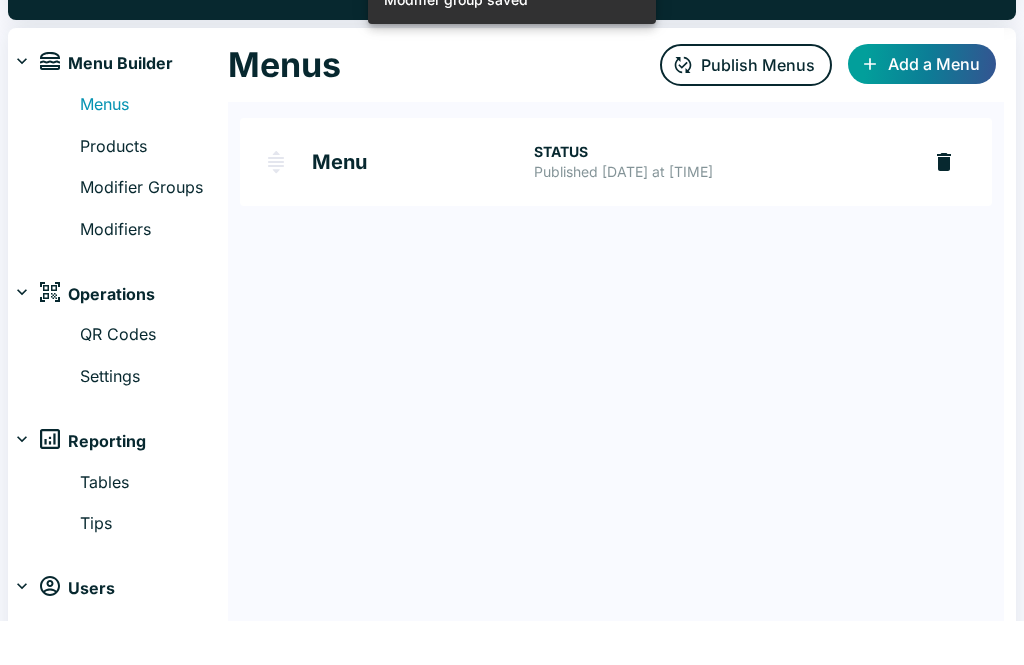 scroll, scrollTop: 44, scrollLeft: 0, axis: vertical 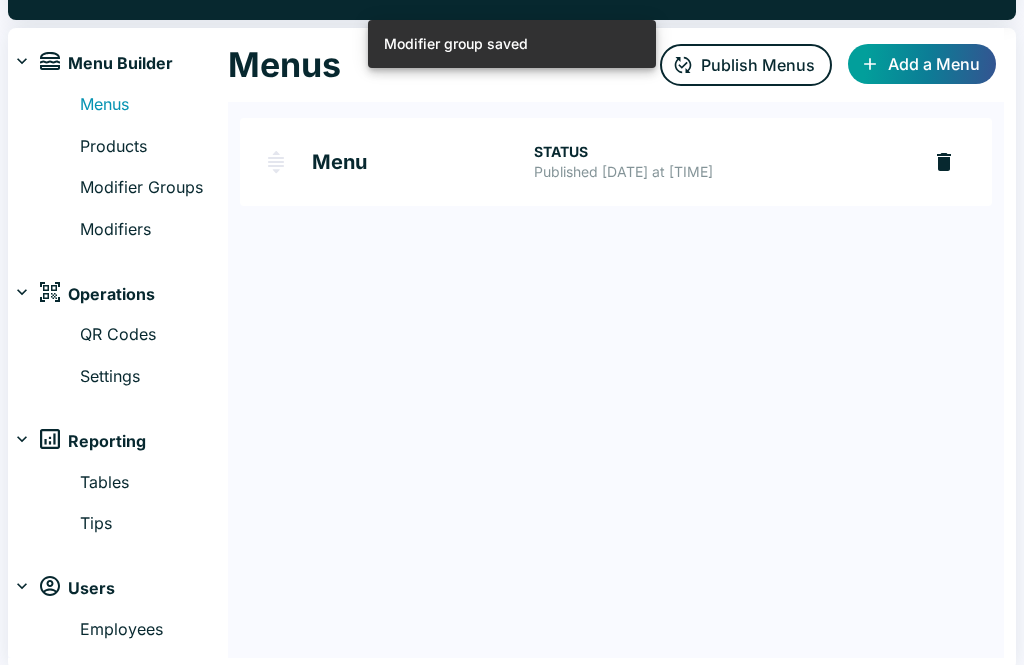 click on "Published [DATE] at [TIME]" at bounding box center (719, 172) 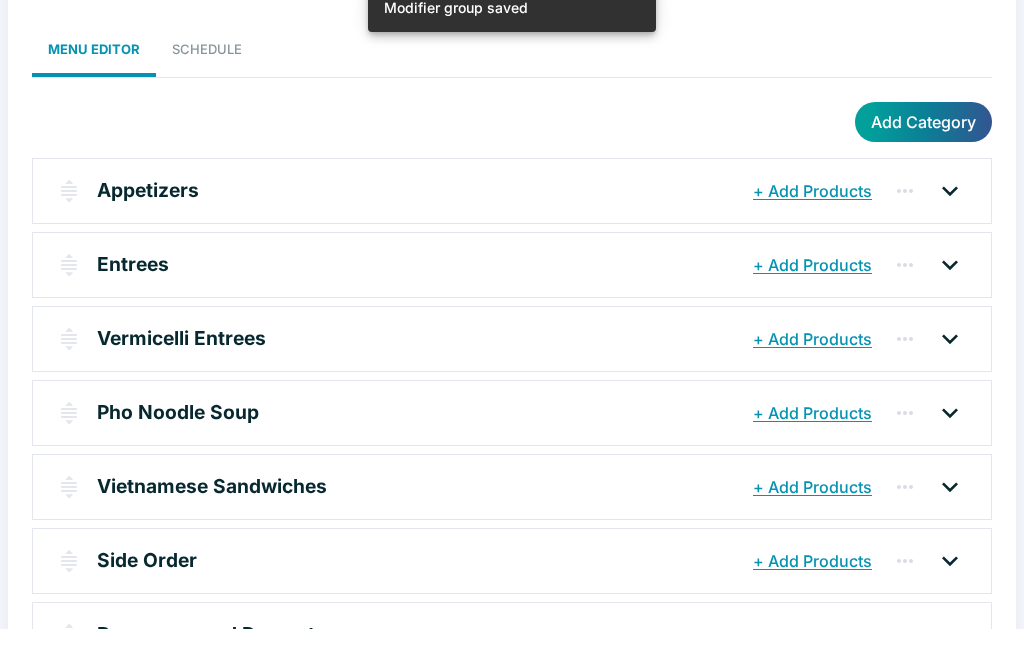 scroll, scrollTop: 105, scrollLeft: 0, axis: vertical 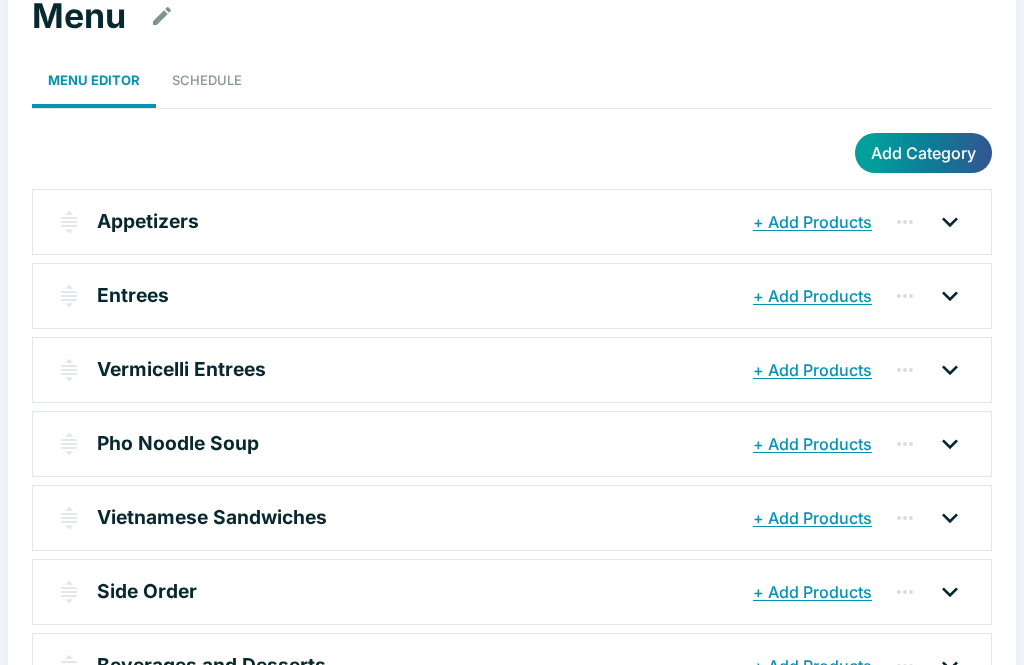 click 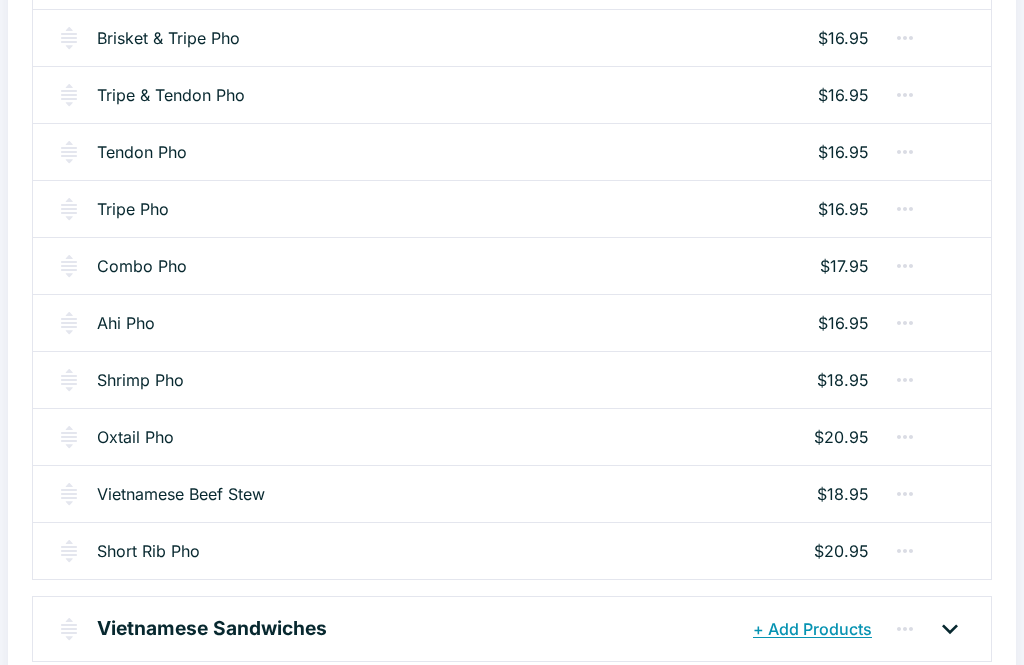scroll, scrollTop: 1334, scrollLeft: 0, axis: vertical 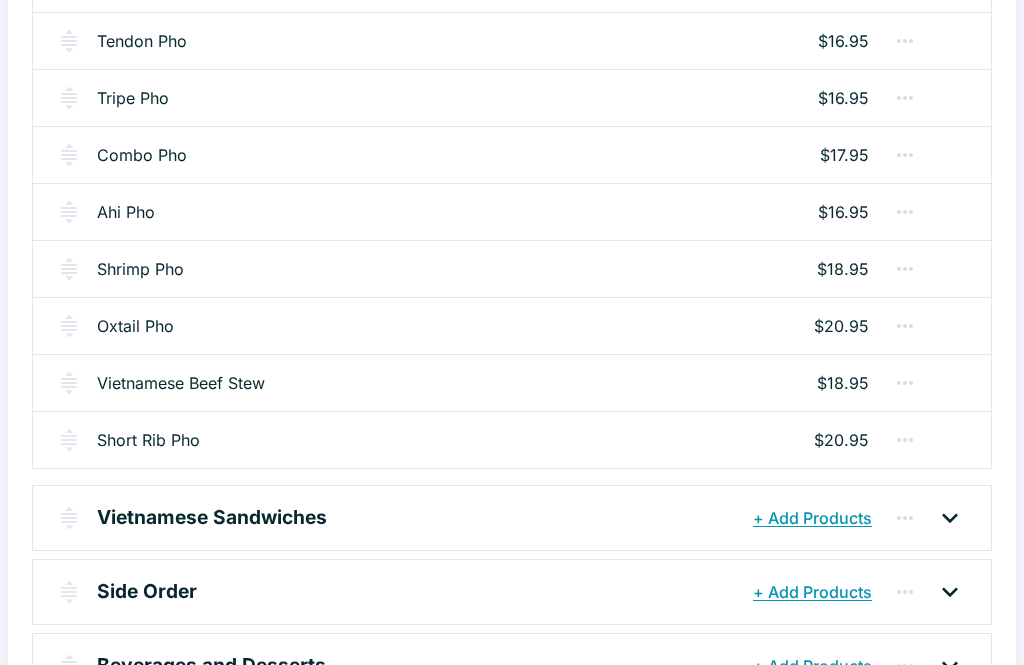 click on "Oxtail Pho" at bounding box center [135, 326] 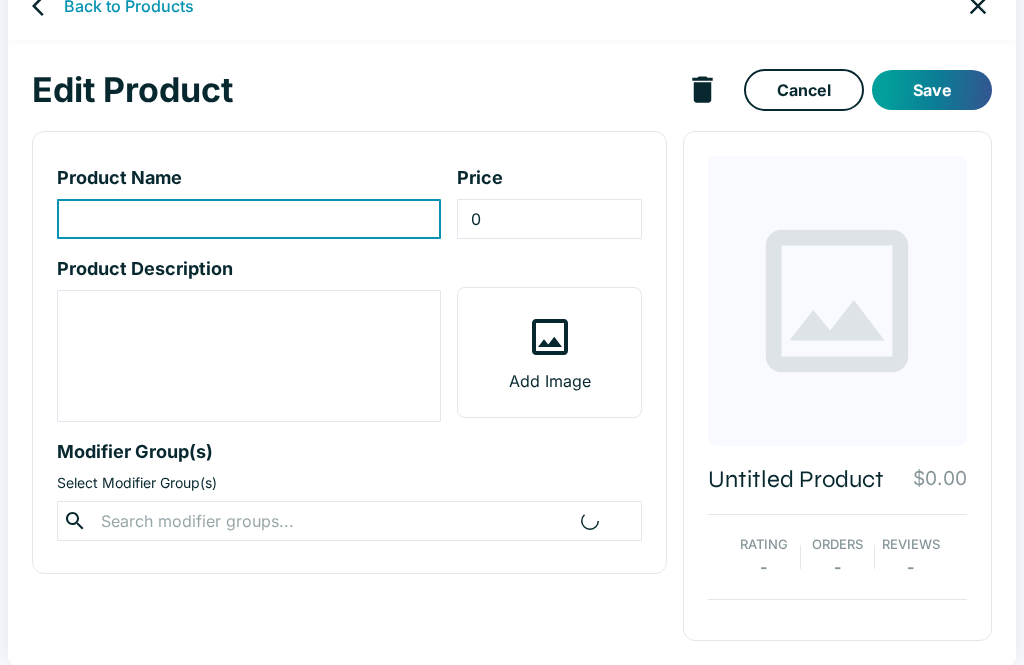 scroll, scrollTop: 0, scrollLeft: 0, axis: both 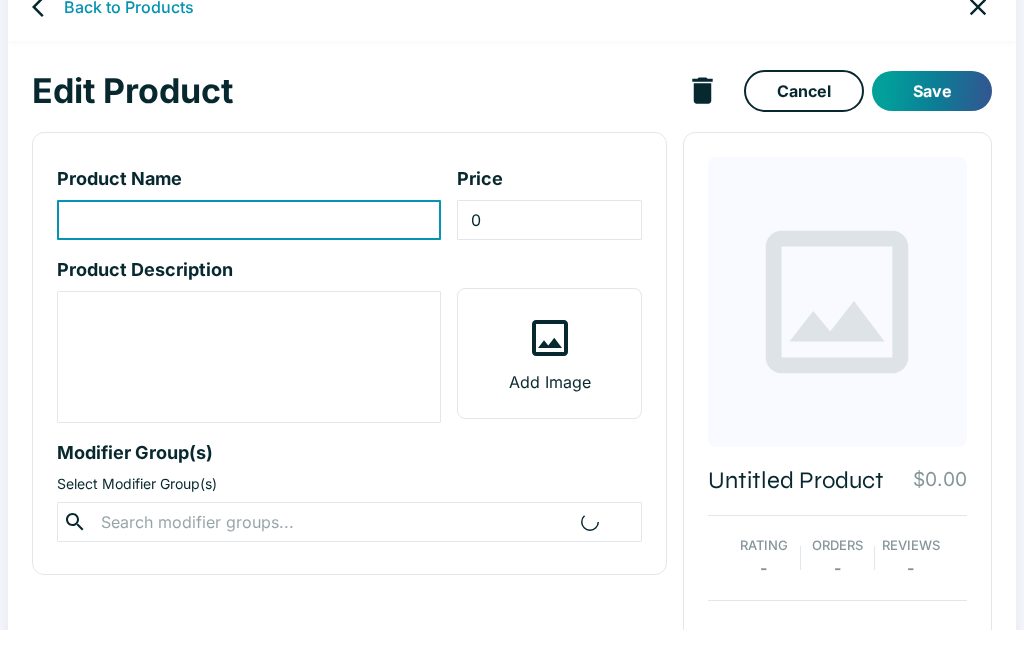 type on "Oxtail Pho" 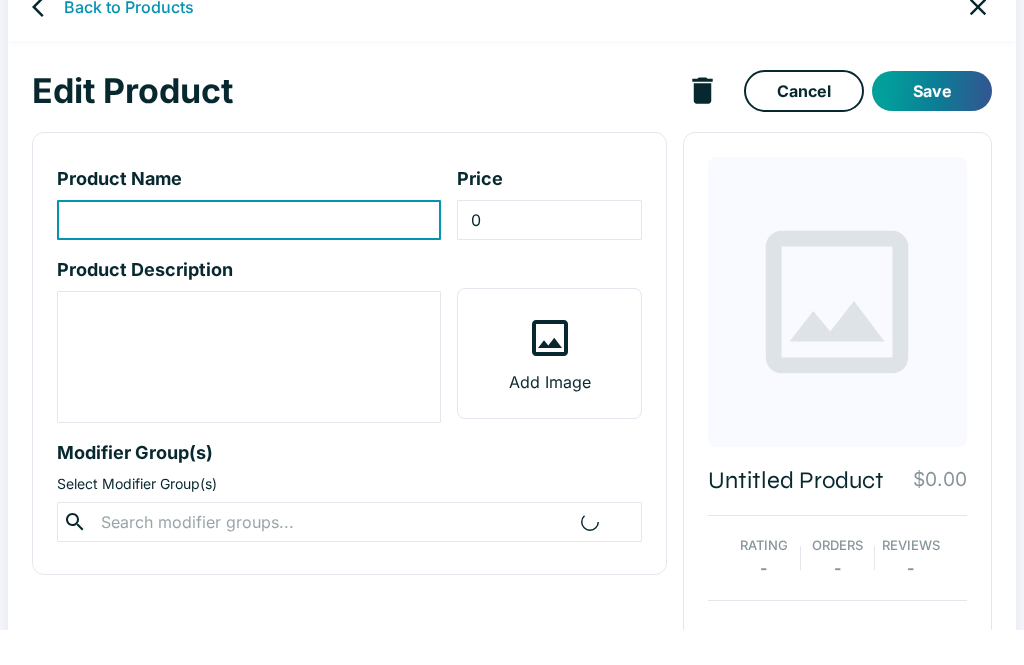 type on "20.95" 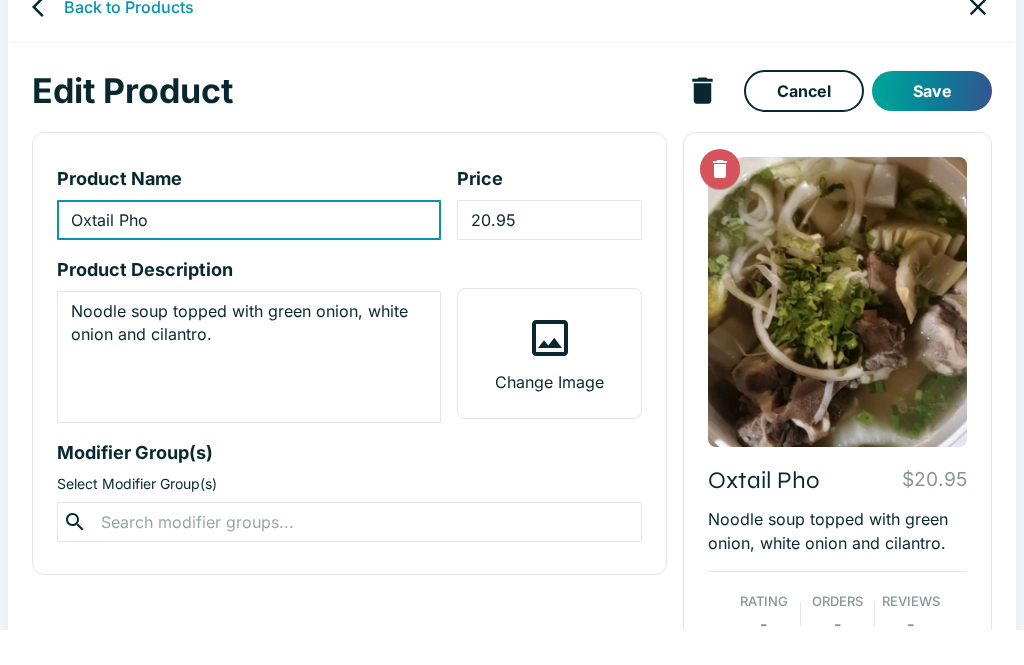 scroll, scrollTop: 35, scrollLeft: 0, axis: vertical 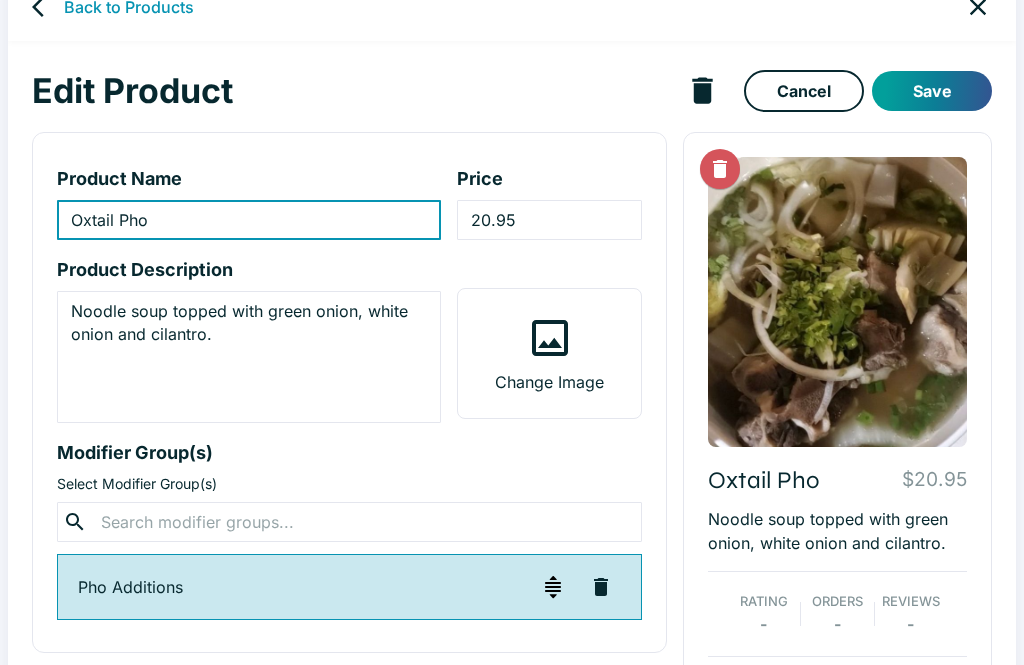 click on "Back to Products" at bounding box center [129, 7] 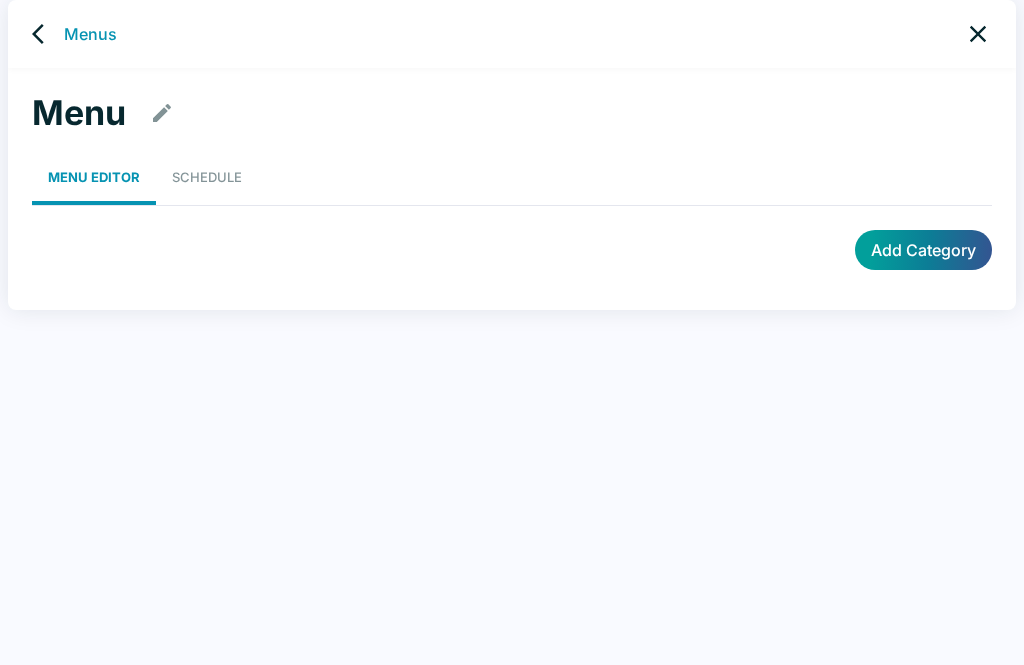 scroll, scrollTop: 8, scrollLeft: 0, axis: vertical 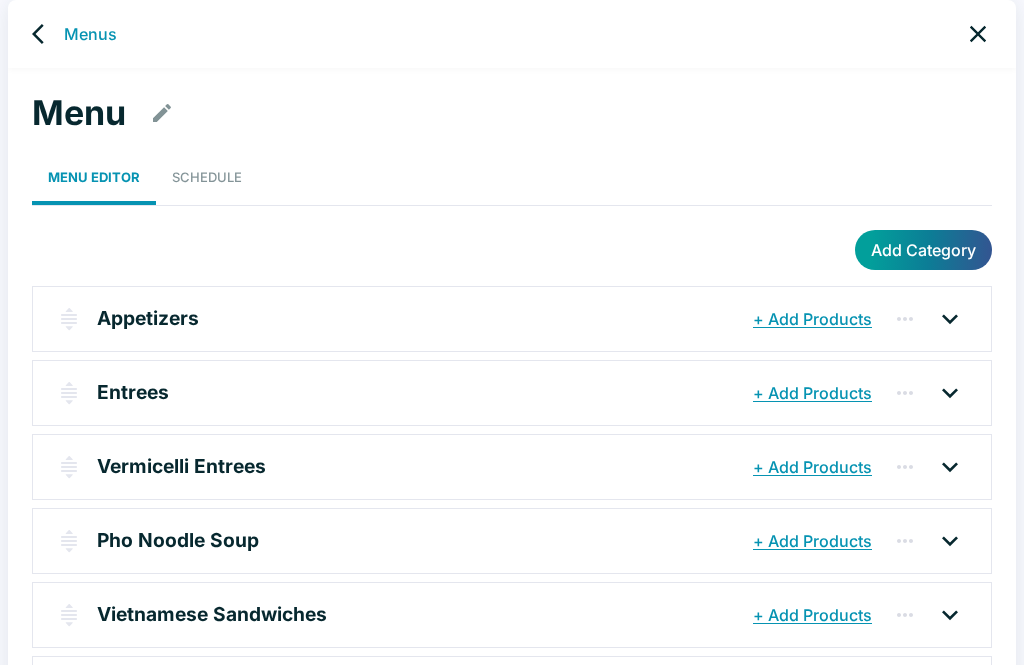 click 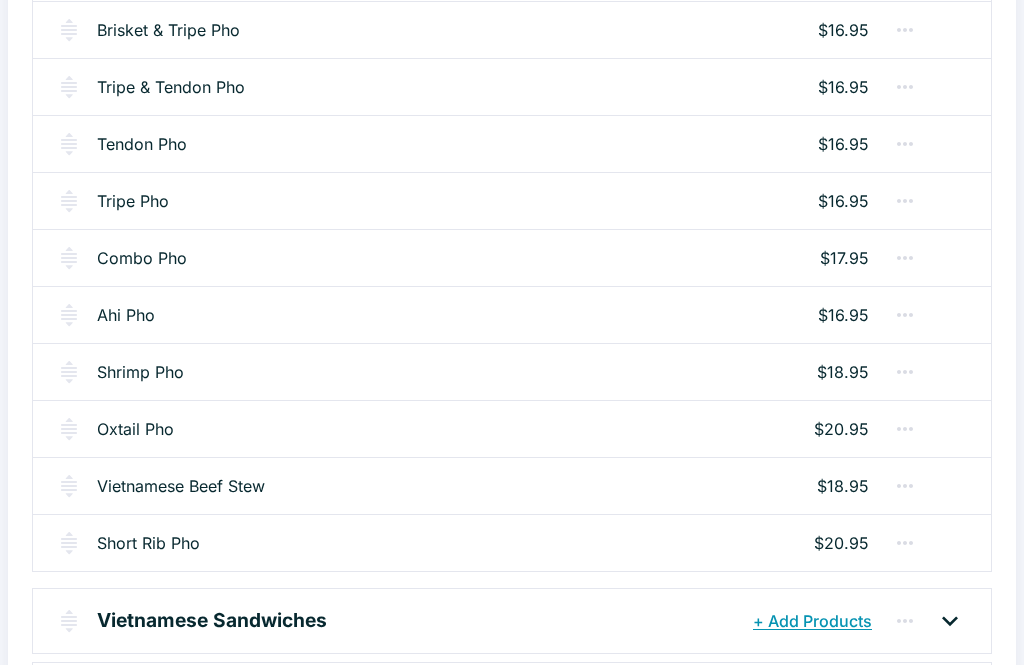 scroll, scrollTop: 1334, scrollLeft: 0, axis: vertical 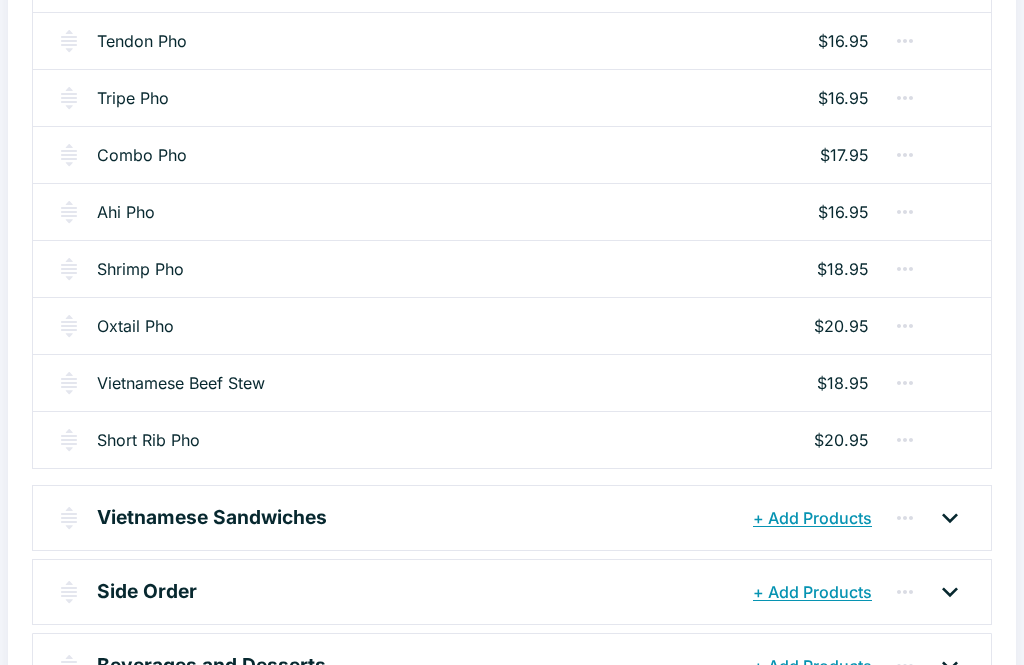 click on "Short Rib Pho $20.95" at bounding box center [512, 439] 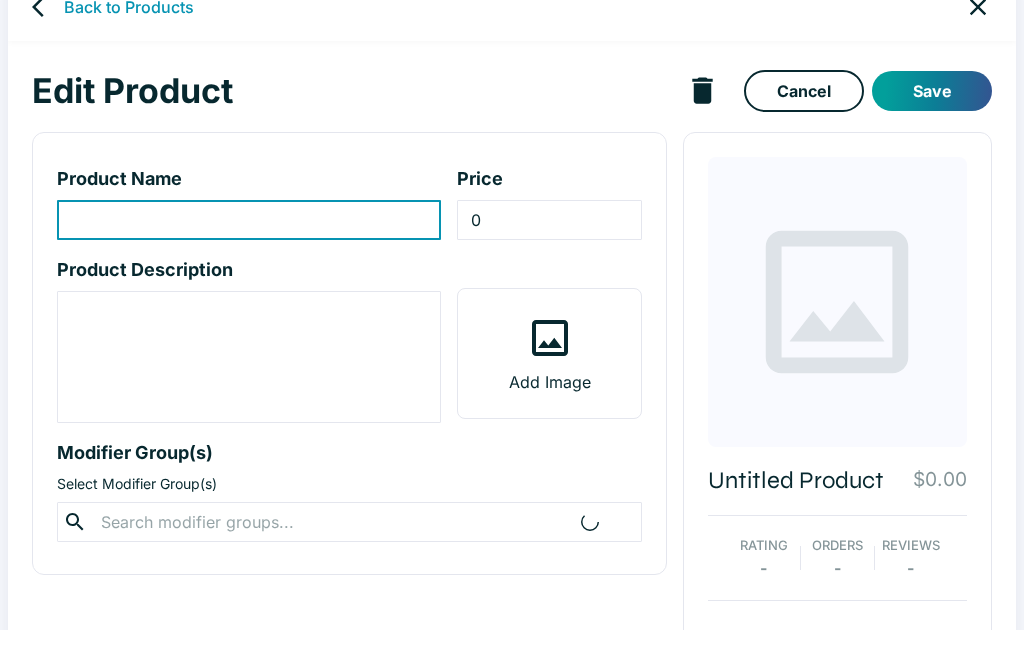 type on "Shrimp Pho" 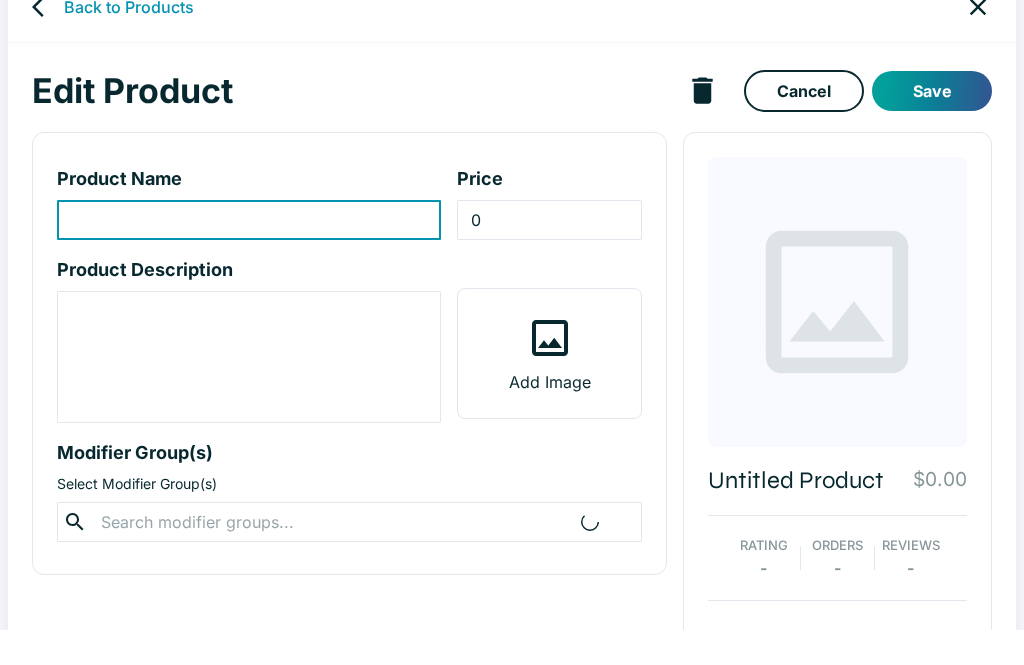 type on "18.95" 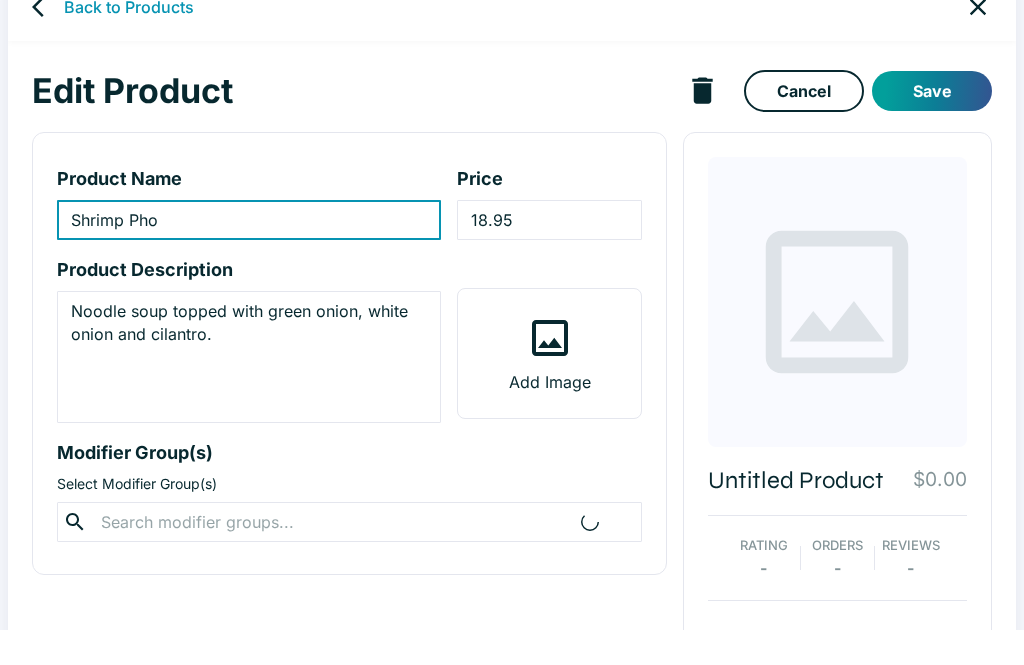 scroll, scrollTop: 35, scrollLeft: 0, axis: vertical 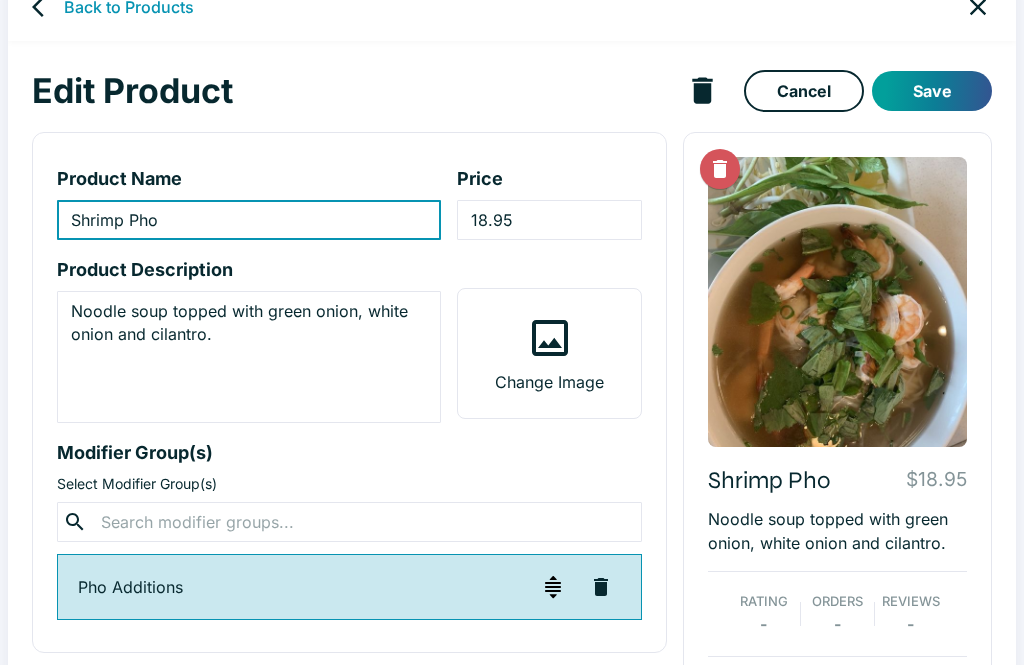 click on "Noodle soup topped with green onion, white onion and cilantro." at bounding box center (249, 357) 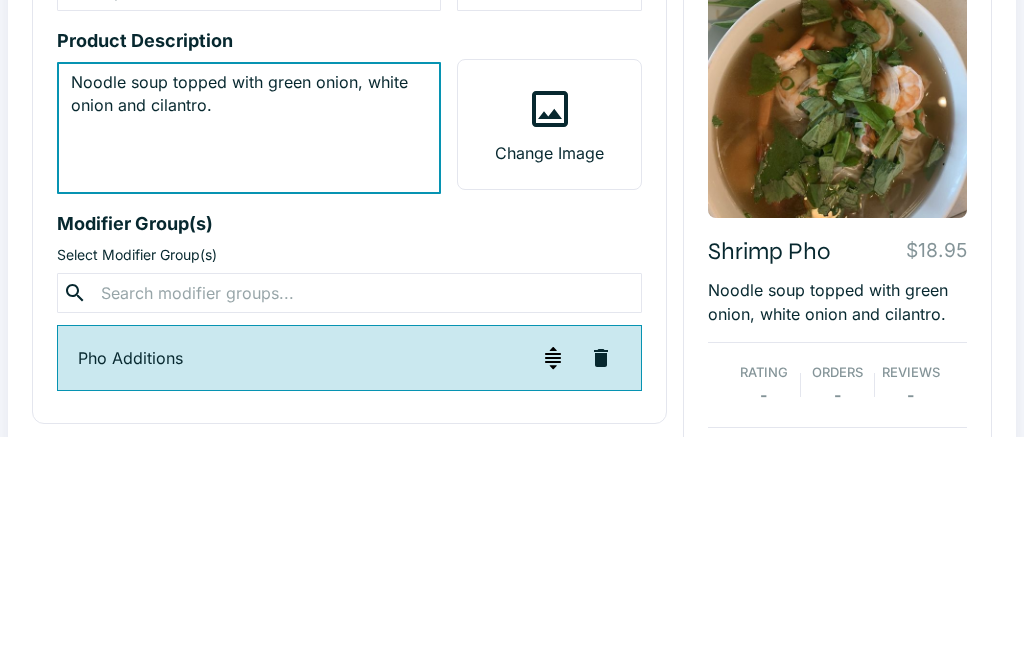 click on "Noodle soup topped with green onion, white onion and cilantro." at bounding box center (249, 357) 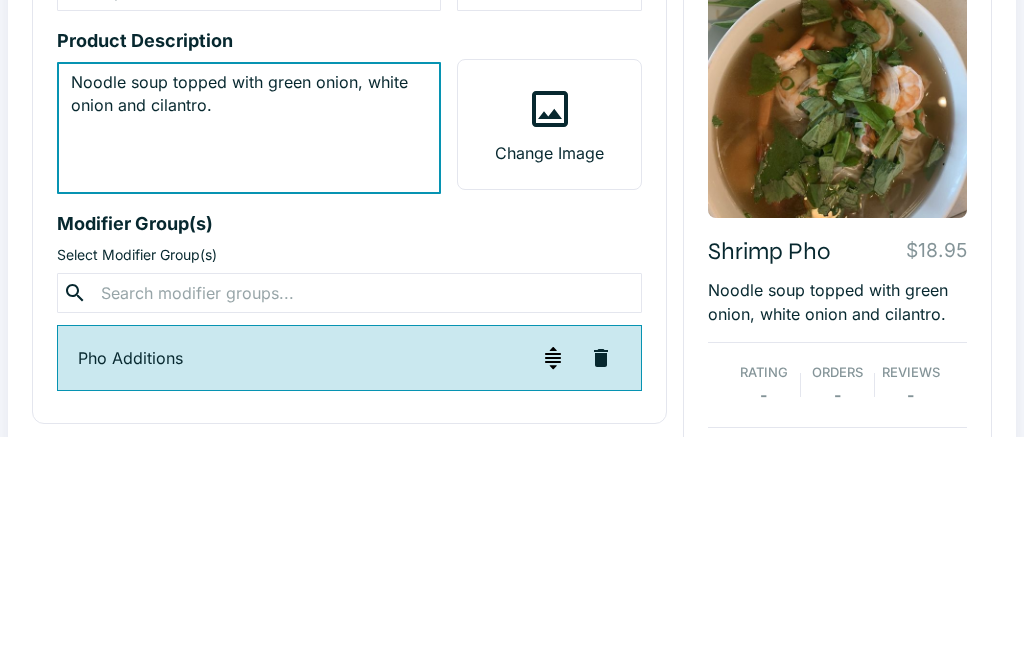 scroll, scrollTop: 0, scrollLeft: 0, axis: both 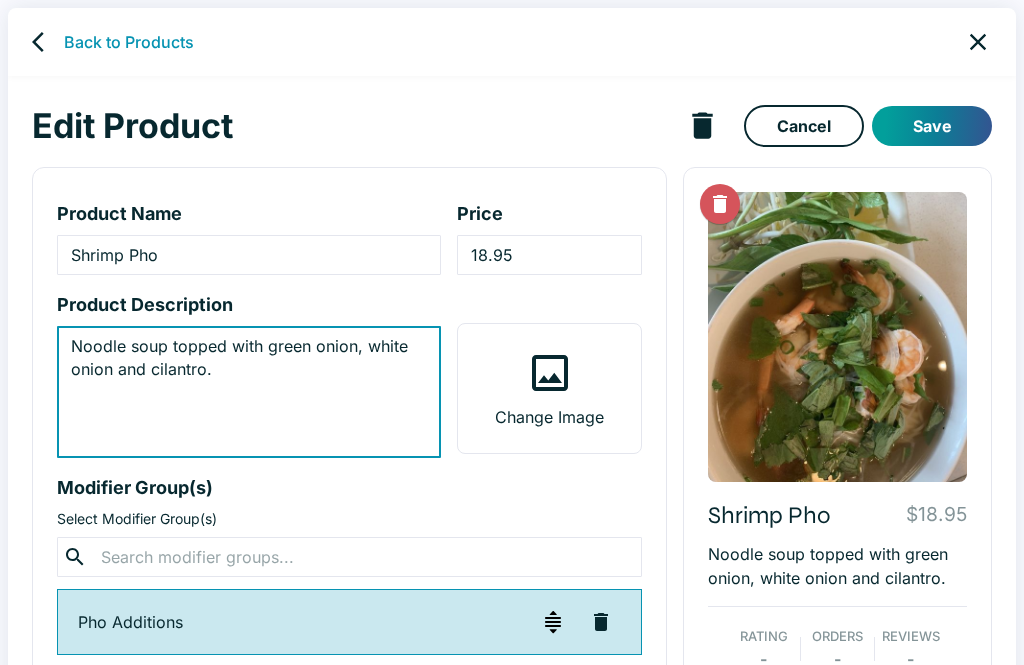 click on "Back to Products" at bounding box center (129, 42) 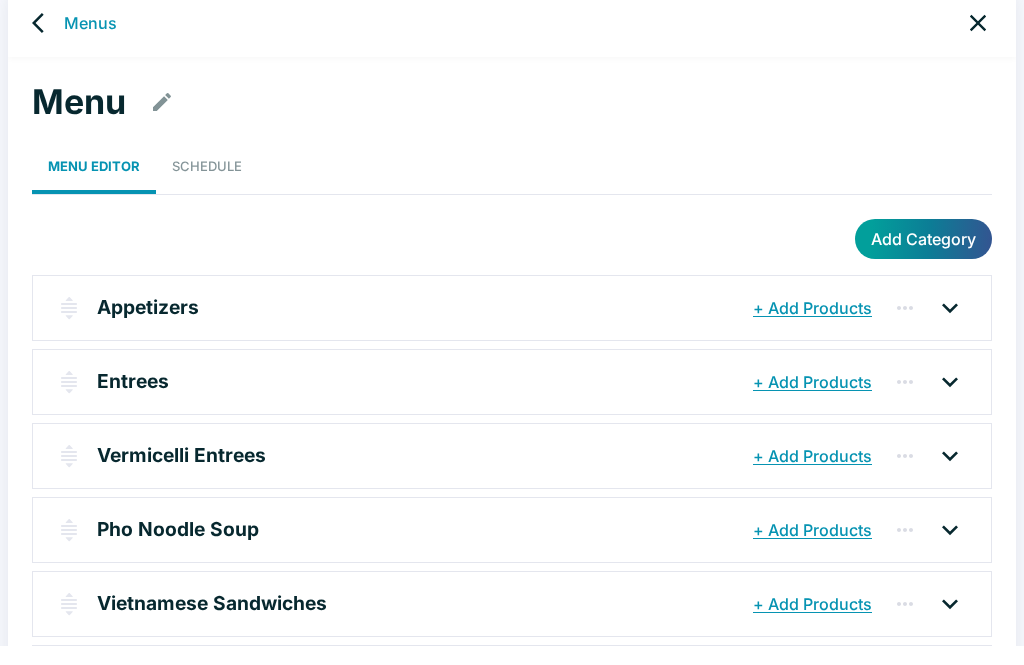 scroll, scrollTop: 19, scrollLeft: 0, axis: vertical 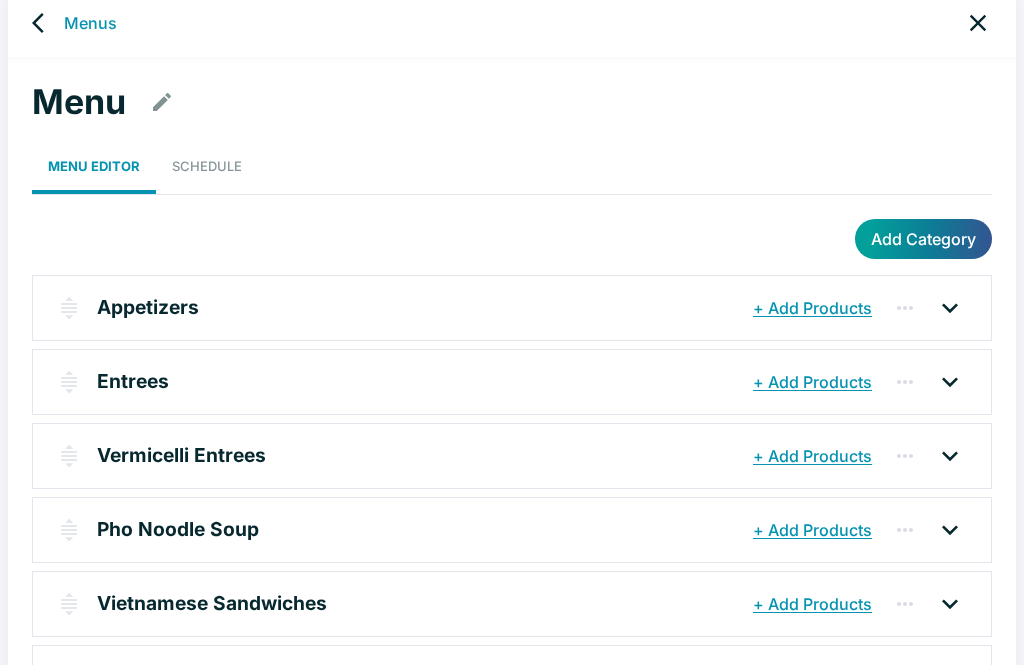 click at bounding box center (905, 530) 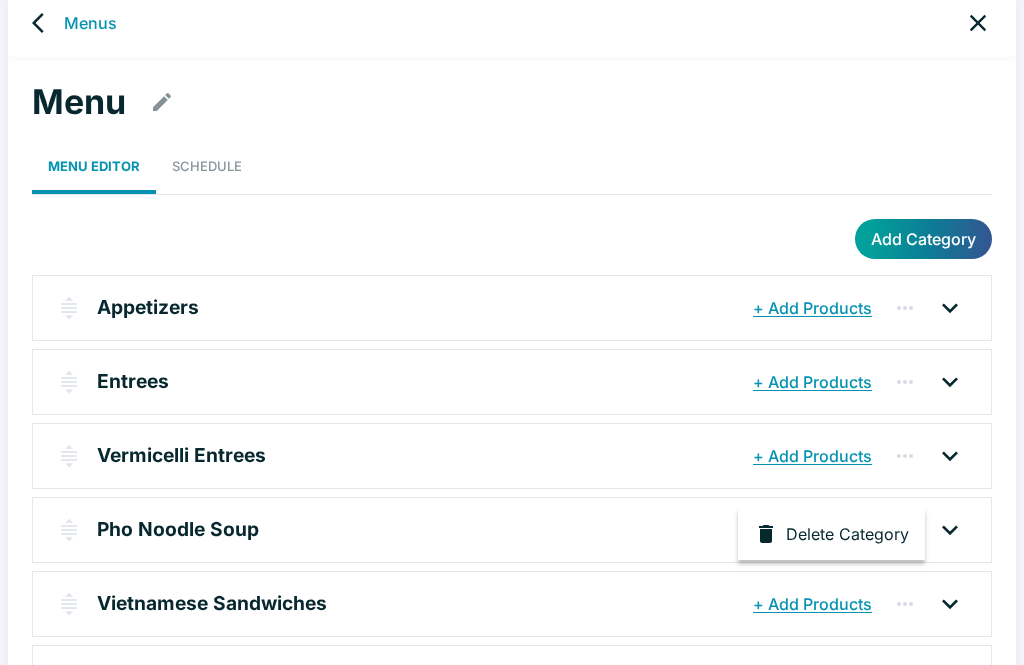 click at bounding box center (512, 332) 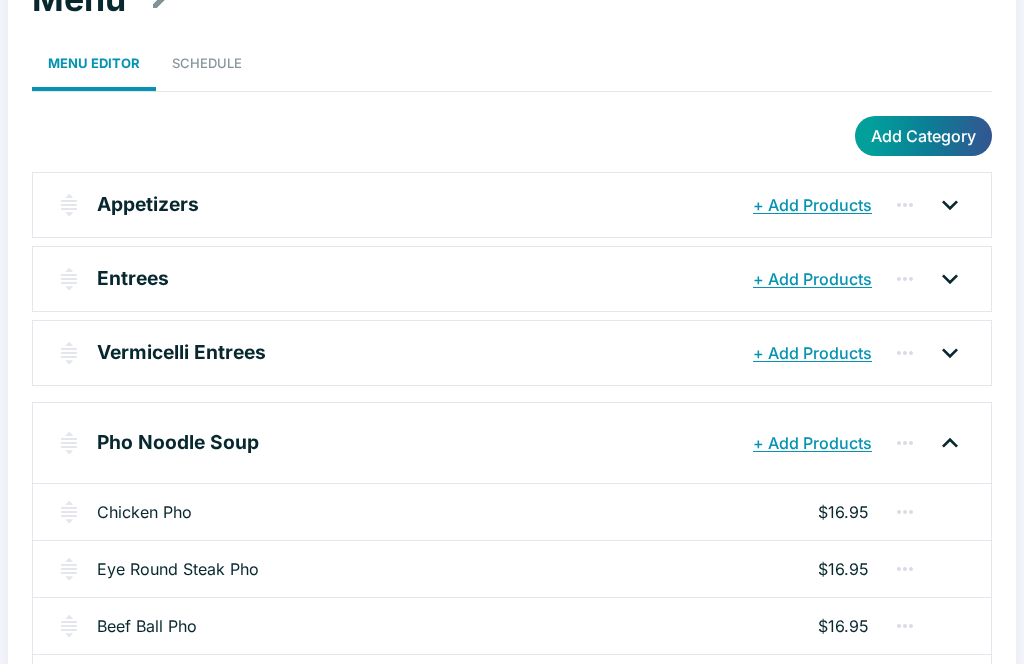 scroll, scrollTop: 400, scrollLeft: 0, axis: vertical 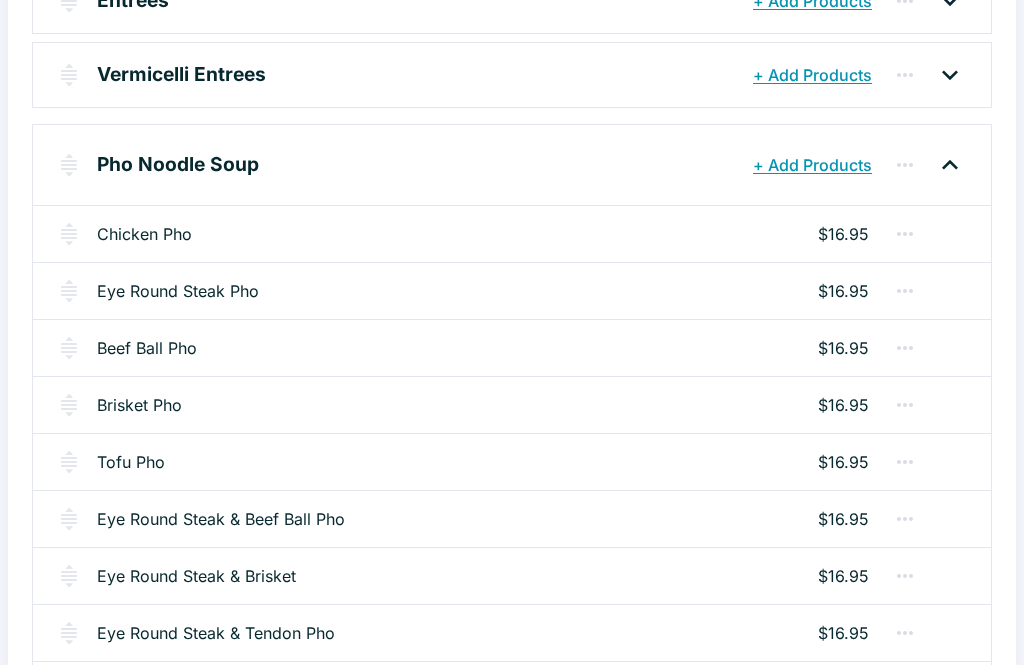 click on "Chicken Pho" at bounding box center (144, 234) 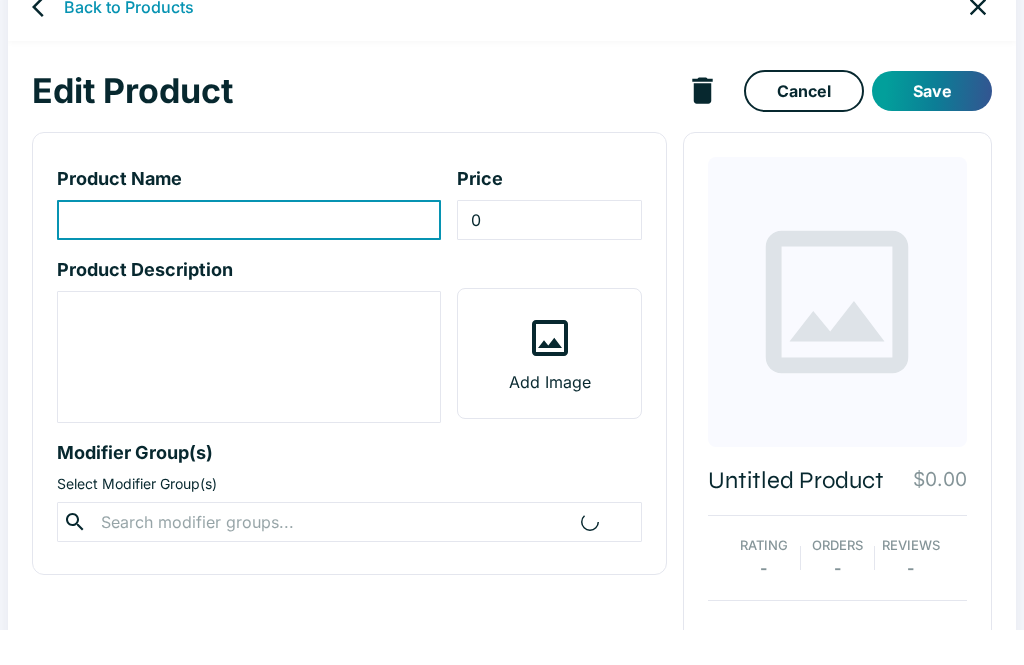 type on "Chicken Pho" 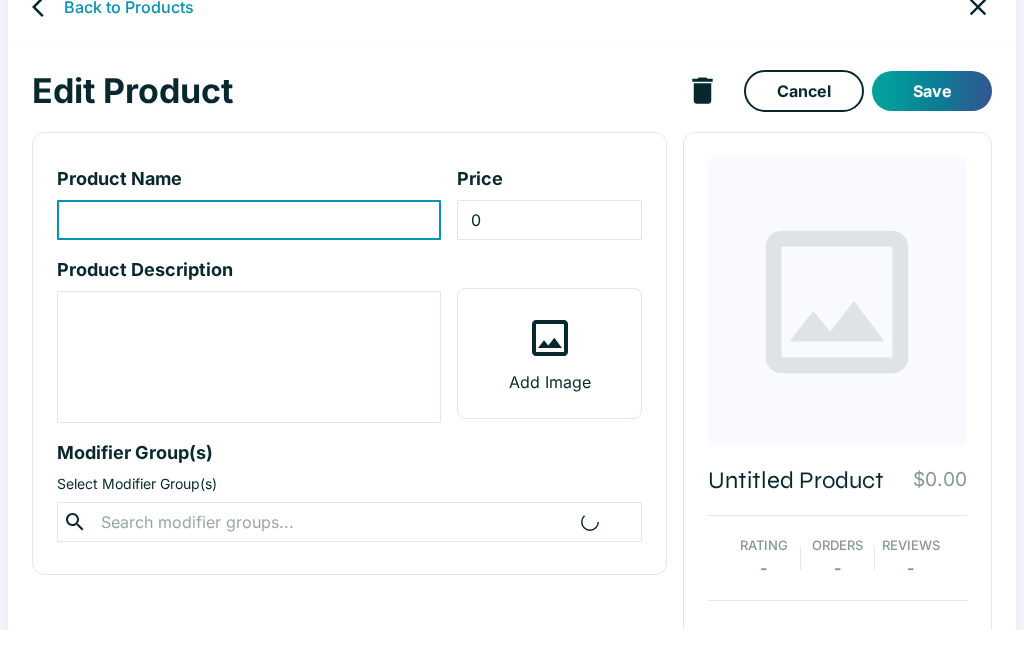 type on "16.95" 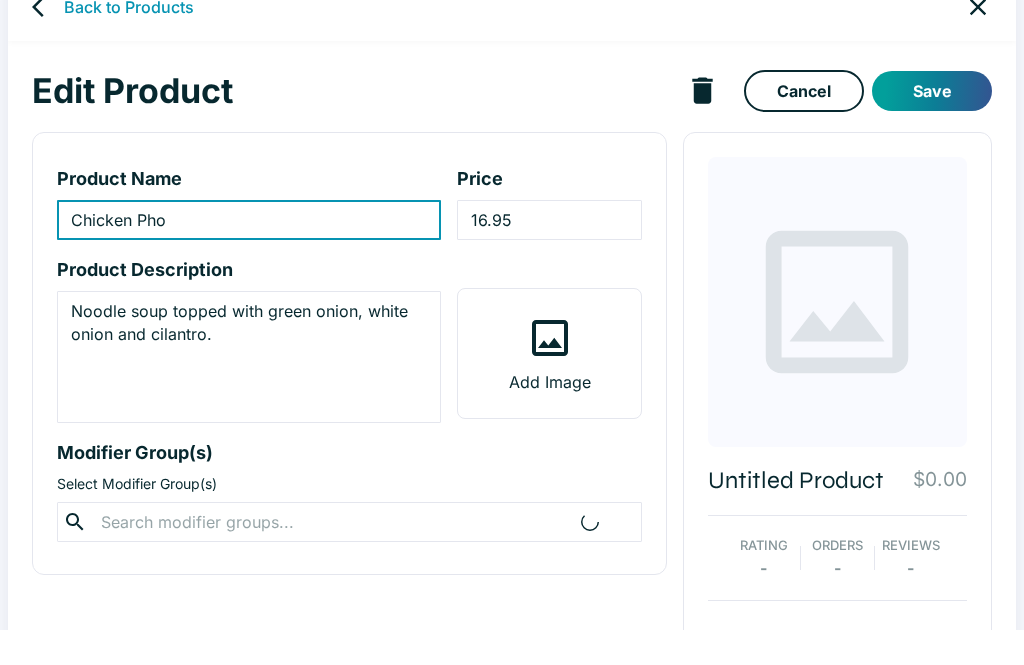 scroll, scrollTop: 35, scrollLeft: 0, axis: vertical 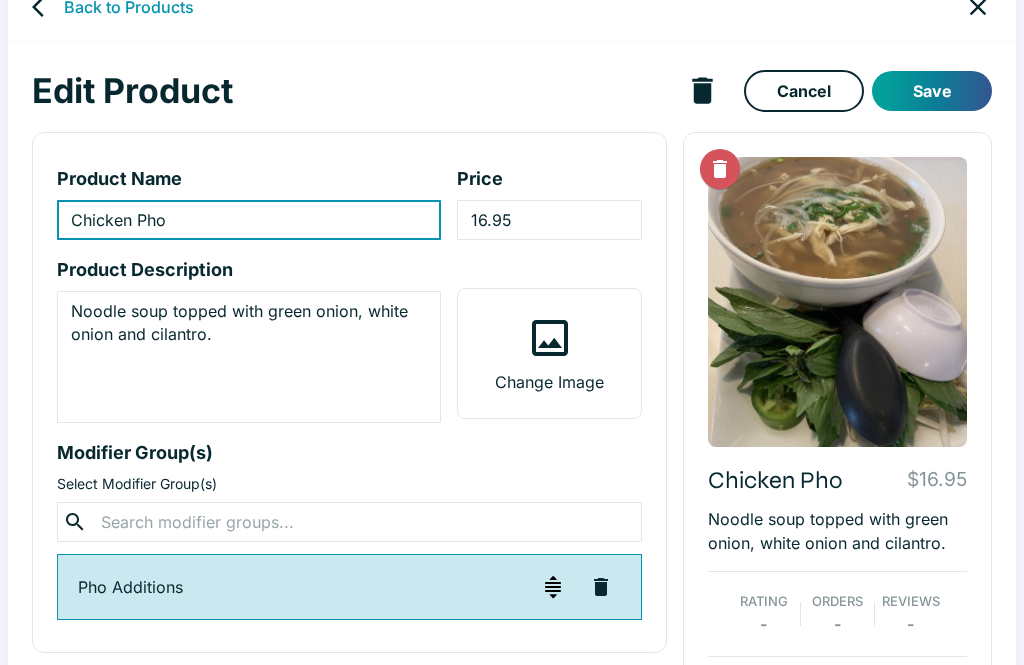 click on "Back to Products" at bounding box center [129, 7] 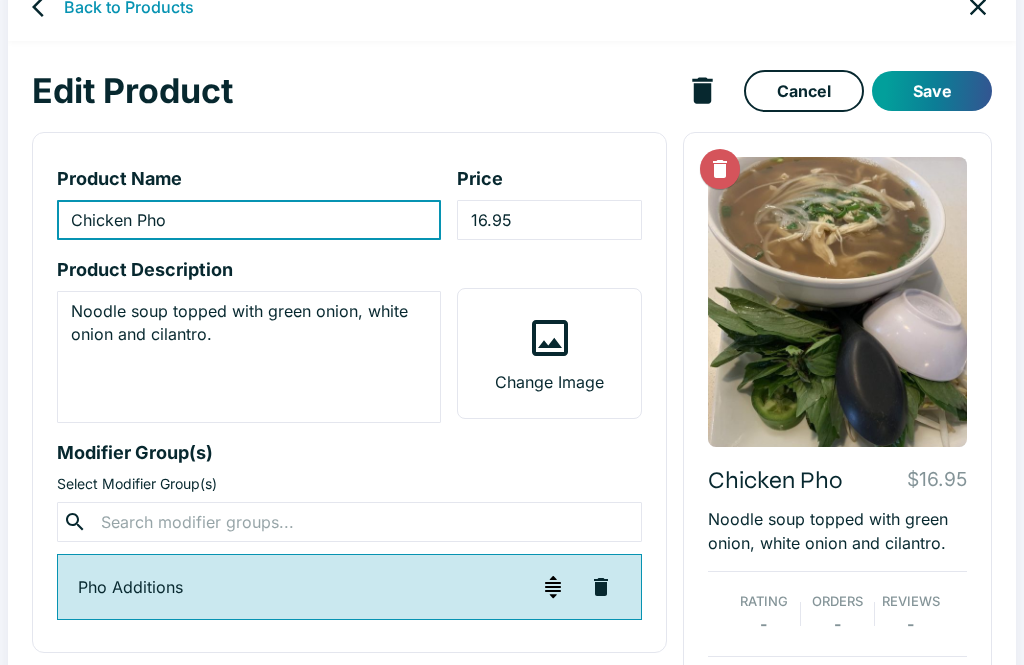 scroll, scrollTop: 8, scrollLeft: 0, axis: vertical 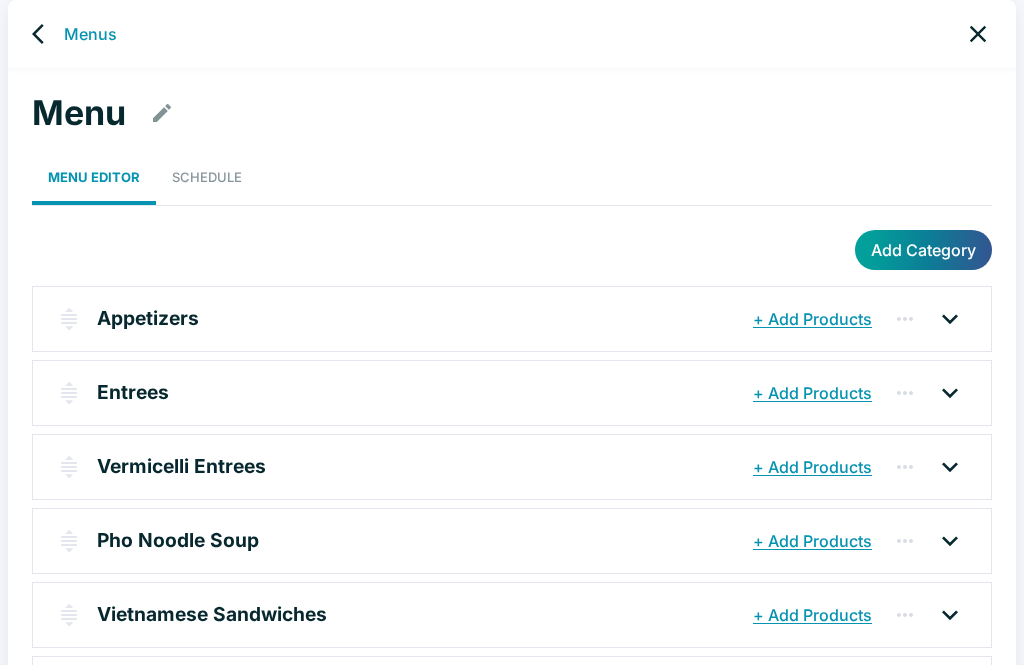 click 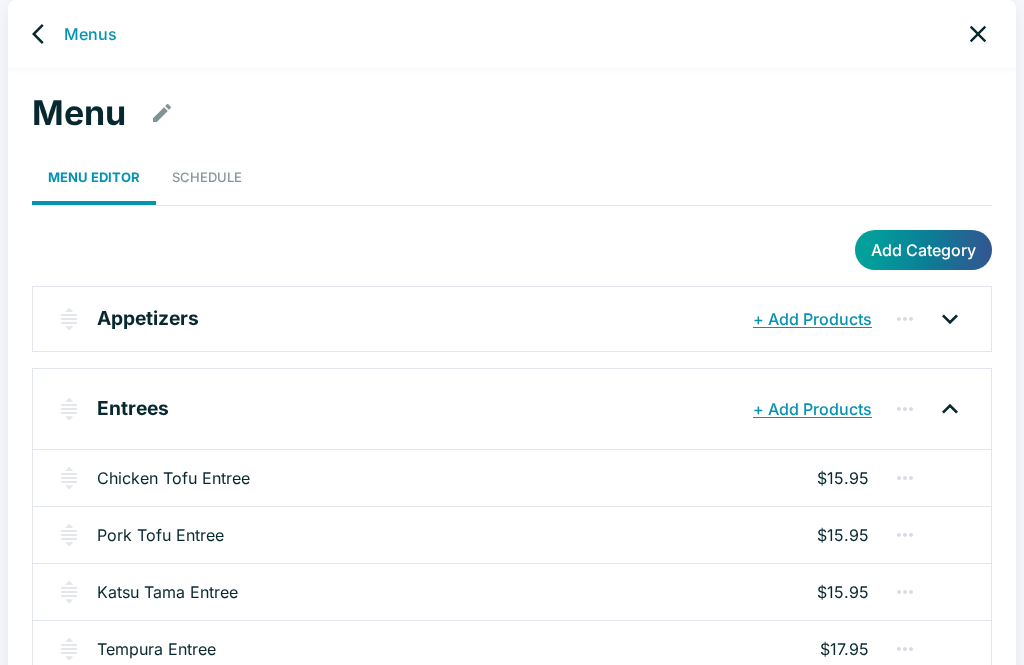 click 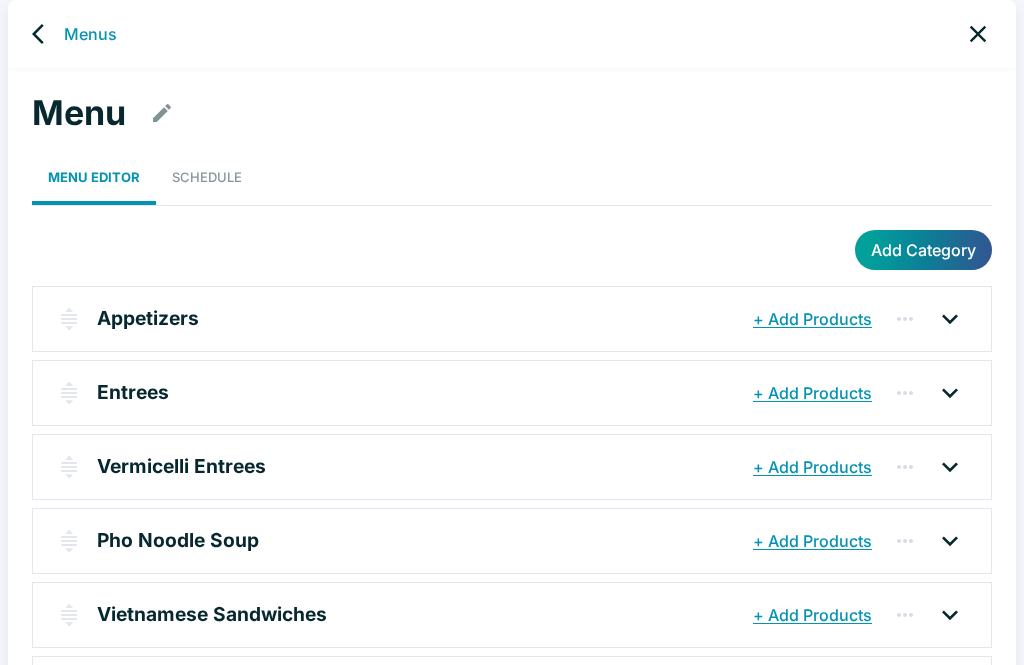 click 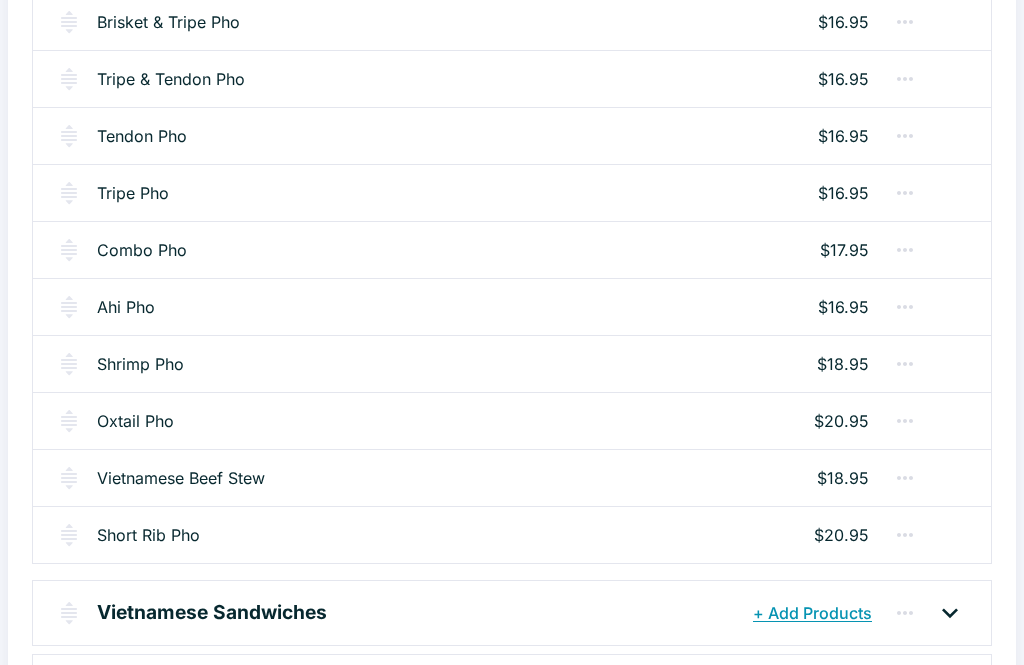 scroll, scrollTop: 1334, scrollLeft: 0, axis: vertical 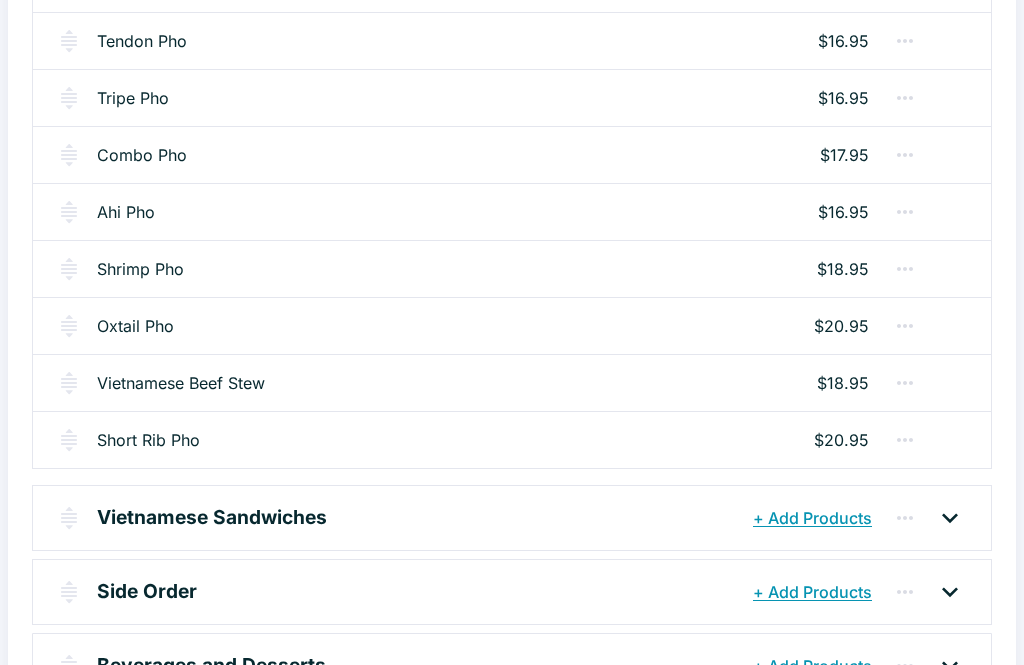 click on "Vietnamese Beef Stew $18.95" at bounding box center [512, 382] 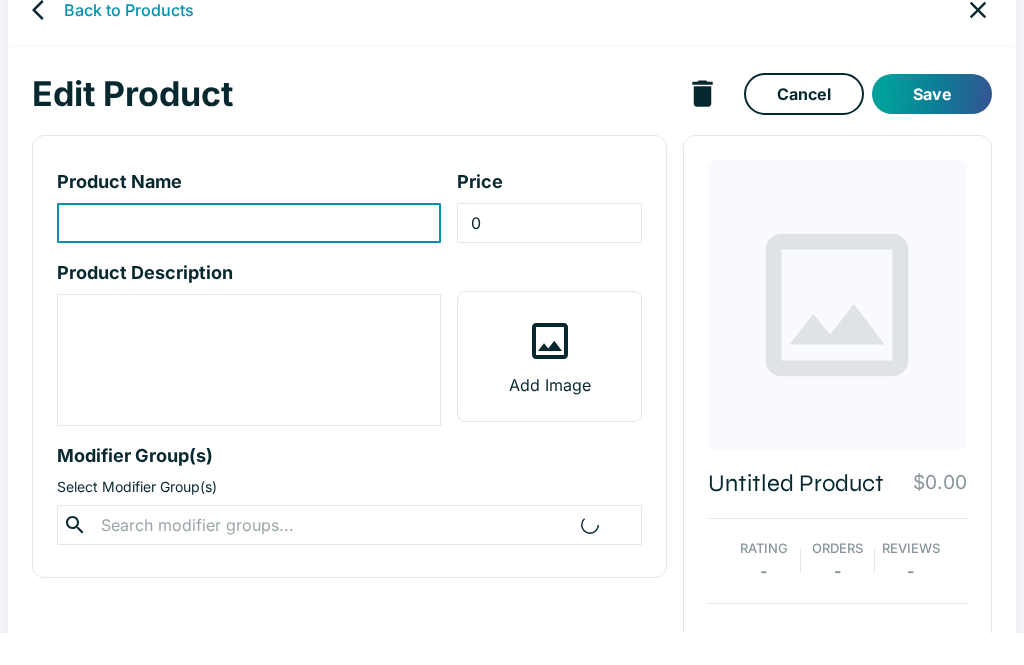 scroll, scrollTop: 35, scrollLeft: 0, axis: vertical 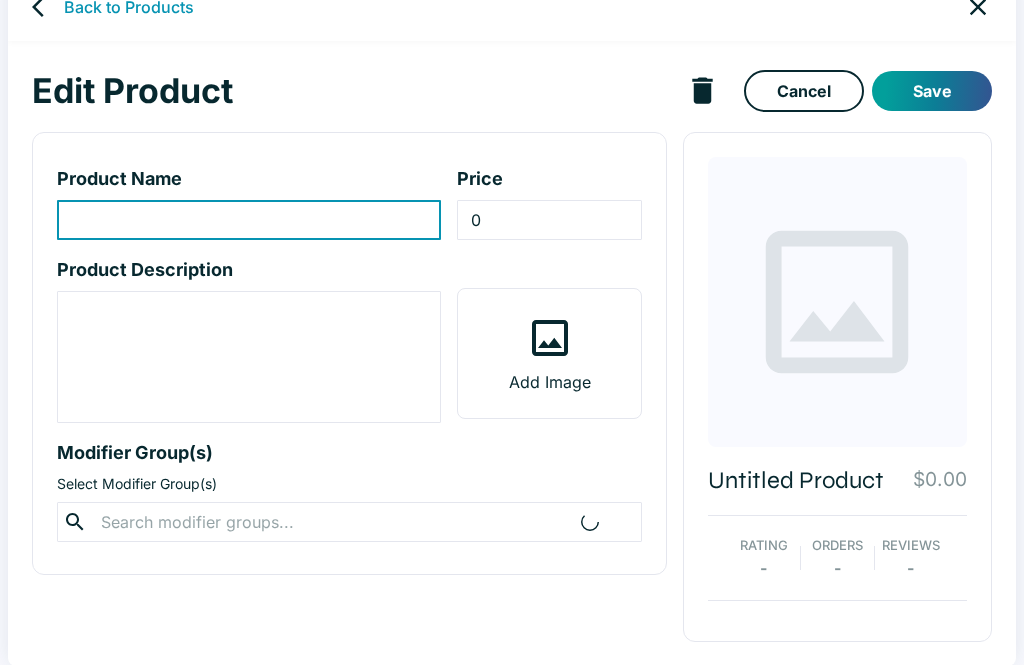 type on "Vietnamese Beef Stew" 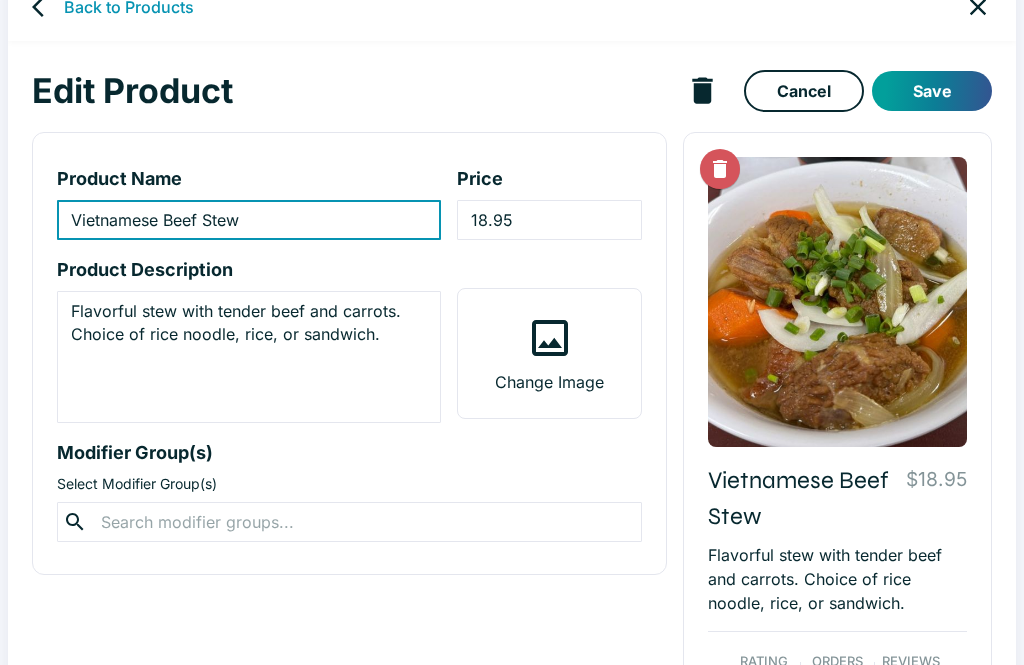 click on "Flavorful stew with tender beef and carrots. Choice of rice noodle, rice, or sandwich." at bounding box center [249, 357] 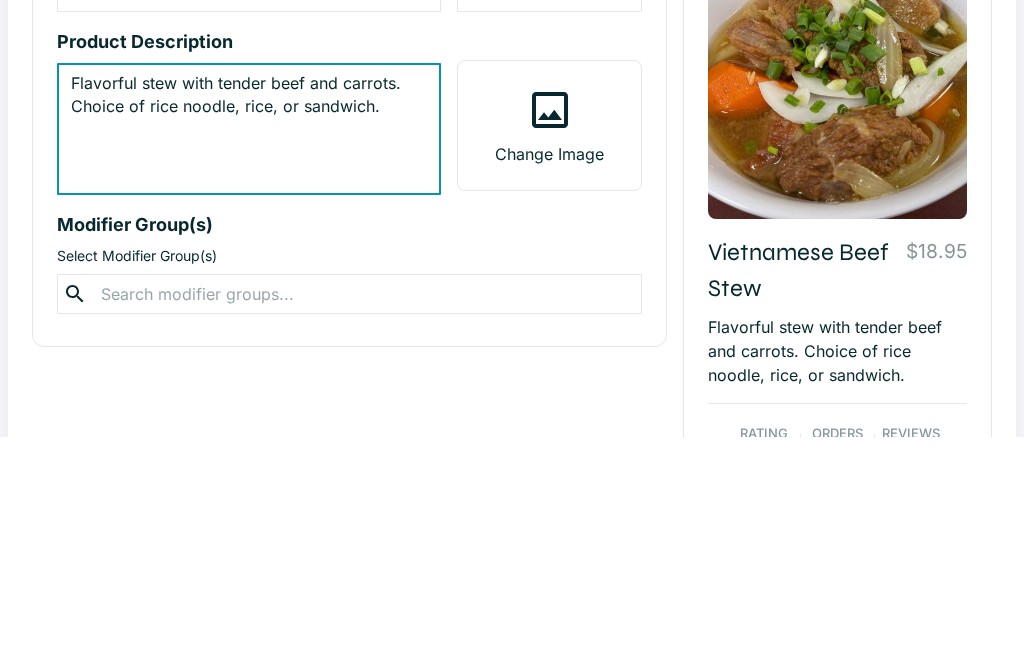 click on "Flavorful stew with tender beef and carrots. Choice of rice noodle, rice, or sandwich." at bounding box center (249, 357) 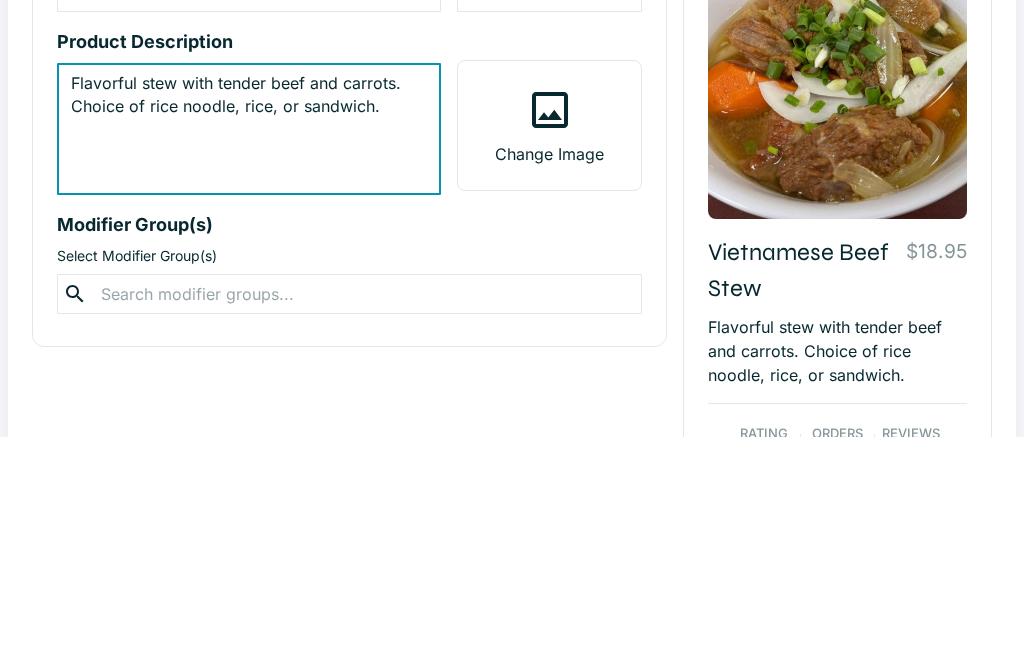 click on "Flavorful stew with tender beef and carrots. Choice of rice noodle, rice, or sandwich." at bounding box center [249, 357] 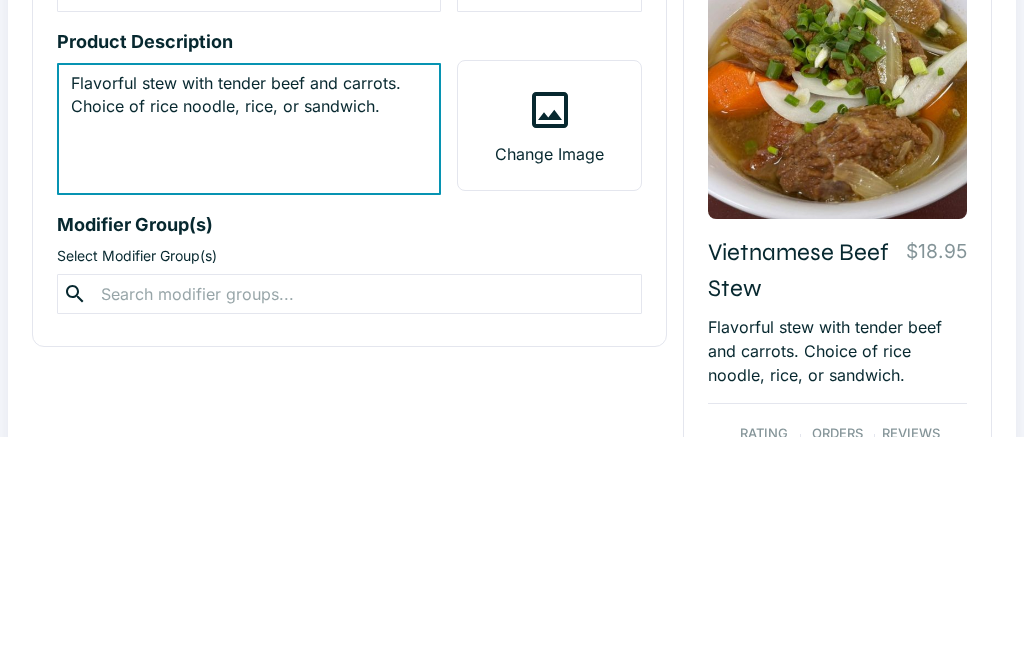 click on "Flavorful stew with tender beef and carrots. Choice of rice noodle, rice, or sandwich." at bounding box center (249, 357) 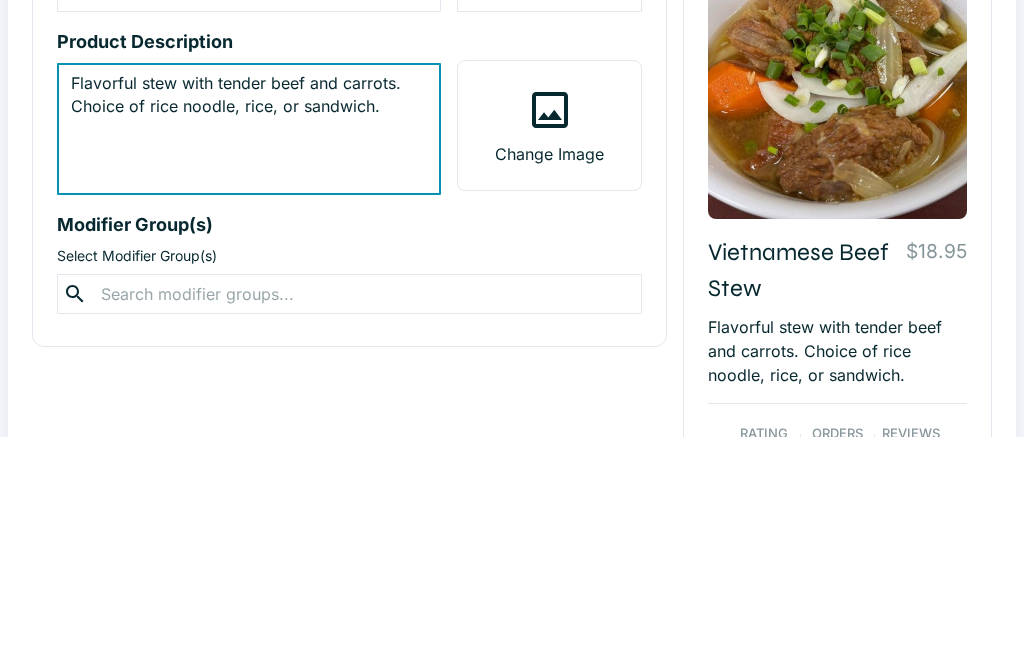 click on "Flavorful stew with tender beef and carrots. Choice of rice noodle, rice, or sandwich." at bounding box center [249, 357] 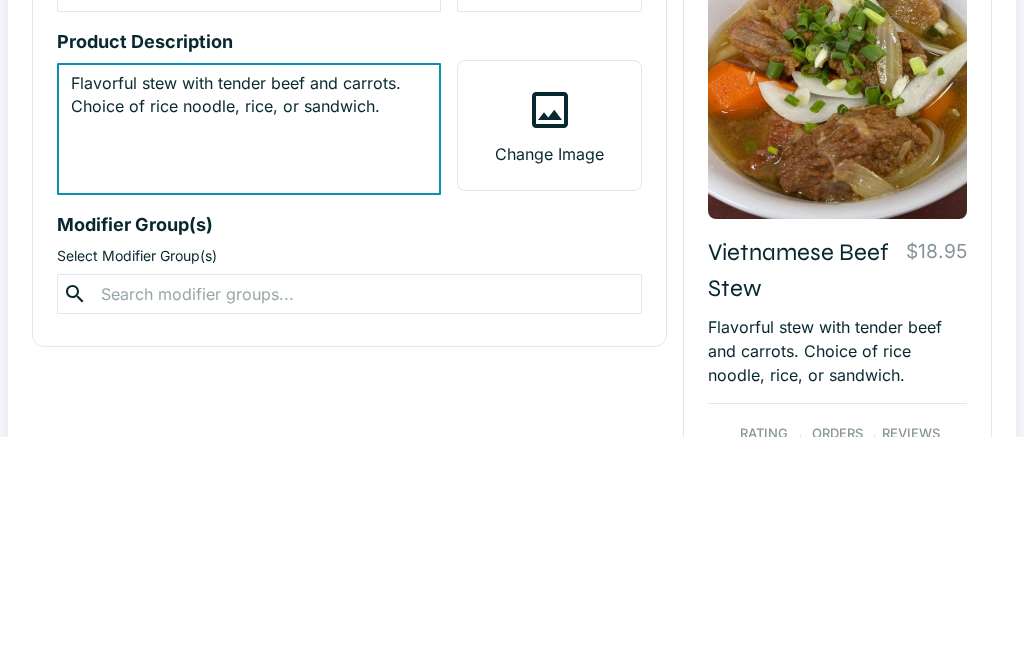 paste on "topped with green onion, white onion and cilantro." 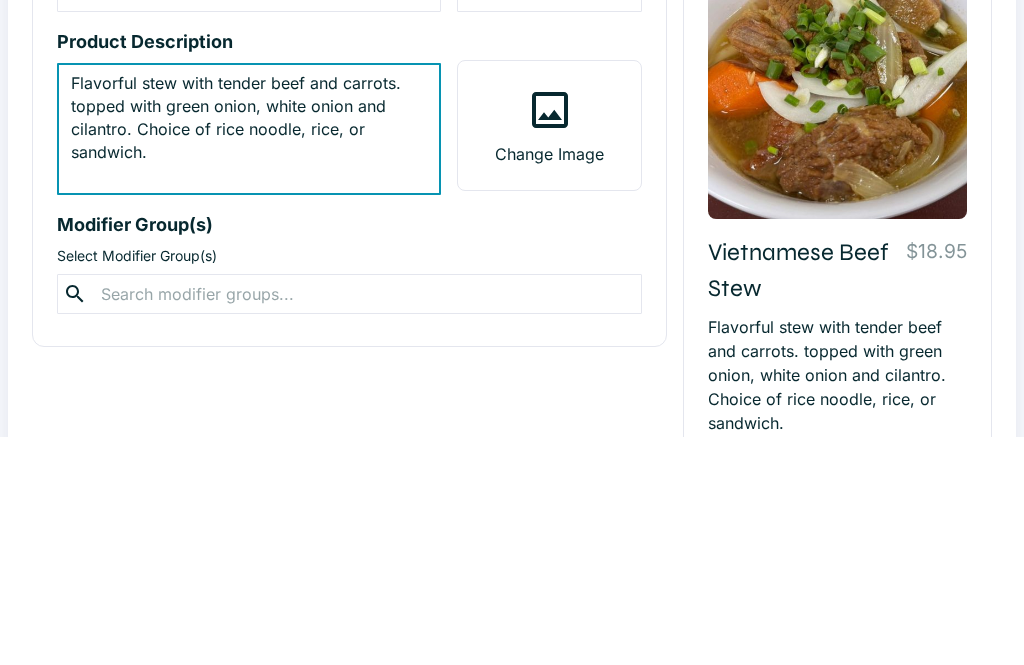 click on "Flavorful stew with tender beef and carrots. topped with green onion, white onion and cilantro. Choice of rice noodle, rice, or sandwich." at bounding box center [249, 357] 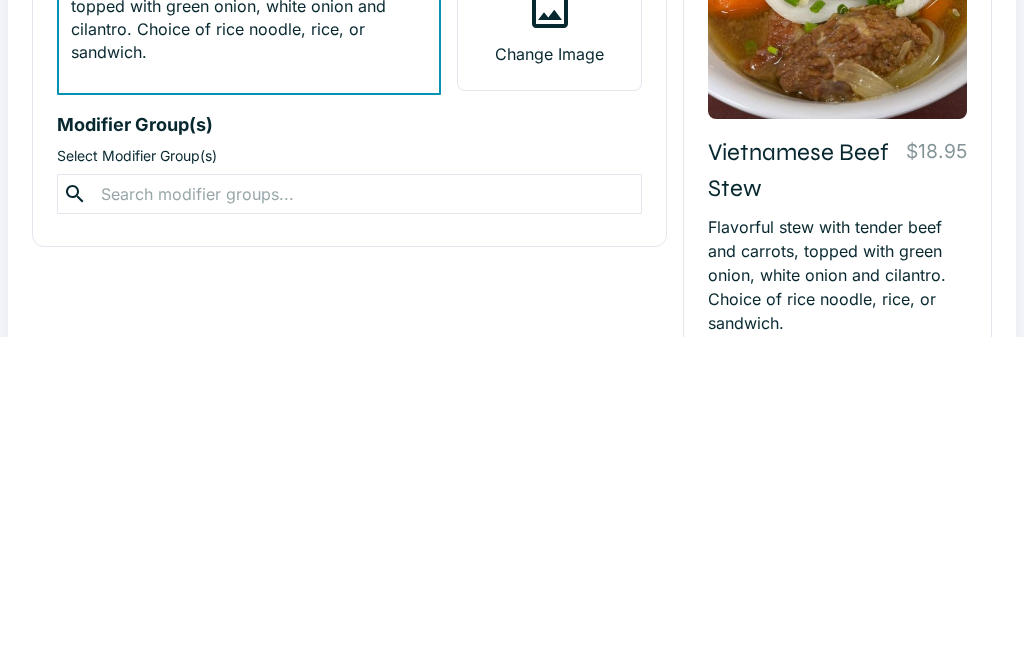 scroll, scrollTop: 199, scrollLeft: 0, axis: vertical 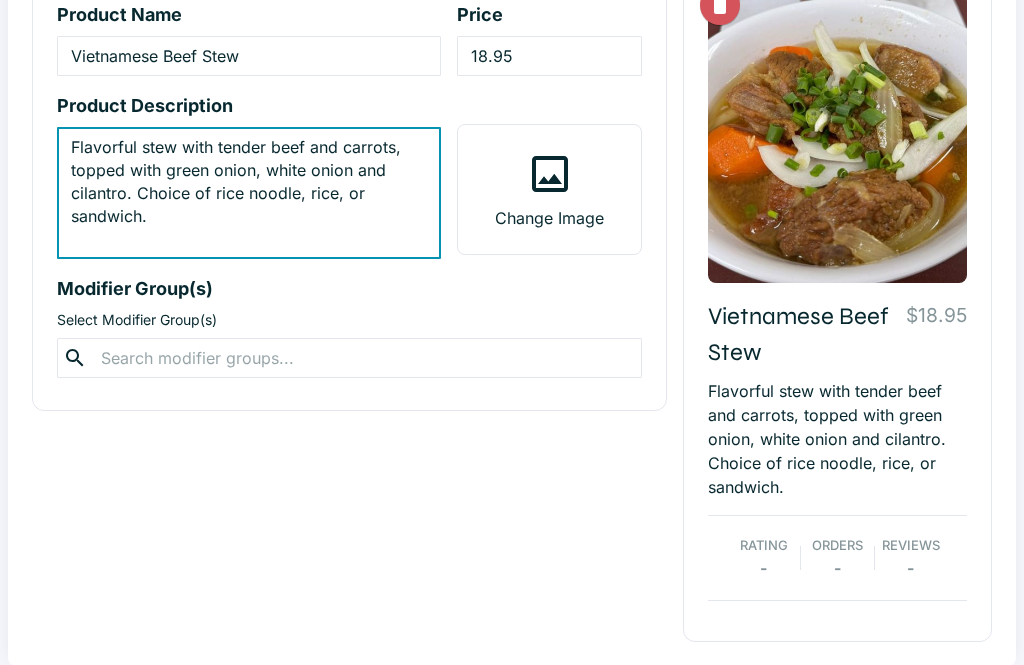 type on "Flavorful stew with tender beef and carrots, topped with green onion, white onion and cilantro. Choice of rice noodle, rice, or sandwich." 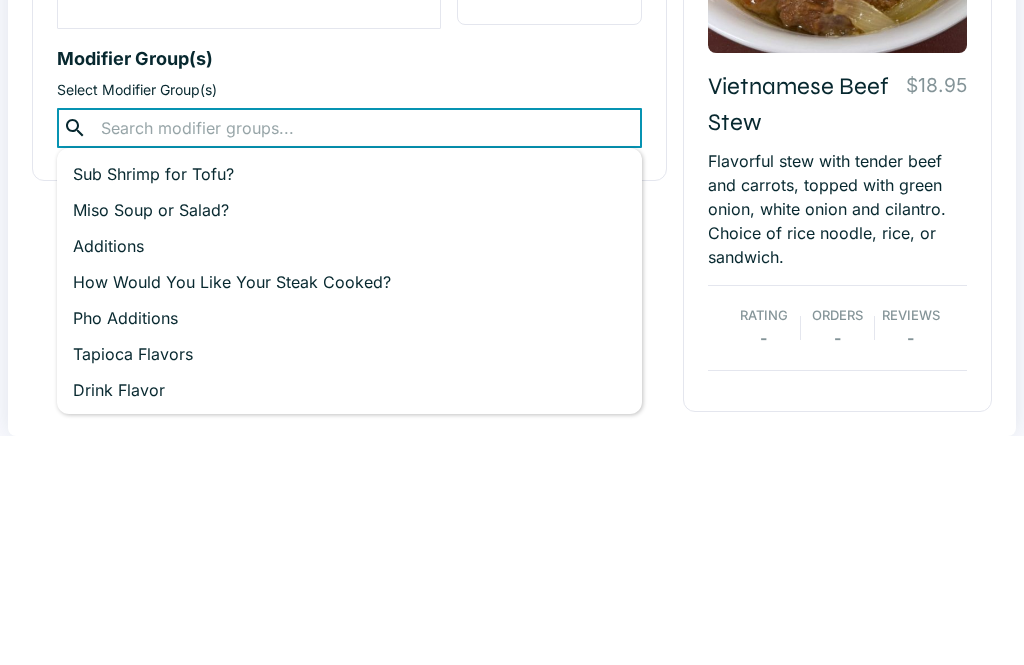 scroll, scrollTop: 204, scrollLeft: 0, axis: vertical 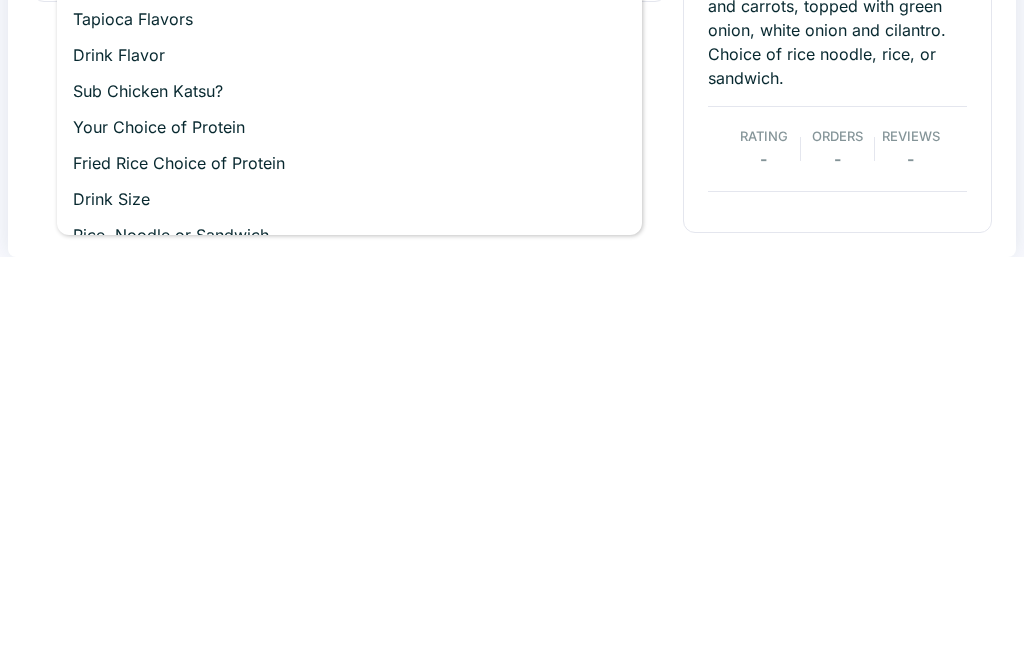 click on "Rice, Noodle or Sandwich" at bounding box center [349, 643] 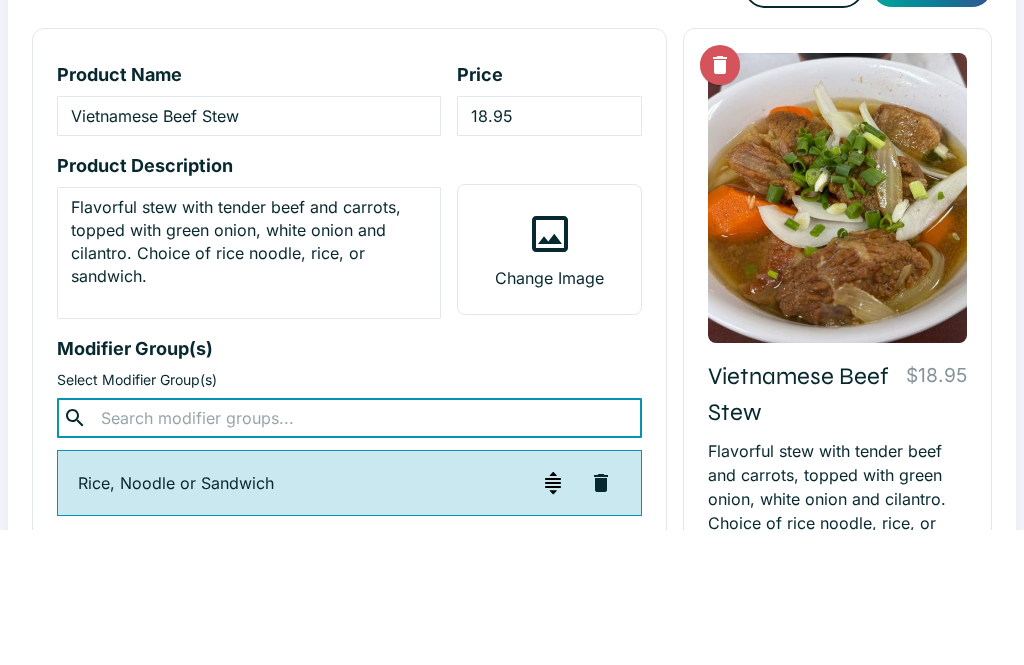 scroll, scrollTop: 0, scrollLeft: 0, axis: both 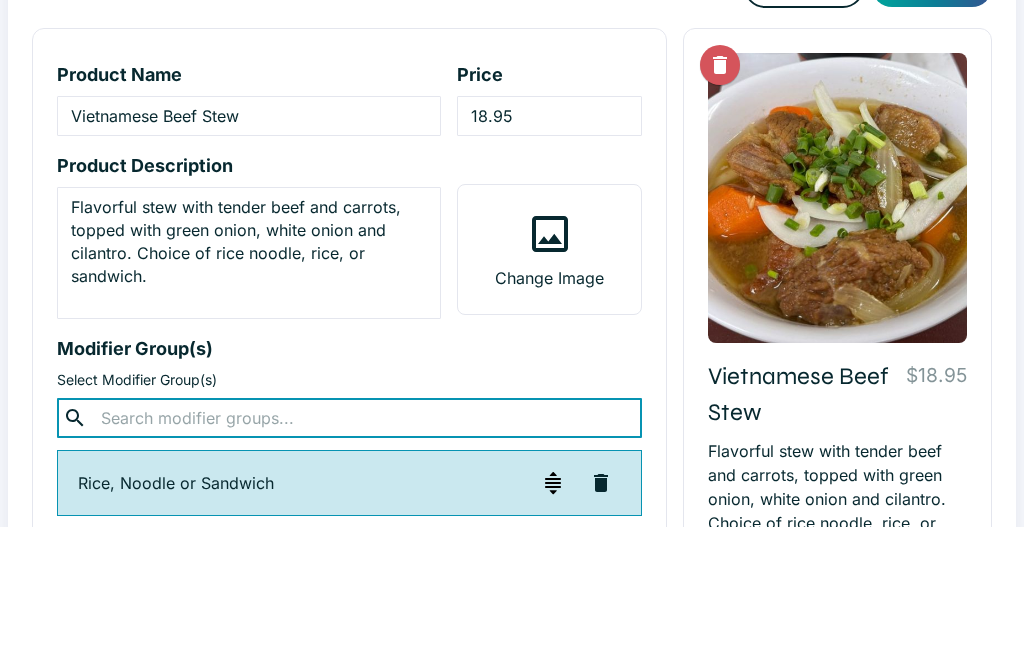 click on "Save" at bounding box center [932, 126] 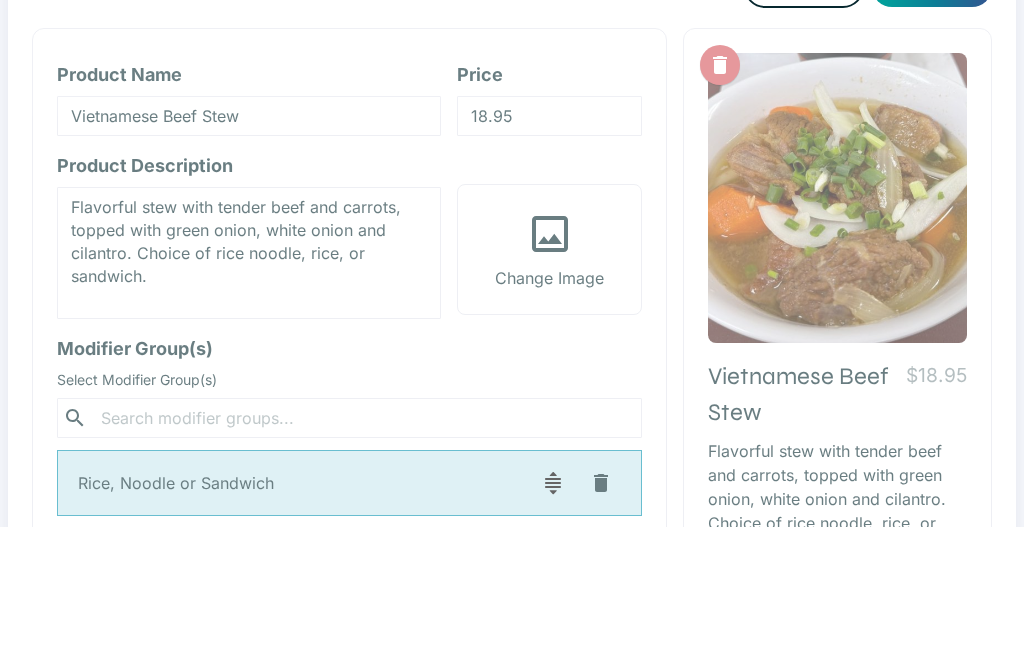 scroll, scrollTop: 49, scrollLeft: 0, axis: vertical 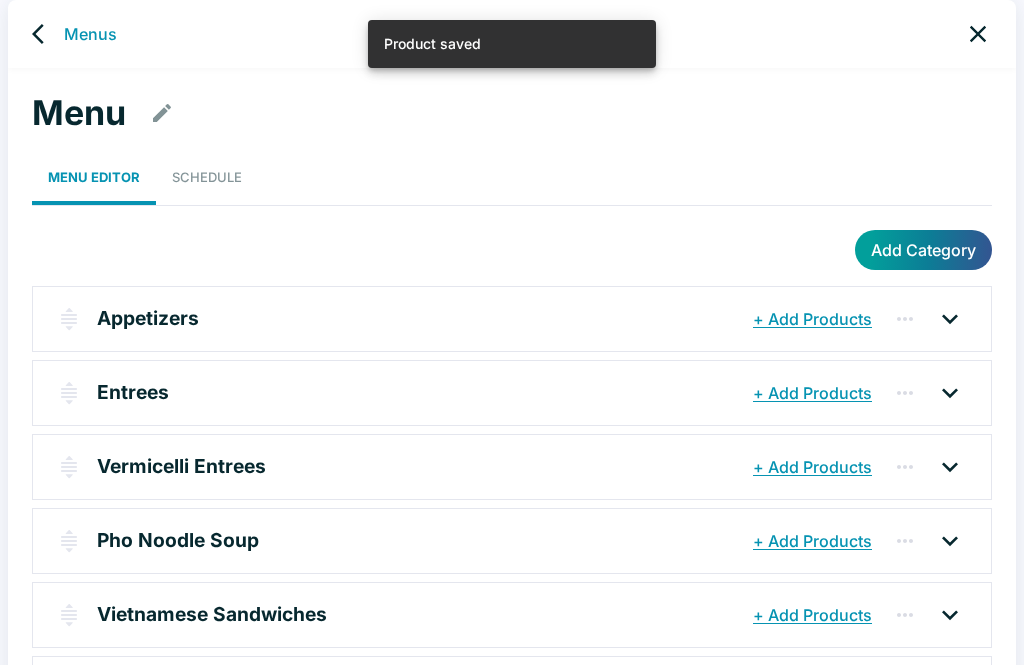 click on "Pho Noodle Soup + Add Products" at bounding box center (512, 541) 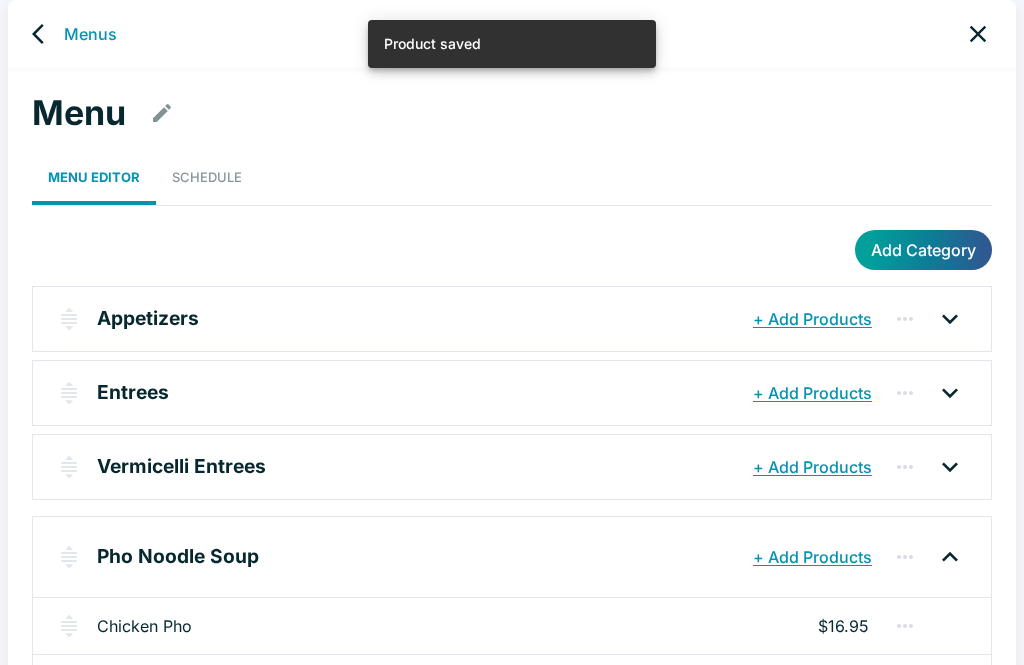 click on "Pho Noodle Soup + Add Products" at bounding box center (512, 557) 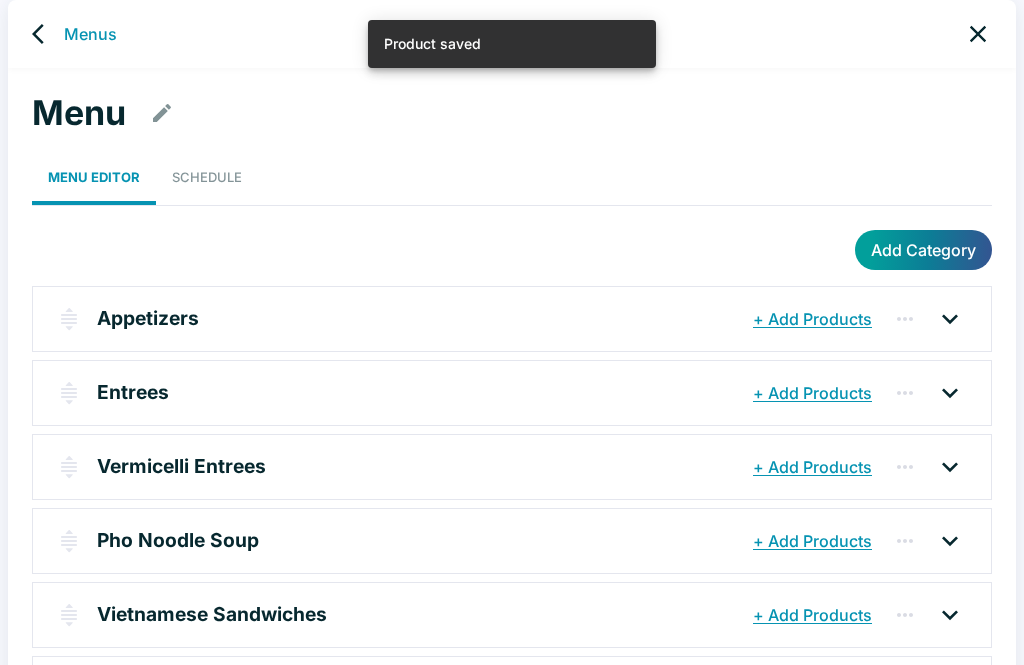 click 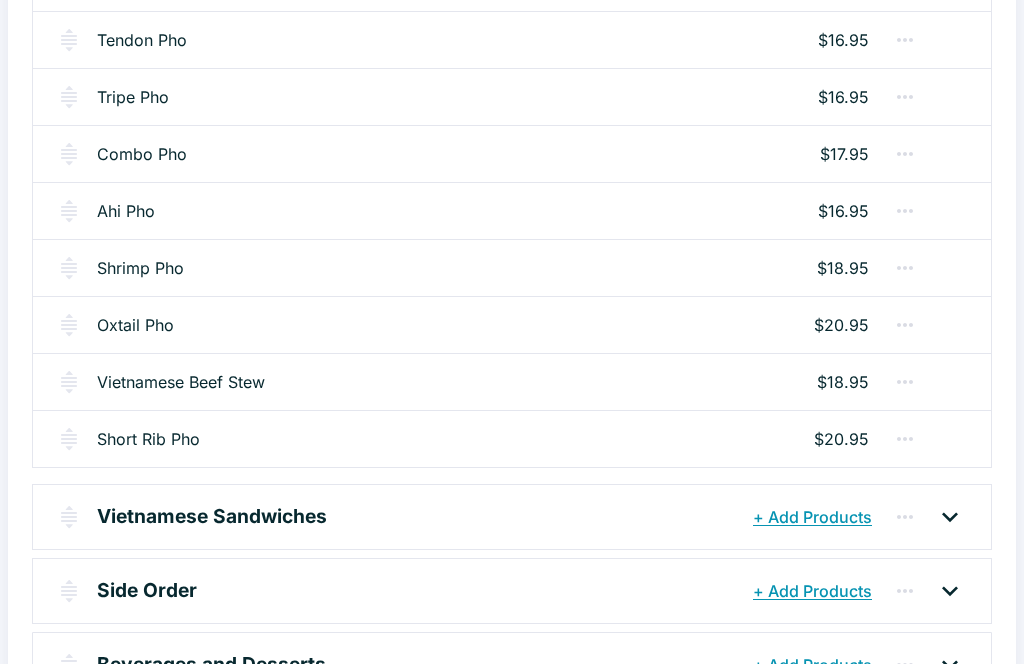 scroll, scrollTop: 1332, scrollLeft: 0, axis: vertical 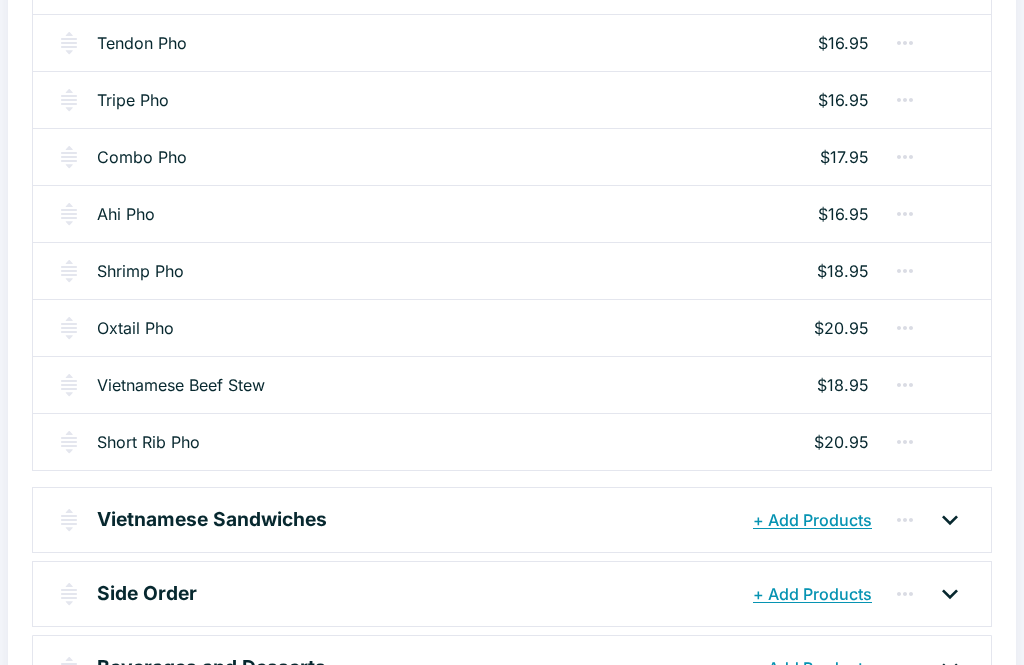 click on "Short Rib Pho" at bounding box center (148, 442) 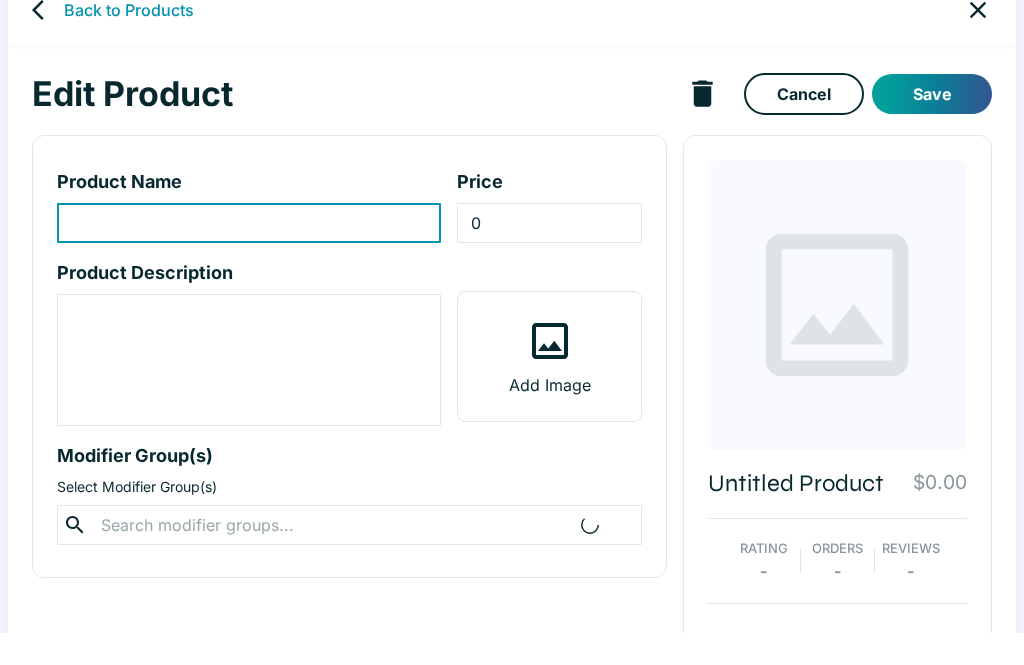 scroll, scrollTop: 35, scrollLeft: 0, axis: vertical 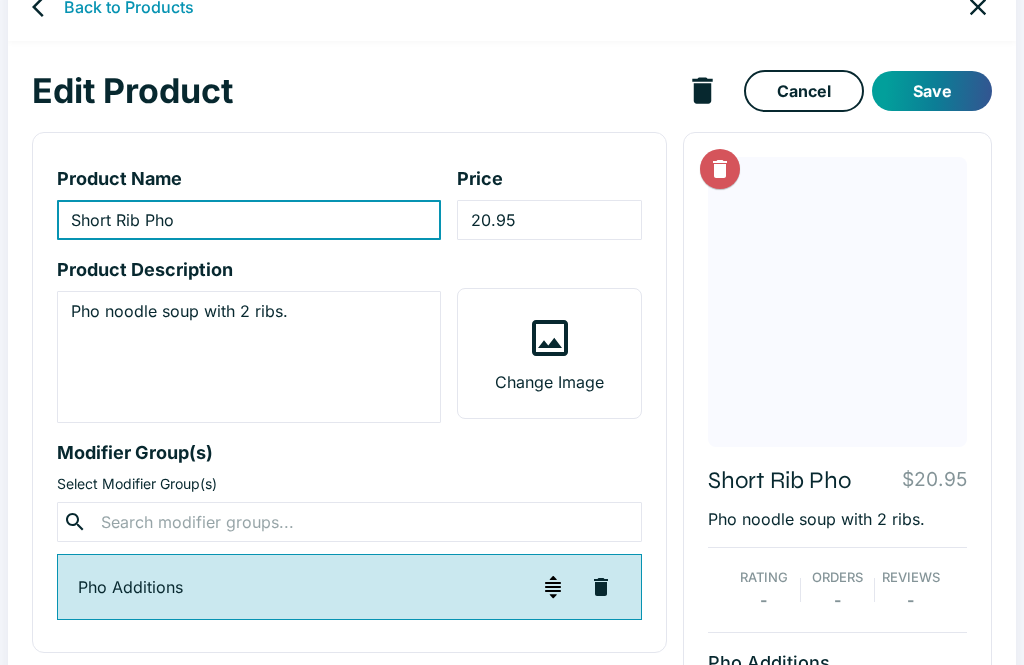 type on "Short Rib Pho" 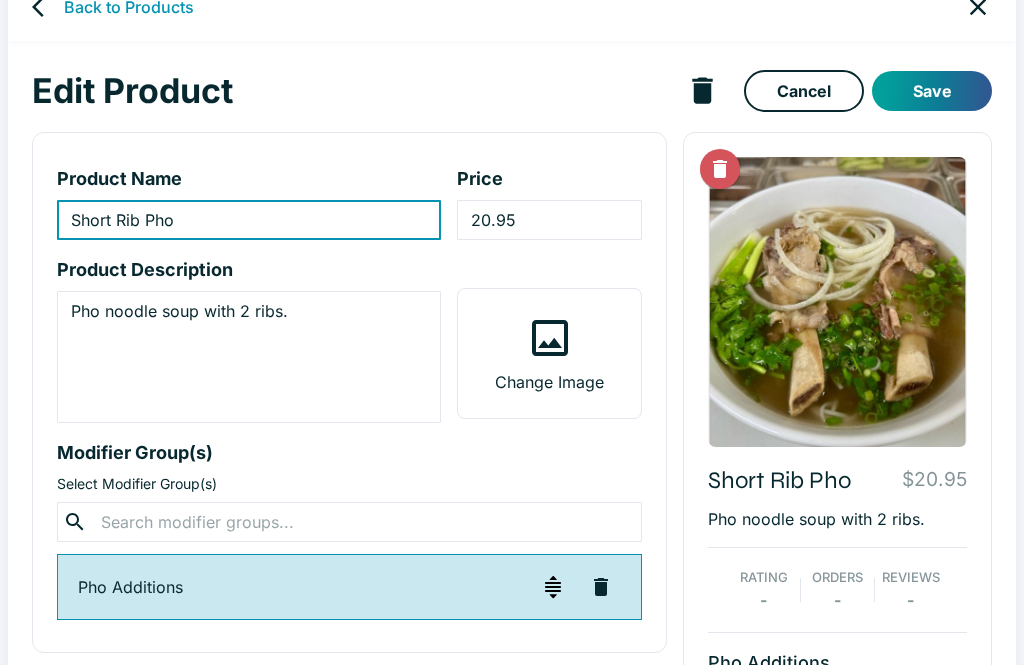 type on "20.95" 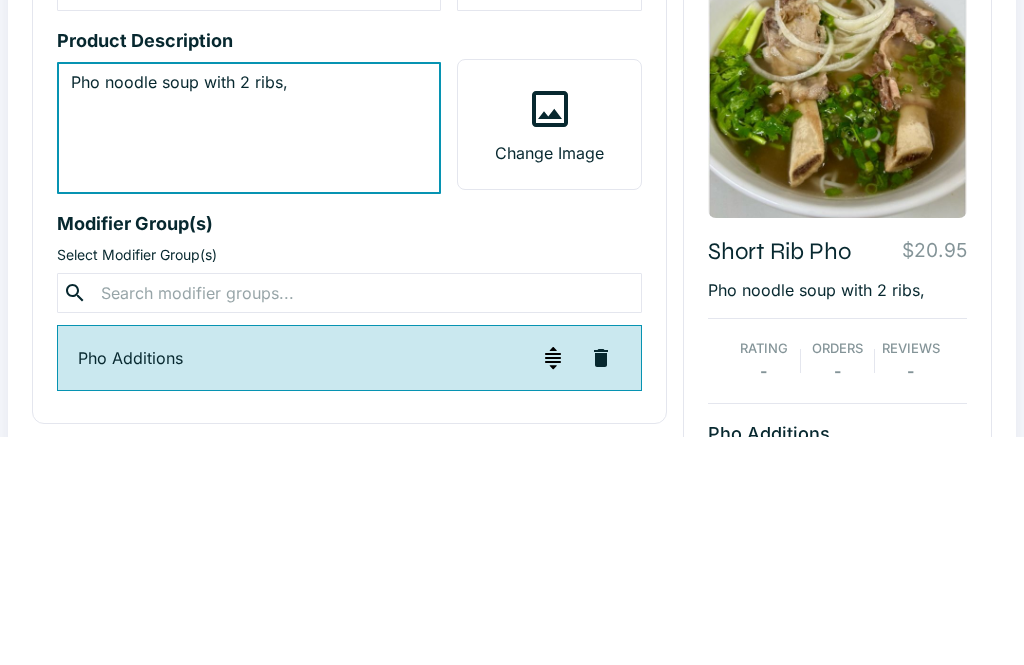 click on "Pho noodle soup with 2 ribs," at bounding box center (249, 357) 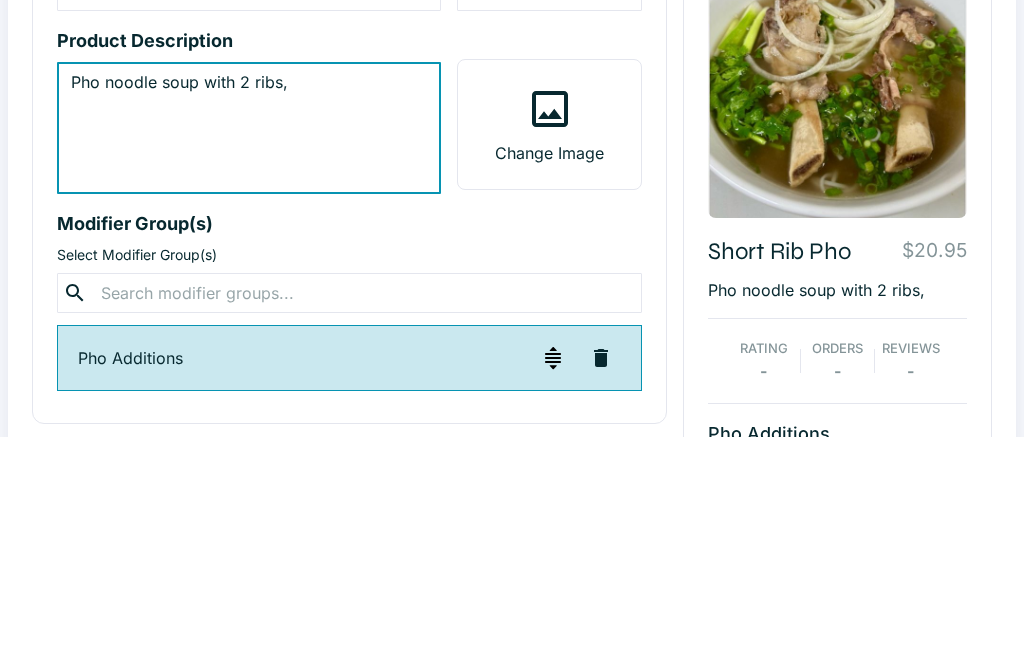 click on "Pho noodle soup with 2 ribs," at bounding box center (249, 357) 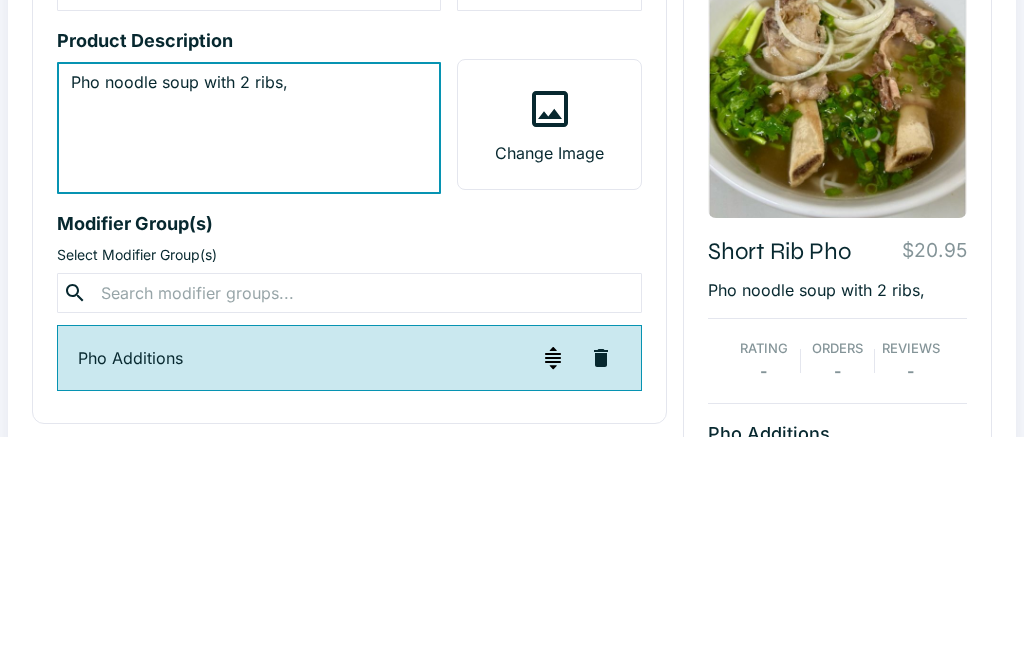 click on "Pho noodle soup with 2 ribs," at bounding box center [249, 357] 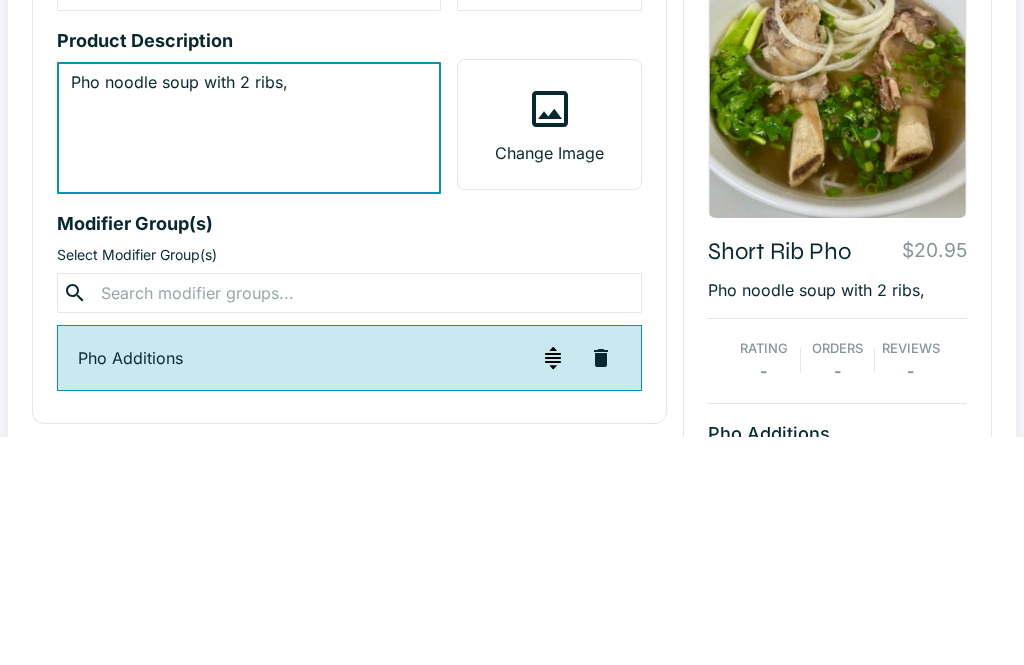 click on "Pho noodle soup with 2 ribs," at bounding box center (249, 357) 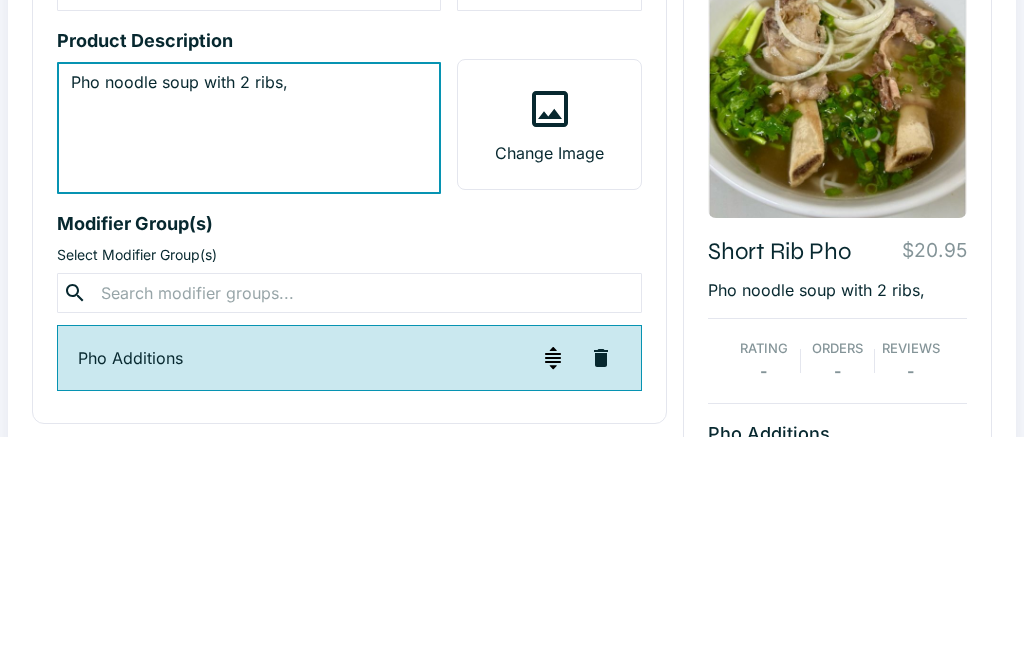 click on "Pho noodle soup with 2 ribs," at bounding box center (249, 357) 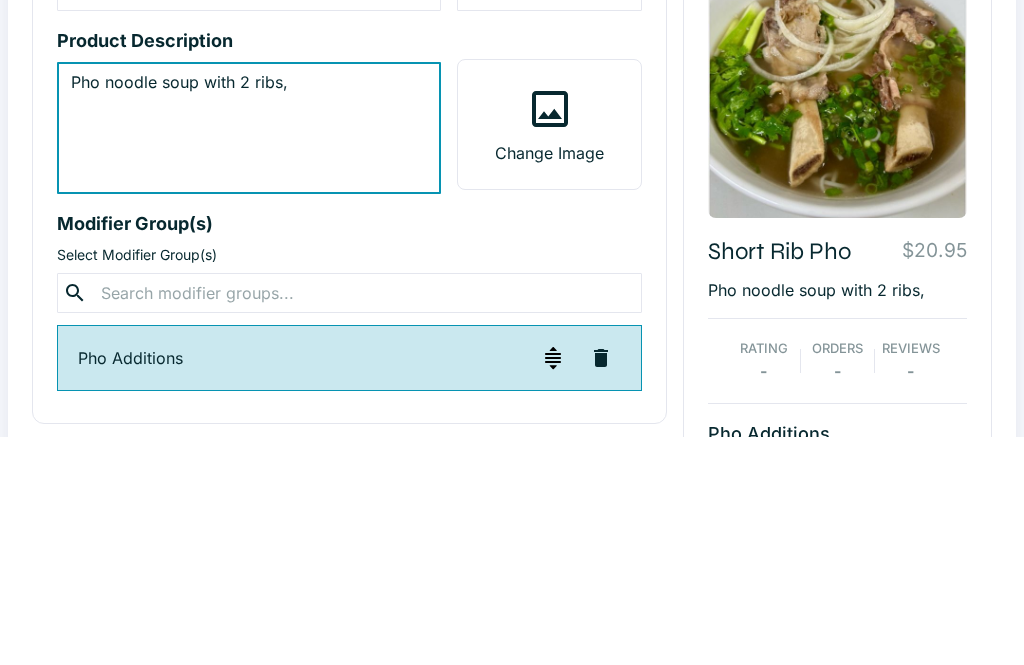 click on "Pho noodle soup with 2 ribs," at bounding box center [249, 357] 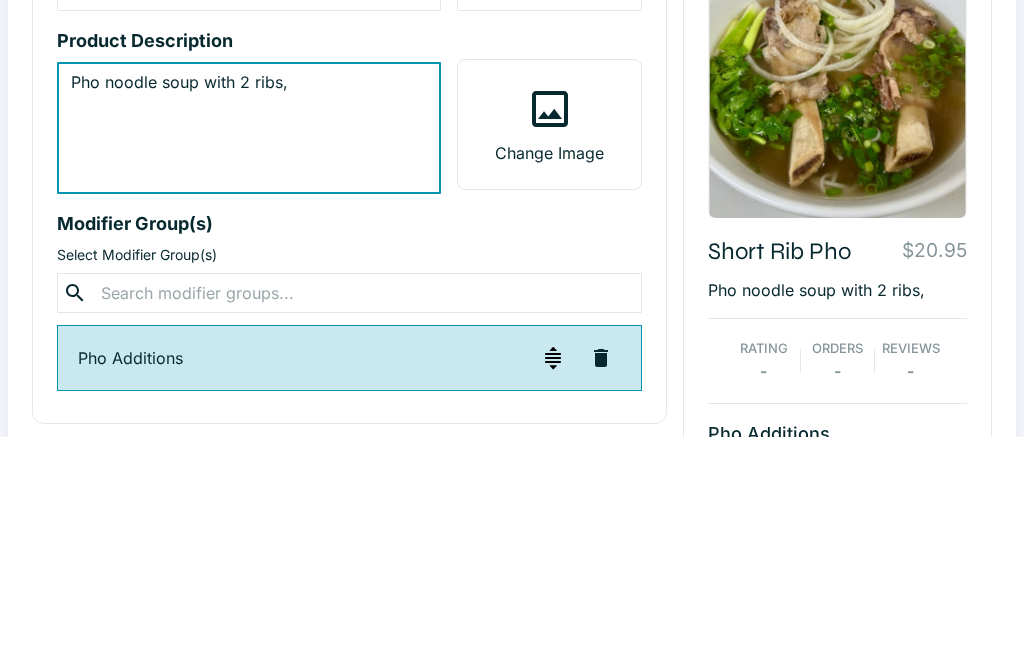 click on "Pho noodle soup with 2 ribs," at bounding box center (249, 357) 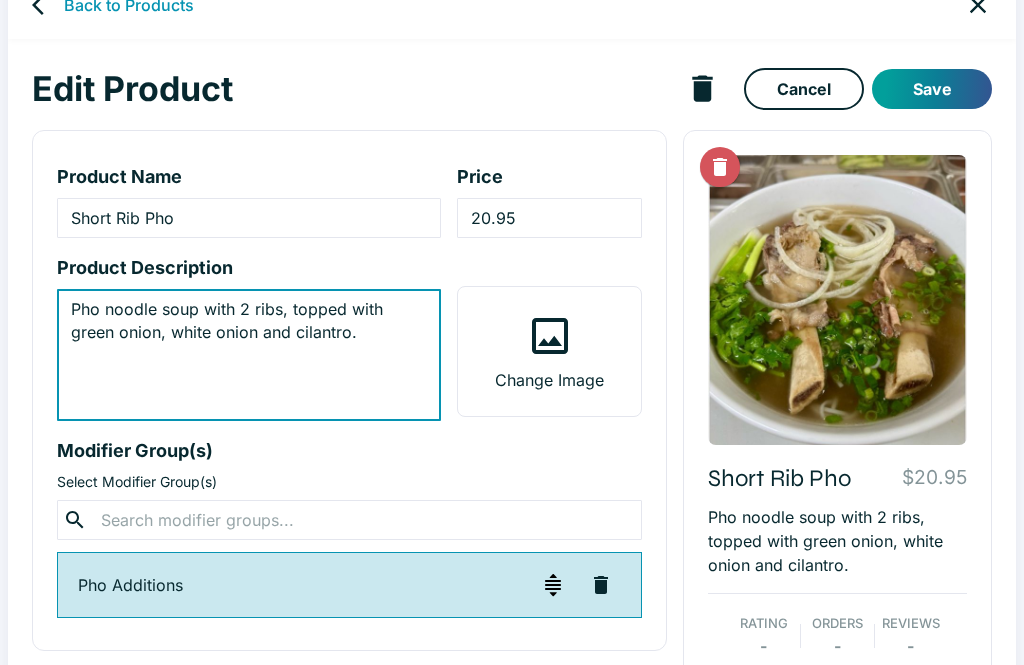 scroll, scrollTop: 0, scrollLeft: 0, axis: both 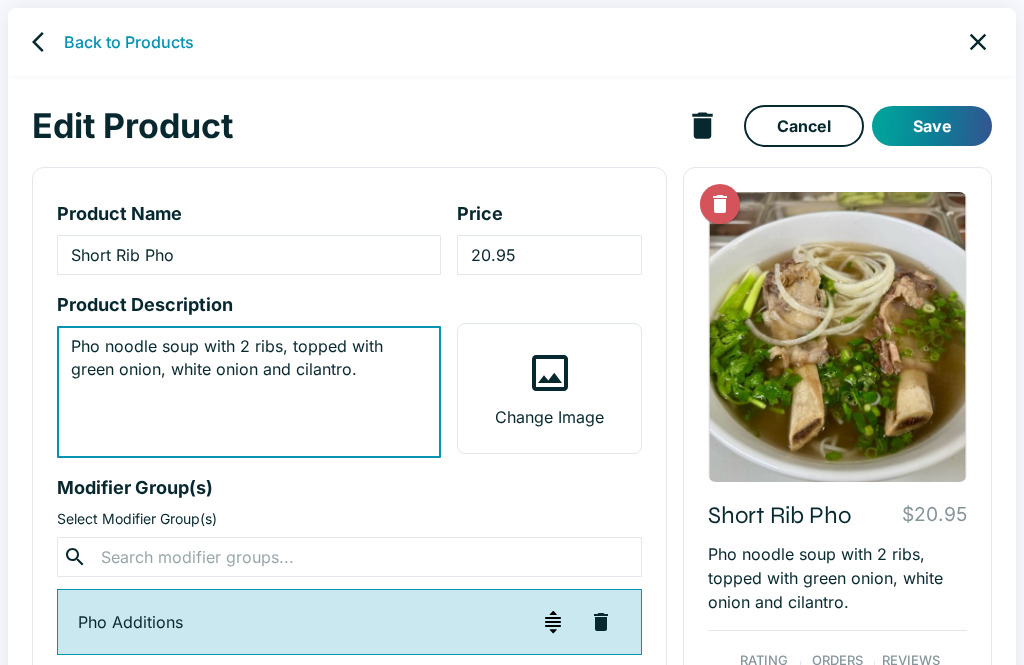 type on "Pho noodle soup with 2 ribs, topped with green onion, white onion and cilantro." 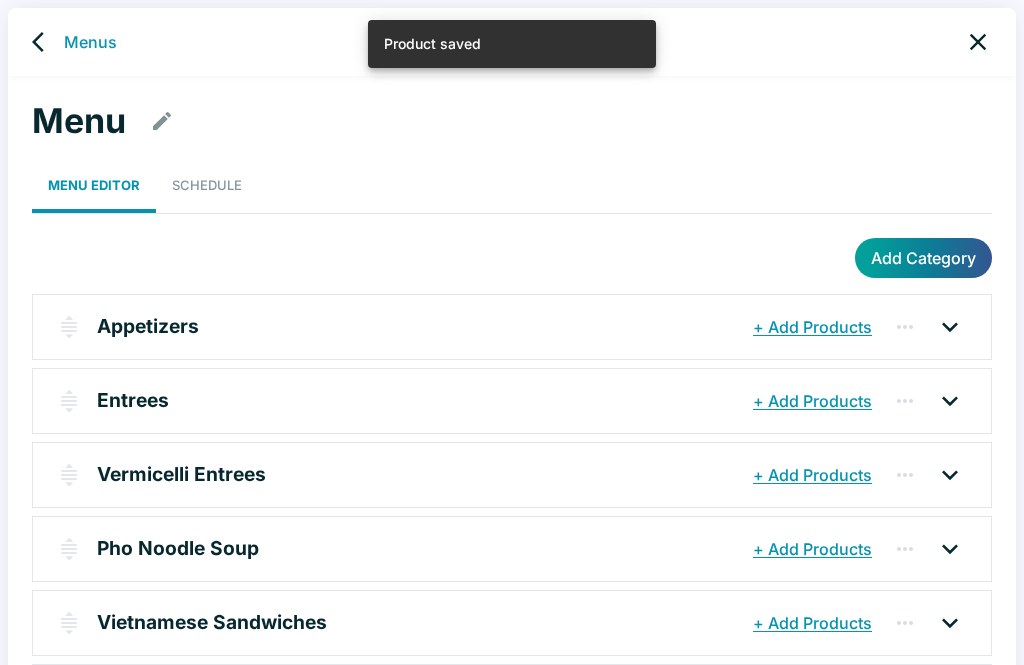 click 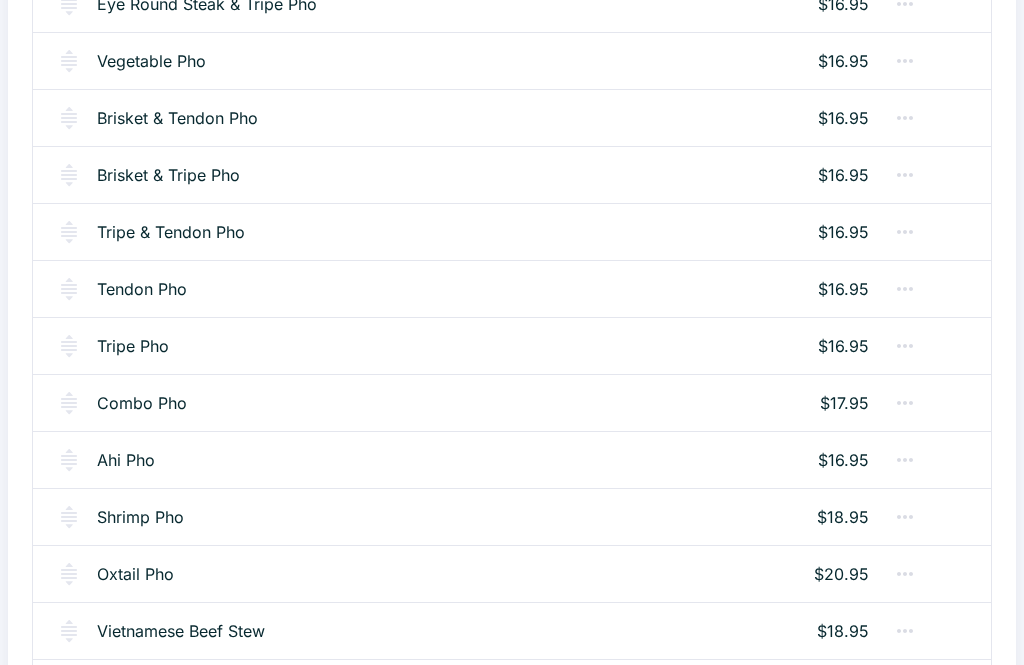scroll, scrollTop: 1100, scrollLeft: 0, axis: vertical 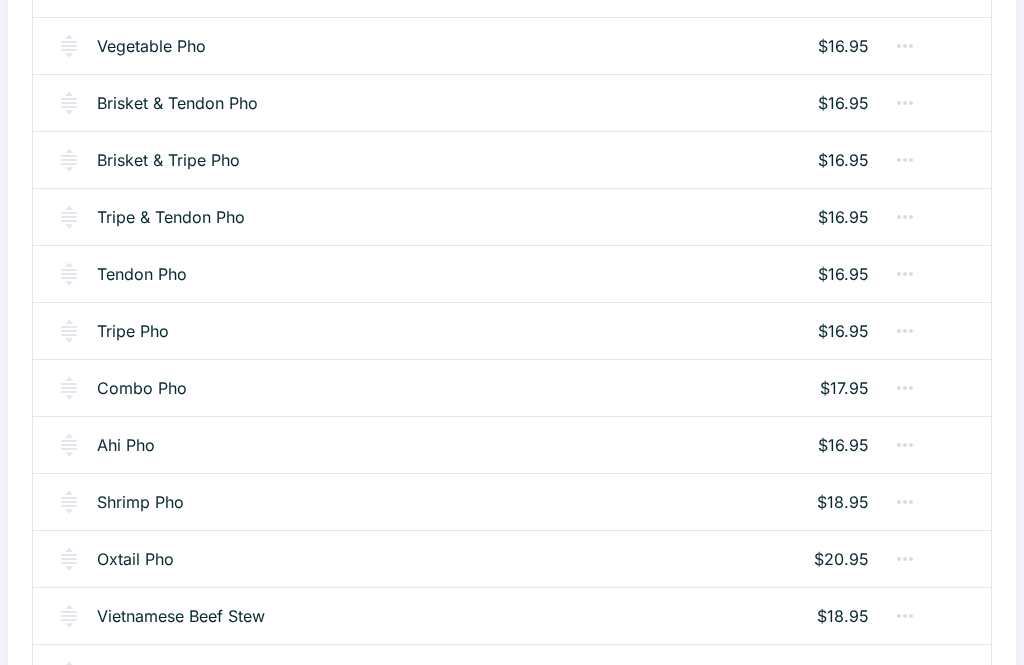 click on "Oxtail Pho" at bounding box center [135, 560] 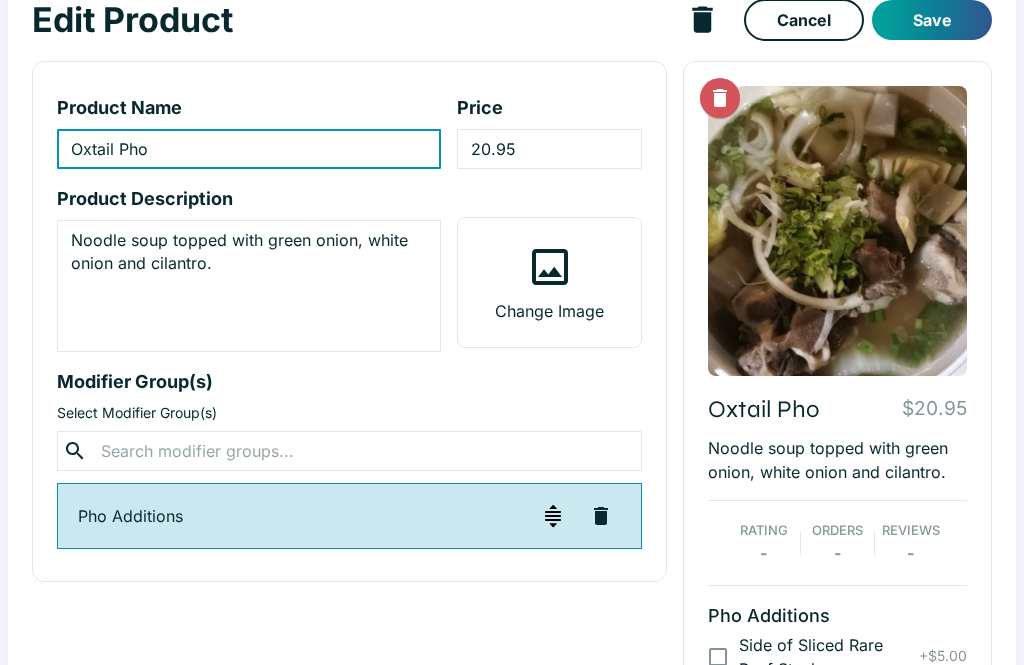 scroll, scrollTop: 99, scrollLeft: 0, axis: vertical 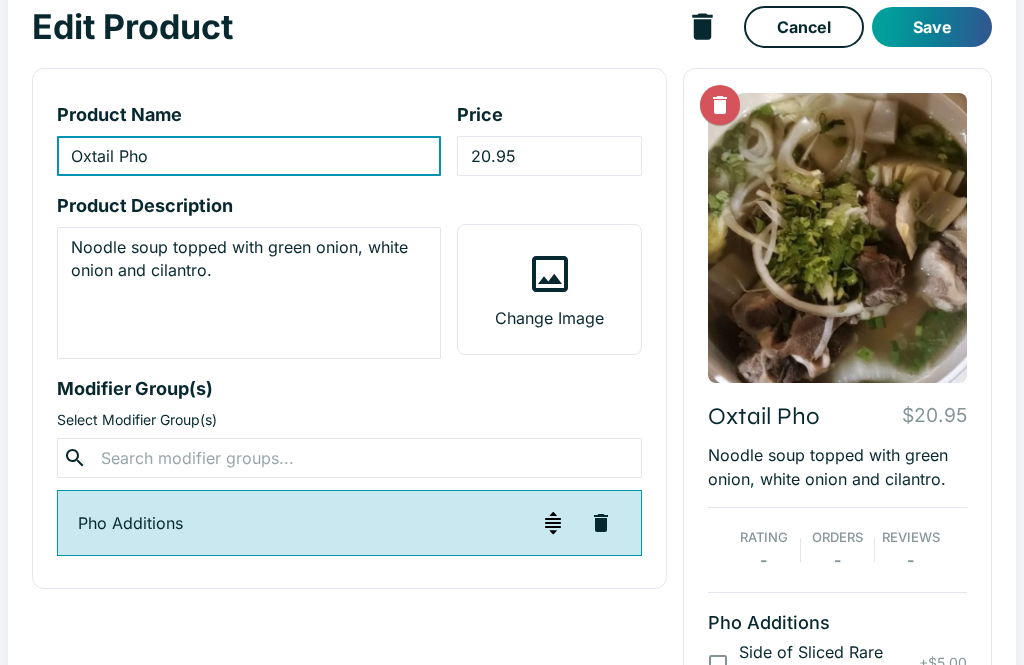 click at bounding box center (349, 458) 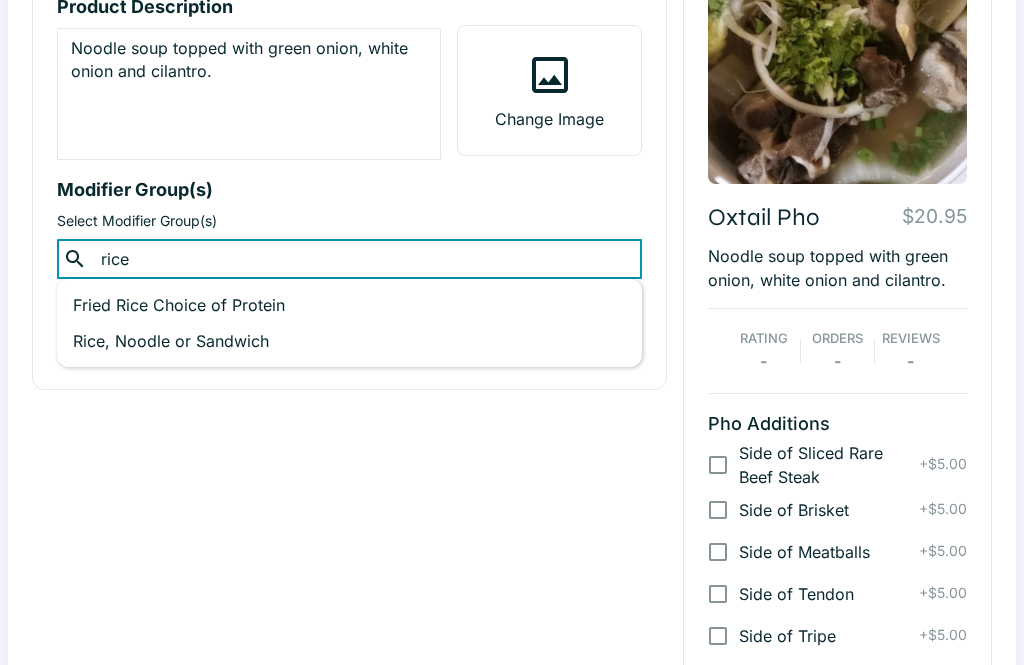 scroll, scrollTop: 267, scrollLeft: 0, axis: vertical 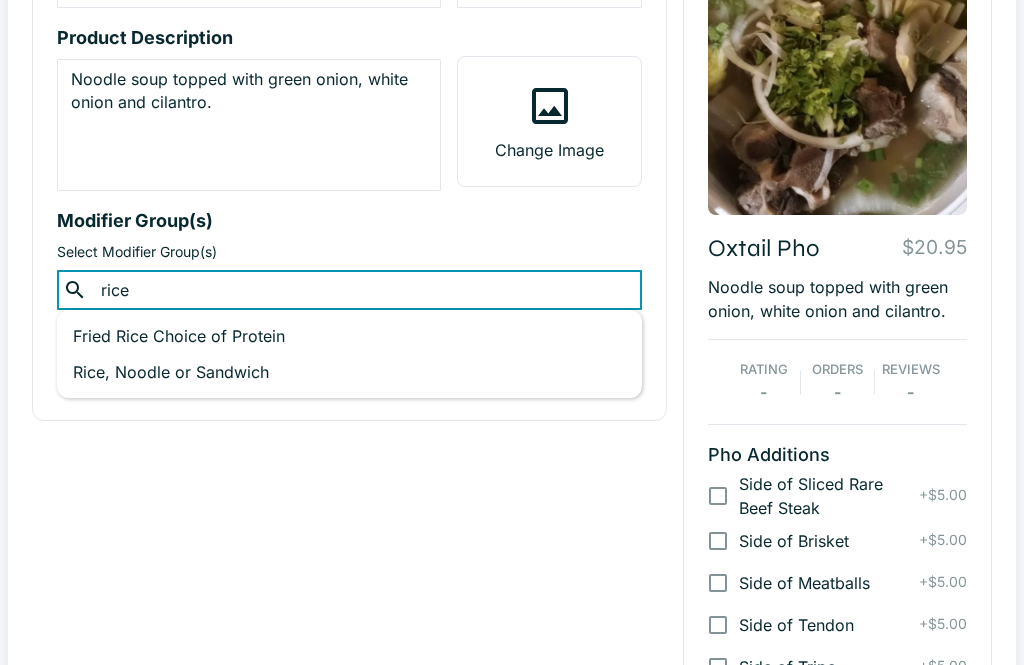 click on "rice" at bounding box center (349, 290) 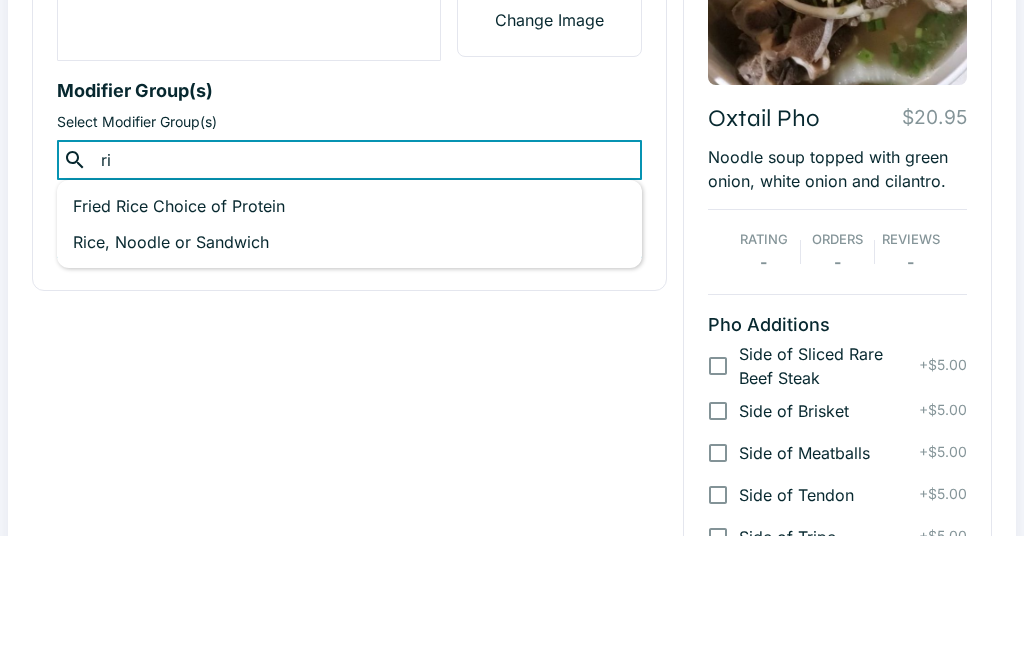 type on "r" 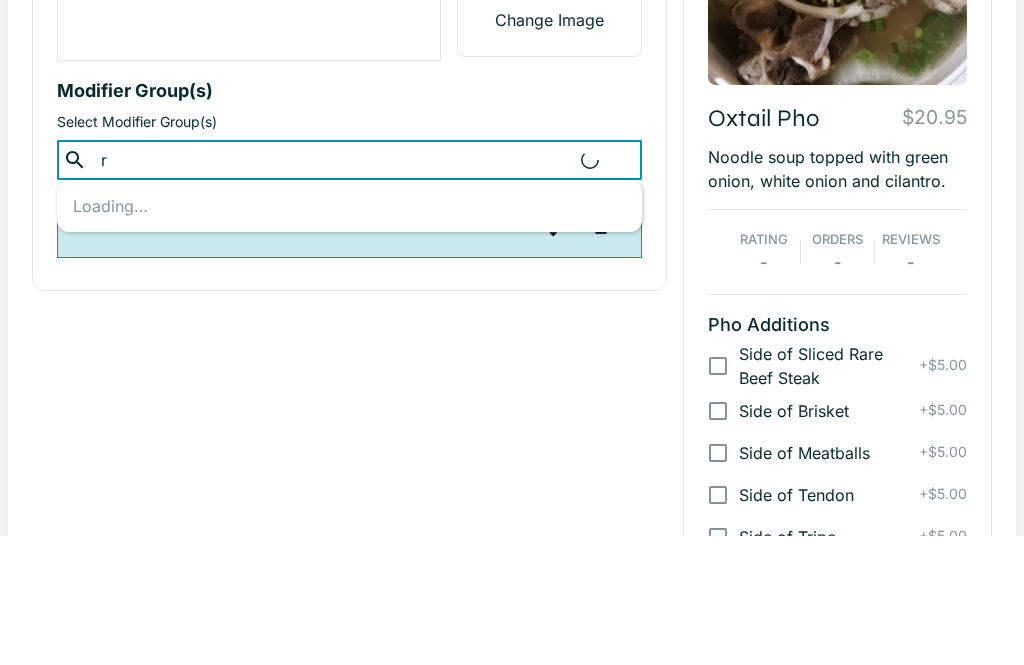 type 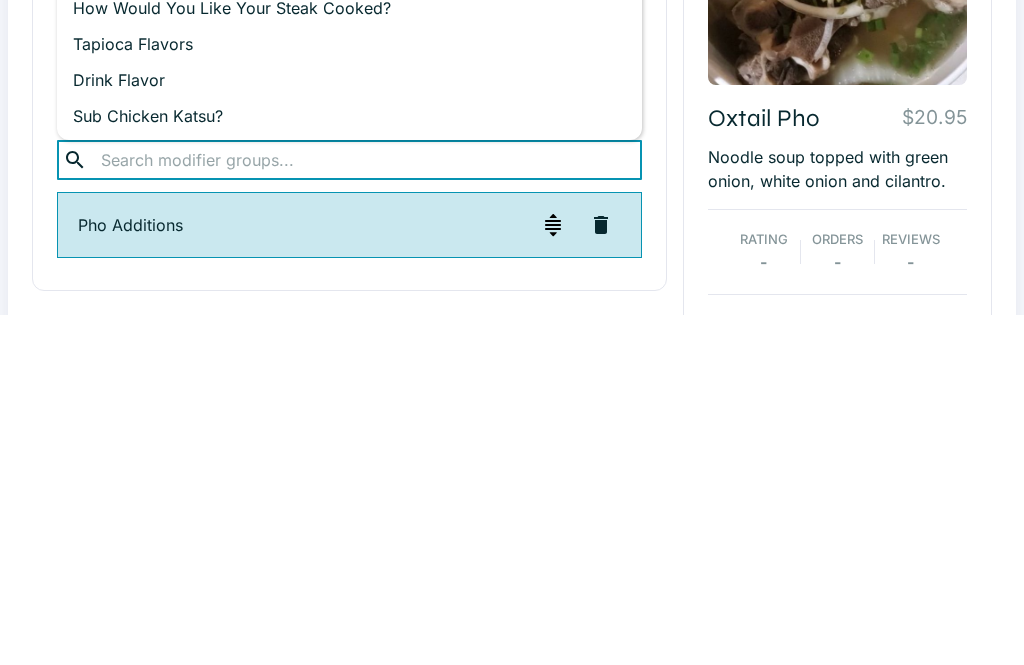 scroll, scrollTop: 0, scrollLeft: 0, axis: both 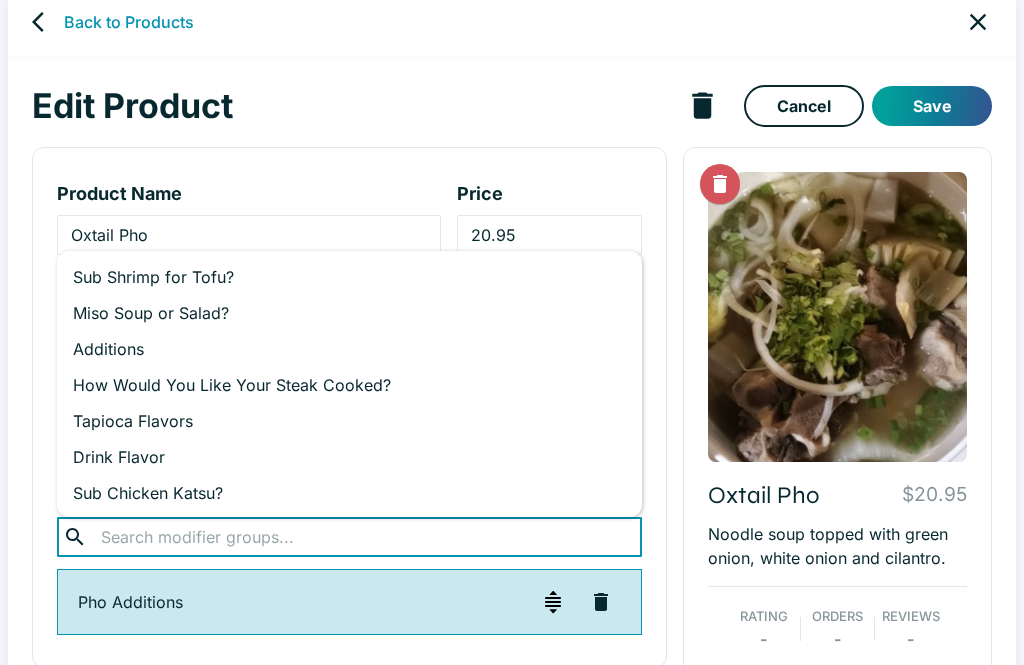 click on "Back to Products" at bounding box center [129, 22] 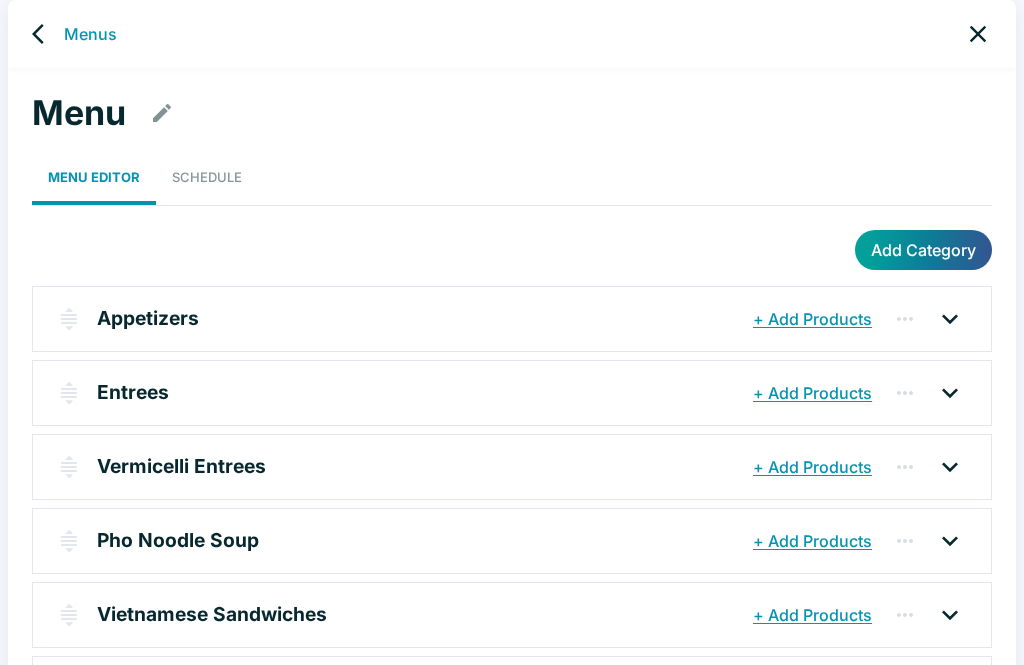 click on "Menus" at bounding box center (90, 34) 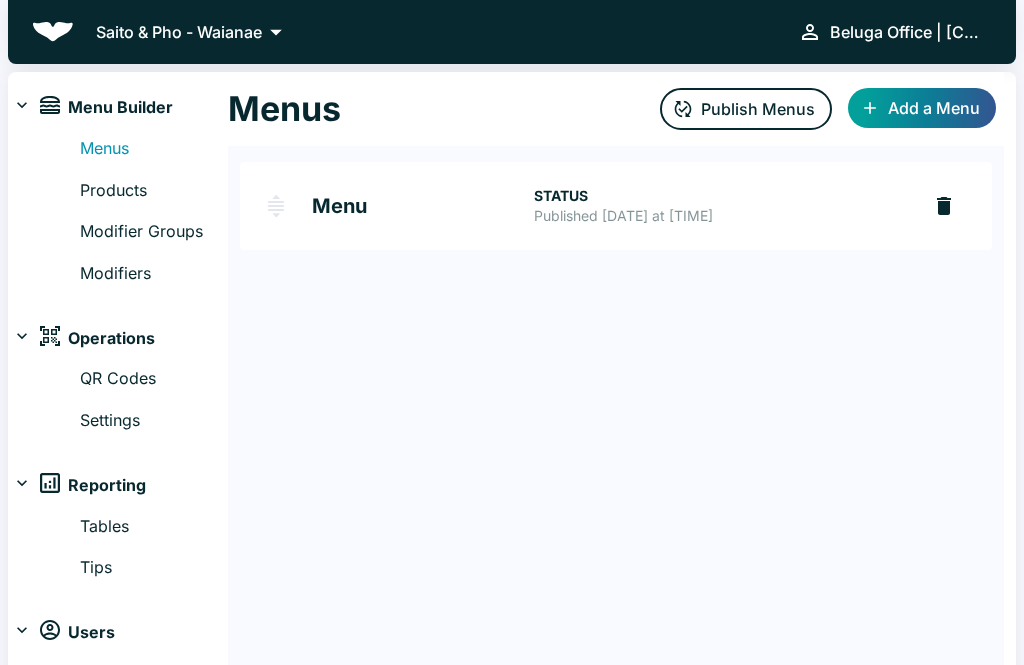 click on "Modifier Groups" at bounding box center [154, 232] 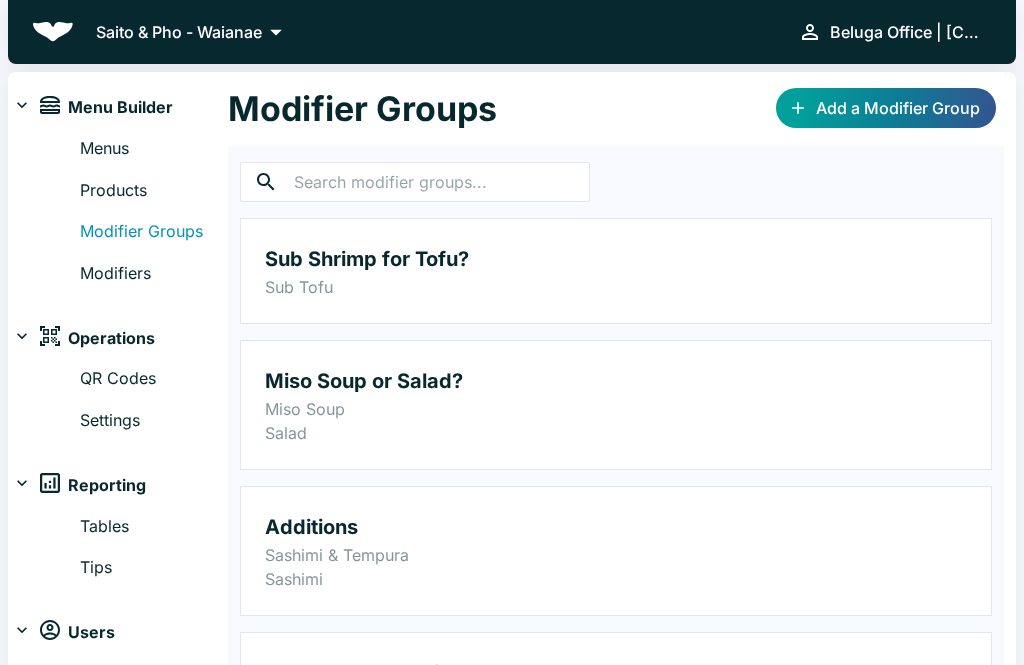 click on "Modifiers" at bounding box center (154, 274) 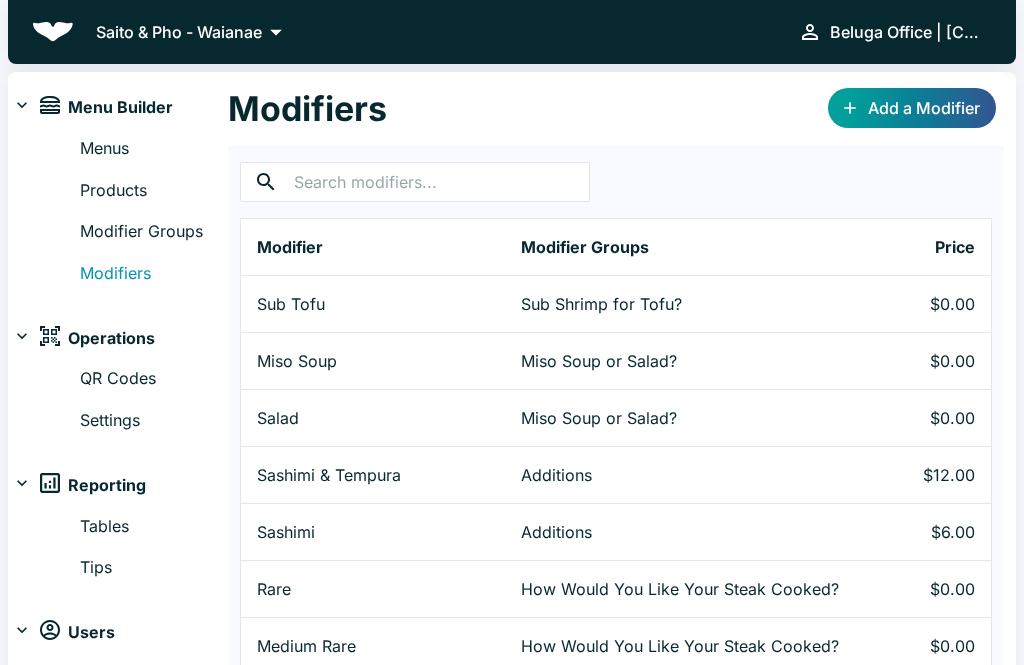 click at bounding box center [442, 182] 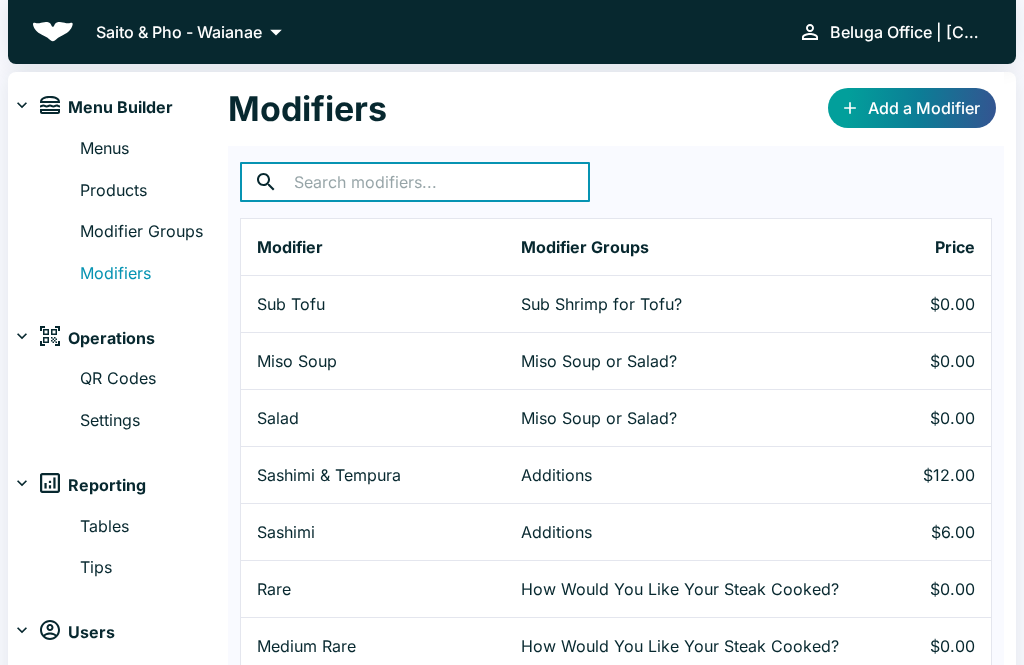 scroll, scrollTop: 8, scrollLeft: 0, axis: vertical 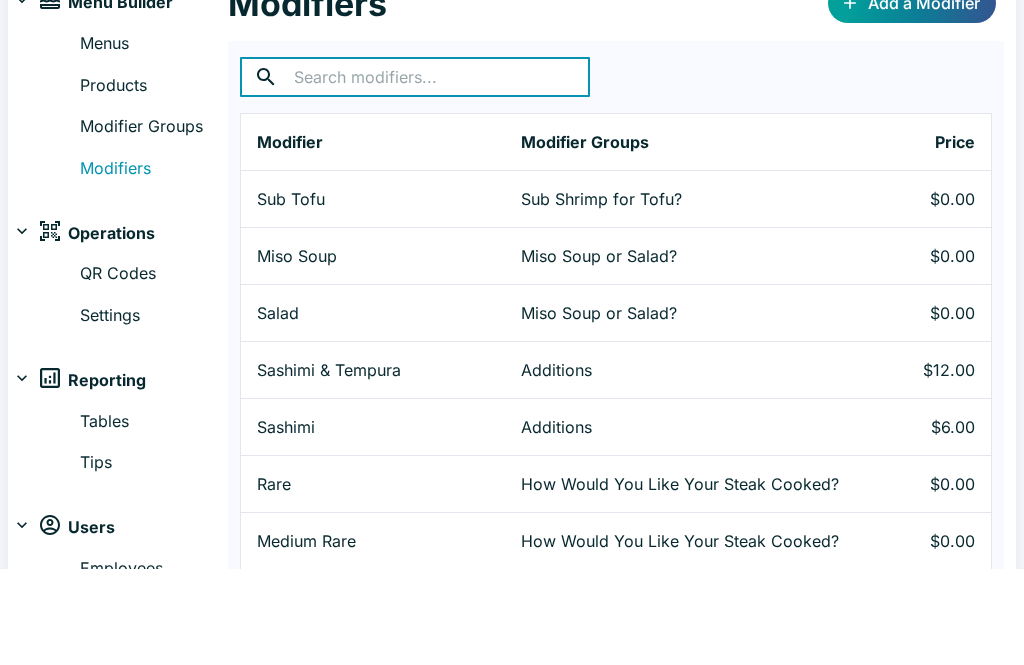 click on "Modifier Groups" at bounding box center [154, 224] 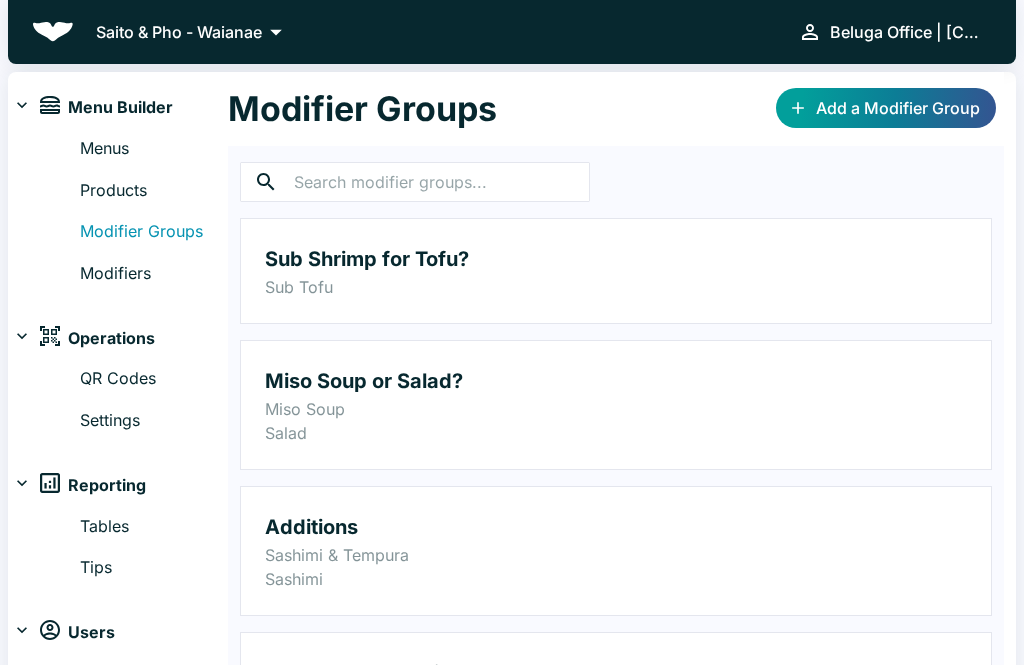 click at bounding box center [442, 182] 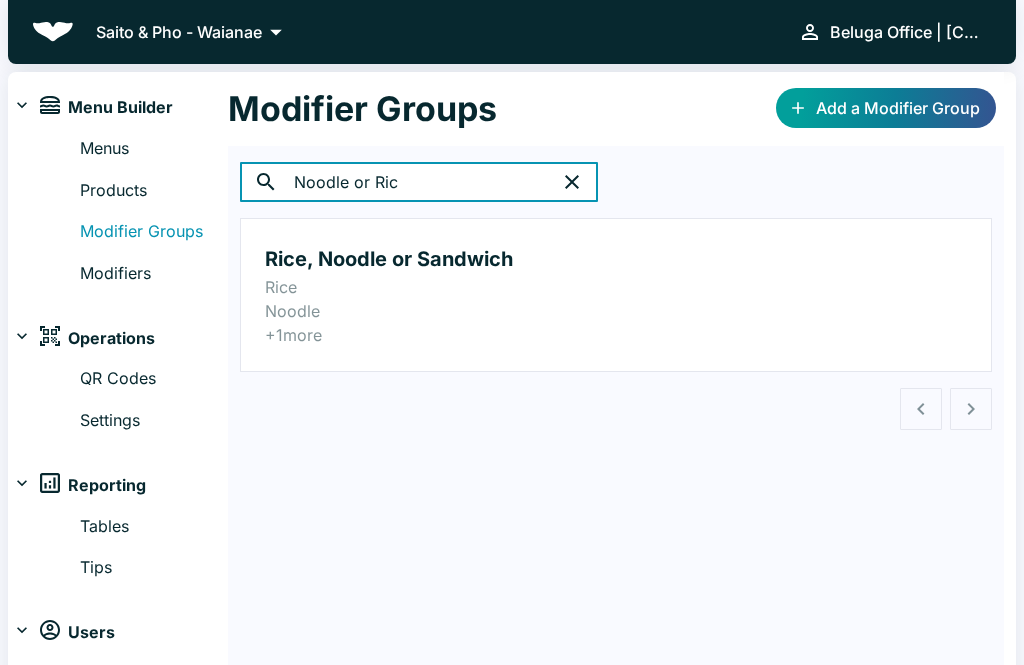 type on "Noodle or Rice" 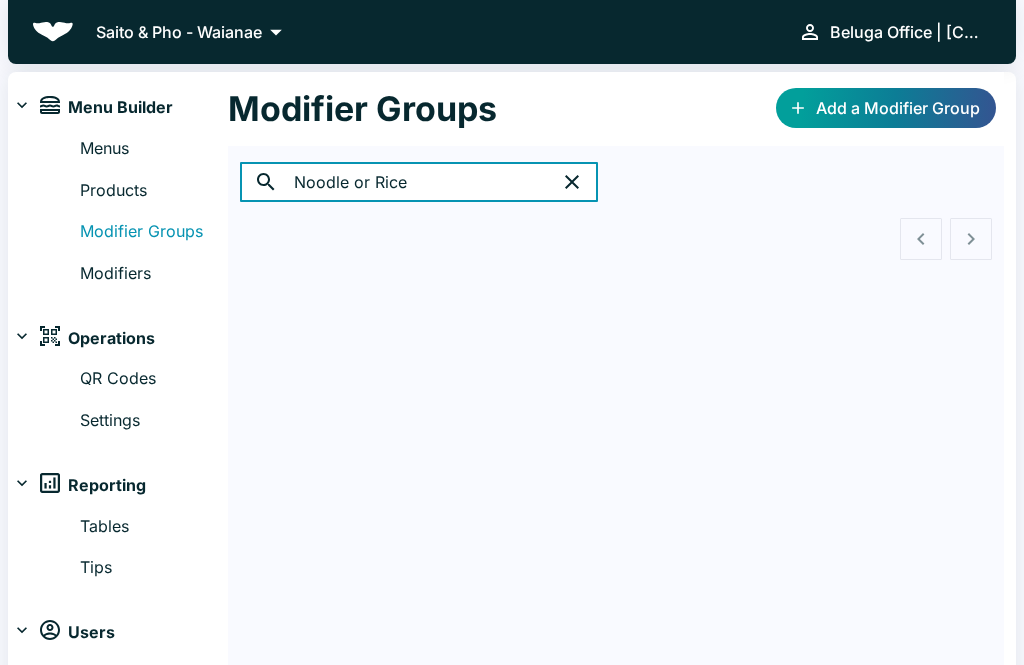 click 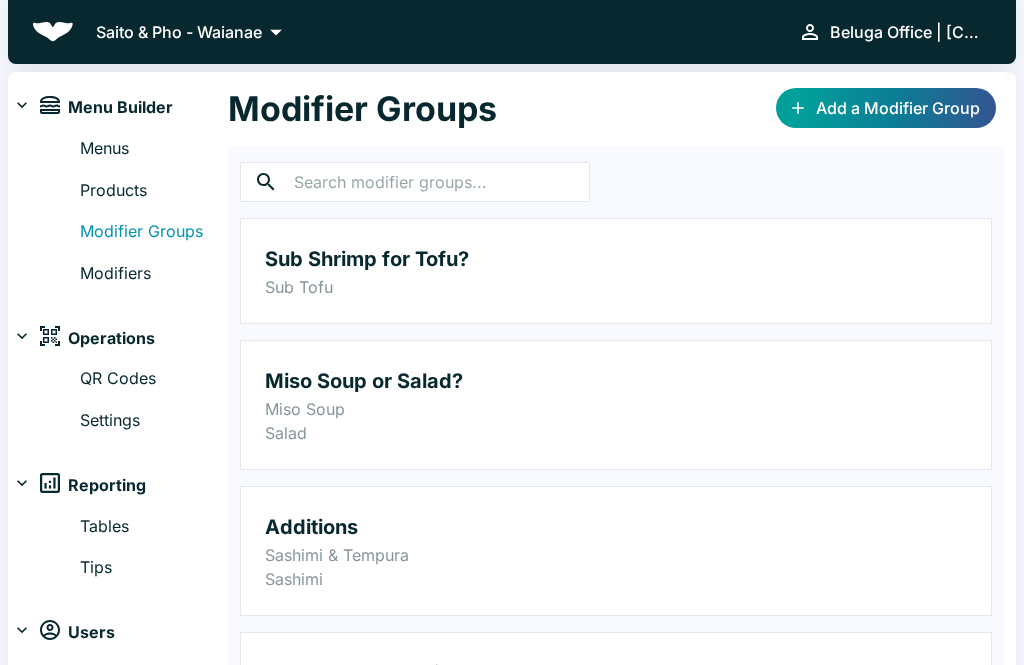 click on "Menus" at bounding box center (154, 149) 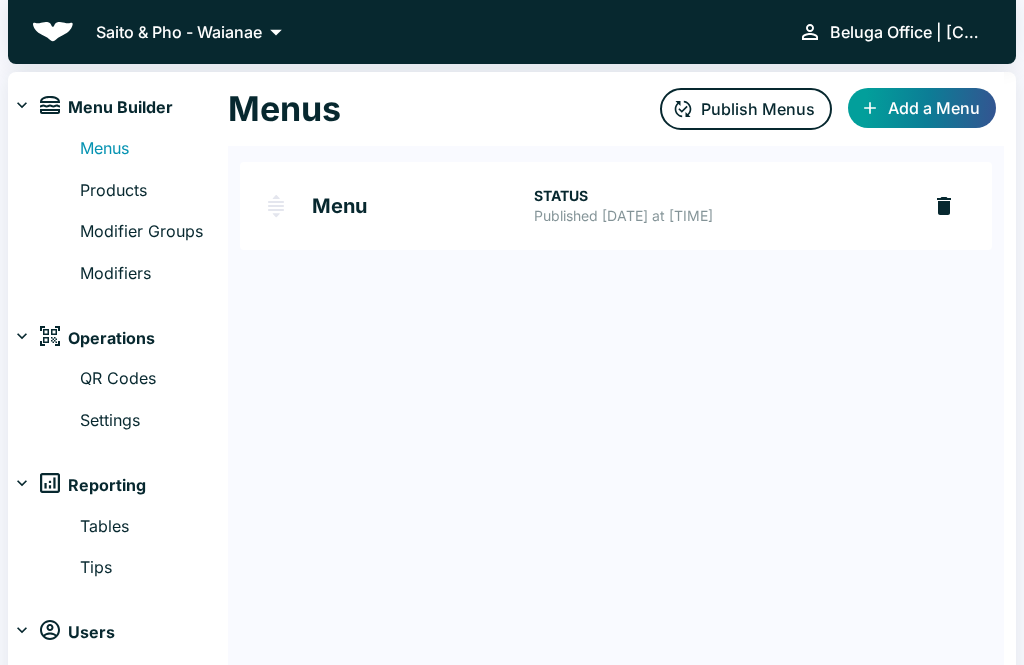 click on "Products" at bounding box center [154, 191] 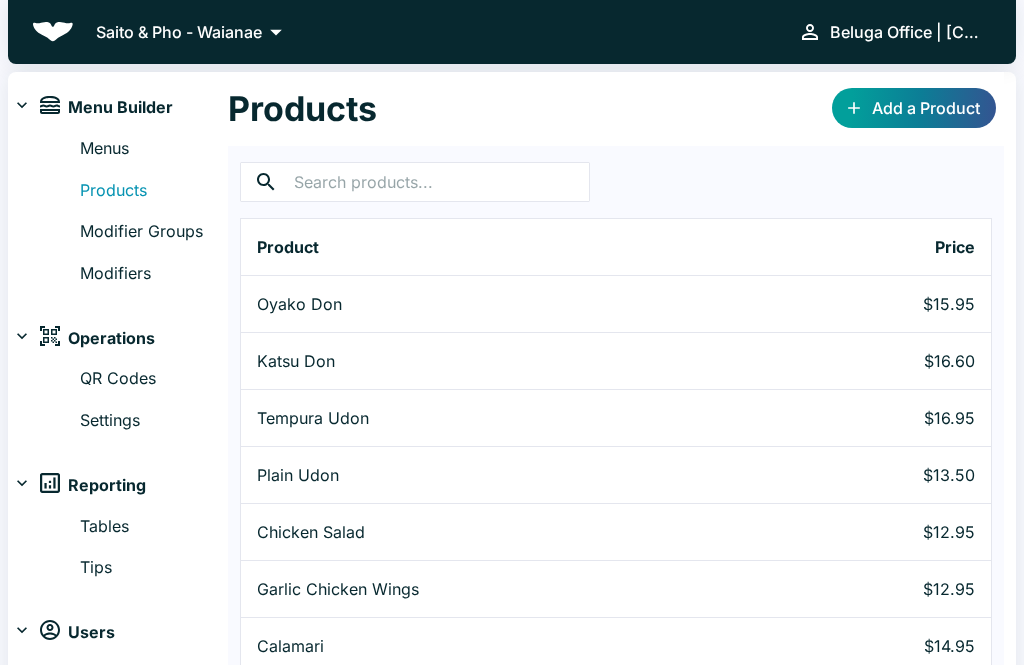 click at bounding box center (442, 182) 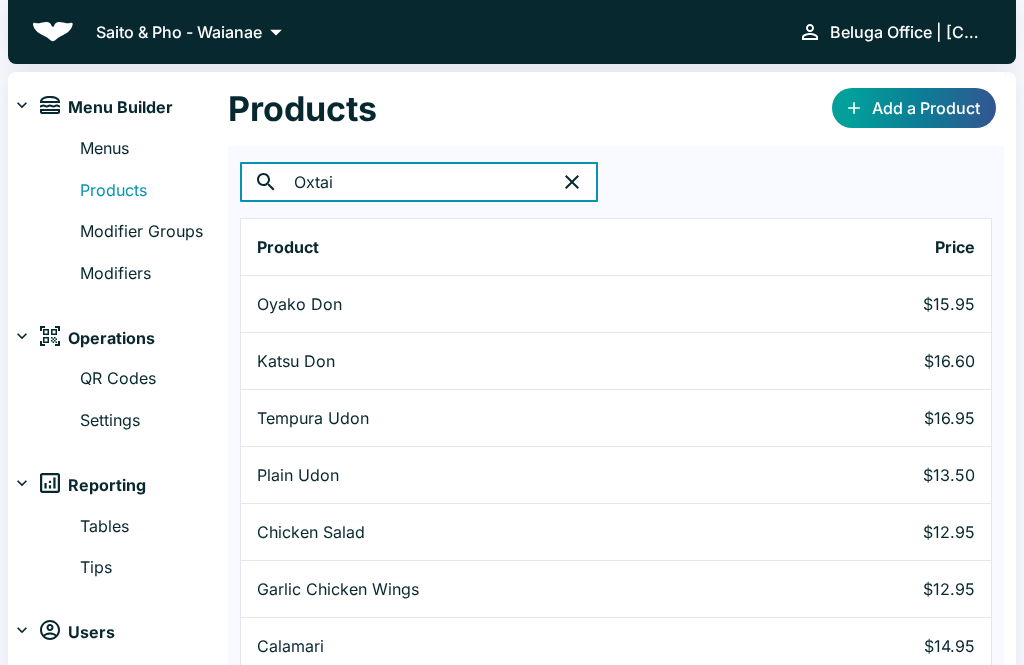 type on "Oxtail" 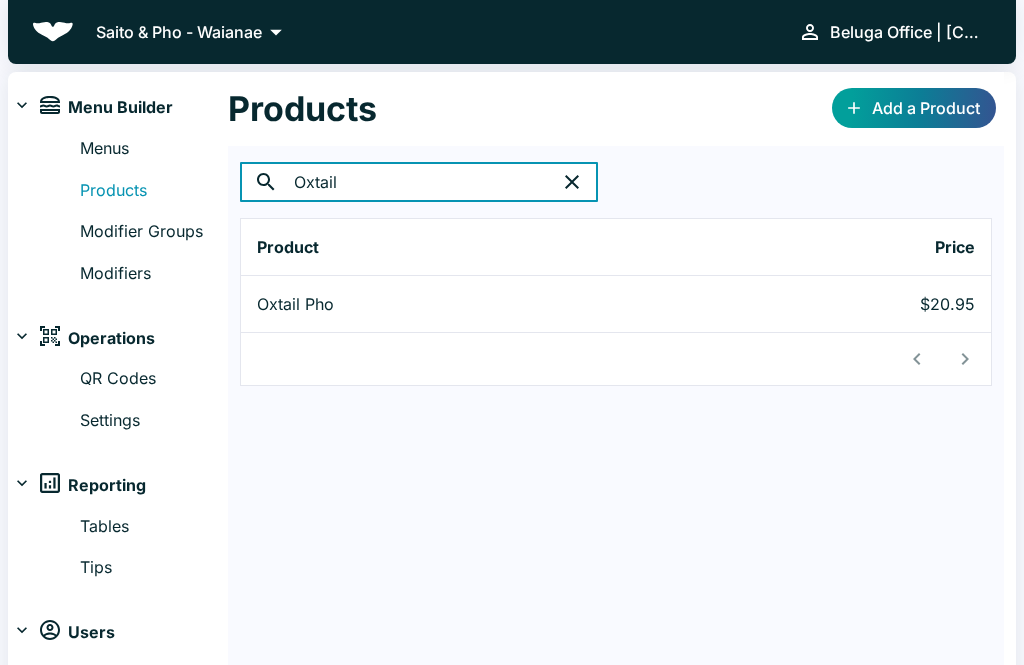 click on "Oxtail Pho" at bounding box center [449, 304] 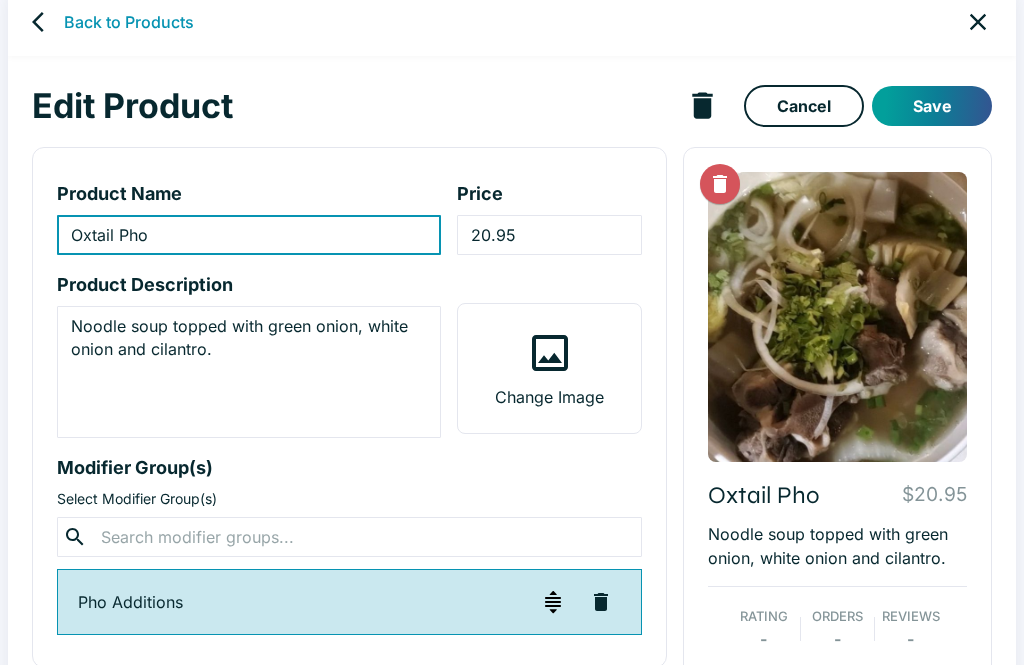 scroll, scrollTop: 0, scrollLeft: 0, axis: both 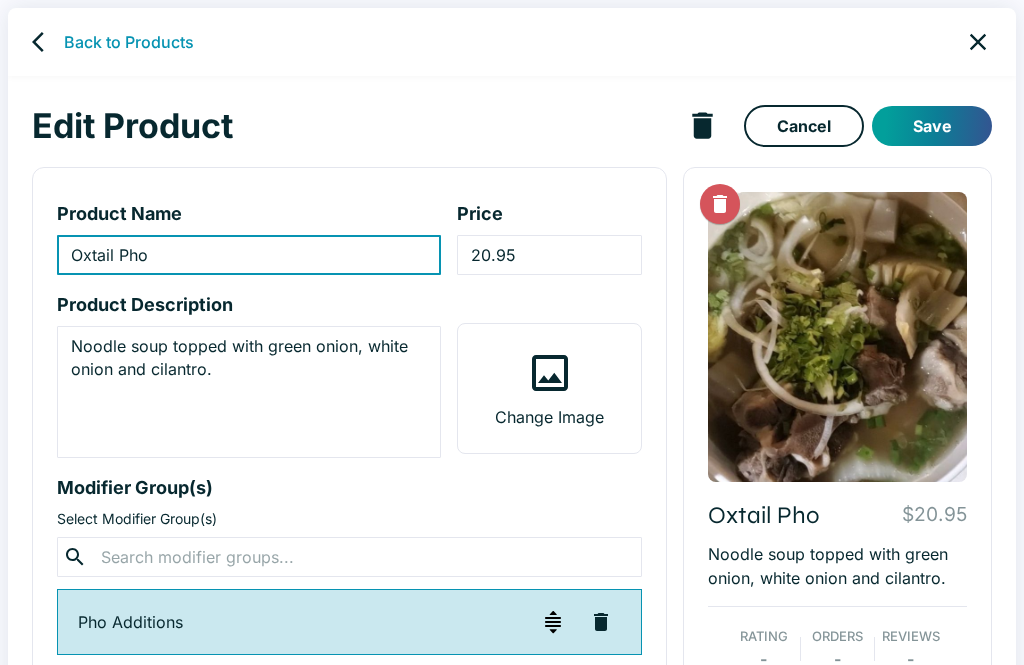 click on "Back to Products" at bounding box center (129, 42) 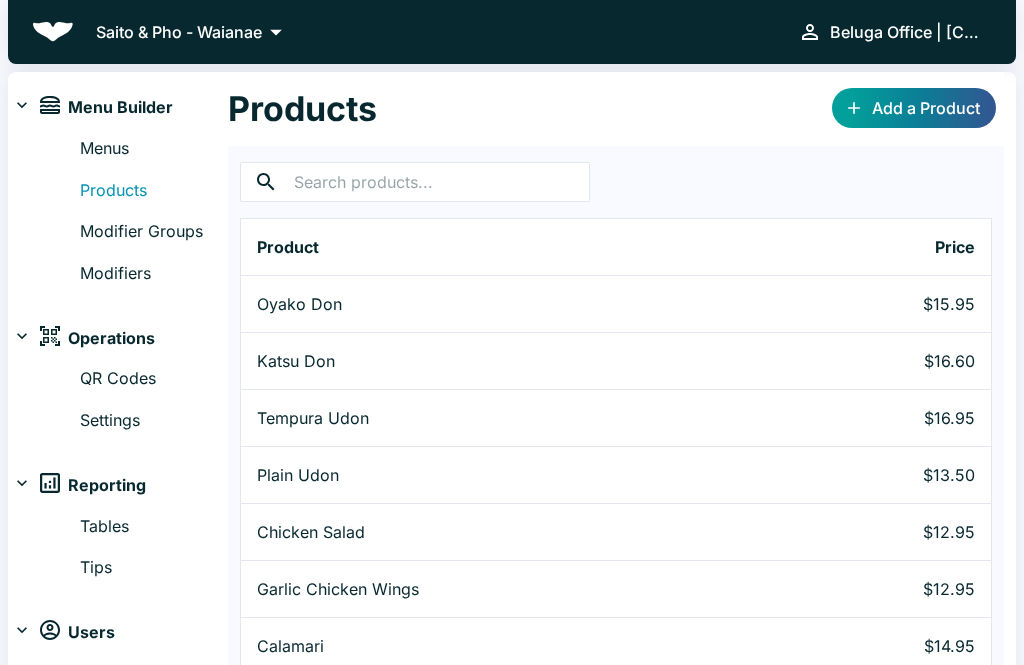 click on "Modifiers" at bounding box center (154, 274) 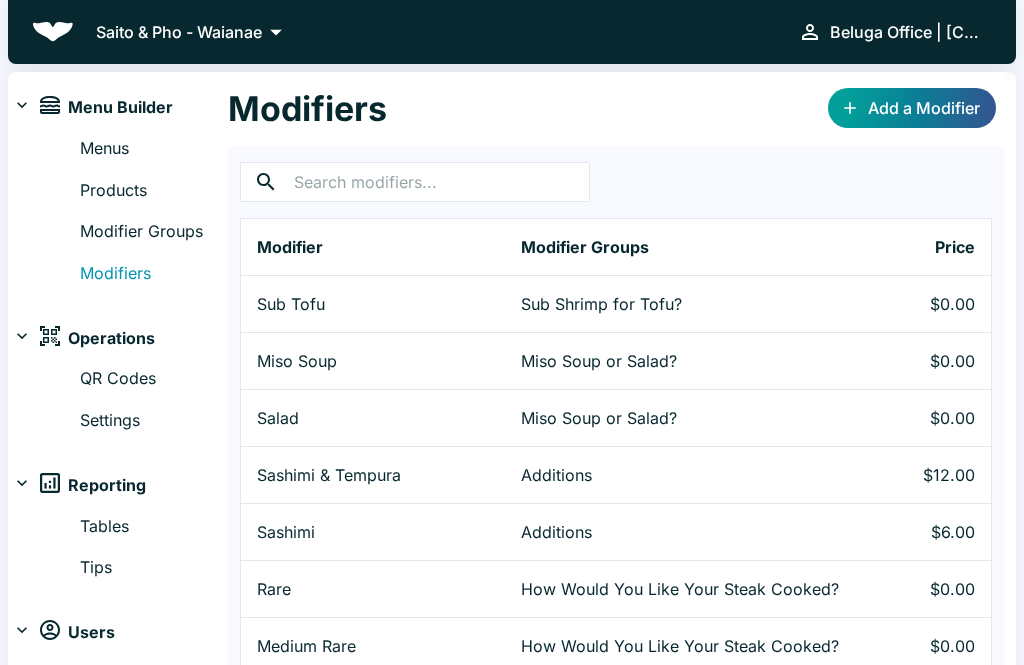 click on "Modifier Groups" at bounding box center (154, 232) 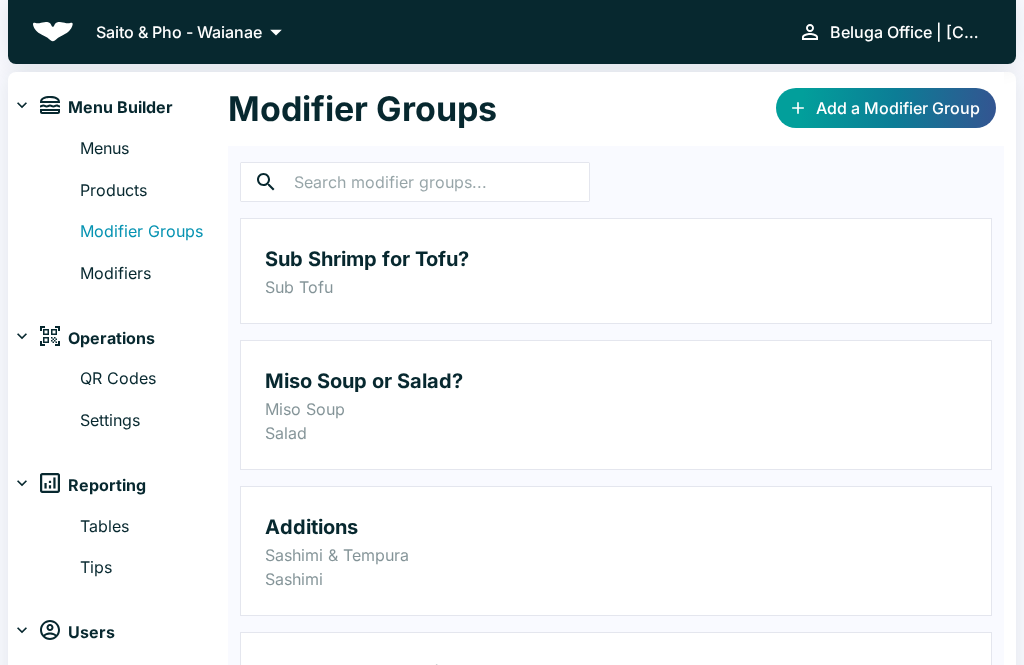 click at bounding box center [442, 182] 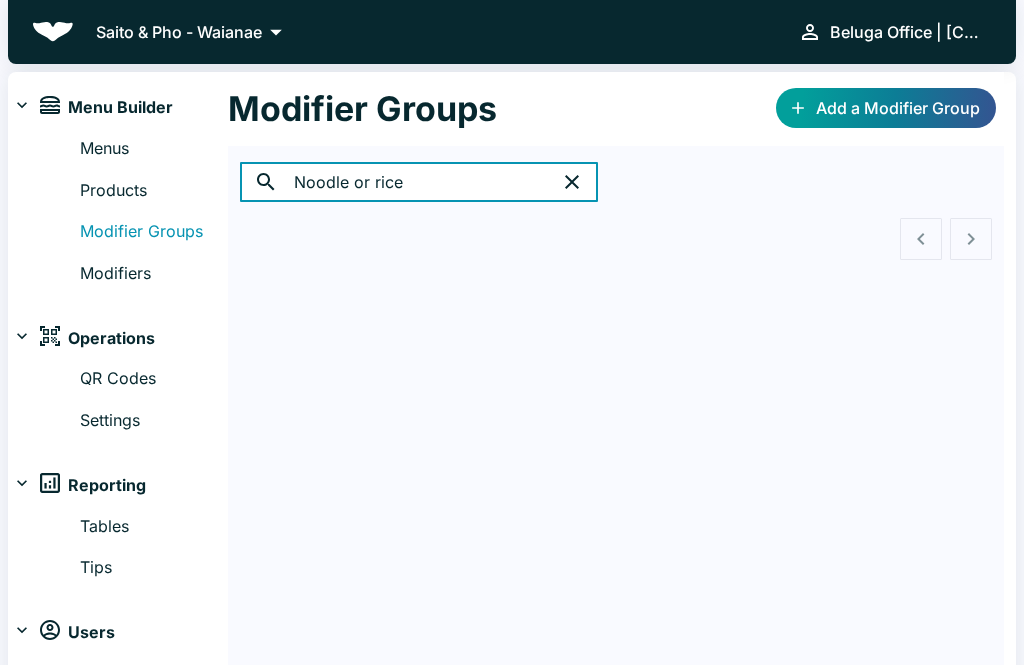 click on "Noodle or rice" at bounding box center [419, 182] 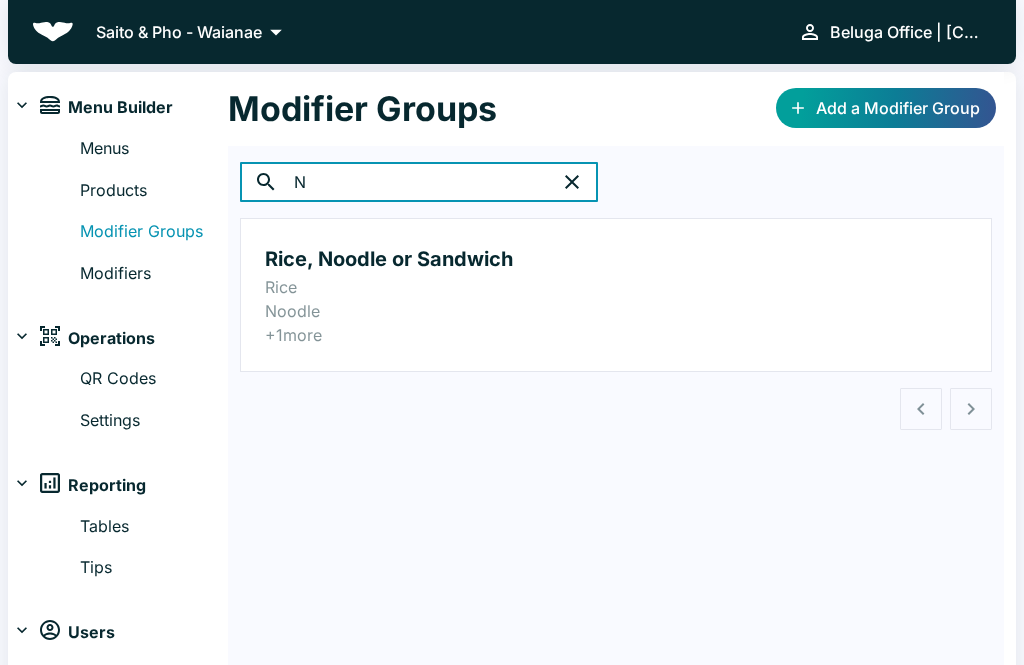 type on "N" 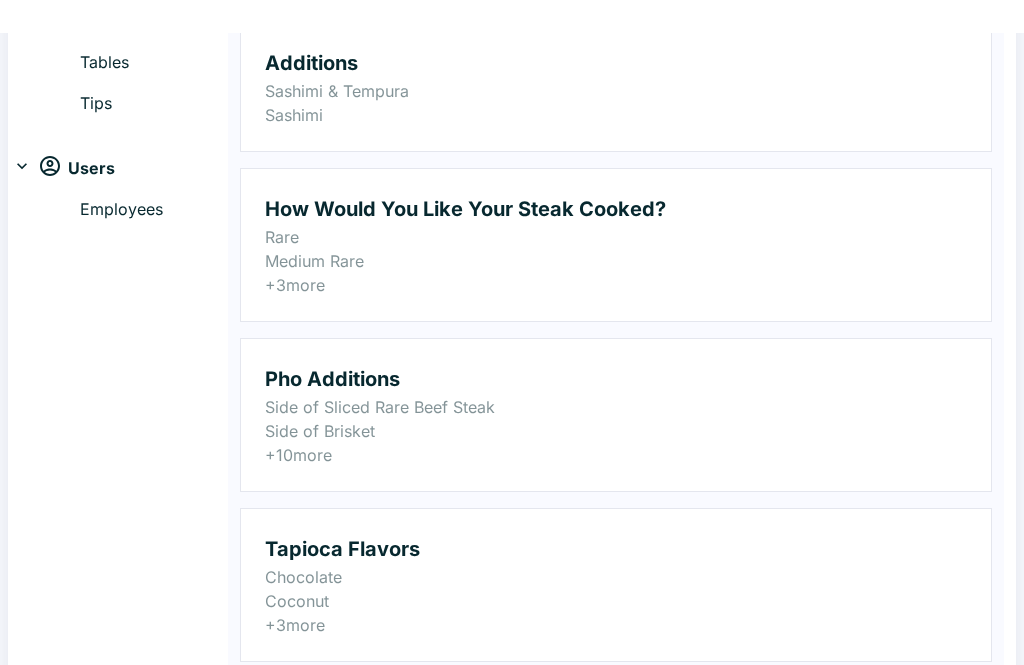 scroll, scrollTop: 0, scrollLeft: 0, axis: both 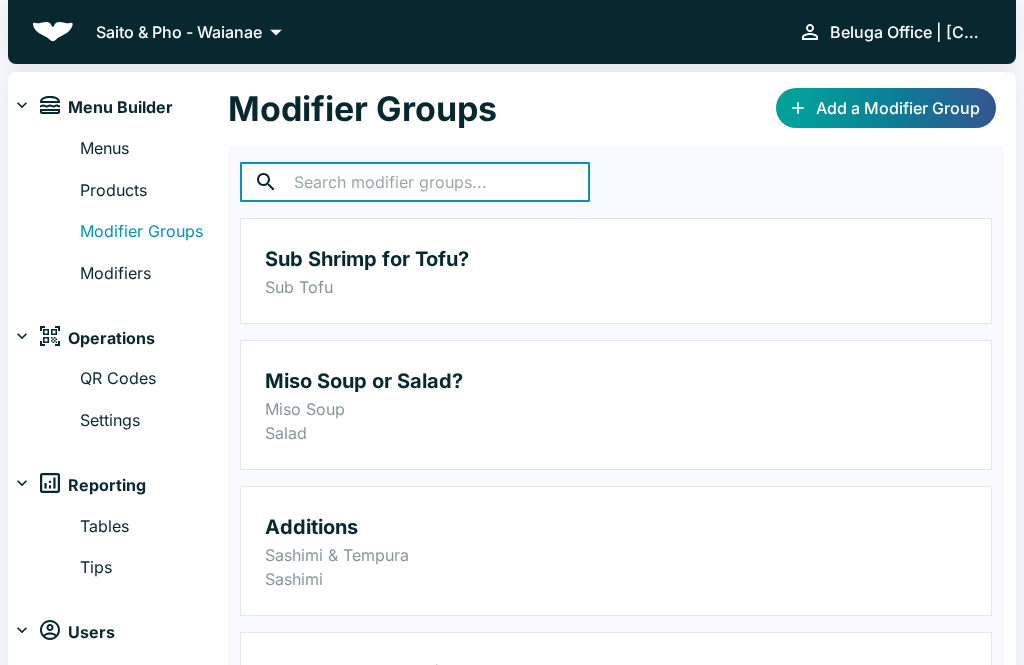 click on "Add a Modifier Group" at bounding box center [886, 108] 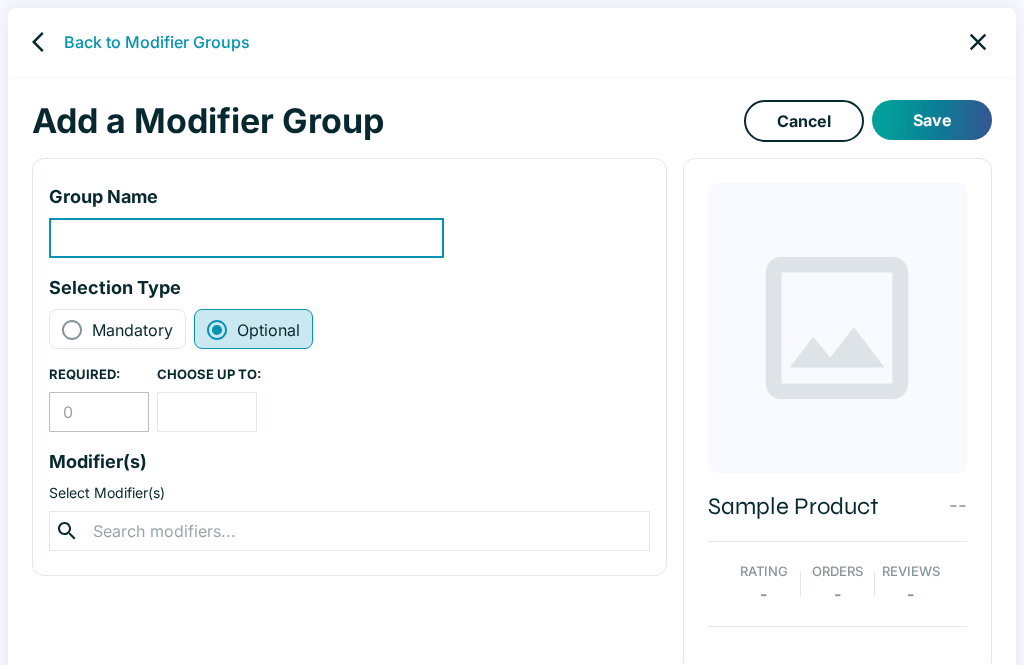 click at bounding box center (246, 238) 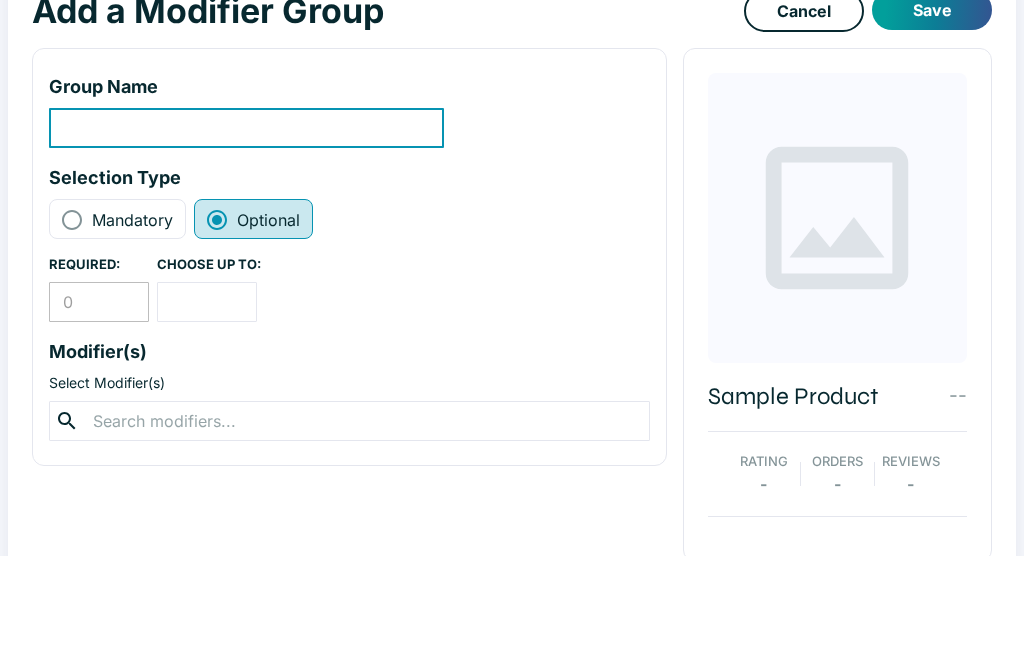 type on "B" 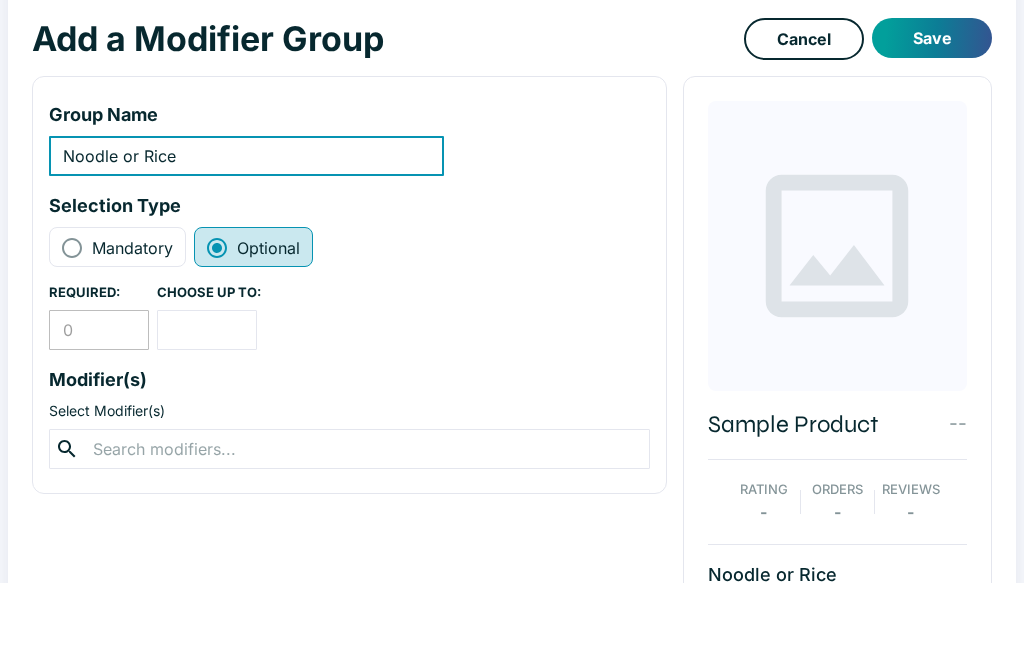 scroll, scrollTop: 57, scrollLeft: 0, axis: vertical 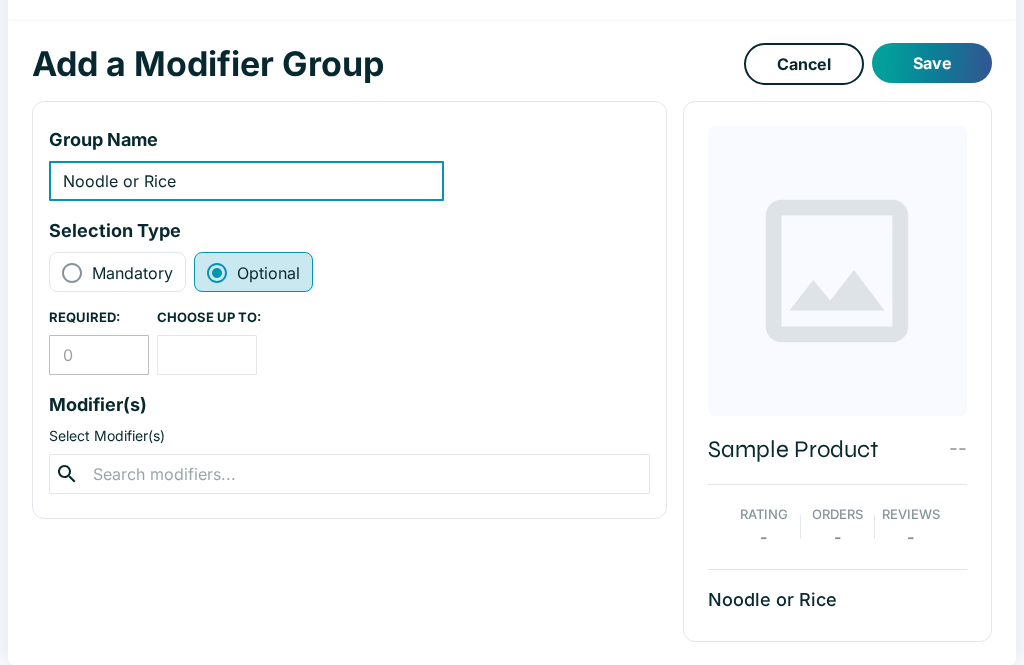 type on "Noodle or Rice" 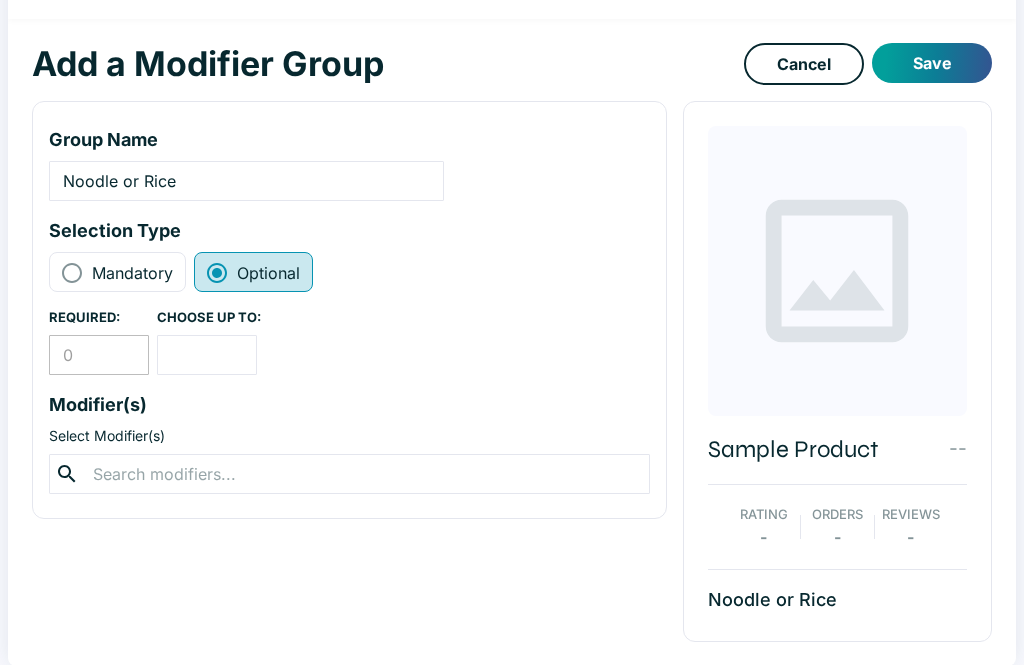 click at bounding box center (349, 474) 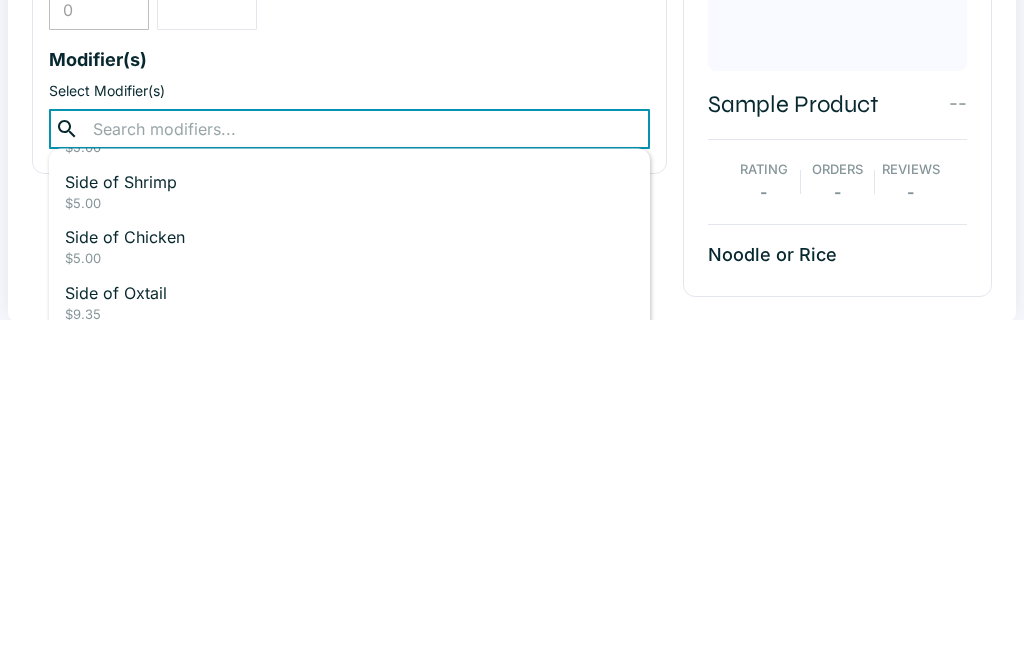 scroll, scrollTop: 824, scrollLeft: 0, axis: vertical 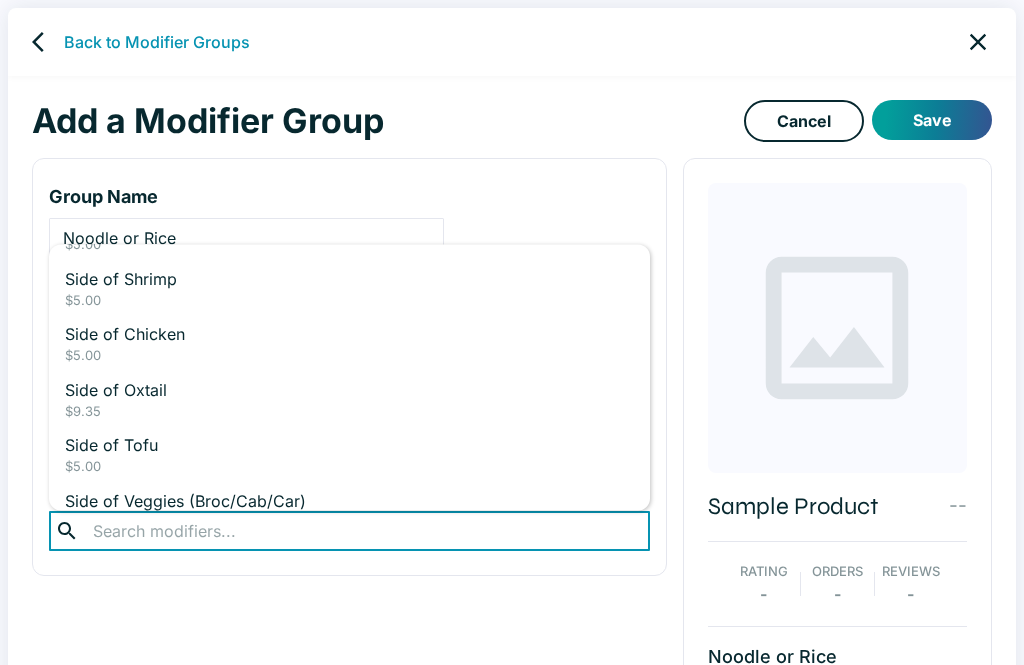 click on "Add a Modifier Group" at bounding box center [388, 121] 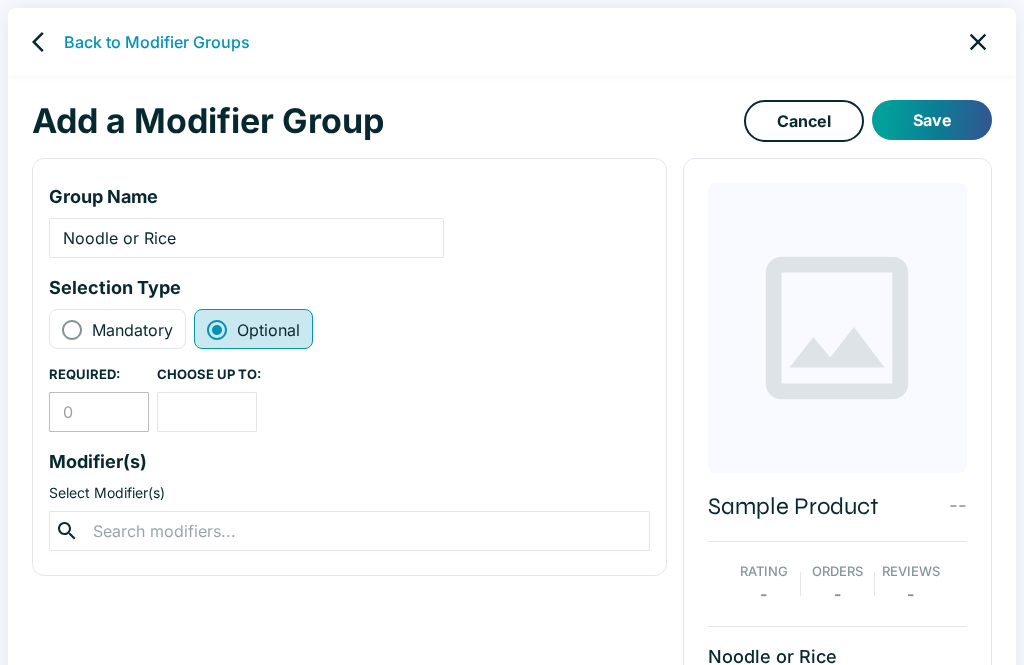 click on "Save" at bounding box center [932, 120] 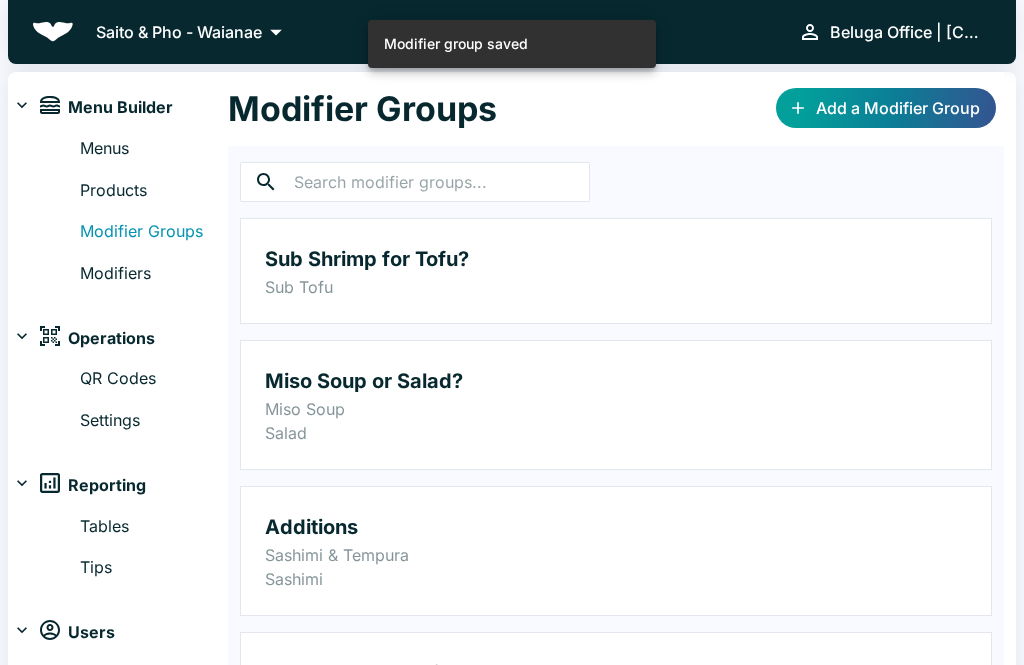 click on "Modifiers" at bounding box center (154, 274) 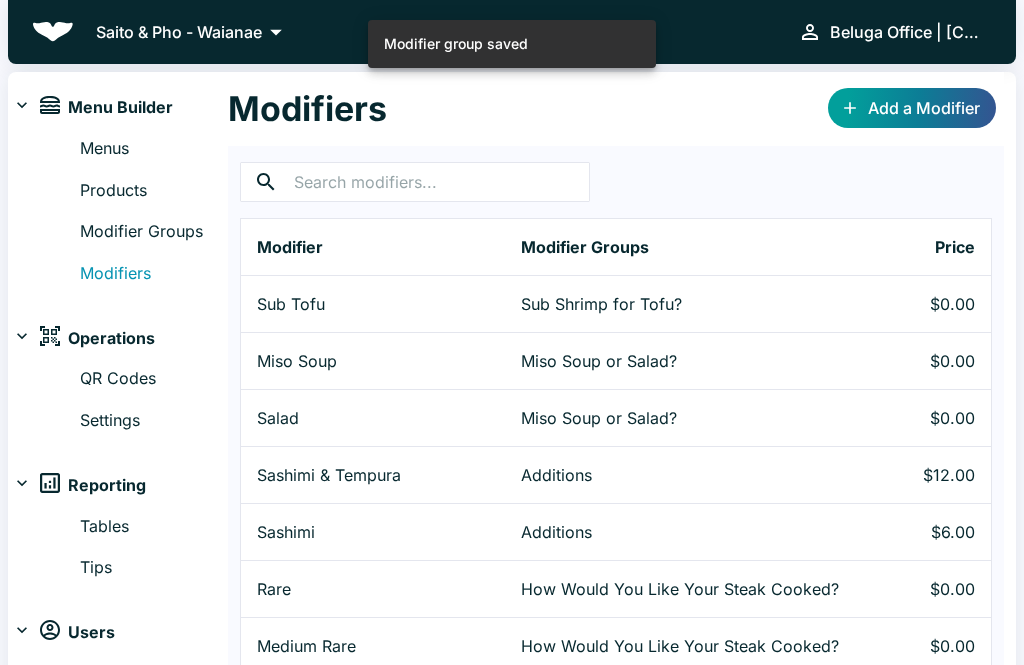 click at bounding box center [442, 182] 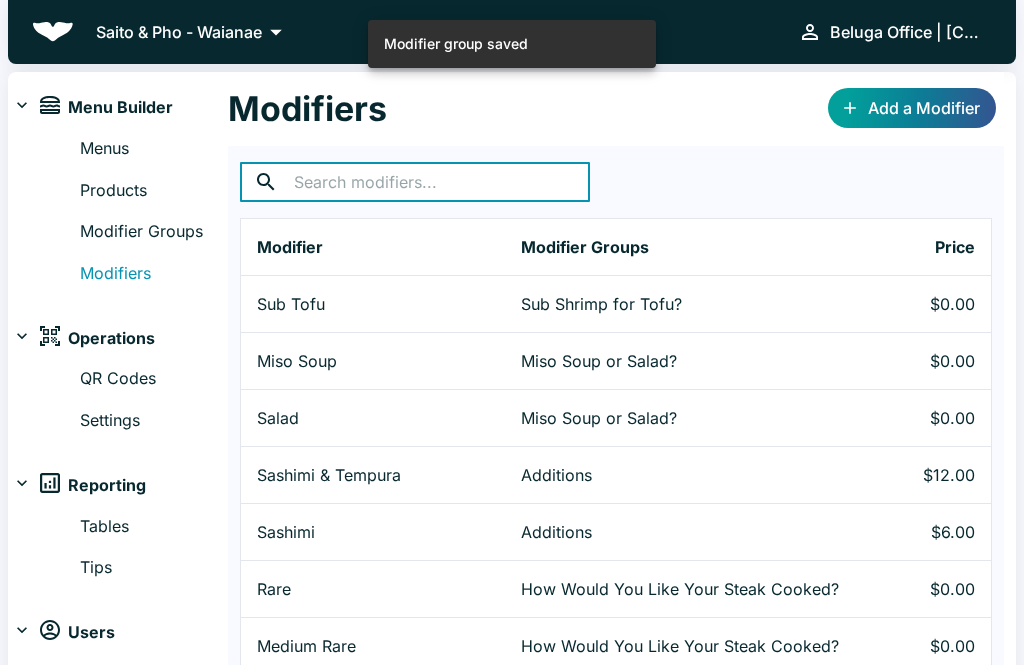 click on "Products" at bounding box center [154, 191] 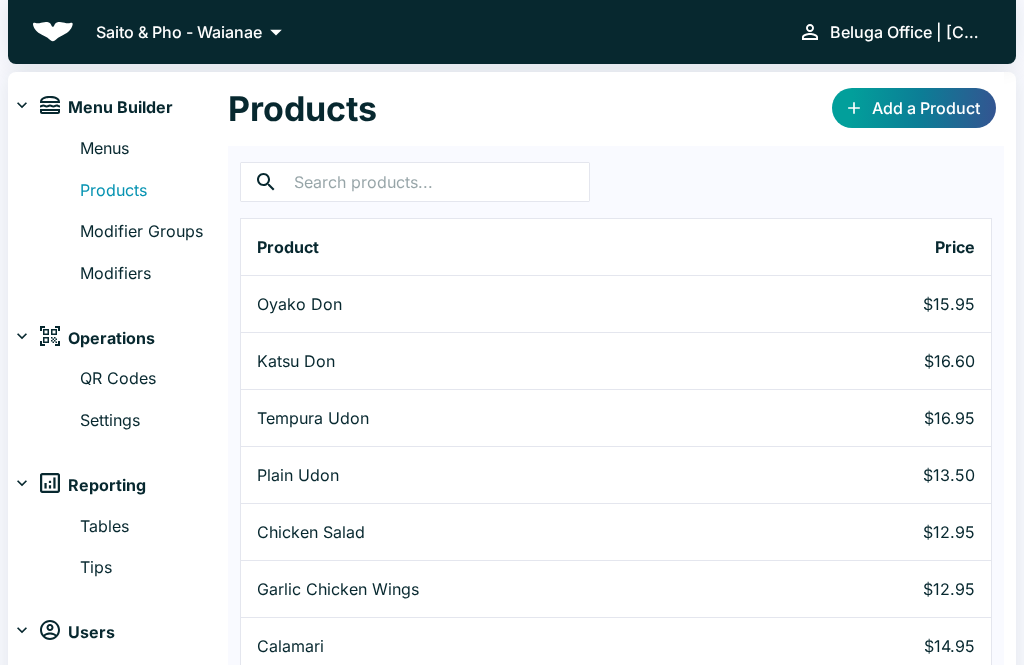 click on "Modifier Groups" at bounding box center (154, 232) 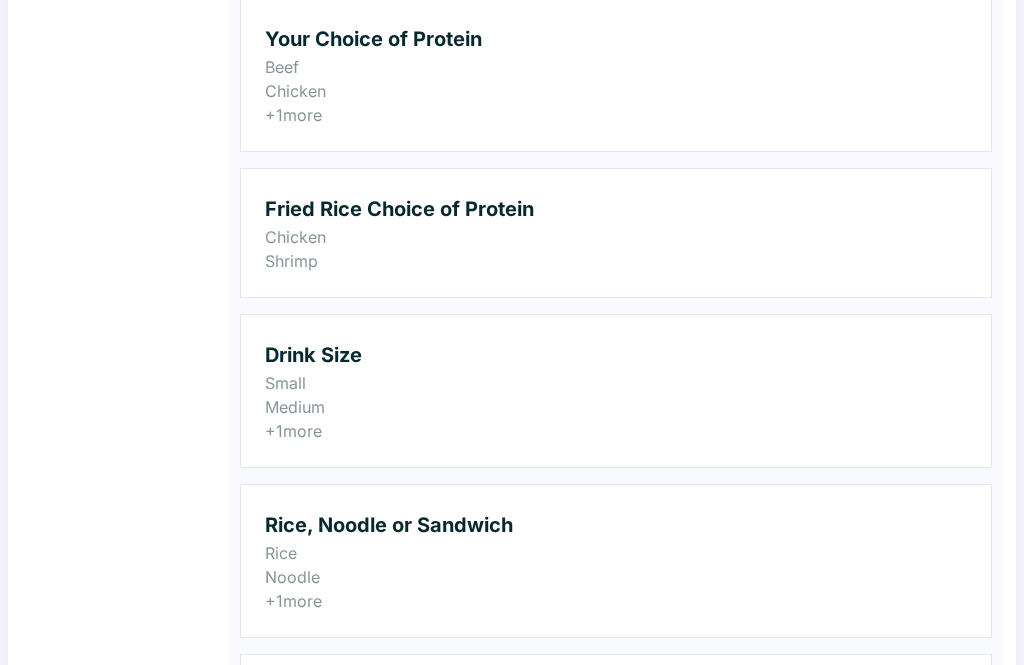 scroll, scrollTop: 1529, scrollLeft: 0, axis: vertical 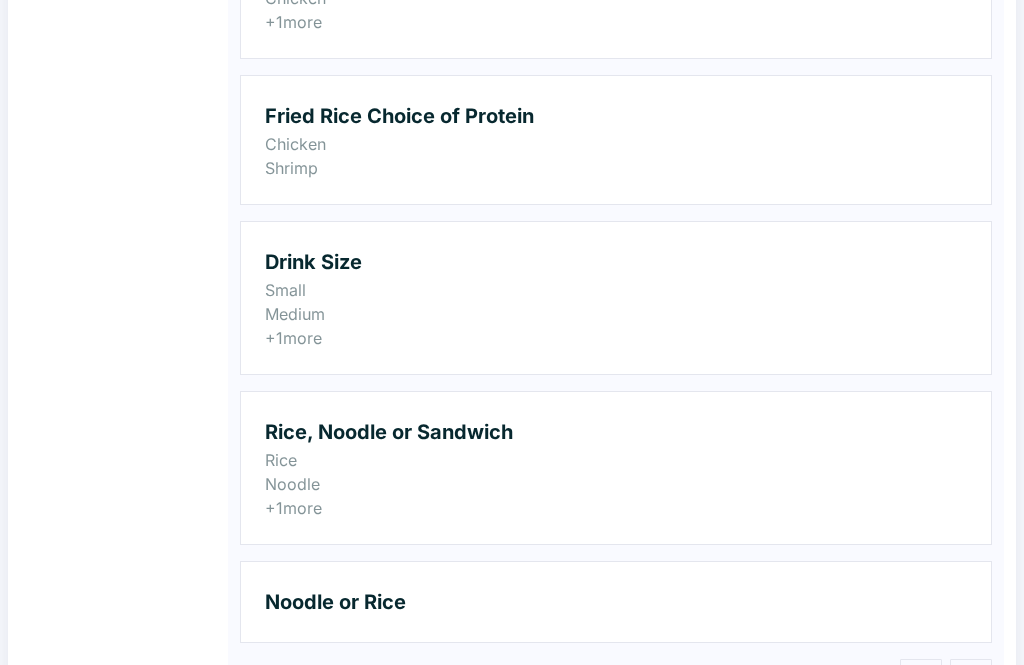 click on "Noodle or Rice" at bounding box center [616, 602] 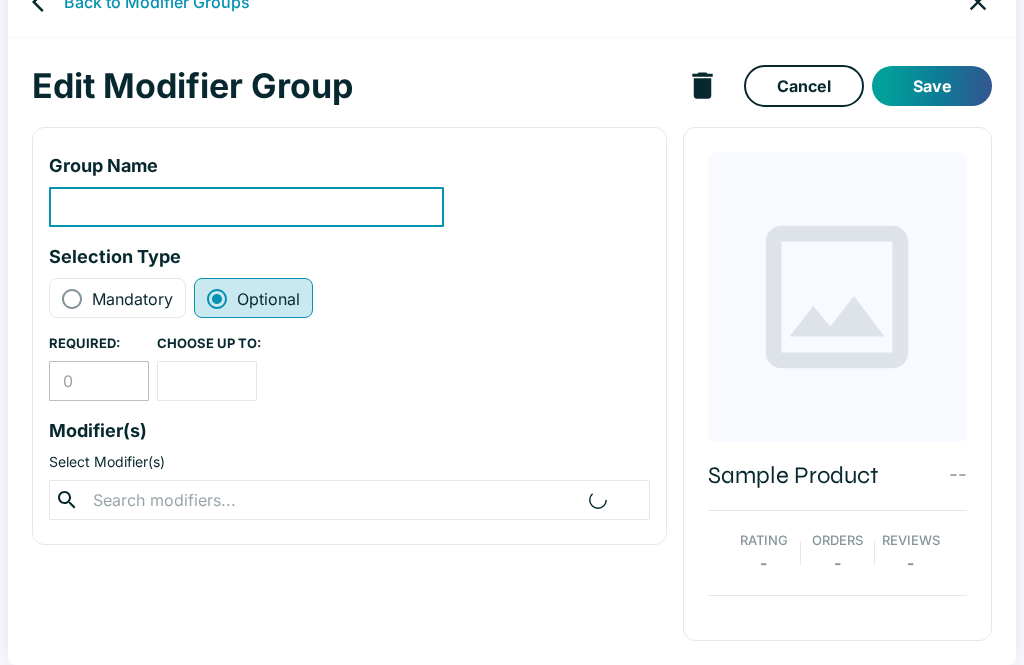 scroll, scrollTop: 0, scrollLeft: 0, axis: both 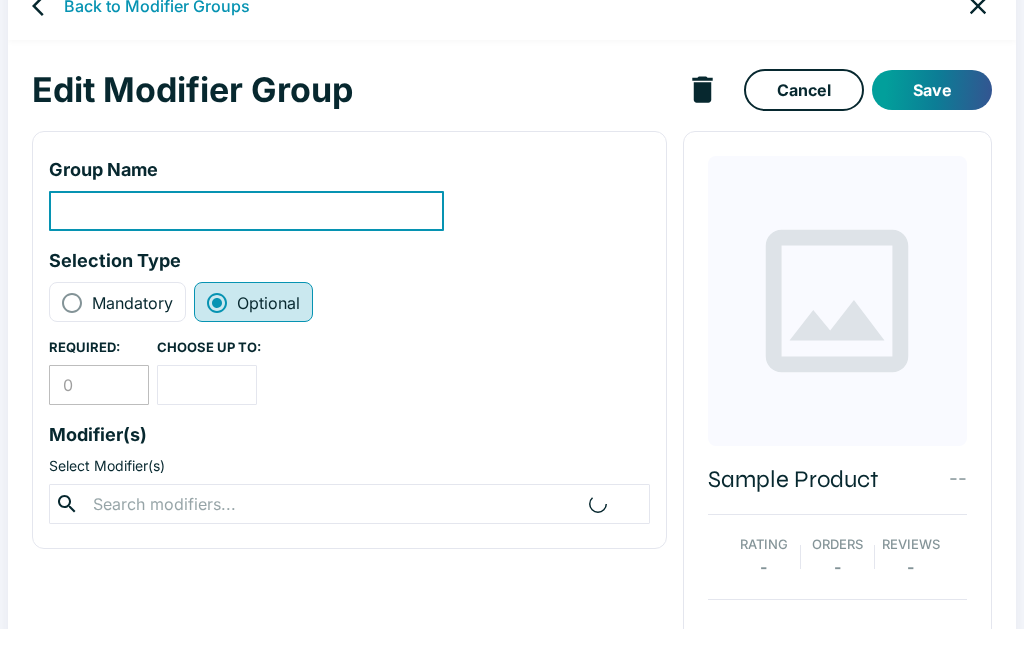 type on "Noodle or Rice" 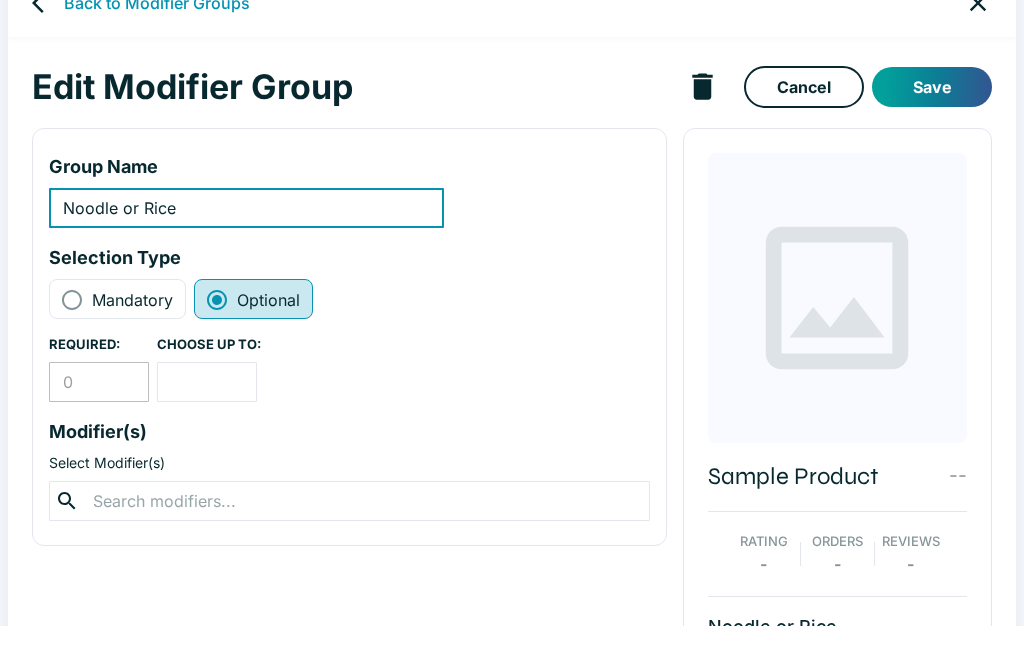 scroll, scrollTop: 39, scrollLeft: 0, axis: vertical 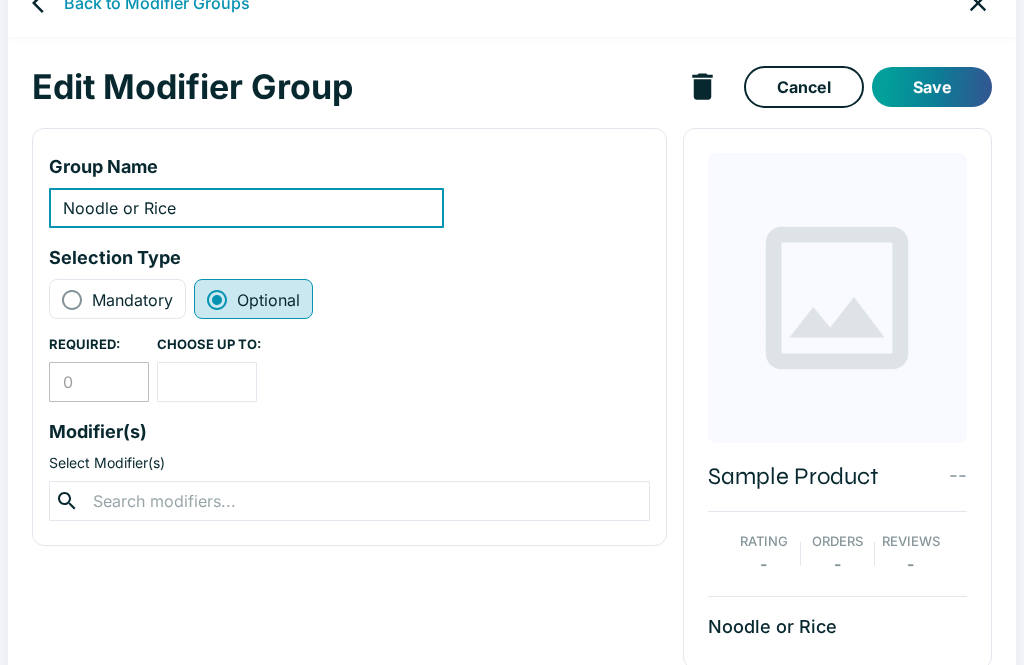 click at bounding box center (349, 501) 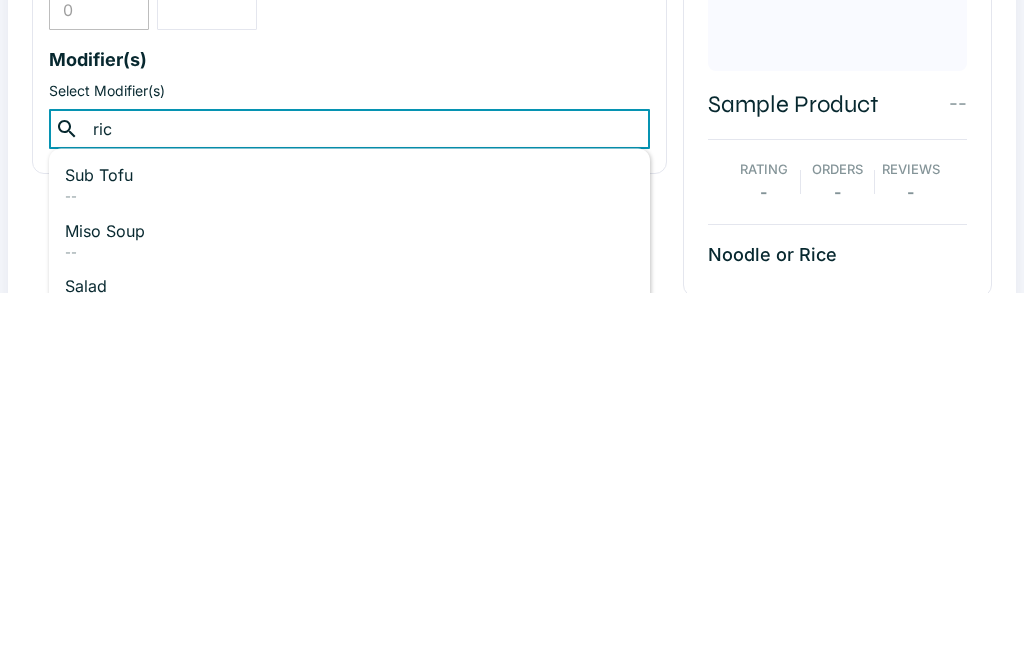type on "rice" 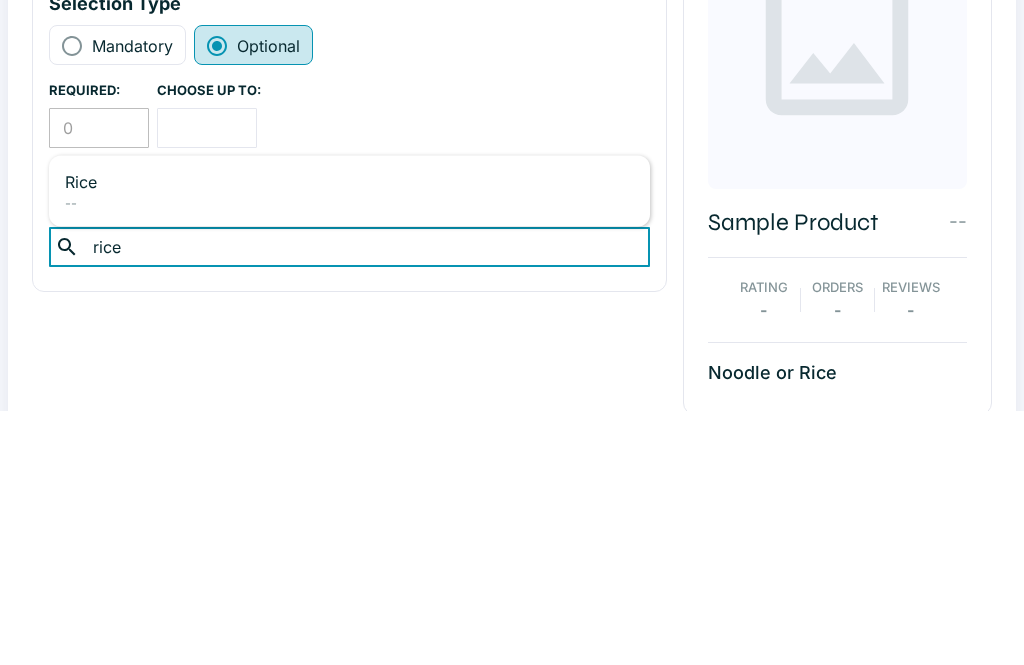 click on "Rice" at bounding box center (349, 435) 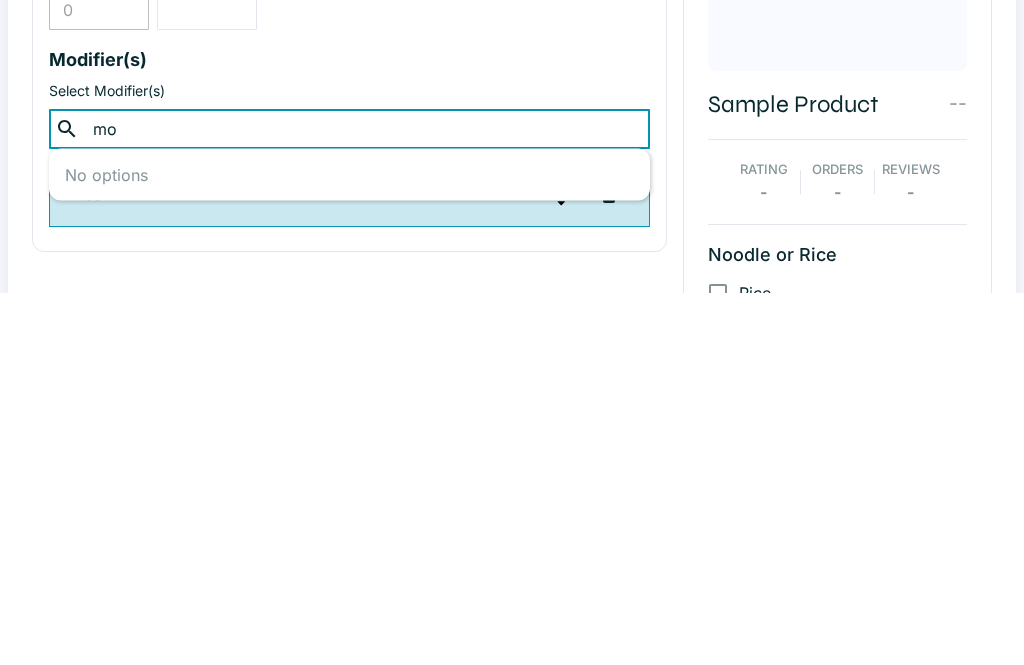 type on "m" 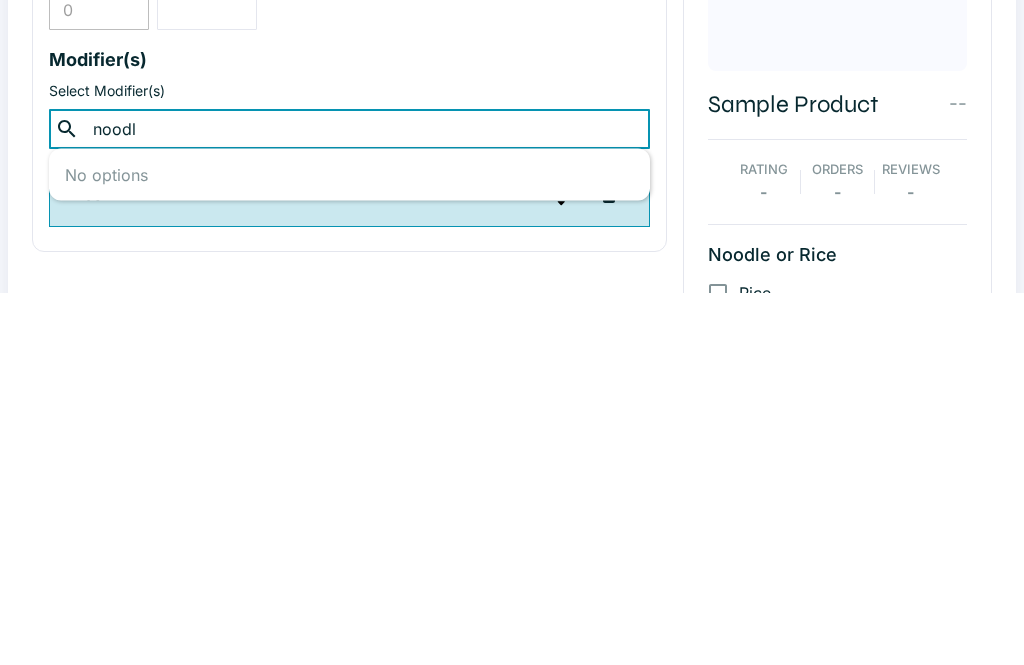 type on "noodle" 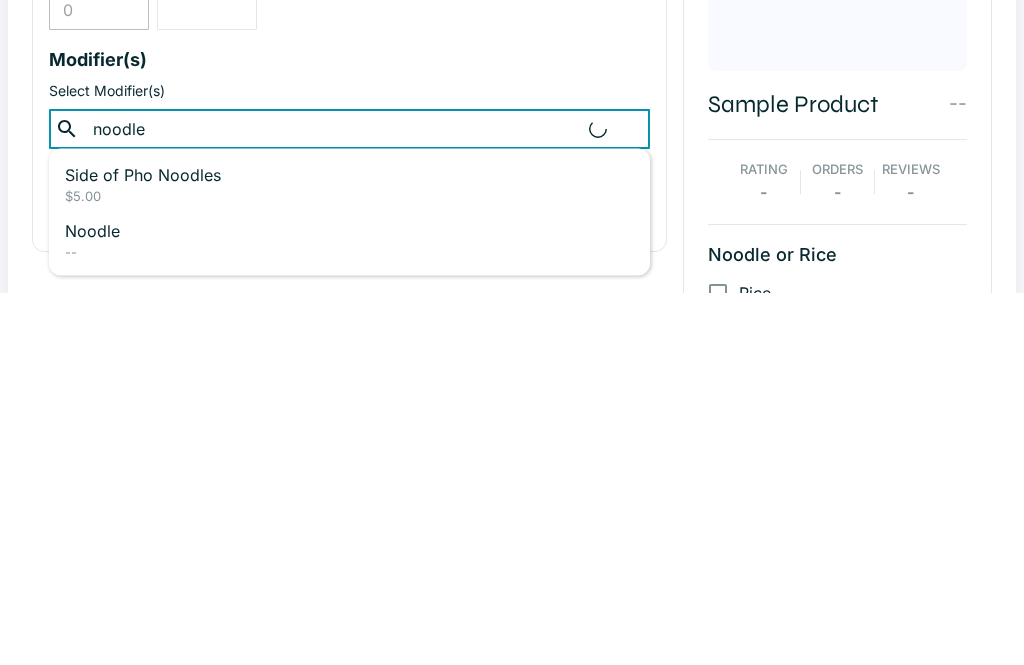 scroll, scrollTop: 108, scrollLeft: 0, axis: vertical 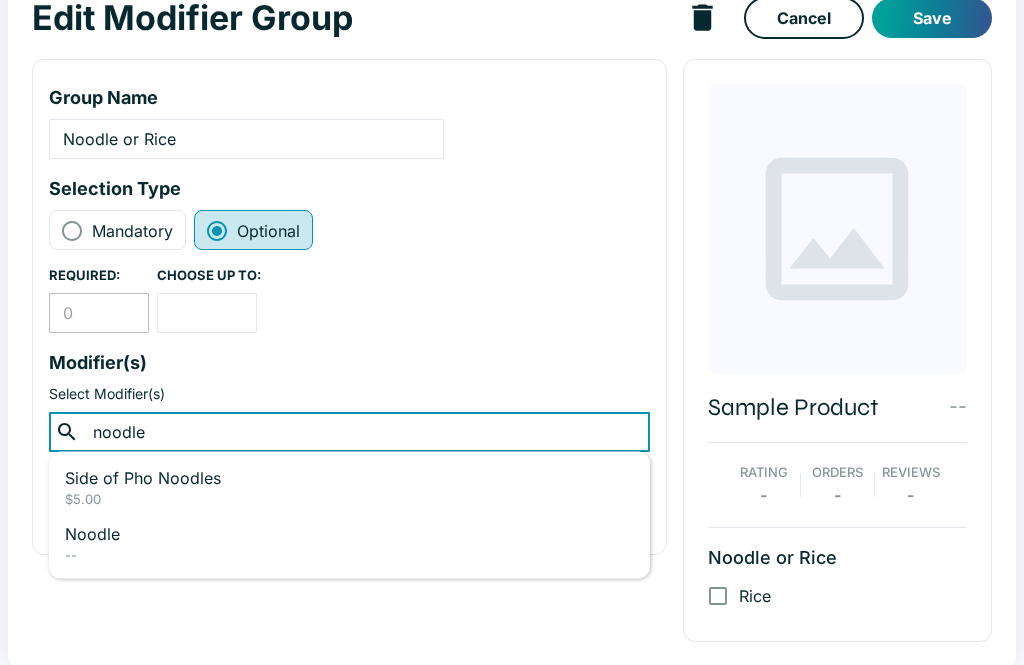 click on "--" at bounding box center (349, 555) 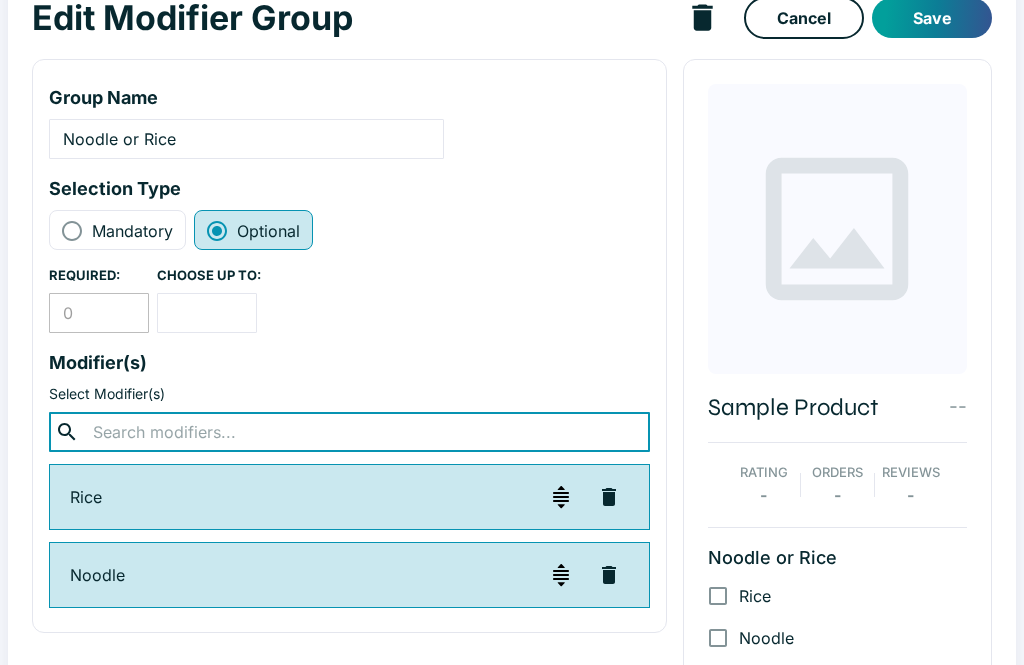 scroll, scrollTop: 150, scrollLeft: 0, axis: vertical 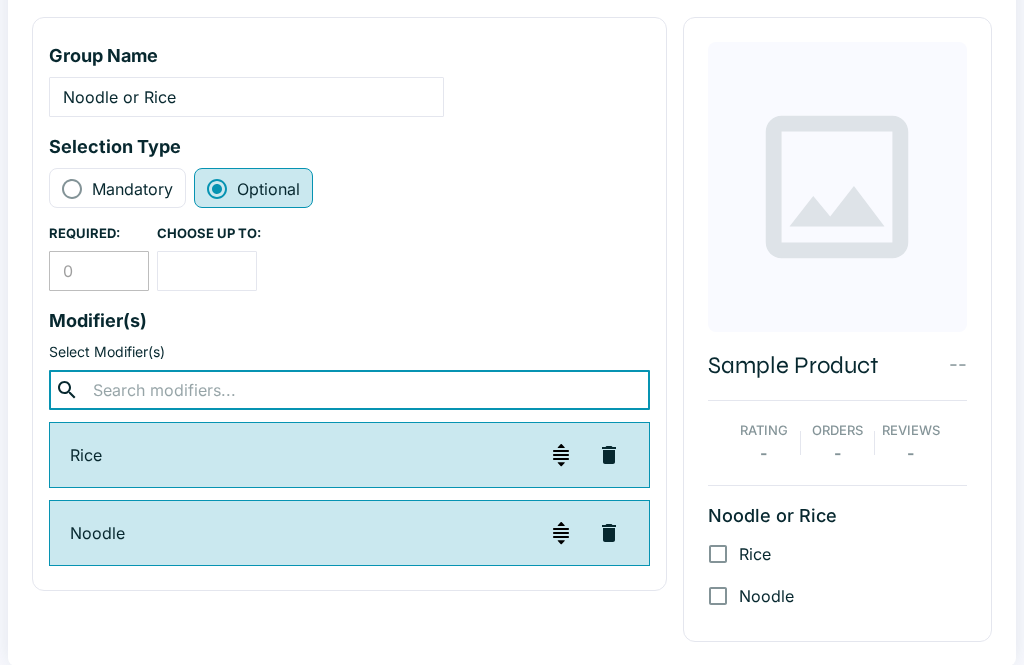 click 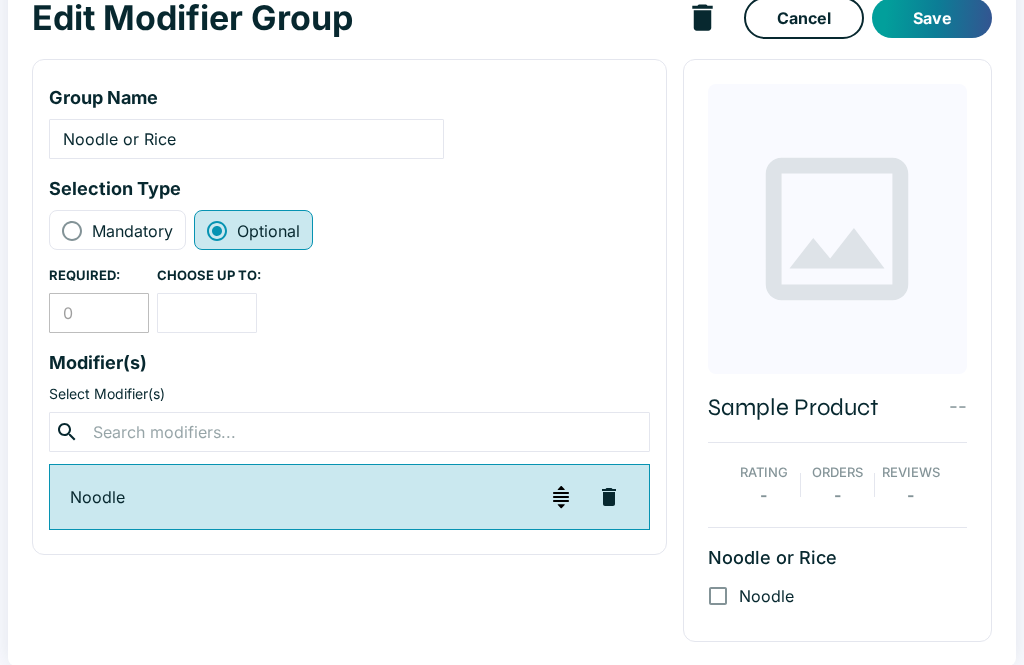 click at bounding box center (349, 432) 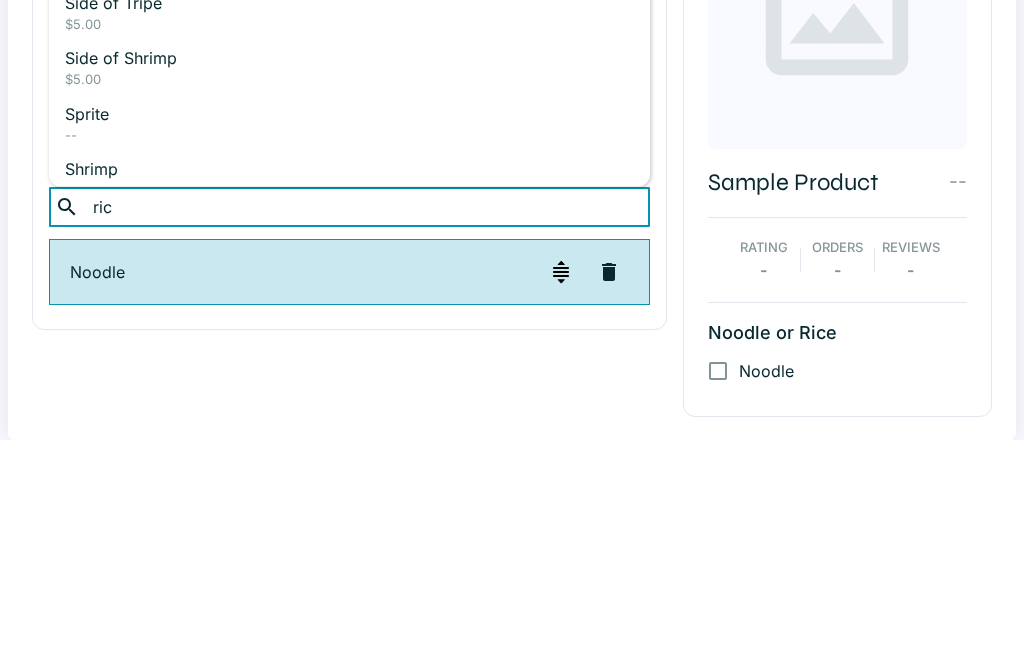 type on "rice" 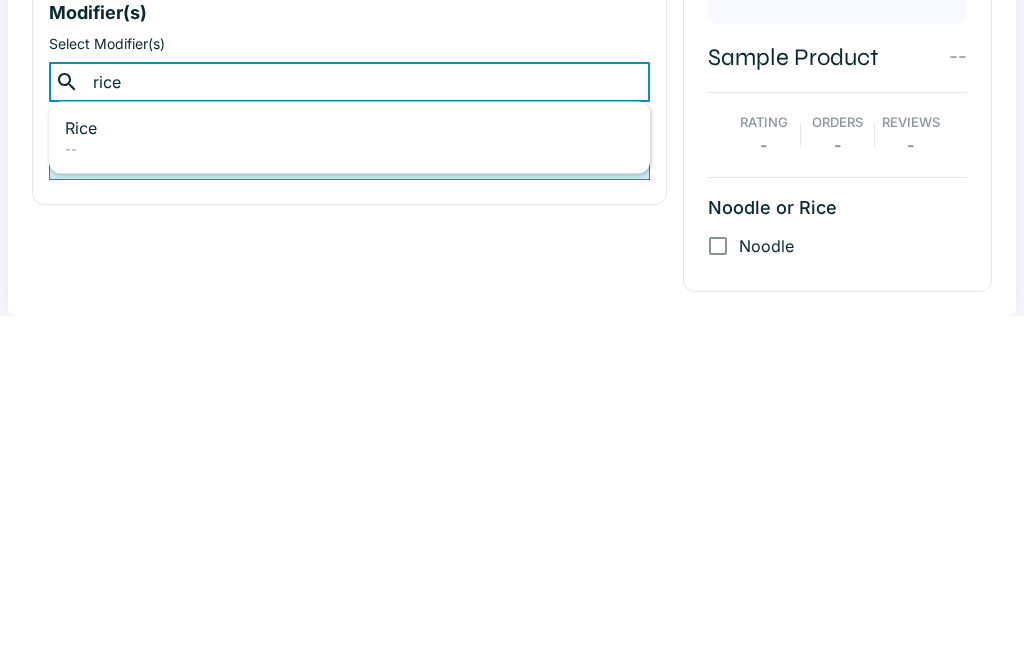 click on "Rice" at bounding box center (349, 478) 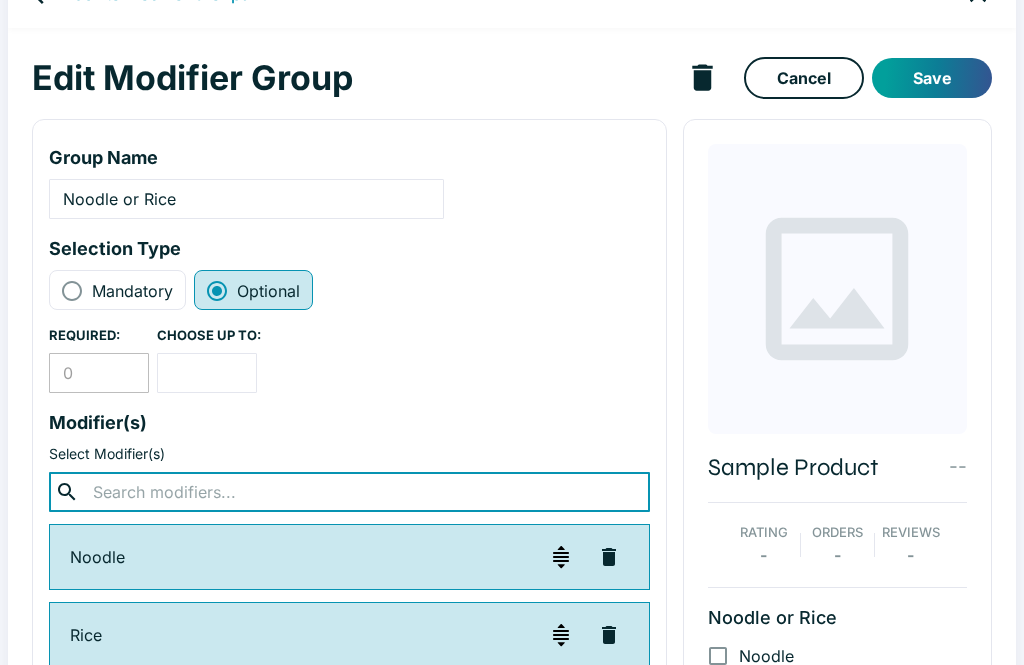 scroll, scrollTop: 0, scrollLeft: 0, axis: both 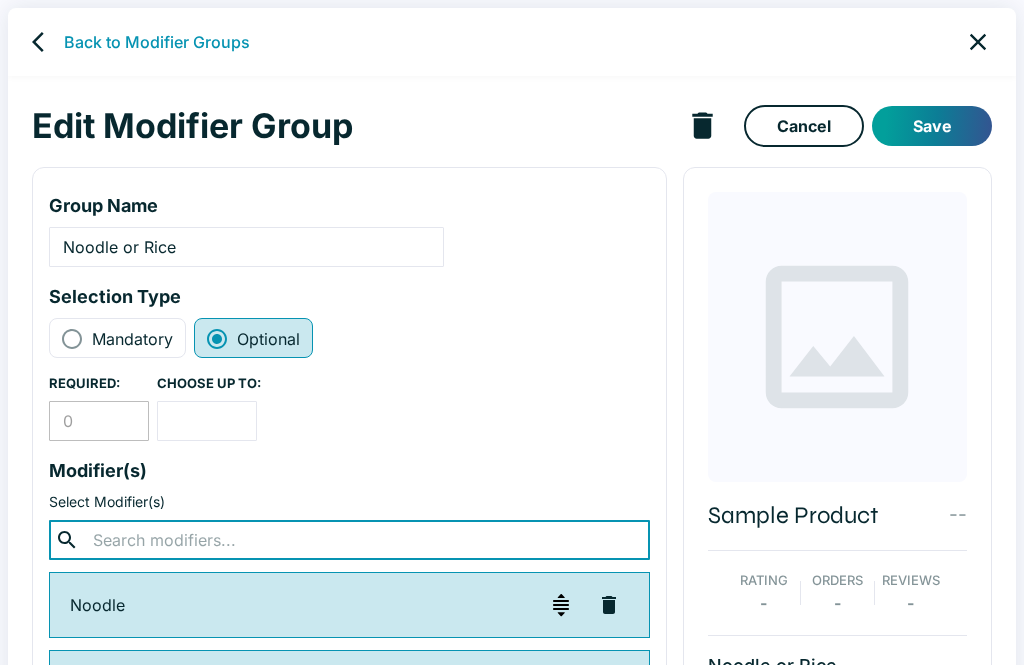 click on "Save" at bounding box center (932, 126) 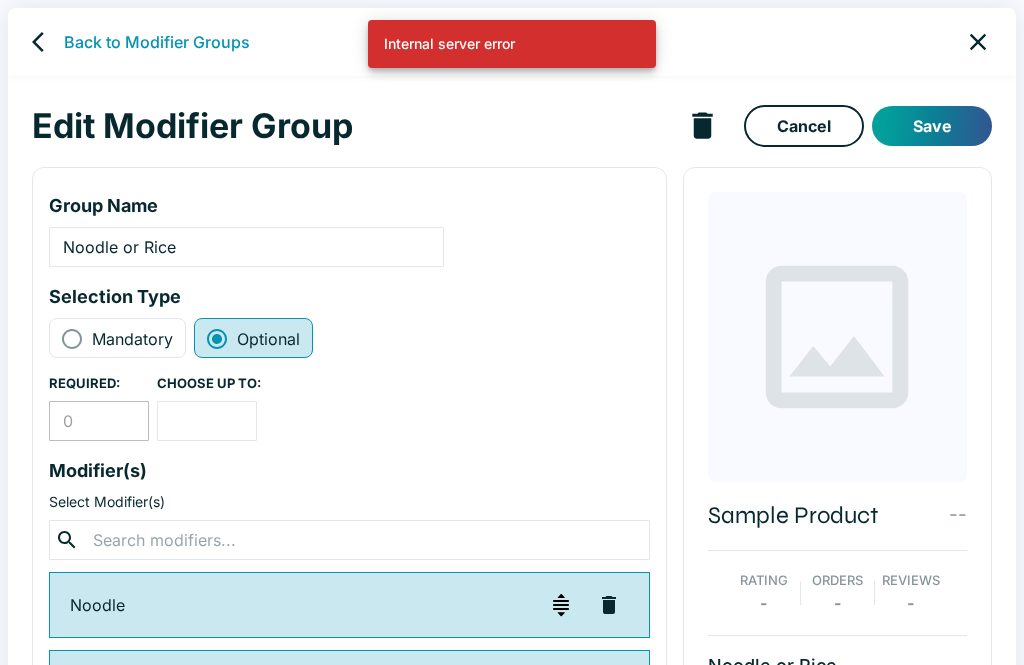 click on "Back to Modifier Groups" at bounding box center [157, 42] 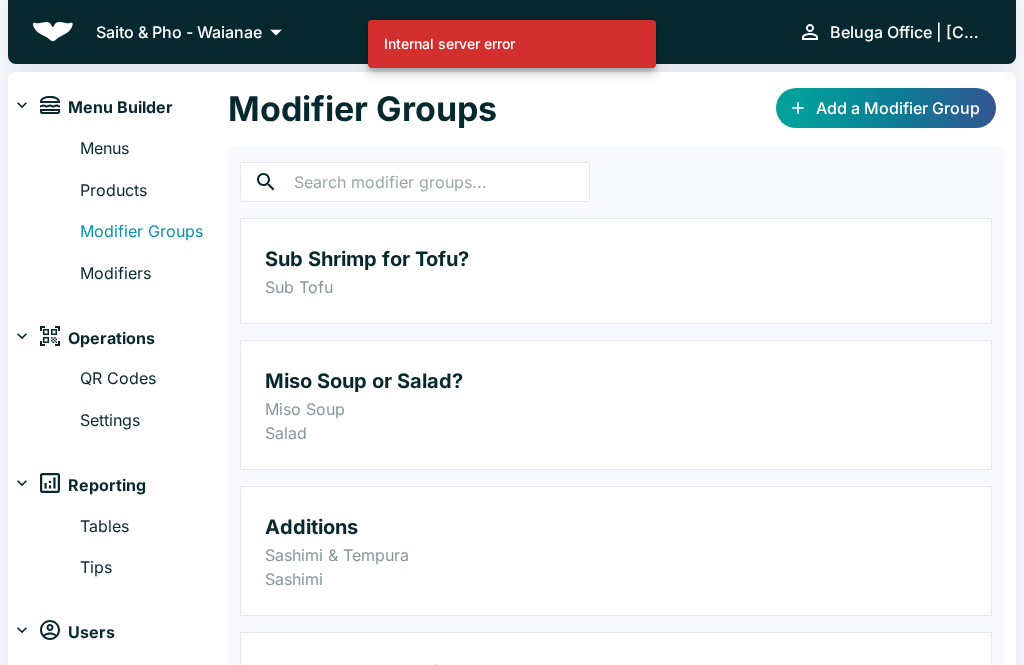 click on "Menus" at bounding box center (154, 149) 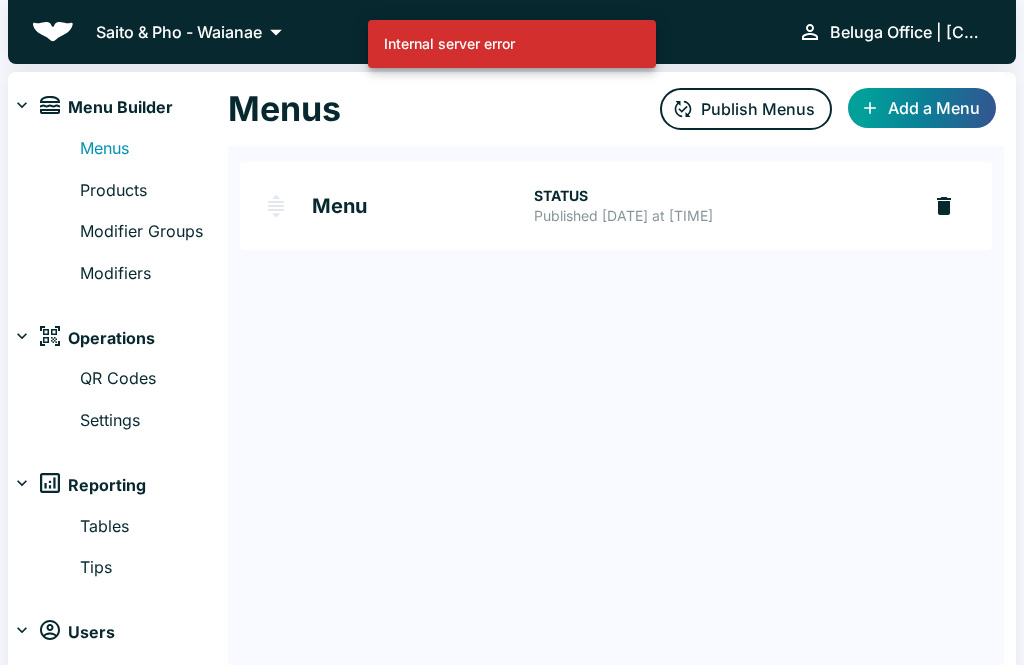 click on "Products" at bounding box center (154, 191) 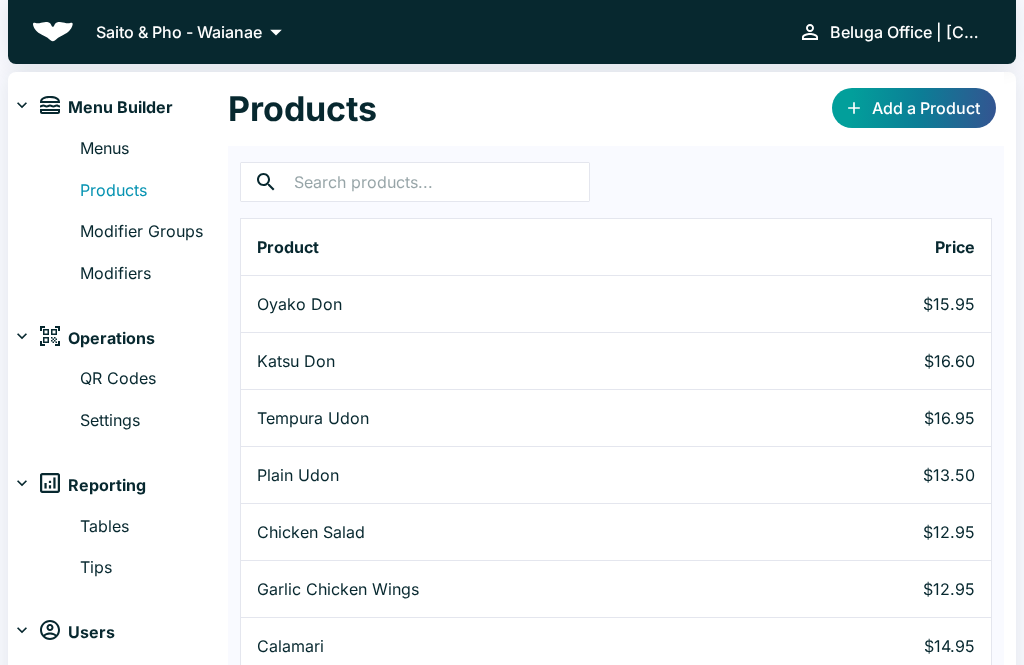 click on "Menus" at bounding box center (154, 149) 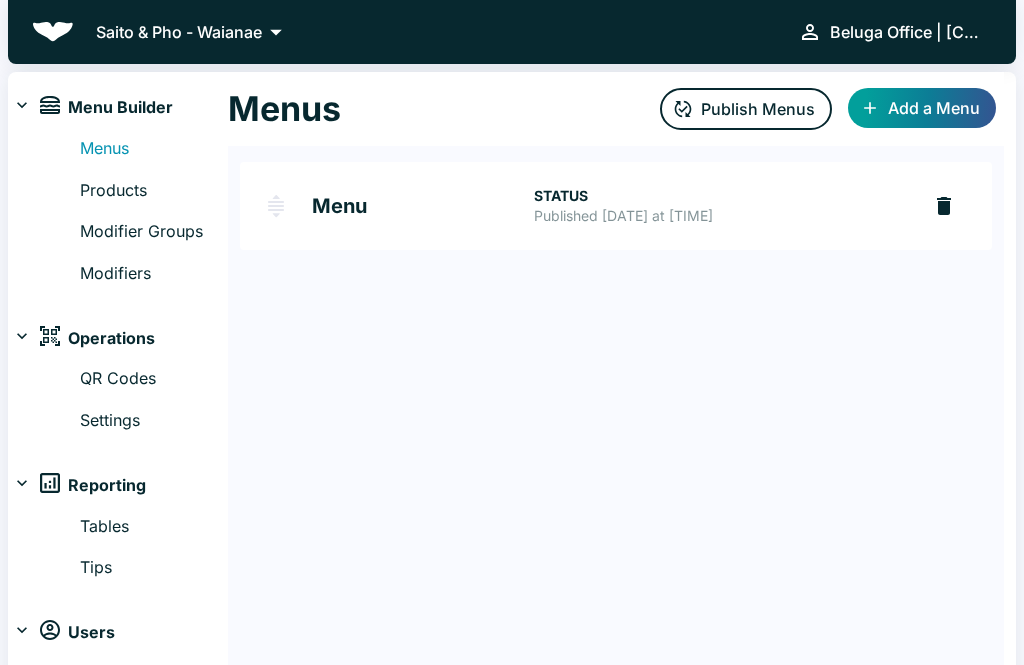 click on "Published Aug 02, 2025 at 11:27 AM" at bounding box center (719, 216) 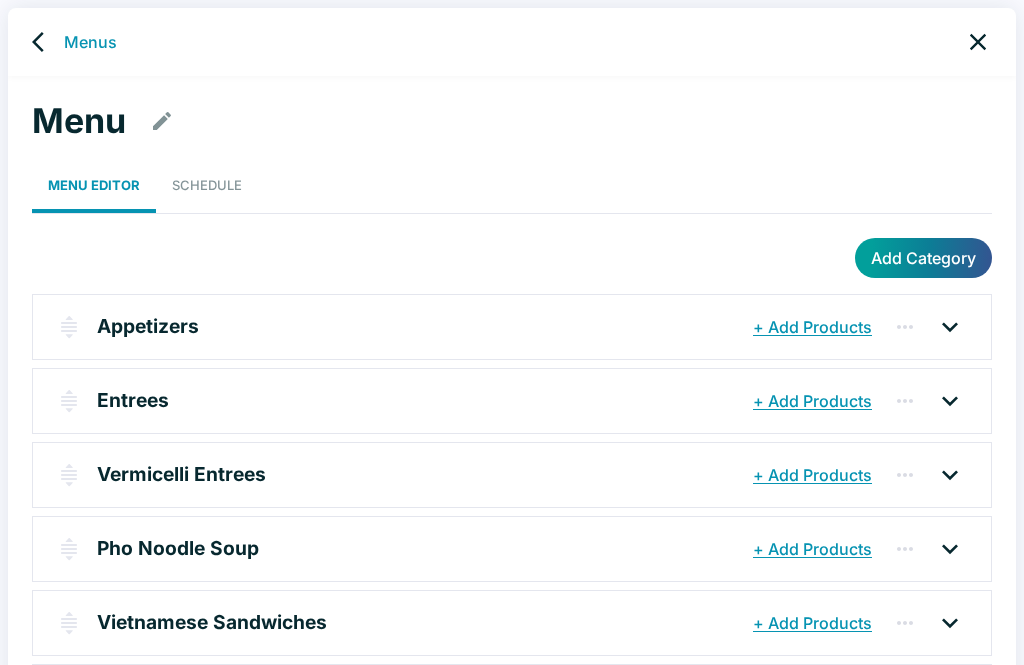 click 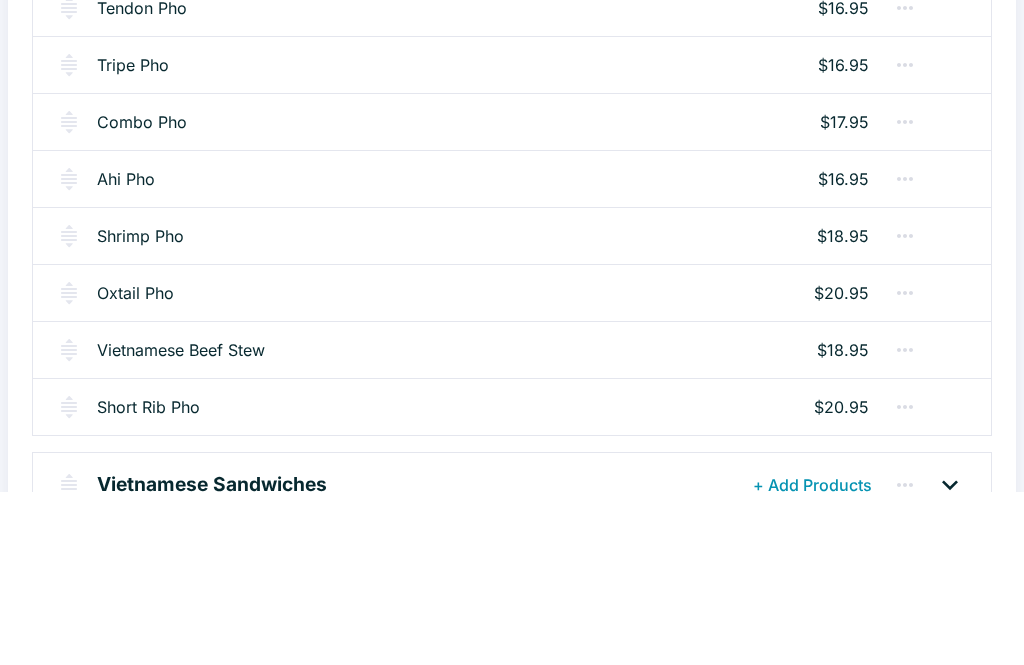 scroll, scrollTop: 1334, scrollLeft: 0, axis: vertical 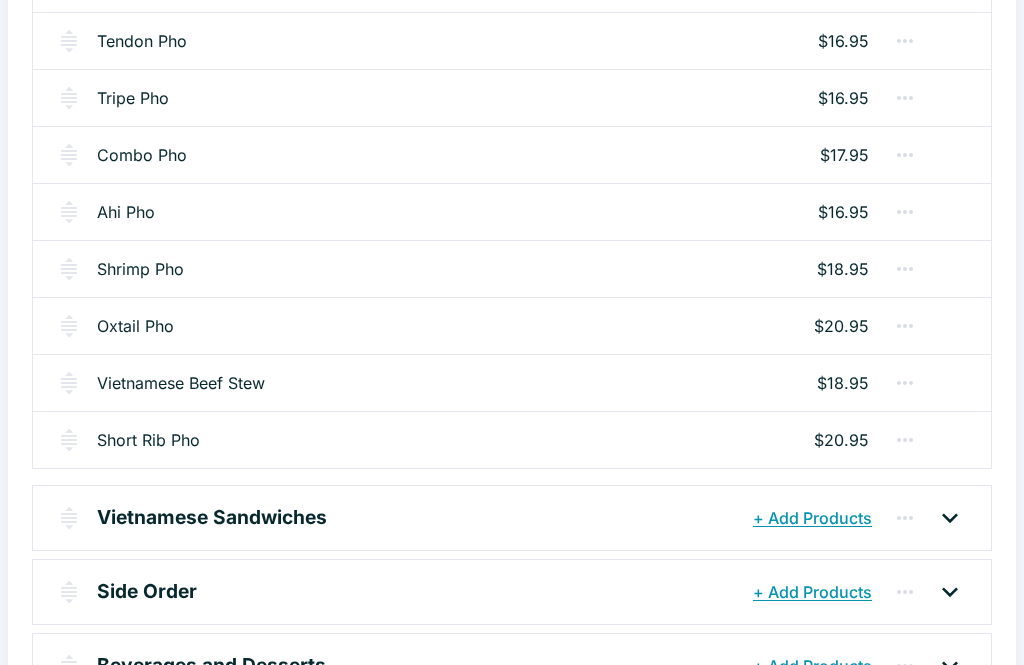 click on "Oxtail Pho" at bounding box center [135, 326] 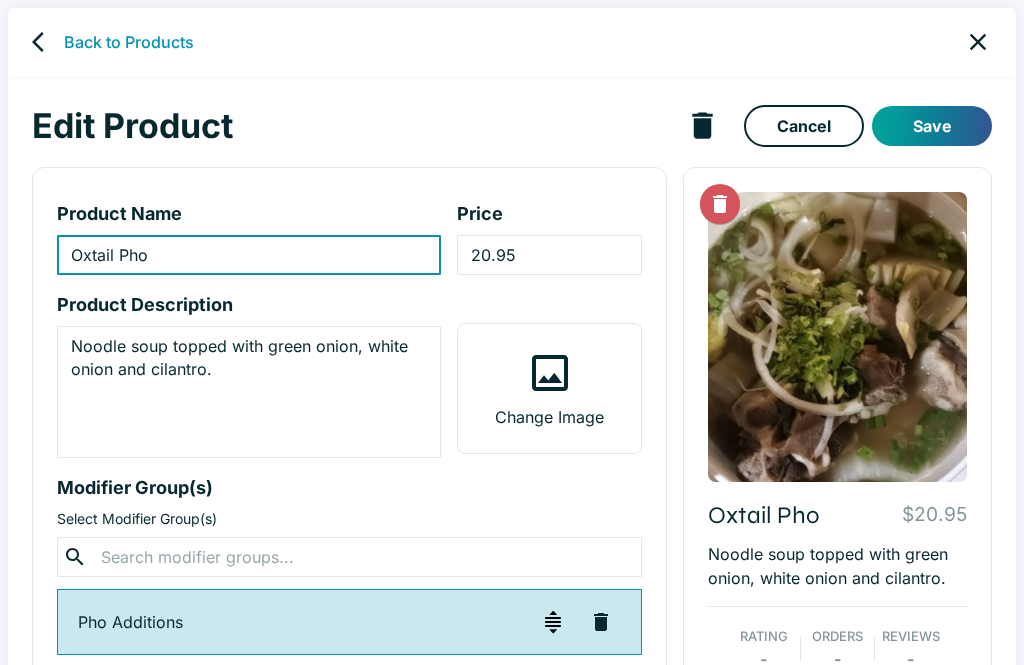 click at bounding box center [349, 557] 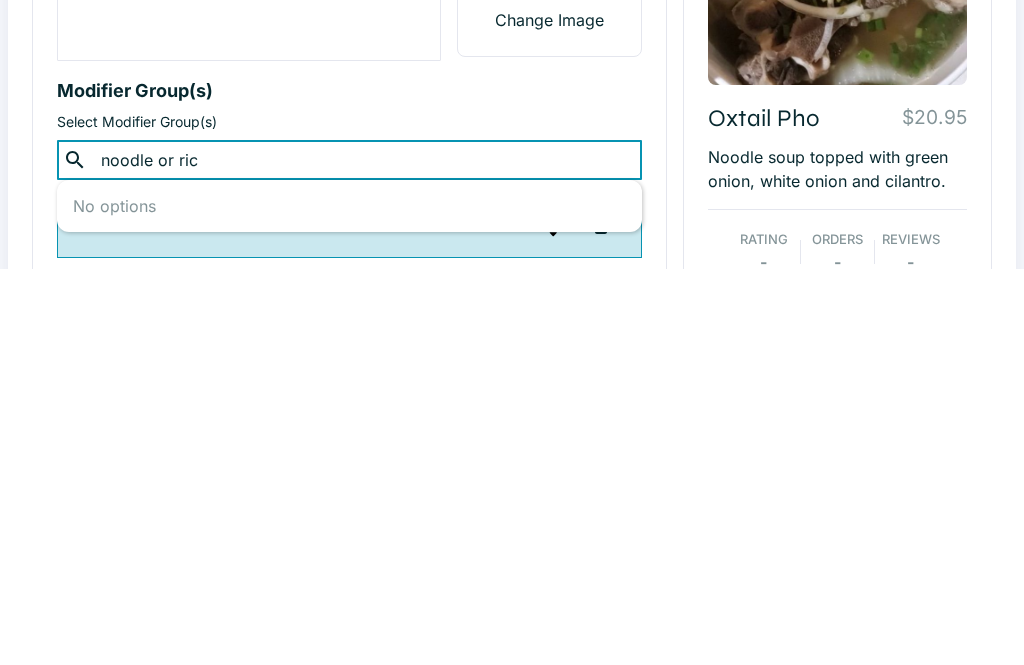 type on "noodle or rice" 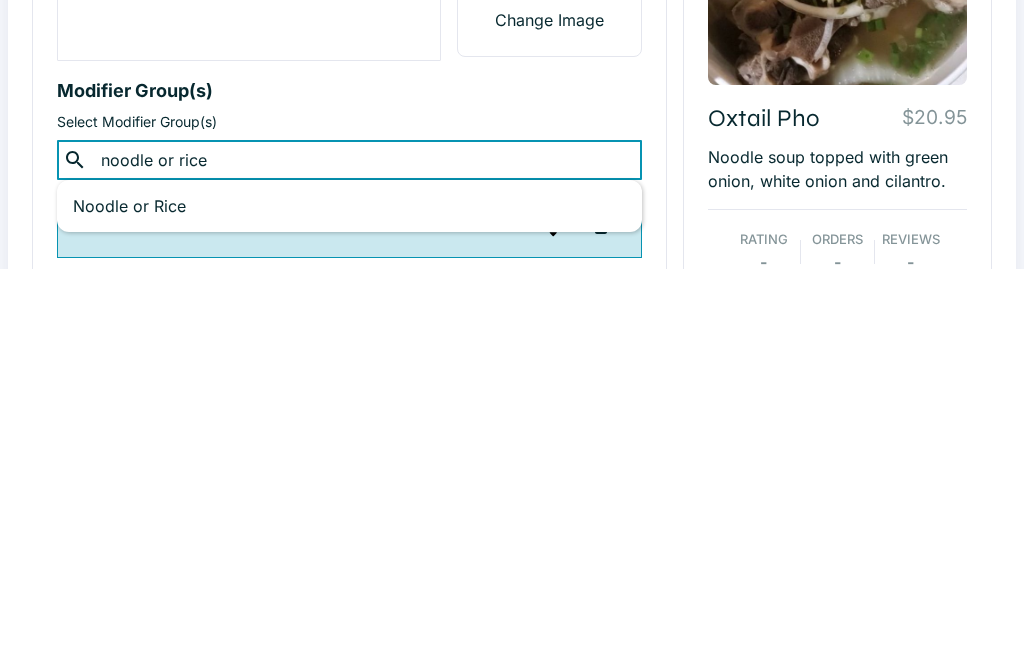 click on "Noodle or Rice" at bounding box center [349, 603] 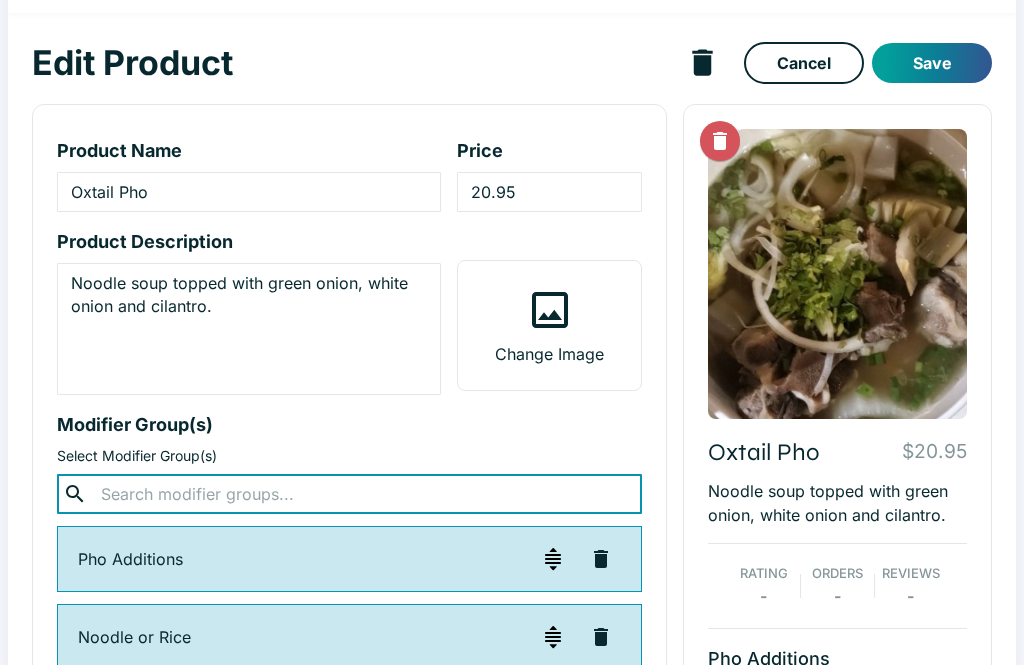 scroll, scrollTop: 62, scrollLeft: 0, axis: vertical 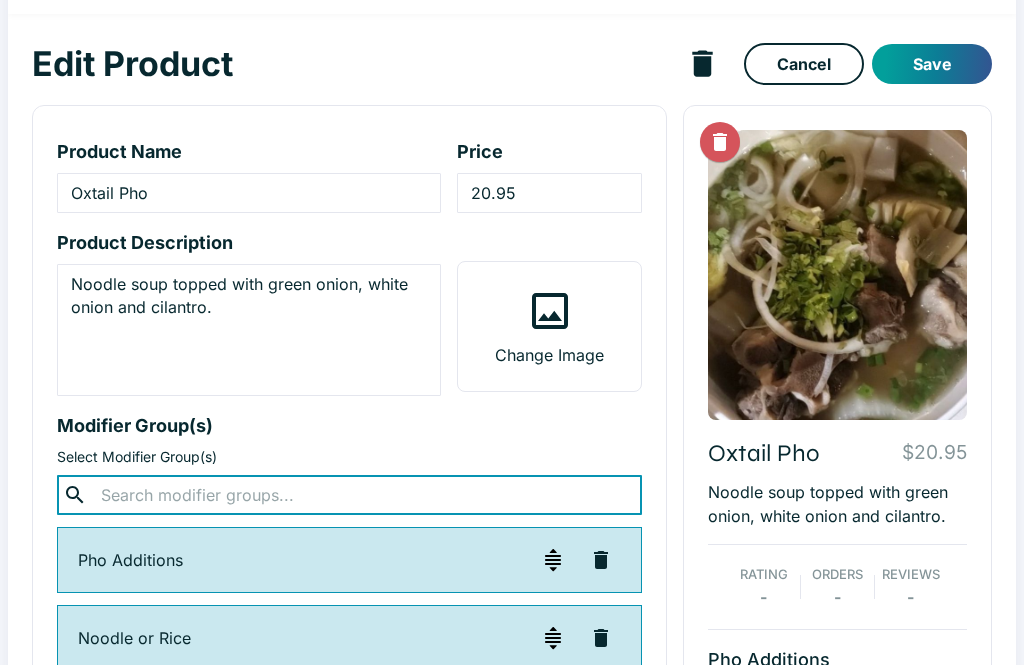 click on "Save" at bounding box center [932, 64] 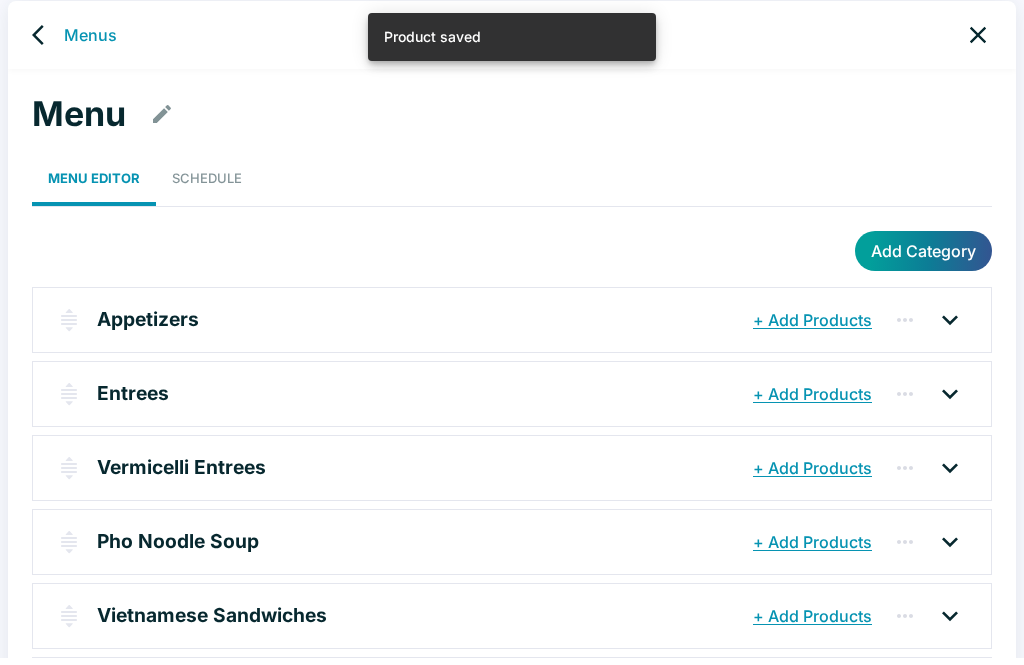 scroll, scrollTop: 8, scrollLeft: 0, axis: vertical 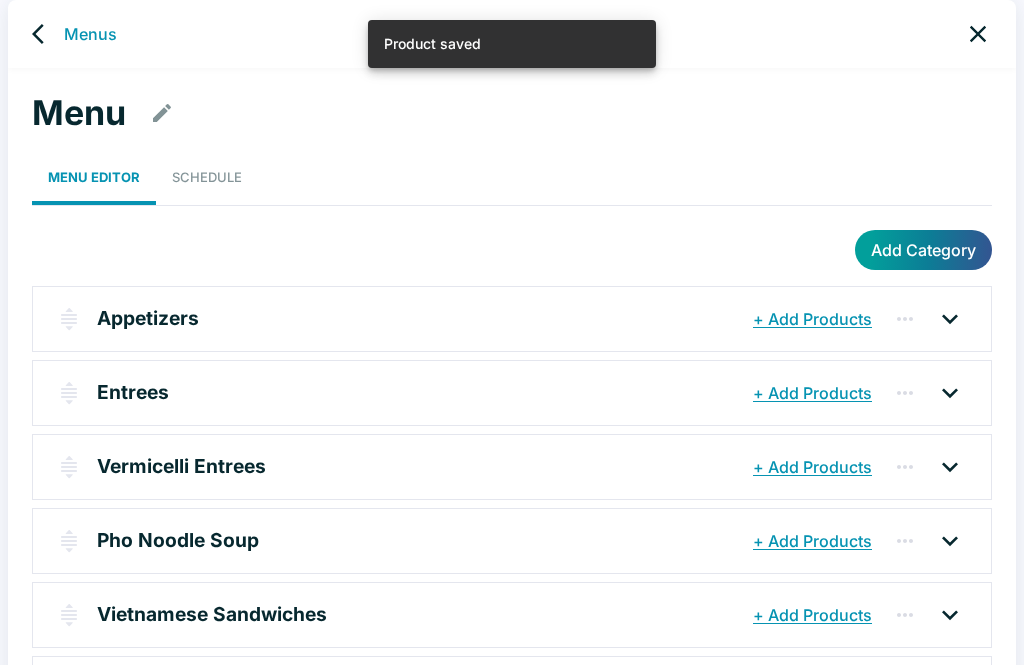click on "Menus" at bounding box center [90, 34] 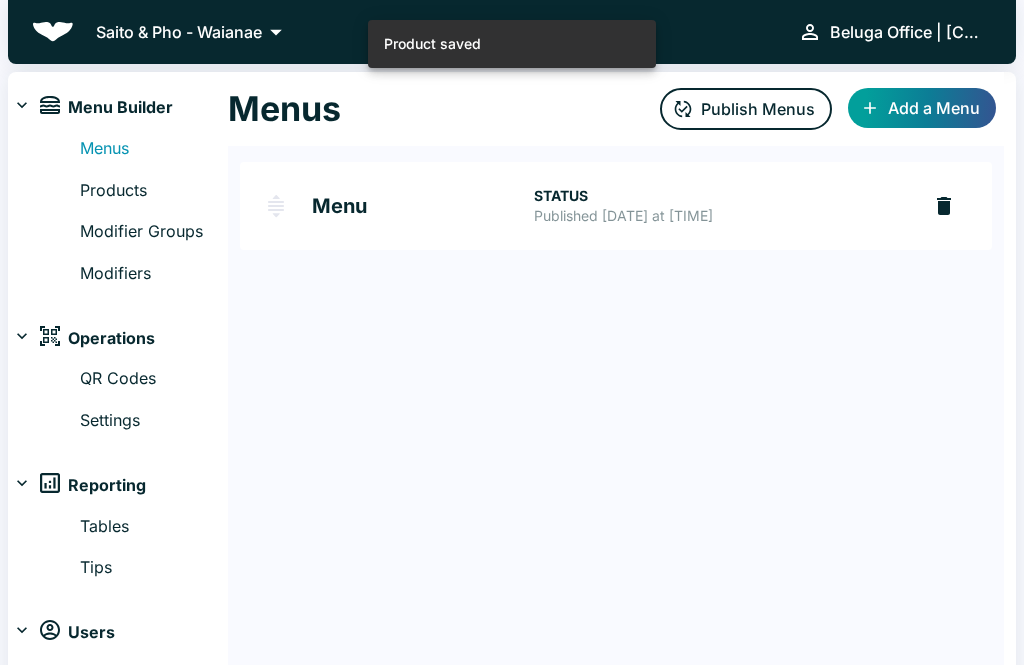 click on "Products" at bounding box center (154, 191) 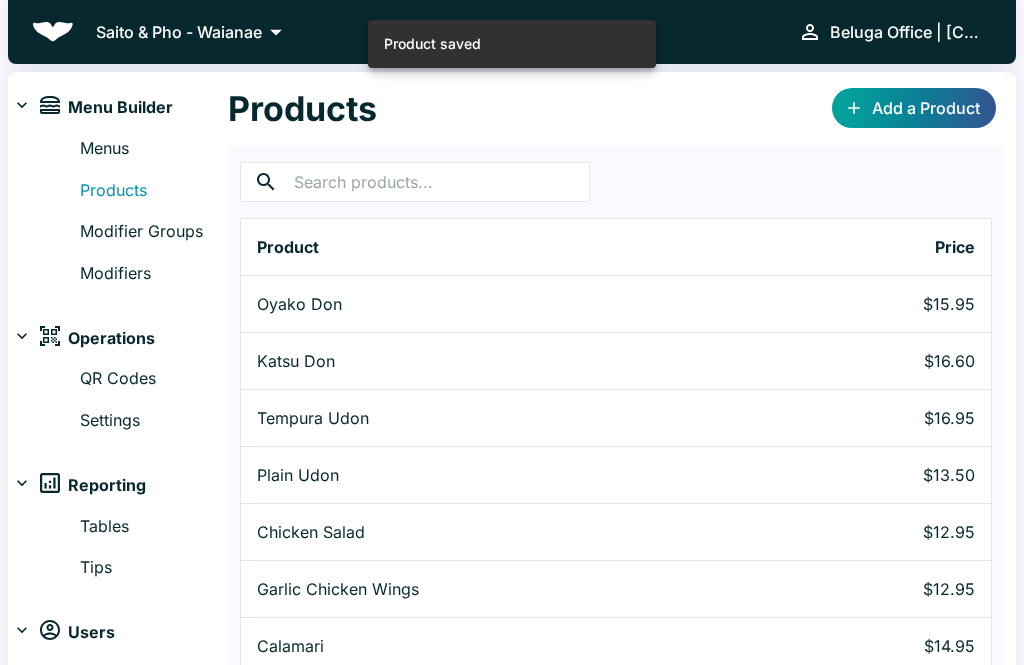 click on "Modifier Groups" at bounding box center [154, 232] 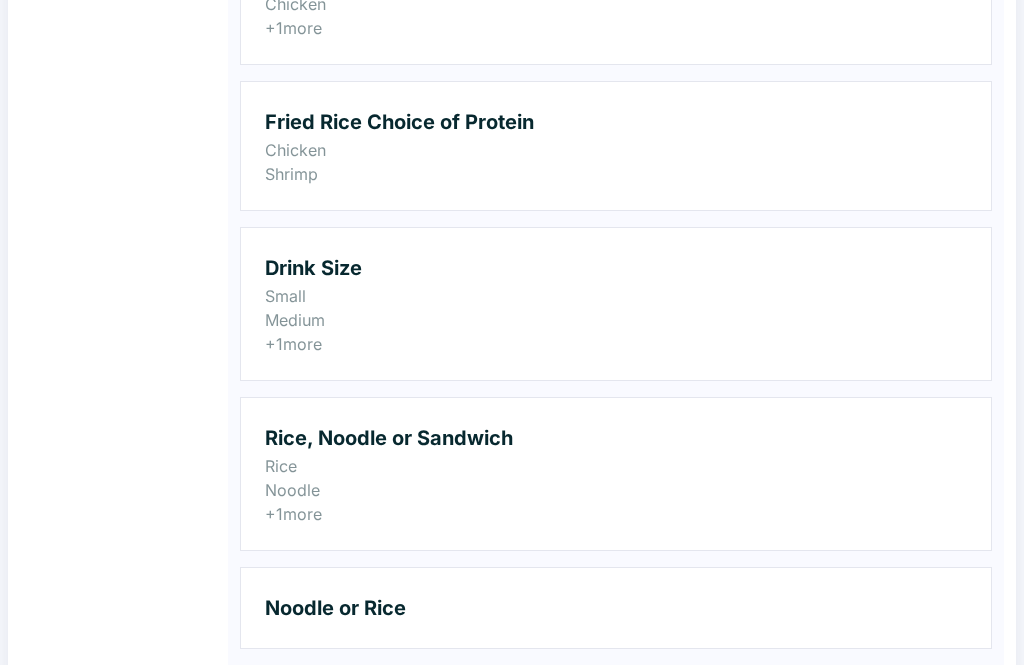 scroll, scrollTop: 1529, scrollLeft: 0, axis: vertical 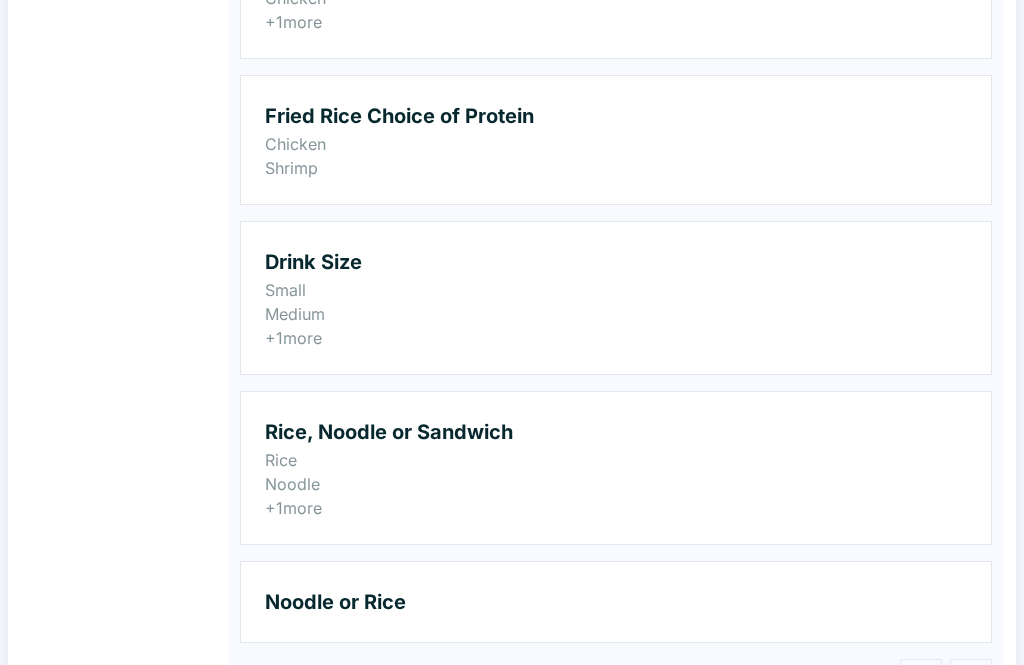 click on "Noodle or Rice" at bounding box center [616, 602] 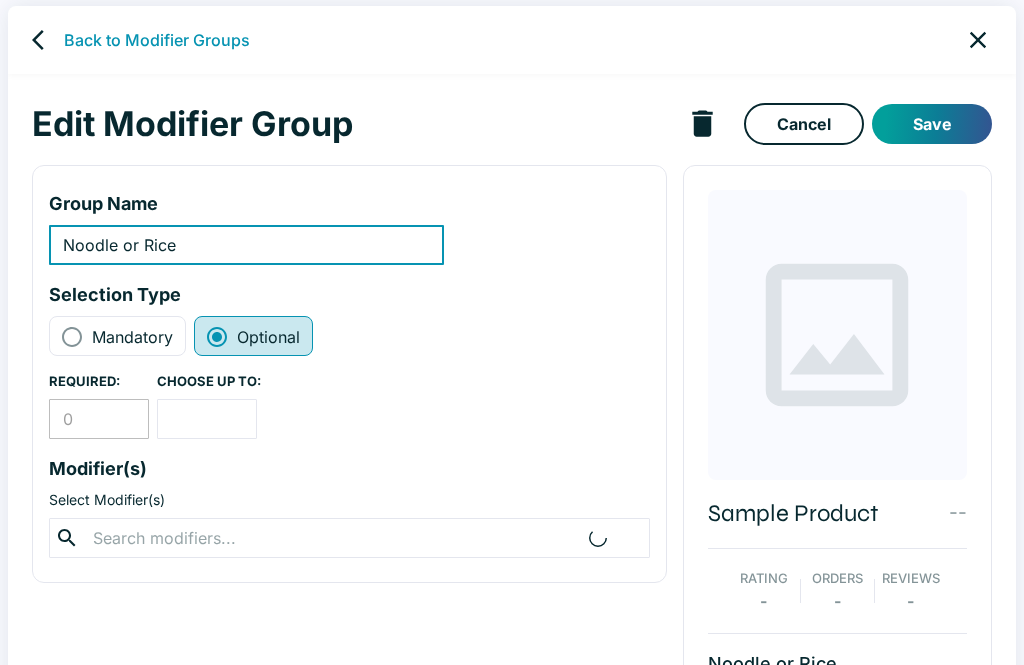 click at bounding box center [334, 538] 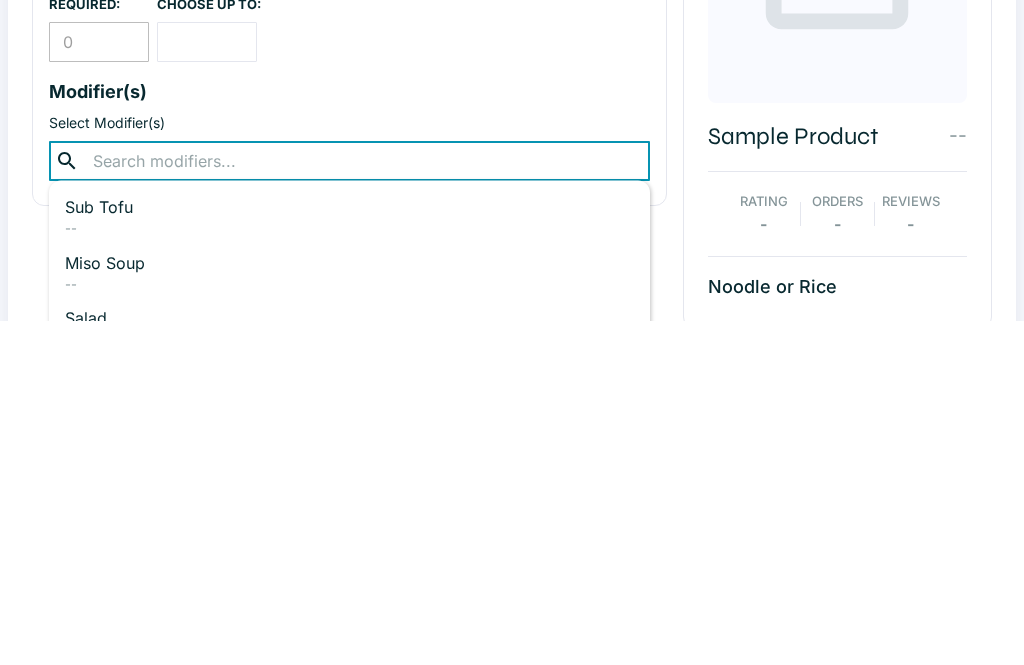 type on "b" 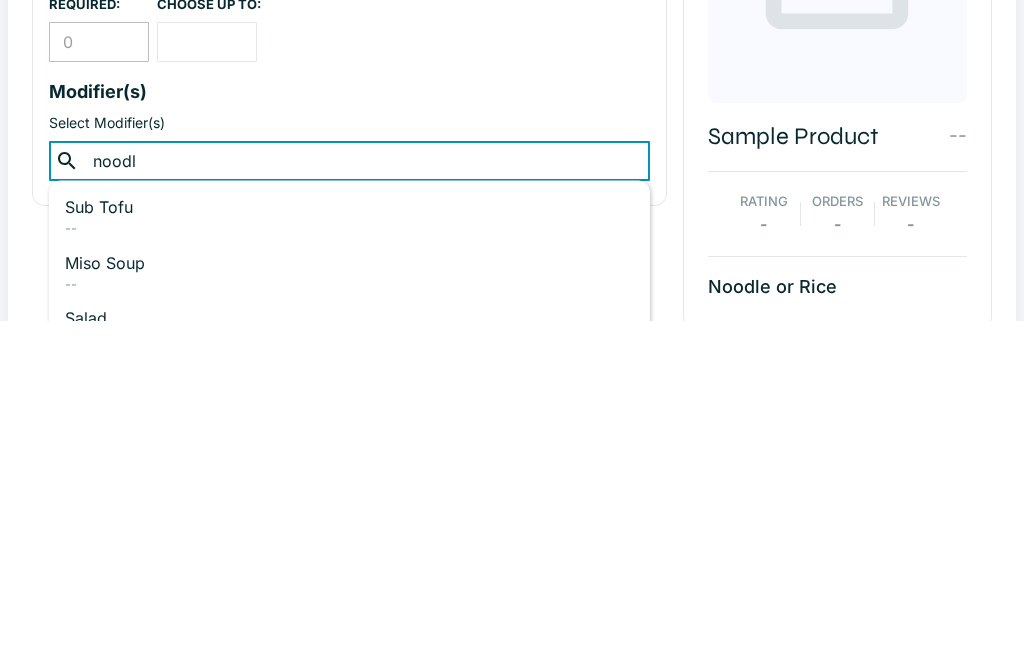 type on "noodle" 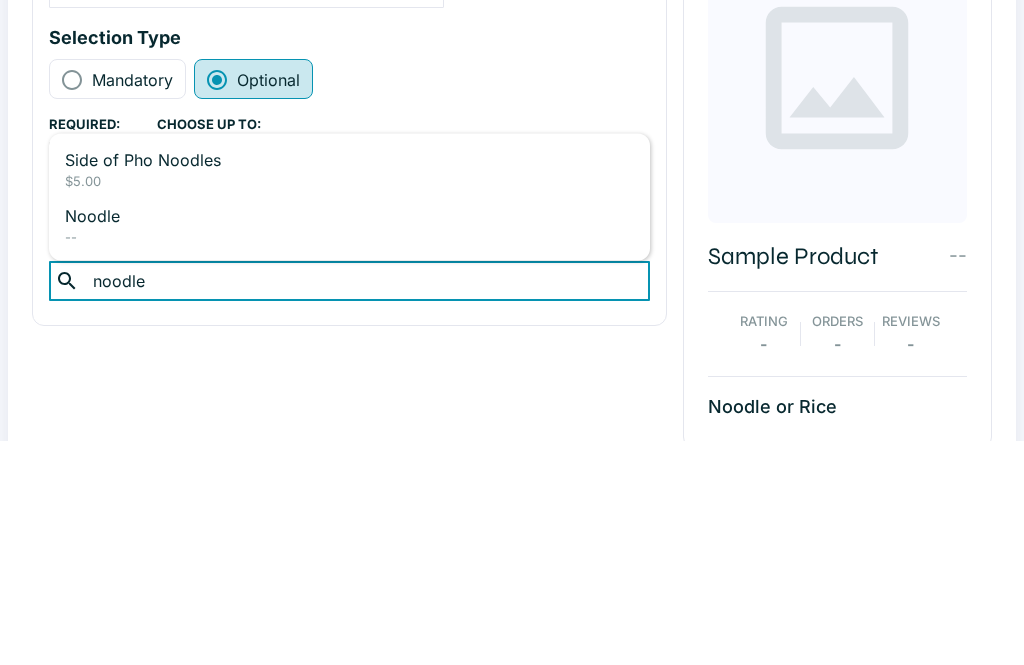 click on "Noodle" at bounding box center (349, 439) 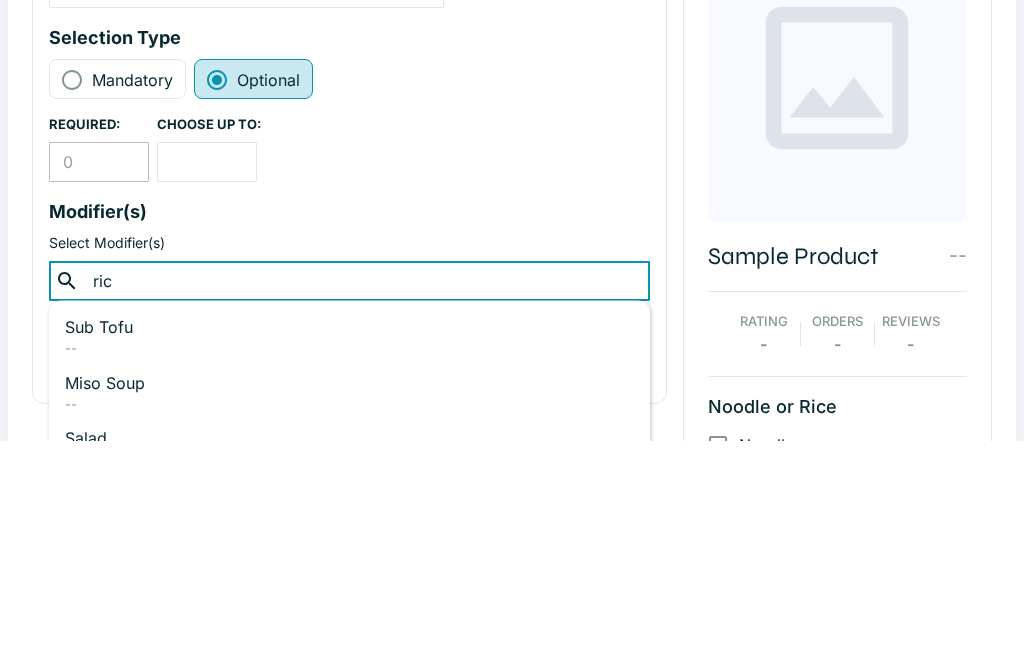 type on "rice" 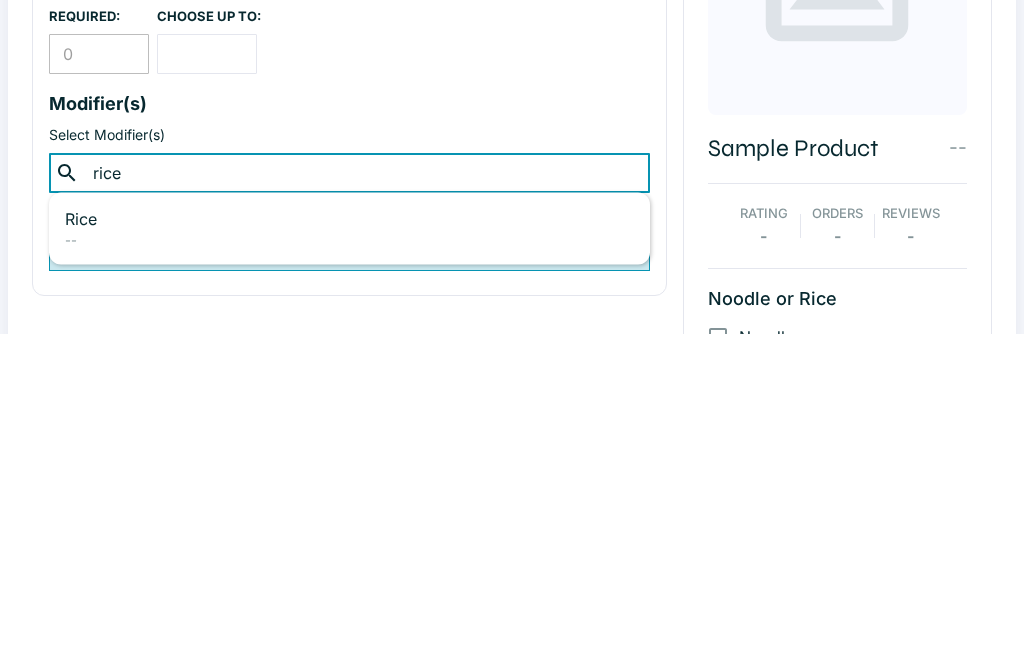 click on "Rice" at bounding box center [349, 551] 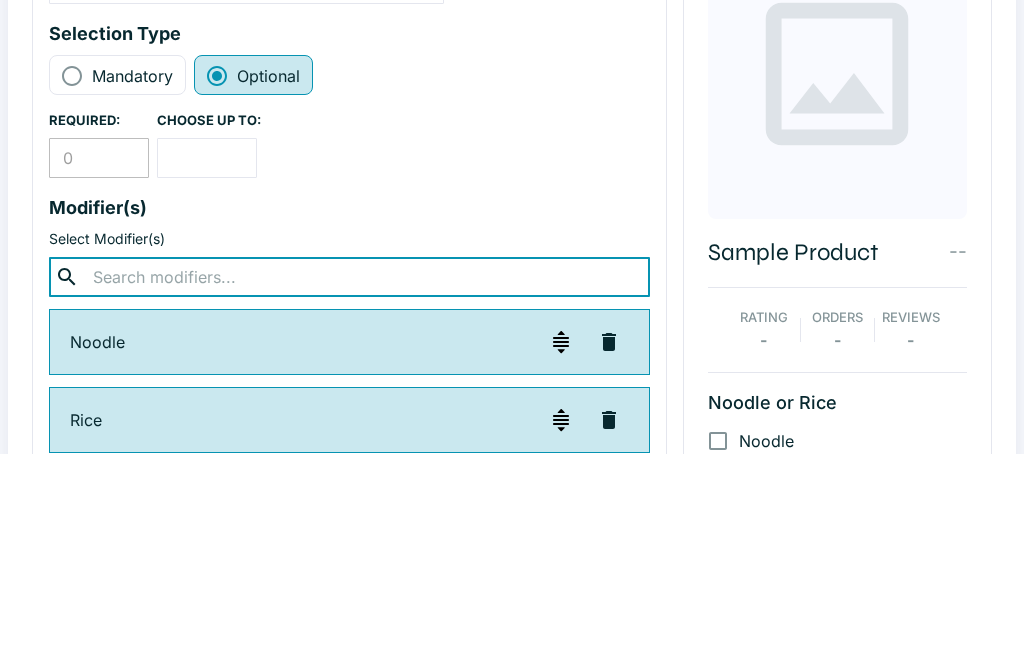 scroll, scrollTop: 150, scrollLeft: 0, axis: vertical 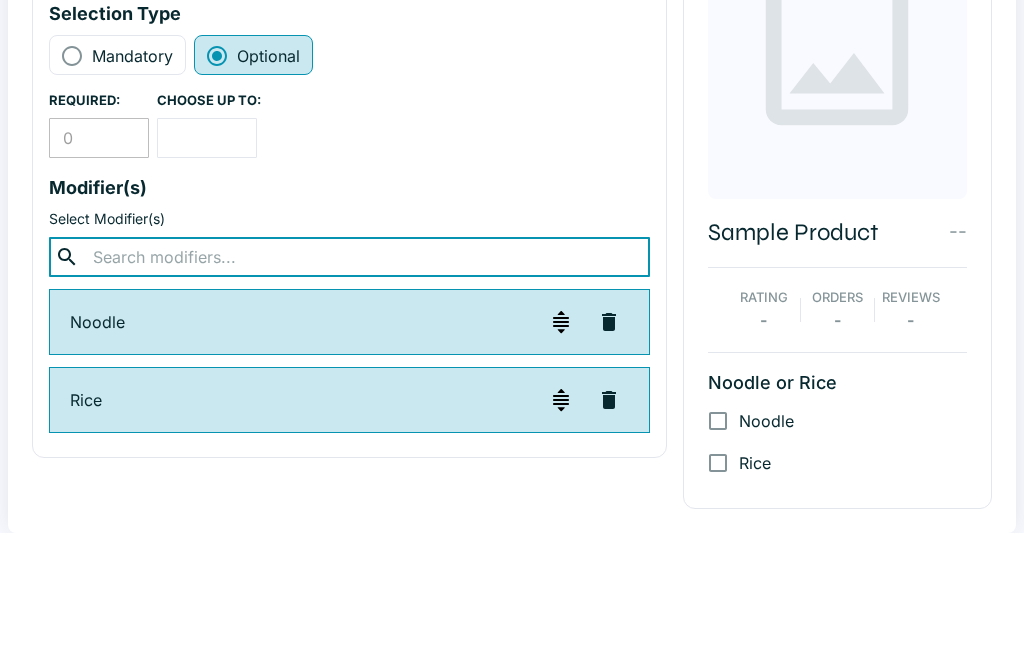 click on "Optional" at bounding box center [268, 189] 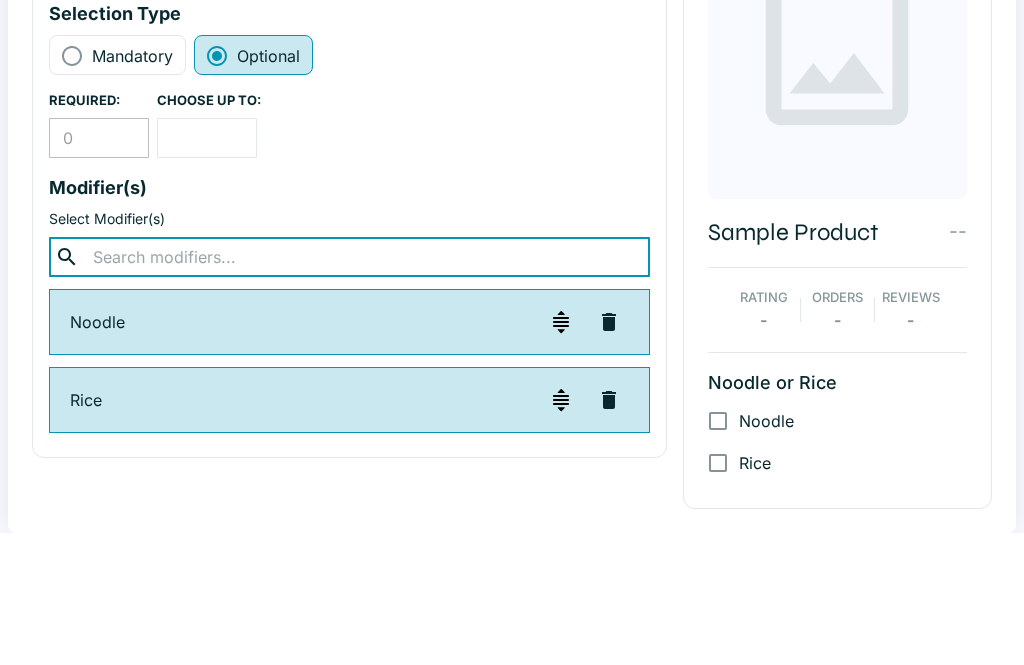 click on "Optional" at bounding box center (217, 189) 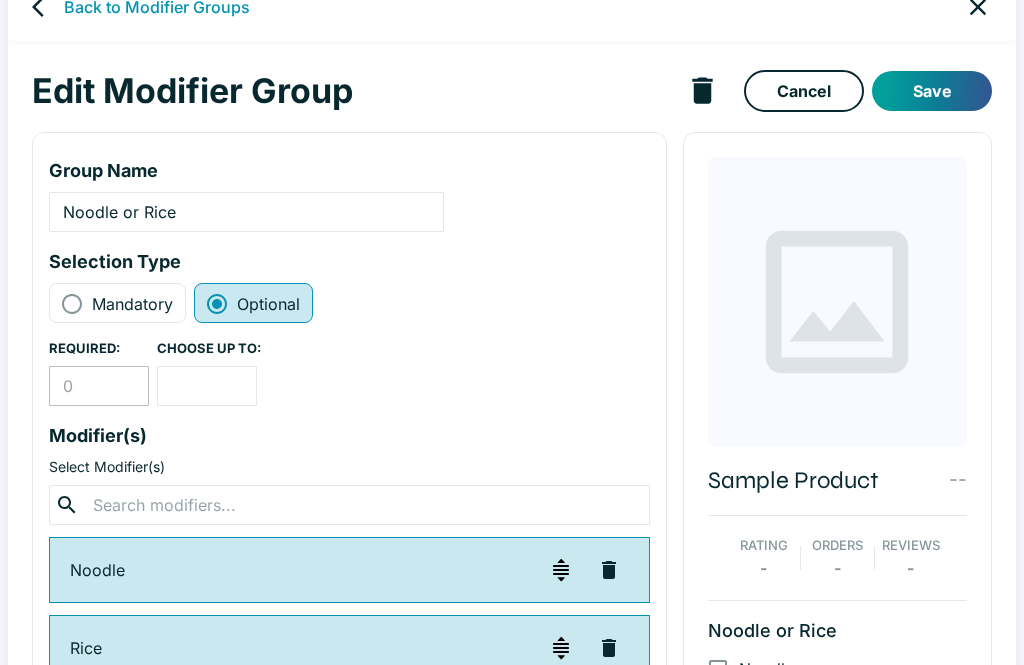 click on "Save" at bounding box center [932, 92] 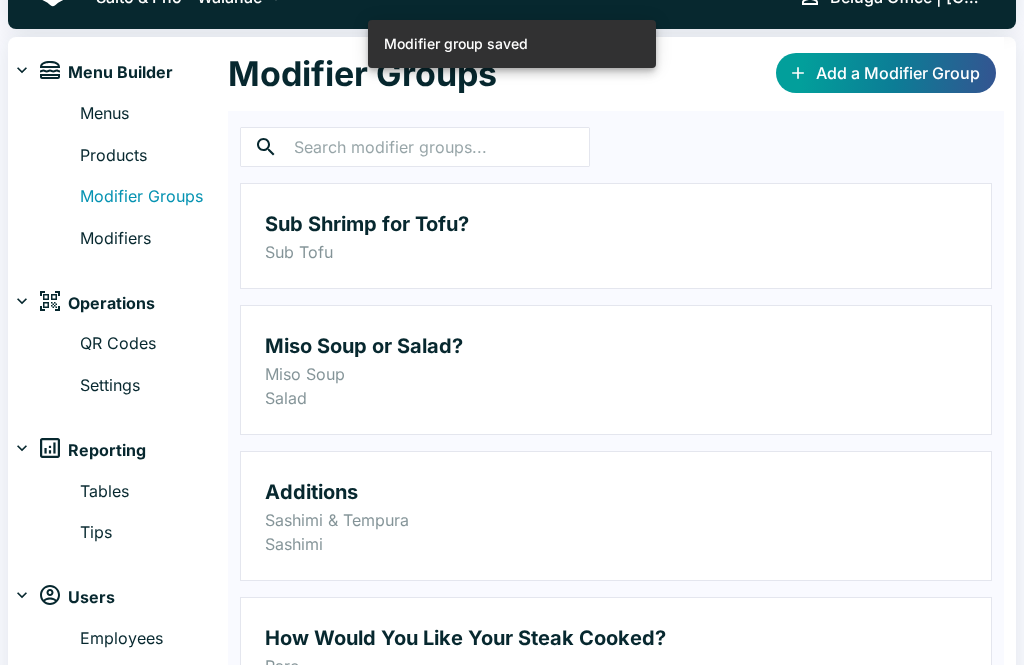 scroll, scrollTop: 0, scrollLeft: 0, axis: both 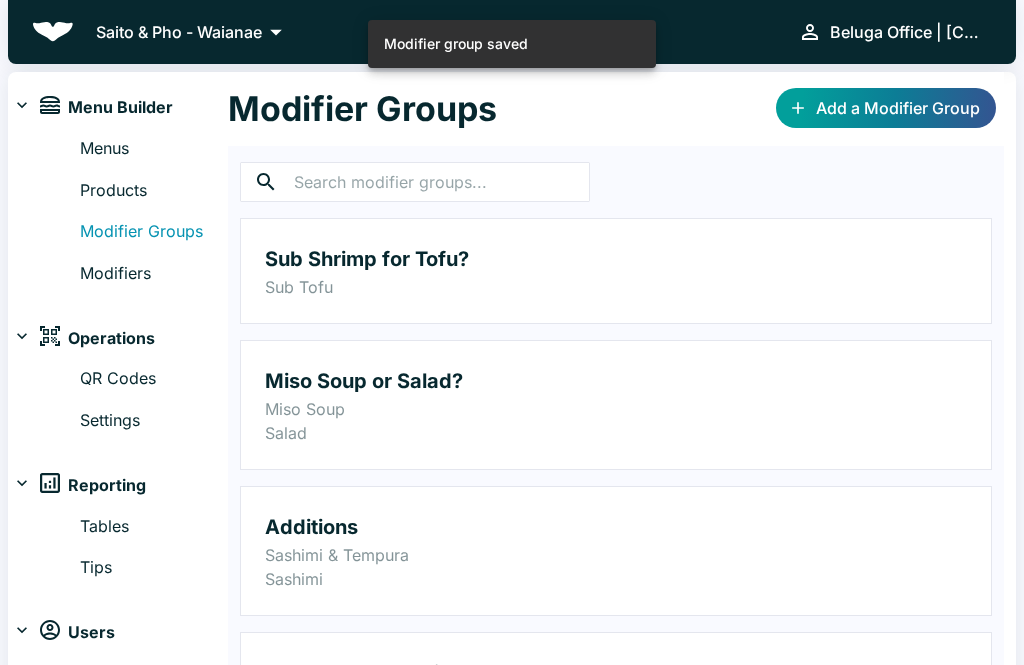 click on "Menus" at bounding box center [154, 149] 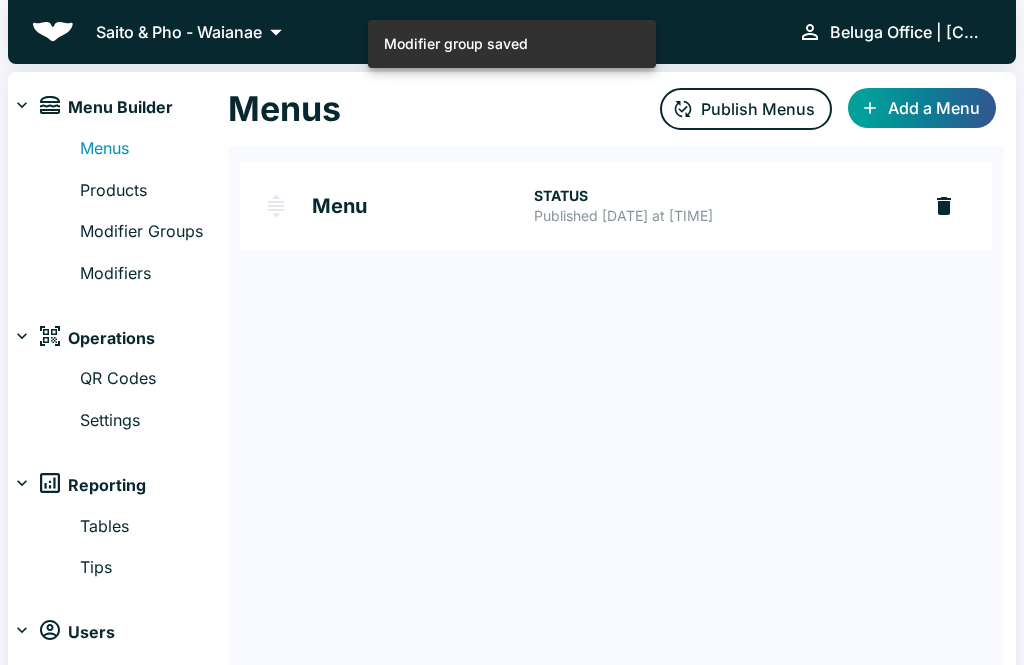 click on "Menu STATUS Published Aug 02, 2025 at 11:27 AM" at bounding box center (580, 206) 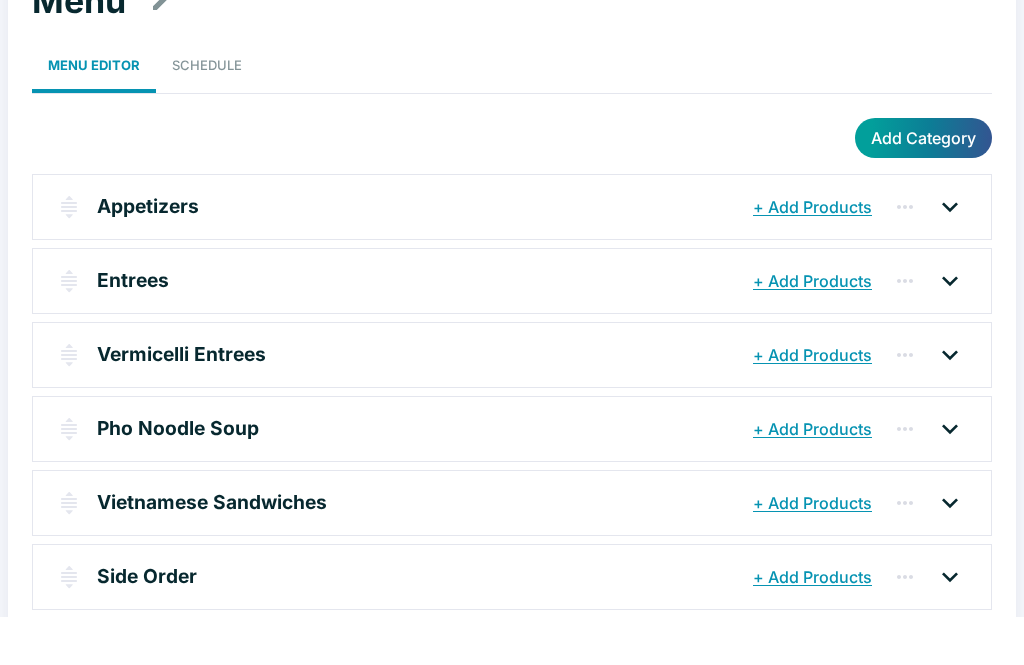 scroll, scrollTop: 105, scrollLeft: 0, axis: vertical 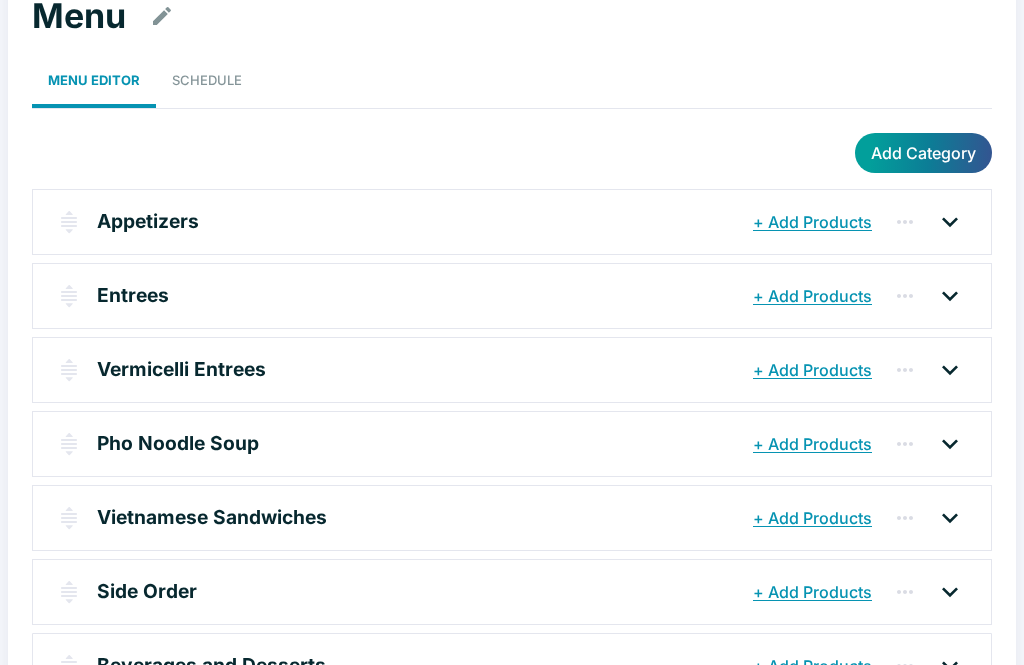 click 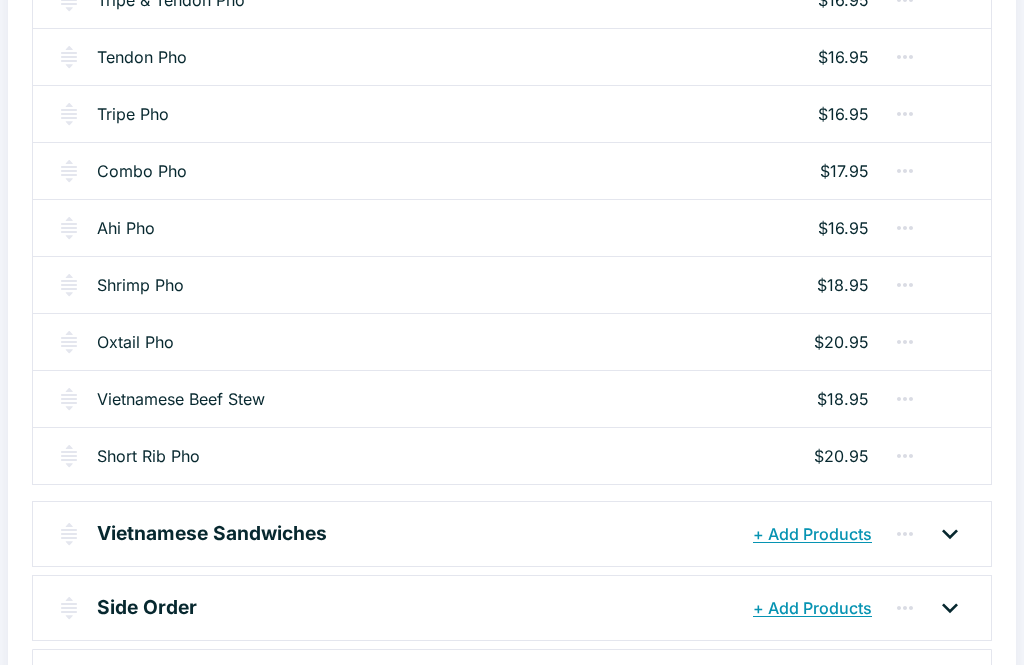 scroll, scrollTop: 1334, scrollLeft: 0, axis: vertical 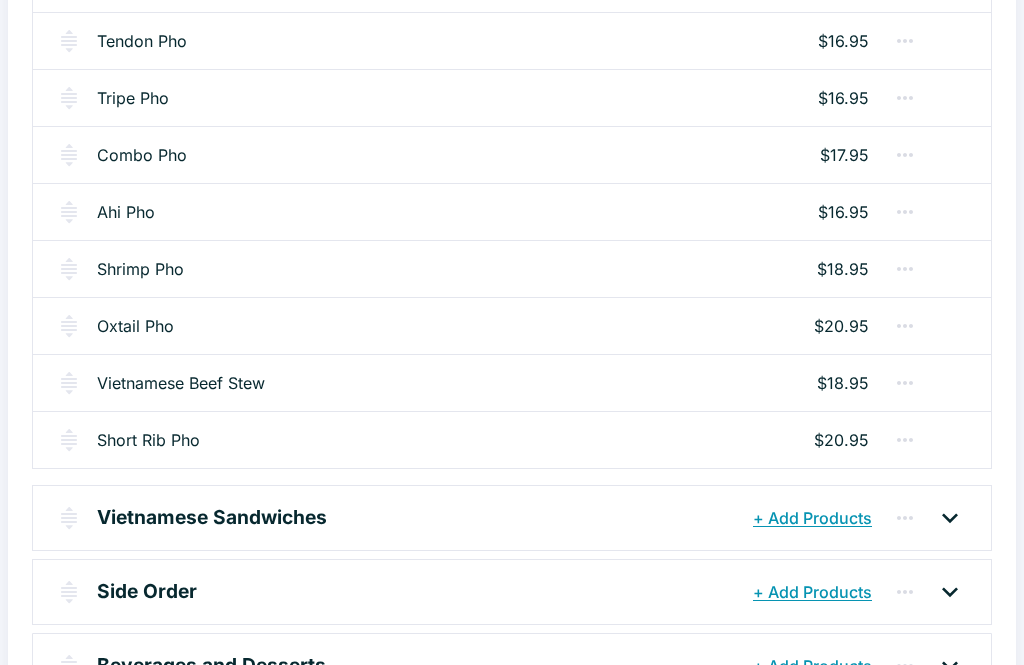 click on "Short Rib Pho" at bounding box center [148, 440] 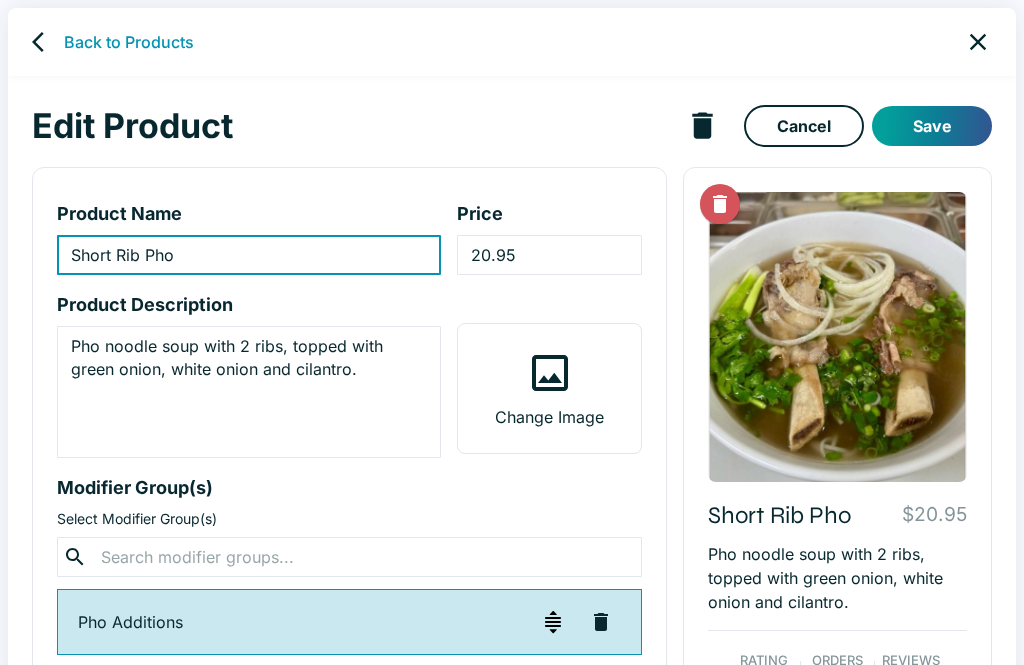 click on "Back to Products" at bounding box center [129, 42] 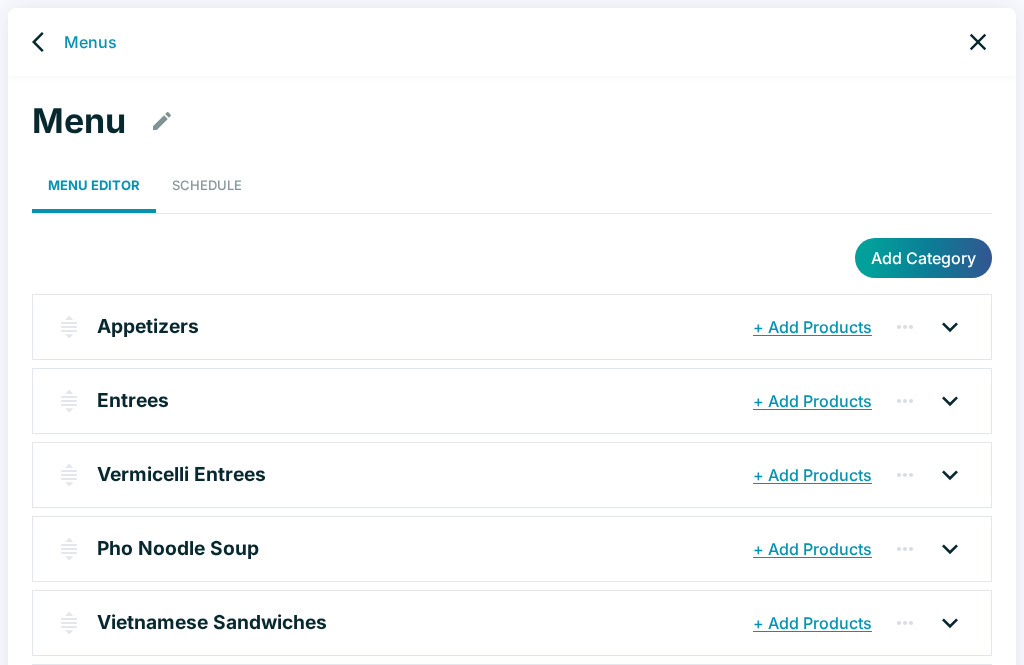 scroll, scrollTop: 8, scrollLeft: 0, axis: vertical 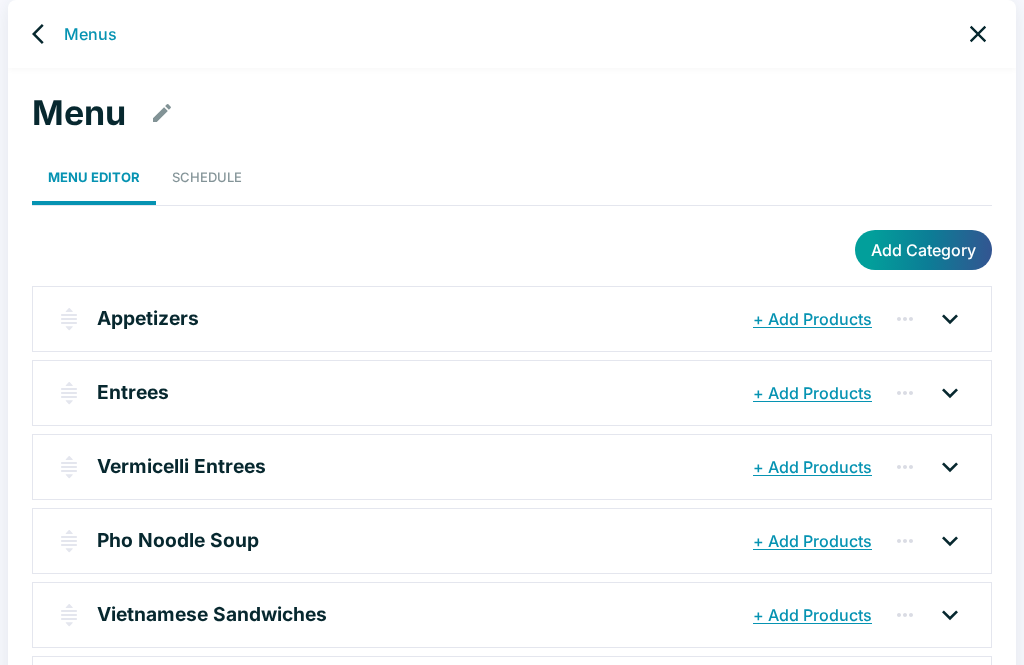 click 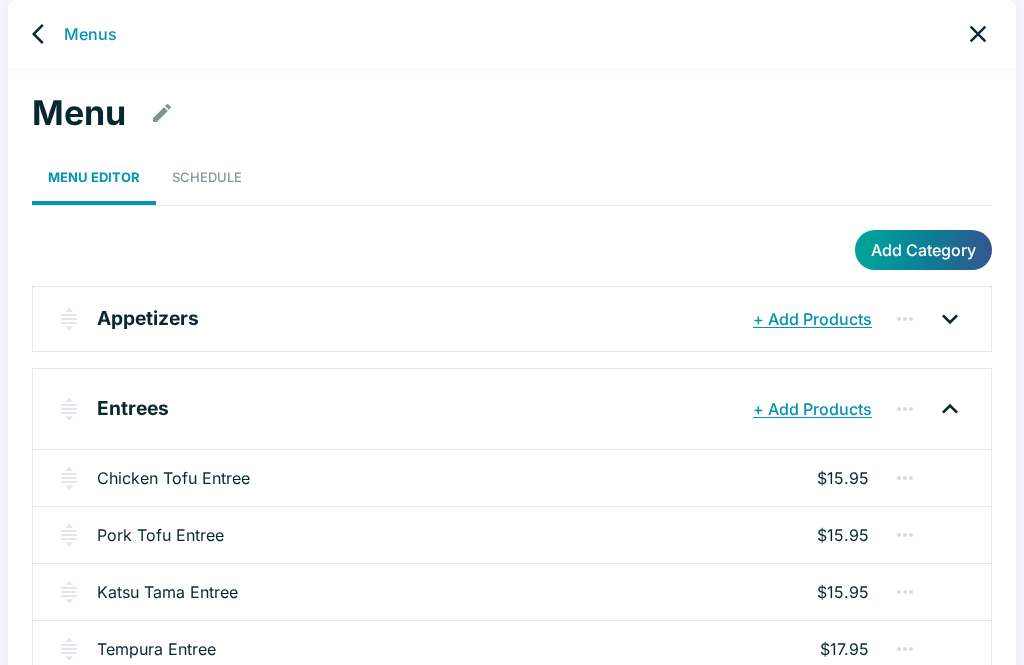 click on "Chicken Tofu Entree $15.95" at bounding box center [512, 477] 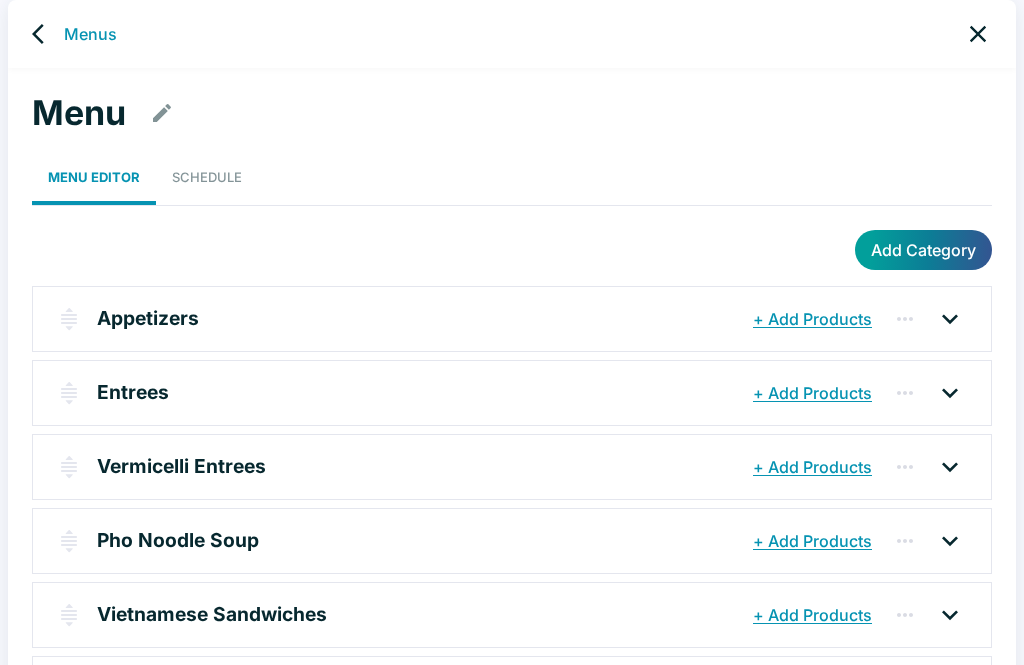 click 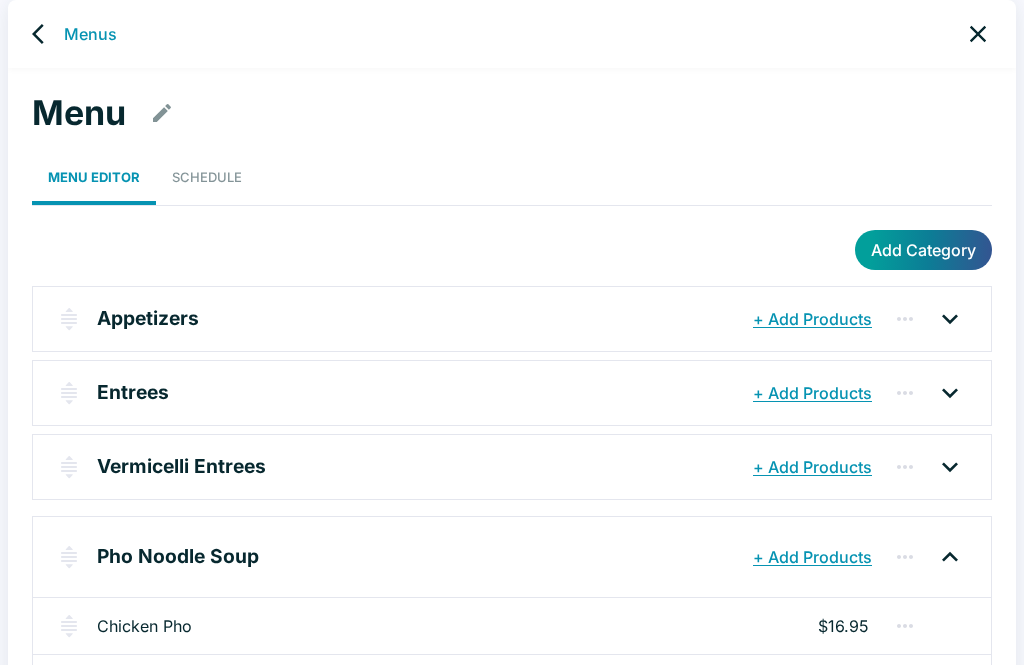 click 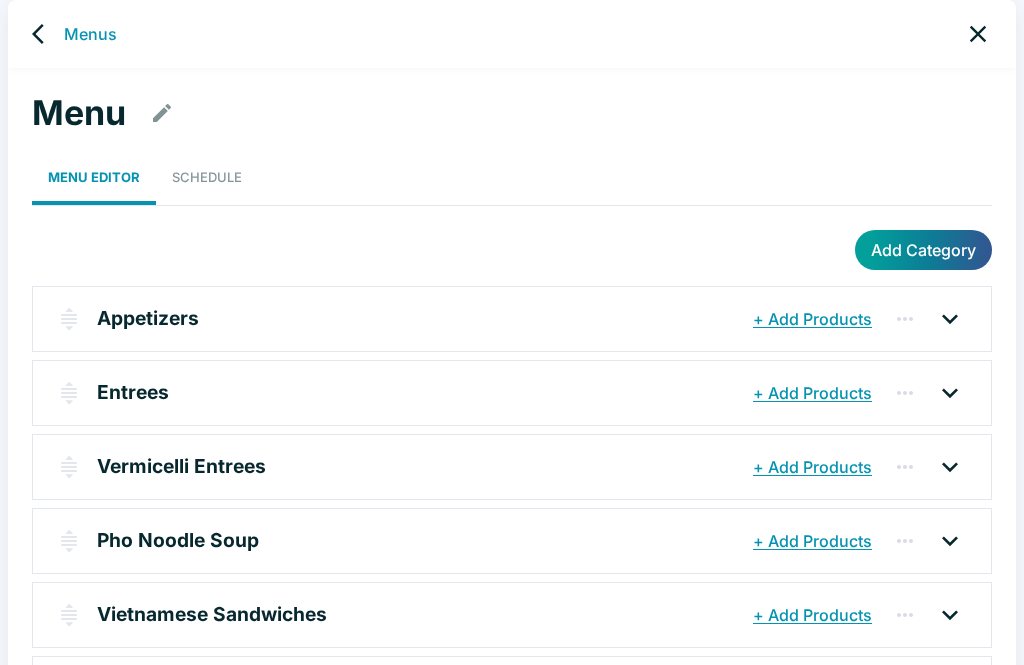 click 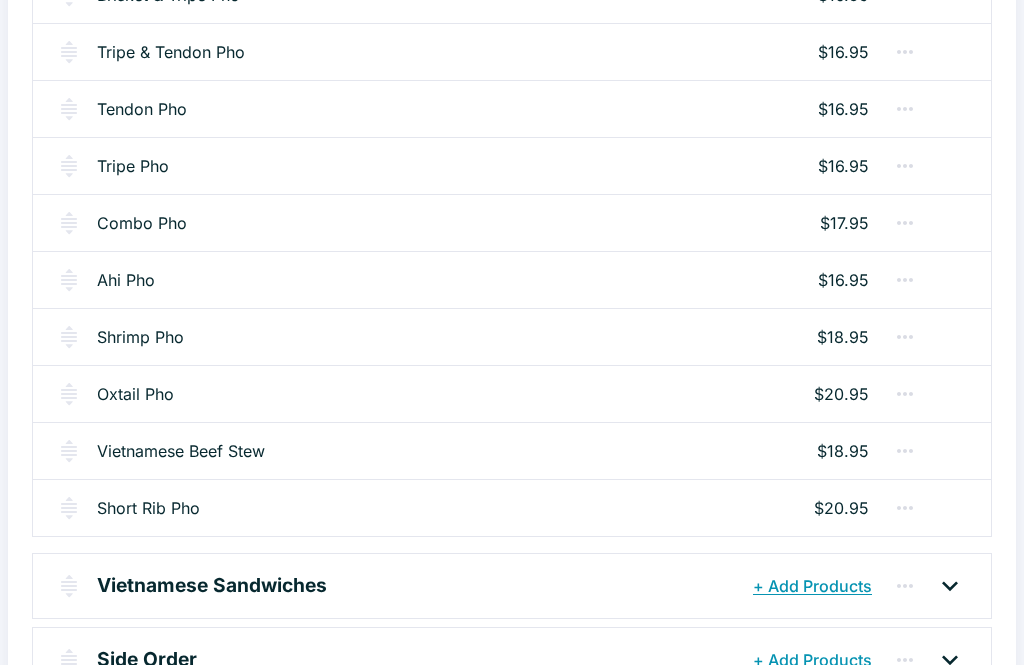 scroll, scrollTop: 1301, scrollLeft: 0, axis: vertical 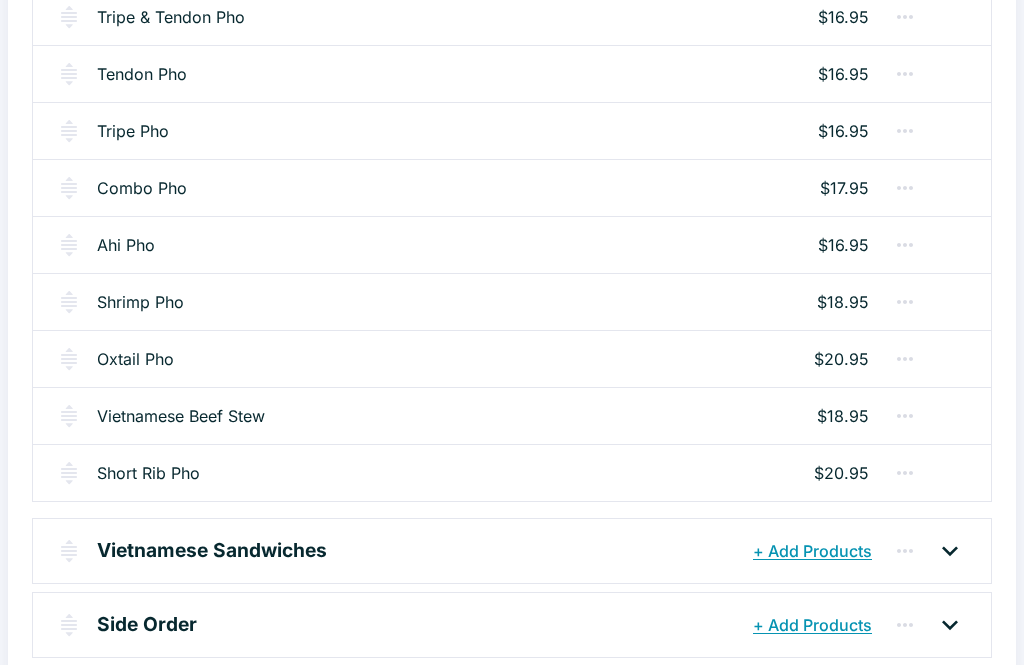 click on "Oxtail Pho $20.95" at bounding box center (512, 358) 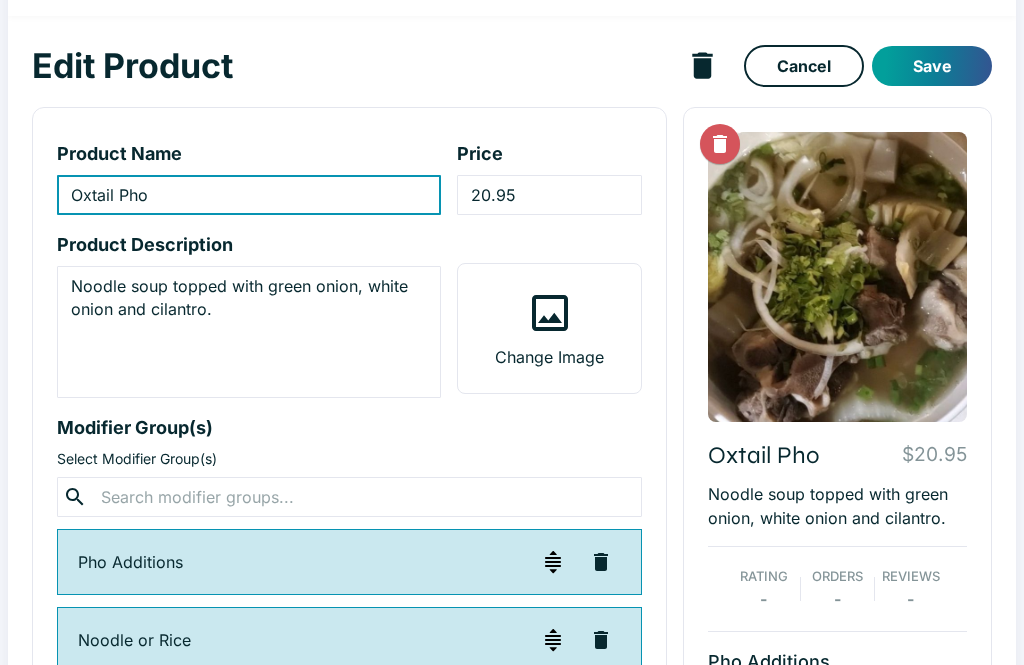 scroll, scrollTop: 0, scrollLeft: 0, axis: both 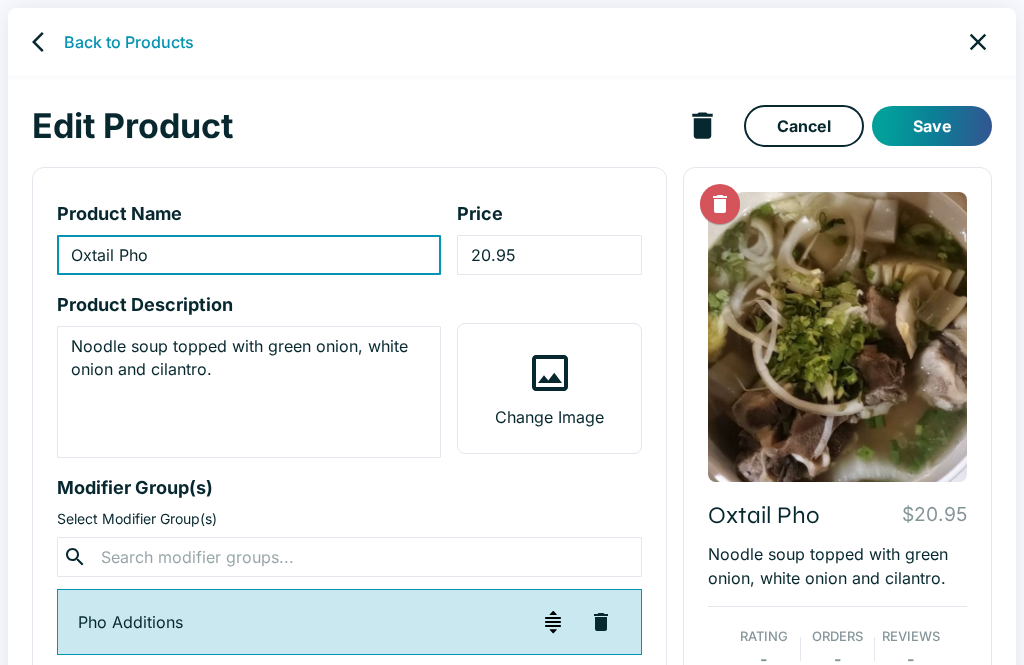 click on "Save" at bounding box center [932, 126] 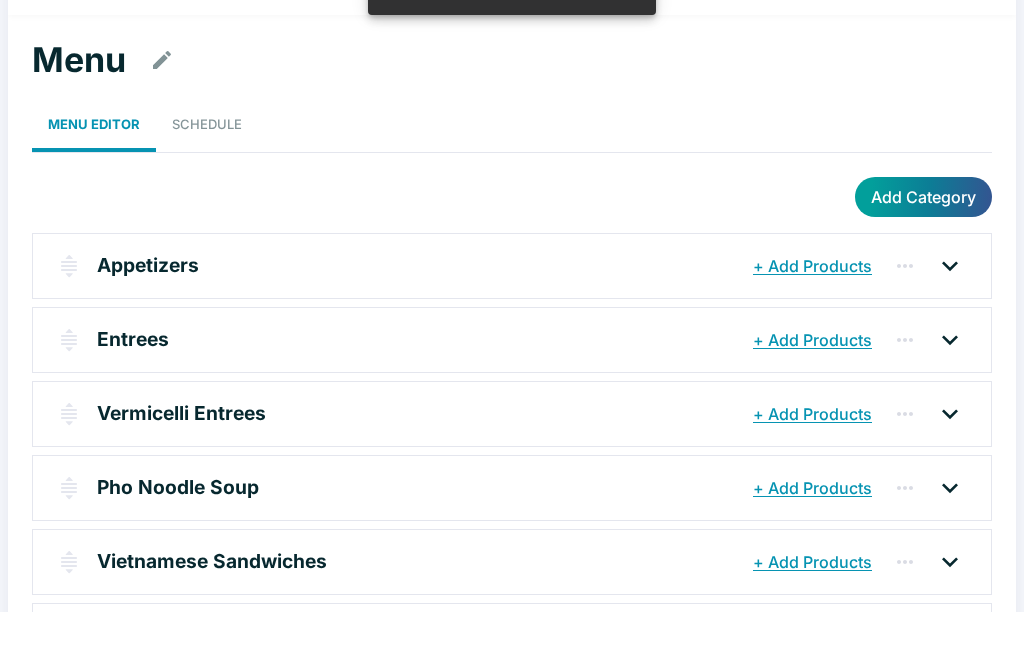 scroll, scrollTop: 11, scrollLeft: 0, axis: vertical 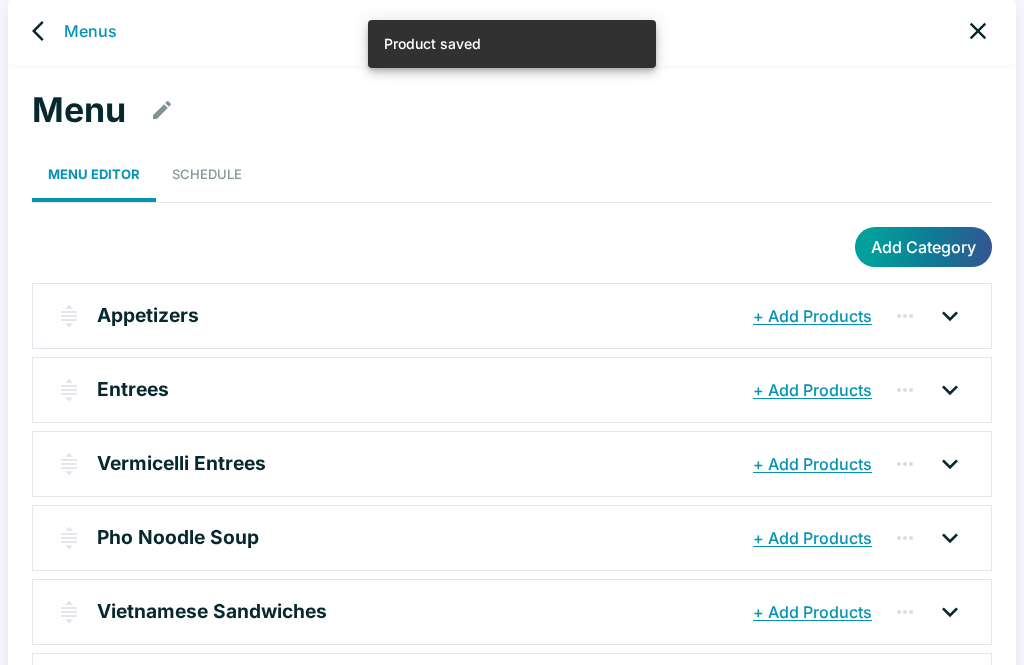 click at bounding box center (44, 31) 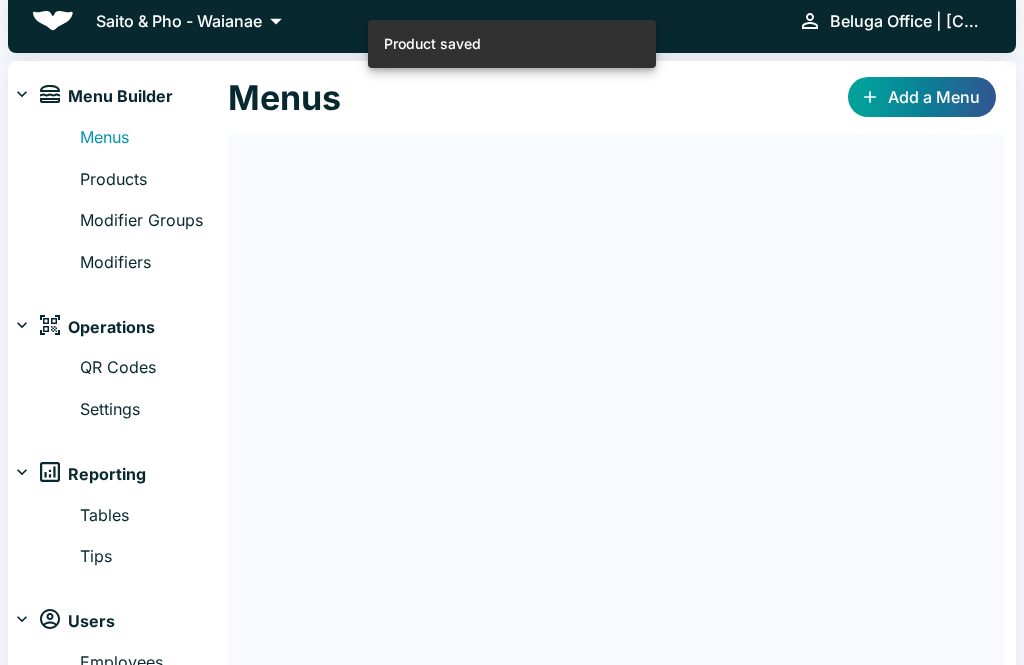 scroll, scrollTop: 0, scrollLeft: 0, axis: both 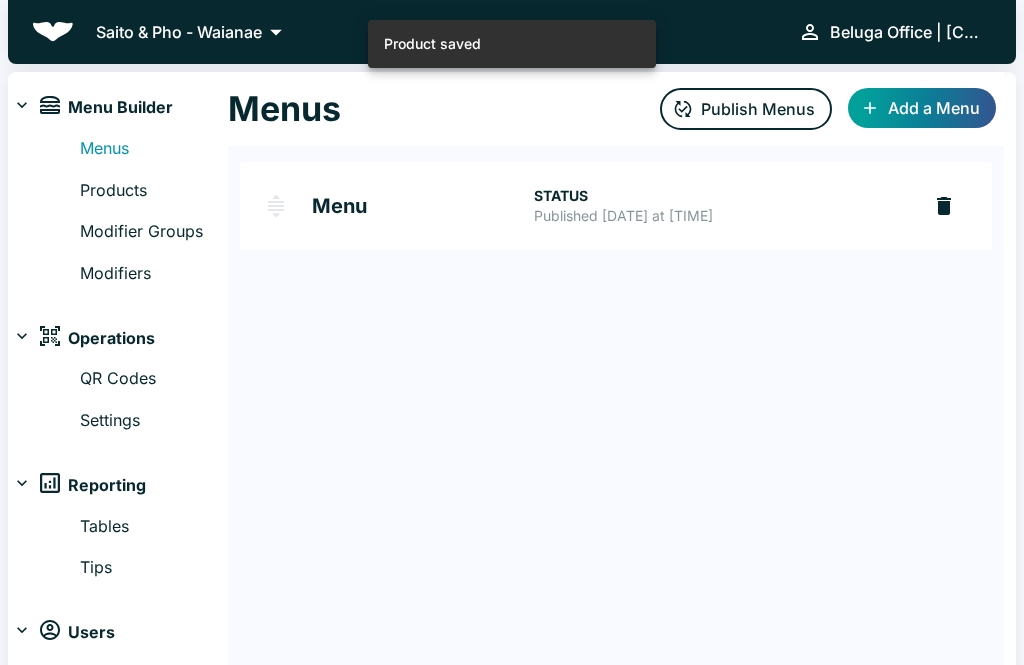 click on "Publish Menus" at bounding box center [746, 109] 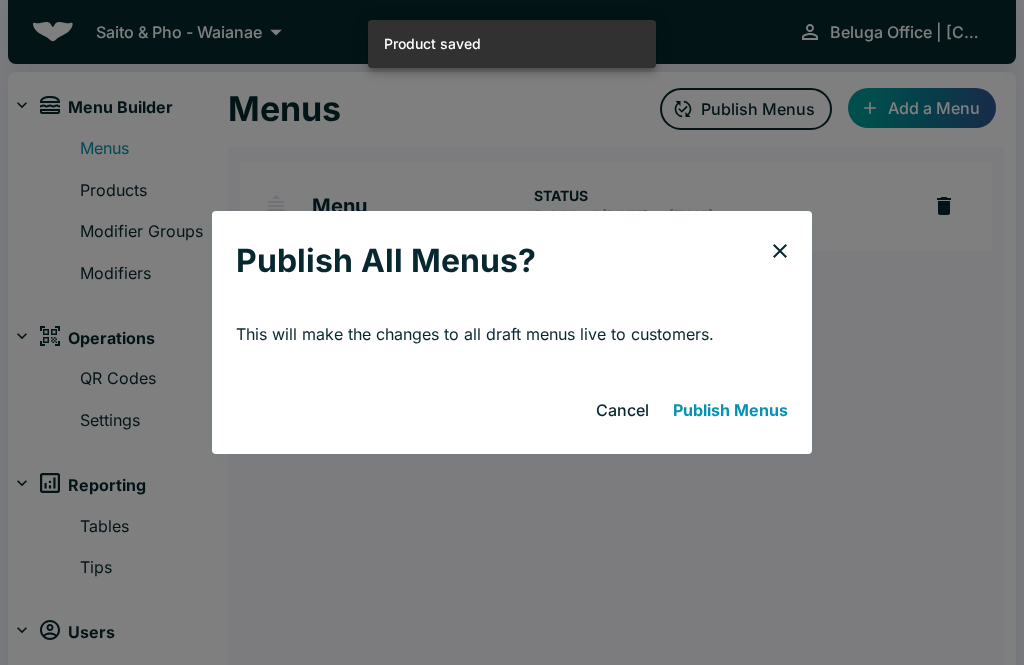 click on "Publish Menus" at bounding box center [730, 410] 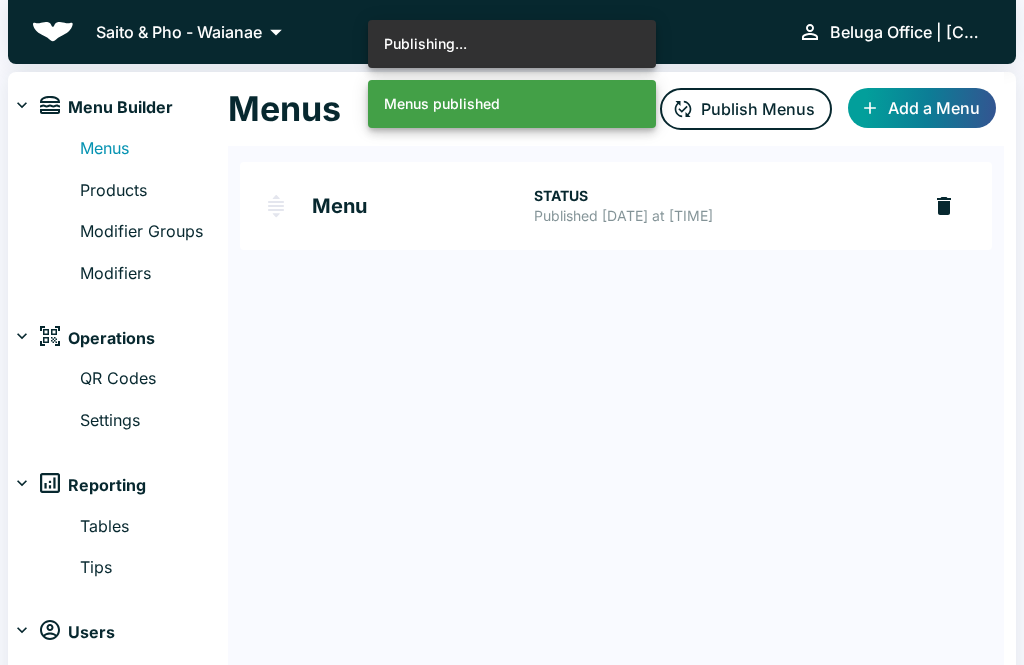 click on "Menus Publish Menus Add a Menu Menu STATUS Published Aug 02, 2025 at 11:46 AM" at bounding box center [616, 387] 